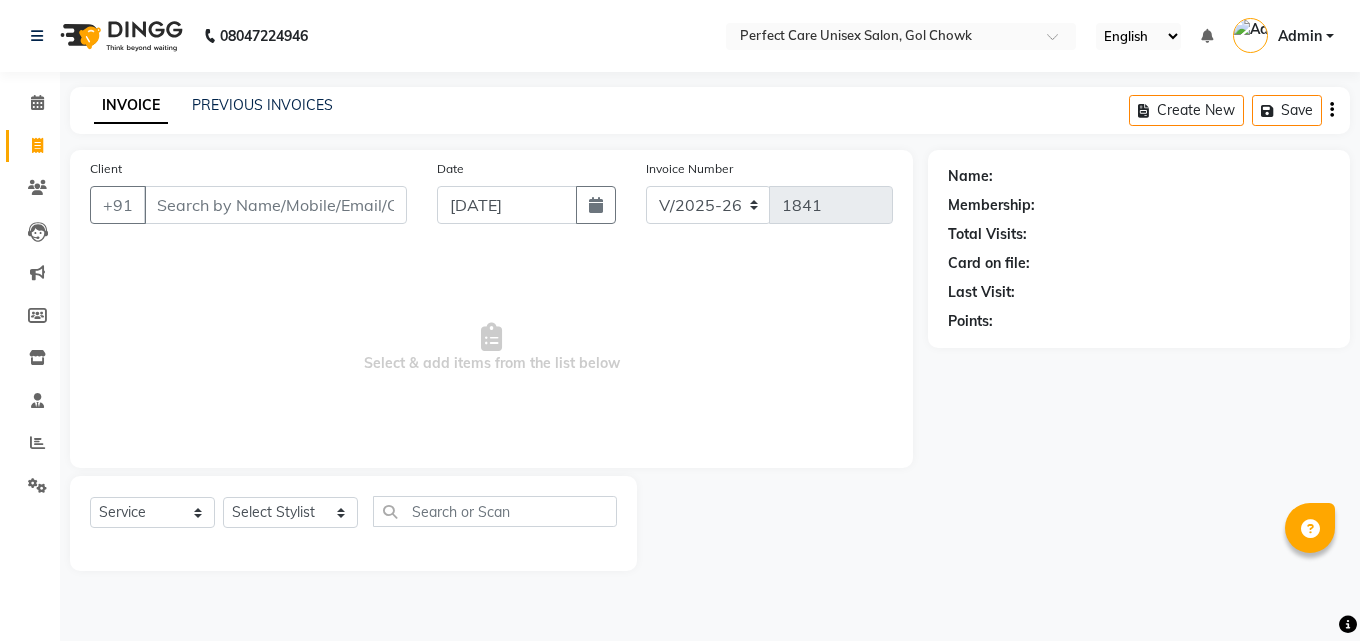 select on "4751" 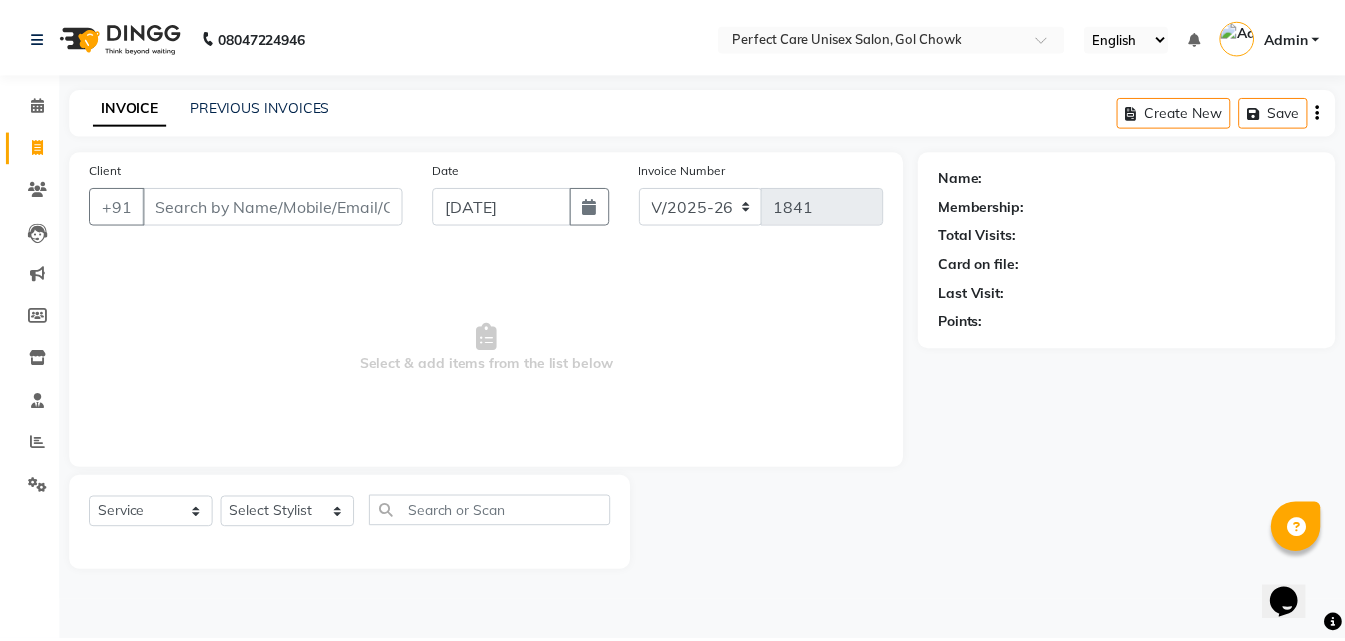 scroll, scrollTop: 0, scrollLeft: 0, axis: both 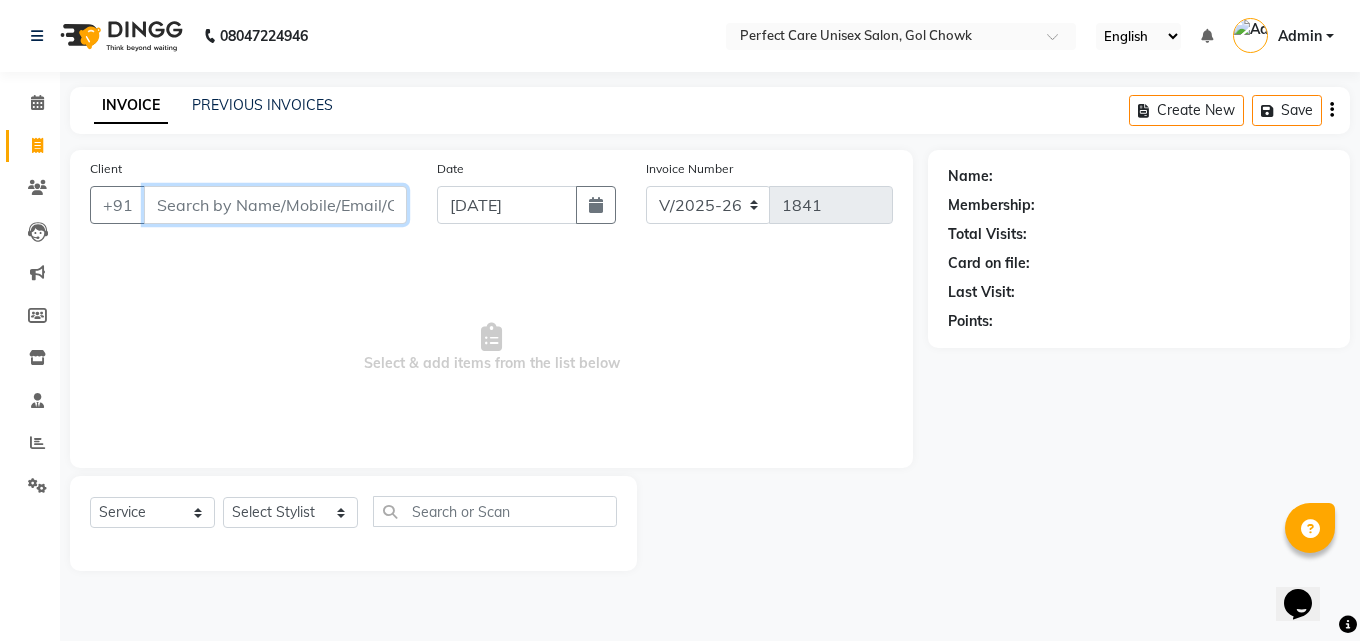 click on "Client" at bounding box center [275, 205] 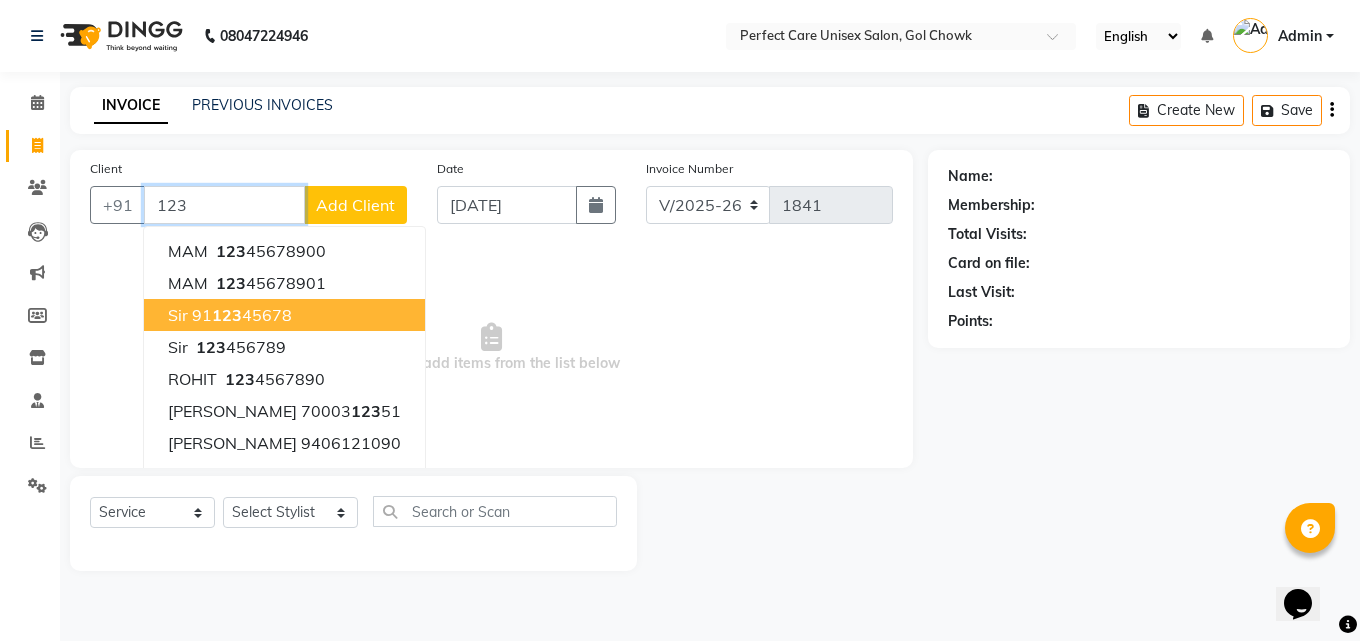 click on "91 123 45678" at bounding box center [242, 315] 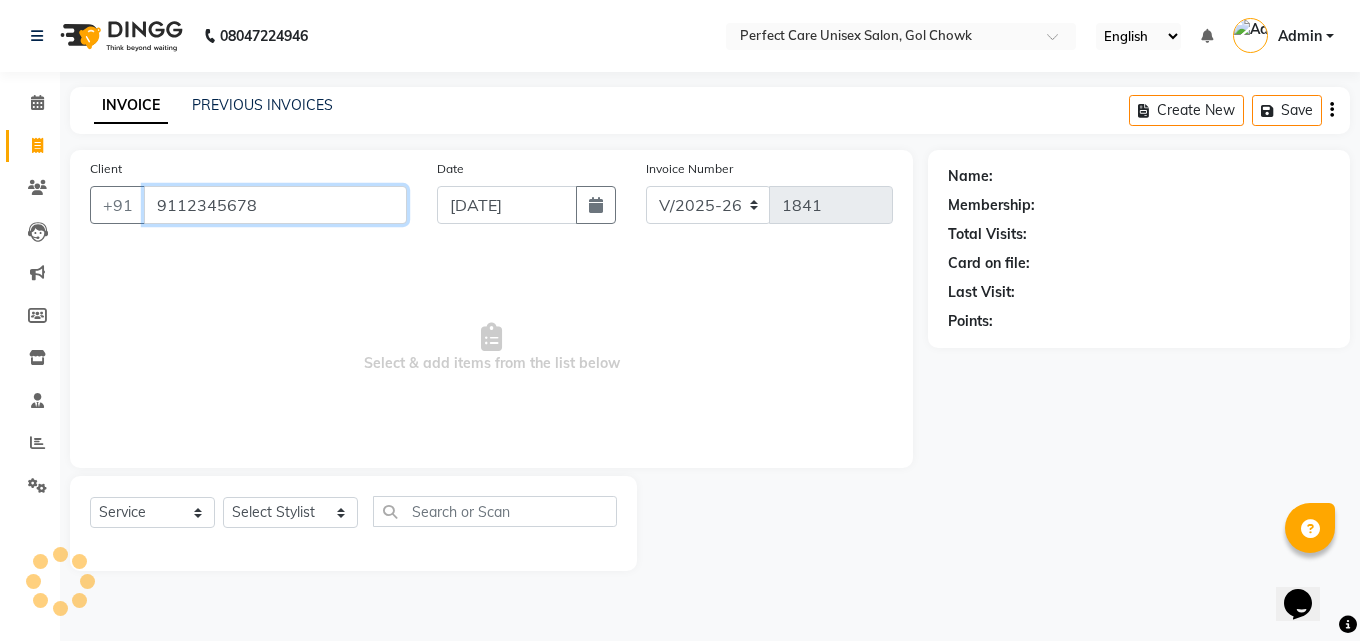 type on "9112345678" 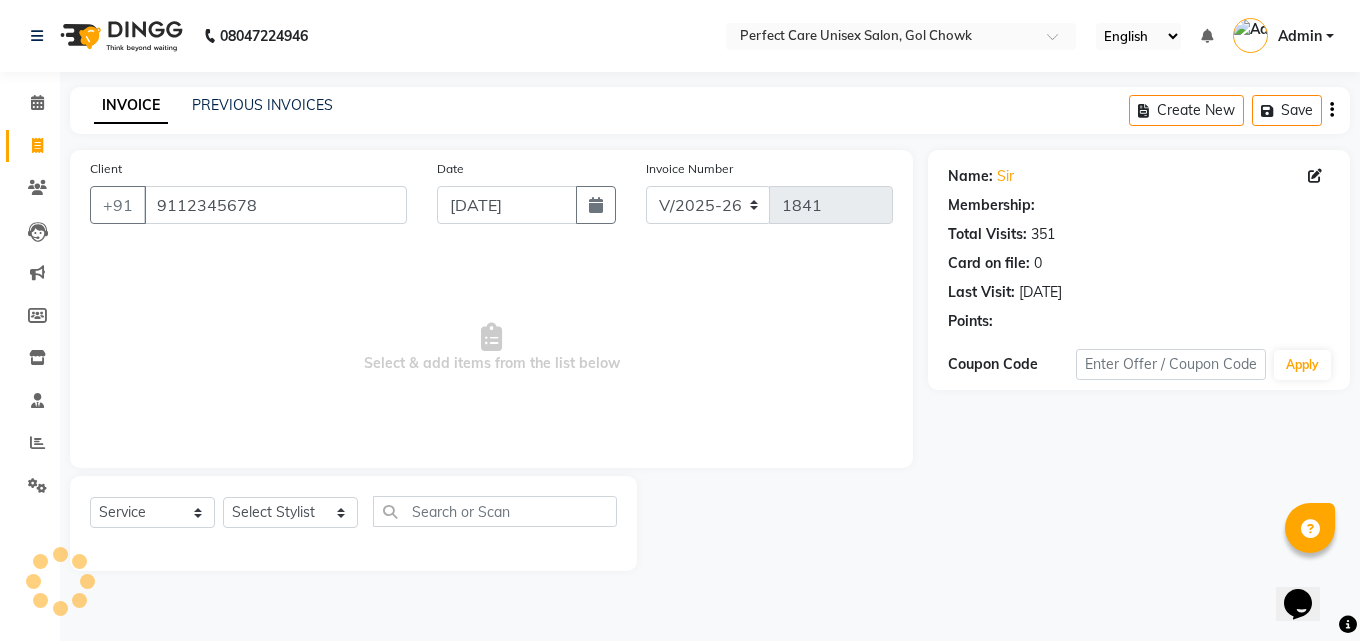 select on "1: Object" 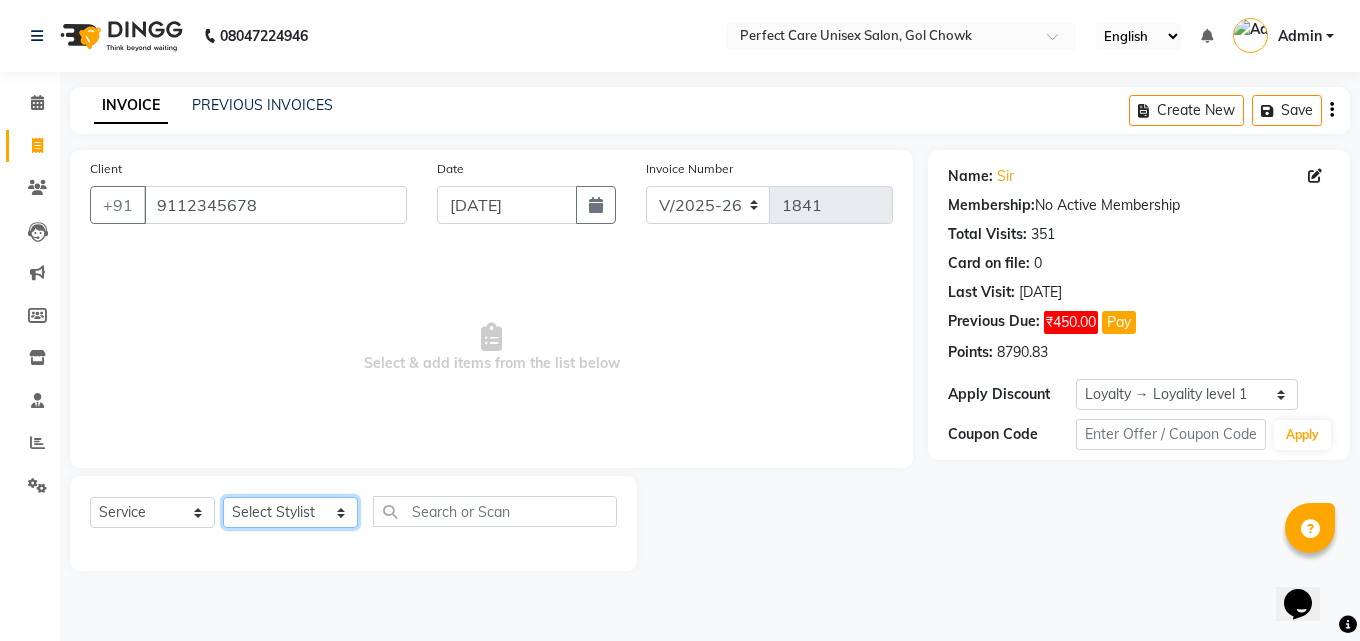 click on "Select Stylist [PERSON_NAME] MISS [PERSON_NAME] MISS [PERSON_NAME]  MISS [PERSON_NAME] [PERSON_NAME] MISS.[PERSON_NAME] MISS.[PERSON_NAME]  MISS [PERSON_NAME]  MISS. USHA [PERSON_NAME] [PERSON_NAME] MR.[PERSON_NAME] MR. [PERSON_NAME]  MR [PERSON_NAME] MR. AVINASH [PERSON_NAME] [PERSON_NAME] [PERSON_NAME] [PERSON_NAME] [PERSON_NAME] MR. [PERSON_NAME] MR.[PERSON_NAME] [PERSON_NAME] MR.[PERSON_NAME] [PERSON_NAME] NONE rashmi" 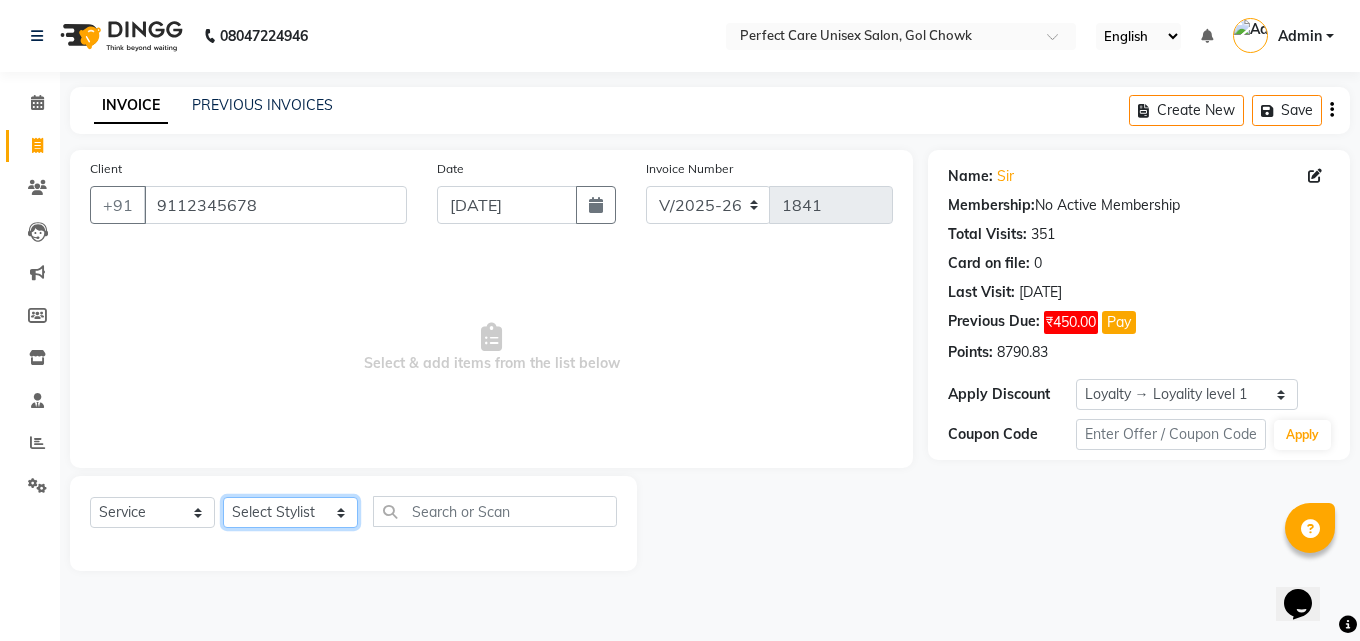 select on "28404" 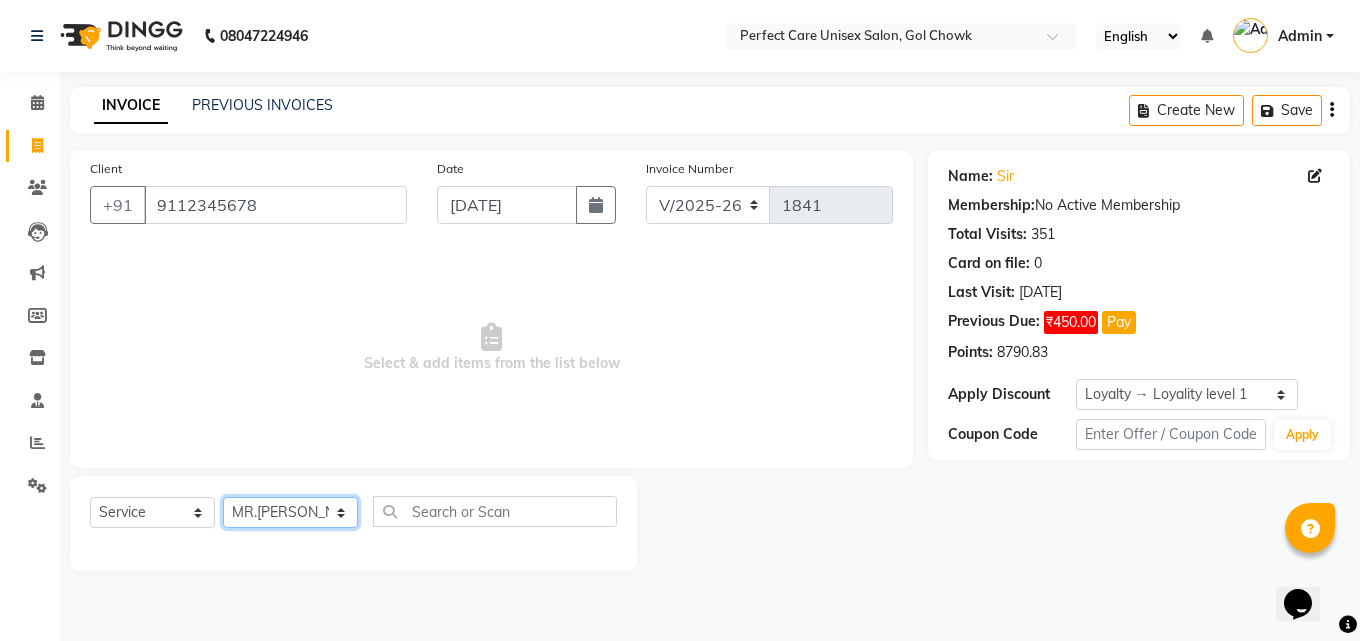 click on "Select Stylist [PERSON_NAME] MISS [PERSON_NAME] MISS [PERSON_NAME]  MISS [PERSON_NAME] [PERSON_NAME] MISS.[PERSON_NAME] MISS.[PERSON_NAME]  MISS [PERSON_NAME]  MISS. USHA [PERSON_NAME] [PERSON_NAME] MR.[PERSON_NAME] MR. [PERSON_NAME]  MR [PERSON_NAME] MR. AVINASH [PERSON_NAME] [PERSON_NAME] [PERSON_NAME] [PERSON_NAME] [PERSON_NAME] MR. [PERSON_NAME] MR.[PERSON_NAME] [PERSON_NAME] MR.[PERSON_NAME] [PERSON_NAME] NONE rashmi" 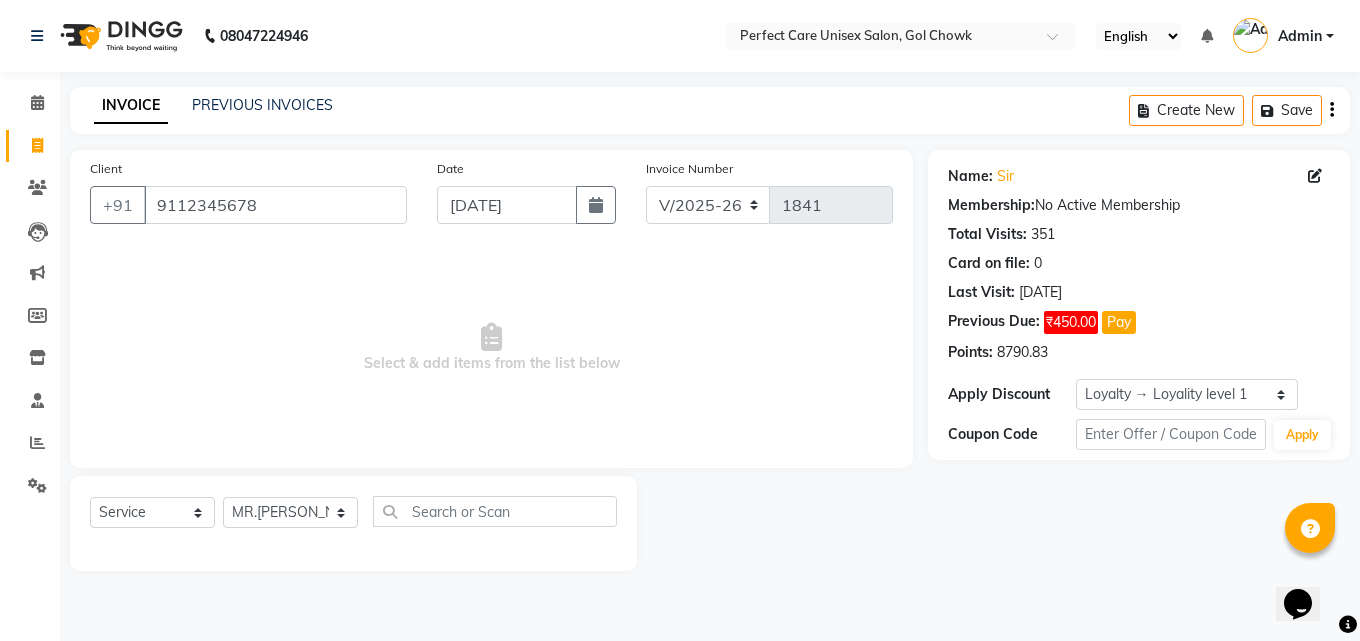 click on "Select & add items from the list below" at bounding box center (491, 348) 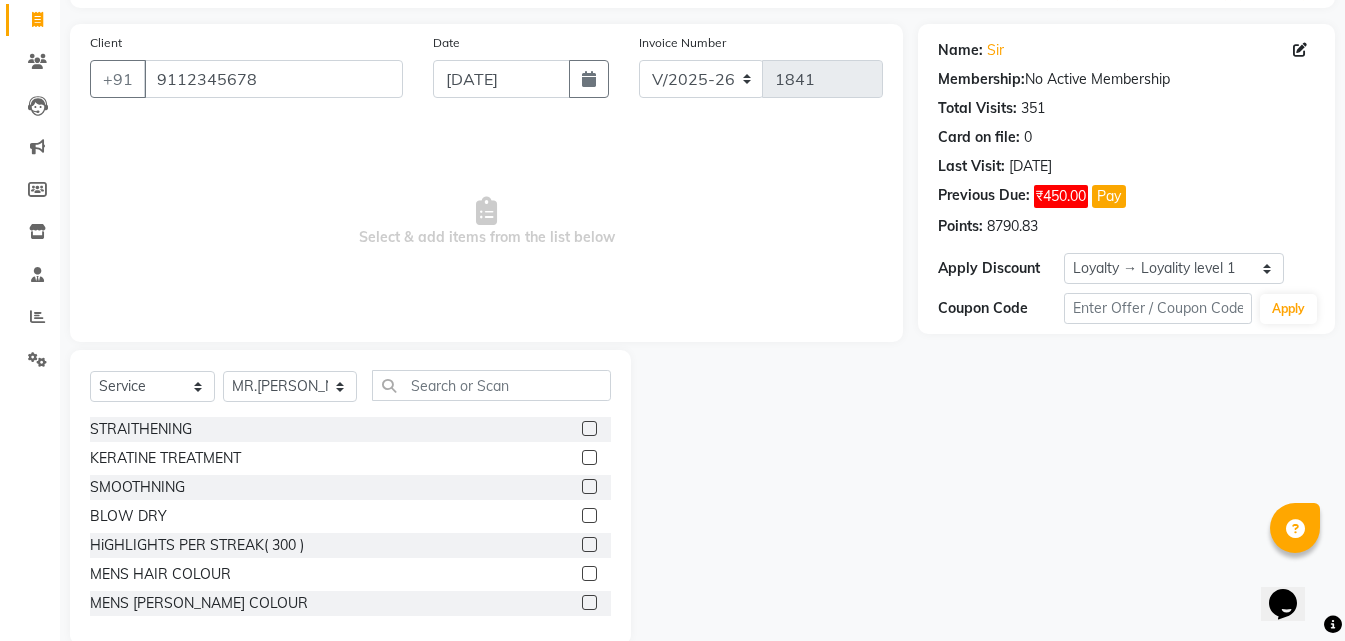 scroll, scrollTop: 160, scrollLeft: 0, axis: vertical 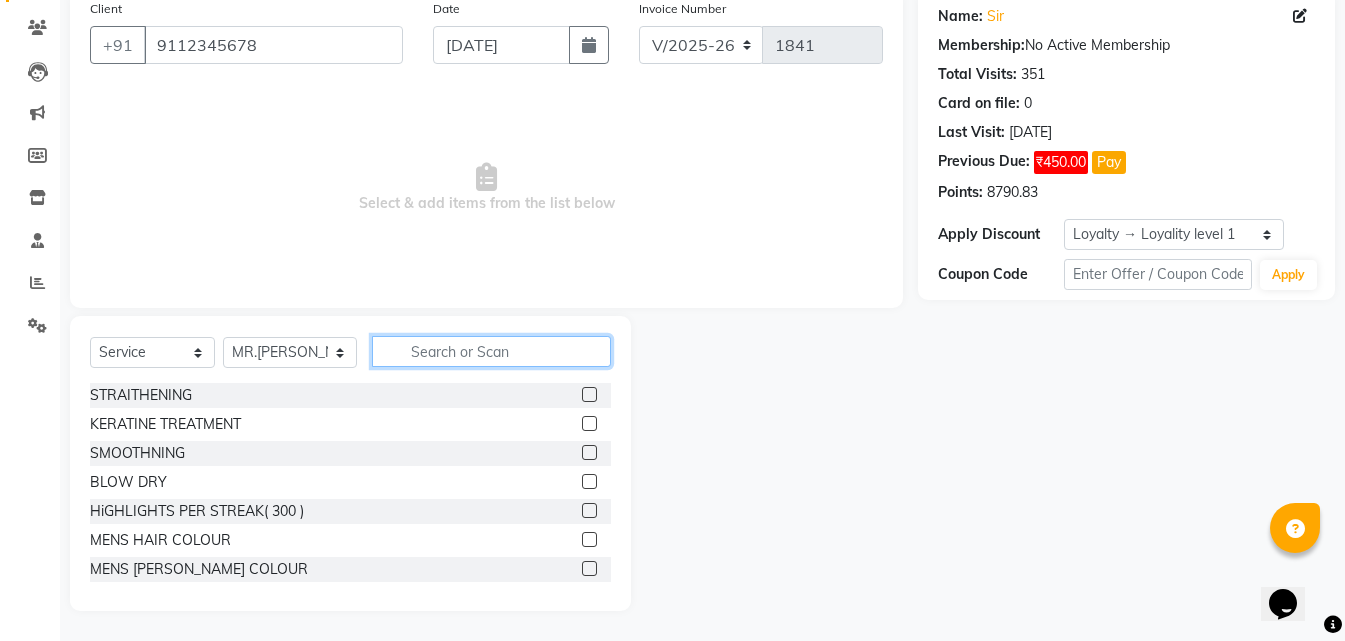 click 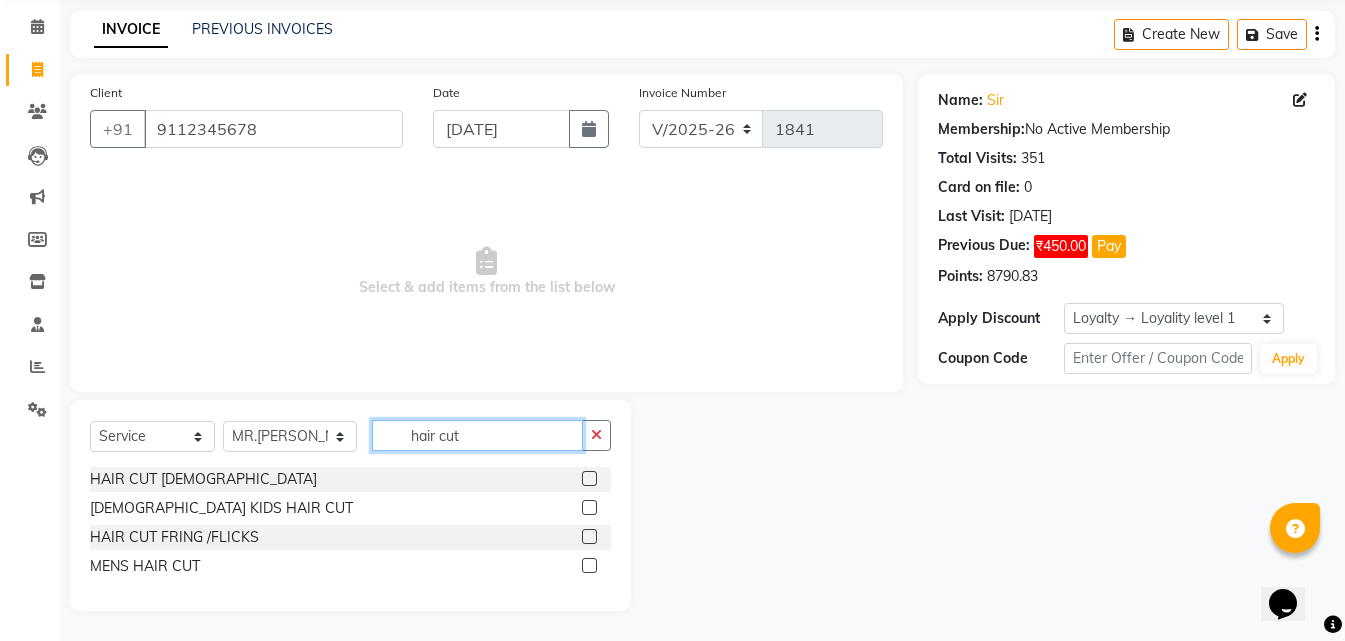 scroll, scrollTop: 76, scrollLeft: 0, axis: vertical 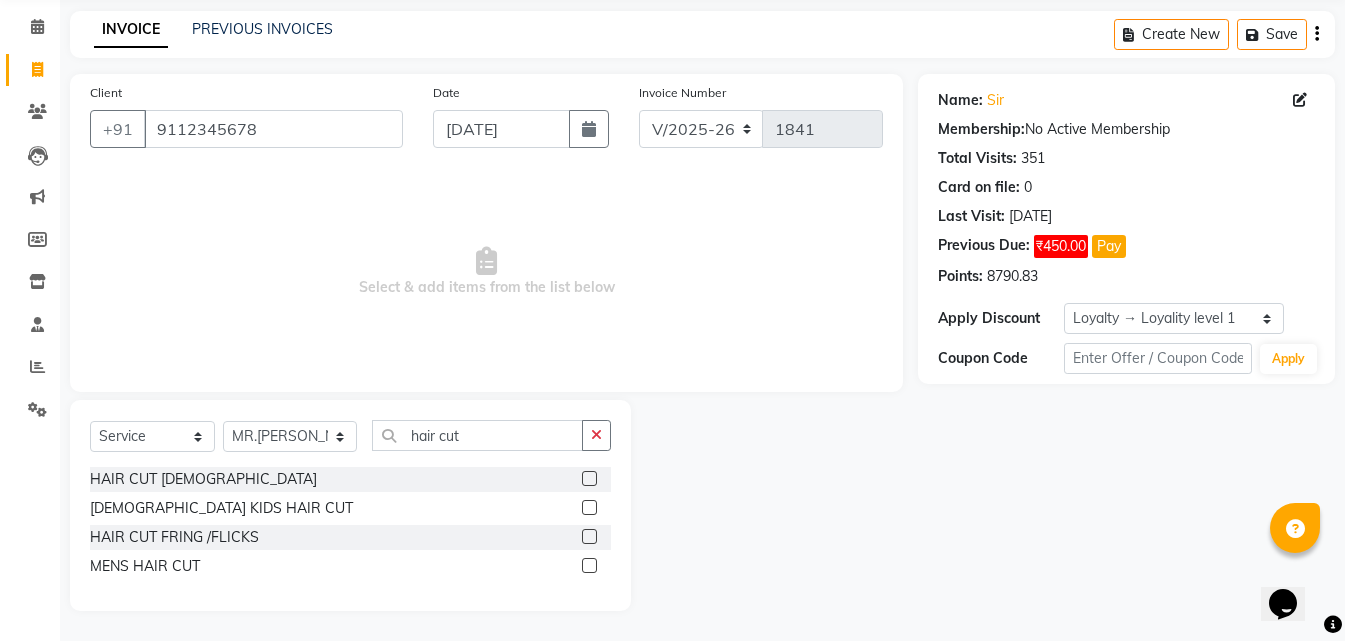 click 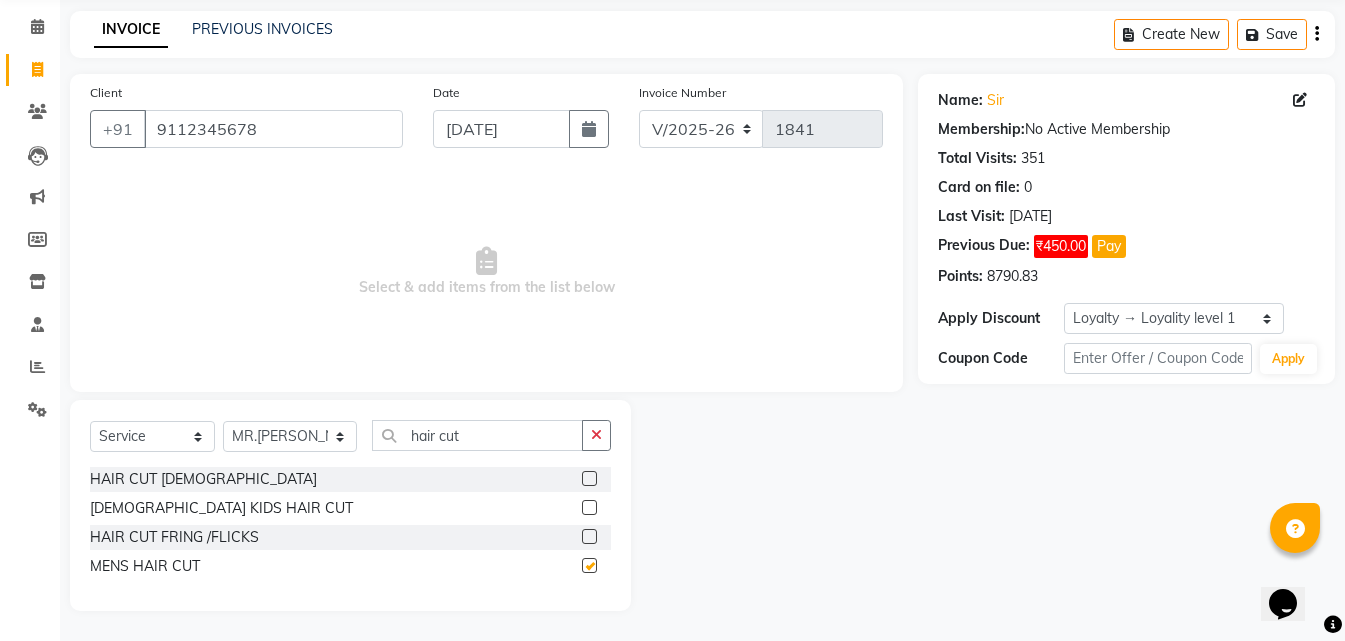 click 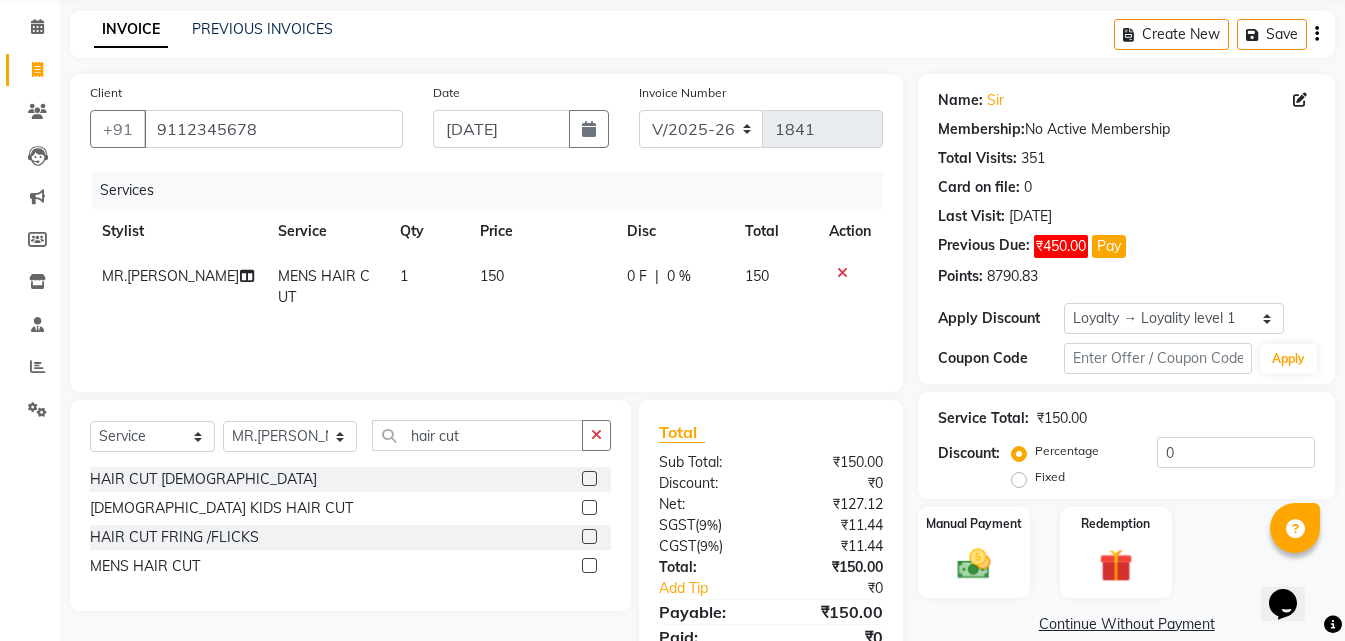 click on "Select  Service  Product  Membership  Package Voucher Prepaid Gift Card  Select Stylist MISS CHANDA MISS KAYNAT MISS KRITIKA  MISS PIHU MISS POOJA MISS.SHRADDHA MISS.SHREYA  MISS SUDHA  MISS. USHA MISS YAMINI mohbat MR. AARIF MR.ANGAD MR. ARUN  MR ARYAN MR. AVINASH MR. FARMAN MR.KARAN MR.KASIM MR. NAUSHAD MR.NAZIM MR. SAM MR.SAMEER MR.VIKASH MR.VISHAL MS RAMCHARAN NONE rashmi hair cut" 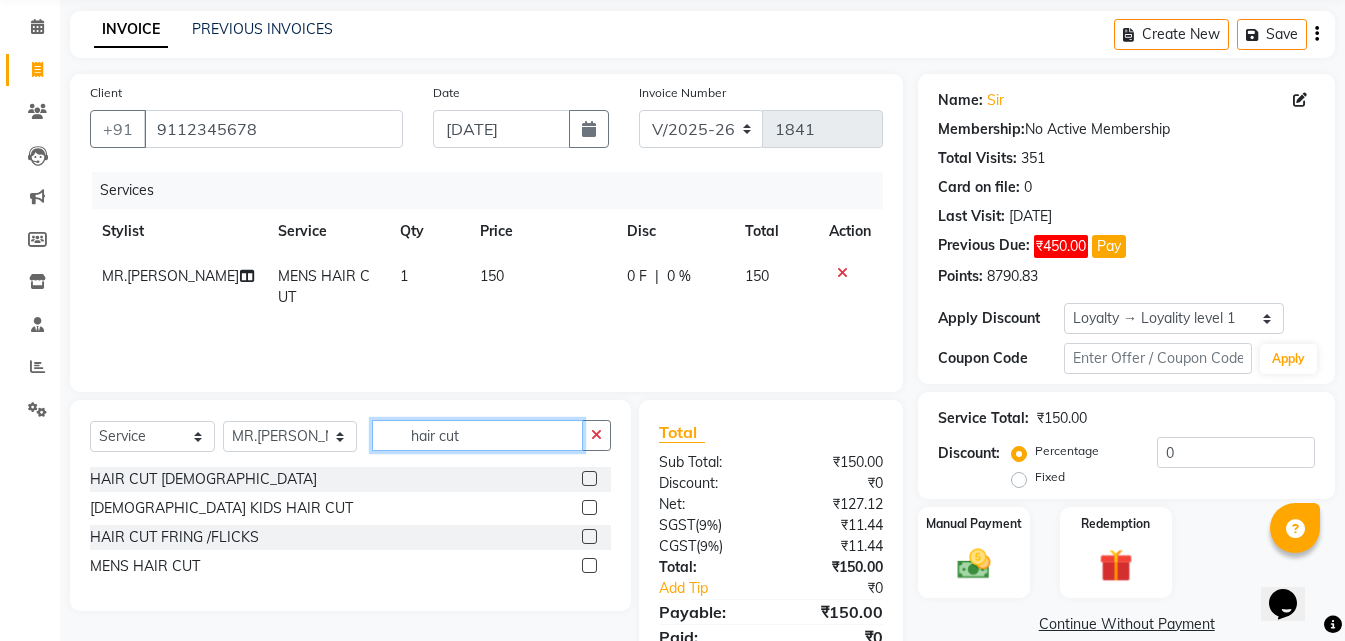 click on "hair cut" 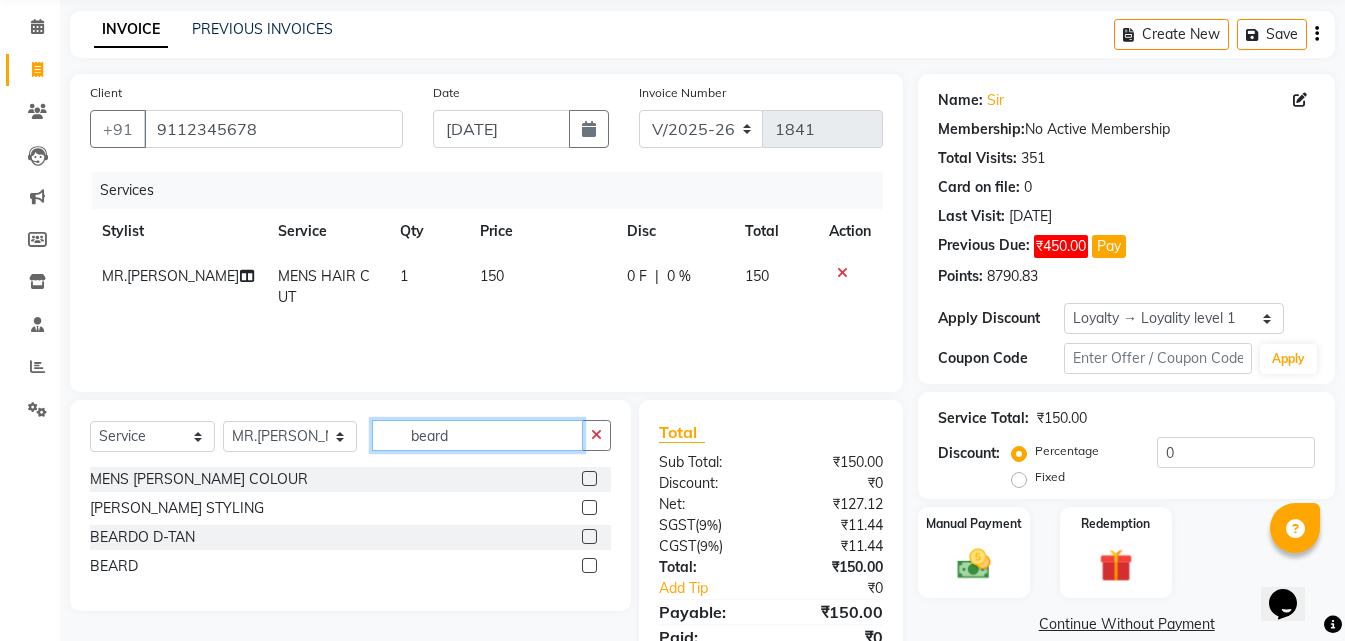 type on "beard" 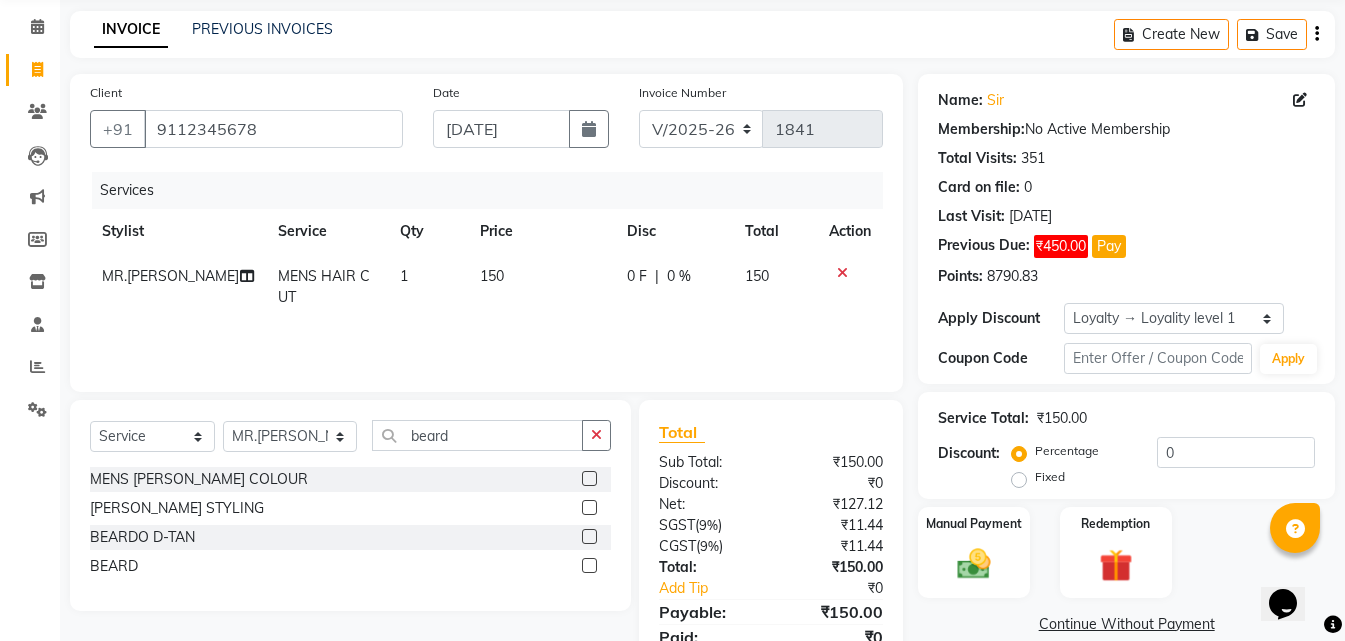 click 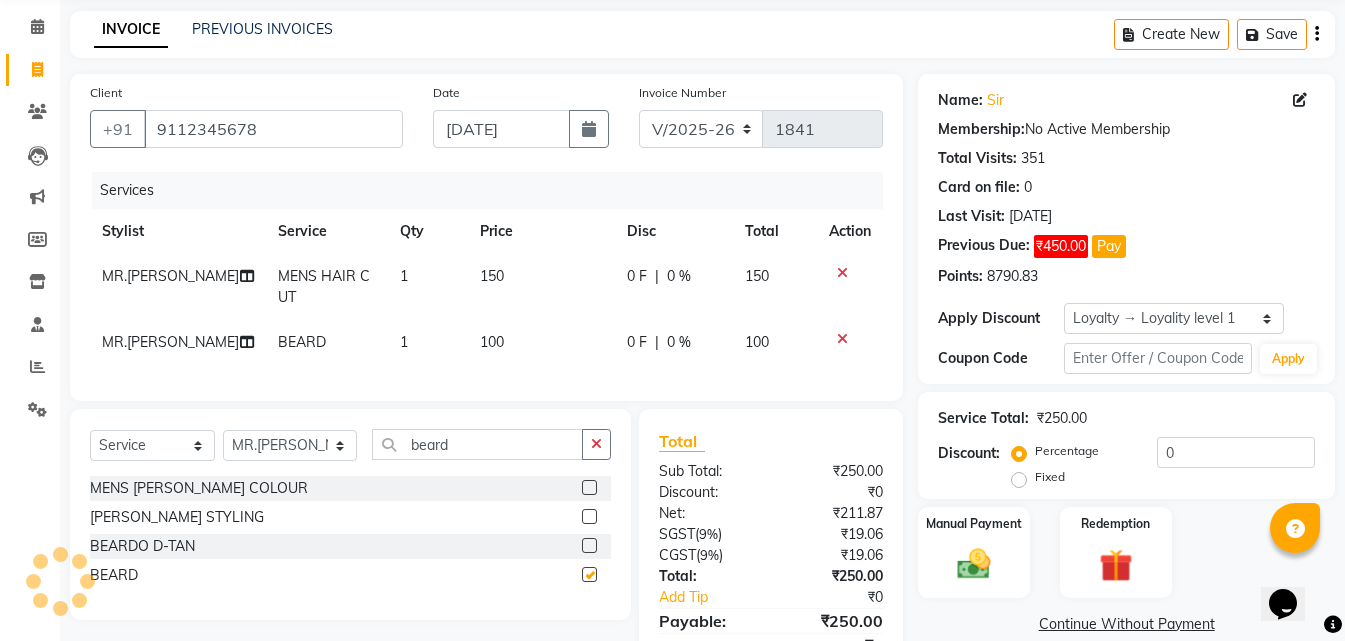 checkbox on "false" 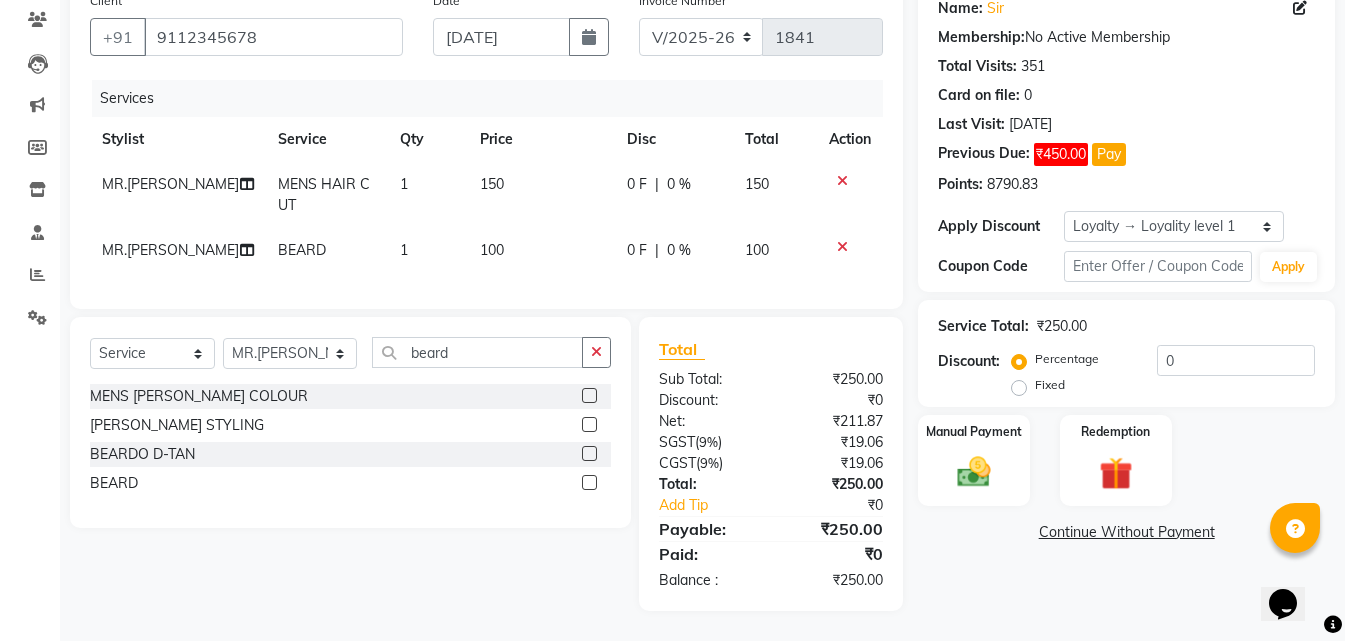scroll, scrollTop: 183, scrollLeft: 0, axis: vertical 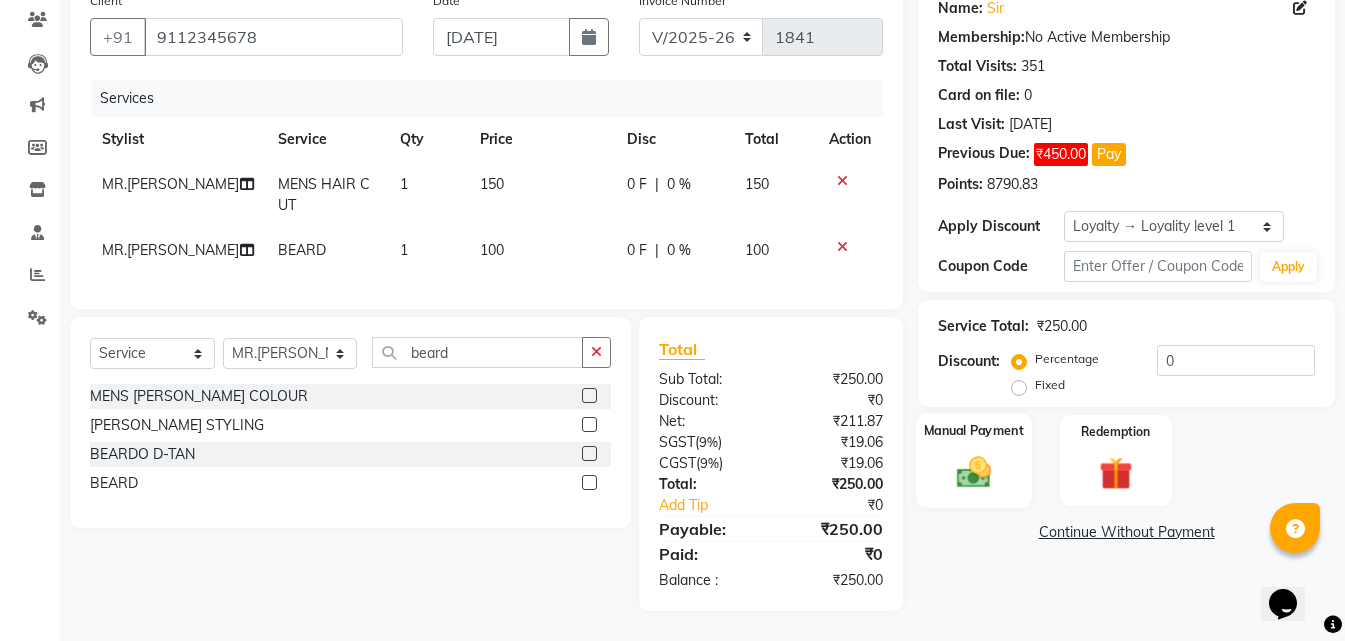 click on "Manual Payment" 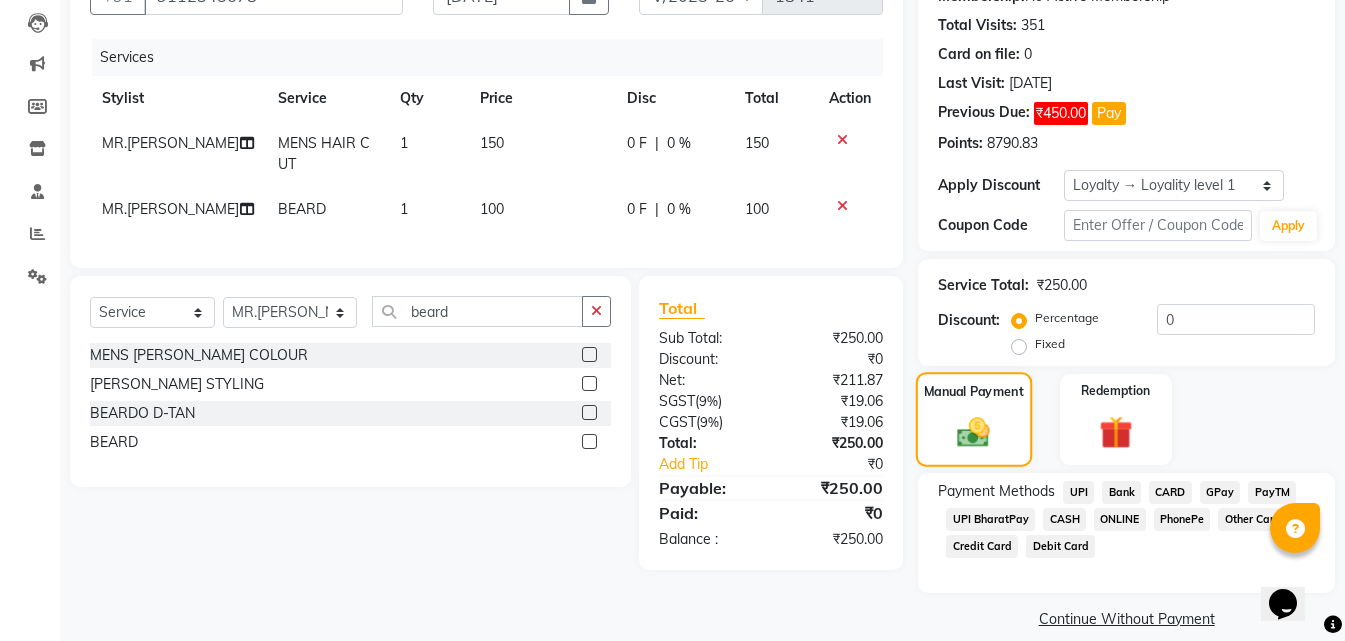scroll, scrollTop: 232, scrollLeft: 0, axis: vertical 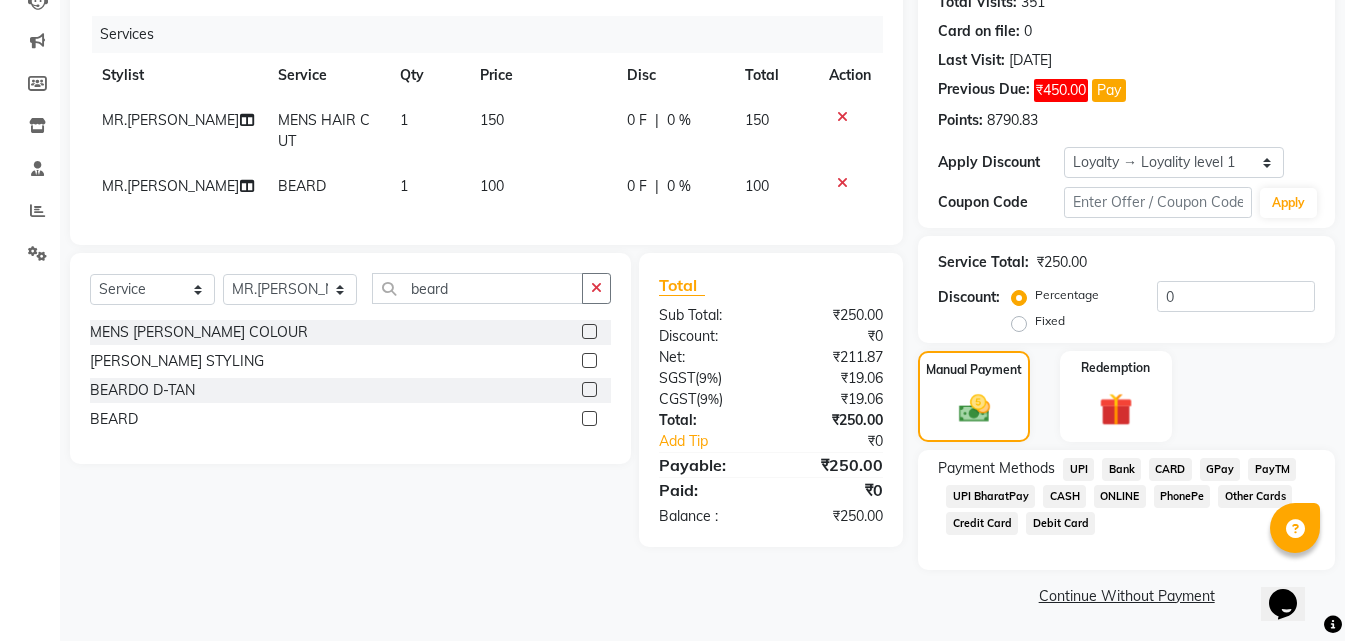click on "CASH" 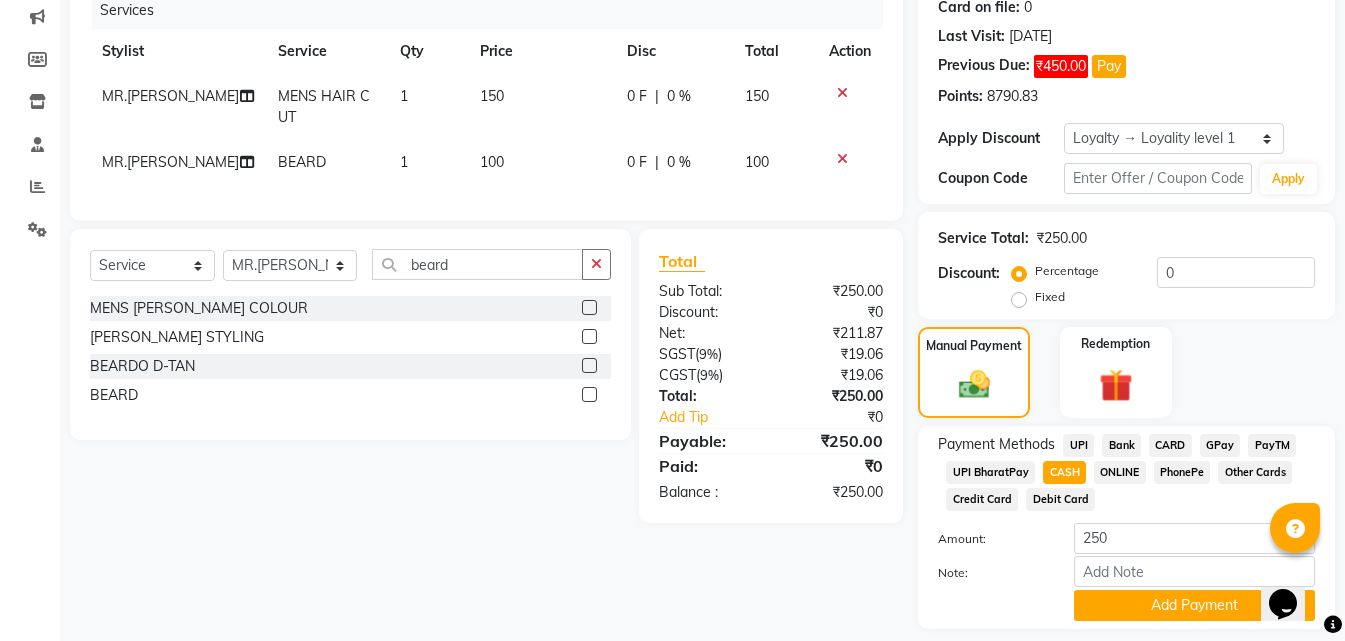 scroll, scrollTop: 315, scrollLeft: 0, axis: vertical 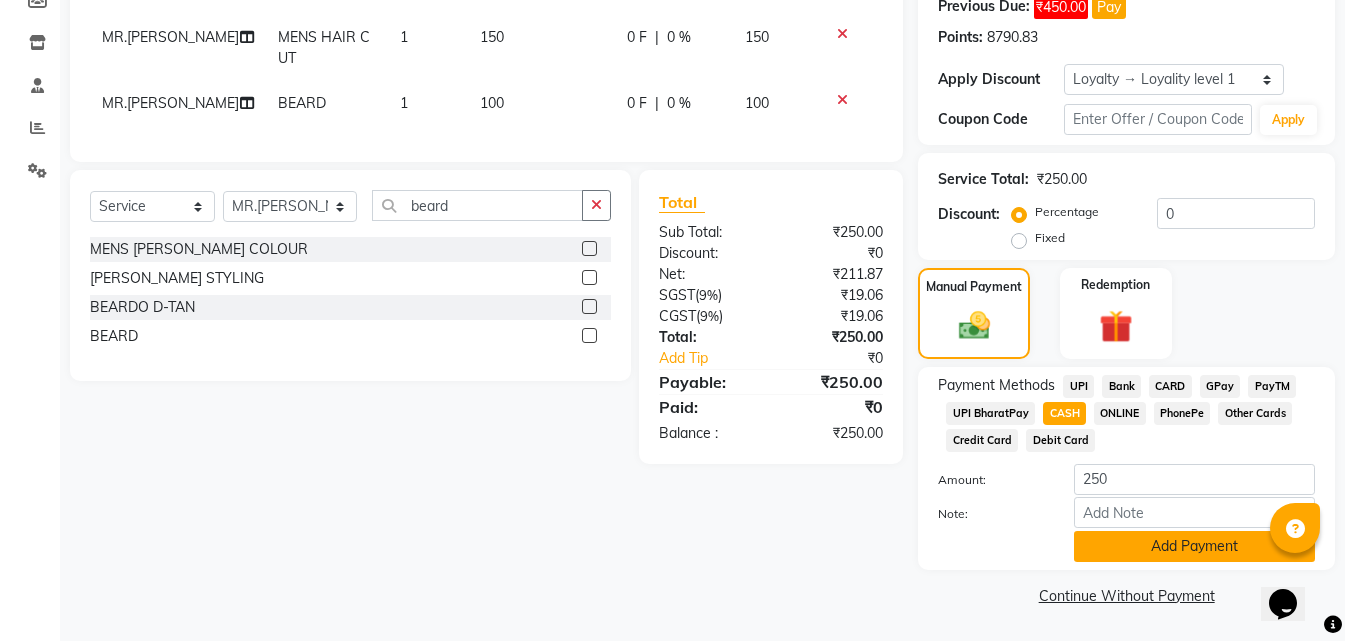 click on "Add Payment" 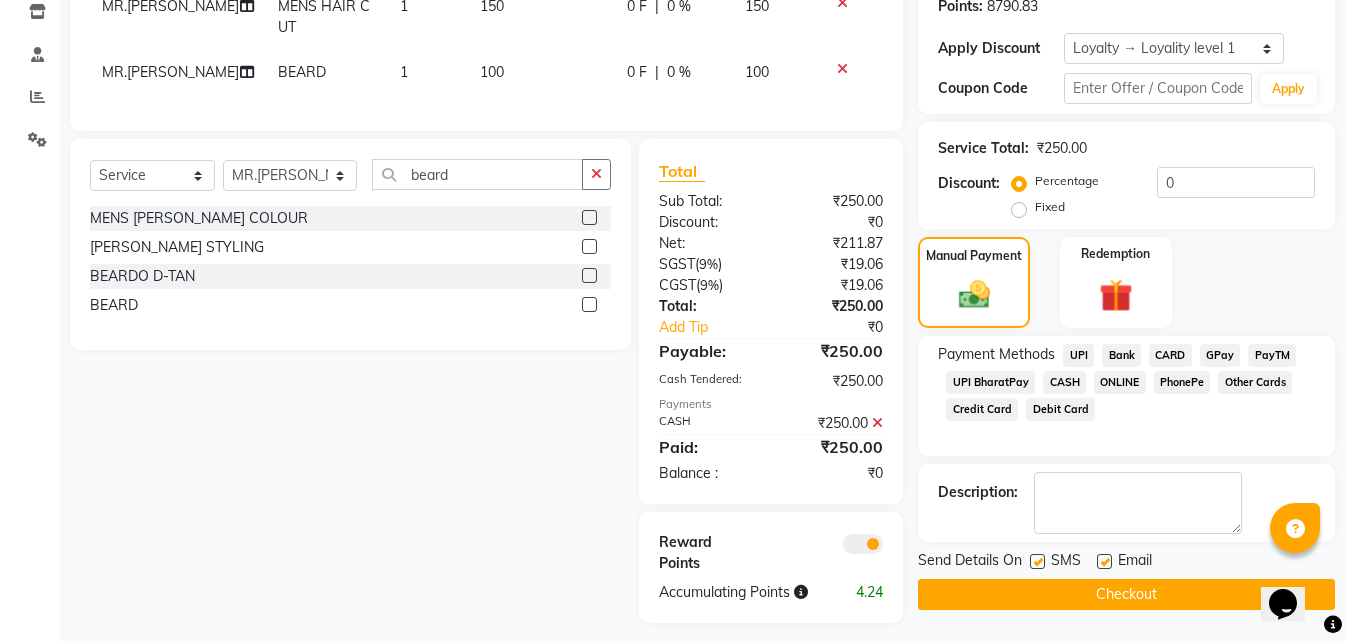 scroll, scrollTop: 373, scrollLeft: 0, axis: vertical 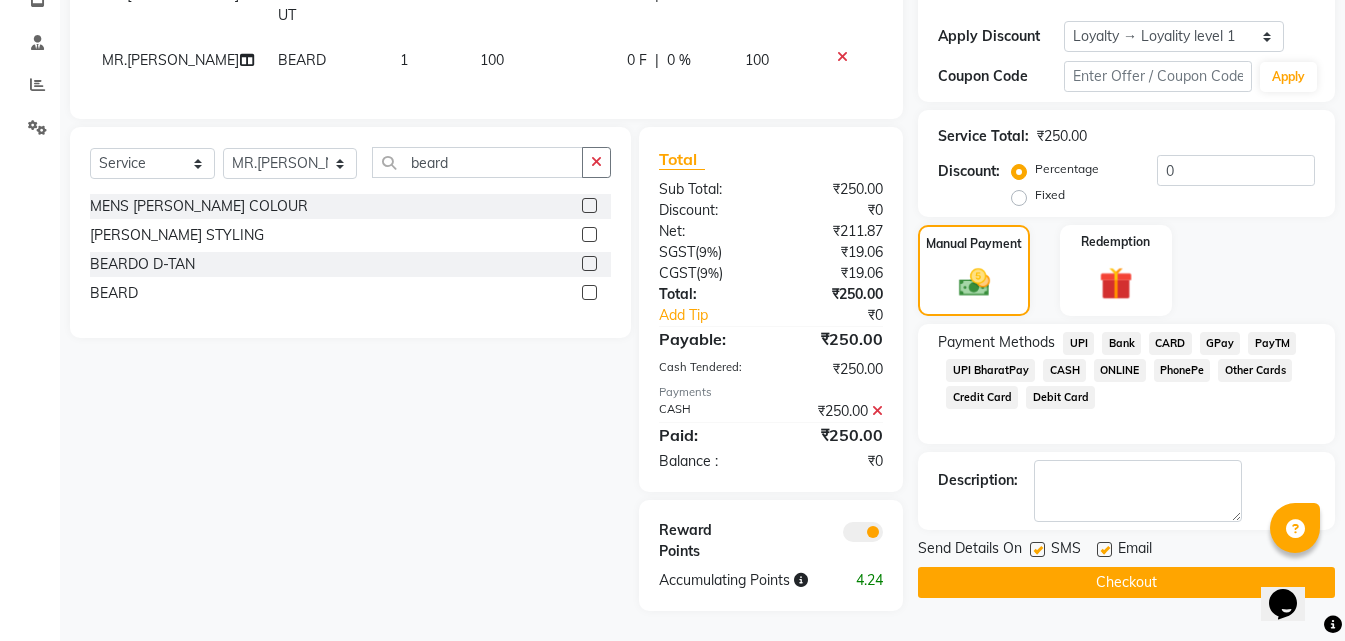 click on "Checkout" 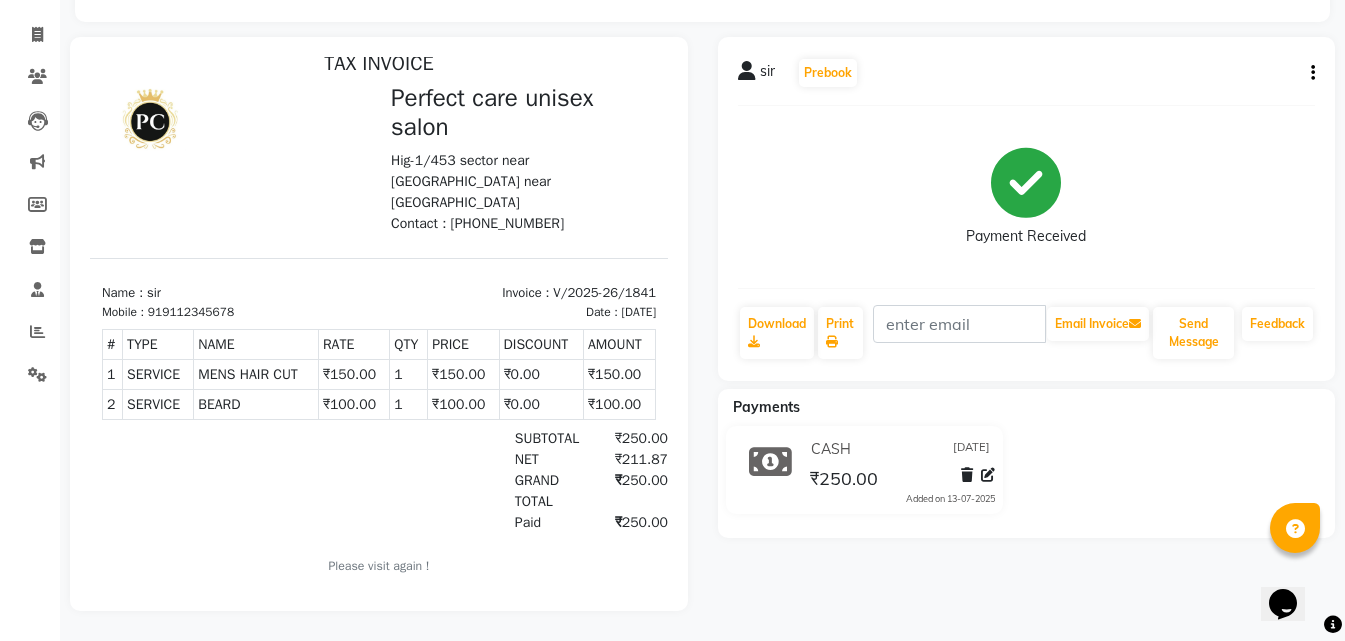 scroll, scrollTop: 16, scrollLeft: 0, axis: vertical 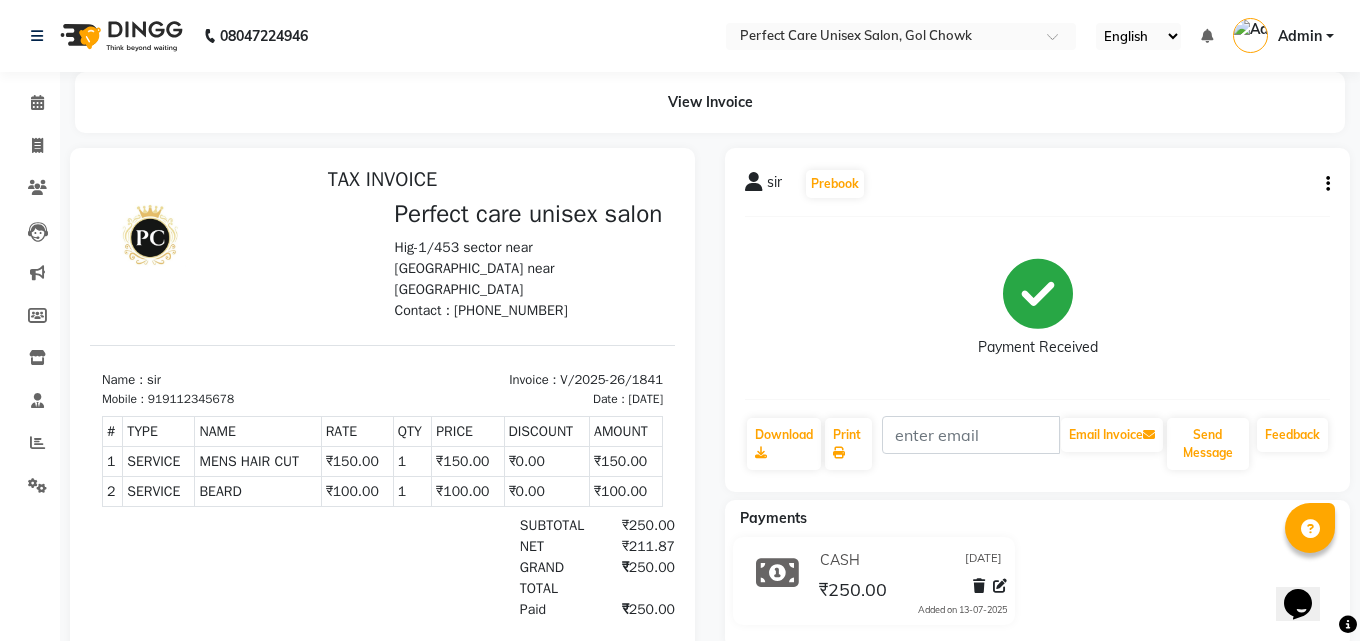 select on "service" 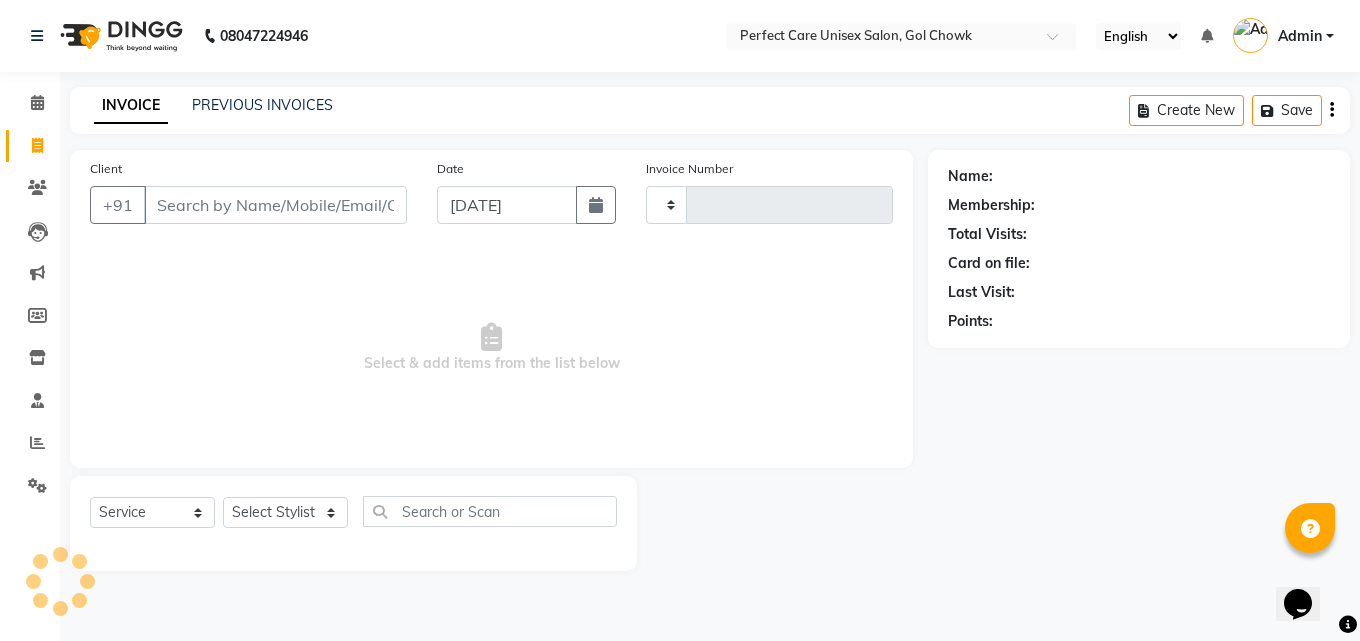 type on "1842" 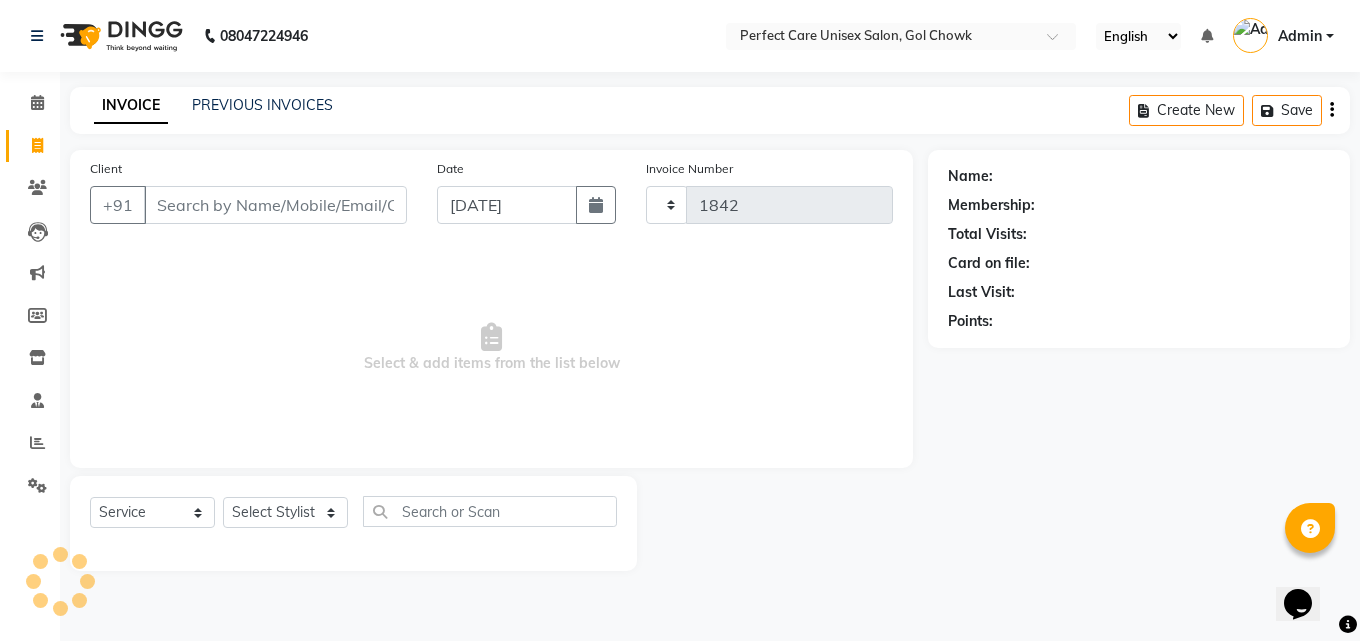 select on "4751" 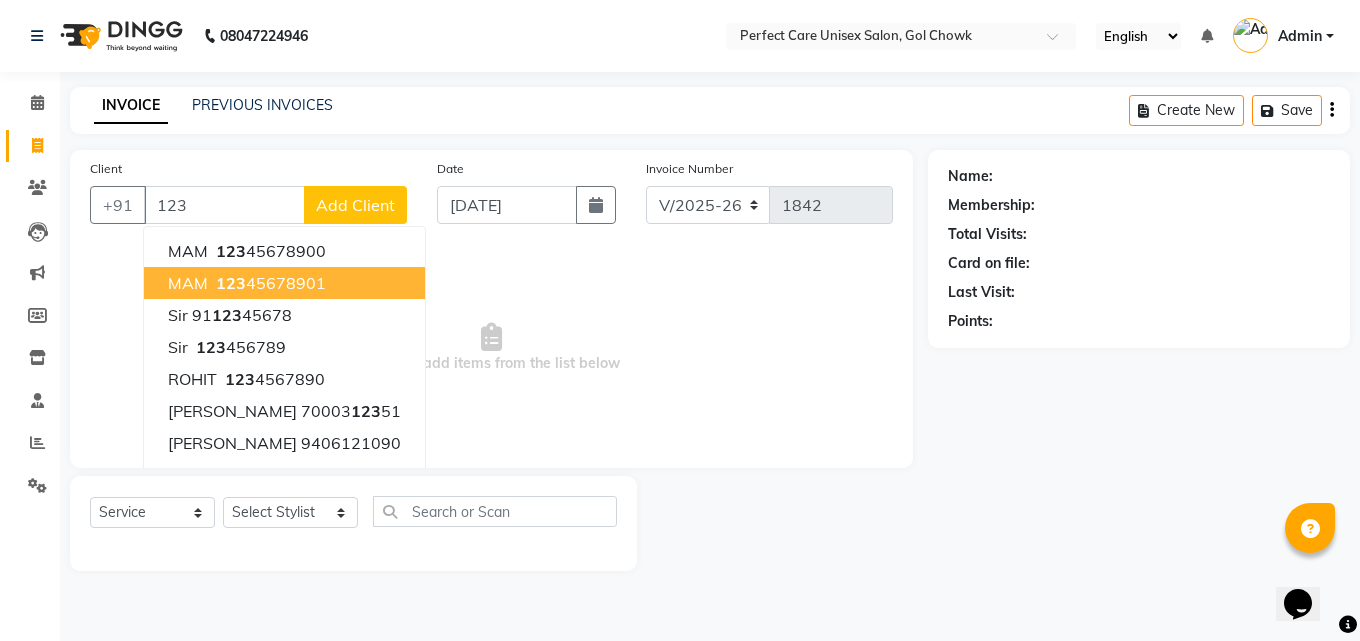 click on "123 45678901" at bounding box center (269, 283) 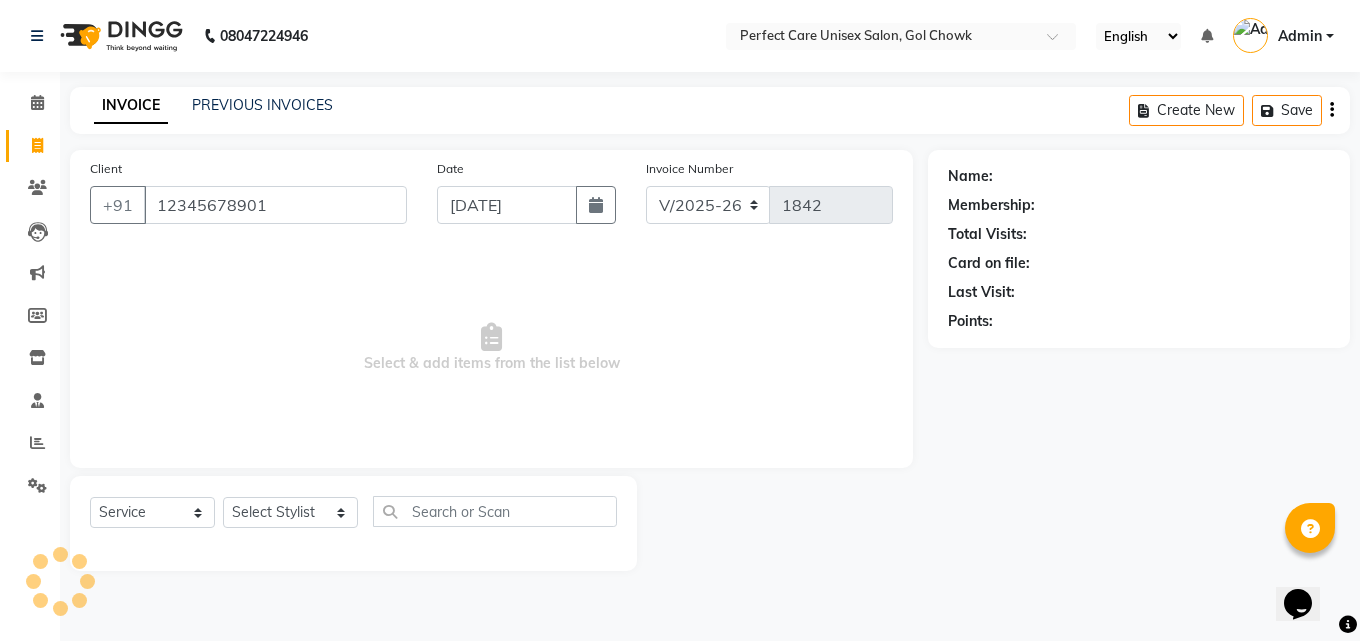 type on "12345678901" 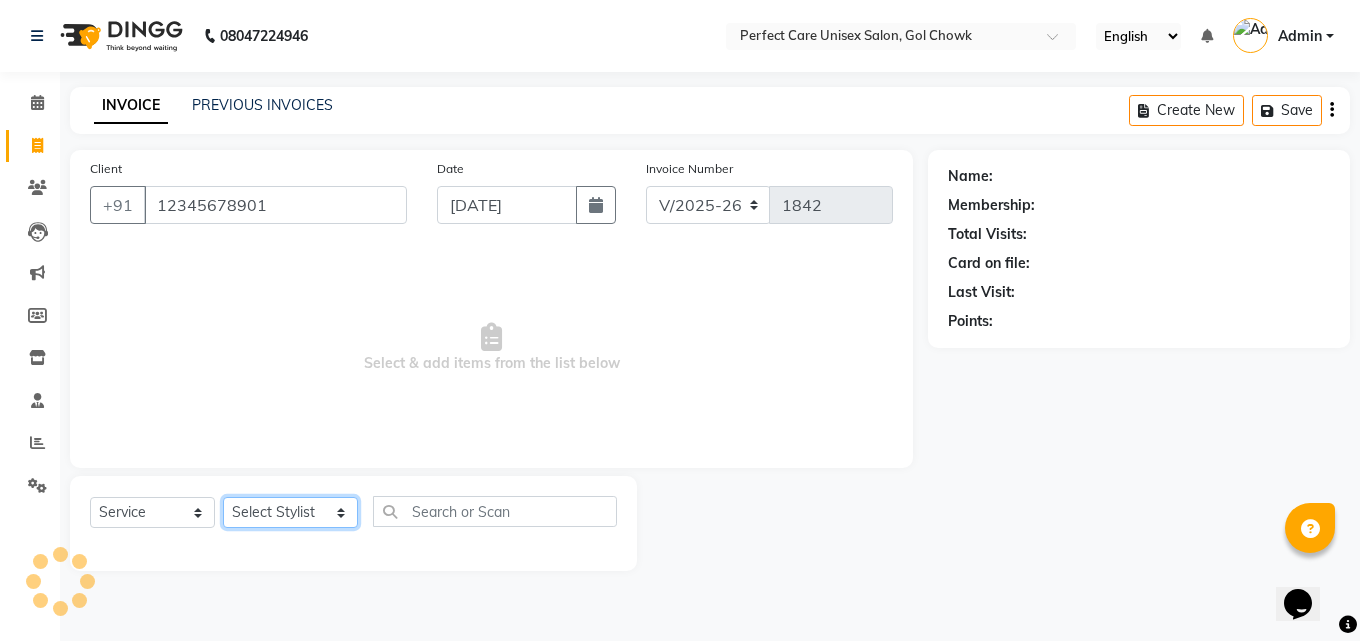click on "Select Stylist [PERSON_NAME] MISS [PERSON_NAME] MISS [PERSON_NAME]  MISS [PERSON_NAME] [PERSON_NAME] MISS.[PERSON_NAME] MISS.[PERSON_NAME]  MISS [PERSON_NAME]  MISS. USHA [PERSON_NAME] [PERSON_NAME] MR.[PERSON_NAME] MR. [PERSON_NAME]  MR [PERSON_NAME] MR. AVINASH [PERSON_NAME] [PERSON_NAME] [PERSON_NAME] [PERSON_NAME] [PERSON_NAME] MR. [PERSON_NAME] MR.[PERSON_NAME] [PERSON_NAME] MR.[PERSON_NAME] [PERSON_NAME] NONE rashmi" 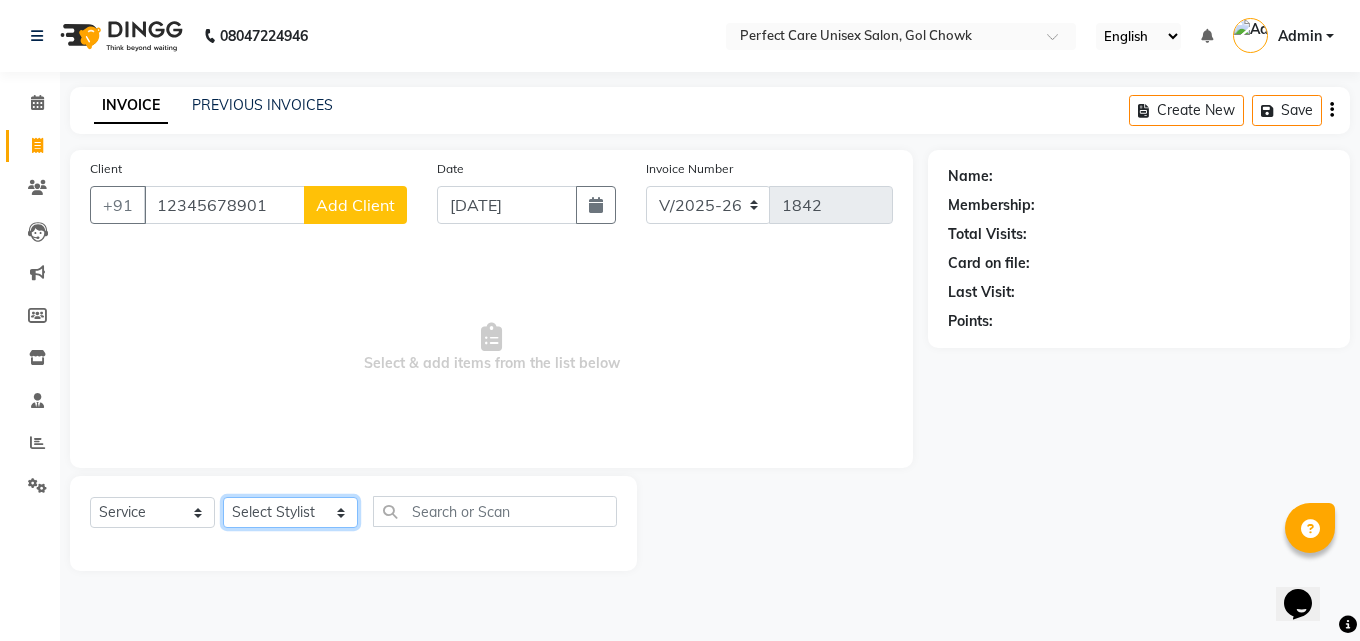 select on "78640" 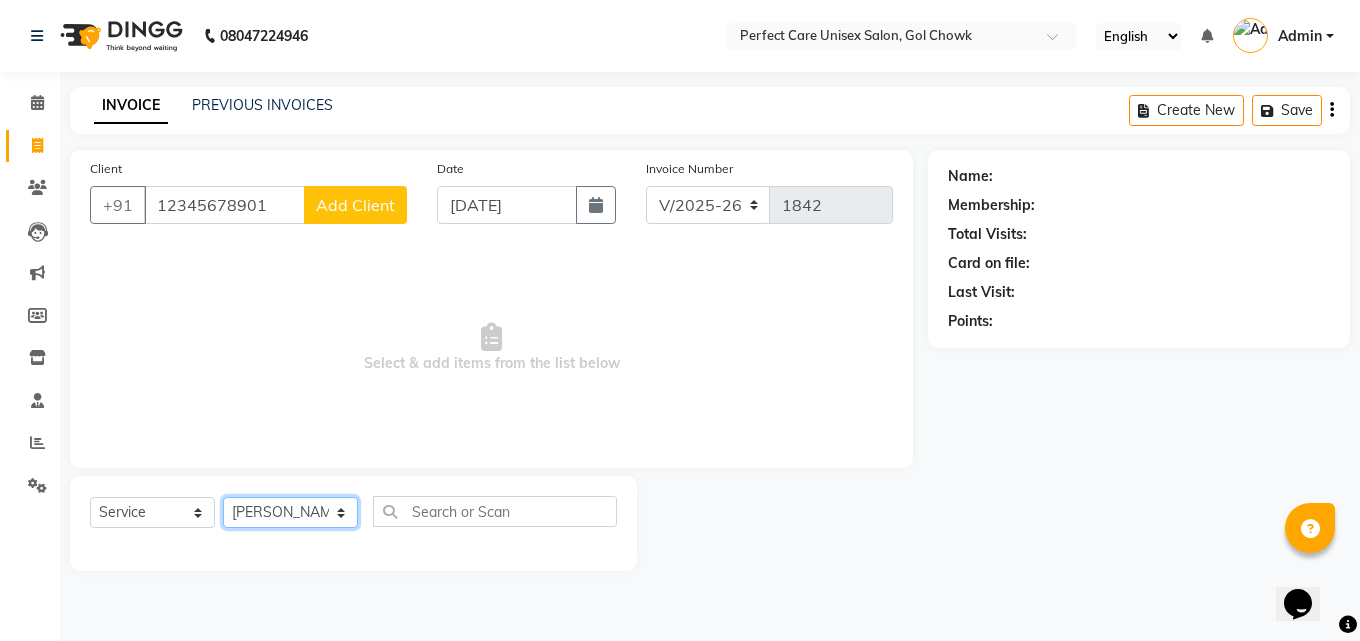 click on "Select Stylist [PERSON_NAME] MISS [PERSON_NAME] MISS [PERSON_NAME]  MISS [PERSON_NAME] [PERSON_NAME] MISS.[PERSON_NAME] MISS.[PERSON_NAME]  MISS [PERSON_NAME]  MISS. USHA [PERSON_NAME] [PERSON_NAME] MR.[PERSON_NAME] MR. [PERSON_NAME]  MR [PERSON_NAME] MR. AVINASH [PERSON_NAME] [PERSON_NAME] [PERSON_NAME] [PERSON_NAME] [PERSON_NAME] MR. [PERSON_NAME] MR.[PERSON_NAME] [PERSON_NAME] MR.[PERSON_NAME] [PERSON_NAME] NONE rashmi" 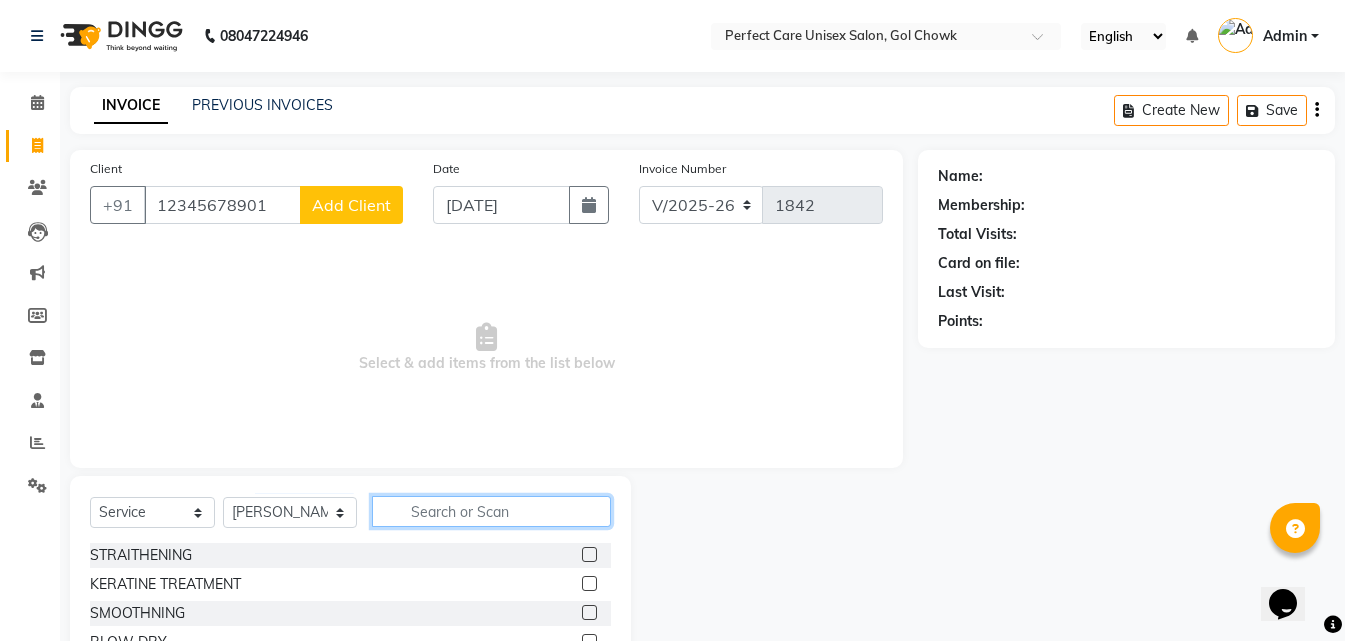 click 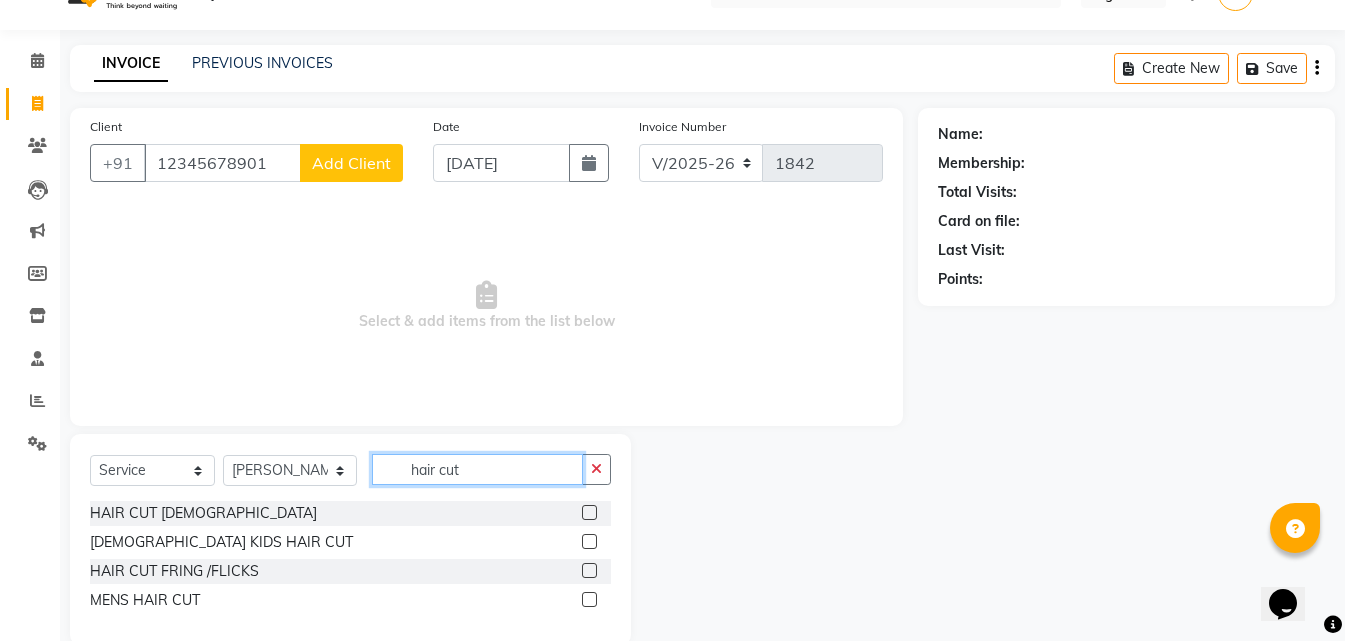 scroll, scrollTop: 76, scrollLeft: 0, axis: vertical 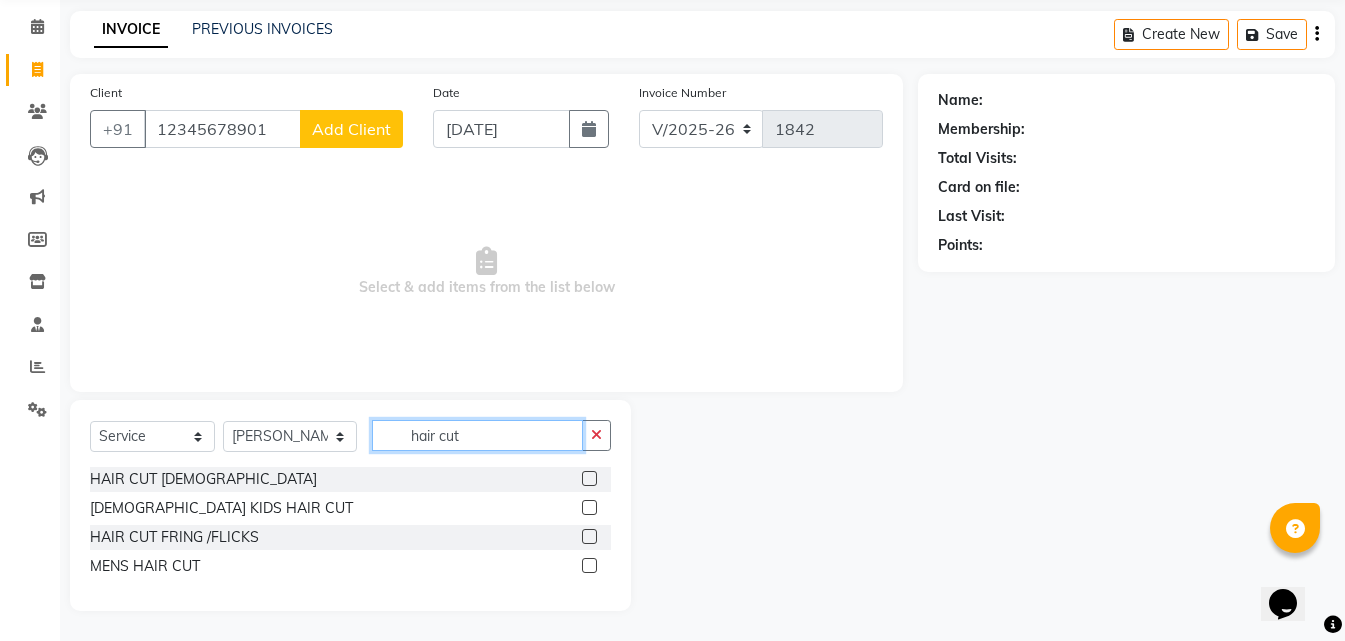 type on "hair cut" 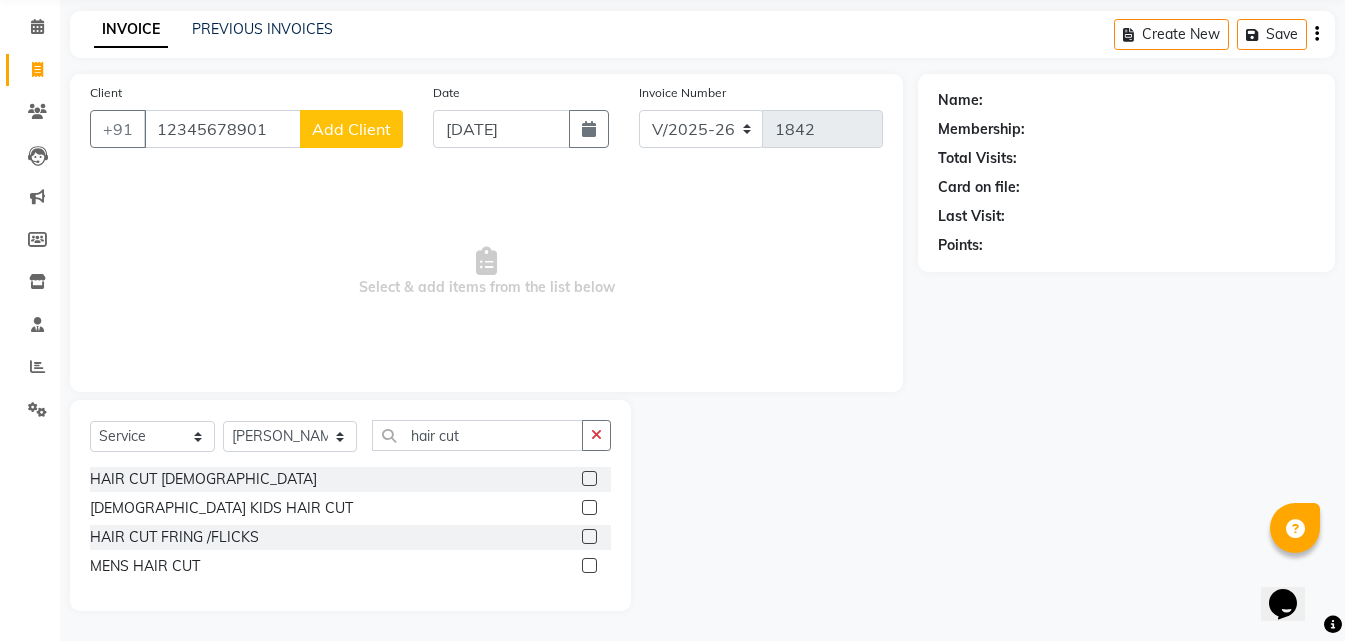 click 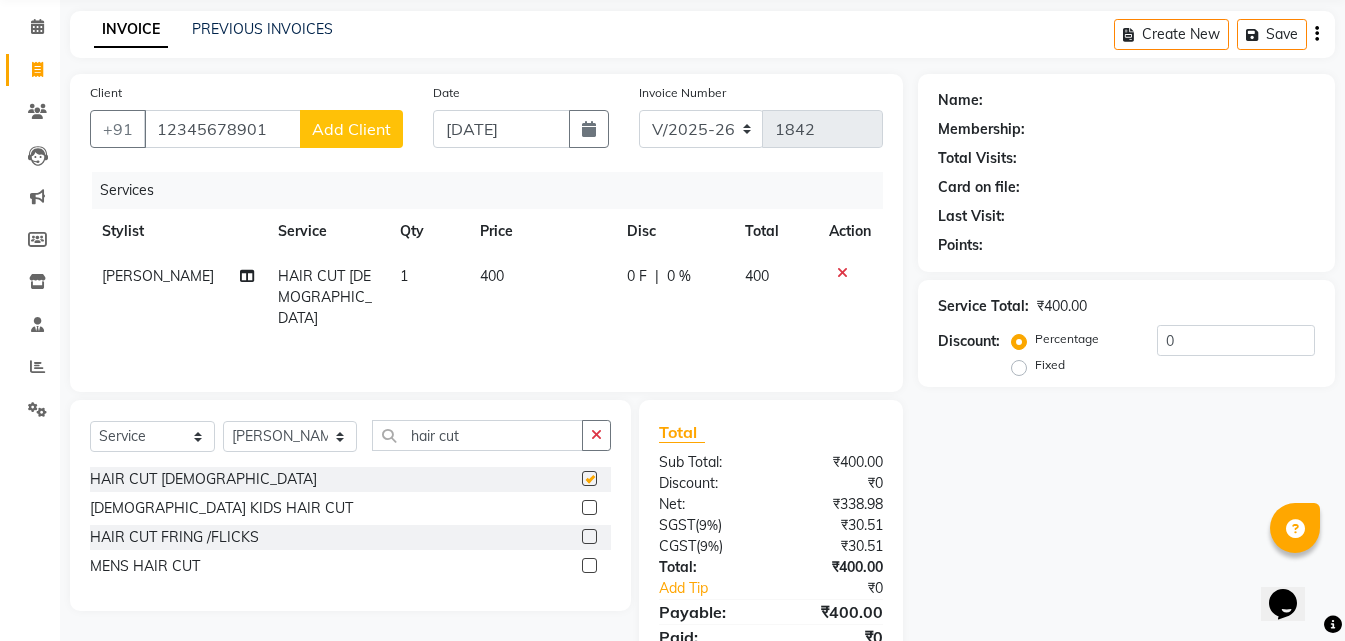 checkbox on "false" 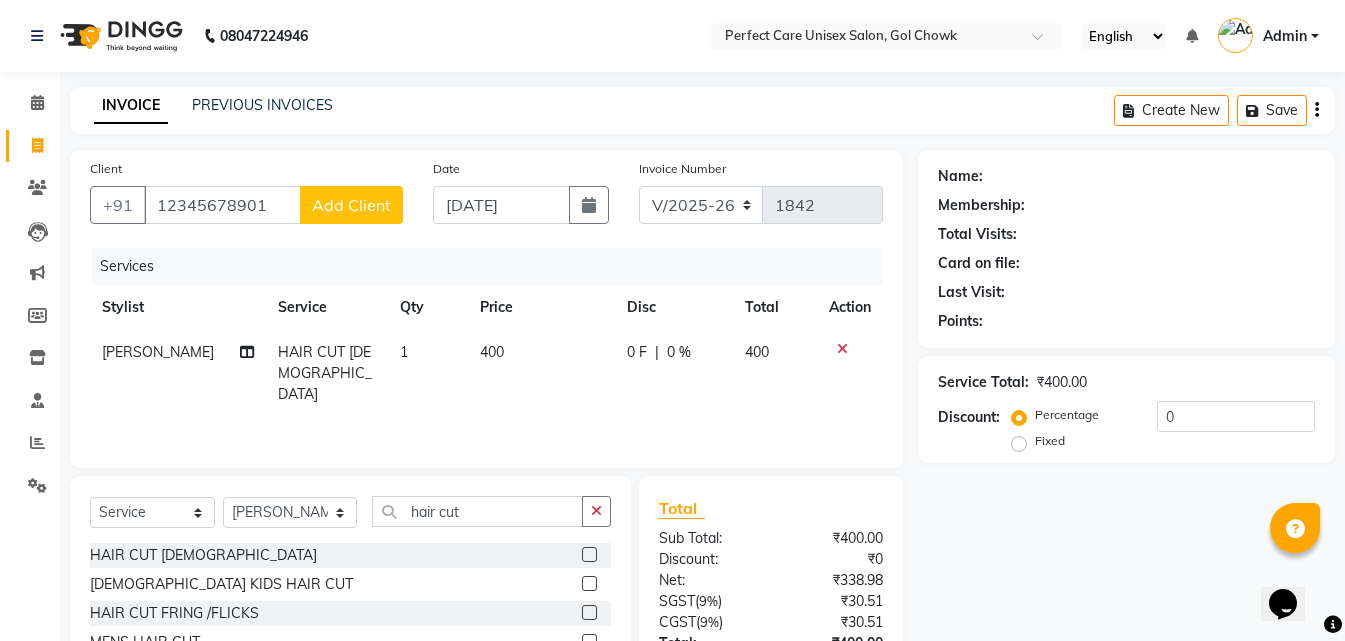 scroll, scrollTop: 159, scrollLeft: 0, axis: vertical 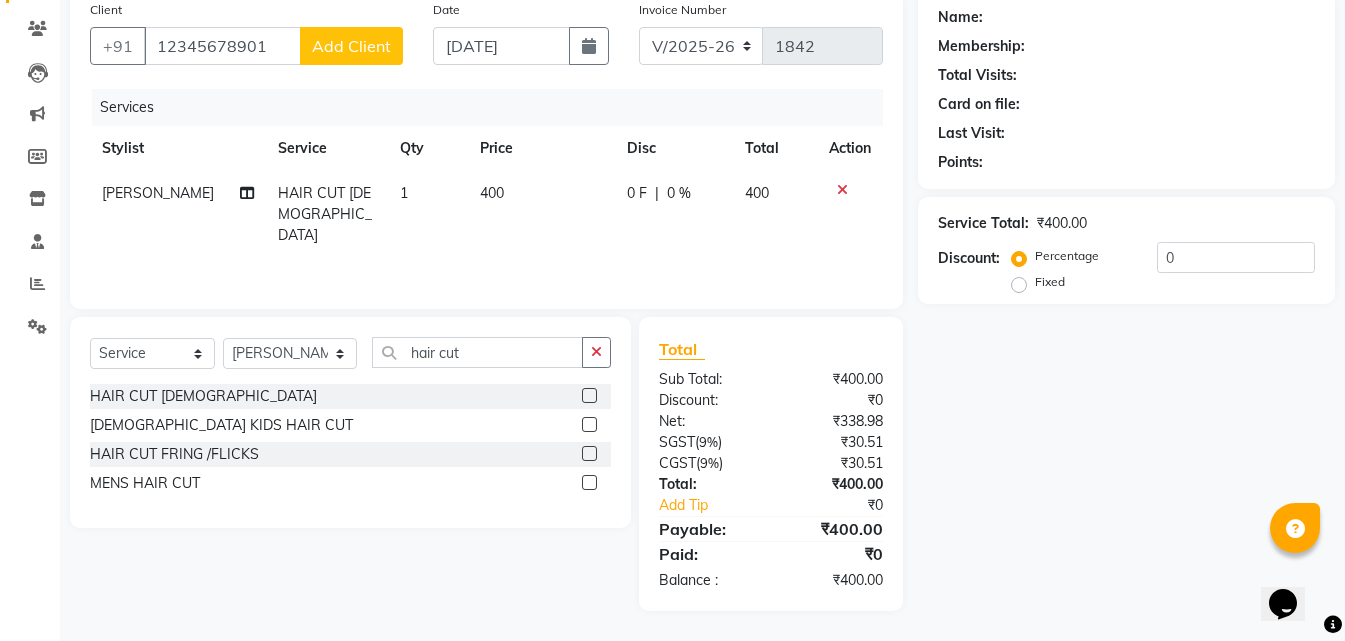 click on "Name: Membership: Total Visits: Card on file: Last Visit:  Points:  Service Total:  ₹400.00  Discount:  Percentage   Fixed  0" 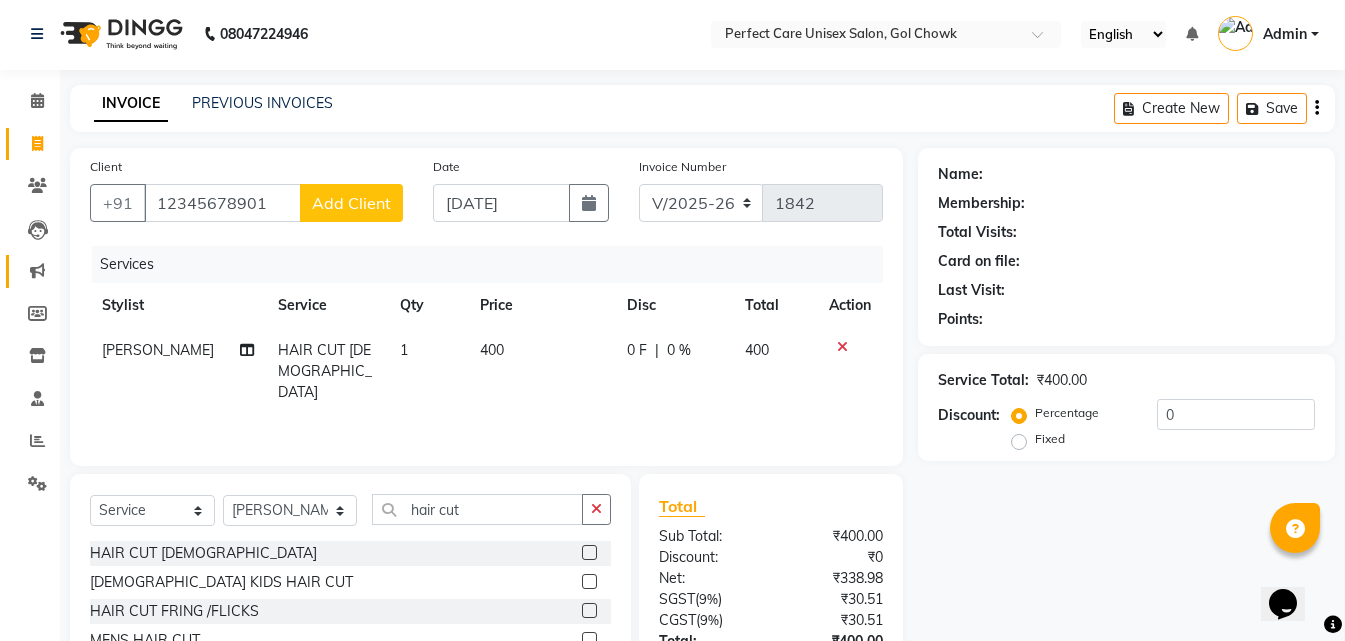 scroll, scrollTop: 0, scrollLeft: 0, axis: both 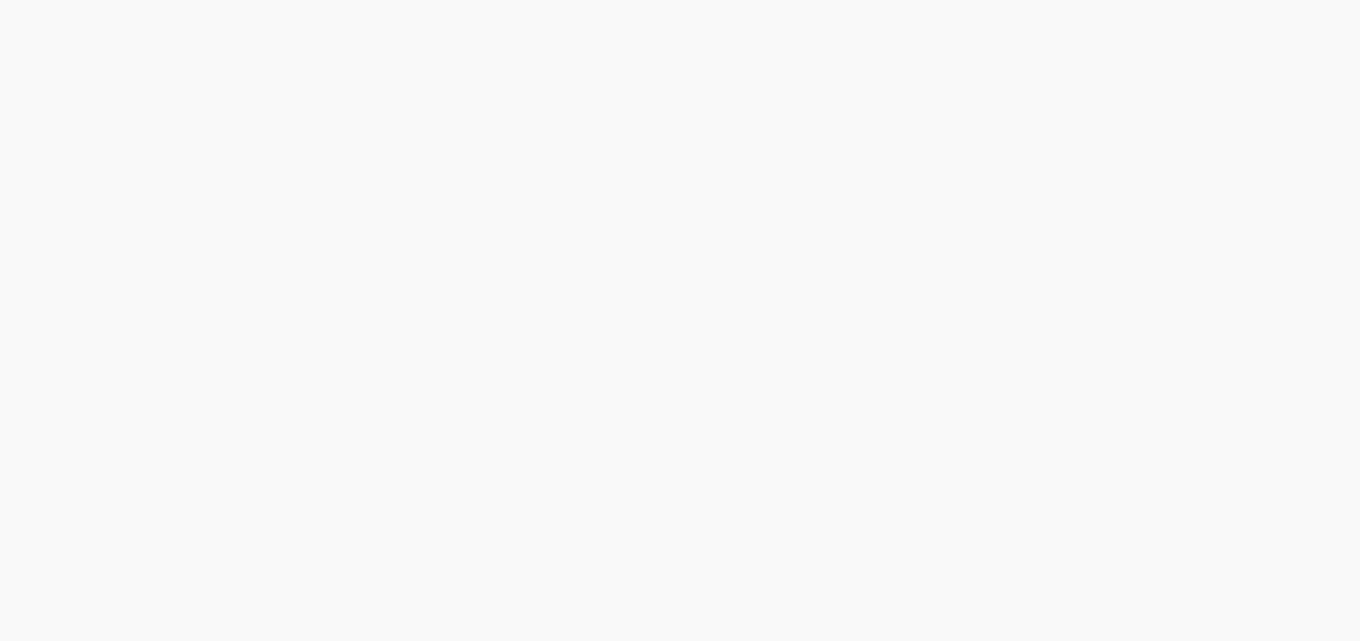 select on "4751" 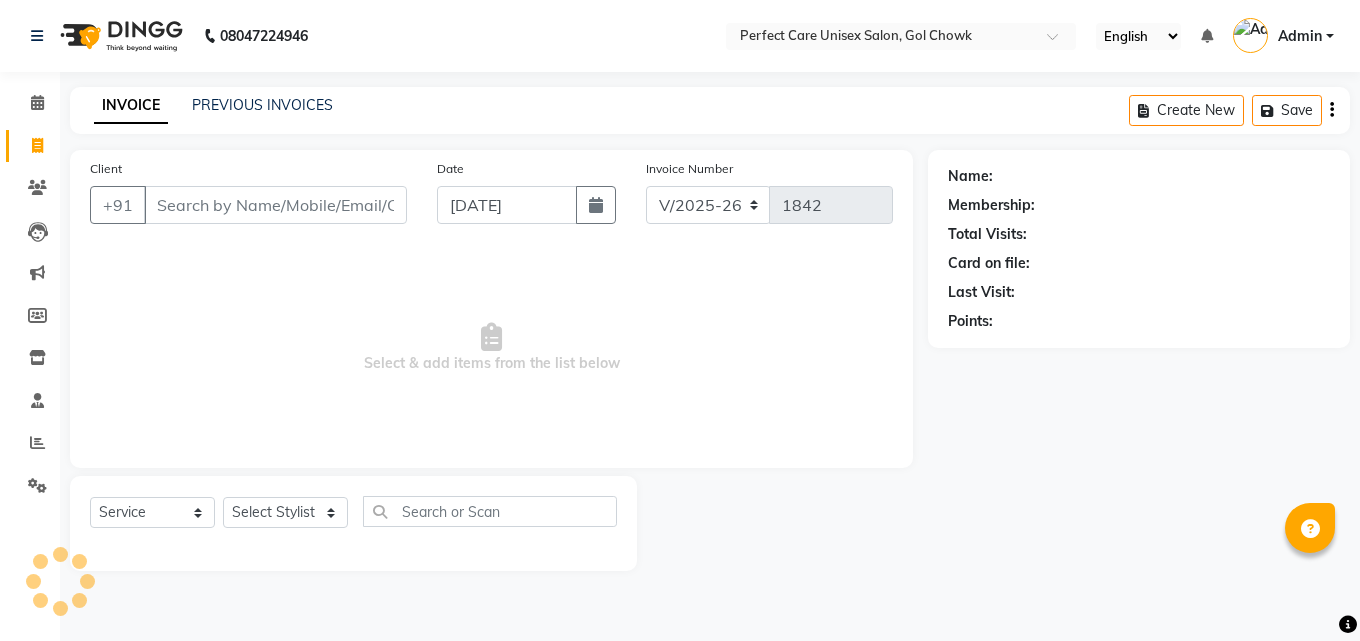 select on "en" 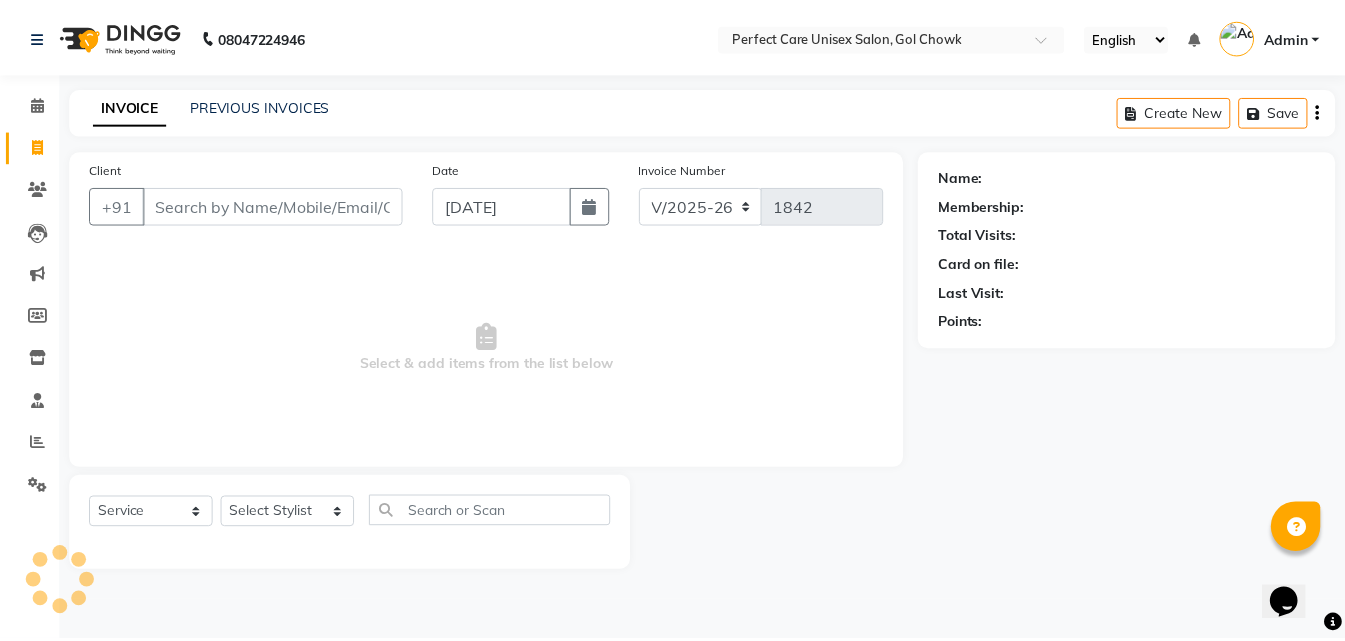 scroll, scrollTop: 0, scrollLeft: 0, axis: both 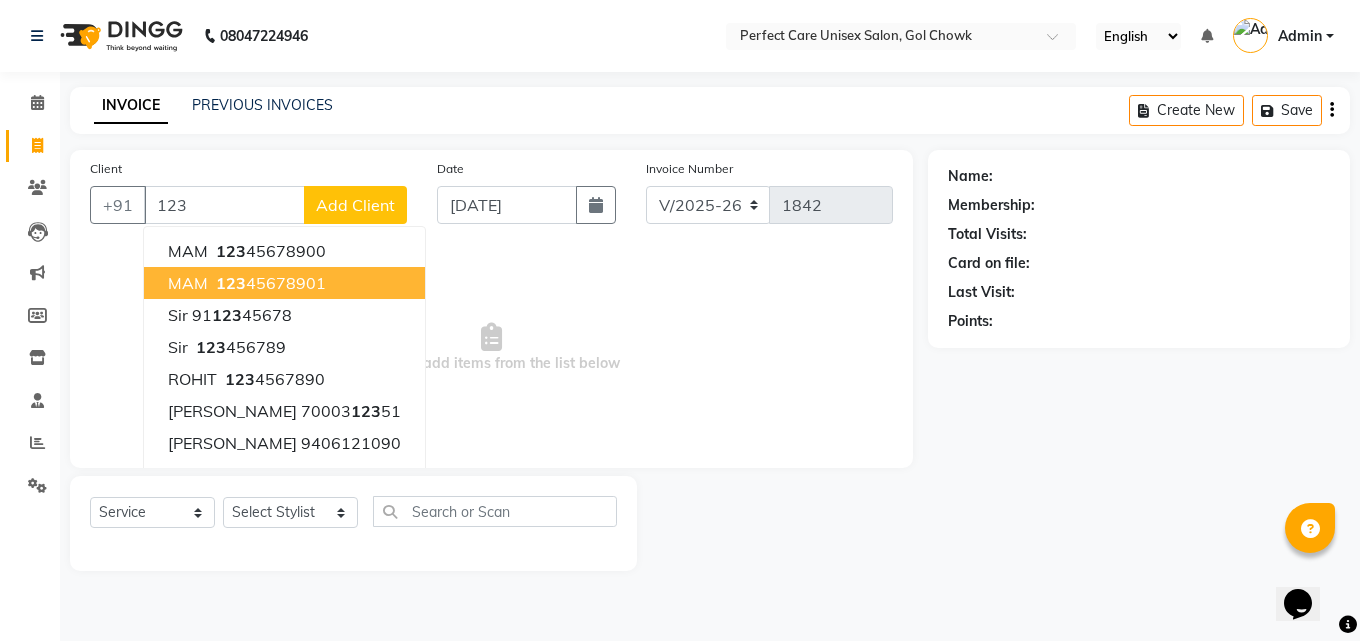 click on "123 45678901" at bounding box center (269, 283) 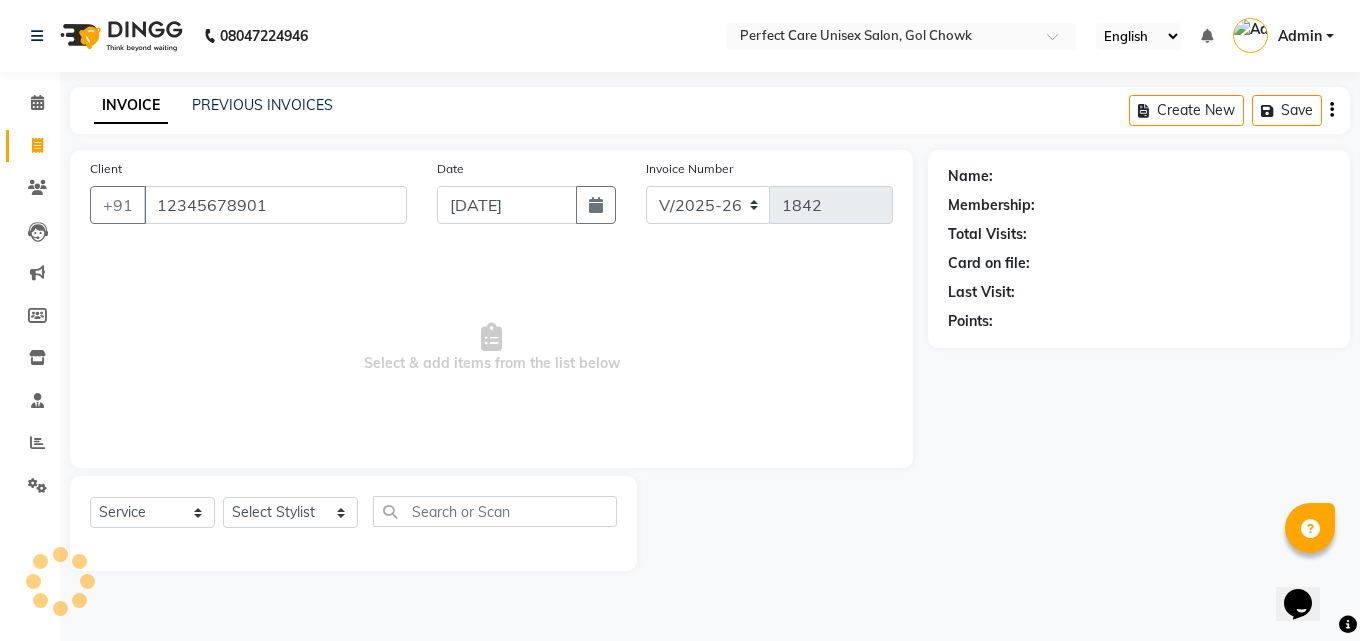 type on "12345678901" 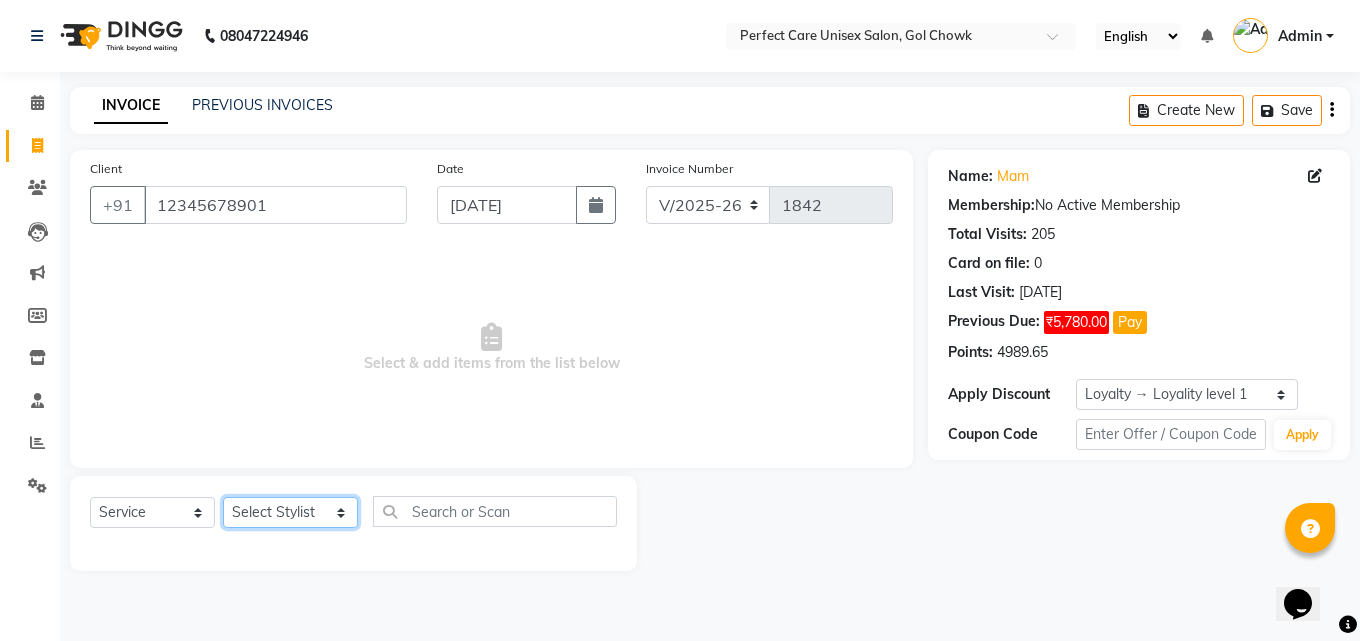 click on "Select Stylist [PERSON_NAME] MISS [PERSON_NAME] MISS [PERSON_NAME]  MISS [PERSON_NAME] [PERSON_NAME] MISS.[PERSON_NAME] MISS.[PERSON_NAME]  MISS [PERSON_NAME]  MISS. USHA [PERSON_NAME] [PERSON_NAME] MR.[PERSON_NAME] MR. [PERSON_NAME]  MR [PERSON_NAME] MR. AVINASH [PERSON_NAME] [PERSON_NAME] [PERSON_NAME] [PERSON_NAME] [PERSON_NAME] MR. [PERSON_NAME] MR.[PERSON_NAME] [PERSON_NAME] MR.[PERSON_NAME] [PERSON_NAME] NONE rashmi" 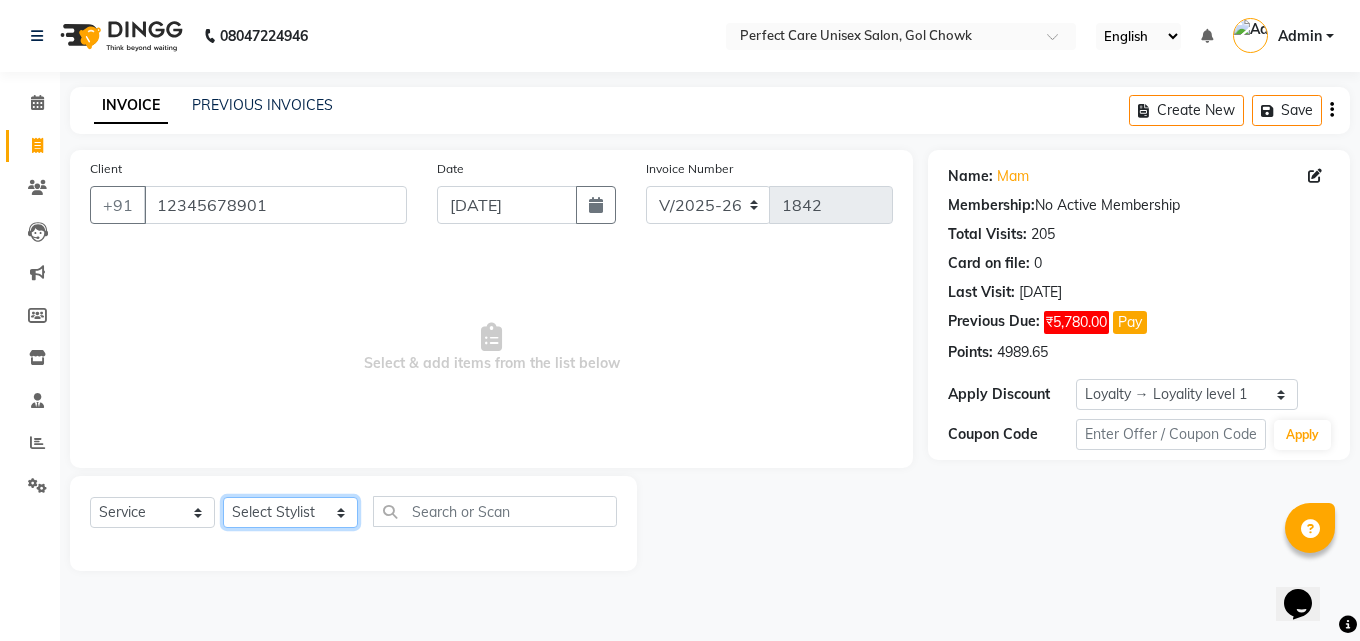 select on "78640" 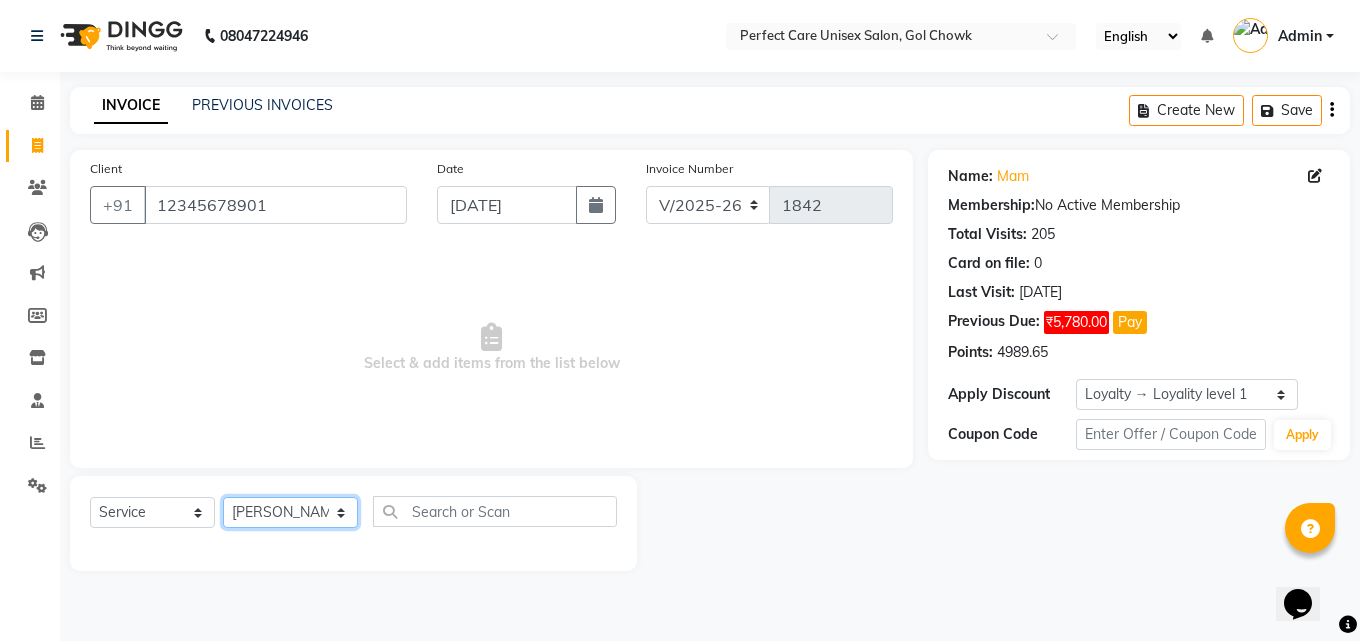click on "Select Stylist [PERSON_NAME] MISS [PERSON_NAME] MISS [PERSON_NAME]  MISS [PERSON_NAME] [PERSON_NAME] MISS.[PERSON_NAME] MISS.[PERSON_NAME]  MISS [PERSON_NAME]  MISS. USHA [PERSON_NAME] [PERSON_NAME] MR.[PERSON_NAME] MR. [PERSON_NAME]  MR [PERSON_NAME] MR. AVINASH [PERSON_NAME] [PERSON_NAME] [PERSON_NAME] [PERSON_NAME] [PERSON_NAME] MR. [PERSON_NAME] MR.[PERSON_NAME] [PERSON_NAME] MR.[PERSON_NAME] [PERSON_NAME] NONE rashmi" 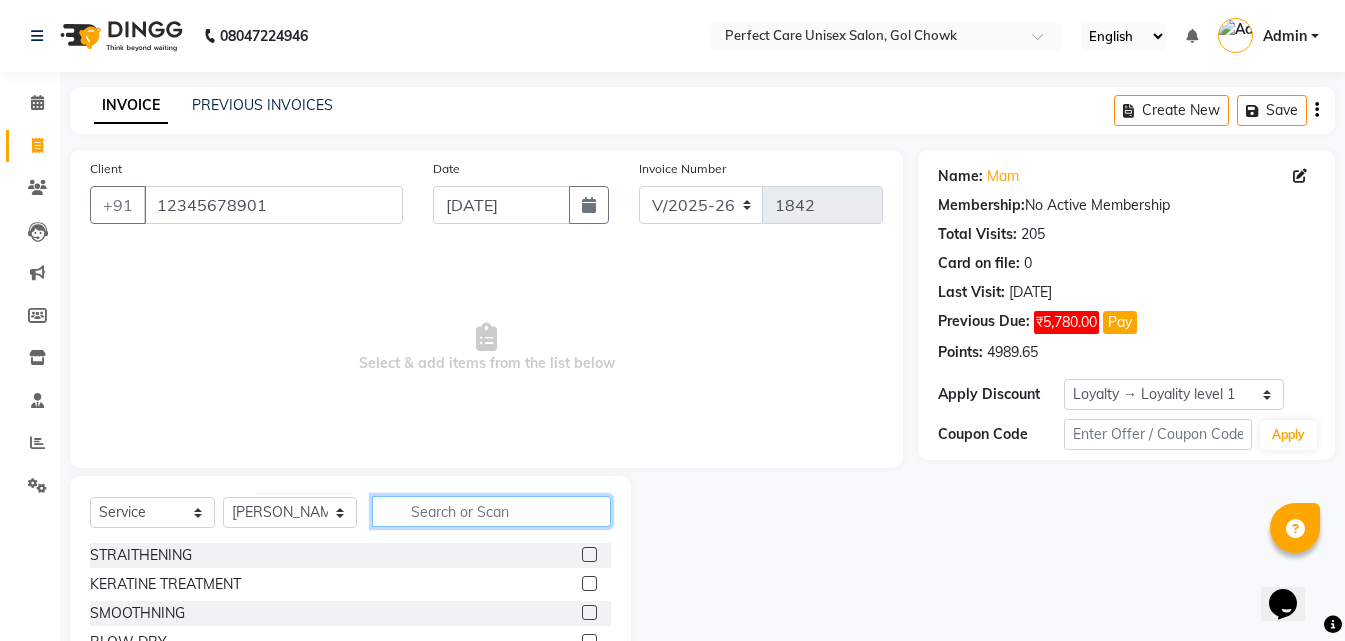 click 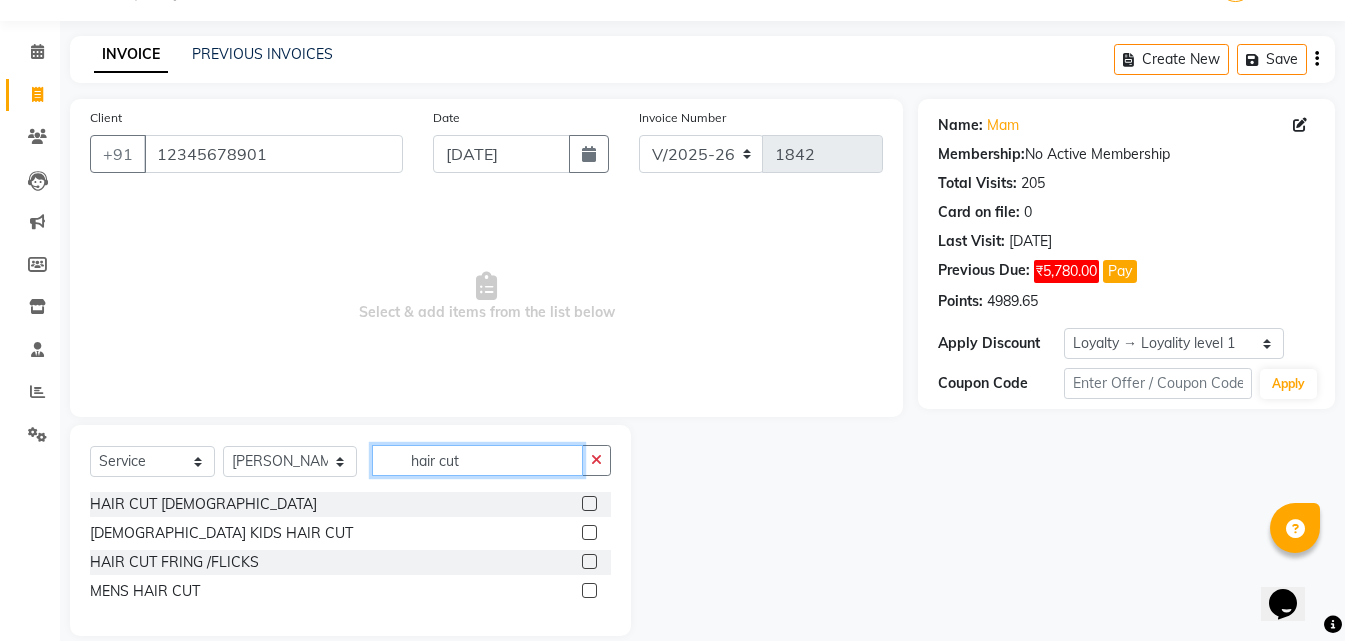 scroll, scrollTop: 76, scrollLeft: 0, axis: vertical 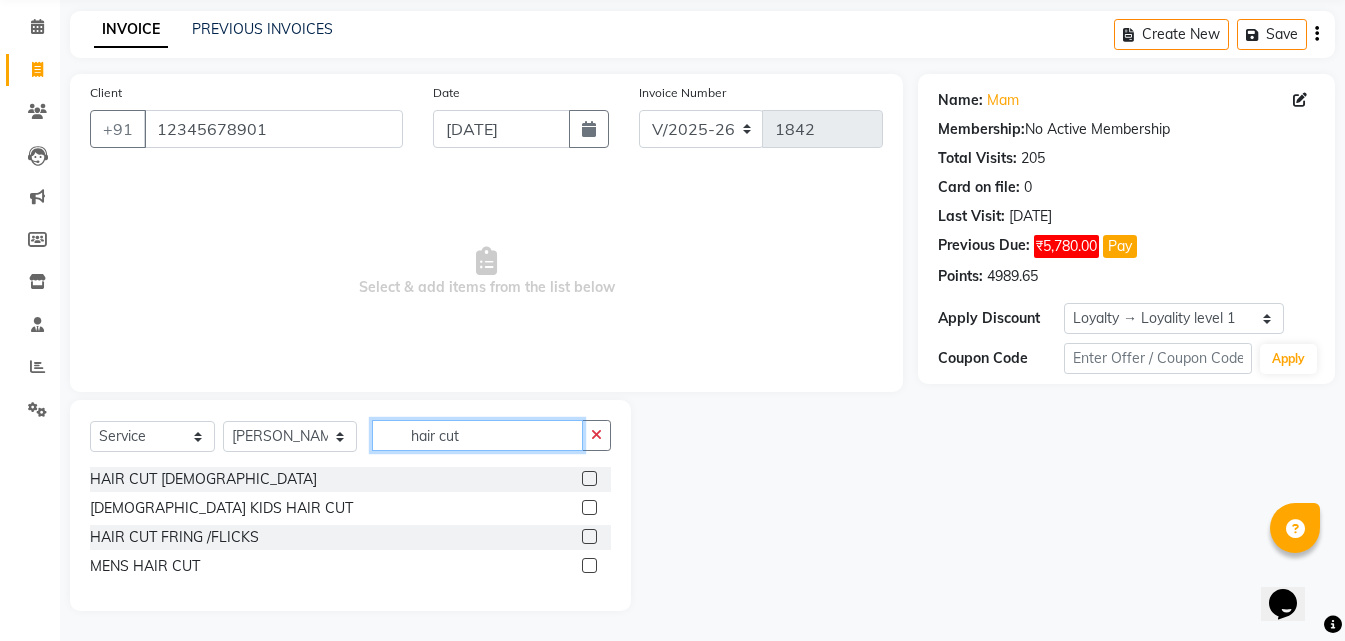 type on "hair cut" 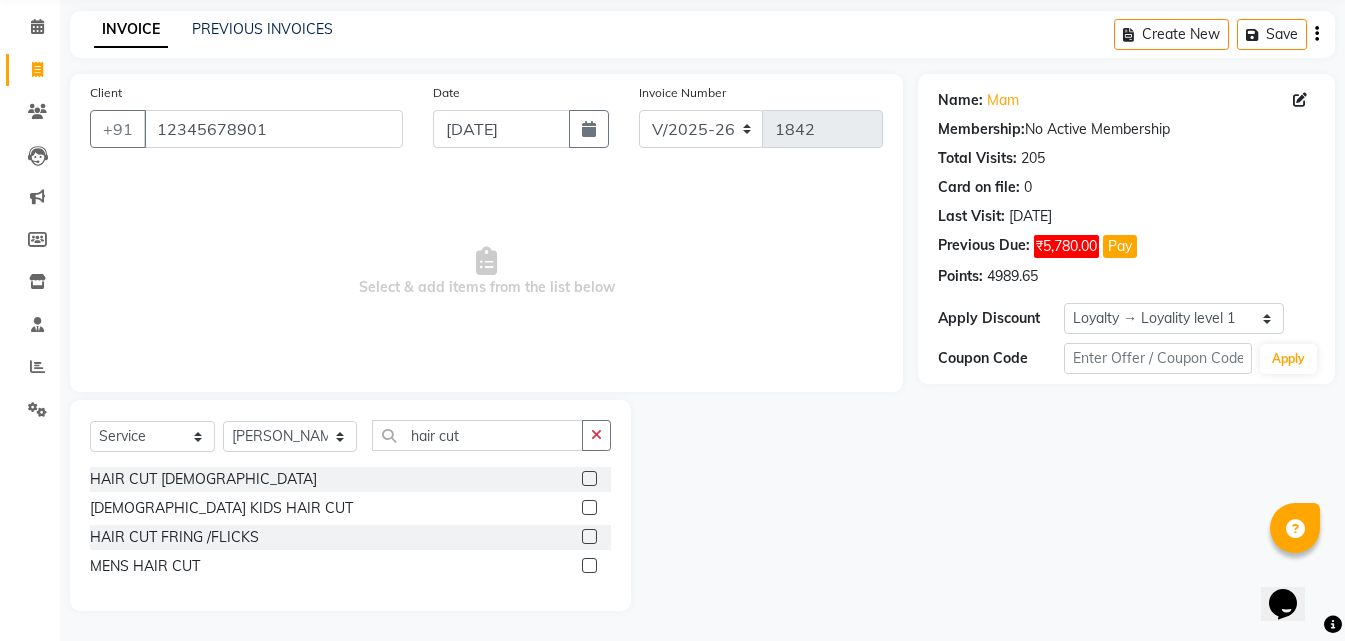 click 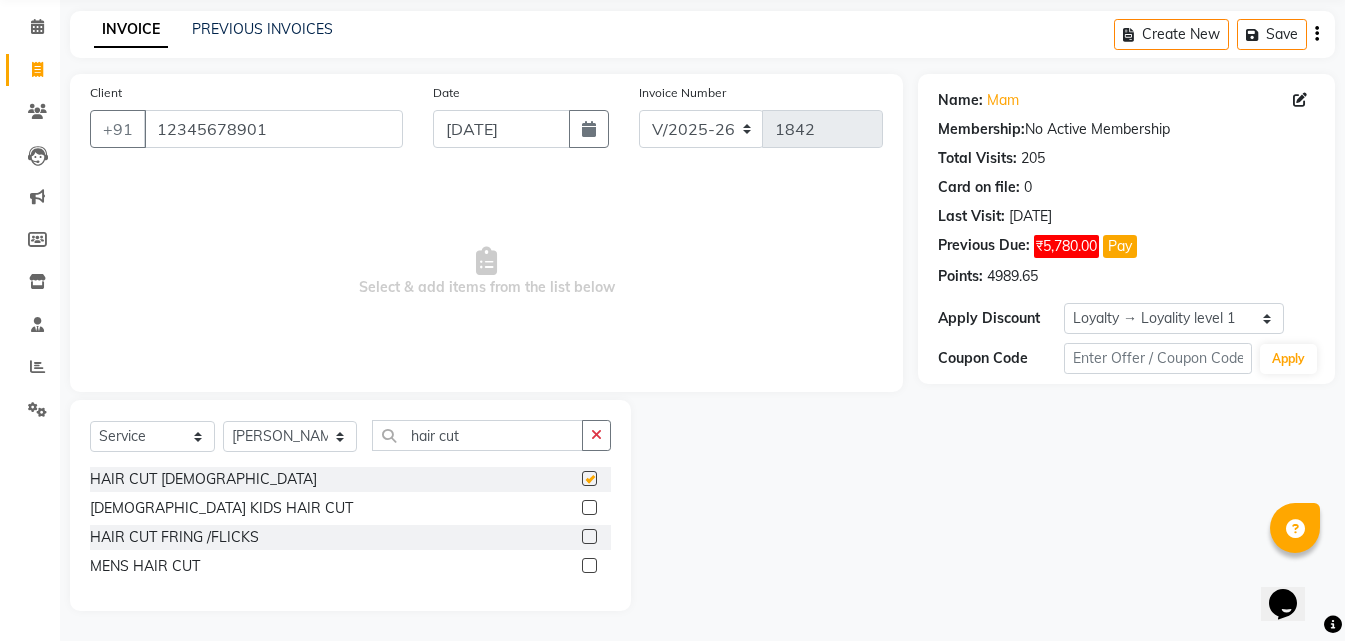 click 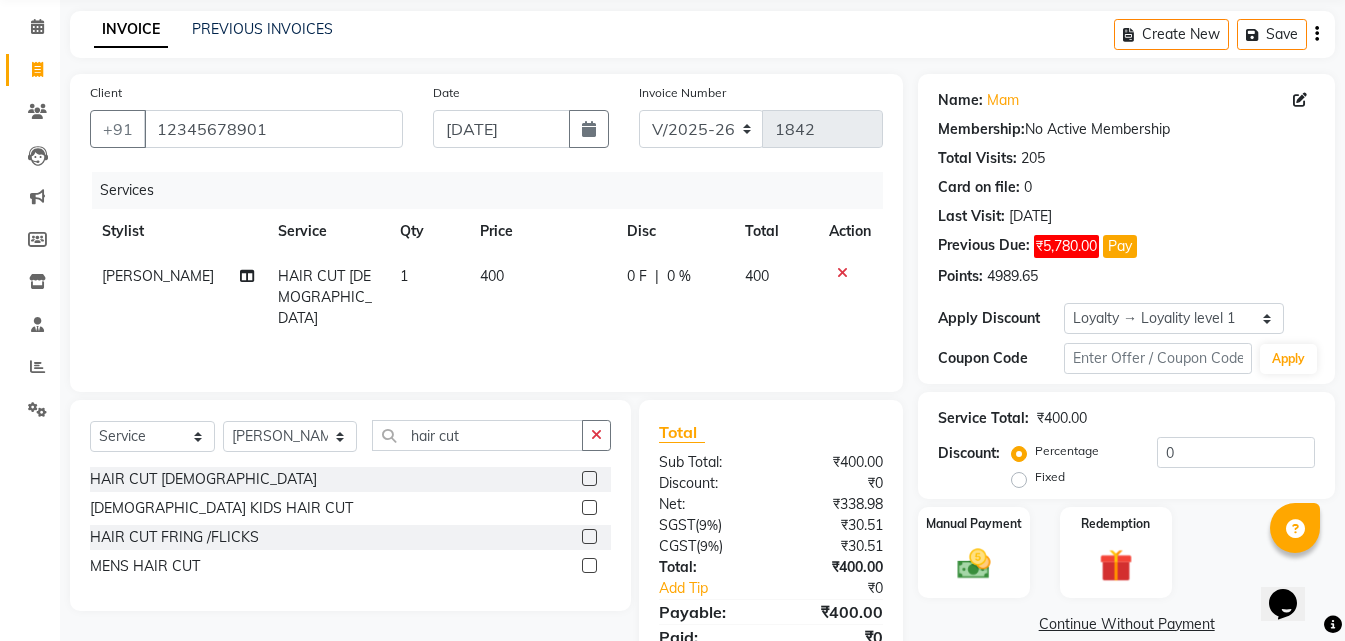 scroll, scrollTop: 159, scrollLeft: 0, axis: vertical 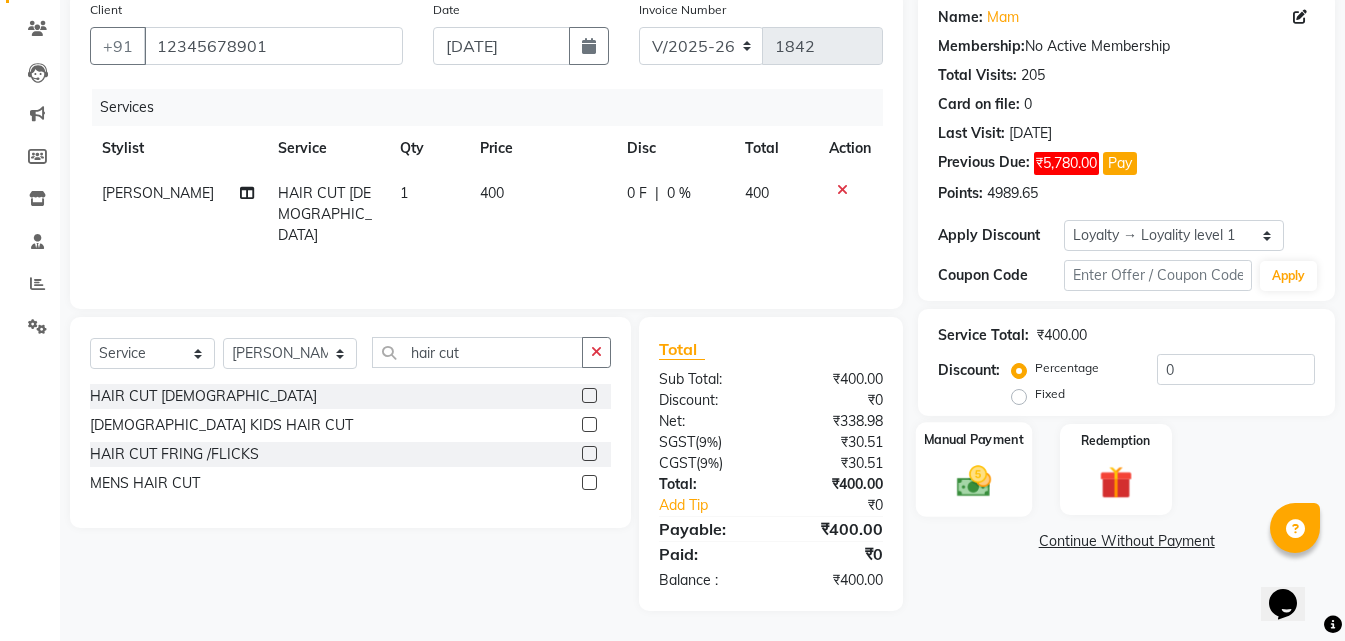 click on "Manual Payment" 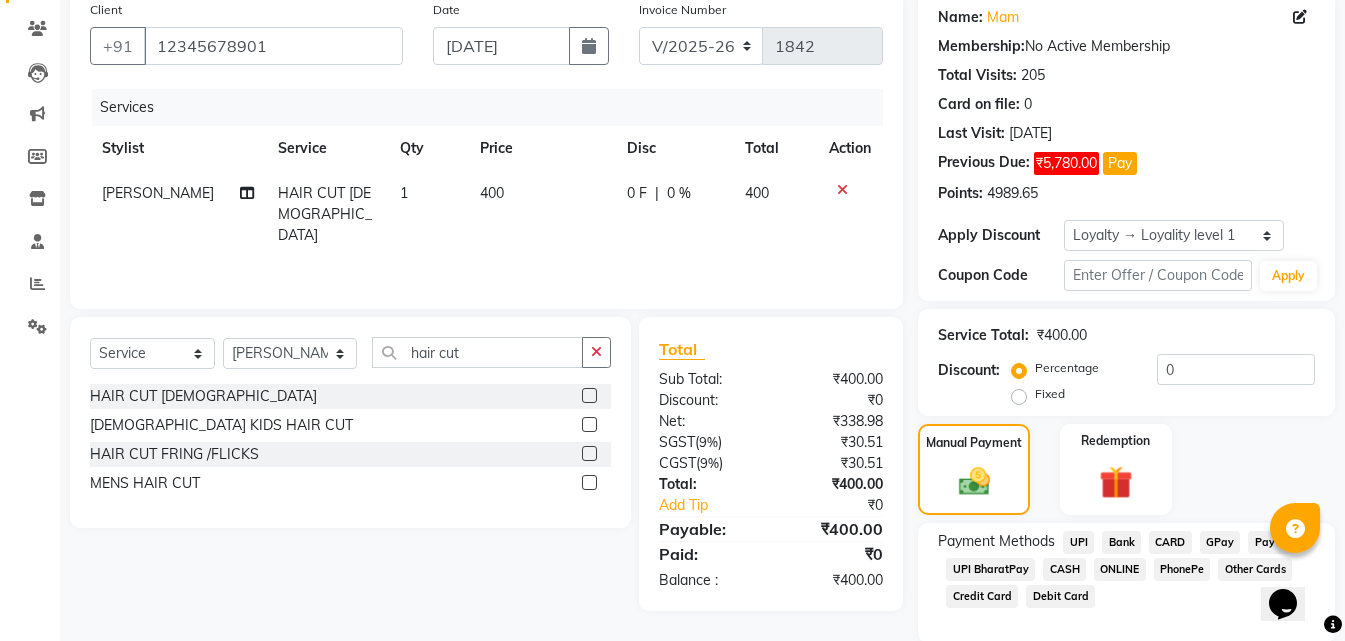 click on "ONLINE" 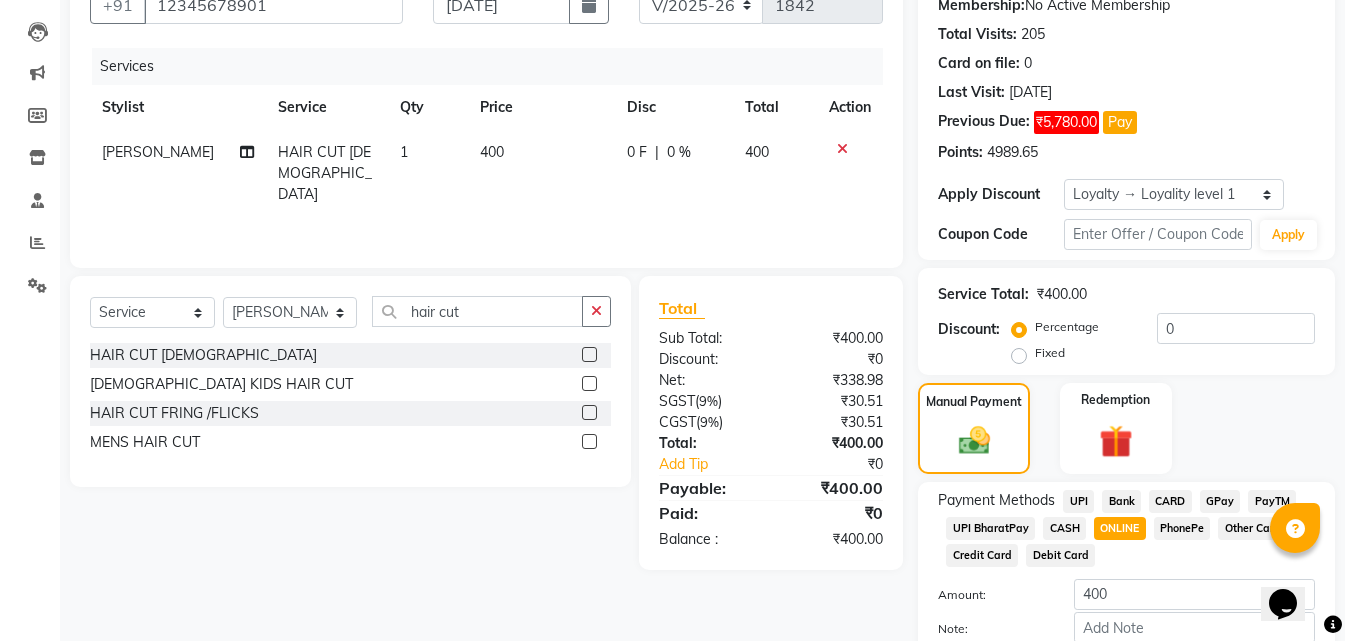 scroll, scrollTop: 315, scrollLeft: 0, axis: vertical 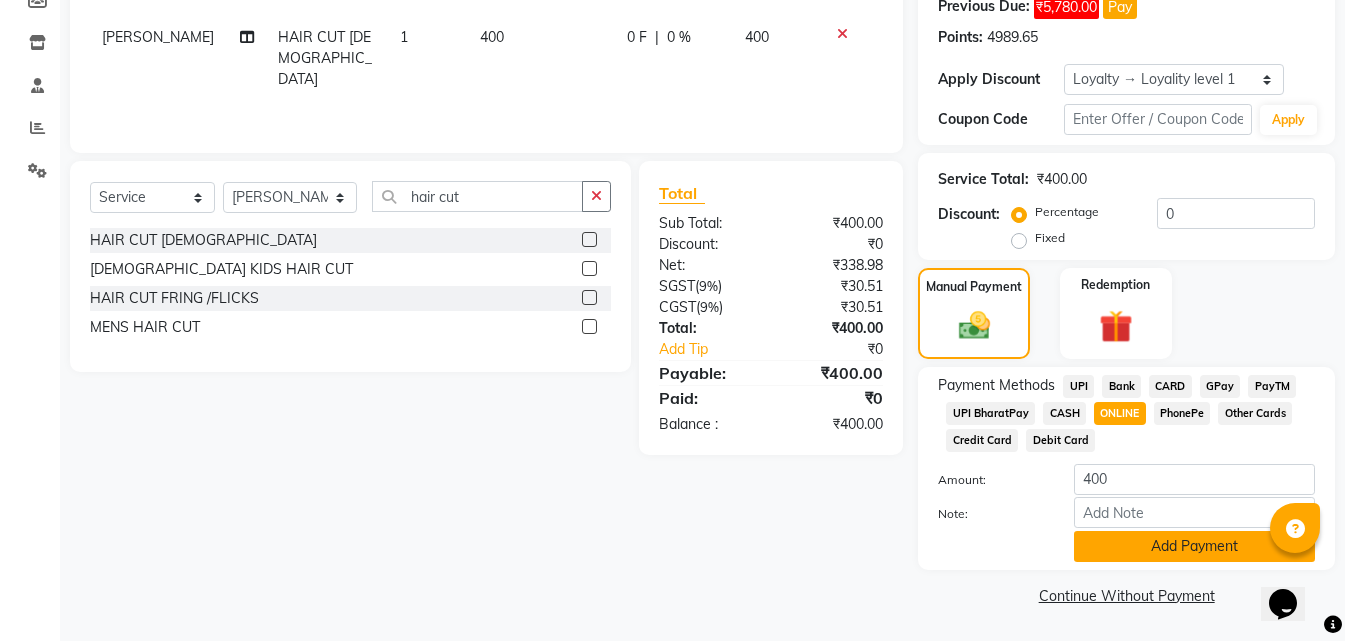 click on "Add Payment" 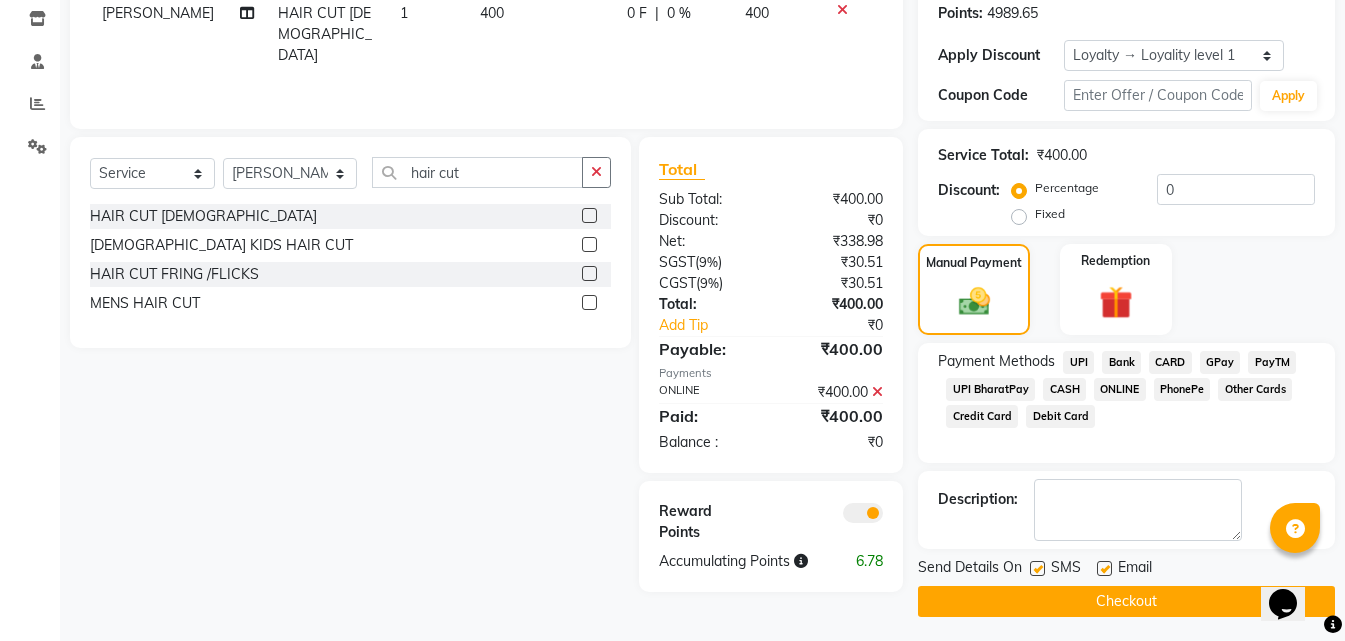 scroll, scrollTop: 345, scrollLeft: 0, axis: vertical 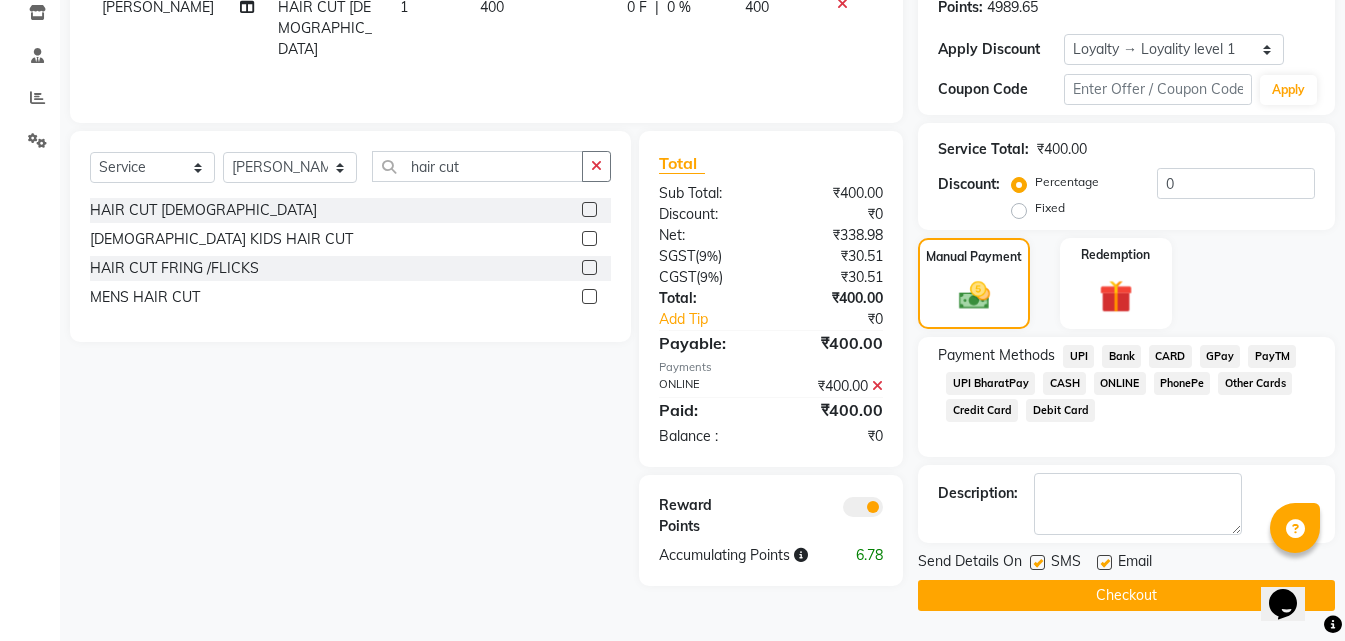 click on "Checkout" 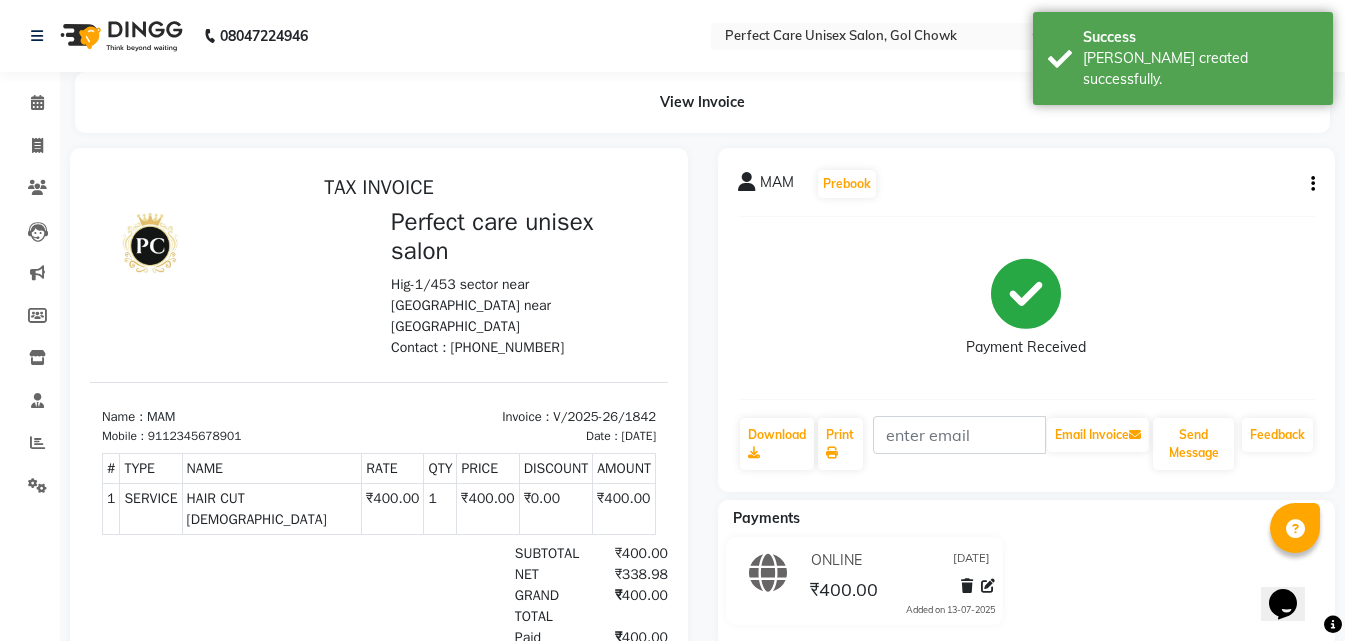scroll, scrollTop: 96, scrollLeft: 0, axis: vertical 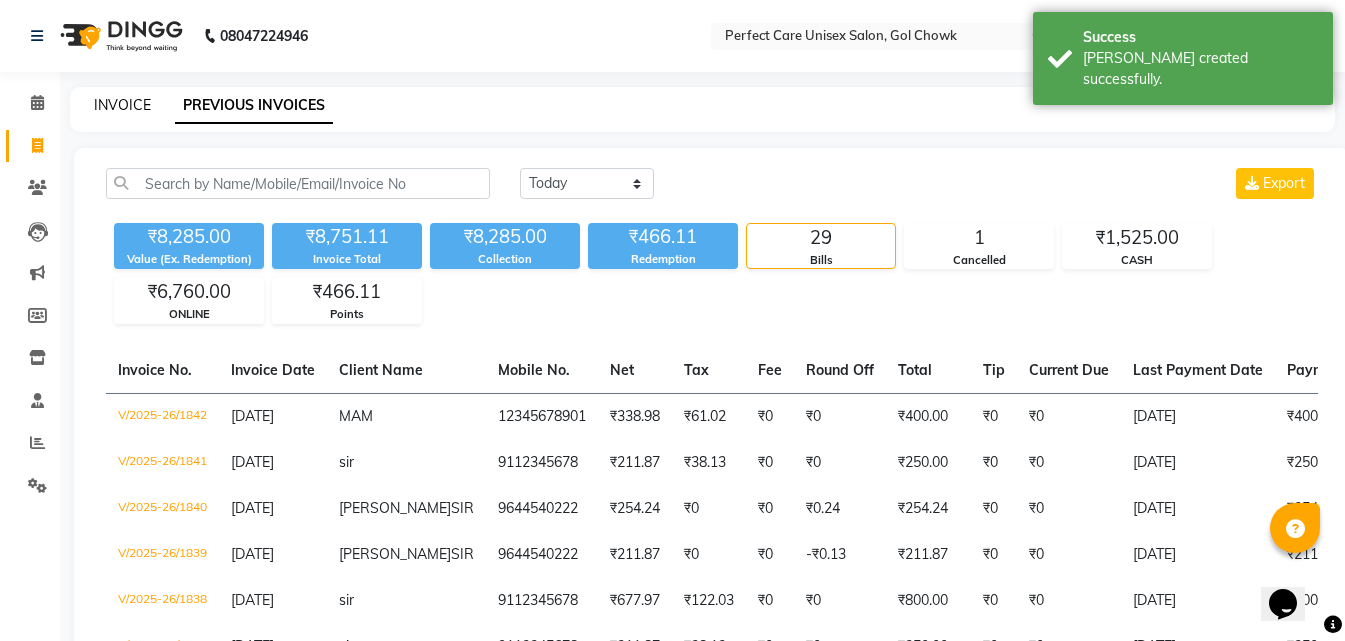 click on "INVOICE" 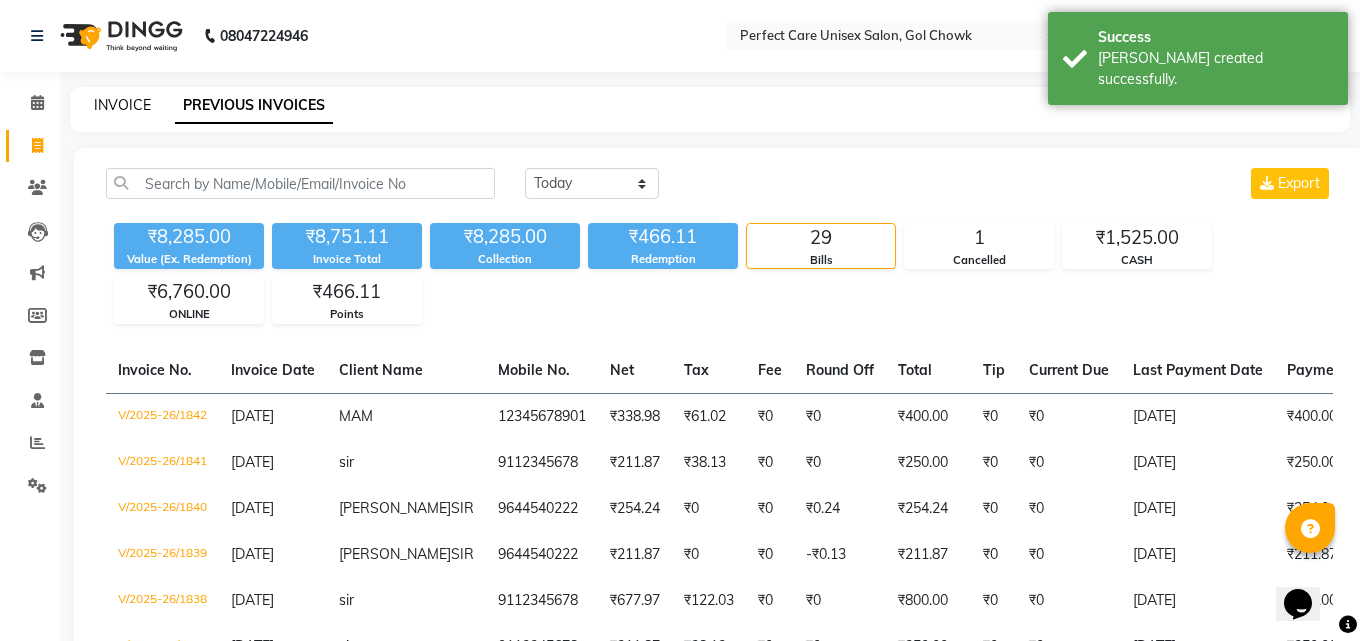 select on "4751" 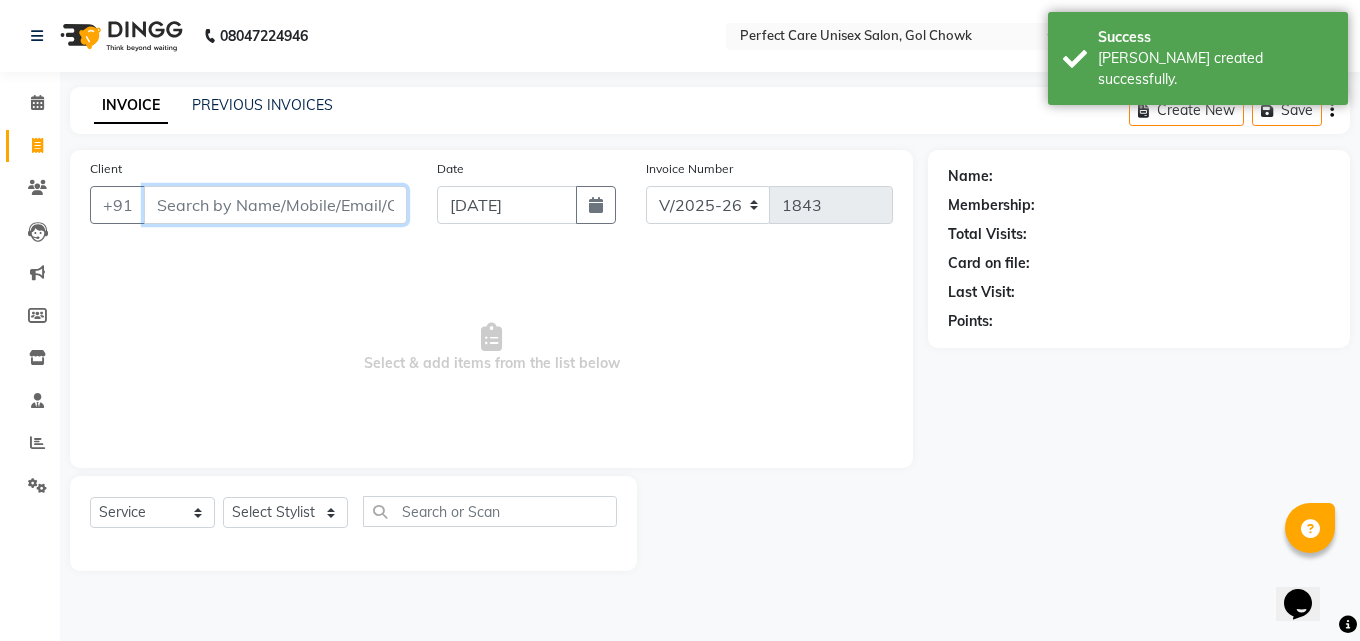 click on "Client" at bounding box center [275, 205] 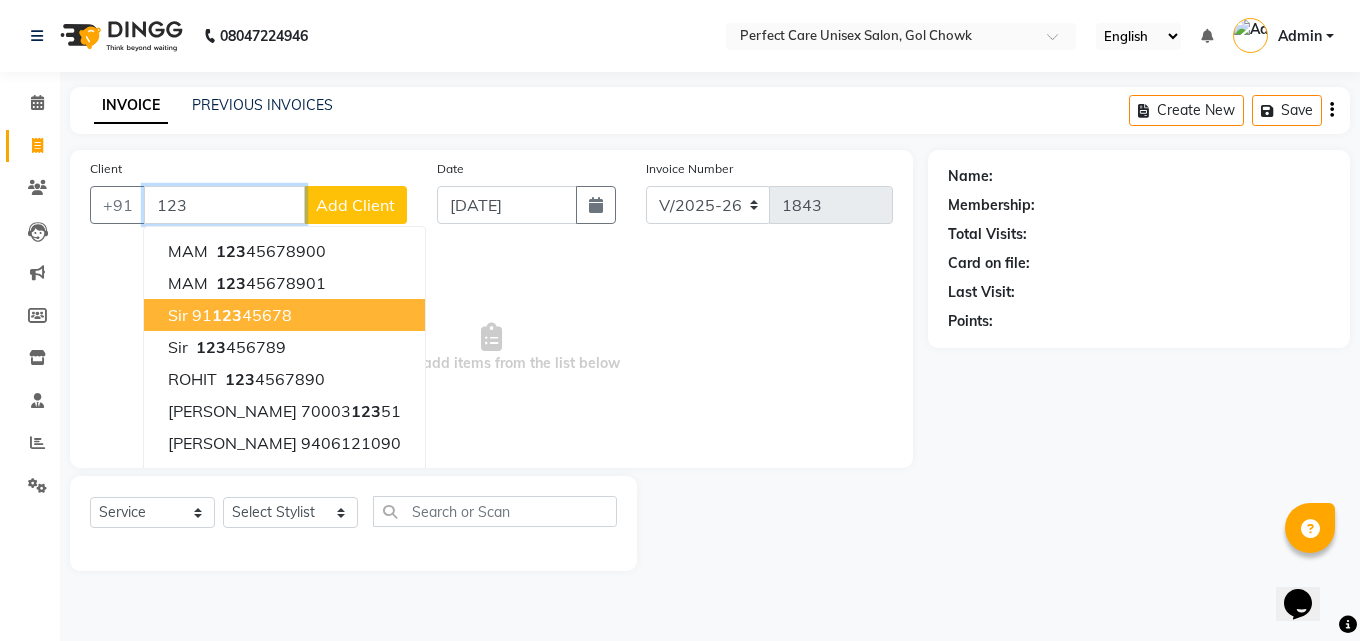 click on "91 123 45678" at bounding box center [242, 315] 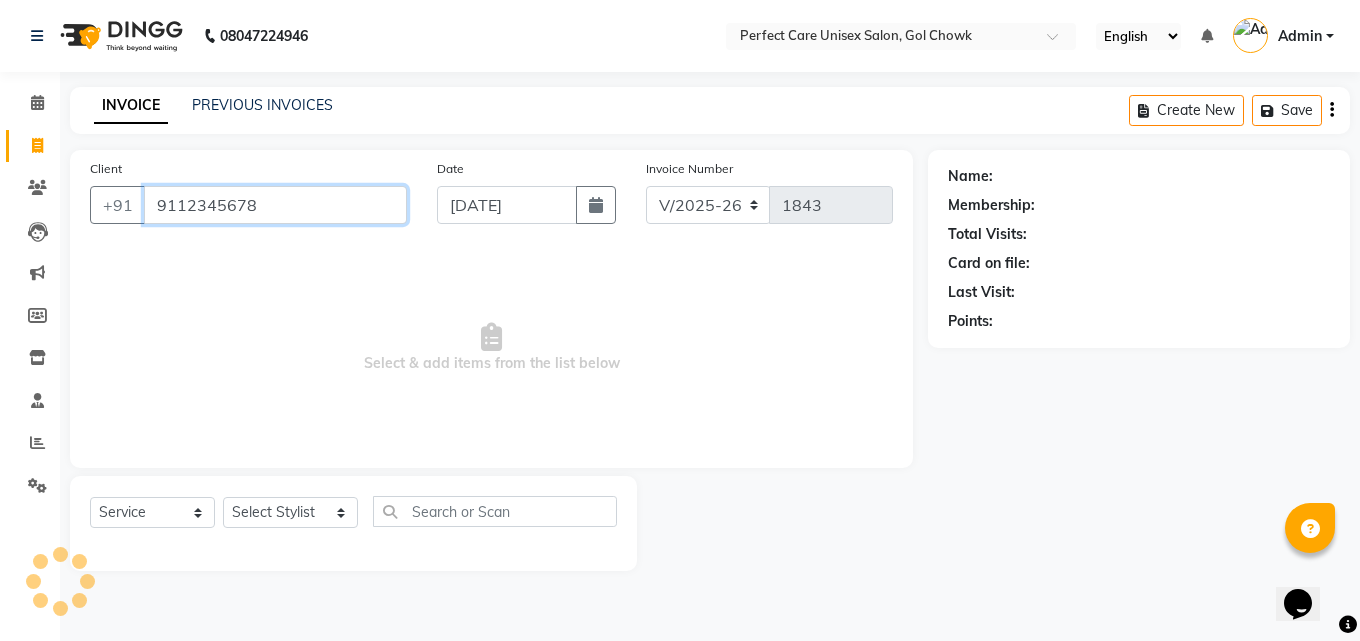 type on "9112345678" 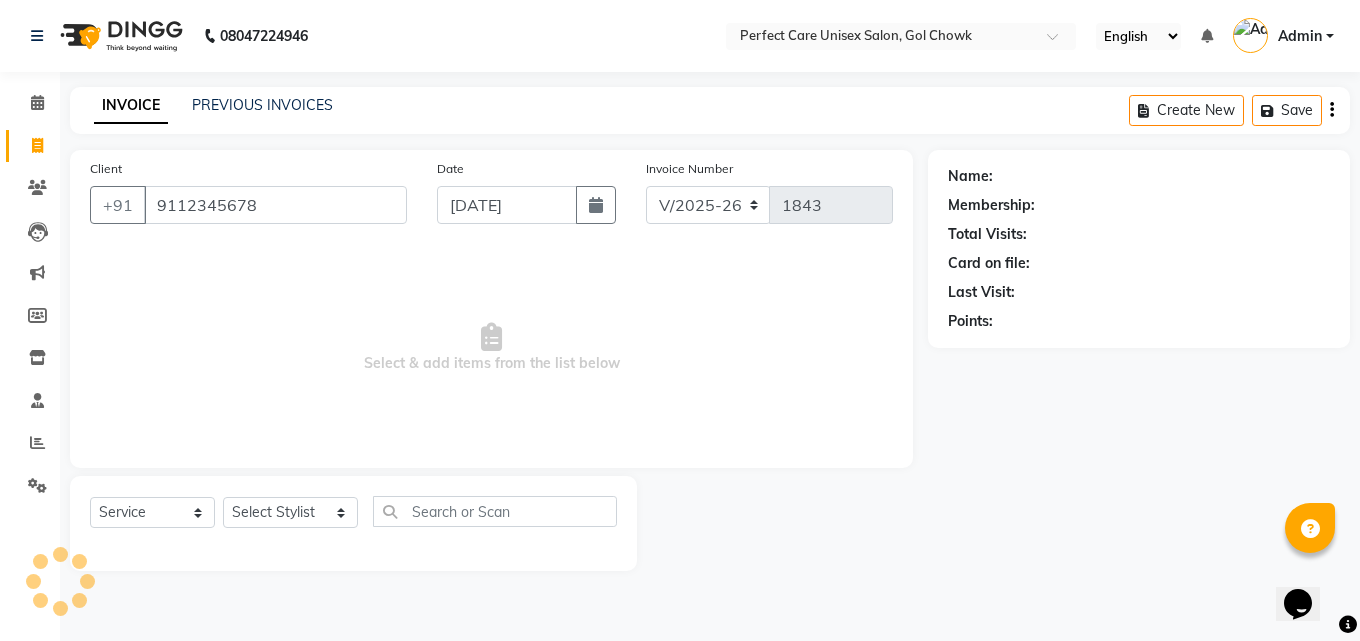 click on "Select & add items from the list below" at bounding box center [491, 348] 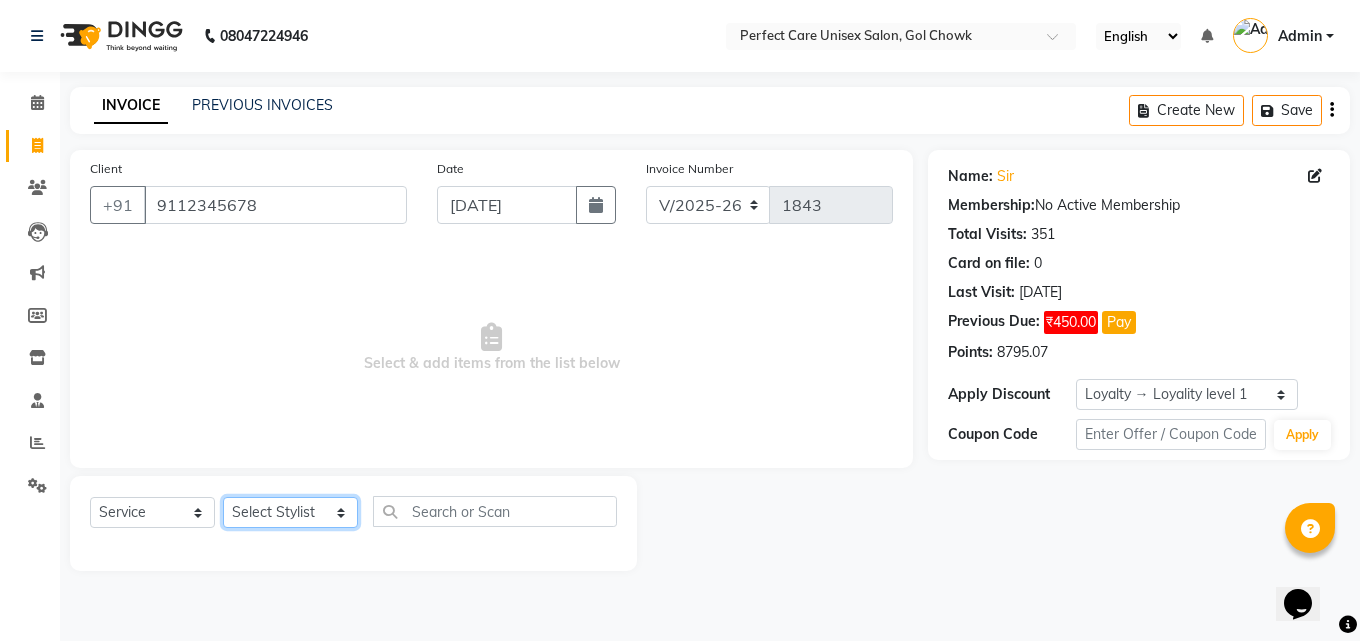 click on "Select Stylist [PERSON_NAME] MISS [PERSON_NAME] MISS [PERSON_NAME]  MISS [PERSON_NAME] [PERSON_NAME] MISS.[PERSON_NAME] MISS.[PERSON_NAME]  MISS [PERSON_NAME]  MISS. USHA [PERSON_NAME] [PERSON_NAME] MR.[PERSON_NAME] MR. [PERSON_NAME]  MR [PERSON_NAME] MR. AVINASH [PERSON_NAME] [PERSON_NAME] [PERSON_NAME] [PERSON_NAME] [PERSON_NAME] MR. [PERSON_NAME] MR.[PERSON_NAME] [PERSON_NAME] MR.[PERSON_NAME] [PERSON_NAME] NONE rashmi" 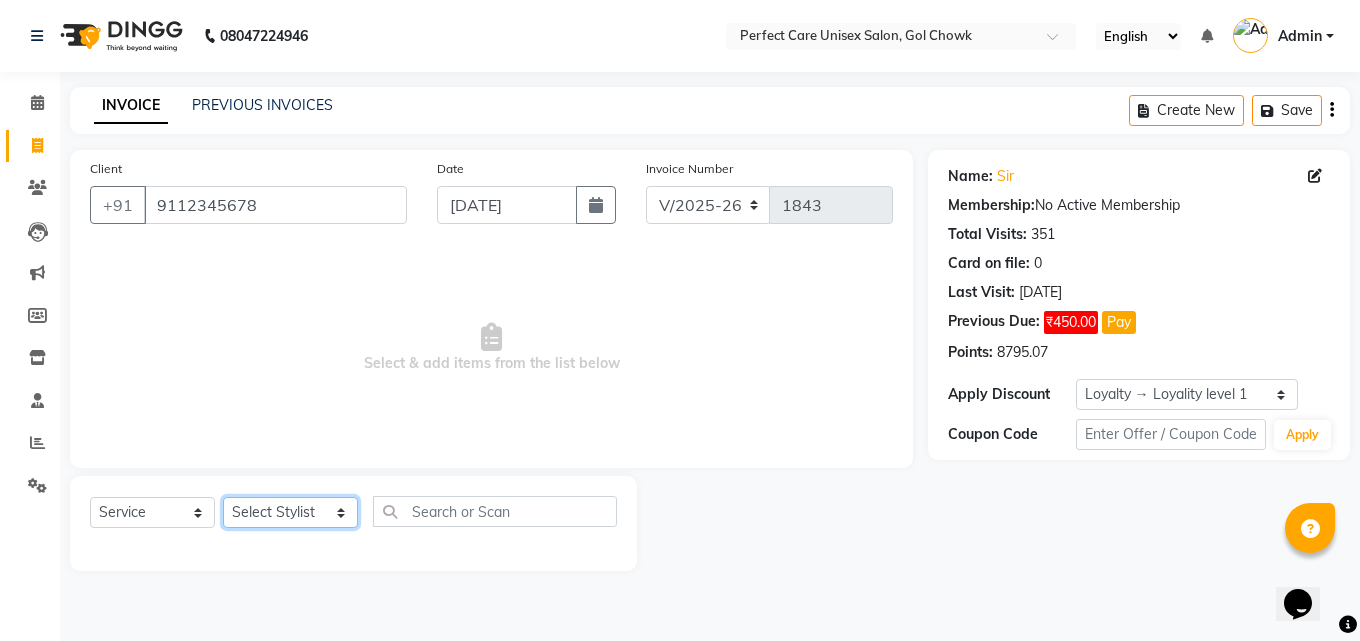 click on "Select Stylist [PERSON_NAME] MISS [PERSON_NAME] MISS [PERSON_NAME]  MISS [PERSON_NAME] [PERSON_NAME] MISS.[PERSON_NAME] MISS.[PERSON_NAME]  MISS [PERSON_NAME]  MISS. USHA [PERSON_NAME] [PERSON_NAME] MR.[PERSON_NAME] MR. [PERSON_NAME]  MR [PERSON_NAME] MR. AVINASH [PERSON_NAME] [PERSON_NAME] [PERSON_NAME] [PERSON_NAME] [PERSON_NAME] MR. [PERSON_NAME] MR.[PERSON_NAME] [PERSON_NAME] MR.[PERSON_NAME] [PERSON_NAME] NONE rashmi" 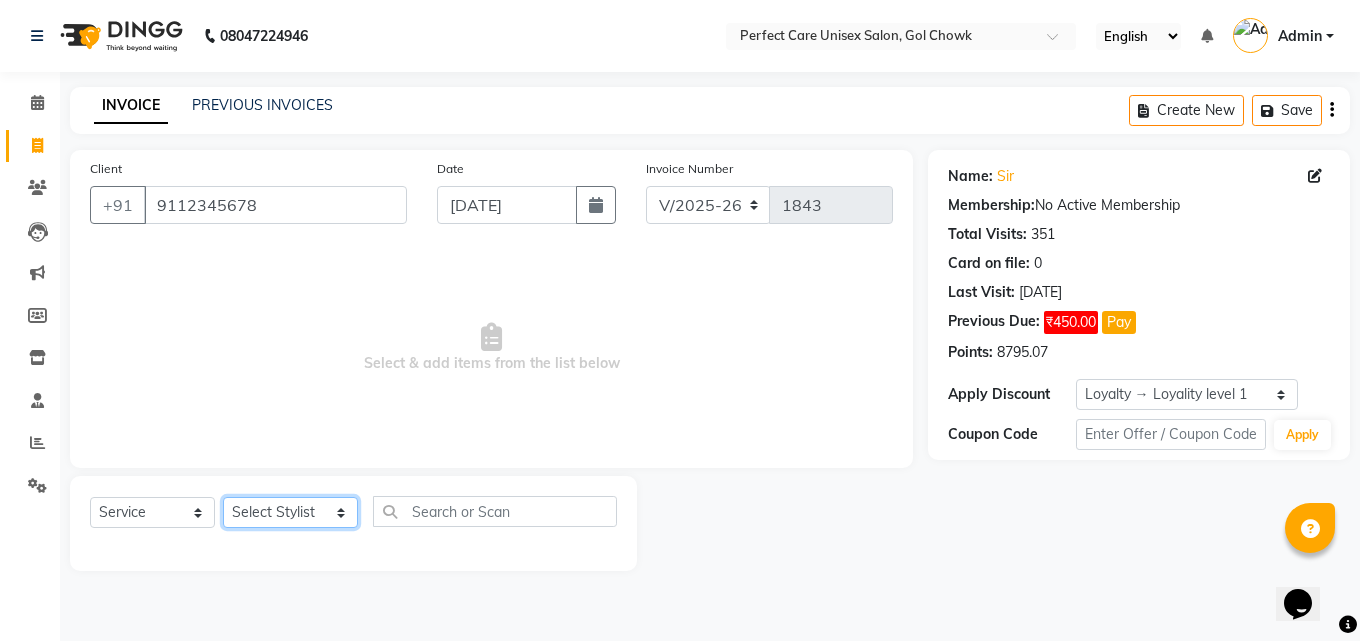 select on "30233" 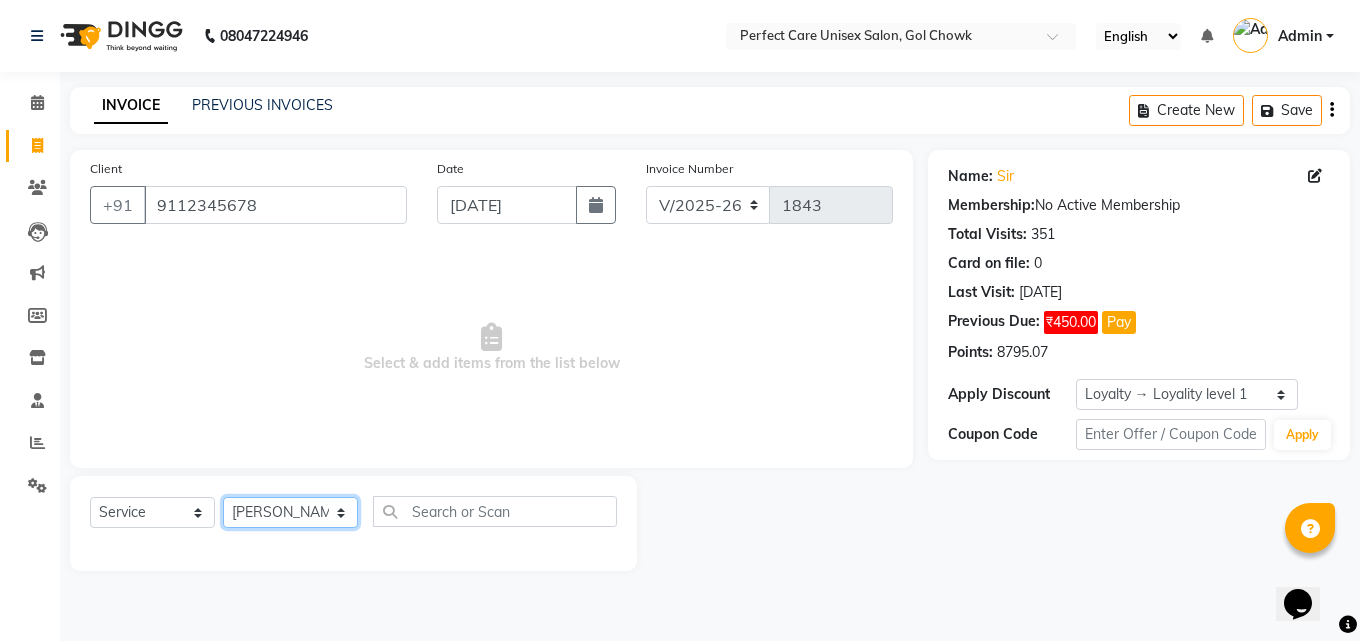 click on "Select Stylist [PERSON_NAME] MISS [PERSON_NAME] MISS [PERSON_NAME]  MISS [PERSON_NAME] [PERSON_NAME] MISS.[PERSON_NAME] MISS.[PERSON_NAME]  MISS [PERSON_NAME]  MISS. USHA [PERSON_NAME] [PERSON_NAME] MR.[PERSON_NAME] MR. [PERSON_NAME]  MR [PERSON_NAME] MR. AVINASH [PERSON_NAME] [PERSON_NAME] [PERSON_NAME] [PERSON_NAME] [PERSON_NAME] MR. [PERSON_NAME] MR.[PERSON_NAME] [PERSON_NAME] MR.[PERSON_NAME] [PERSON_NAME] NONE rashmi" 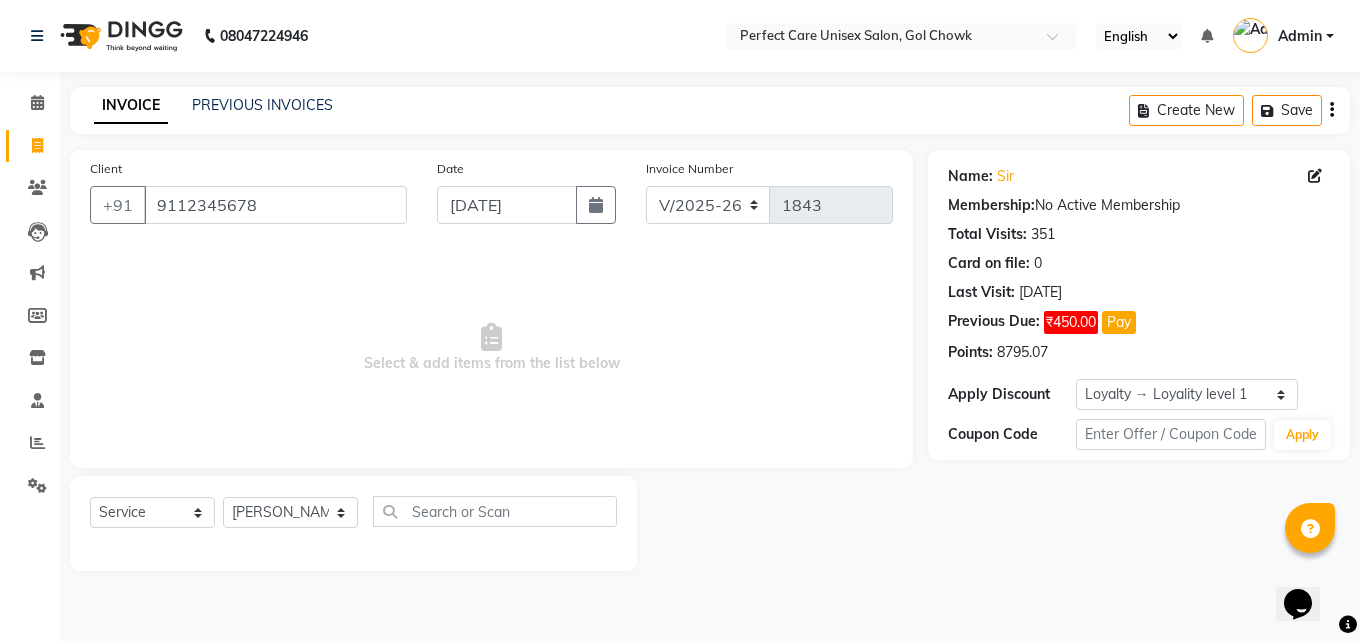 click on "Client +91 9112345678 Date 13-07-2025 Invoice Number V/2025 V/2025-26 1843  Select & add items from the list below" 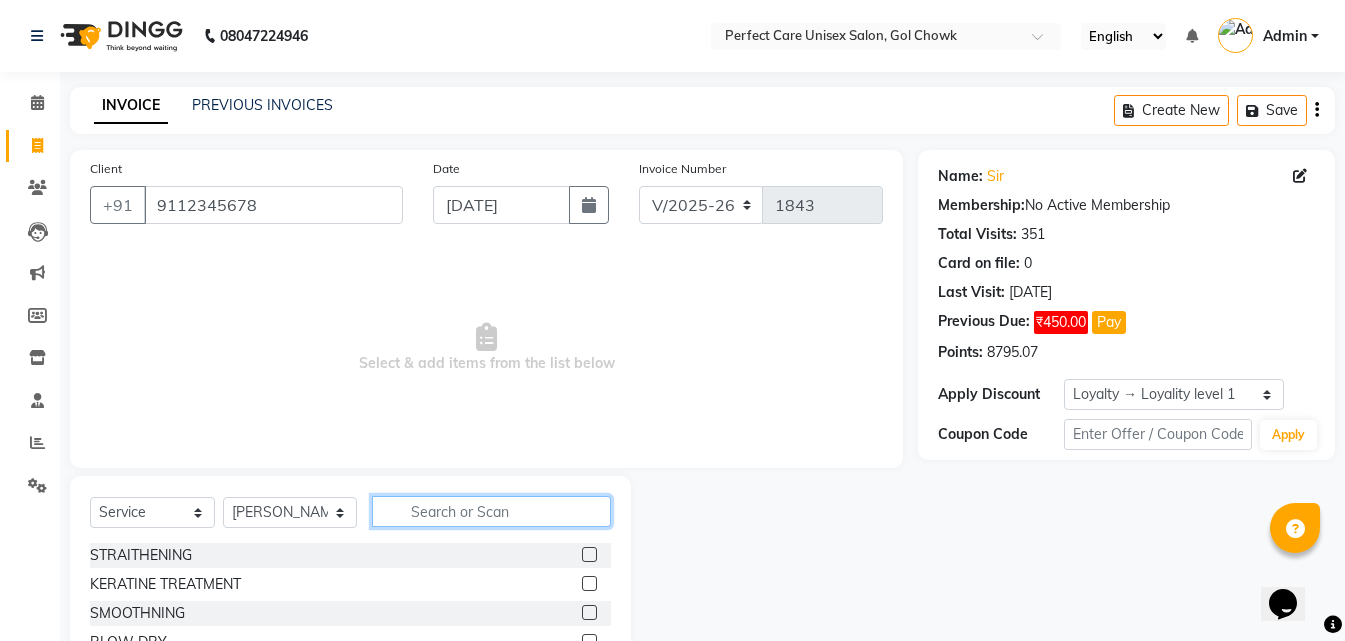 click 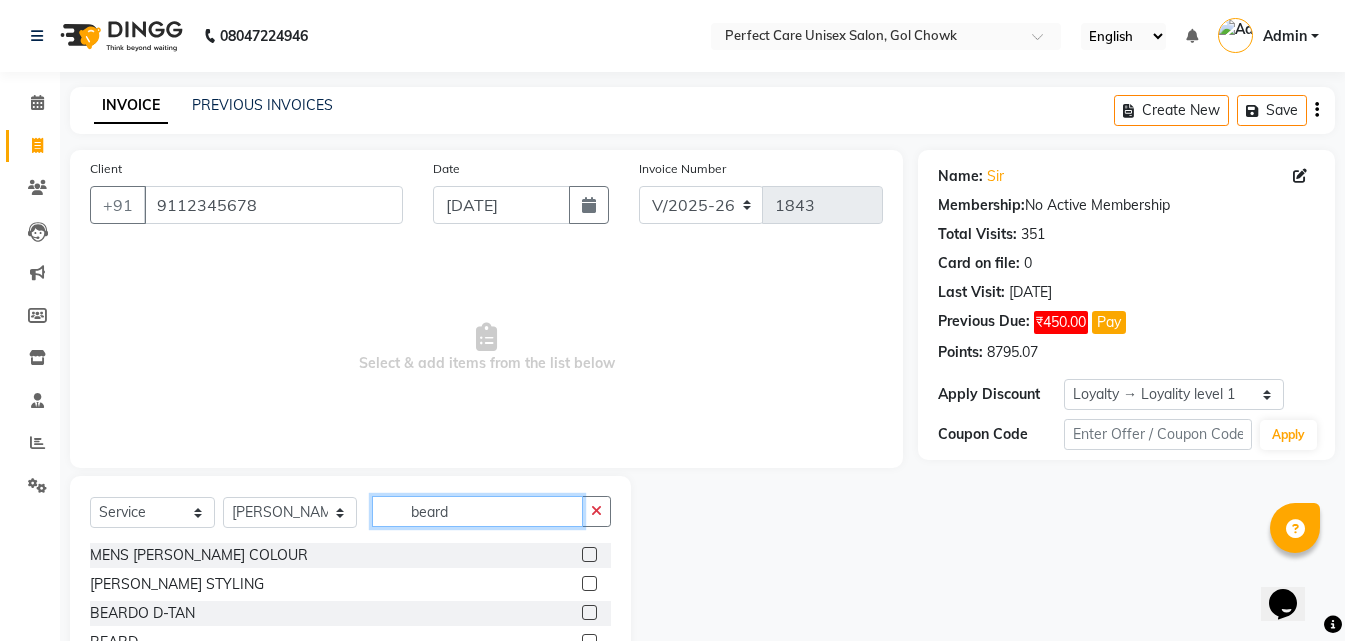 scroll, scrollTop: 76, scrollLeft: 0, axis: vertical 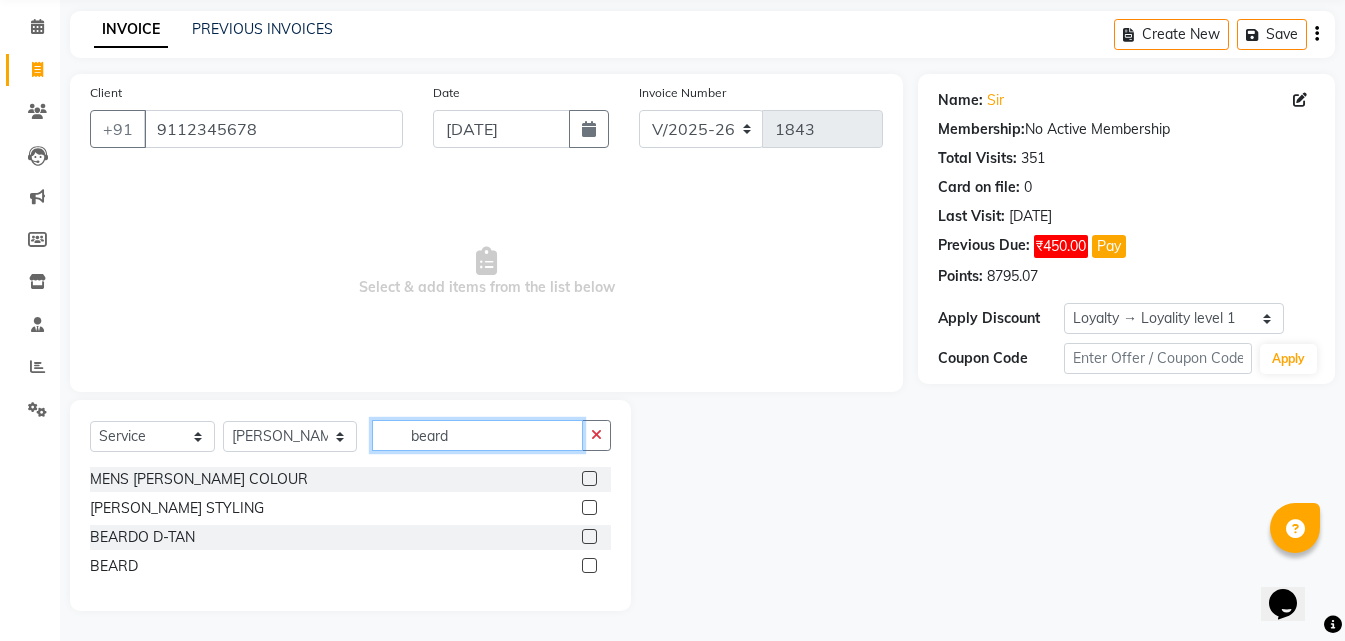 type on "beard" 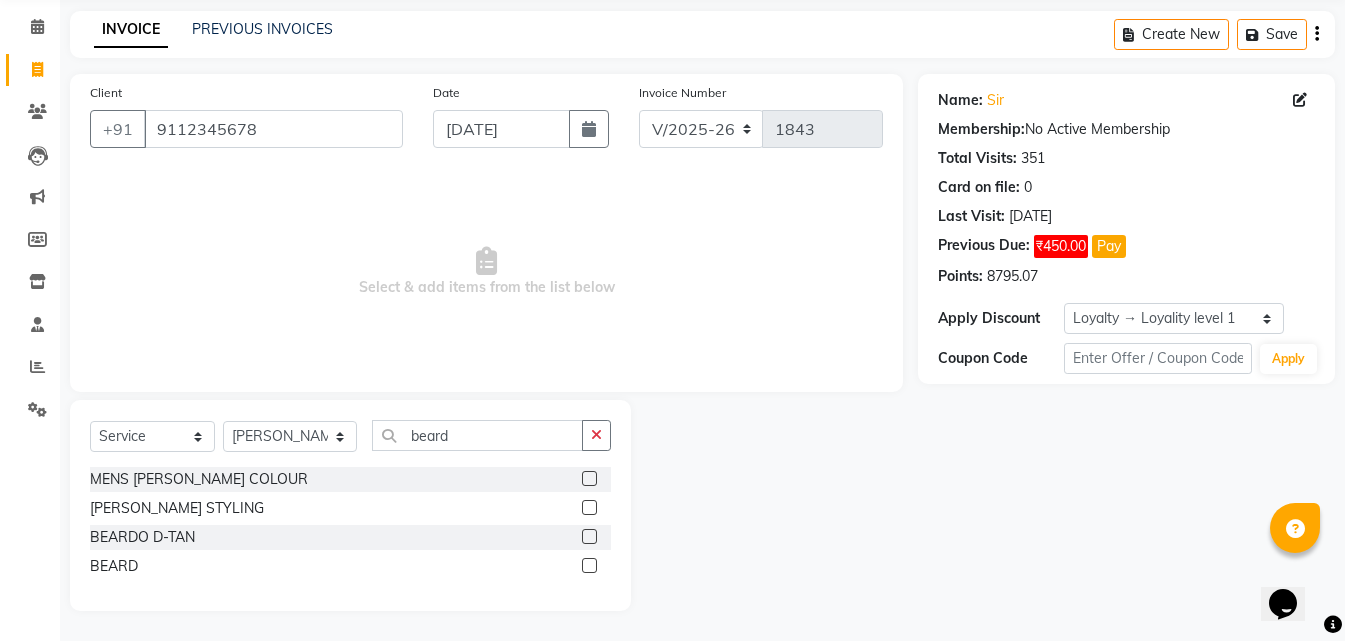 click 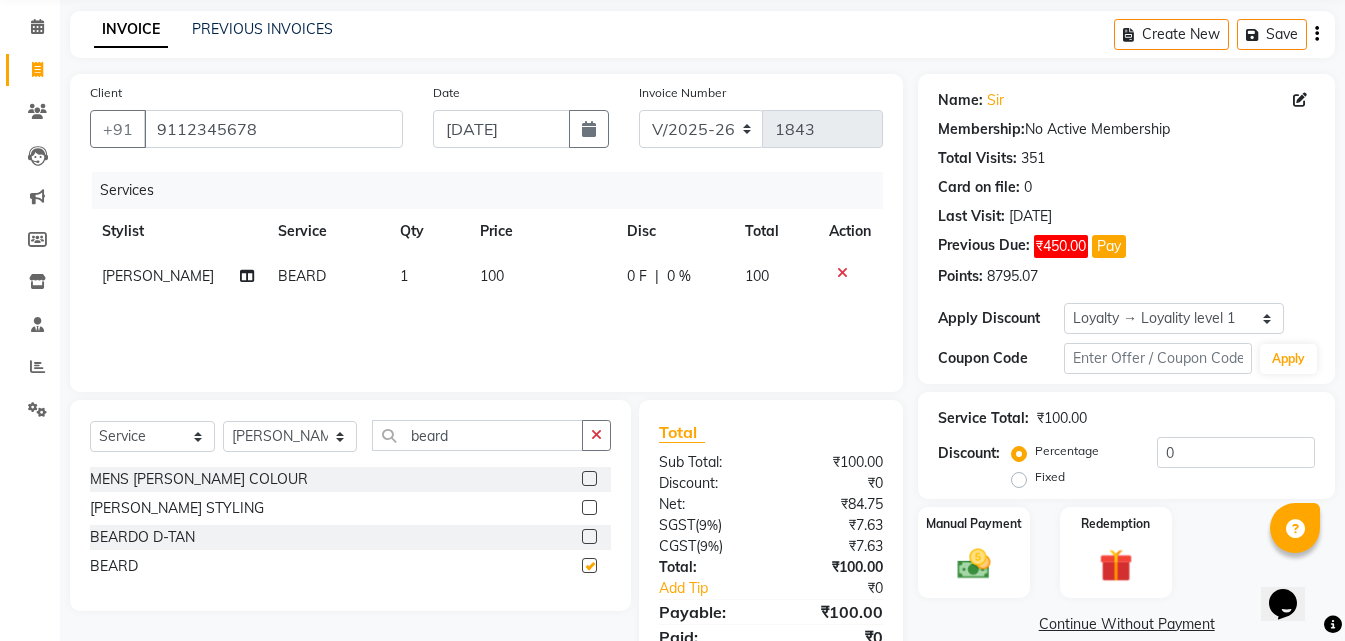checkbox on "false" 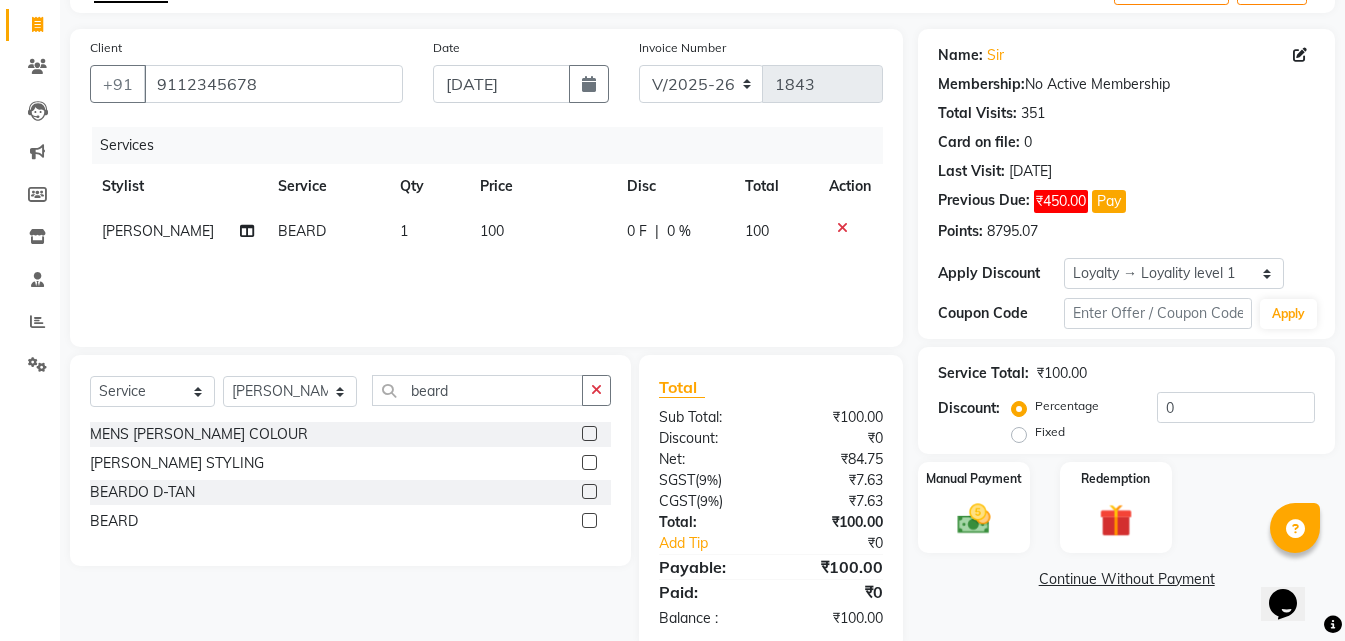 scroll, scrollTop: 159, scrollLeft: 0, axis: vertical 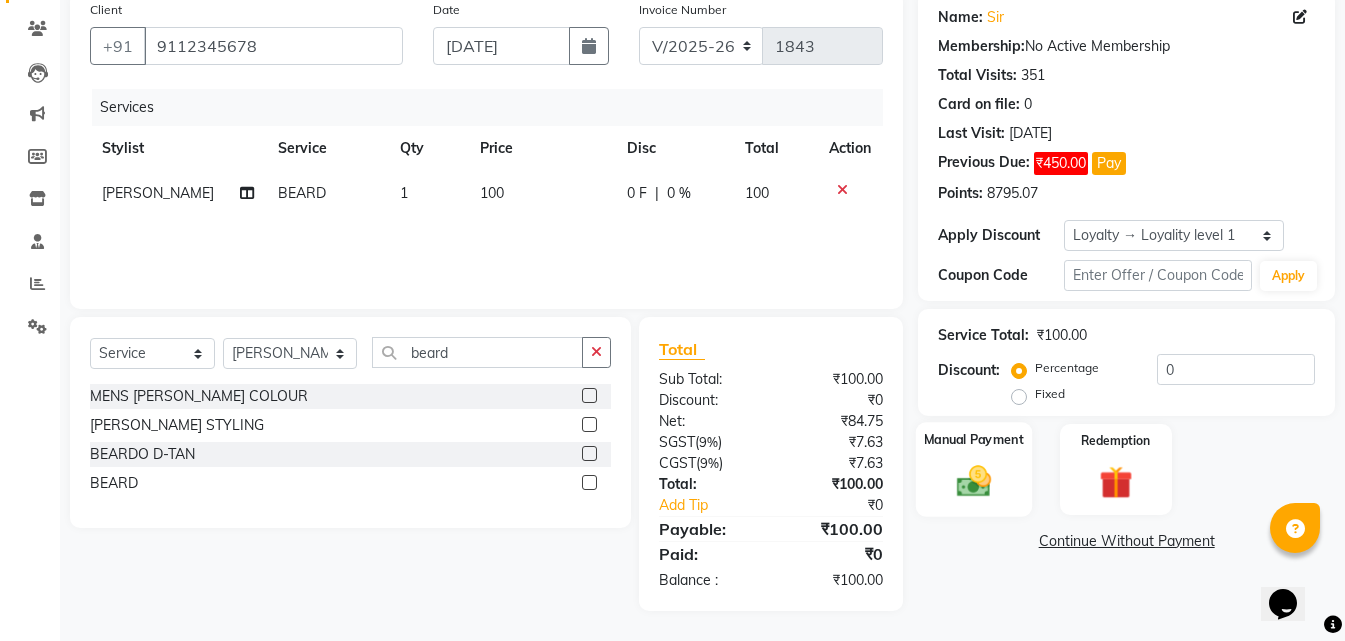 click on "Manual Payment" 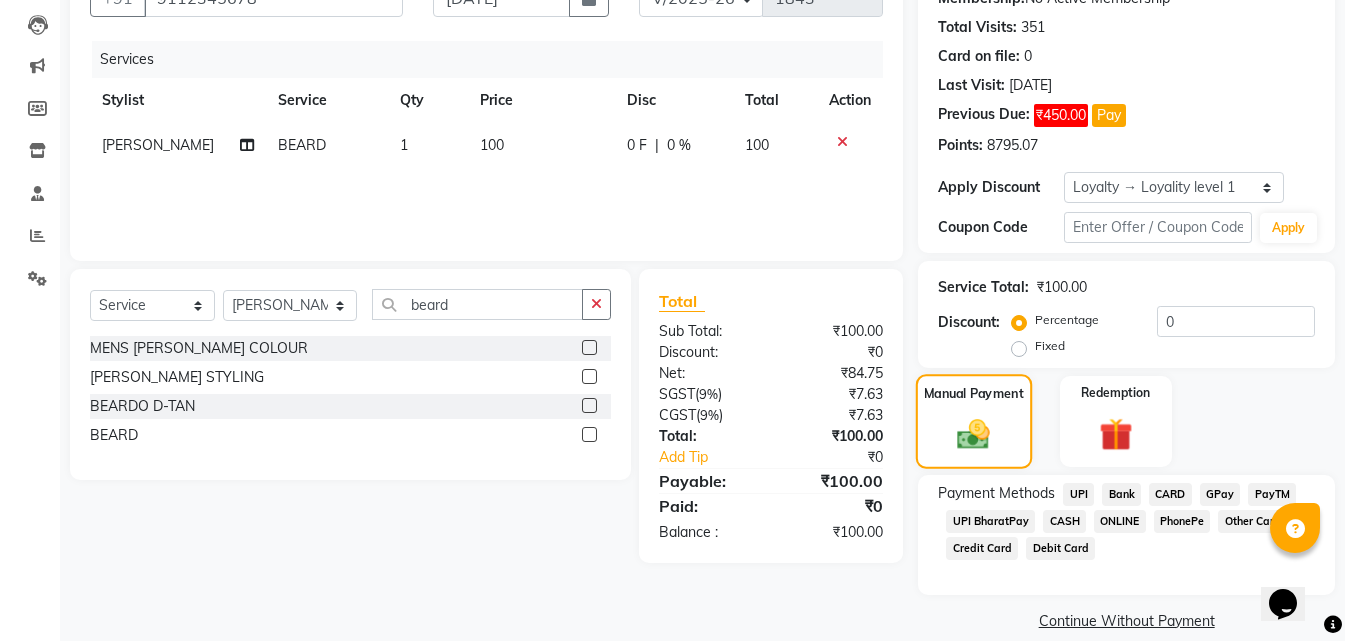 scroll, scrollTop: 232, scrollLeft: 0, axis: vertical 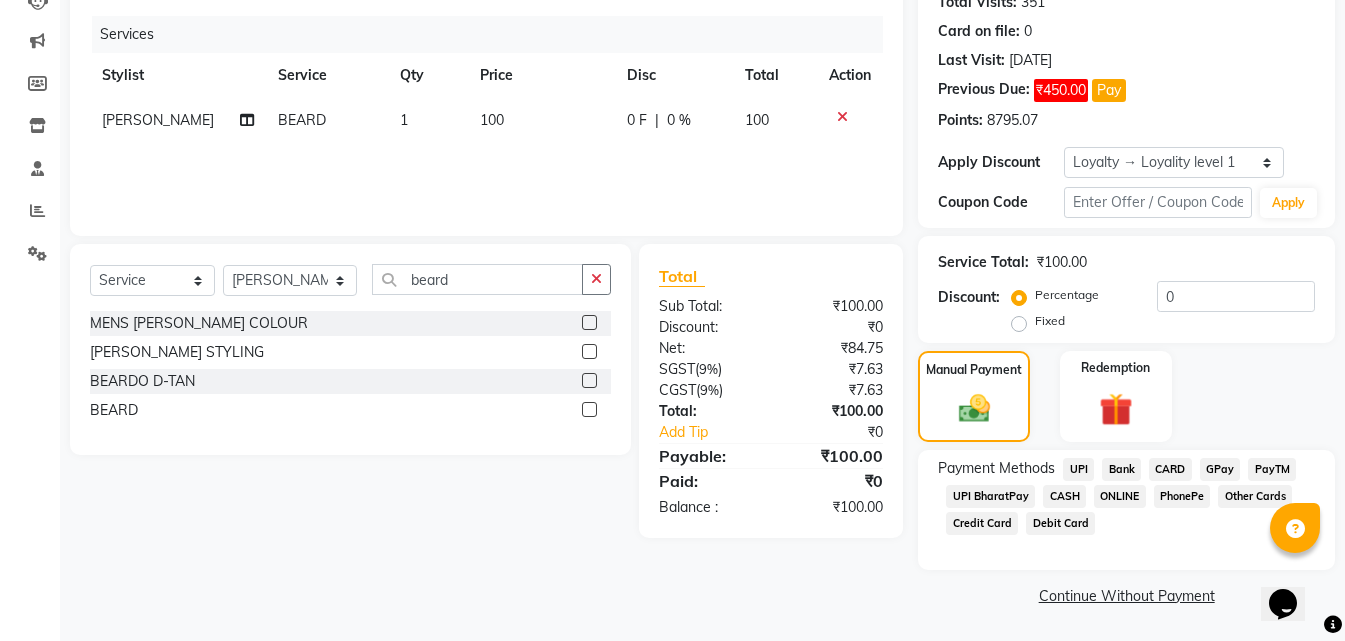 click on "CASH" 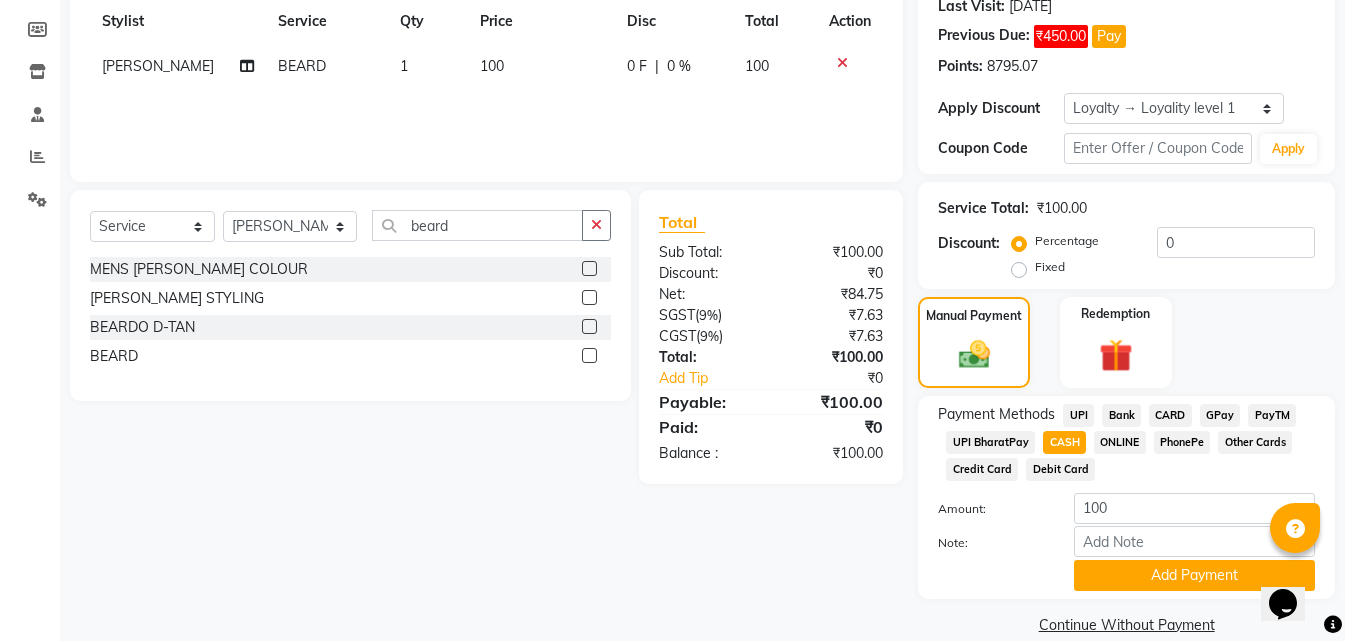 scroll, scrollTop: 315, scrollLeft: 0, axis: vertical 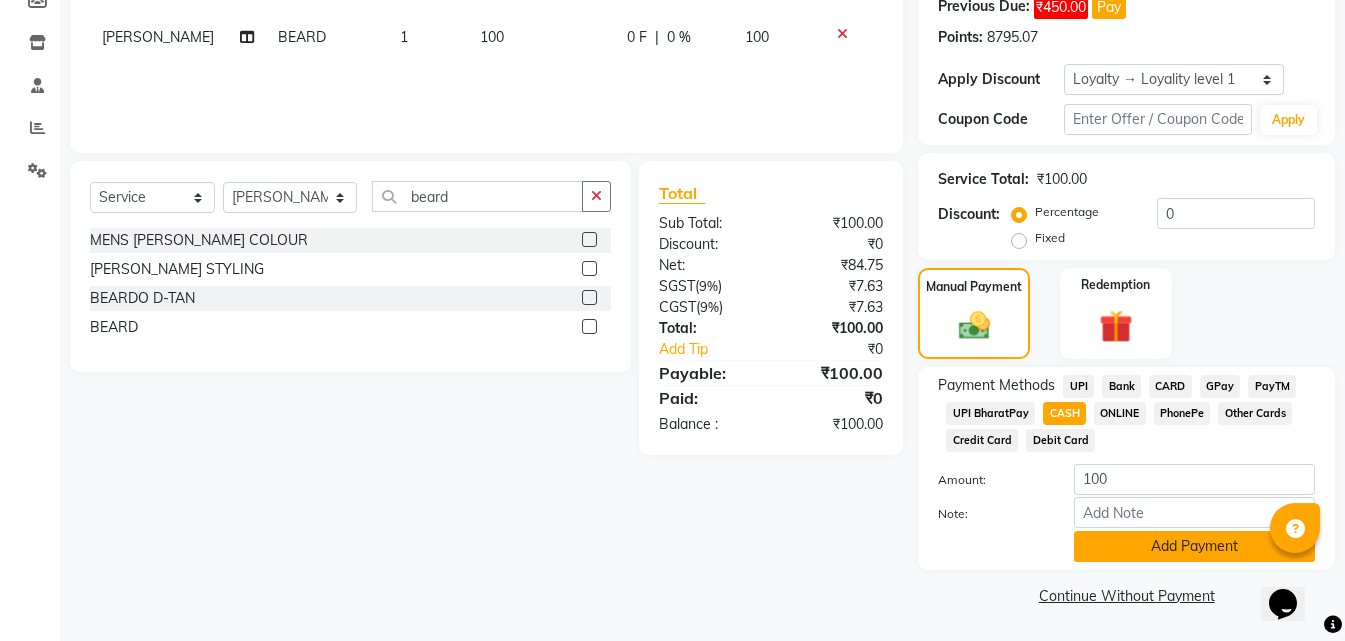 click on "Add Payment" 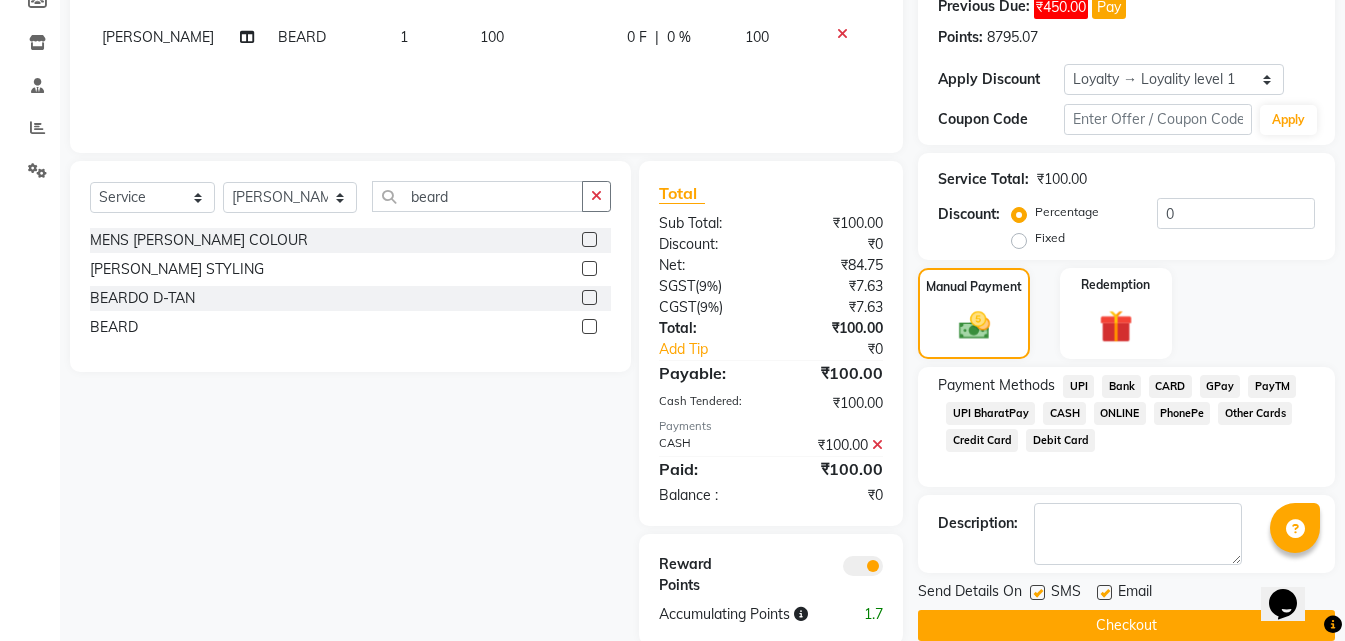 scroll, scrollTop: 349, scrollLeft: 0, axis: vertical 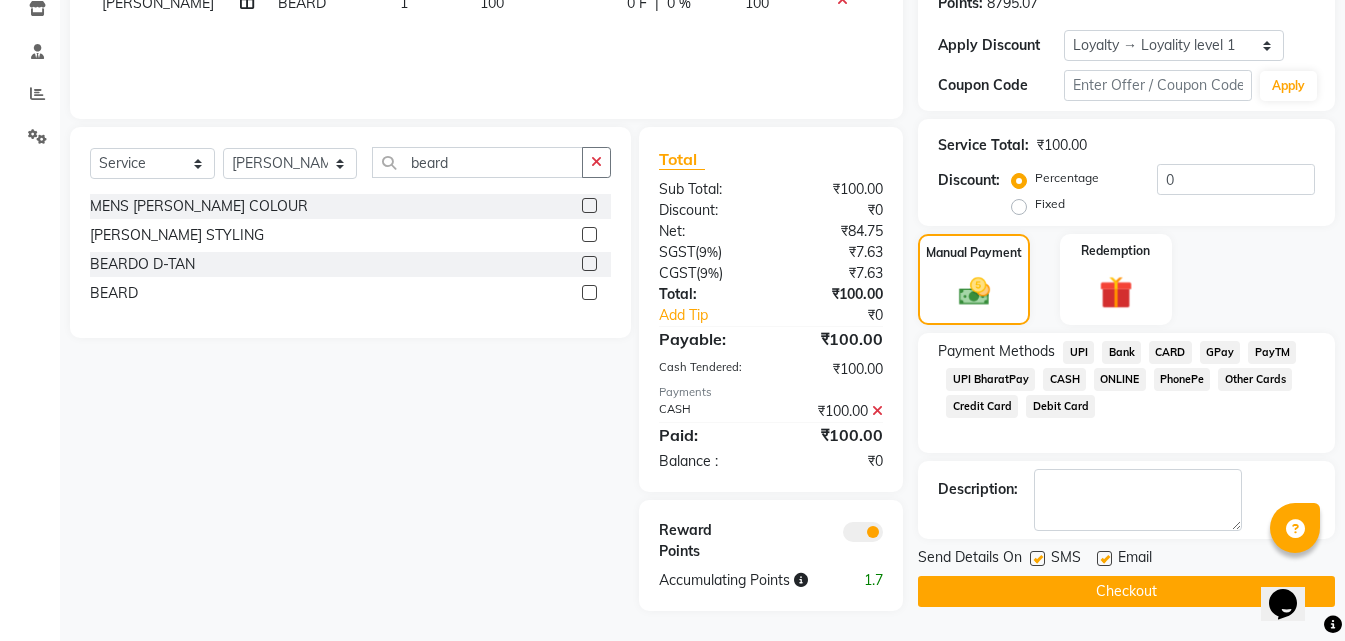 click on "Checkout" 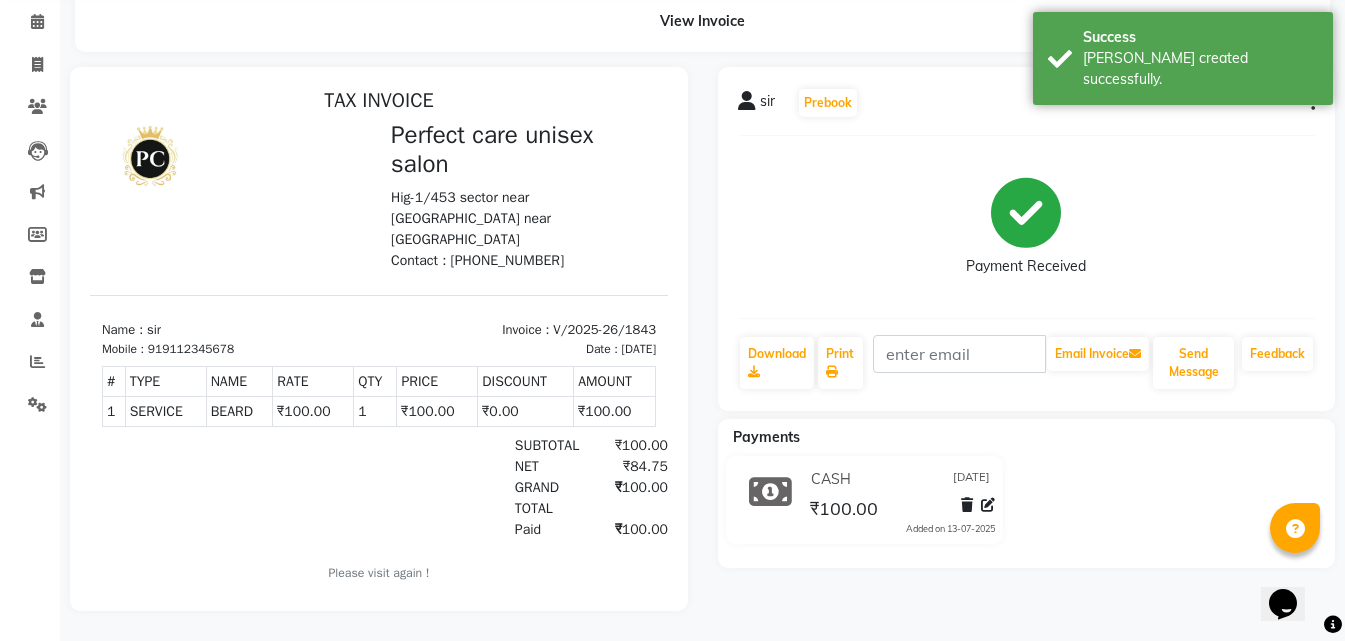 scroll, scrollTop: 0, scrollLeft: 0, axis: both 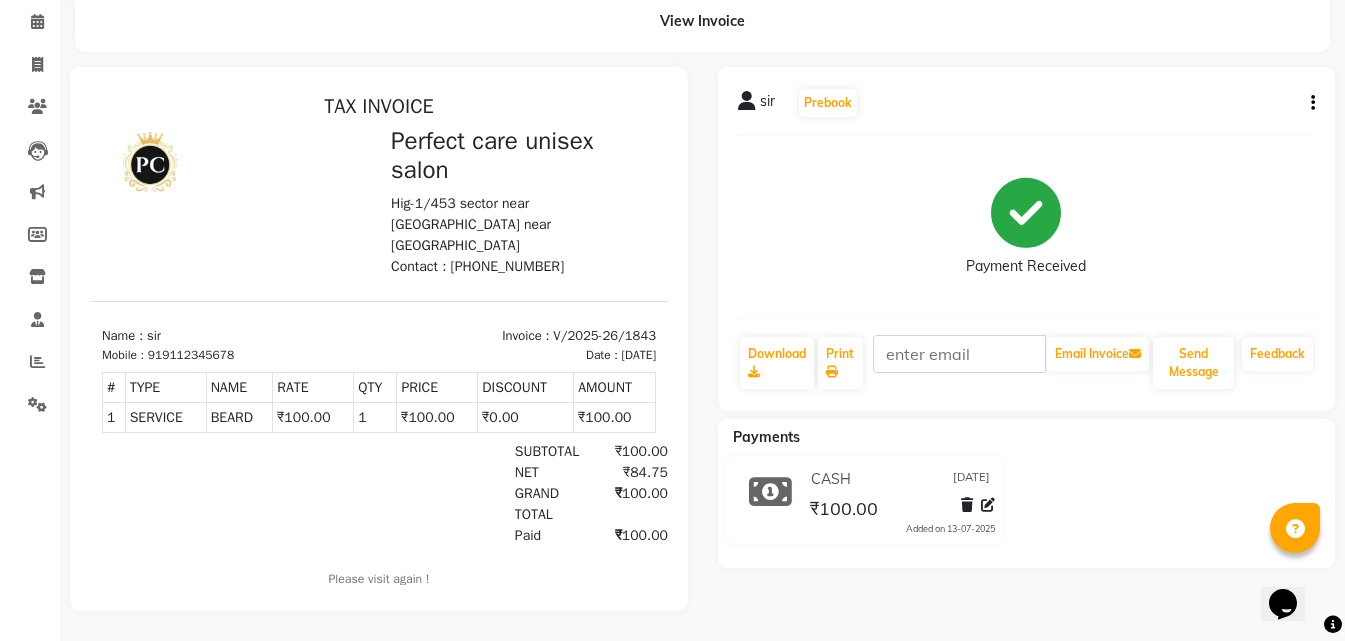 select on "4751" 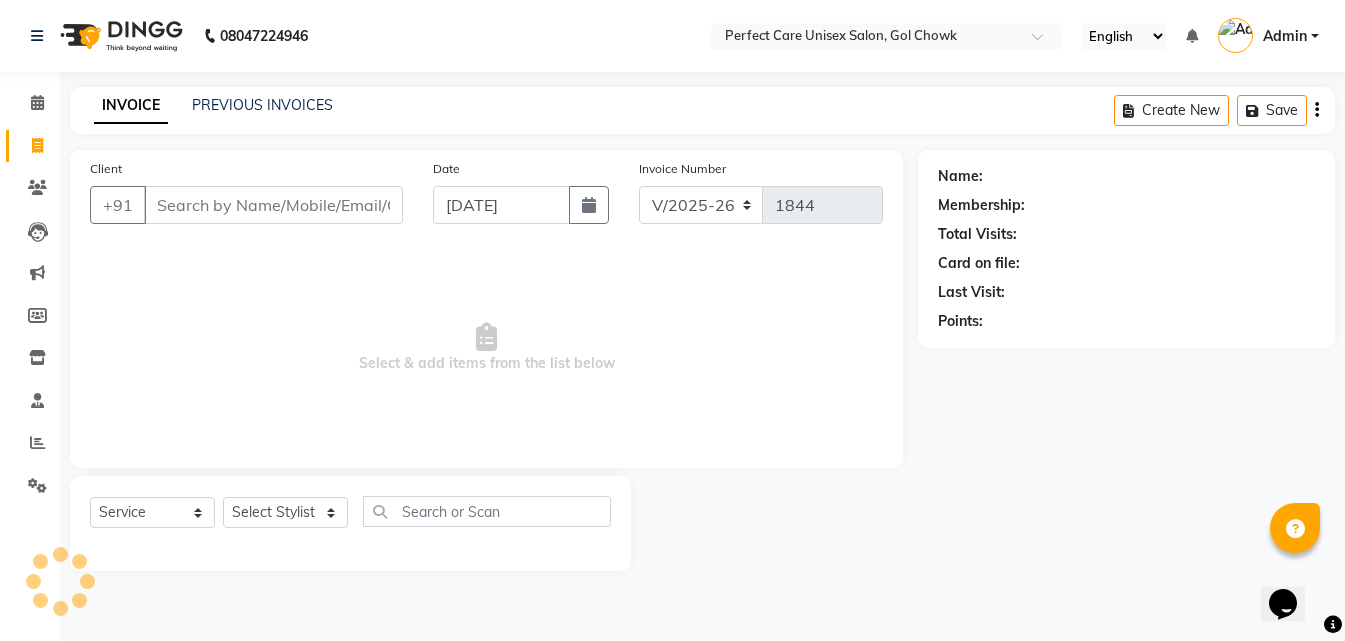 scroll, scrollTop: 0, scrollLeft: 0, axis: both 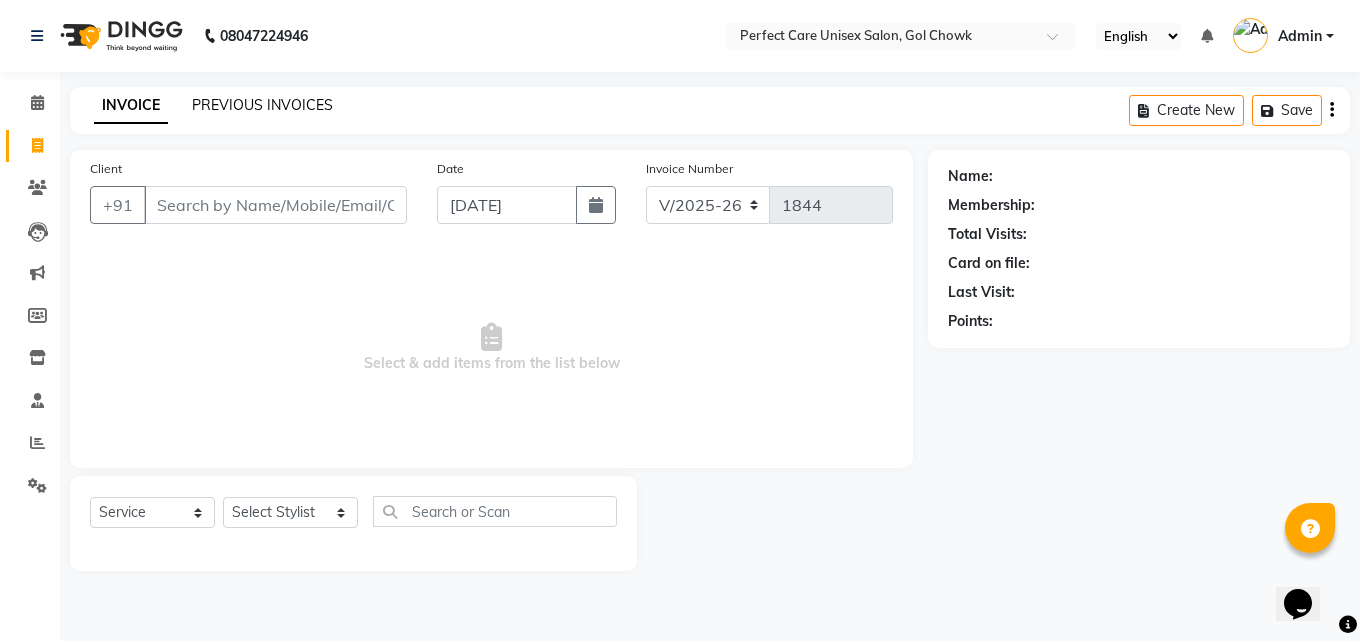 click on "PREVIOUS INVOICES" 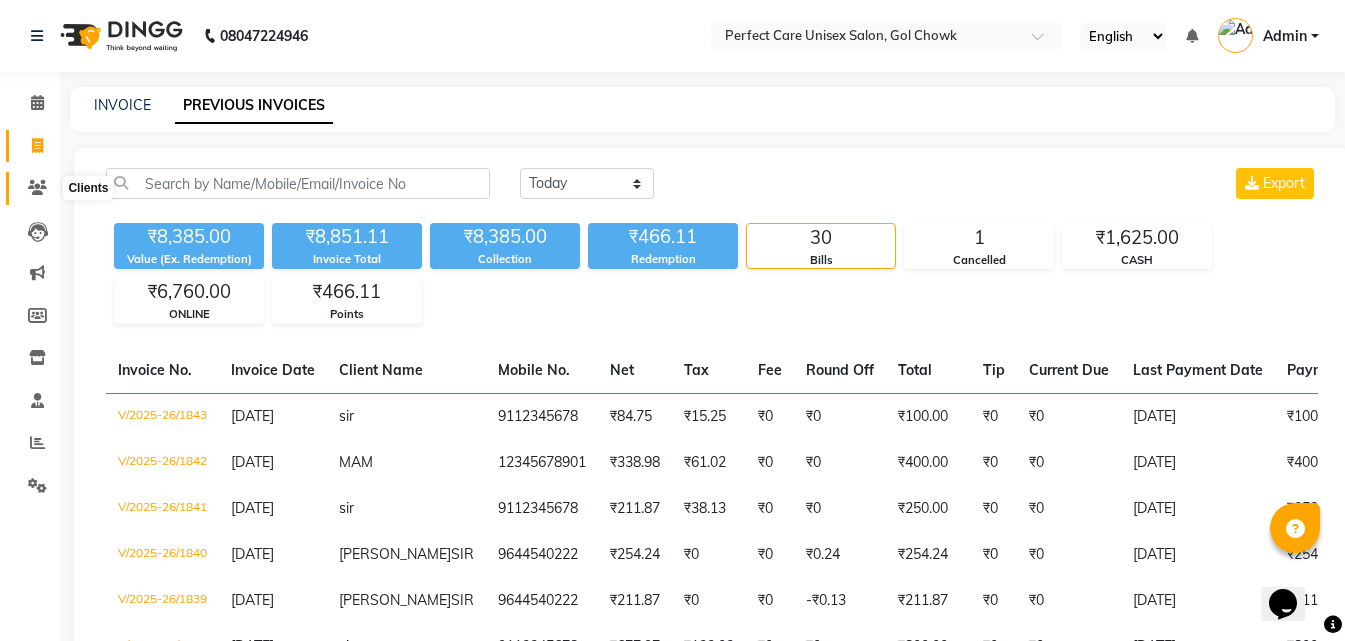 click 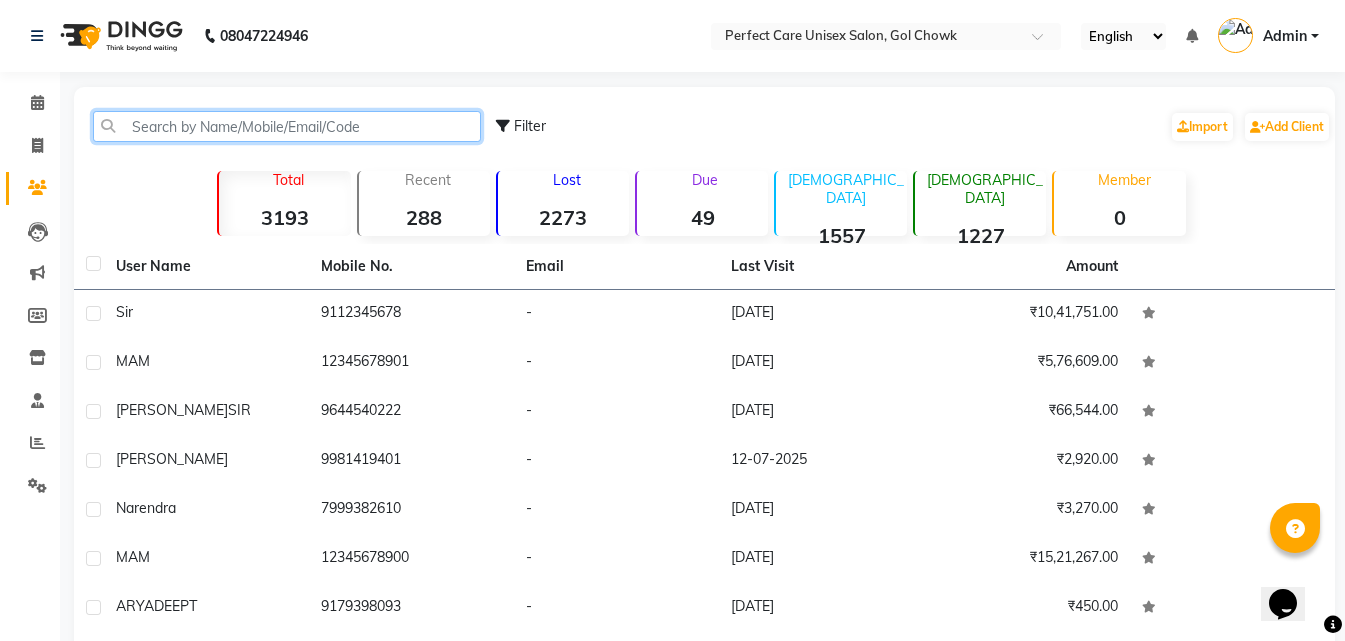 click 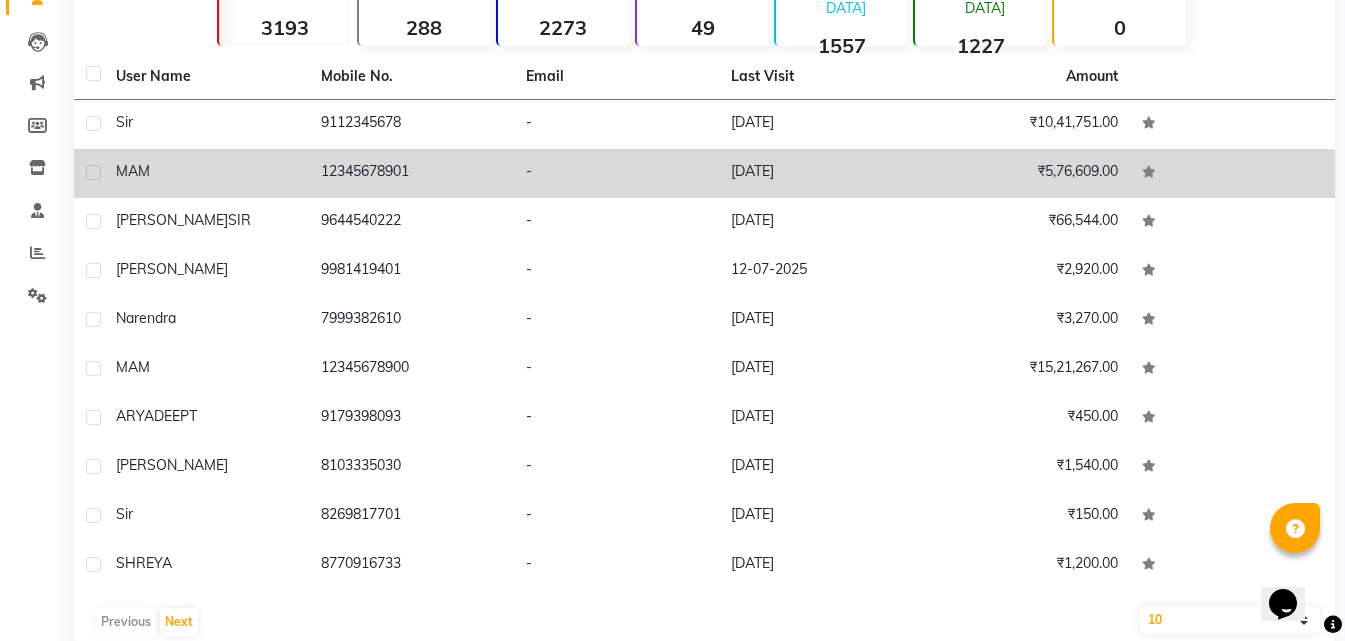 scroll, scrollTop: 225, scrollLeft: 0, axis: vertical 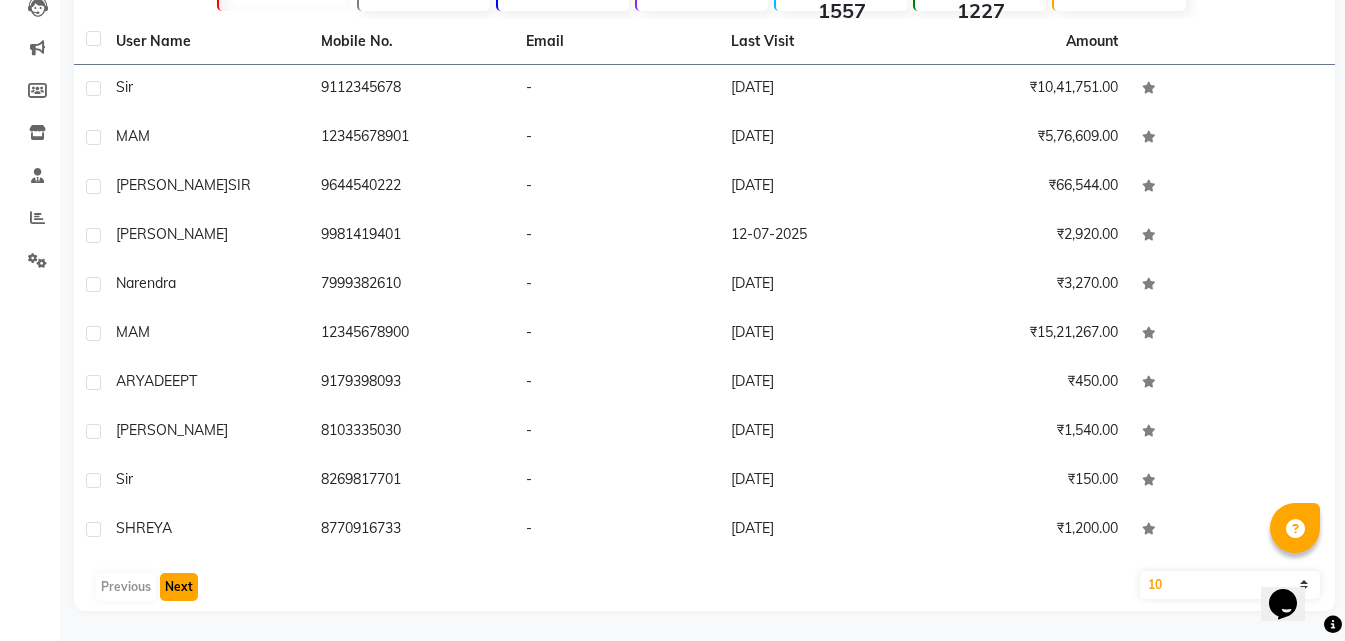 click on "Next" 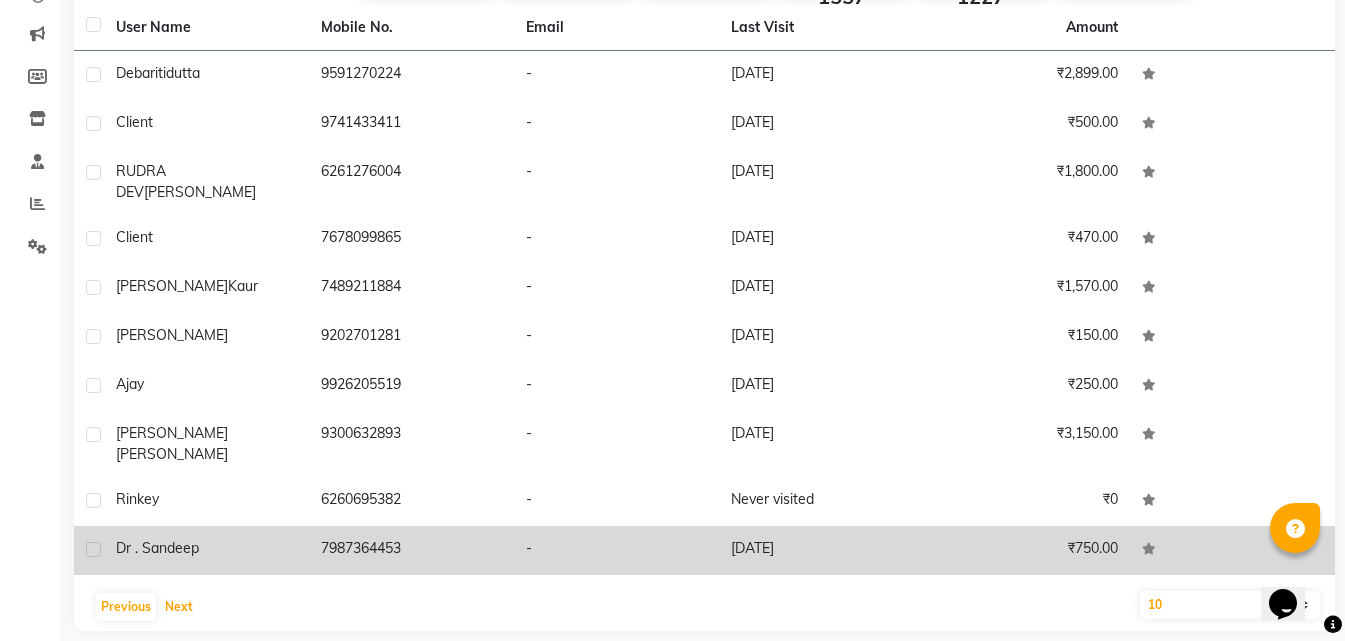scroll, scrollTop: 242, scrollLeft: 0, axis: vertical 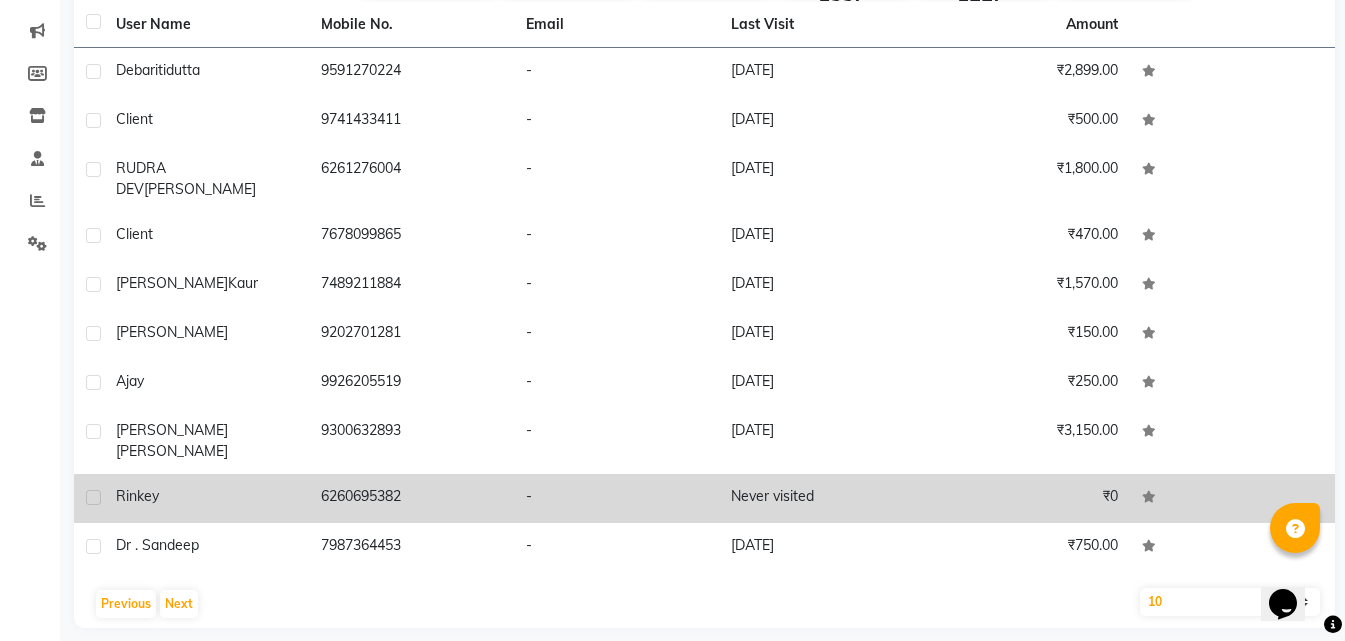 click on "6260695382" 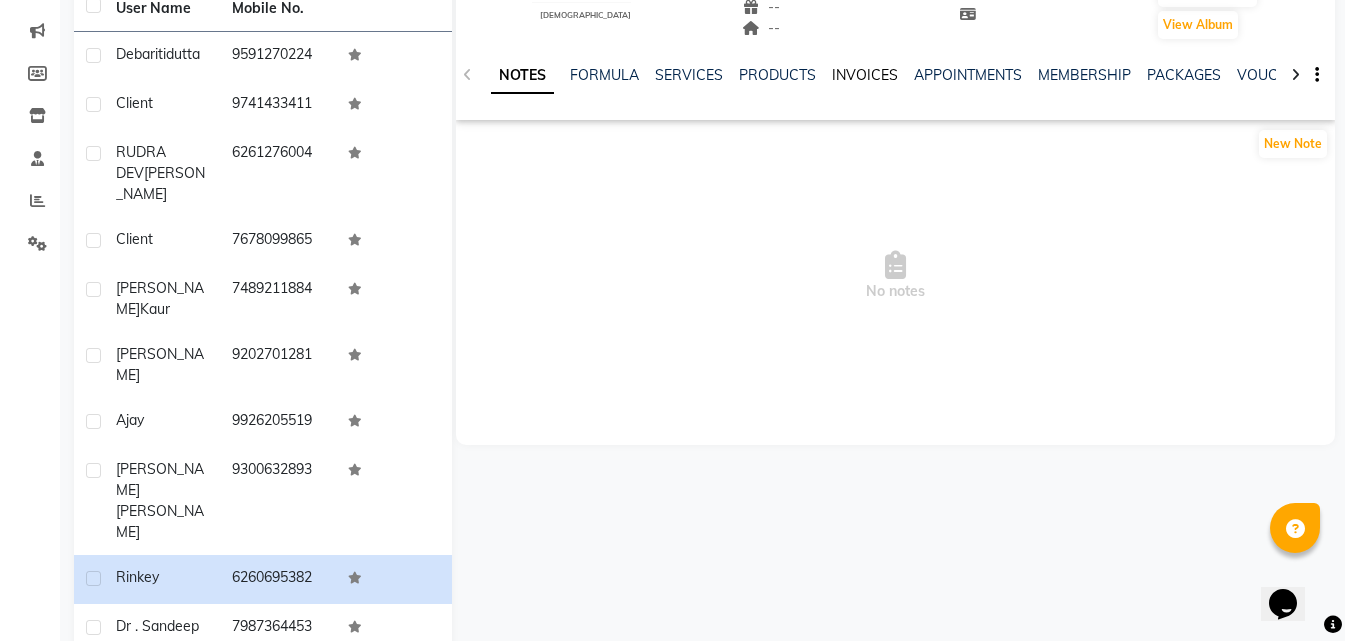 click on "INVOICES" 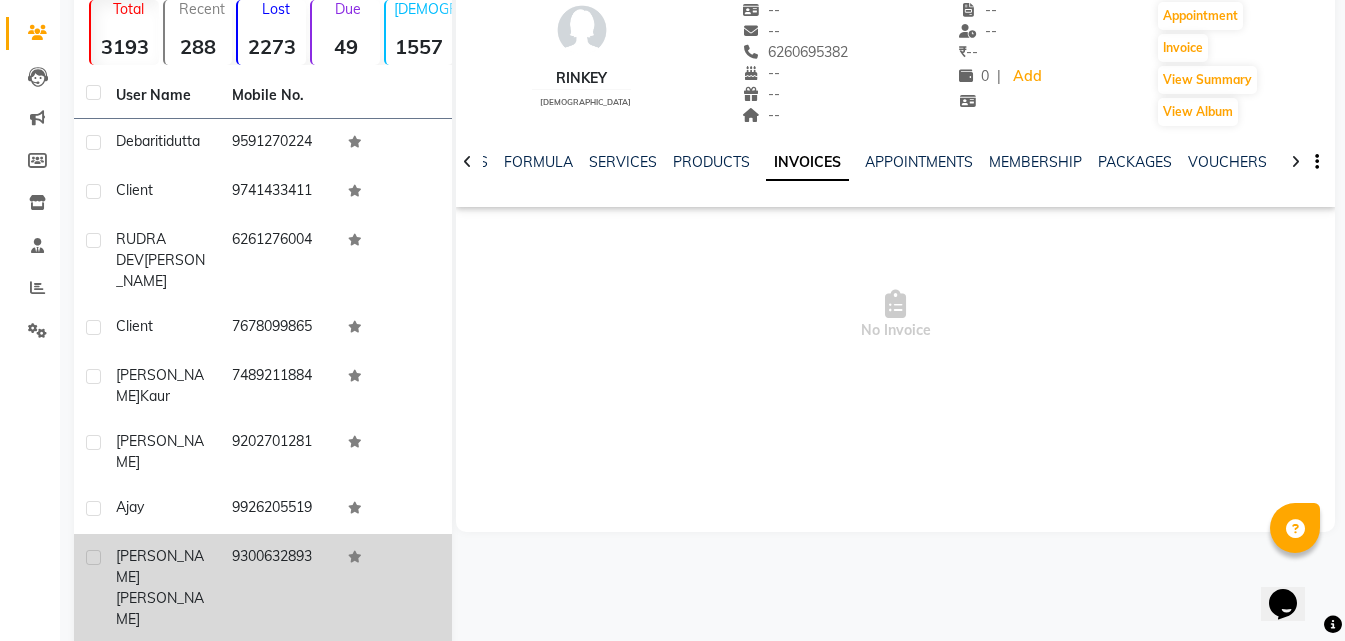 scroll, scrollTop: 0, scrollLeft: 0, axis: both 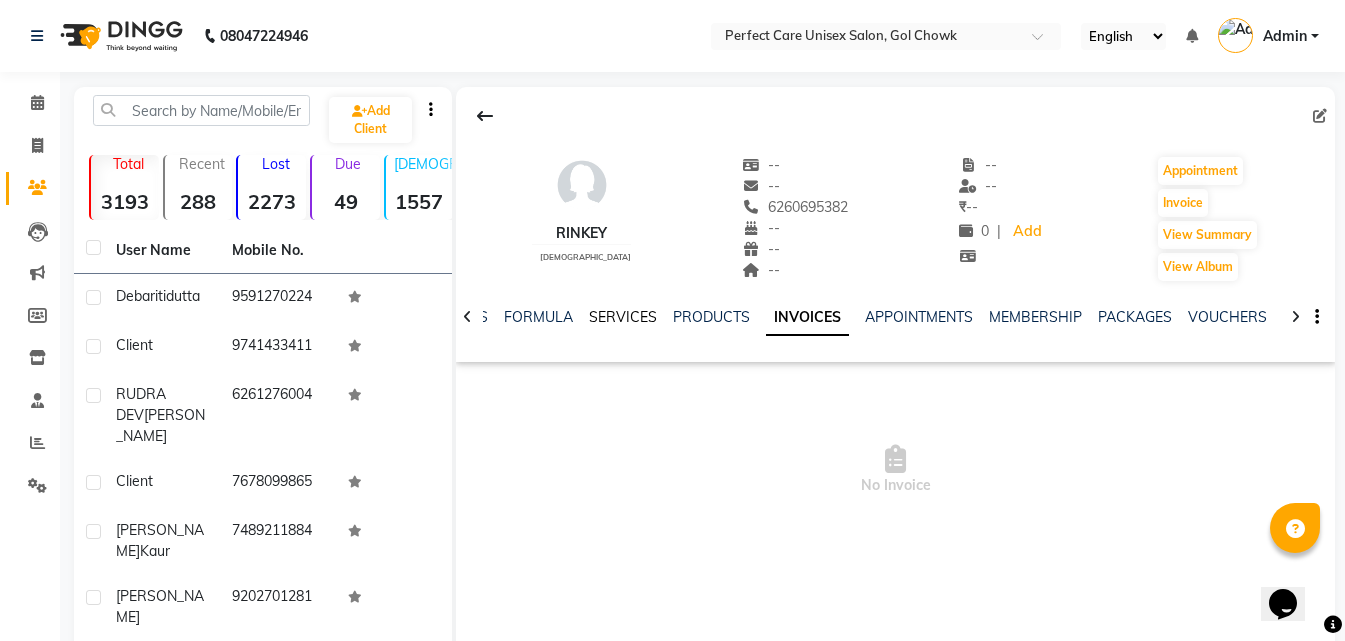 click on "SERVICES" 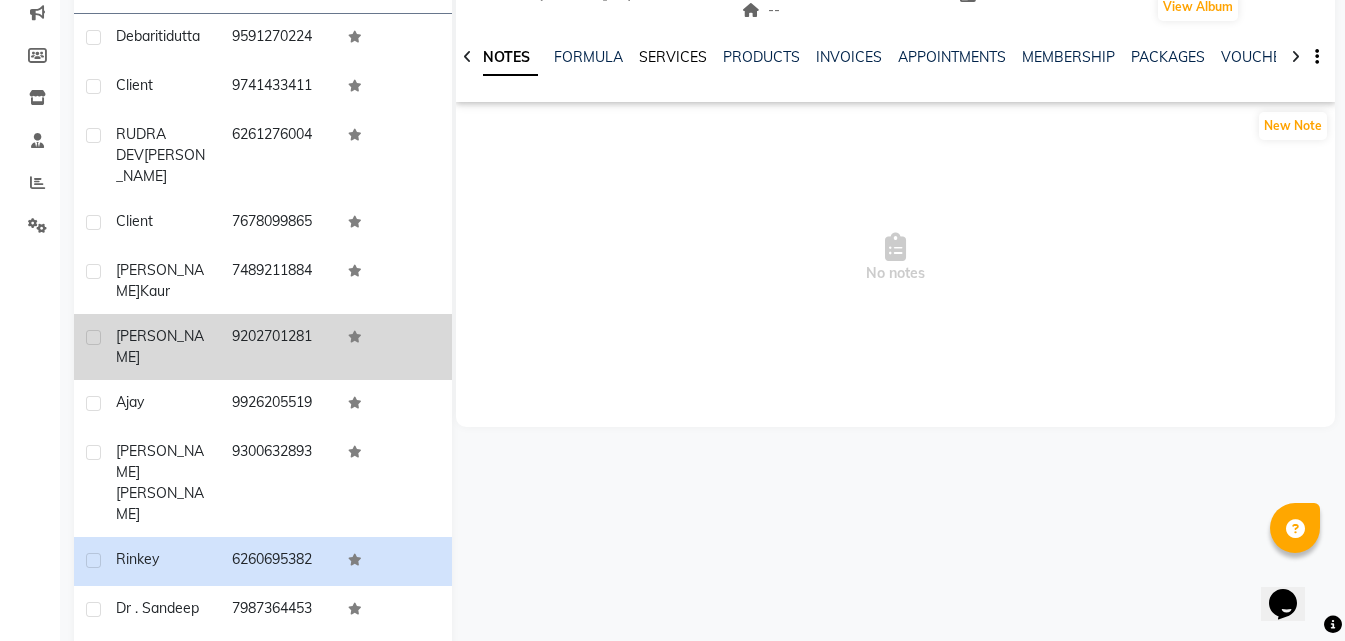 scroll, scrollTop: 264, scrollLeft: 0, axis: vertical 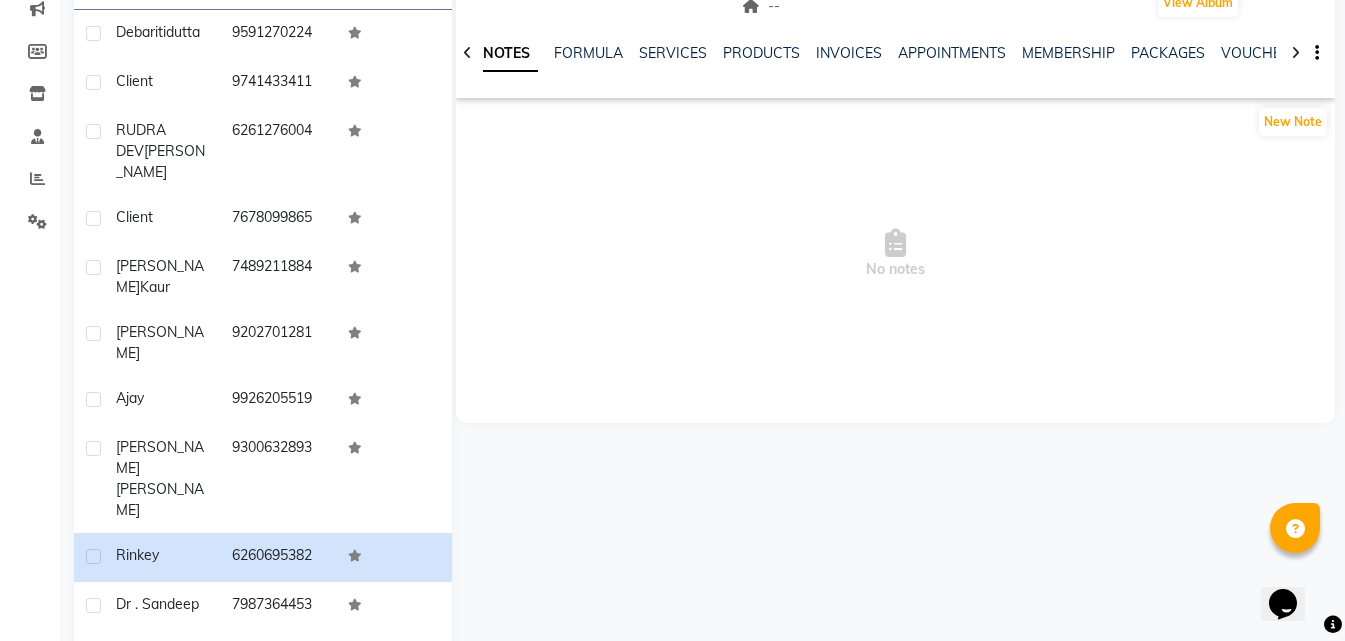 click on "10   50   100" 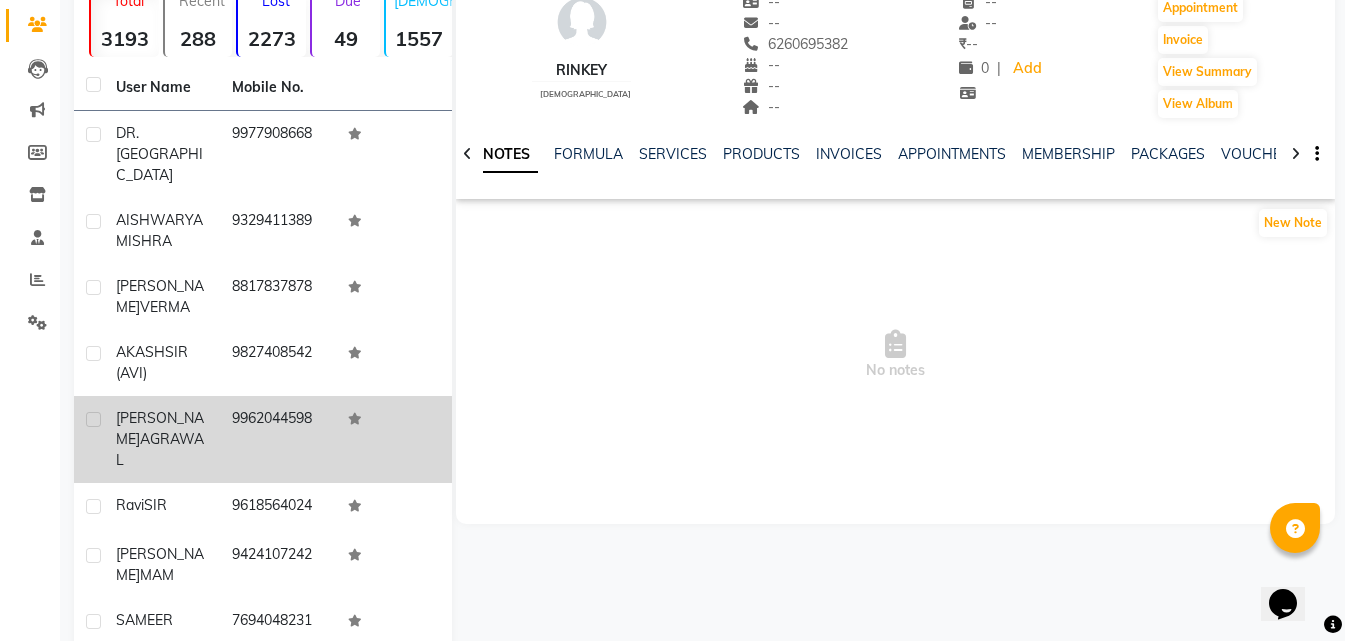 scroll, scrollTop: 0, scrollLeft: 0, axis: both 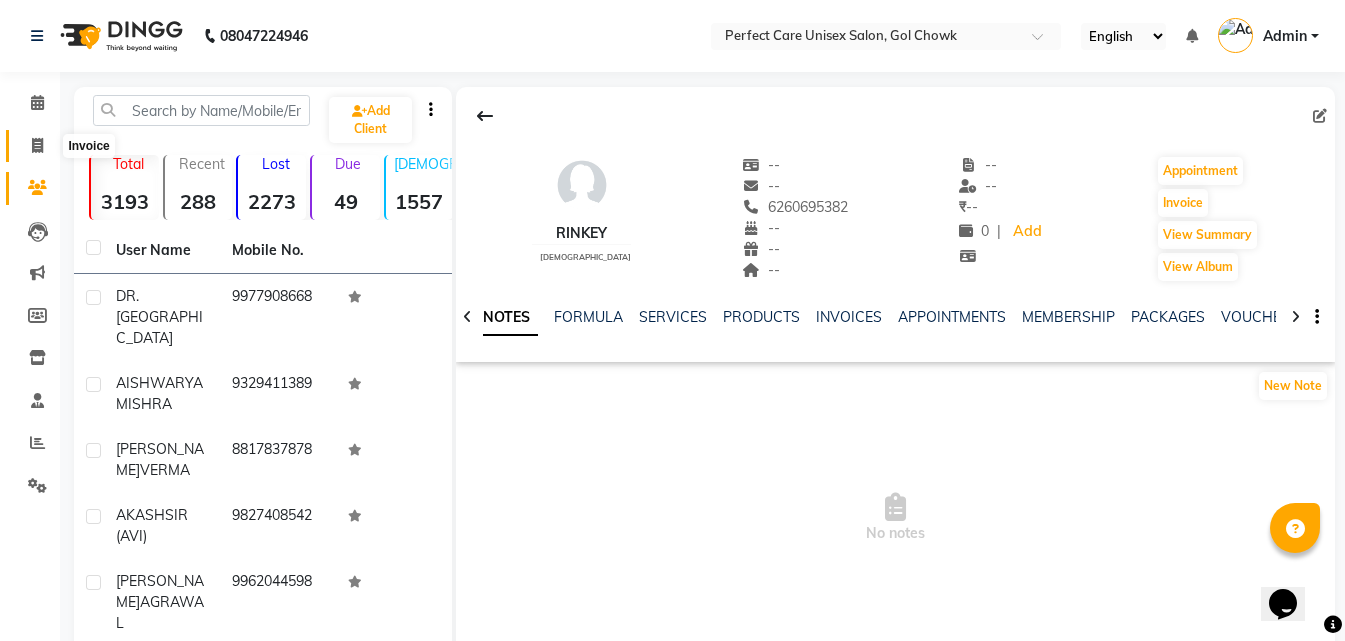 select on "service" 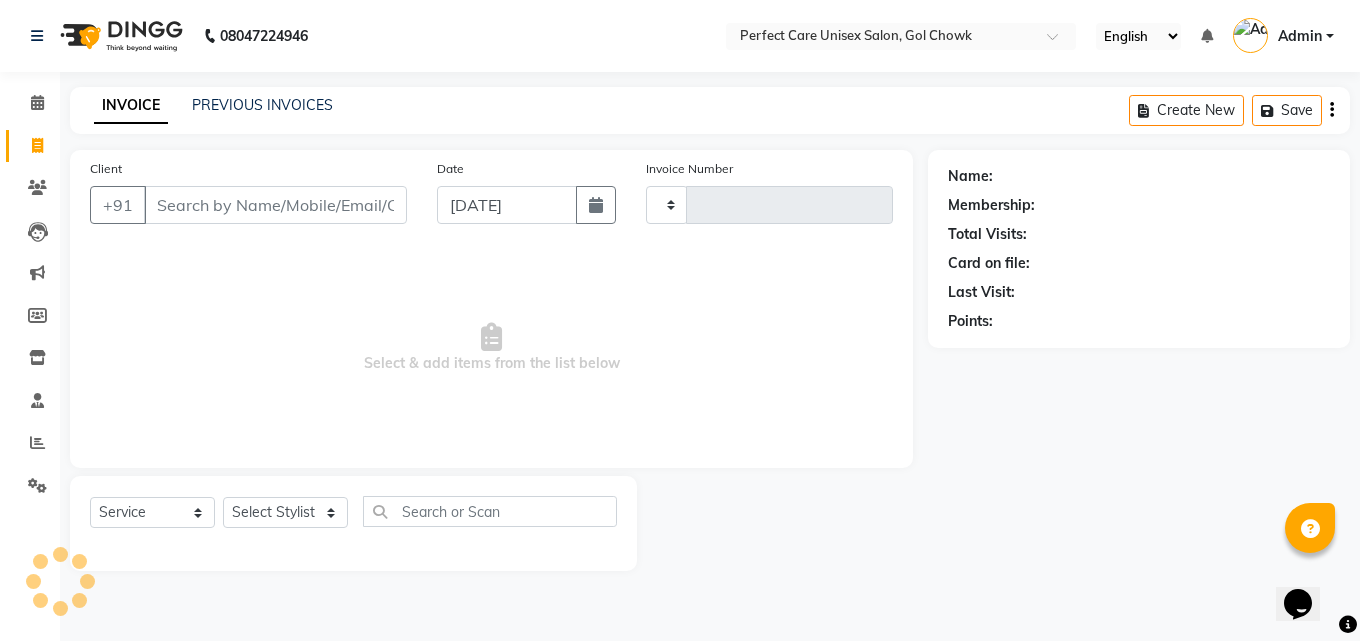 type on "1844" 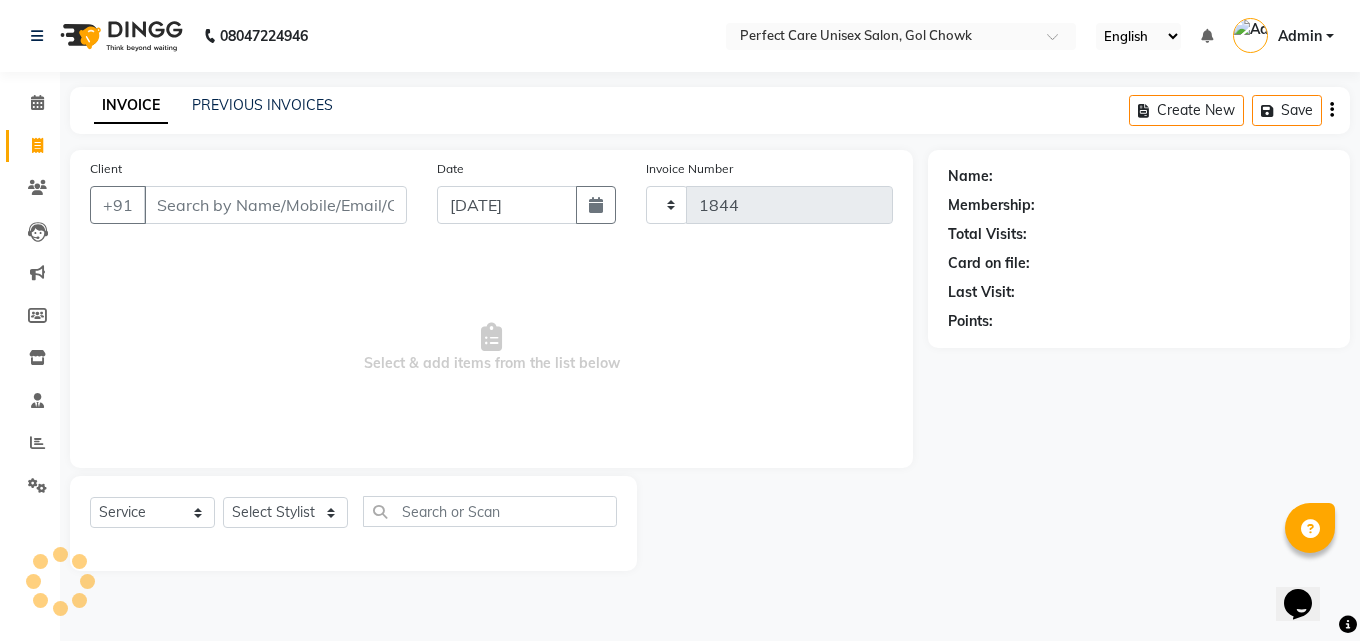 select on "4751" 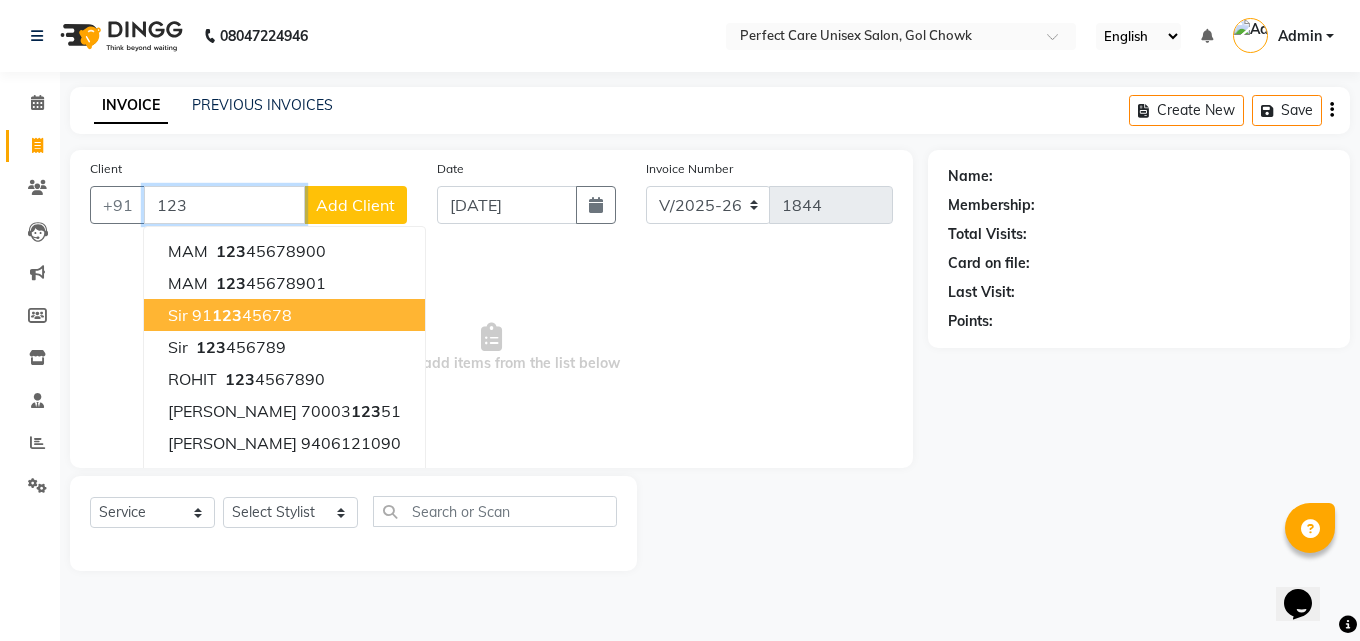 click on "91 123 45678" at bounding box center (242, 315) 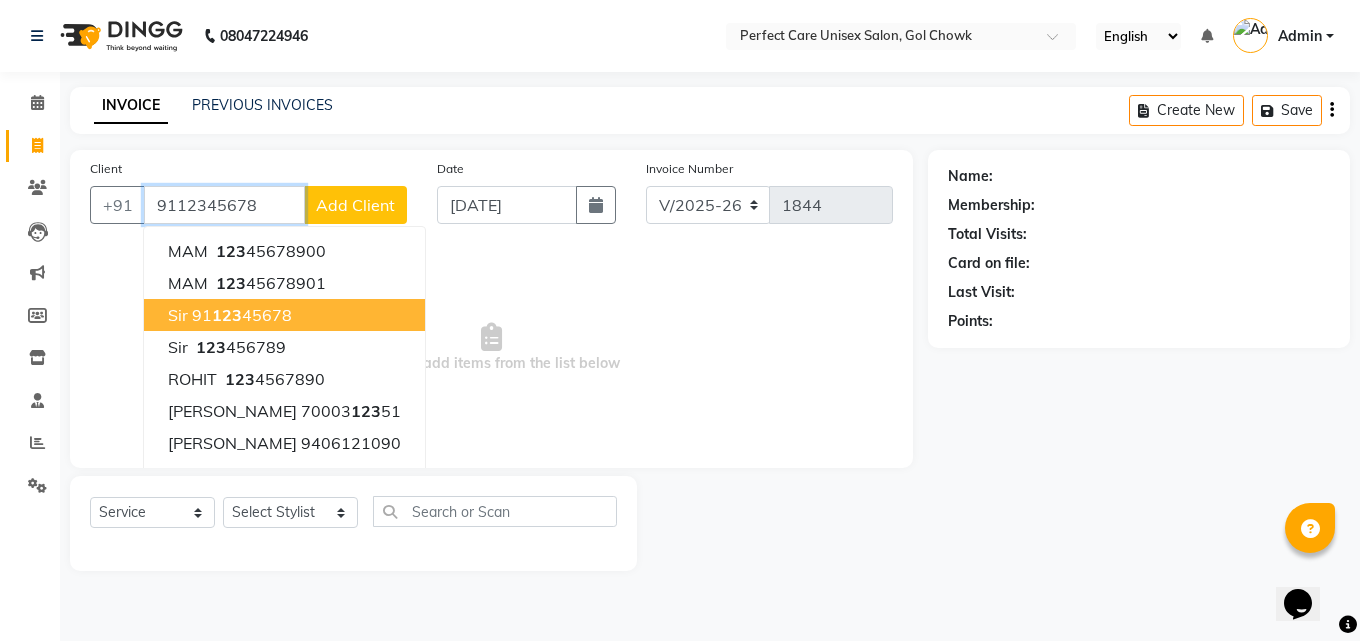type on "9112345678" 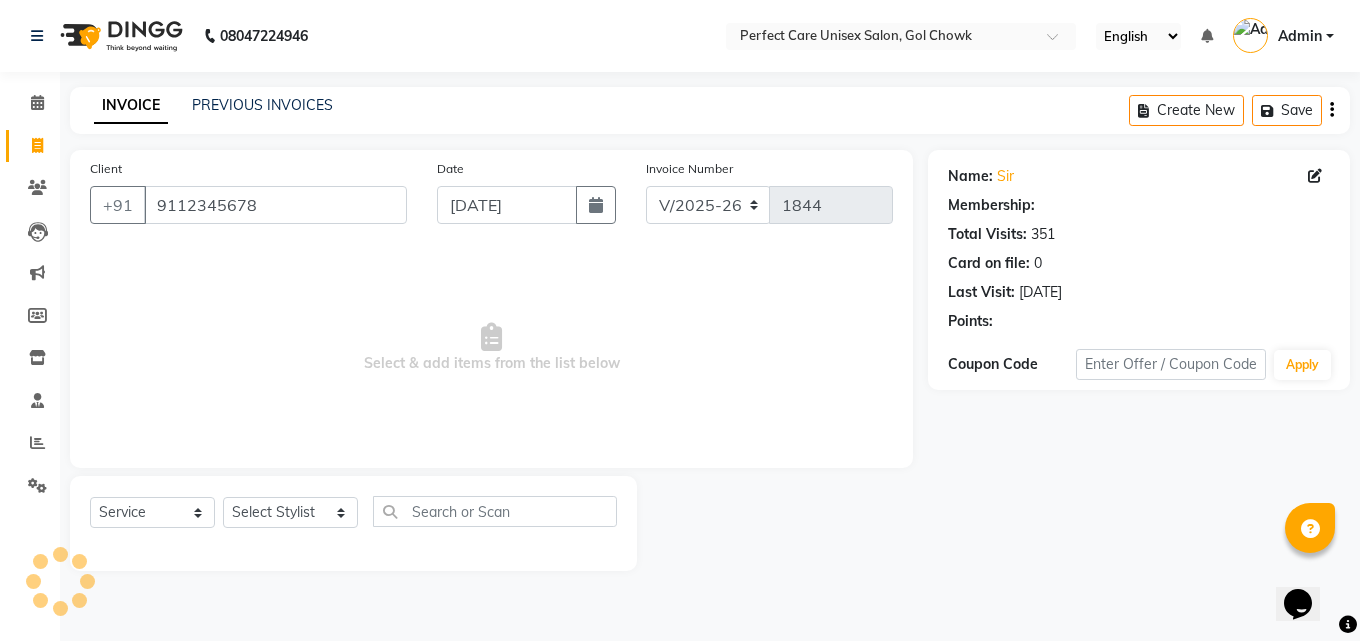 select on "1: Object" 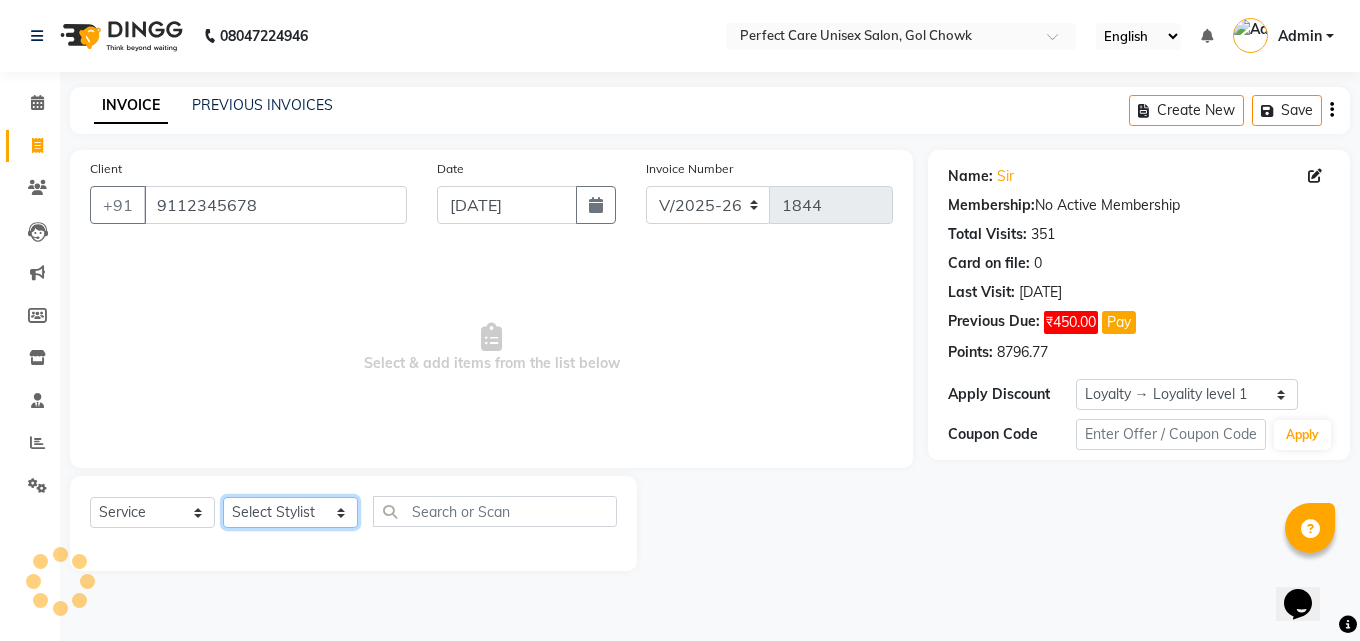click on "Select Stylist [PERSON_NAME] MISS [PERSON_NAME] MISS [PERSON_NAME]  MISS [PERSON_NAME] [PERSON_NAME] MISS.[PERSON_NAME] MISS.[PERSON_NAME]  MISS [PERSON_NAME]  MISS. USHA [PERSON_NAME] [PERSON_NAME] MR.[PERSON_NAME] MR. [PERSON_NAME]  MR [PERSON_NAME] MR. AVINASH [PERSON_NAME] [PERSON_NAME] [PERSON_NAME] [PERSON_NAME] [PERSON_NAME] MR. [PERSON_NAME] MR.[PERSON_NAME] [PERSON_NAME] MR.[PERSON_NAME] [PERSON_NAME] NONE rashmi" 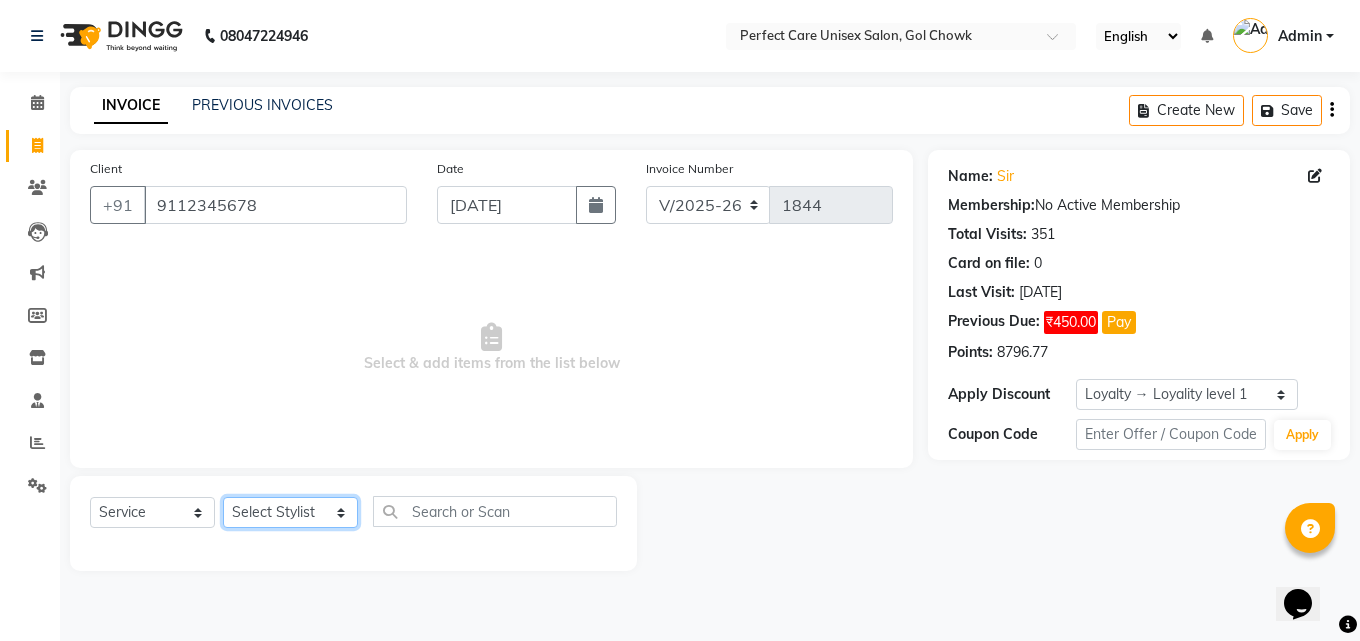 select on "71364" 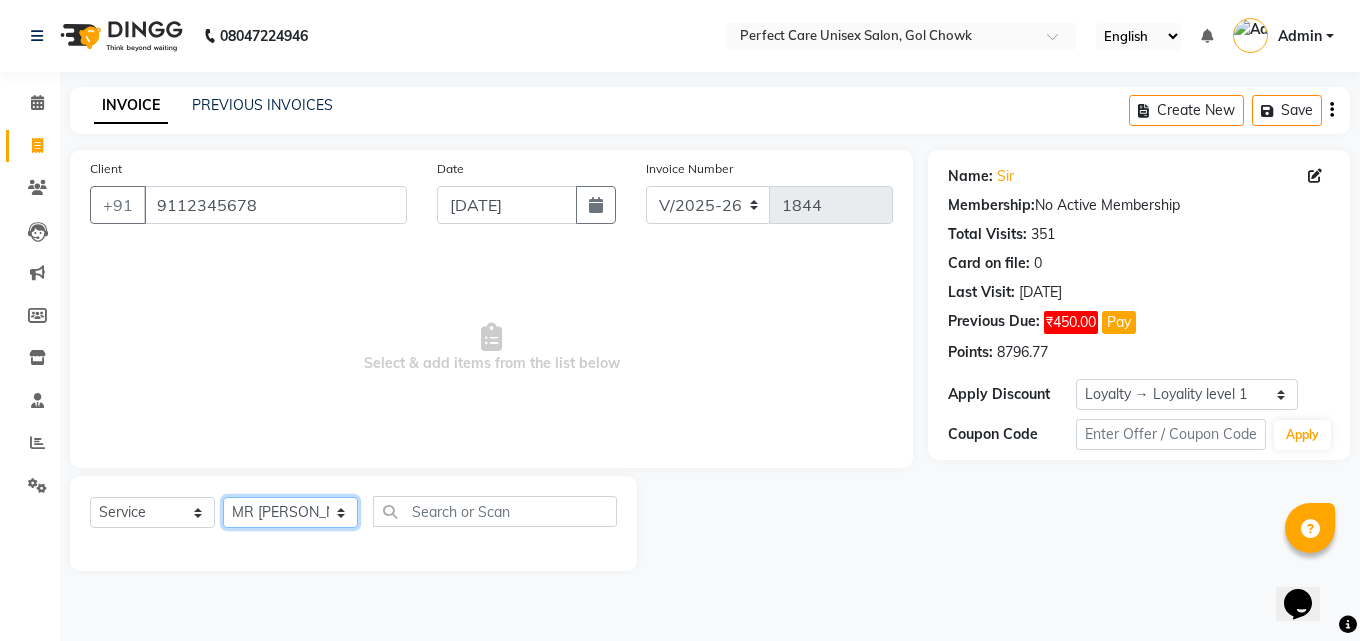 click on "Select Stylist [PERSON_NAME] MISS [PERSON_NAME] MISS [PERSON_NAME]  MISS [PERSON_NAME] [PERSON_NAME] MISS.[PERSON_NAME] MISS.[PERSON_NAME]  MISS [PERSON_NAME]  MISS. USHA [PERSON_NAME] [PERSON_NAME] MR.[PERSON_NAME] MR. [PERSON_NAME]  MR [PERSON_NAME] MR. AVINASH [PERSON_NAME] [PERSON_NAME] [PERSON_NAME] [PERSON_NAME] [PERSON_NAME] MR. [PERSON_NAME] MR.[PERSON_NAME] [PERSON_NAME] MR.[PERSON_NAME] [PERSON_NAME] NONE rashmi" 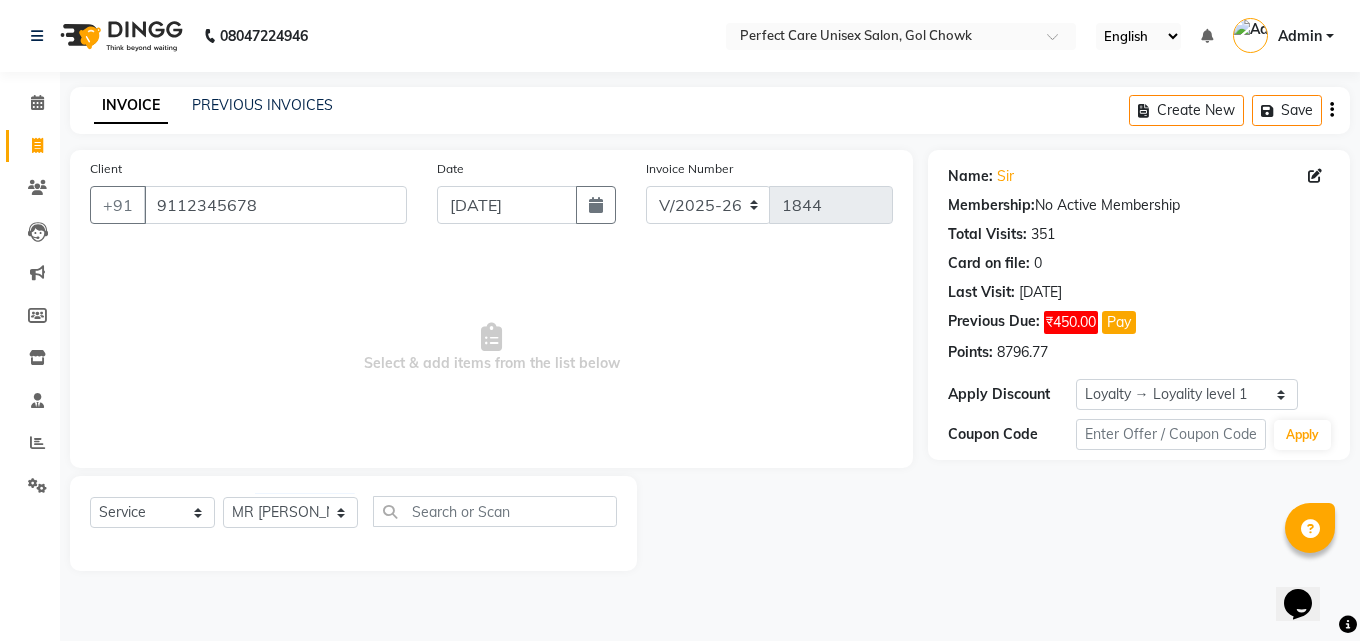 click on "Select & add items from the list below" at bounding box center (491, 348) 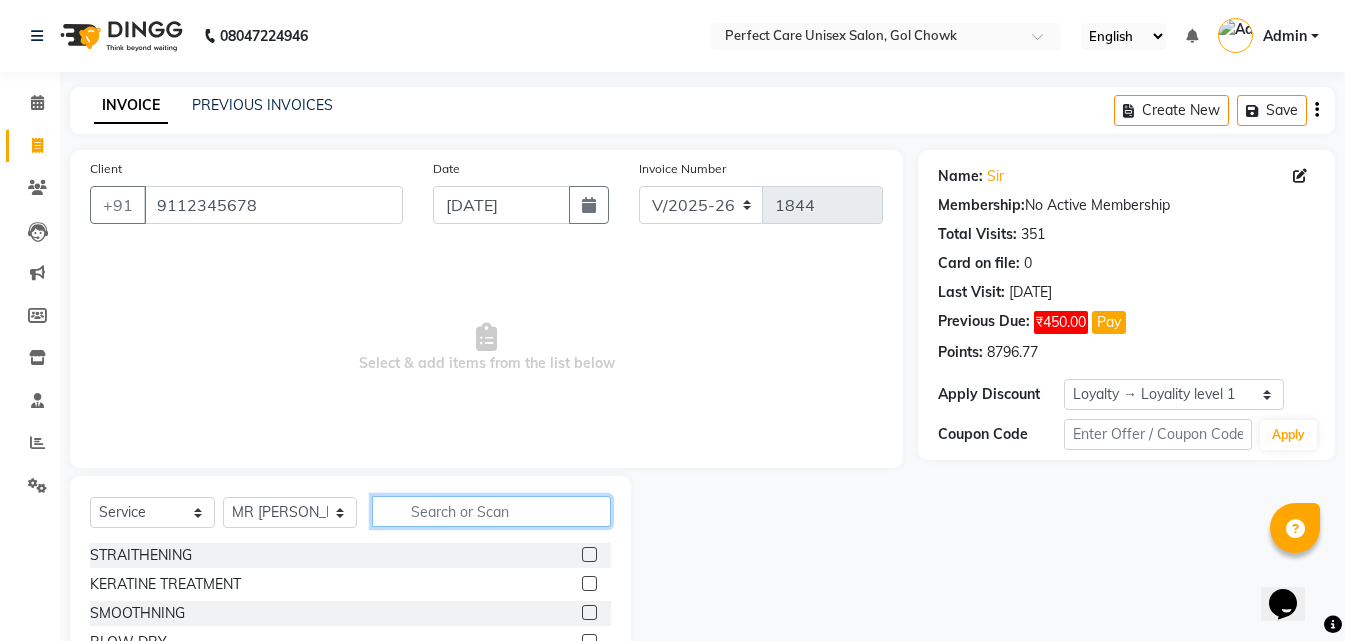 click 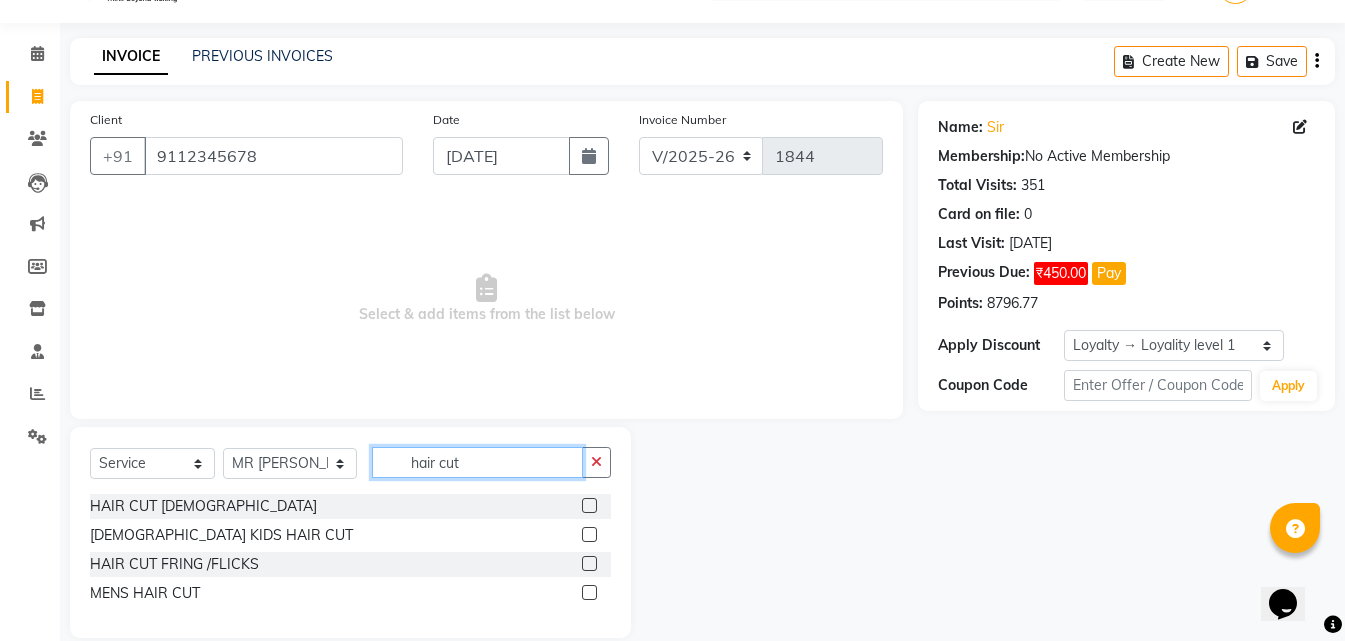 scroll, scrollTop: 76, scrollLeft: 0, axis: vertical 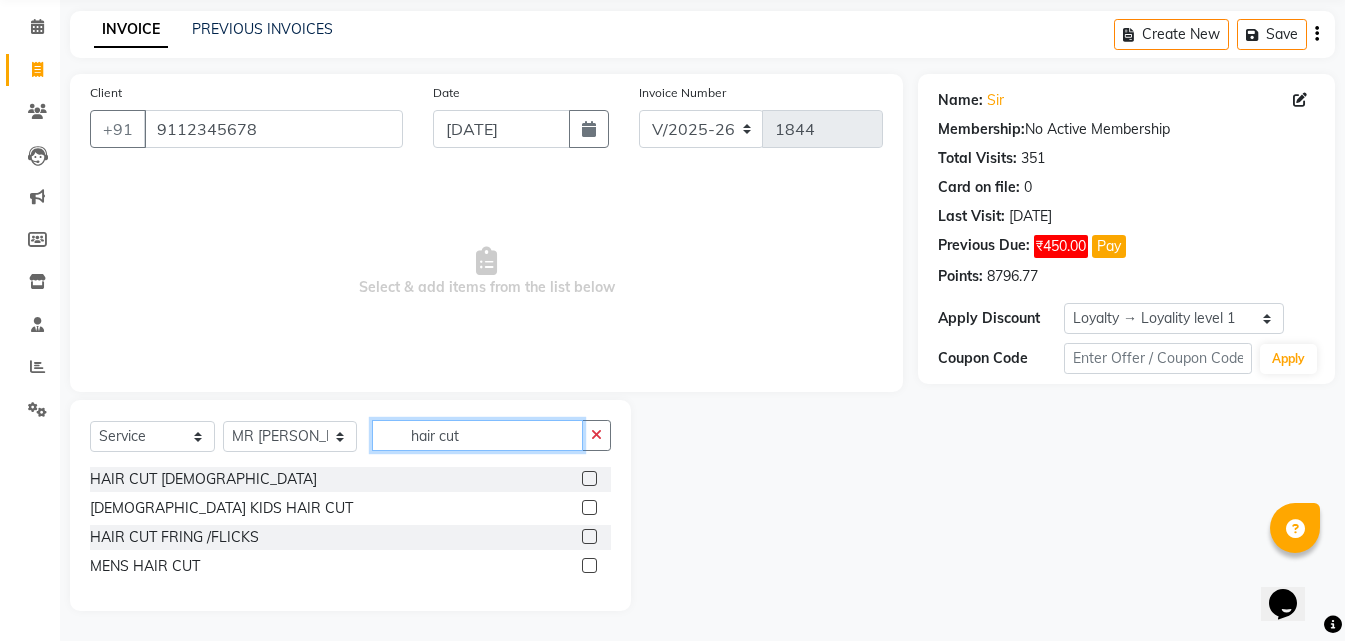 type on "hair cut" 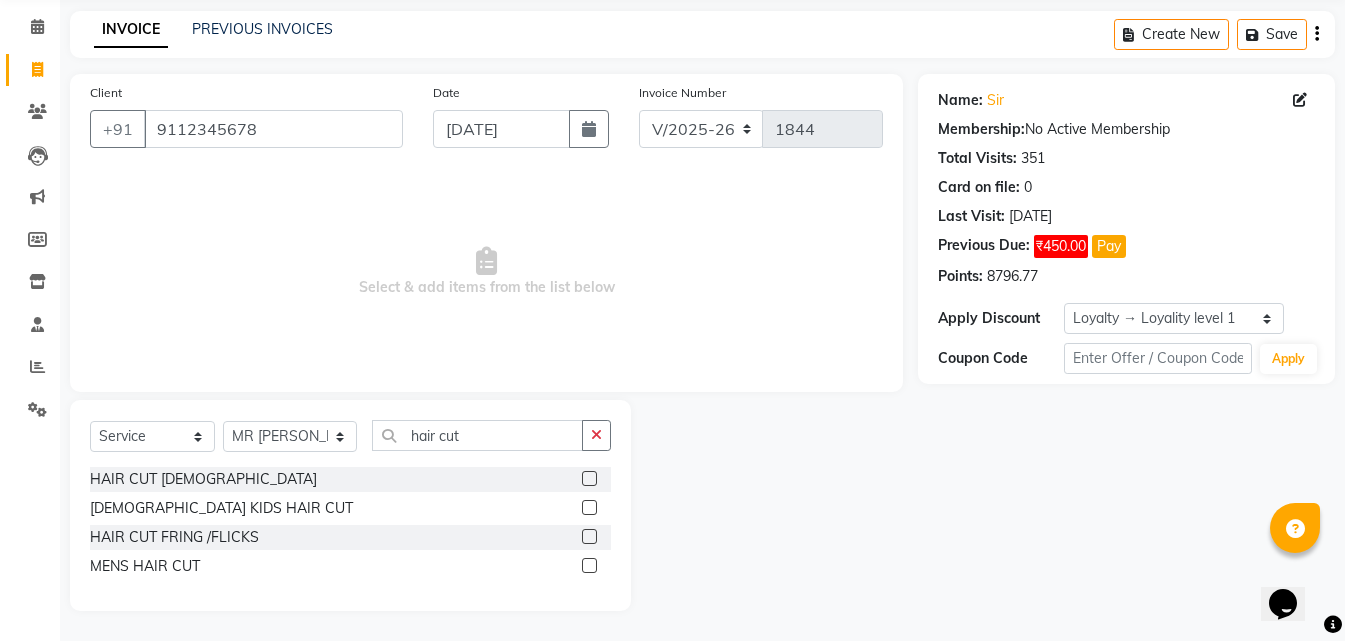click 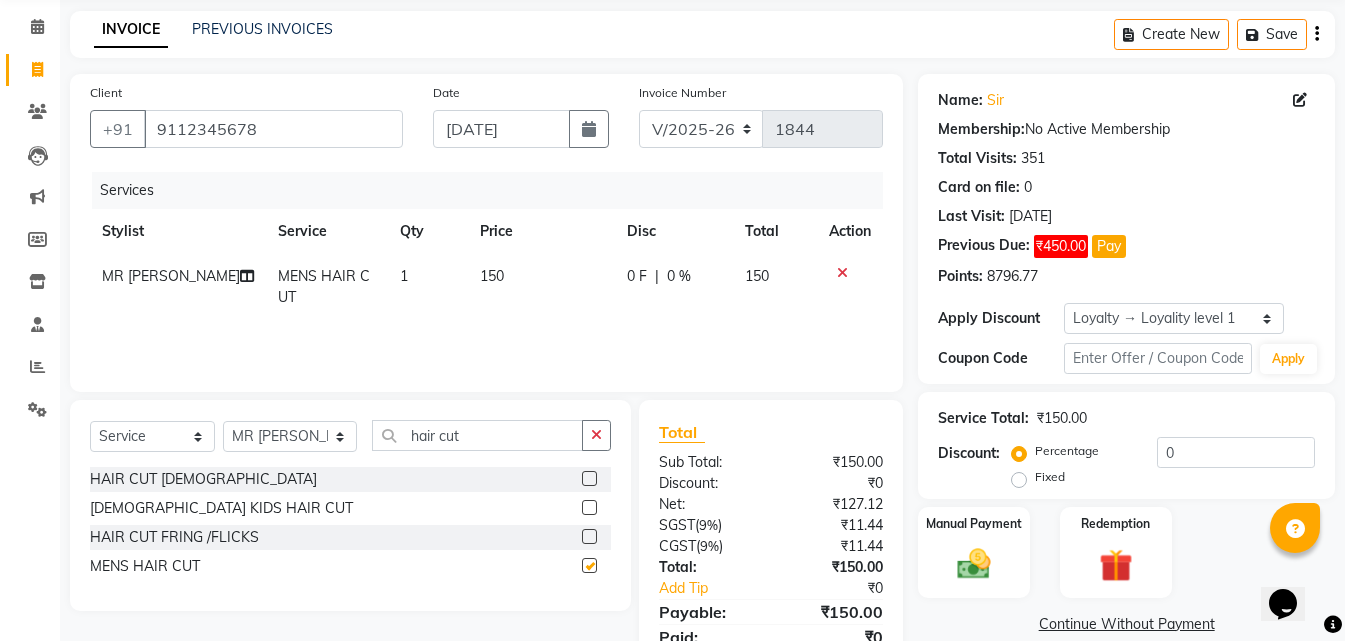 checkbox on "false" 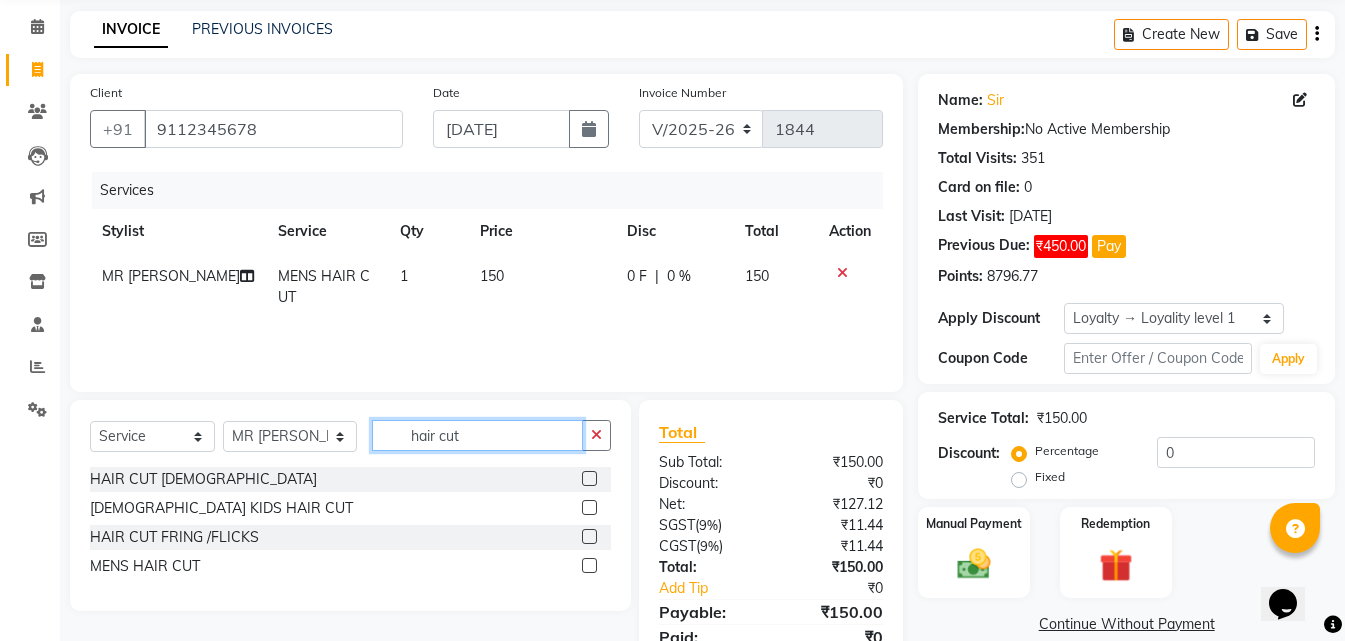 click on "hair cut" 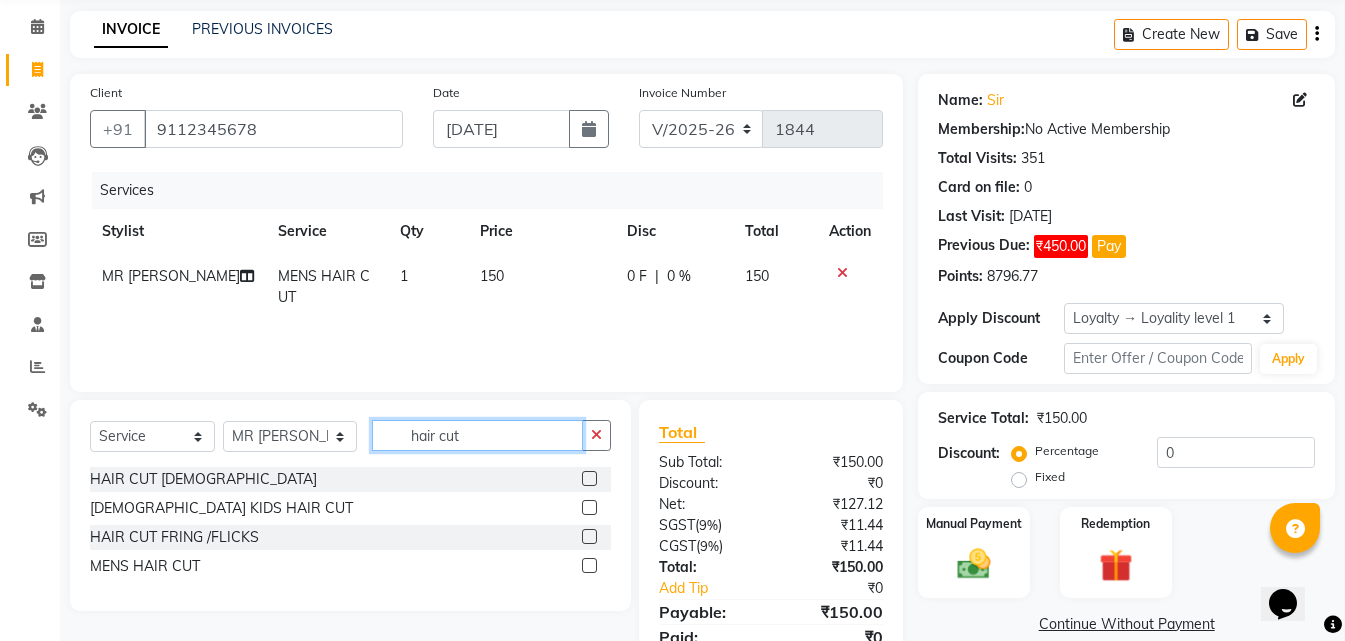 drag, startPoint x: 401, startPoint y: 436, endPoint x: 371, endPoint y: 436, distance: 30 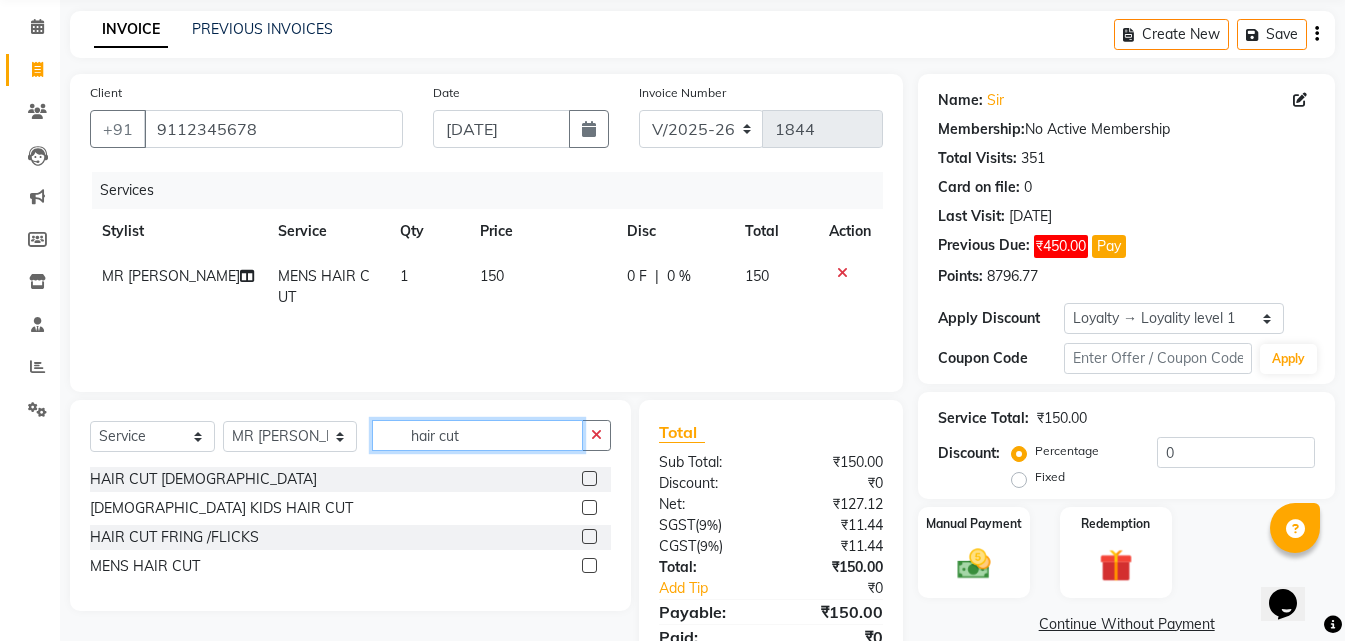 click on "hair cut" 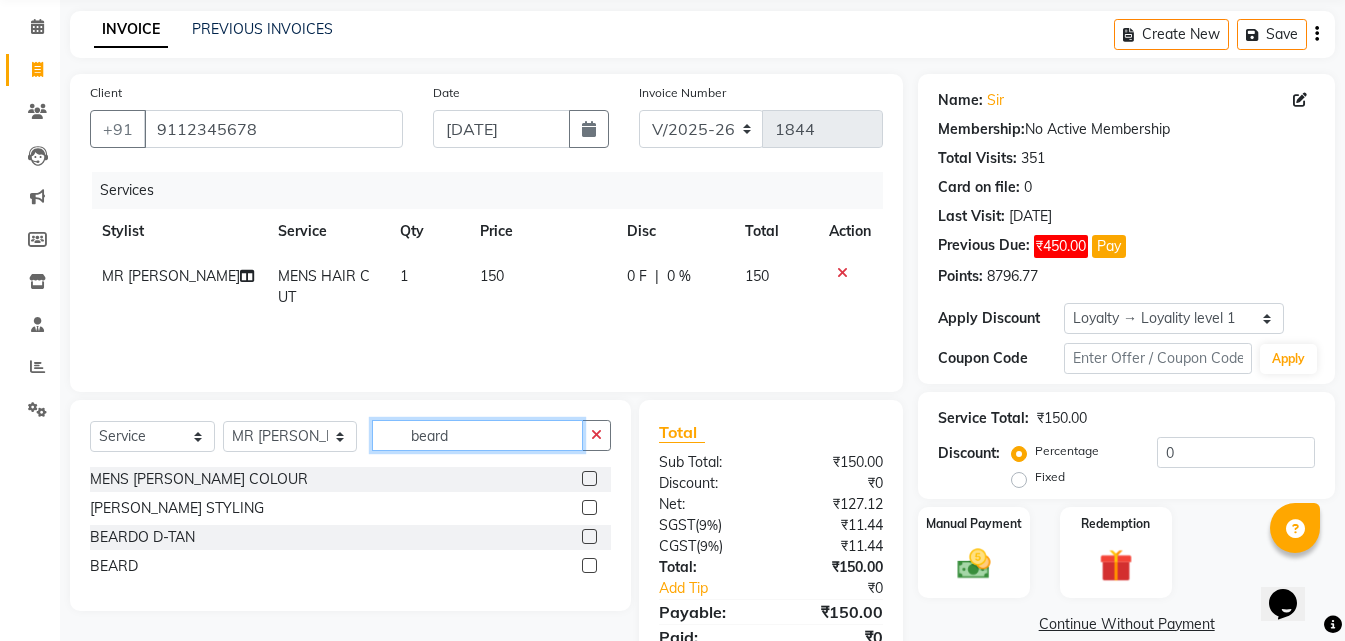 type on "beard" 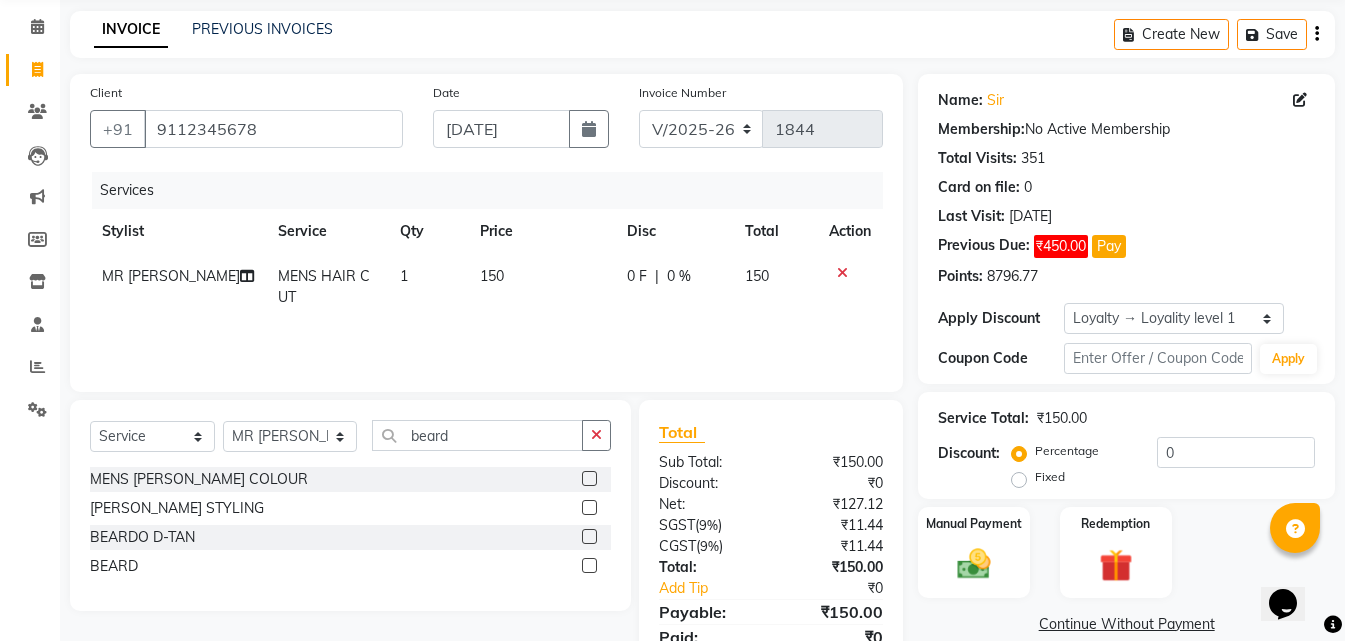 click 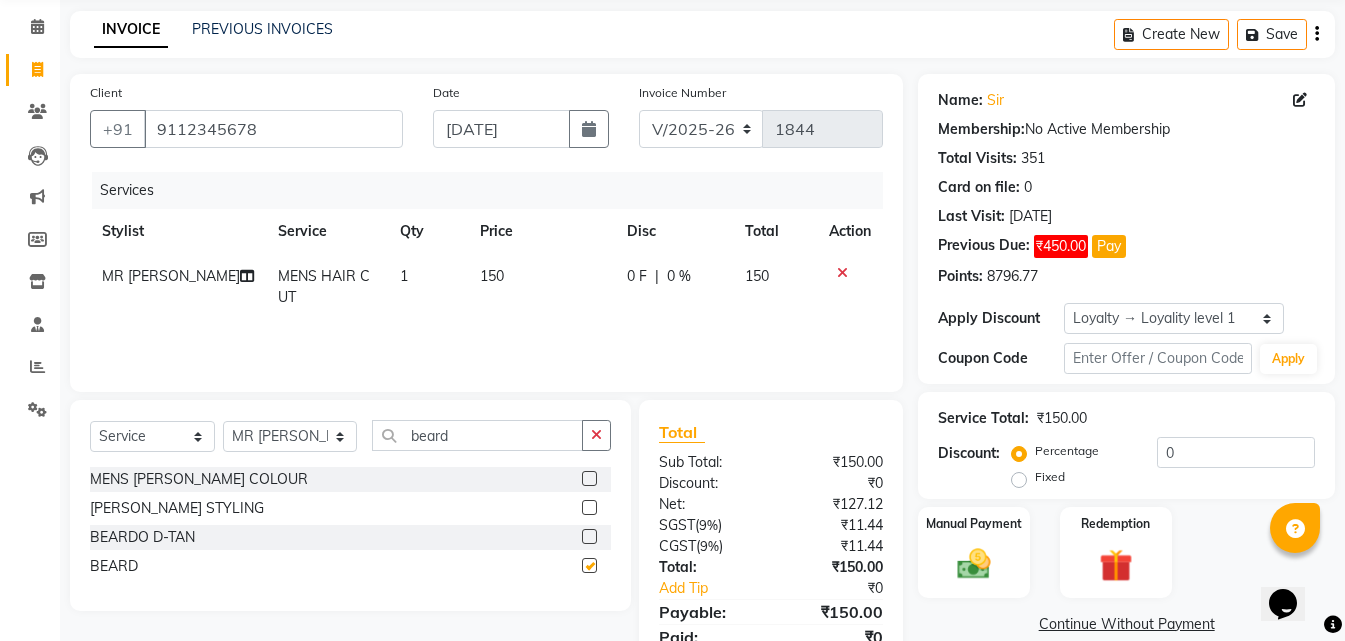 click 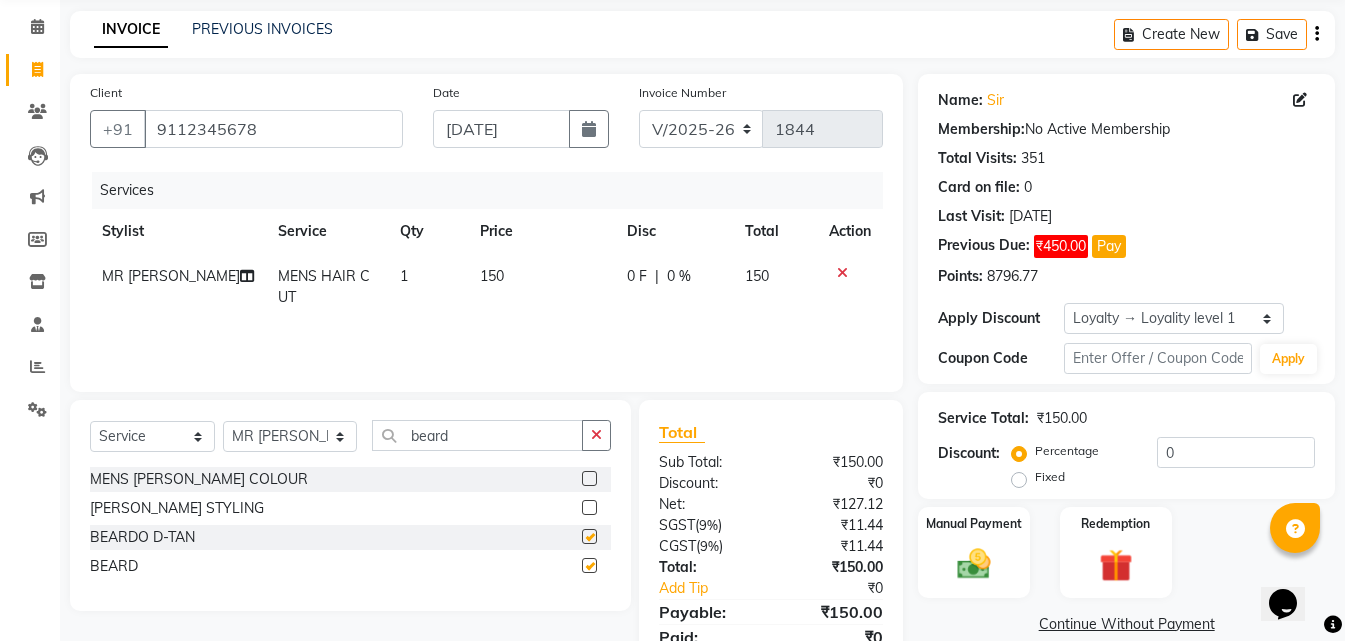 click 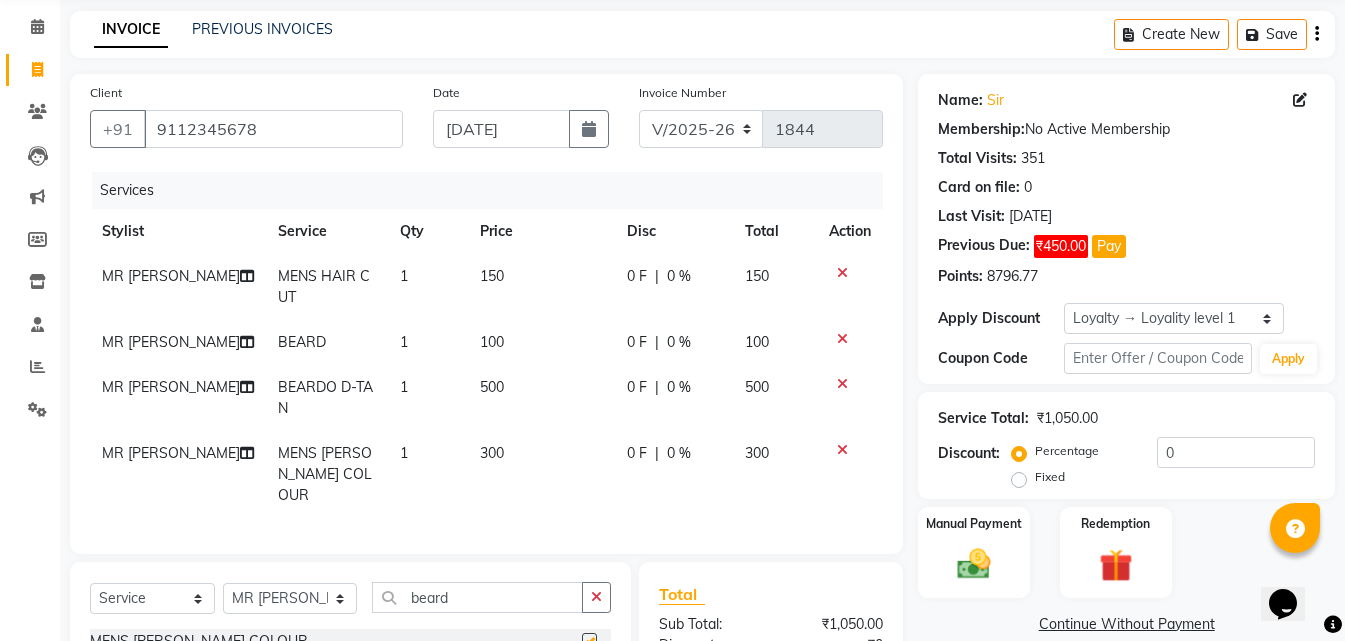 checkbox on "false" 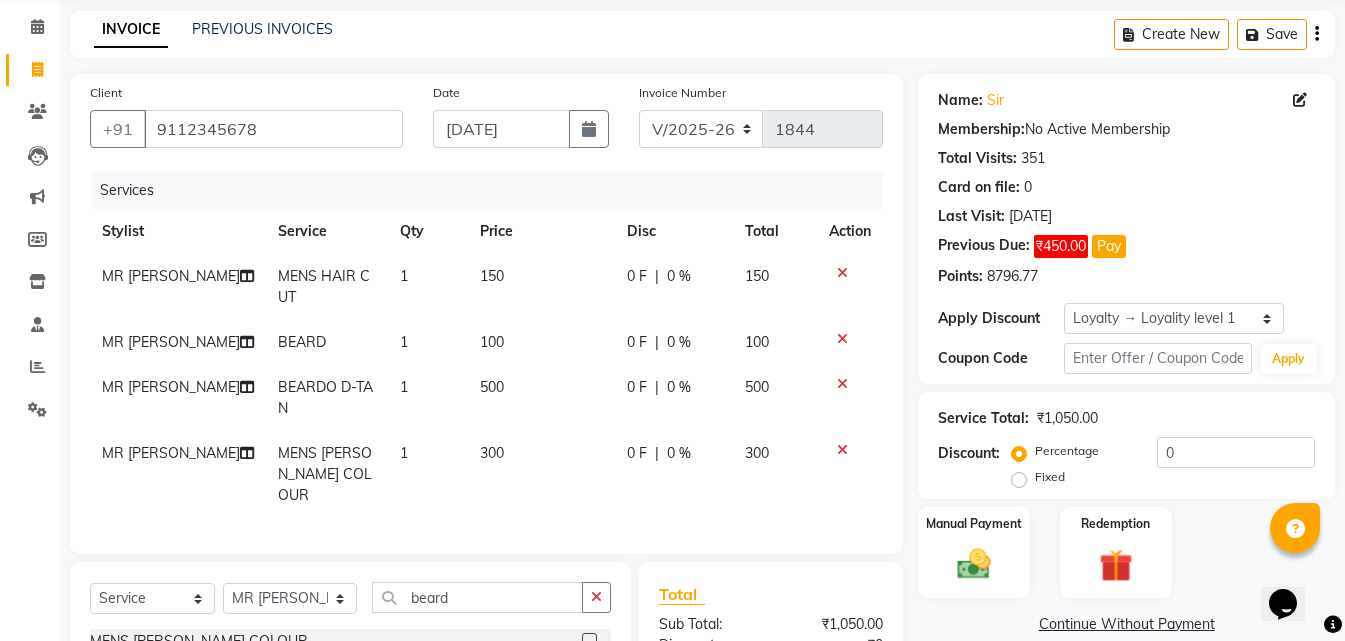 checkbox on "false" 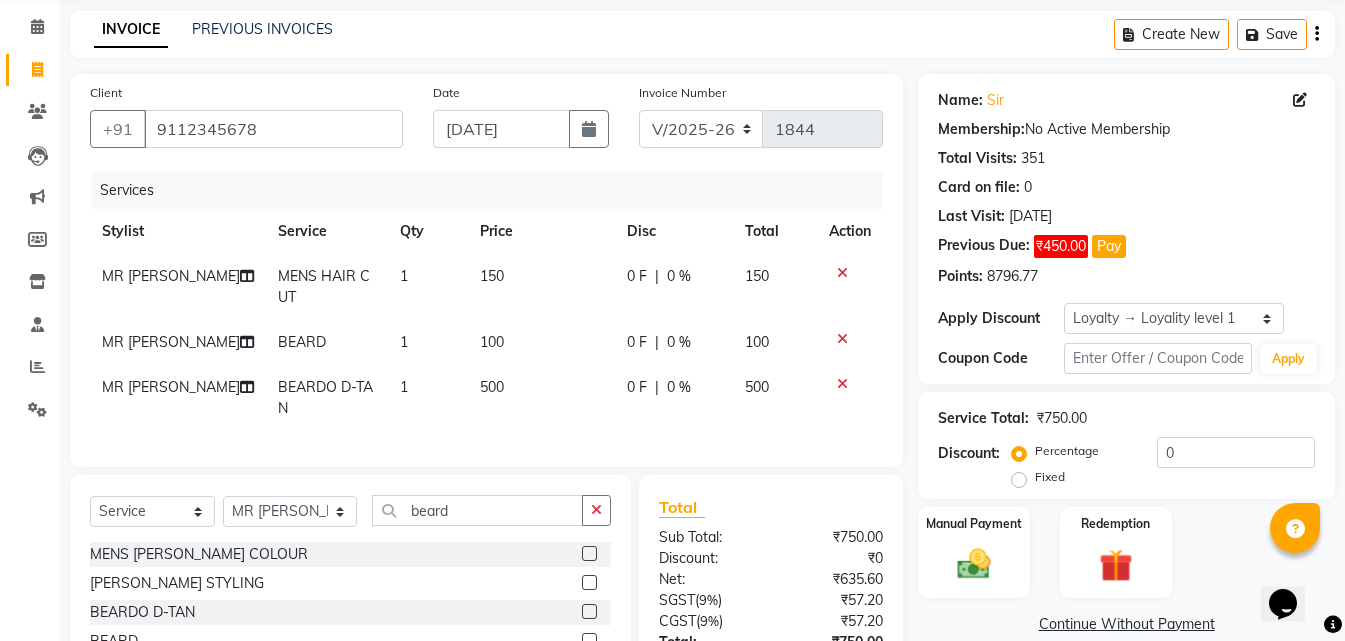 click 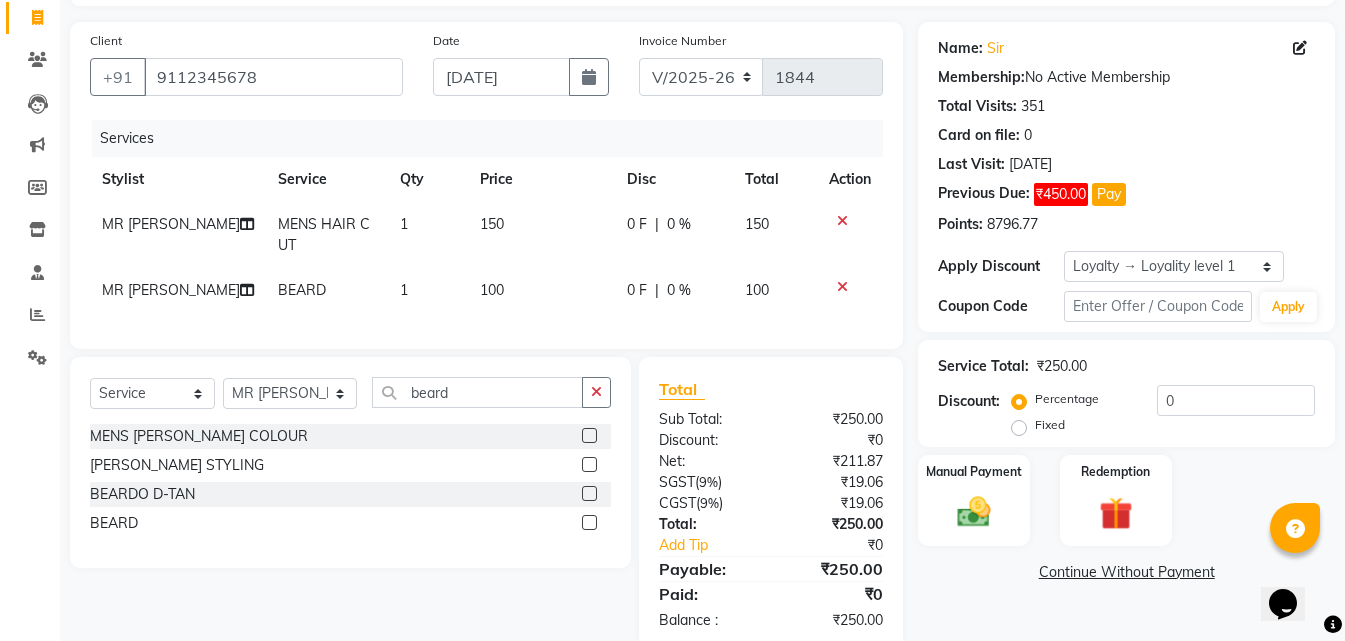 scroll, scrollTop: 183, scrollLeft: 0, axis: vertical 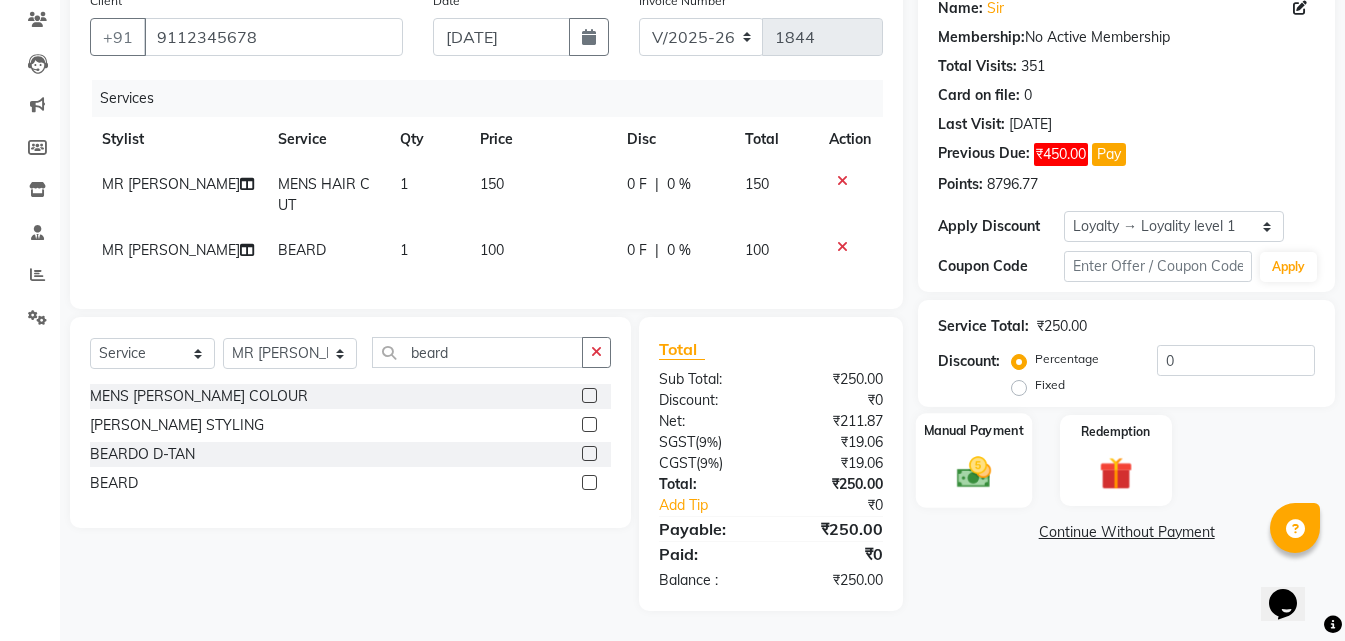 click on "Manual Payment" 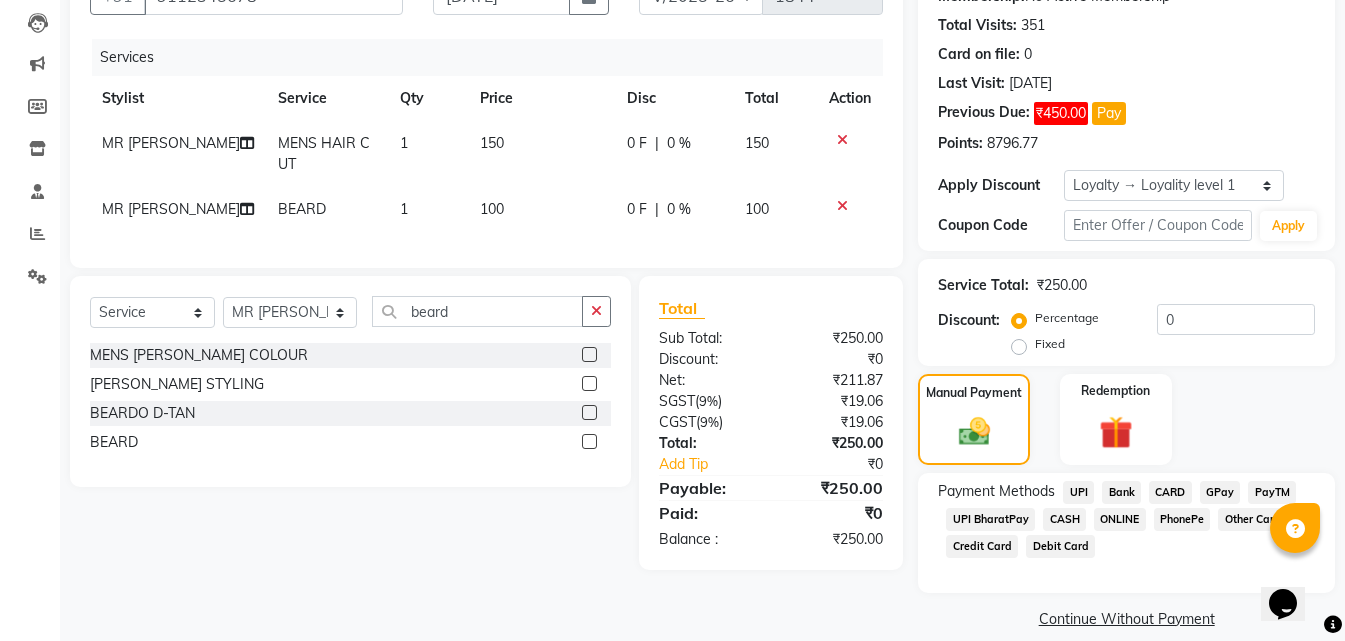 scroll, scrollTop: 232, scrollLeft: 0, axis: vertical 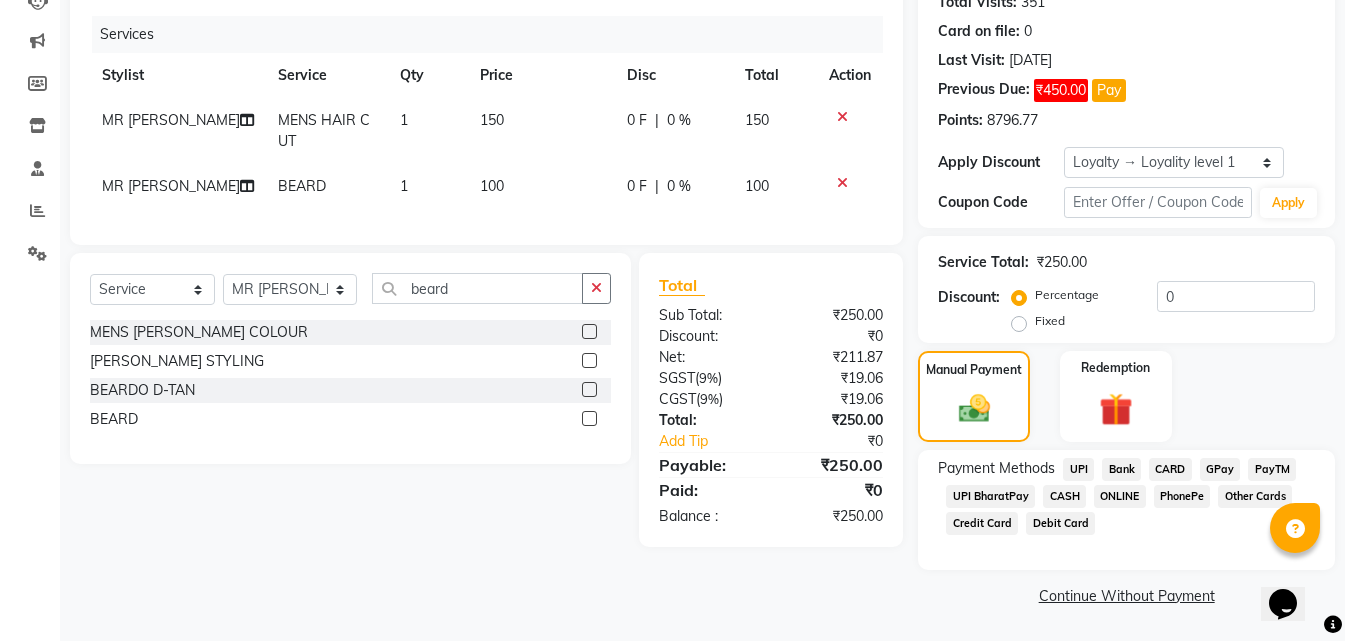 click on "CASH" 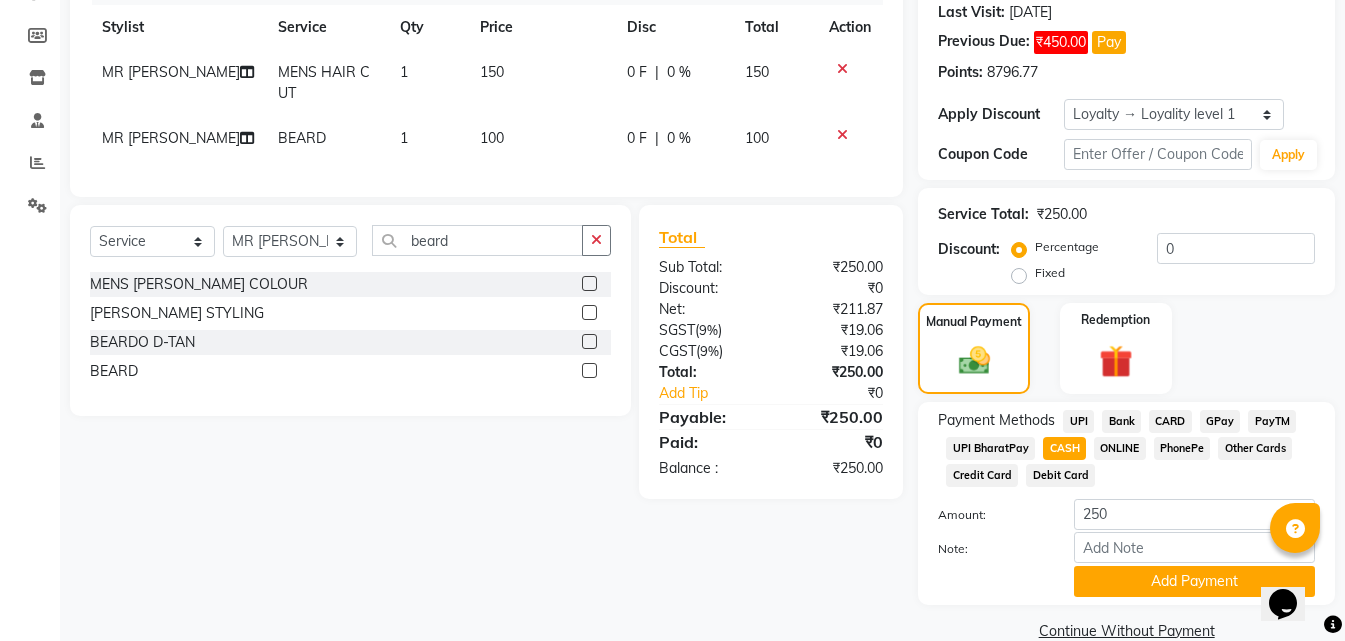 scroll, scrollTop: 315, scrollLeft: 0, axis: vertical 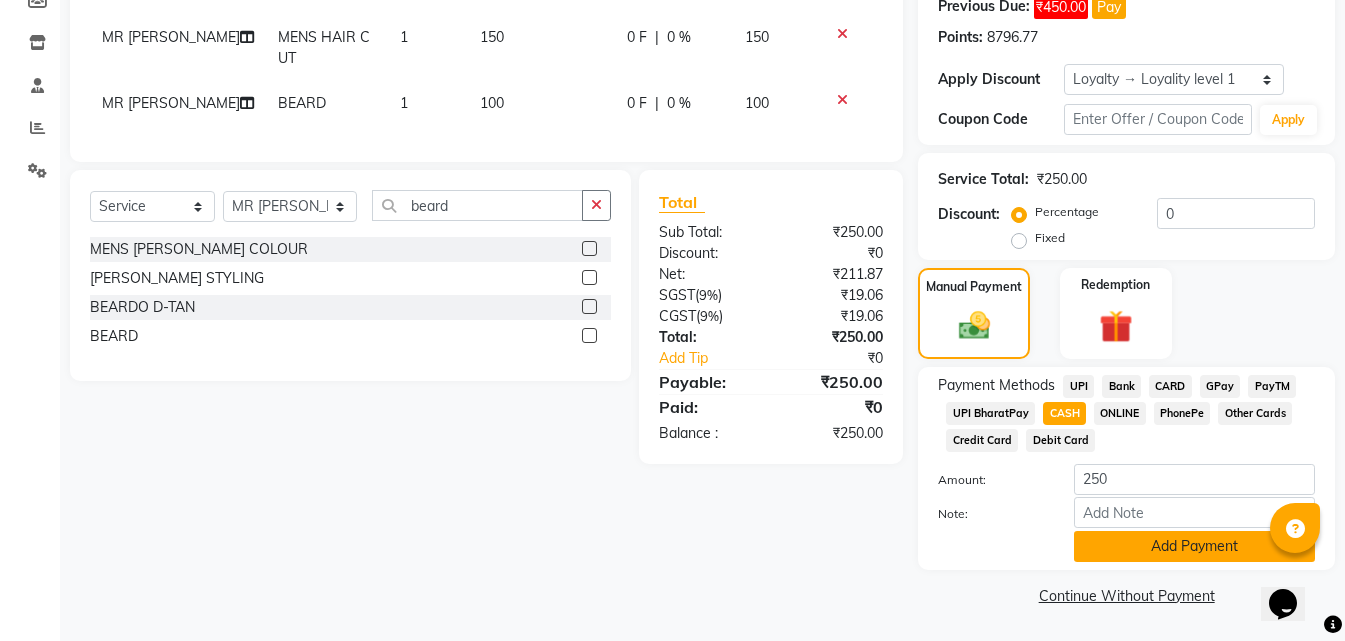 click on "Add Payment" 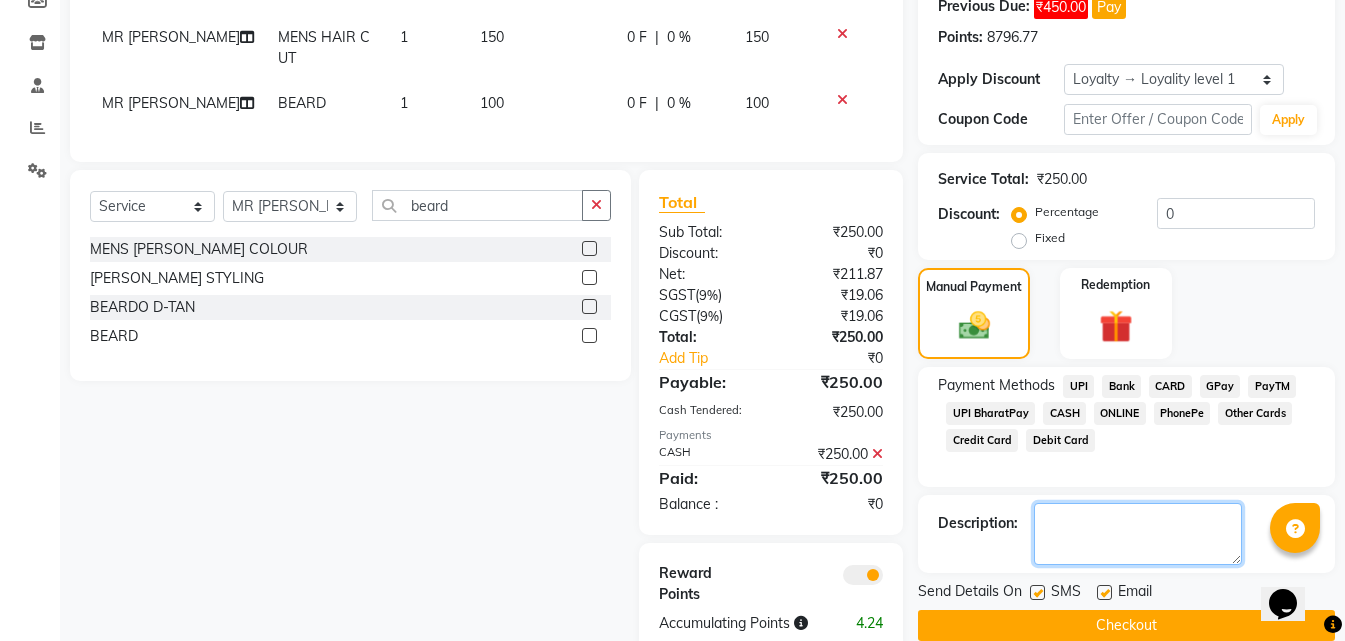 click 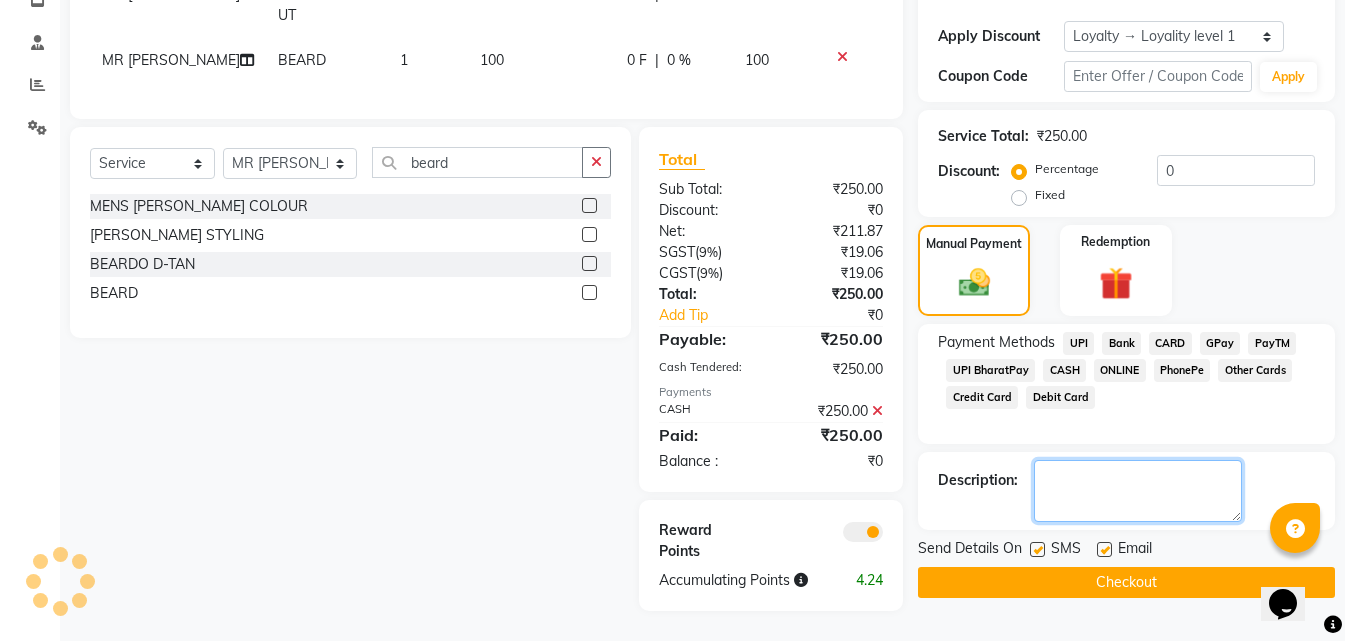scroll, scrollTop: 373, scrollLeft: 0, axis: vertical 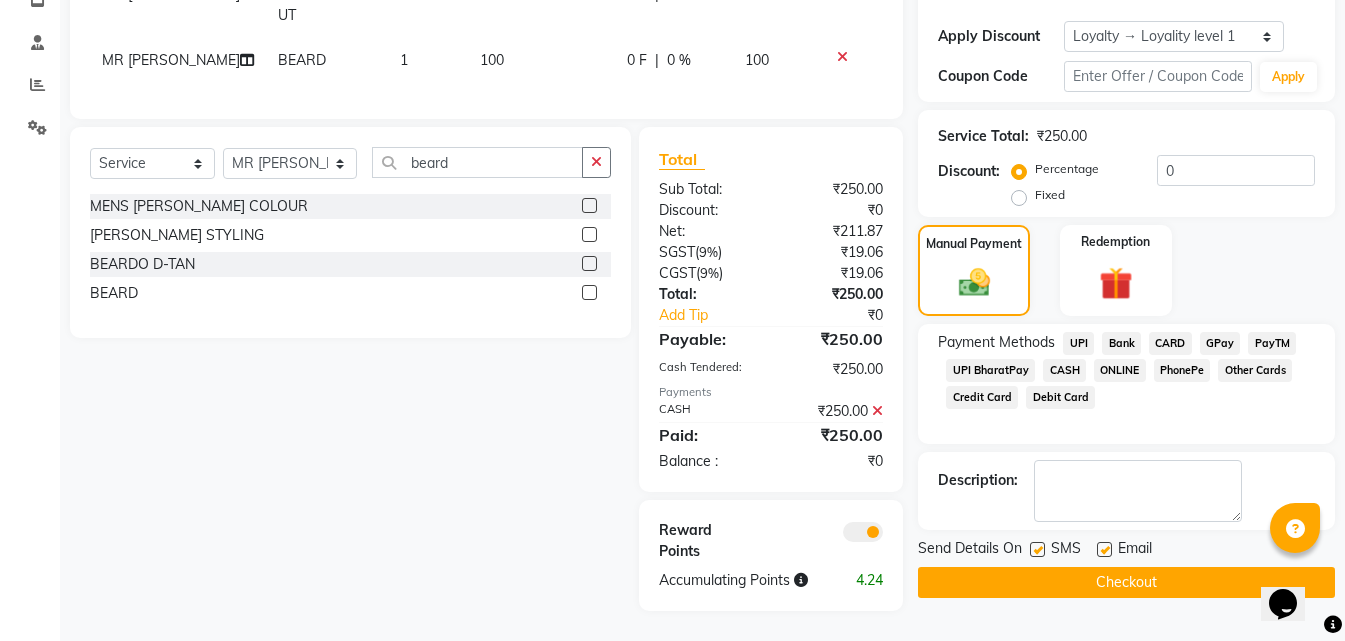 click on "Checkout" 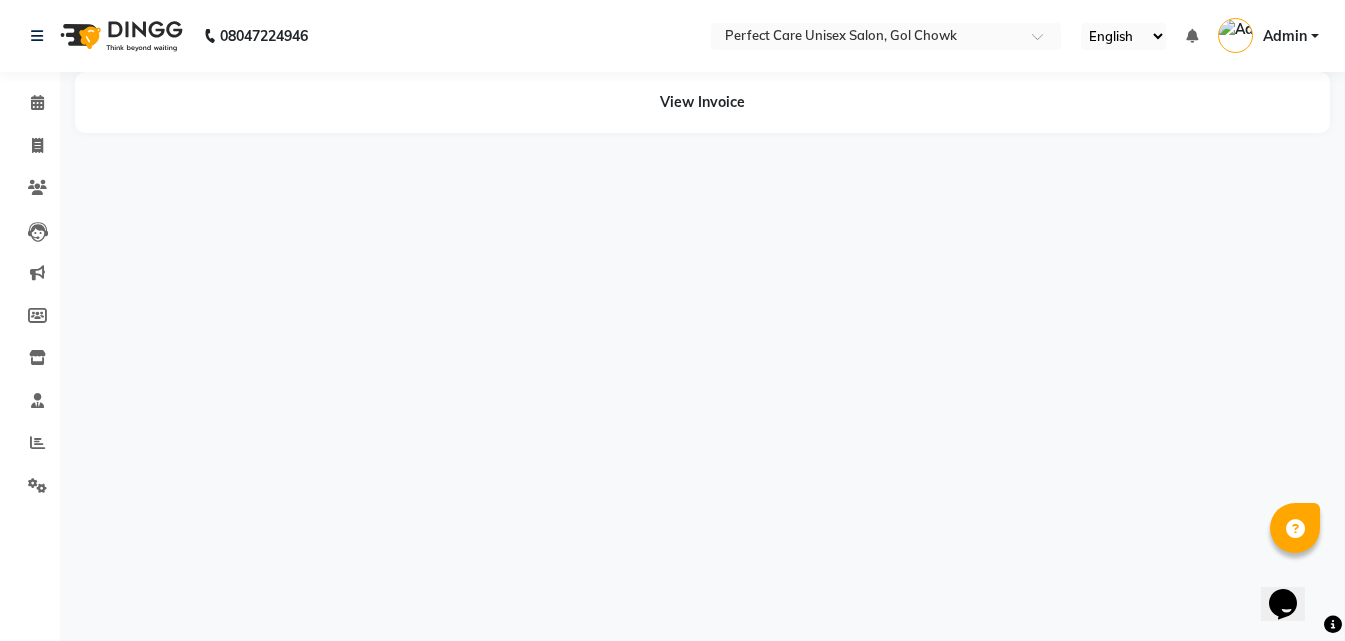 scroll, scrollTop: 0, scrollLeft: 0, axis: both 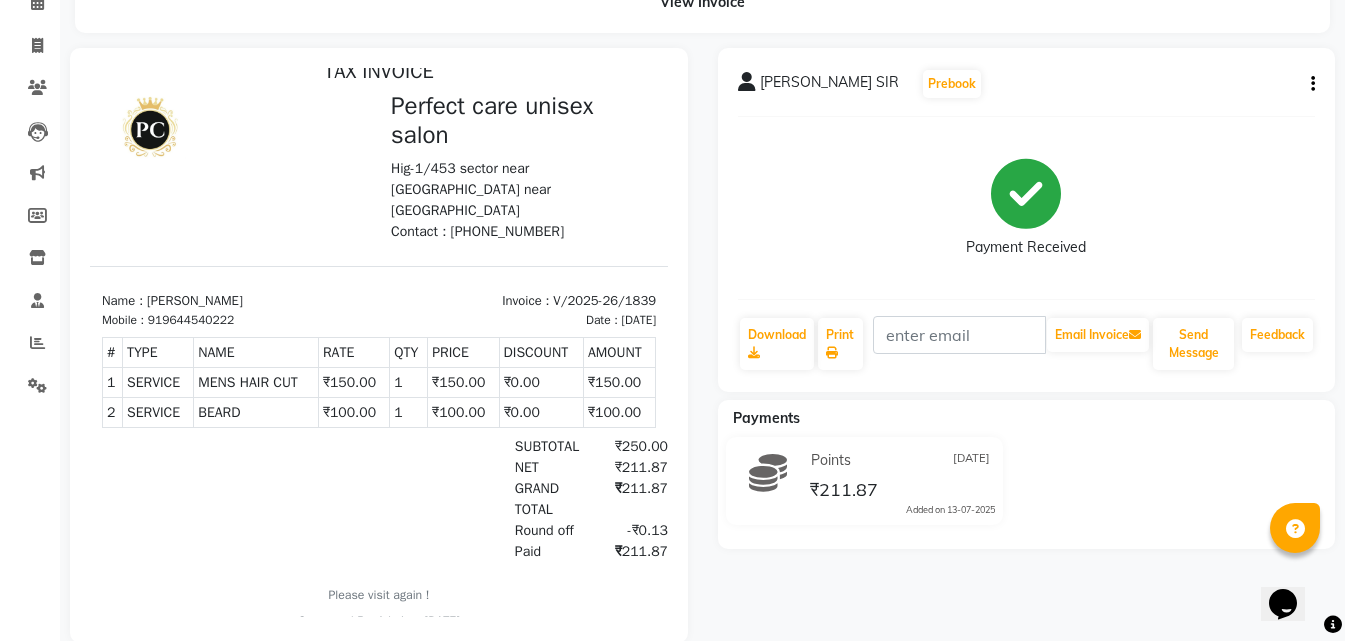 click on "GRAND TOTAL
₹211.87" at bounding box center [471, 499] 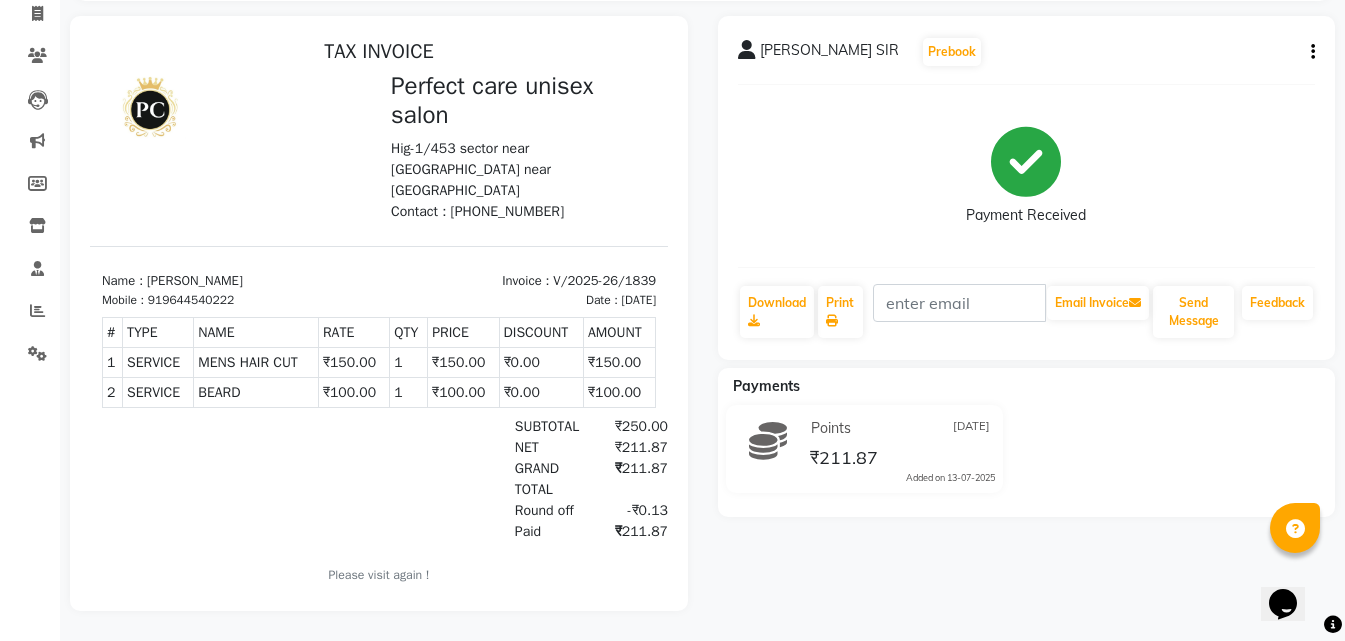 scroll, scrollTop: 0, scrollLeft: 0, axis: both 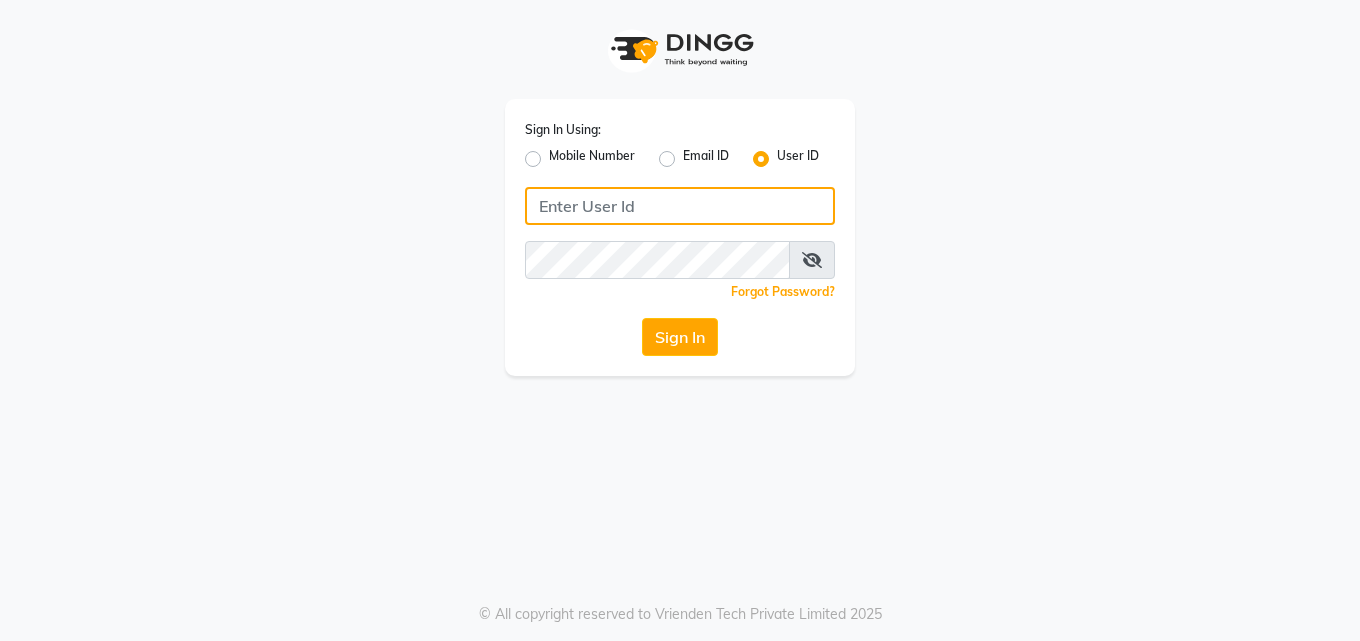 click 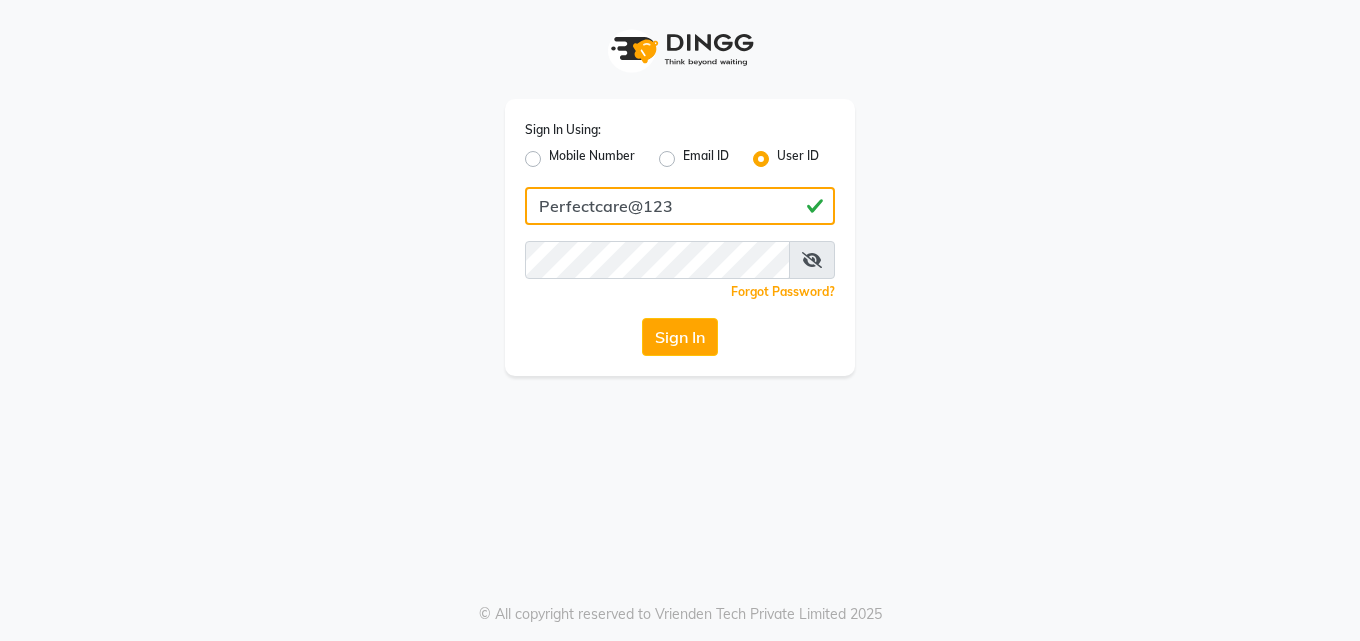 type on "Perfectcare@123" 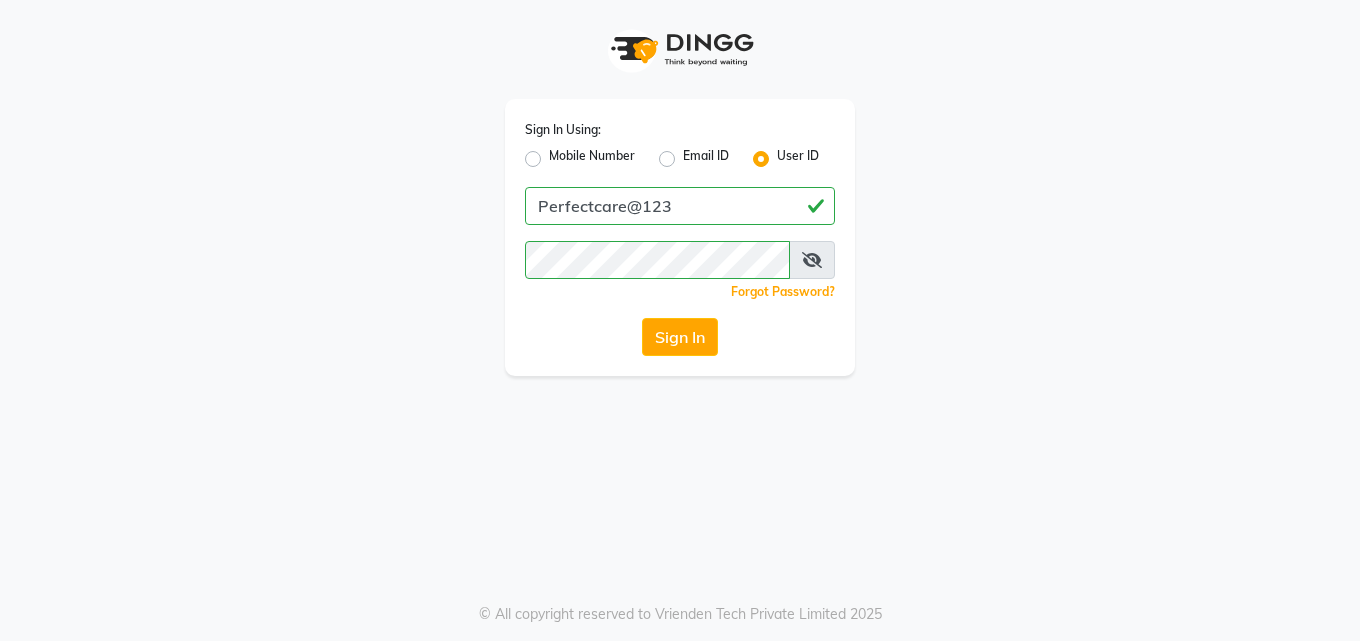 click at bounding box center [812, 260] 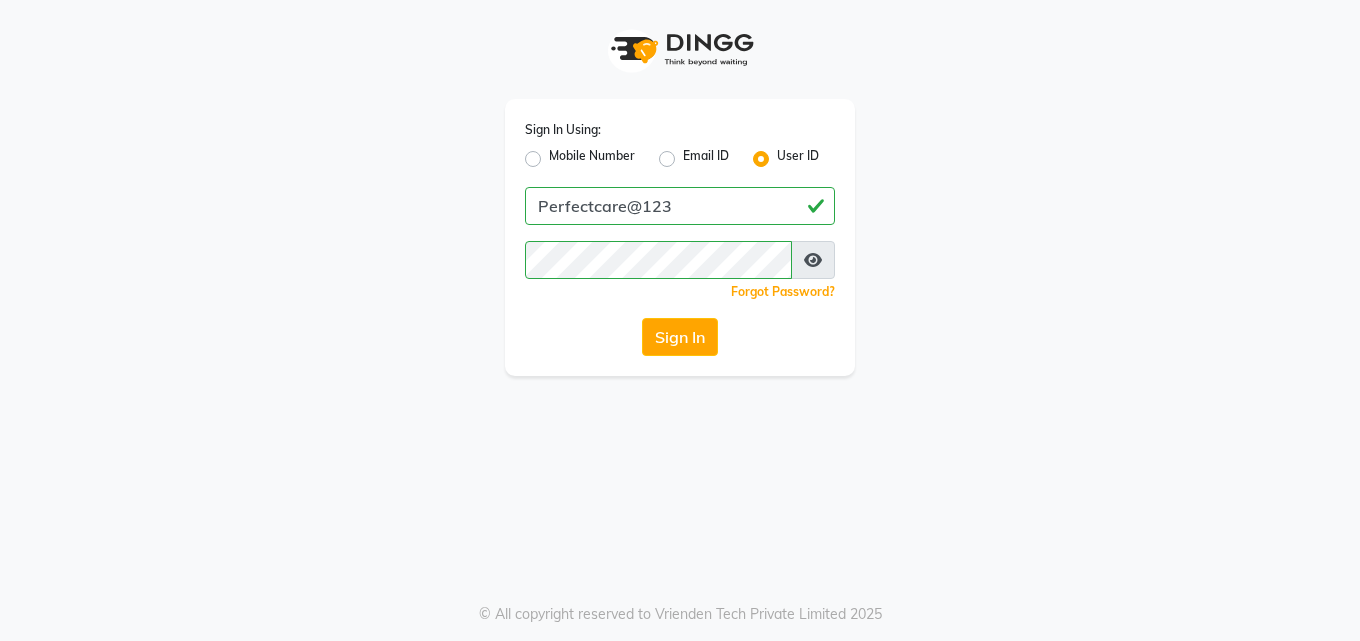 click at bounding box center [813, 260] 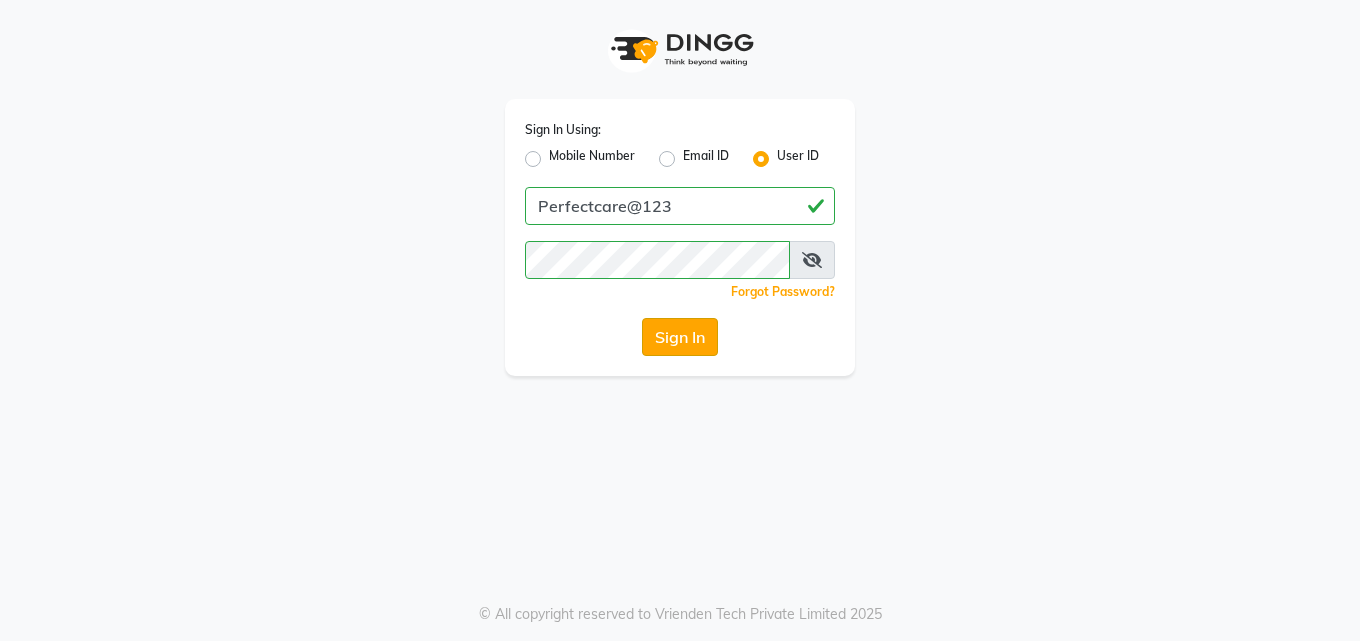 click on "Sign In" 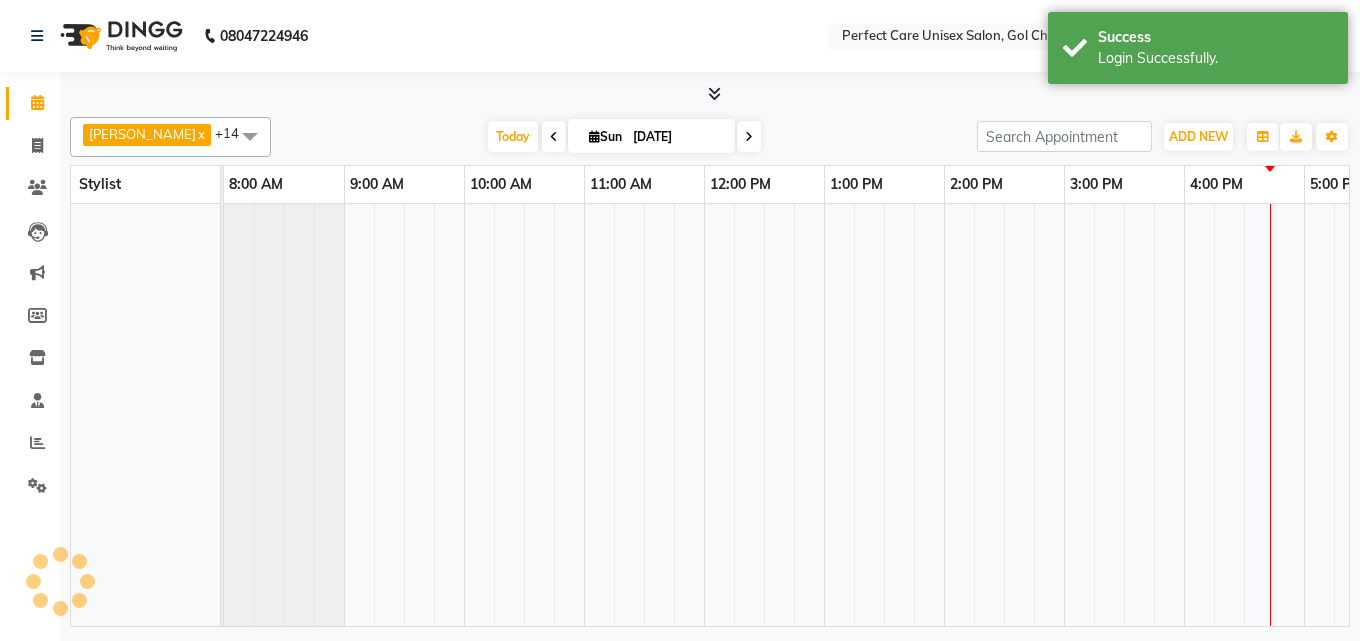 select on "en" 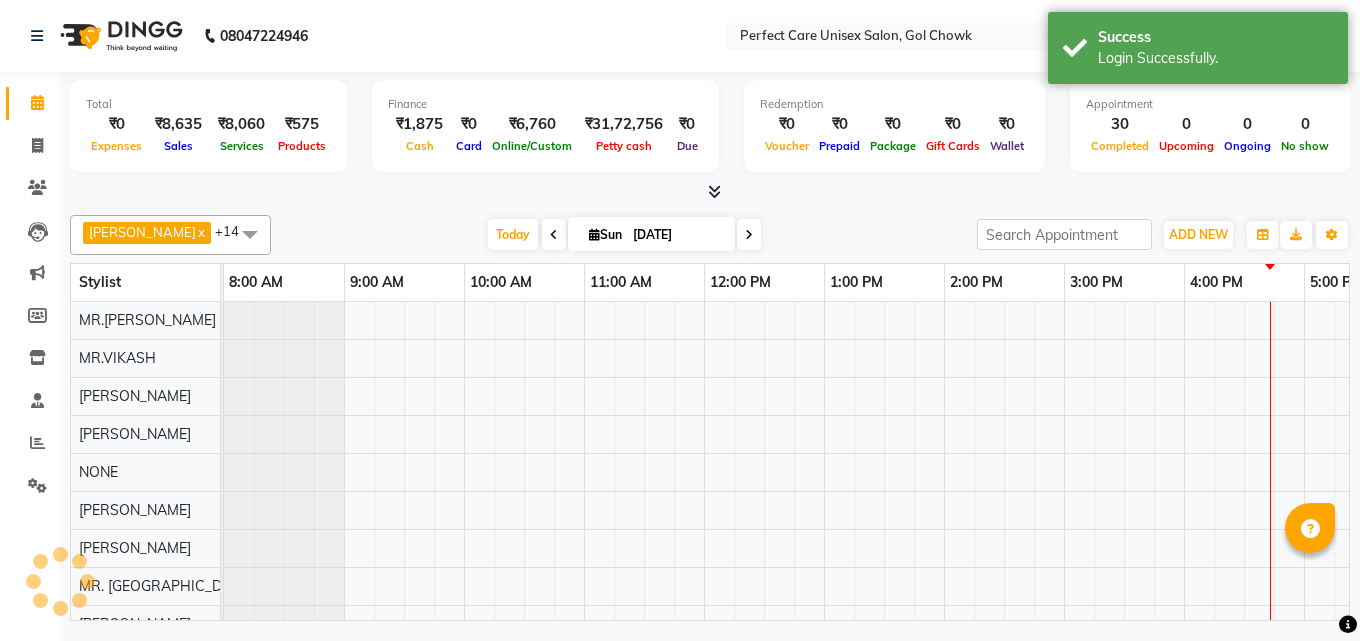 scroll, scrollTop: 0, scrollLeft: 0, axis: both 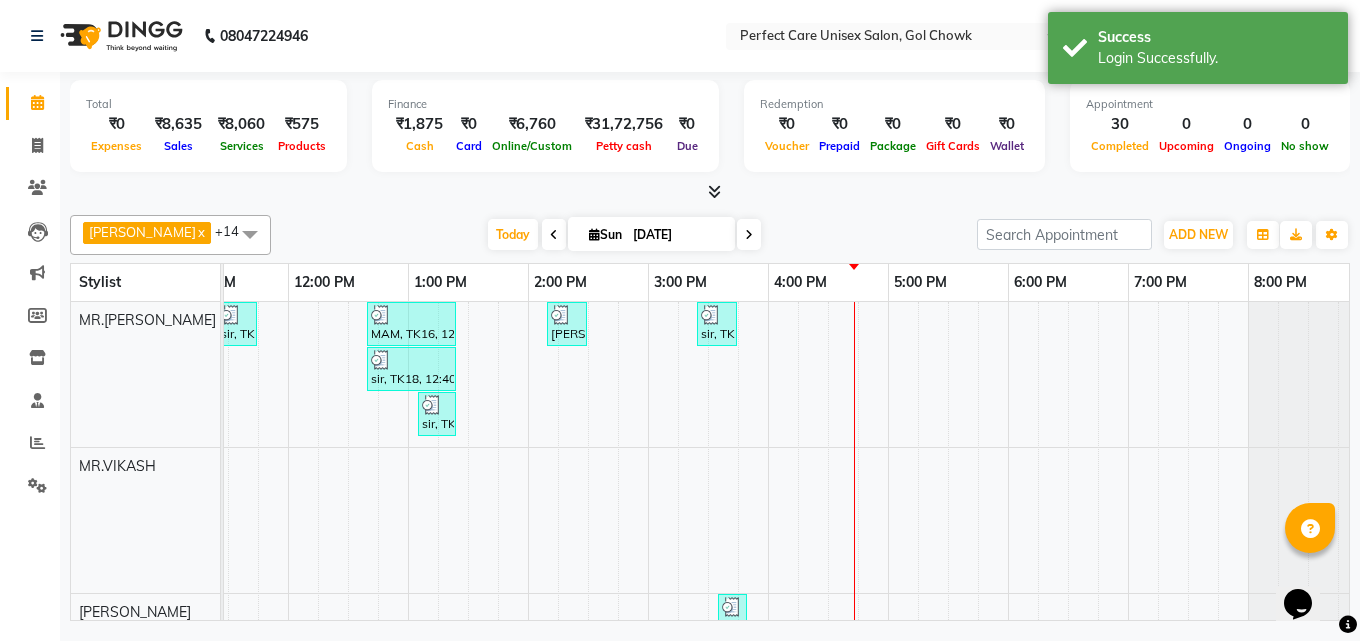 drag, startPoint x: 493, startPoint y: 429, endPoint x: 563, endPoint y: 442, distance: 71.19691 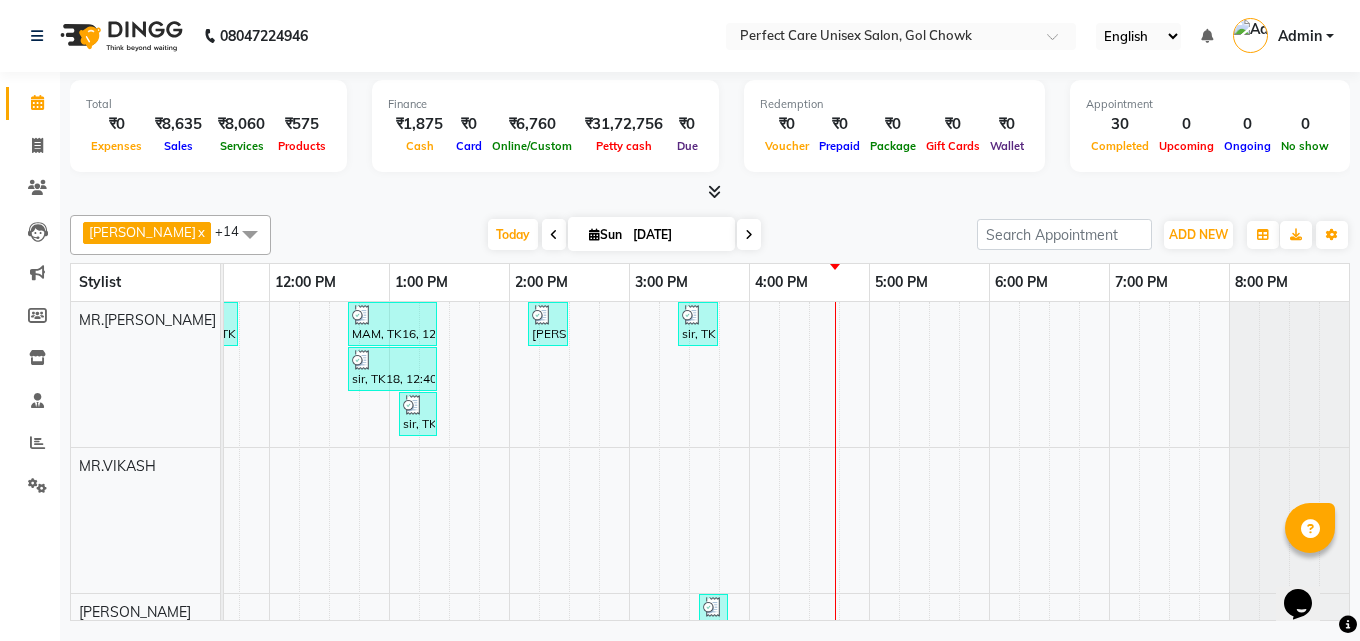 scroll, scrollTop: 0, scrollLeft: 158, axis: horizontal 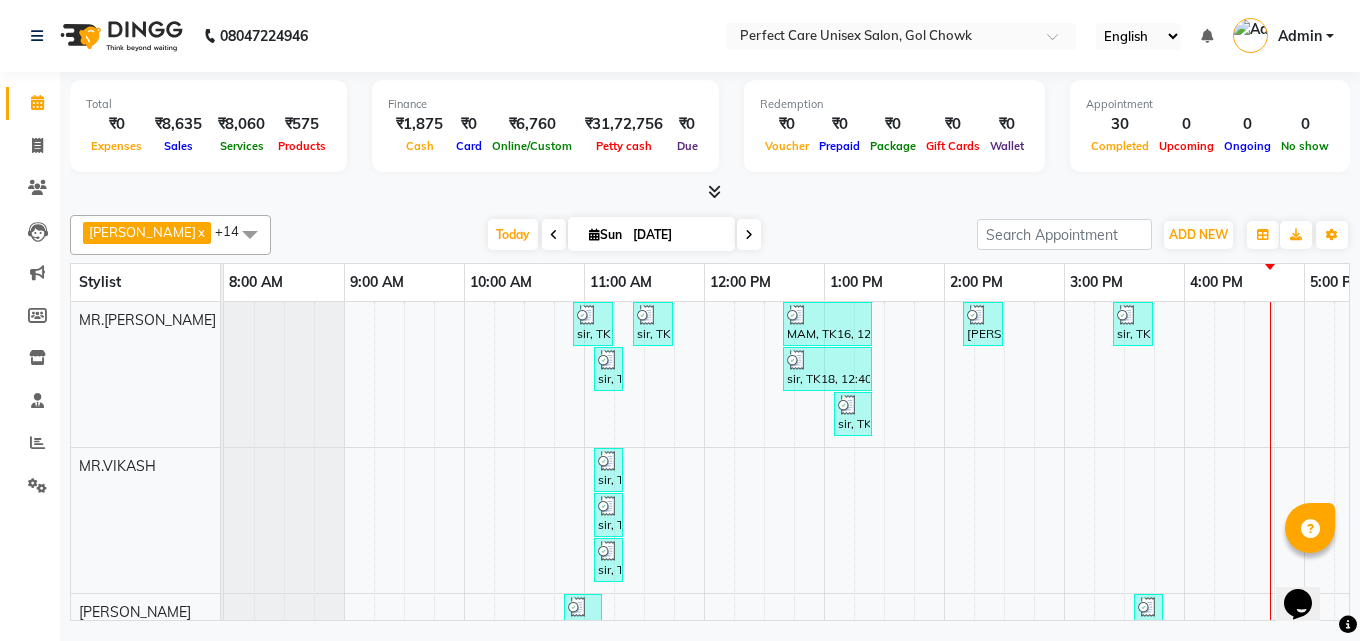 drag, startPoint x: 763, startPoint y: 417, endPoint x: 534, endPoint y: 402, distance: 229.49074 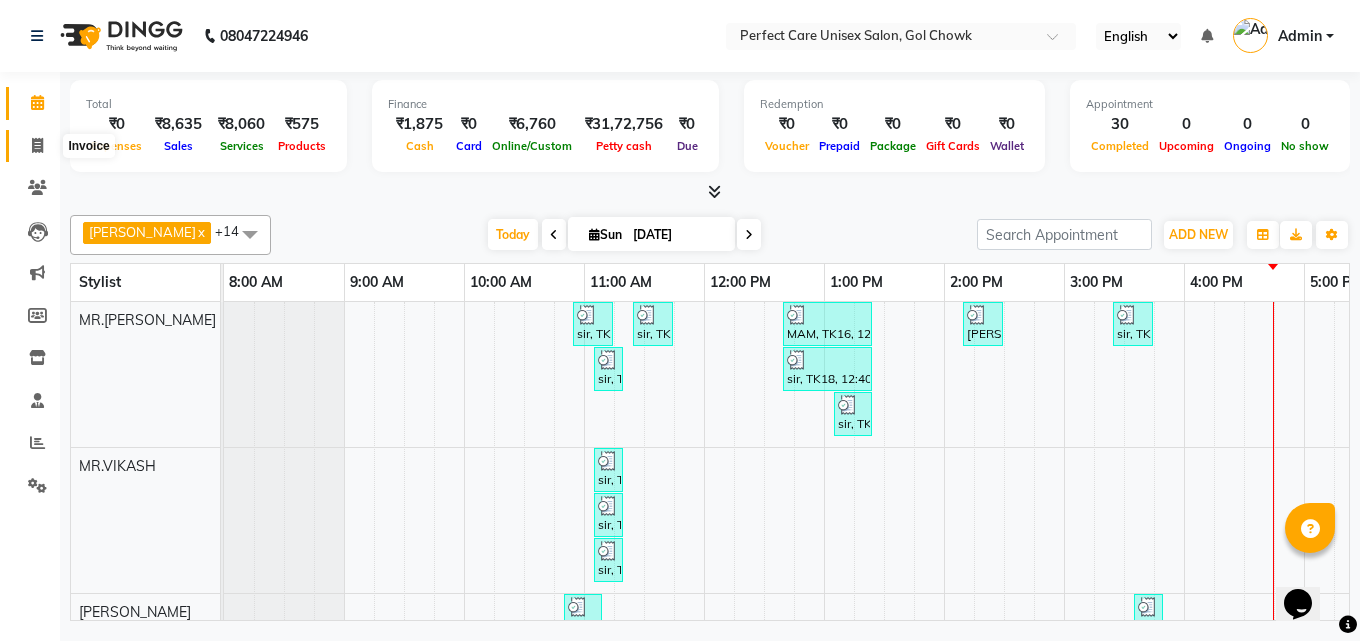 click 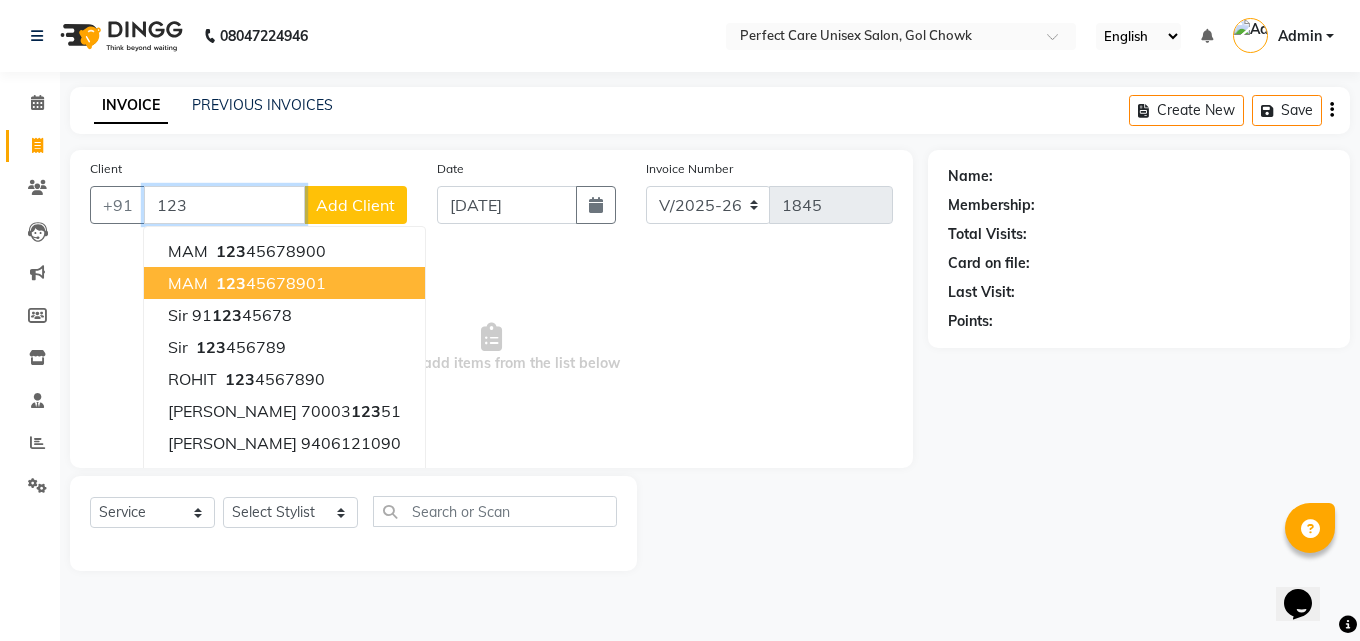 click on "123 45678901" at bounding box center (269, 283) 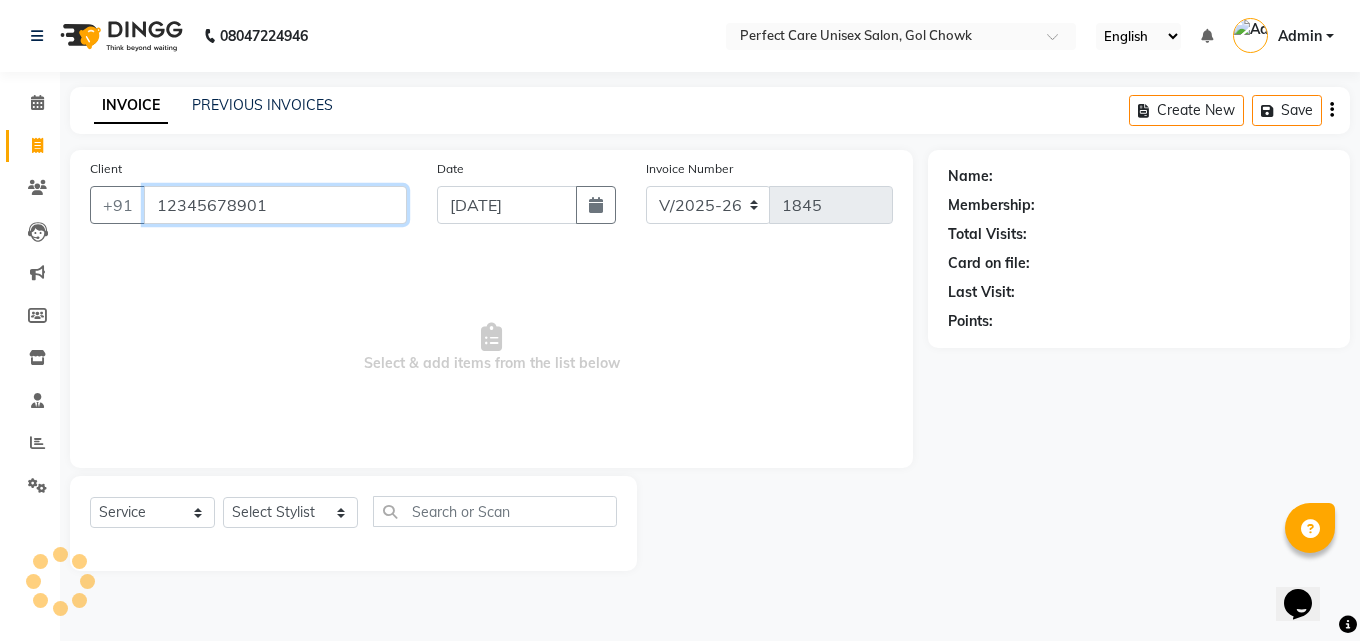 type on "12345678901" 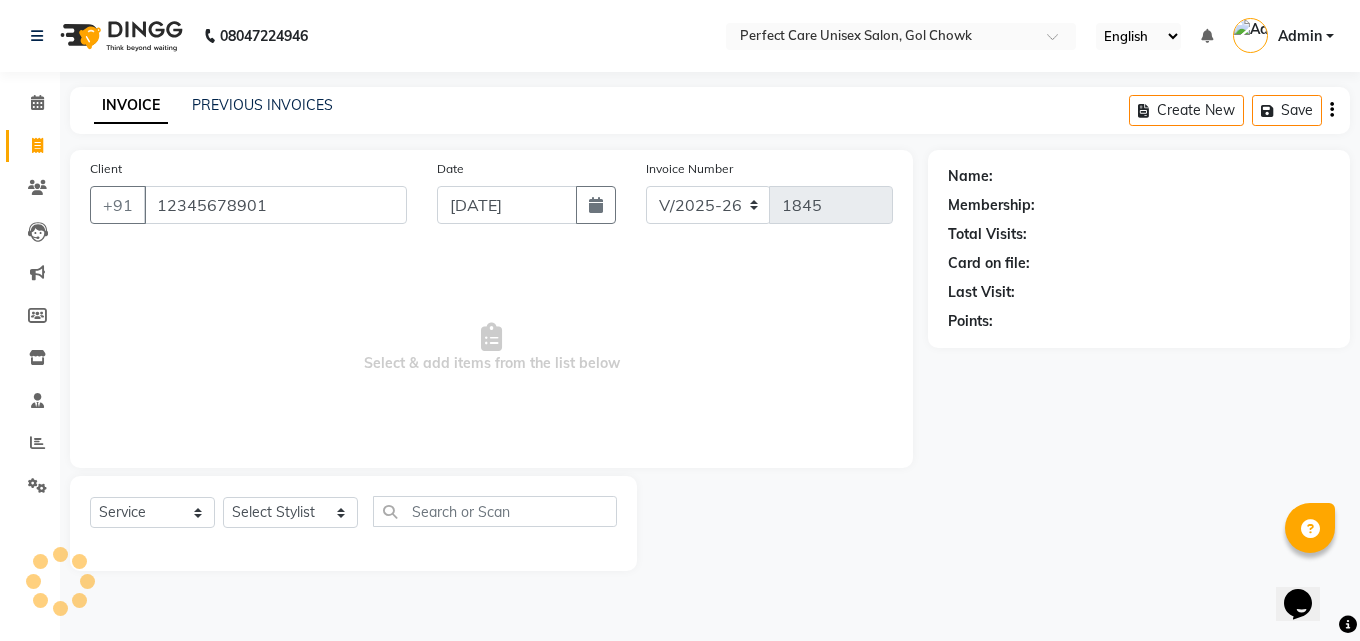 select on "1: Object" 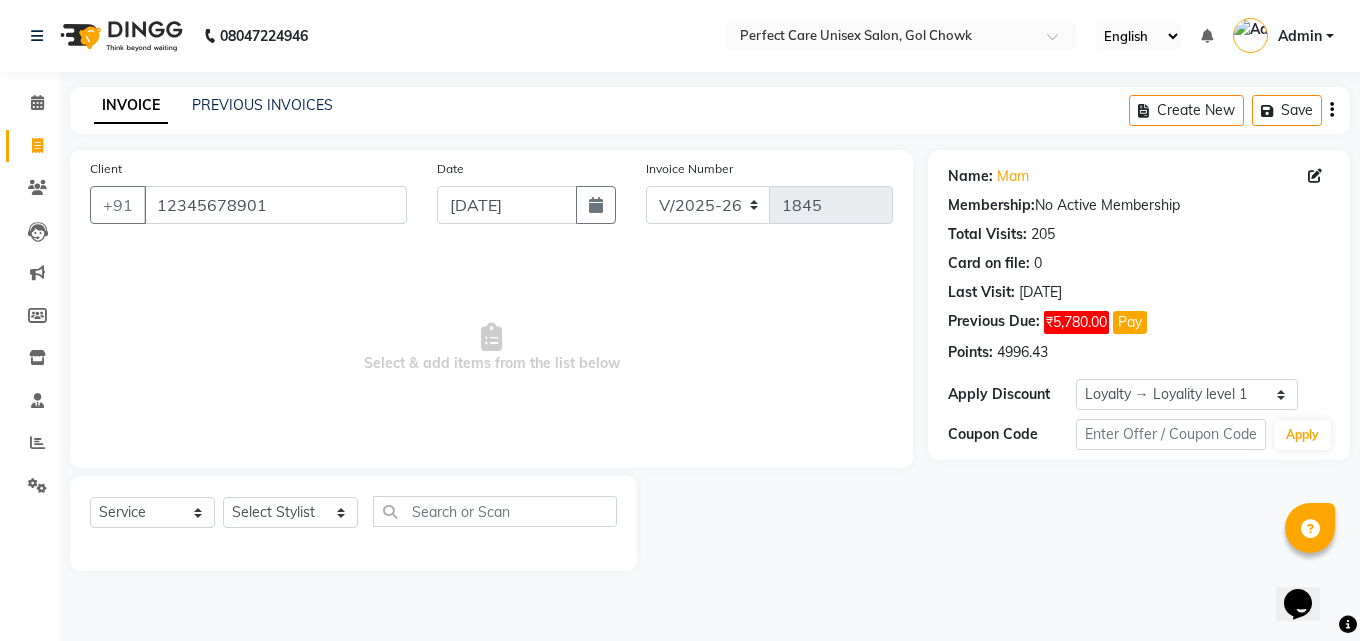 drag, startPoint x: 289, startPoint y: 282, endPoint x: 168, endPoint y: 385, distance: 158.90248 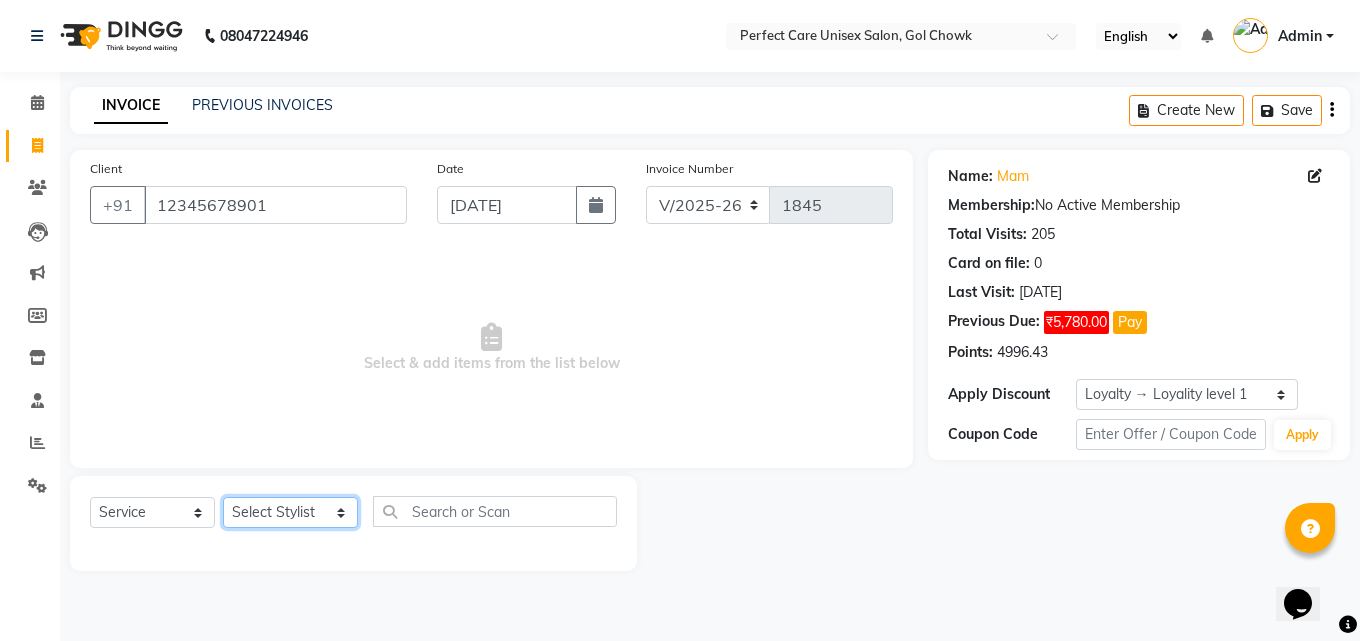 click on "Select Stylist [PERSON_NAME] MISS [PERSON_NAME] MISS [PERSON_NAME]  MISS [PERSON_NAME] [PERSON_NAME] MISS.[PERSON_NAME] MISS.[PERSON_NAME]  MISS [PERSON_NAME]  MISS. USHA [PERSON_NAME] [PERSON_NAME] MR.[PERSON_NAME] MR. [PERSON_NAME]  MR [PERSON_NAME] MR. AVINASH [PERSON_NAME] [PERSON_NAME] [PERSON_NAME] [PERSON_NAME] [PERSON_NAME] MR. [PERSON_NAME] MR.[PERSON_NAME] [PERSON_NAME] MR.[PERSON_NAME] [PERSON_NAME] NONE rashmi" 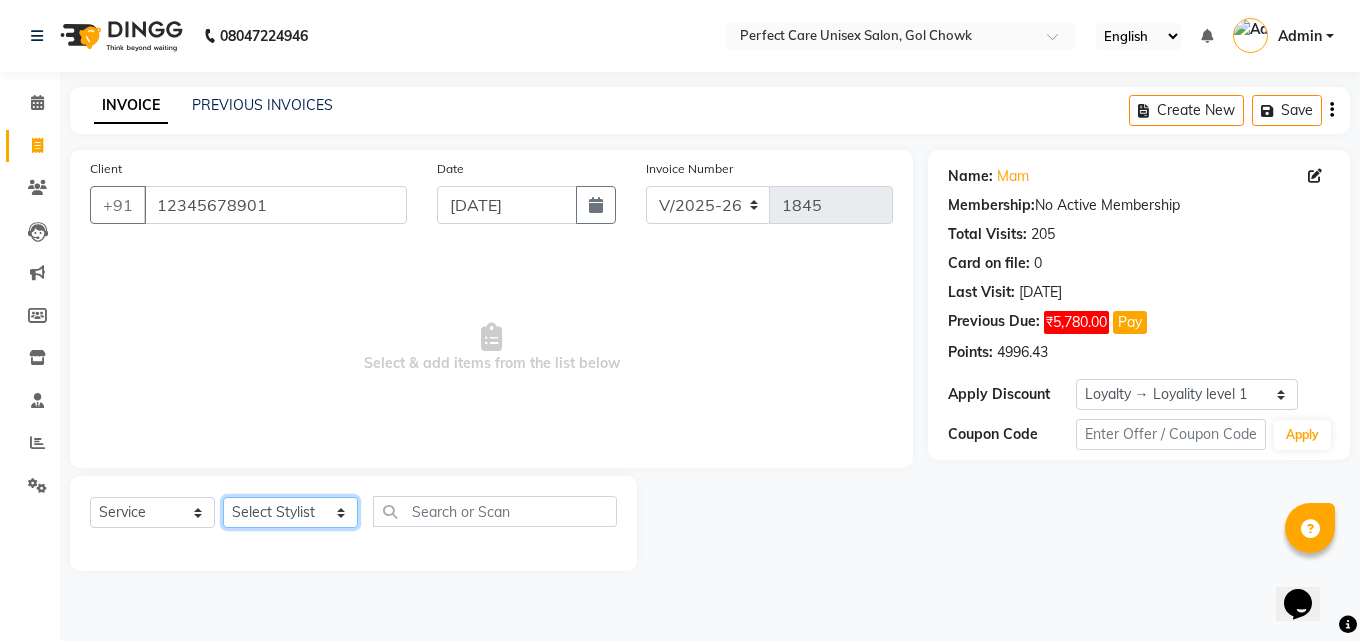 select on "32651" 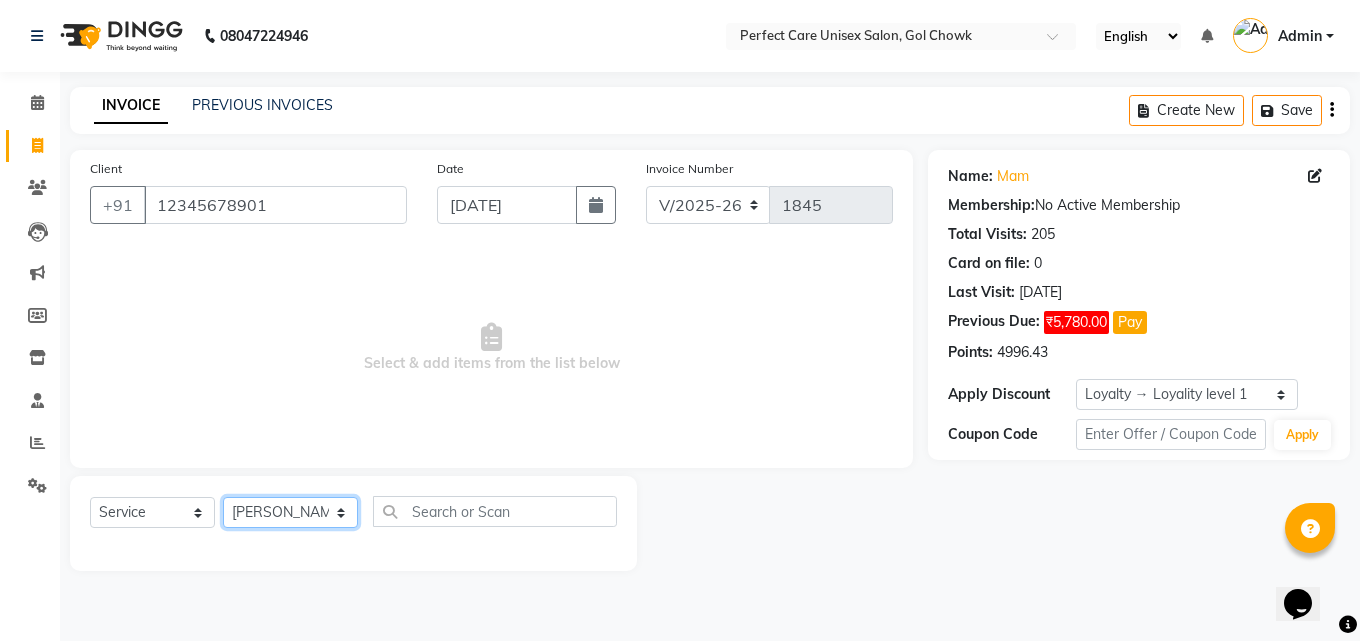 click on "Select Stylist [PERSON_NAME] MISS [PERSON_NAME] MISS [PERSON_NAME]  MISS [PERSON_NAME] [PERSON_NAME] MISS.[PERSON_NAME] MISS.[PERSON_NAME]  MISS [PERSON_NAME]  MISS. USHA [PERSON_NAME] [PERSON_NAME] MR.[PERSON_NAME] MR. [PERSON_NAME]  MR [PERSON_NAME] MR. AVINASH [PERSON_NAME] [PERSON_NAME] [PERSON_NAME] [PERSON_NAME] [PERSON_NAME] MR. [PERSON_NAME] MR.[PERSON_NAME] [PERSON_NAME] MR.[PERSON_NAME] [PERSON_NAME] NONE rashmi" 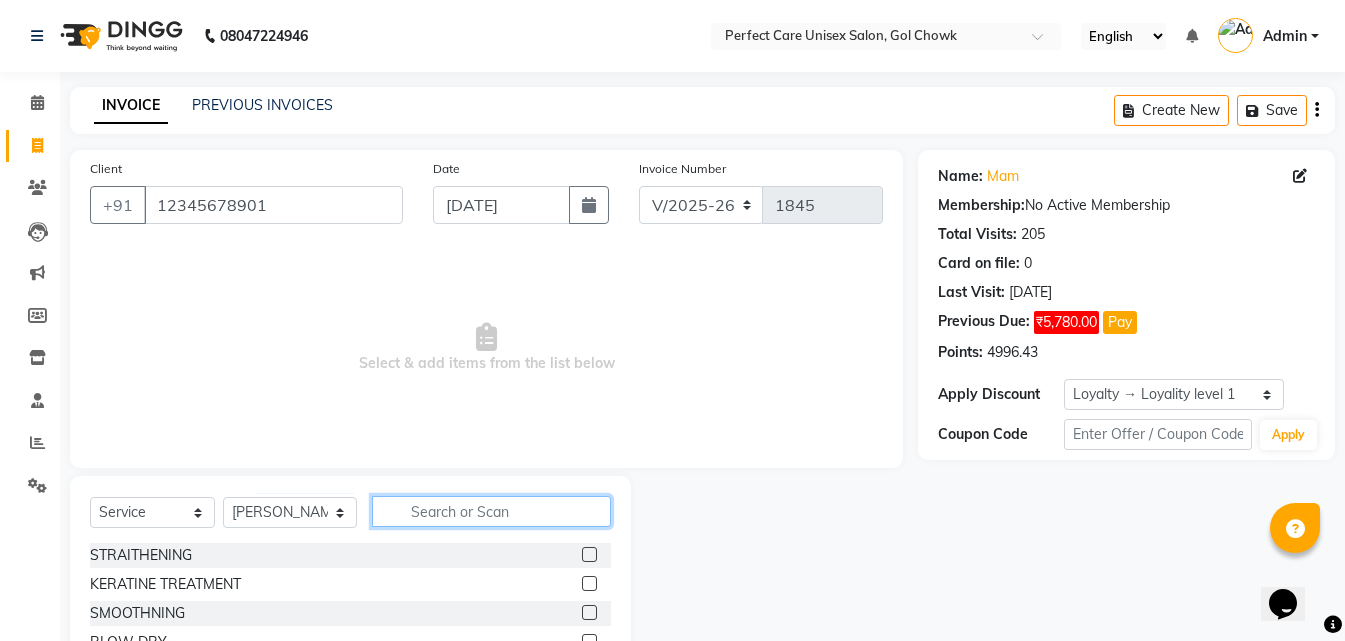 click 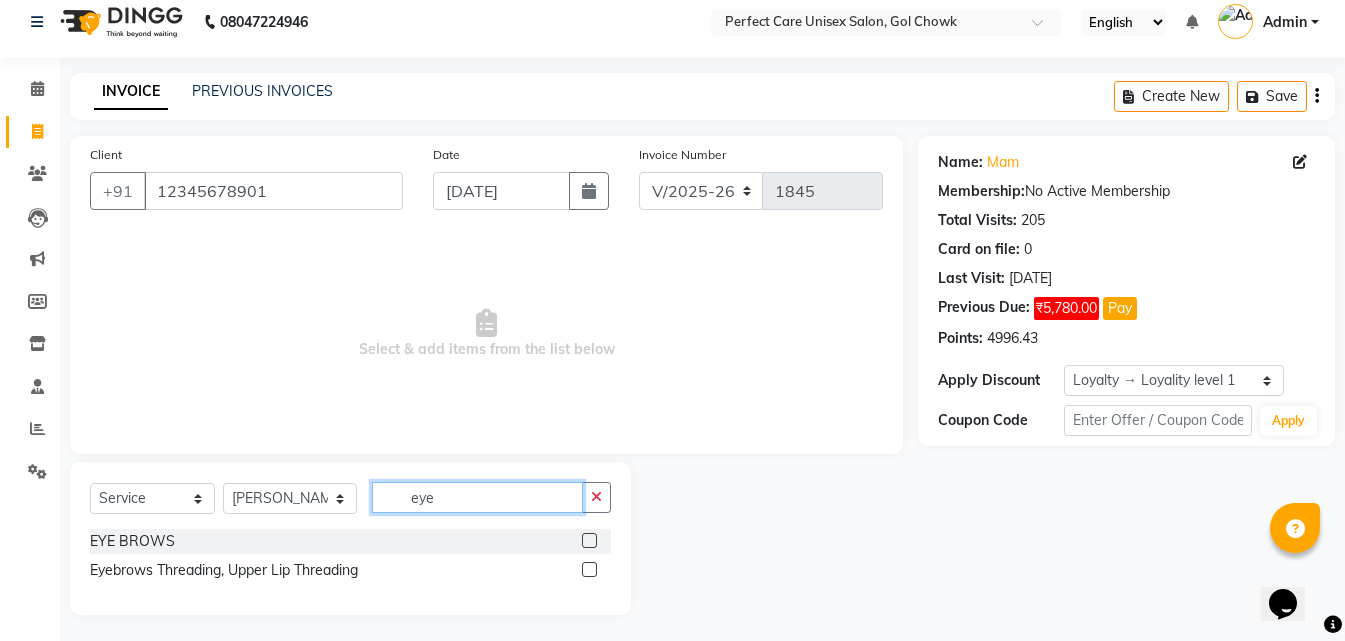 scroll, scrollTop: 18, scrollLeft: 0, axis: vertical 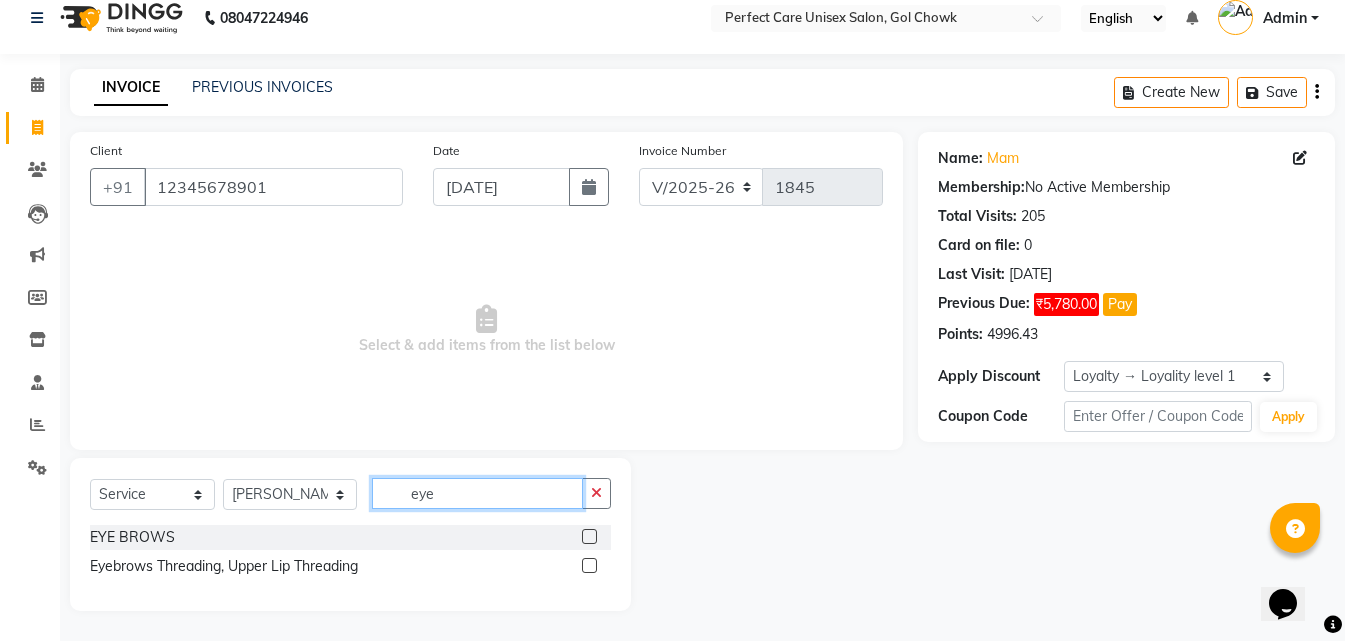 type on "eye" 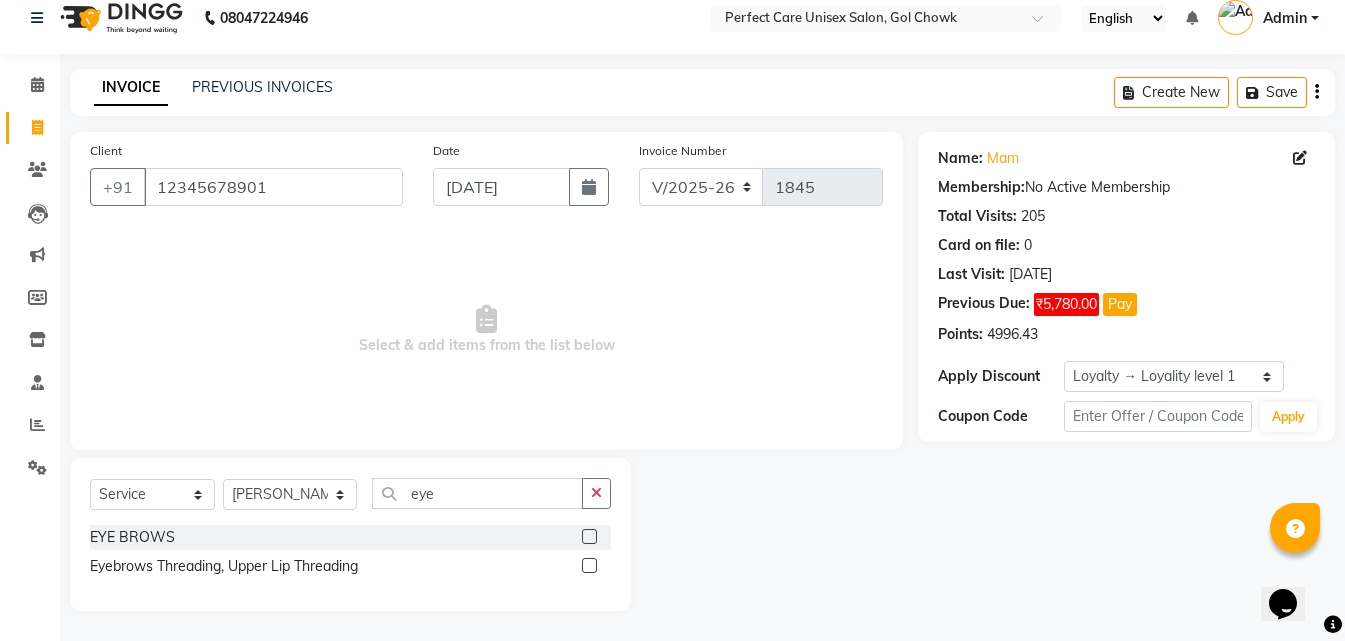 click 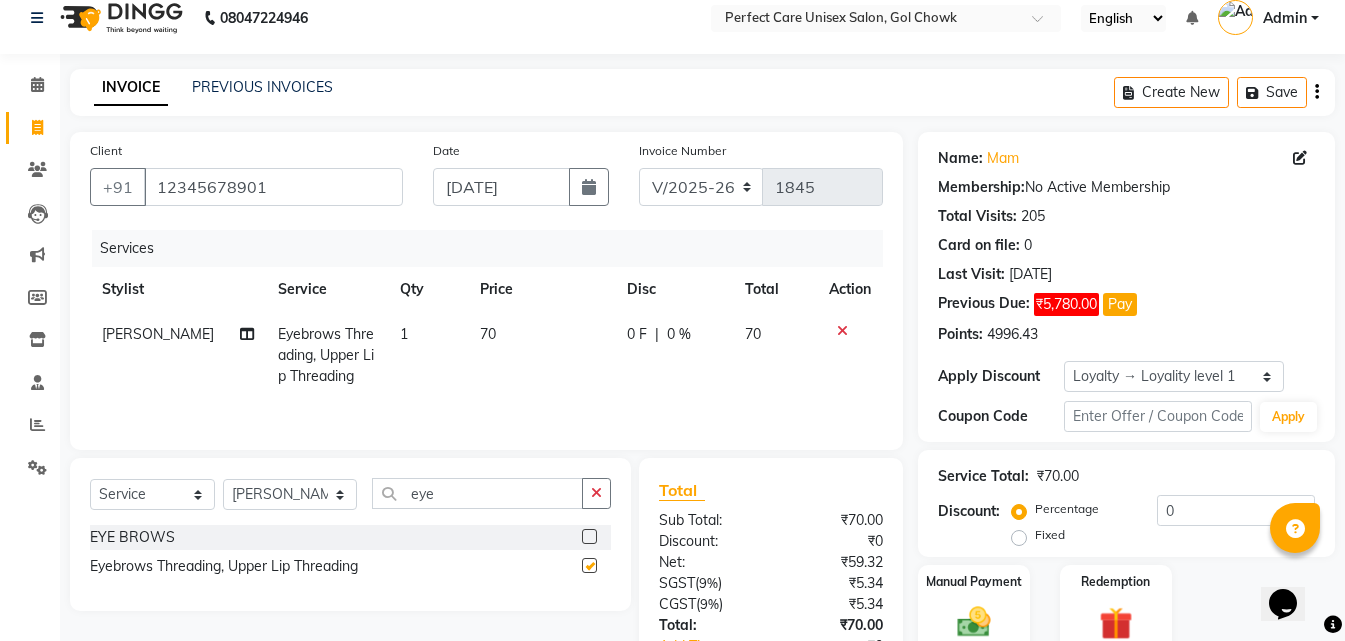 checkbox on "false" 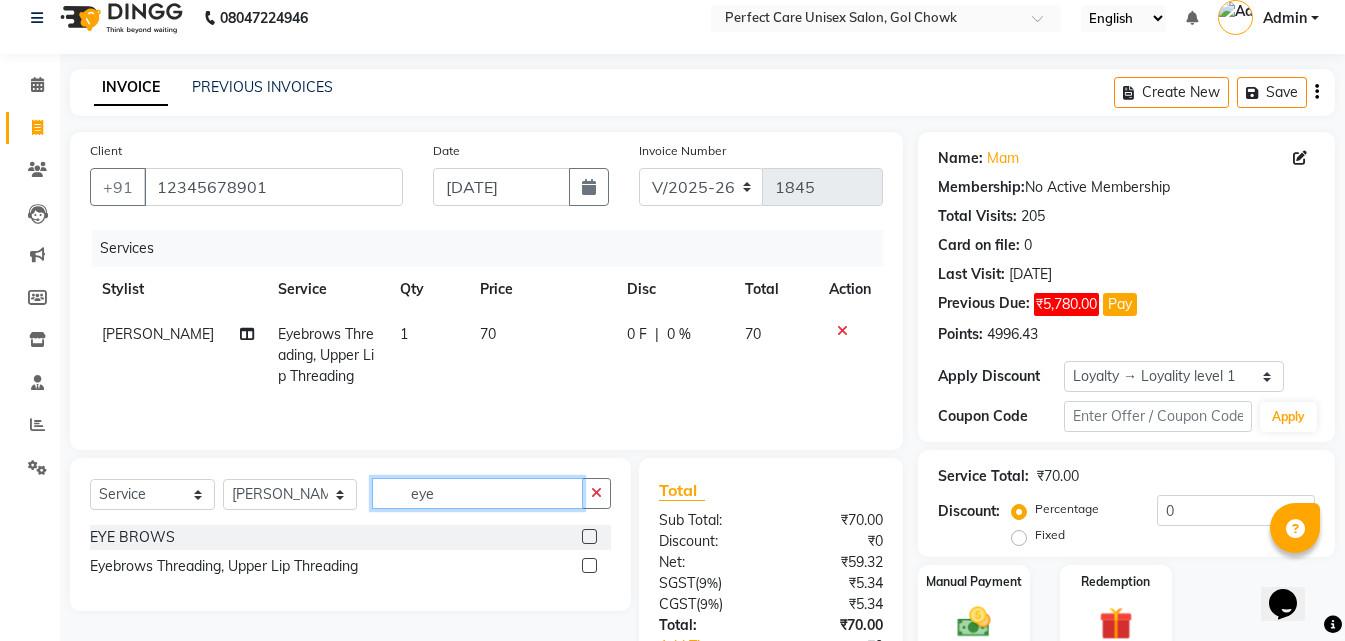 drag, startPoint x: 465, startPoint y: 495, endPoint x: 391, endPoint y: 497, distance: 74.02702 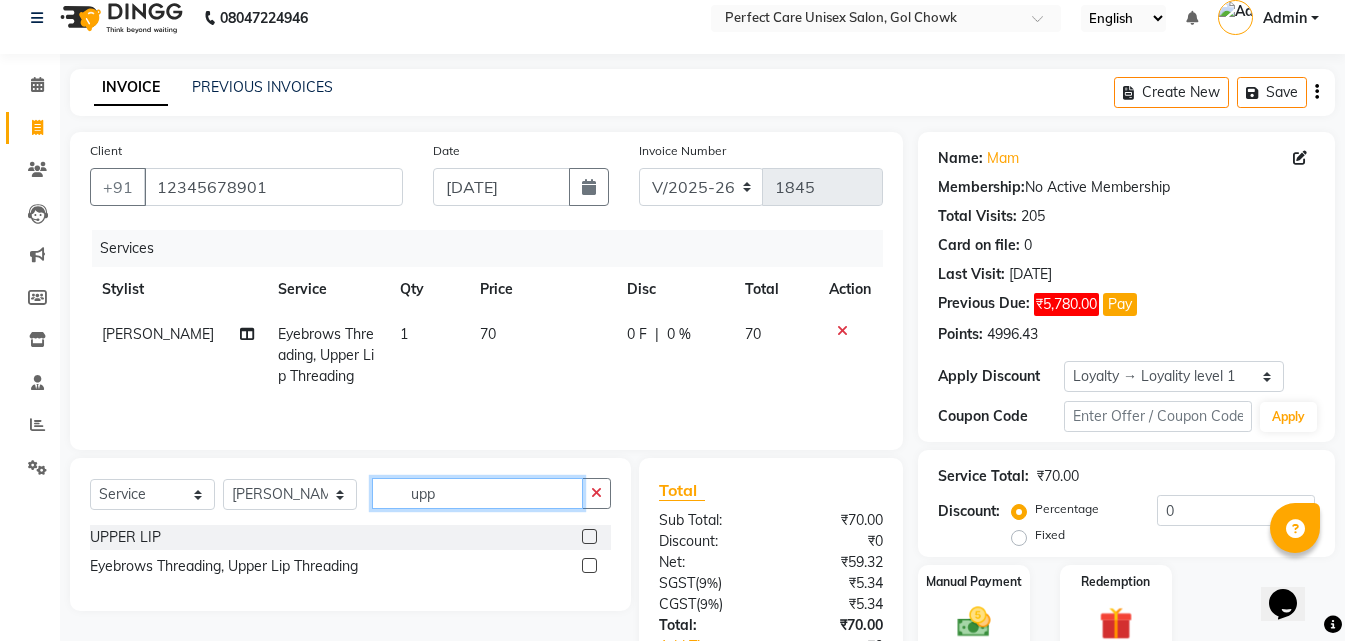 type on "upp" 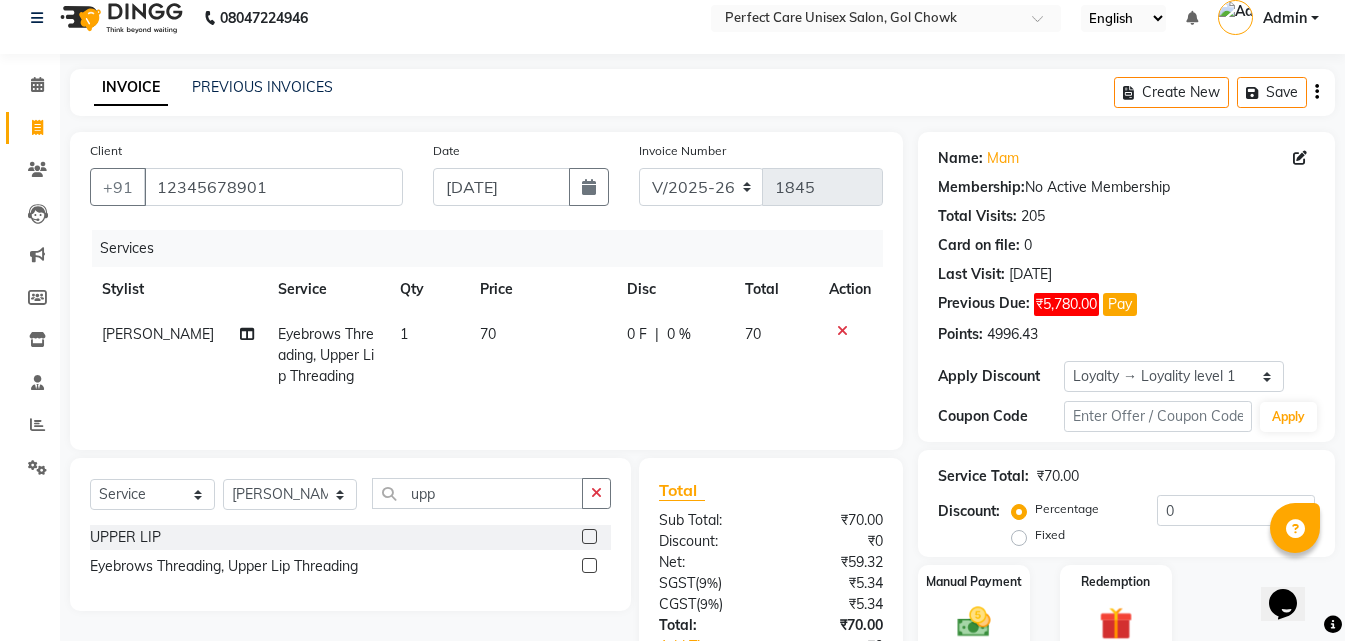 click 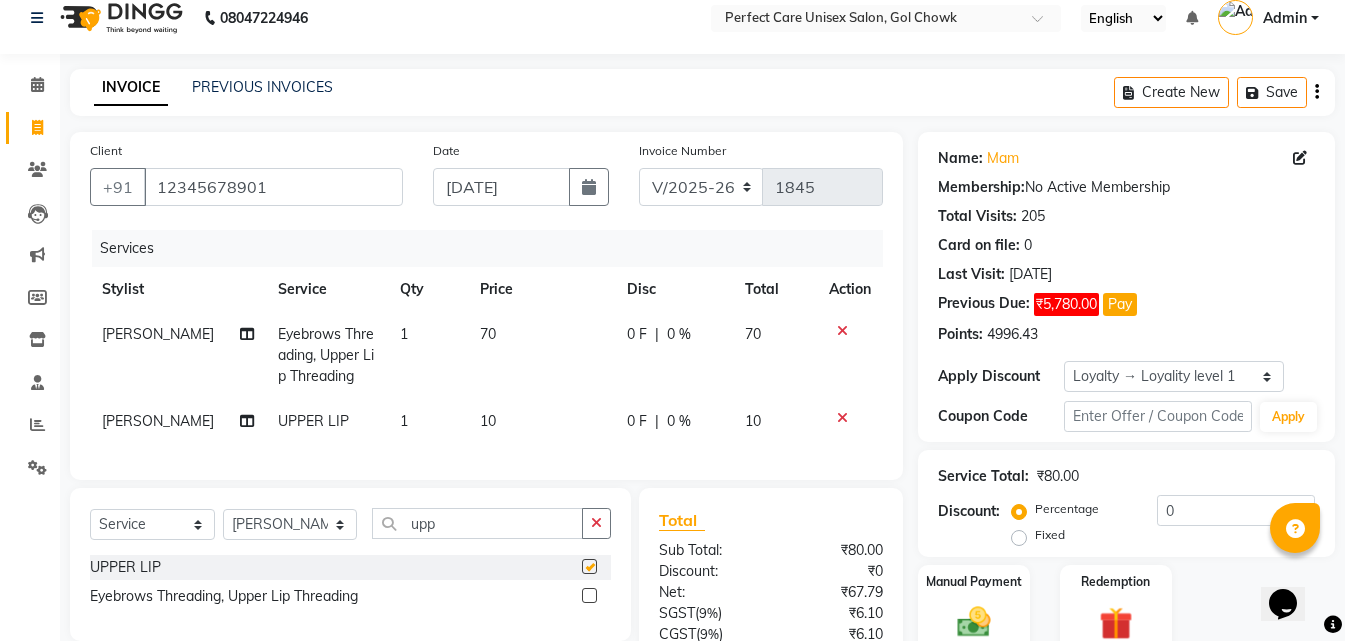 checkbox on "false" 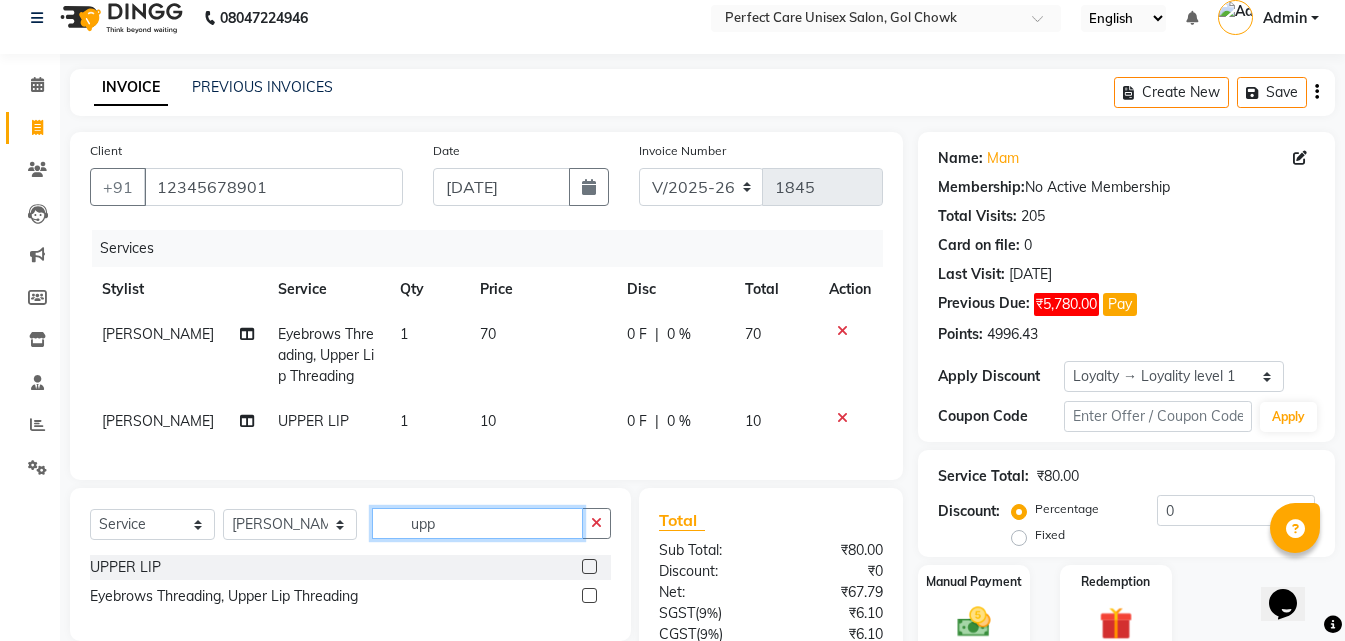 drag, startPoint x: 411, startPoint y: 550, endPoint x: 385, endPoint y: 552, distance: 26.076809 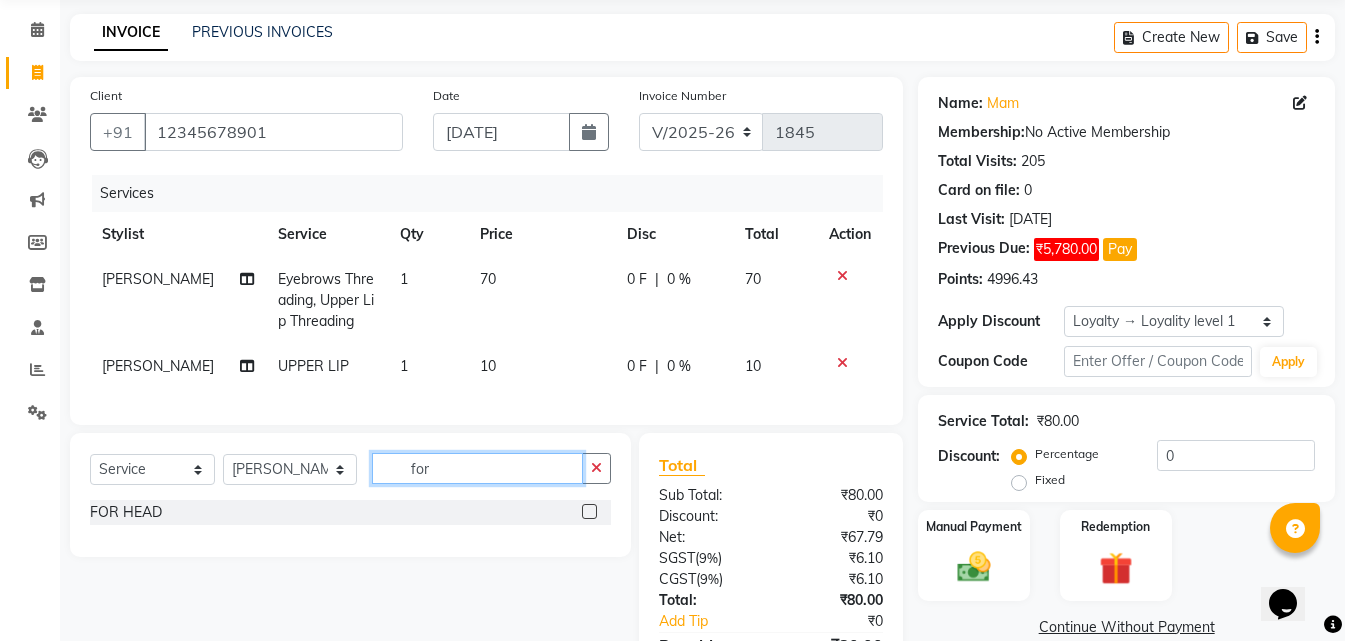 scroll, scrollTop: 118, scrollLeft: 0, axis: vertical 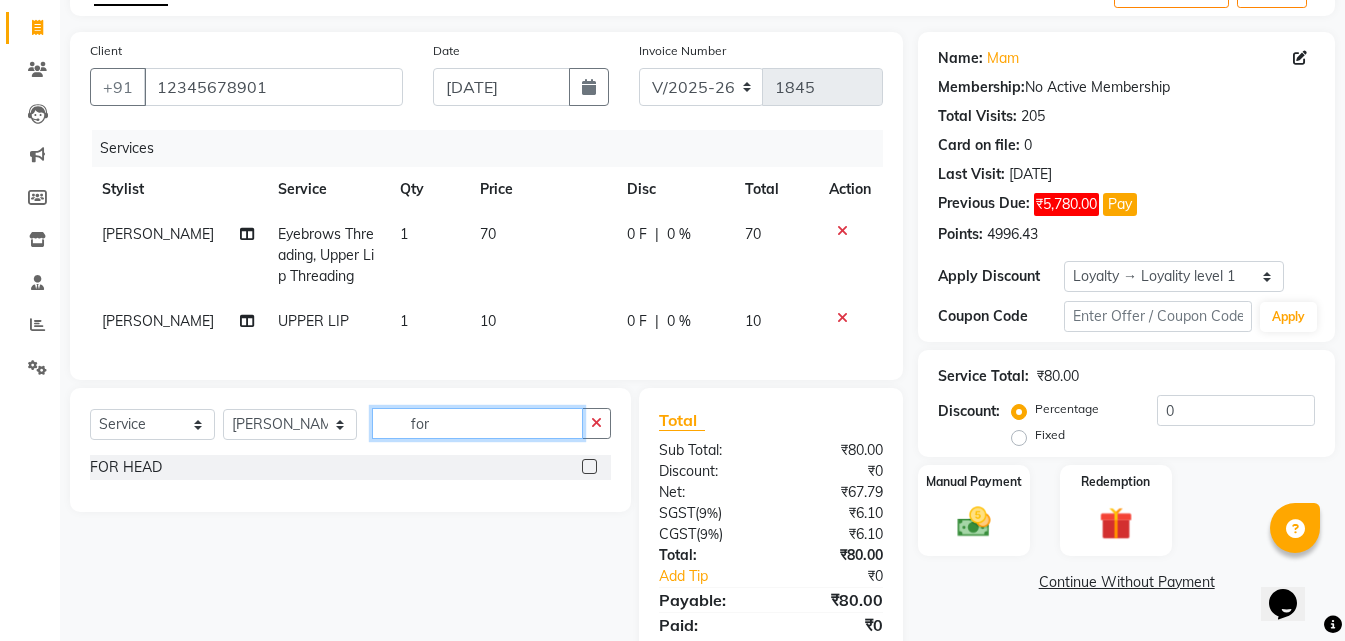 type on "for" 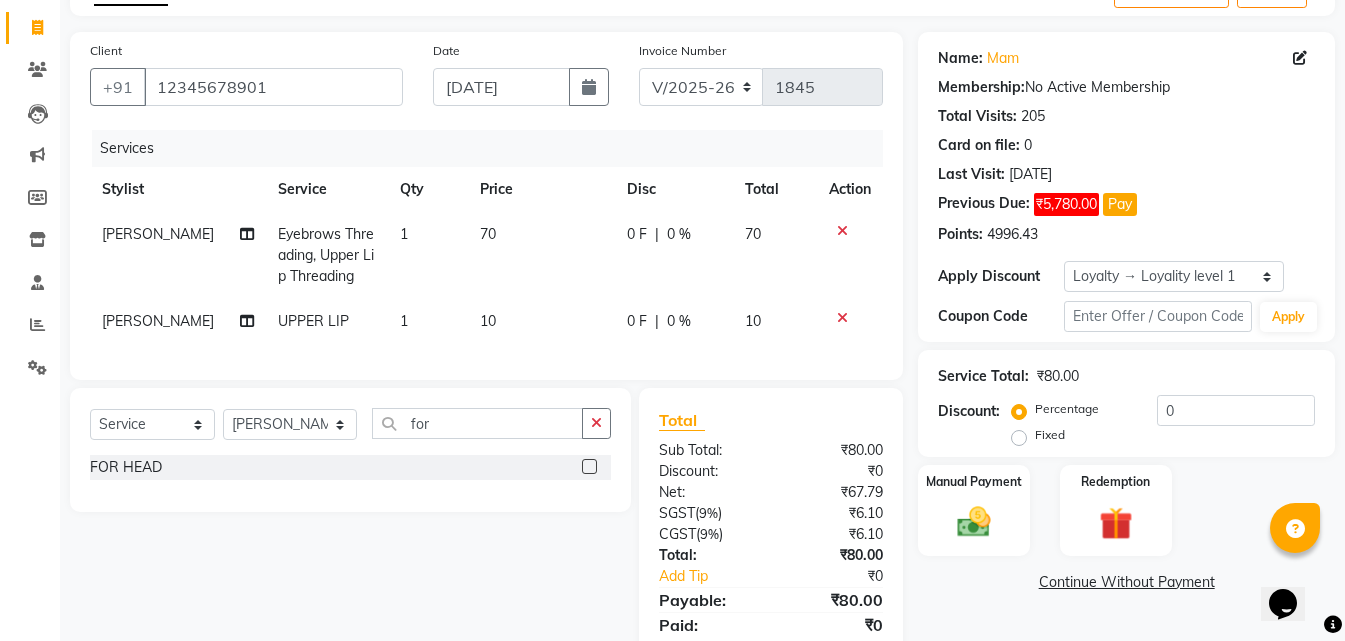 click 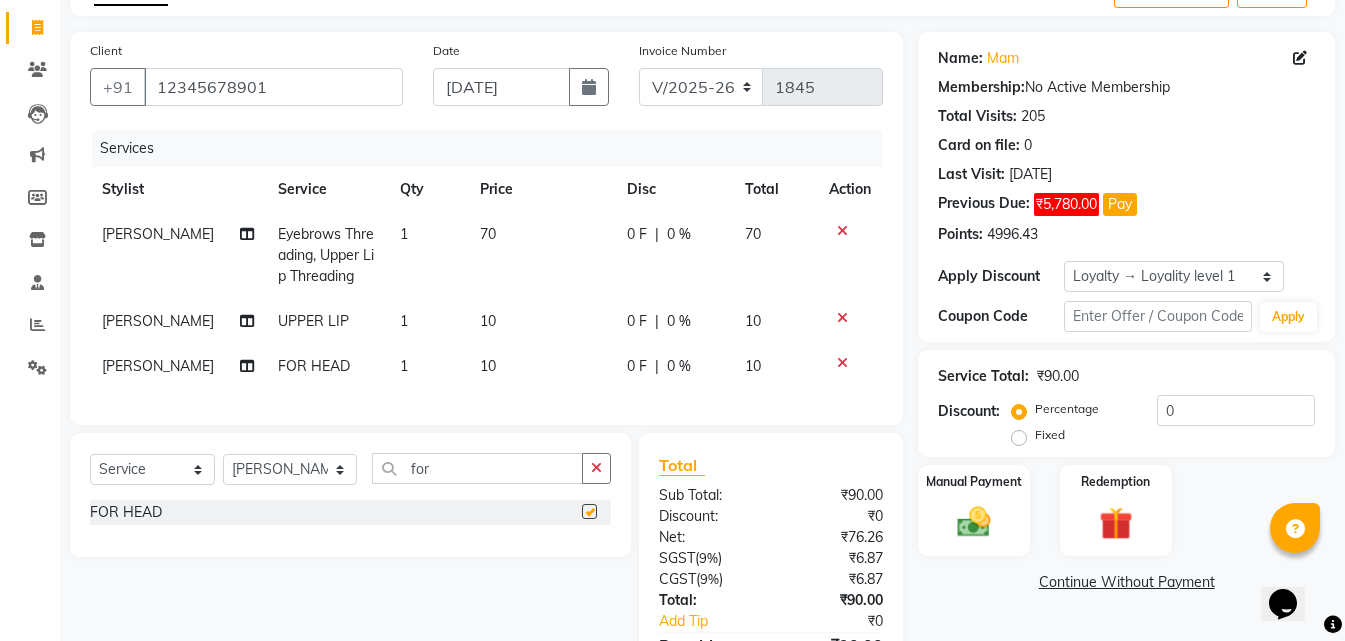checkbox on "false" 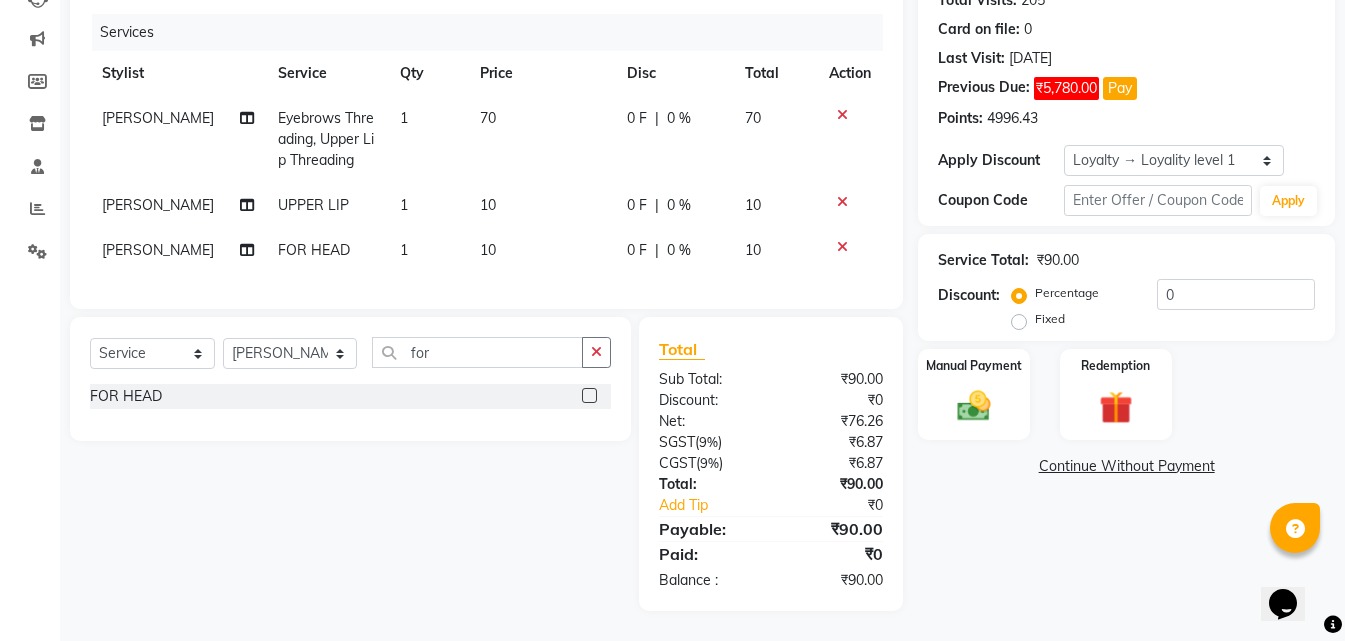 scroll, scrollTop: 249, scrollLeft: 0, axis: vertical 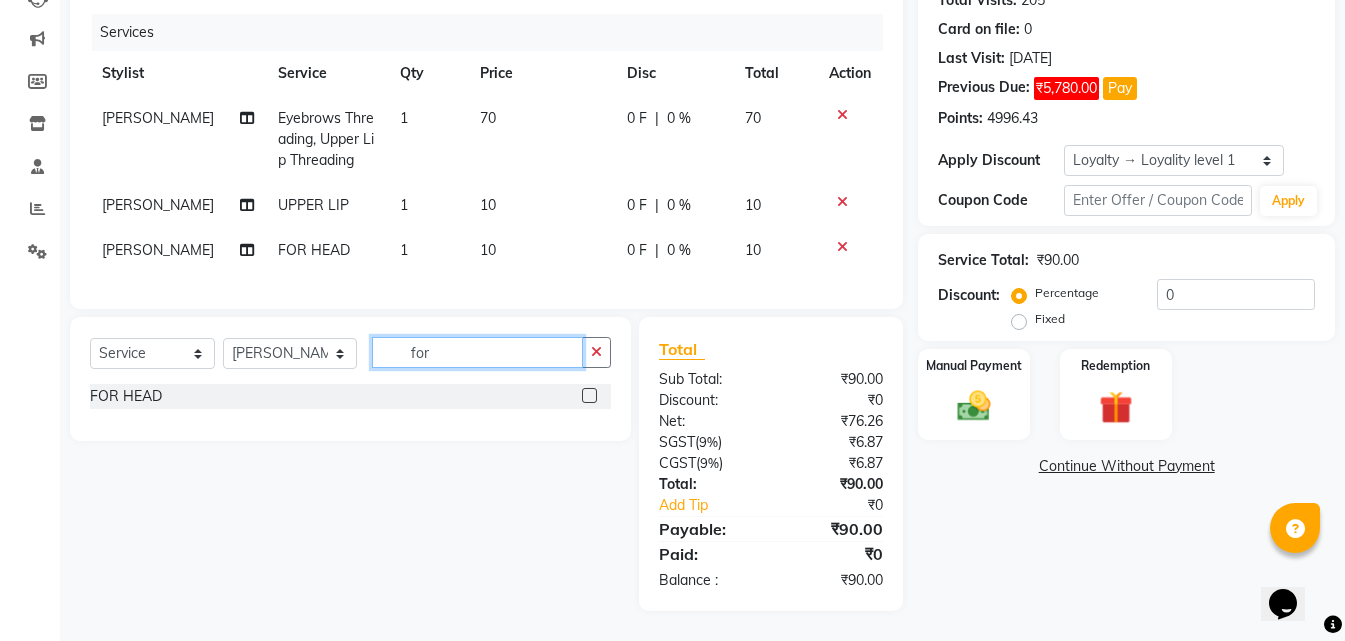 drag, startPoint x: 448, startPoint y: 362, endPoint x: 382, endPoint y: 365, distance: 66.068146 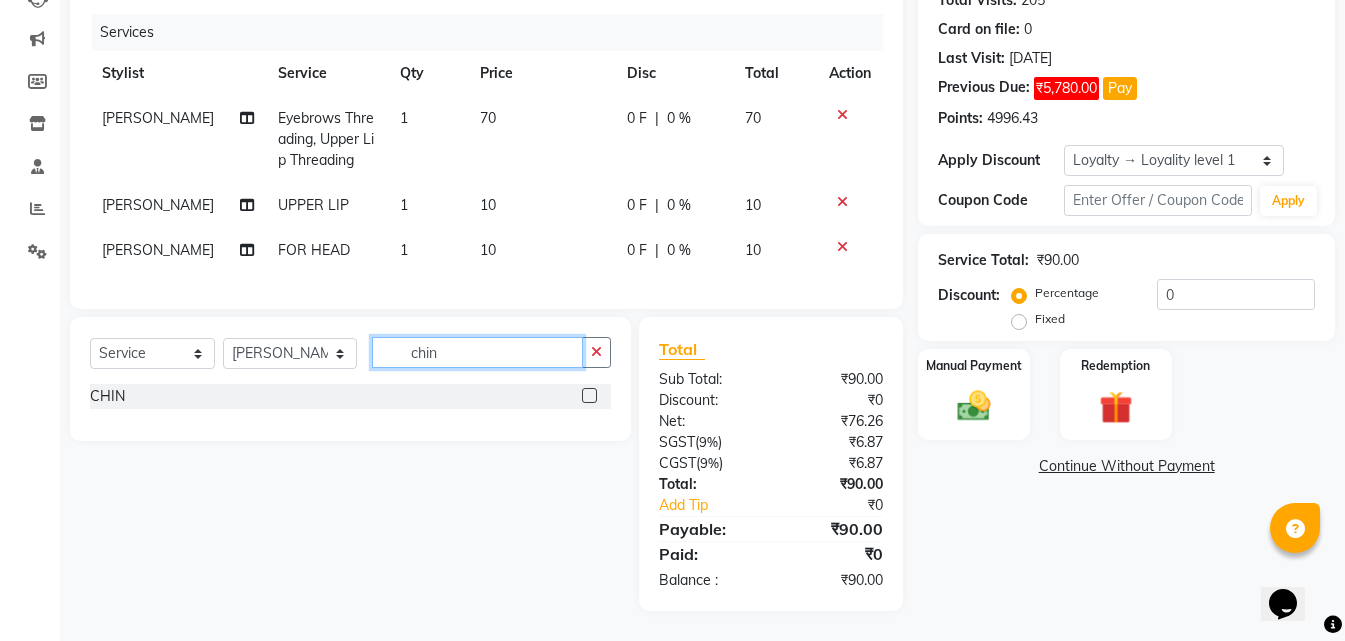 type on "chin" 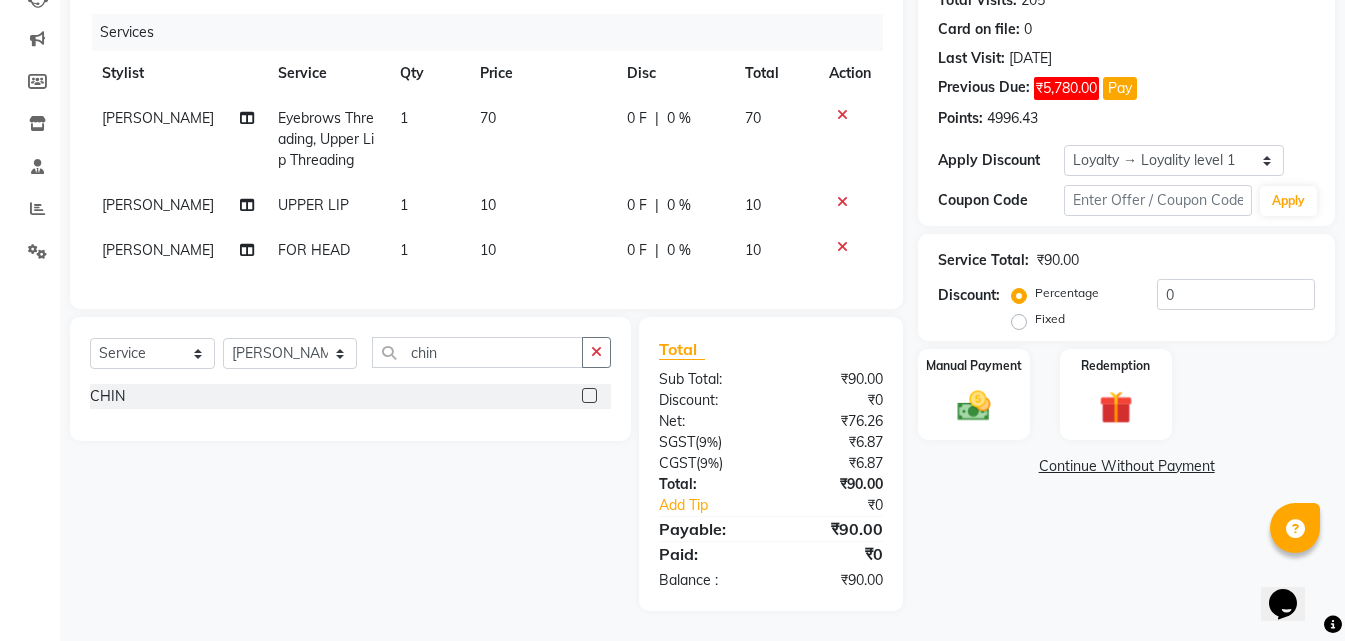 click 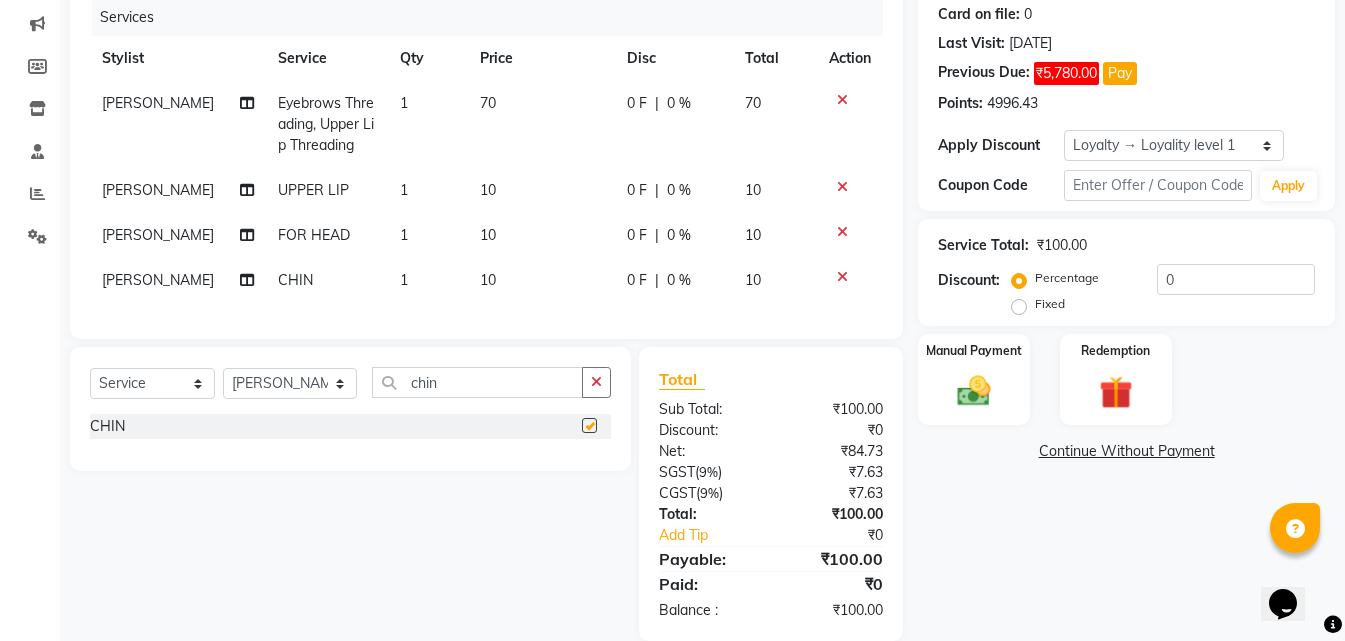 checkbox on "false" 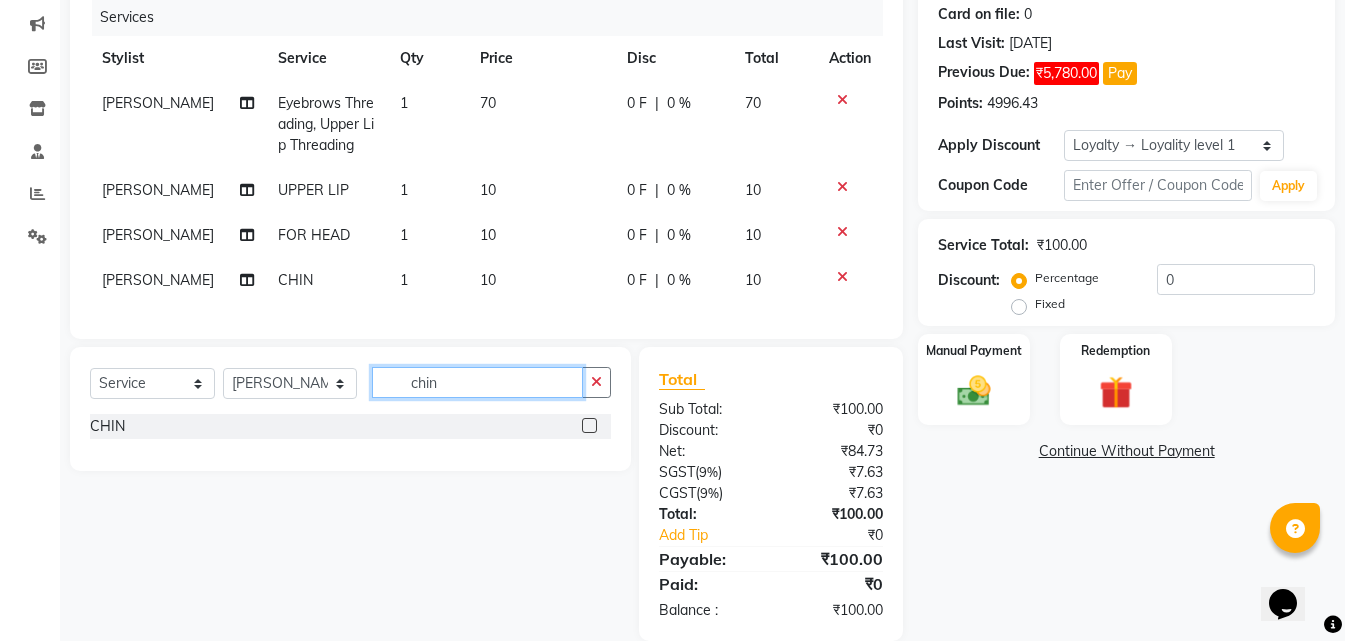 drag, startPoint x: 450, startPoint y: 399, endPoint x: 392, endPoint y: 401, distance: 58.034473 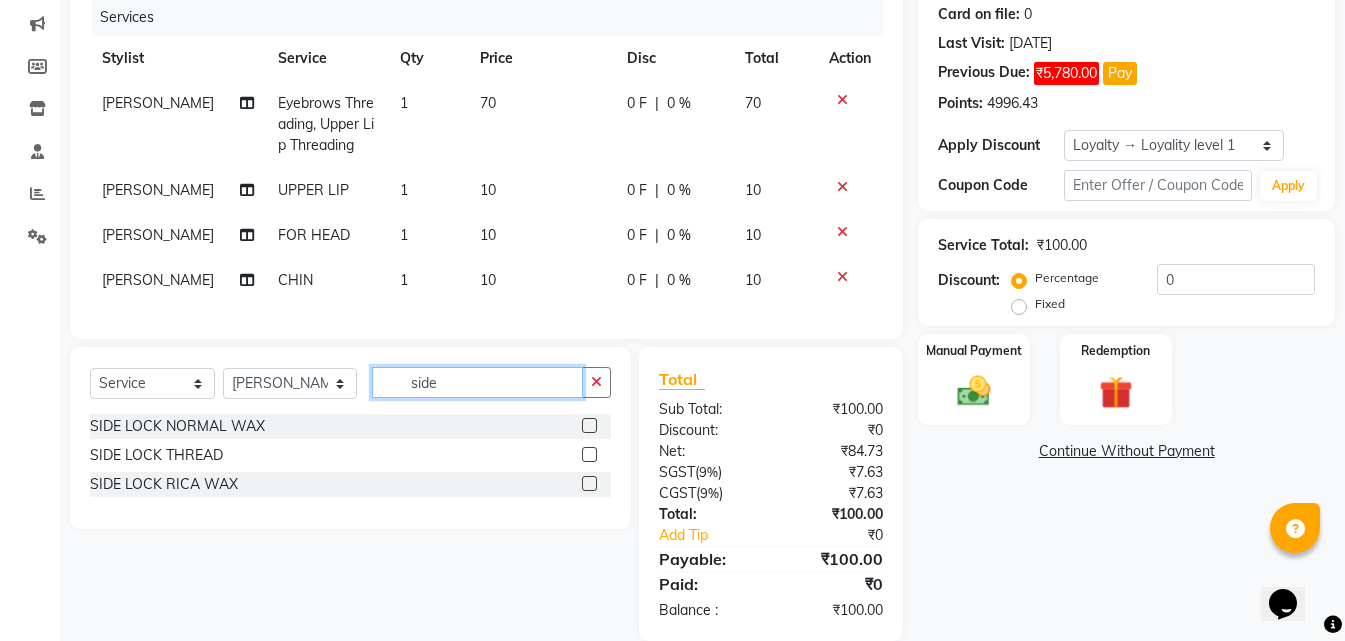 type on "side" 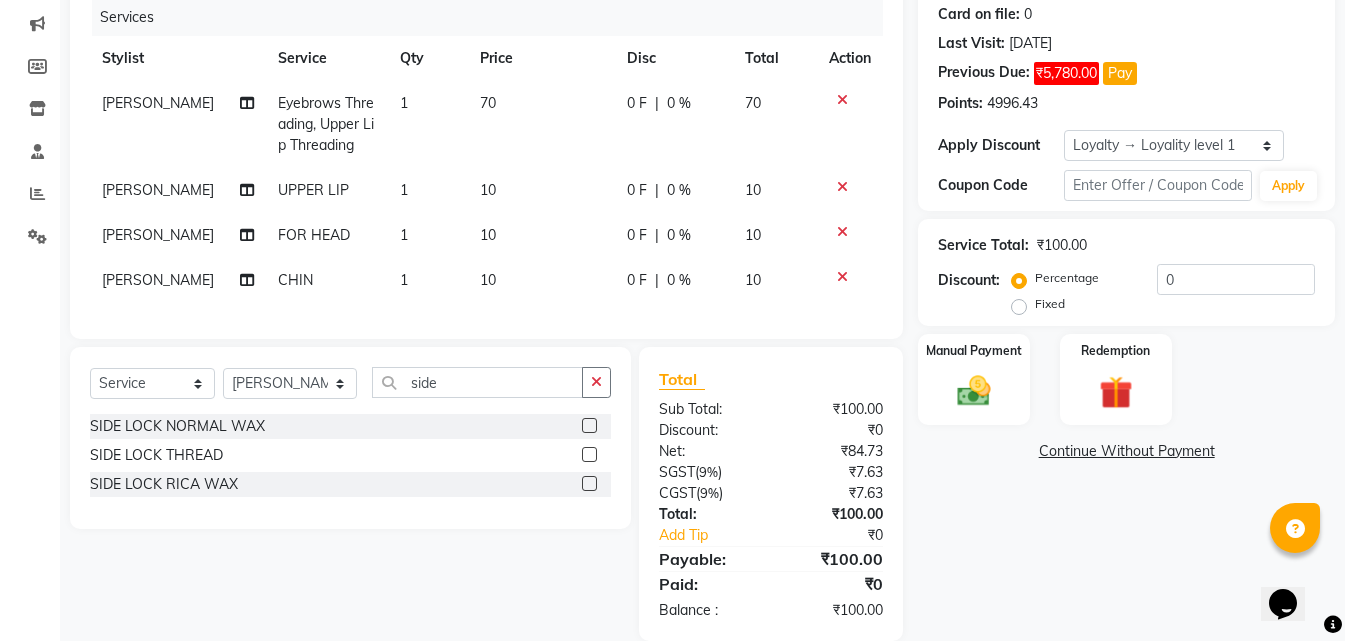 click 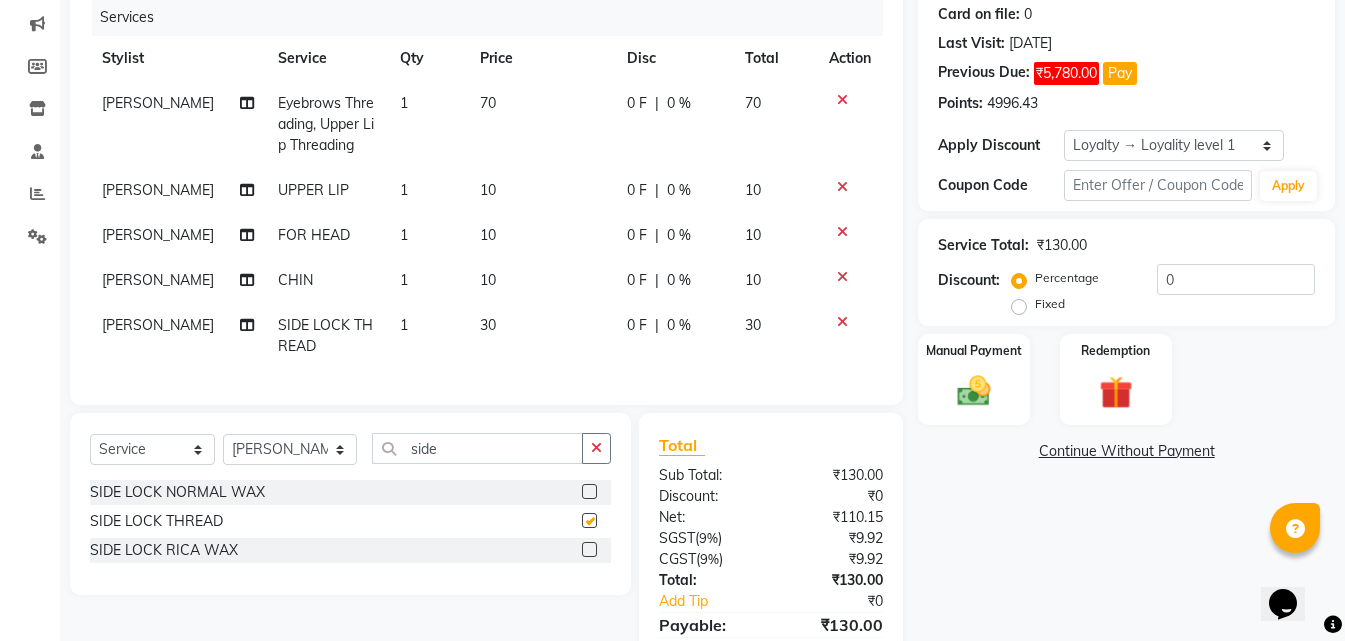 checkbox on "false" 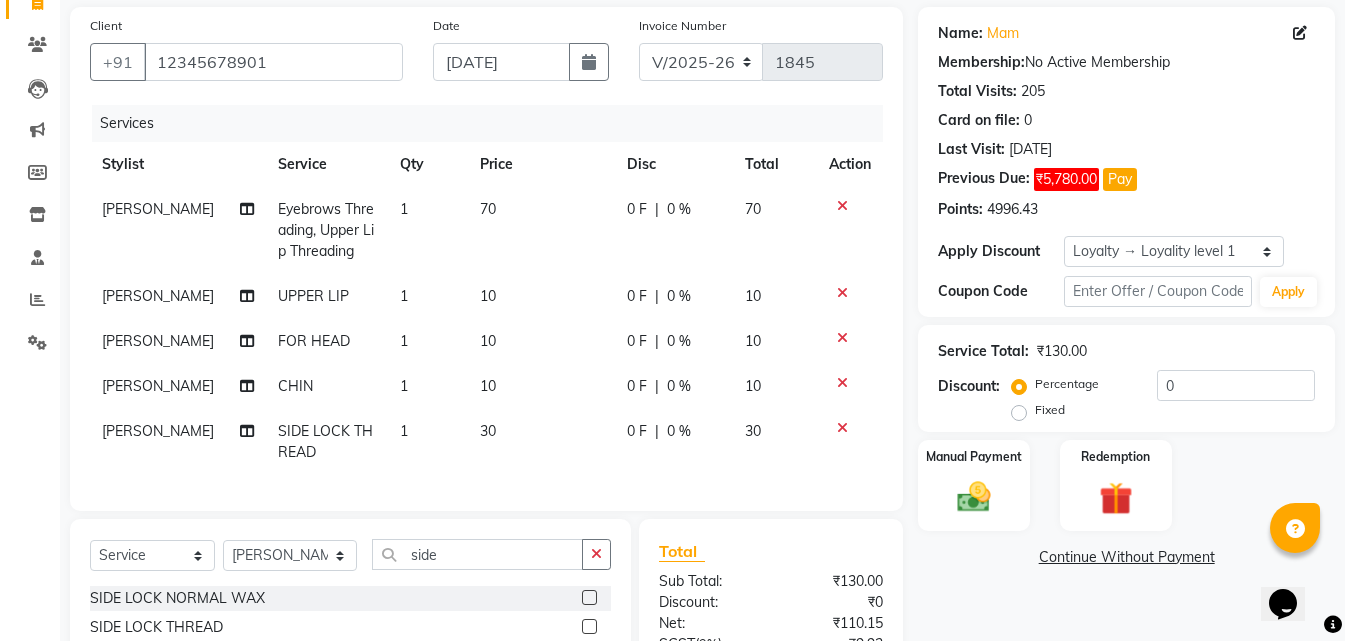 scroll, scrollTop: 60, scrollLeft: 0, axis: vertical 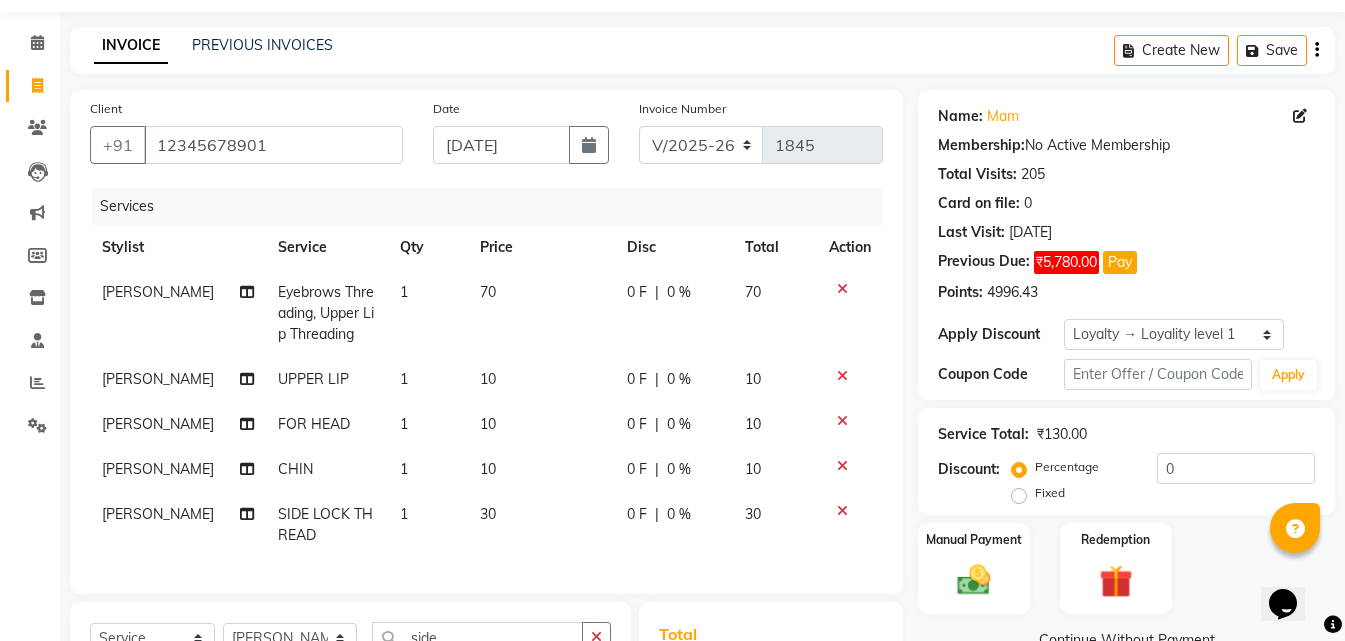 click on "70" 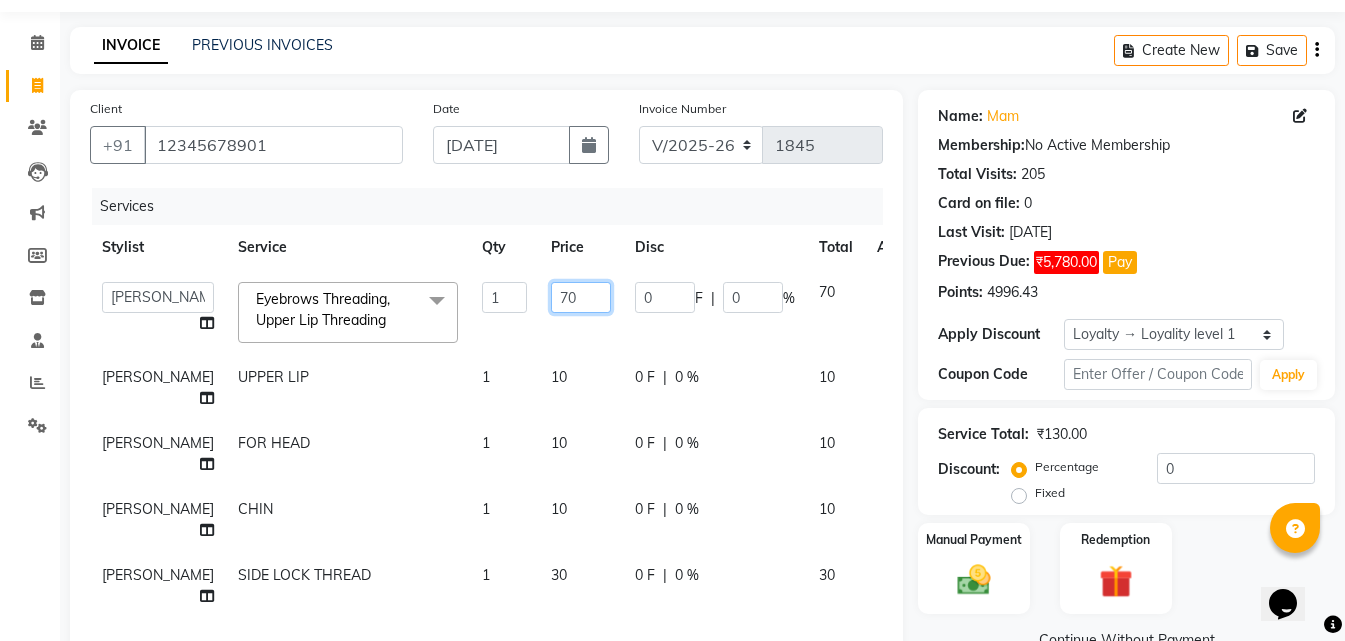 click on "70" 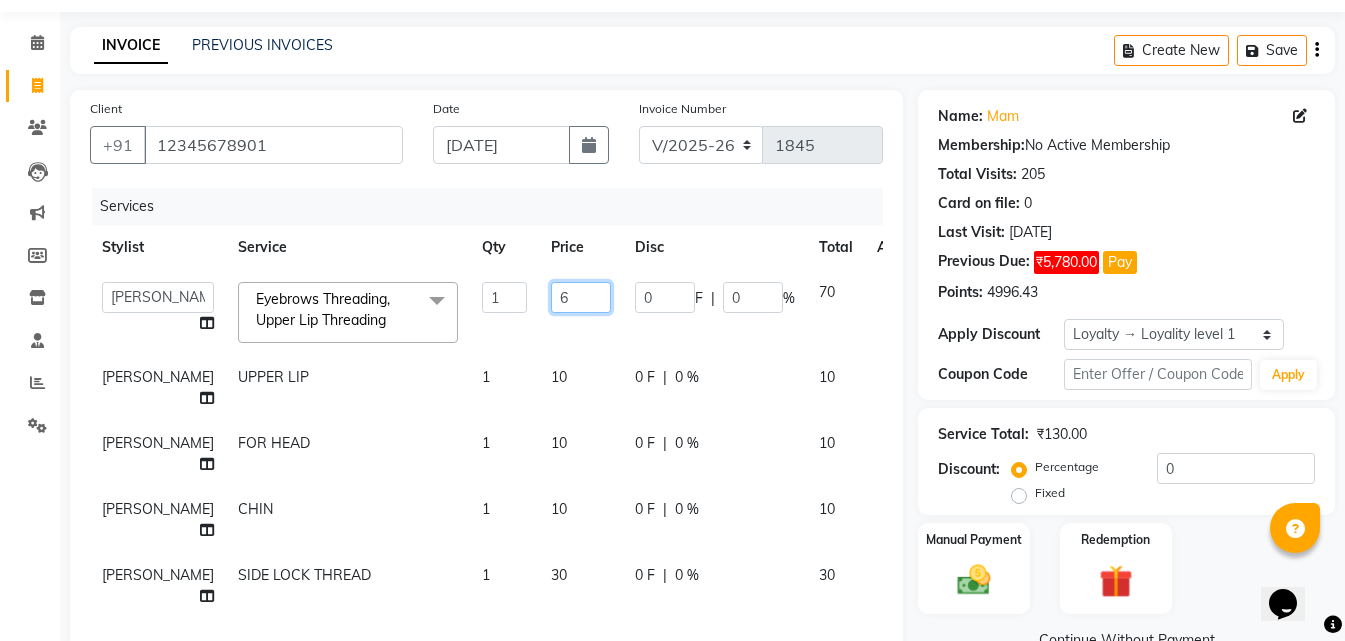 type on "60" 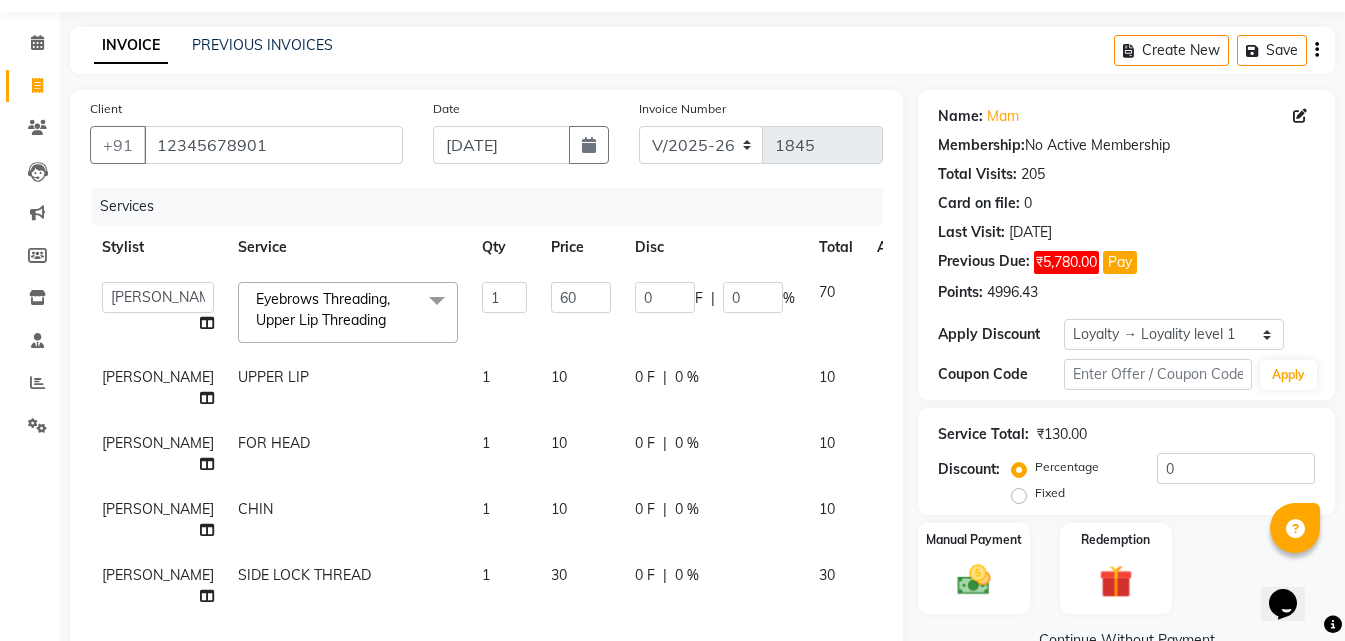 click on "0 F | 0 %" 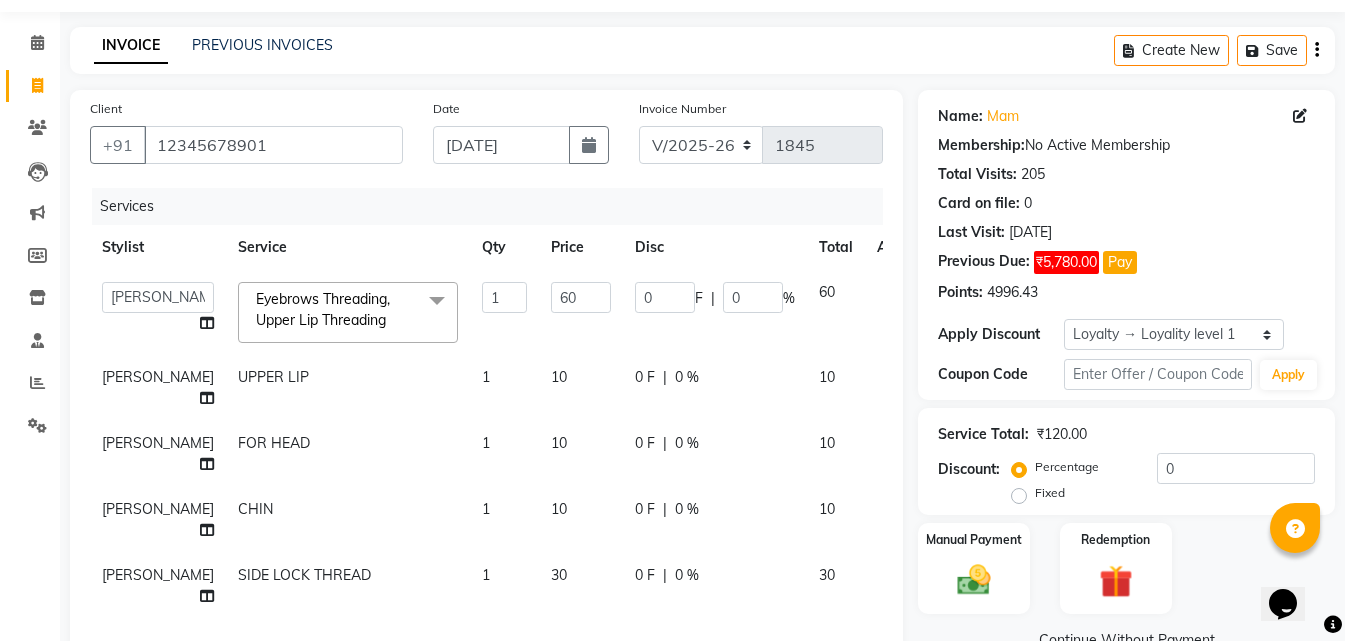click on "0 F | 0 %" 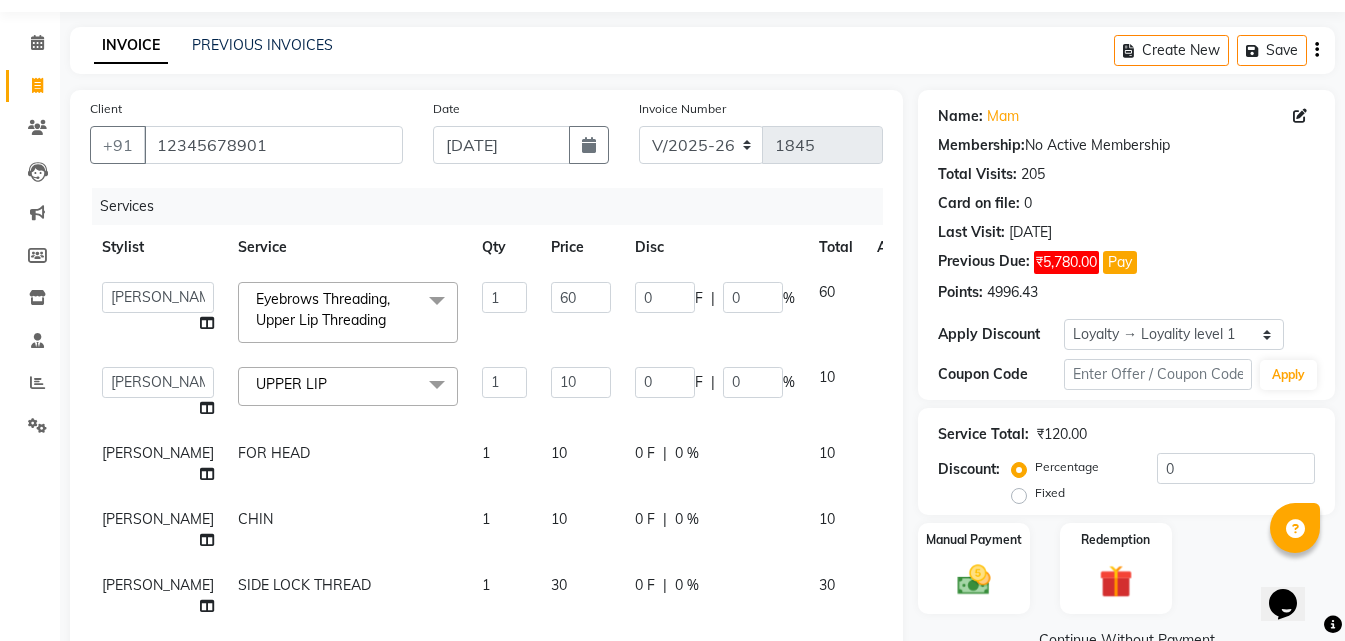 scroll, scrollTop: 35, scrollLeft: 0, axis: vertical 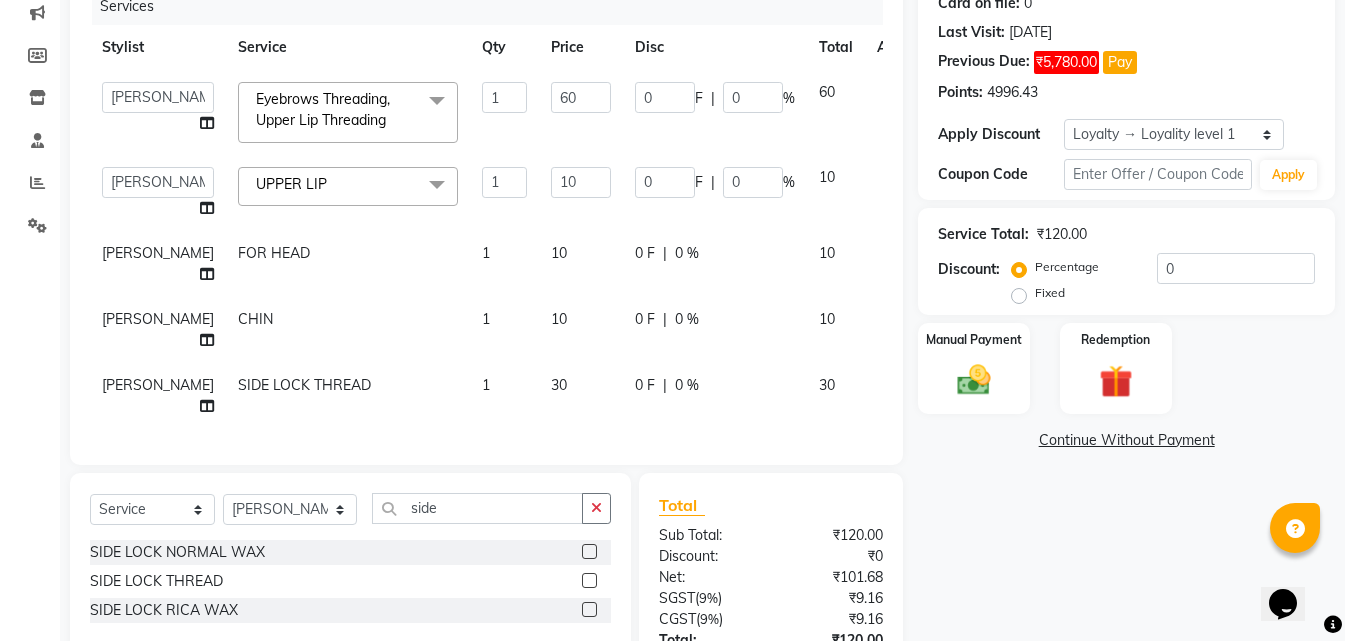 click on "Name: Mam  Membership:  No Active Membership  Total Visits:  205 Card on file:  0 Last Visit:   13-07-2025 Previous Due:  ₹5,780.00 Pay Points:   4996.43  Apply Discount Select  Loyalty → Loyality level 1  Coupon Code Apply Service Total:  ₹120.00  Discount:  Percentage   Fixed  0 Manual Payment Redemption  Continue Without Payment" 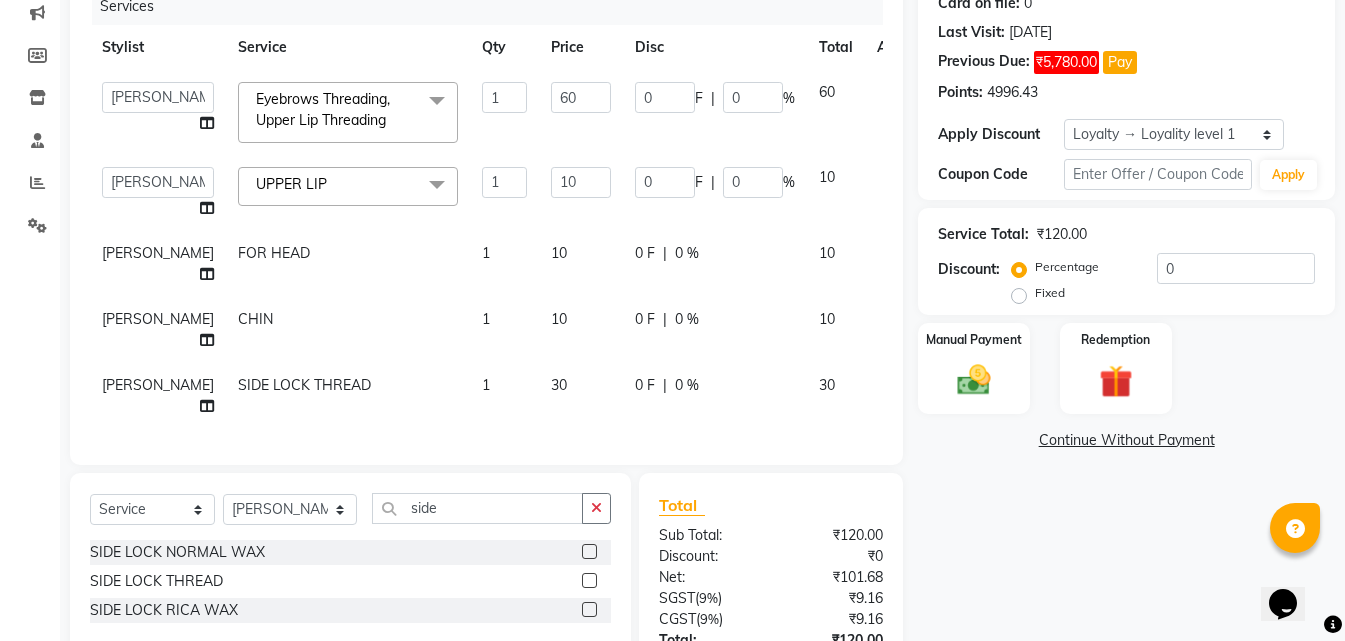 scroll, scrollTop: 35, scrollLeft: 0, axis: vertical 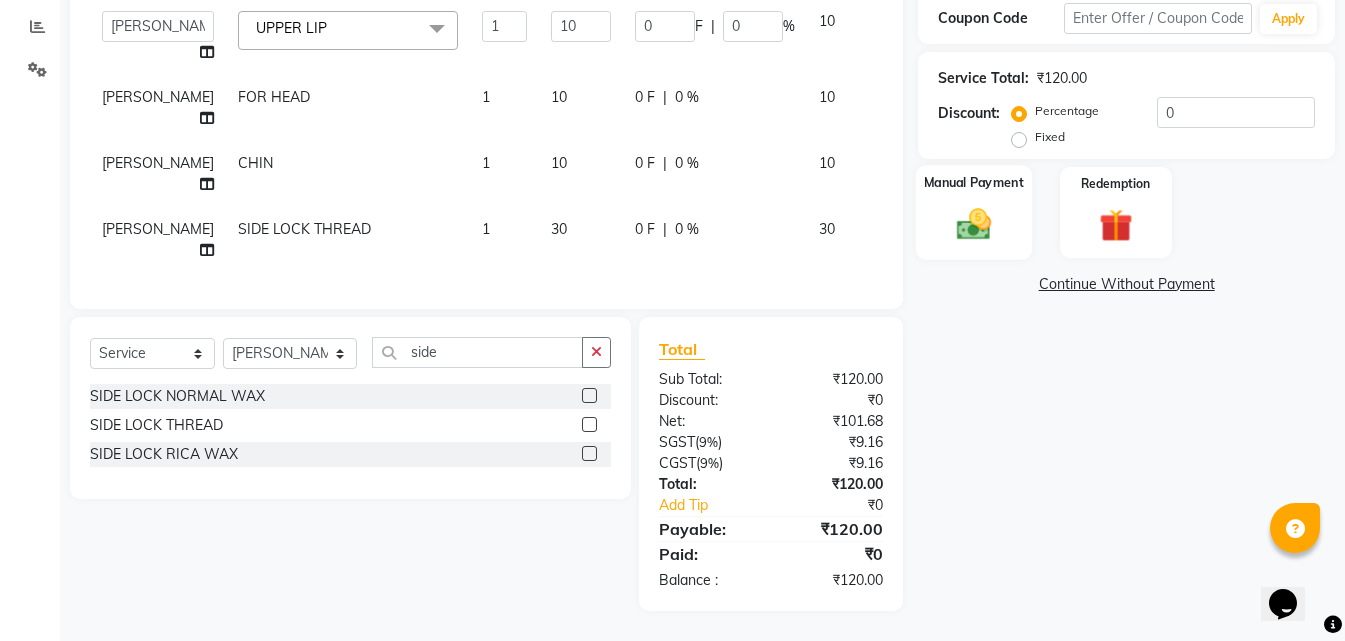 click 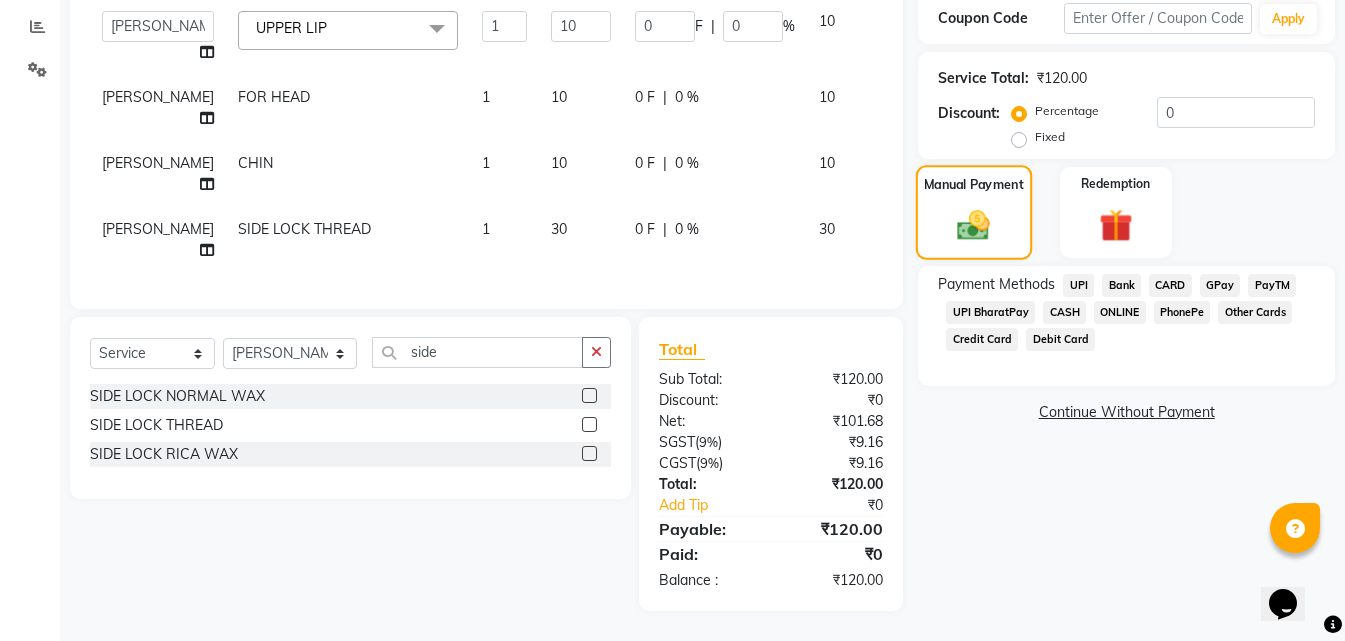 click 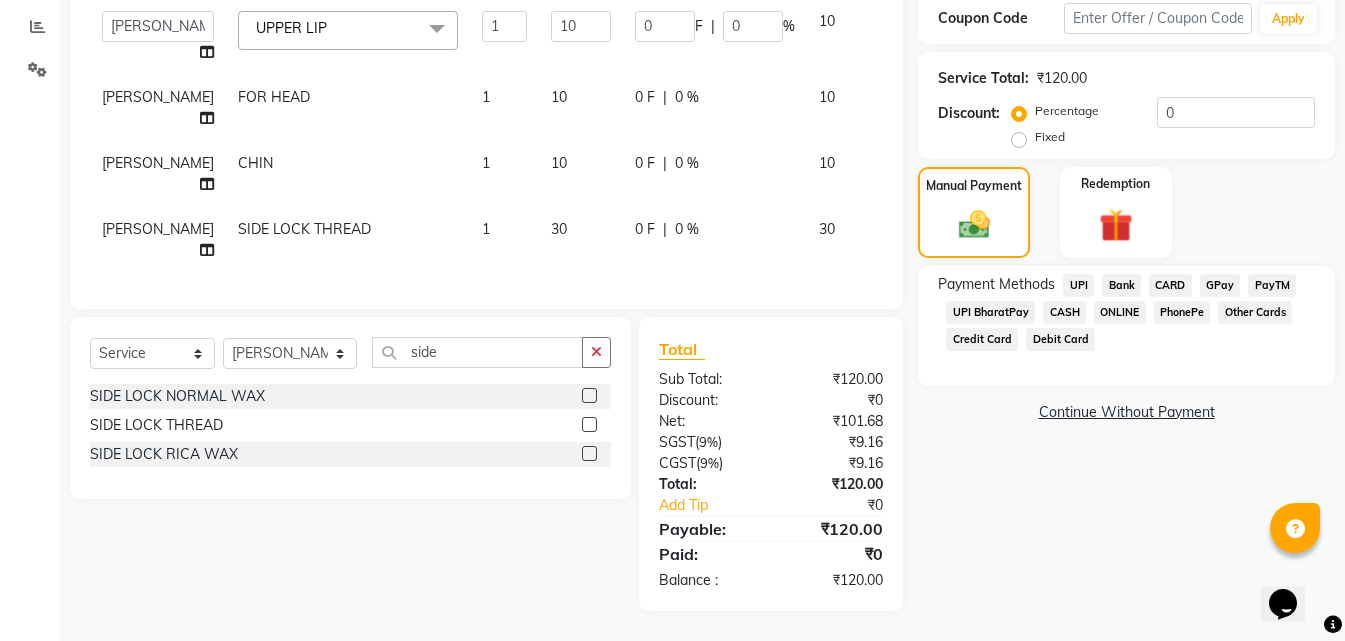 click on "ONLINE" 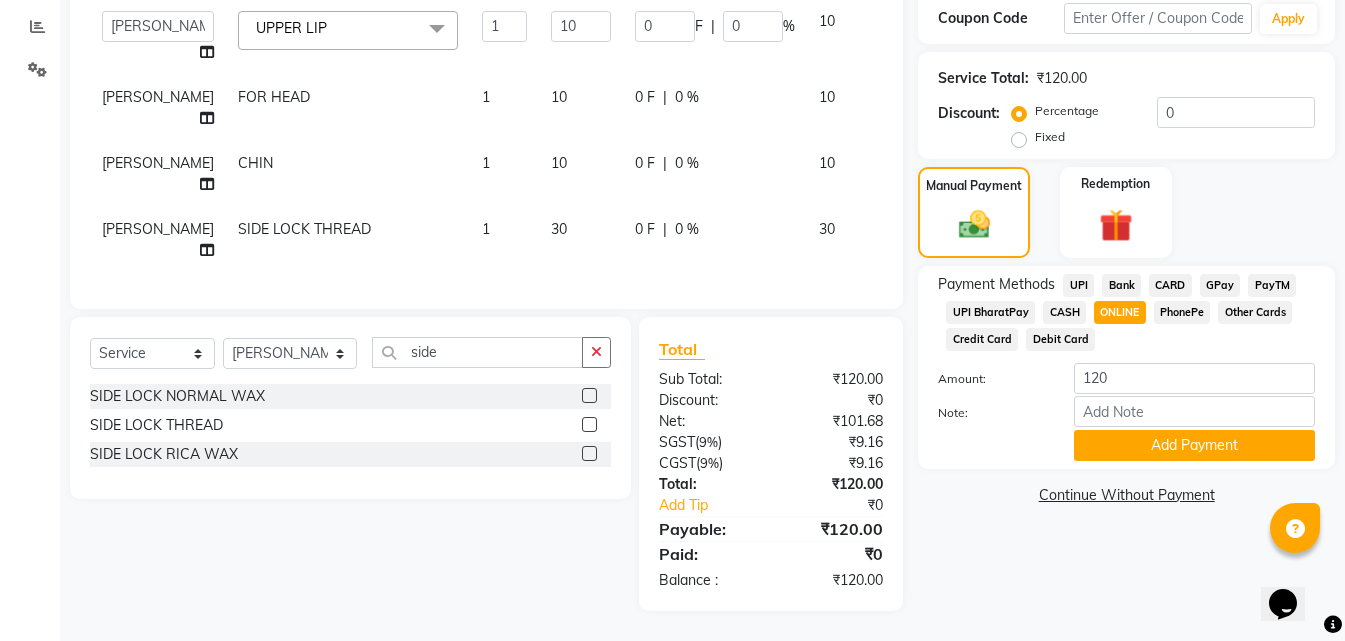 scroll, scrollTop: 459, scrollLeft: 0, axis: vertical 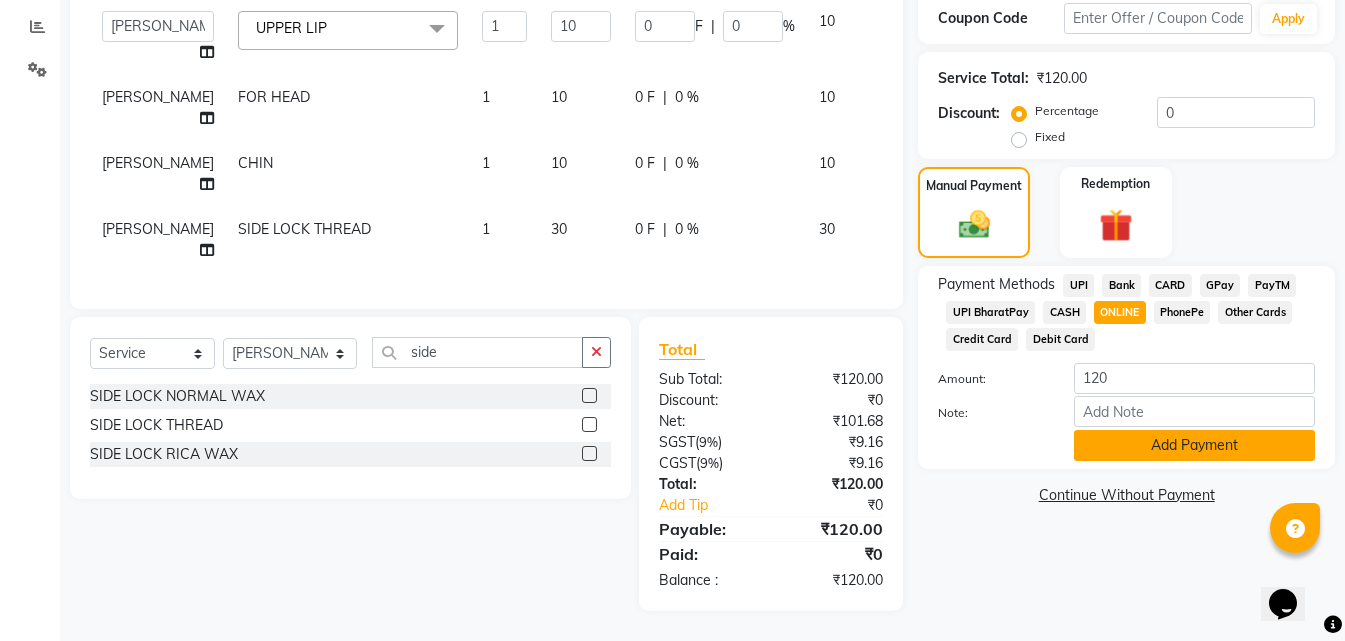 click on "Add Payment" 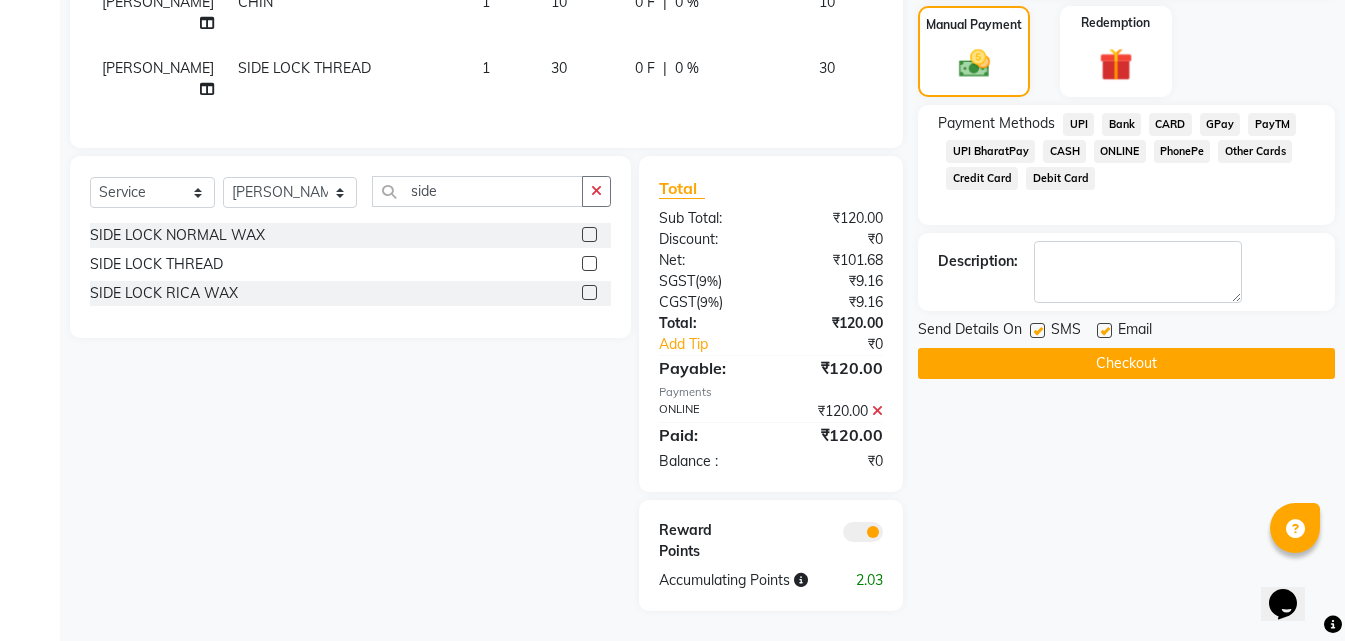scroll, scrollTop: 620, scrollLeft: 0, axis: vertical 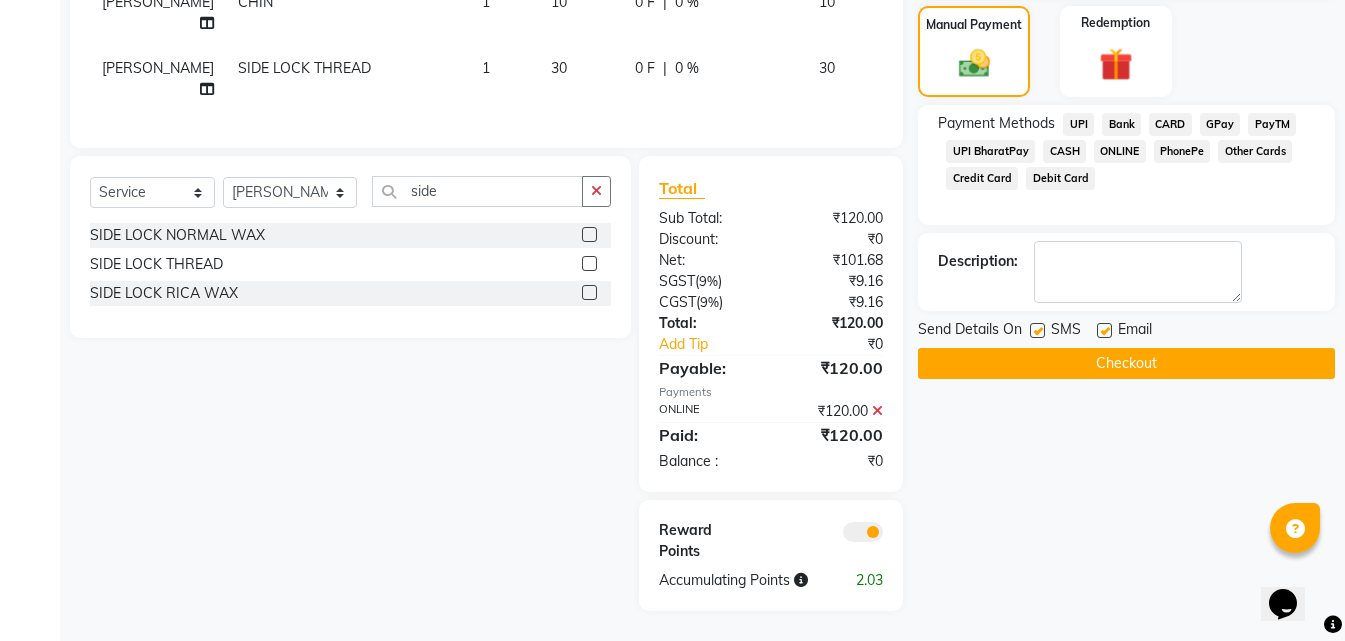 click on "Checkout" 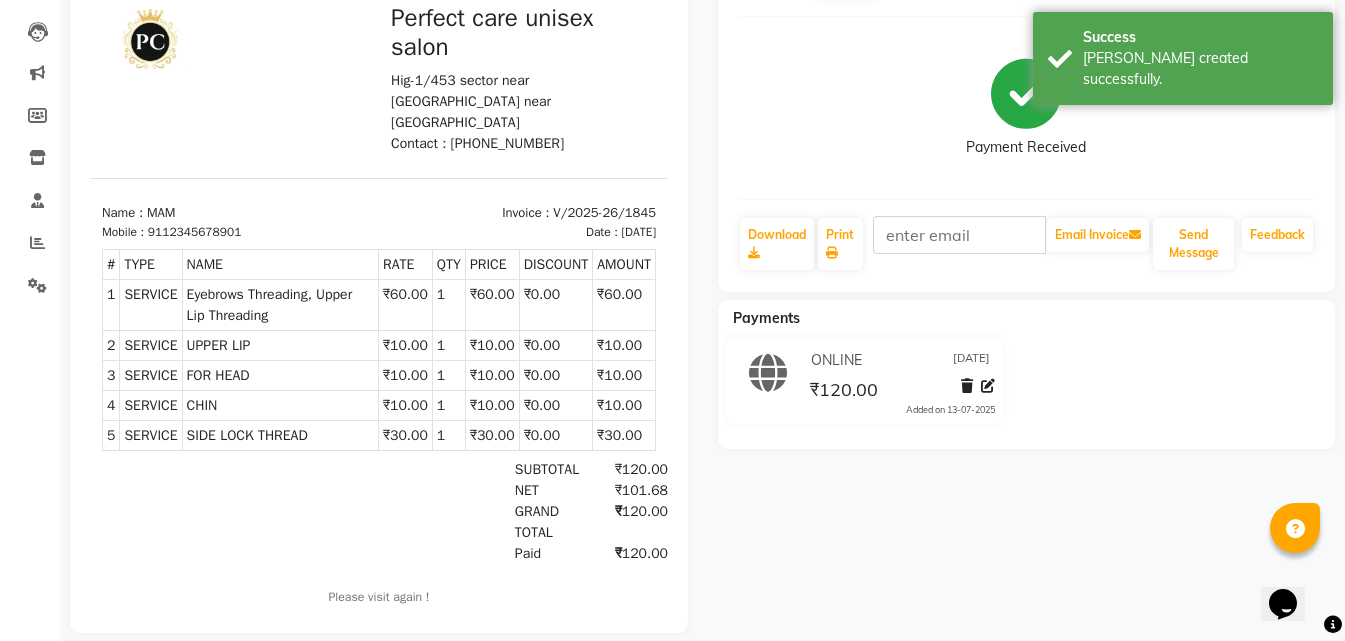 scroll, scrollTop: 0, scrollLeft: 0, axis: both 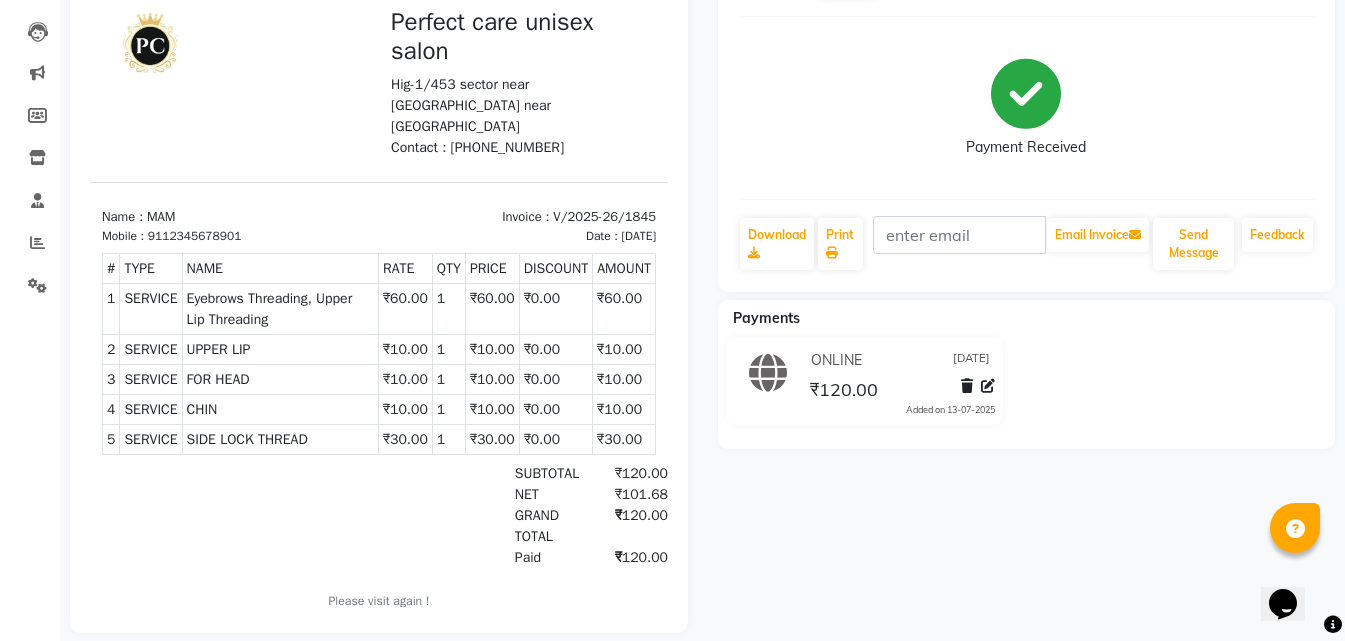 select on "service" 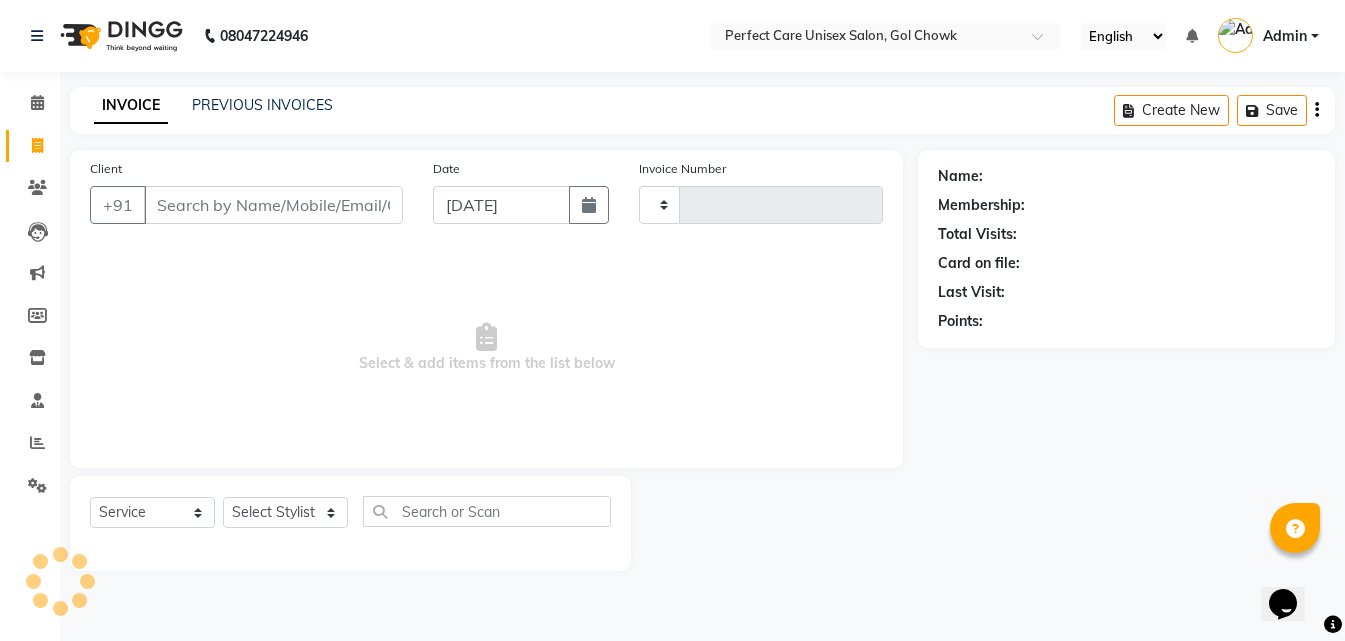 scroll, scrollTop: 0, scrollLeft: 0, axis: both 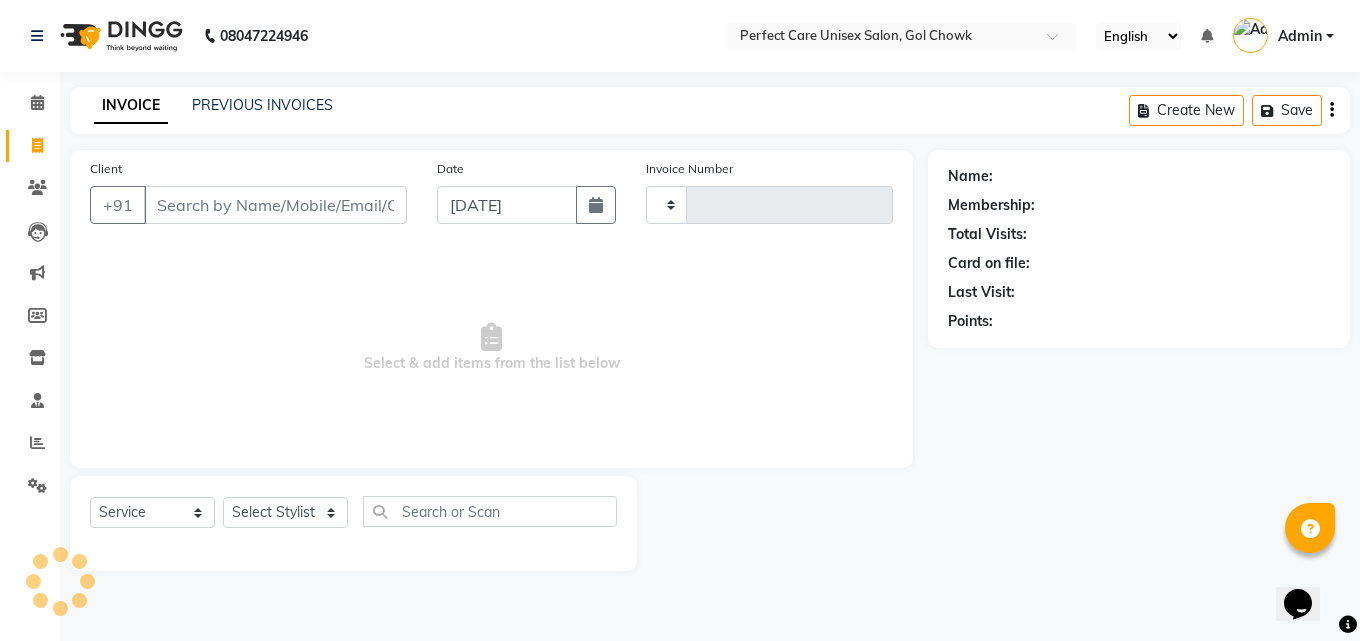 type on "1846" 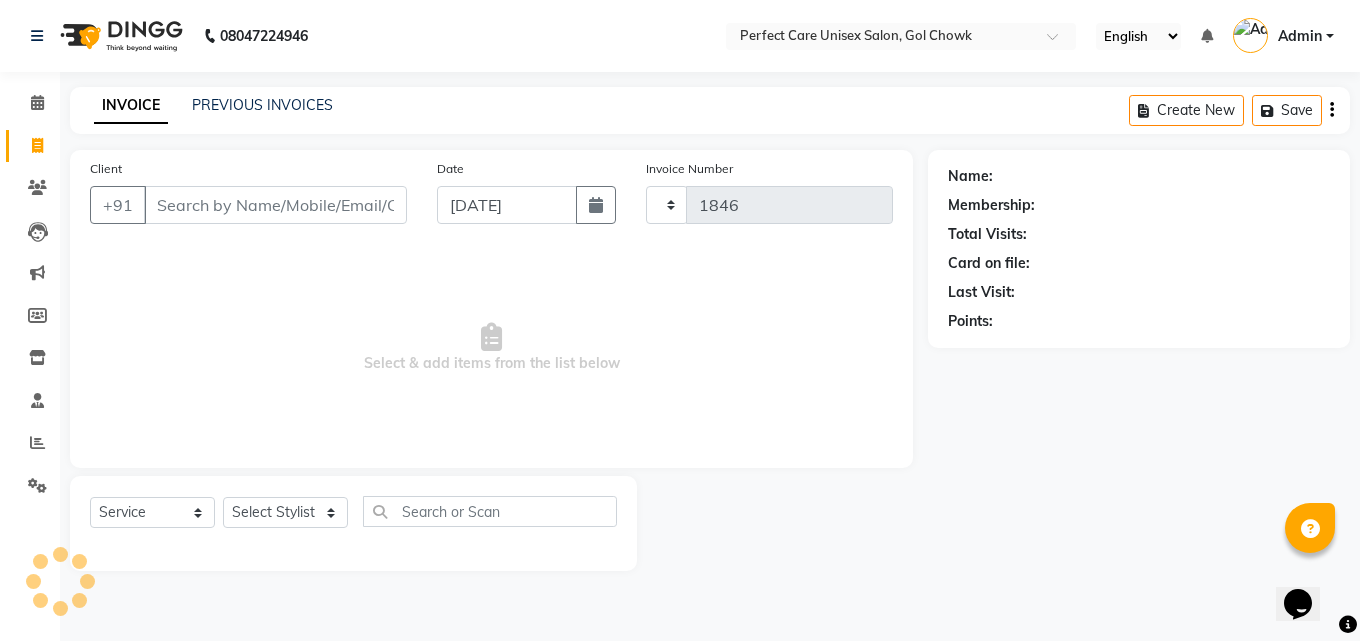 select on "4751" 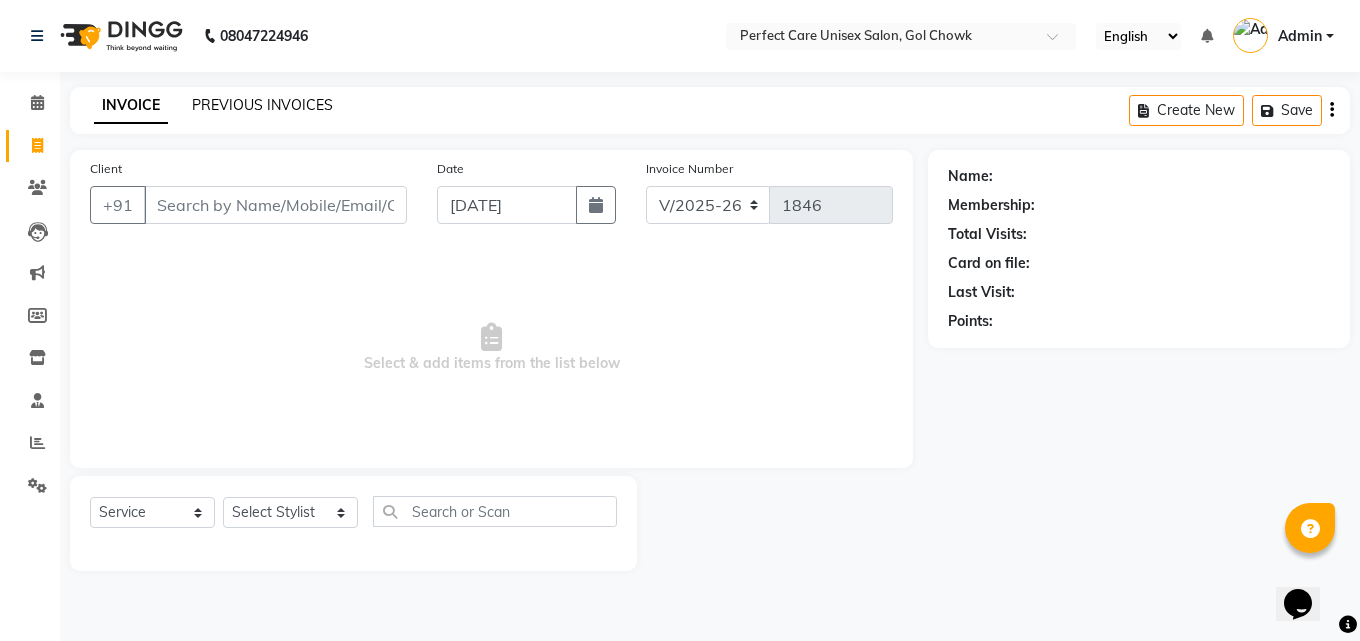 click on "PREVIOUS INVOICES" 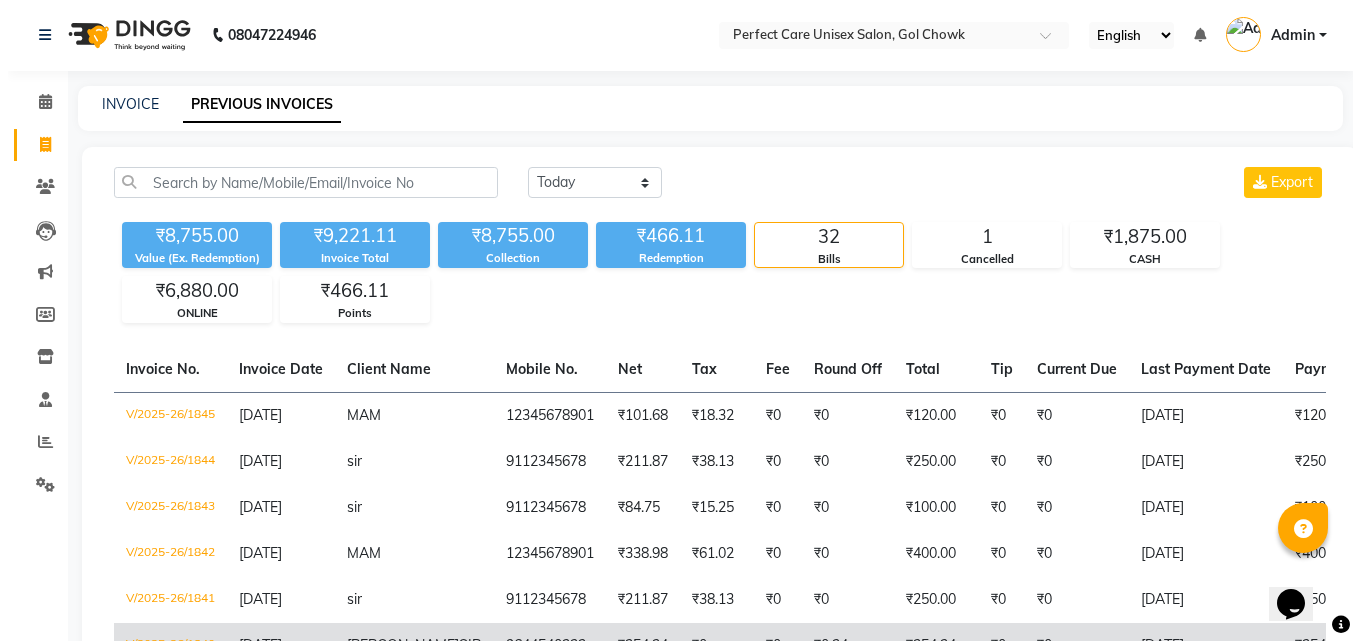 scroll, scrollTop: 0, scrollLeft: 0, axis: both 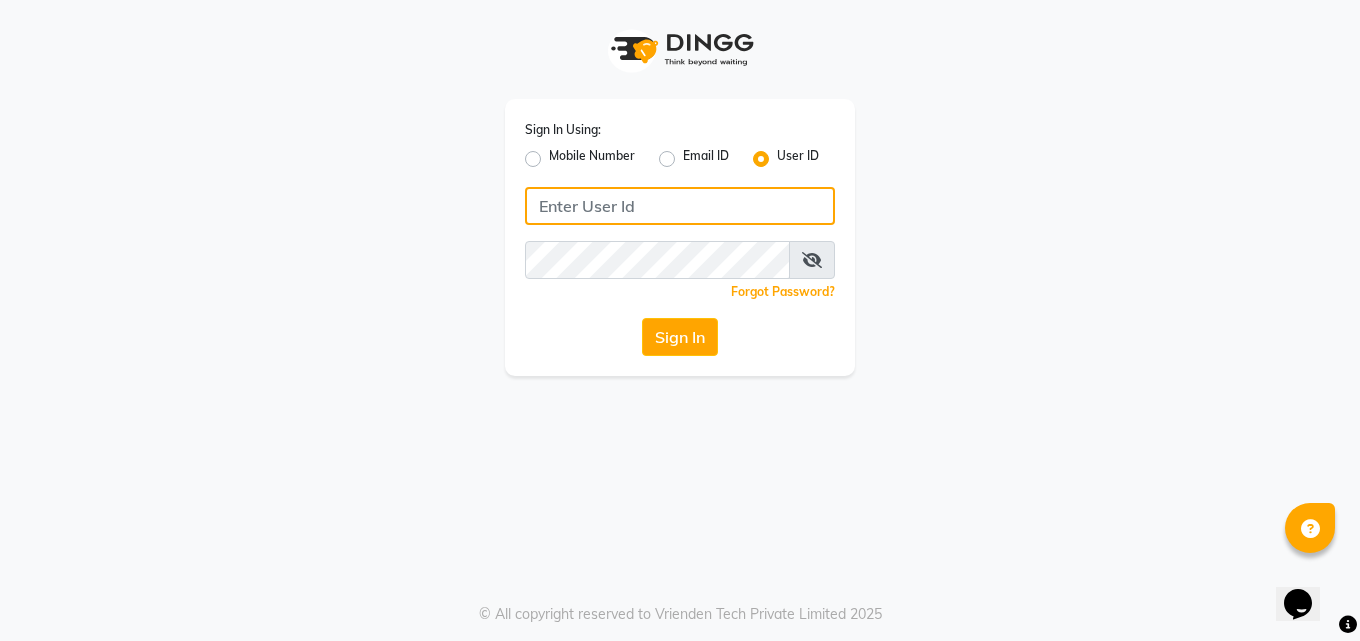 click 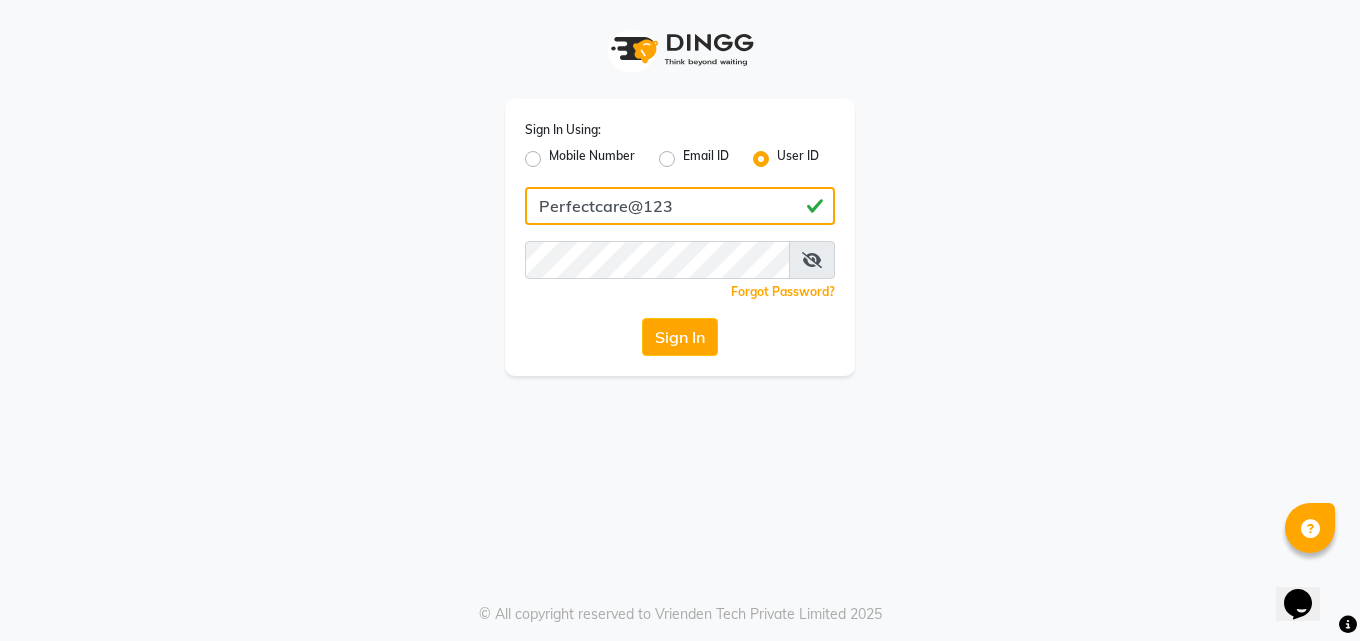 type on "Perfectcare@123" 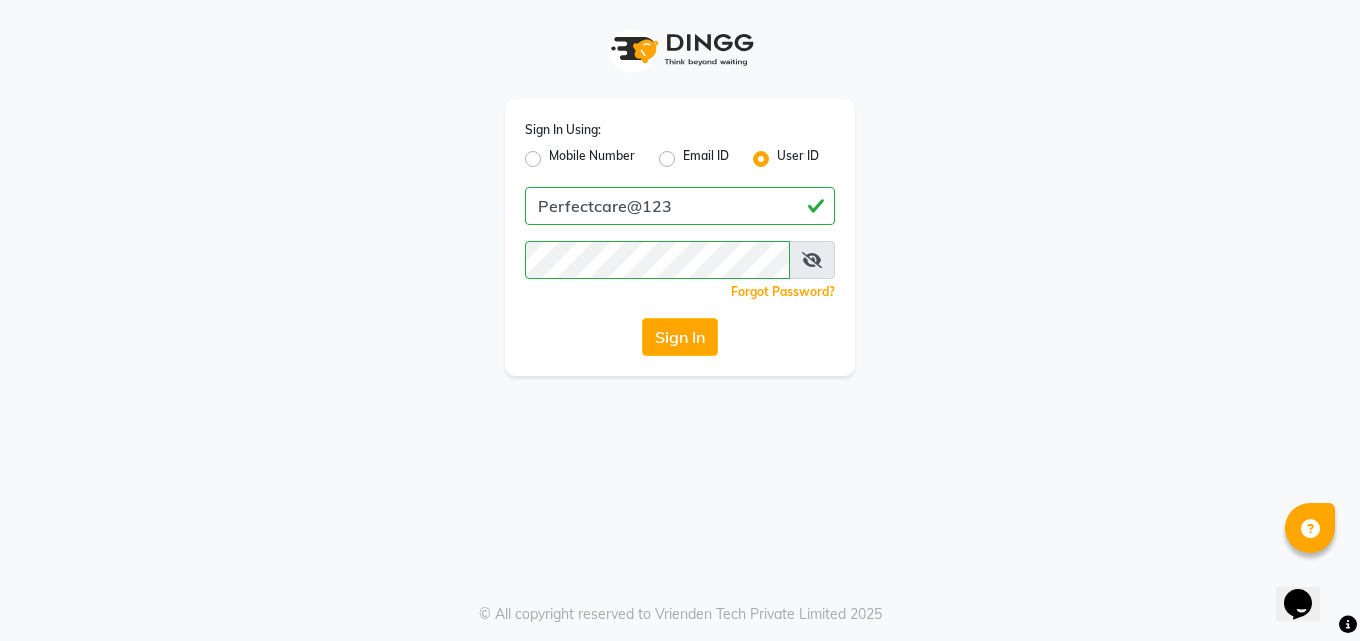 click at bounding box center (812, 260) 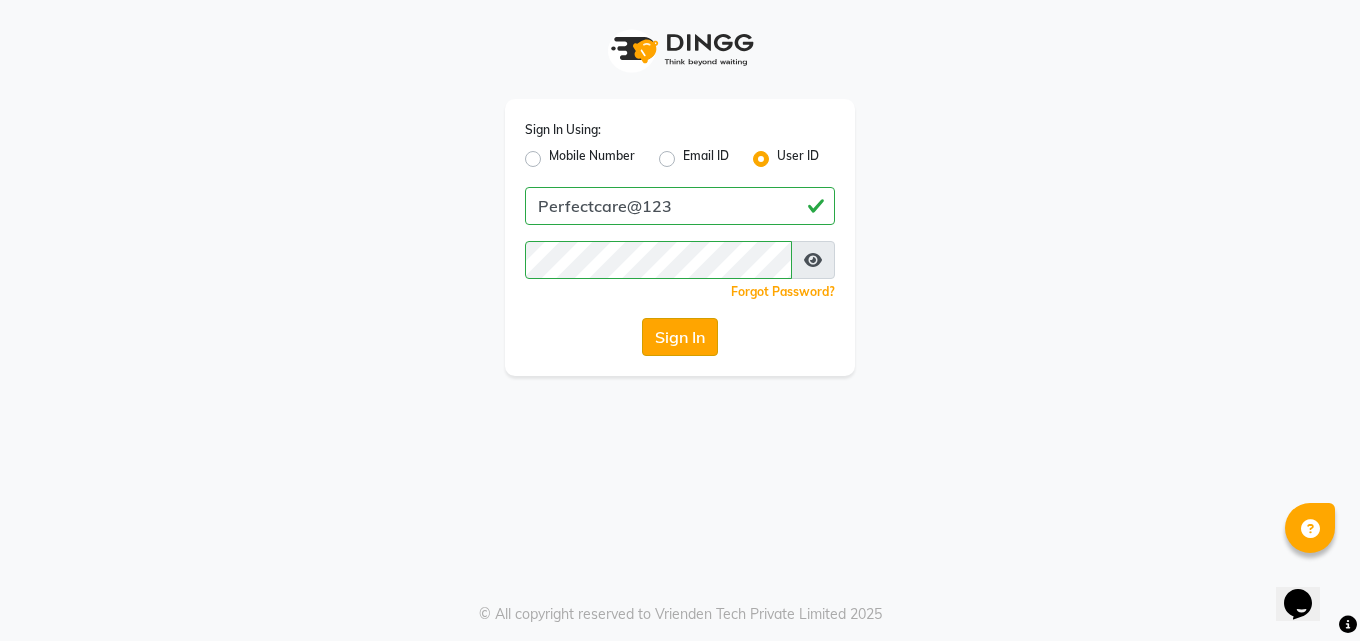 click on "Sign In" 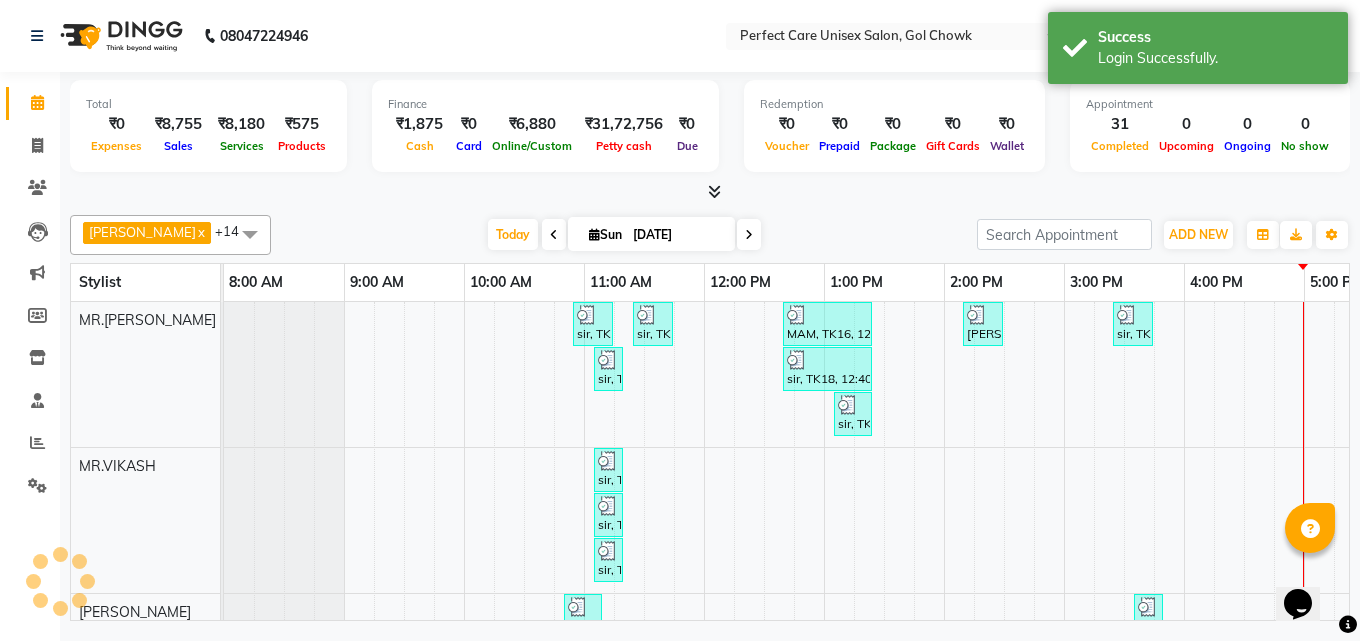 select on "en" 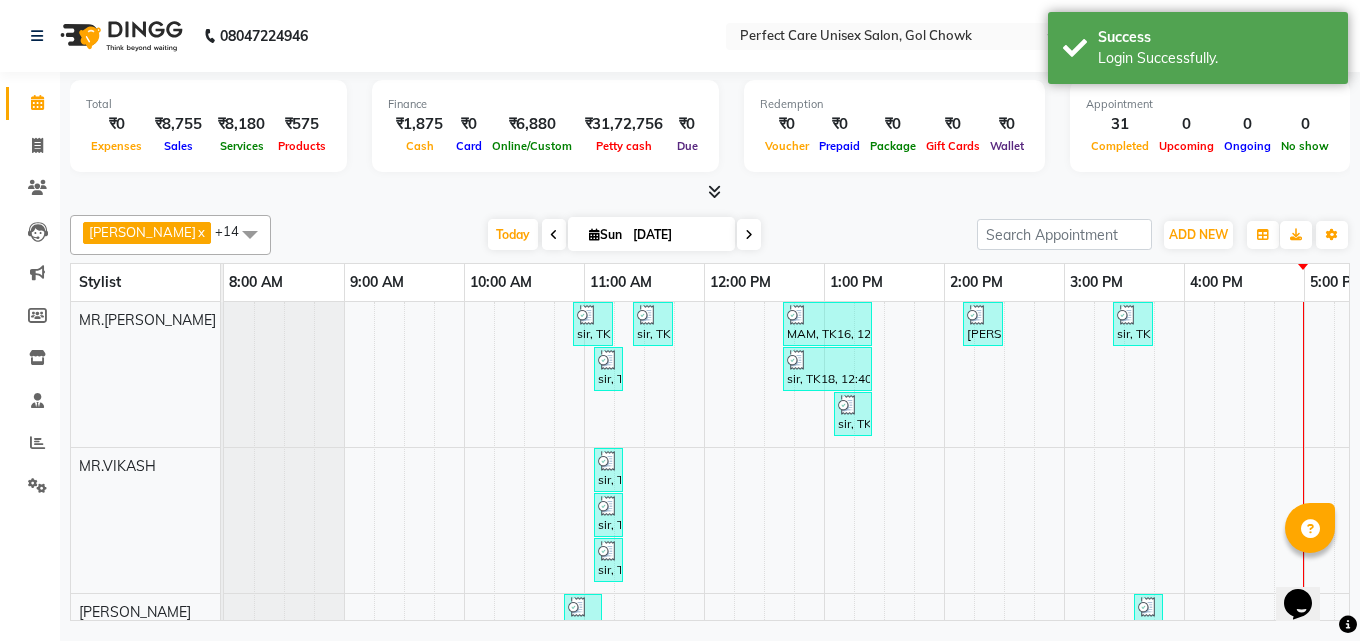 scroll, scrollTop: 393, scrollLeft: 0, axis: vertical 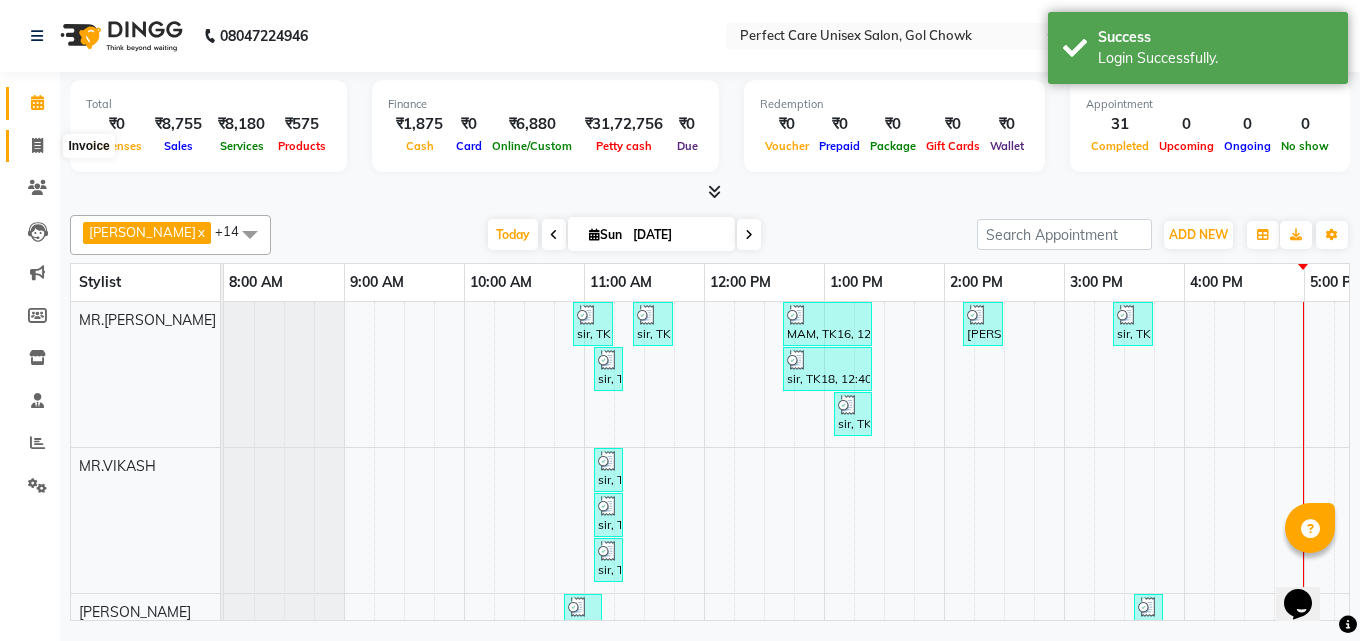 click 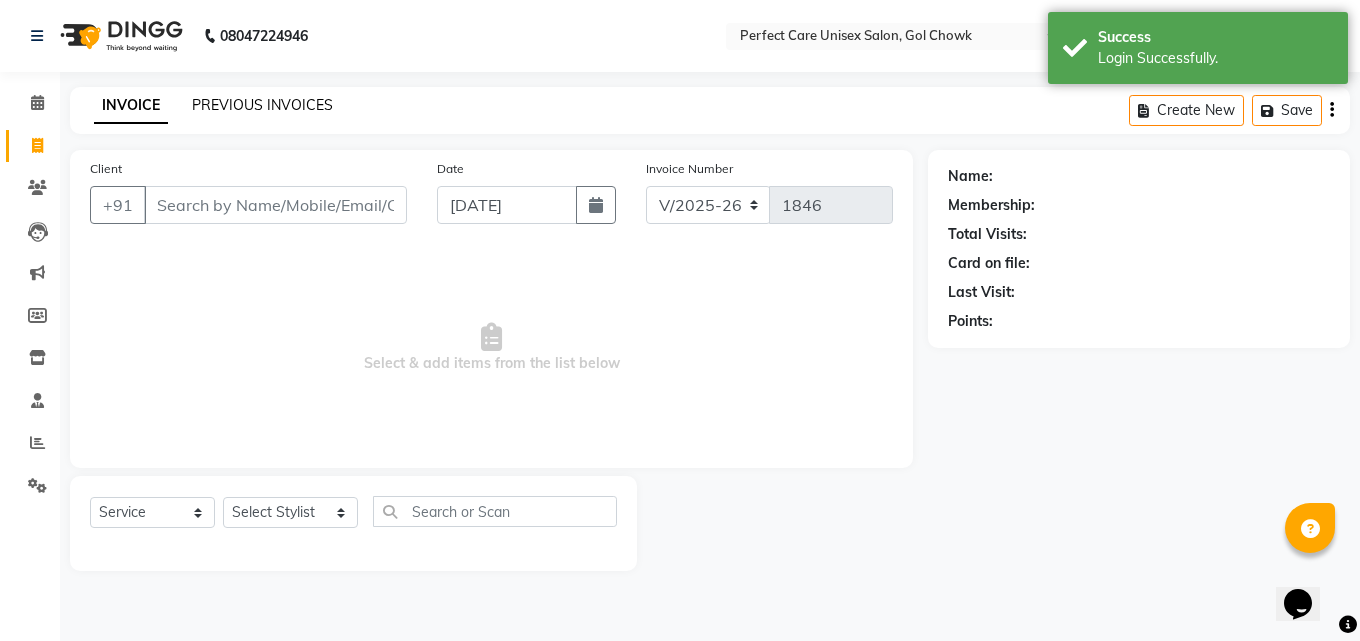 click on "PREVIOUS INVOICES" 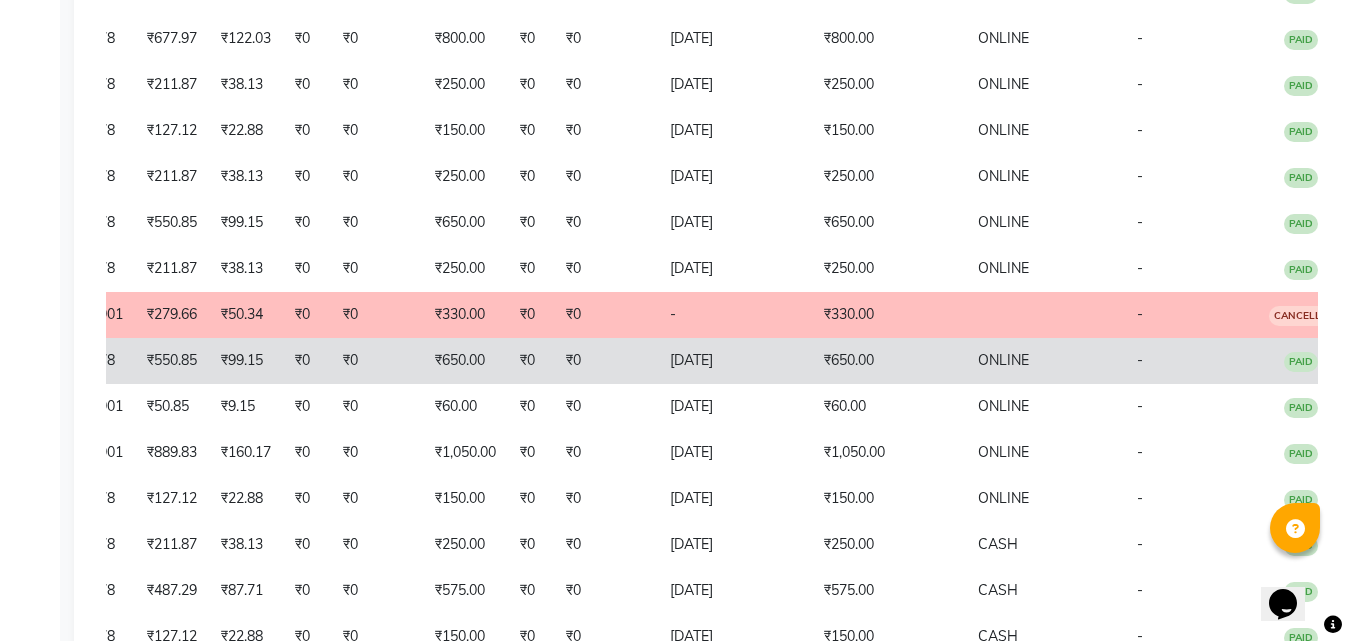 drag, startPoint x: 577, startPoint y: 393, endPoint x: 666, endPoint y: 404, distance: 89.6772 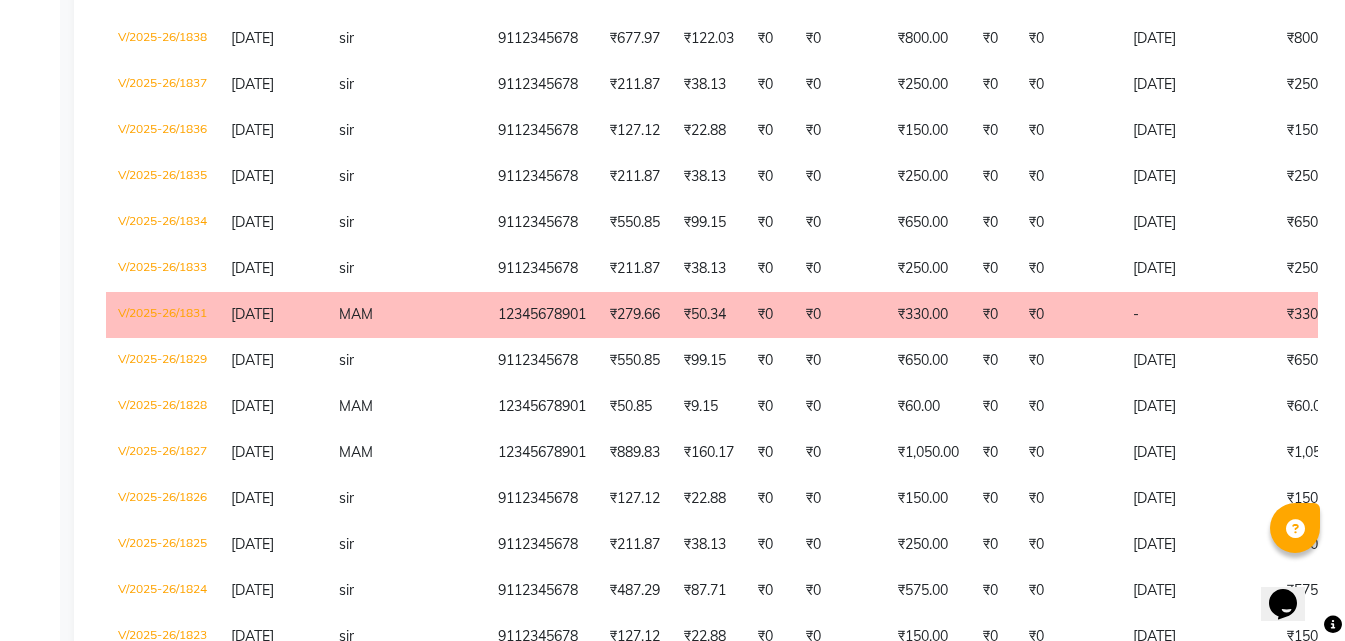 drag, startPoint x: 694, startPoint y: 373, endPoint x: 414, endPoint y: 356, distance: 280.5156 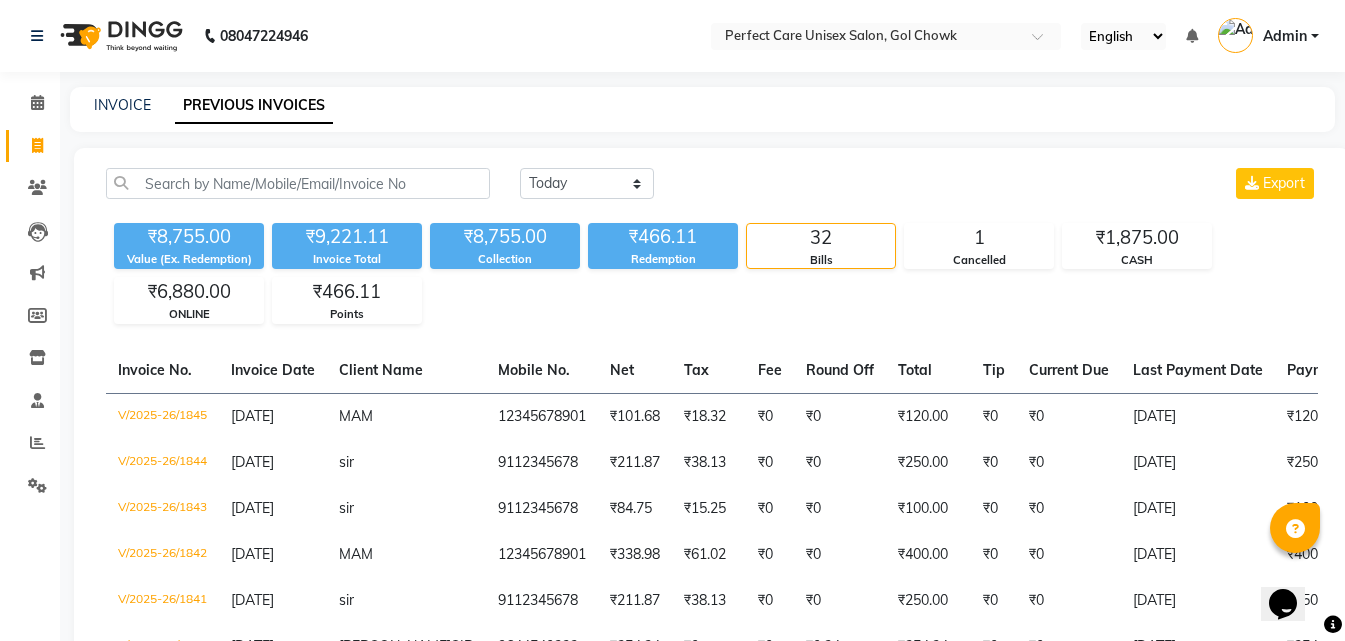 drag, startPoint x: 136, startPoint y: 96, endPoint x: 484, endPoint y: 108, distance: 348.20685 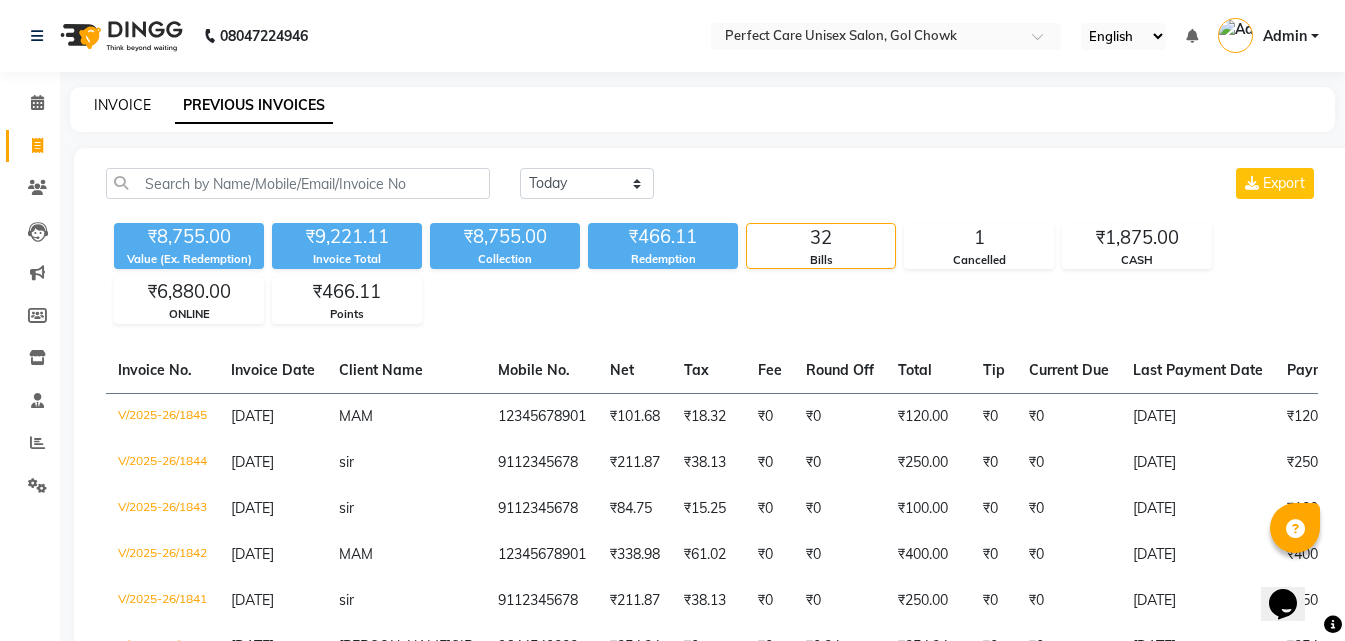 click on "INVOICE" 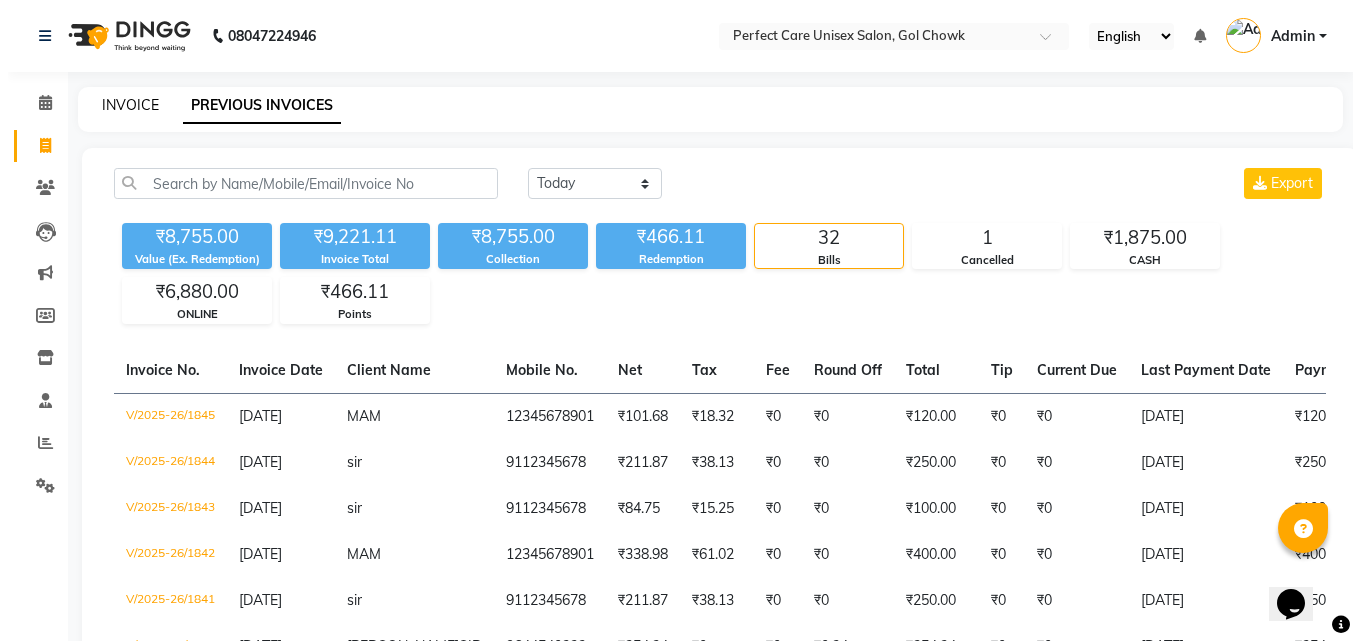 select on "4751" 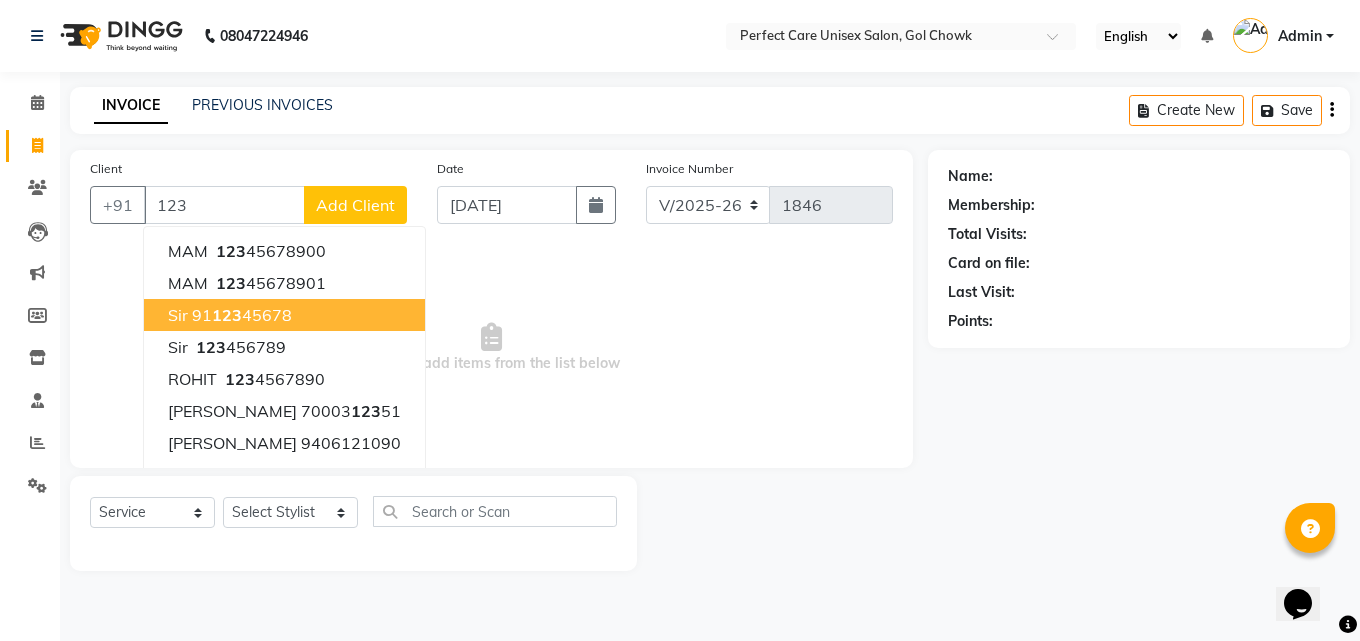 click on "sir  91 123 45678" at bounding box center [284, 315] 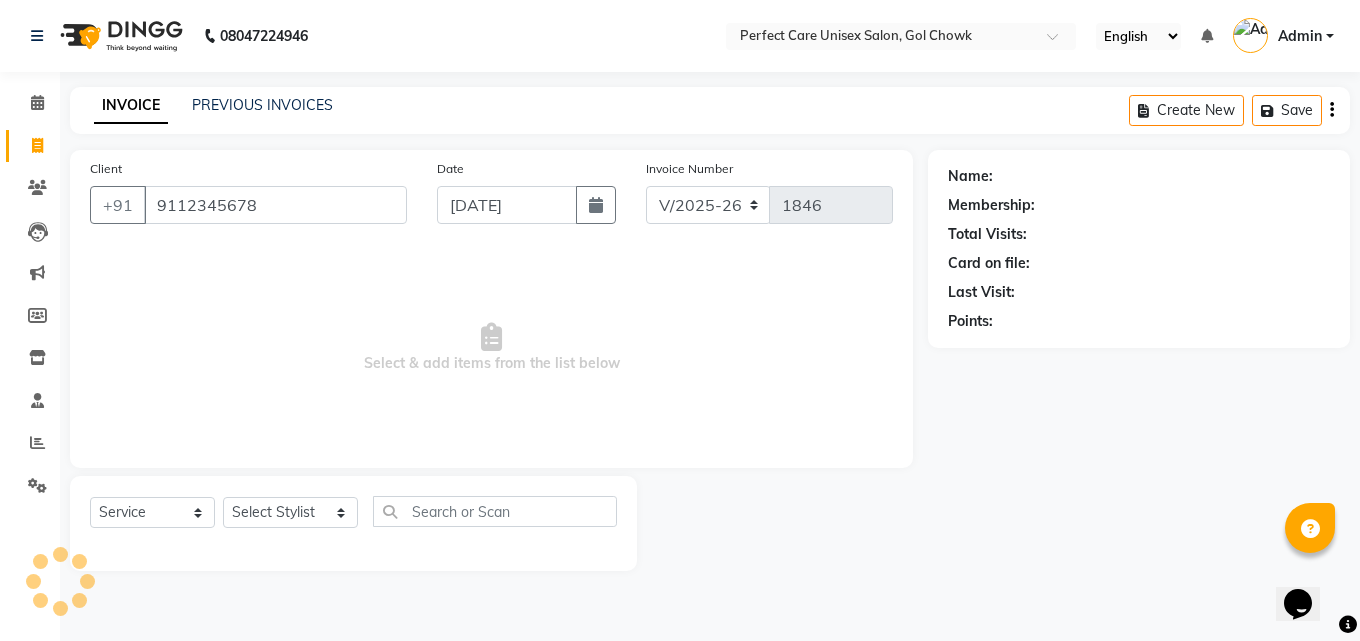type on "9112345678" 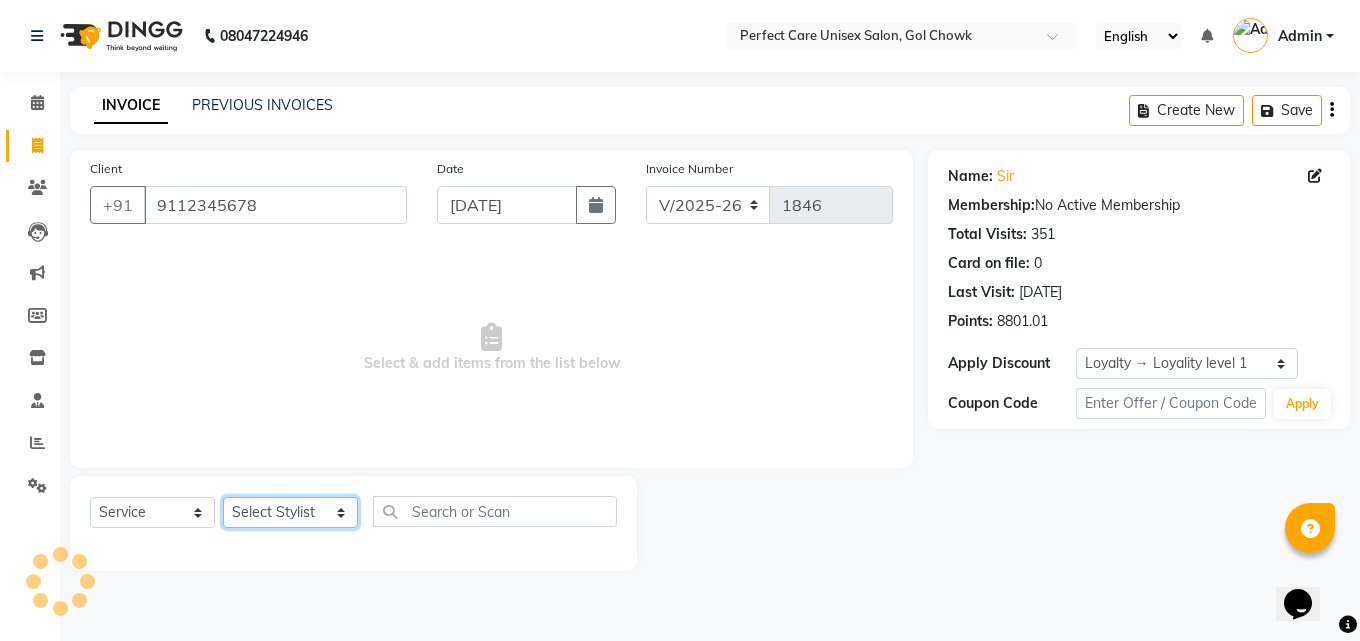 click on "Select Stylist [PERSON_NAME] MISS [PERSON_NAME] MISS [PERSON_NAME]  MISS [PERSON_NAME] [PERSON_NAME] MISS.[PERSON_NAME] MISS.[PERSON_NAME]  MISS [PERSON_NAME]  MISS. USHA [PERSON_NAME] [PERSON_NAME] MR.[PERSON_NAME] MR. [PERSON_NAME]  MR [PERSON_NAME] MR. AVINASH [PERSON_NAME] [PERSON_NAME] [PERSON_NAME] [PERSON_NAME] [PERSON_NAME] MR. [PERSON_NAME] MR.[PERSON_NAME] [PERSON_NAME] MR.[PERSON_NAME] [PERSON_NAME] NONE rashmi" 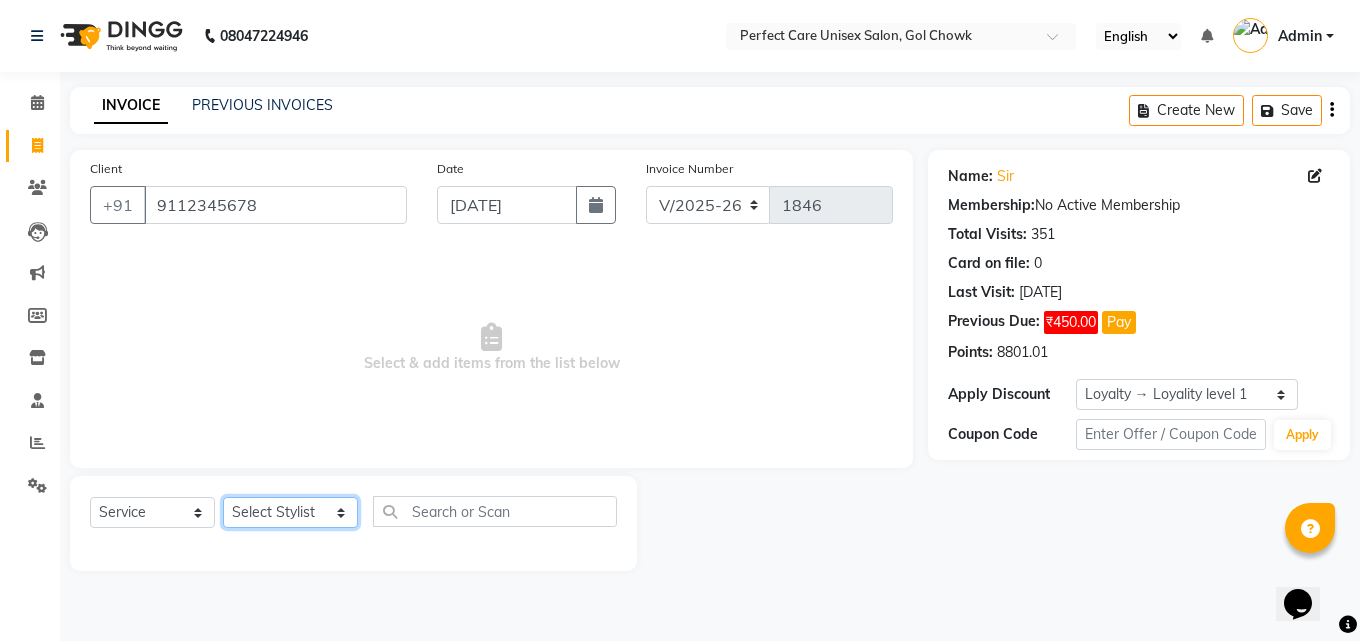 select on "71364" 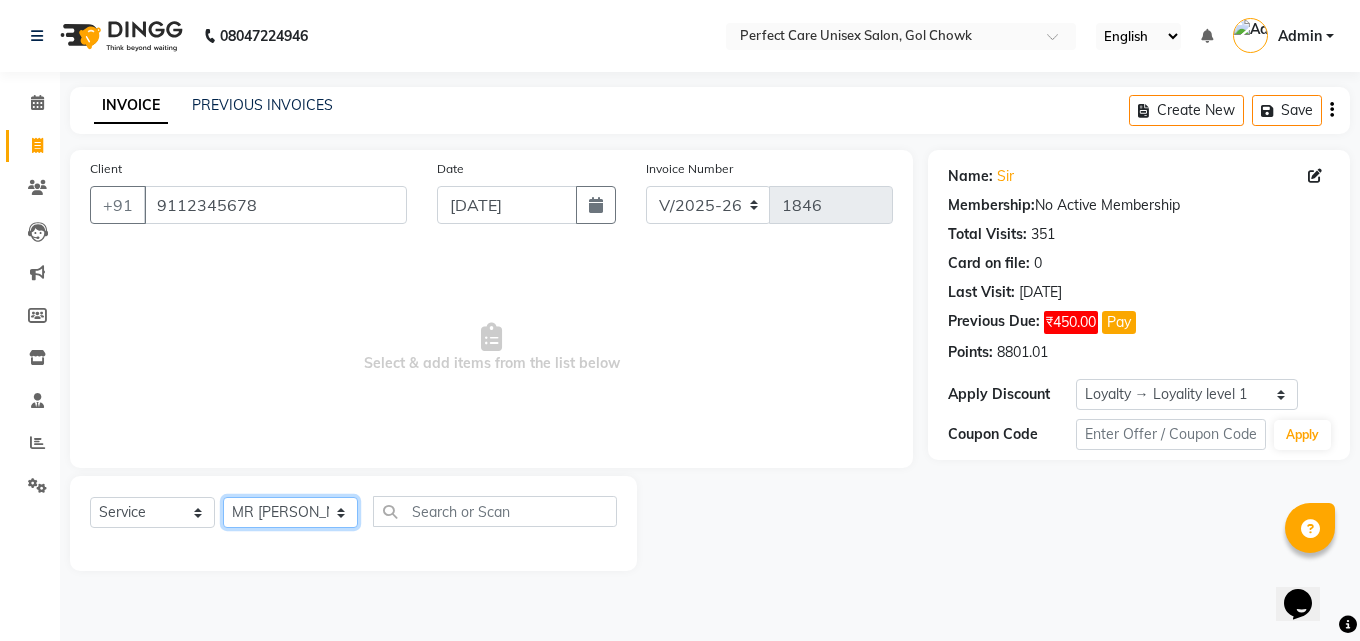 click on "Select Stylist [PERSON_NAME] MISS [PERSON_NAME] MISS [PERSON_NAME]  MISS [PERSON_NAME] [PERSON_NAME] MISS.[PERSON_NAME] MISS.[PERSON_NAME]  MISS [PERSON_NAME]  MISS. USHA [PERSON_NAME] [PERSON_NAME] MR.[PERSON_NAME] MR. [PERSON_NAME]  MR [PERSON_NAME] MR. AVINASH [PERSON_NAME] [PERSON_NAME] [PERSON_NAME] [PERSON_NAME] [PERSON_NAME] MR. [PERSON_NAME] MR.[PERSON_NAME] [PERSON_NAME] MR.[PERSON_NAME] [PERSON_NAME] NONE rashmi" 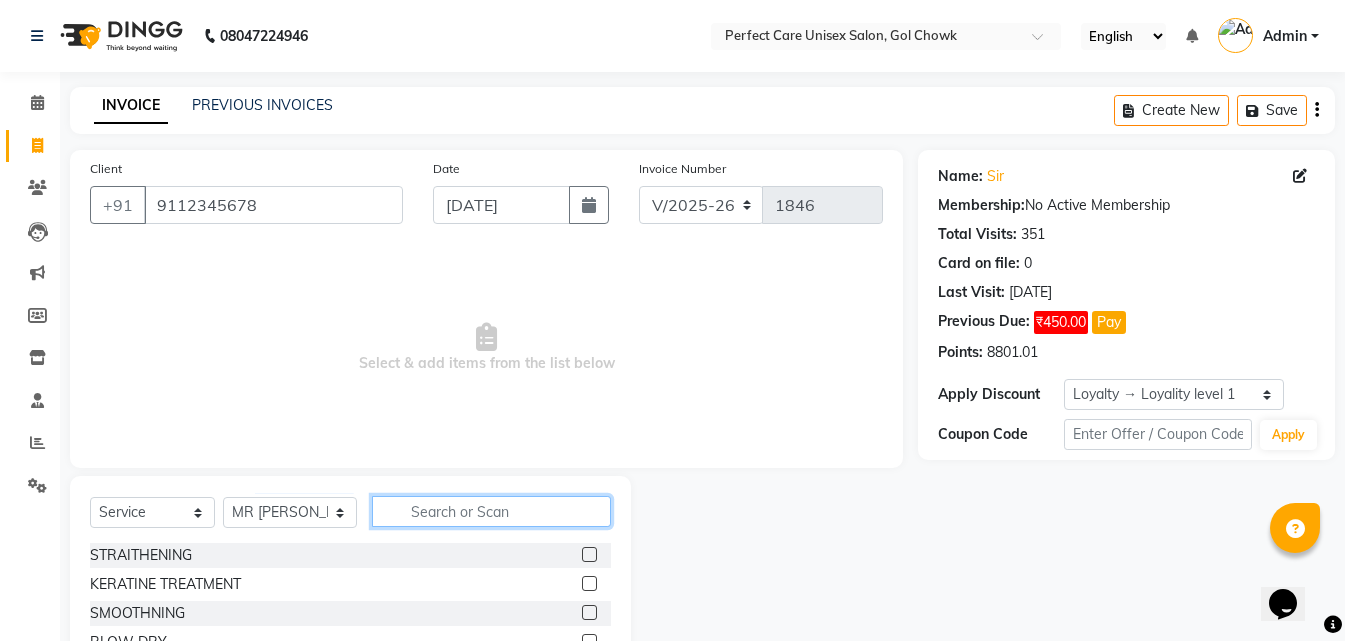 click 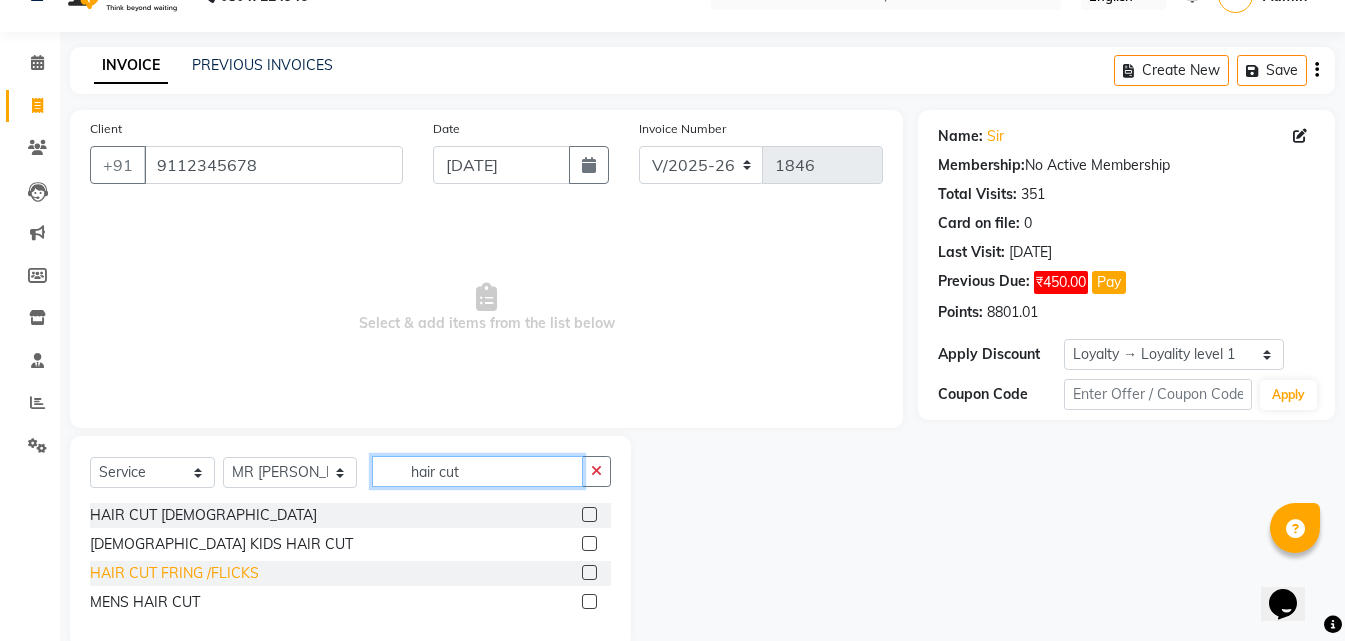 scroll, scrollTop: 76, scrollLeft: 0, axis: vertical 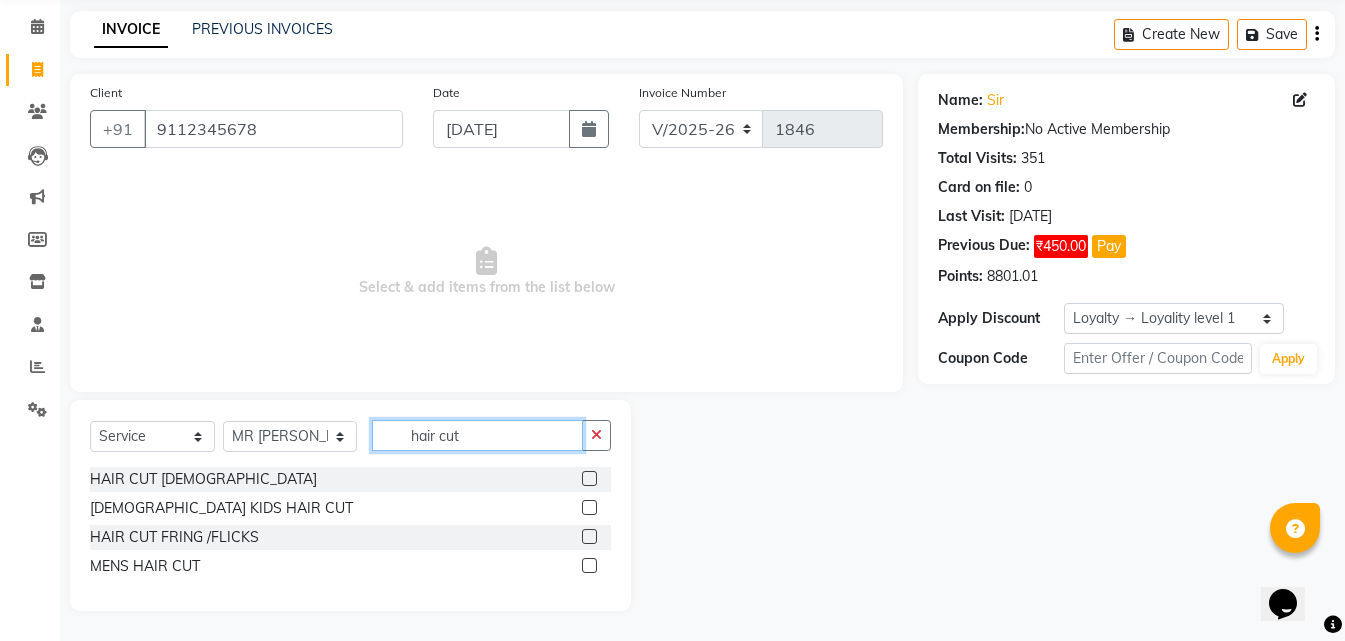 type on "hair cut" 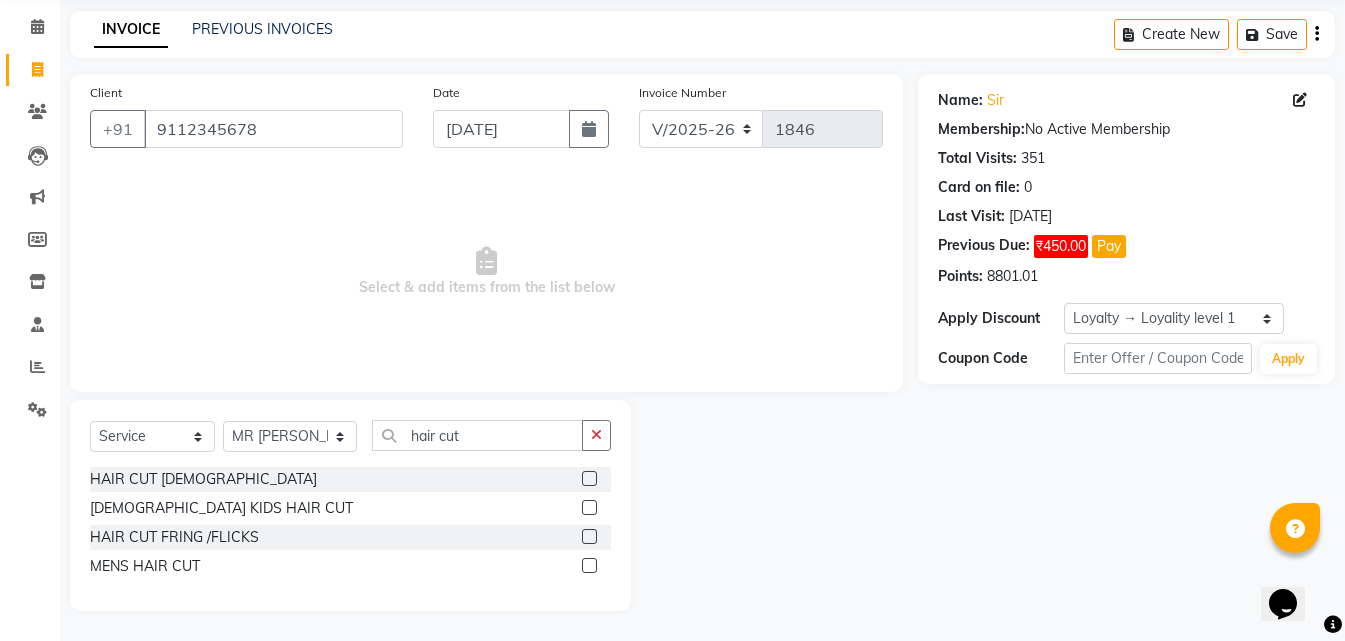 click 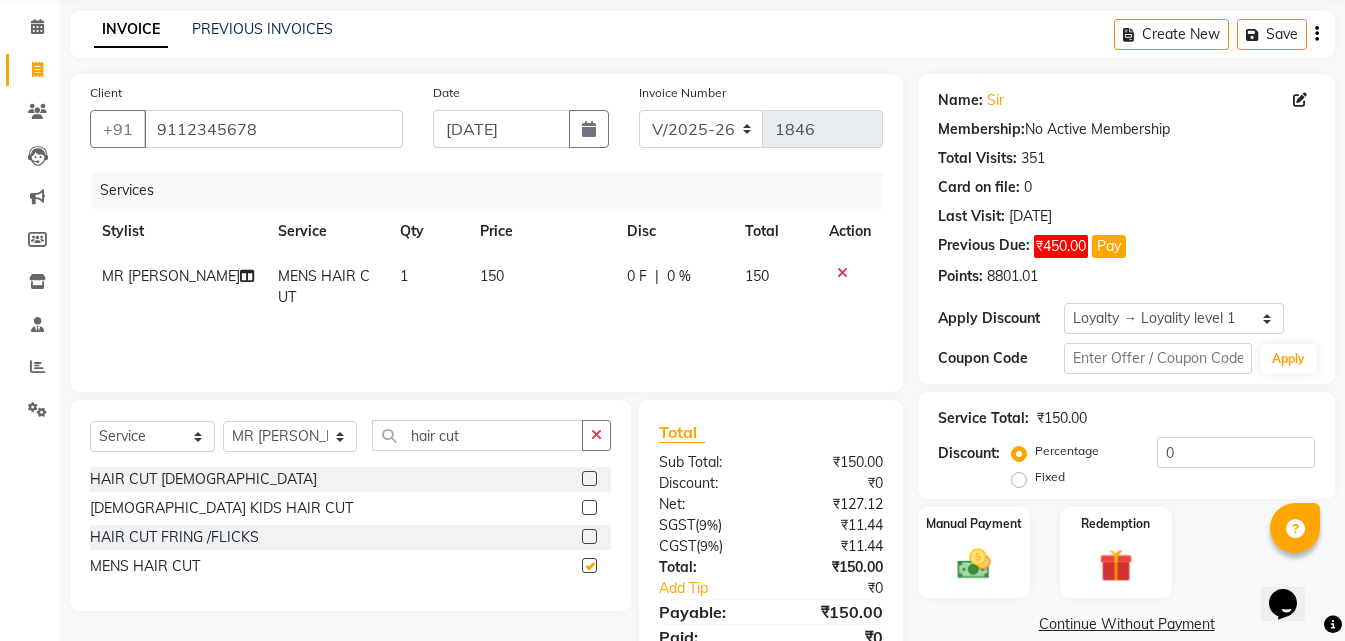 checkbox on "false" 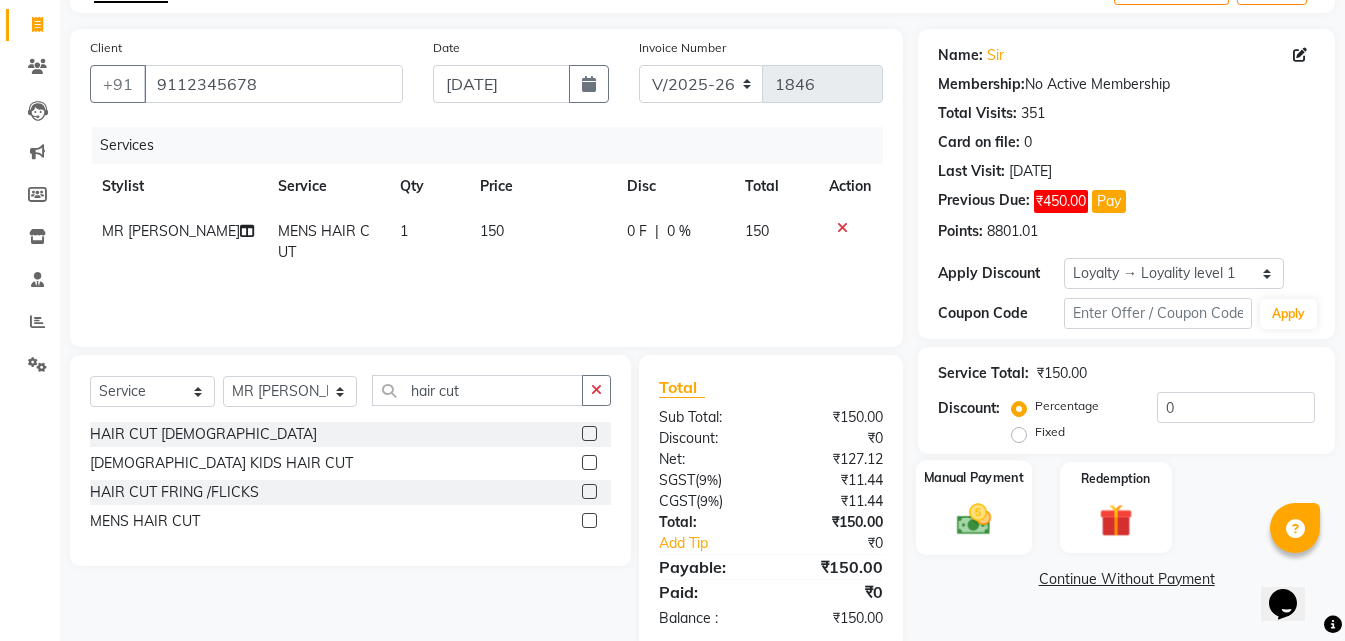 scroll, scrollTop: 159, scrollLeft: 0, axis: vertical 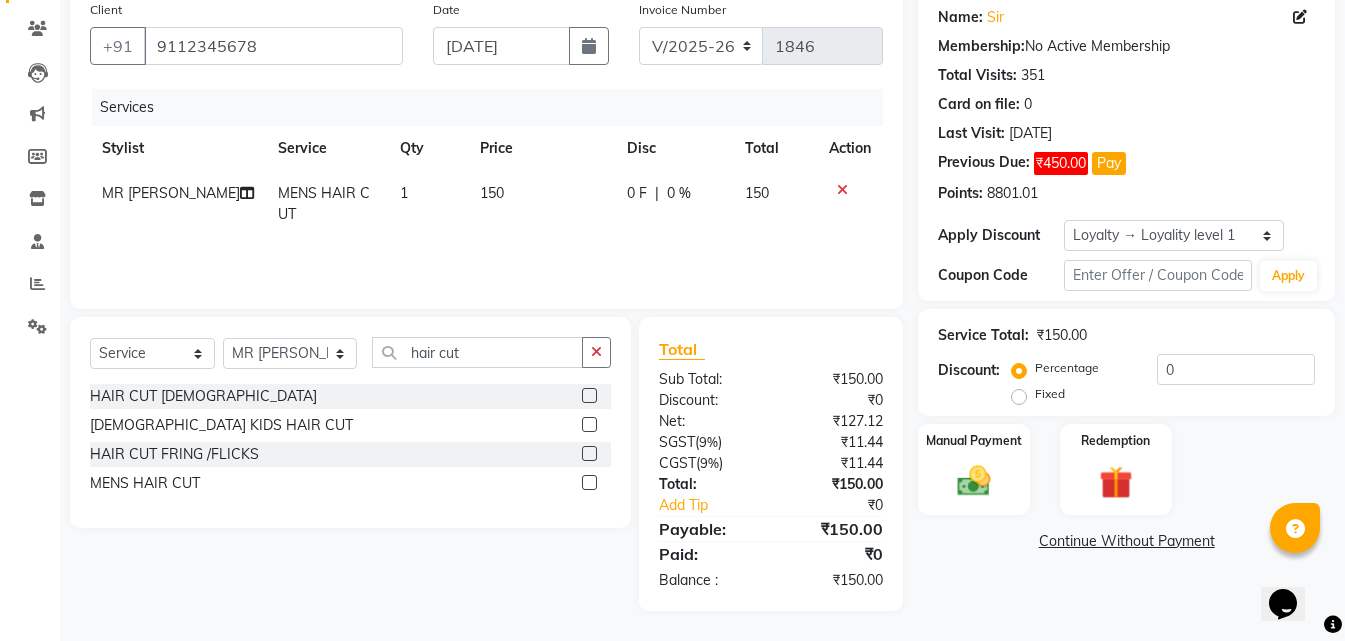 click on "Manual Payment Redemption" 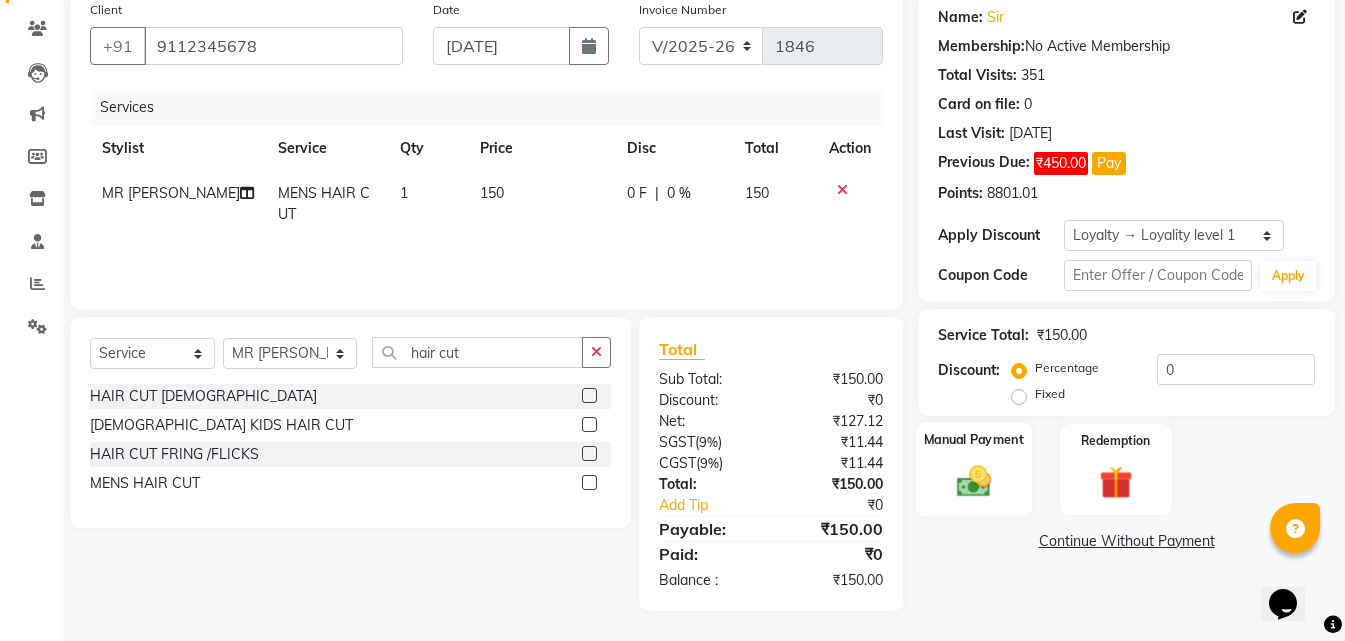 click on "Manual Payment" 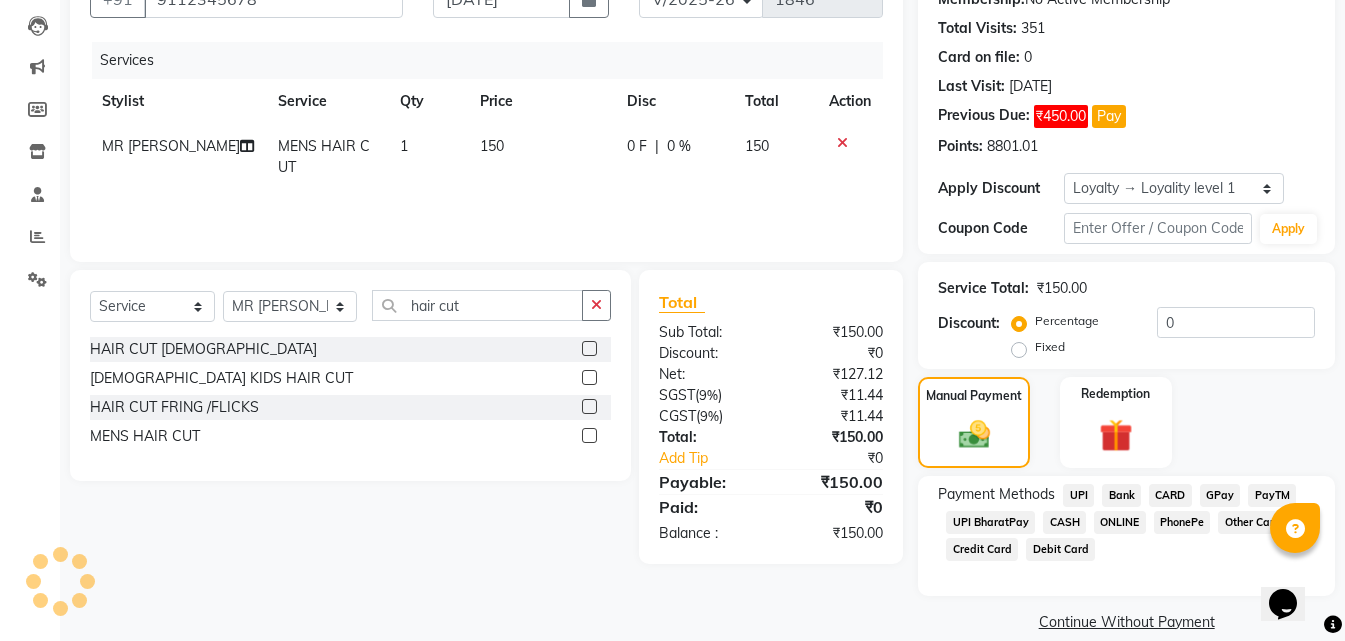scroll, scrollTop: 232, scrollLeft: 0, axis: vertical 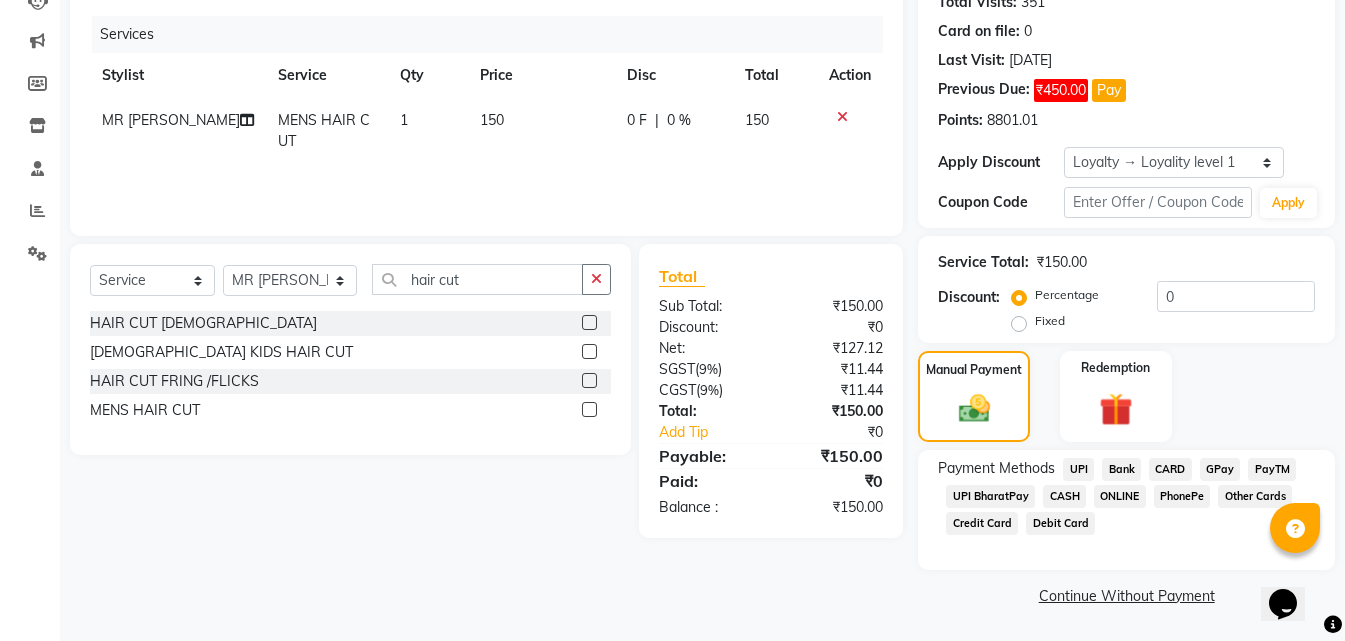 click on "CASH" 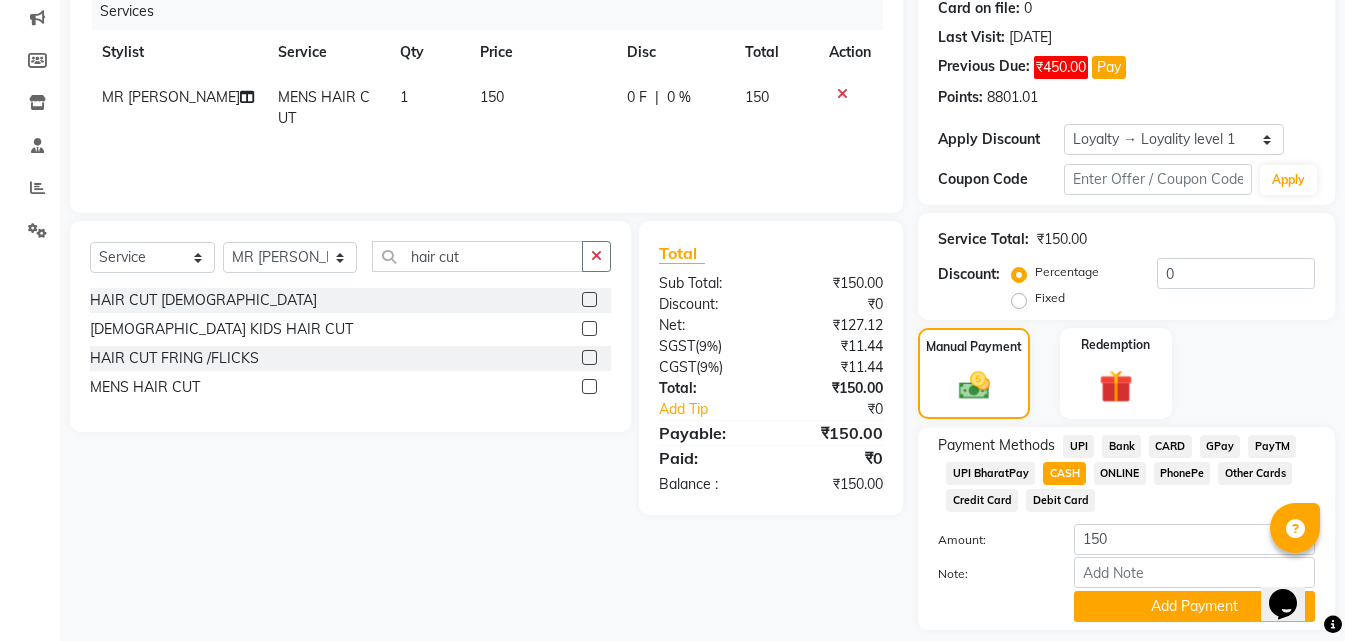 scroll, scrollTop: 315, scrollLeft: 0, axis: vertical 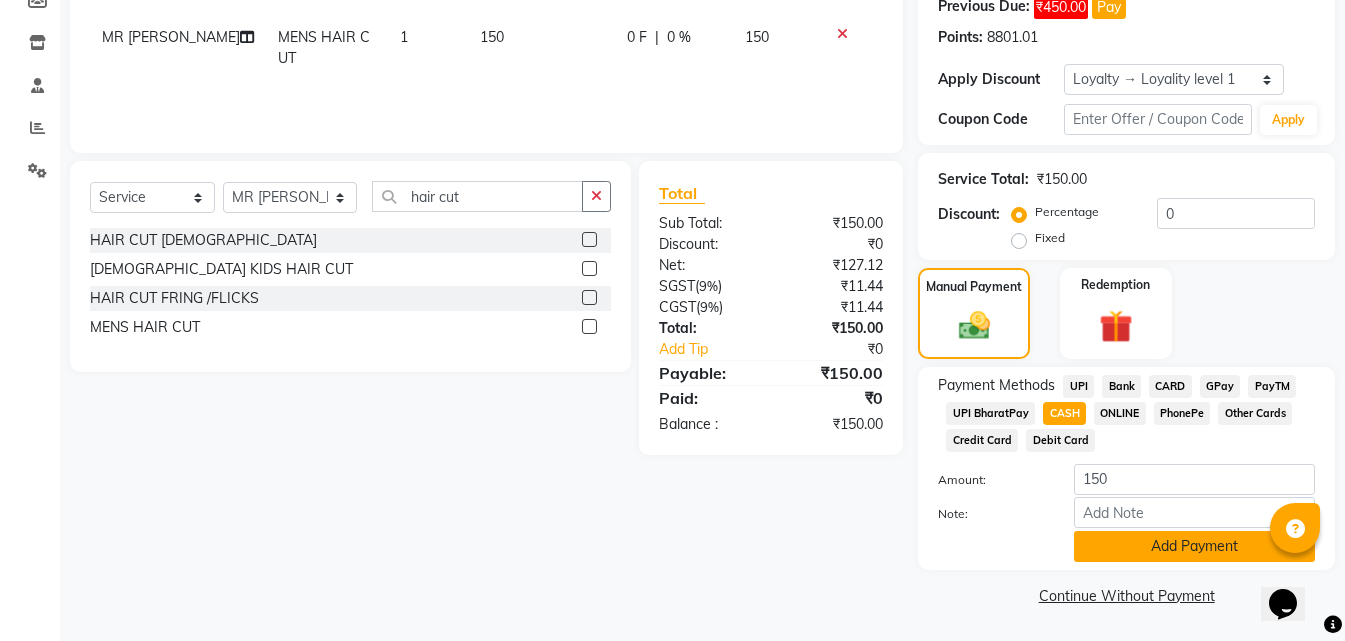 click on "Add Payment" 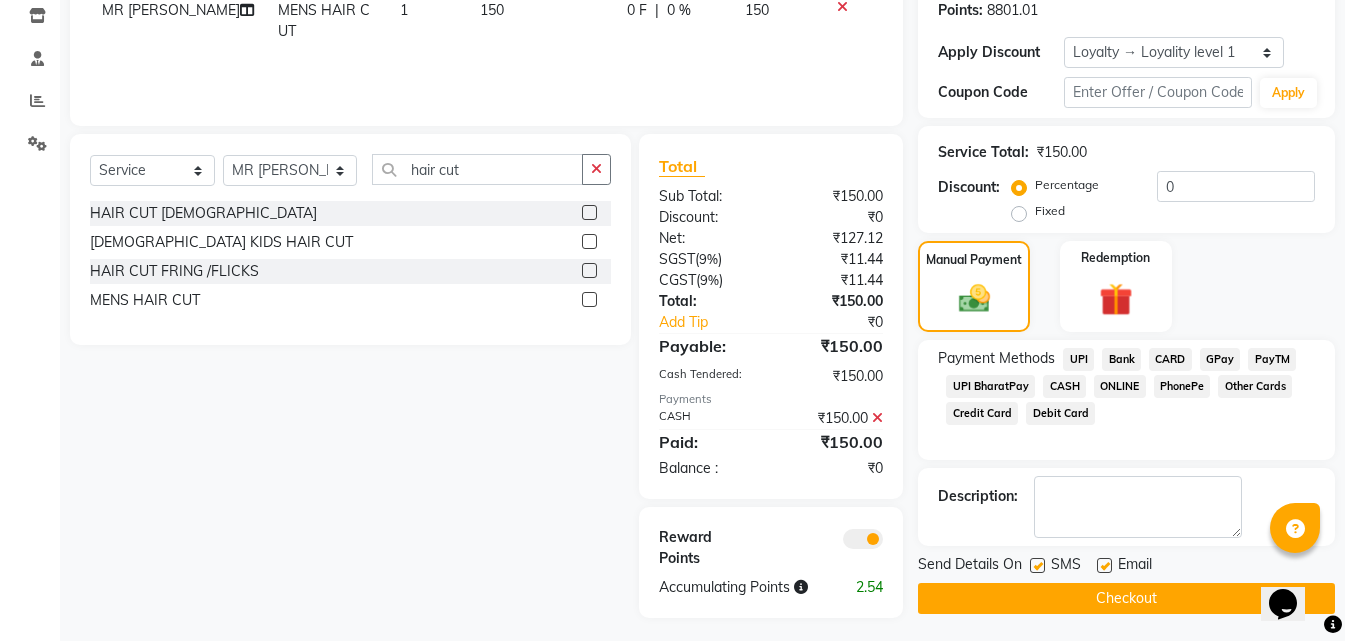 scroll, scrollTop: 349, scrollLeft: 0, axis: vertical 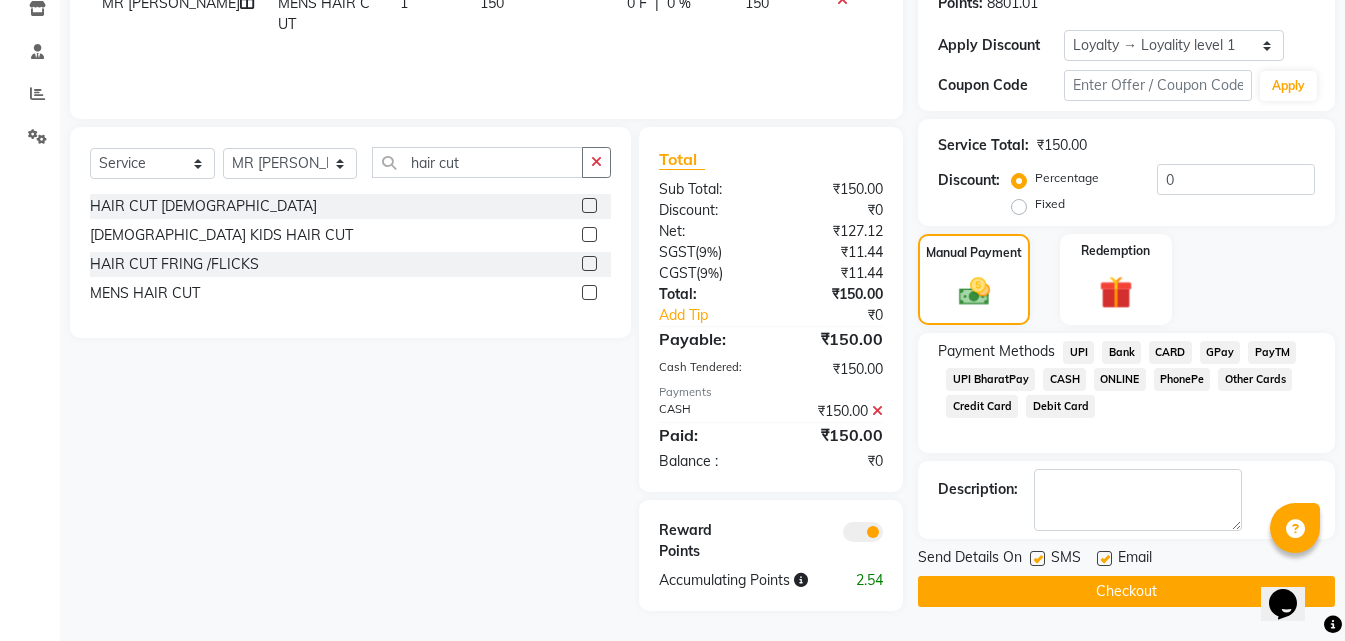 click on "Checkout" 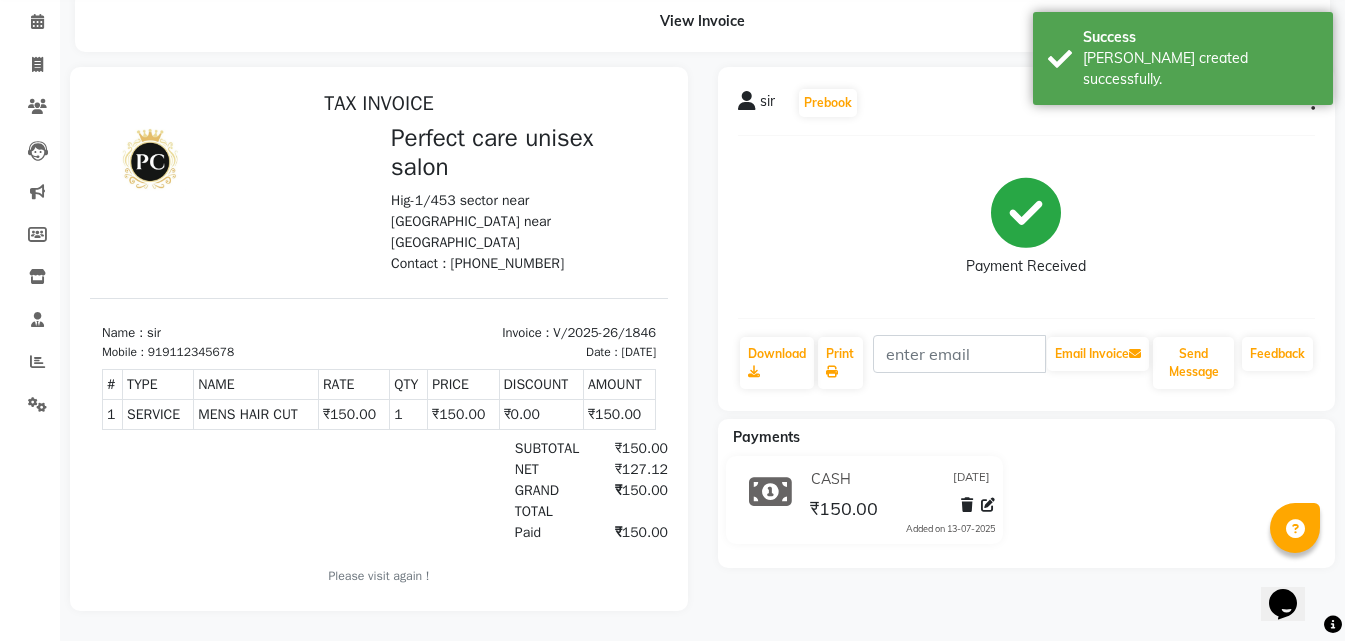 scroll, scrollTop: 0, scrollLeft: 0, axis: both 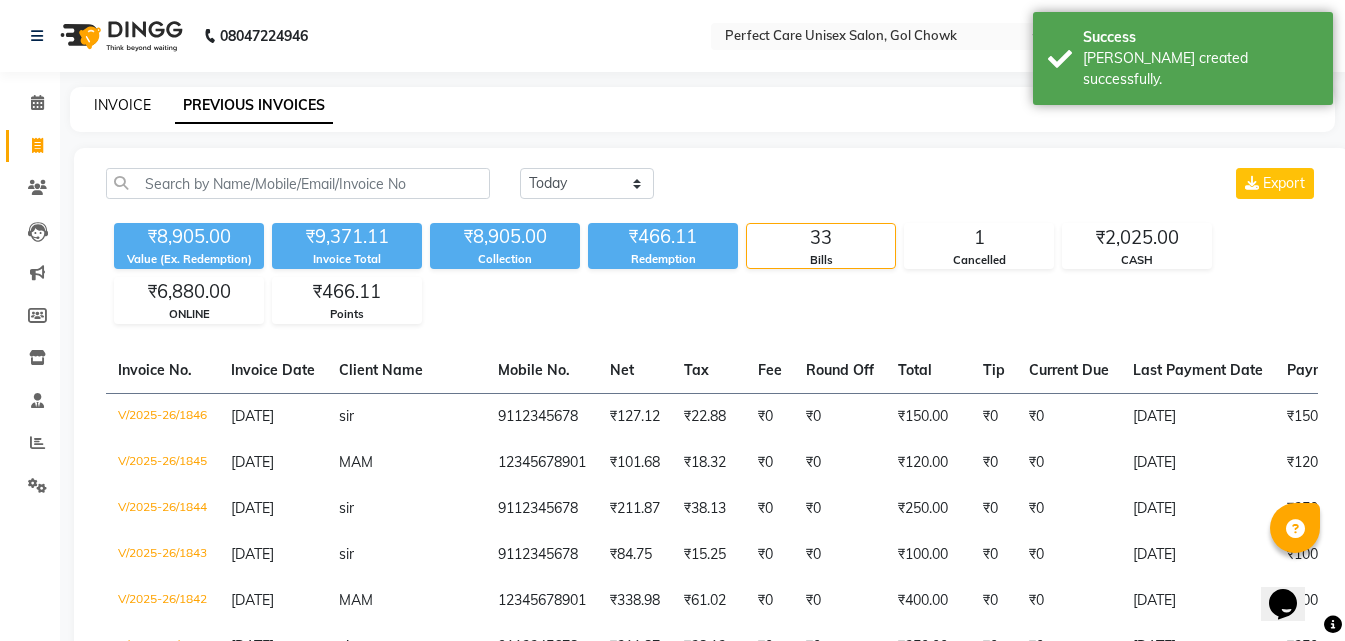 click on "INVOICE" 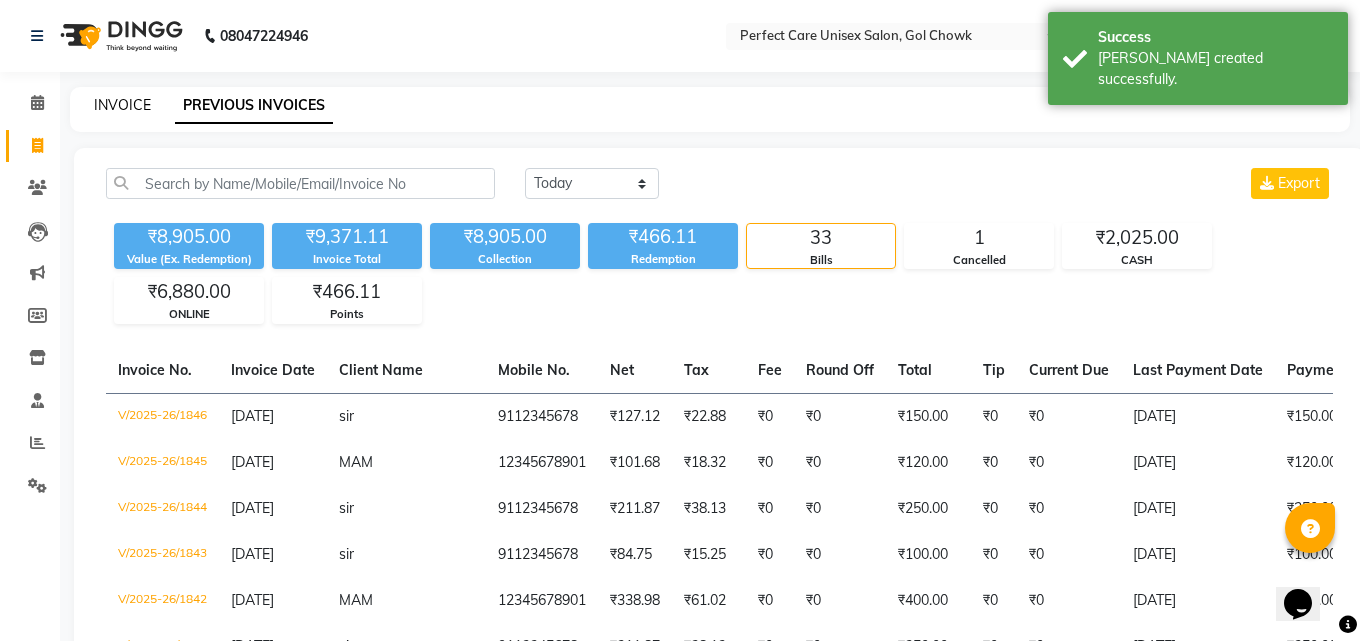 select on "4751" 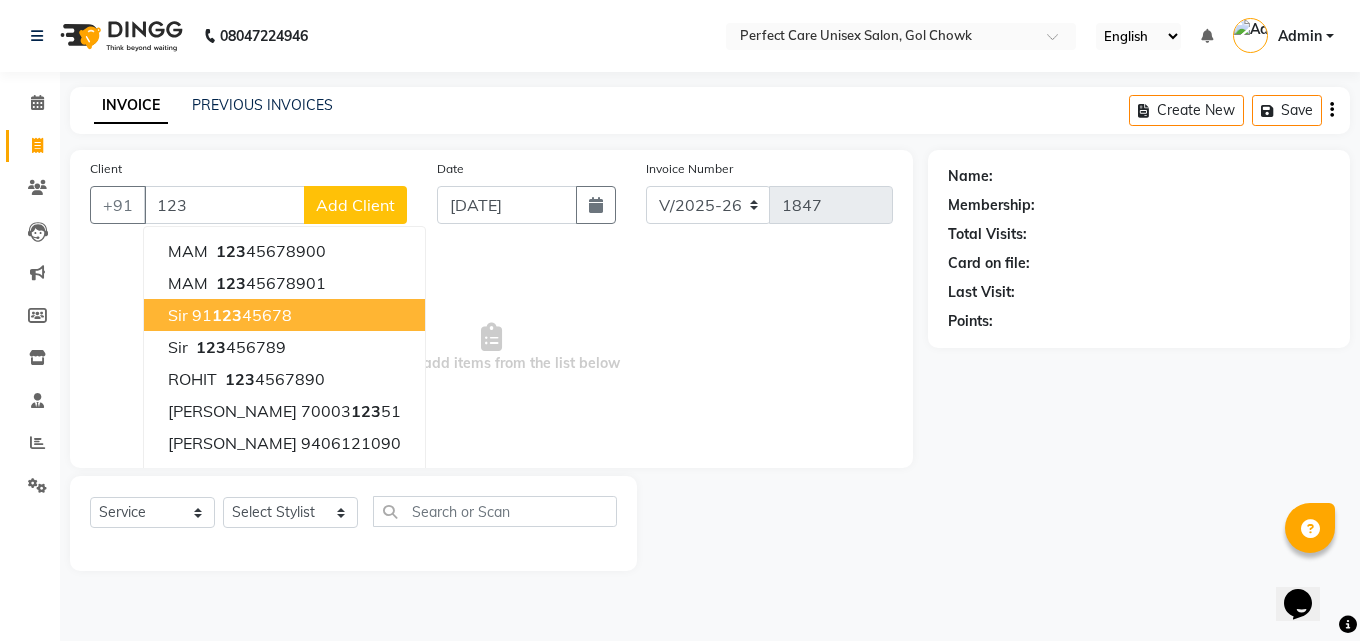 click on "91 123 45678" at bounding box center [242, 315] 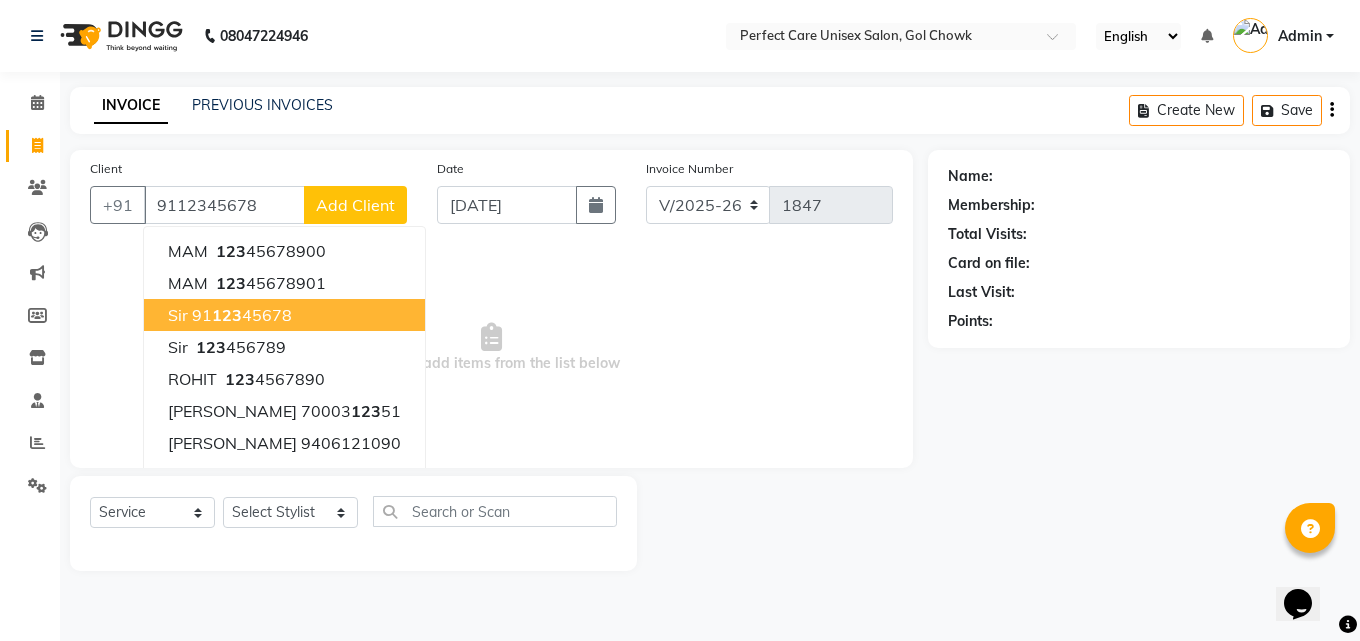 type on "9112345678" 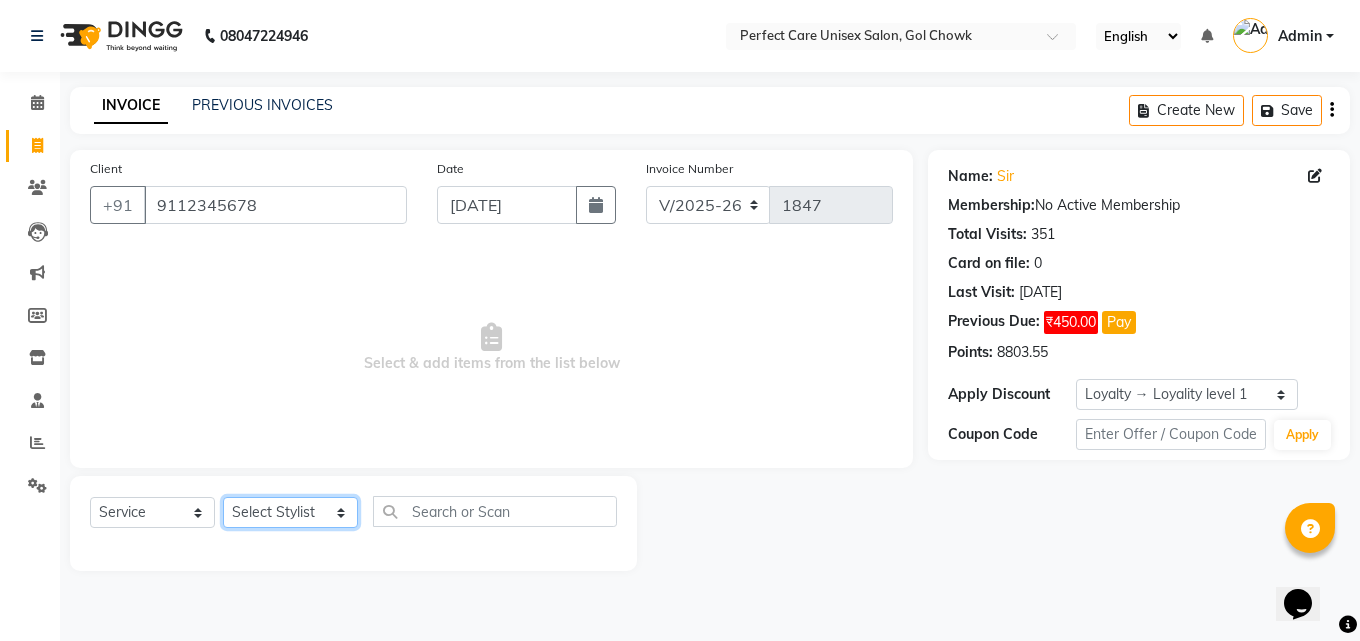 click on "Select Stylist [PERSON_NAME] MISS [PERSON_NAME] MISS [PERSON_NAME]  MISS [PERSON_NAME] [PERSON_NAME] MISS.[PERSON_NAME] MISS.[PERSON_NAME]  MISS [PERSON_NAME]  MISS. USHA [PERSON_NAME] [PERSON_NAME] MR.[PERSON_NAME] MR. [PERSON_NAME]  MR [PERSON_NAME] MR. AVINASH [PERSON_NAME] [PERSON_NAME] [PERSON_NAME] [PERSON_NAME] [PERSON_NAME] MR. [PERSON_NAME] MR.[PERSON_NAME] [PERSON_NAME] MR.[PERSON_NAME] [PERSON_NAME] NONE rashmi" 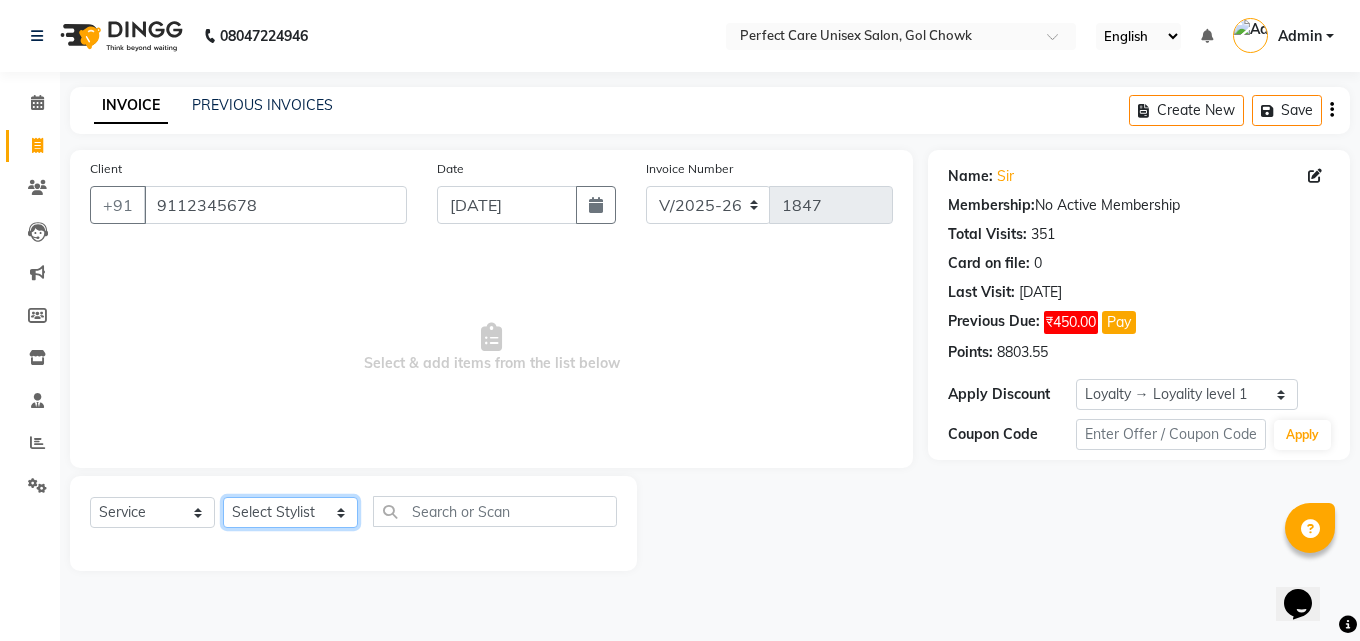 select on "78640" 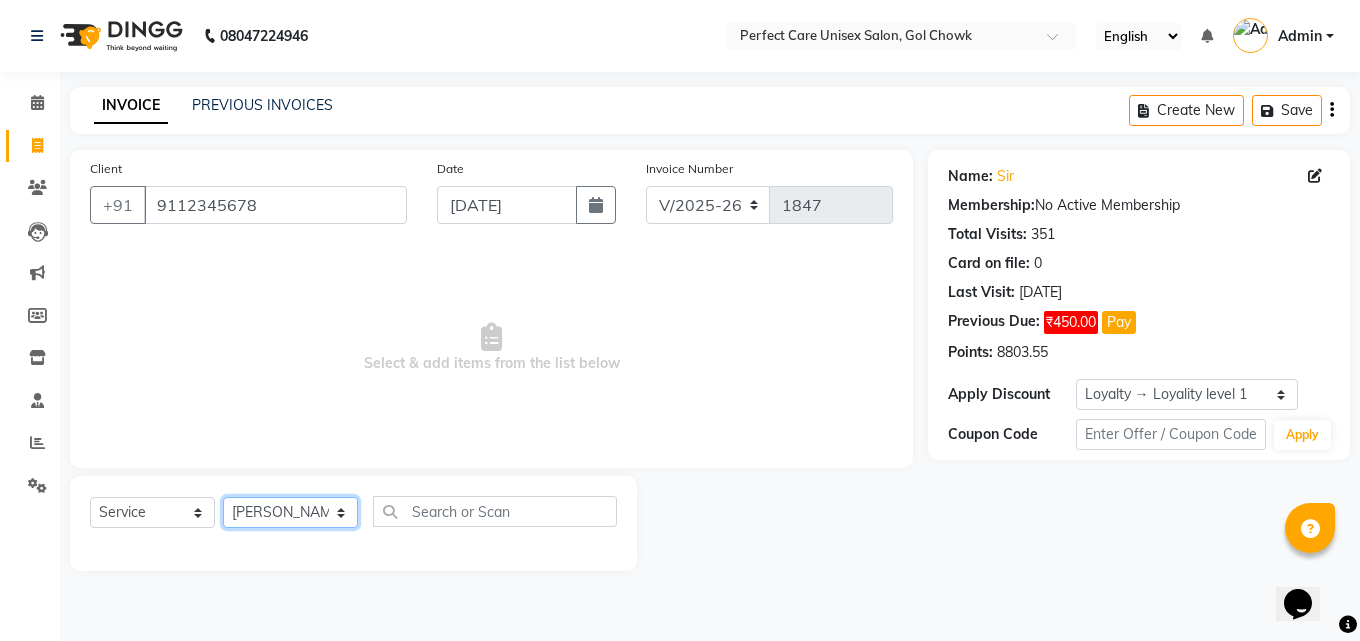 click on "Select Stylist [PERSON_NAME] MISS [PERSON_NAME] MISS [PERSON_NAME]  MISS [PERSON_NAME] [PERSON_NAME] MISS.[PERSON_NAME] MISS.[PERSON_NAME]  MISS [PERSON_NAME]  MISS. USHA [PERSON_NAME] [PERSON_NAME] MR.[PERSON_NAME] MR. [PERSON_NAME]  MR [PERSON_NAME] MR. AVINASH [PERSON_NAME] [PERSON_NAME] [PERSON_NAME] [PERSON_NAME] [PERSON_NAME] MR. [PERSON_NAME] MR.[PERSON_NAME] [PERSON_NAME] MR.[PERSON_NAME] [PERSON_NAME] NONE rashmi" 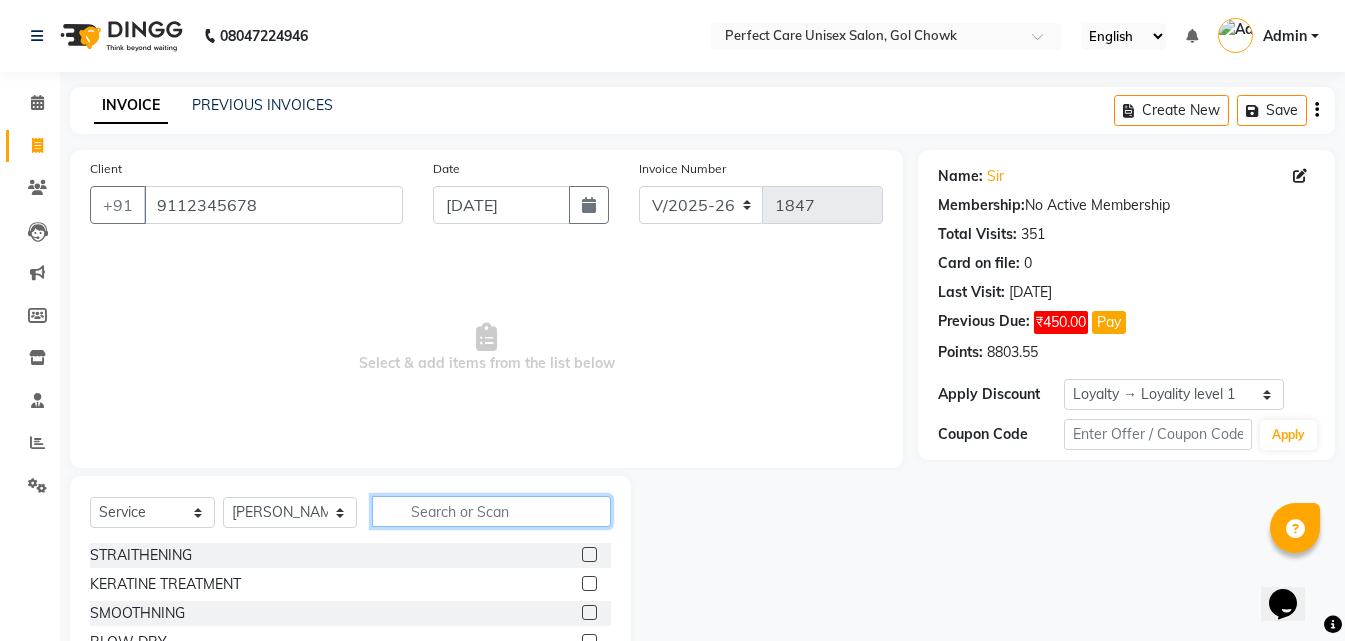 click 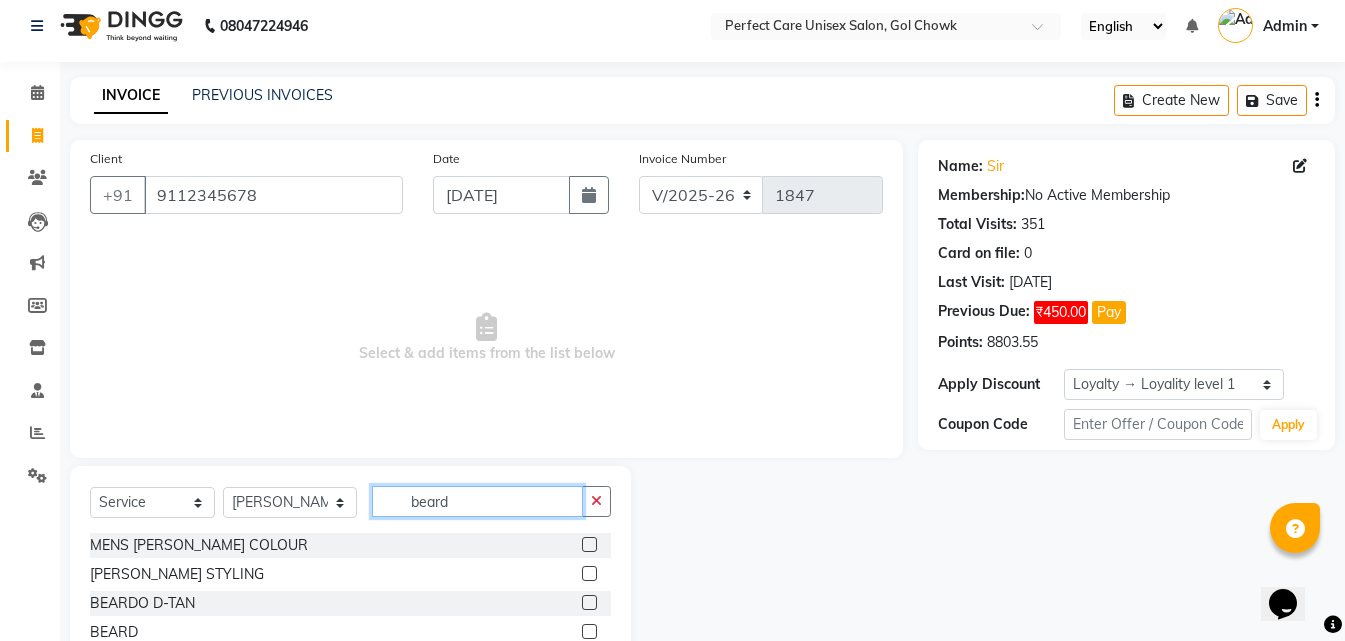 scroll, scrollTop: 76, scrollLeft: 0, axis: vertical 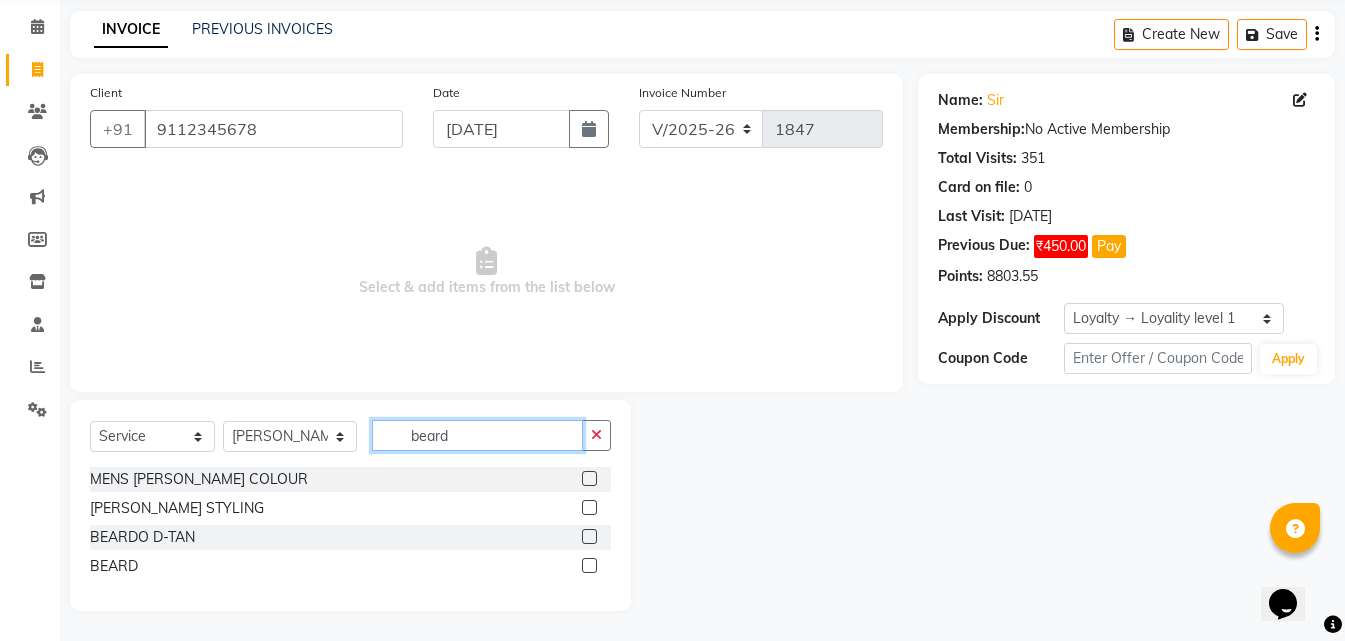 type on "beard" 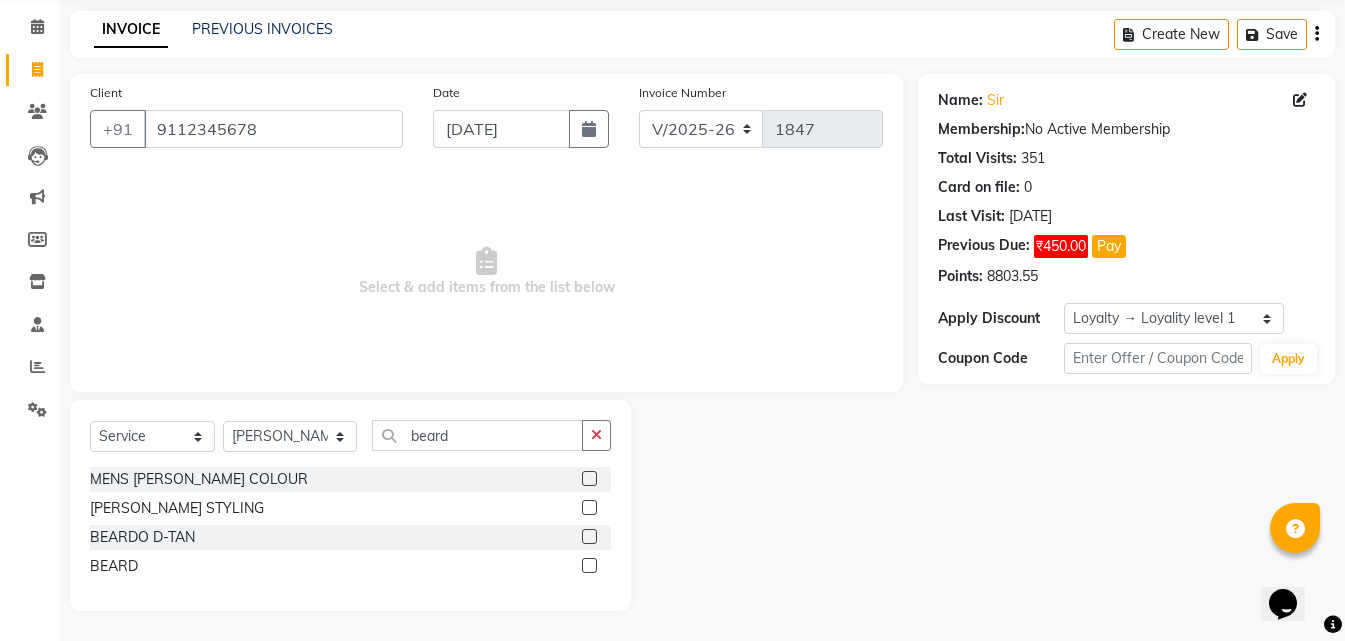 click 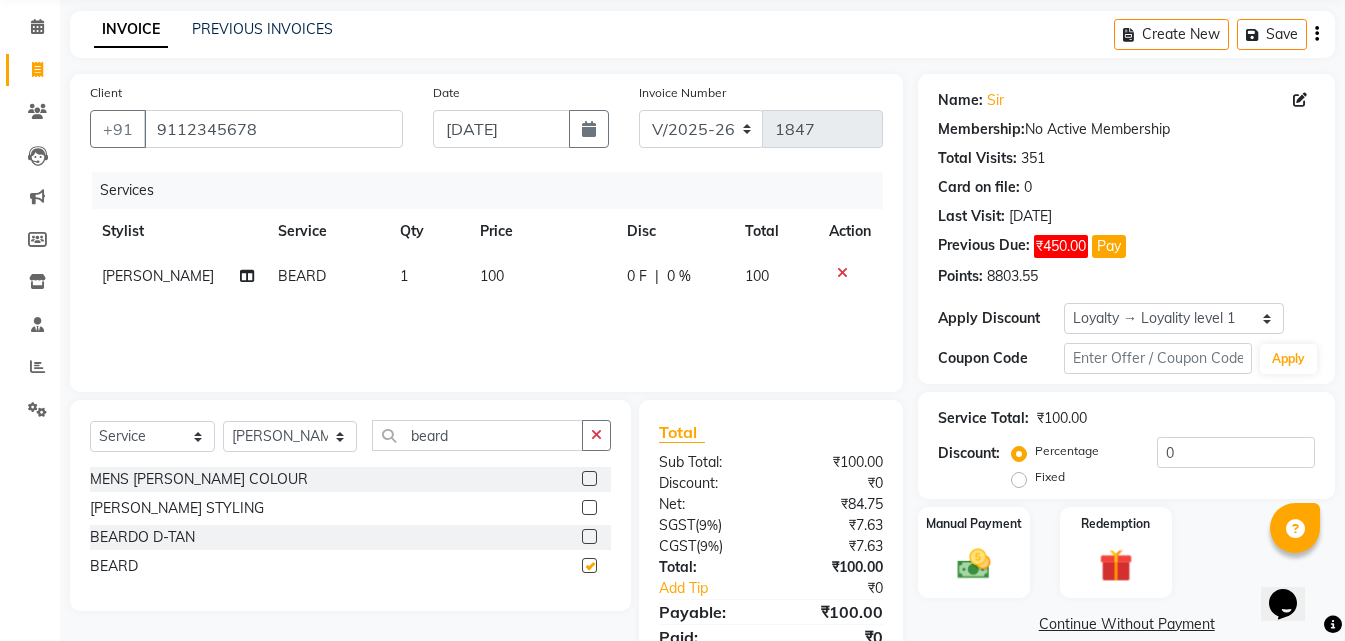 checkbox on "false" 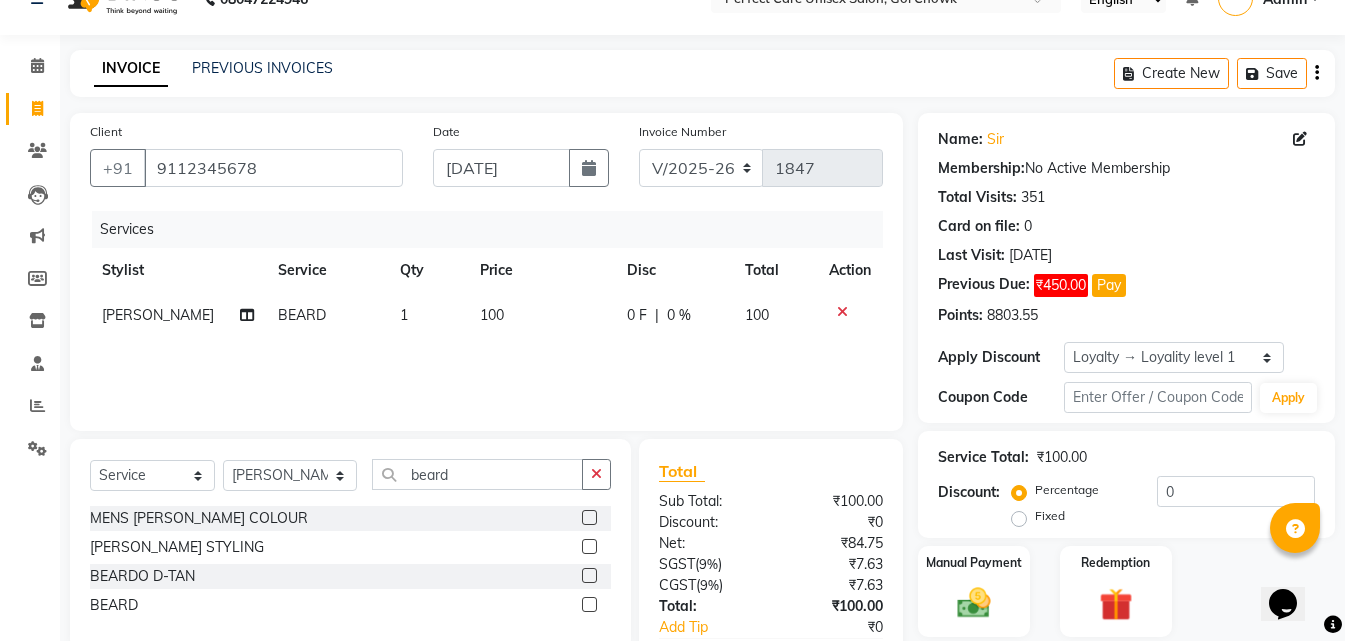 scroll, scrollTop: 0, scrollLeft: 0, axis: both 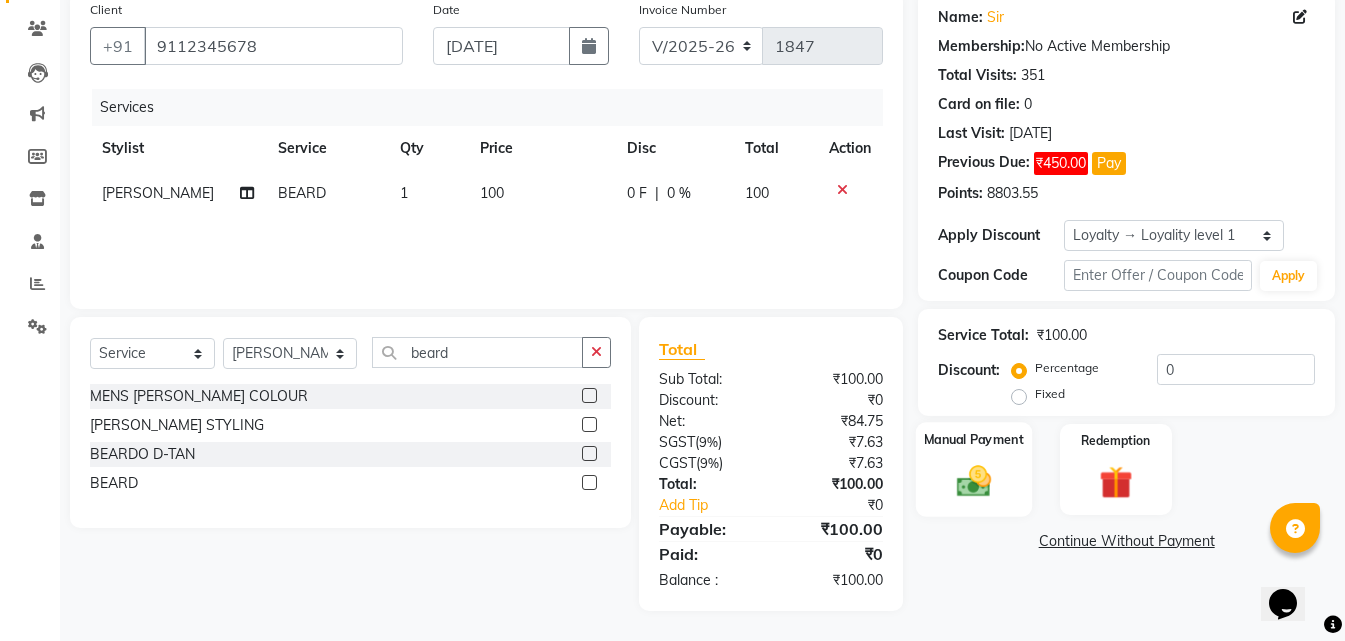 click 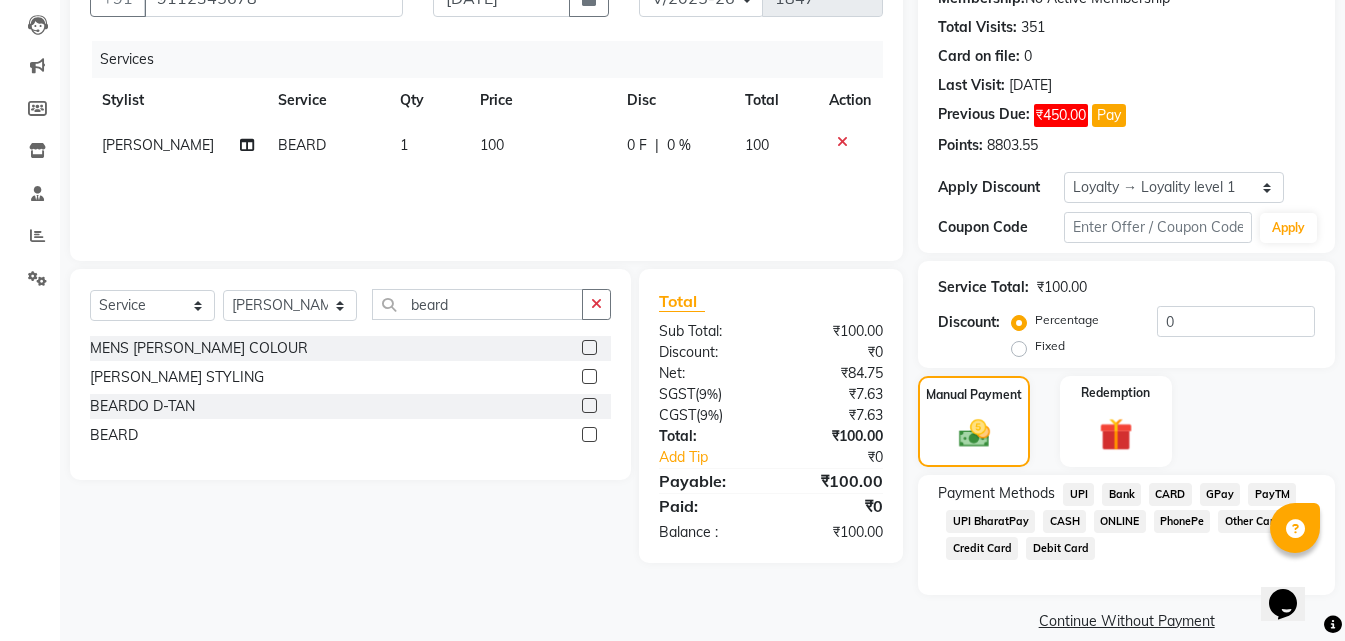 scroll, scrollTop: 232, scrollLeft: 0, axis: vertical 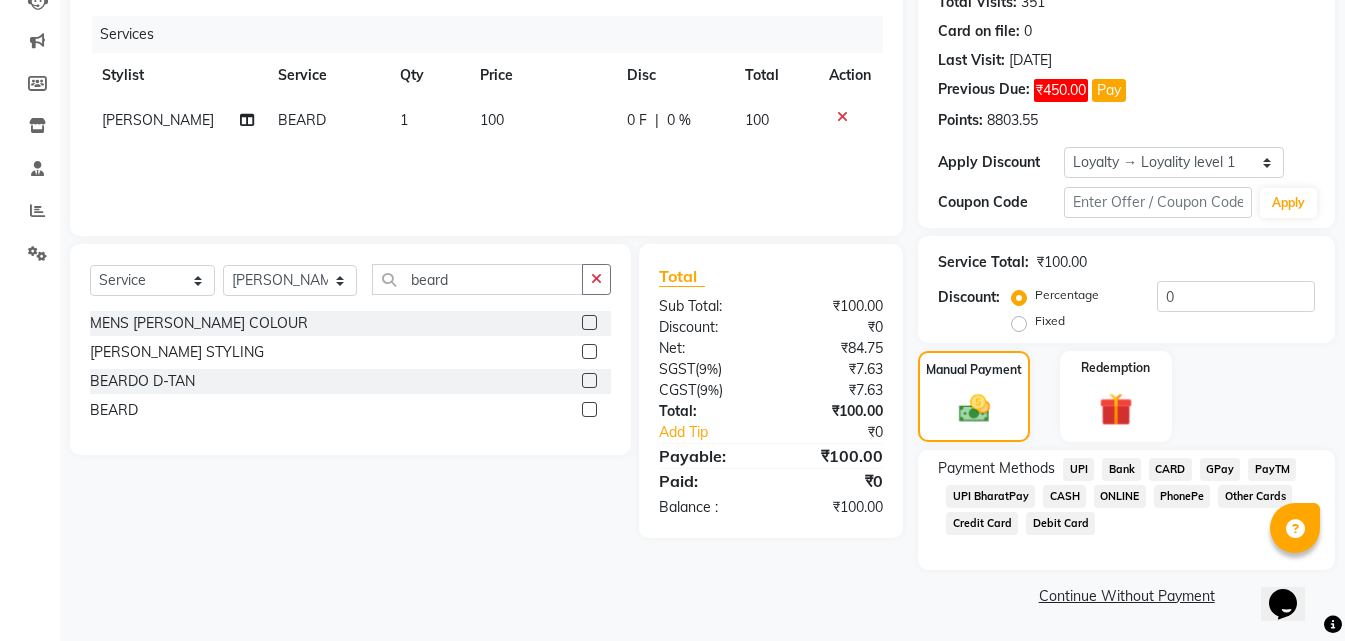 click on "CASH" 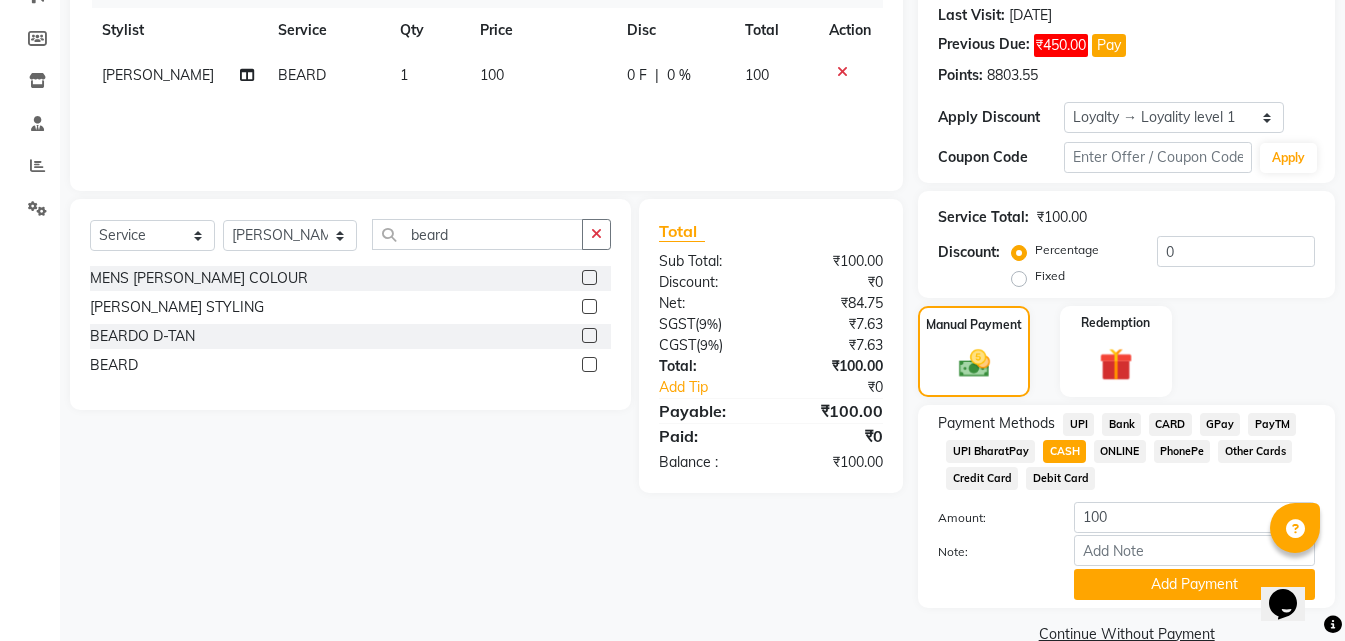scroll, scrollTop: 315, scrollLeft: 0, axis: vertical 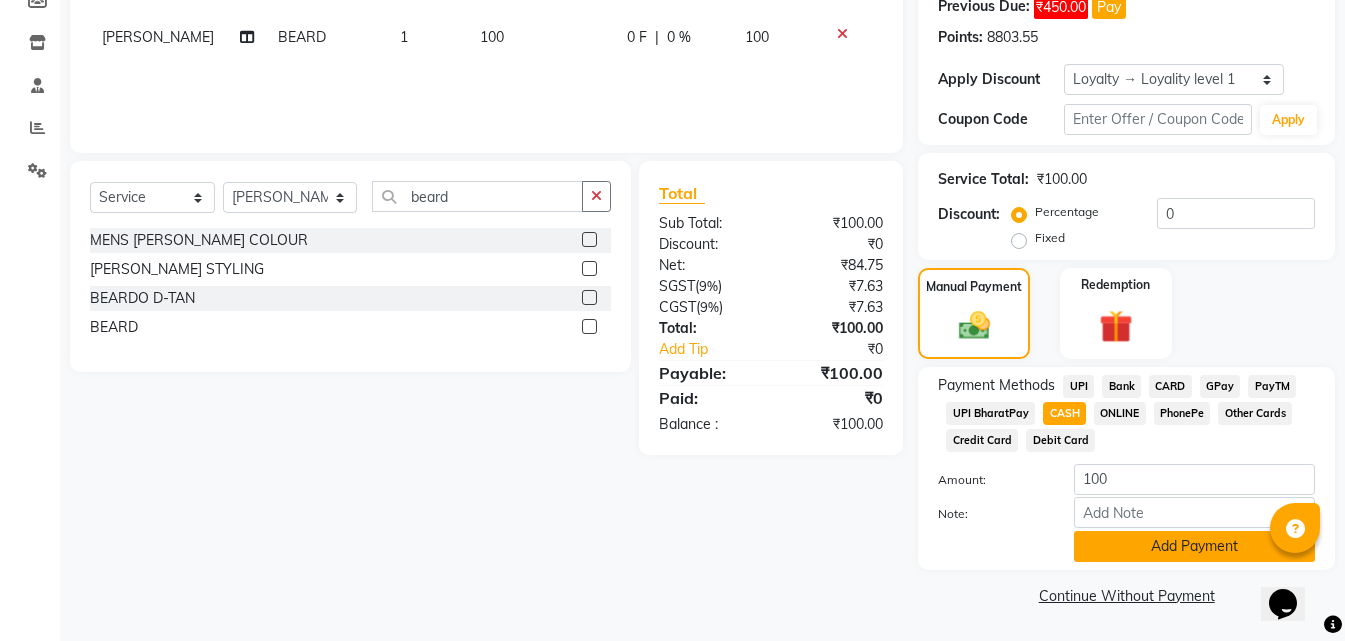click on "Add Payment" 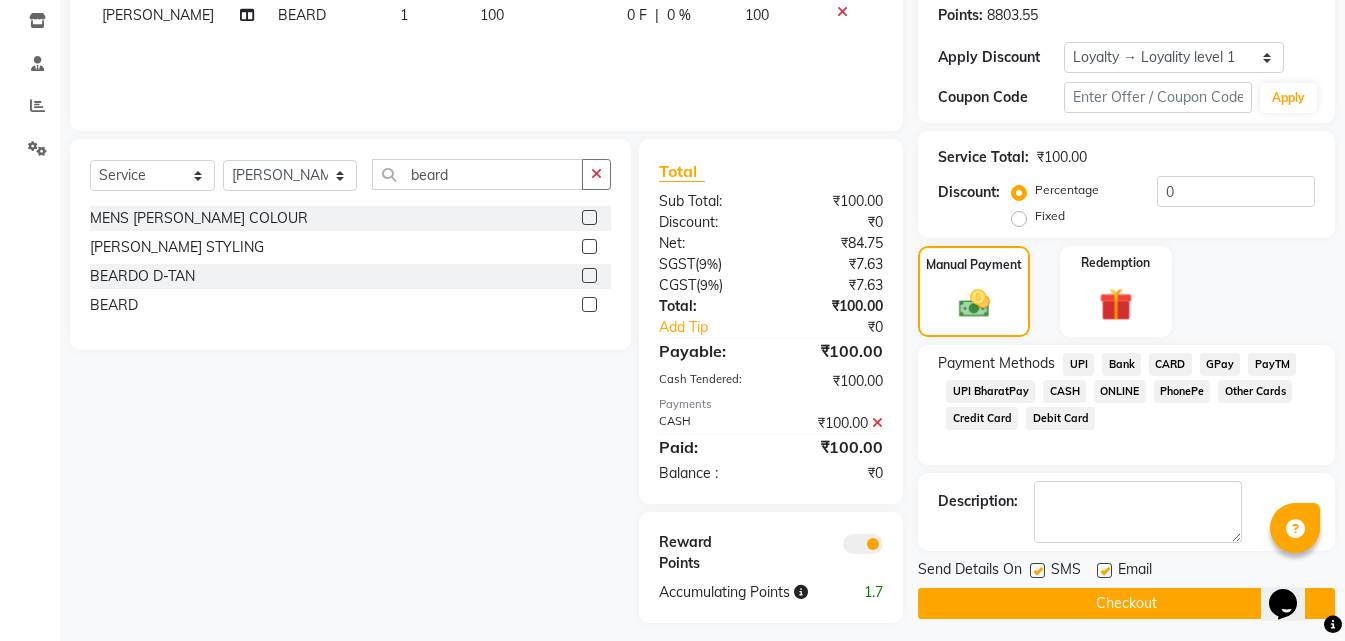scroll, scrollTop: 349, scrollLeft: 0, axis: vertical 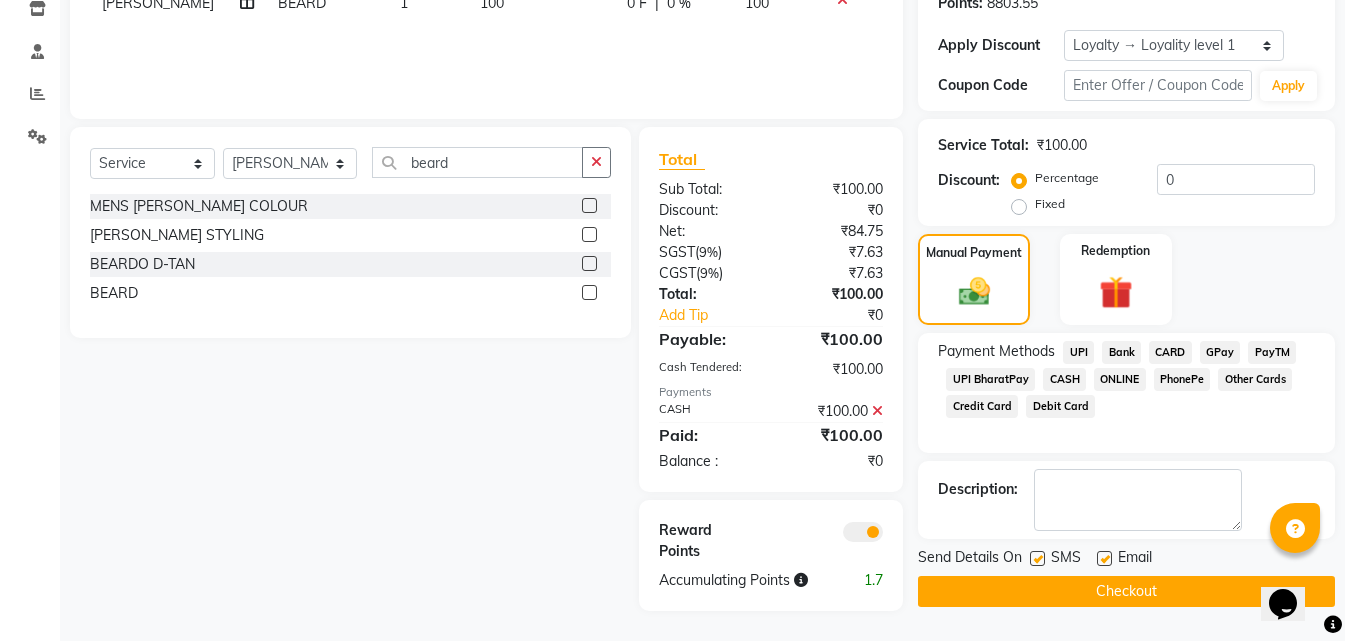 click on "Checkout" 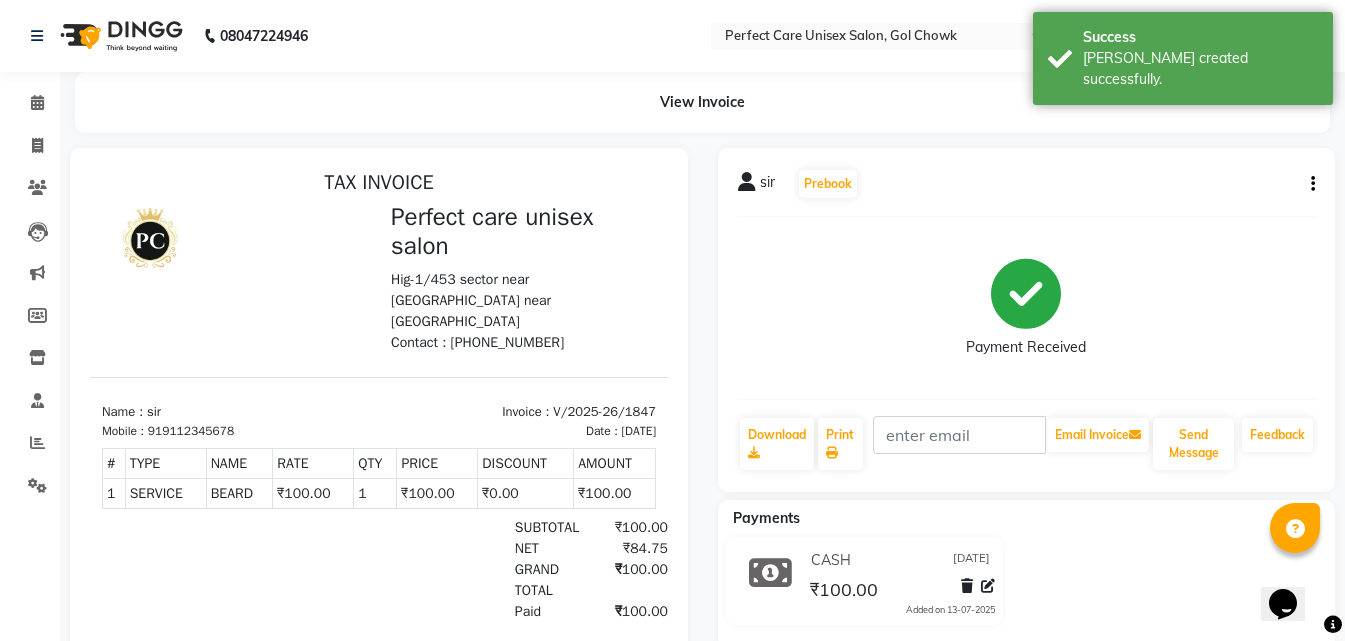 scroll, scrollTop: 0, scrollLeft: 0, axis: both 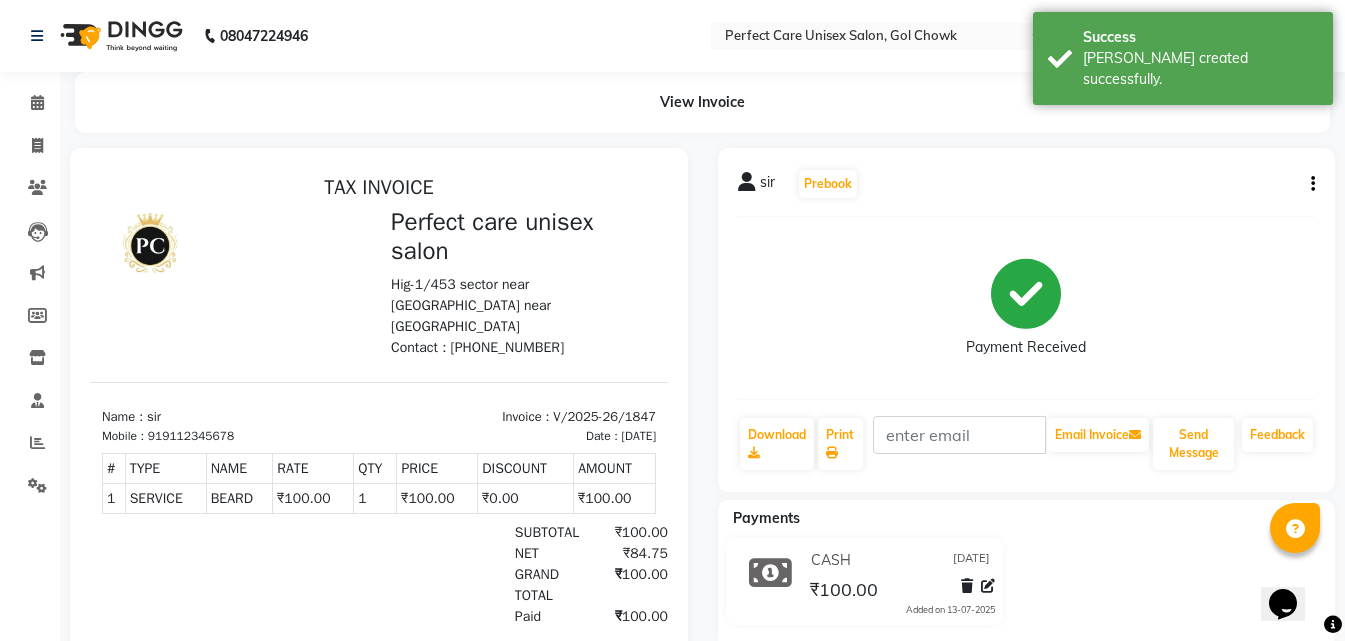 select on "service" 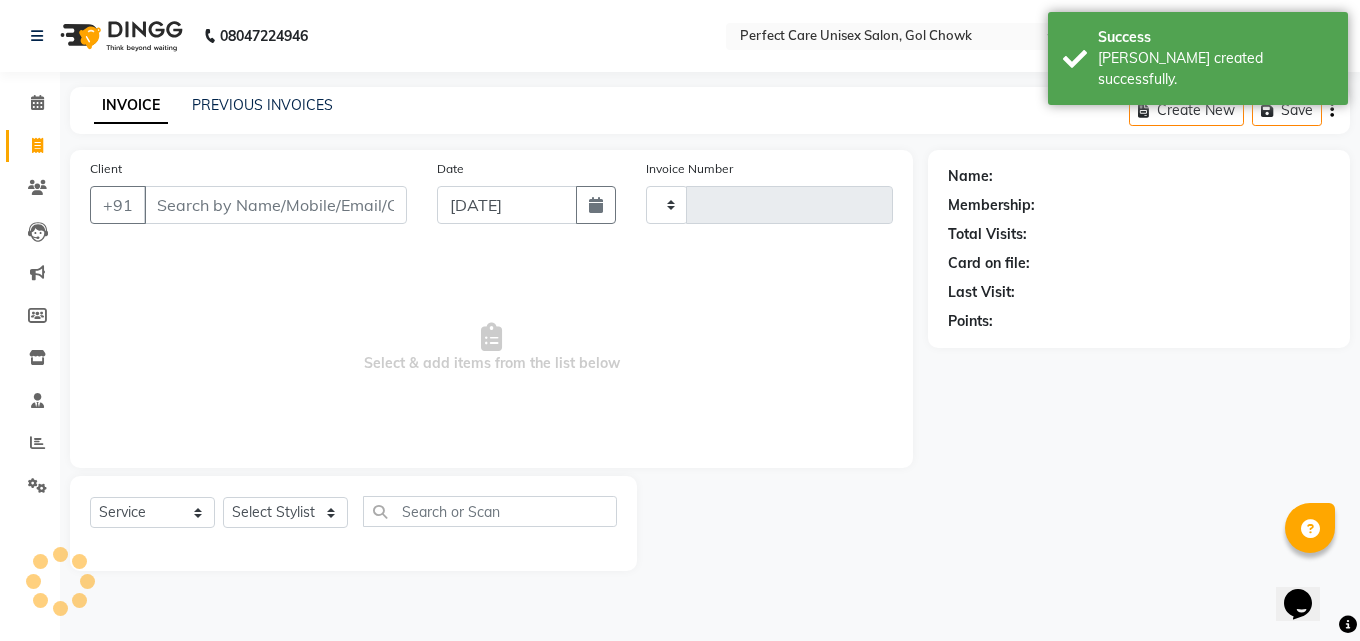type on "1848" 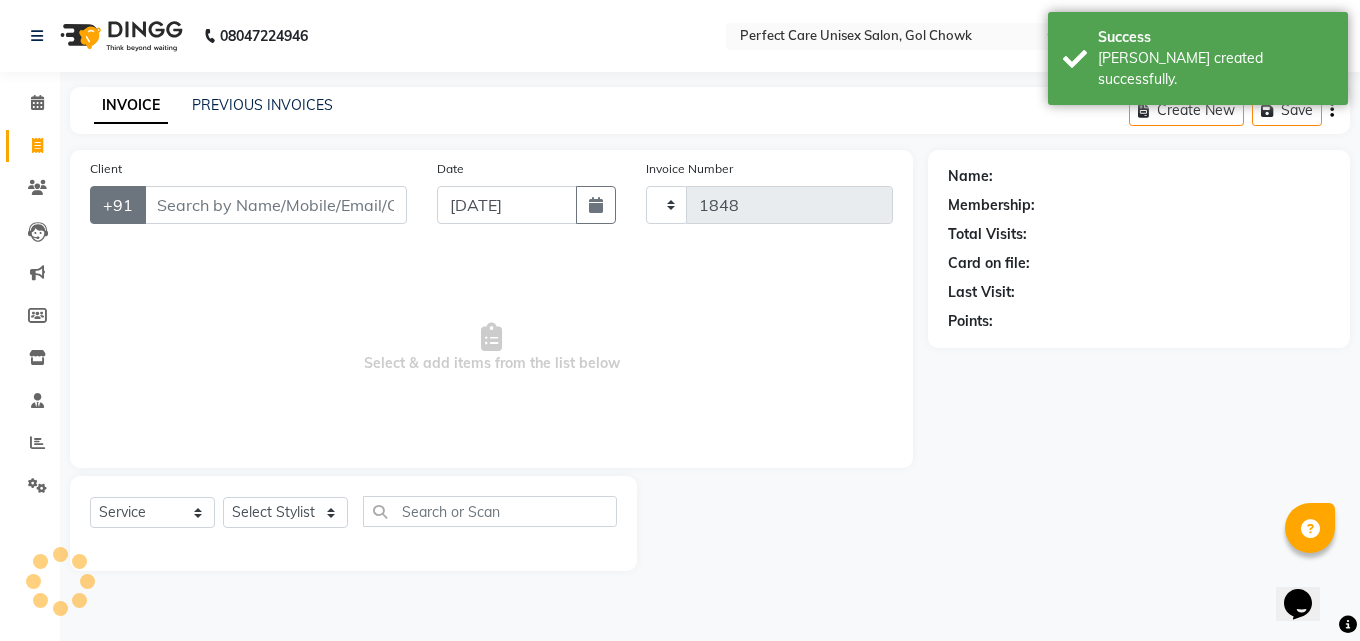 select on "4751" 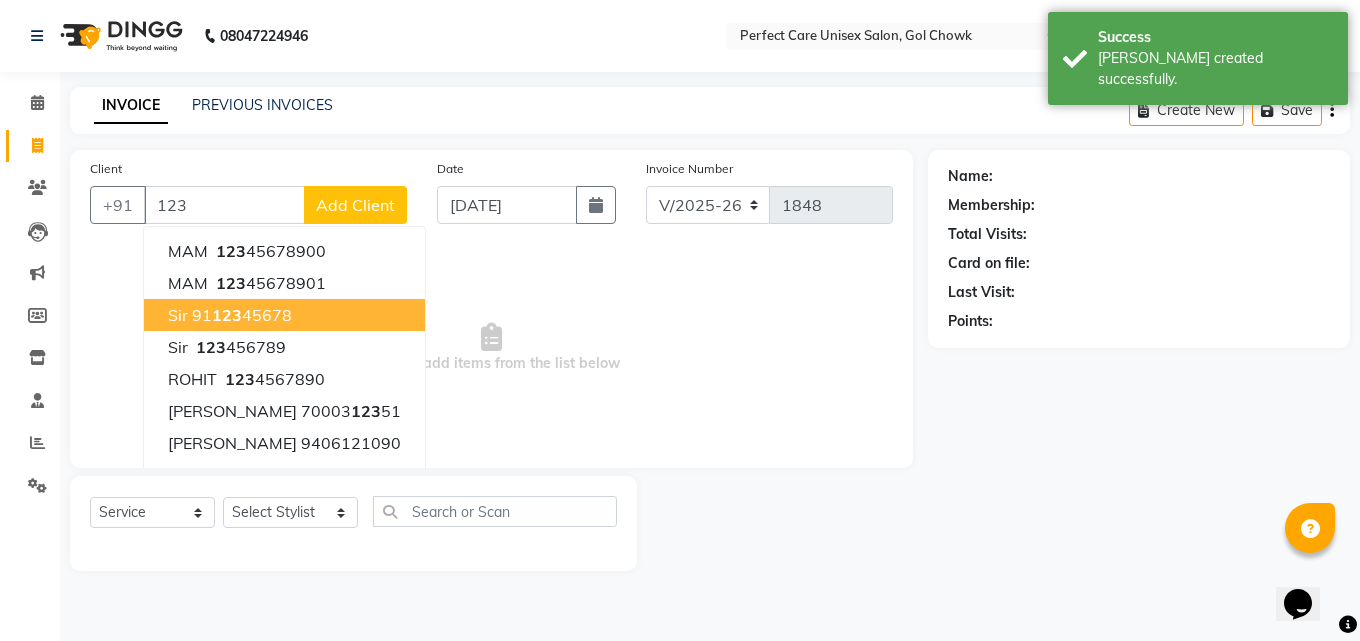 click on "123" at bounding box center [227, 315] 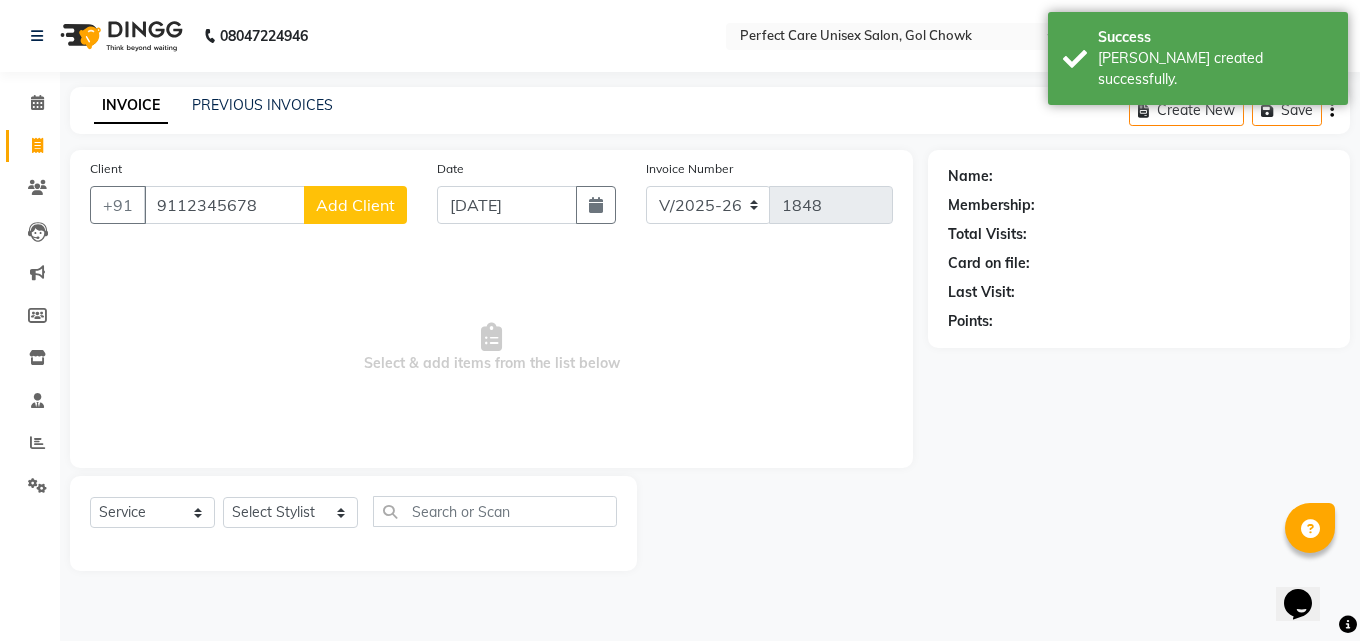 type on "9112345678" 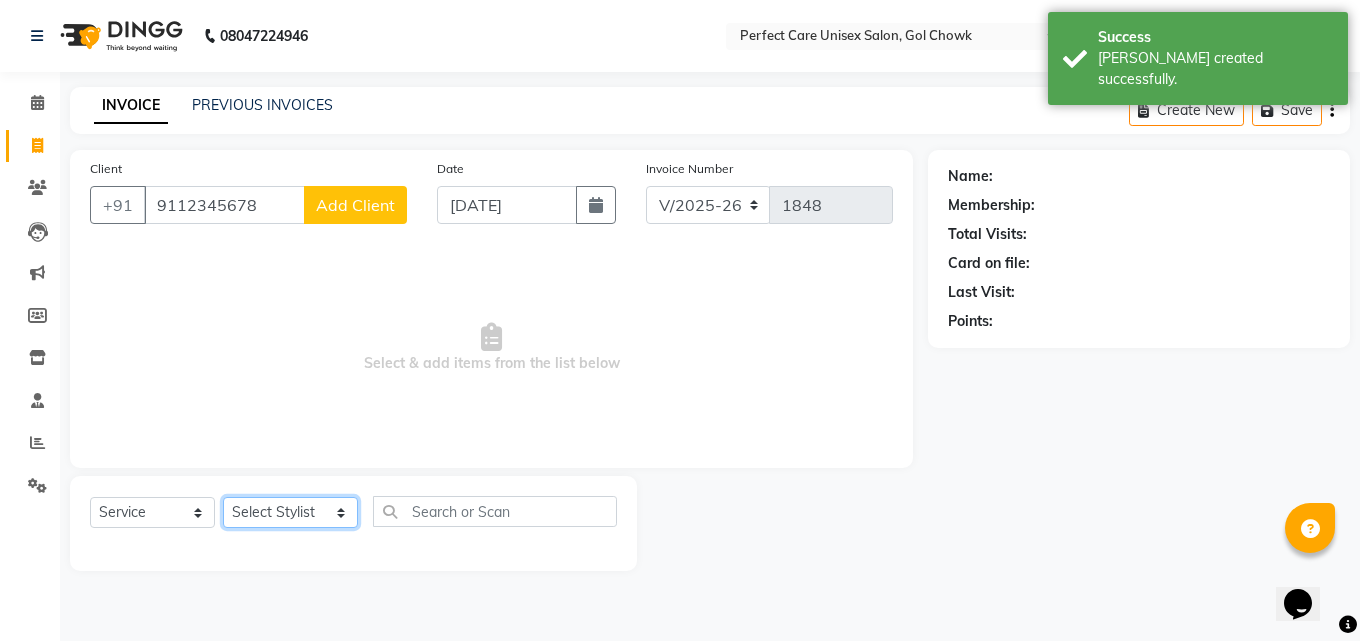 click on "Select Stylist [PERSON_NAME] MISS [PERSON_NAME] MISS [PERSON_NAME]  MISS [PERSON_NAME] [PERSON_NAME] MISS.[PERSON_NAME] MISS.[PERSON_NAME]  MISS [PERSON_NAME]  MISS. USHA [PERSON_NAME] [PERSON_NAME] MR.[PERSON_NAME] MR. [PERSON_NAME]  MR [PERSON_NAME] MR. AVINASH [PERSON_NAME] [PERSON_NAME] [PERSON_NAME] [PERSON_NAME] [PERSON_NAME] MR. [PERSON_NAME] MR.[PERSON_NAME] [PERSON_NAME] MR.[PERSON_NAME] [PERSON_NAME] NONE rashmi" 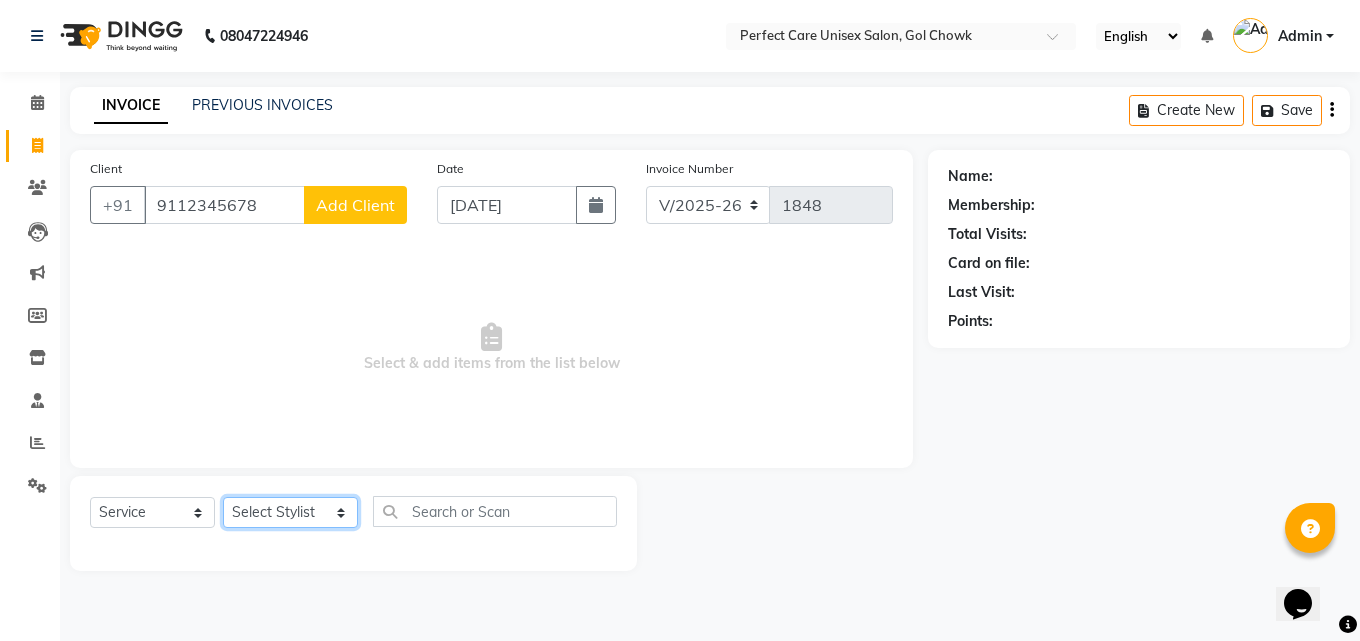 select on "32649" 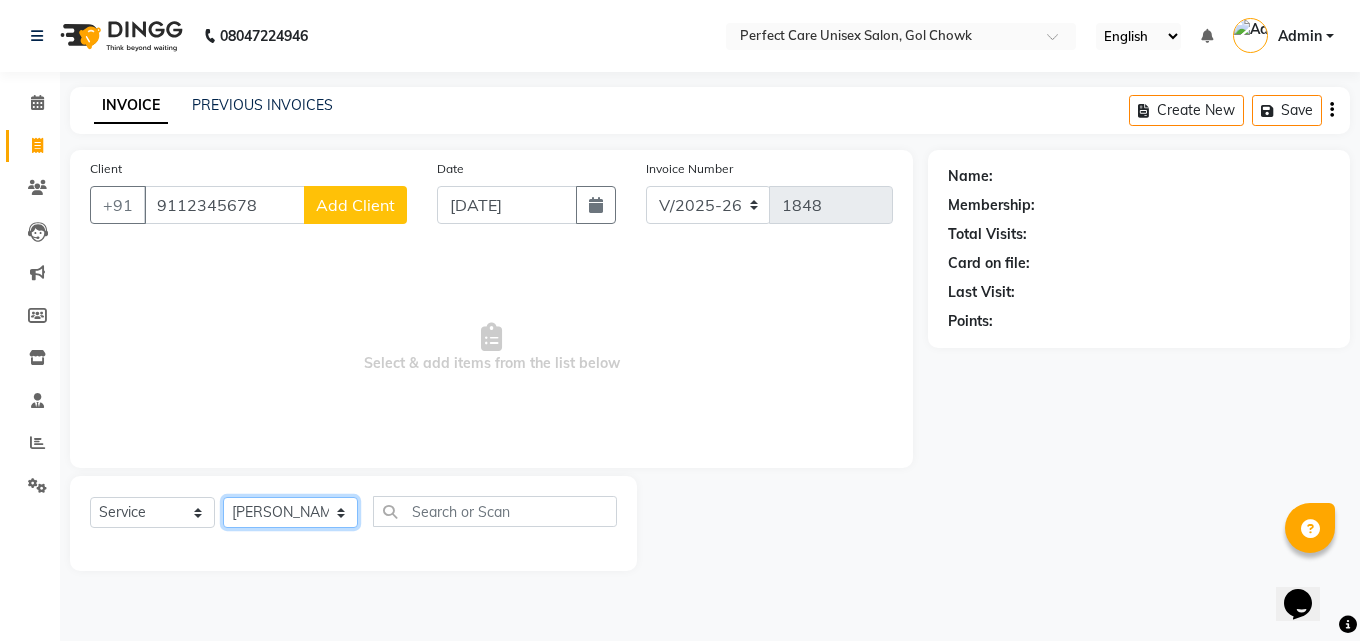 click on "Select Stylist [PERSON_NAME] MISS [PERSON_NAME] MISS [PERSON_NAME]  MISS [PERSON_NAME] [PERSON_NAME] MISS.[PERSON_NAME] MISS.[PERSON_NAME]  MISS [PERSON_NAME]  MISS. USHA [PERSON_NAME] [PERSON_NAME] MR.[PERSON_NAME] MR. [PERSON_NAME]  MR [PERSON_NAME] MR. AVINASH [PERSON_NAME] [PERSON_NAME] [PERSON_NAME] [PERSON_NAME] [PERSON_NAME] MR. [PERSON_NAME] MR.[PERSON_NAME] [PERSON_NAME] MR.[PERSON_NAME] [PERSON_NAME] NONE rashmi" 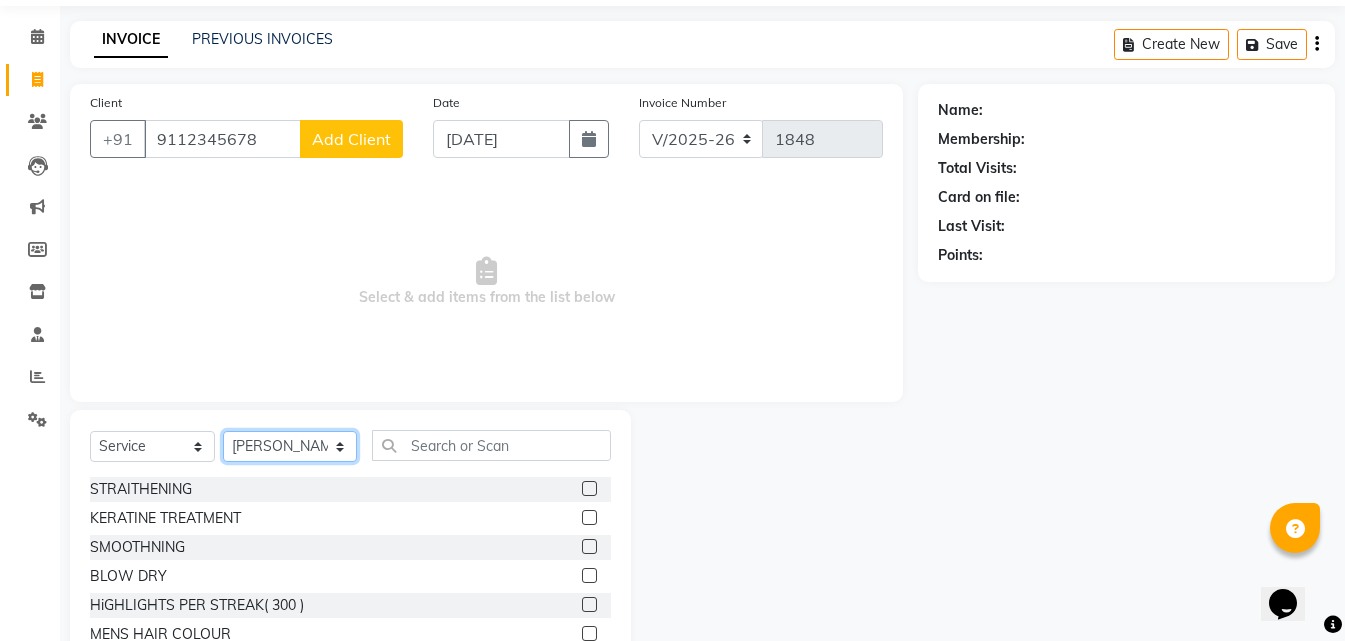 scroll, scrollTop: 100, scrollLeft: 0, axis: vertical 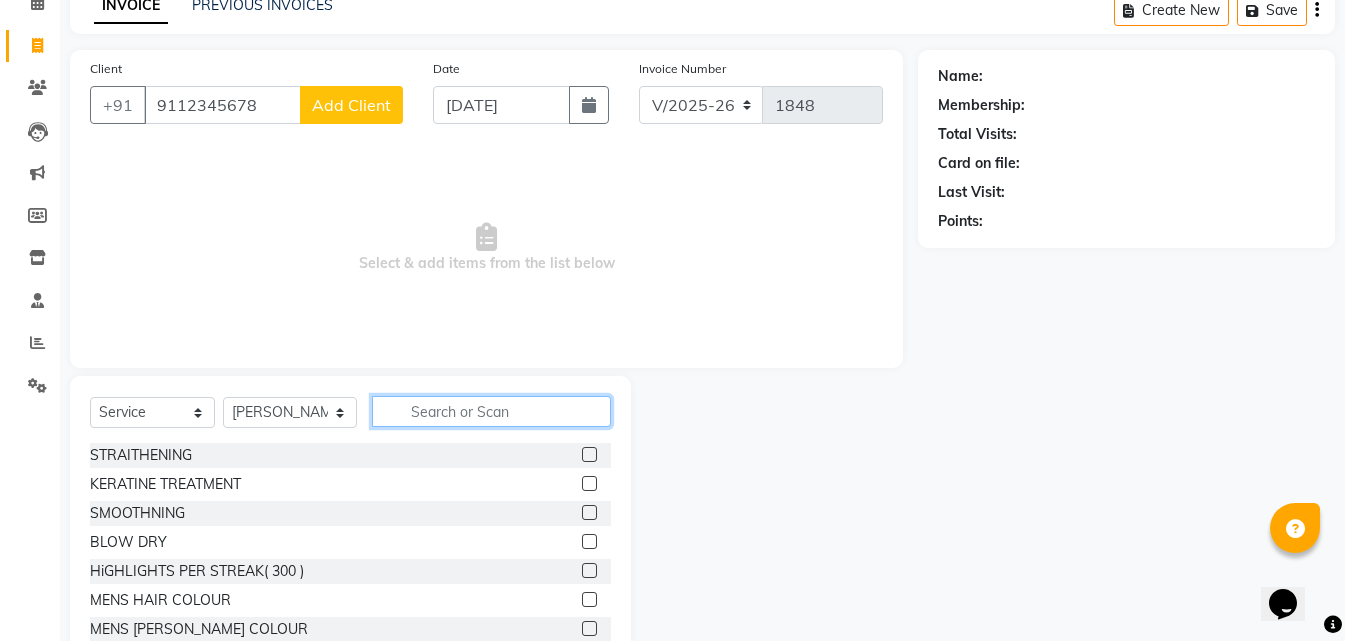 click 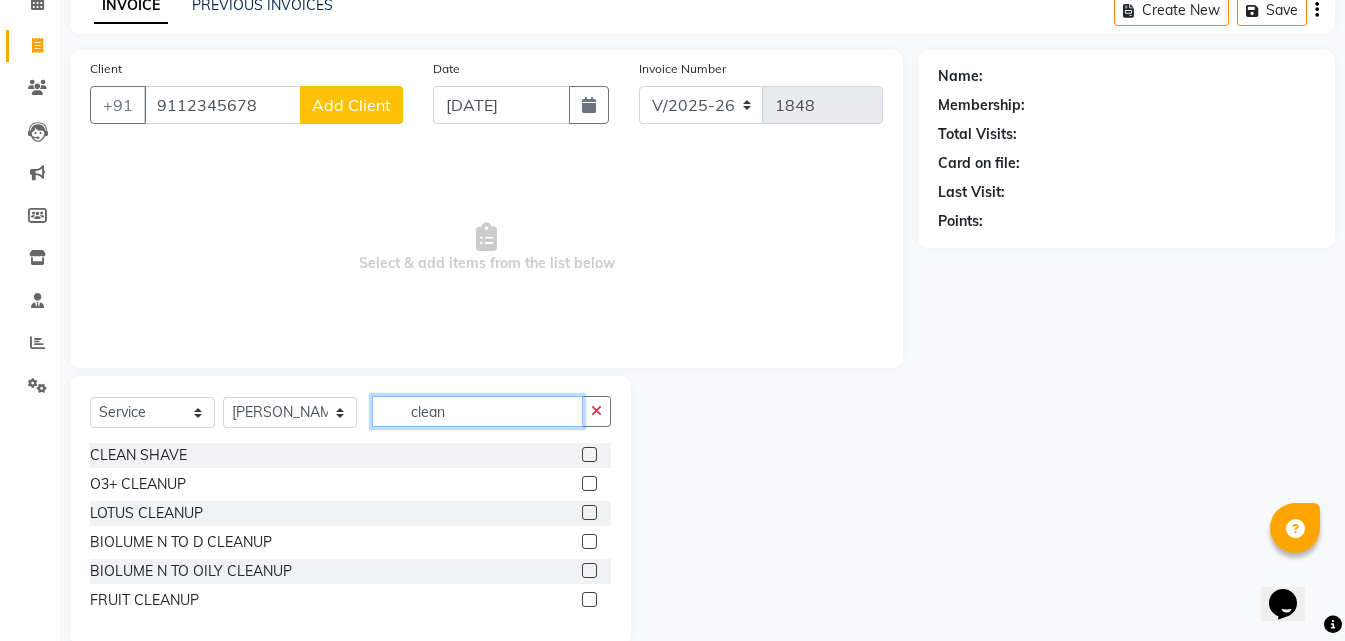 type on "clean" 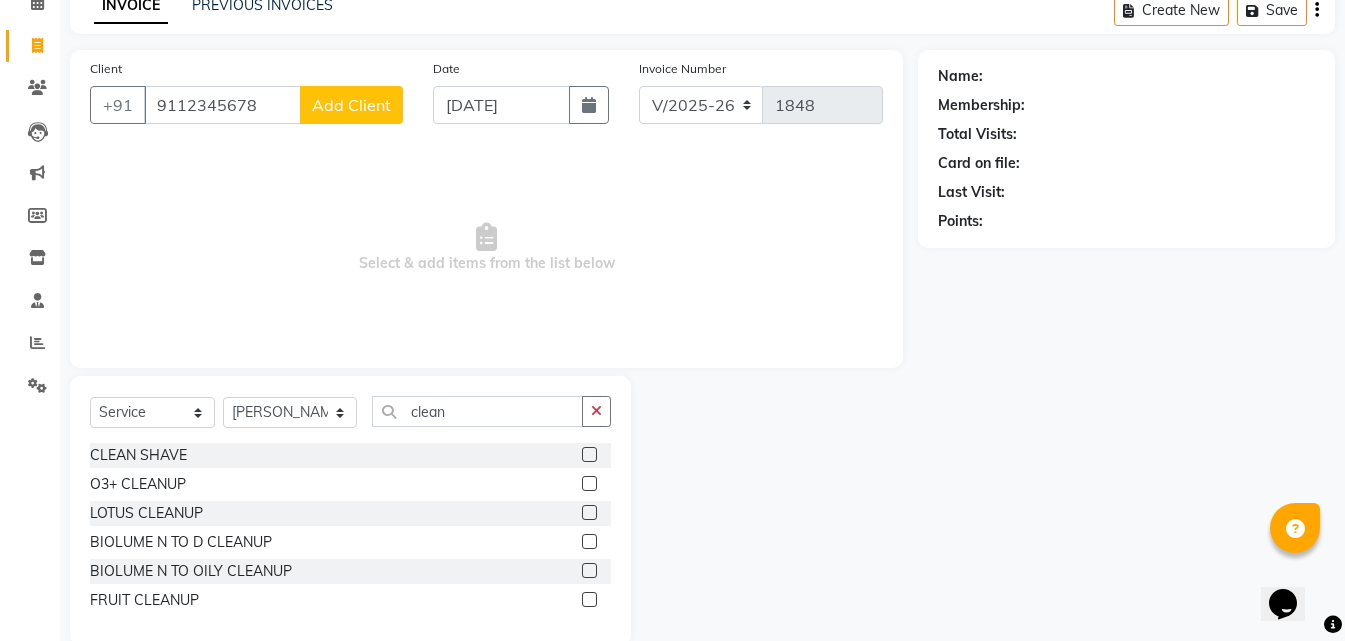 click 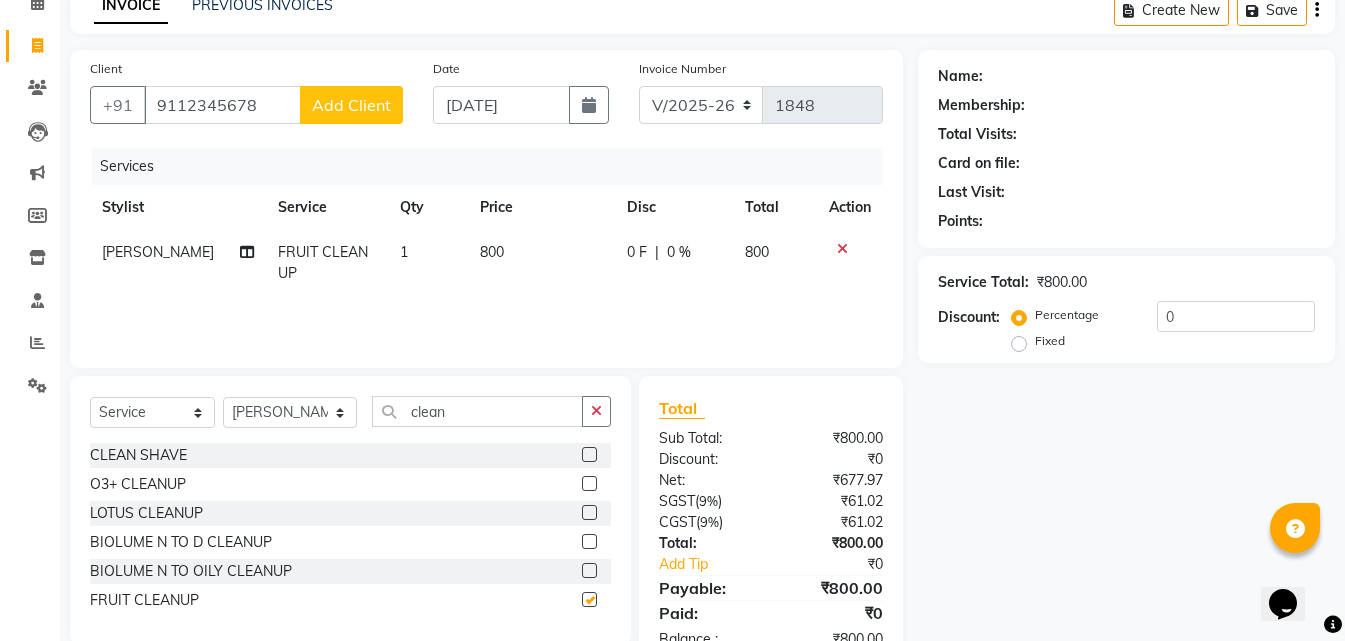 checkbox on "false" 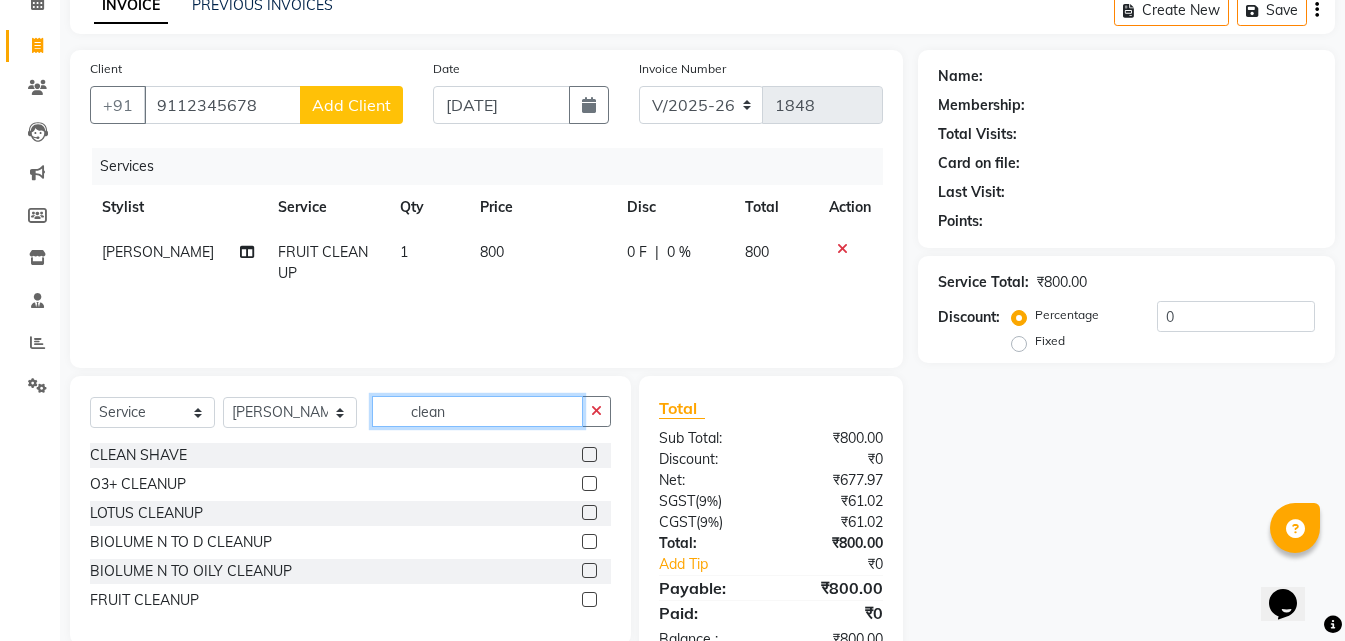 drag, startPoint x: 475, startPoint y: 412, endPoint x: 352, endPoint y: 417, distance: 123.101585 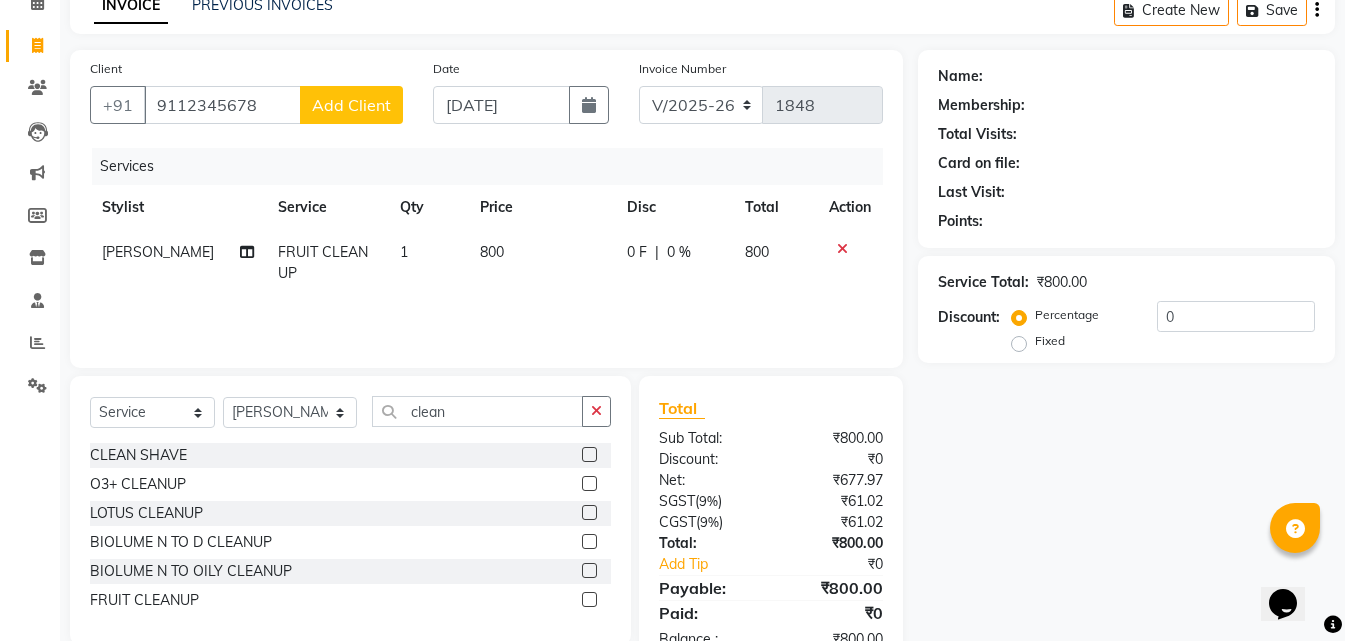 click on "Select  Service  Product  Membership  Package Voucher Prepaid Gift Card  Select Stylist MISS CHANDA MISS KAYNAT MISS KRITIKA  MISS PIHU MISS POOJA MISS.SHRADDHA MISS.SHREYA  MISS SUDHA  MISS. USHA MISS YAMINI mohbat MR. AARIF MR.ANGAD MR. ARUN  MR ARYAN MR. AVINASH MR. FARMAN MR.KARAN MR.KASIM MR. NAUSHAD MR.NAZIM MR. SAM MR.SAMEER MR.VIKASH MR.VISHAL MS RAMCHARAN NONE rashmi clean" 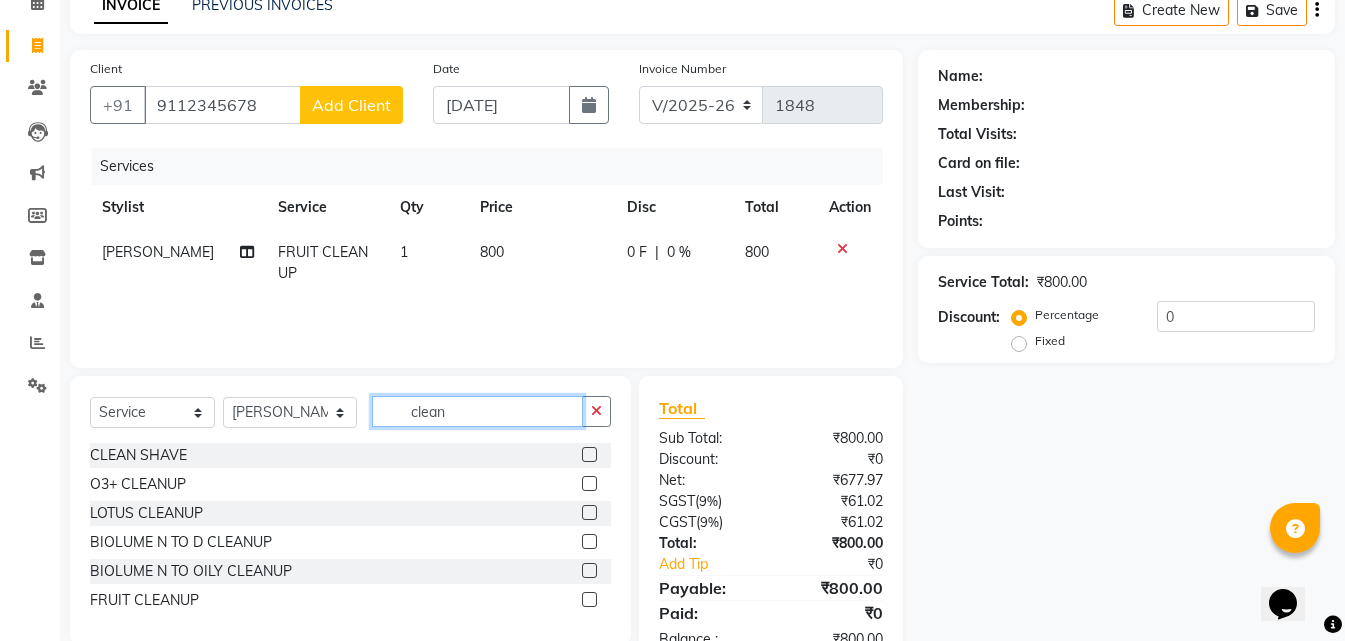 click on "clean" 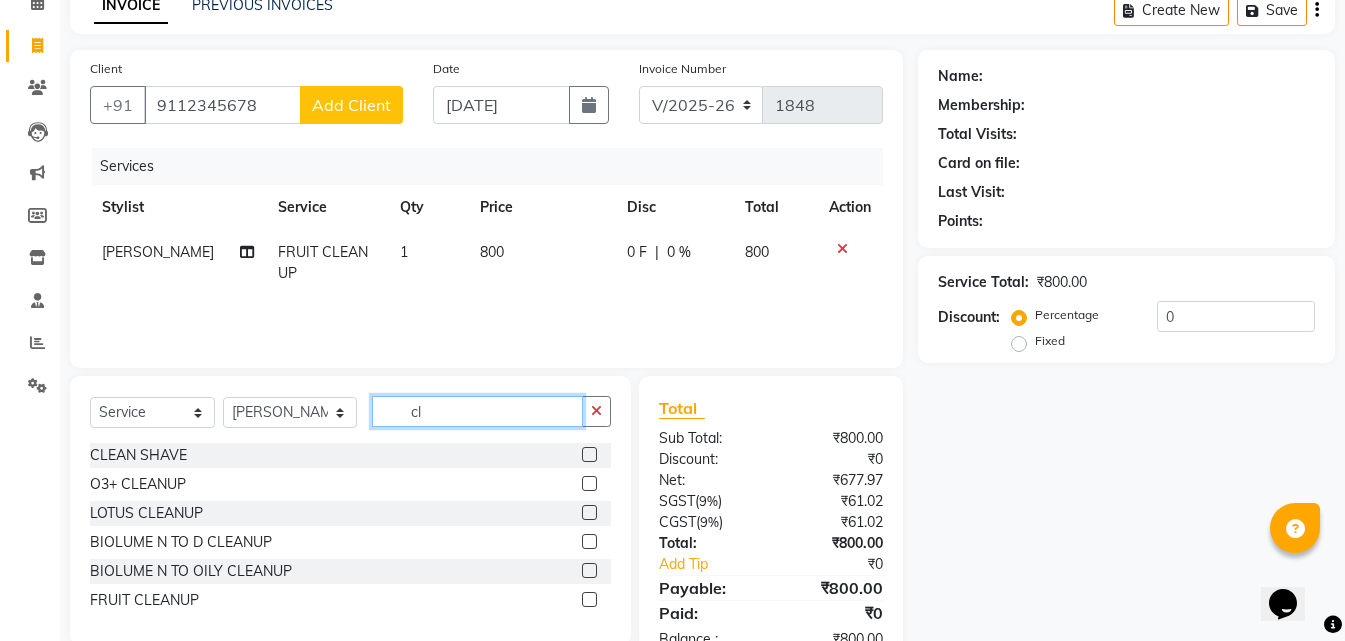 type on "c" 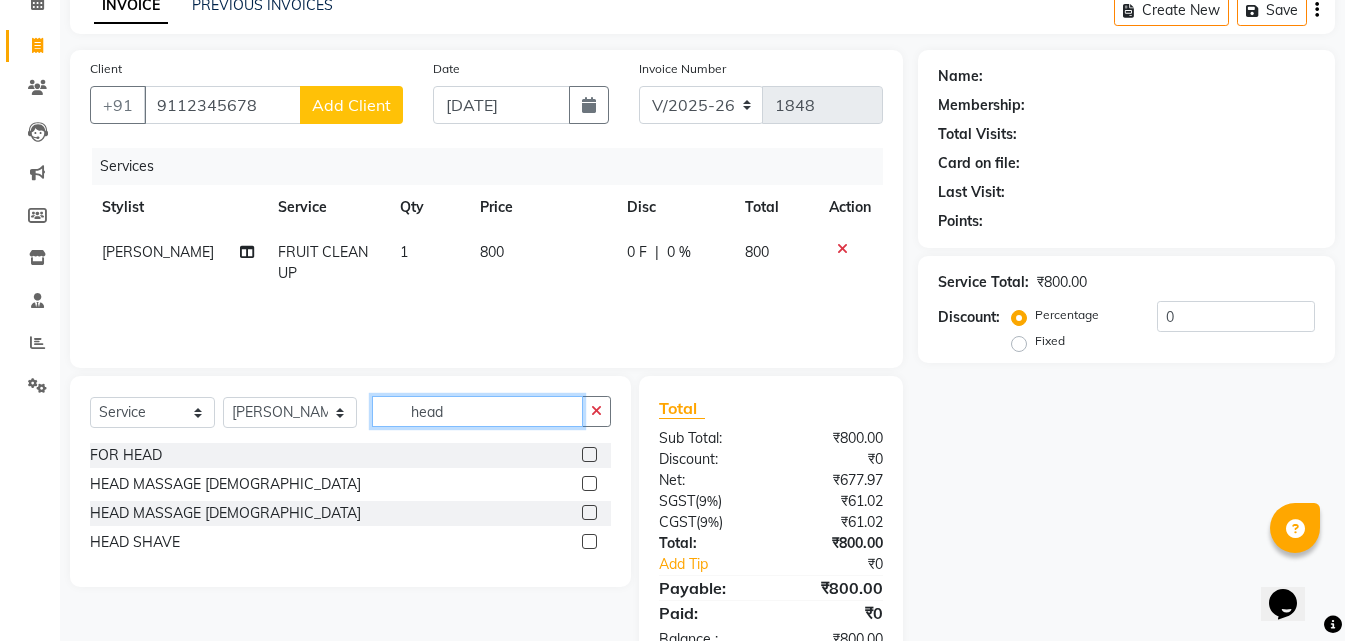 type on "head" 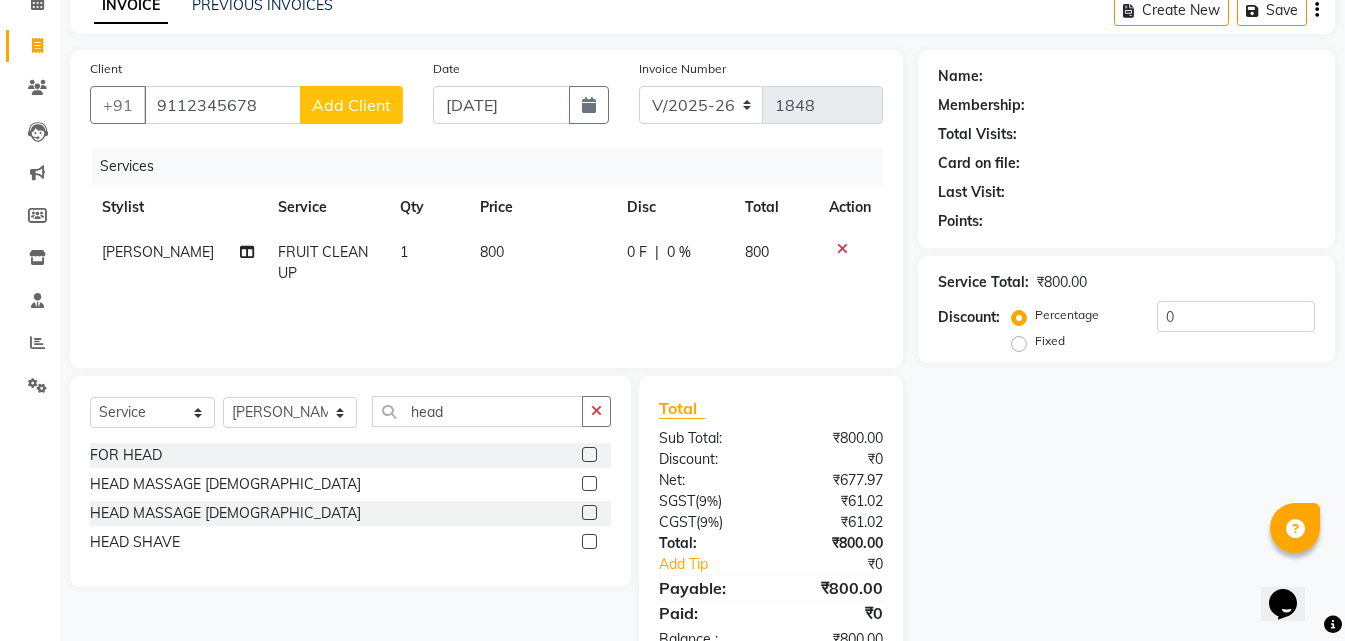 click 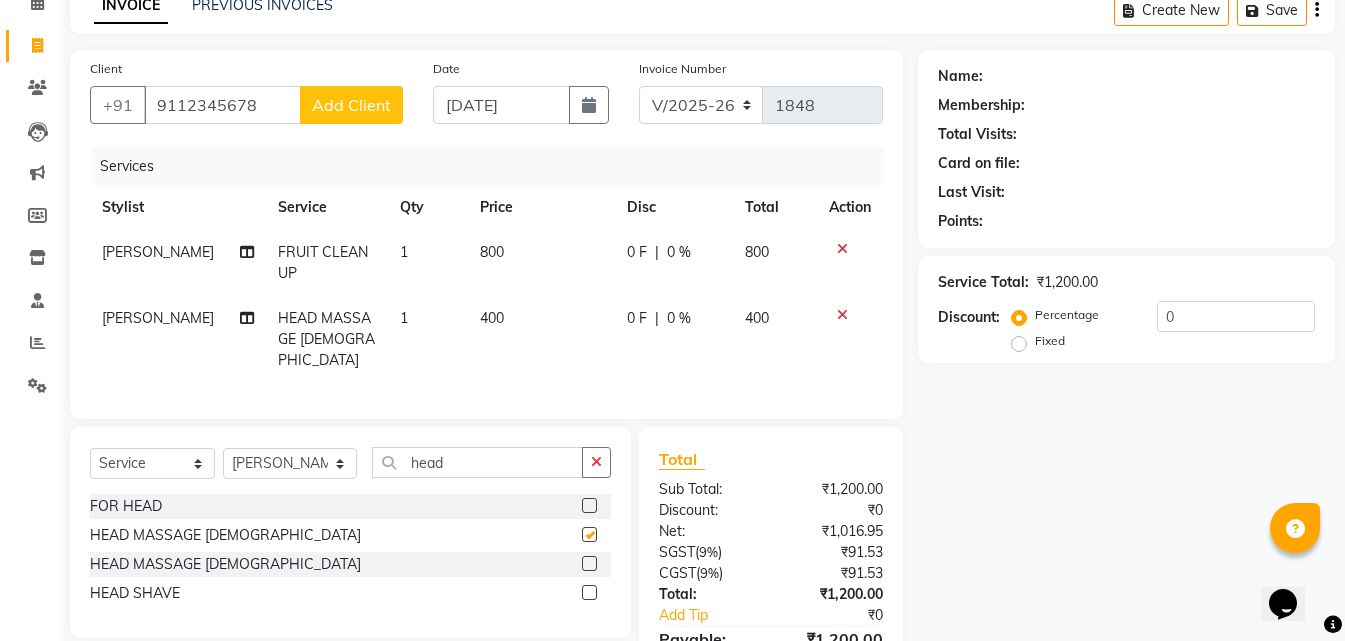 checkbox on "false" 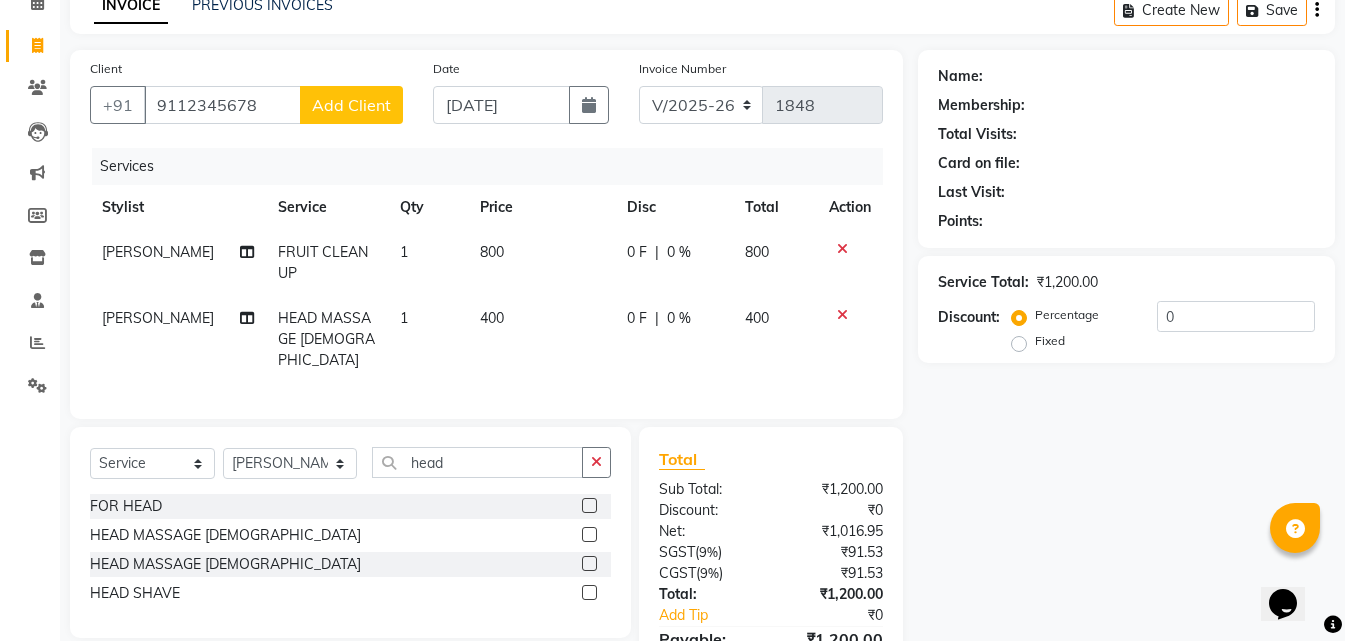 click 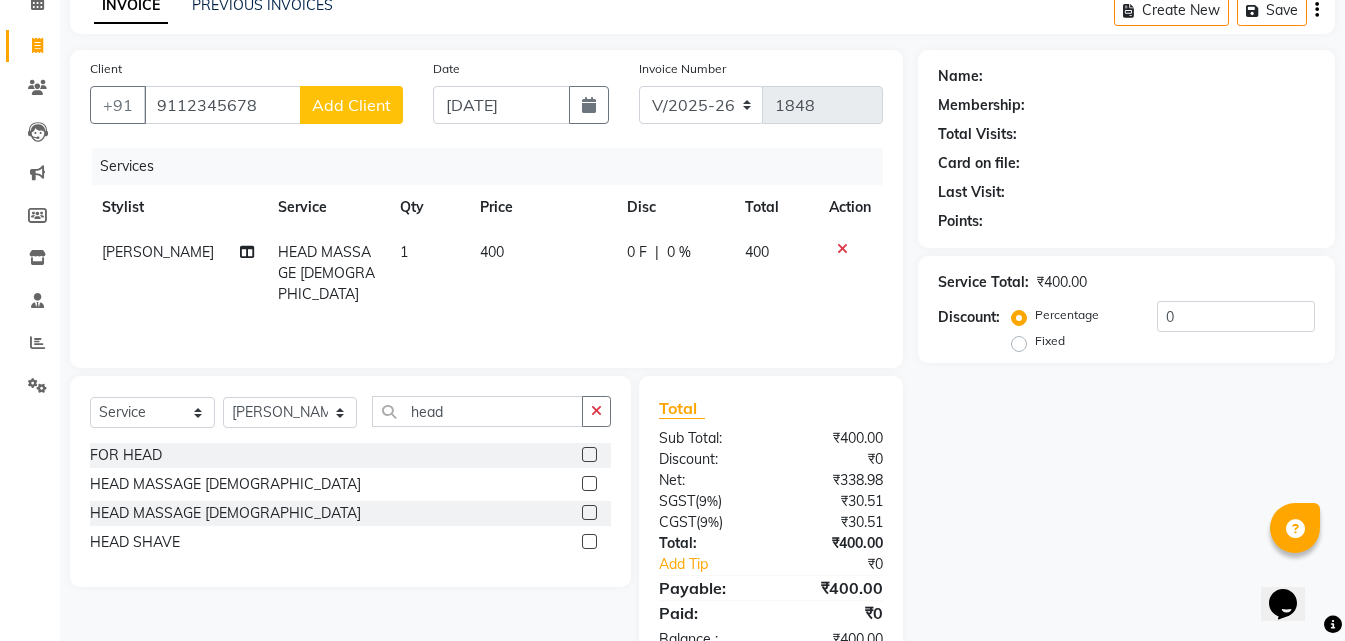click on "400" 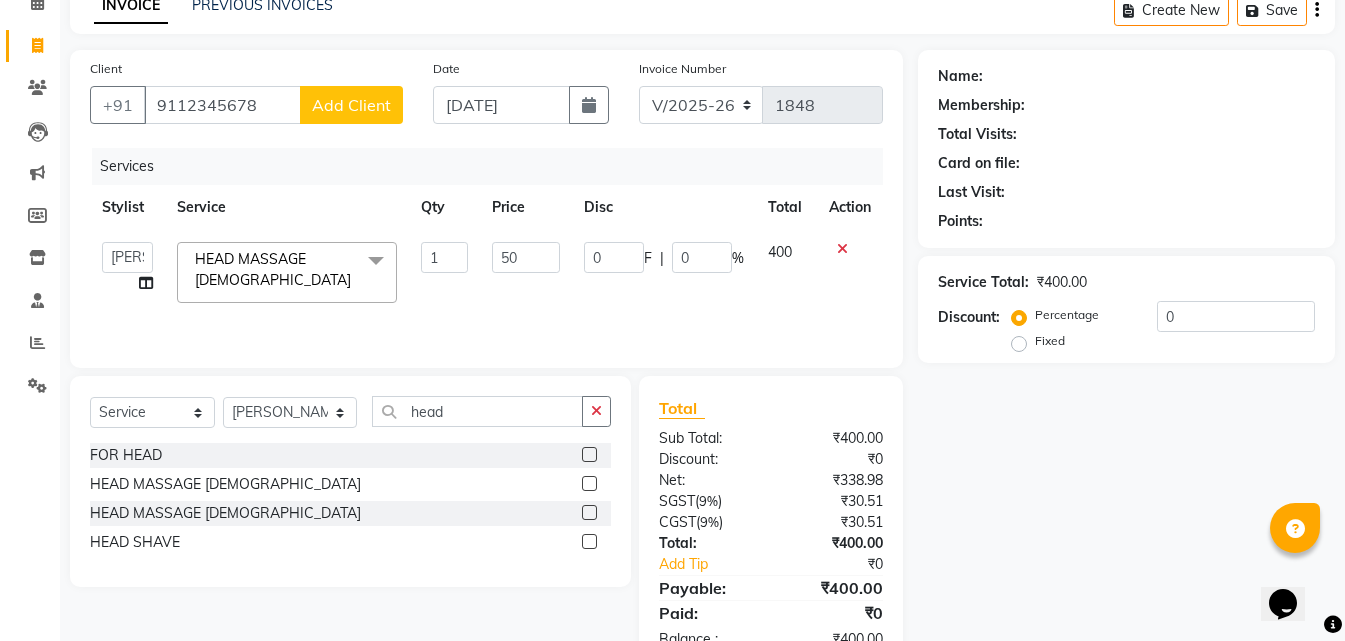 type on "500" 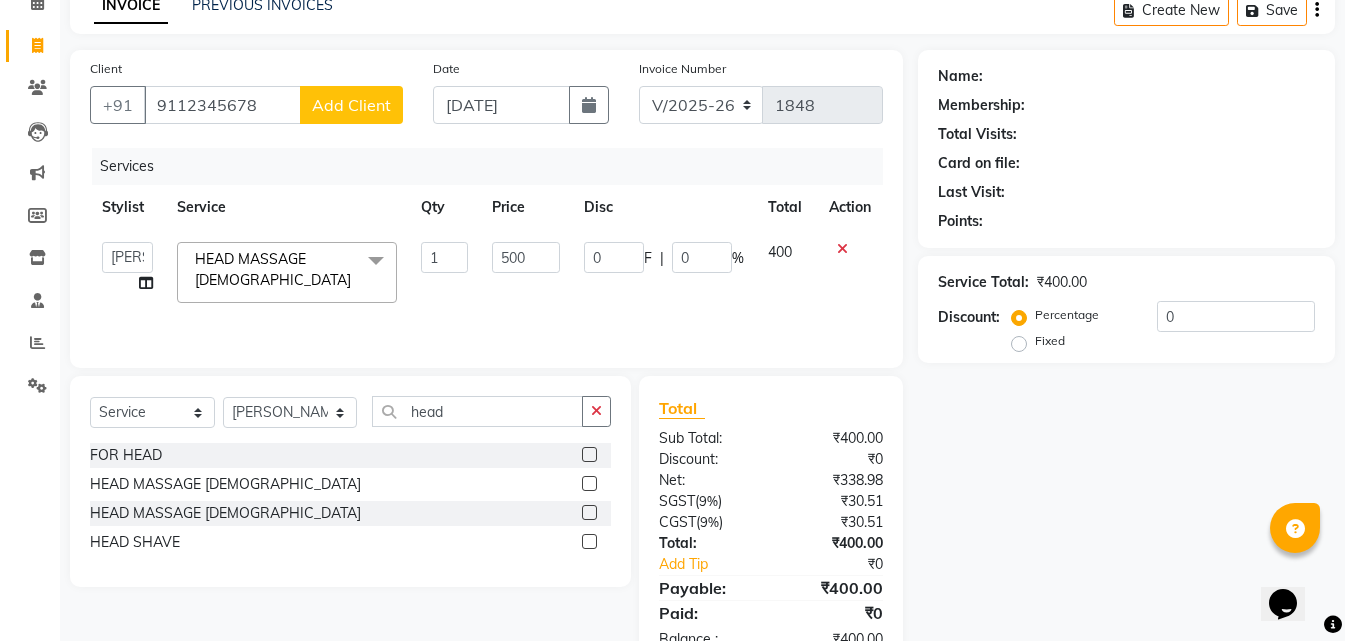 click on "Services Stylist Service Qty Price Disc Total Action  MISS CHANDA   MISS KAYNAT   MISS KRITIKA    MISS PIHU   MISS POOJA   MISS.SHRADDHA   MISS.SHREYA    MISS SUDHA    MISS. USHA   MISS YAMINI   mohbat   MR. AARIF   MR.ANGAD   MR. ARUN    MR ARYAN   MR. AVINASH   MR. FARMAN   MR.KARAN   MR.KASIM   MR. NAUSHAD   MR.NAZIM   MR. SAM   MR.SAMEER   MR.VIKASH   MR.VISHAL   MS RAMCHARAN   NONE   rashmi  HEAD MASSAGE MALE  x STRAITHENING KERATINE TREATMENT  SMOOTHNING BLOW DRY HiGHLIGHTS  PER STREAK( 300 ) MENS HAIR COLOUR  MENS BEARD COLOUR  ROOT TOUCHUP FEMALE FULL HAND  CHOCLATE WAX FULL LEG CHOCLATE WAX UNDERARMS CHOCLATE WAX FULL HAND NORMAL WAX UNDERARMS NORMAL WAX FULL LEG NORMAL WAX FULL HAND RICA WAX FULL LEG RICA WAX EYE BROWS  UPPER LIP FOR HEAD  CHIN SIDE LOCK NORMAL WAX SIDE LOCK THREAD SIDE LOCK RICA WAX  HAIR SPA HAIR IRONING  FEMALE HAIR WASH  FEMALE HAIR DO  NOSE WAX HAIR CUT FEMALE TOUCH-UP FACIAL BLEACH BODY POLISH BEARD STYLING GLOBAL COLOR B WAXING HALF LEG RICA WAX UNDERARMS RICA WAX OXY BLEACH" 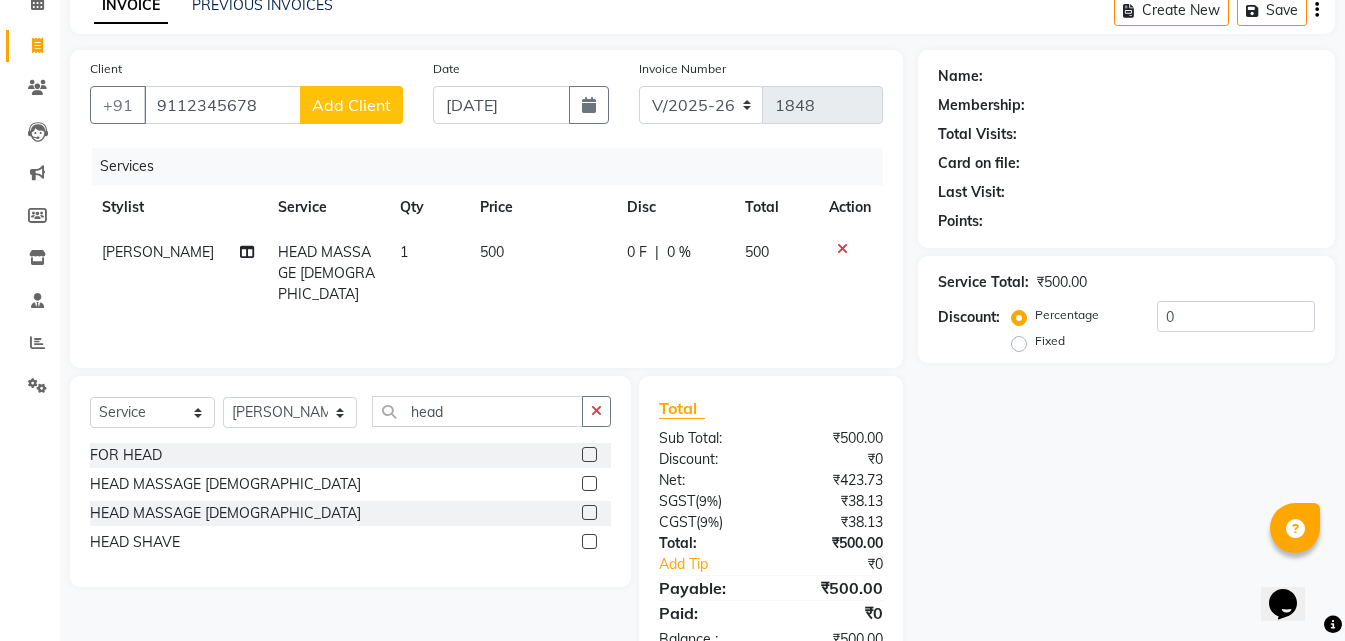 click on "Name: Membership: Total Visits: Card on file: Last Visit:  Points:  Service Total:  ₹500.00  Discount:  Percentage   Fixed  0" 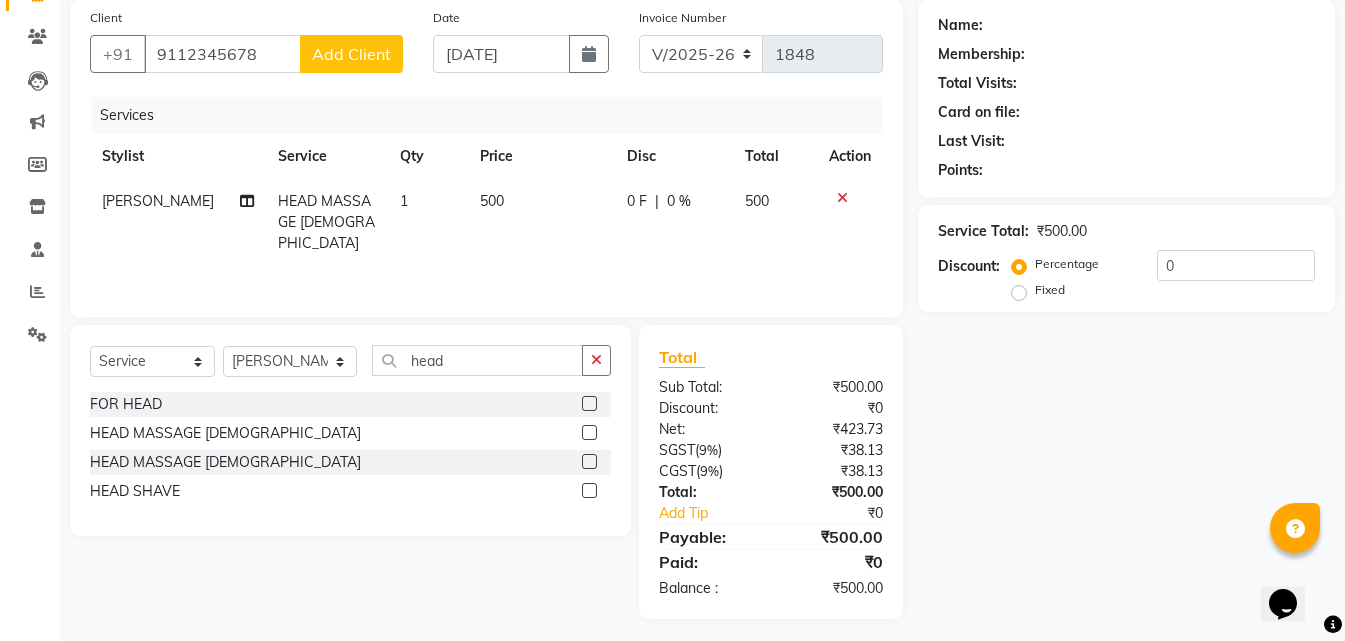 scroll, scrollTop: 159, scrollLeft: 0, axis: vertical 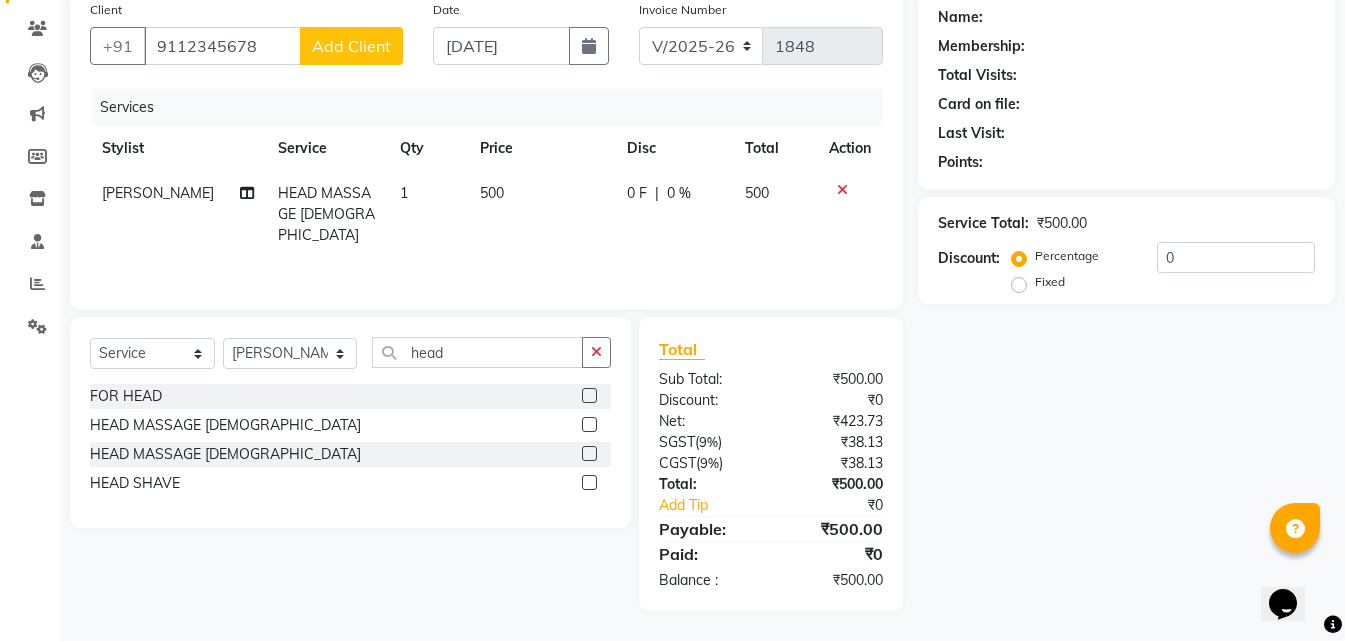 click on "Services Stylist Service Qty Price Disc Total Action MISS POOJA HEAD MASSAGE MALE 1 500 0 F | 0 % 500" 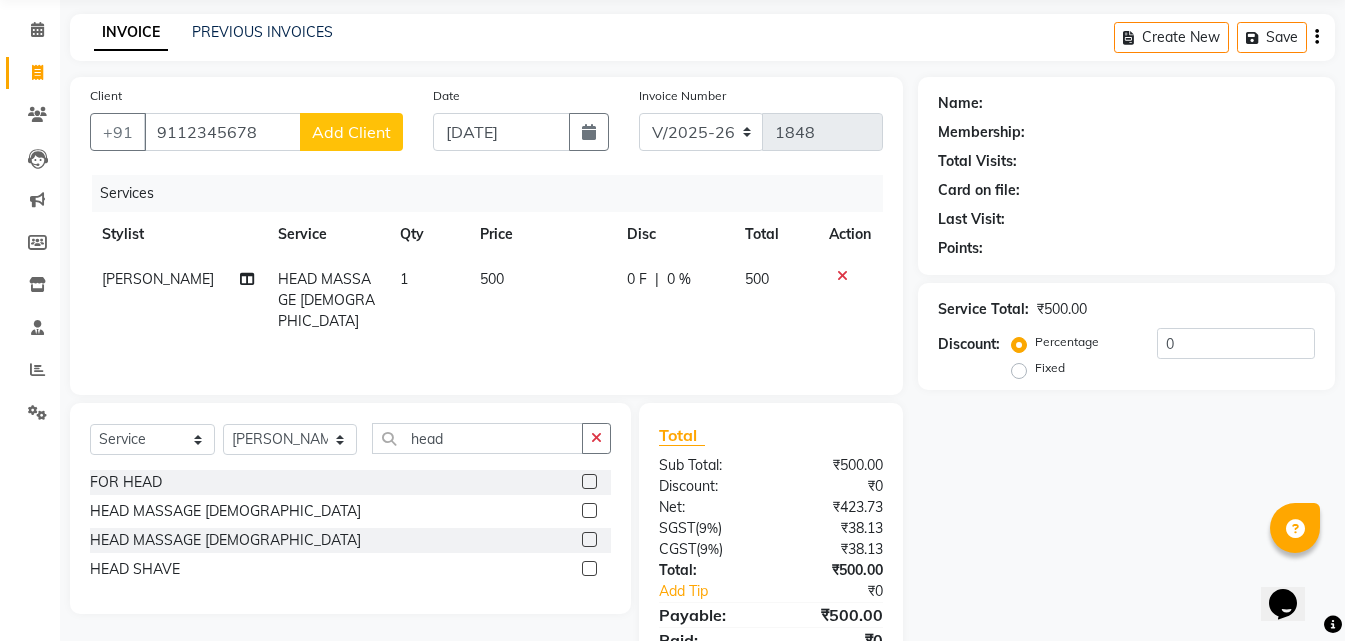 scroll, scrollTop: 0, scrollLeft: 0, axis: both 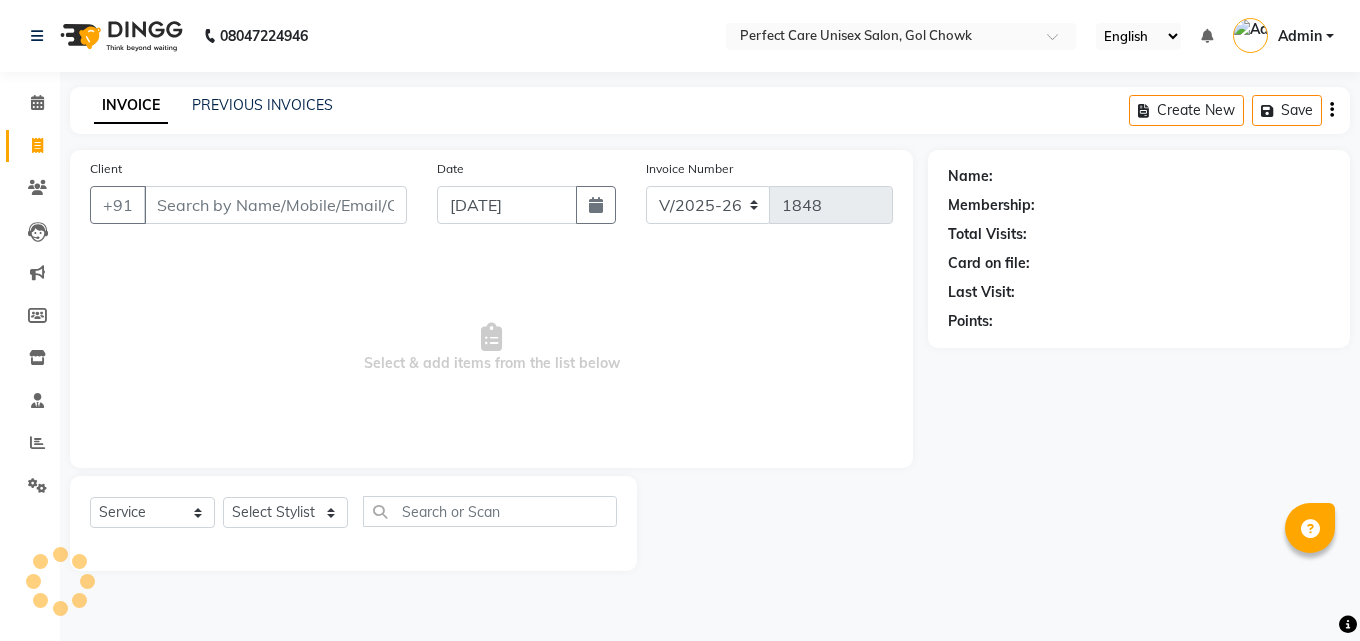 select on "4751" 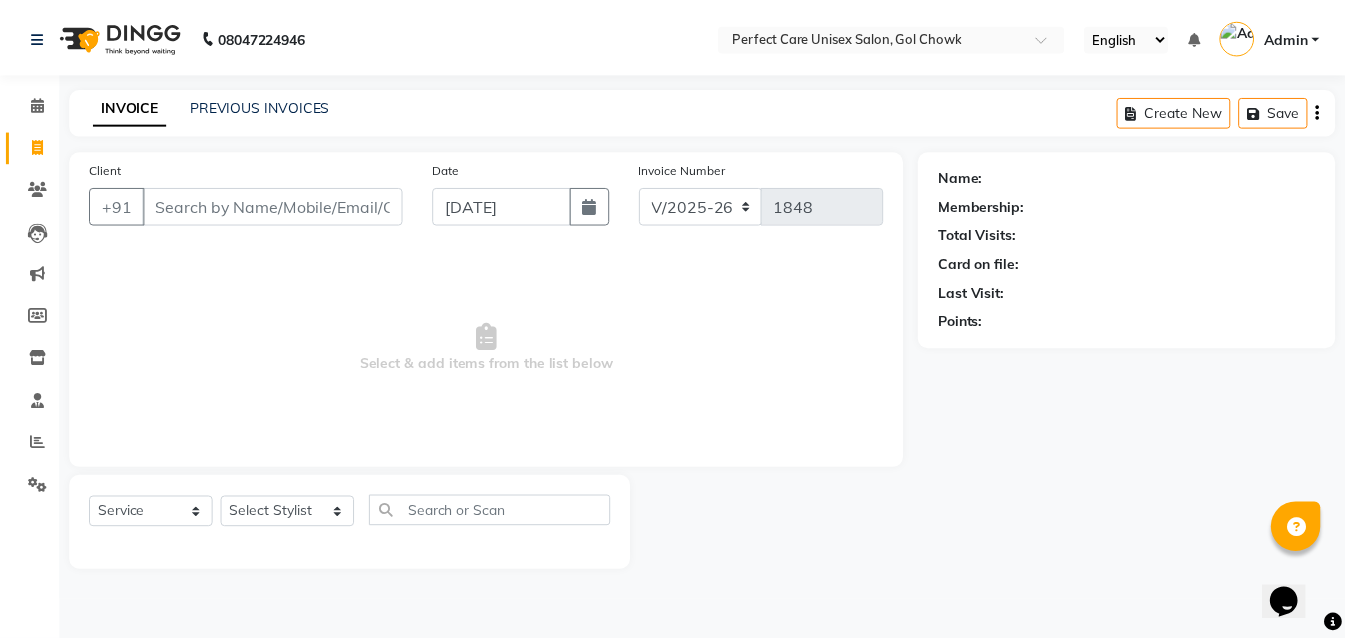 scroll, scrollTop: 0, scrollLeft: 0, axis: both 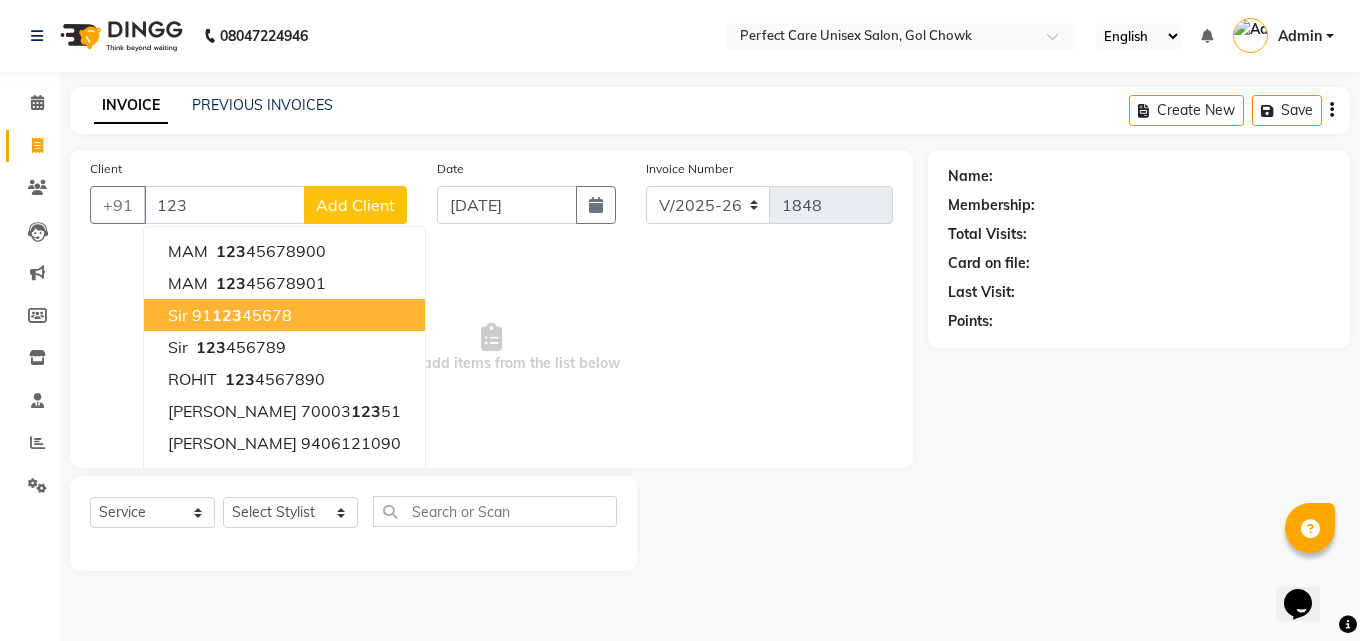 click on "91 123 45678" at bounding box center [242, 315] 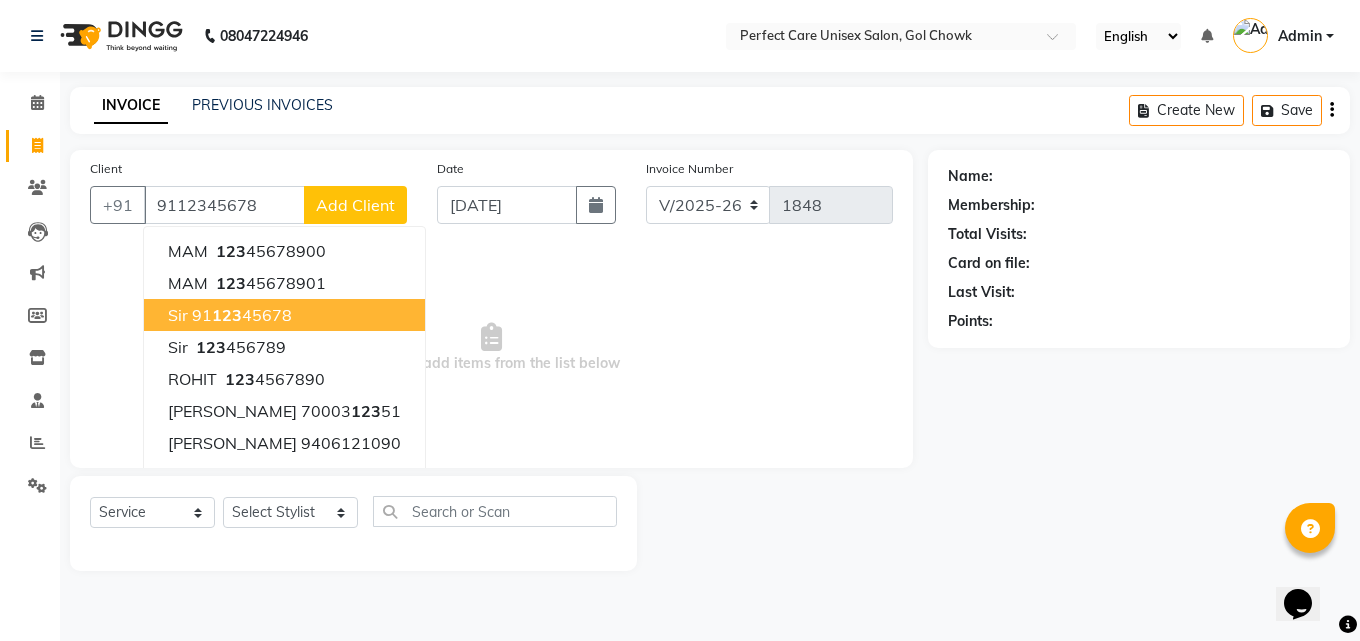 type on "9112345678" 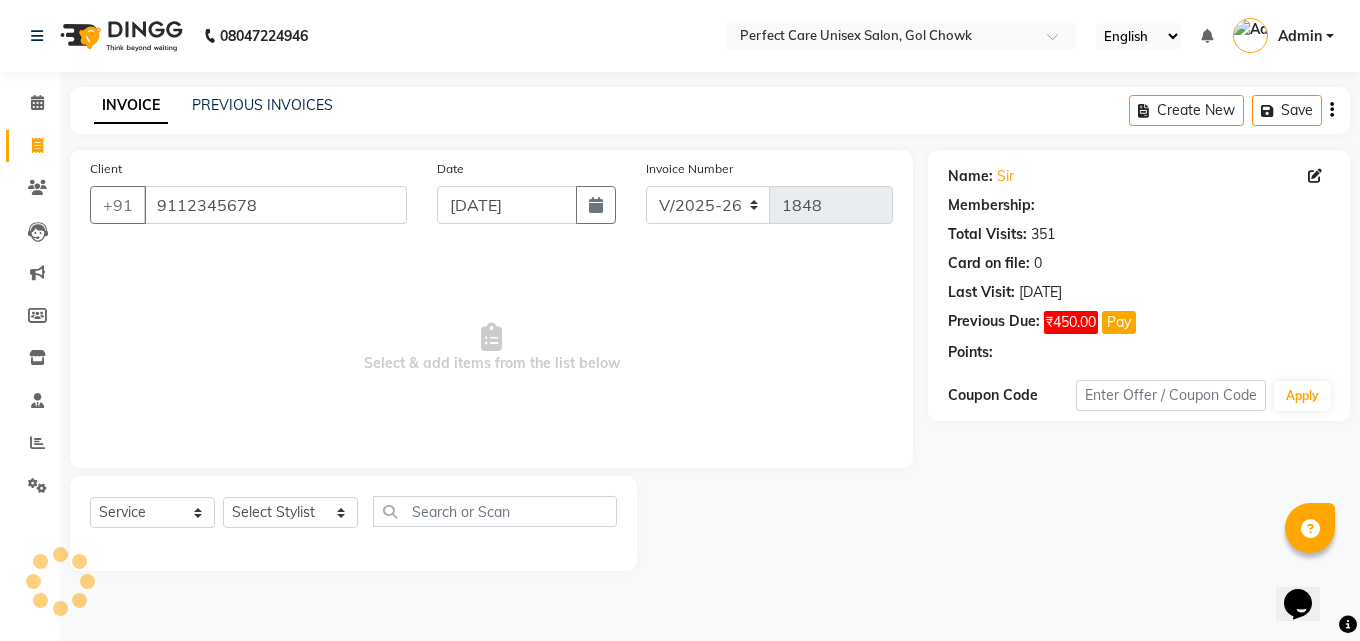 select on "1: Object" 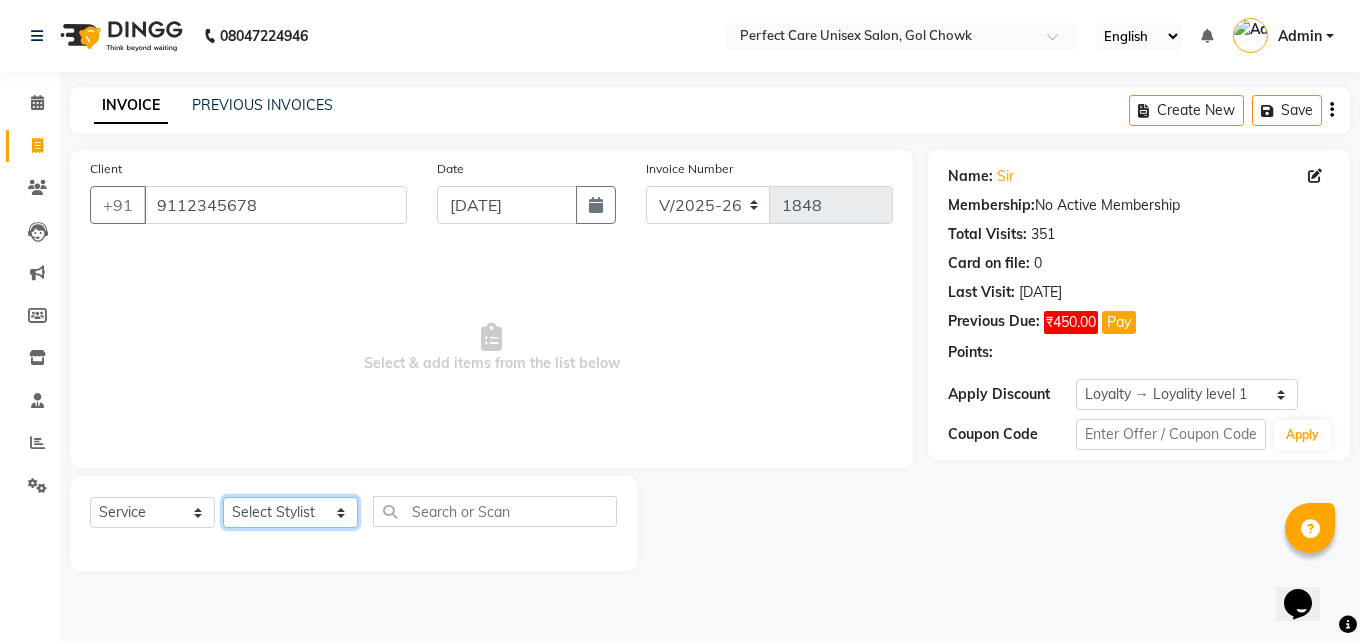 click on "Select Stylist [PERSON_NAME] MISS [PERSON_NAME] MISS [PERSON_NAME]  MISS [PERSON_NAME] [PERSON_NAME] MISS.[PERSON_NAME] MISS.[PERSON_NAME]  MISS [PERSON_NAME]  MISS. USHA [PERSON_NAME] [PERSON_NAME] MR.[PERSON_NAME] MR. [PERSON_NAME]  MR [PERSON_NAME] MR. AVINASH [PERSON_NAME] [PERSON_NAME] [PERSON_NAME] [PERSON_NAME] [PERSON_NAME] MR. [PERSON_NAME] MR.[PERSON_NAME] [PERSON_NAME] MR.[PERSON_NAME] [PERSON_NAME] NONE rashmi" 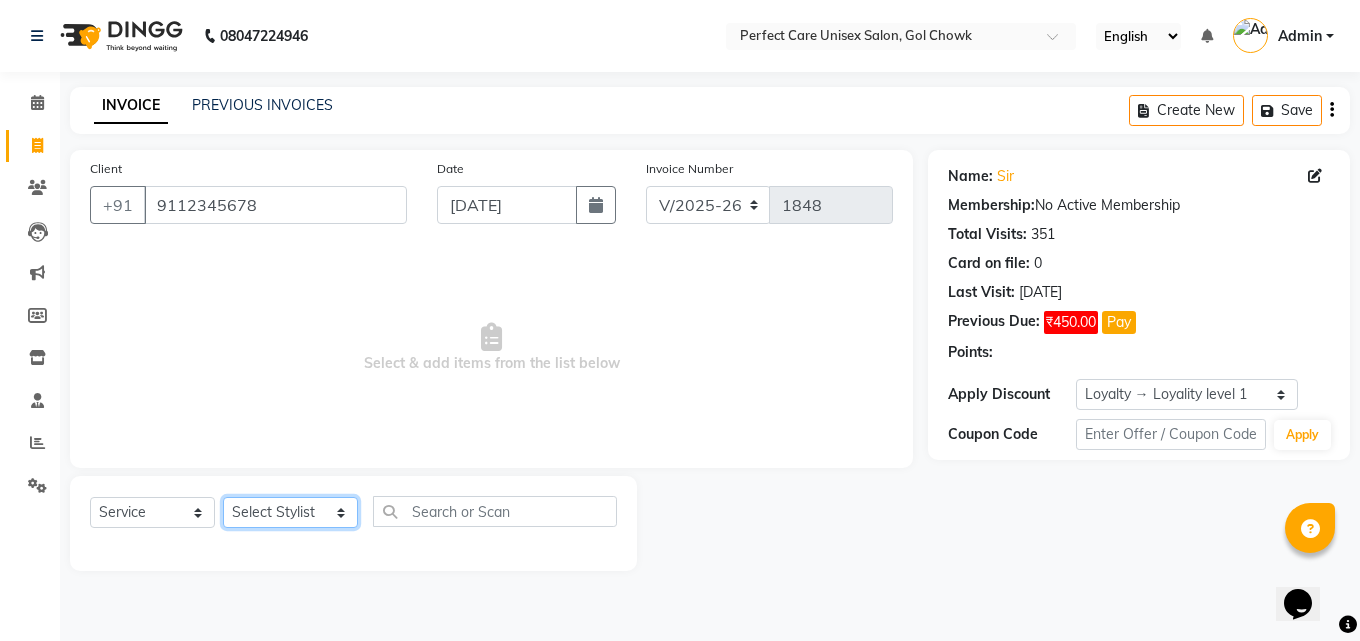 click on "Select Stylist [PERSON_NAME] MISS [PERSON_NAME] MISS [PERSON_NAME]  MISS [PERSON_NAME] [PERSON_NAME] MISS.[PERSON_NAME] MISS.[PERSON_NAME]  MISS [PERSON_NAME]  MISS. USHA [PERSON_NAME] [PERSON_NAME] MR.[PERSON_NAME] MR. [PERSON_NAME]  MR [PERSON_NAME] MR. AVINASH [PERSON_NAME] [PERSON_NAME] [PERSON_NAME] [PERSON_NAME] [PERSON_NAME] MR. [PERSON_NAME] MR.[PERSON_NAME] [PERSON_NAME] MR.[PERSON_NAME] [PERSON_NAME] NONE rashmi" 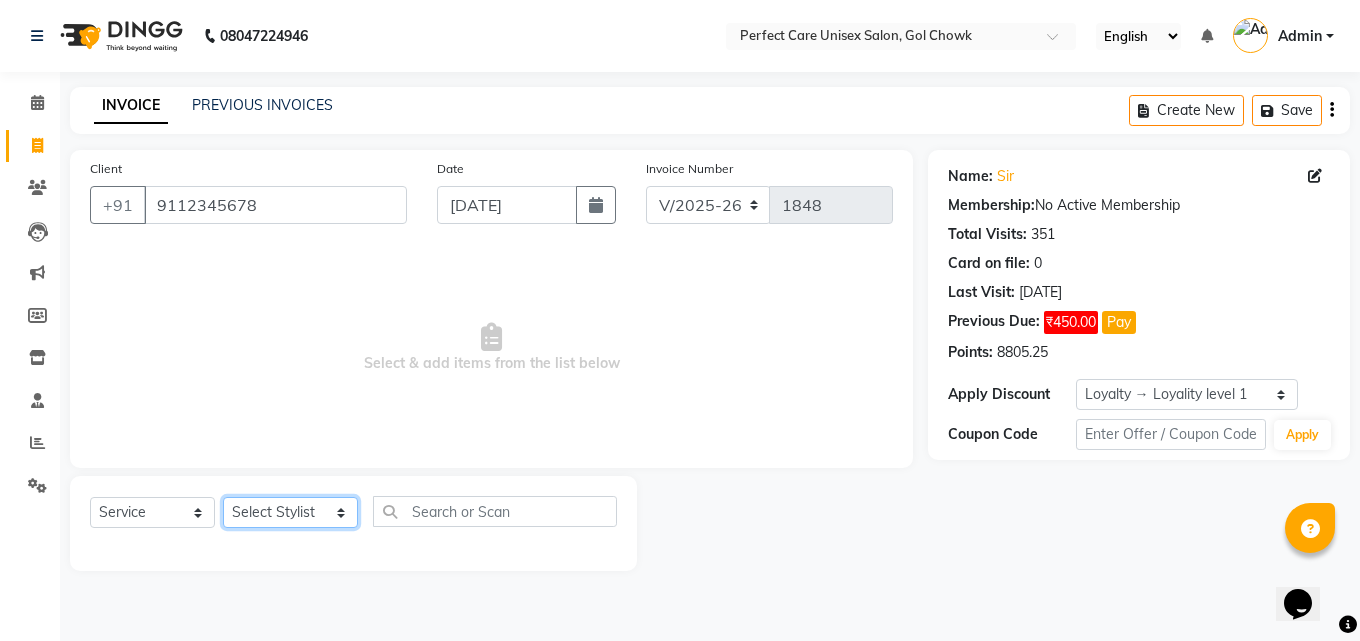 select on "32649" 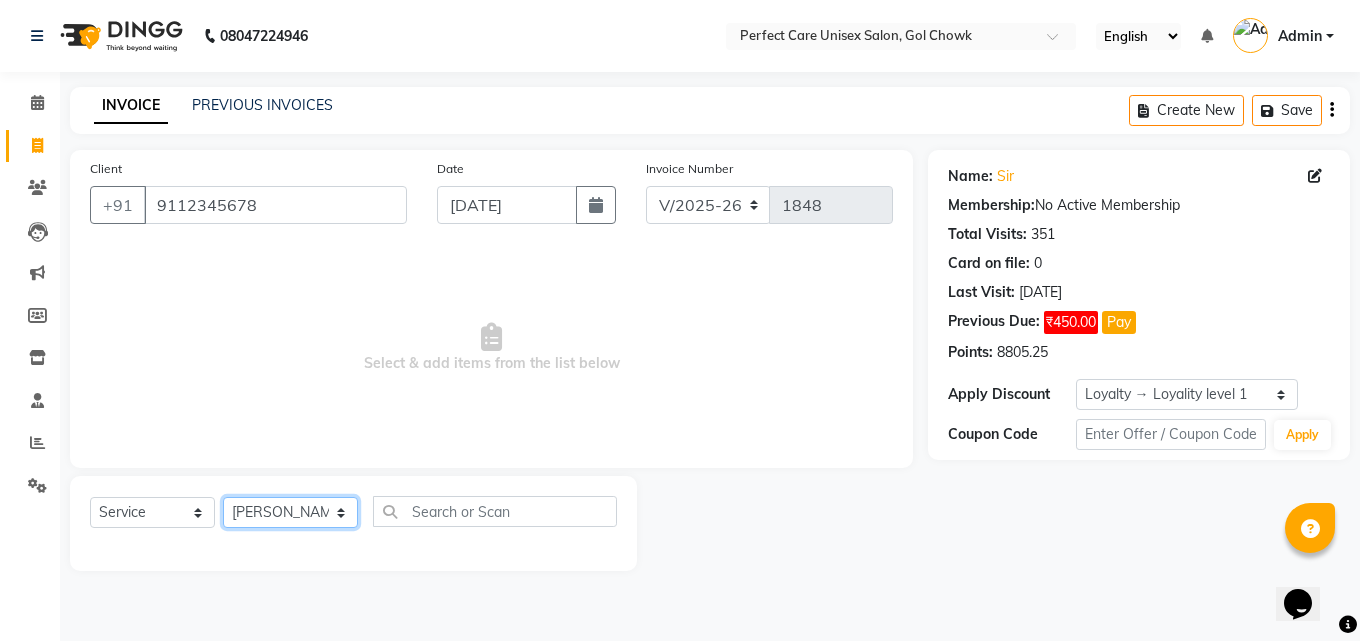 click on "Select Stylist [PERSON_NAME] MISS [PERSON_NAME] MISS [PERSON_NAME]  MISS [PERSON_NAME] [PERSON_NAME] MISS.[PERSON_NAME] MISS.[PERSON_NAME]  MISS [PERSON_NAME]  MISS. USHA [PERSON_NAME] [PERSON_NAME] MR.[PERSON_NAME] MR. [PERSON_NAME]  MR [PERSON_NAME] MR. AVINASH [PERSON_NAME] [PERSON_NAME] [PERSON_NAME] [PERSON_NAME] [PERSON_NAME] MR. [PERSON_NAME] MR.[PERSON_NAME] [PERSON_NAME] MR.[PERSON_NAME] [PERSON_NAME] NONE rashmi" 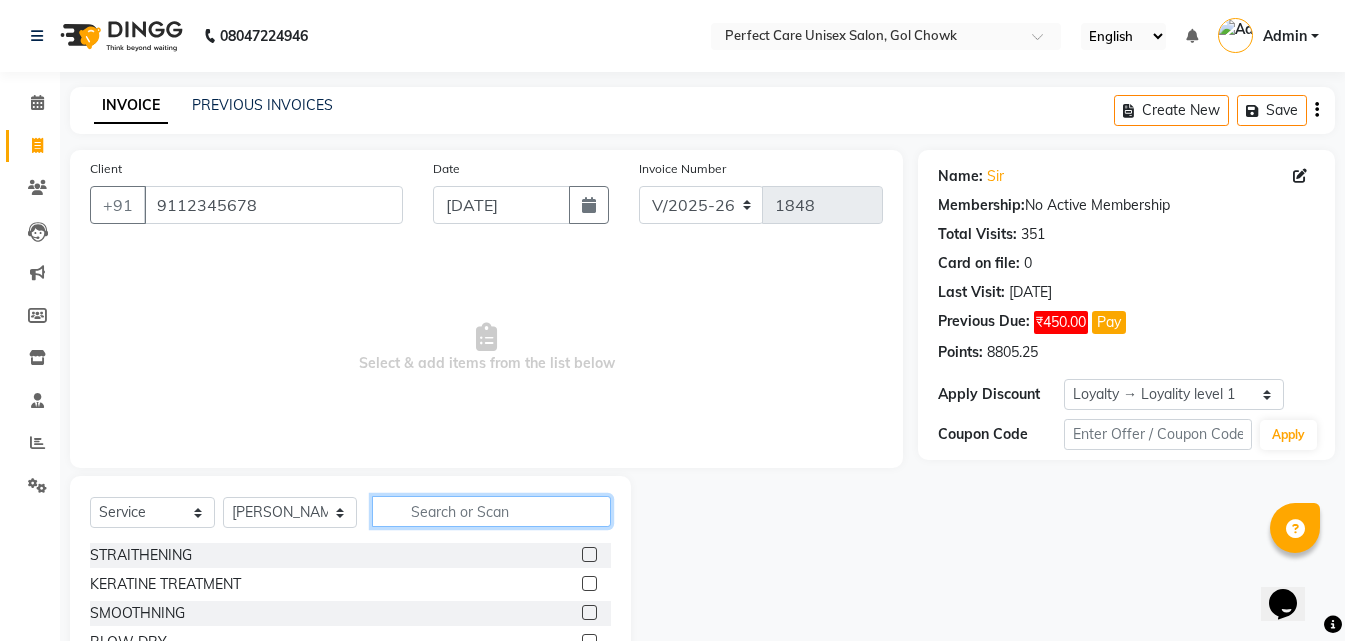 click 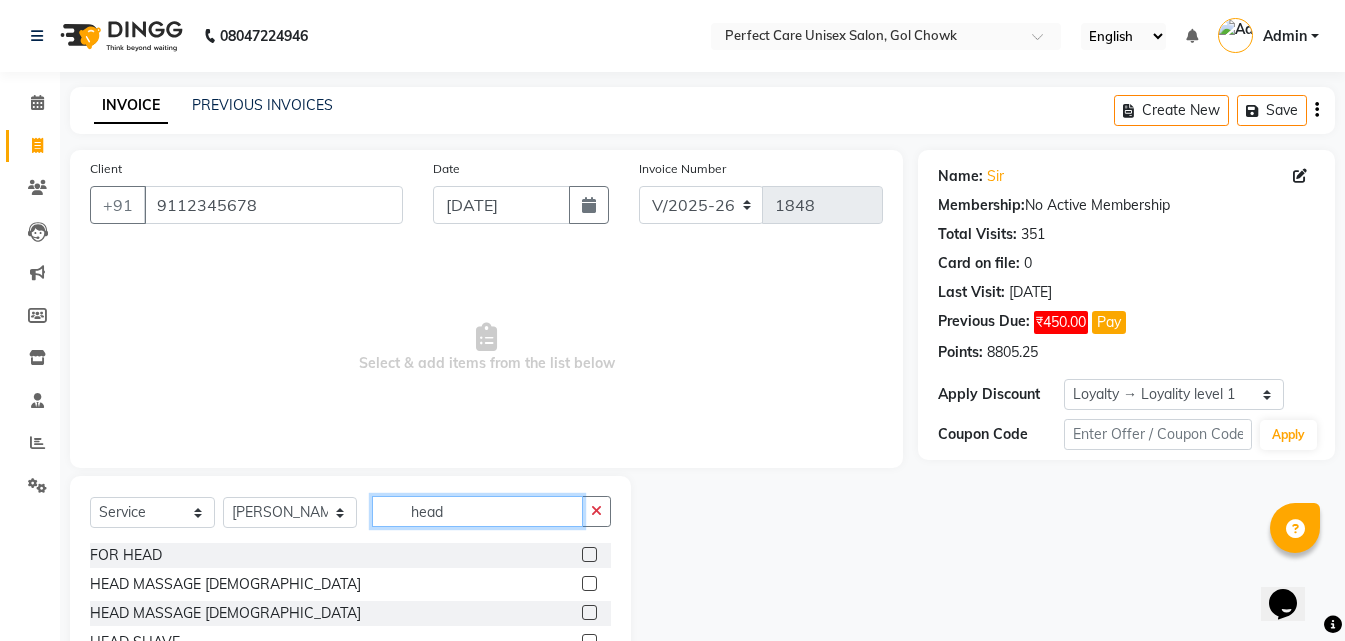 type on "head" 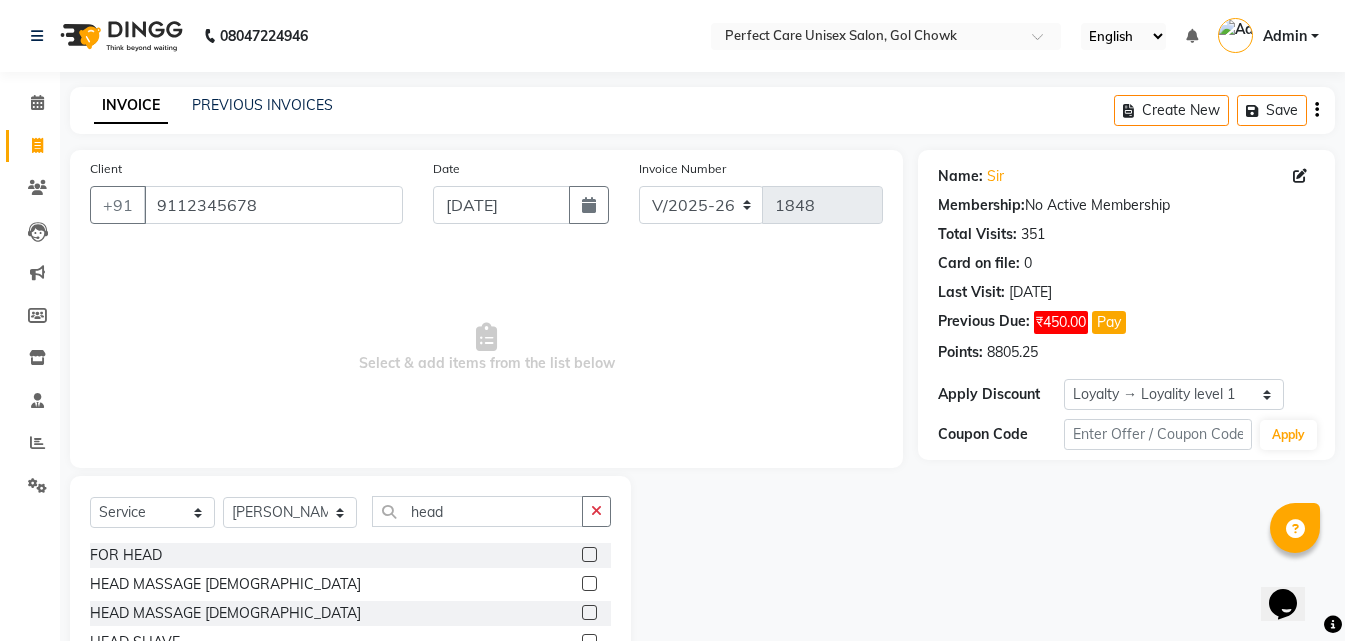 click 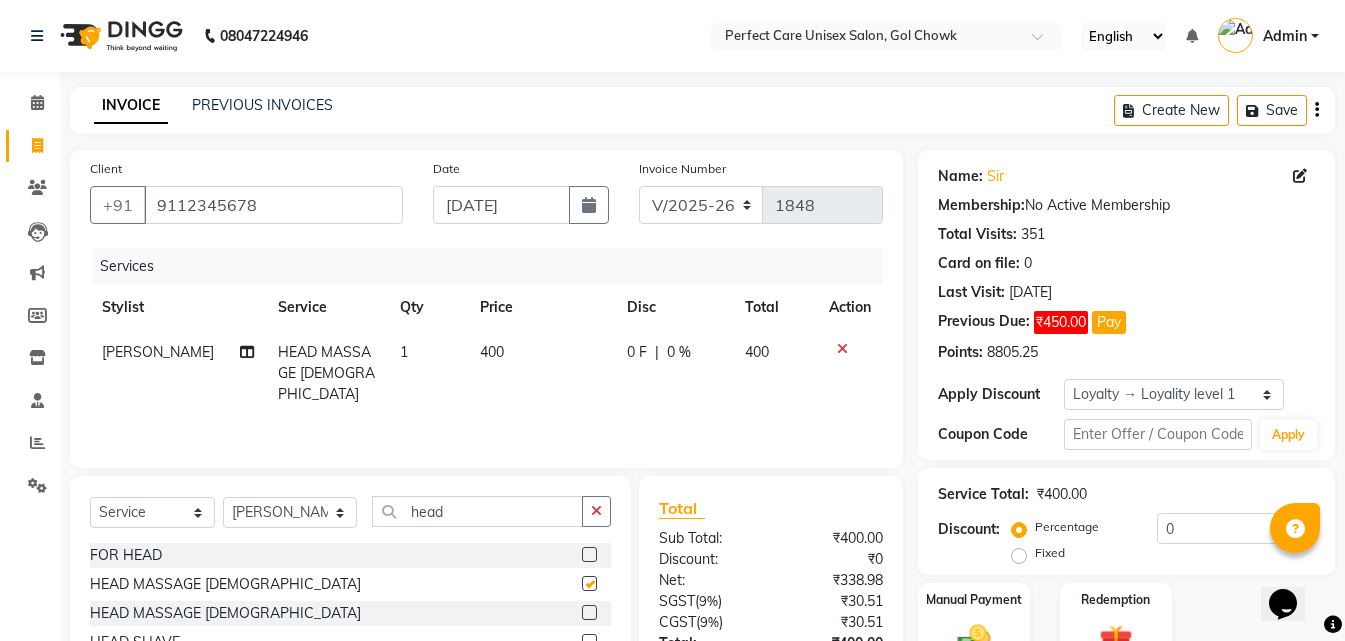 checkbox on "false" 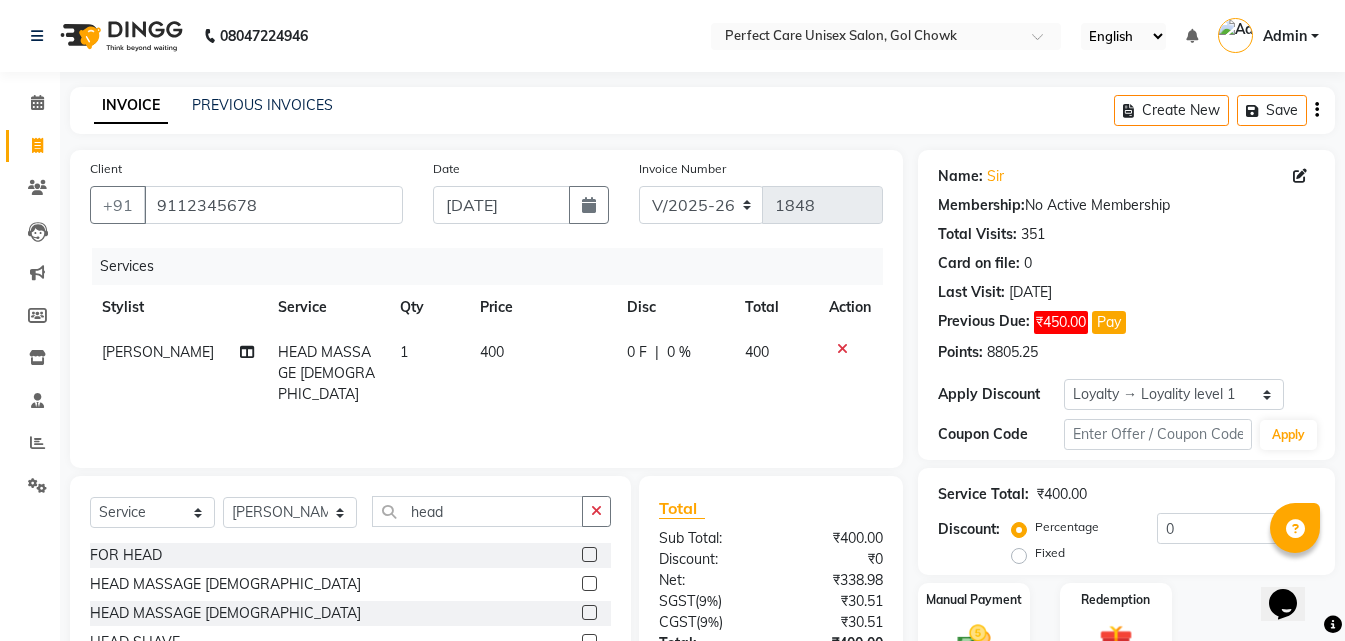 click on "400" 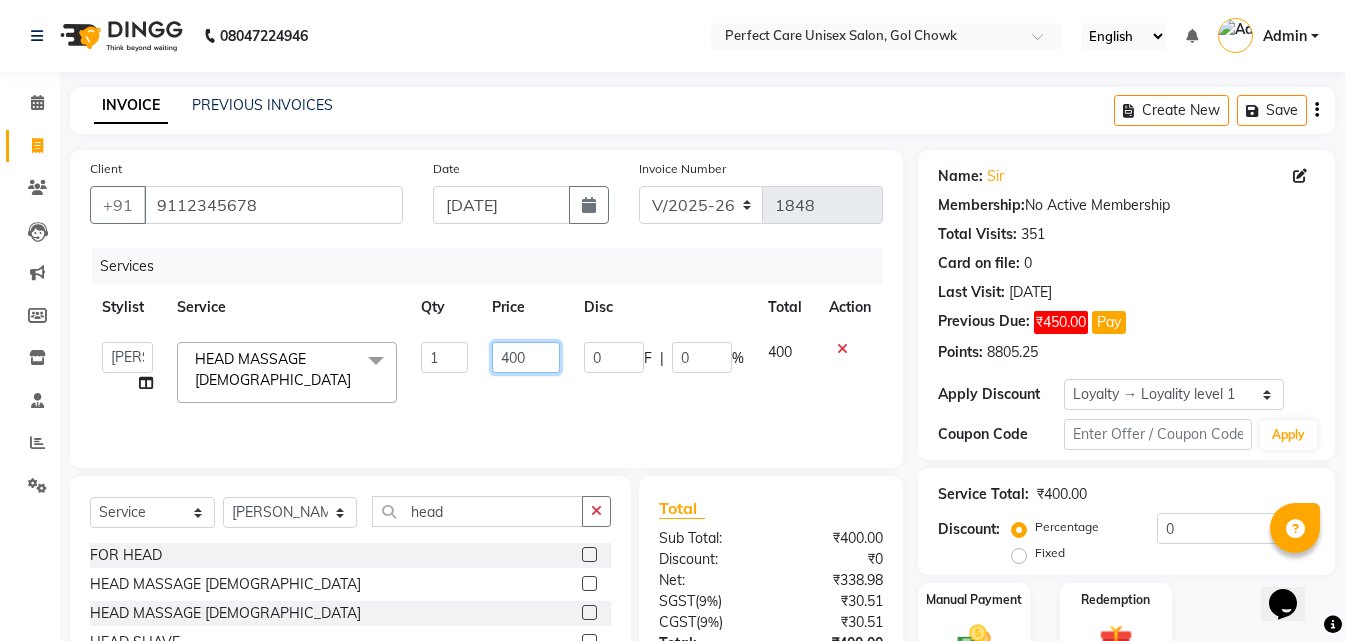 click on "400" 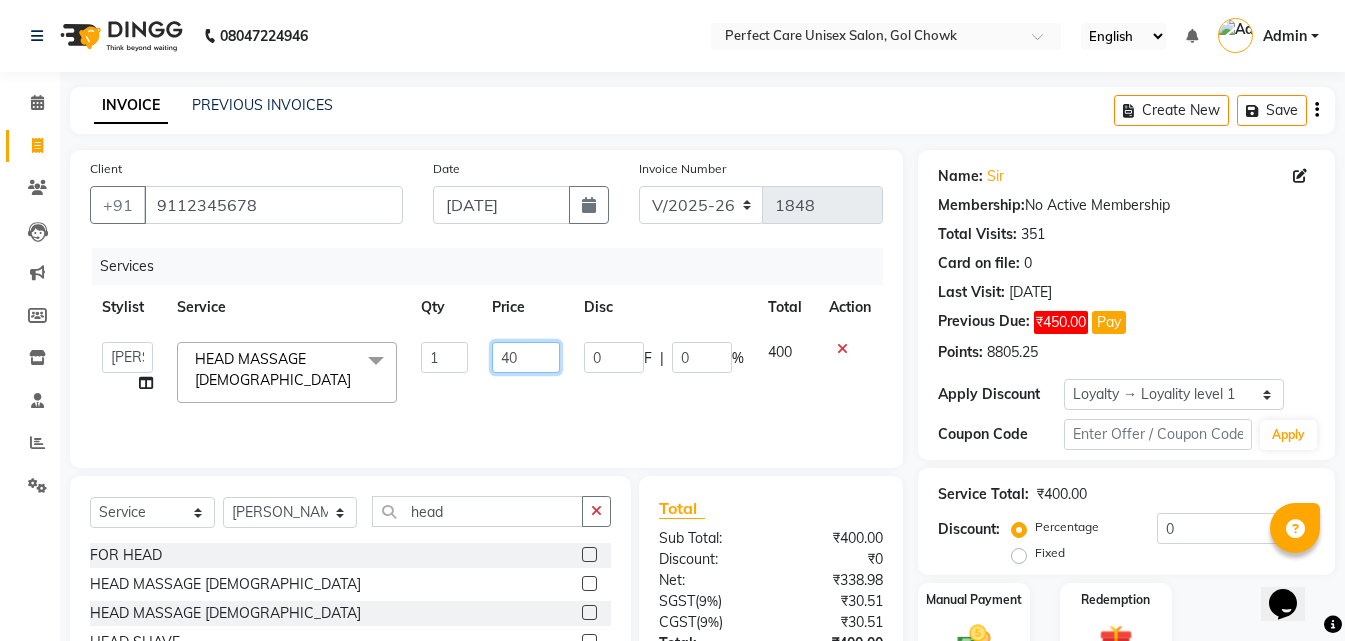 type on "4" 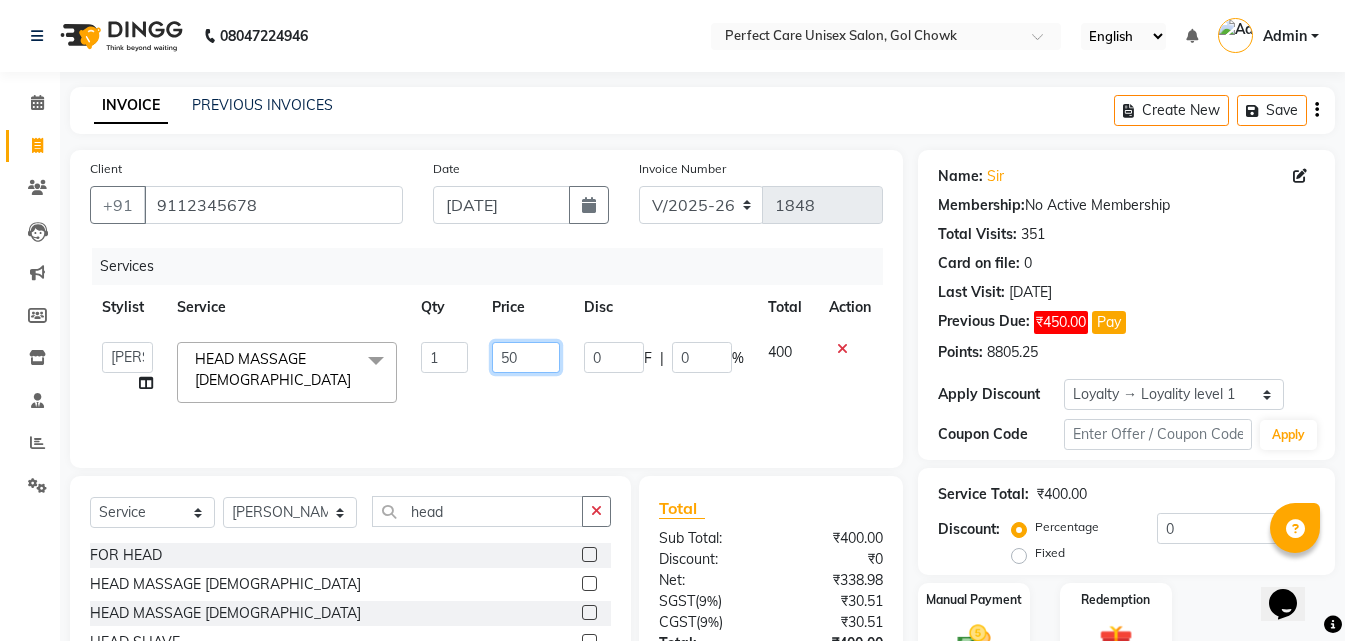 type on "500" 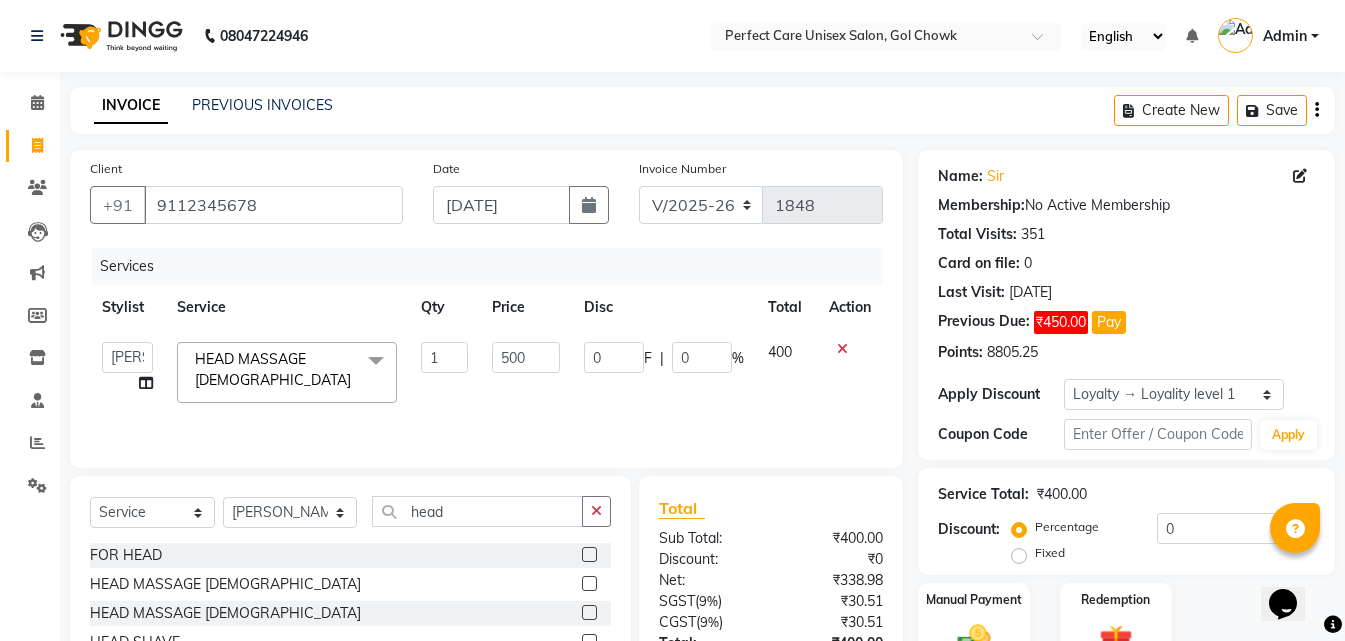 click on "Services Stylist Service Qty Price Disc Total Action  MISS CHANDA   MISS KAYNAT   MISS KRITIKA    MISS PIHU   MISS POOJA   MISS.SHRADDHA   MISS.SHREYA    MISS SUDHA    MISS. USHA   MISS YAMINI   mohbat   MR. AARIF   MR.ANGAD   MR. ARUN    MR ARYAN   MR. AVINASH   MR. FARMAN   MR.KARAN   MR.KASIM   MR. NAUSHAD   MR.NAZIM   MR. SAM   MR.SAMEER   MR.VIKASH   MR.VISHAL   MS RAMCHARAN   NONE   rashmi  HEAD MASSAGE MALE  x STRAITHENING KERATINE TREATMENT  SMOOTHNING BLOW DRY HiGHLIGHTS  PER STREAK( 300 ) MENS HAIR COLOUR  MENS BEARD COLOUR  ROOT TOUCHUP FEMALE FULL HAND  CHOCLATE WAX FULL LEG CHOCLATE WAX UNDERARMS CHOCLATE WAX FULL HAND NORMAL WAX UNDERARMS NORMAL WAX FULL LEG NORMAL WAX FULL HAND RICA WAX FULL LEG RICA WAX EYE BROWS  UPPER LIP FOR HEAD  CHIN SIDE LOCK NORMAL WAX SIDE LOCK THREAD SIDE LOCK RICA WAX  HAIR SPA HAIR IRONING  FEMALE HAIR WASH  FEMALE HAIR DO  NOSE WAX HAIR CUT FEMALE TOUCH-UP FACIAL BLEACH BODY POLISH BEARD STYLING GLOBAL COLOR B WAXING HALF LEG RICA WAX UNDERARMS RICA WAX OXY BLEACH" 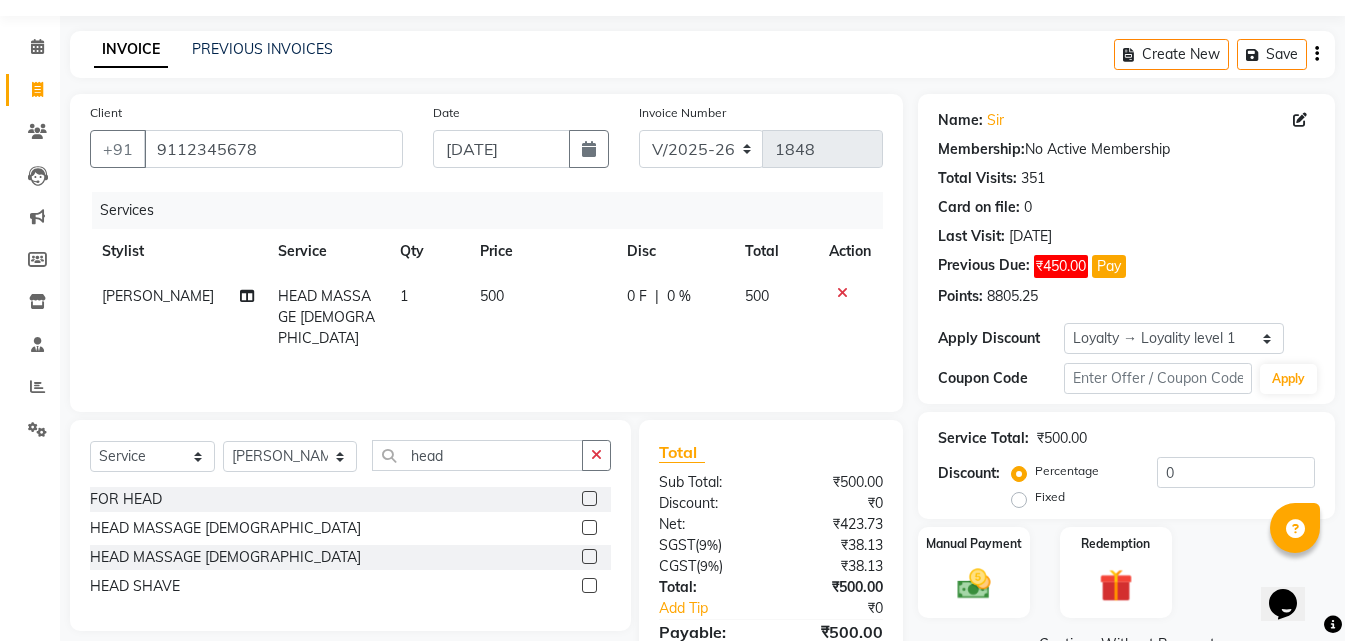 scroll, scrollTop: 159, scrollLeft: 0, axis: vertical 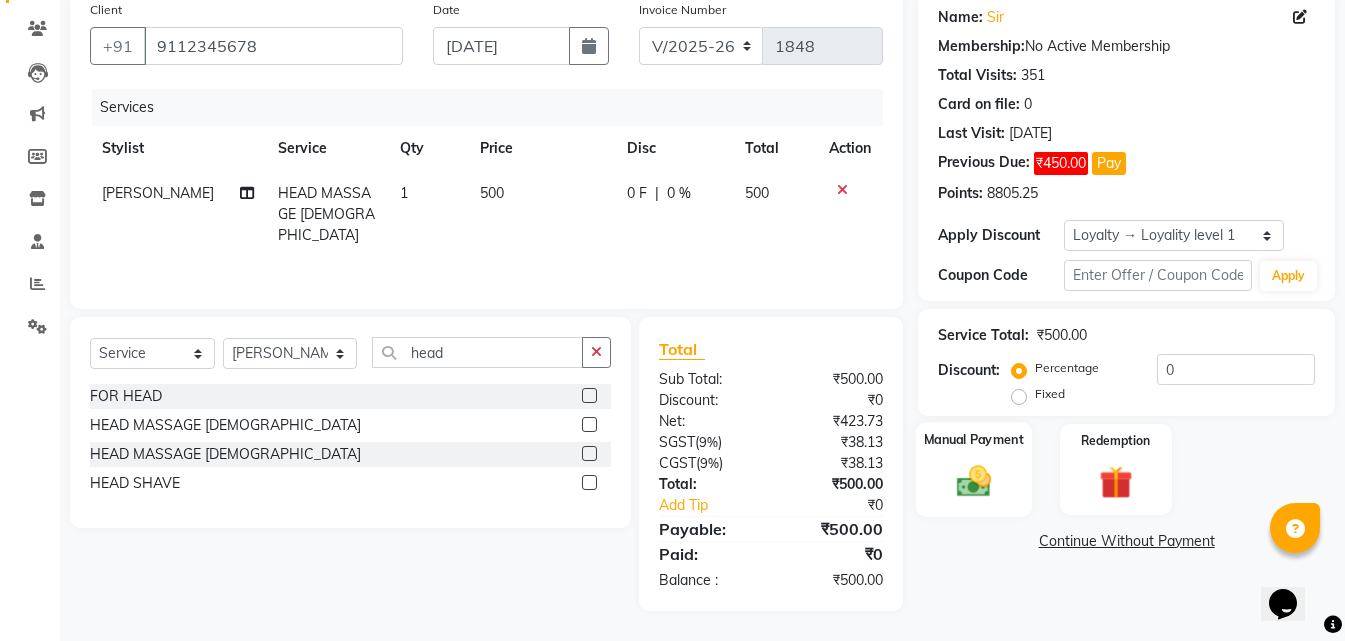 click on "Manual Payment" 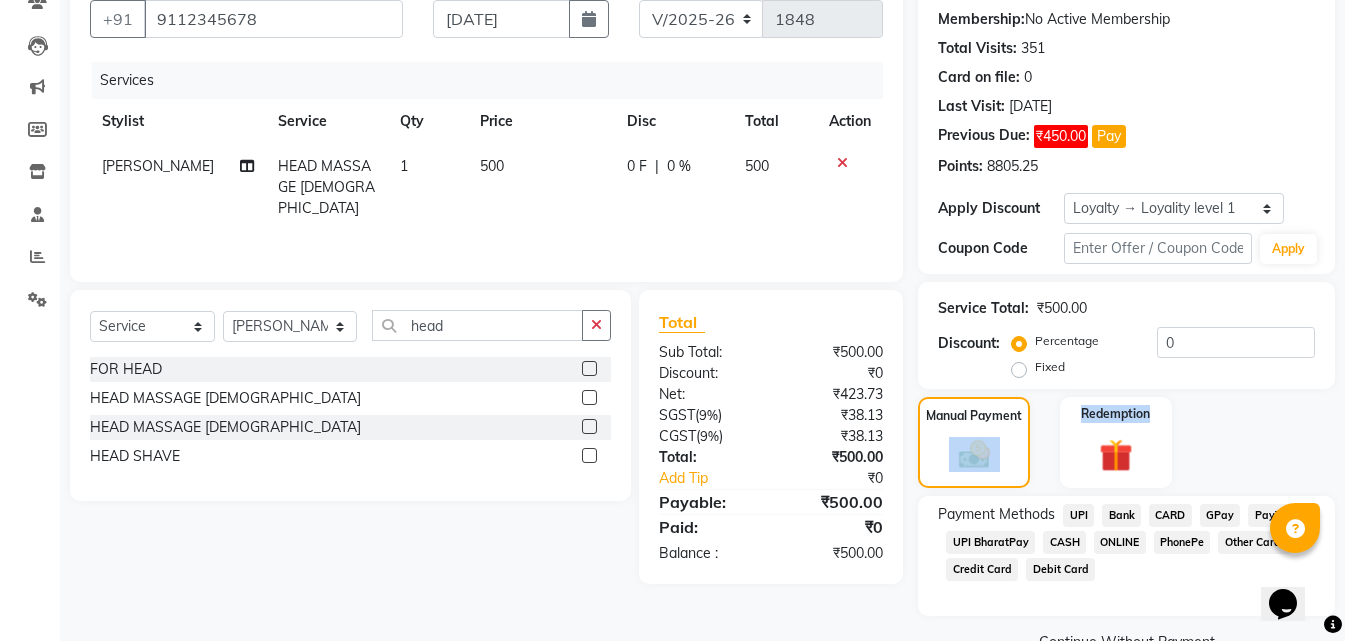 scroll, scrollTop: 232, scrollLeft: 0, axis: vertical 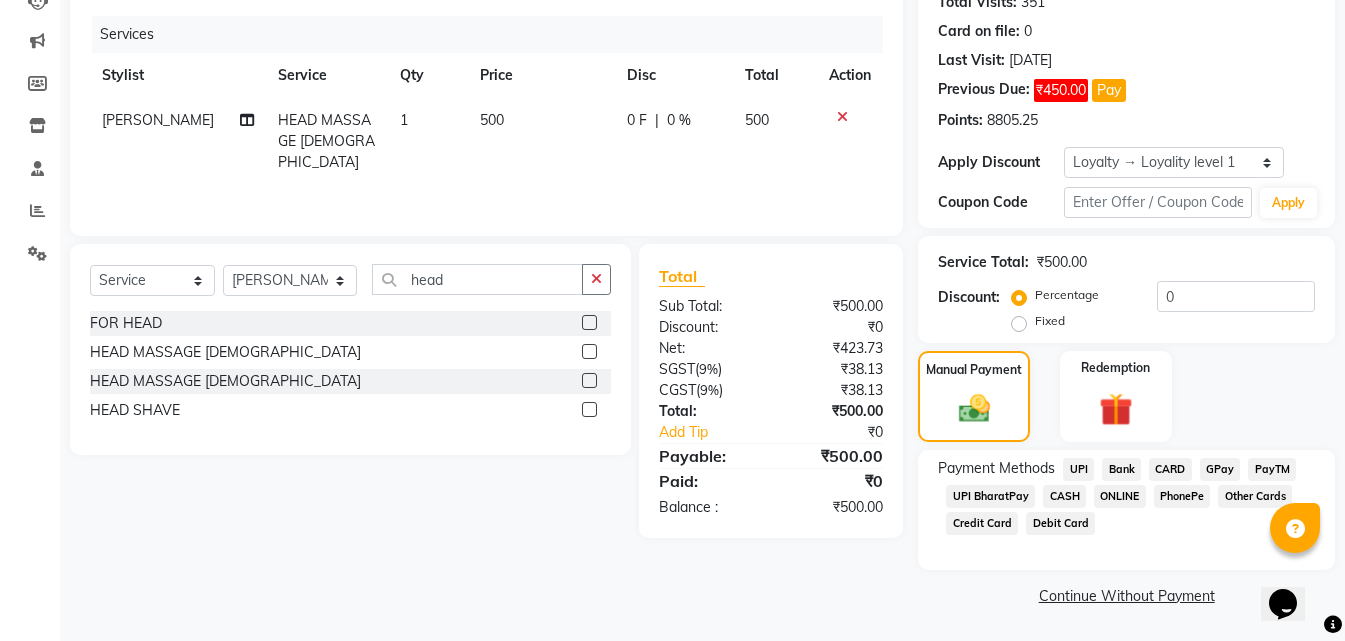 click on "CASH" 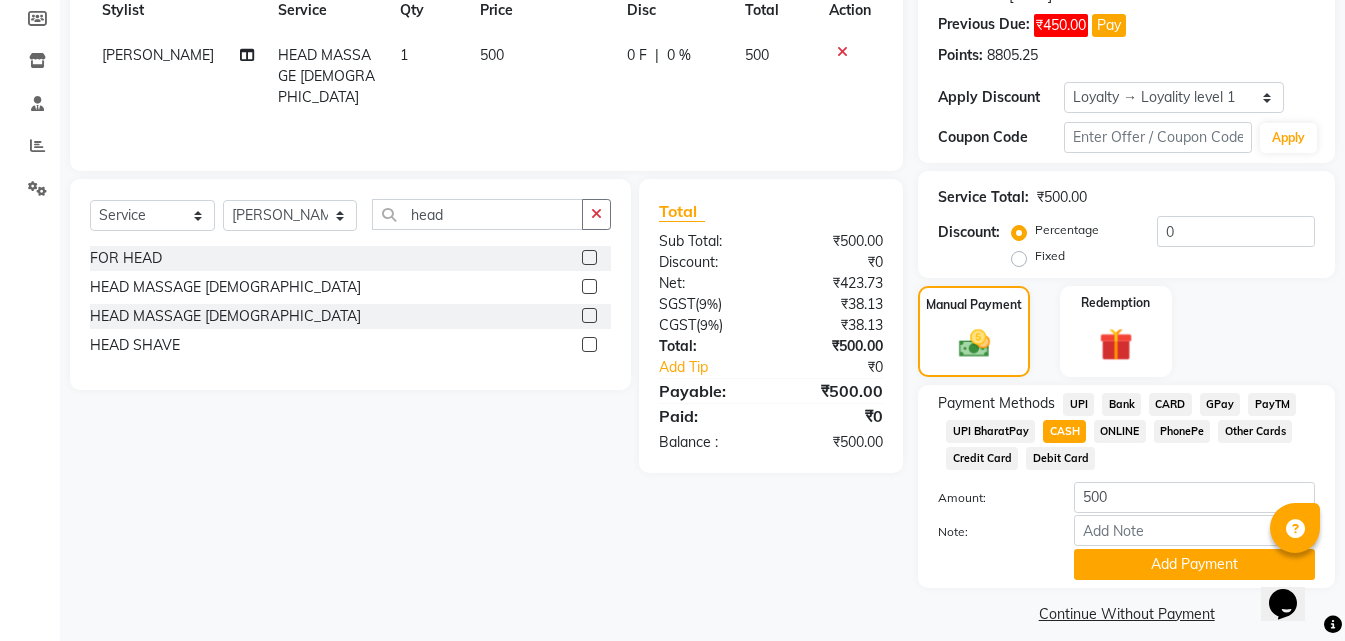 scroll, scrollTop: 315, scrollLeft: 0, axis: vertical 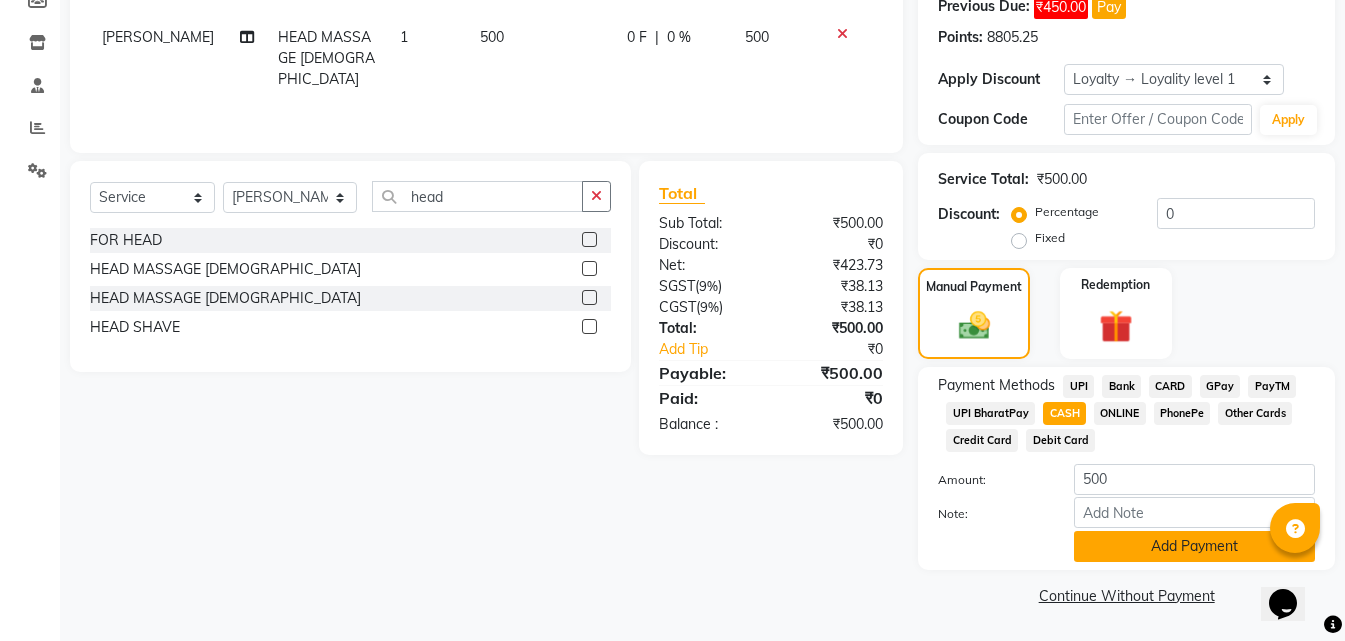 click on "Add Payment" 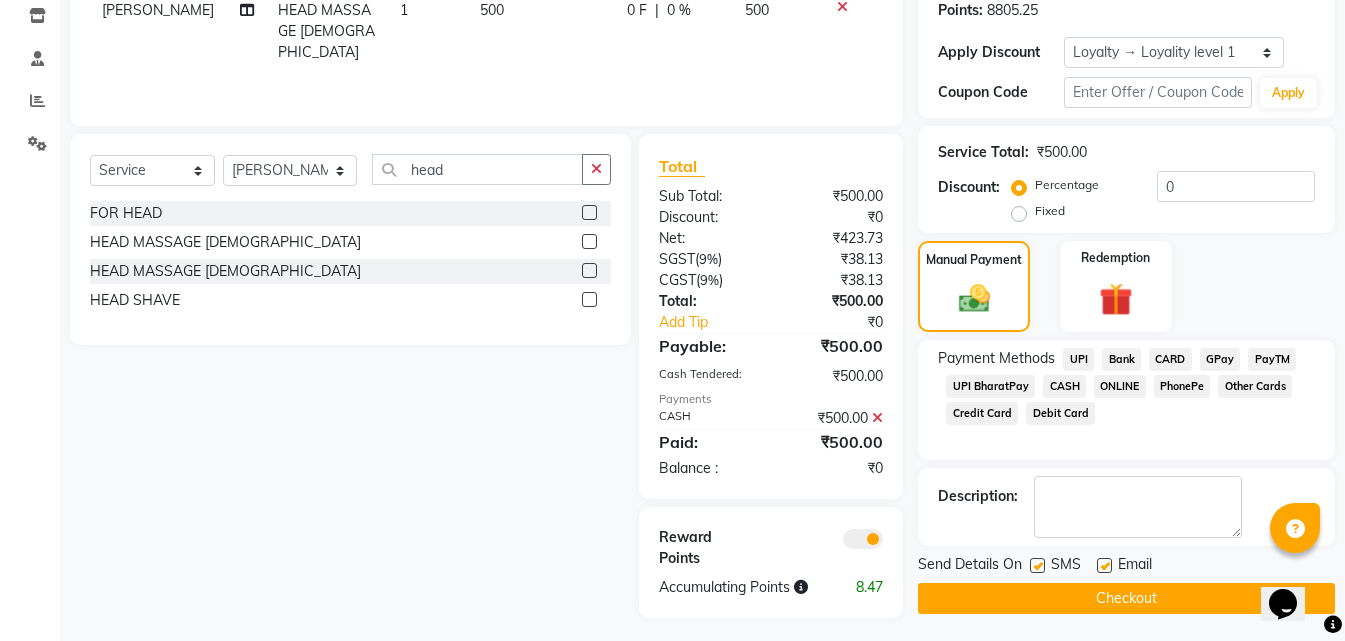 scroll, scrollTop: 349, scrollLeft: 0, axis: vertical 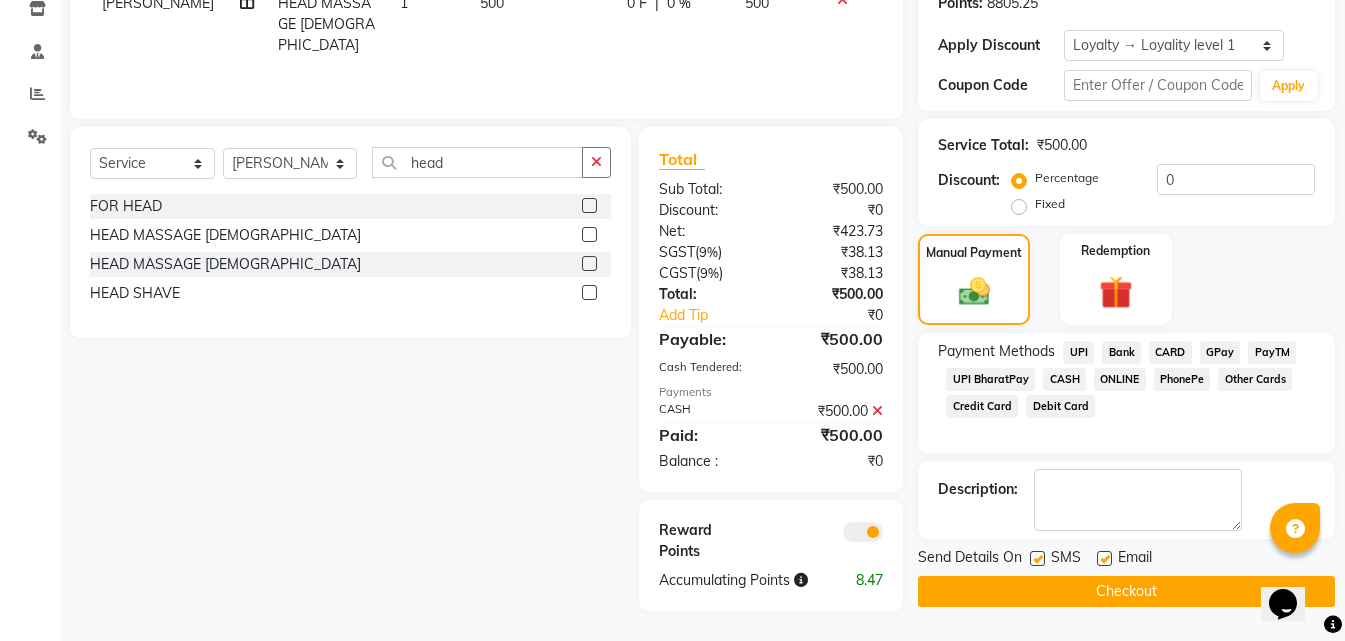 click on "Checkout" 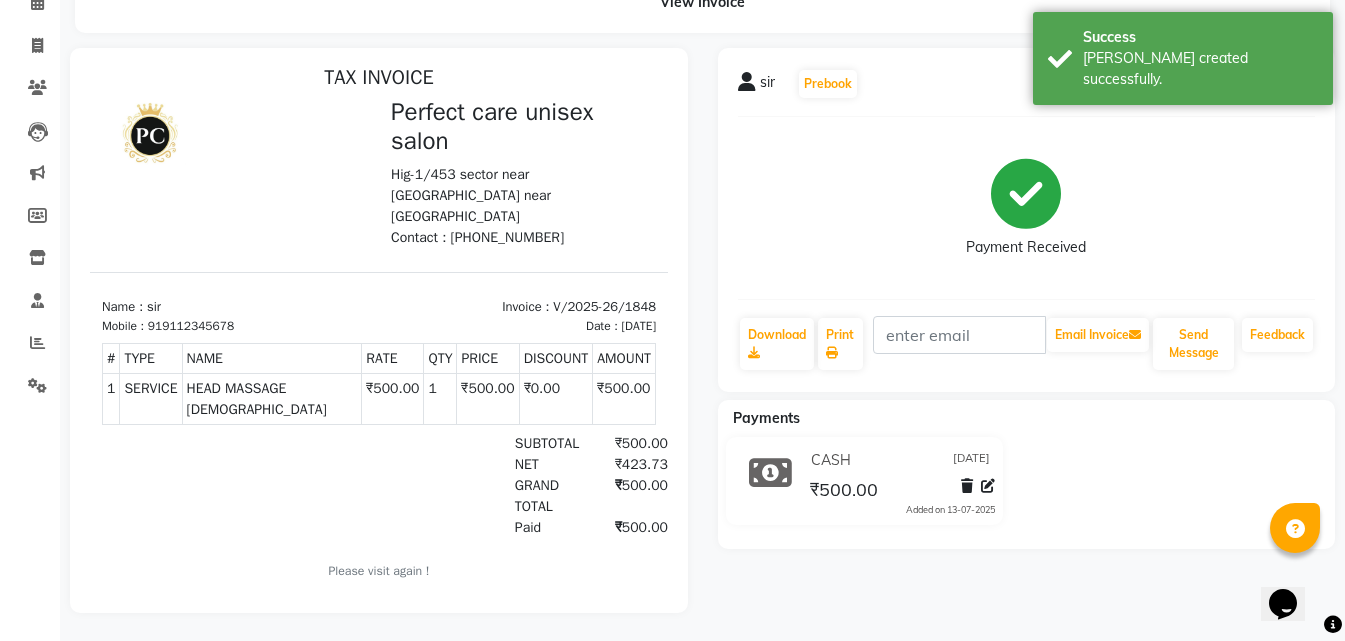 scroll, scrollTop: 0, scrollLeft: 0, axis: both 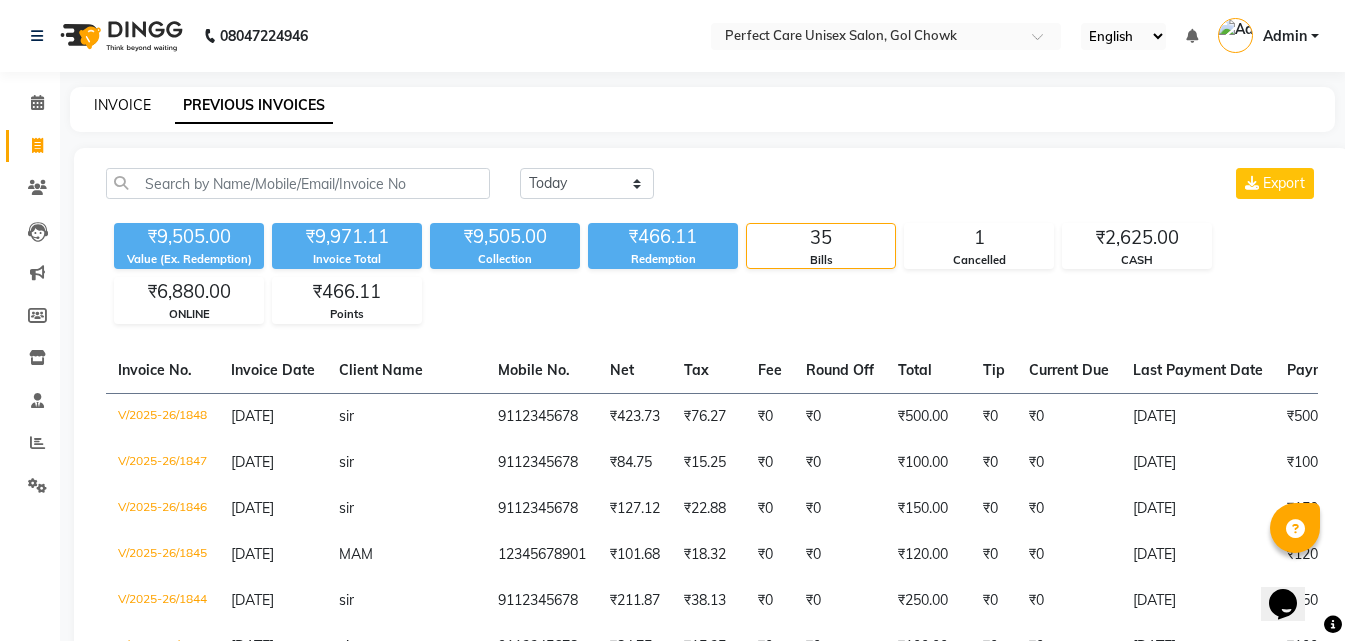 click on "INVOICE" 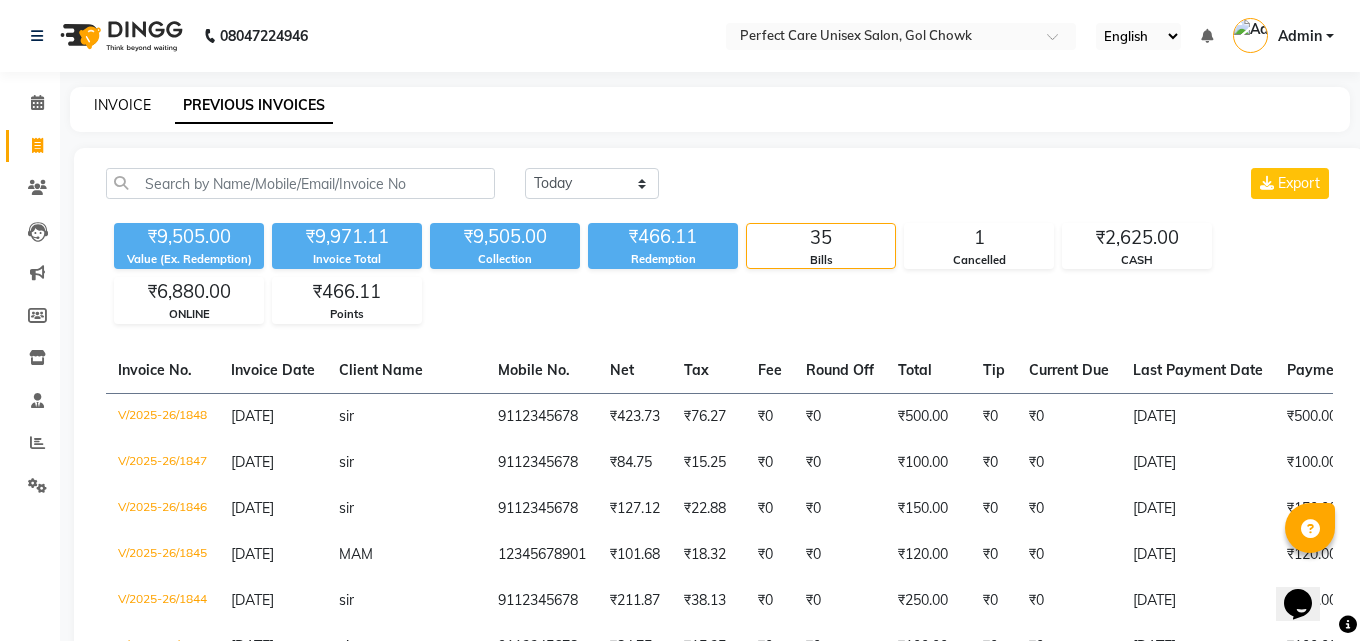 select on "4751" 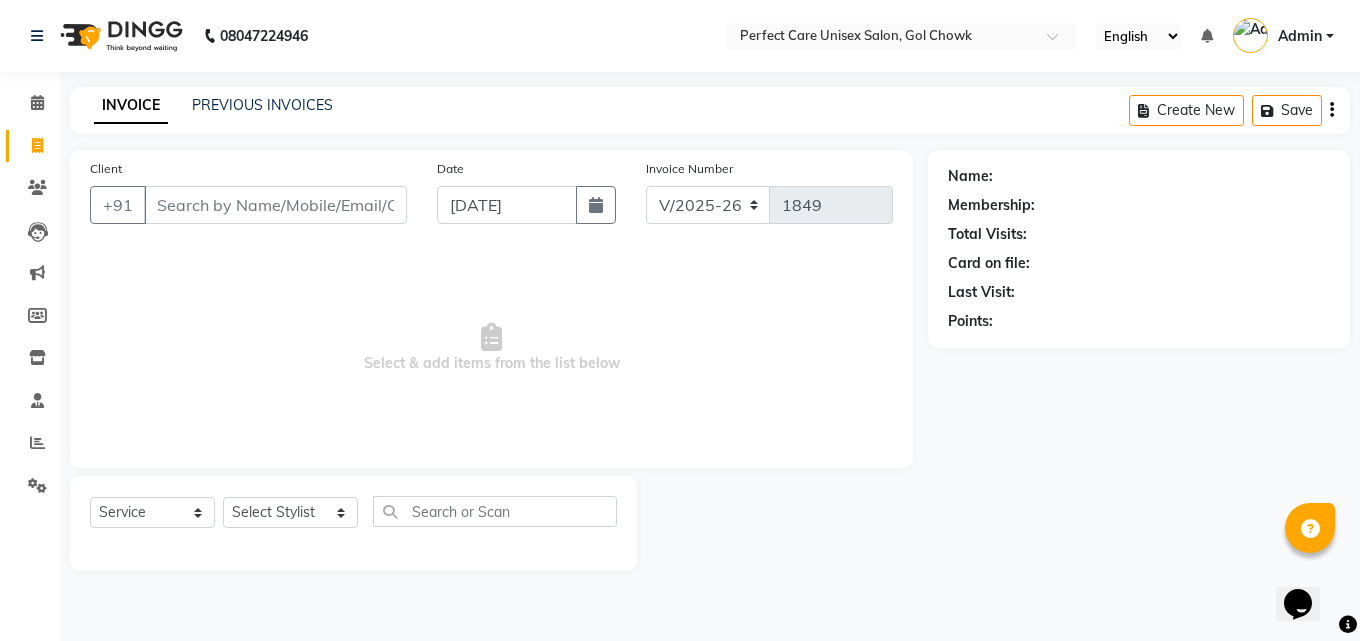 drag, startPoint x: 133, startPoint y: 107, endPoint x: 783, endPoint y: 377, distance: 703.84656 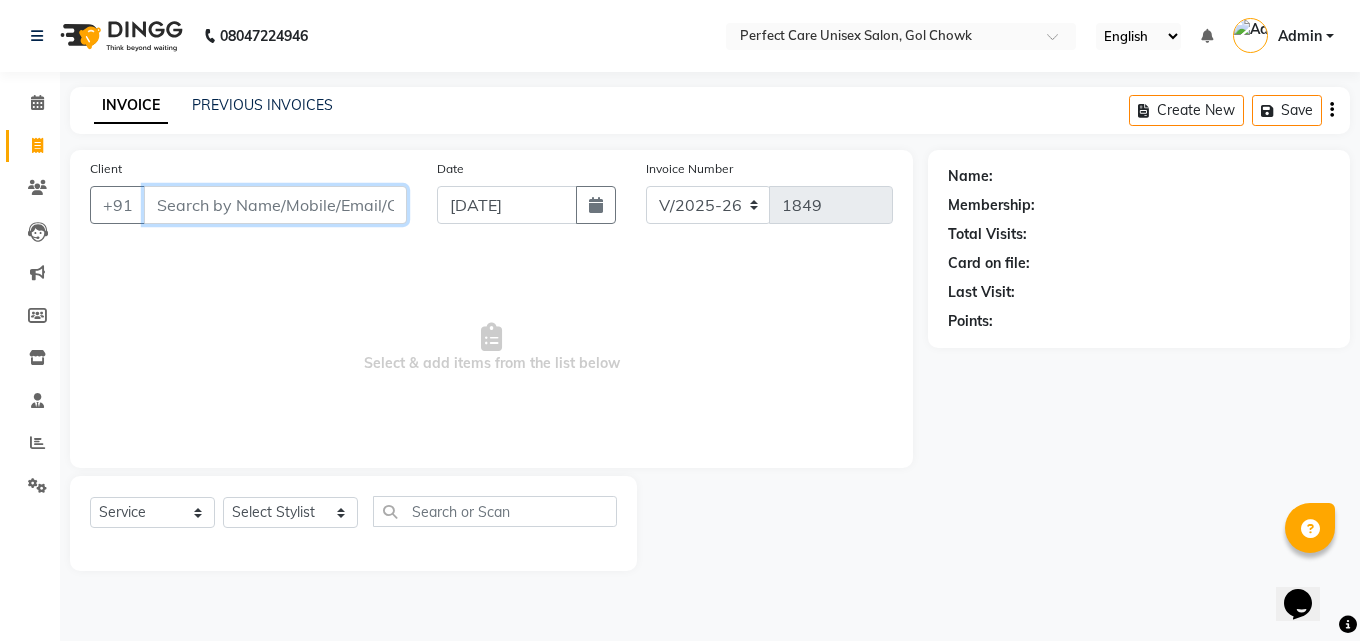 click on "Client" at bounding box center (275, 205) 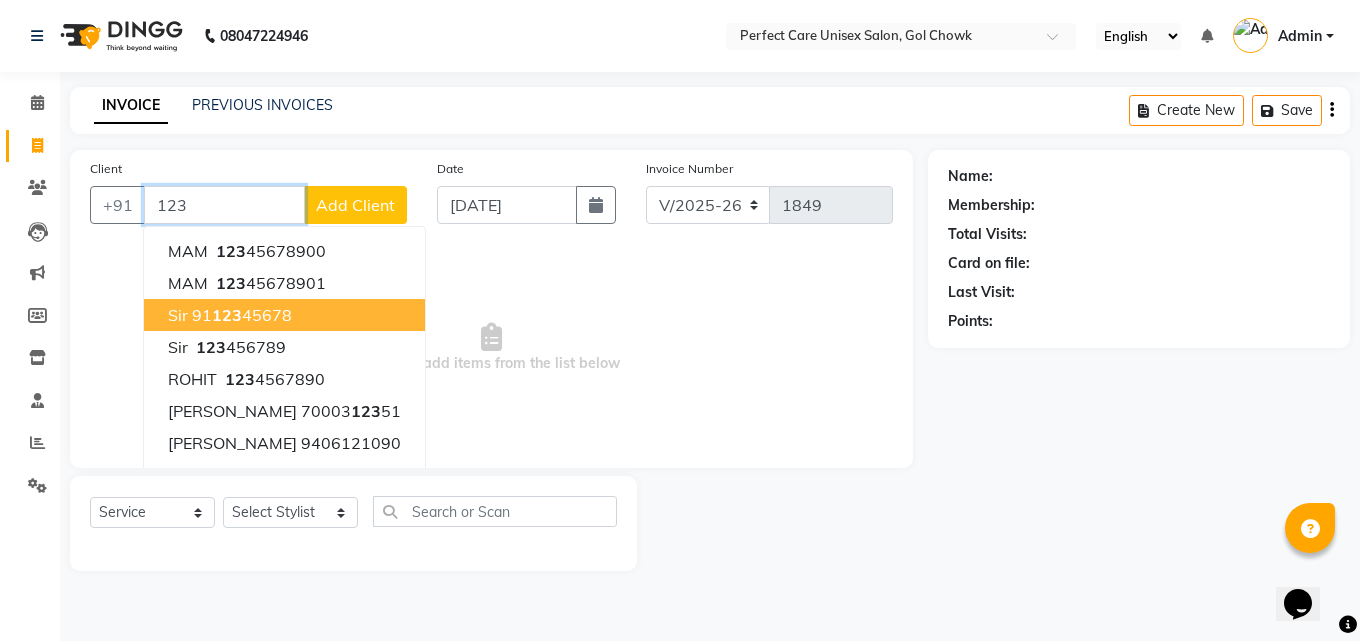 click on "sir  91 123 45678" at bounding box center (284, 315) 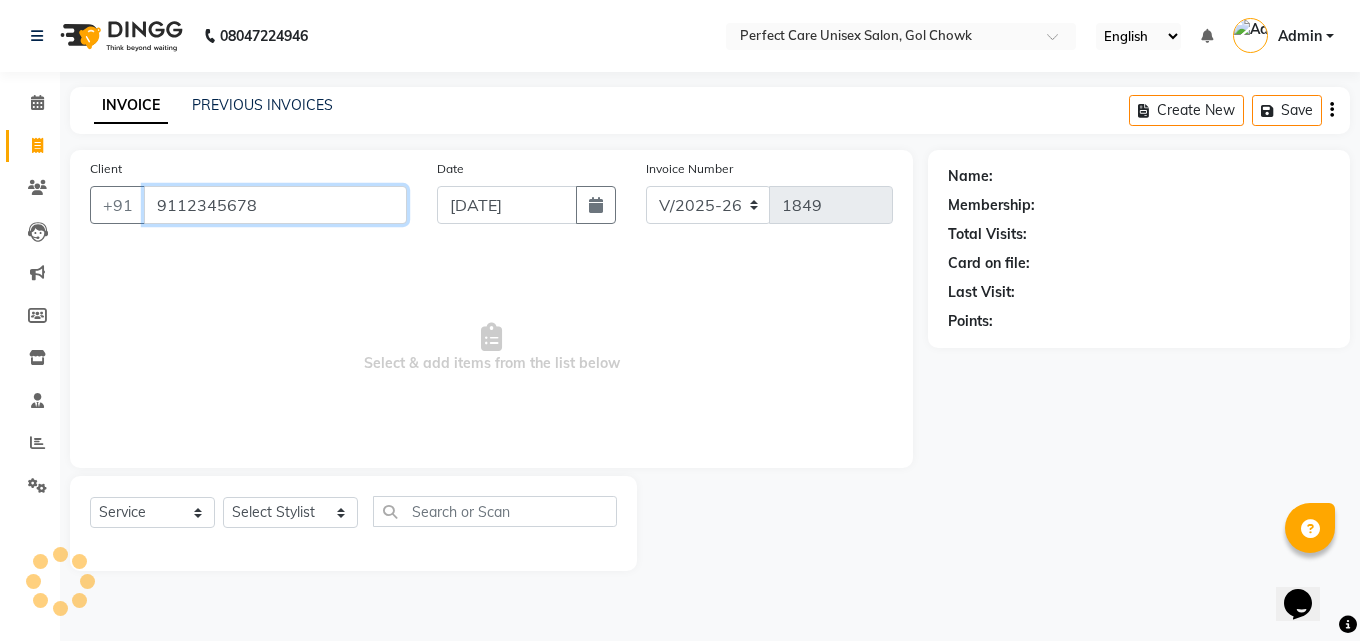 type on "9112345678" 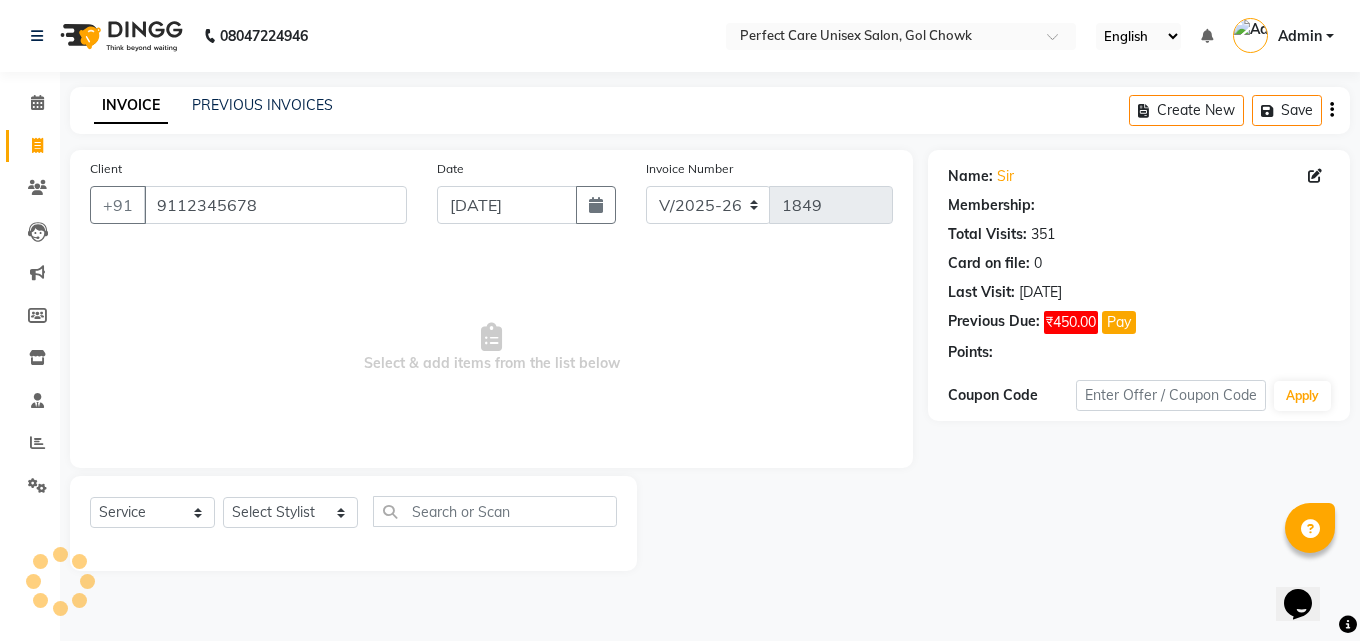 select on "1: Object" 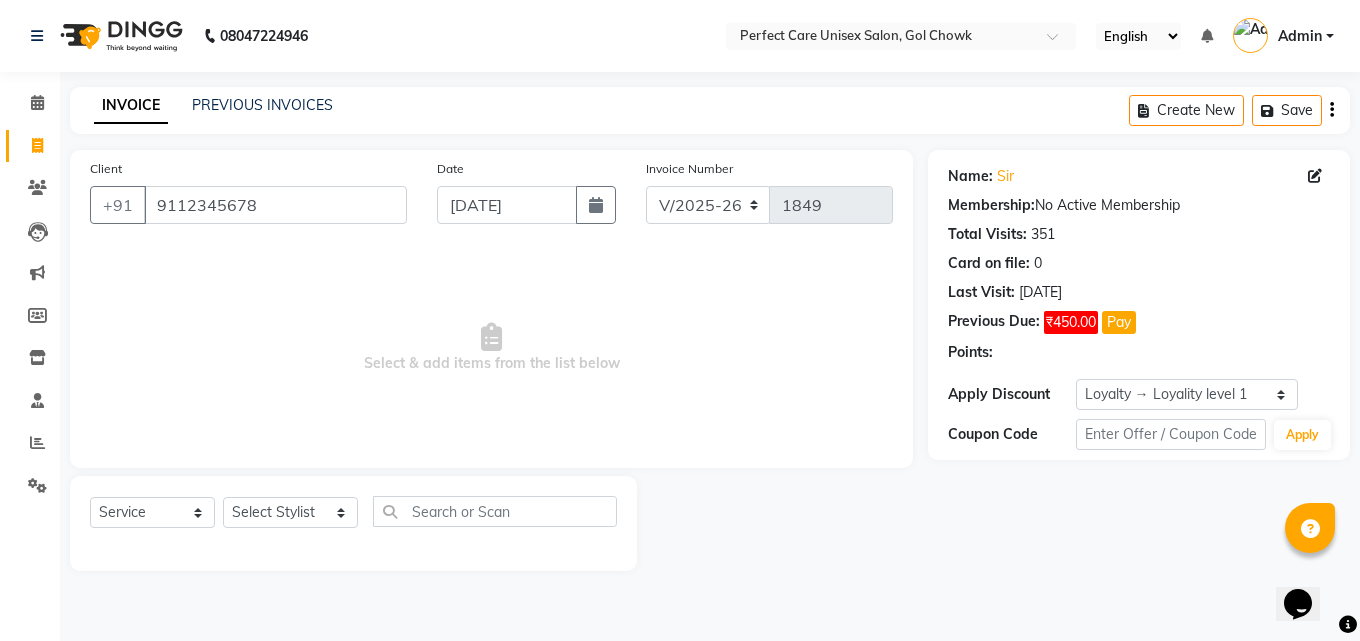 drag, startPoint x: 304, startPoint y: 322, endPoint x: 691, endPoint y: 386, distance: 392.2563 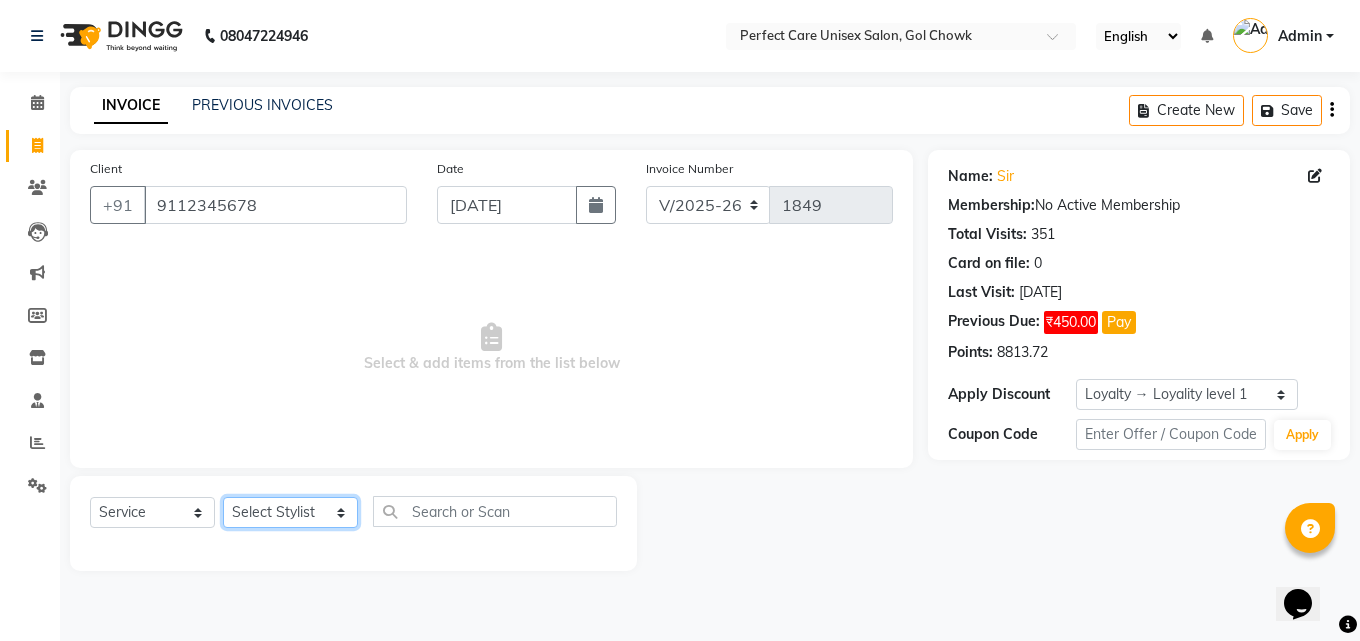 click on "Select Stylist [PERSON_NAME] MISS [PERSON_NAME] MISS [PERSON_NAME]  MISS [PERSON_NAME] [PERSON_NAME] MISS.[PERSON_NAME] MISS.[PERSON_NAME]  MISS [PERSON_NAME]  MISS. USHA [PERSON_NAME] [PERSON_NAME] MR.[PERSON_NAME] MR. [PERSON_NAME]  MR [PERSON_NAME] MR. AVINASH [PERSON_NAME] [PERSON_NAME] [PERSON_NAME] [PERSON_NAME] [PERSON_NAME] MR. [PERSON_NAME] MR.[PERSON_NAME] [PERSON_NAME] MR.[PERSON_NAME] [PERSON_NAME] NONE rashmi" 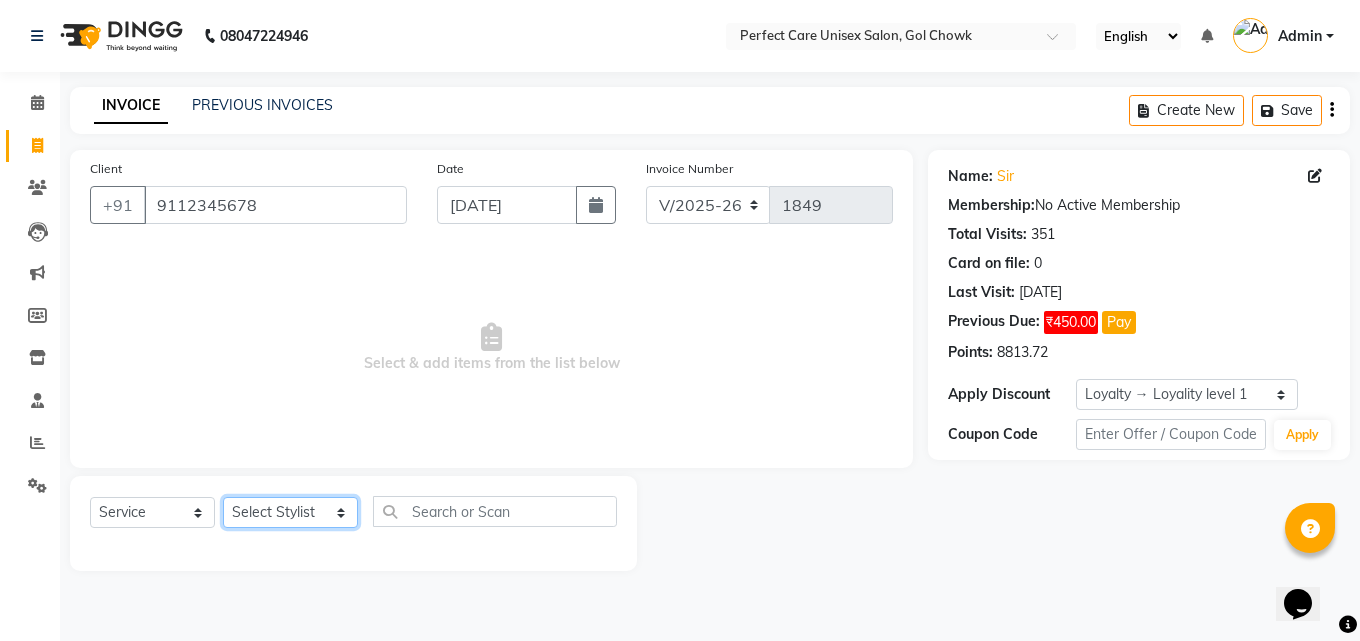 select on "28404" 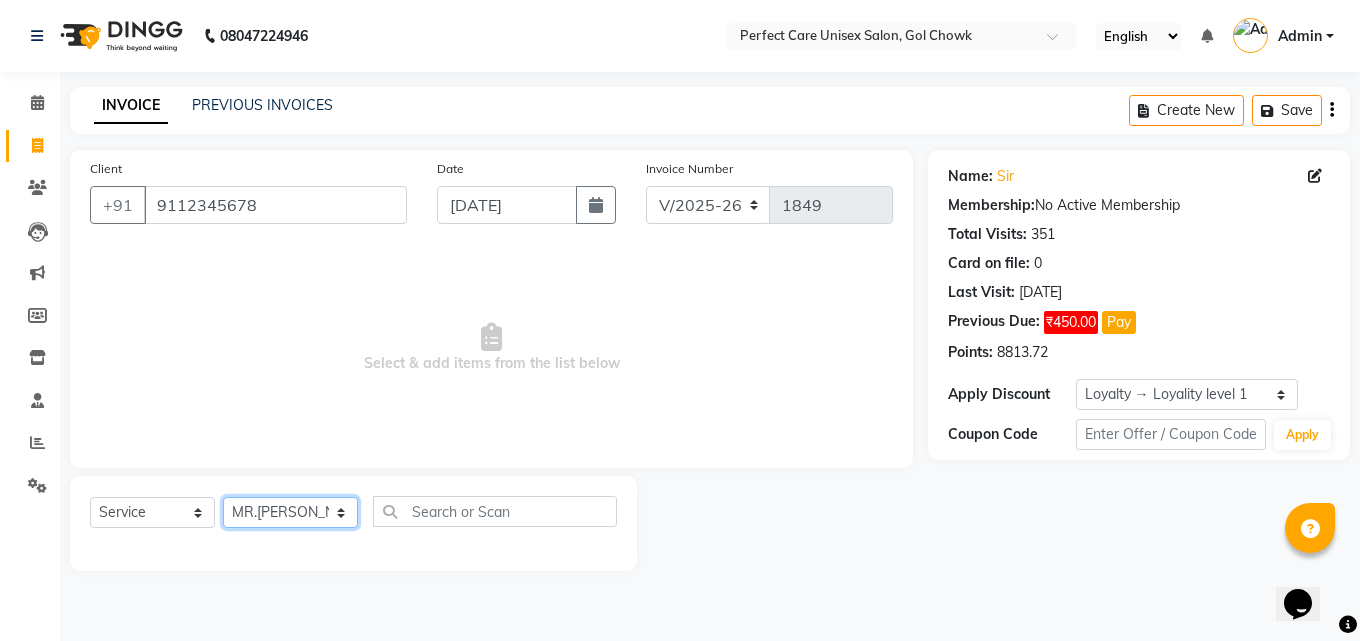 click on "Select Stylist [PERSON_NAME] MISS [PERSON_NAME] MISS [PERSON_NAME]  MISS [PERSON_NAME] [PERSON_NAME] MISS.[PERSON_NAME] MISS.[PERSON_NAME]  MISS [PERSON_NAME]  MISS. USHA [PERSON_NAME] [PERSON_NAME] MR.[PERSON_NAME] MR. [PERSON_NAME]  MR [PERSON_NAME] MR. AVINASH [PERSON_NAME] [PERSON_NAME] [PERSON_NAME] [PERSON_NAME] [PERSON_NAME] MR. [PERSON_NAME] MR.[PERSON_NAME] [PERSON_NAME] MR.[PERSON_NAME] [PERSON_NAME] NONE rashmi" 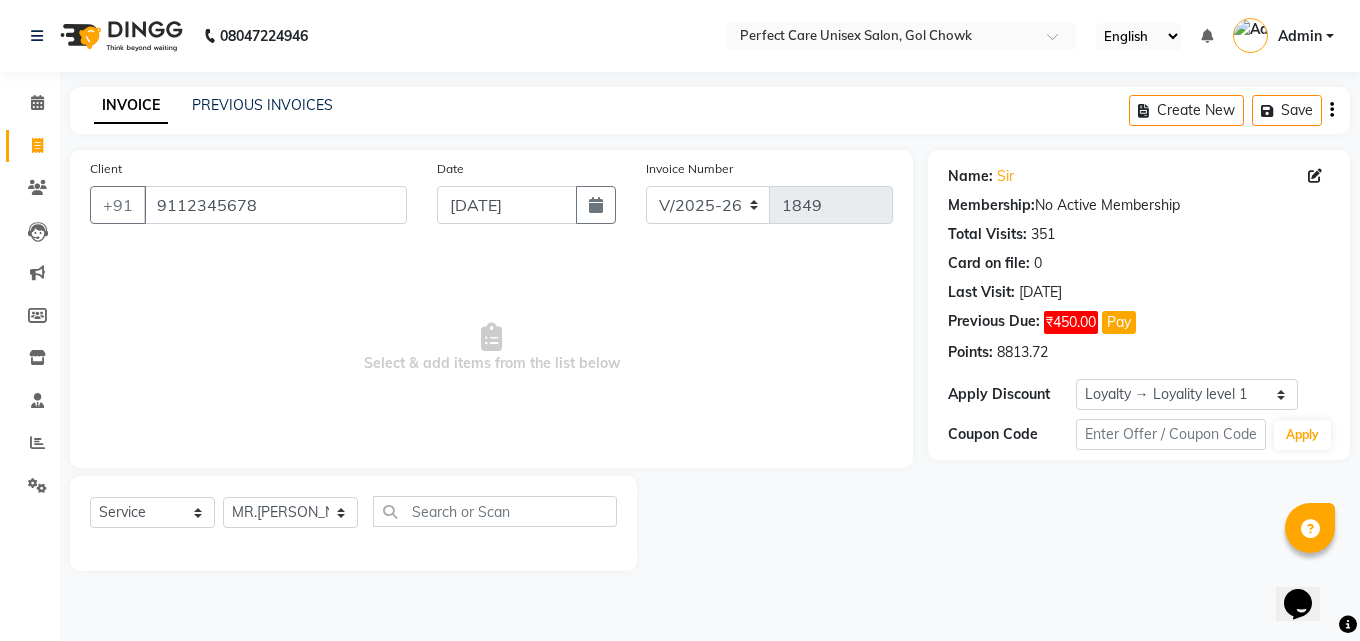 click on "Select & add items from the list below" at bounding box center (491, 348) 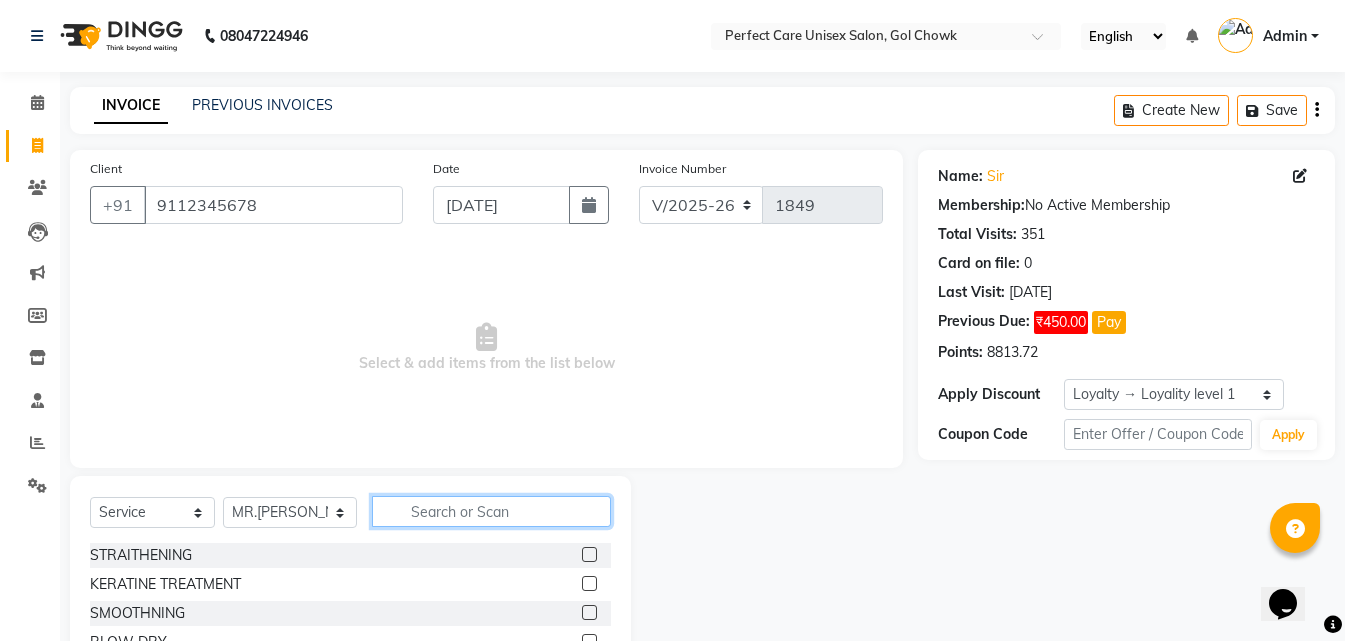 click 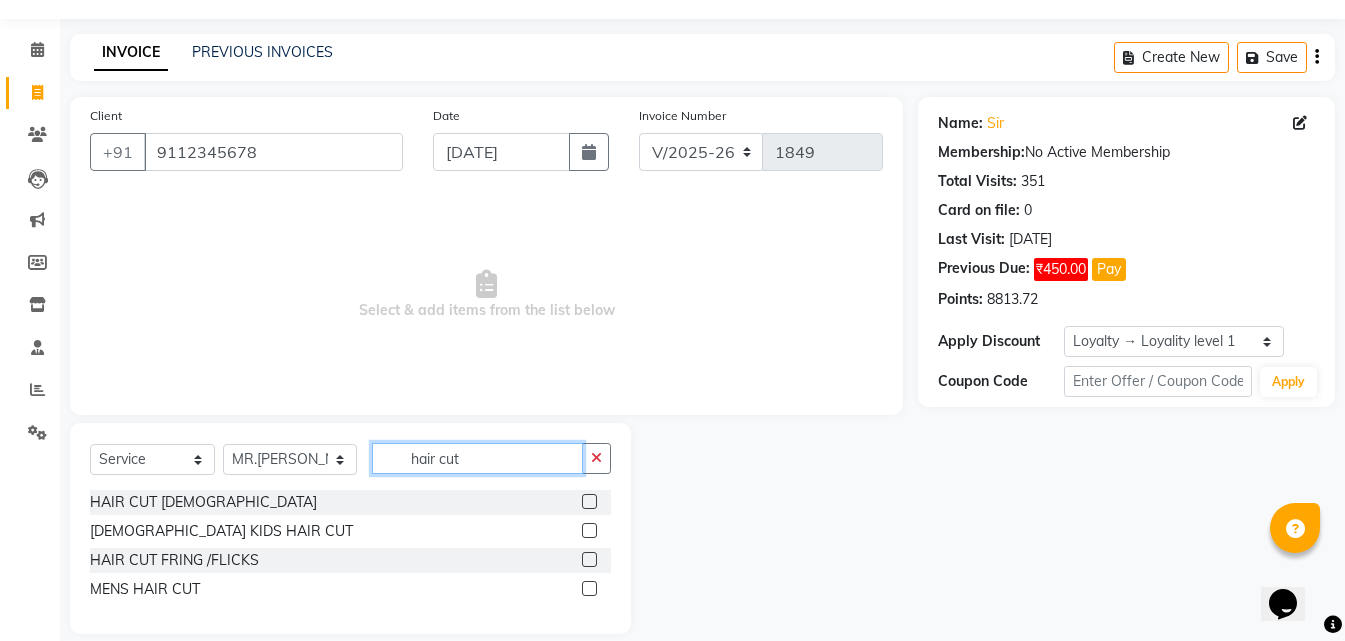 scroll, scrollTop: 76, scrollLeft: 0, axis: vertical 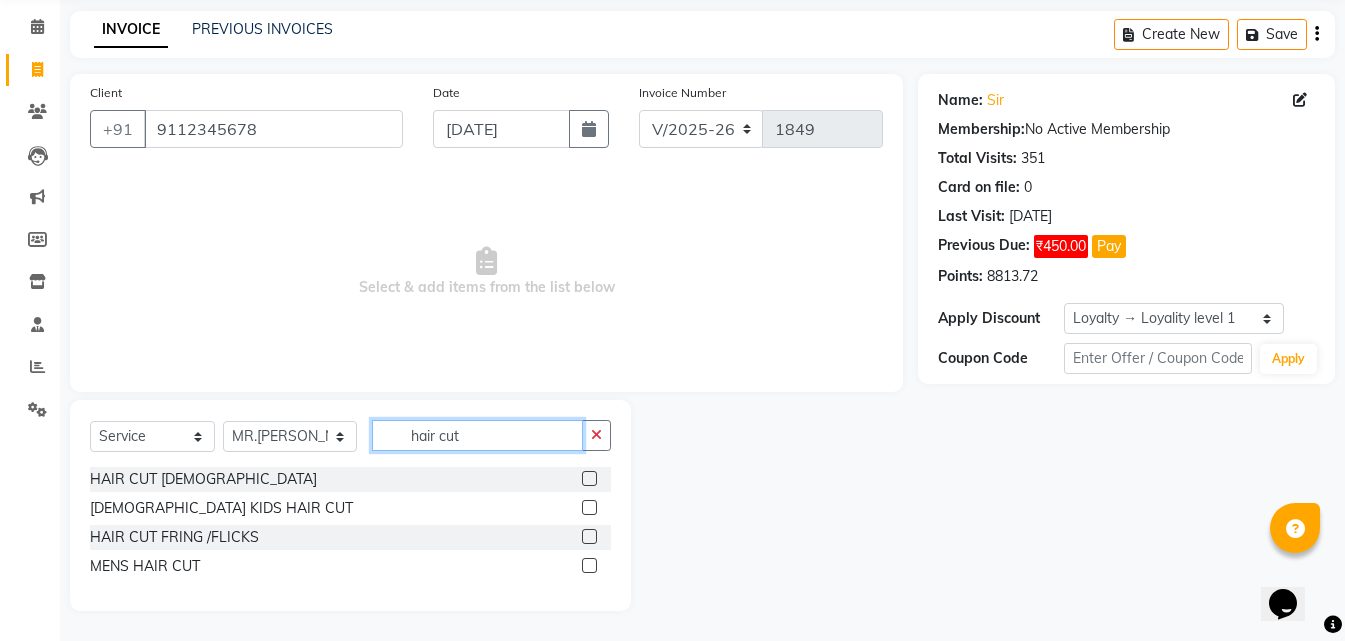 type on "hair cut" 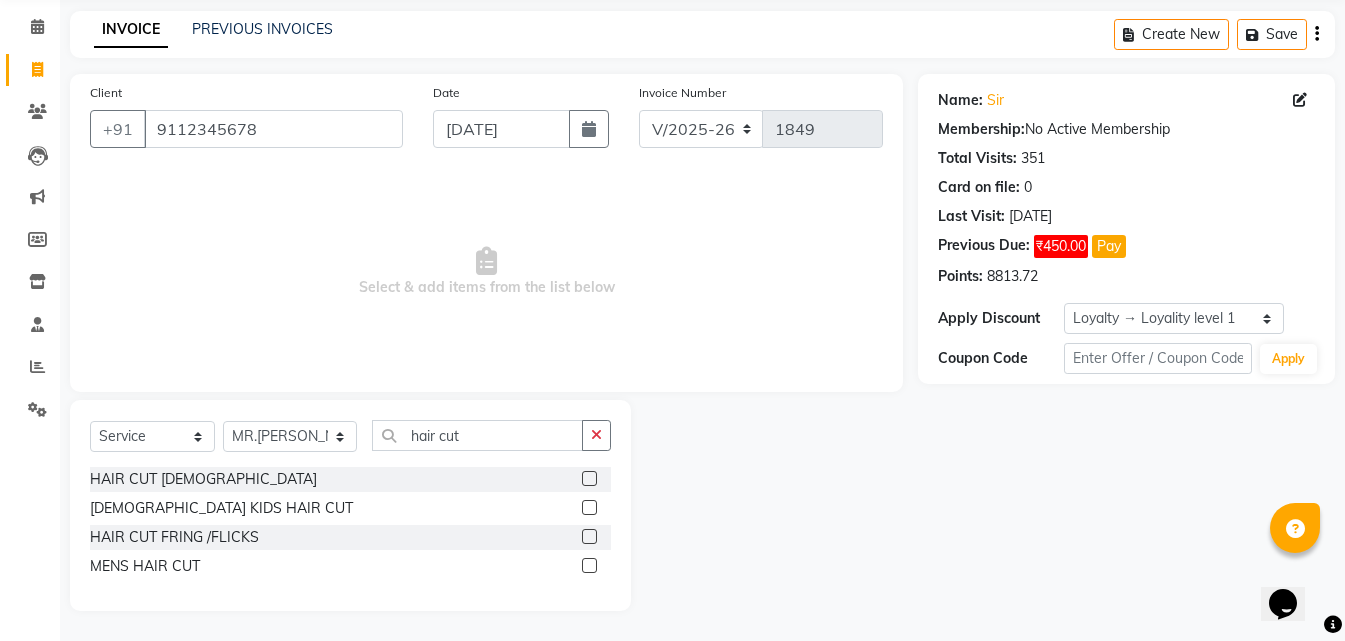 click 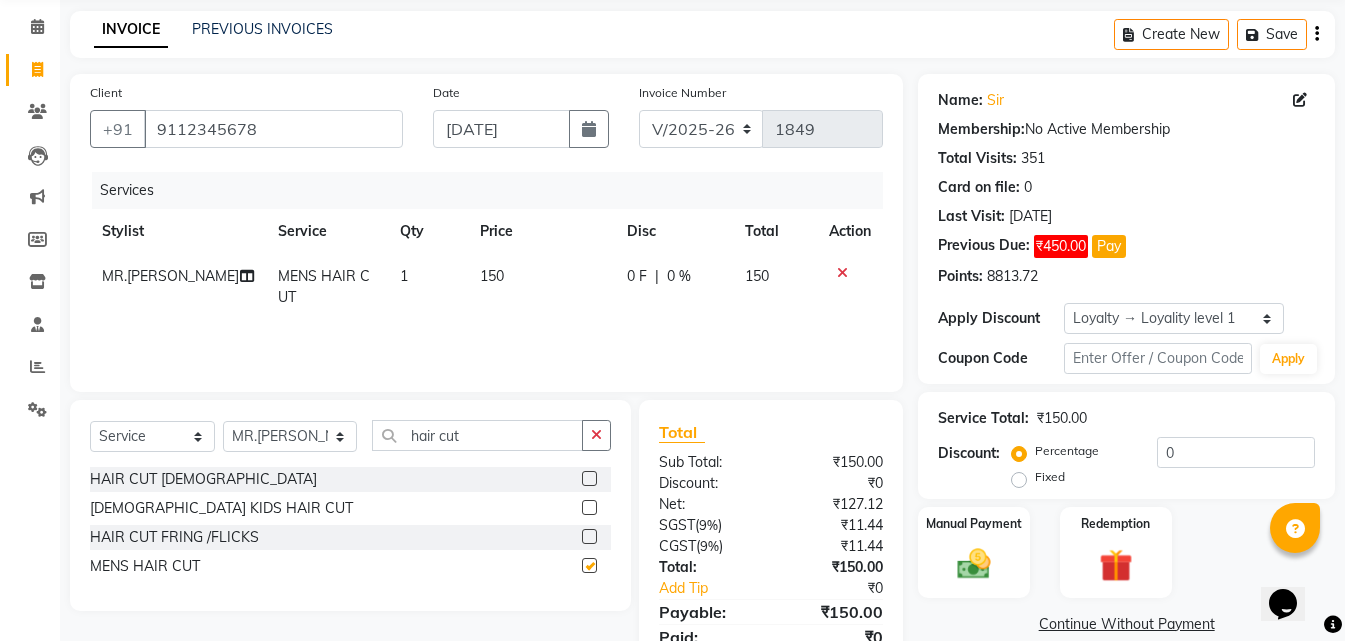 checkbox on "false" 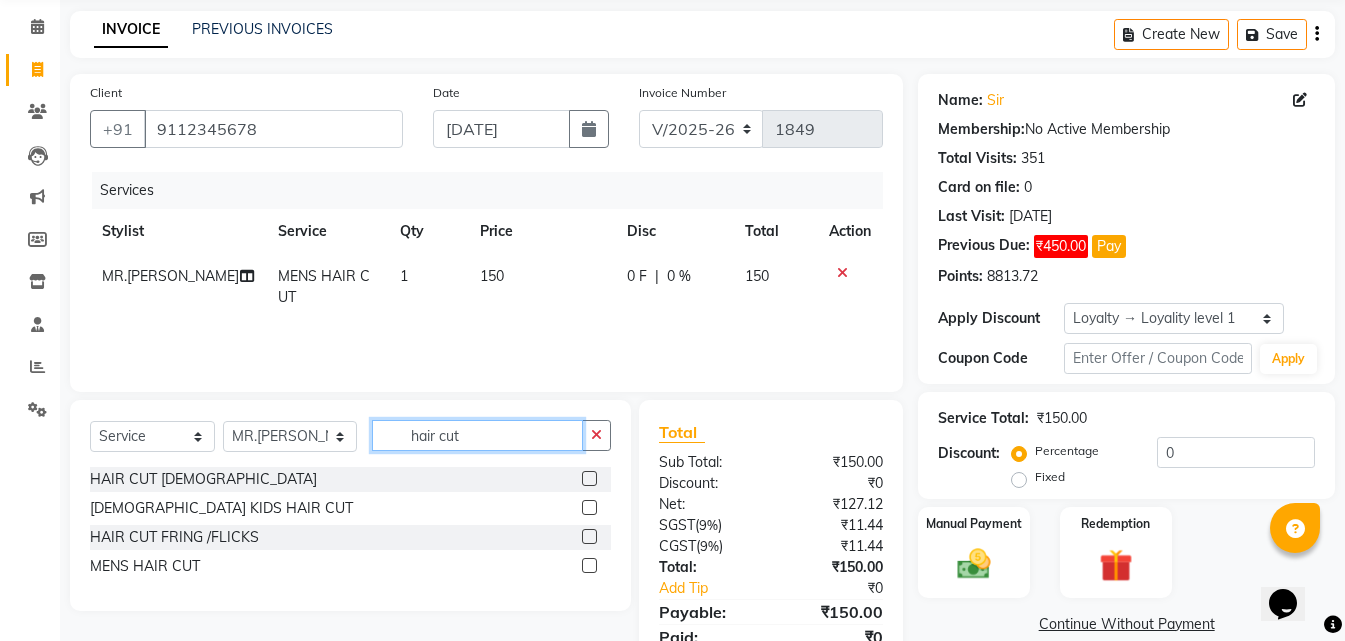 drag, startPoint x: 473, startPoint y: 431, endPoint x: 388, endPoint y: 443, distance: 85.84288 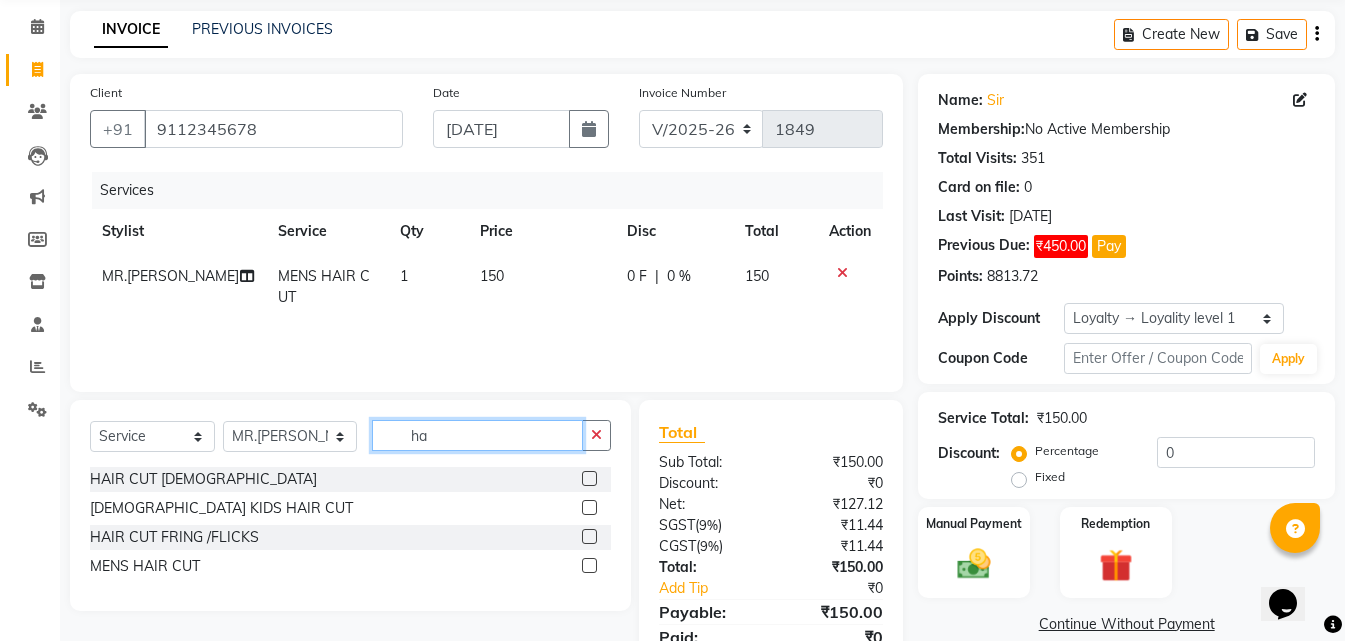 type on "h" 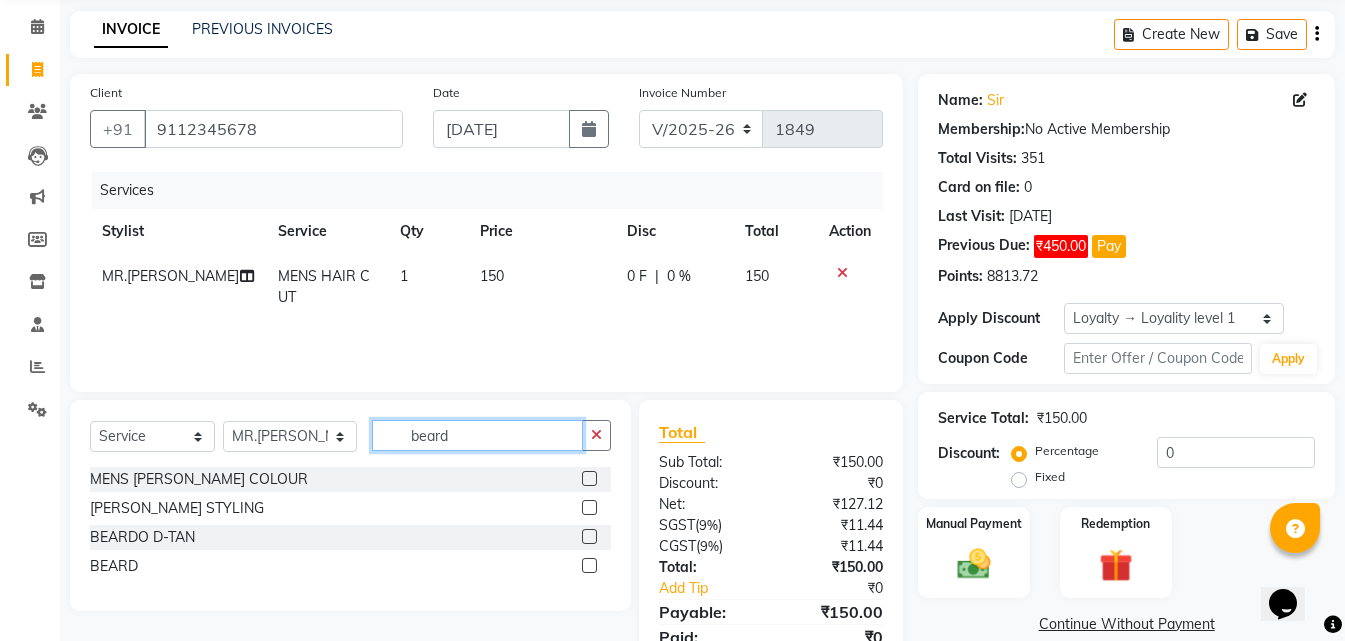 type on "beard" 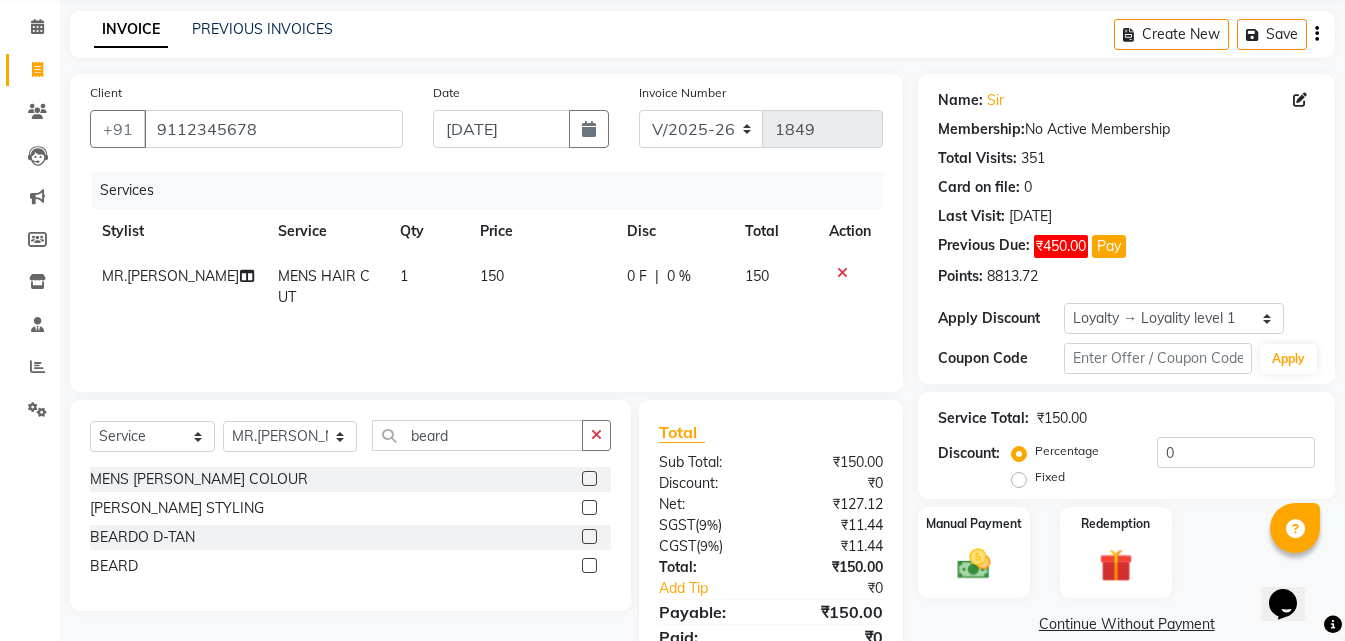 click 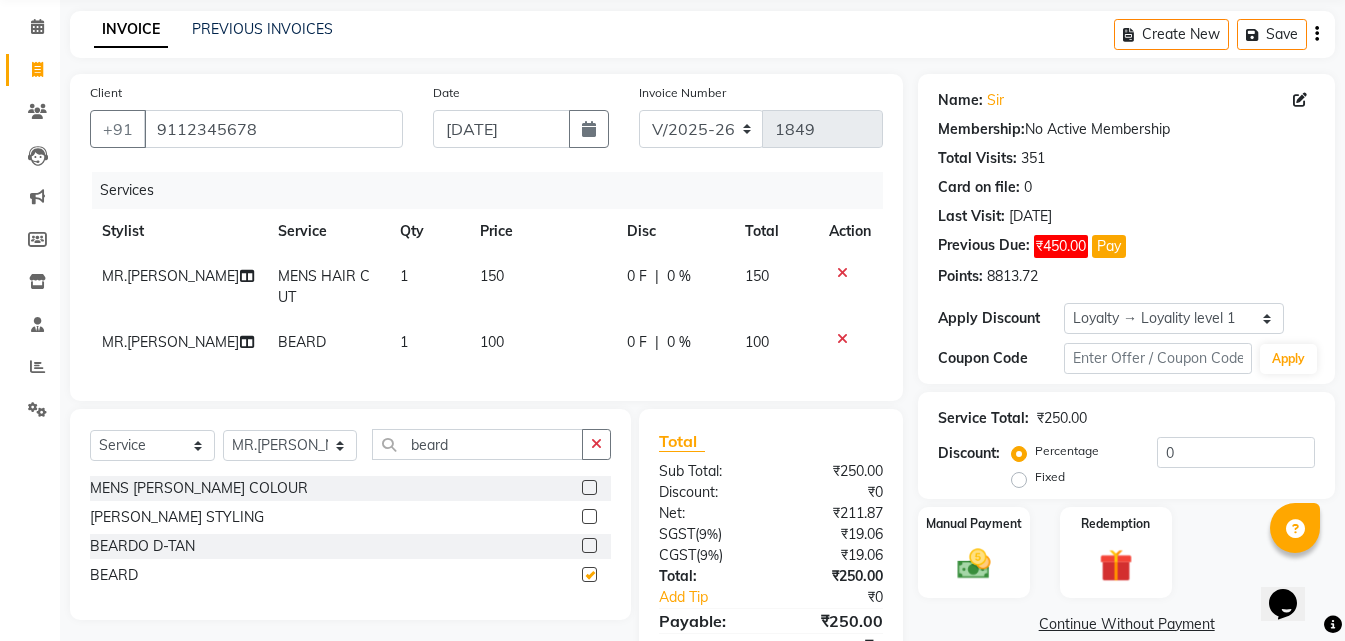 checkbox on "false" 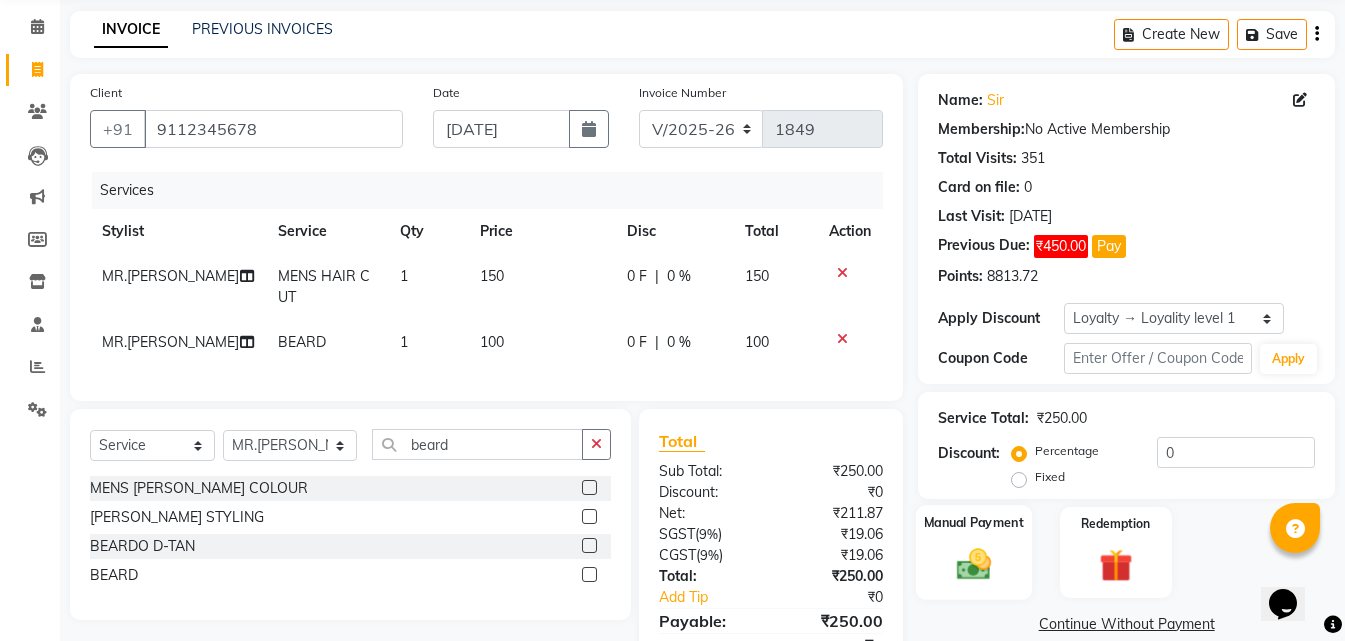click 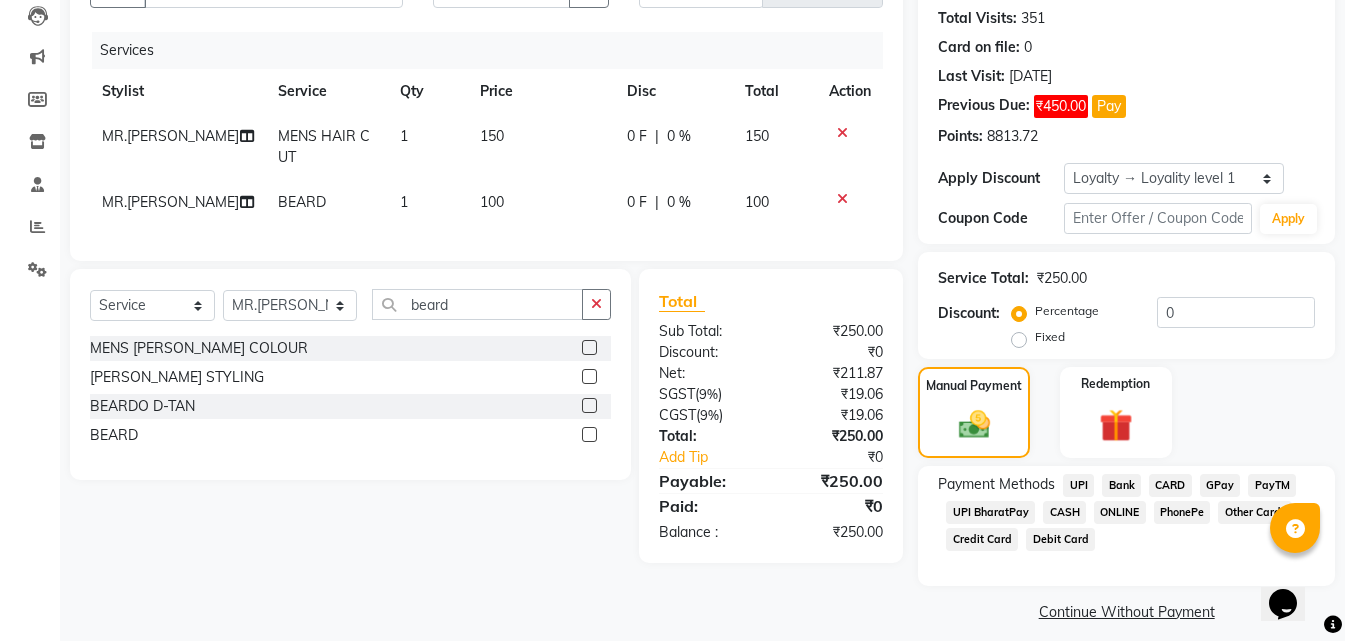 scroll, scrollTop: 232, scrollLeft: 0, axis: vertical 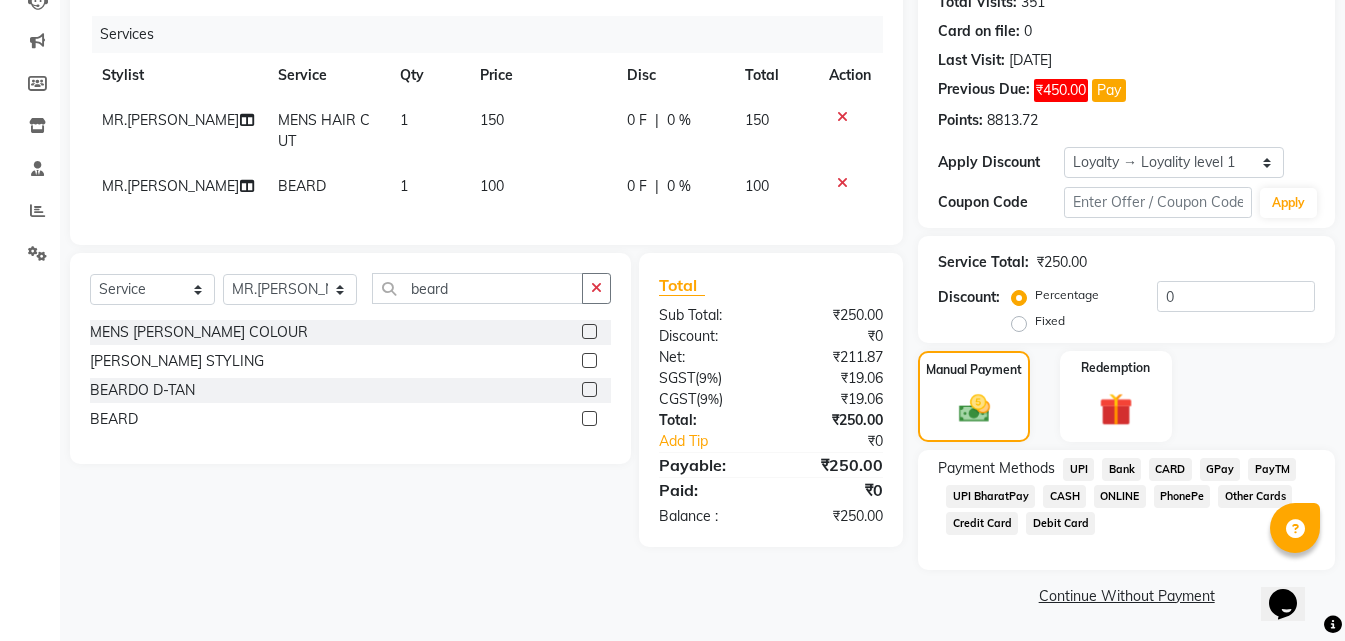 click on "CASH" 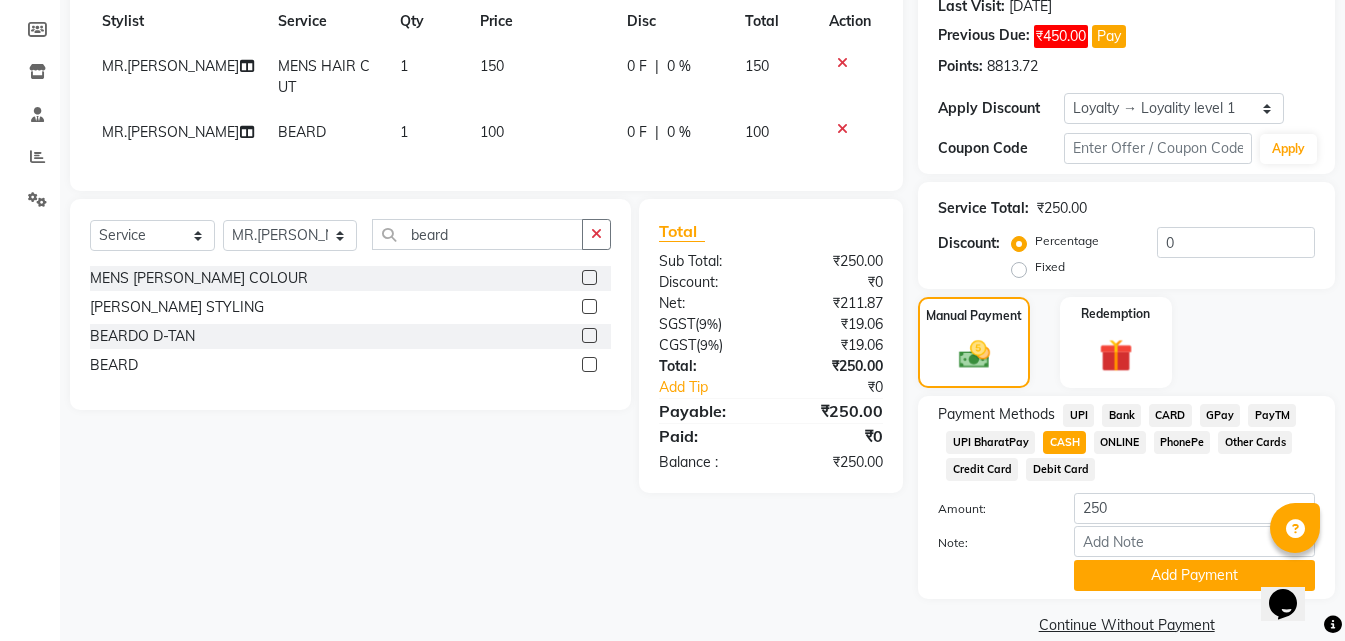 scroll, scrollTop: 315, scrollLeft: 0, axis: vertical 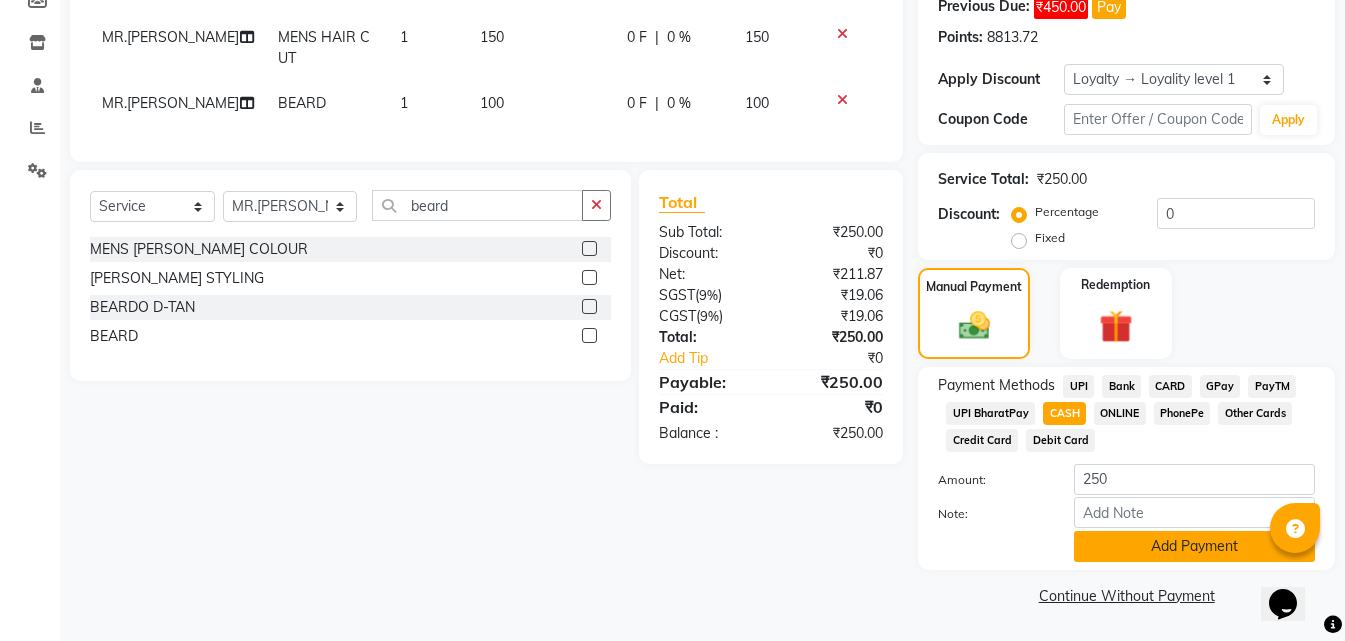 click on "Add Payment" 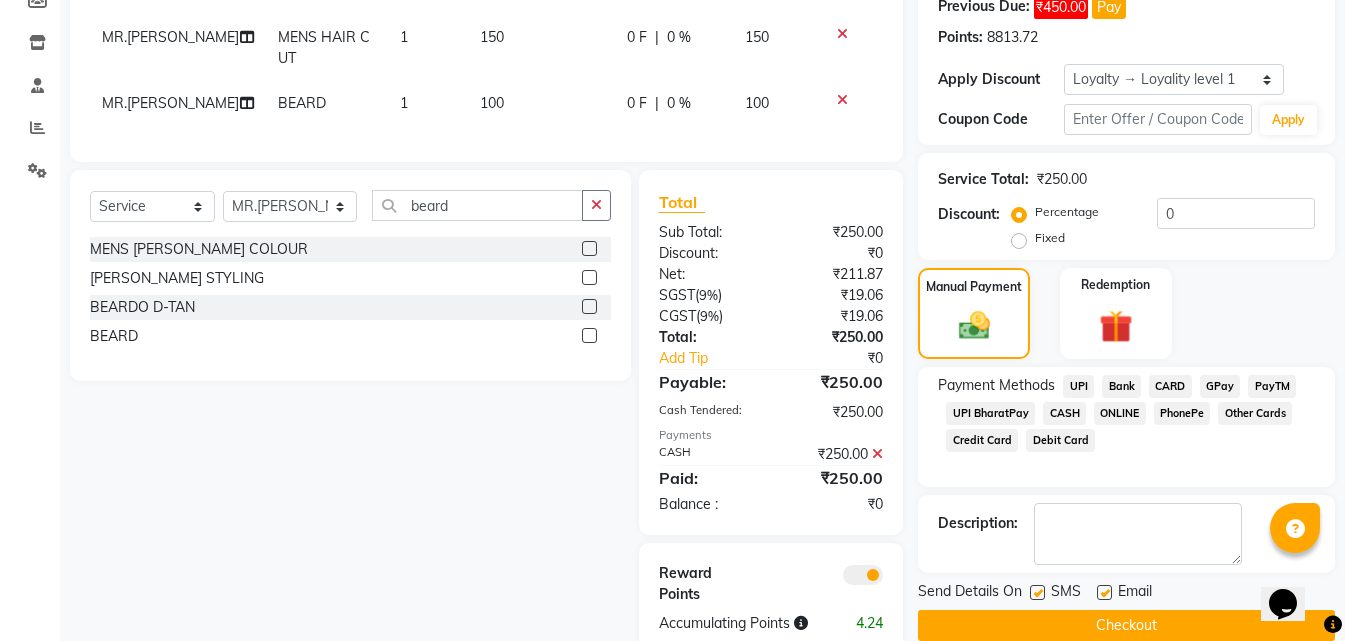 scroll, scrollTop: 373, scrollLeft: 0, axis: vertical 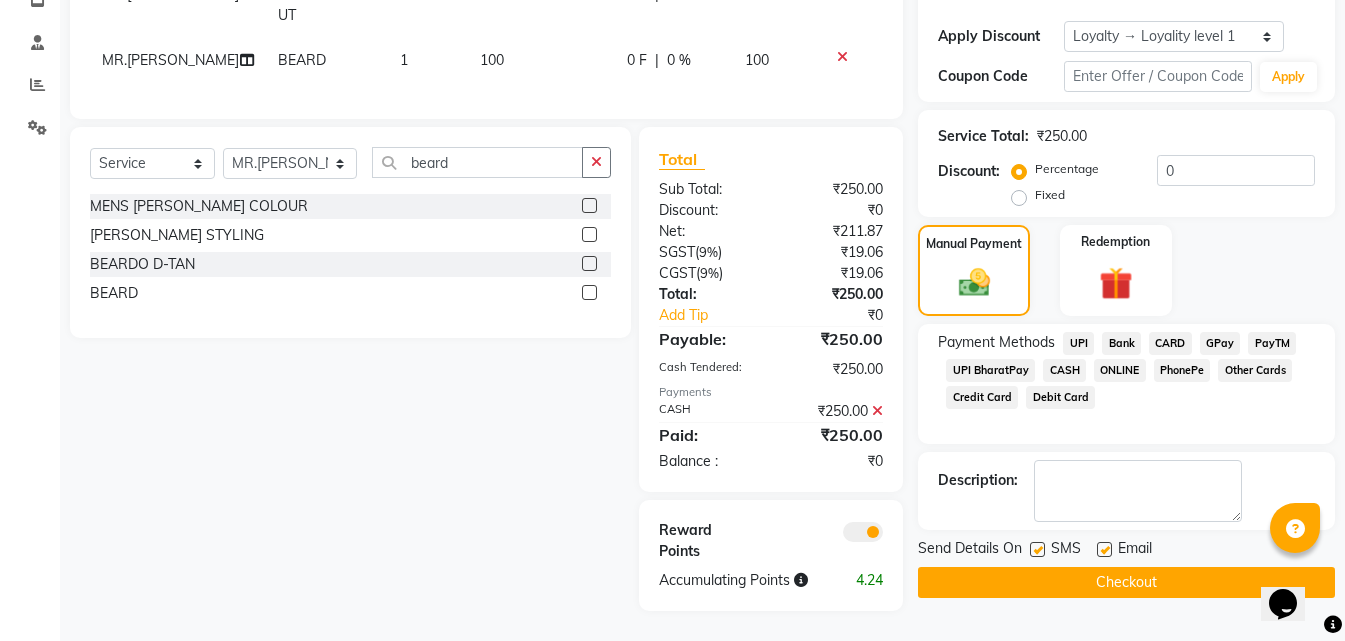 click on "Checkout" 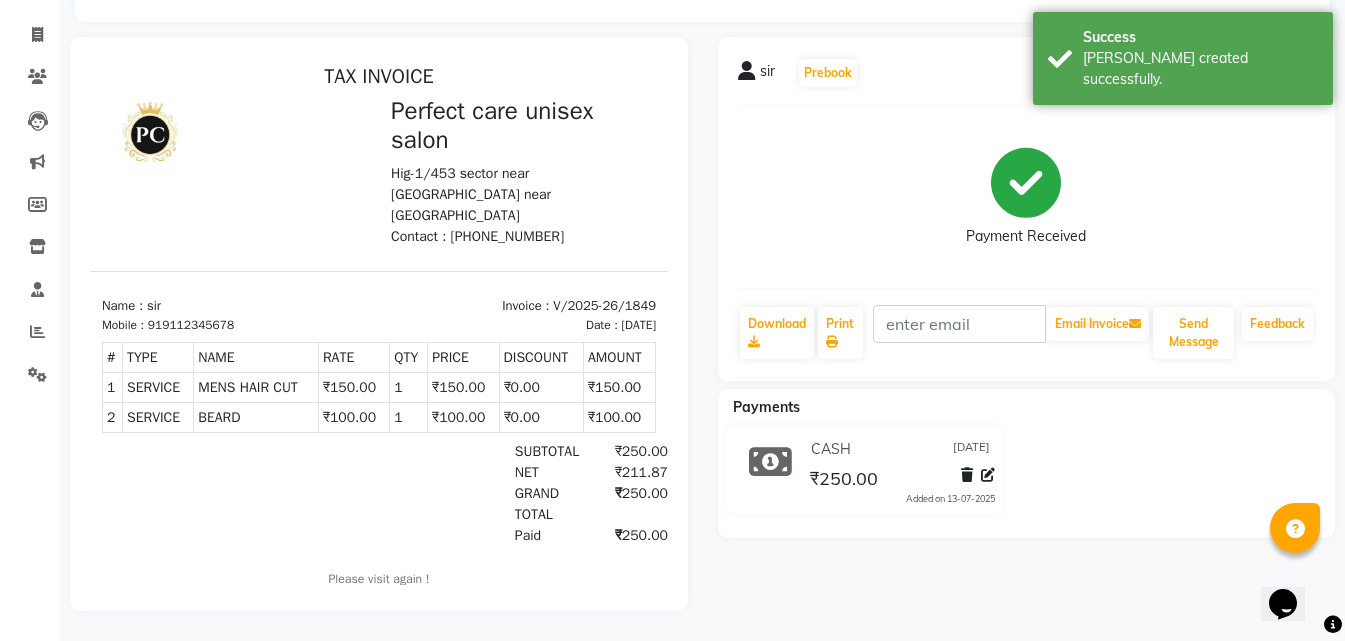 scroll, scrollTop: 126, scrollLeft: 0, axis: vertical 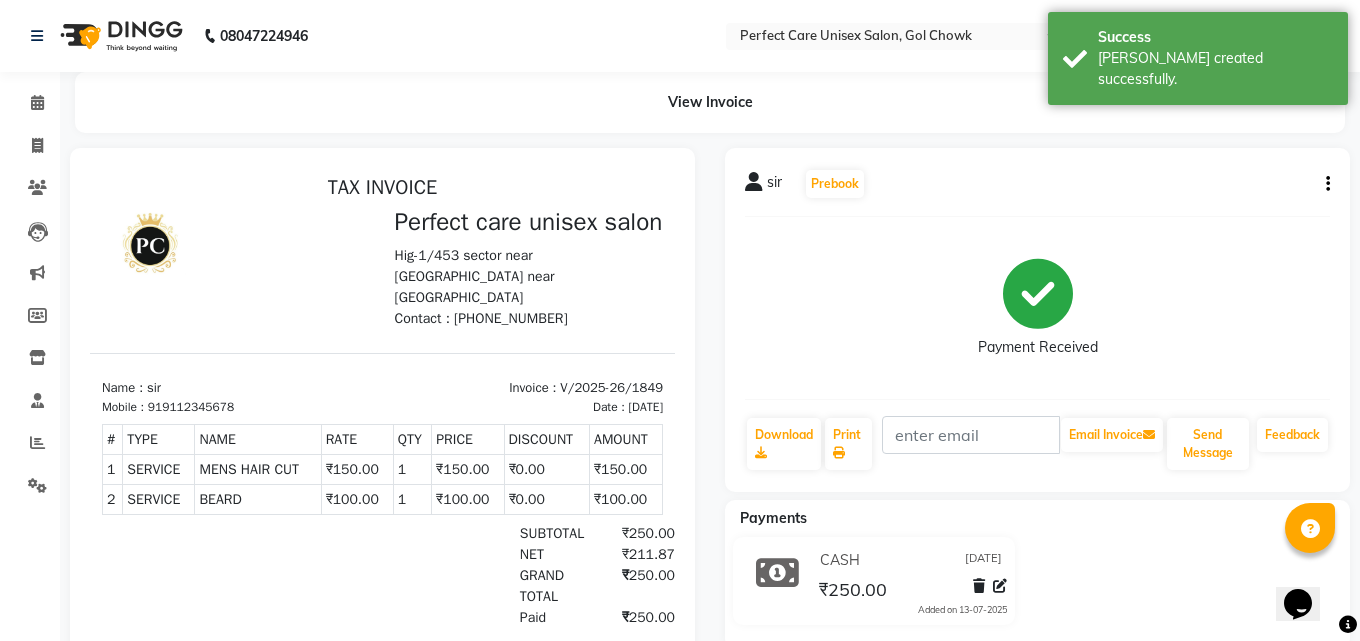 select on "service" 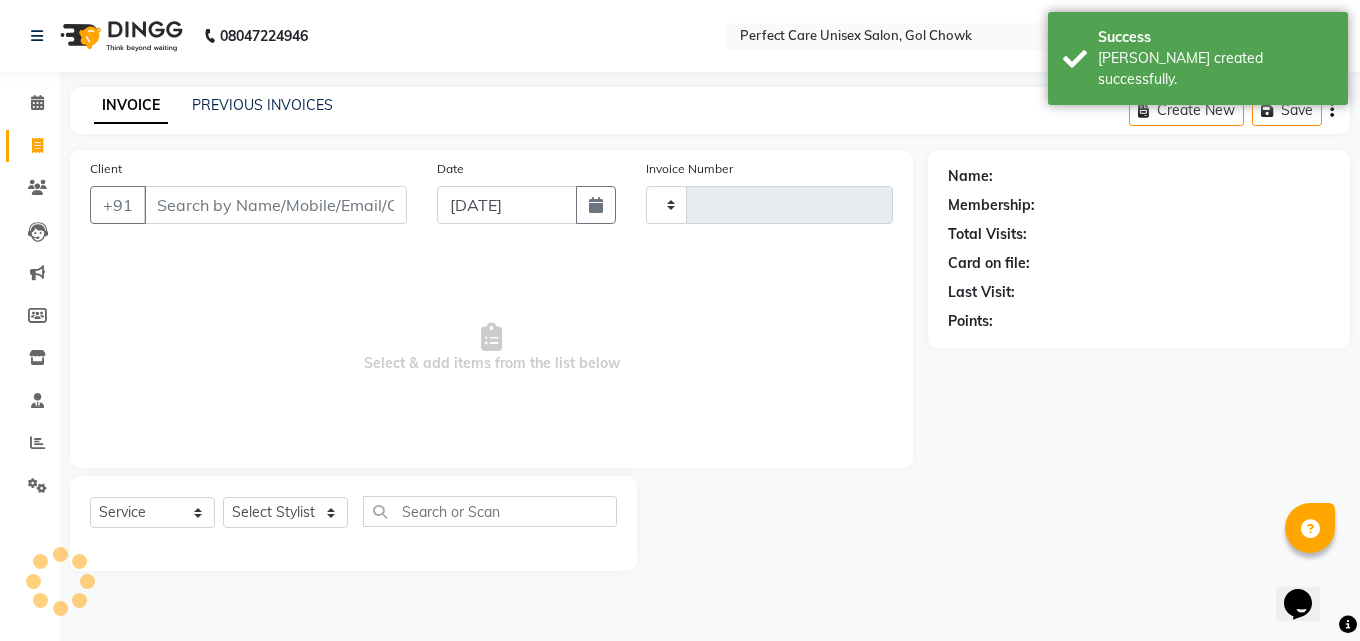 type on "1850" 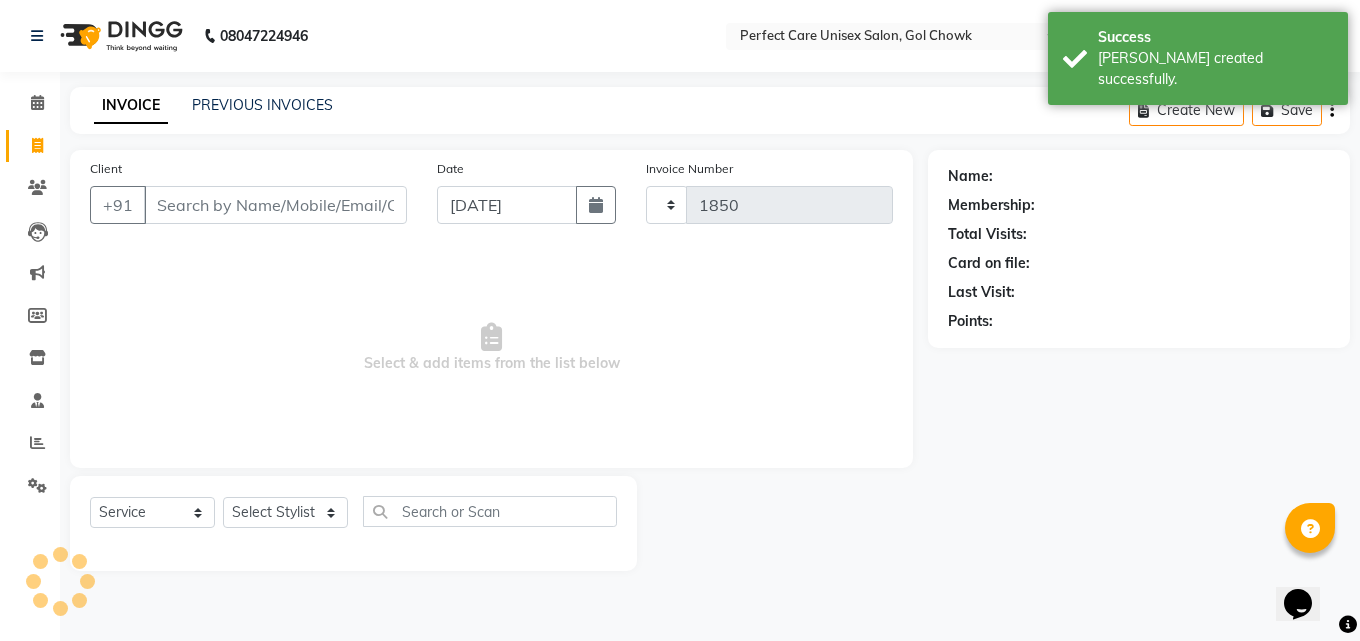 select on "4751" 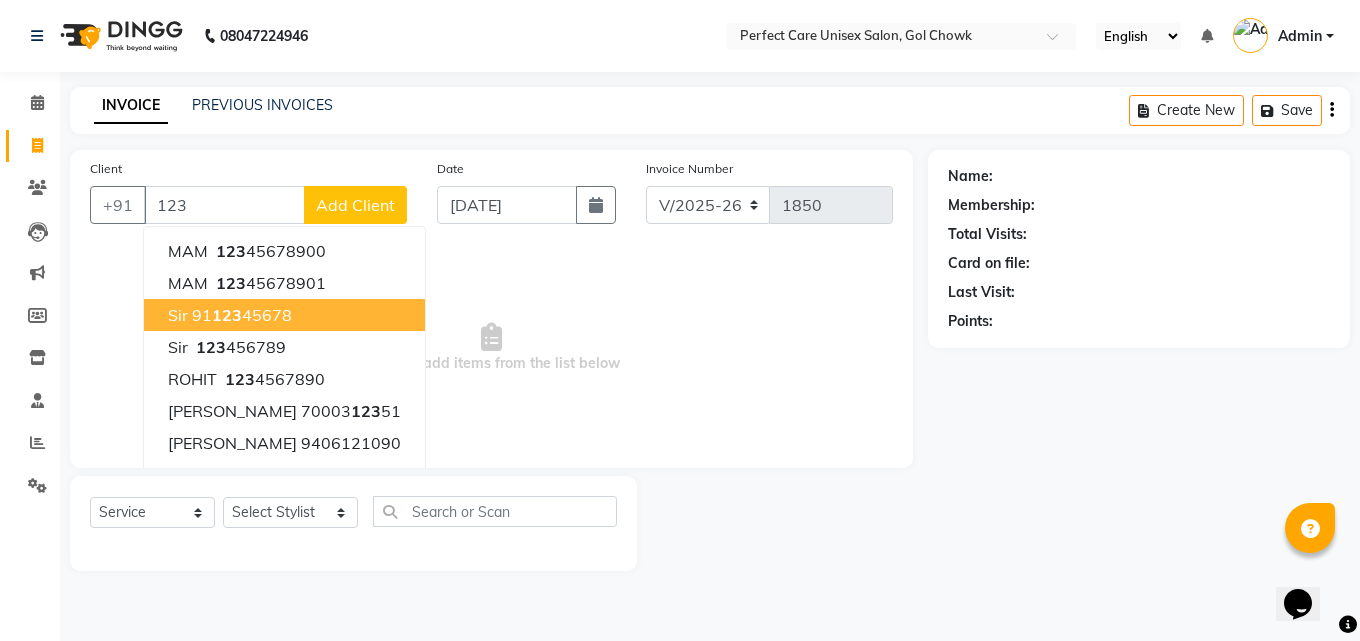 click on "123" at bounding box center [227, 315] 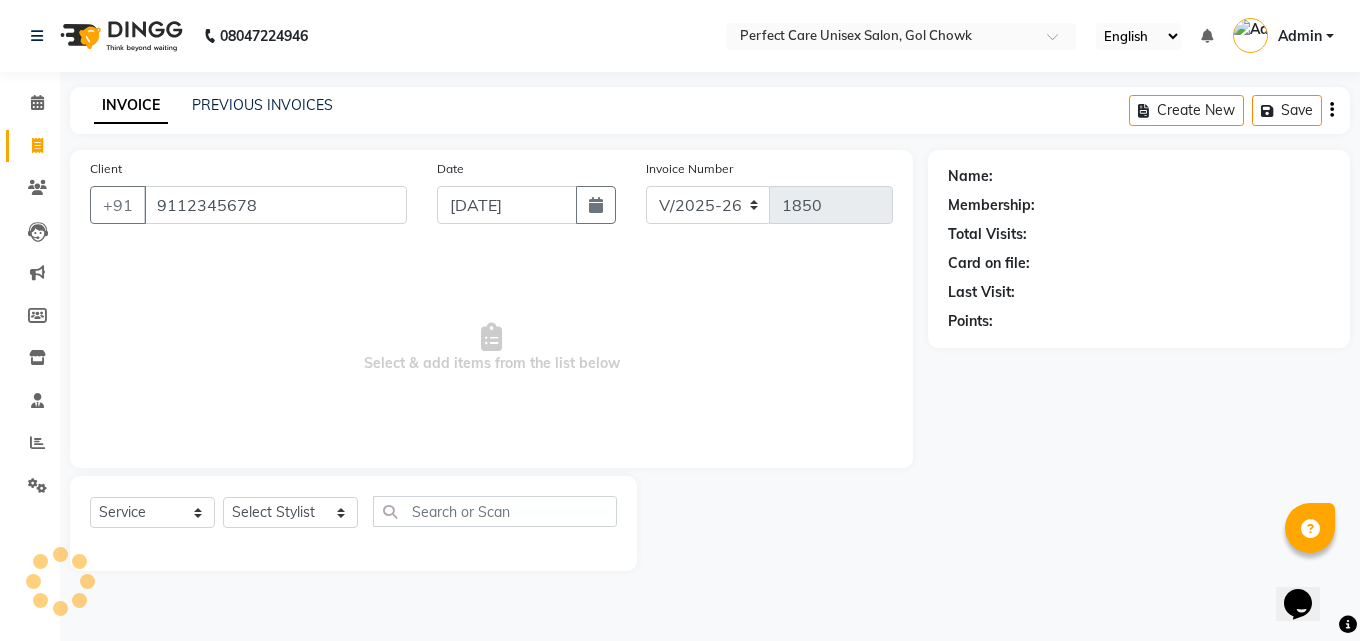 type on "9112345678" 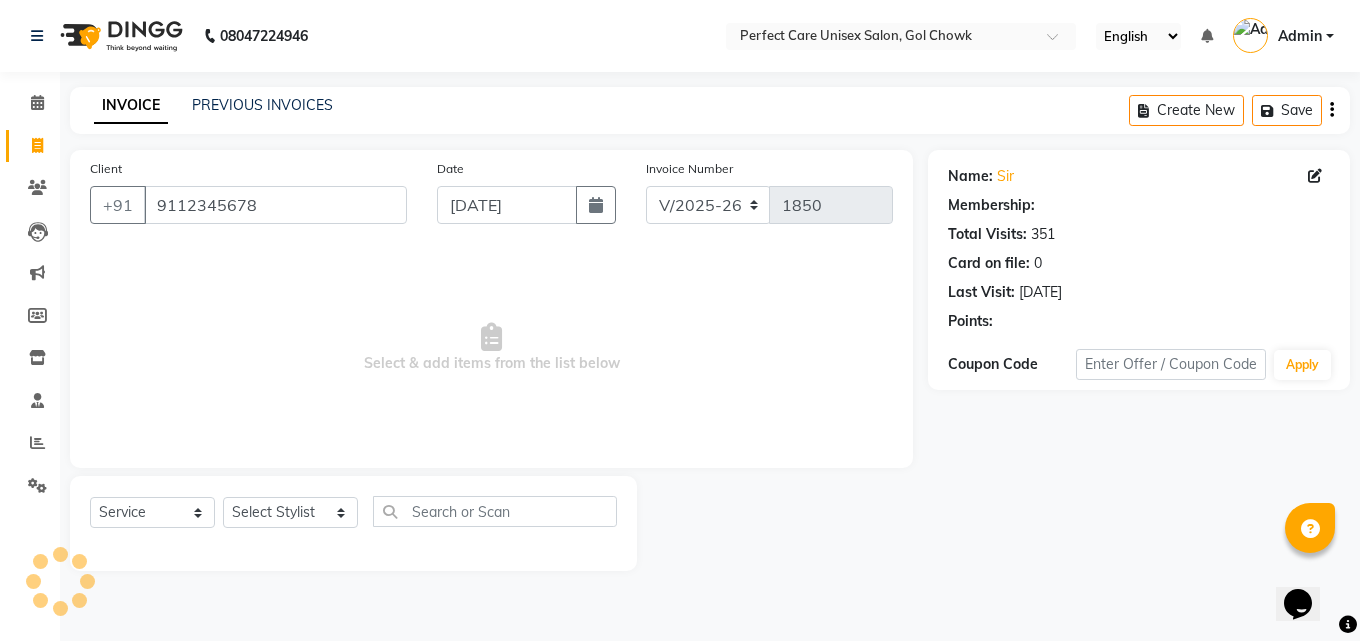 select on "1: Object" 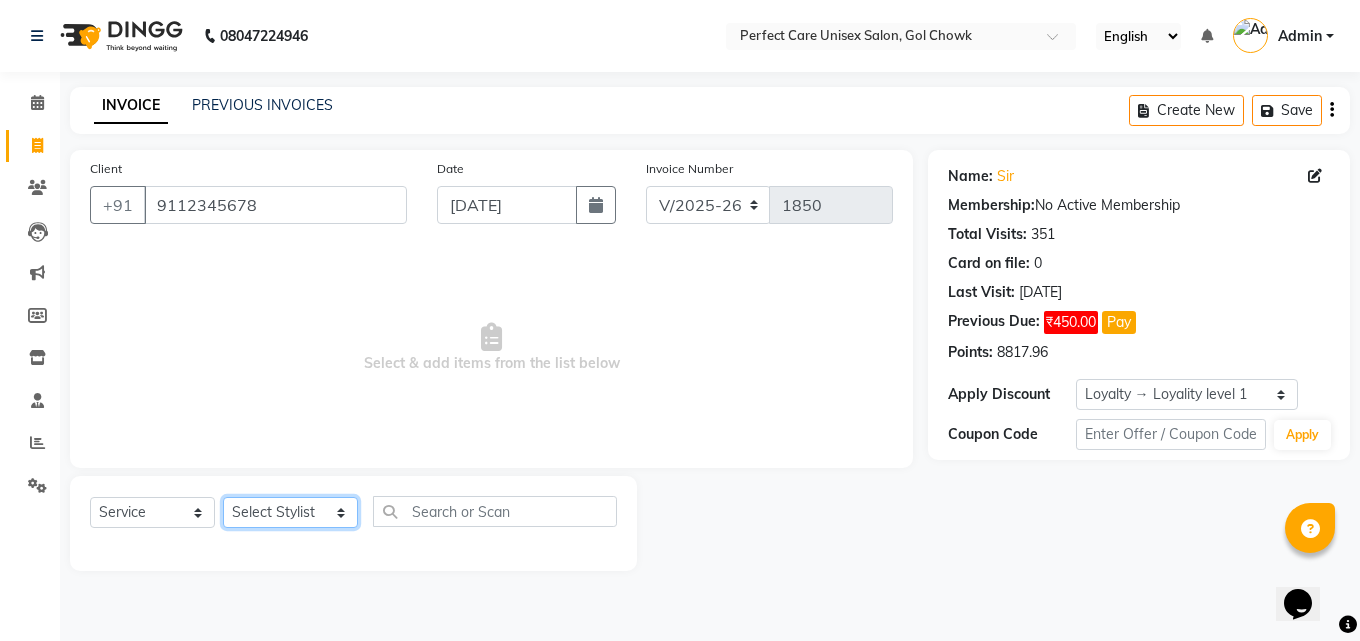 click on "Select Stylist [PERSON_NAME] MISS [PERSON_NAME] MISS [PERSON_NAME]  MISS [PERSON_NAME] [PERSON_NAME] MISS.[PERSON_NAME] MISS.[PERSON_NAME]  MISS [PERSON_NAME]  MISS. USHA [PERSON_NAME] [PERSON_NAME] MR.[PERSON_NAME] MR. [PERSON_NAME]  MR [PERSON_NAME] MR. AVINASH [PERSON_NAME] [PERSON_NAME] [PERSON_NAME] [PERSON_NAME] [PERSON_NAME] MR. [PERSON_NAME] MR.[PERSON_NAME] [PERSON_NAME] MR.[PERSON_NAME] [PERSON_NAME] NONE rashmi" 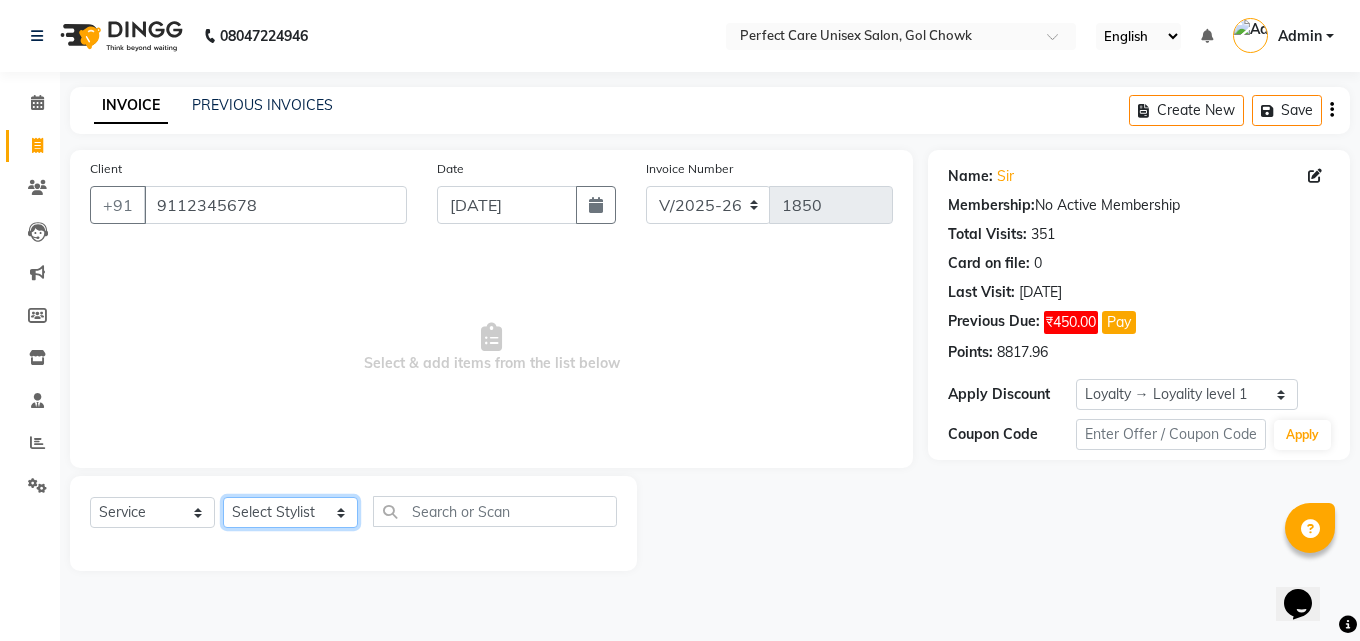 select on "52316" 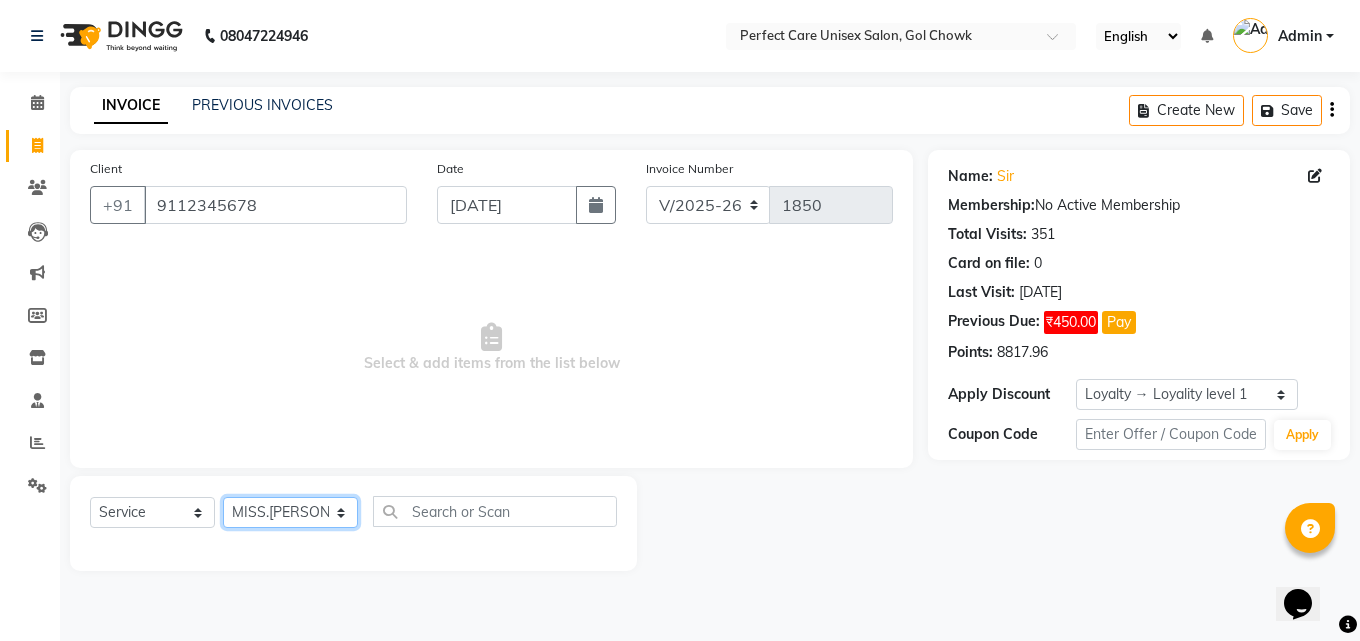 click on "Select Stylist [PERSON_NAME] MISS [PERSON_NAME] MISS [PERSON_NAME]  MISS [PERSON_NAME] [PERSON_NAME] MISS.[PERSON_NAME] MISS.[PERSON_NAME]  MISS [PERSON_NAME]  MISS. USHA [PERSON_NAME] [PERSON_NAME] MR.[PERSON_NAME] MR. [PERSON_NAME]  MR [PERSON_NAME] MR. AVINASH [PERSON_NAME] [PERSON_NAME] [PERSON_NAME] [PERSON_NAME] [PERSON_NAME] MR. [PERSON_NAME] MR.[PERSON_NAME] [PERSON_NAME] MR.[PERSON_NAME] [PERSON_NAME] NONE rashmi" 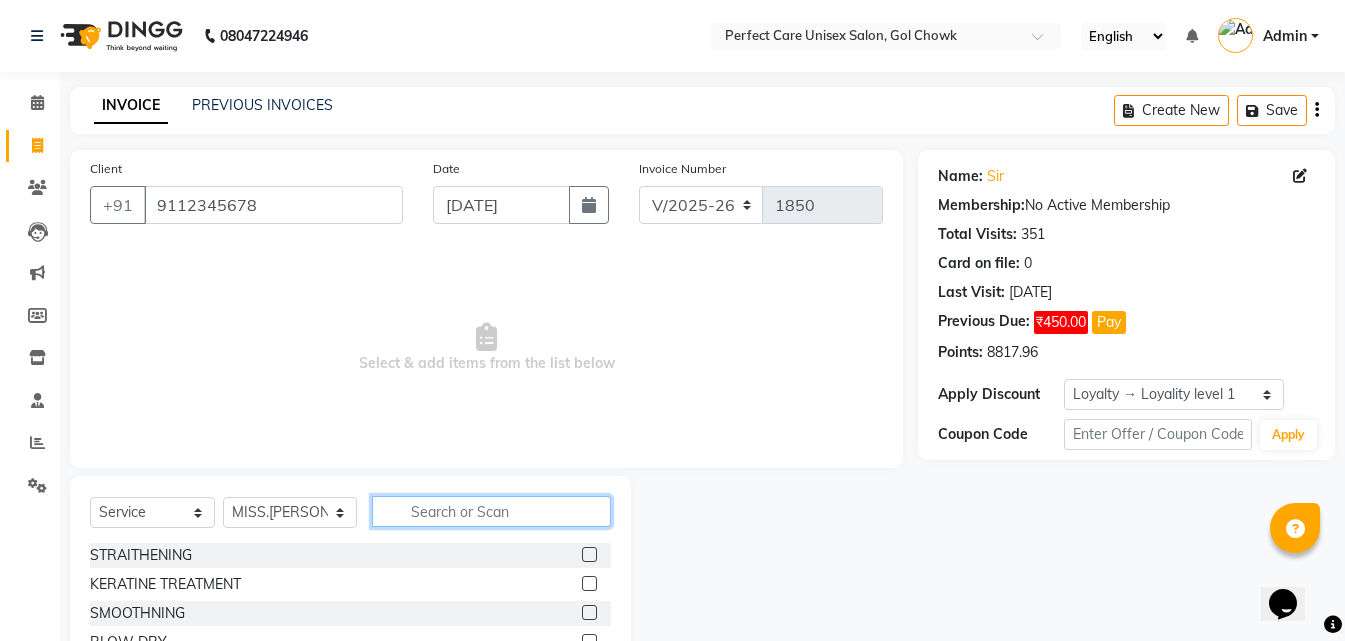 click 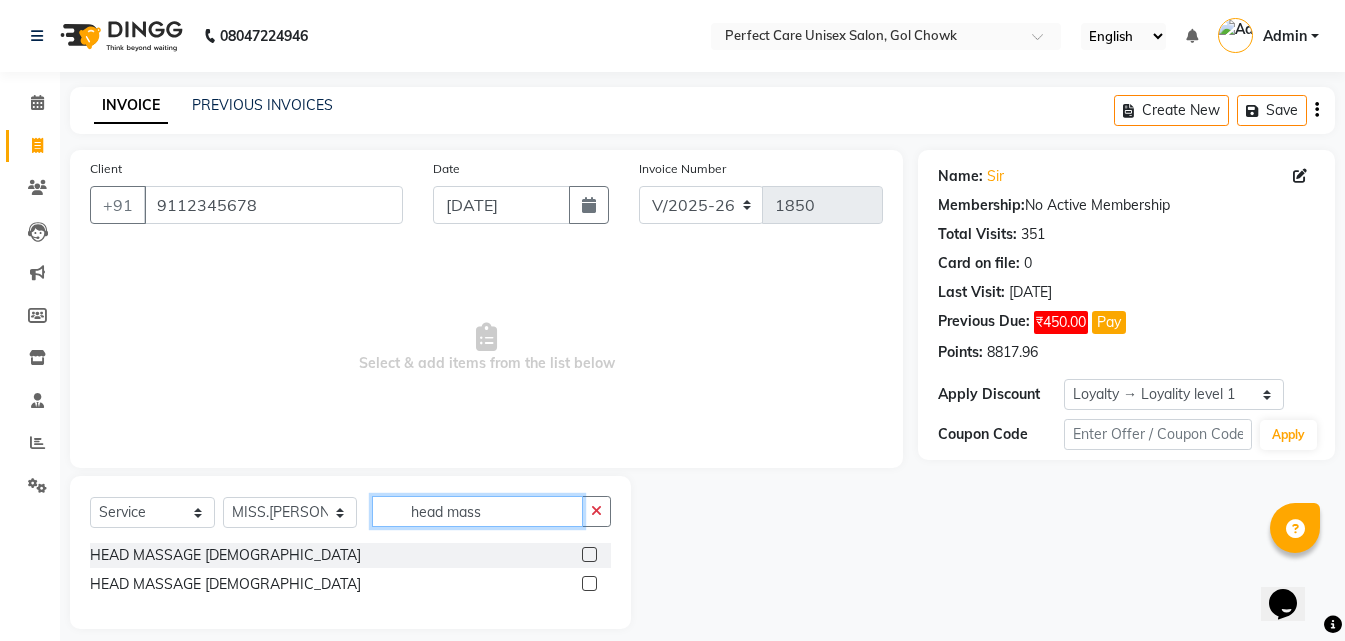 type on "head mass" 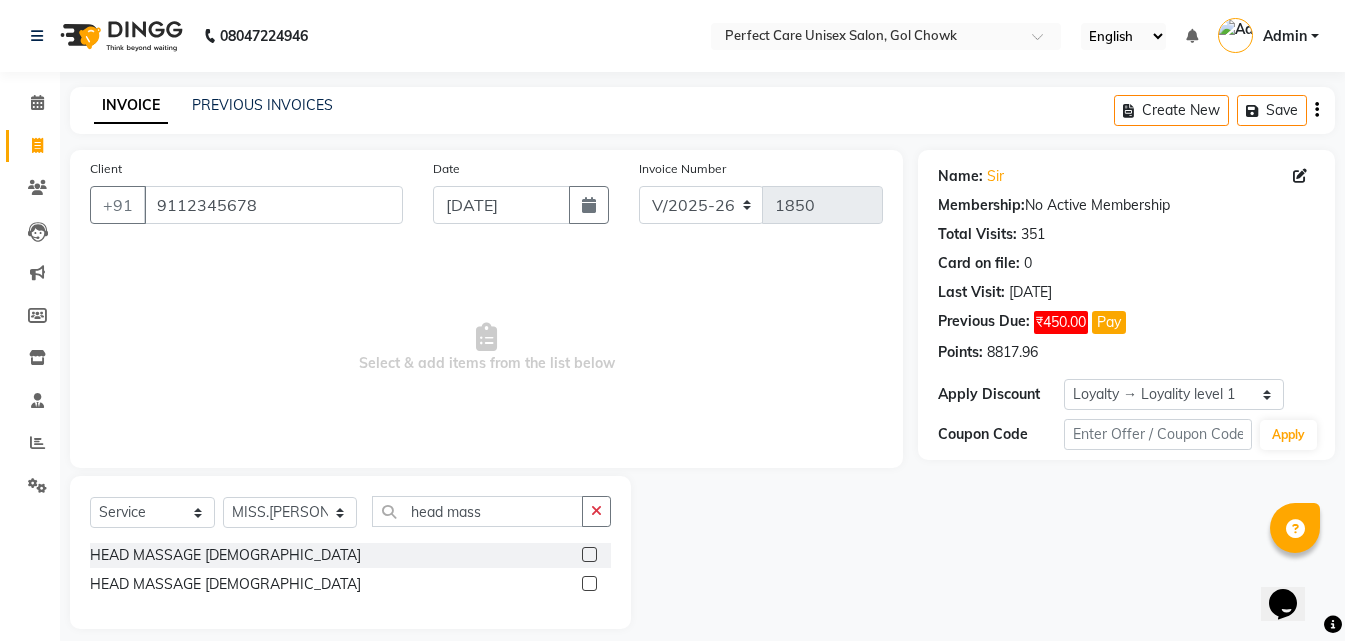 click 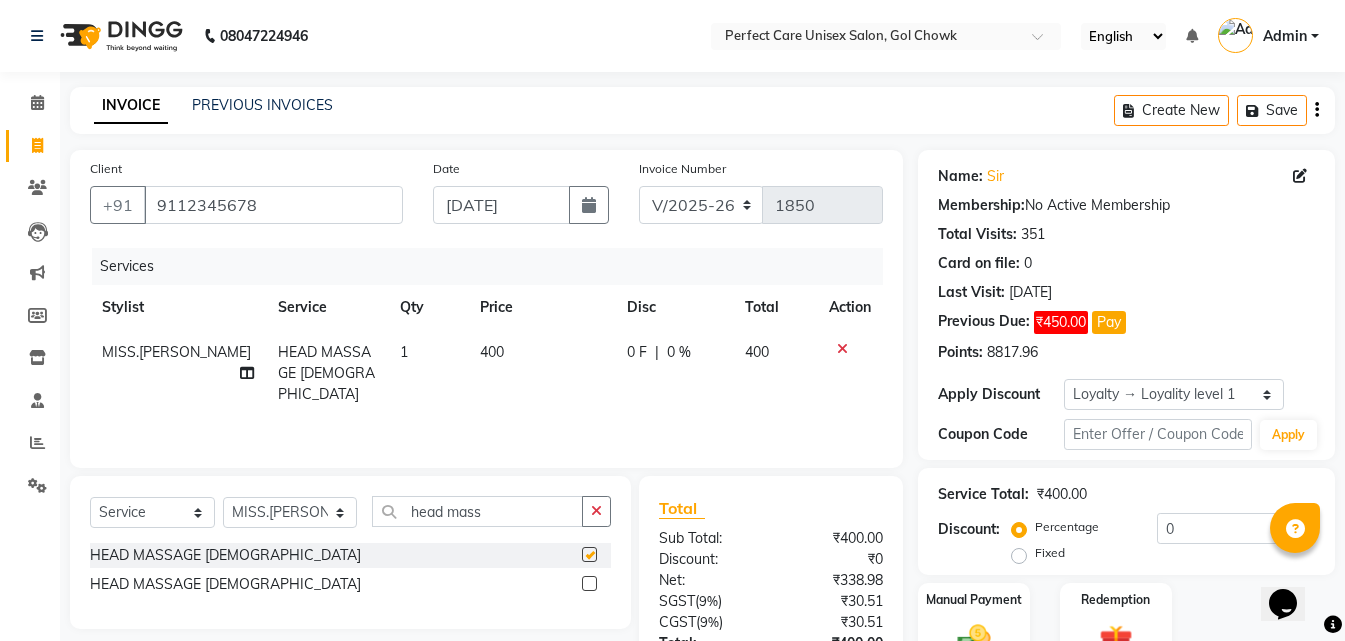 checkbox on "false" 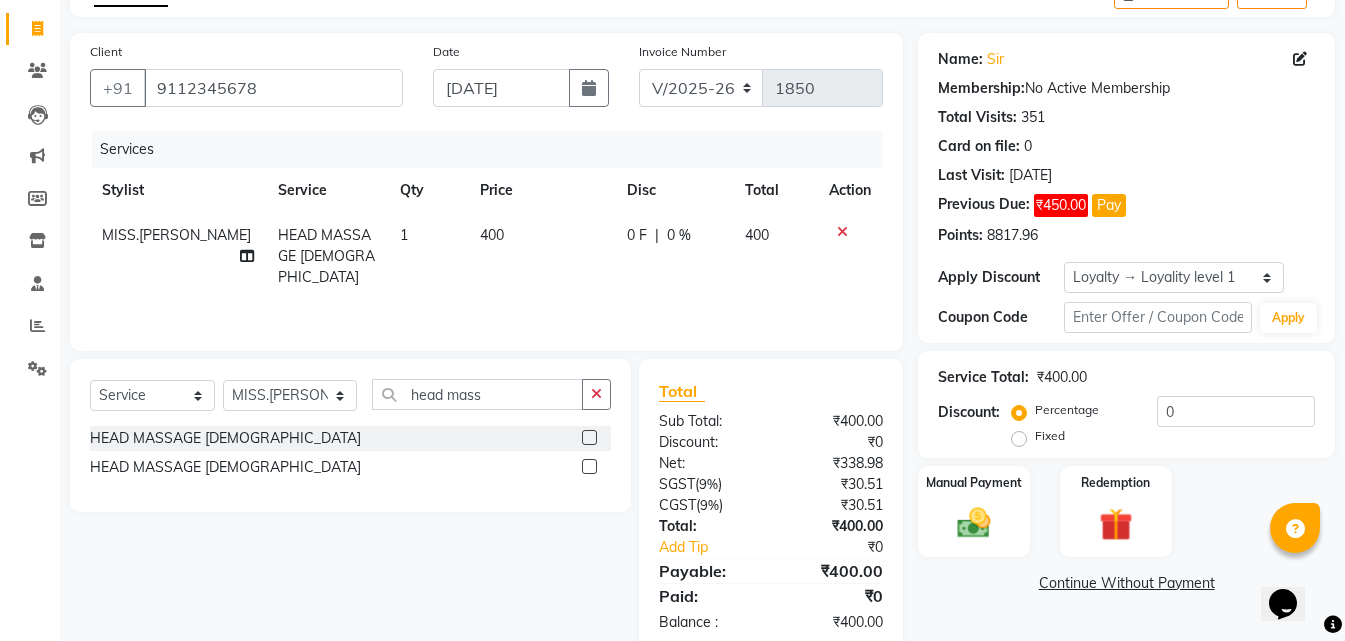 scroll, scrollTop: 159, scrollLeft: 0, axis: vertical 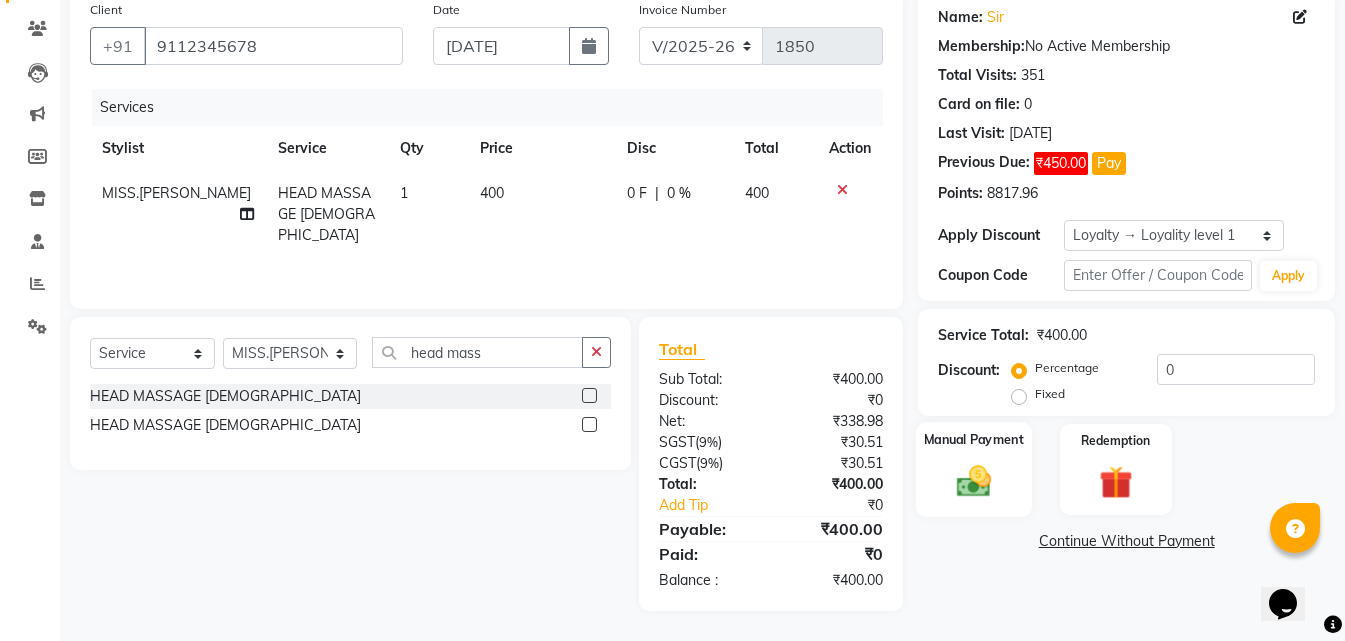 click on "Manual Payment" 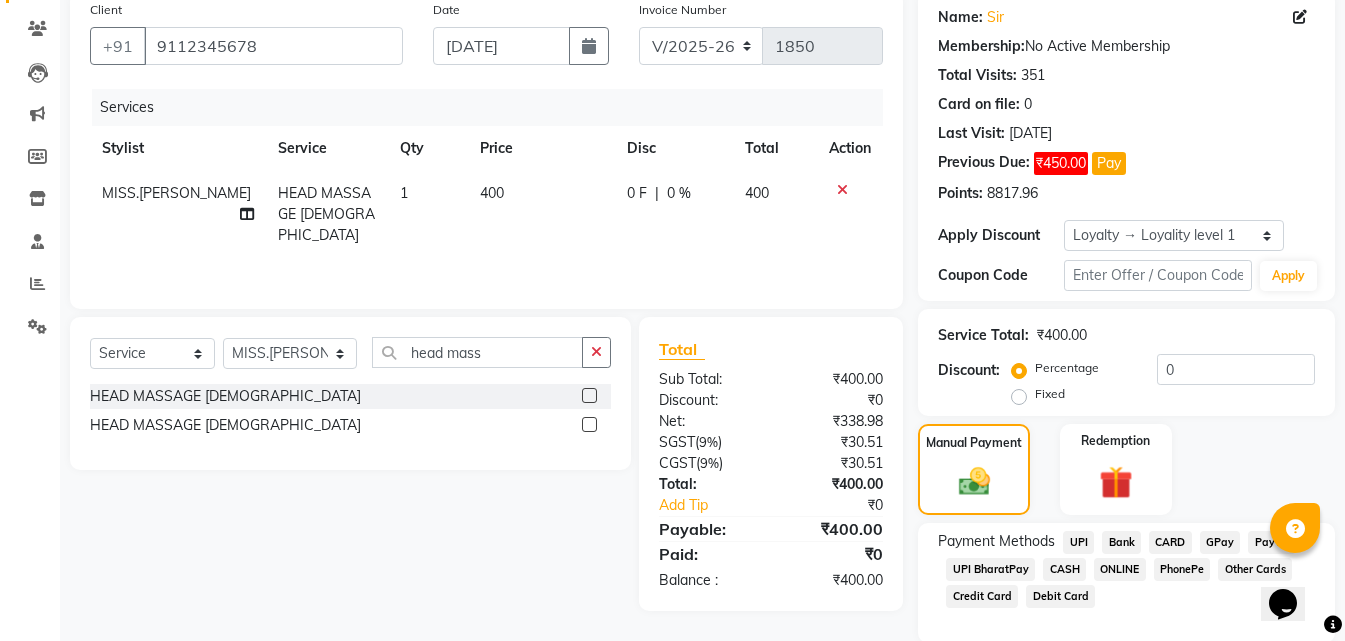 click on "CASH" 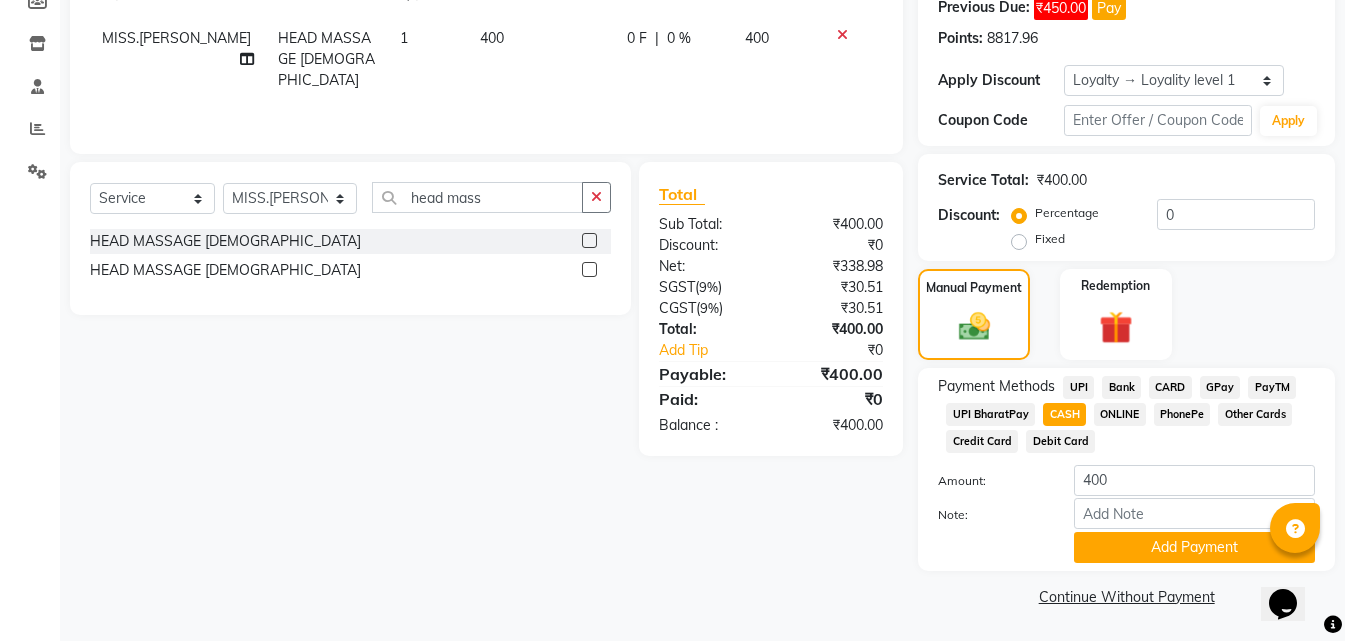 scroll, scrollTop: 315, scrollLeft: 0, axis: vertical 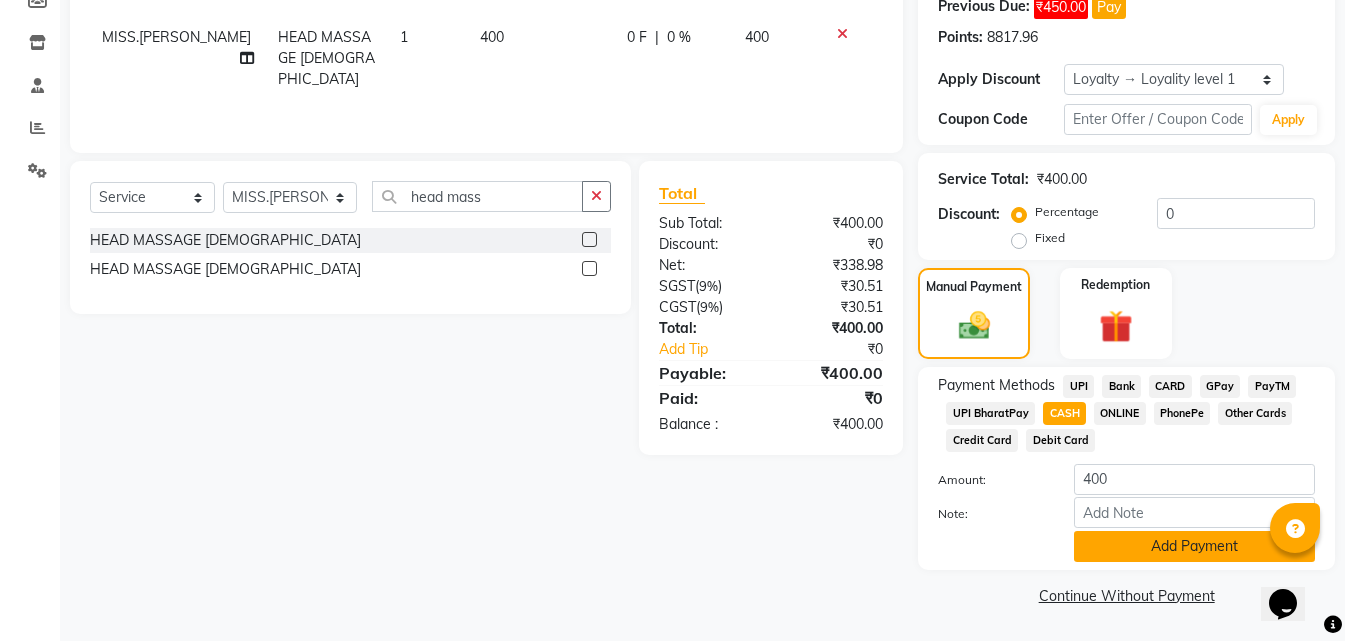 click on "Add Payment" 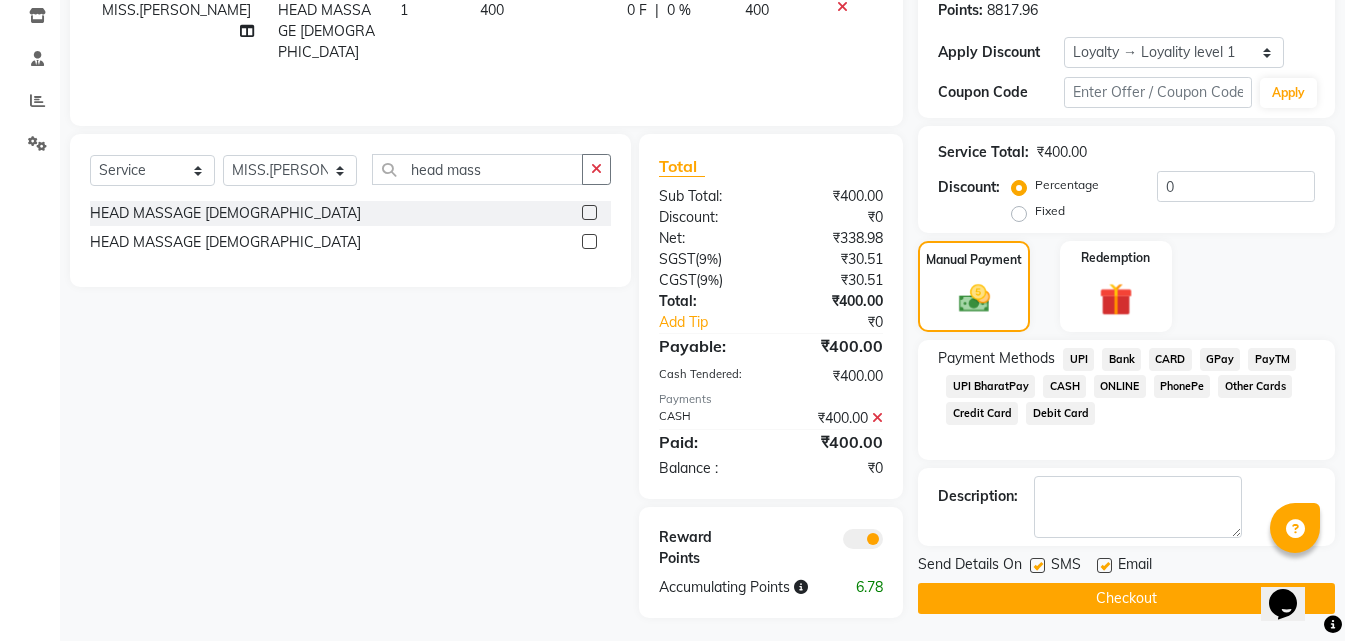 scroll, scrollTop: 349, scrollLeft: 0, axis: vertical 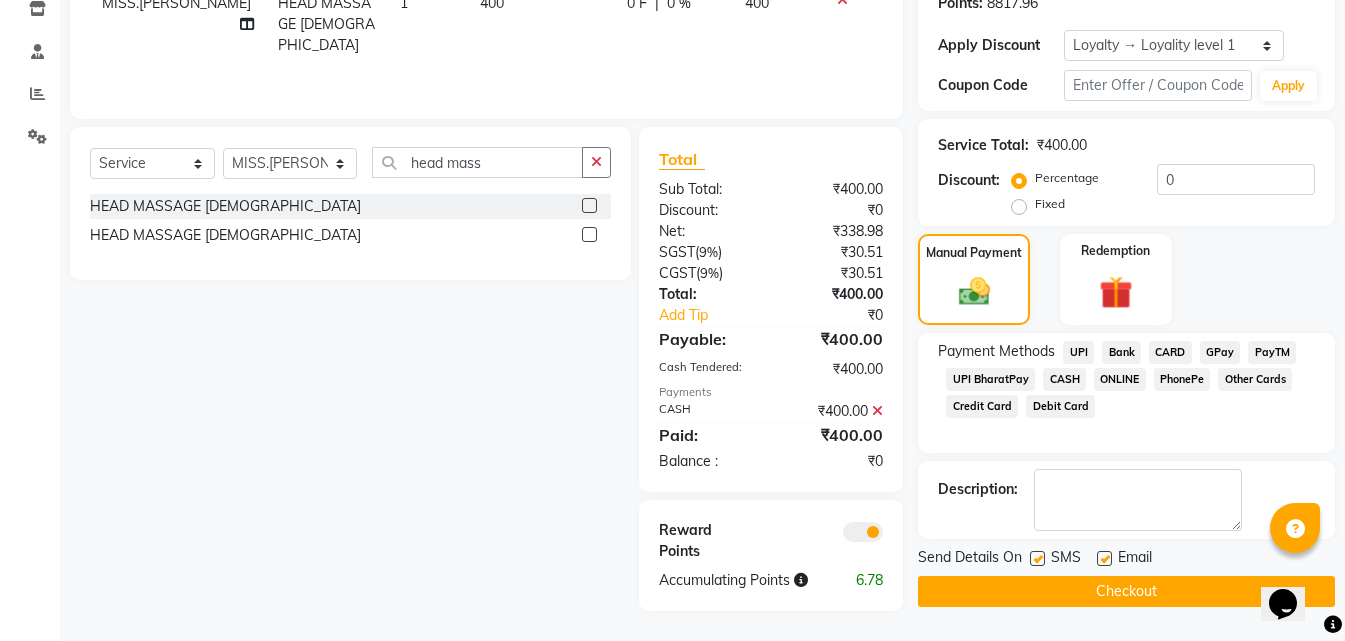 click on "Checkout" 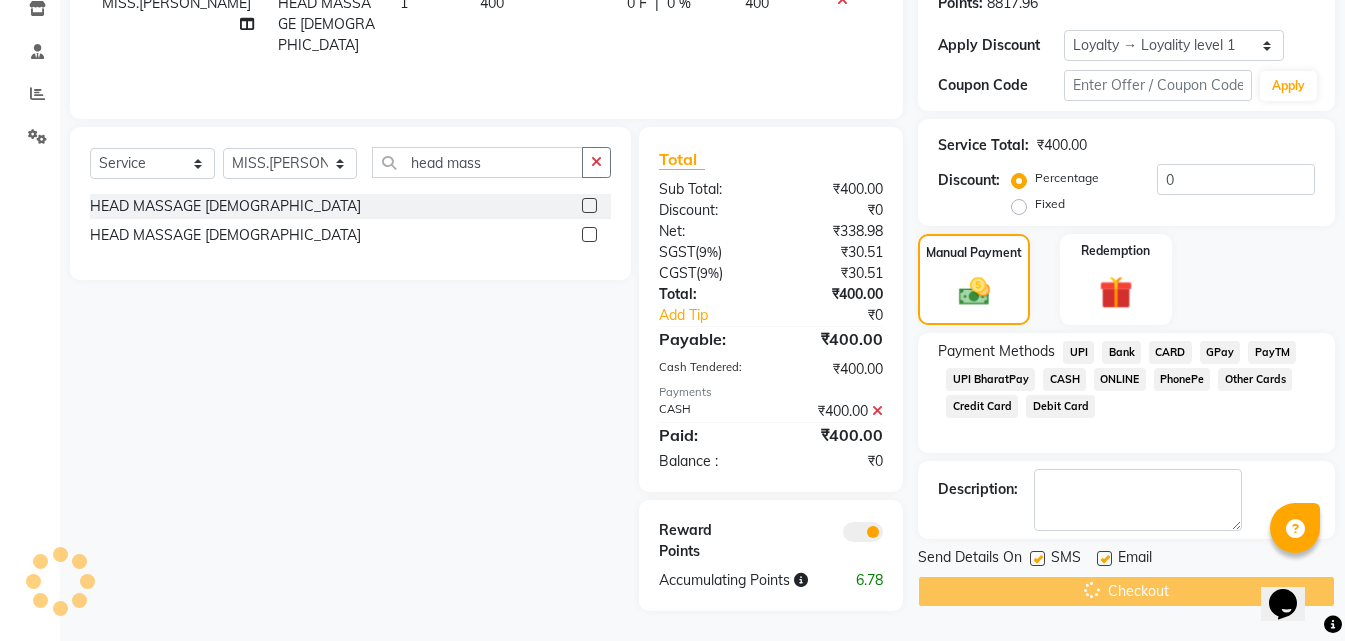 click on "Checkout" 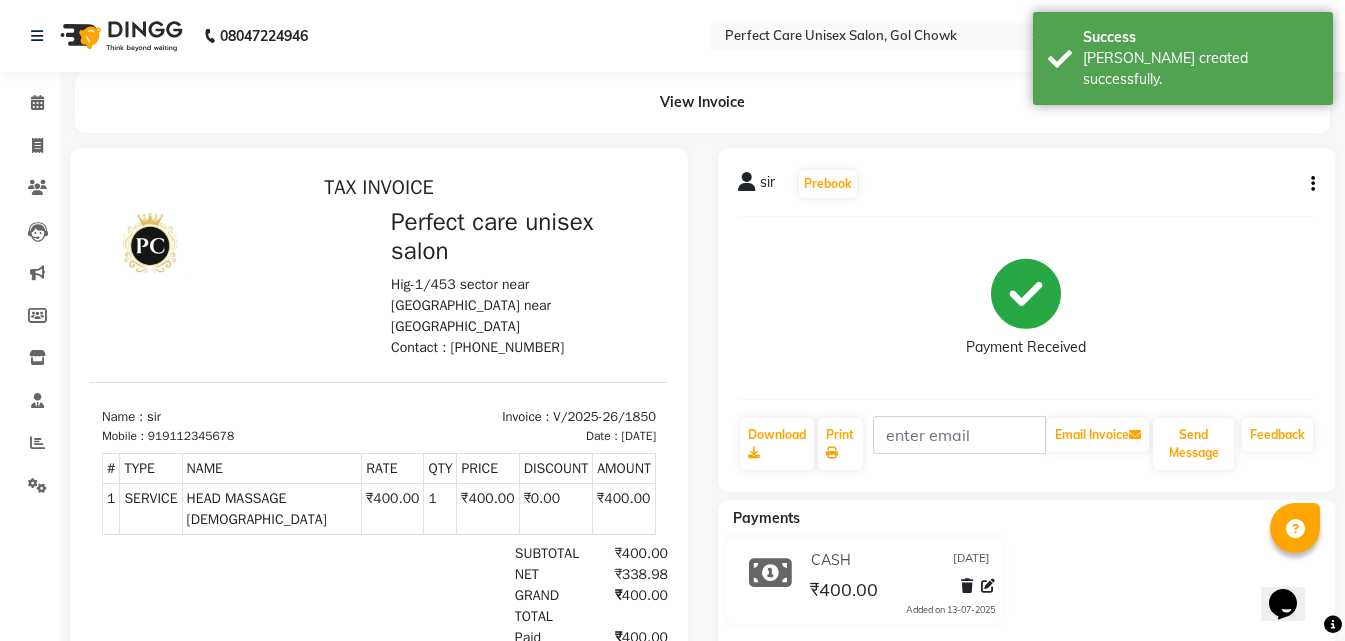 scroll, scrollTop: 0, scrollLeft: 0, axis: both 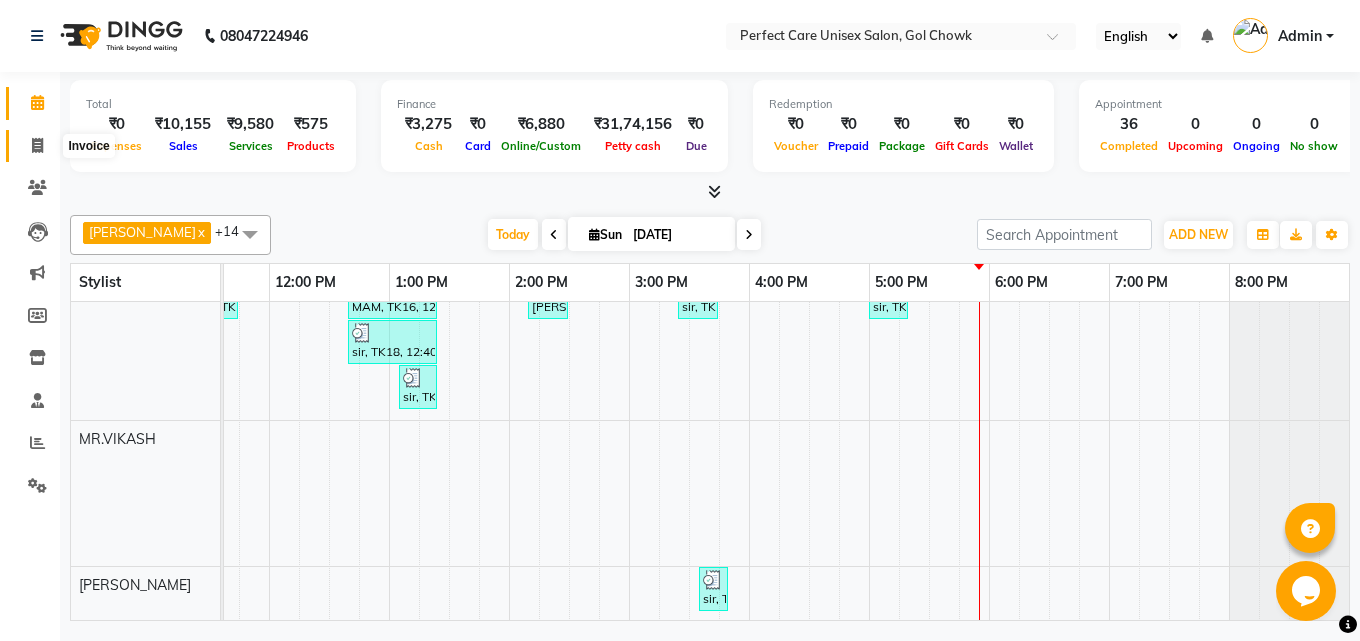 click 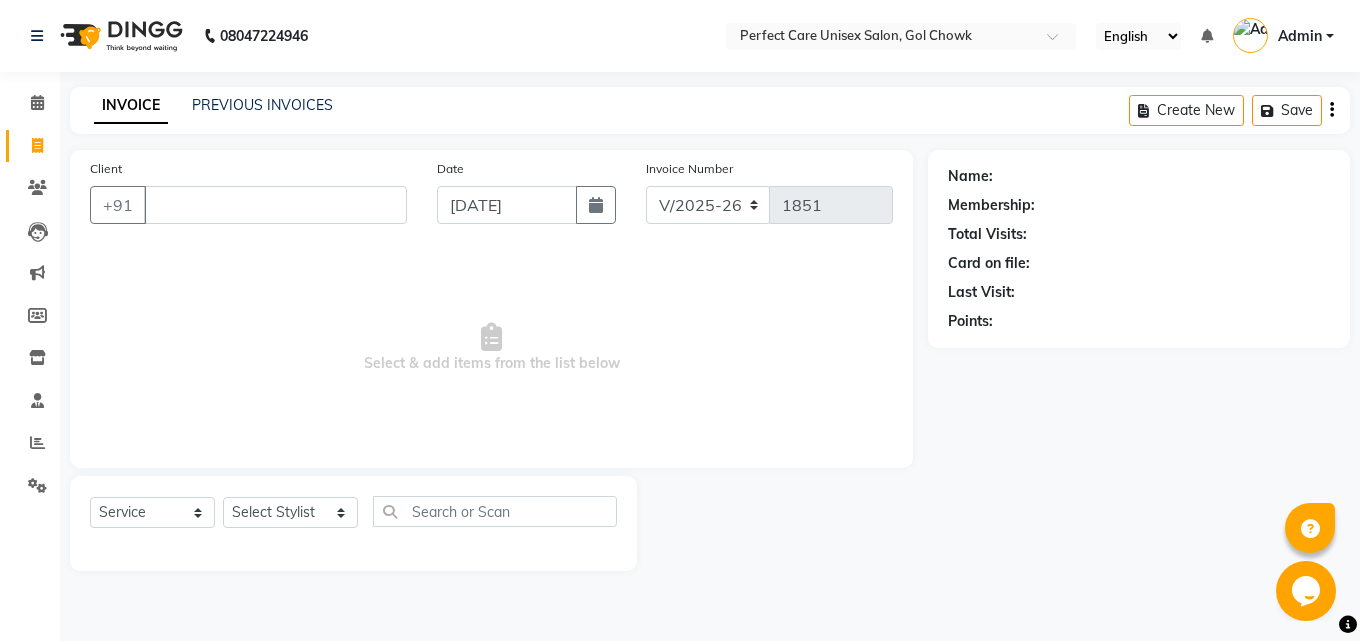 click on "Select & add items from the list below" at bounding box center [491, 348] 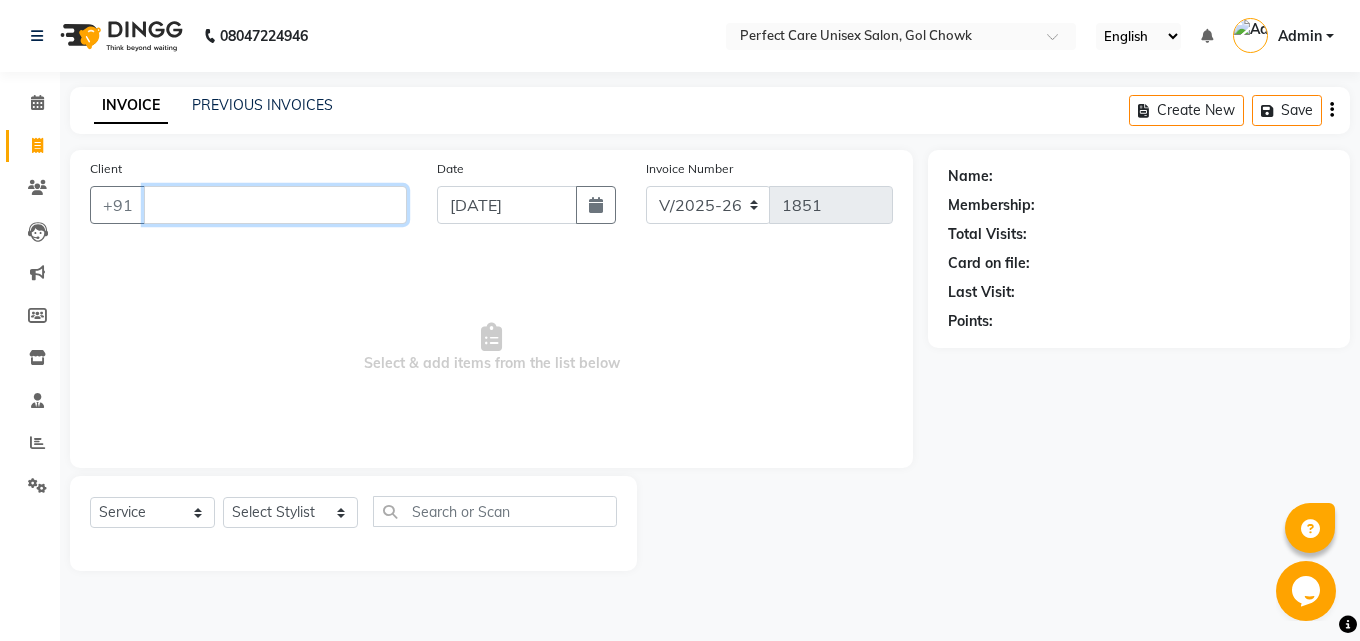 click on "Client" at bounding box center (275, 205) 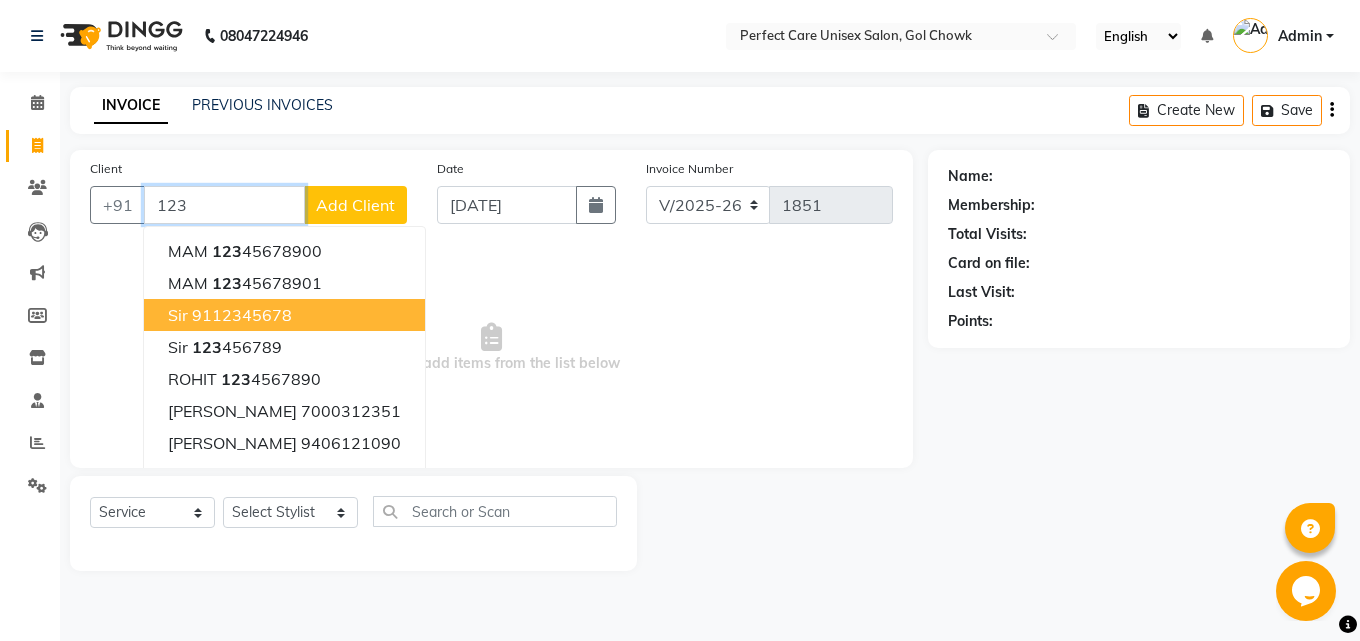 click on "9112345678" at bounding box center [242, 315] 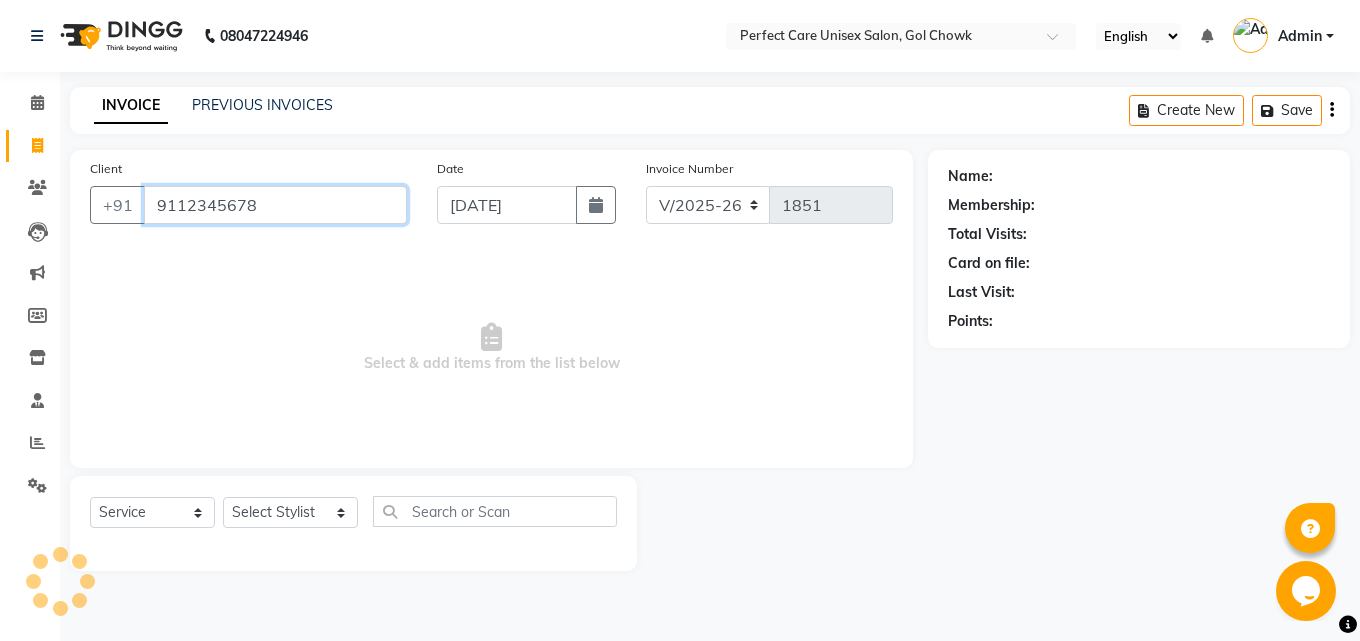 type on "9112345678" 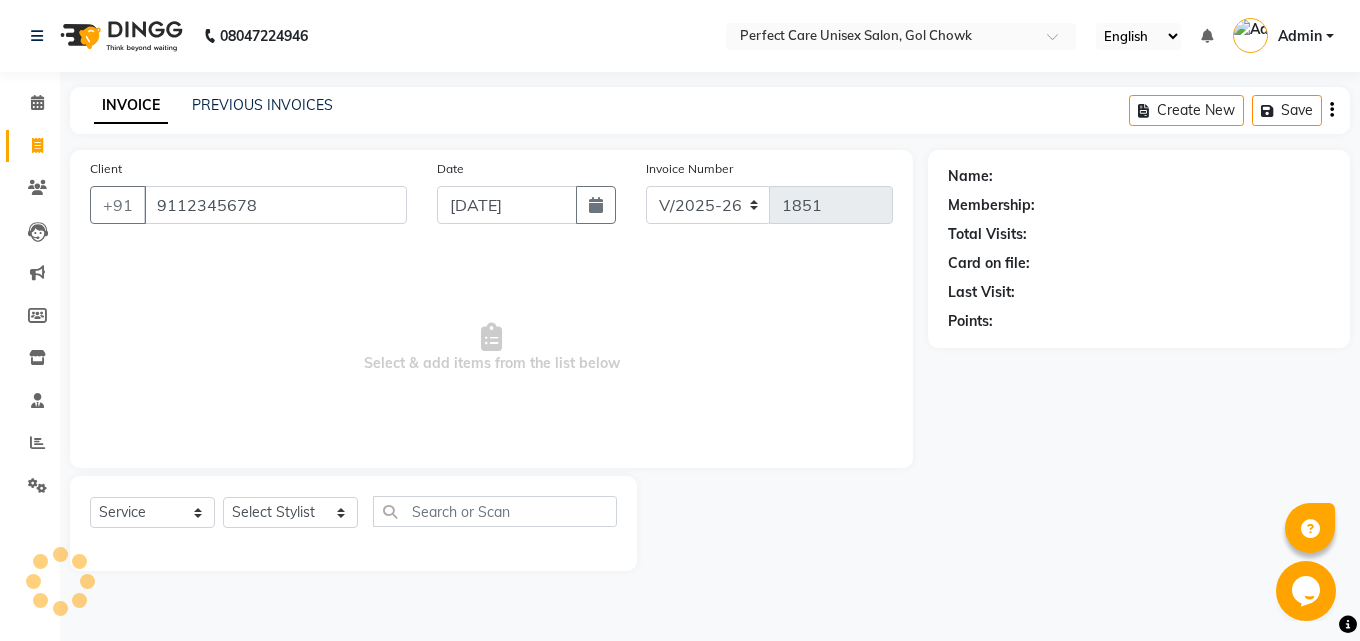 select on "1: Object" 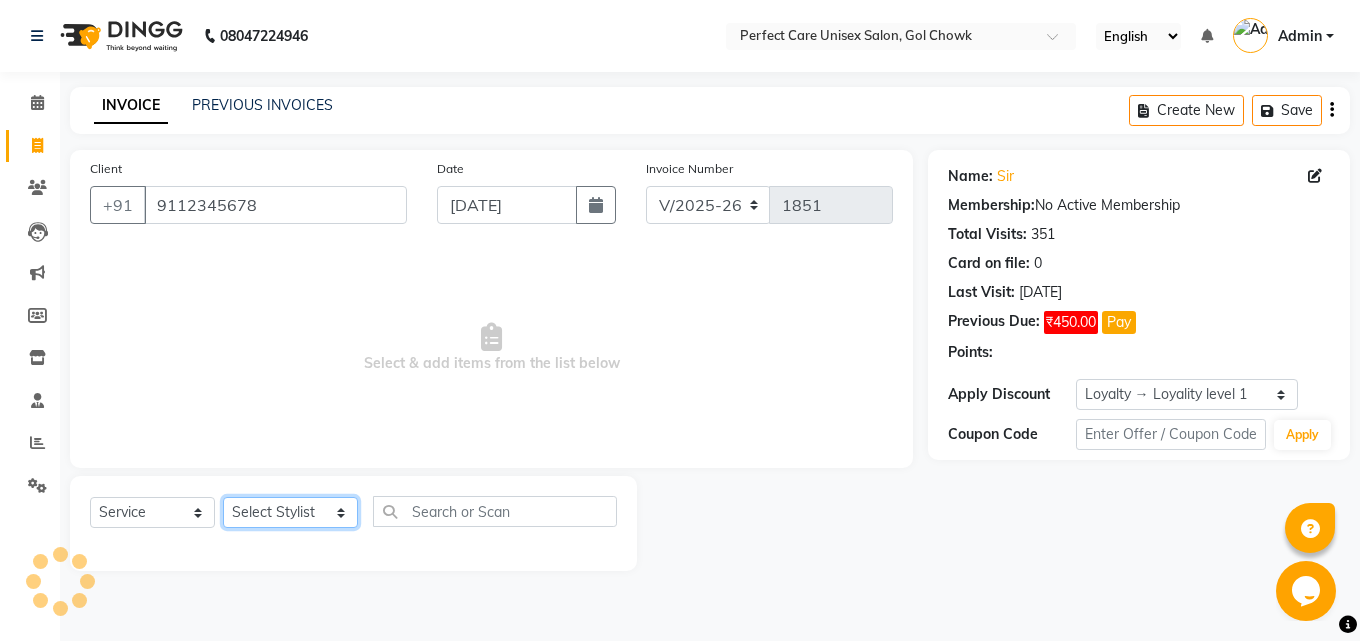 click on "Select Stylist [PERSON_NAME] MISS [PERSON_NAME] MISS [PERSON_NAME]  MISS [PERSON_NAME] [PERSON_NAME] MISS.[PERSON_NAME] MISS.[PERSON_NAME]  MISS [PERSON_NAME]  MISS. USHA [PERSON_NAME] [PERSON_NAME] MR.[PERSON_NAME] MR. [PERSON_NAME]  MR [PERSON_NAME] MR. AVINASH [PERSON_NAME] [PERSON_NAME] [PERSON_NAME] [PERSON_NAME] [PERSON_NAME] MR. [PERSON_NAME] MR.[PERSON_NAME] [PERSON_NAME] MR.[PERSON_NAME] [PERSON_NAME] NONE rashmi" 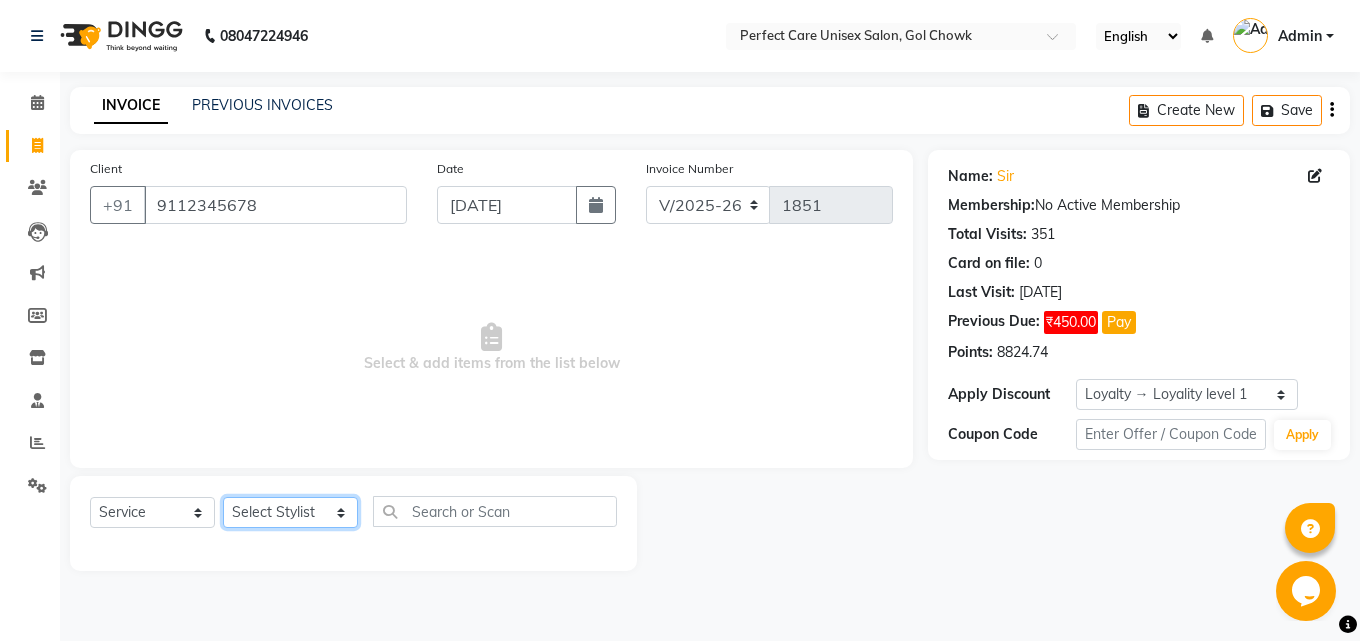 select on "86125" 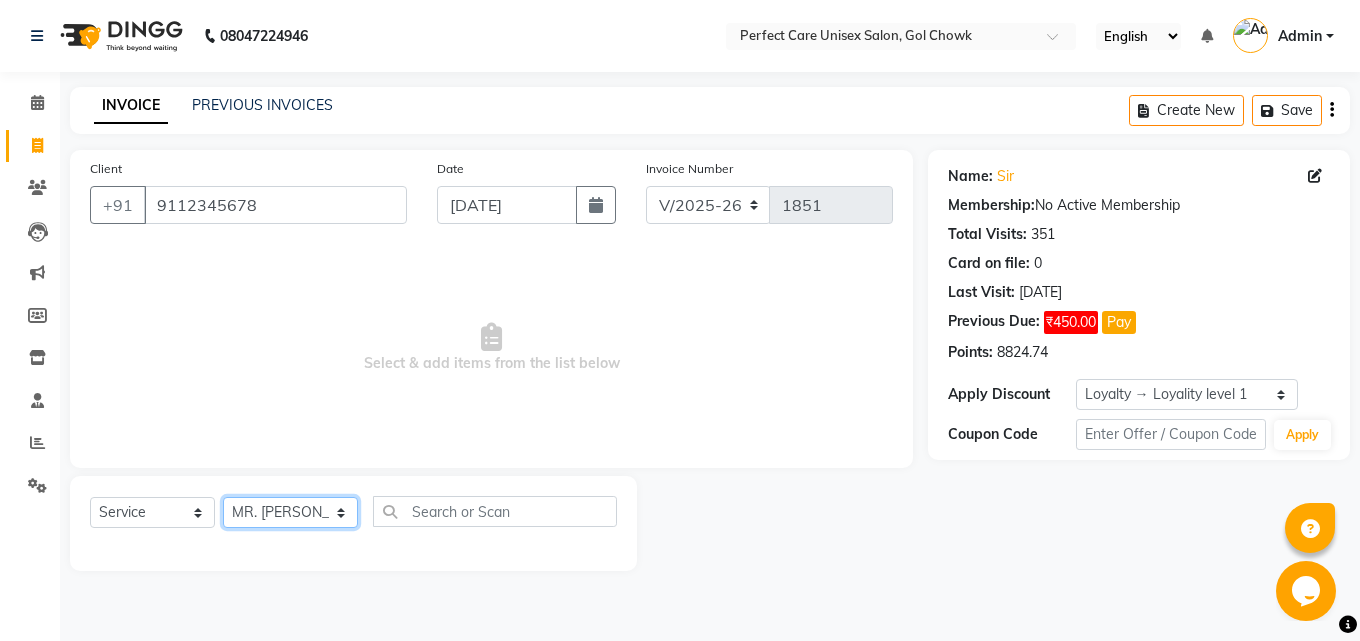 click on "Select Stylist [PERSON_NAME] MISS [PERSON_NAME] MISS [PERSON_NAME]  MISS [PERSON_NAME] [PERSON_NAME] MISS.[PERSON_NAME] MISS.[PERSON_NAME]  MISS [PERSON_NAME]  MISS. USHA [PERSON_NAME] [PERSON_NAME] MR.[PERSON_NAME] MR. [PERSON_NAME]  MR [PERSON_NAME] MR. AVINASH [PERSON_NAME] [PERSON_NAME] [PERSON_NAME] [PERSON_NAME] [PERSON_NAME] MR. [PERSON_NAME] MR.[PERSON_NAME] [PERSON_NAME] MR.[PERSON_NAME] [PERSON_NAME] NONE rashmi" 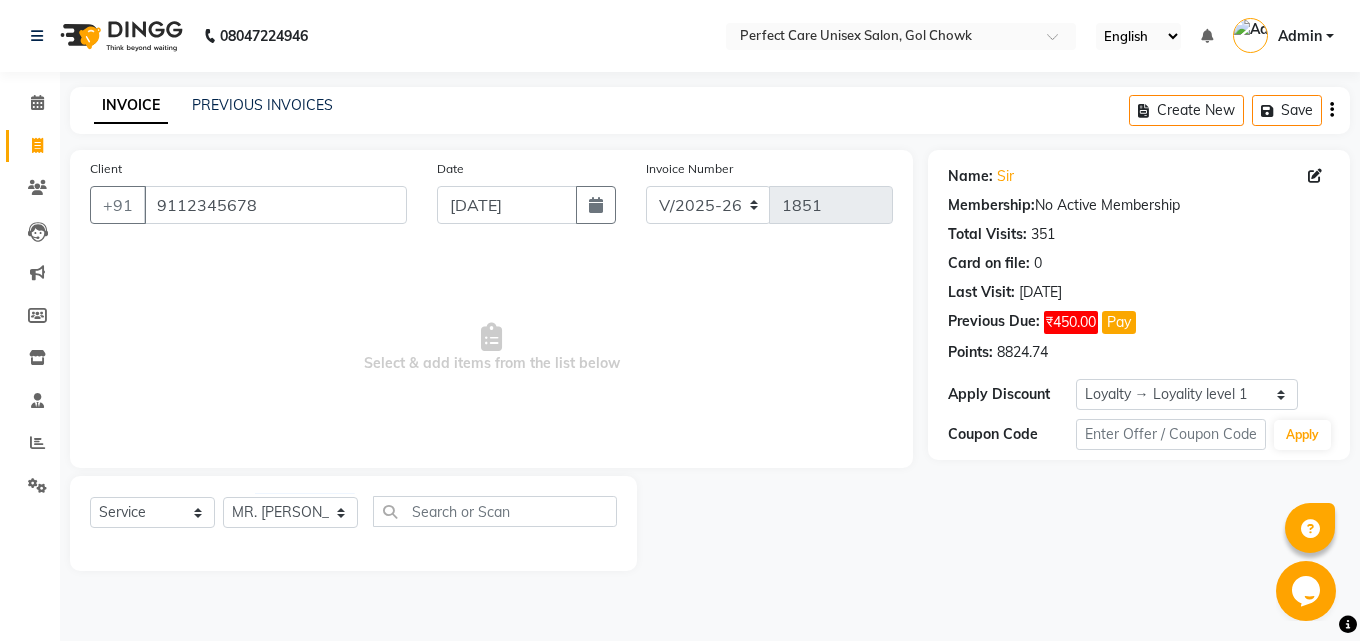 click on "Select & add items from the list below" at bounding box center [491, 348] 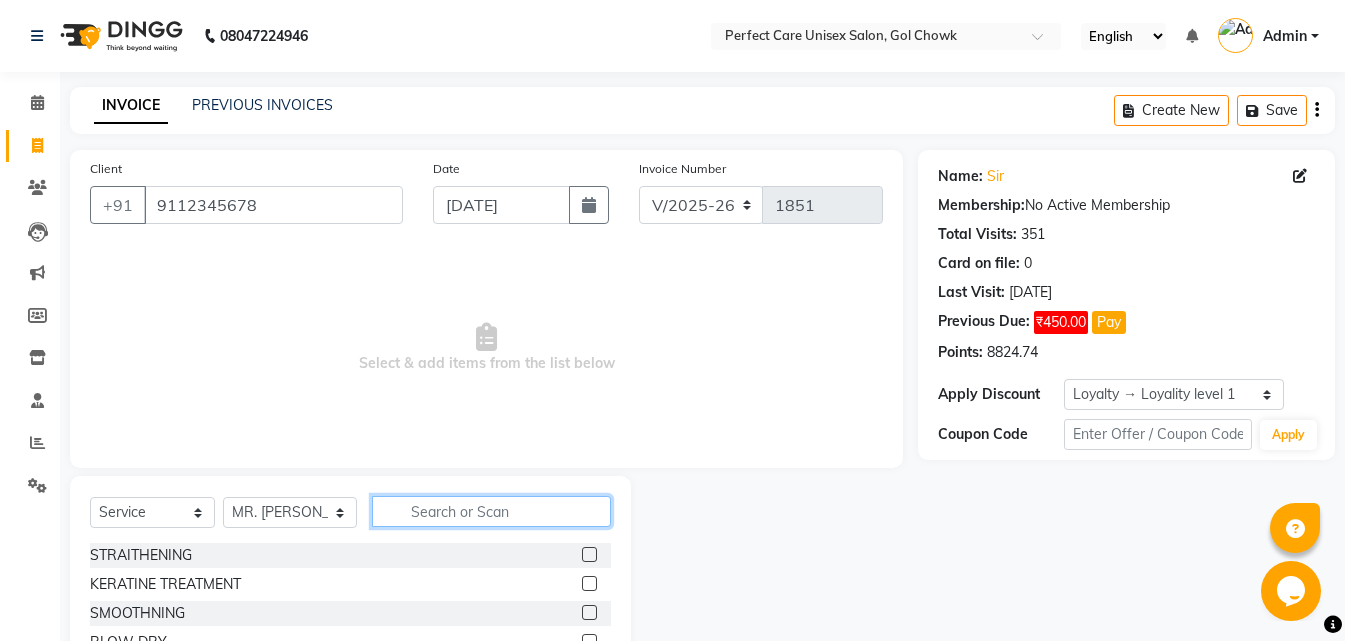 click 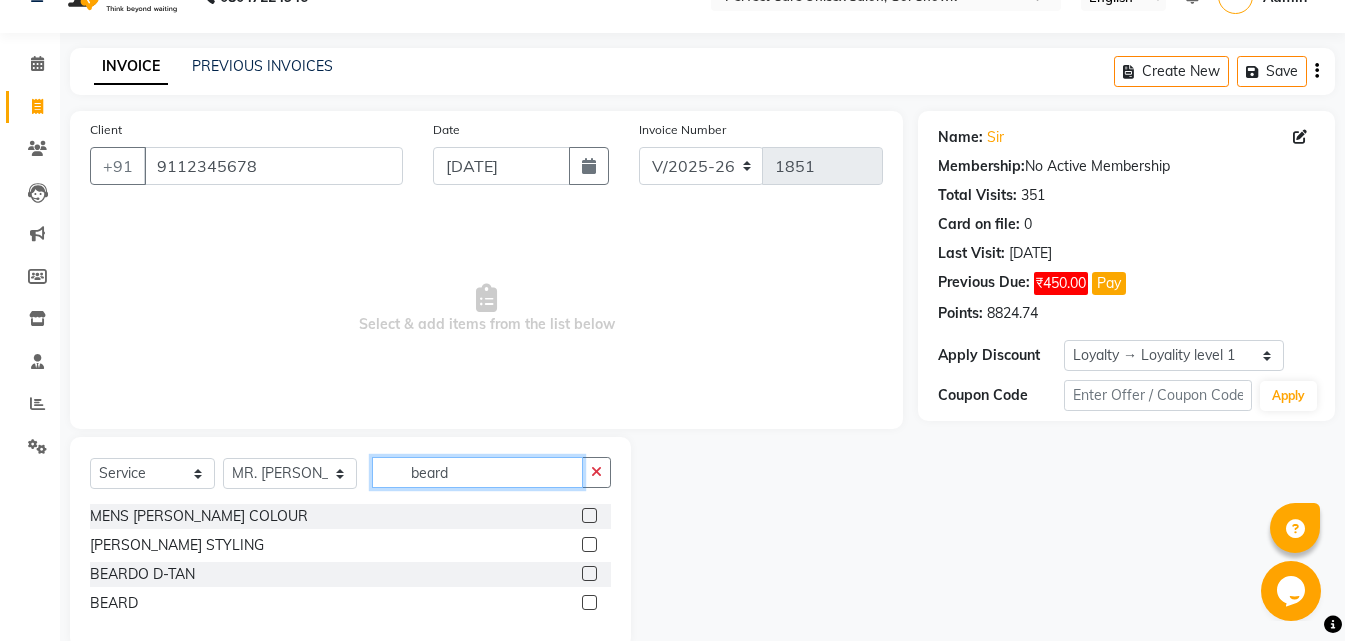 scroll, scrollTop: 76, scrollLeft: 0, axis: vertical 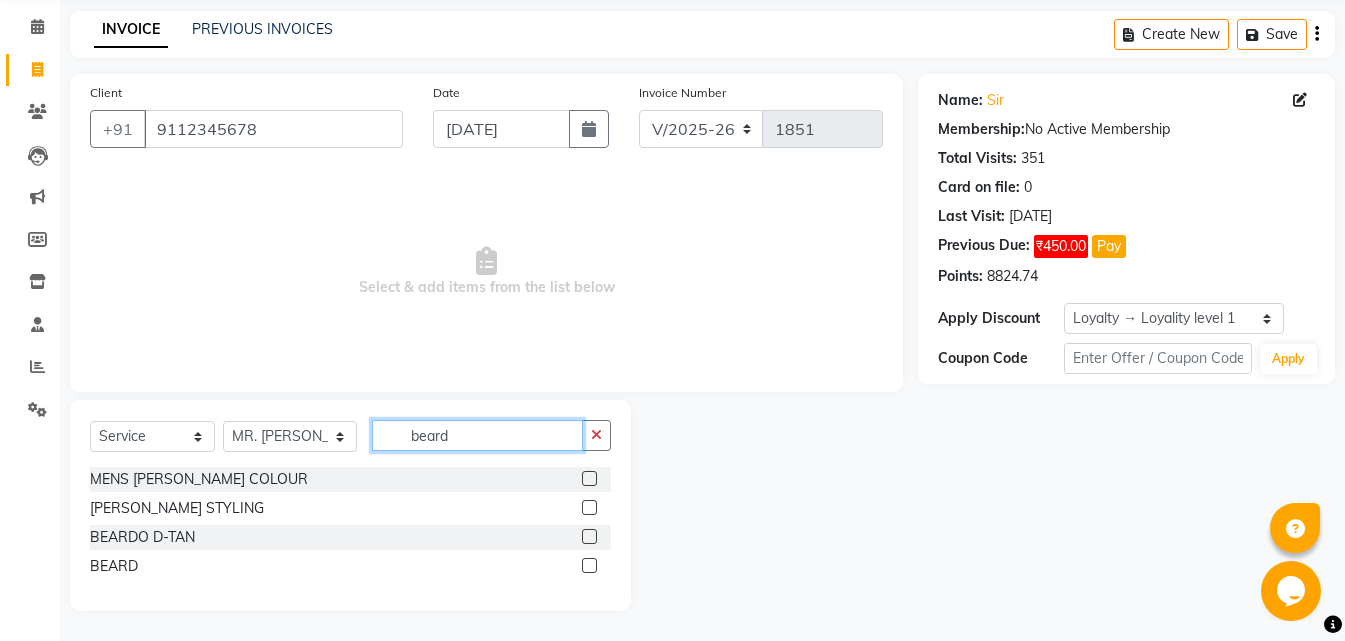 type on "beard" 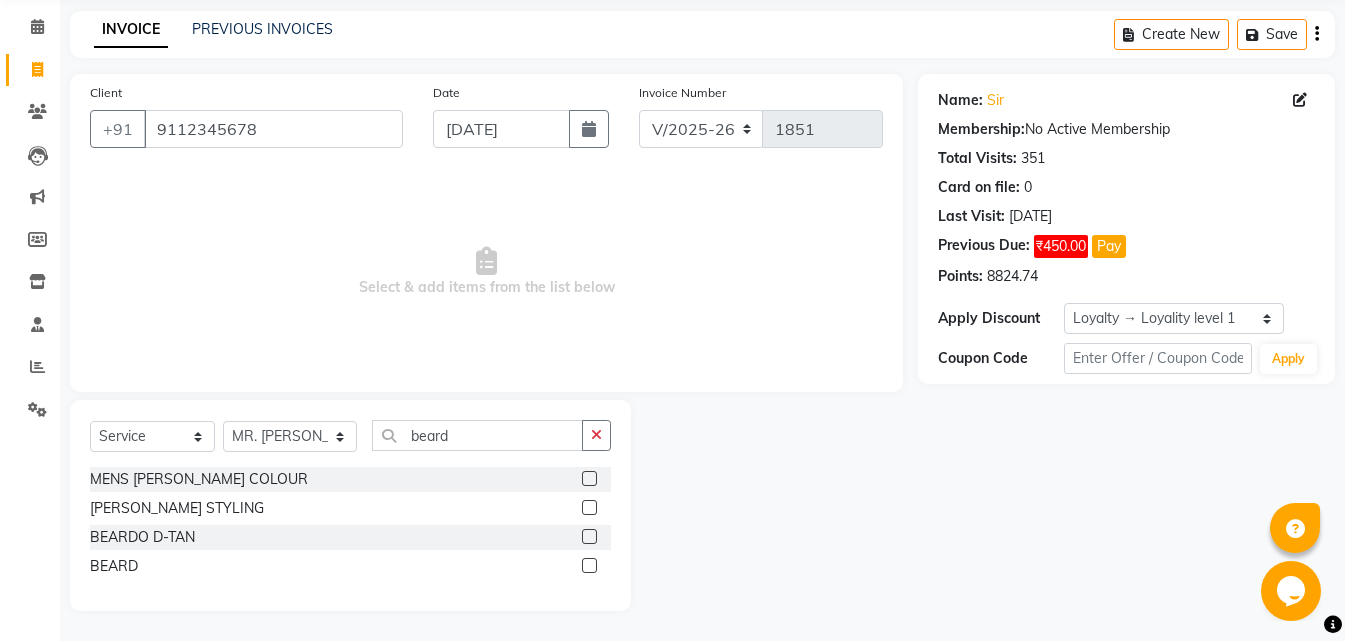 click 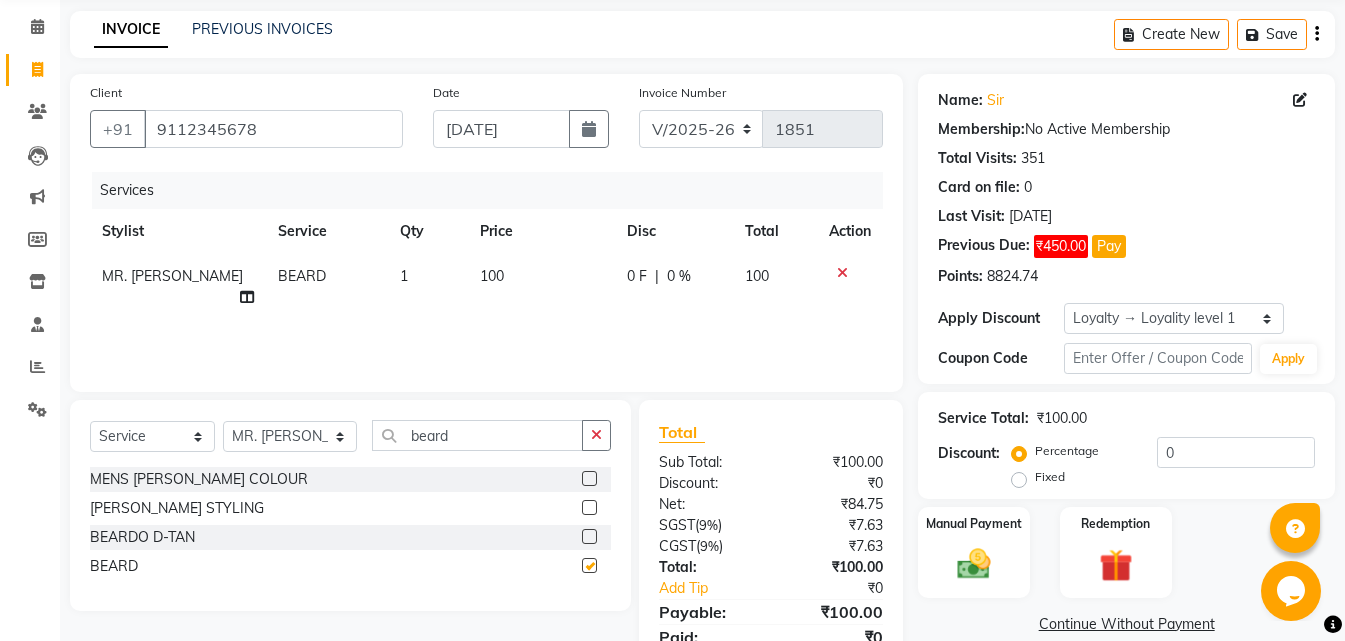 checkbox on "false" 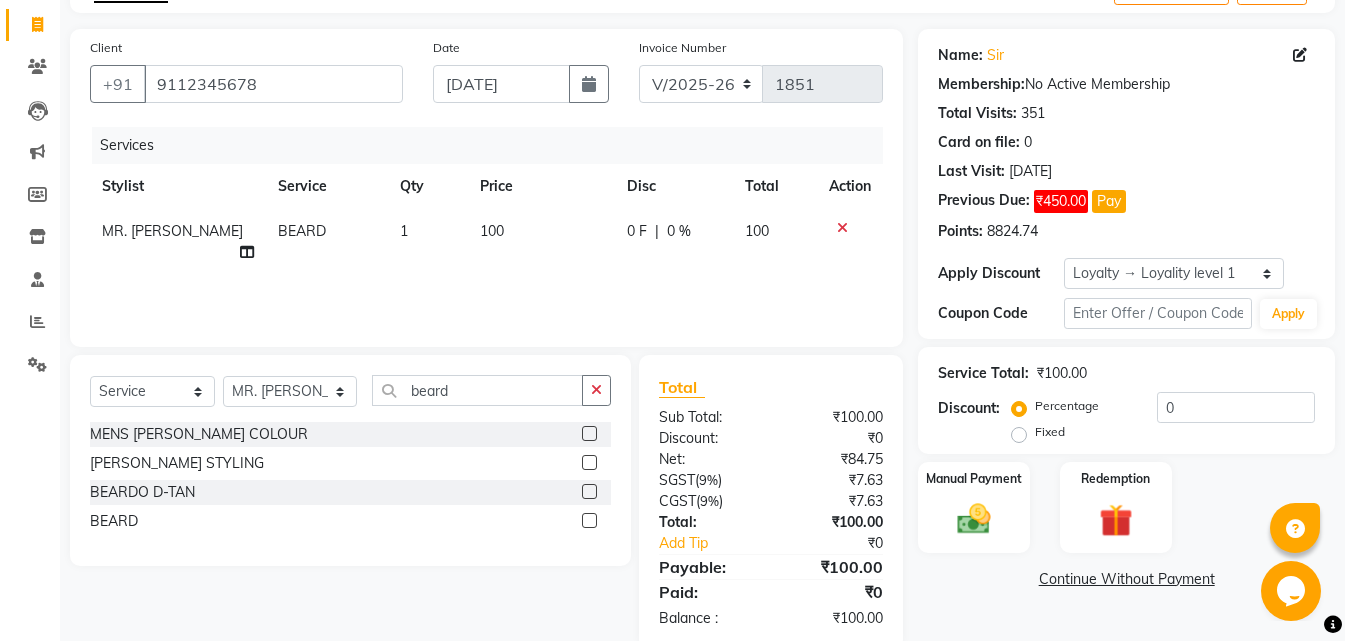 scroll, scrollTop: 159, scrollLeft: 0, axis: vertical 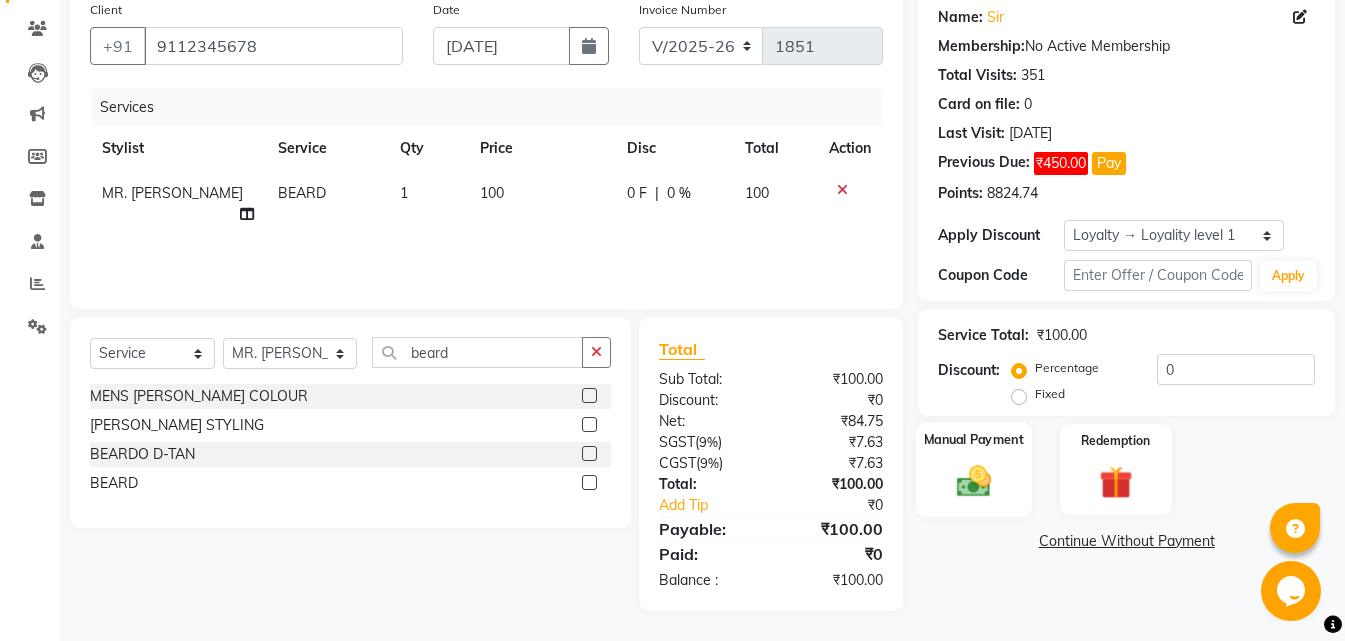 click 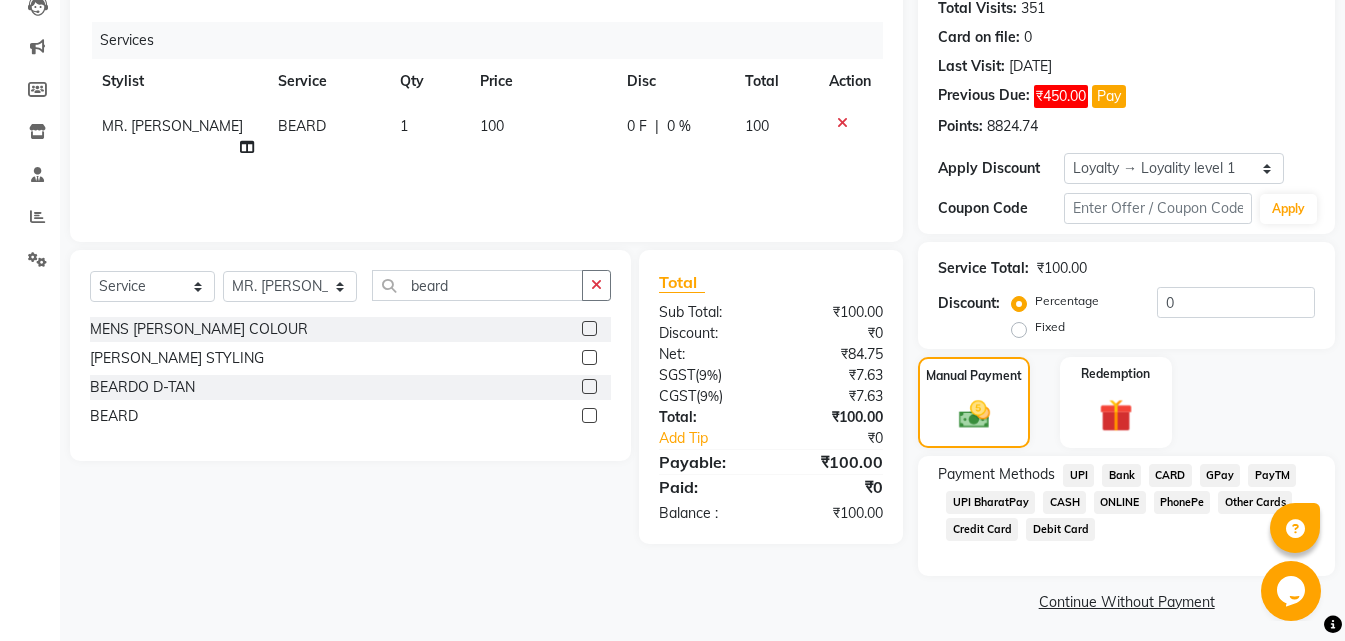 scroll, scrollTop: 232, scrollLeft: 0, axis: vertical 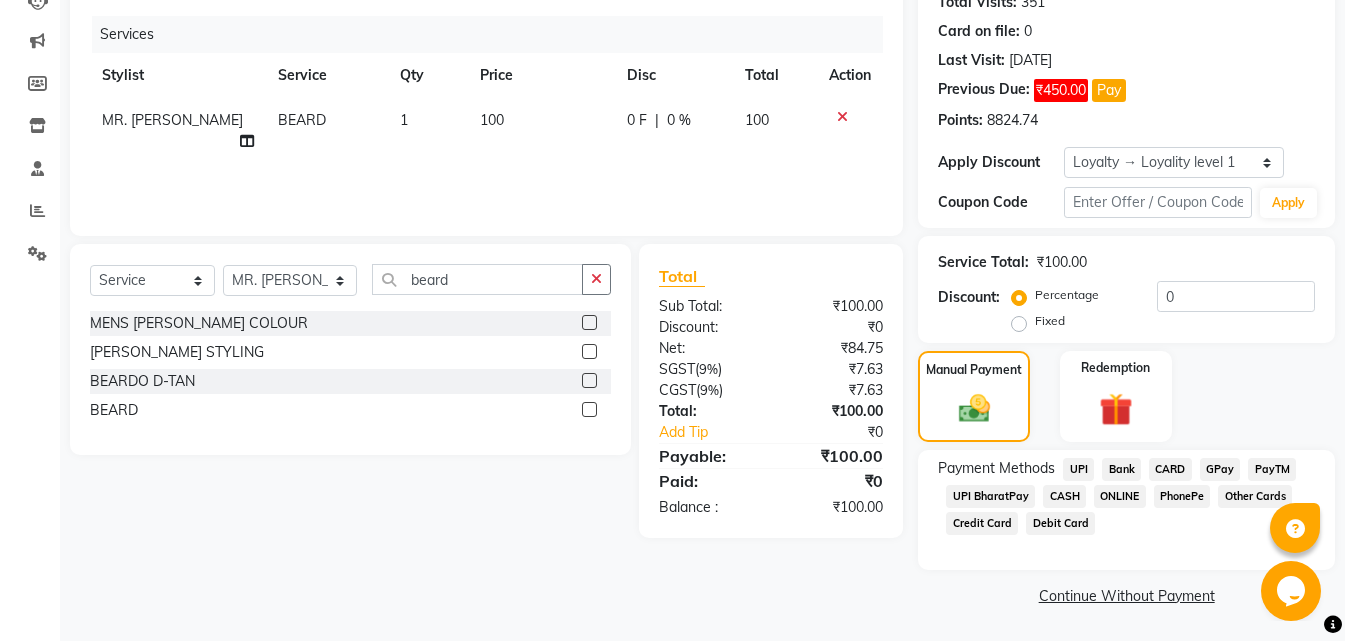 click on "ONLINE" 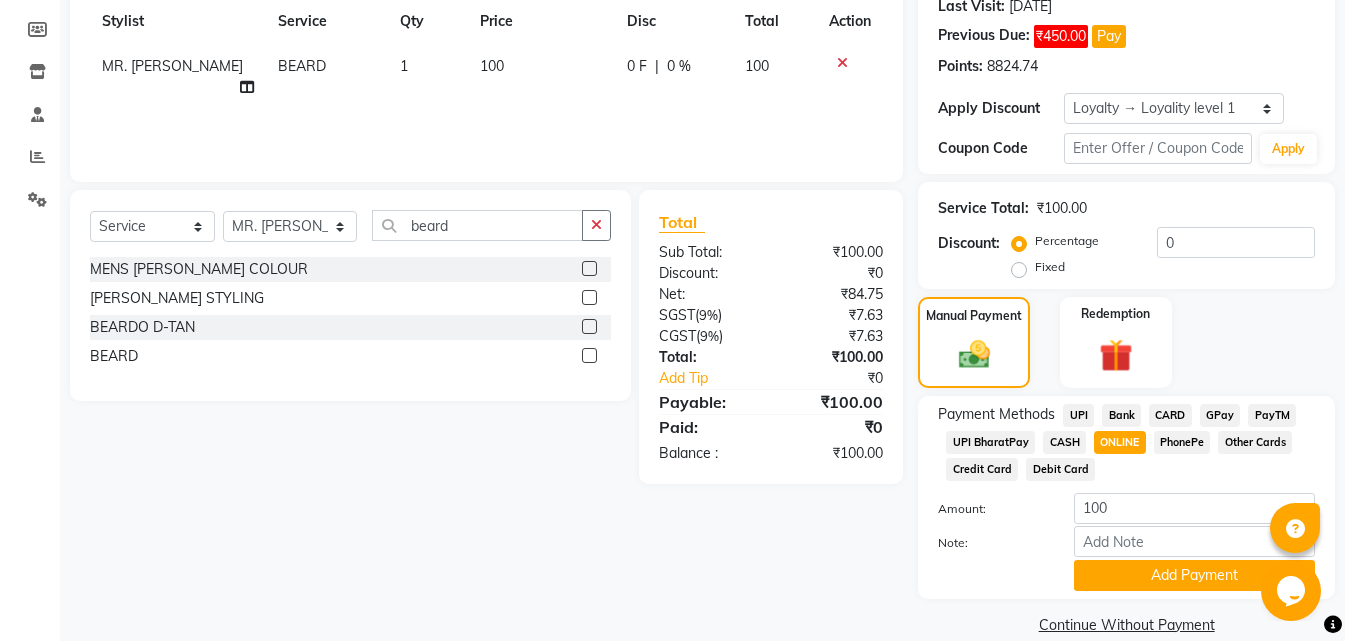 scroll, scrollTop: 315, scrollLeft: 0, axis: vertical 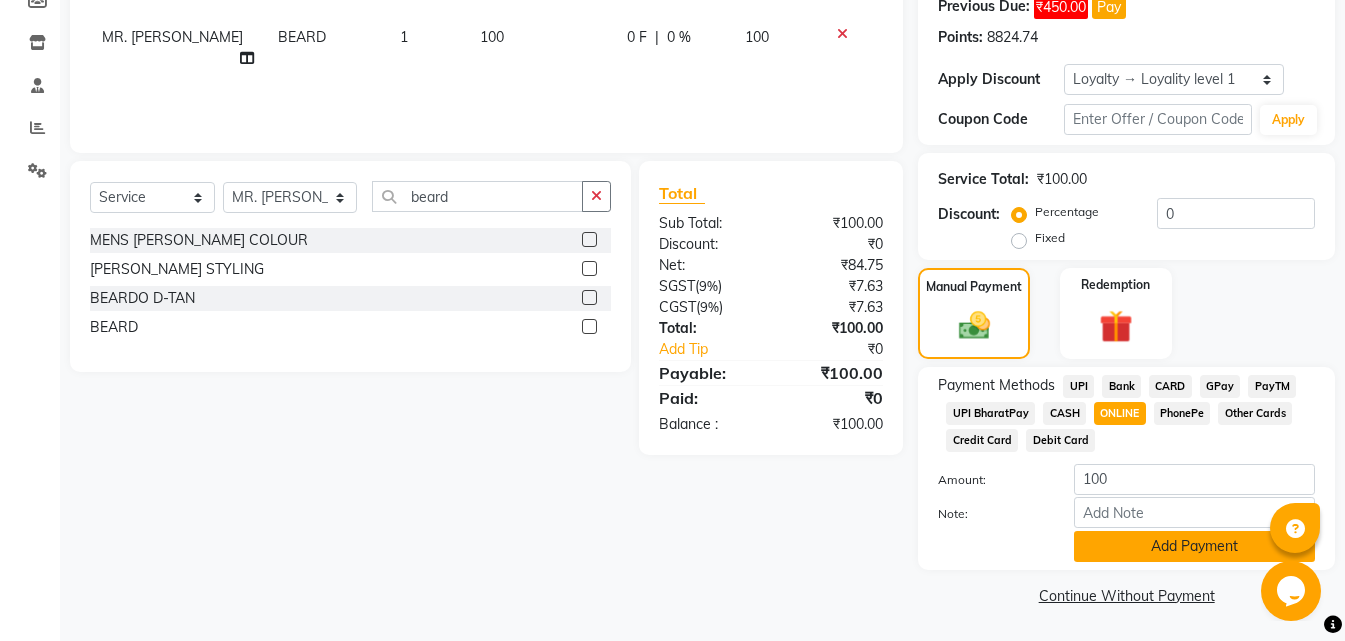 click on "Add Payment" 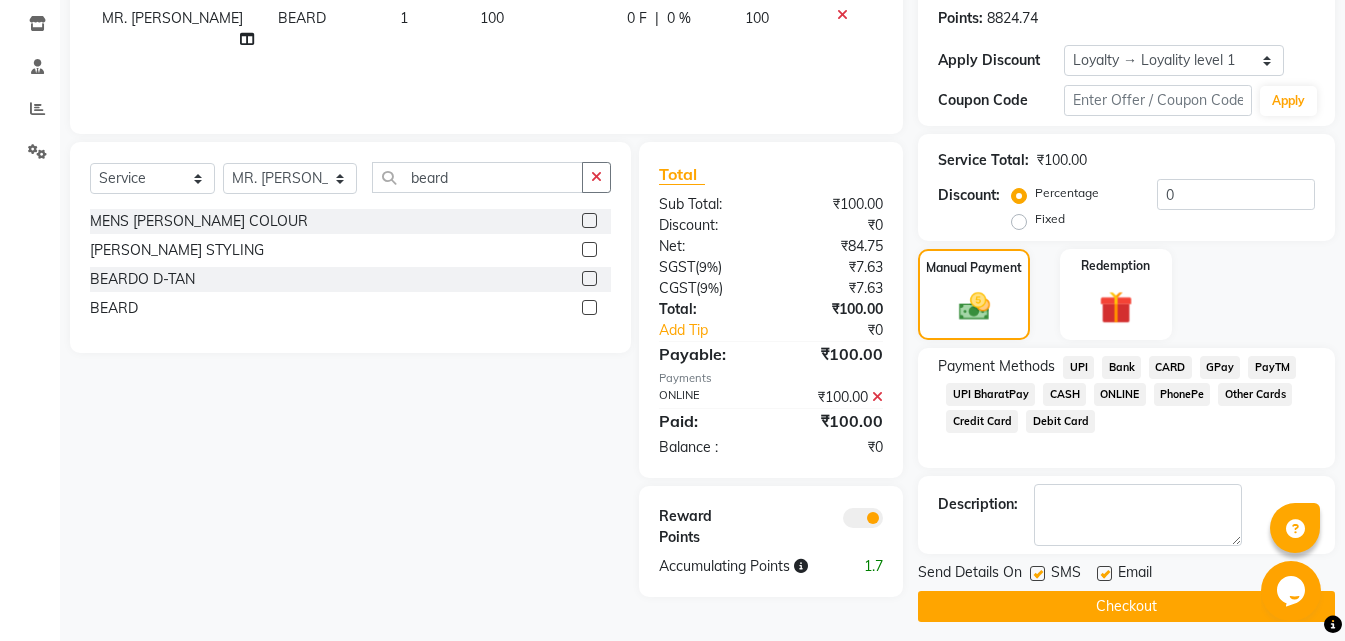 scroll, scrollTop: 345, scrollLeft: 0, axis: vertical 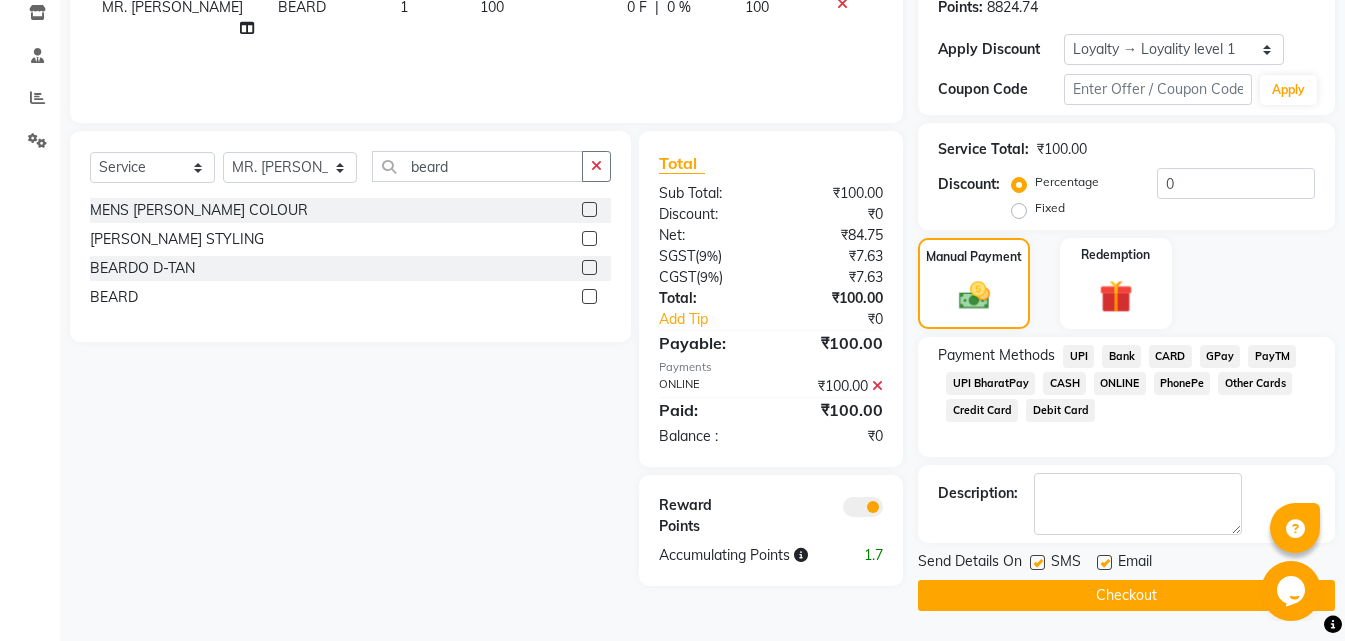click on "Checkout" 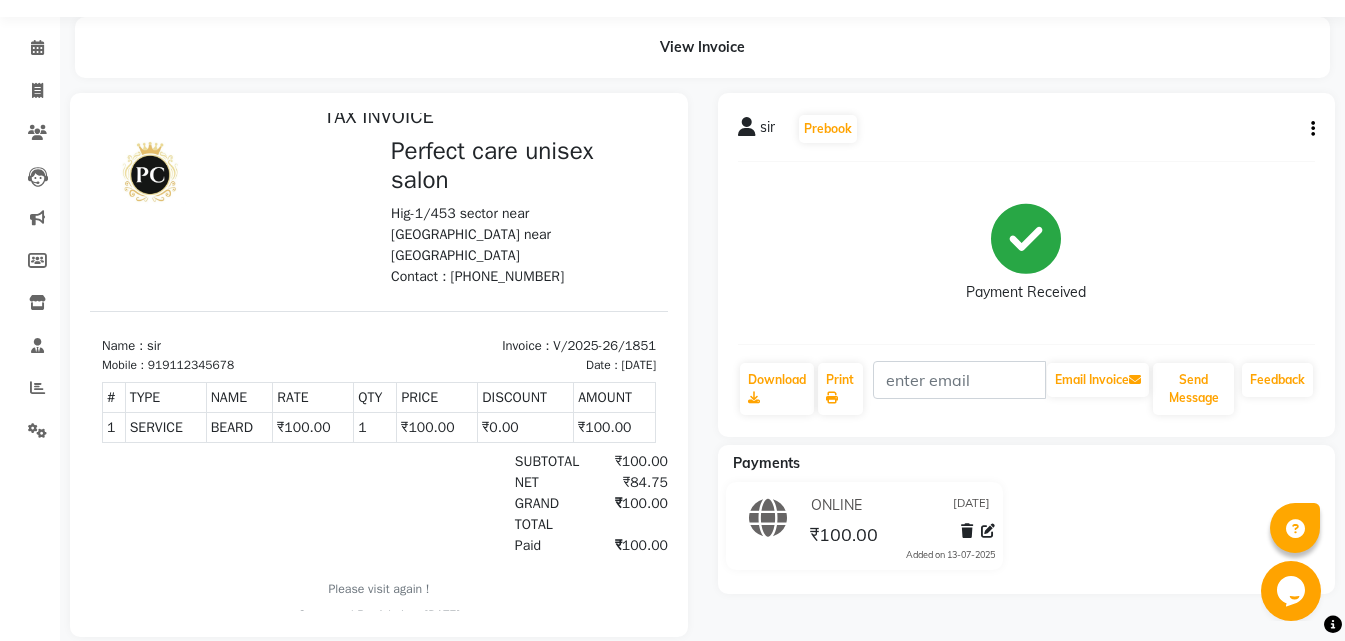 scroll, scrollTop: 96, scrollLeft: 0, axis: vertical 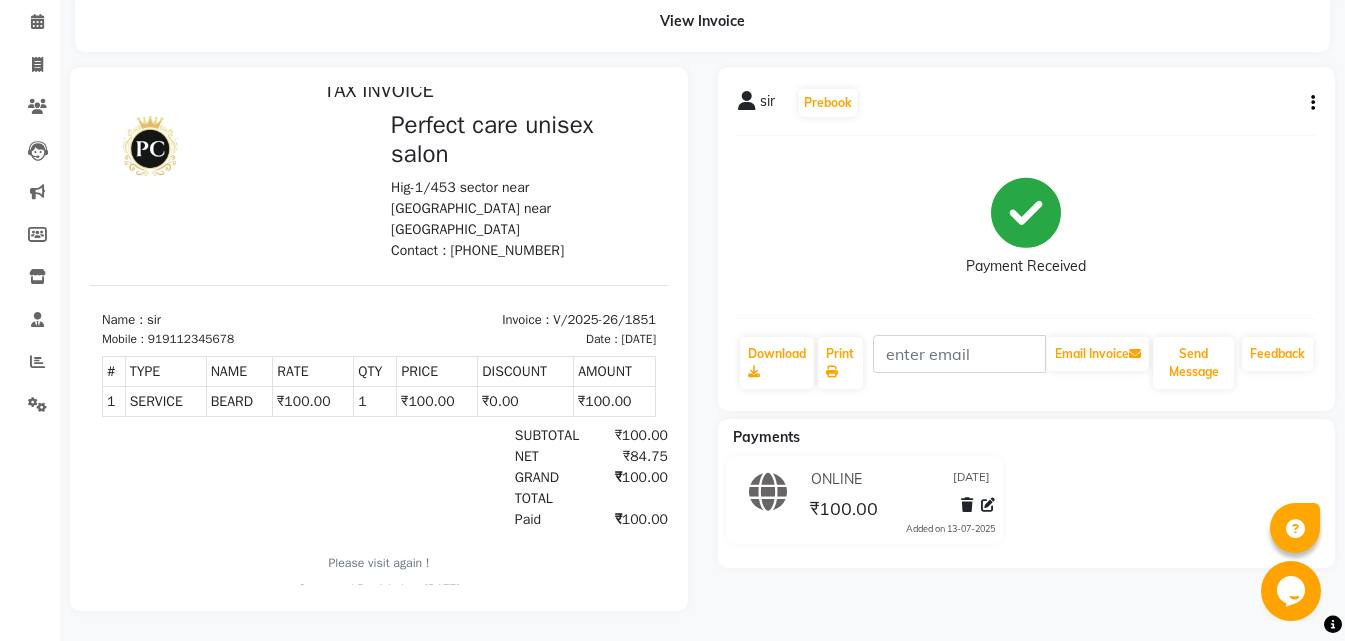 select on "service" 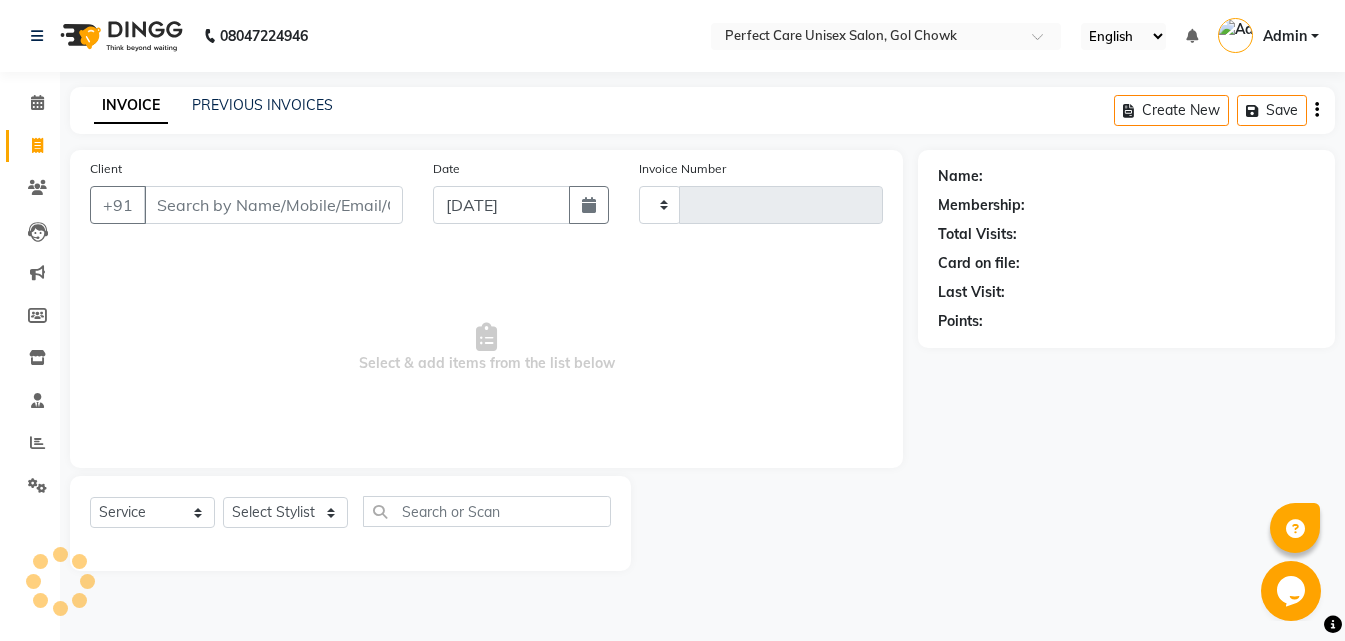 scroll, scrollTop: 0, scrollLeft: 0, axis: both 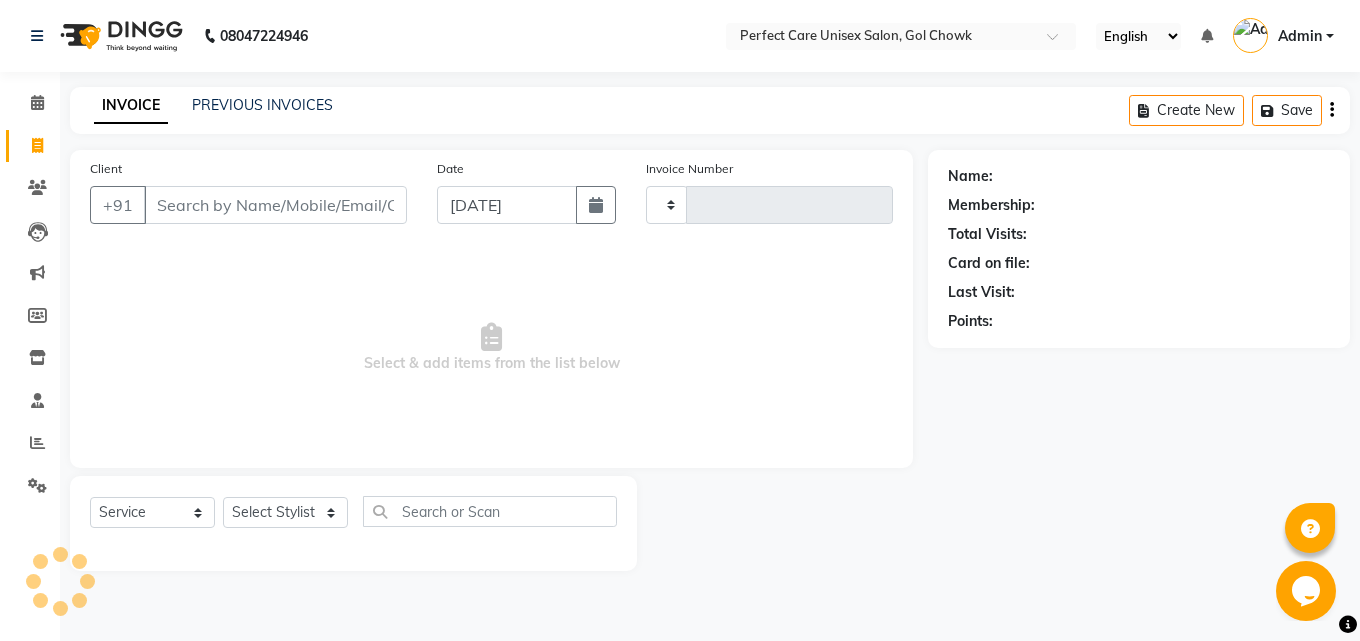 type on "1852" 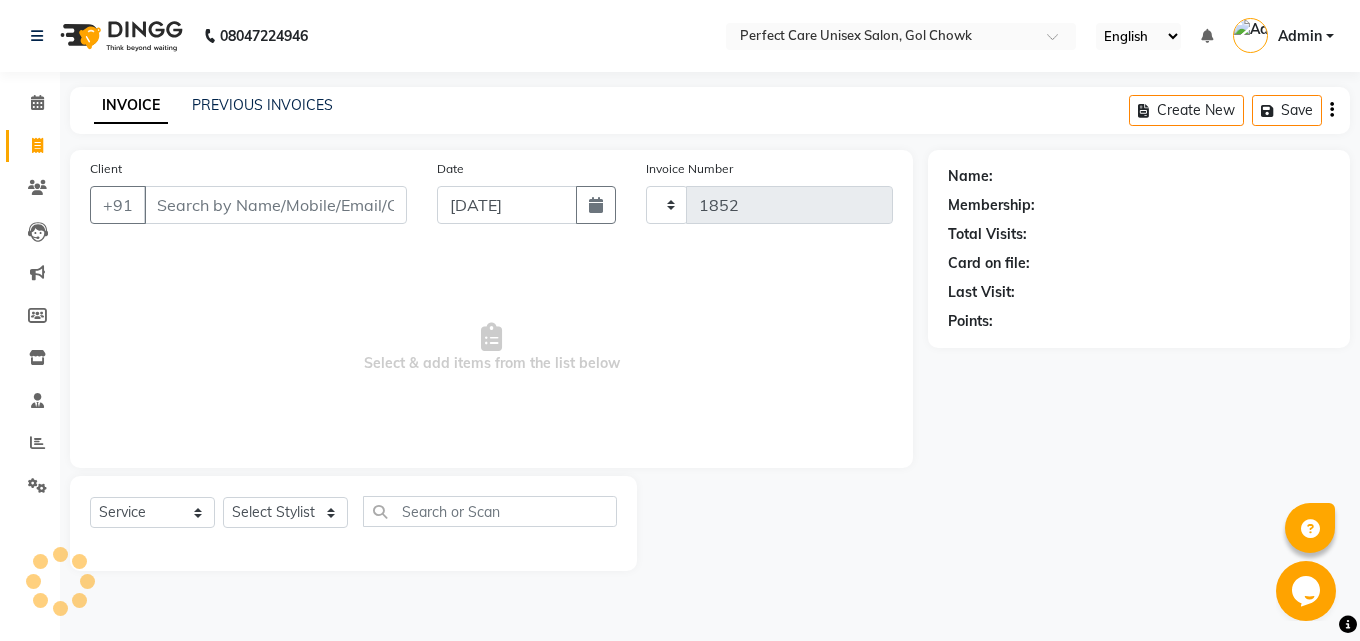 select on "4751" 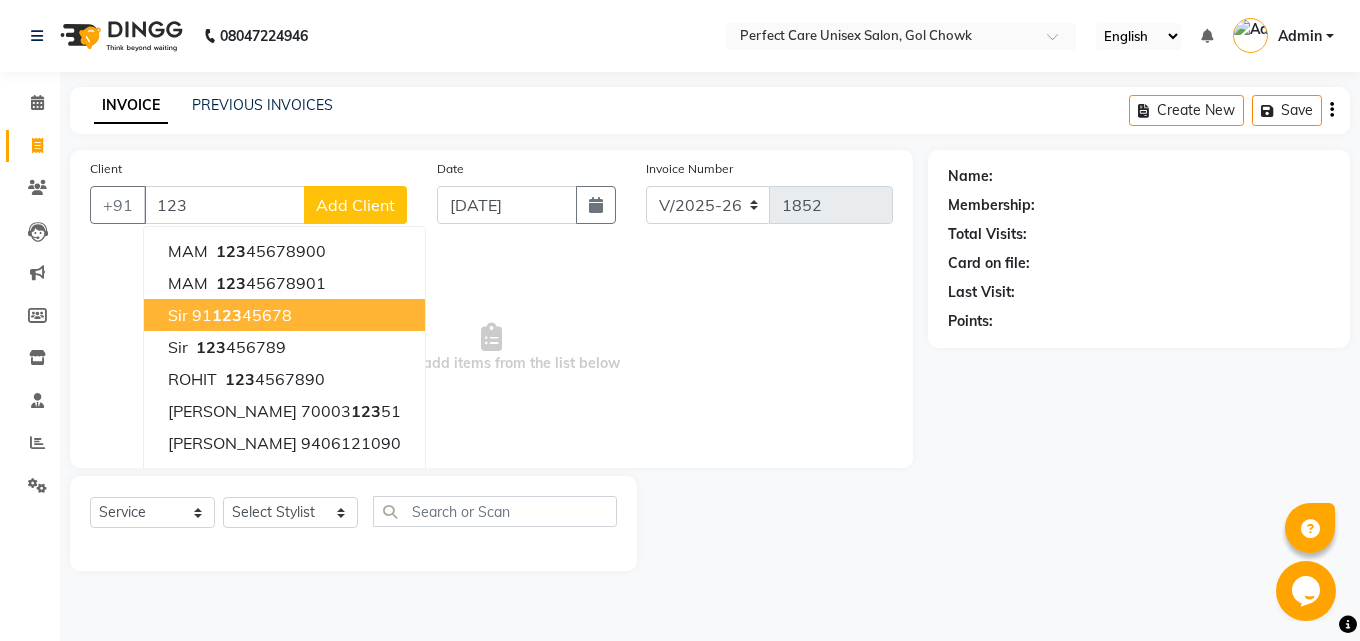 click on "sir  91 123 45678" at bounding box center (284, 315) 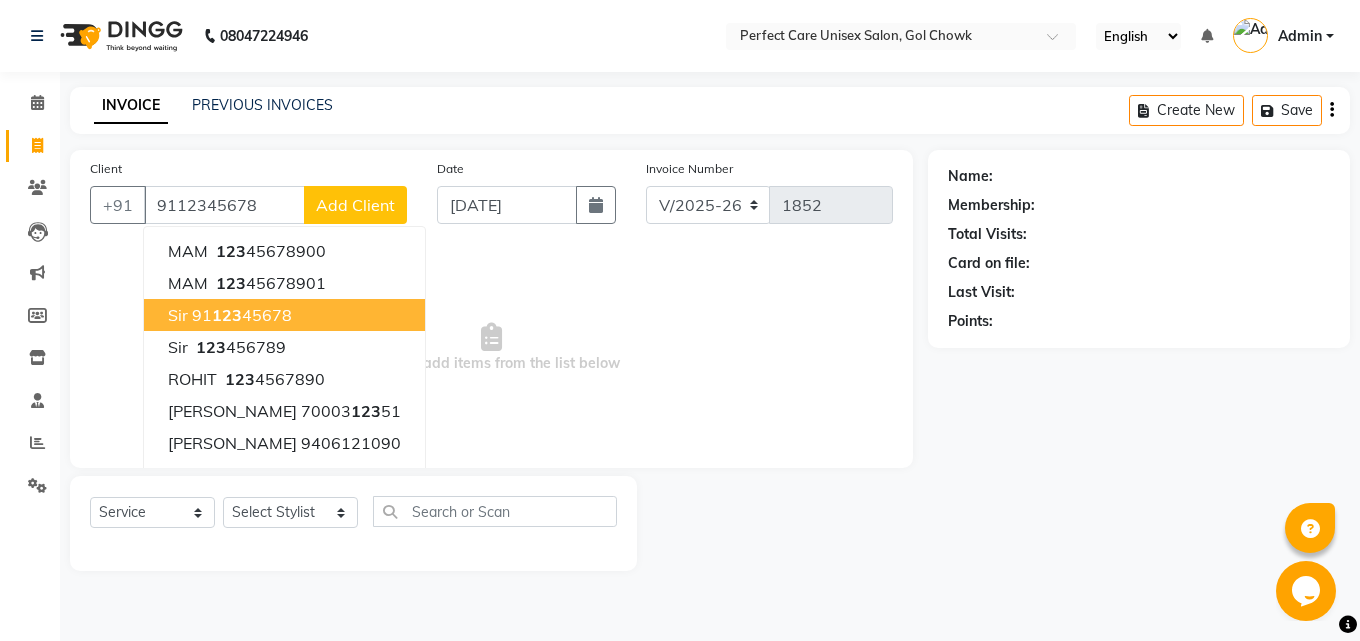 type on "9112345678" 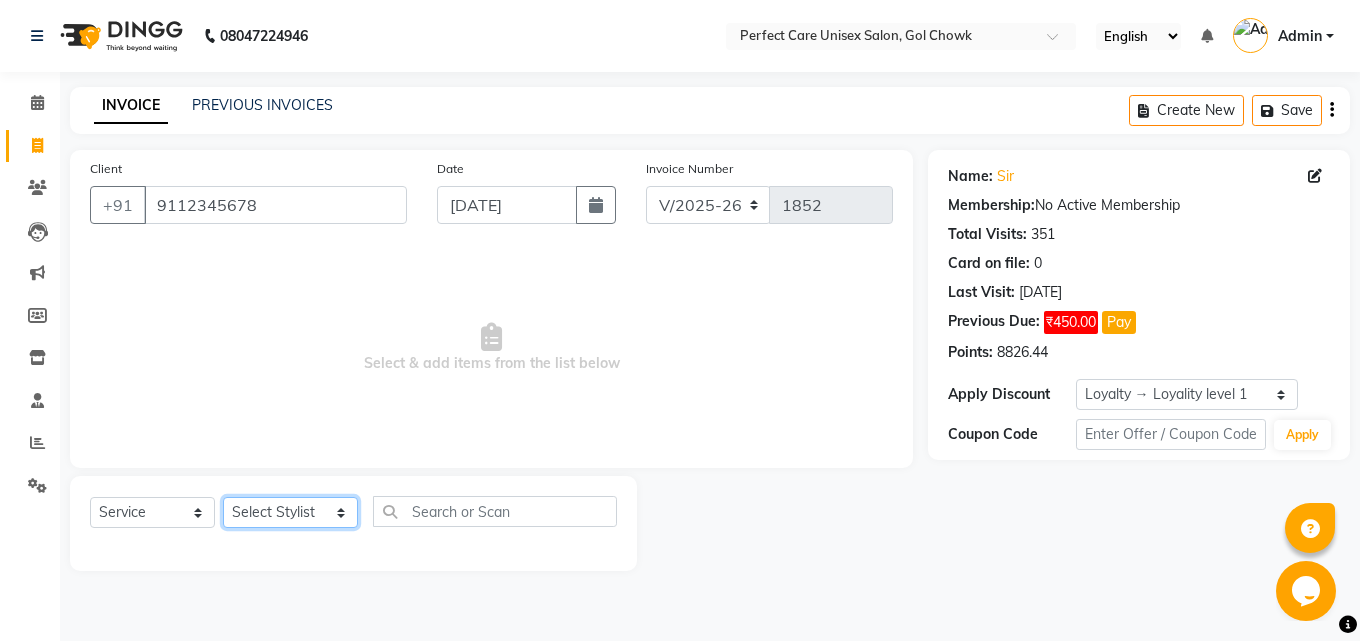 click on "Select Stylist [PERSON_NAME] MISS [PERSON_NAME] MISS [PERSON_NAME]  MISS [PERSON_NAME] [PERSON_NAME] MISS.[PERSON_NAME] MISS.[PERSON_NAME]  MISS [PERSON_NAME]  MISS. USHA [PERSON_NAME] [PERSON_NAME] MR.[PERSON_NAME] MR. [PERSON_NAME]  MR [PERSON_NAME] MR. AVINASH [PERSON_NAME] [PERSON_NAME] [PERSON_NAME] [PERSON_NAME] [PERSON_NAME] MR. [PERSON_NAME] MR.[PERSON_NAME] [PERSON_NAME] MR.[PERSON_NAME] [PERSON_NAME] NONE rashmi" 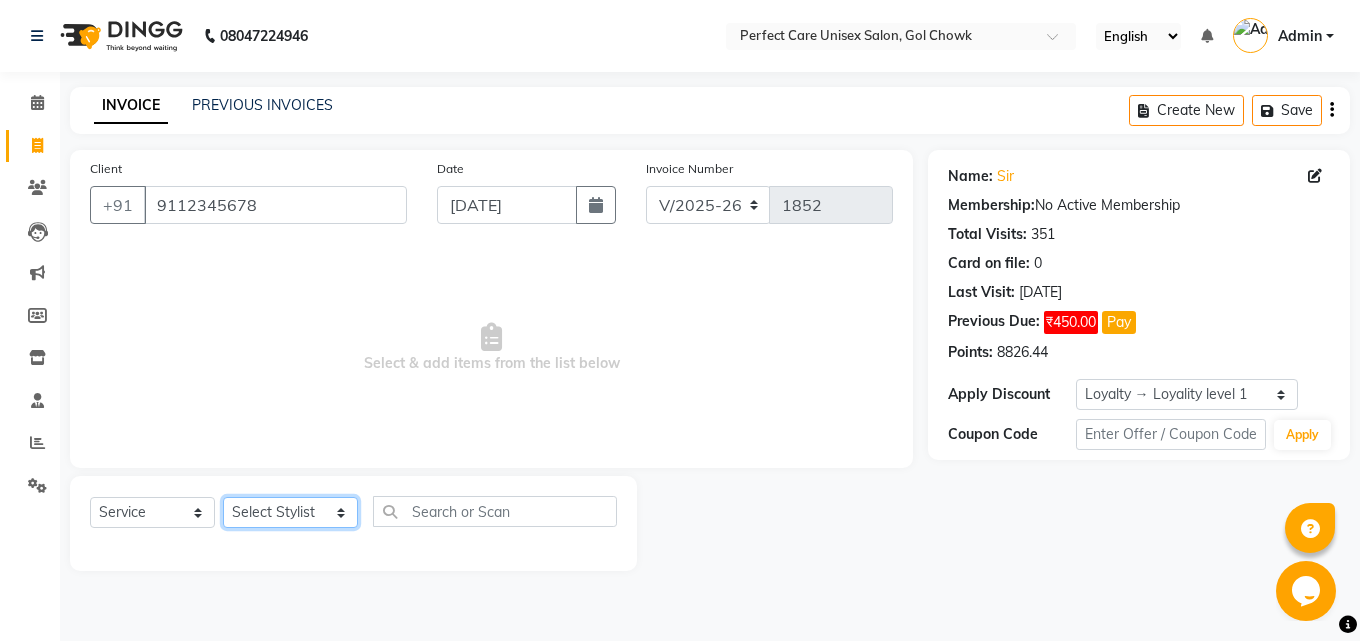 select on "28404" 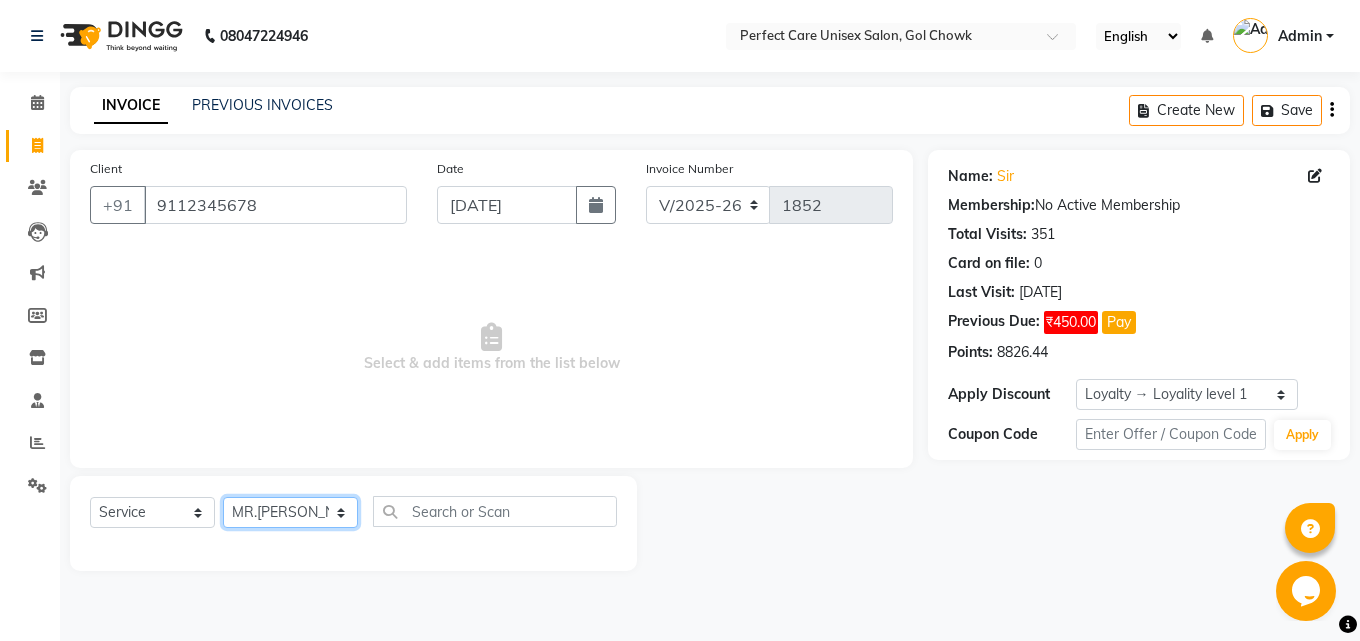 click on "Select Stylist [PERSON_NAME] MISS [PERSON_NAME] MISS [PERSON_NAME]  MISS [PERSON_NAME] [PERSON_NAME] MISS.[PERSON_NAME] MISS.[PERSON_NAME]  MISS [PERSON_NAME]  MISS. USHA [PERSON_NAME] [PERSON_NAME] MR.[PERSON_NAME] MR. [PERSON_NAME]  MR [PERSON_NAME] MR. AVINASH [PERSON_NAME] [PERSON_NAME] [PERSON_NAME] [PERSON_NAME] [PERSON_NAME] MR. [PERSON_NAME] MR.[PERSON_NAME] [PERSON_NAME] MR.[PERSON_NAME] [PERSON_NAME] NONE rashmi" 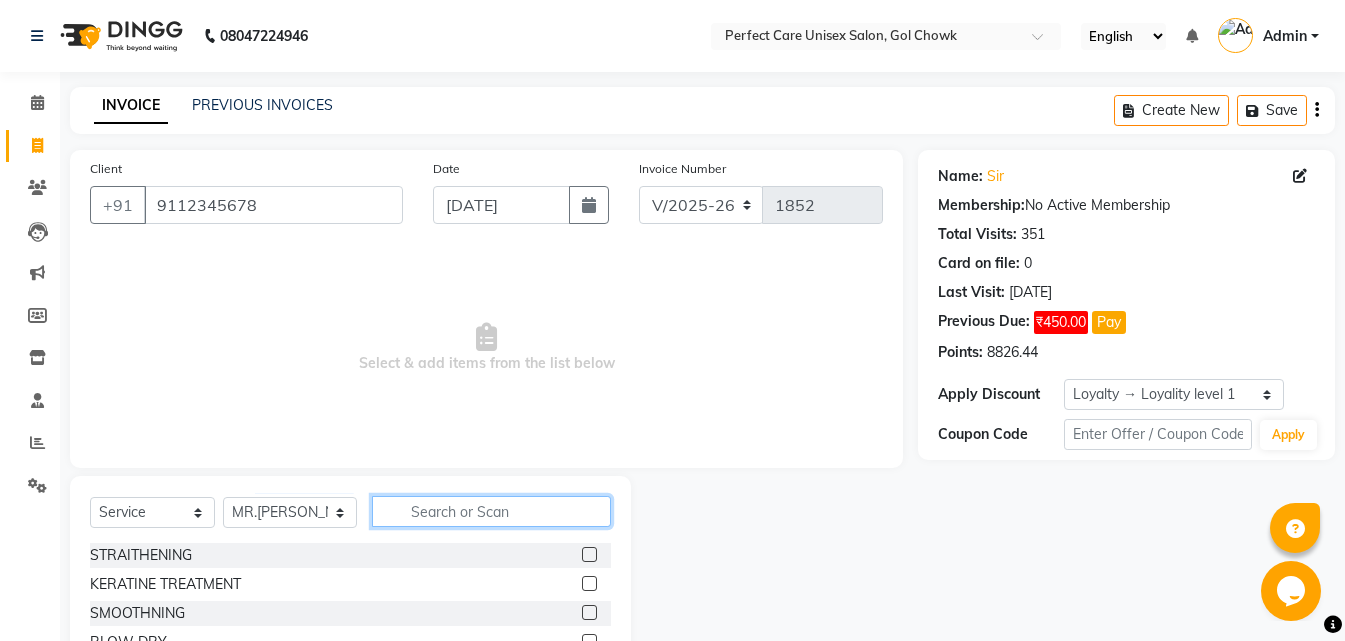 click 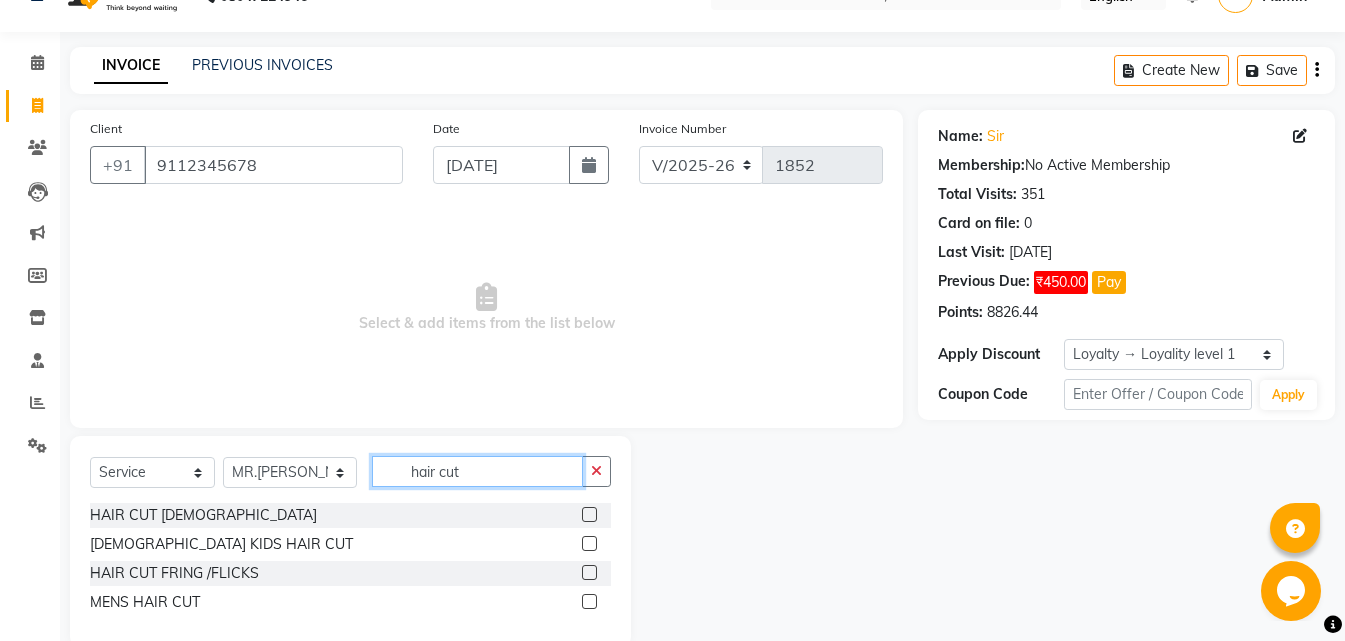 scroll, scrollTop: 76, scrollLeft: 0, axis: vertical 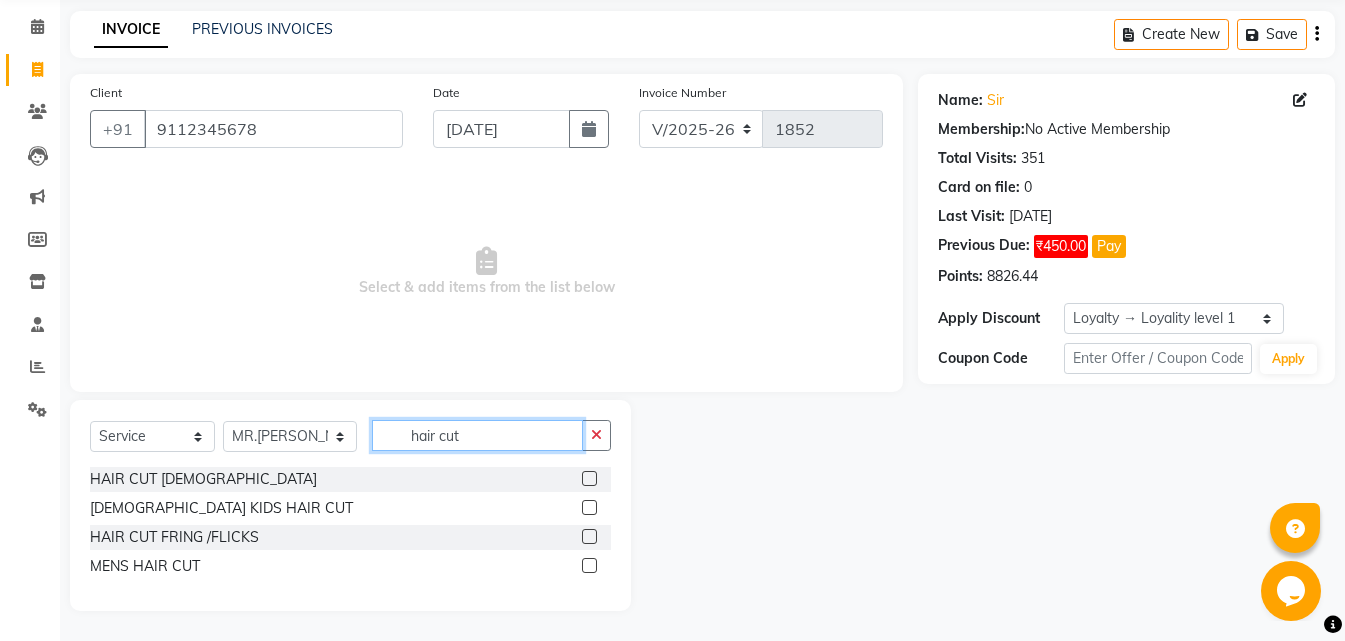 type on "hair cut" 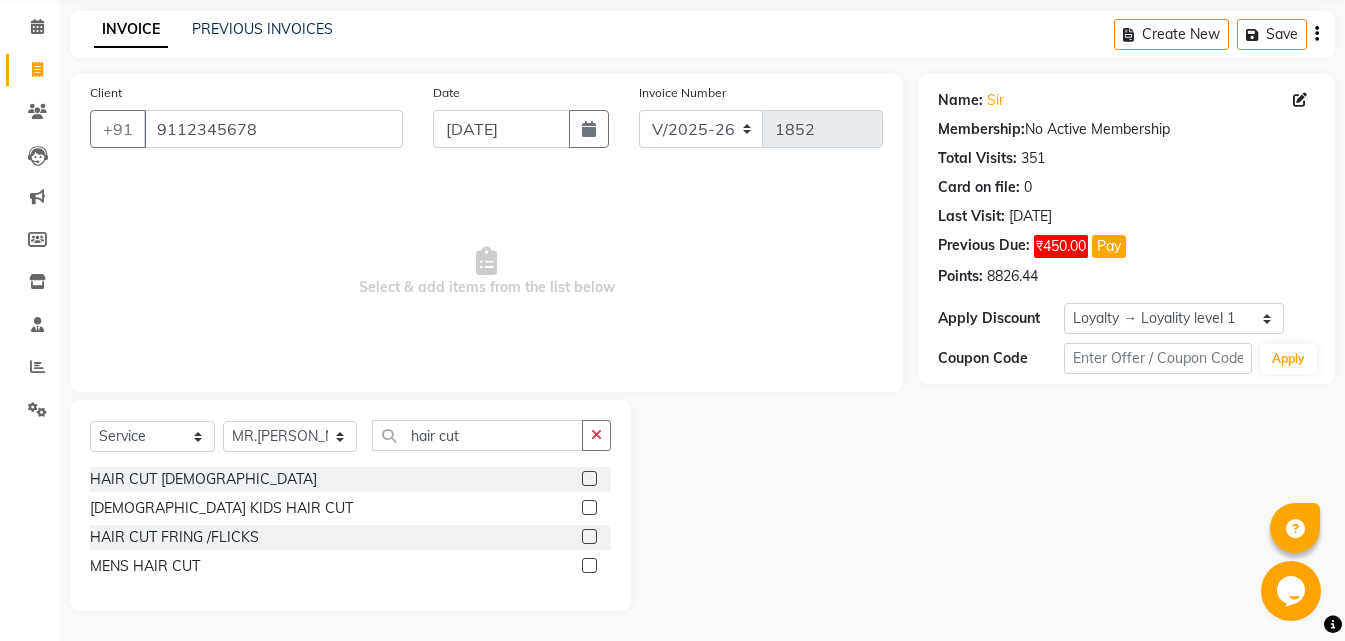 click 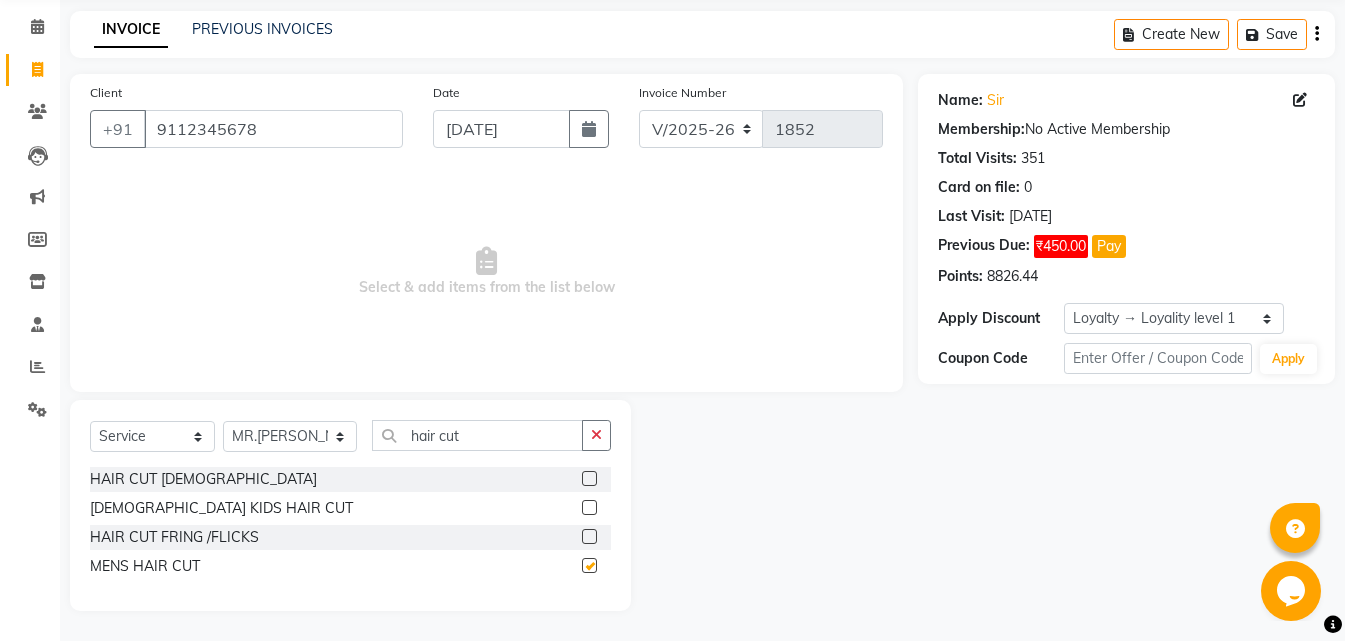 click 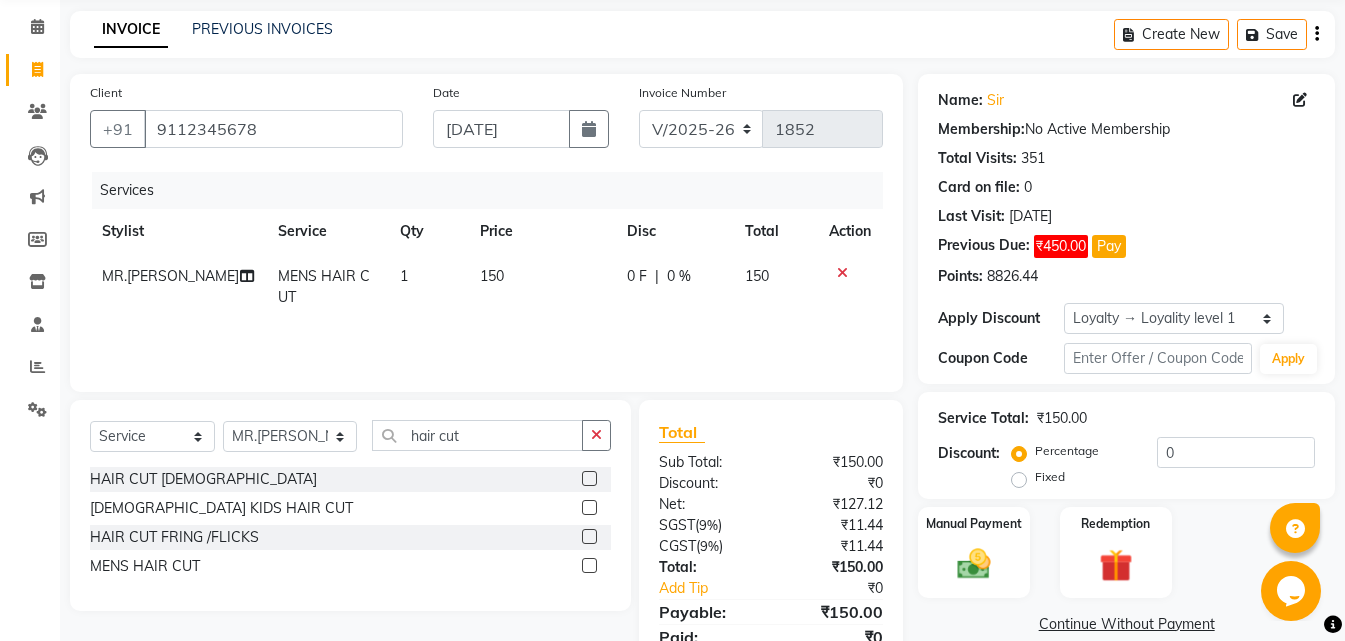 scroll, scrollTop: 159, scrollLeft: 0, axis: vertical 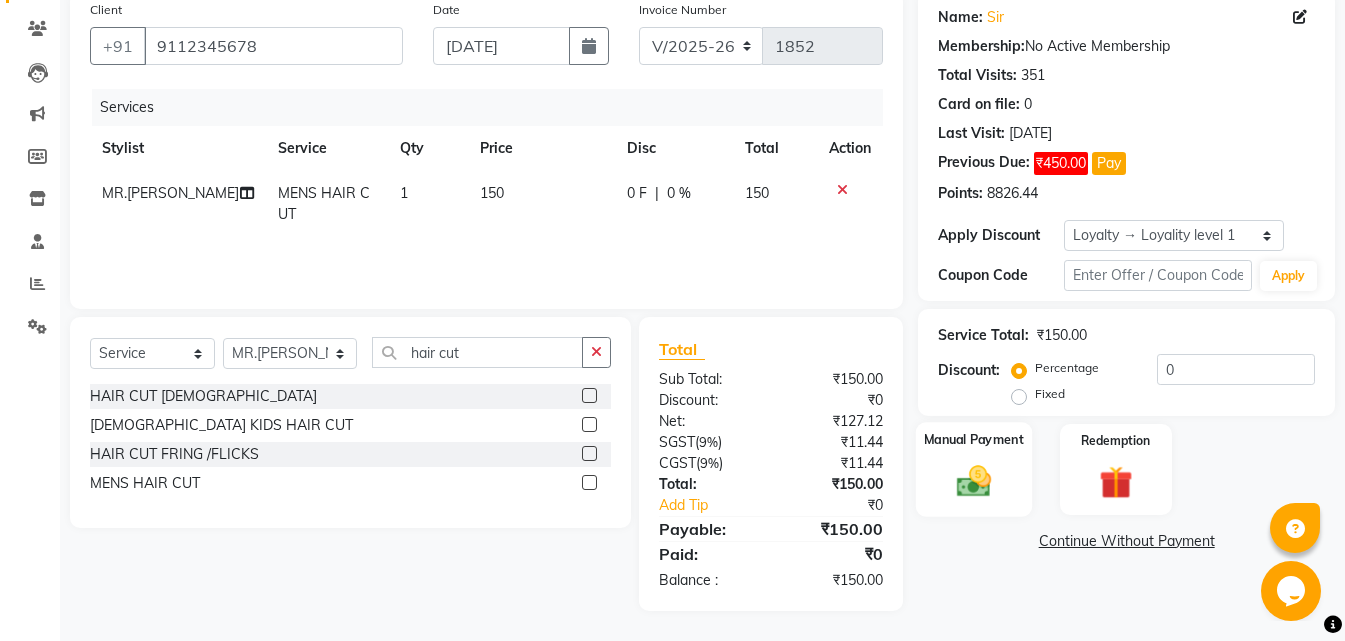 click on "Manual Payment" 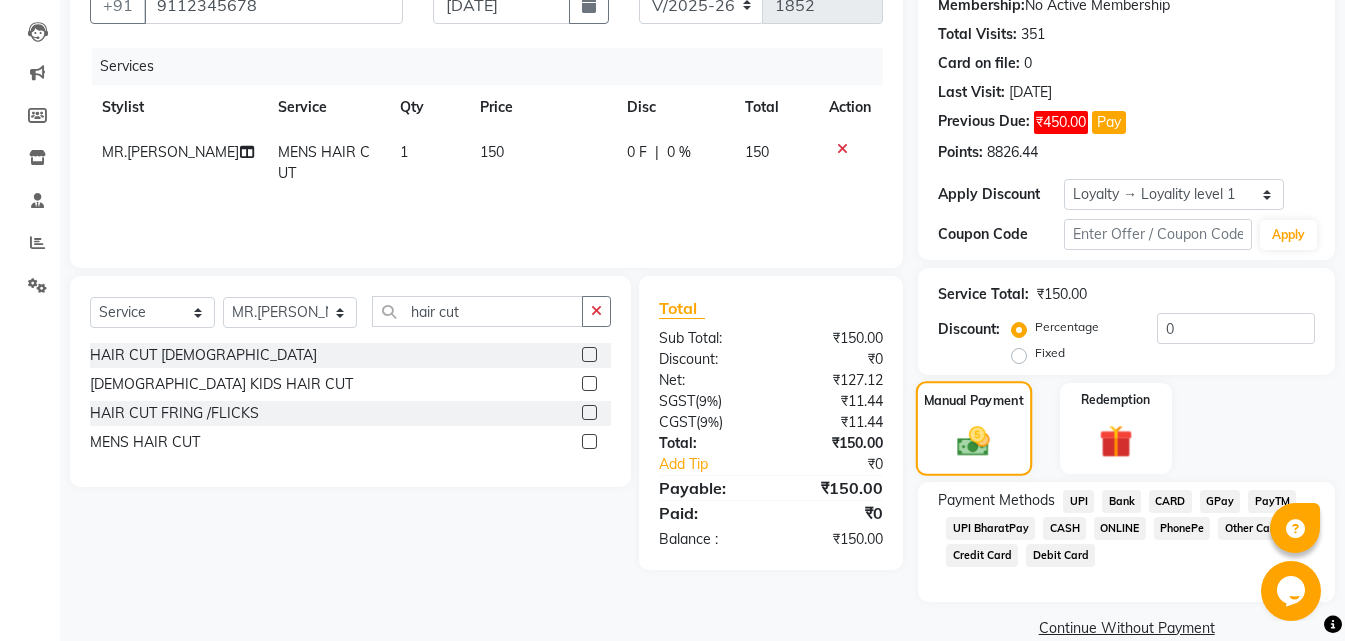scroll, scrollTop: 232, scrollLeft: 0, axis: vertical 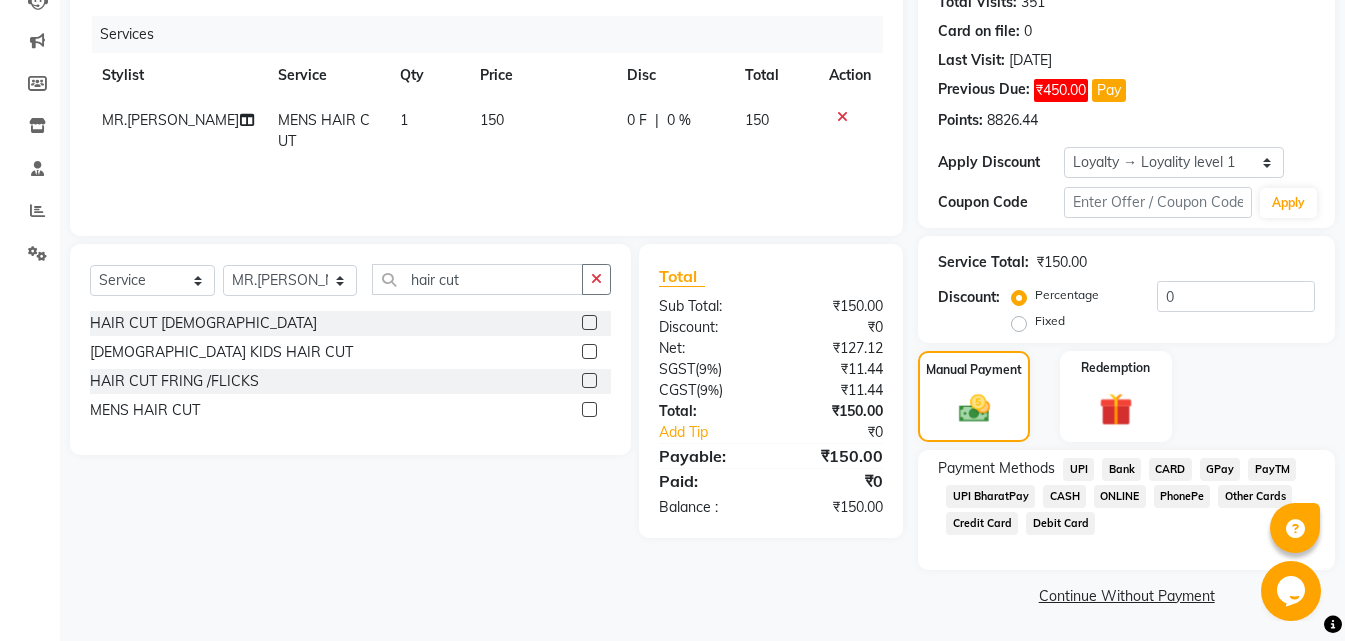 click on "CASH" 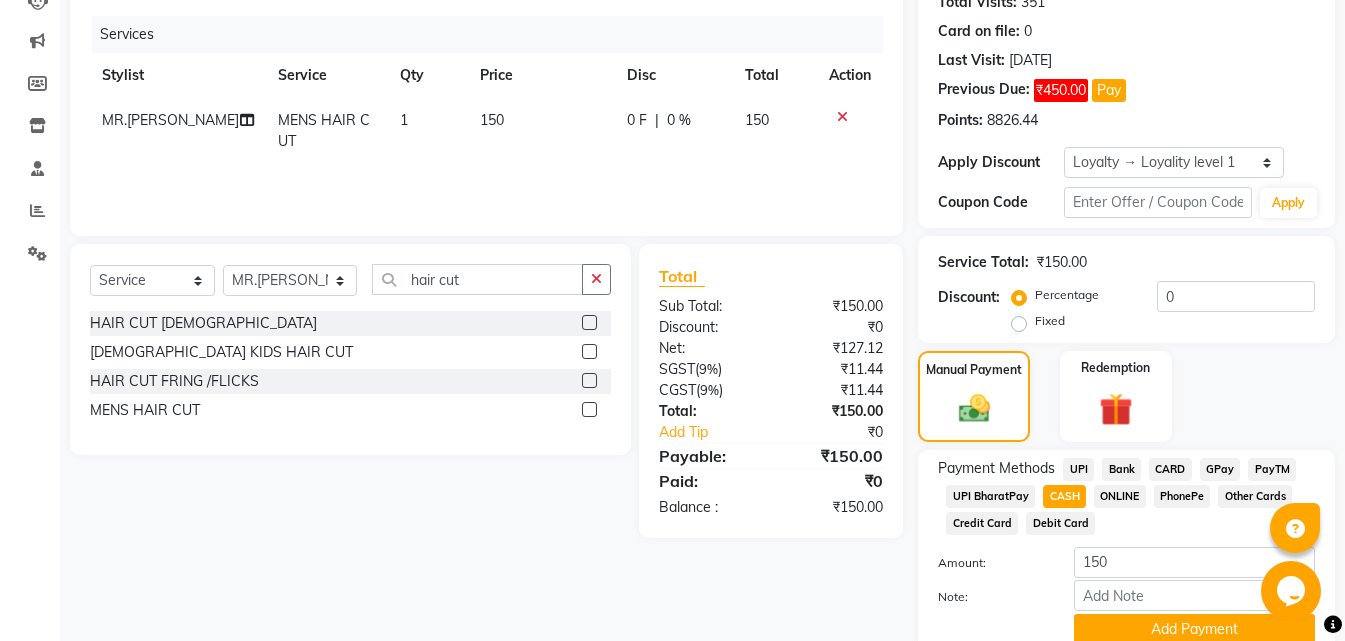 scroll, scrollTop: 315, scrollLeft: 0, axis: vertical 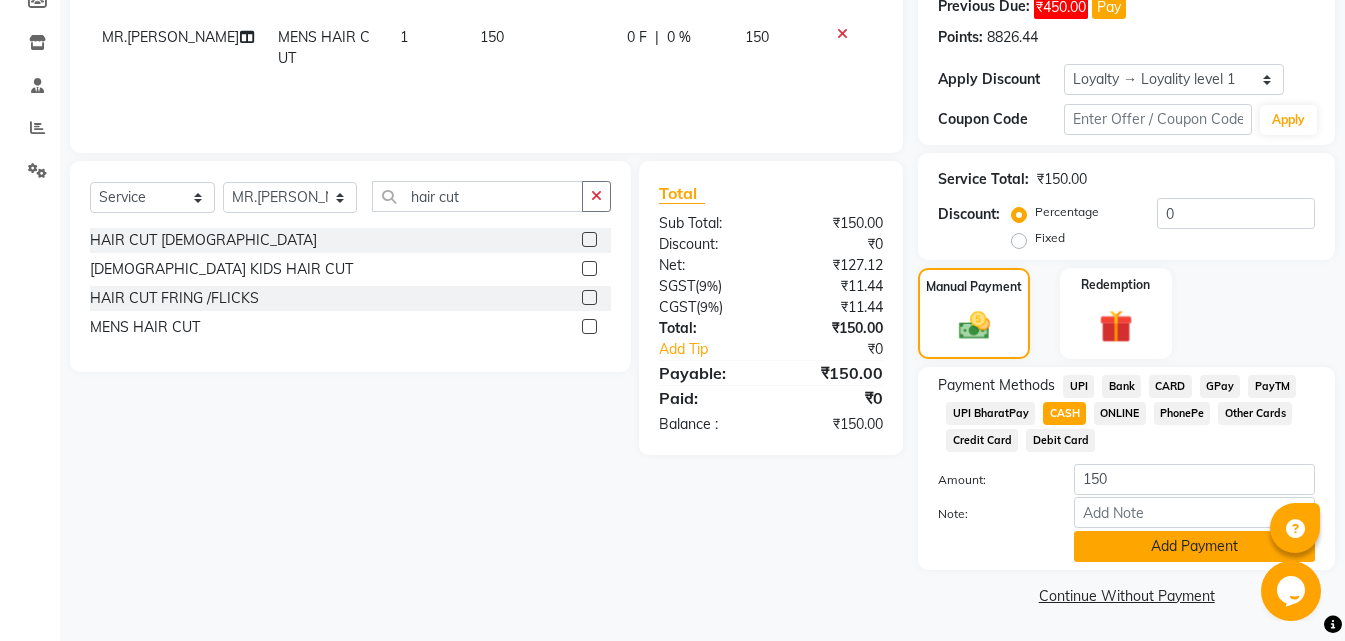 click on "Add Payment" 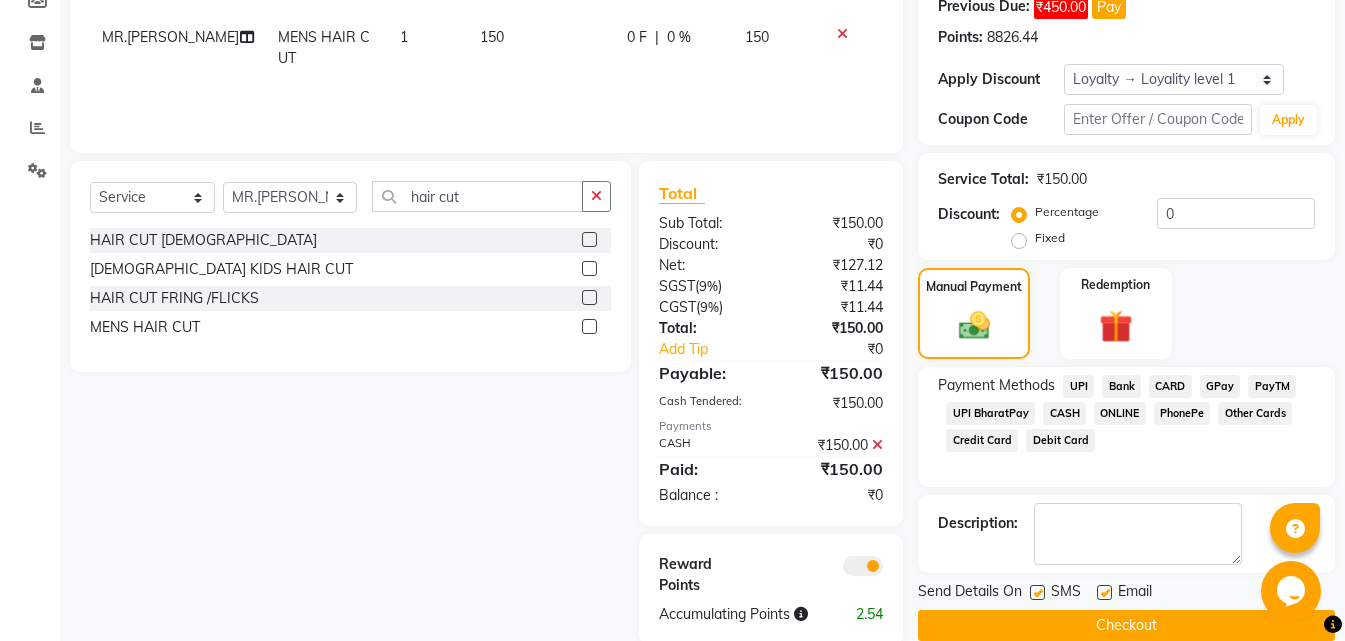 scroll, scrollTop: 349, scrollLeft: 0, axis: vertical 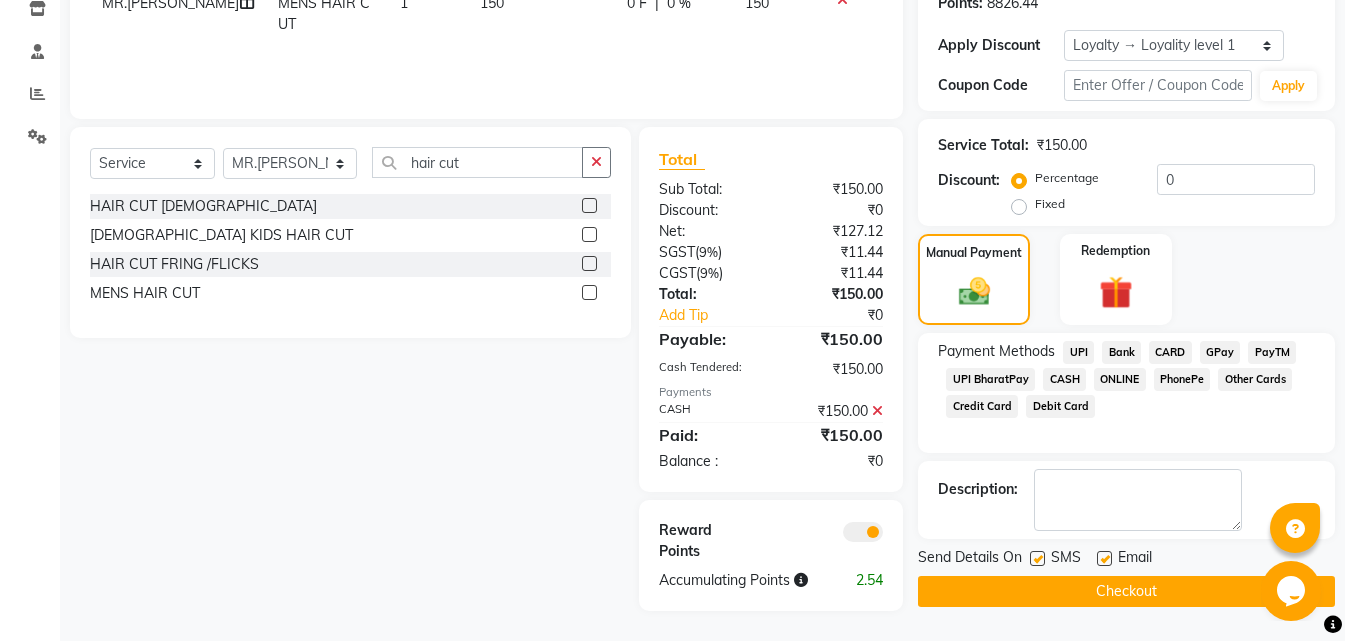 click on "Checkout" 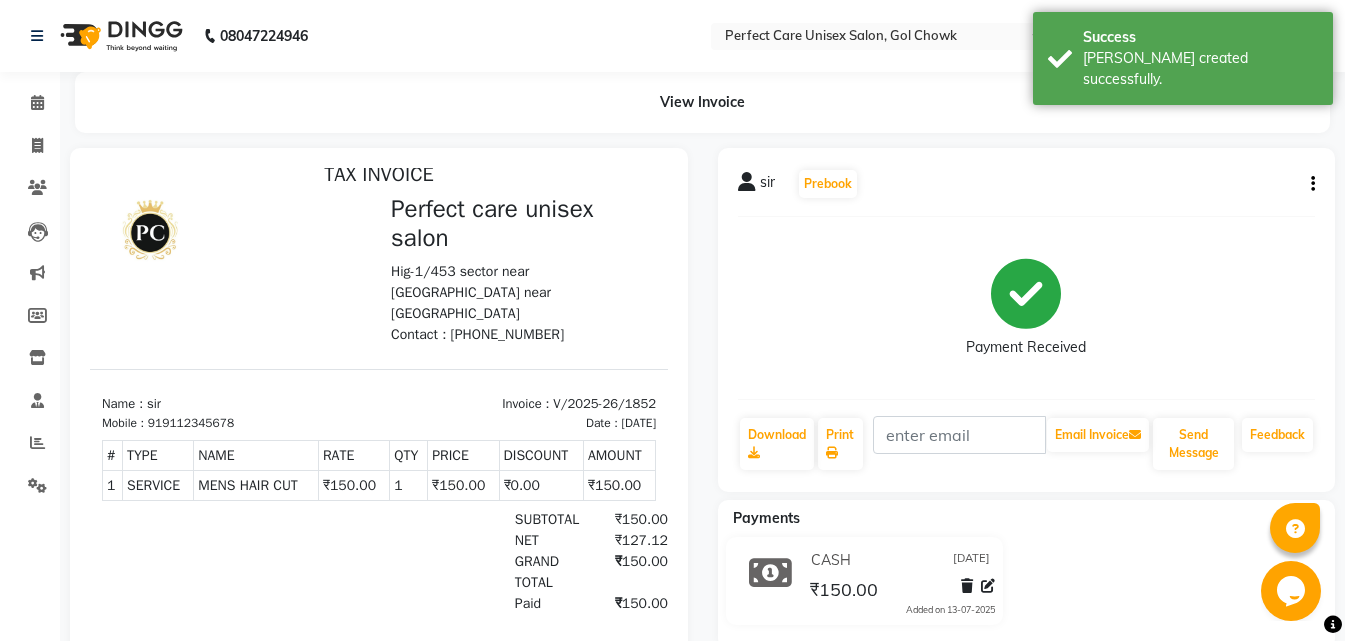 scroll, scrollTop: 16, scrollLeft: 0, axis: vertical 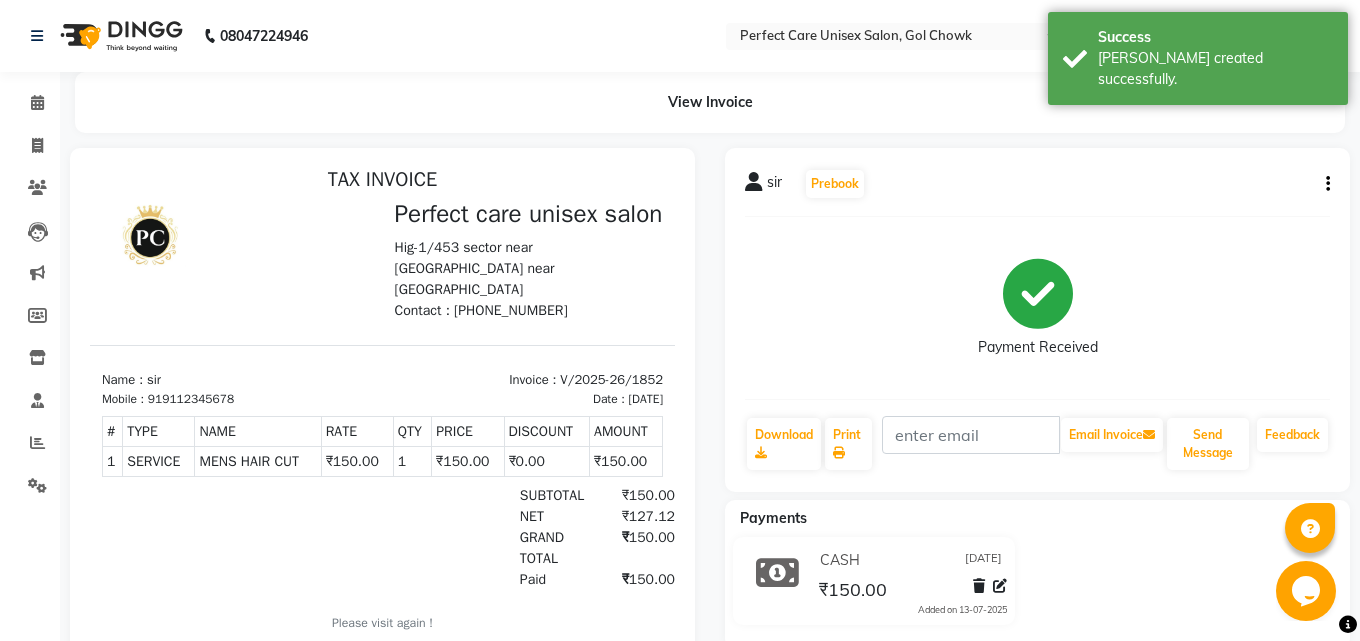 select on "service" 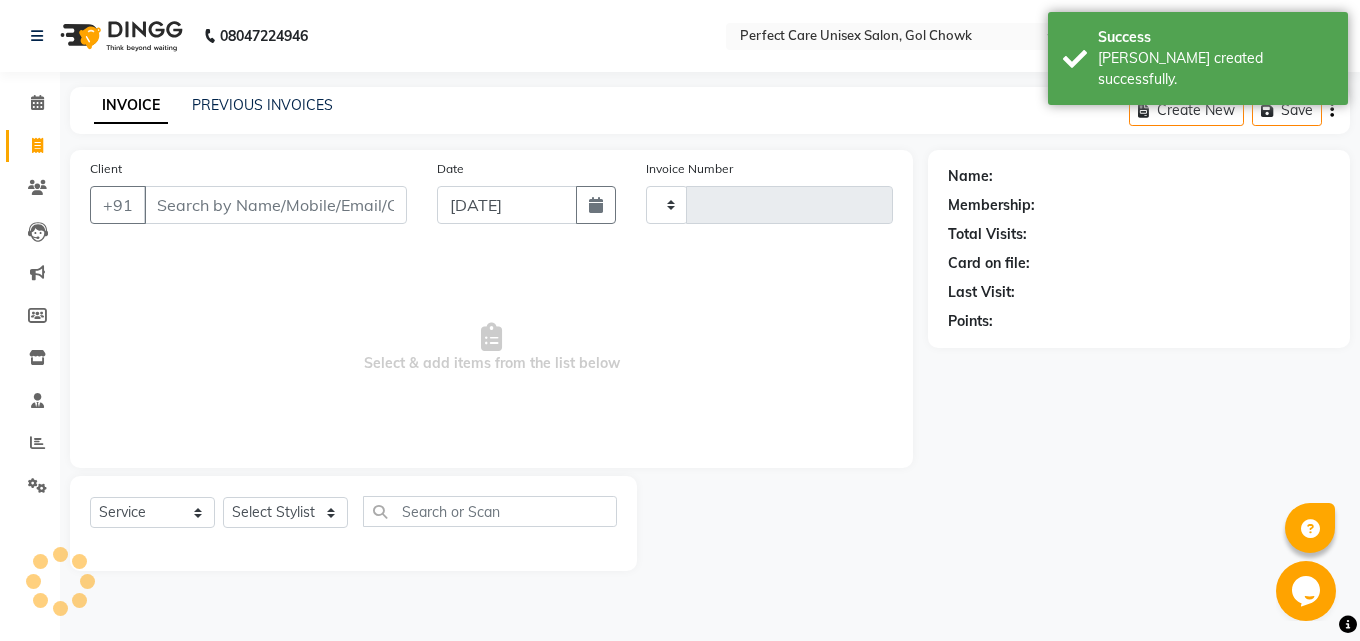 type on "1853" 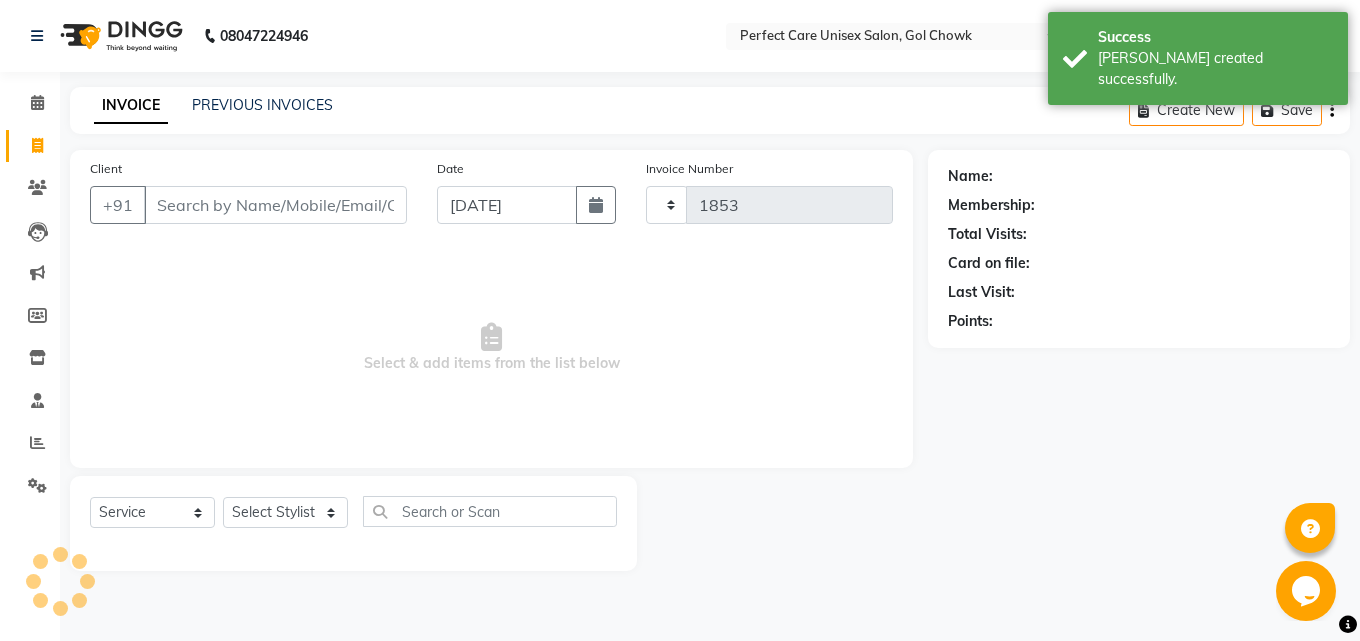 select on "4751" 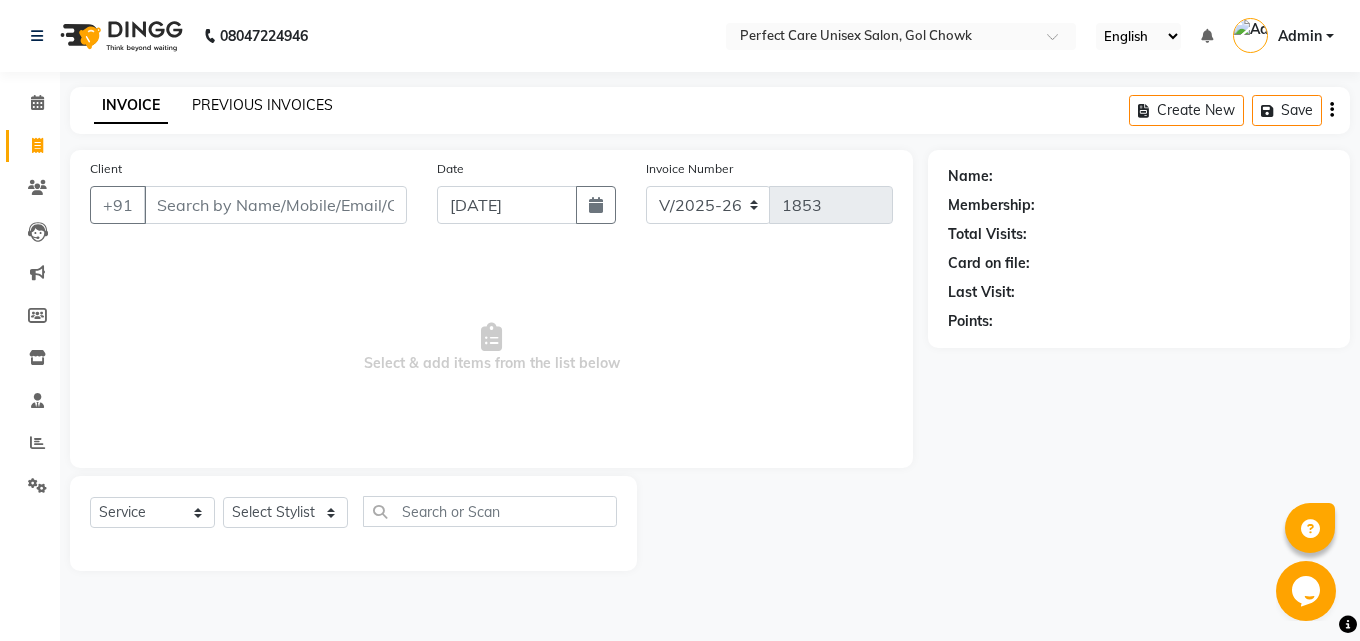 click on "PREVIOUS INVOICES" 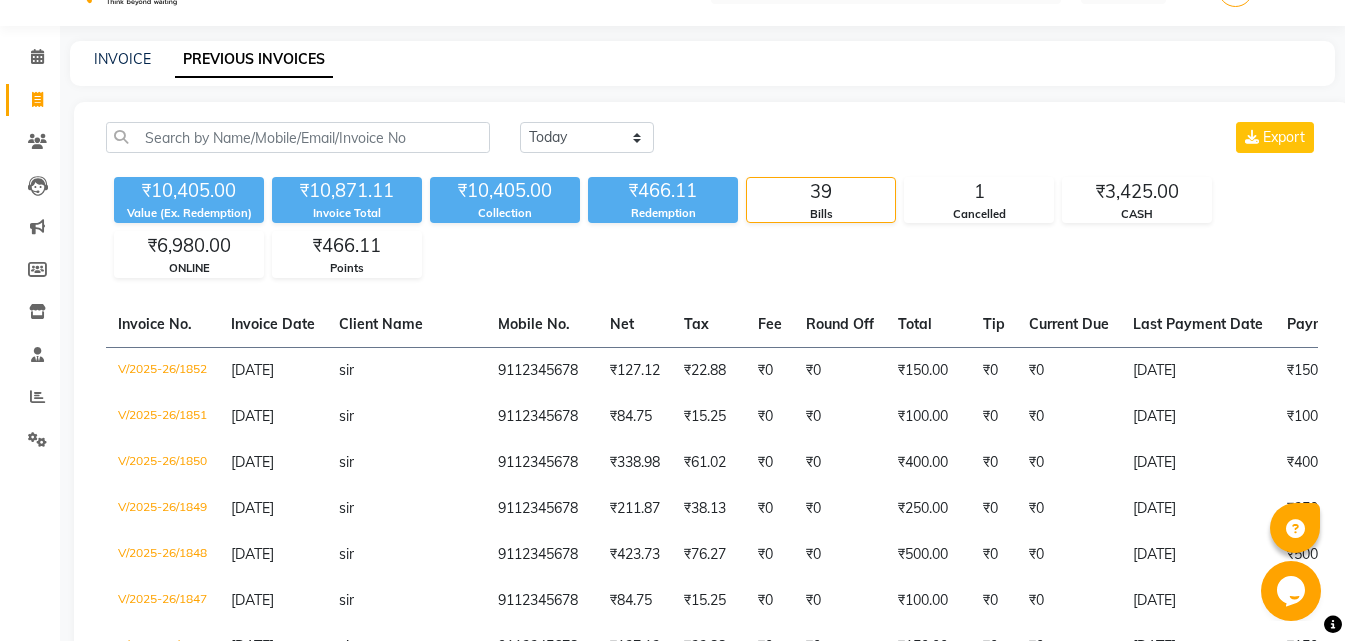 scroll, scrollTop: 0, scrollLeft: 0, axis: both 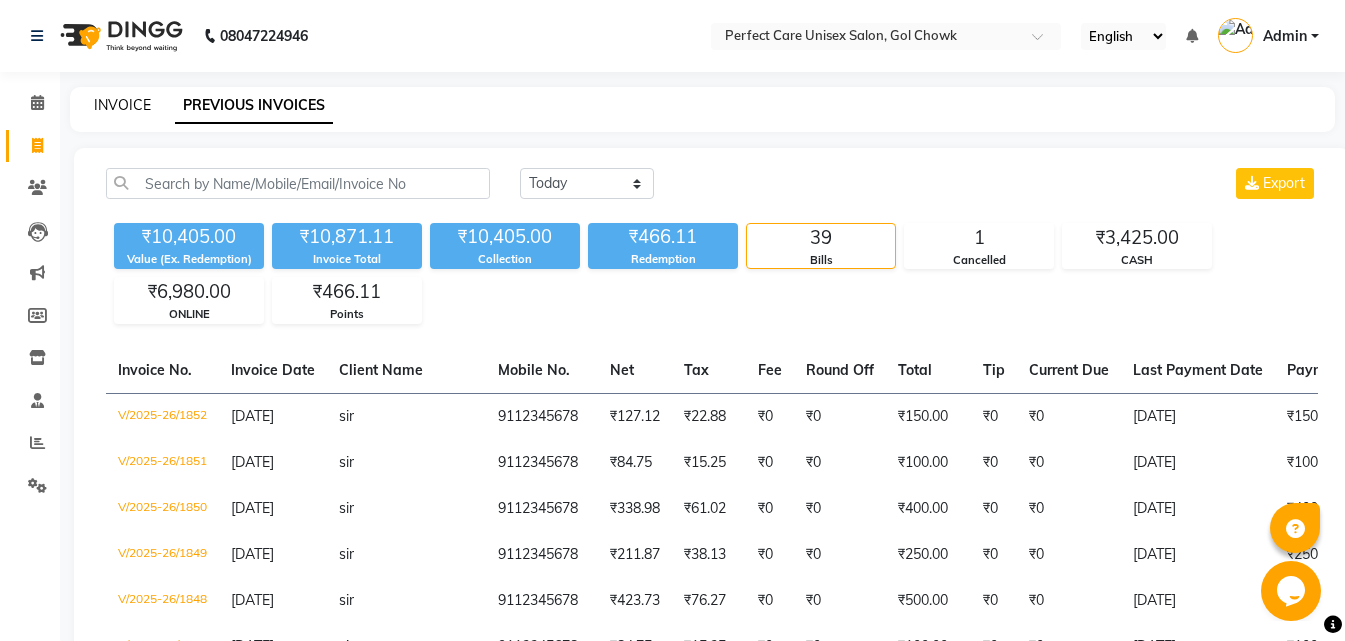 click on "INVOICE" 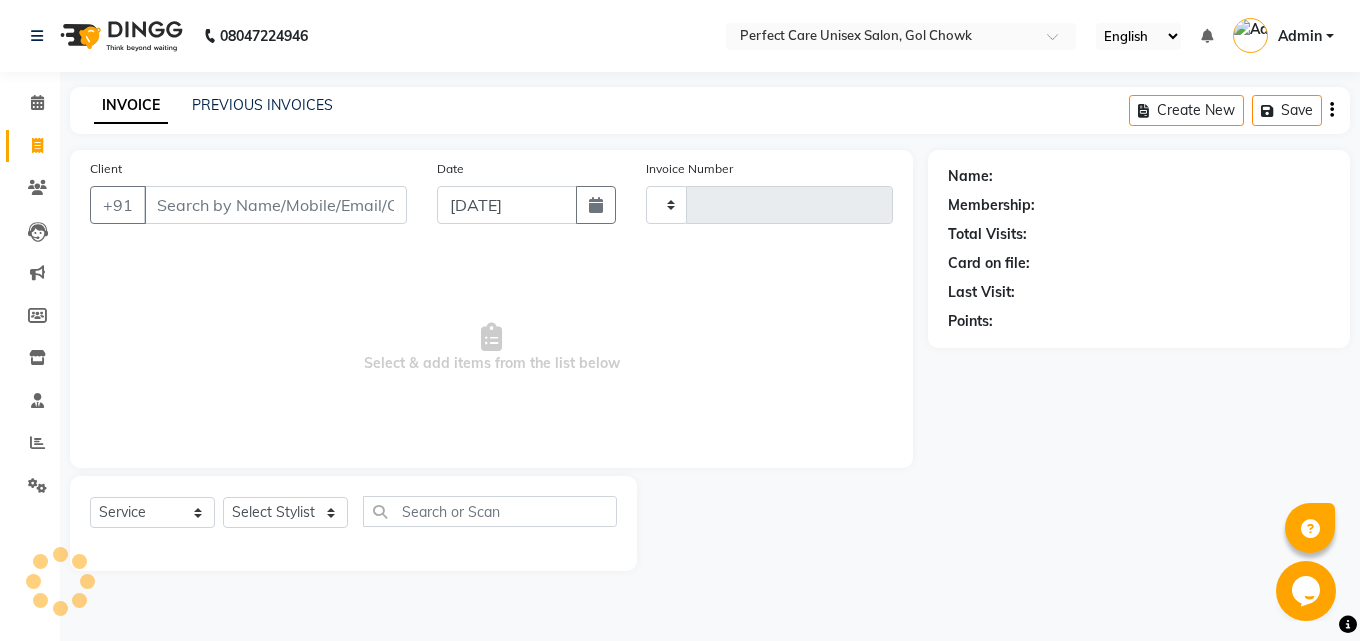 type on "1853" 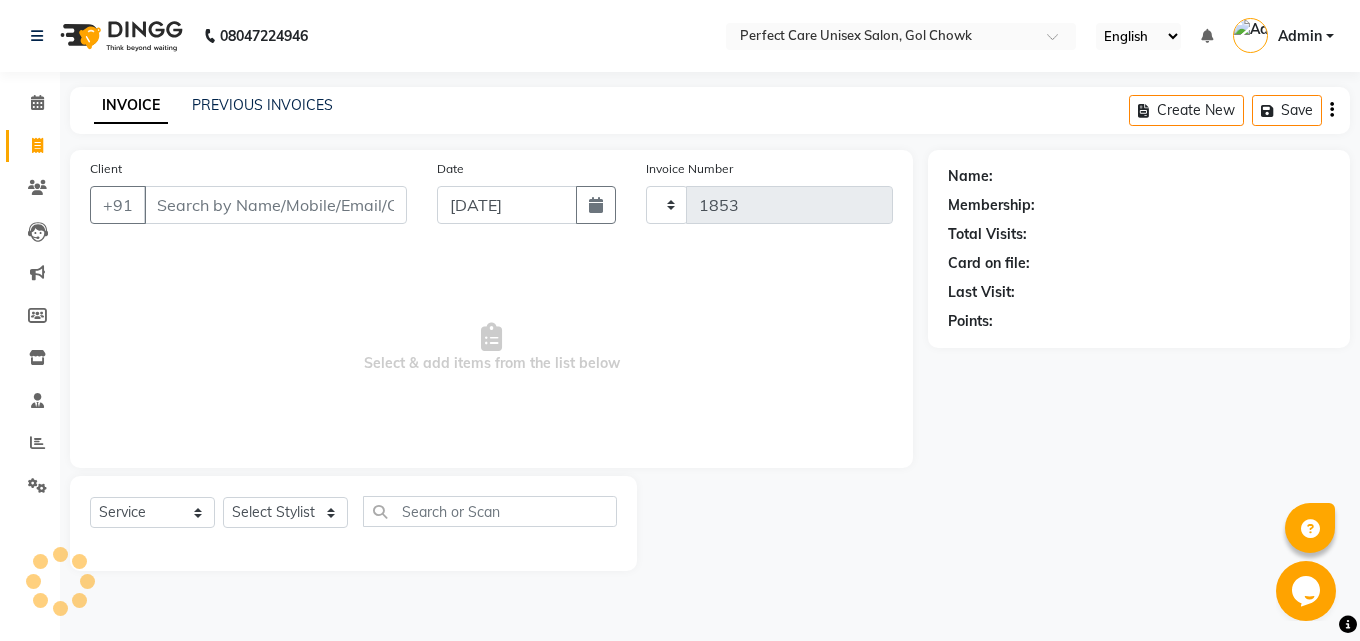 select on "4751" 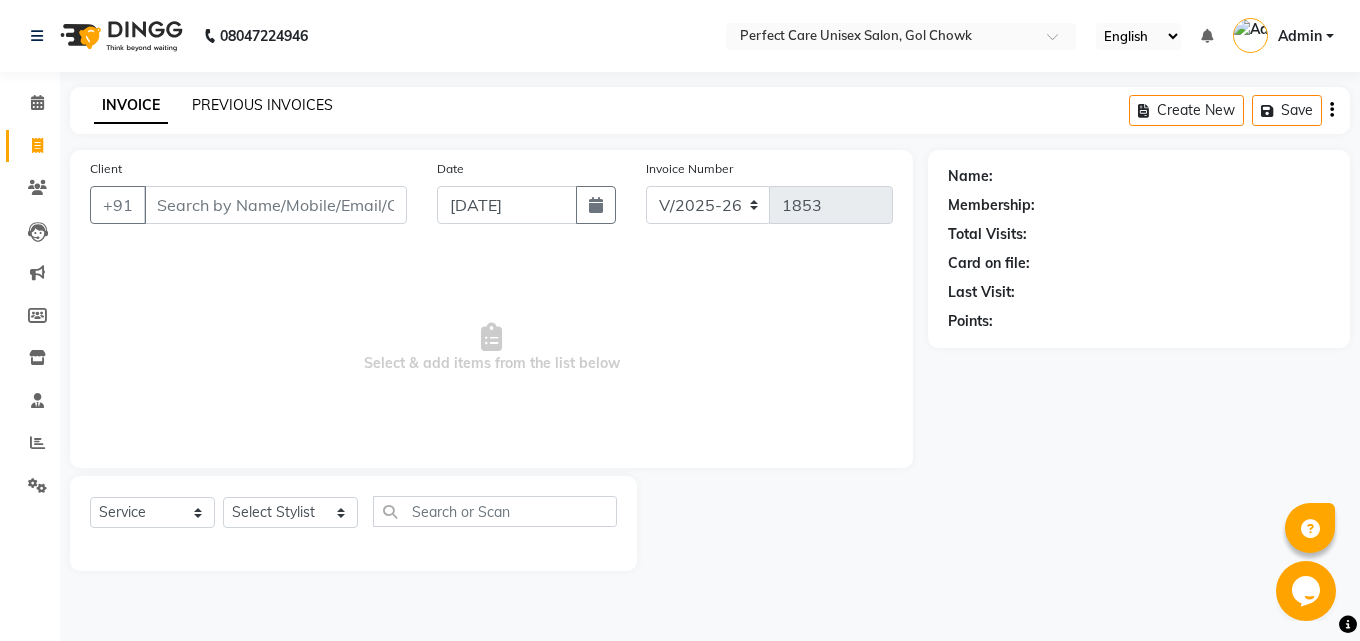 click on "PREVIOUS INVOICES" 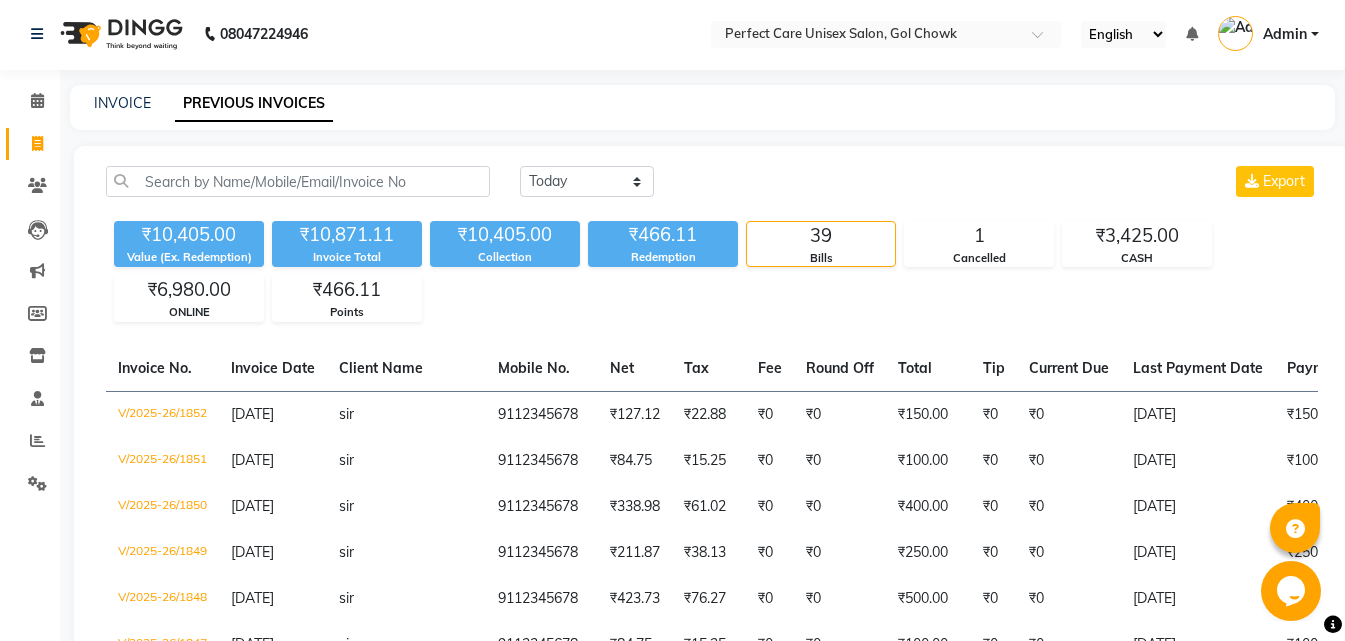 scroll, scrollTop: 0, scrollLeft: 0, axis: both 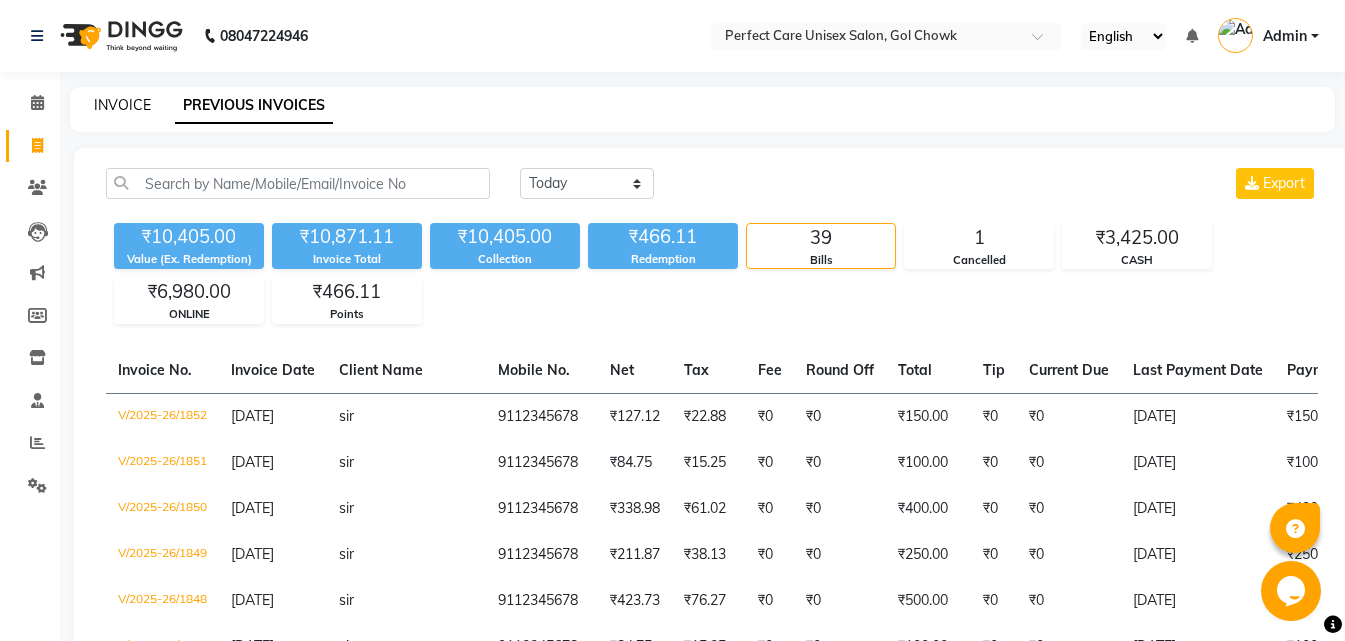 click on "INVOICE" 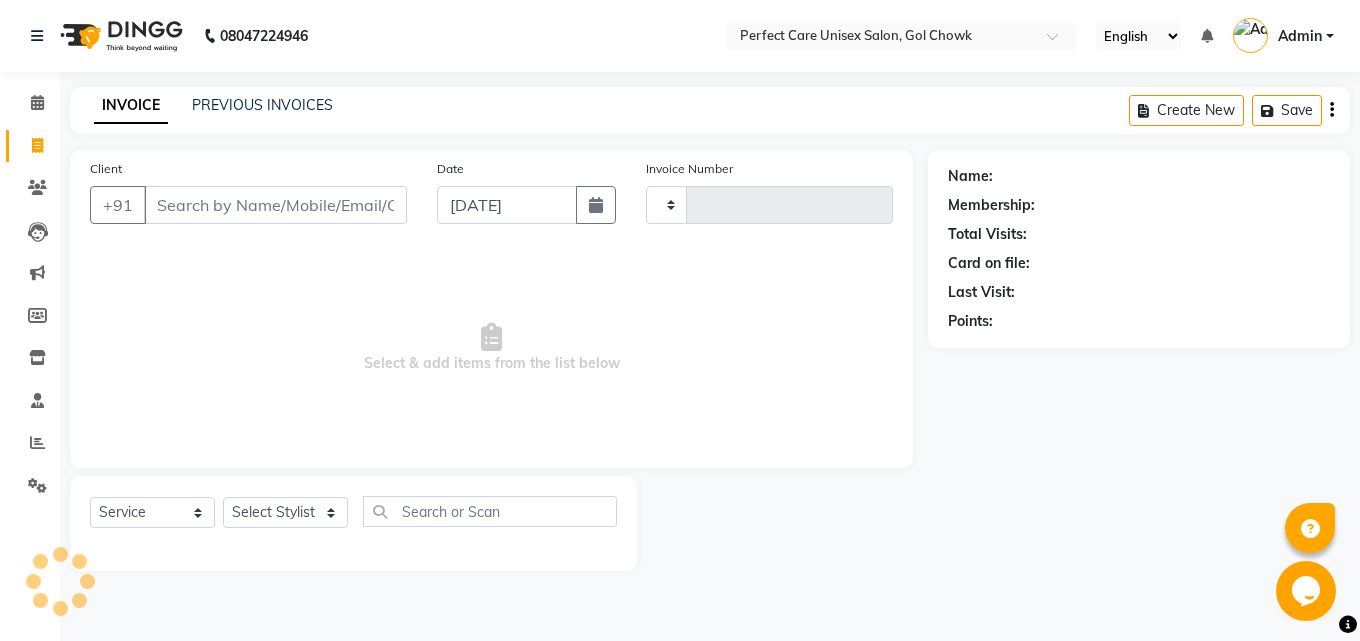 type on "1853" 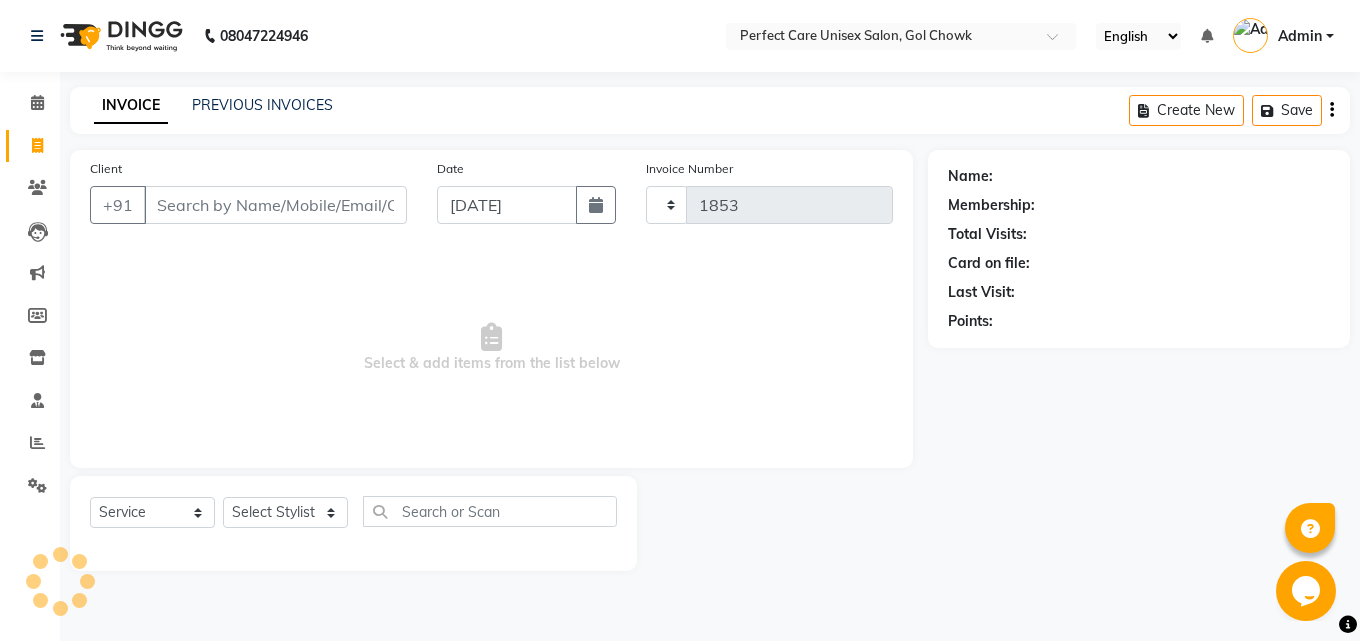 select on "4751" 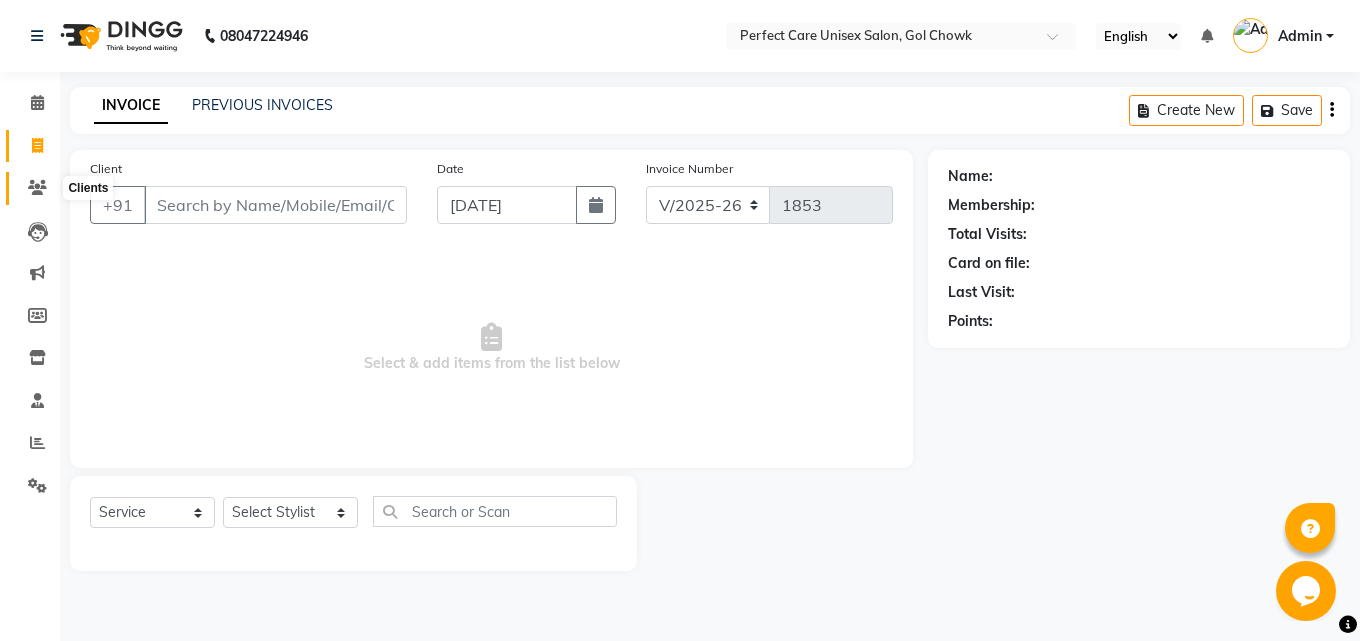 click 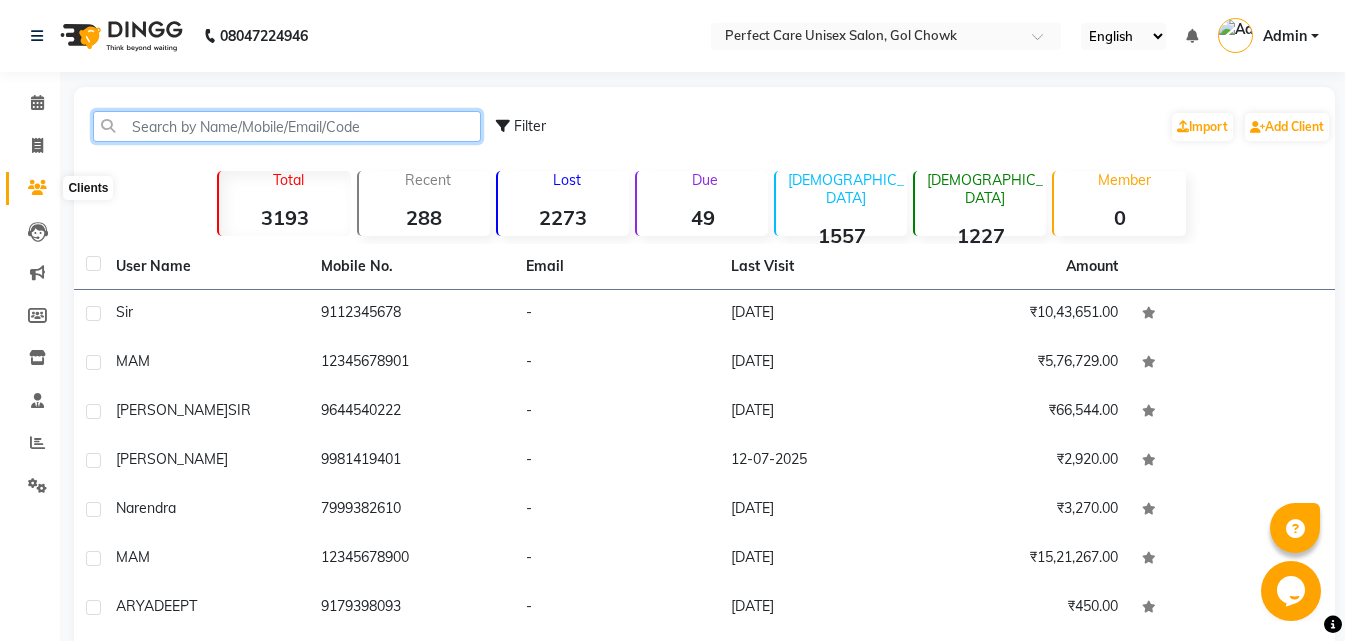drag, startPoint x: 42, startPoint y: 177, endPoint x: 323, endPoint y: 115, distance: 287.75858 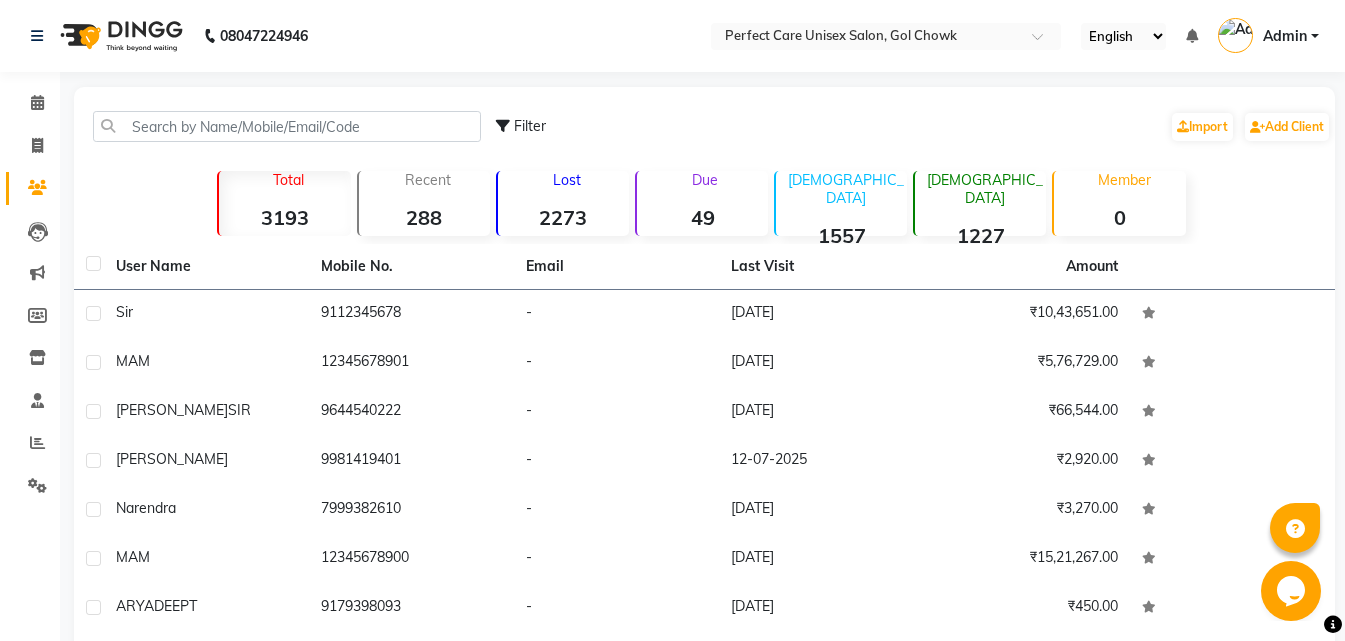 click on "Filter" 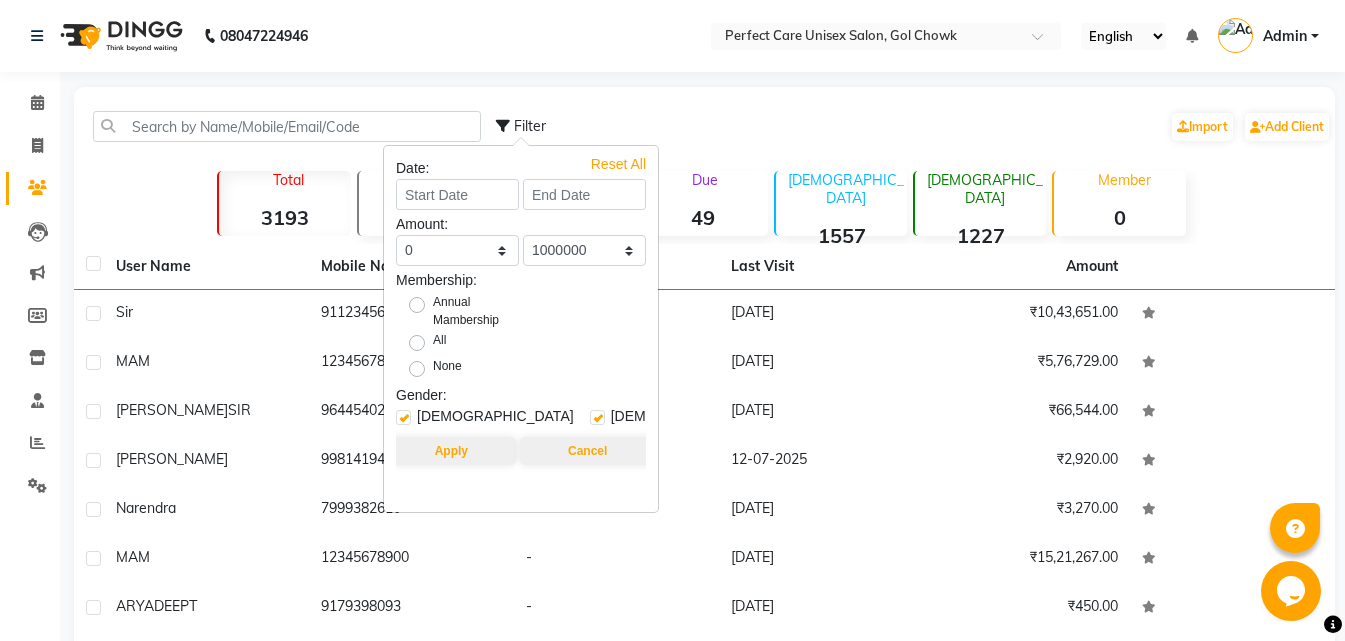 click on "Filter  Import   Add Client" 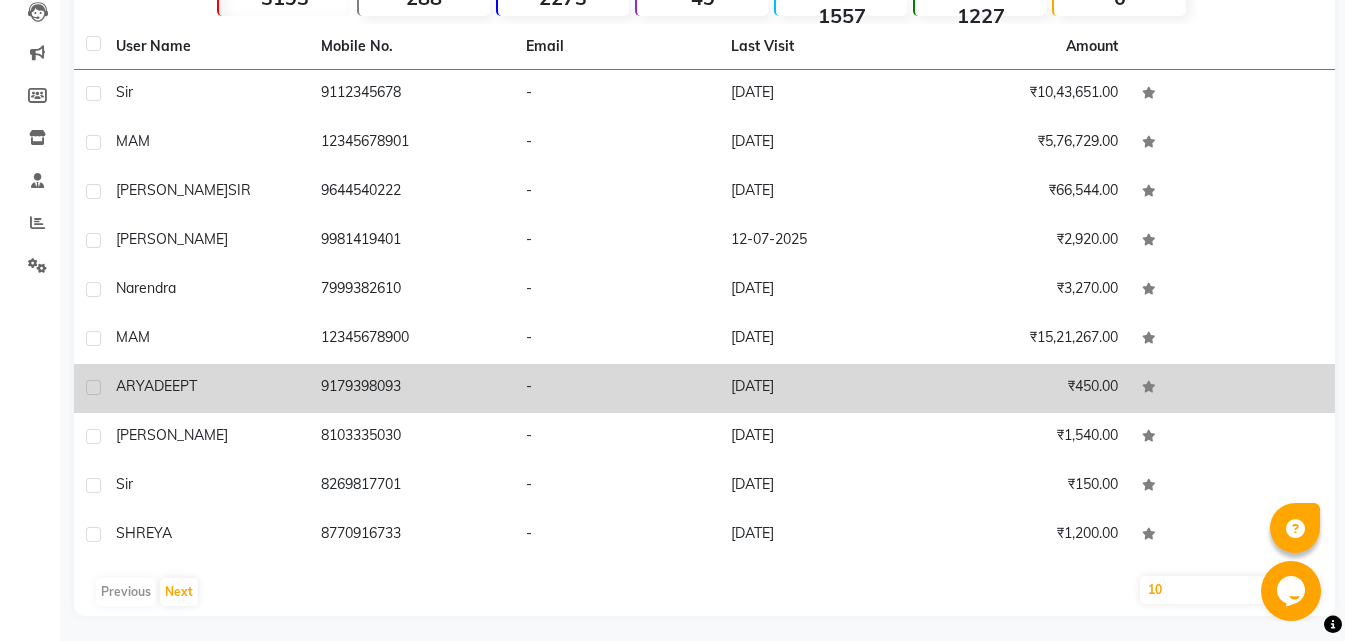 scroll, scrollTop: 225, scrollLeft: 0, axis: vertical 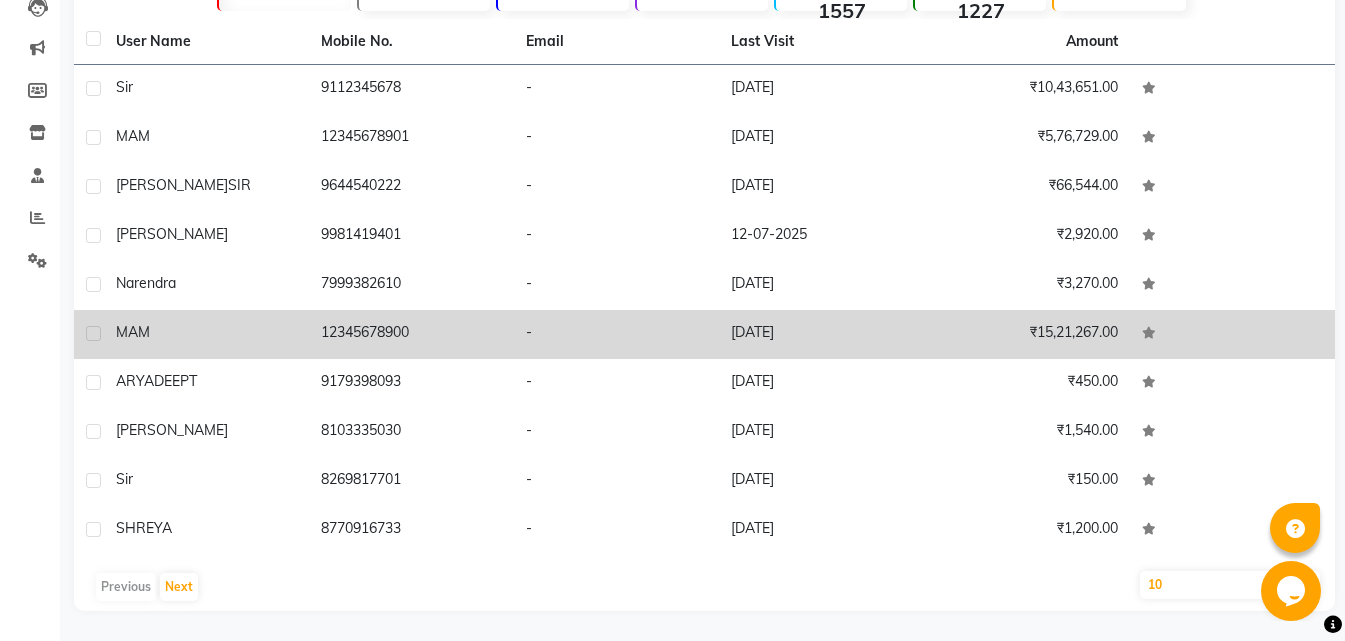 click on "MAM" 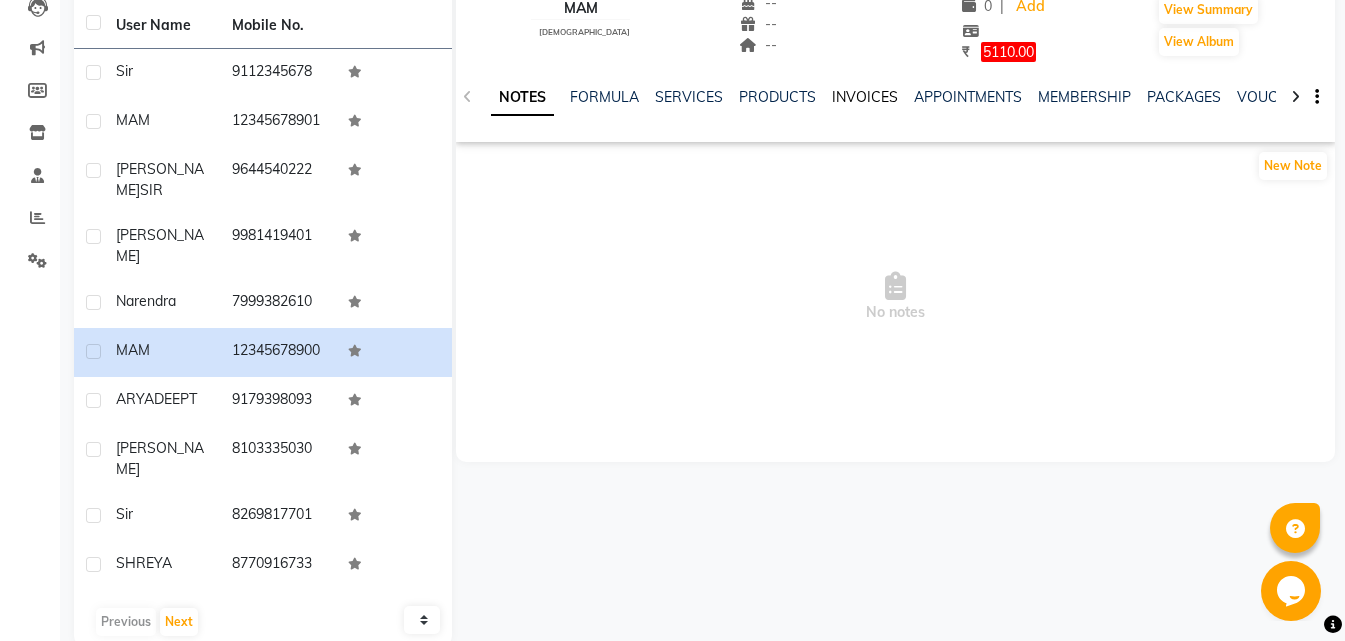 drag, startPoint x: 168, startPoint y: 345, endPoint x: 874, endPoint y: 99, distance: 747.6309 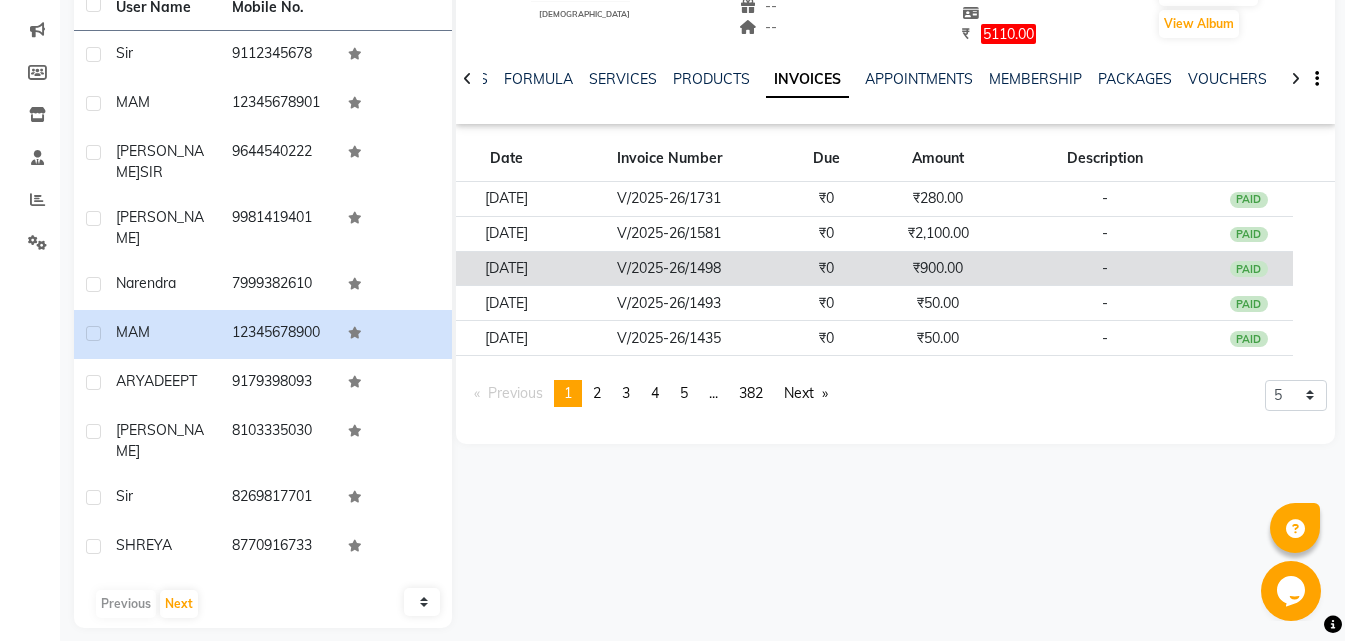 scroll, scrollTop: 143, scrollLeft: 0, axis: vertical 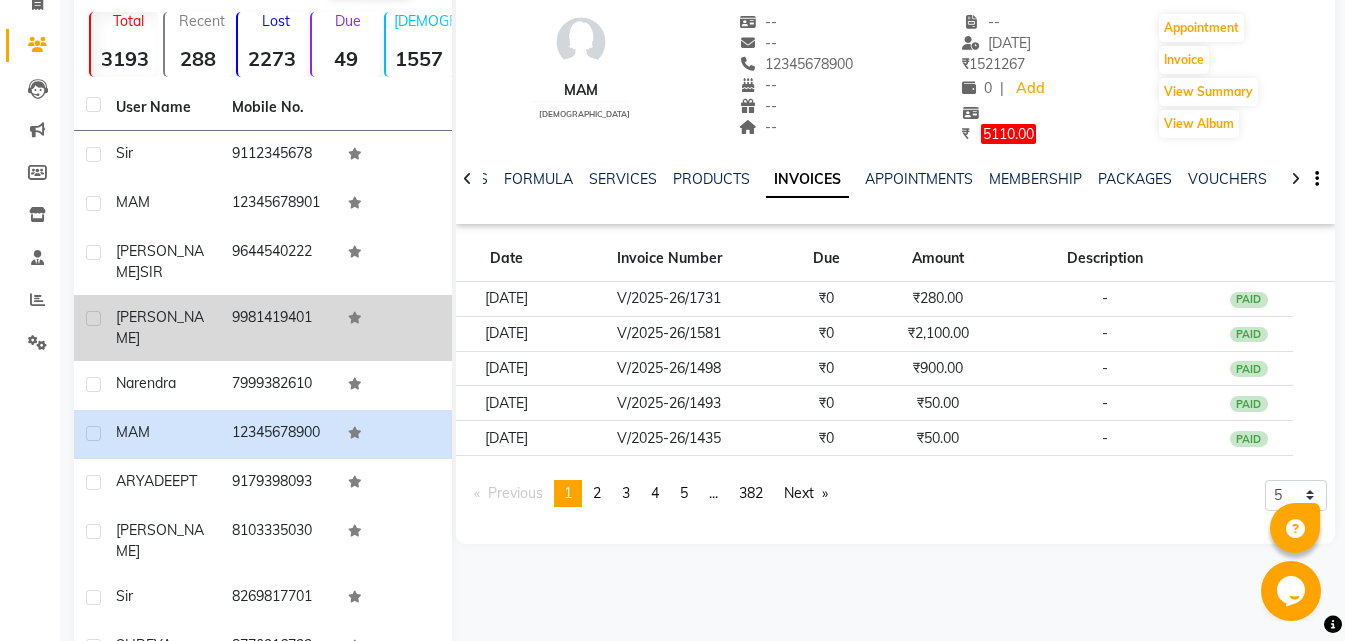 click on "[PERSON_NAME]" 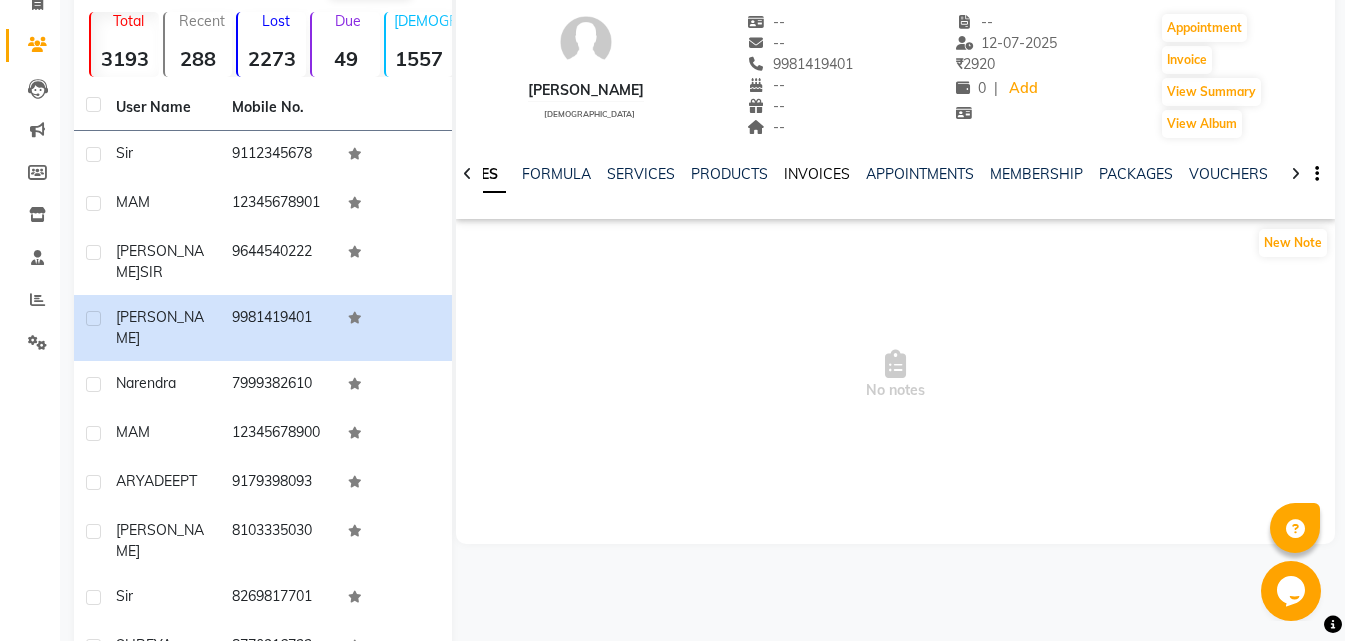 drag, startPoint x: 163, startPoint y: 331, endPoint x: 784, endPoint y: 170, distance: 641.531 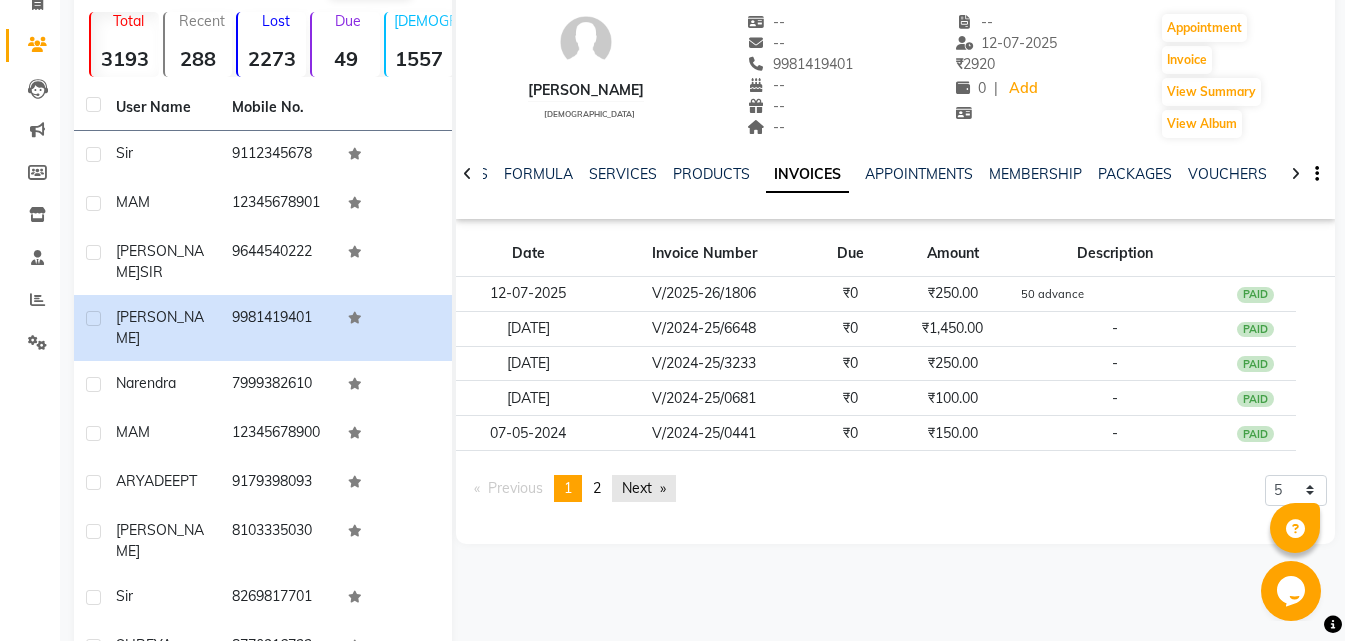 click on "Next  page" 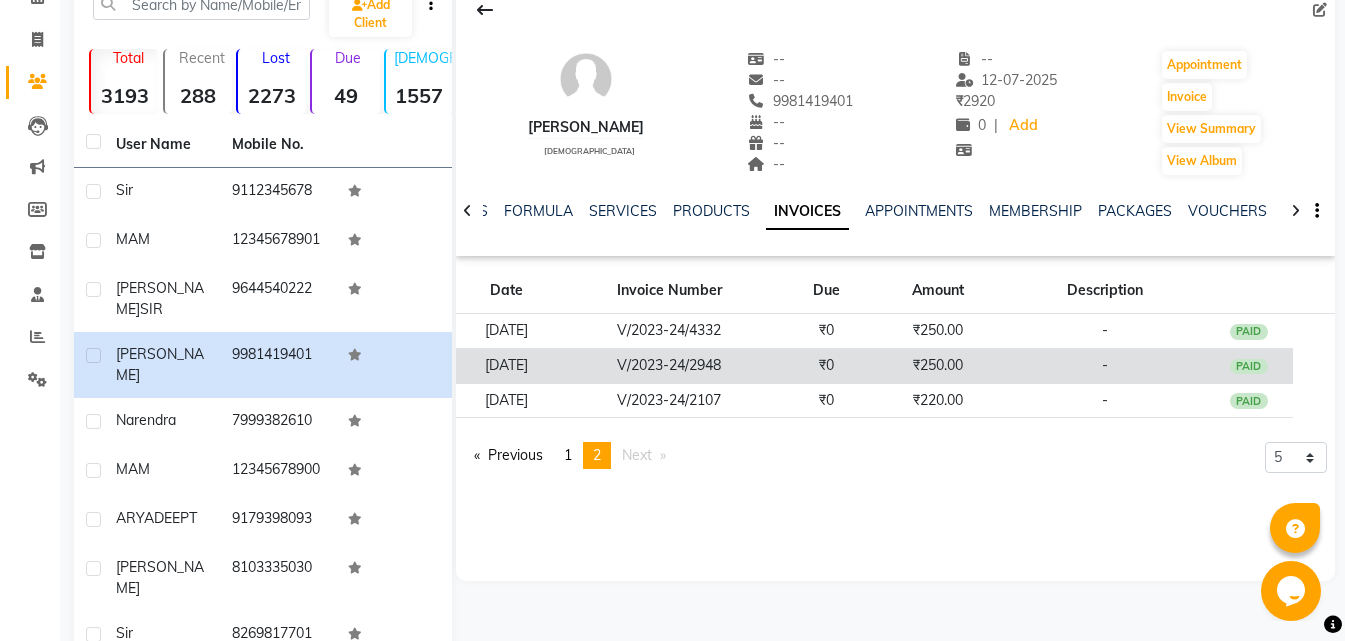 scroll, scrollTop: 43, scrollLeft: 0, axis: vertical 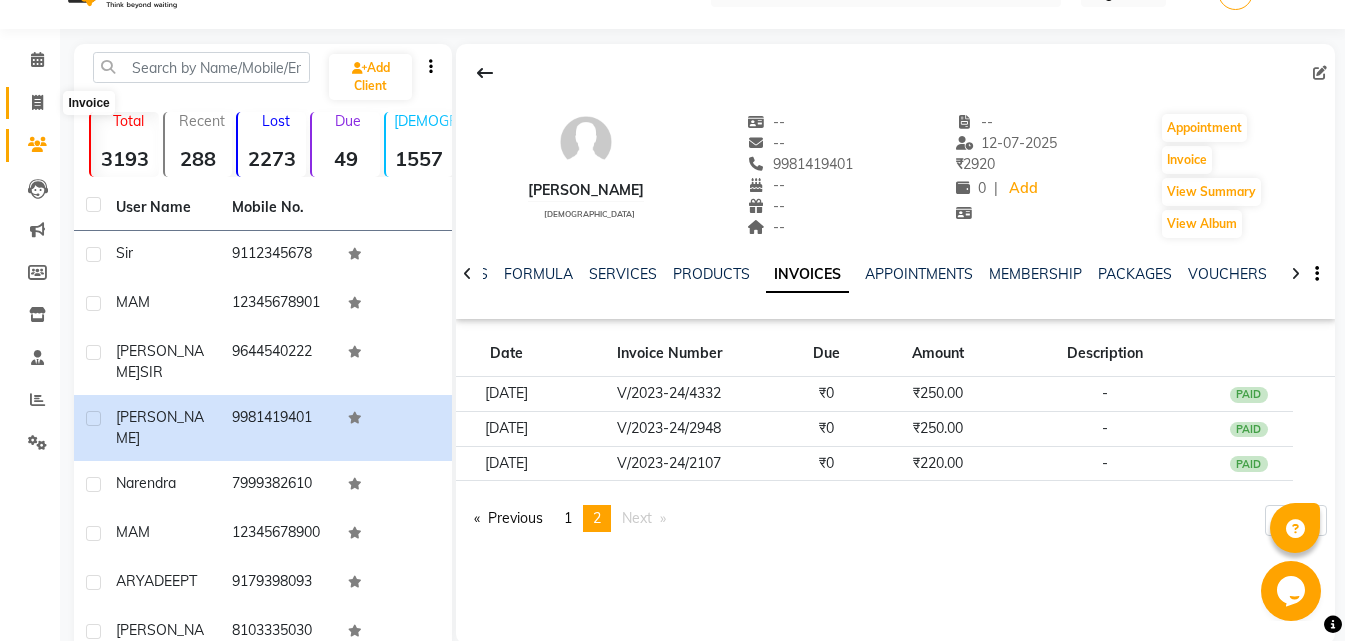 click 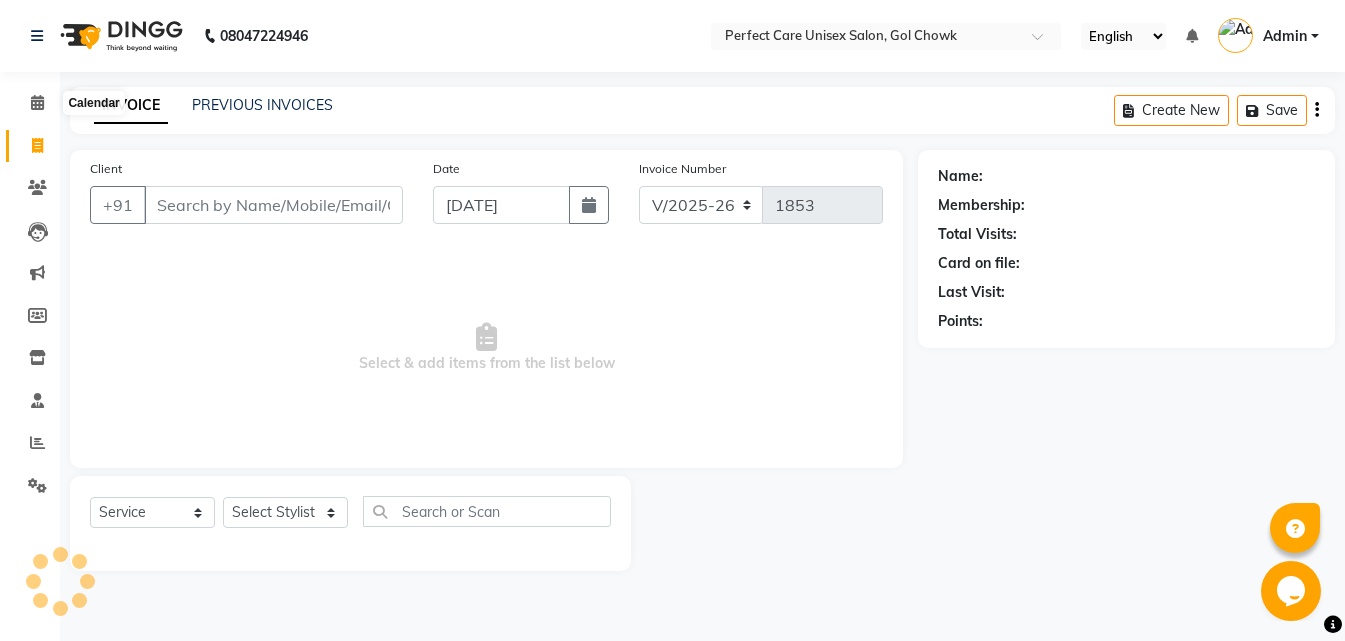 scroll, scrollTop: 0, scrollLeft: 0, axis: both 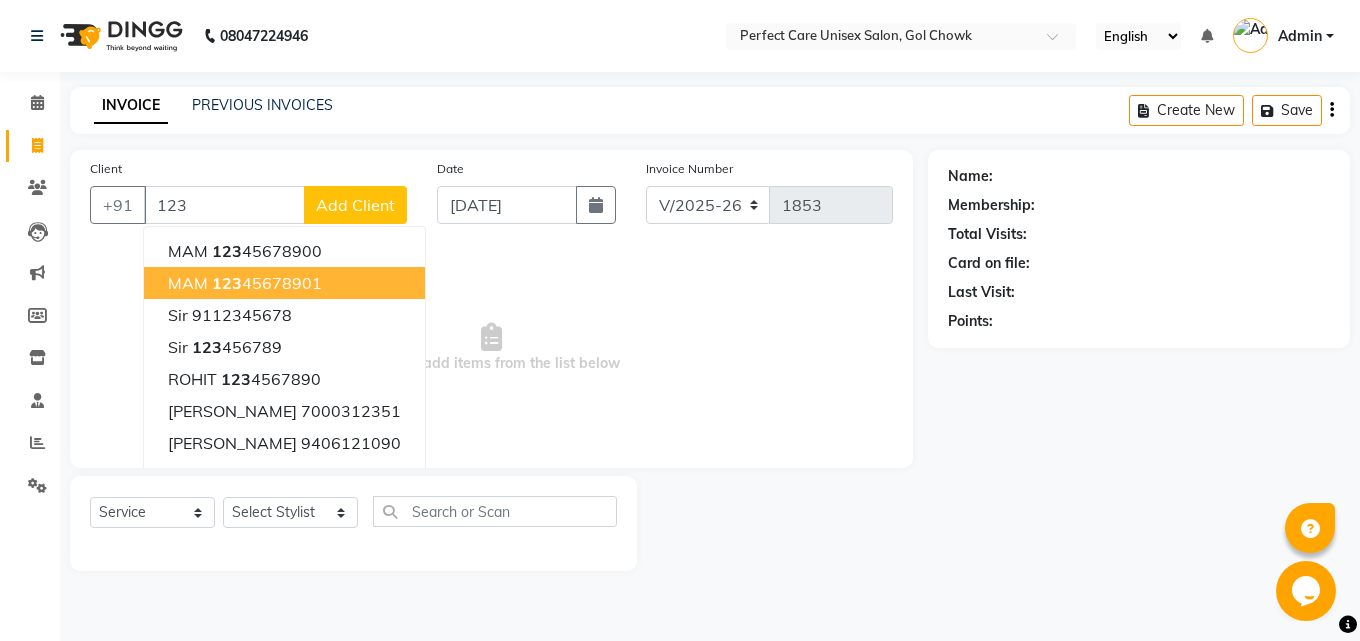 click on "123 45678901" at bounding box center [267, 283] 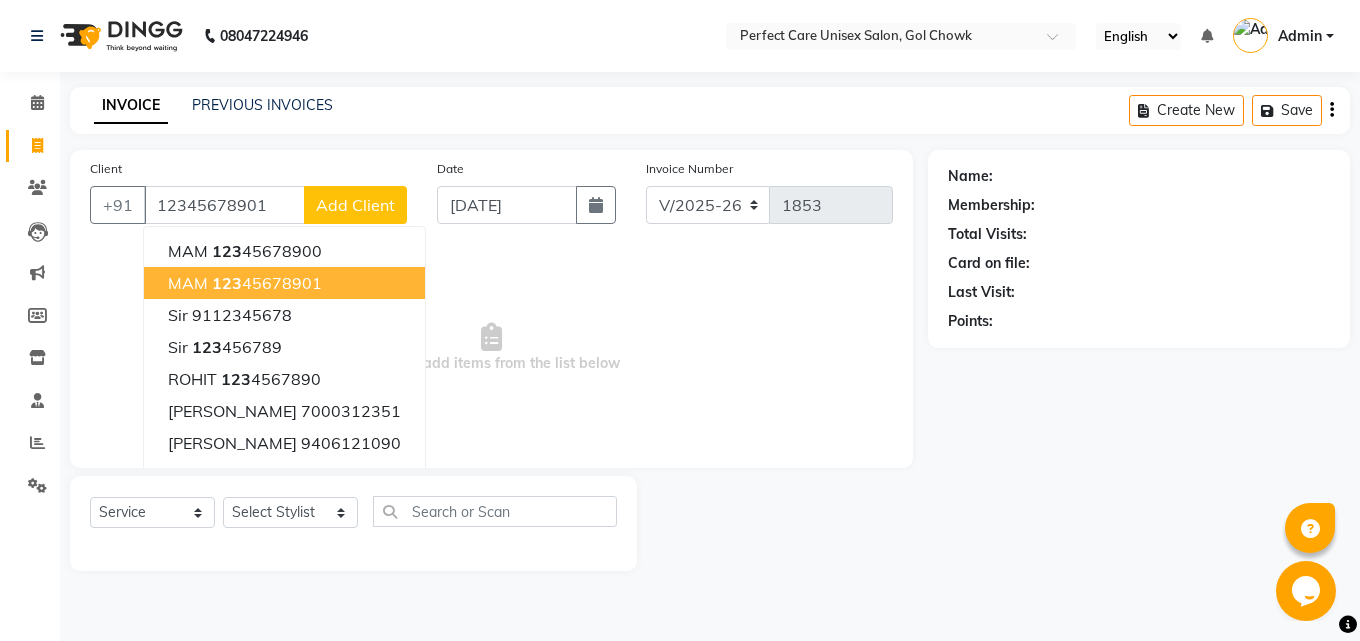 type on "12345678901" 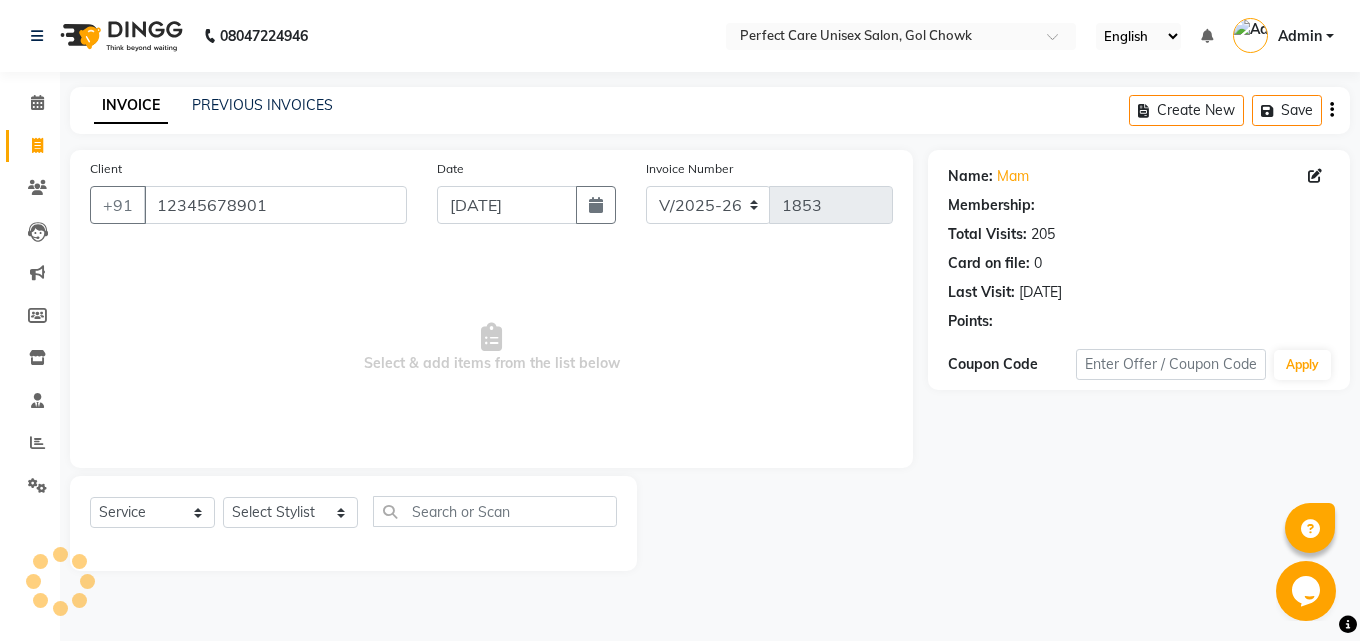 select on "1: Object" 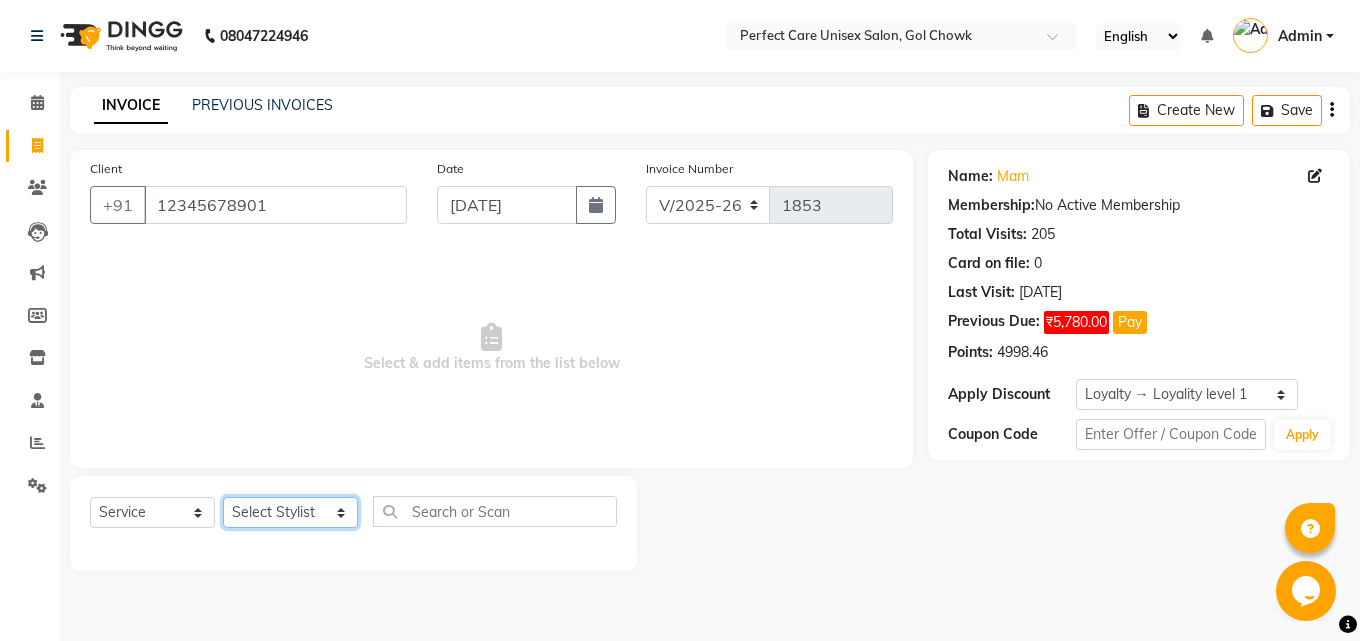 click on "Select Stylist [PERSON_NAME] MISS [PERSON_NAME] MISS [PERSON_NAME]  MISS [PERSON_NAME] [PERSON_NAME] MISS.[PERSON_NAME] MISS.[PERSON_NAME]  MISS [PERSON_NAME]  MISS. USHA [PERSON_NAME] [PERSON_NAME] MR.[PERSON_NAME] MR. [PERSON_NAME]  MR [PERSON_NAME] MR. AVINASH [PERSON_NAME] [PERSON_NAME] [PERSON_NAME] [PERSON_NAME] [PERSON_NAME] MR. [PERSON_NAME] MR.[PERSON_NAME] [PERSON_NAME] MR.[PERSON_NAME] [PERSON_NAME] NONE rashmi" 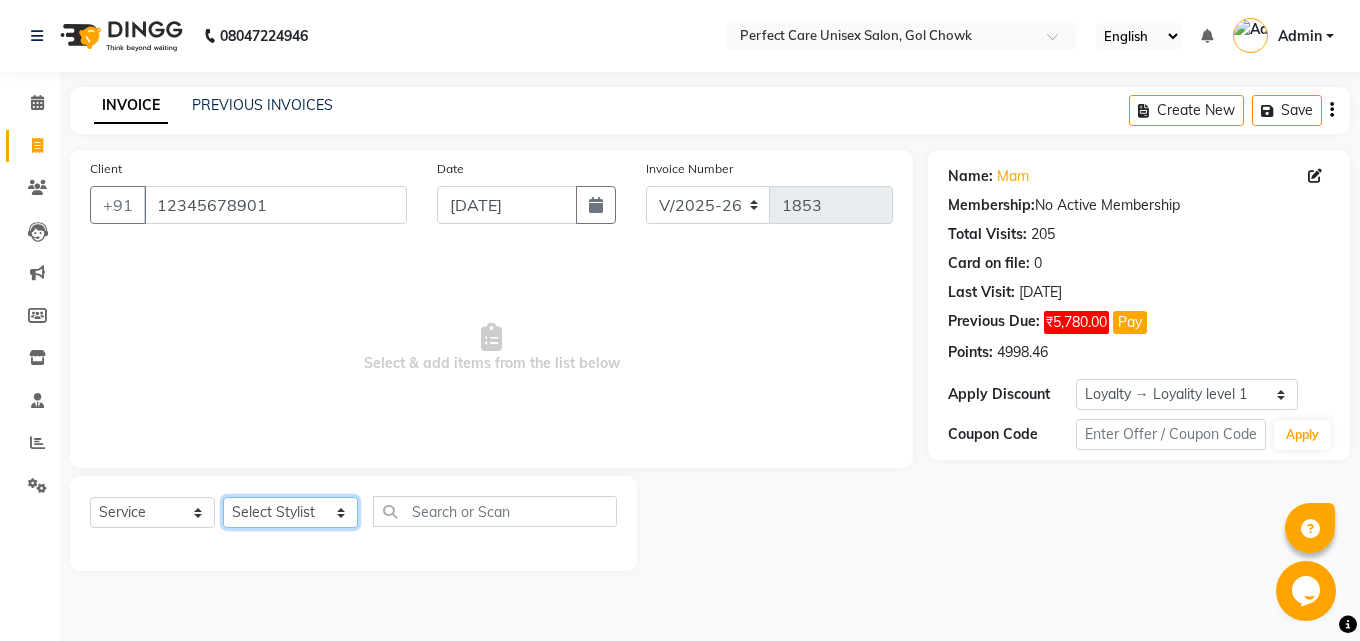 select on "78640" 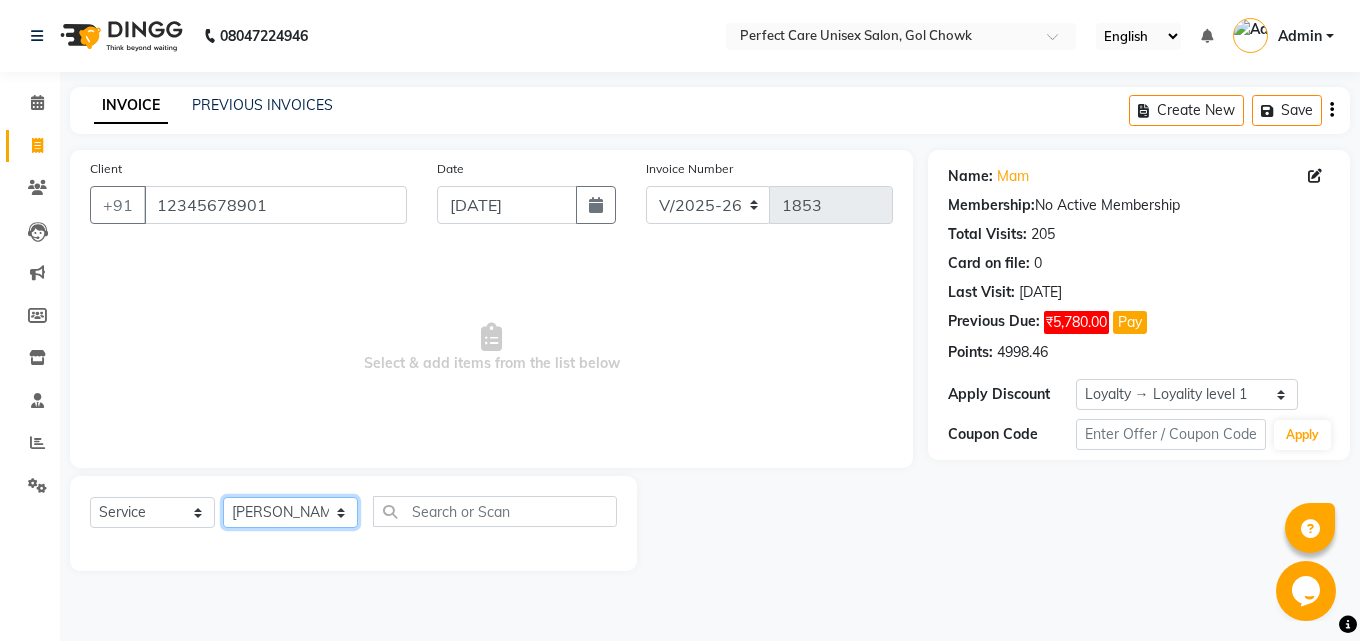 click on "Select Stylist [PERSON_NAME] MISS [PERSON_NAME] MISS [PERSON_NAME]  MISS [PERSON_NAME] [PERSON_NAME] MISS.[PERSON_NAME] MISS.[PERSON_NAME]  MISS [PERSON_NAME]  MISS. USHA [PERSON_NAME] [PERSON_NAME] MR.[PERSON_NAME] MR. [PERSON_NAME]  MR [PERSON_NAME] MR. AVINASH [PERSON_NAME] [PERSON_NAME] [PERSON_NAME] [PERSON_NAME] [PERSON_NAME] MR. [PERSON_NAME] MR.[PERSON_NAME] [PERSON_NAME] MR.[PERSON_NAME] [PERSON_NAME] NONE rashmi" 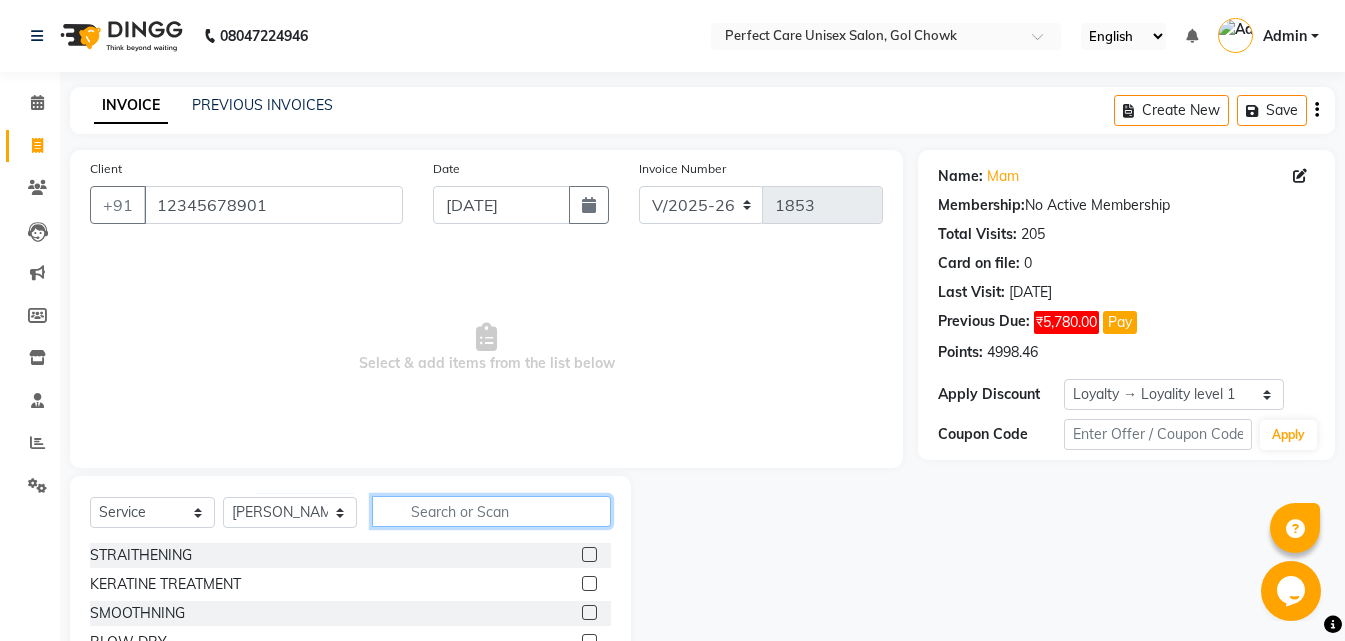 click 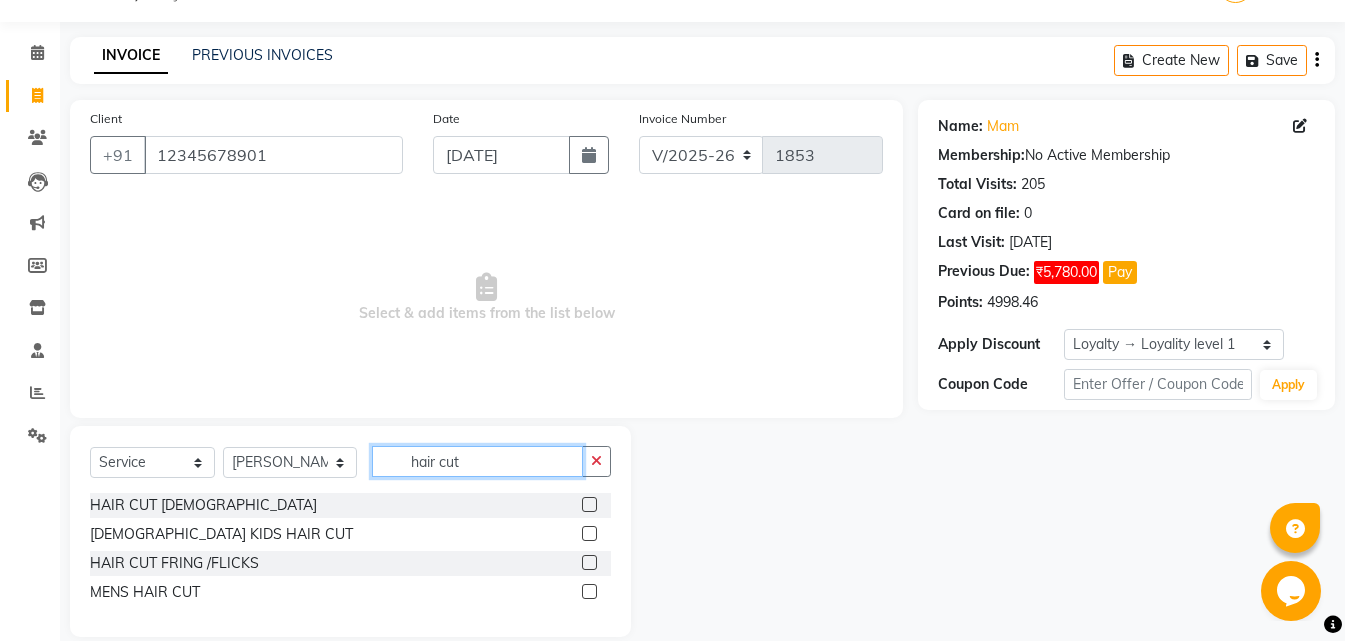scroll, scrollTop: 76, scrollLeft: 0, axis: vertical 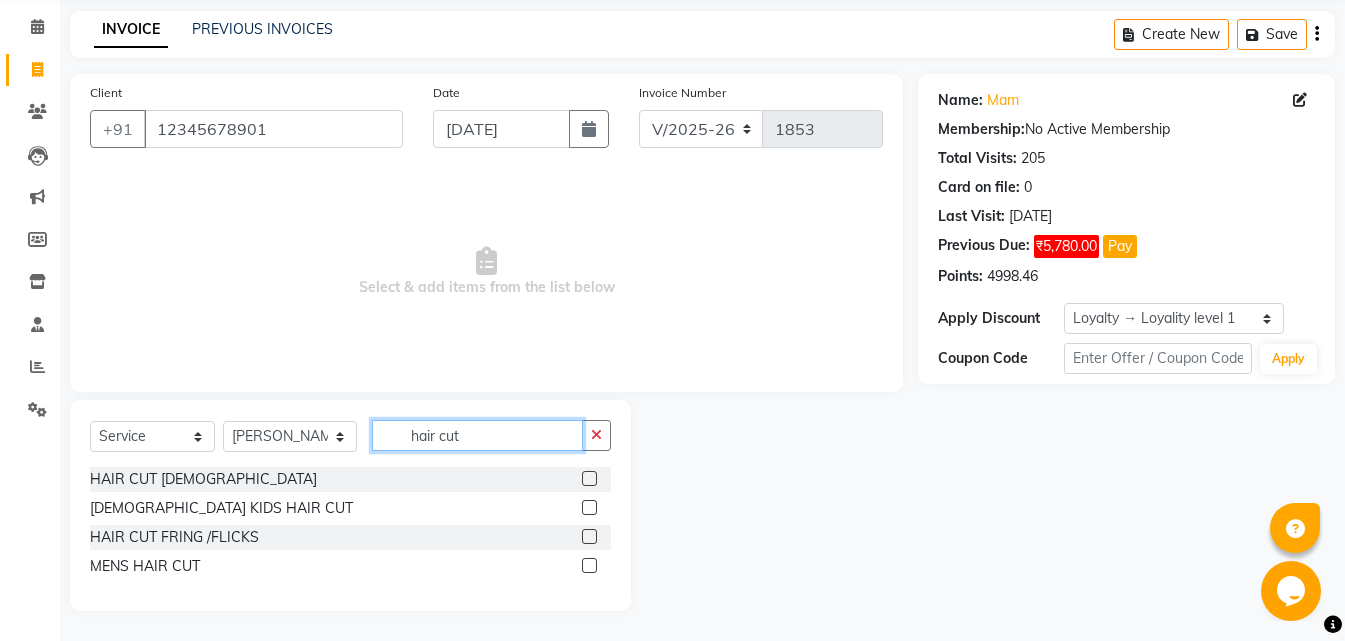 type on "hair cut" 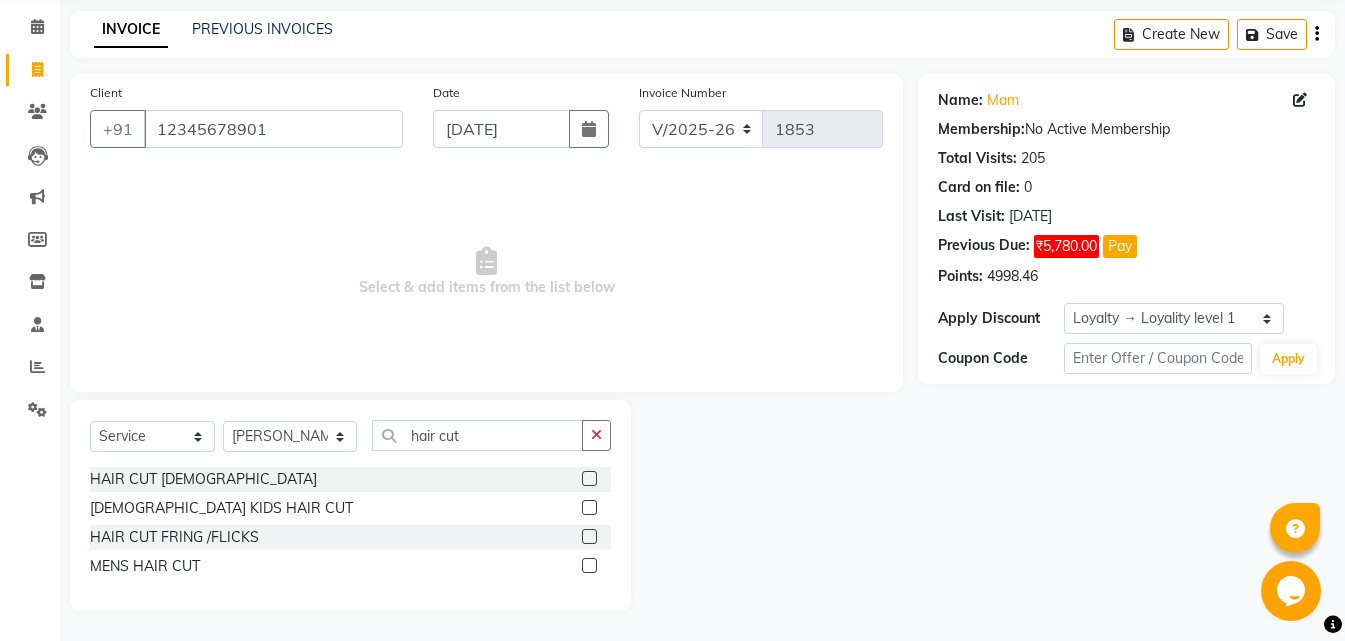 click 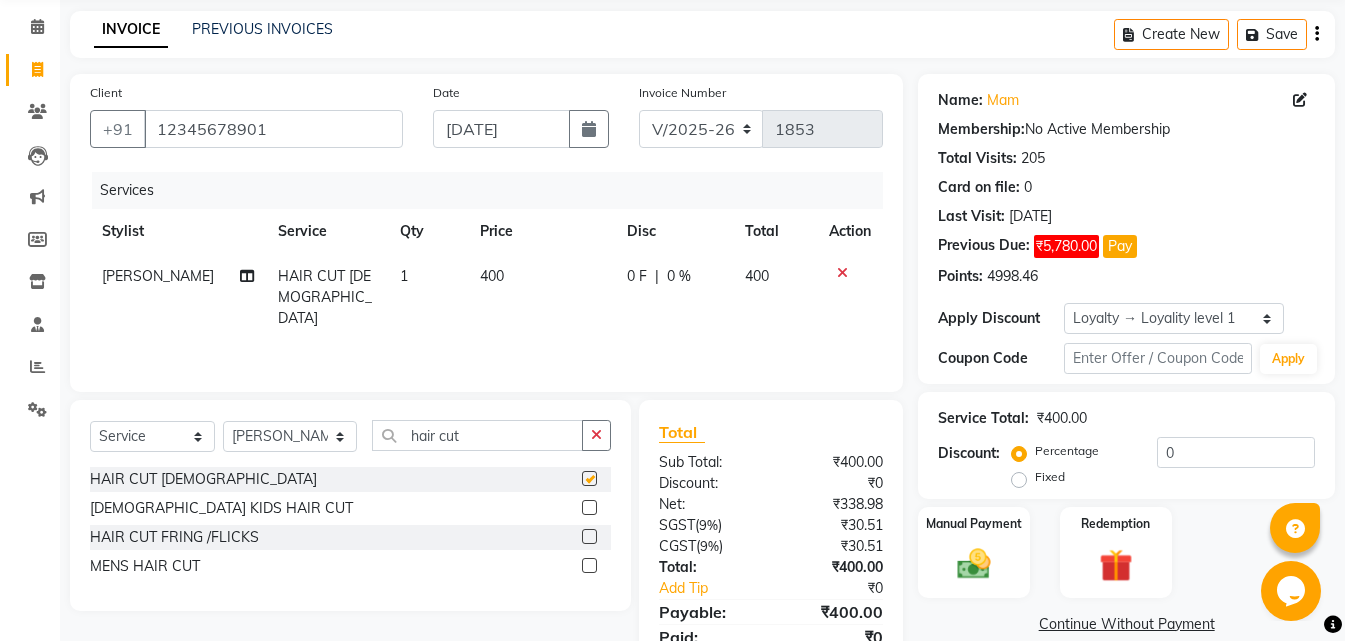 checkbox on "false" 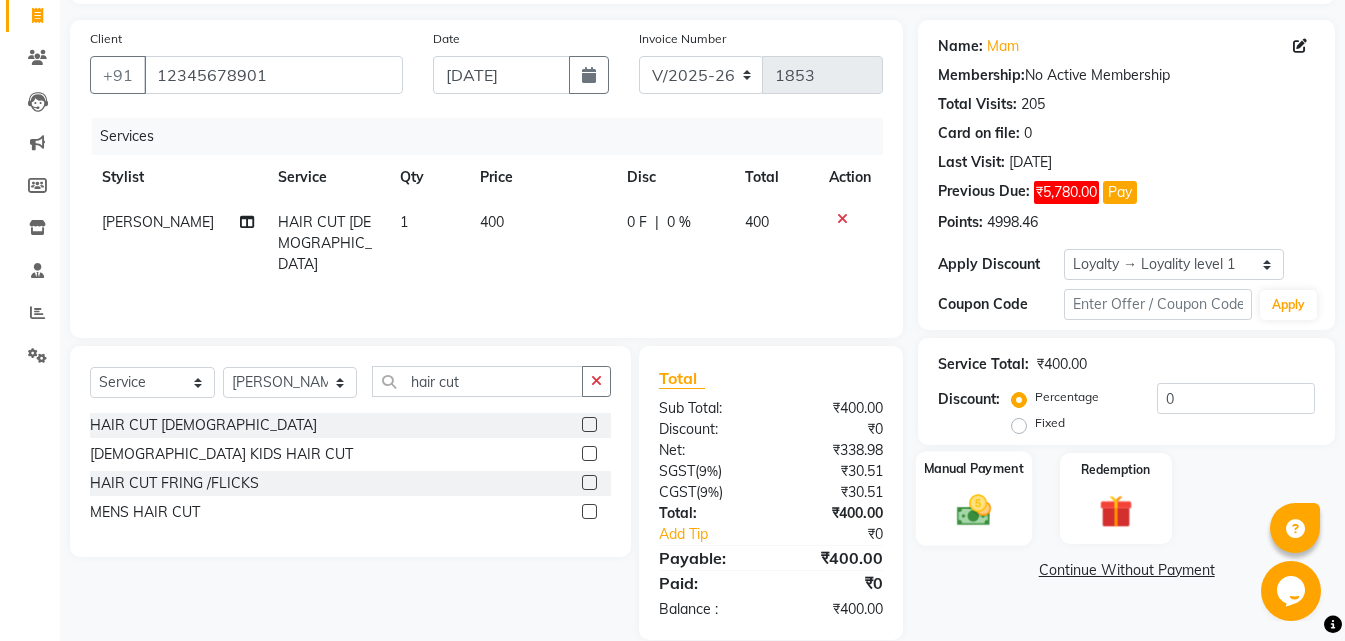 scroll, scrollTop: 159, scrollLeft: 0, axis: vertical 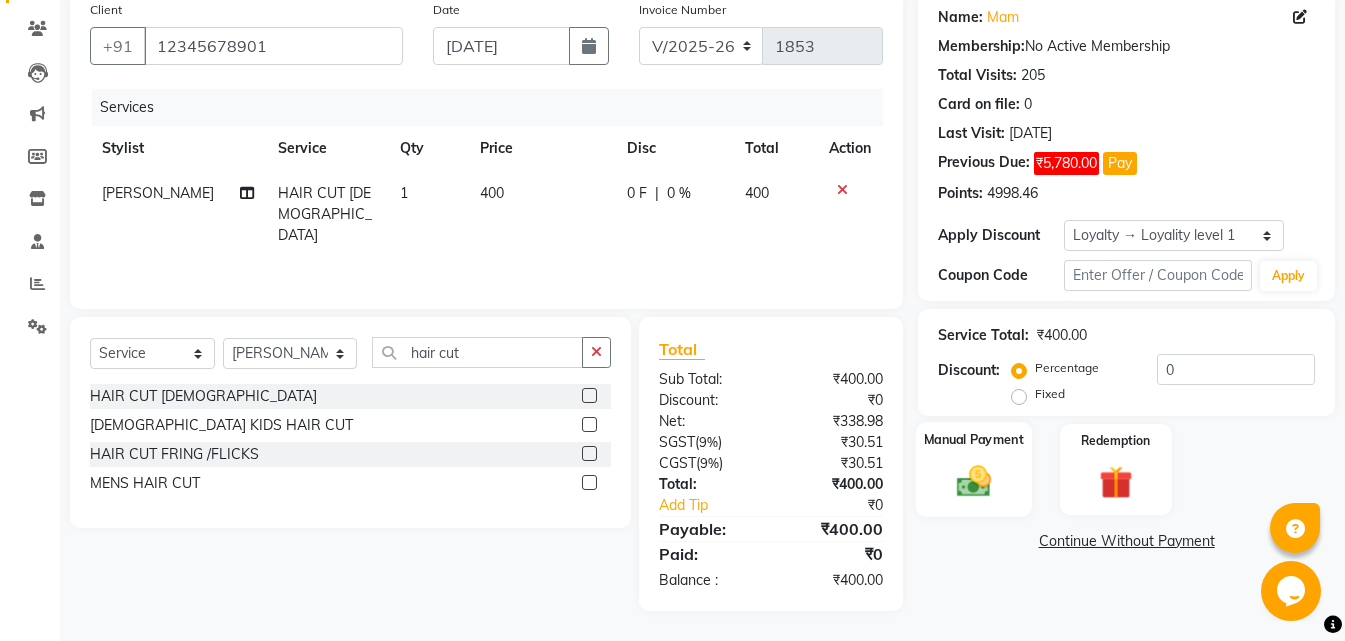 click 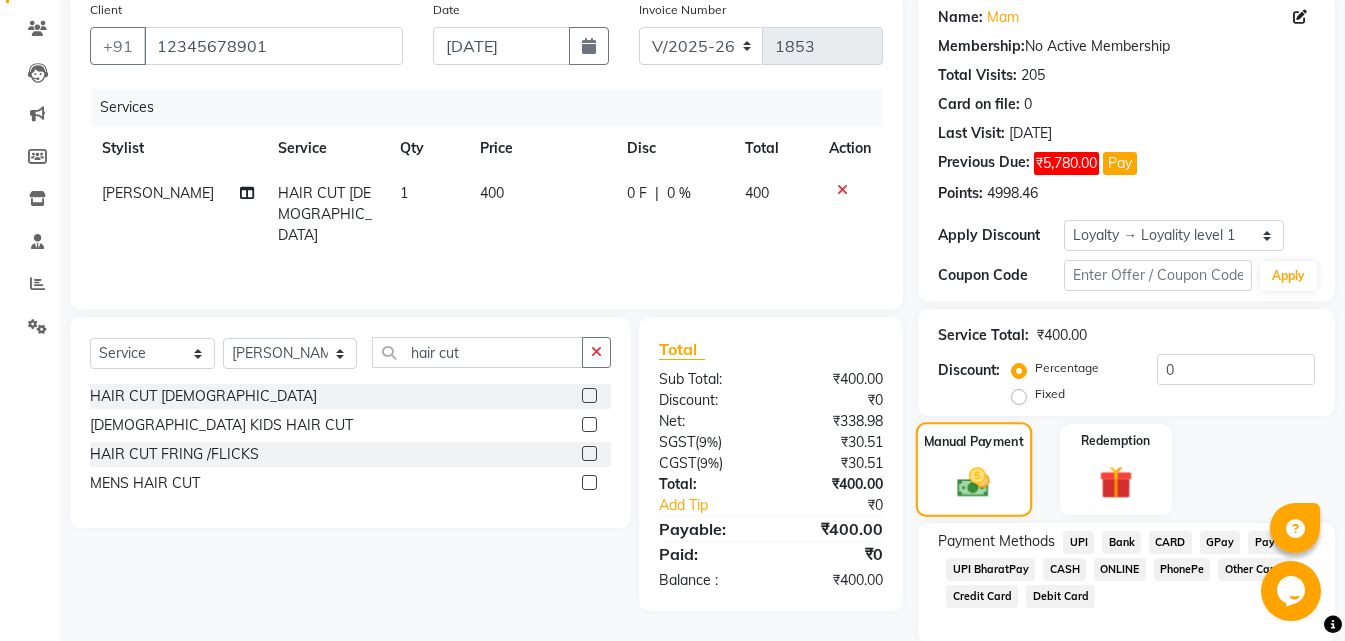 scroll, scrollTop: 232, scrollLeft: 0, axis: vertical 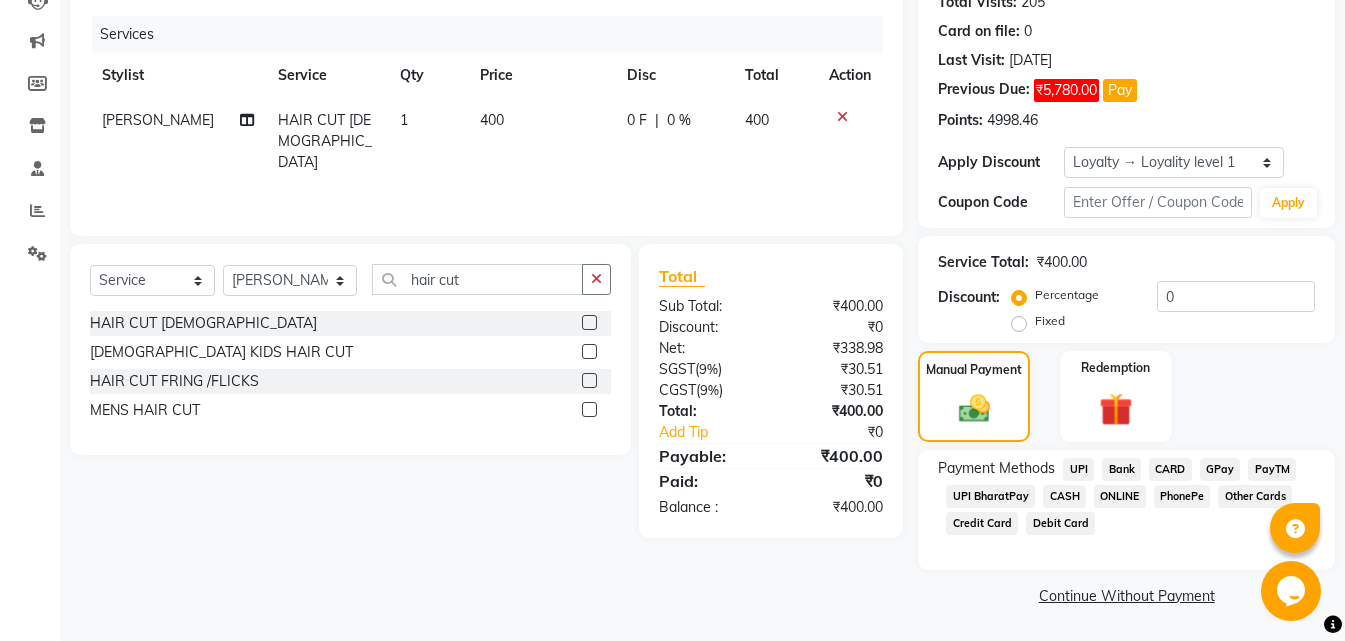 click on "CASH" 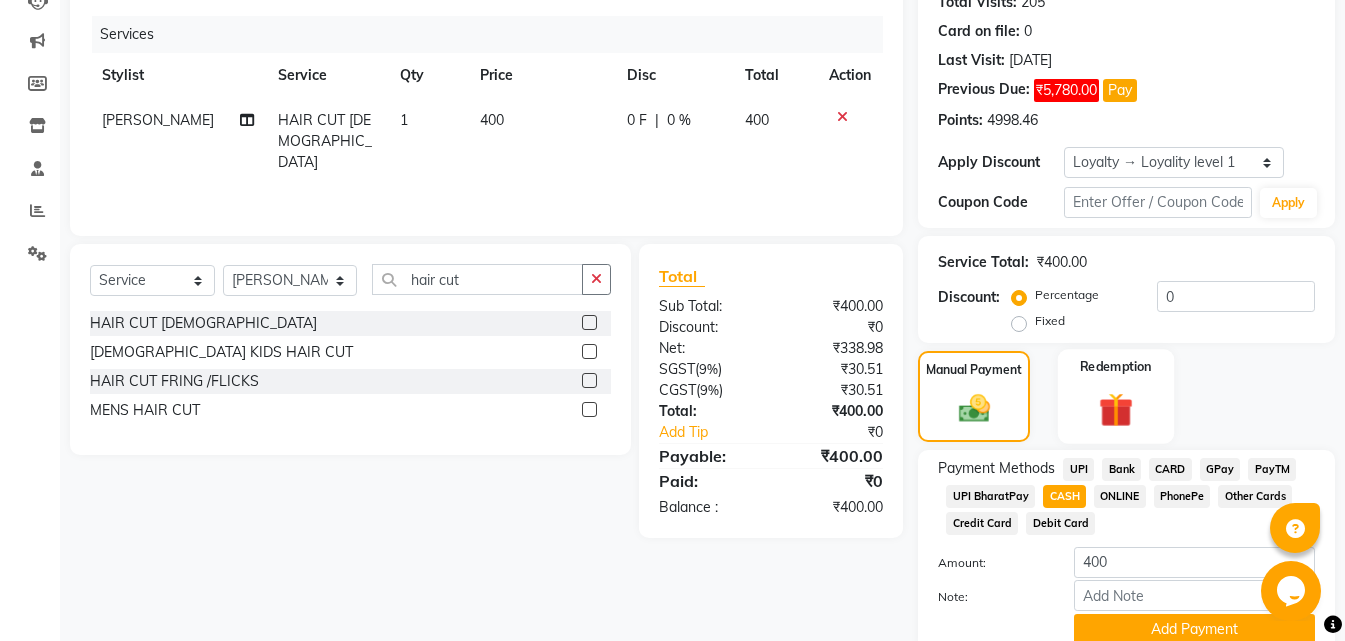 scroll, scrollTop: 315, scrollLeft: 0, axis: vertical 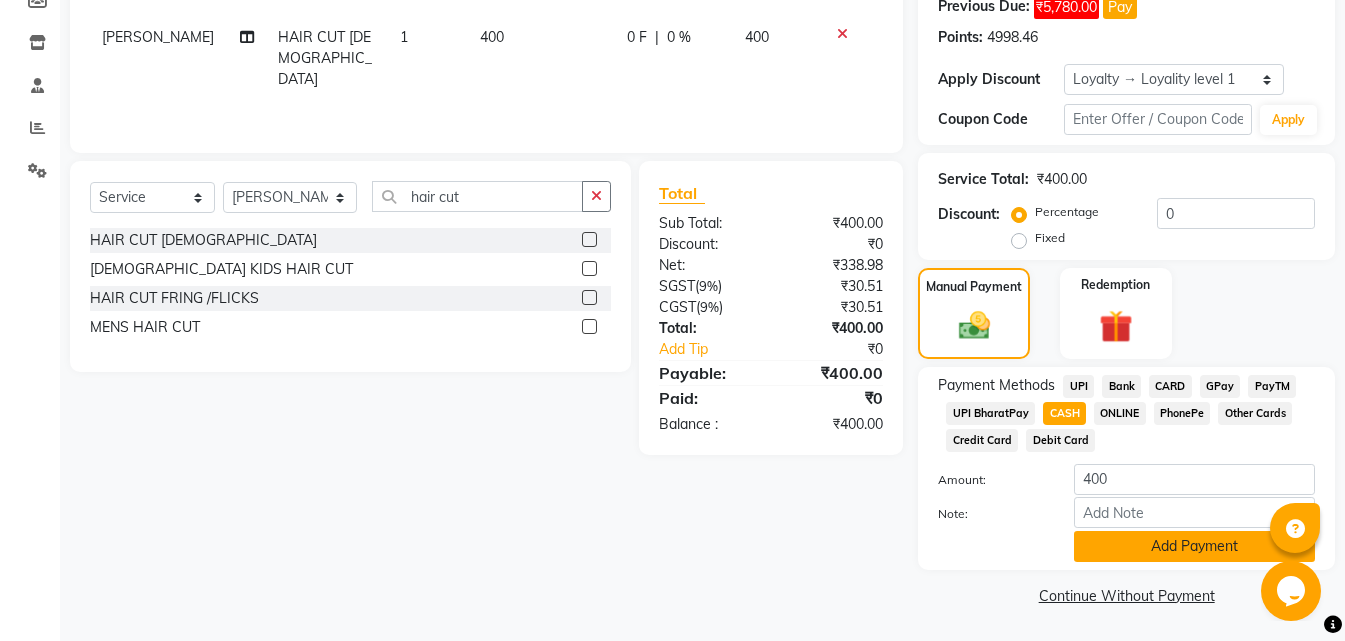 click on "Add Payment" 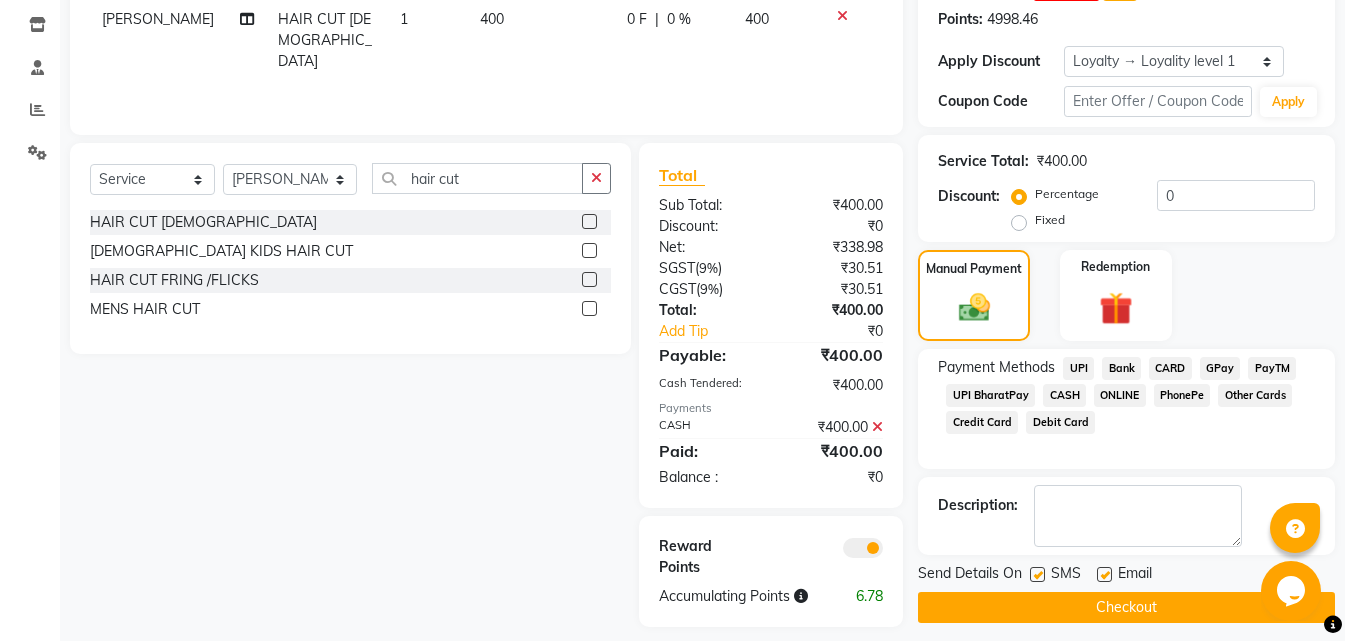 scroll, scrollTop: 349, scrollLeft: 0, axis: vertical 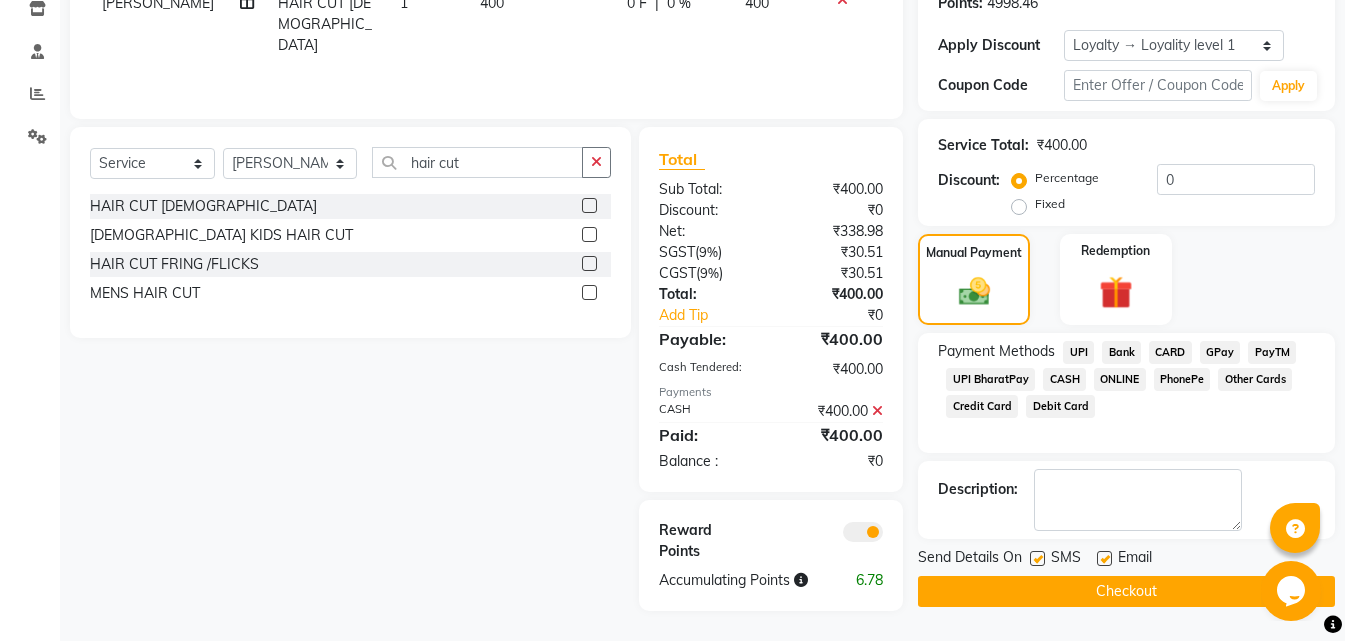 click on "Checkout" 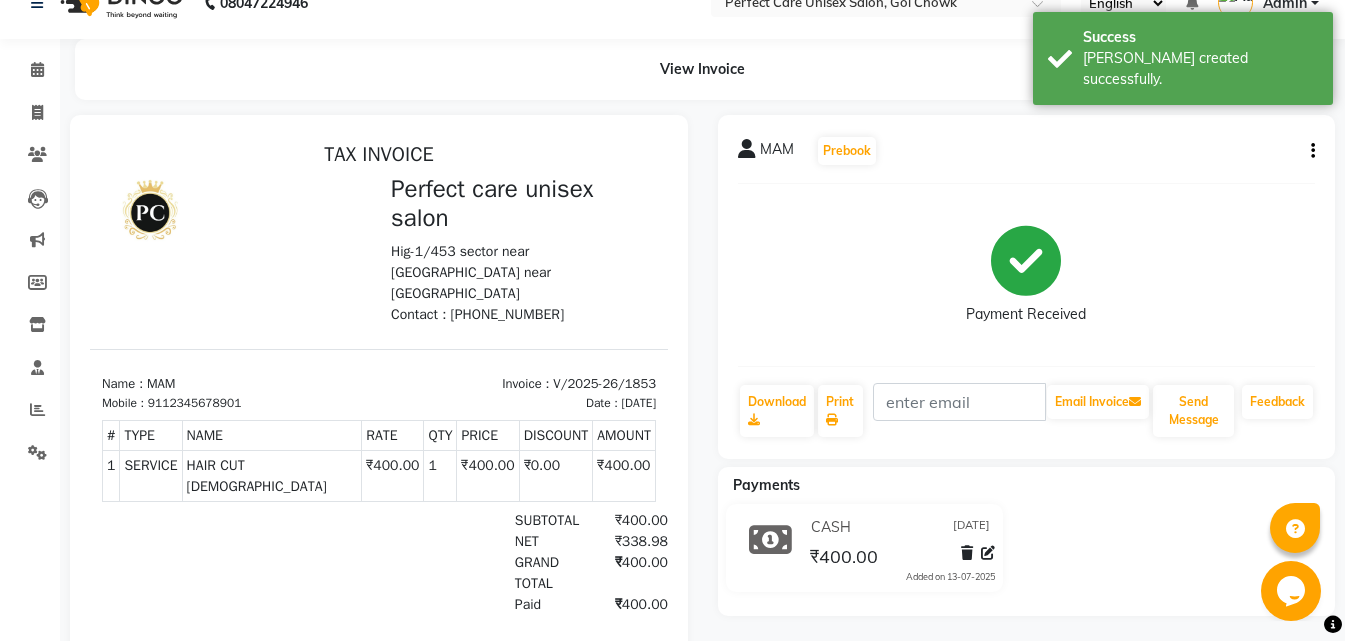 scroll, scrollTop: 0, scrollLeft: 0, axis: both 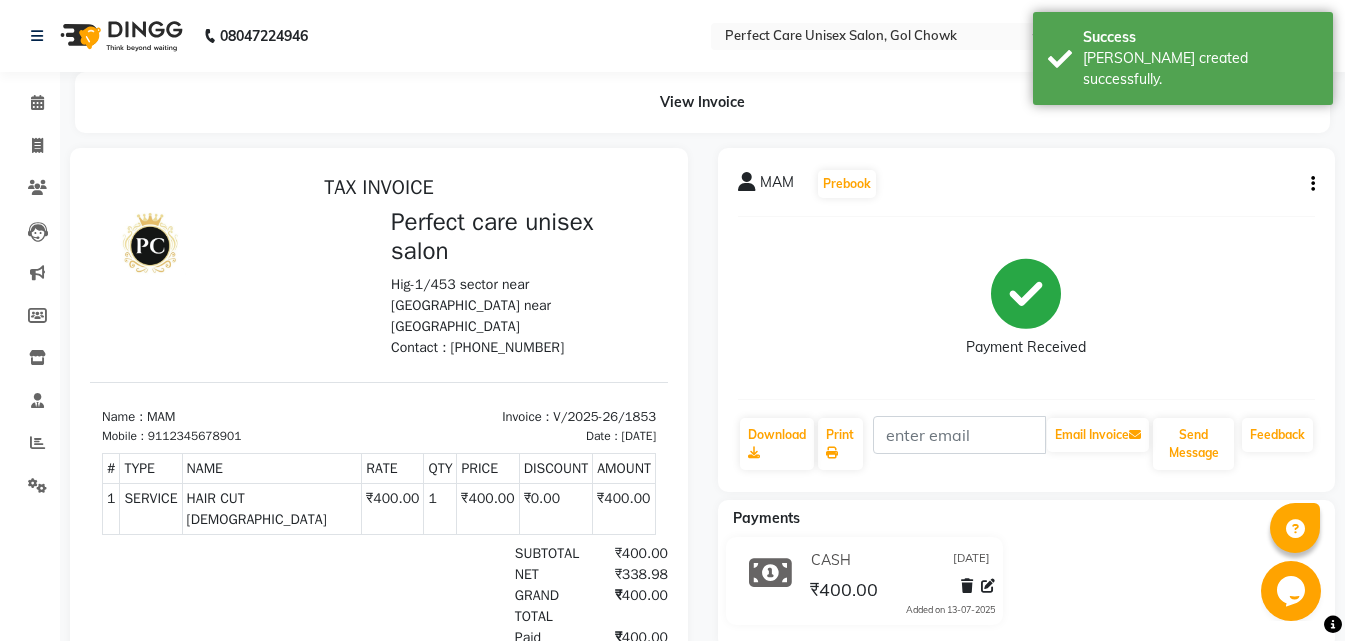 select on "service" 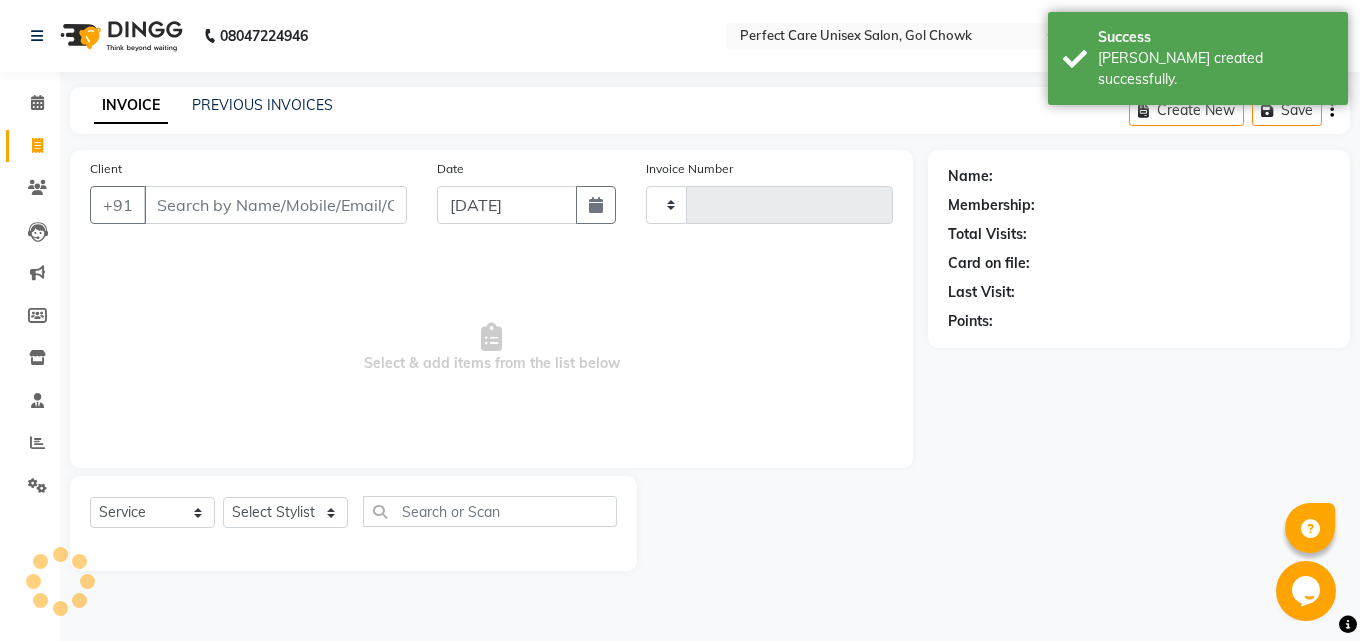 type on "1854" 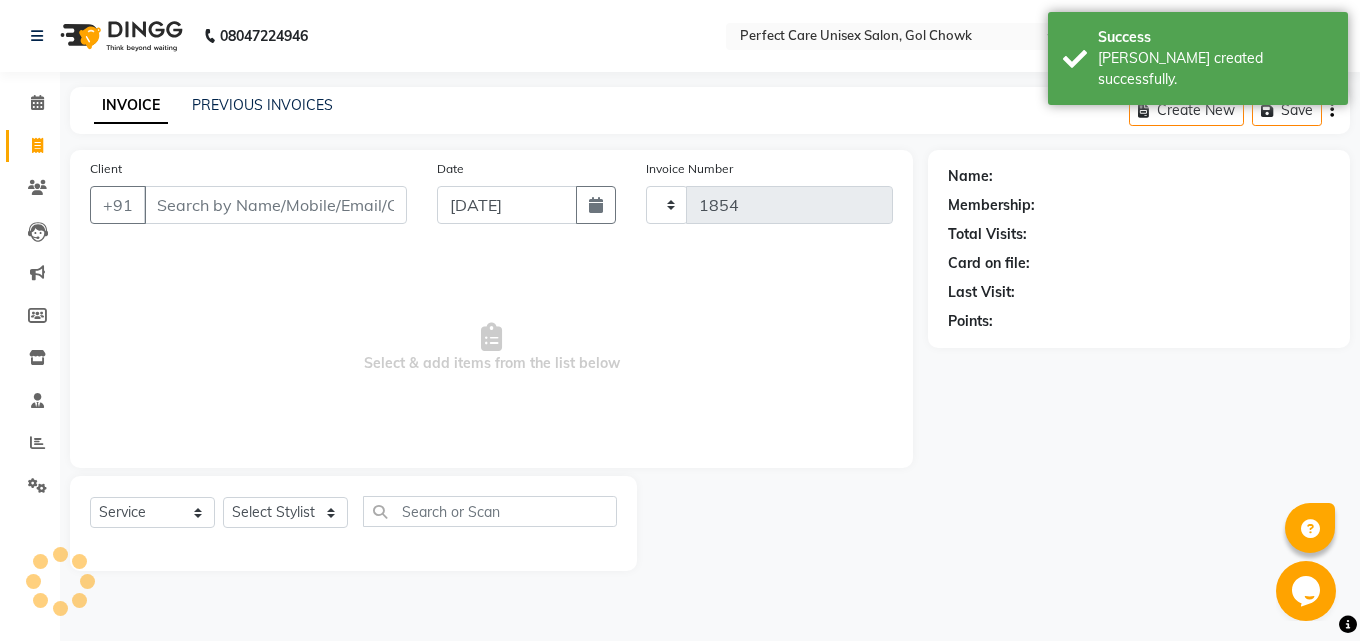 select on "4751" 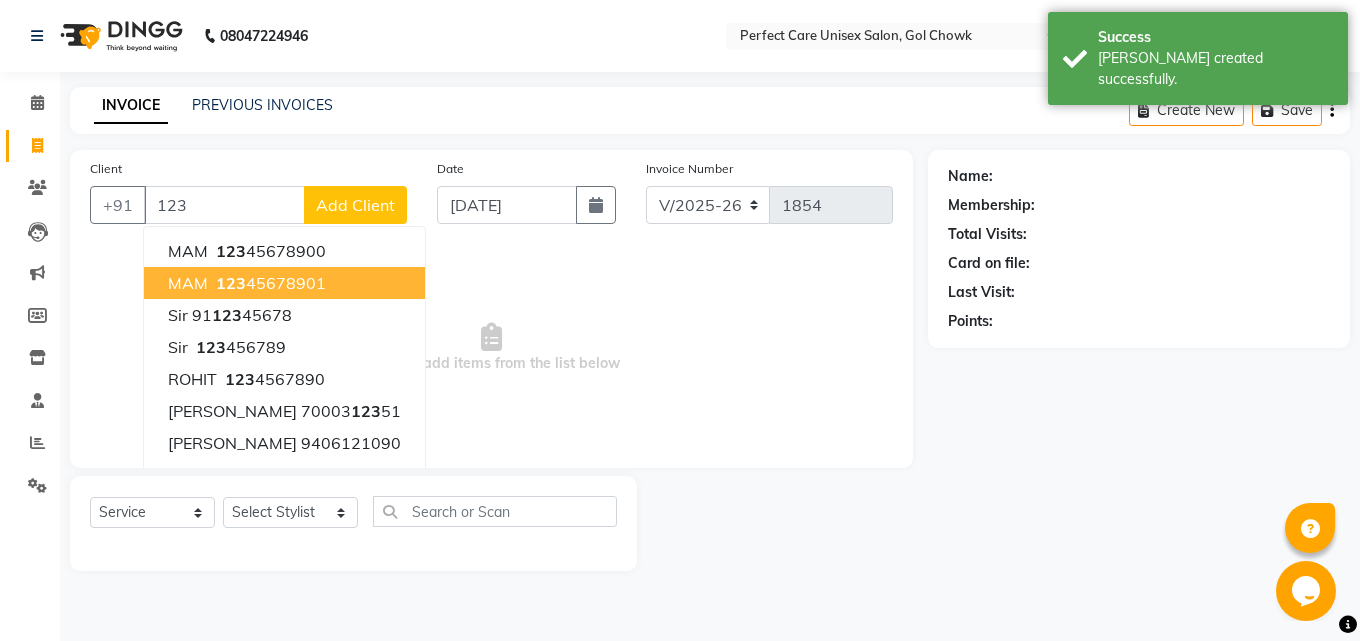 click on "123 45678901" at bounding box center (269, 283) 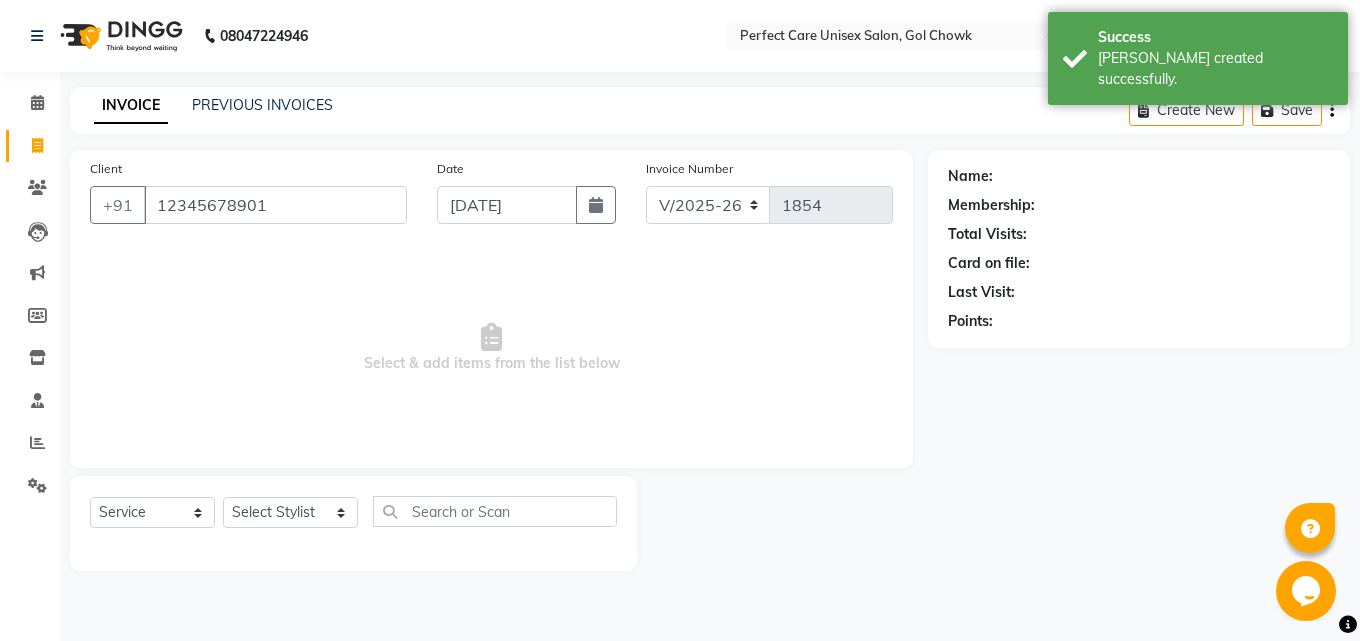 type on "12345678901" 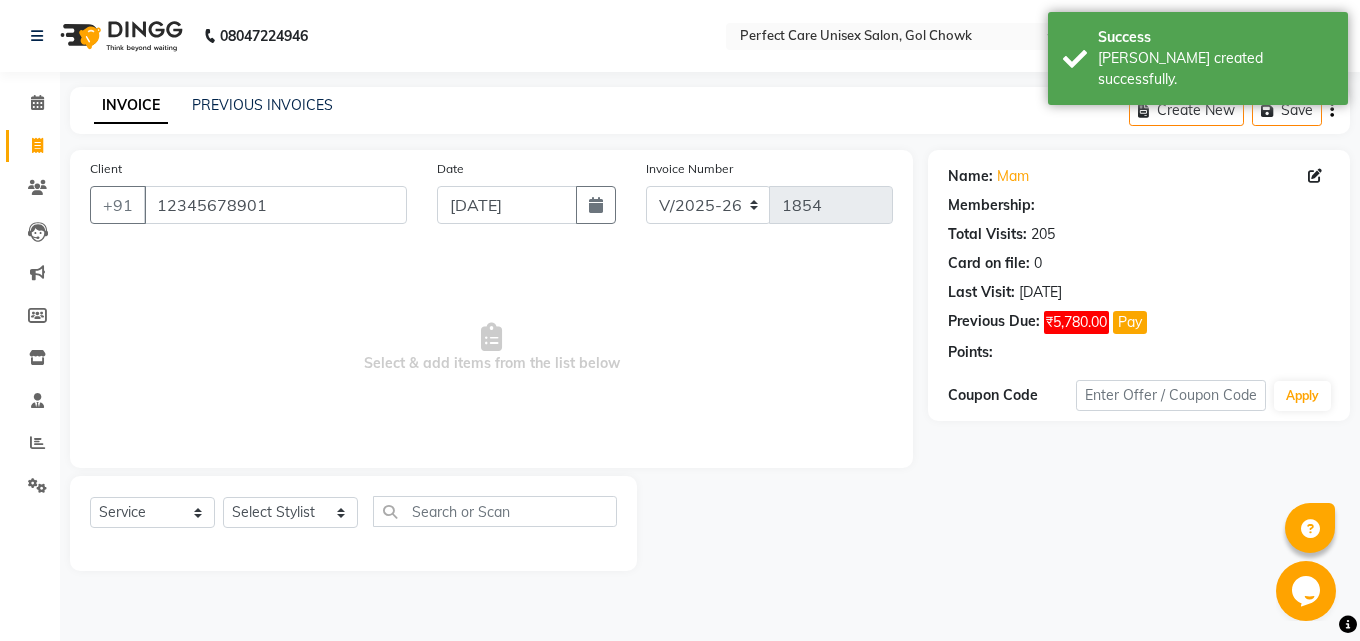 select on "1: Object" 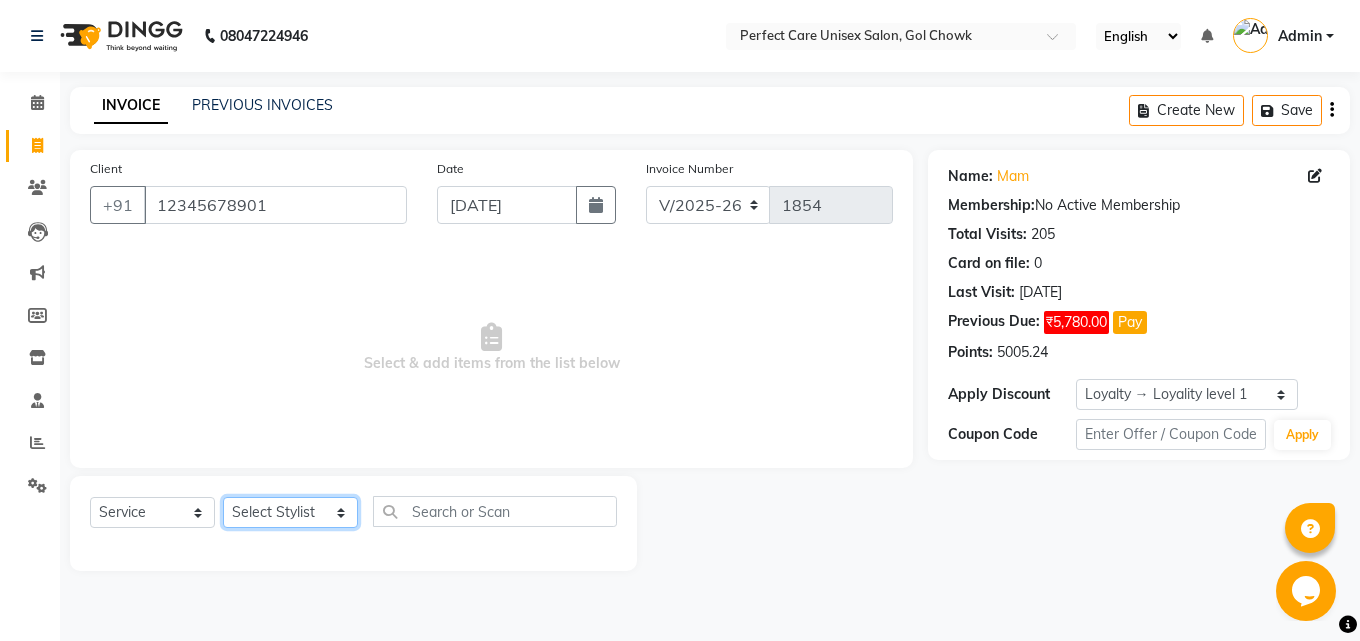click on "Select Stylist [PERSON_NAME] MISS [PERSON_NAME] MISS [PERSON_NAME]  MISS [PERSON_NAME] [PERSON_NAME] MISS.[PERSON_NAME] MISS.[PERSON_NAME]  MISS [PERSON_NAME]  MISS. USHA [PERSON_NAME] [PERSON_NAME] MR.[PERSON_NAME] MR. [PERSON_NAME]  MR [PERSON_NAME] MR. AVINASH [PERSON_NAME] [PERSON_NAME] [PERSON_NAME] [PERSON_NAME] [PERSON_NAME] MR. [PERSON_NAME] MR.[PERSON_NAME] [PERSON_NAME] MR.[PERSON_NAME] [PERSON_NAME] NONE rashmi" 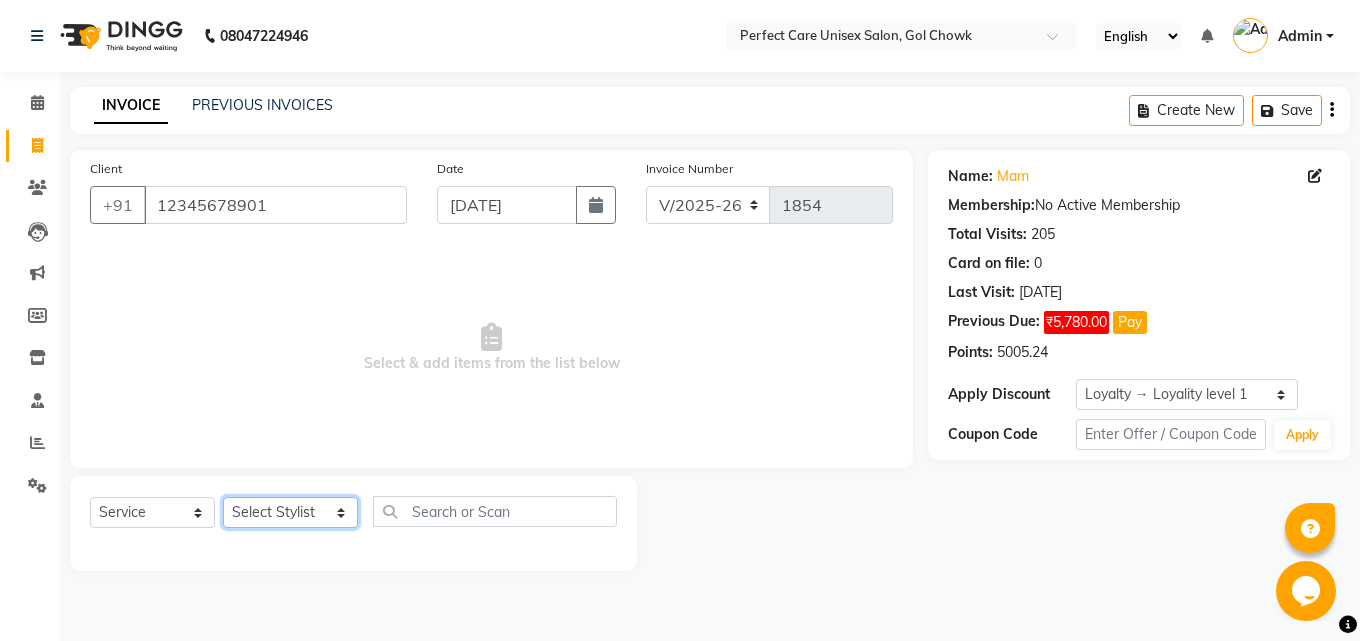 select on "32651" 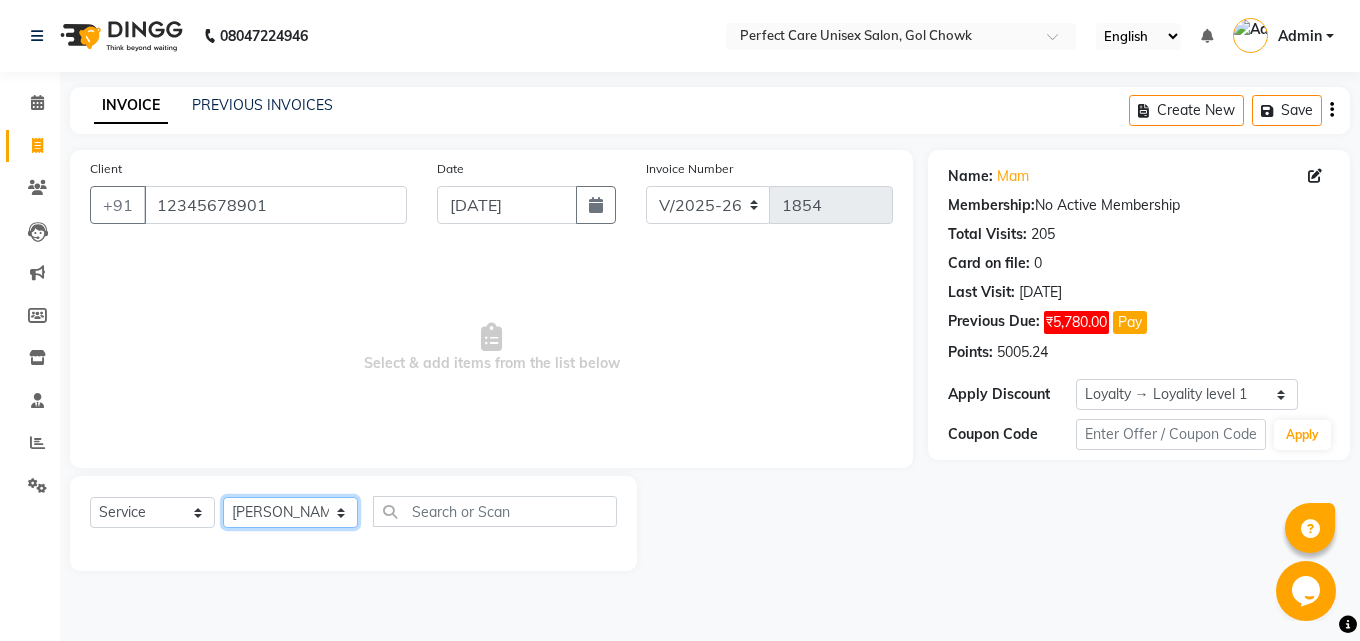click on "Select Stylist [PERSON_NAME] MISS [PERSON_NAME] MISS [PERSON_NAME]  MISS [PERSON_NAME] [PERSON_NAME] MISS.[PERSON_NAME] MISS.[PERSON_NAME]  MISS [PERSON_NAME]  MISS. USHA [PERSON_NAME] [PERSON_NAME] MR.[PERSON_NAME] MR. [PERSON_NAME]  MR [PERSON_NAME] MR. AVINASH [PERSON_NAME] [PERSON_NAME] [PERSON_NAME] [PERSON_NAME] [PERSON_NAME] MR. [PERSON_NAME] MR.[PERSON_NAME] [PERSON_NAME] MR.[PERSON_NAME] [PERSON_NAME] NONE rashmi" 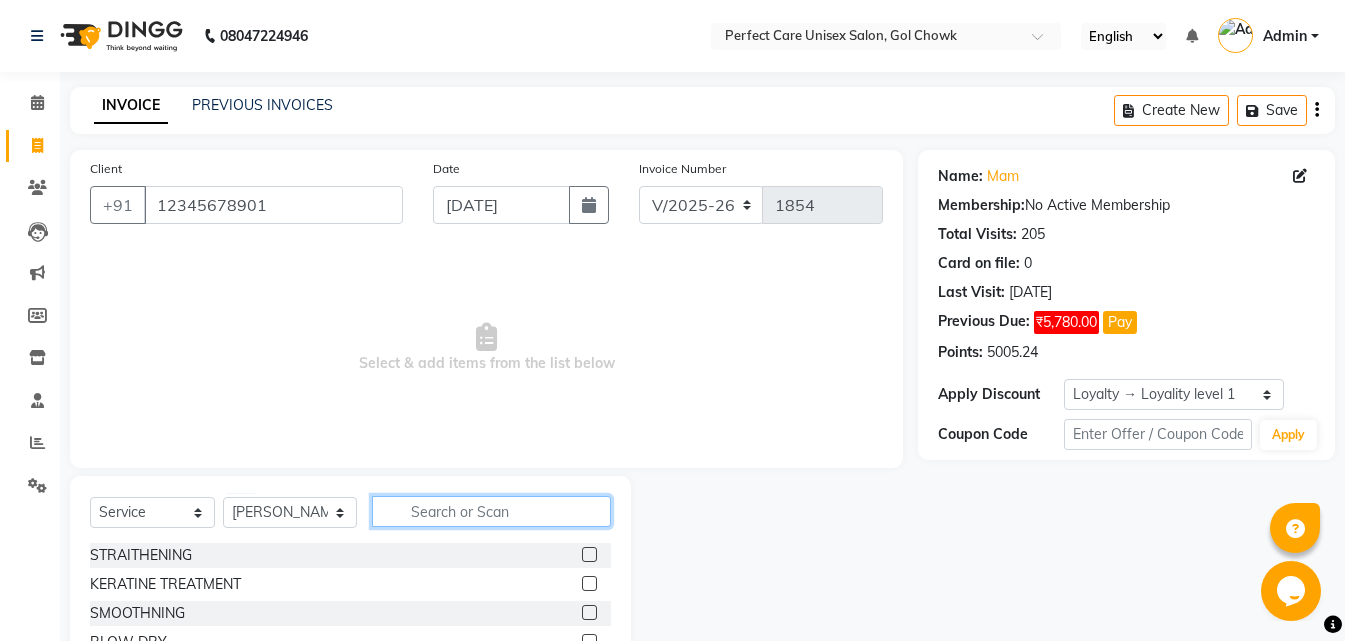 click 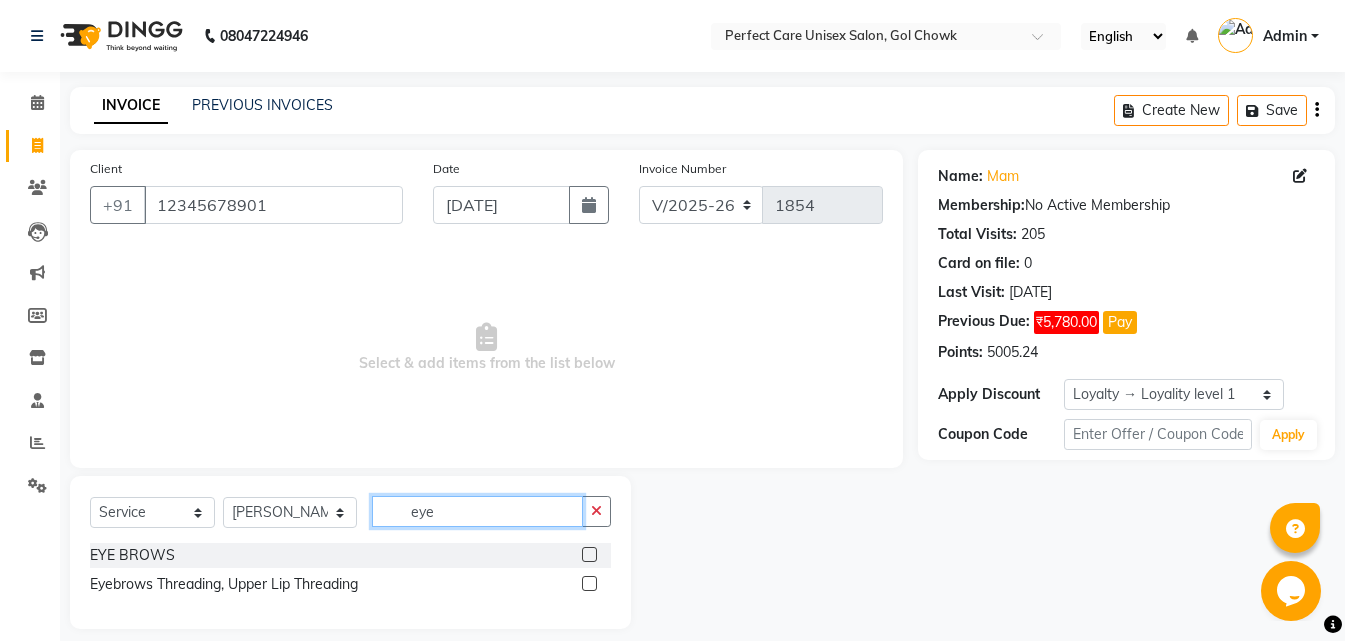 type on "eye" 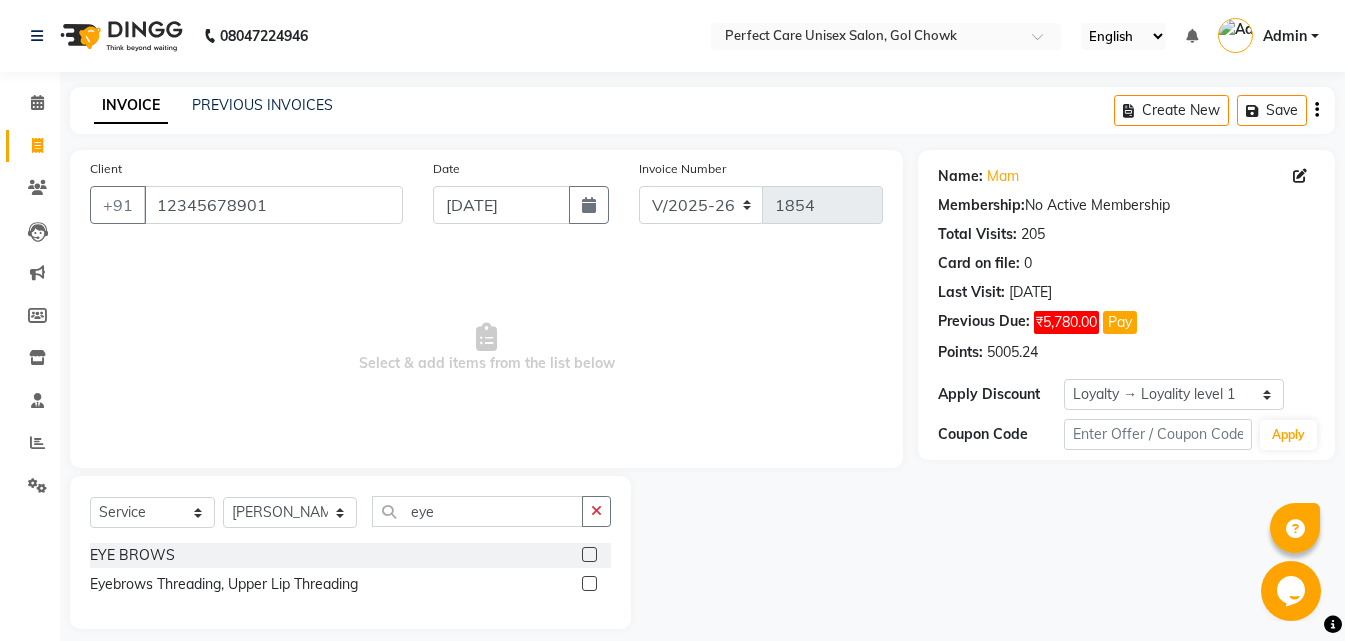 click 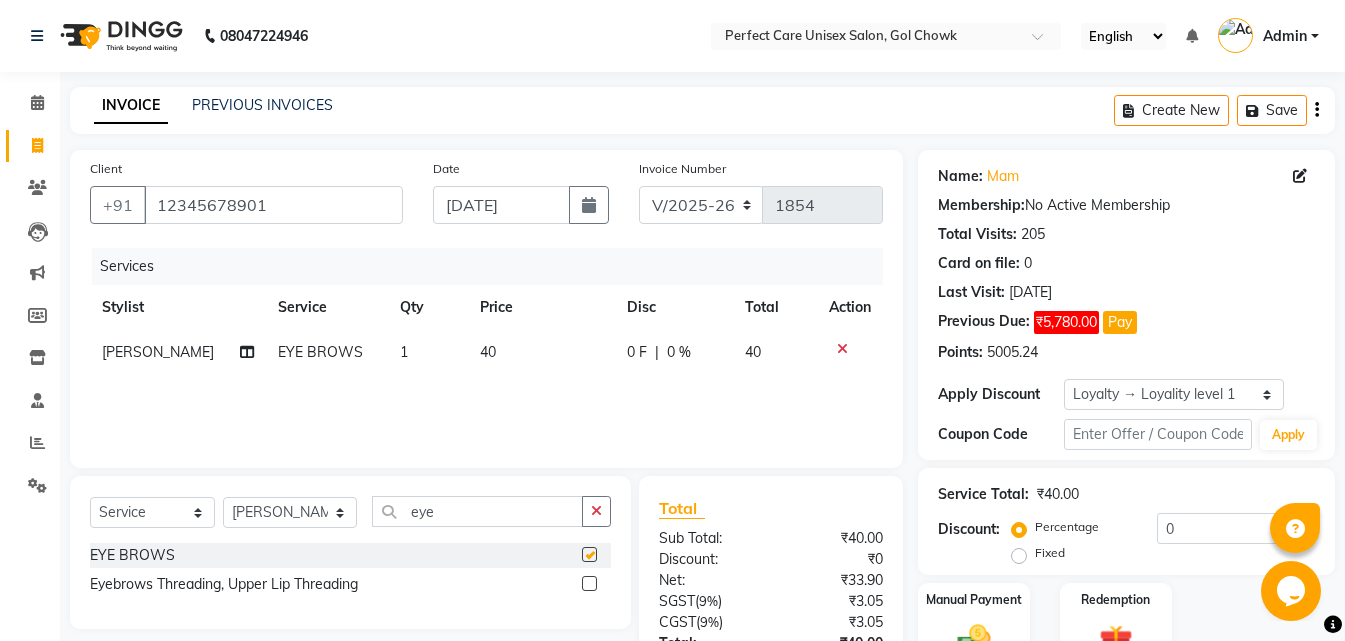 checkbox on "false" 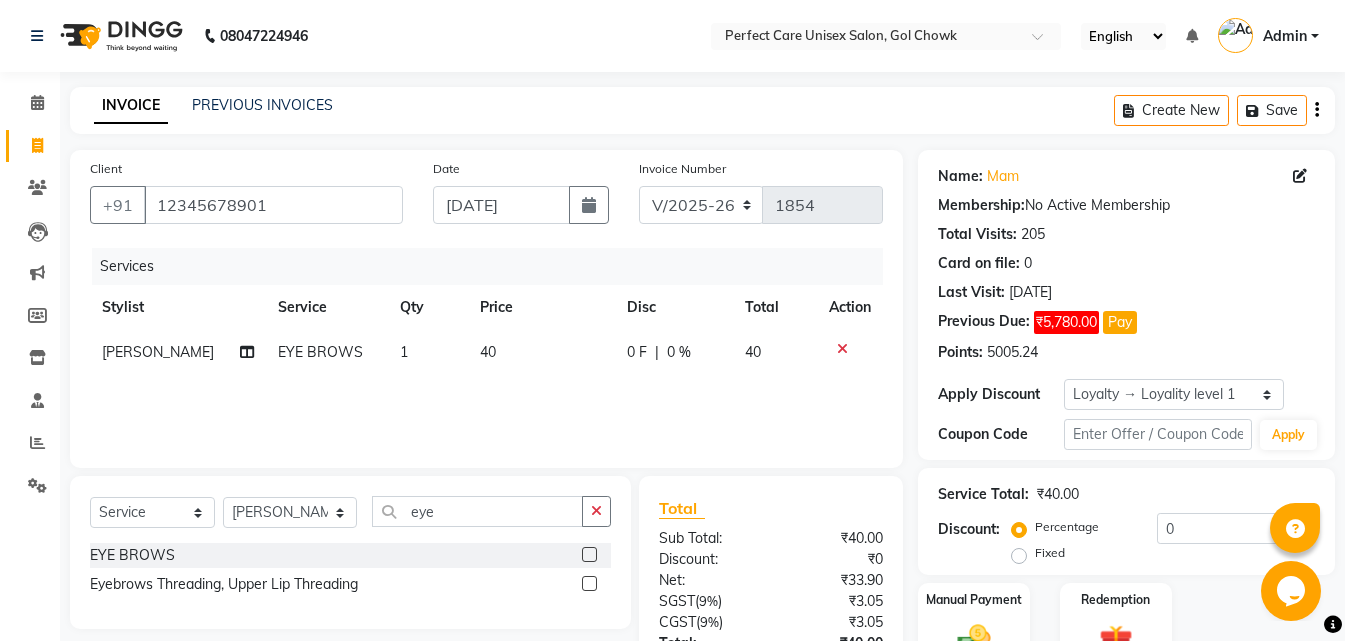 click on "40" 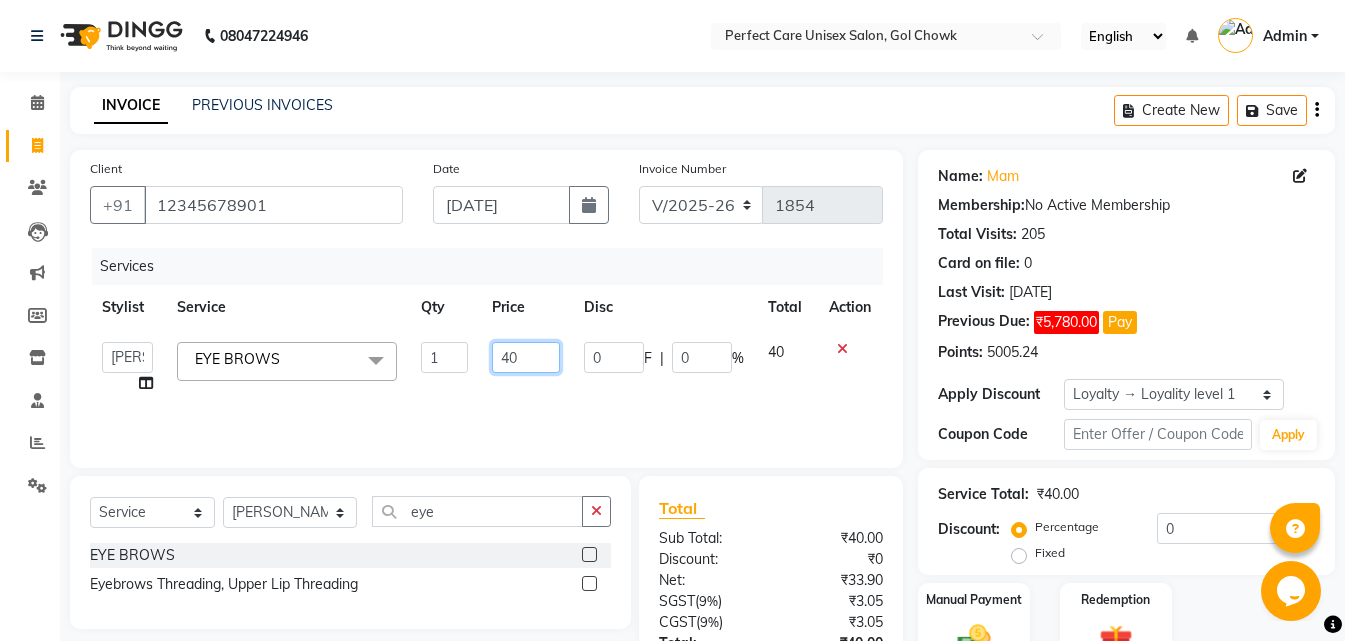 click on "40" 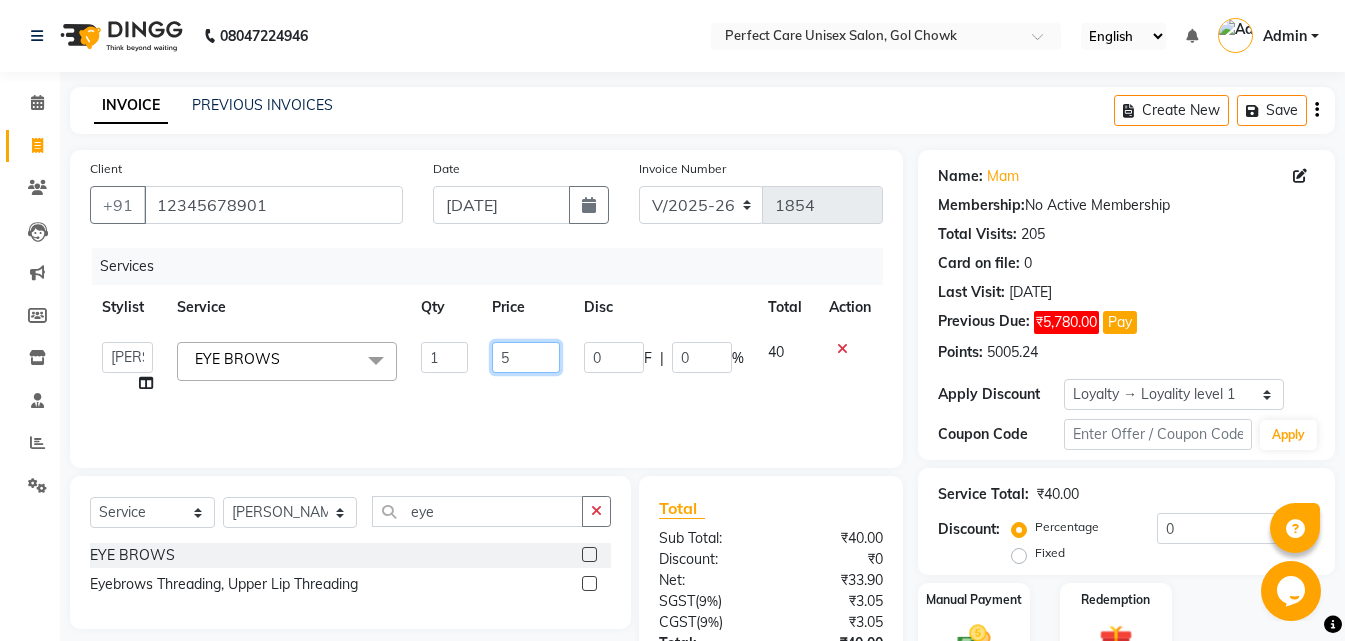 type on "50" 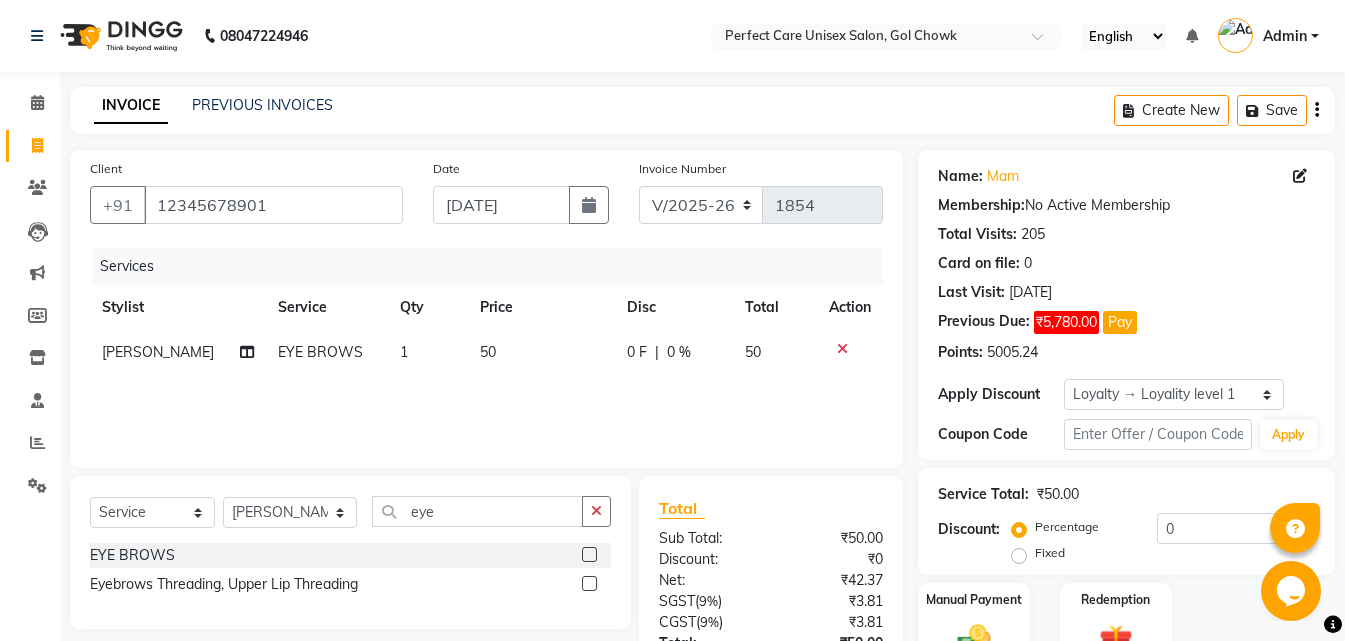 click on "Services Stylist Service Qty Price Disc Total Action MISS YAMINI EYE BROWS  1 50 0 F | 0 % 50" 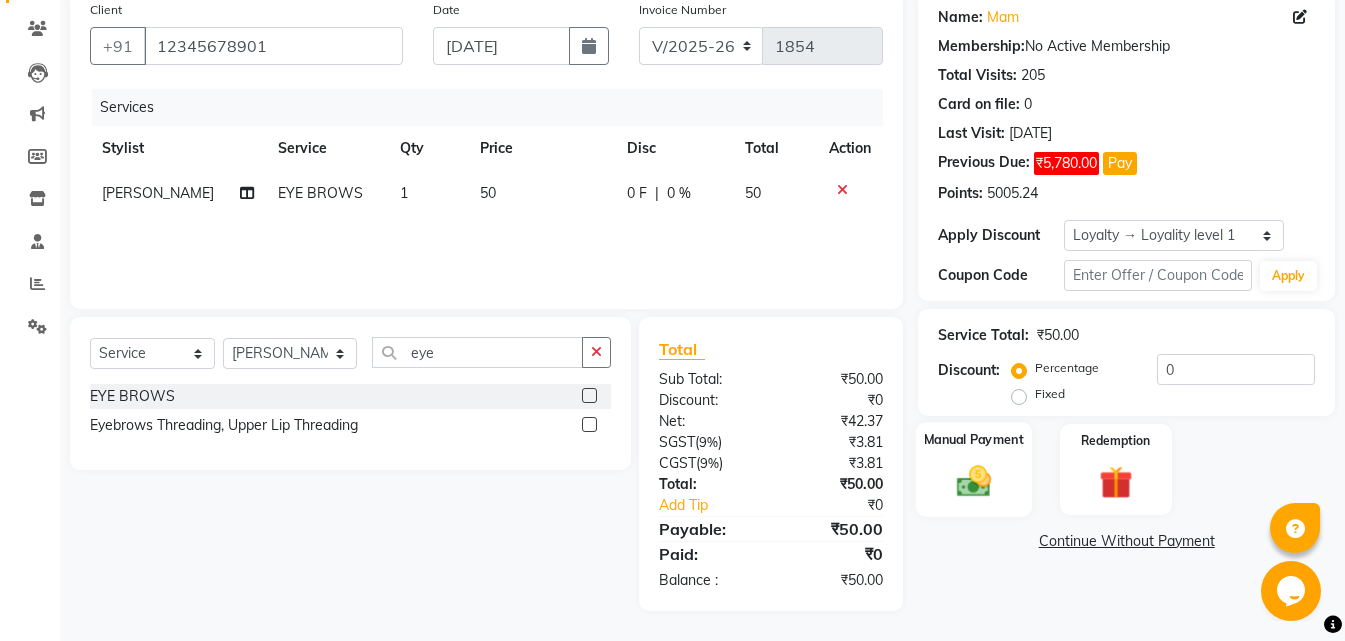 click on "Manual Payment" 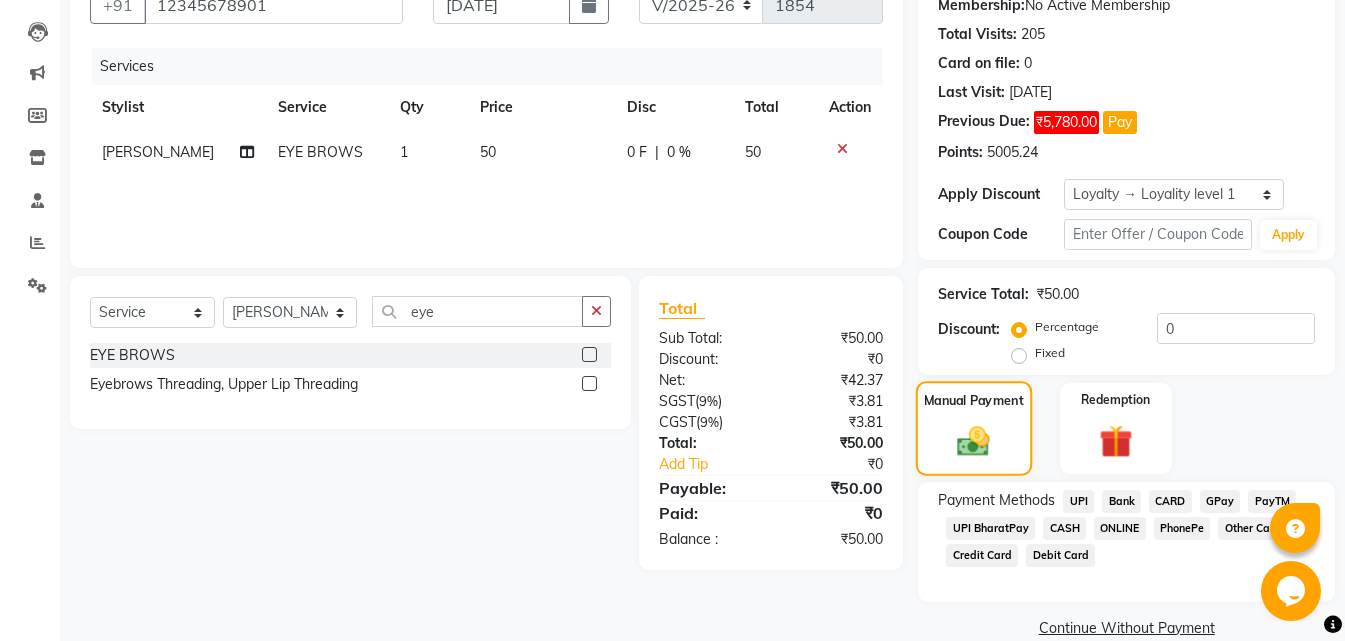 scroll, scrollTop: 232, scrollLeft: 0, axis: vertical 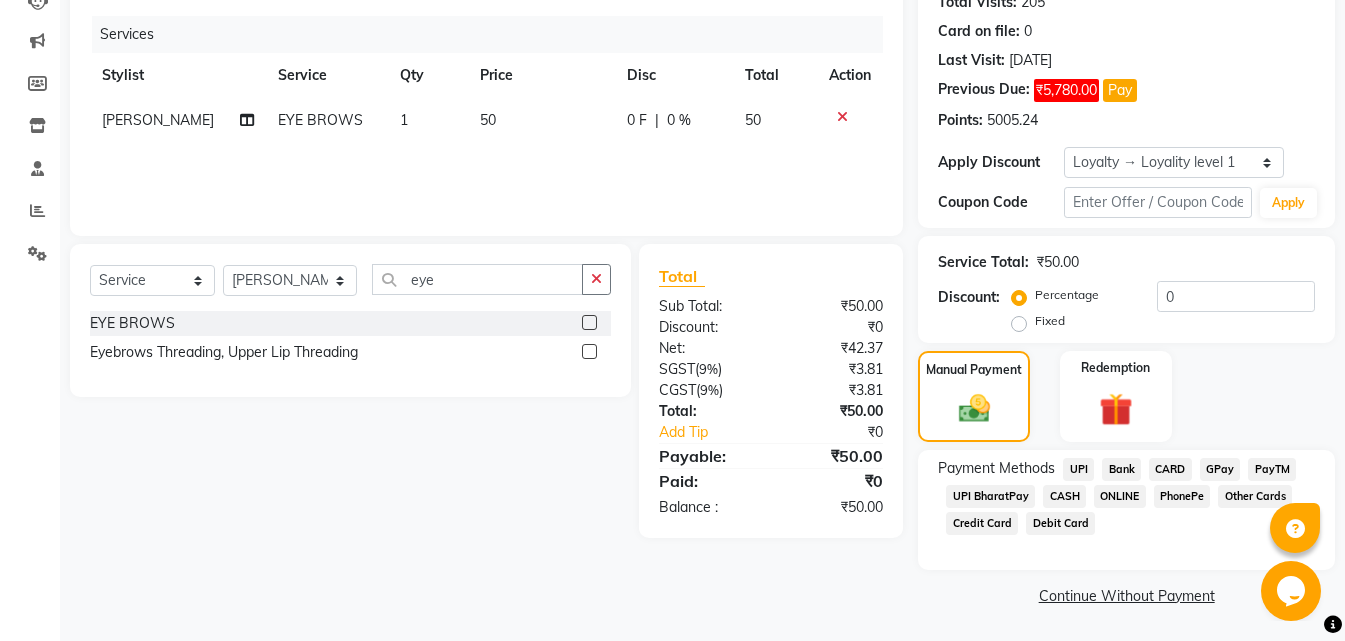 click on "CASH" 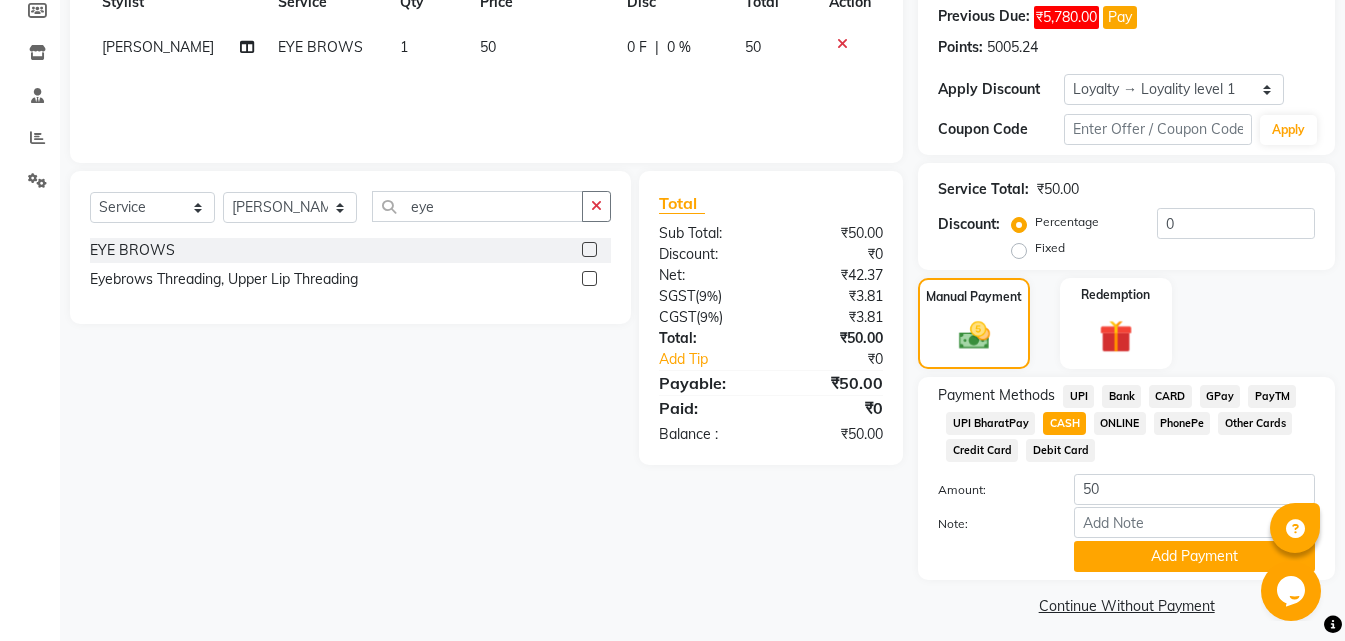 scroll, scrollTop: 315, scrollLeft: 0, axis: vertical 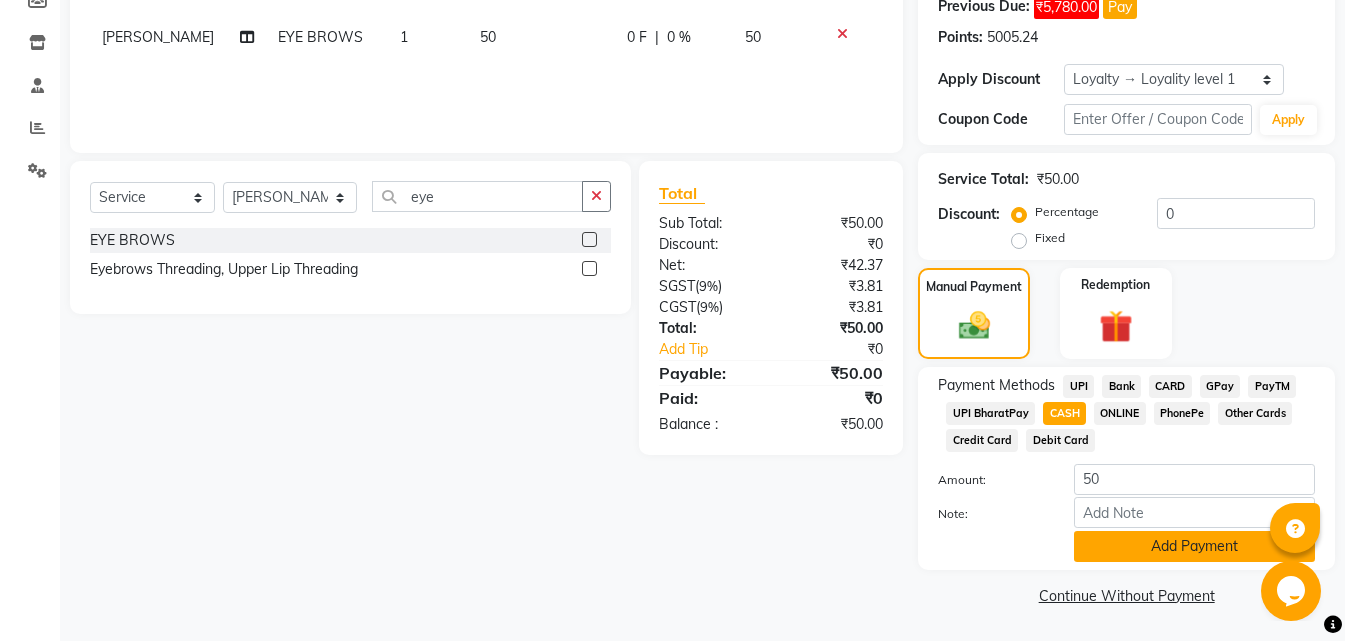 click on "Add Payment" 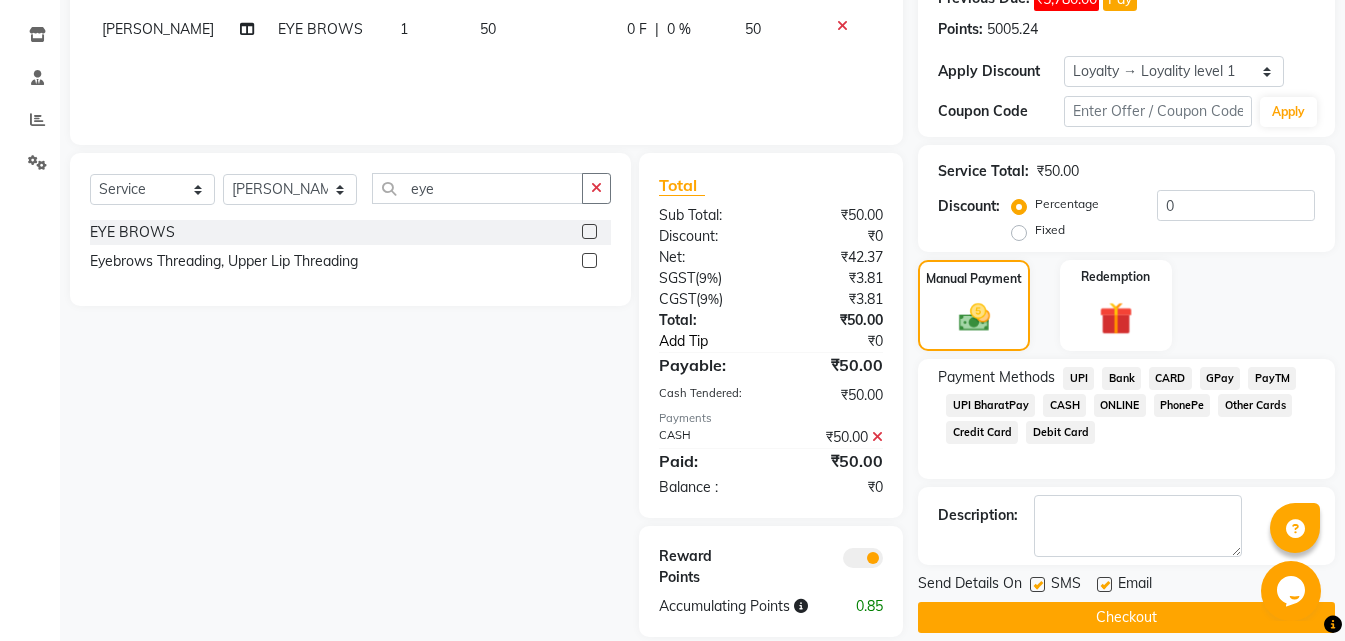 scroll, scrollTop: 349, scrollLeft: 0, axis: vertical 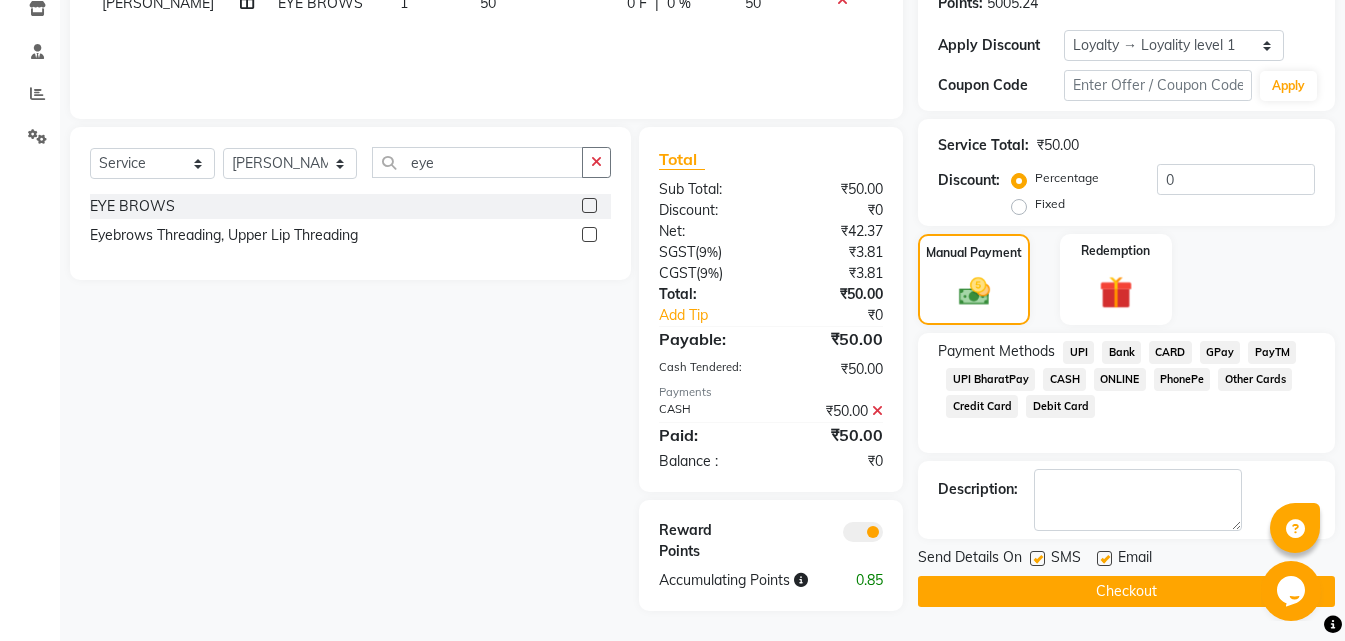 click on "Checkout" 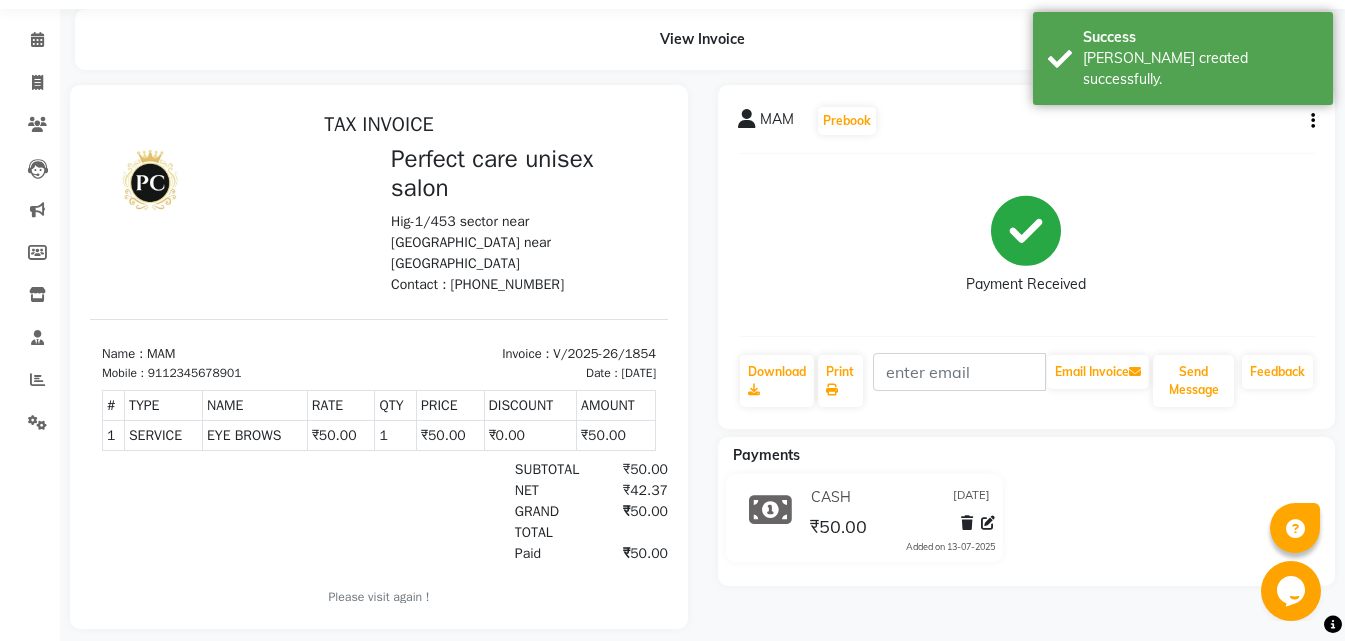 scroll, scrollTop: 96, scrollLeft: 0, axis: vertical 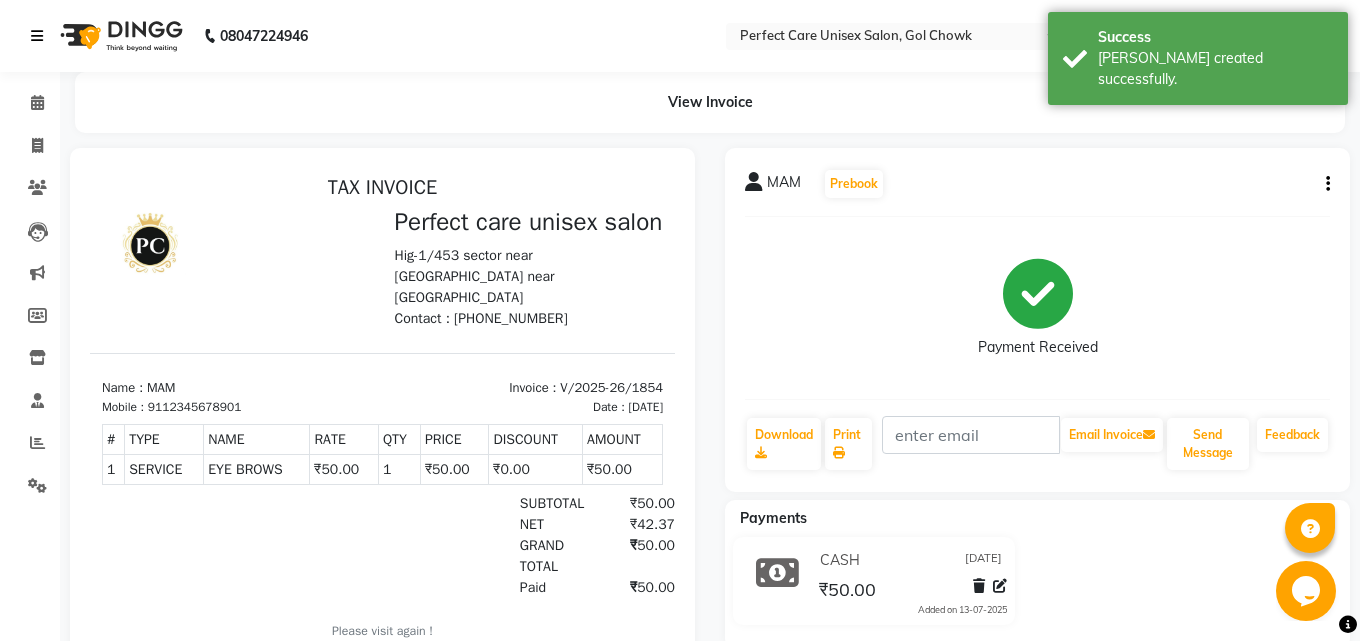 select on "service" 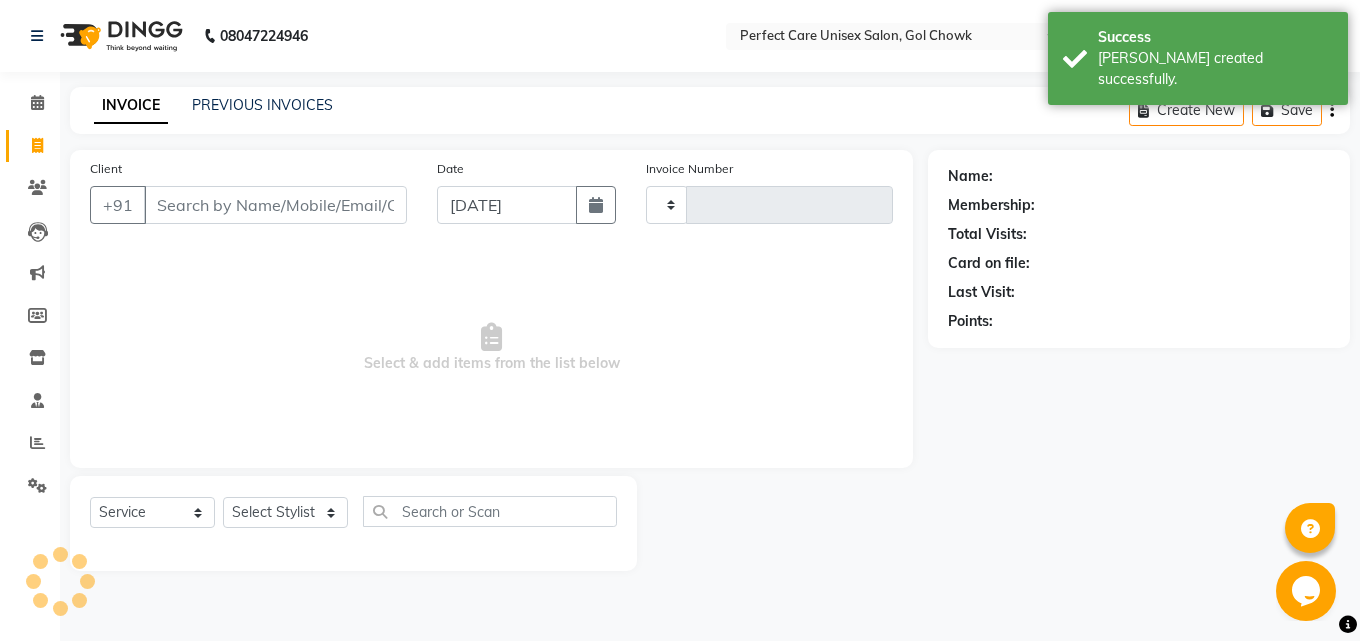 type on "1855" 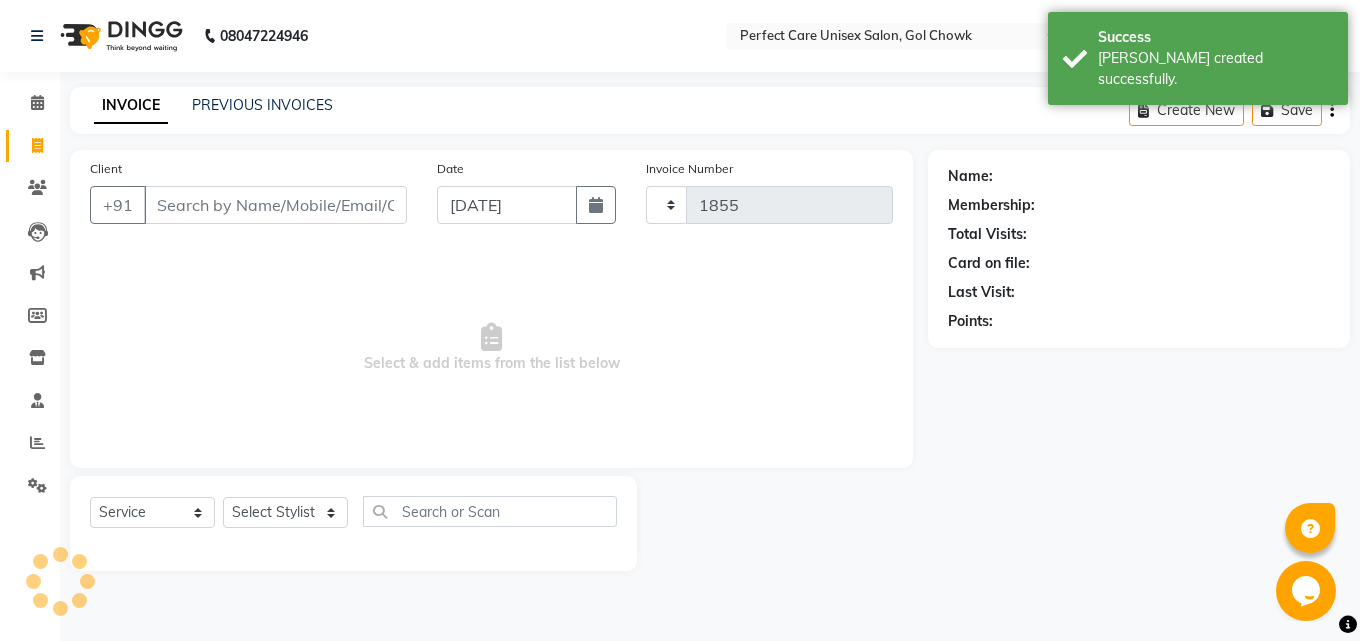 select on "4751" 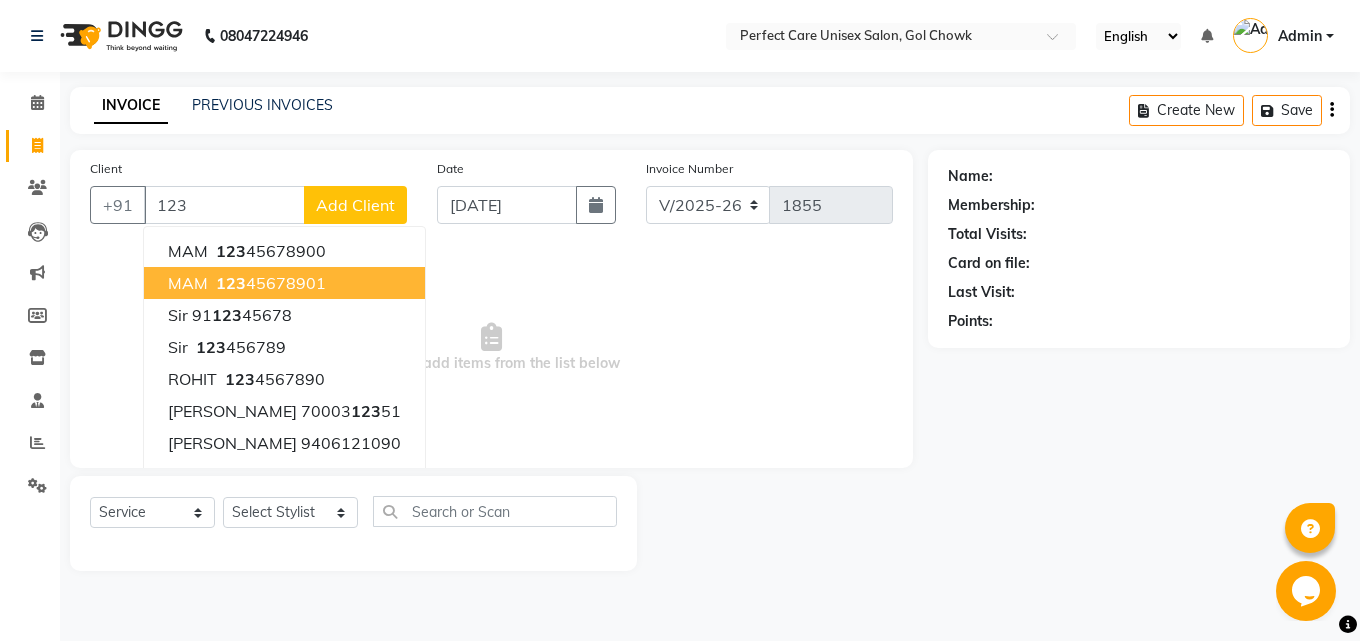 click on "123 45678901" at bounding box center (269, 283) 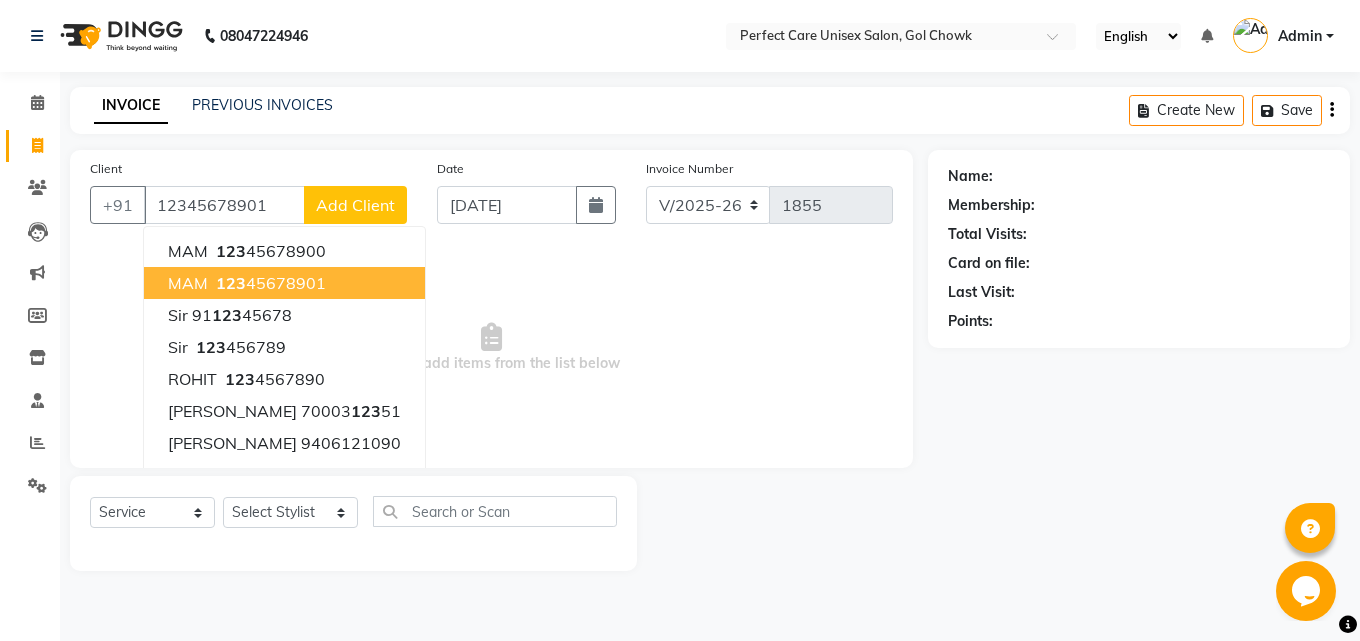 type on "12345678901" 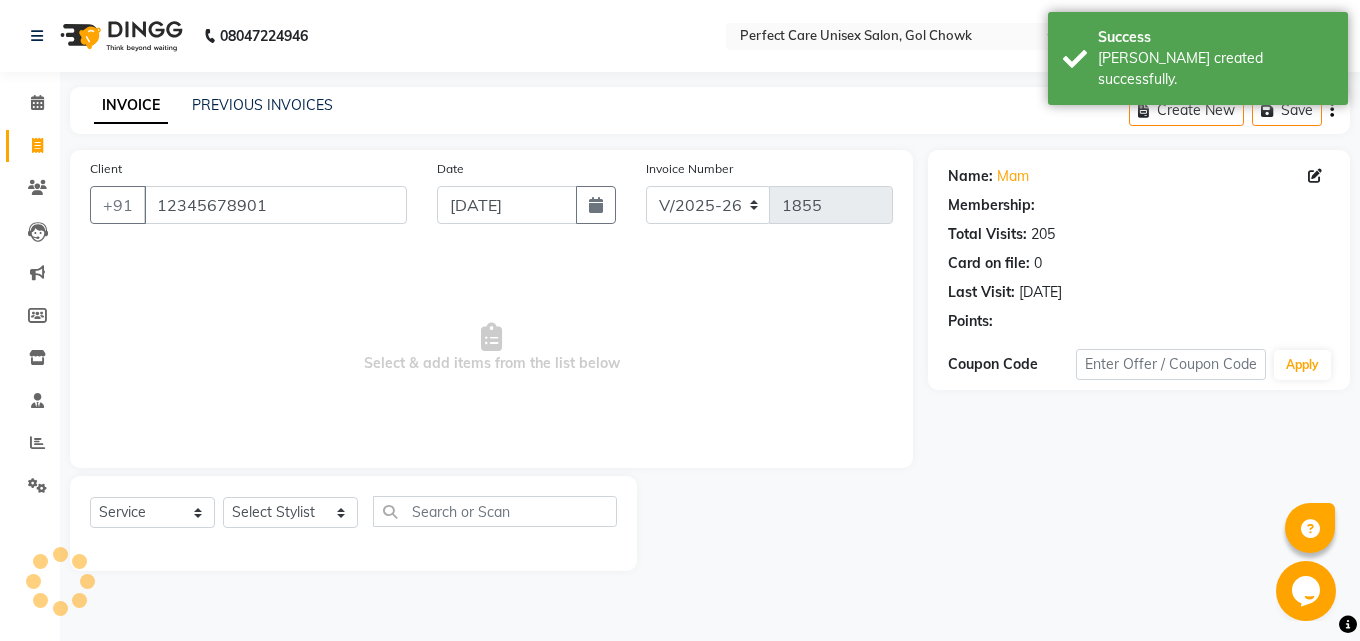 select on "1: Object" 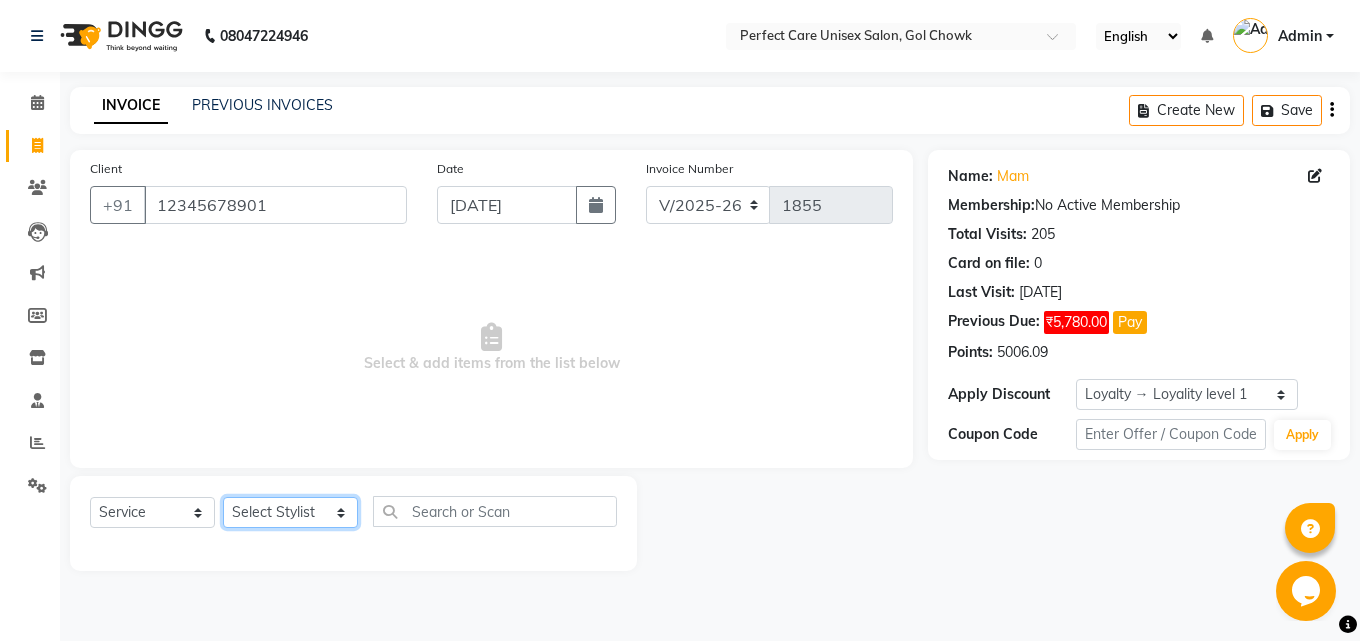 click on "Select Stylist [PERSON_NAME] MISS [PERSON_NAME] MISS [PERSON_NAME]  MISS [PERSON_NAME] [PERSON_NAME] MISS.[PERSON_NAME] MISS.[PERSON_NAME]  MISS [PERSON_NAME]  MISS. USHA [PERSON_NAME] [PERSON_NAME] MR.[PERSON_NAME] MR. [PERSON_NAME]  MR [PERSON_NAME] MR. AVINASH [PERSON_NAME] [PERSON_NAME] [PERSON_NAME] [PERSON_NAME] [PERSON_NAME] MR. [PERSON_NAME] MR.[PERSON_NAME] [PERSON_NAME] MR.[PERSON_NAME] [PERSON_NAME] NONE rashmi" 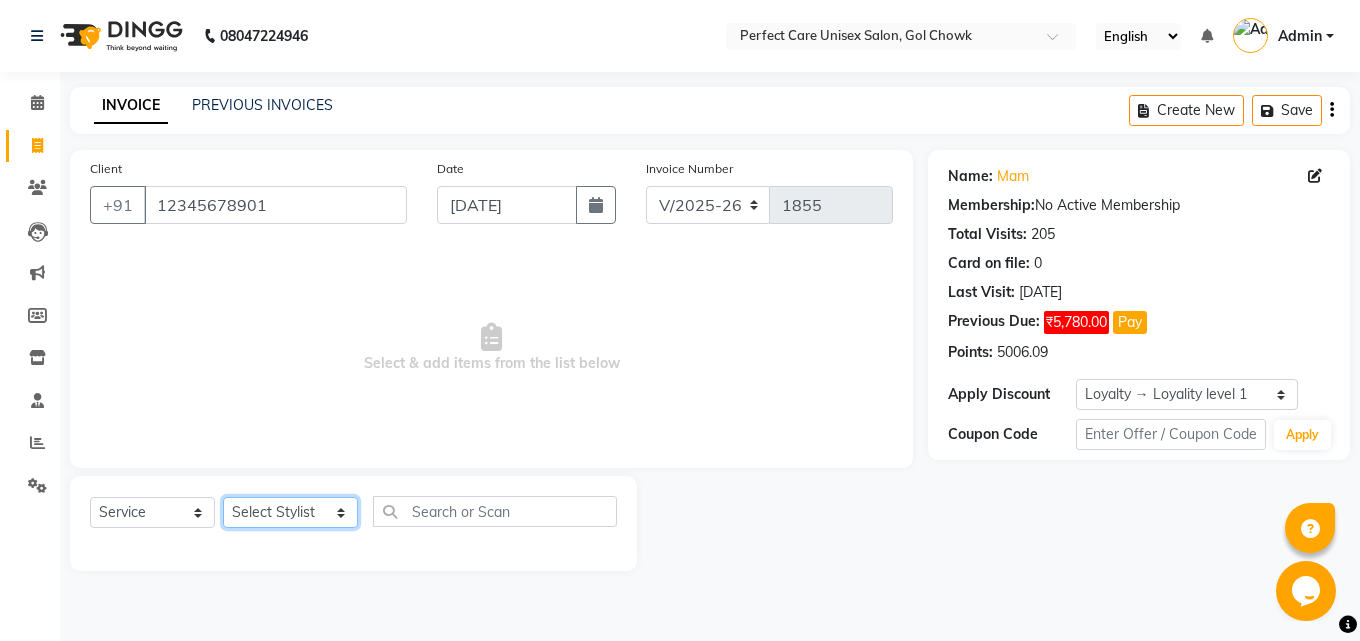 select on "71364" 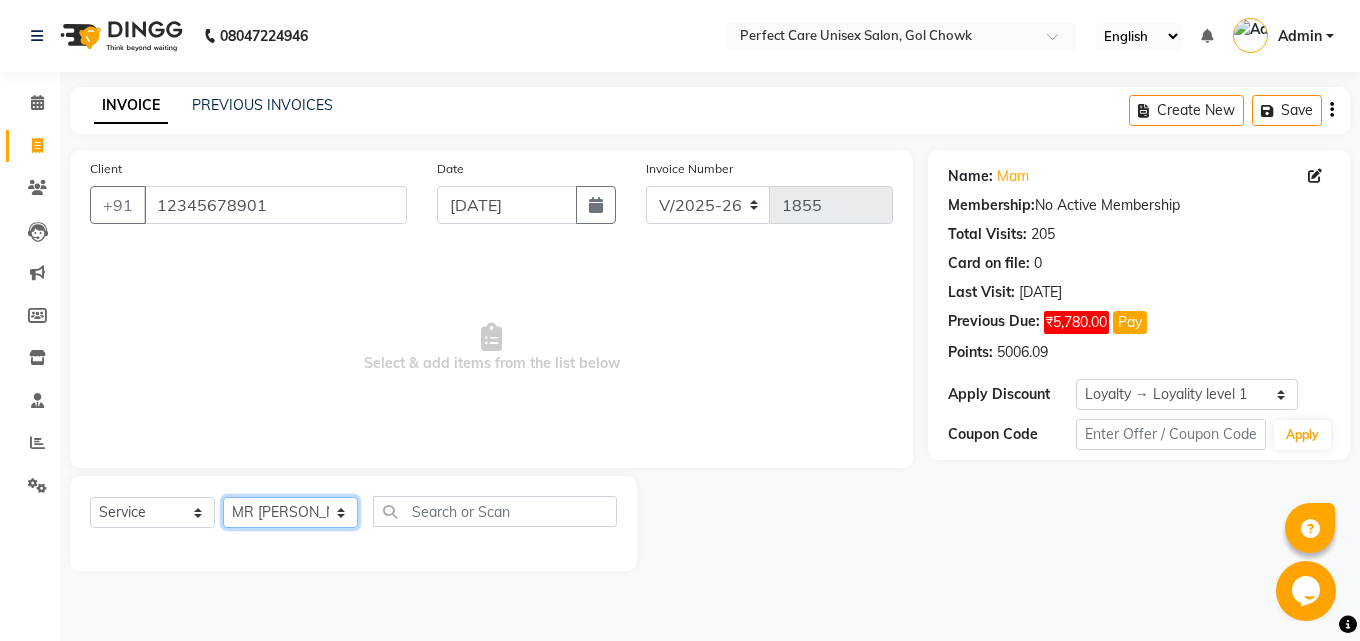 click on "Select Stylist [PERSON_NAME] MISS [PERSON_NAME] MISS [PERSON_NAME]  MISS [PERSON_NAME] [PERSON_NAME] MISS.[PERSON_NAME] MISS.[PERSON_NAME]  MISS [PERSON_NAME]  MISS. USHA [PERSON_NAME] [PERSON_NAME] MR.[PERSON_NAME] MR. [PERSON_NAME]  MR [PERSON_NAME] MR. AVINASH [PERSON_NAME] [PERSON_NAME] [PERSON_NAME] [PERSON_NAME] [PERSON_NAME] MR. [PERSON_NAME] MR.[PERSON_NAME] [PERSON_NAME] MR.[PERSON_NAME] [PERSON_NAME] NONE rashmi" 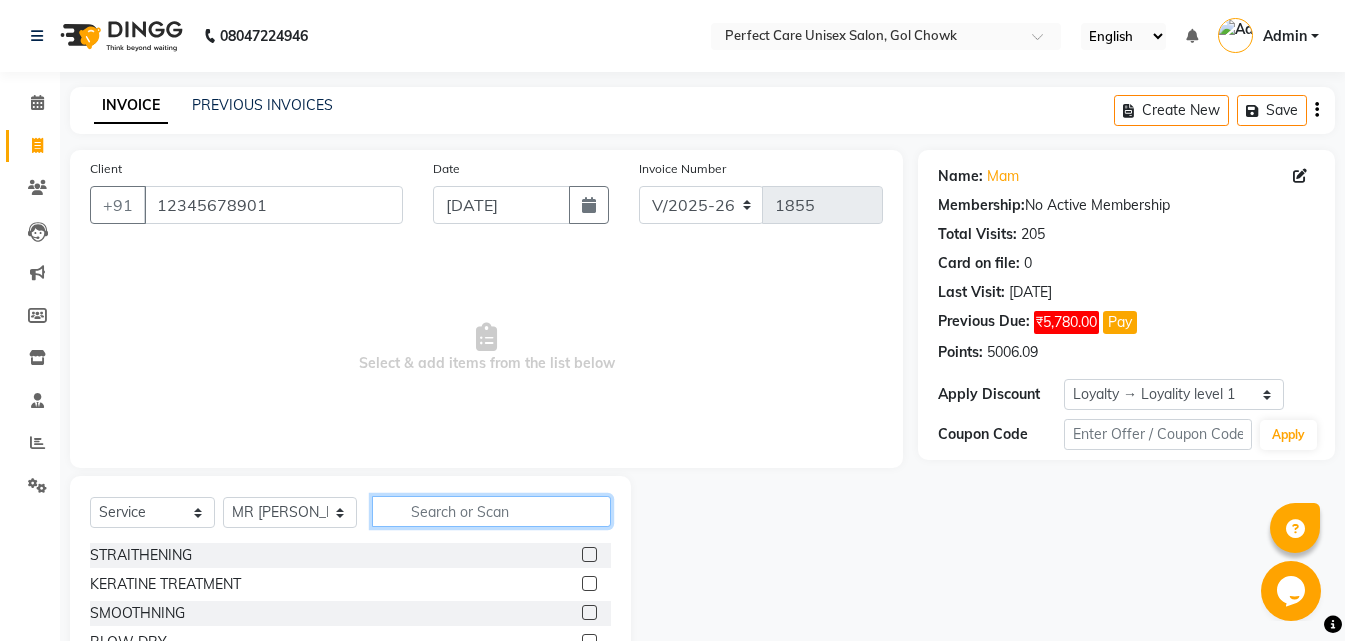 click 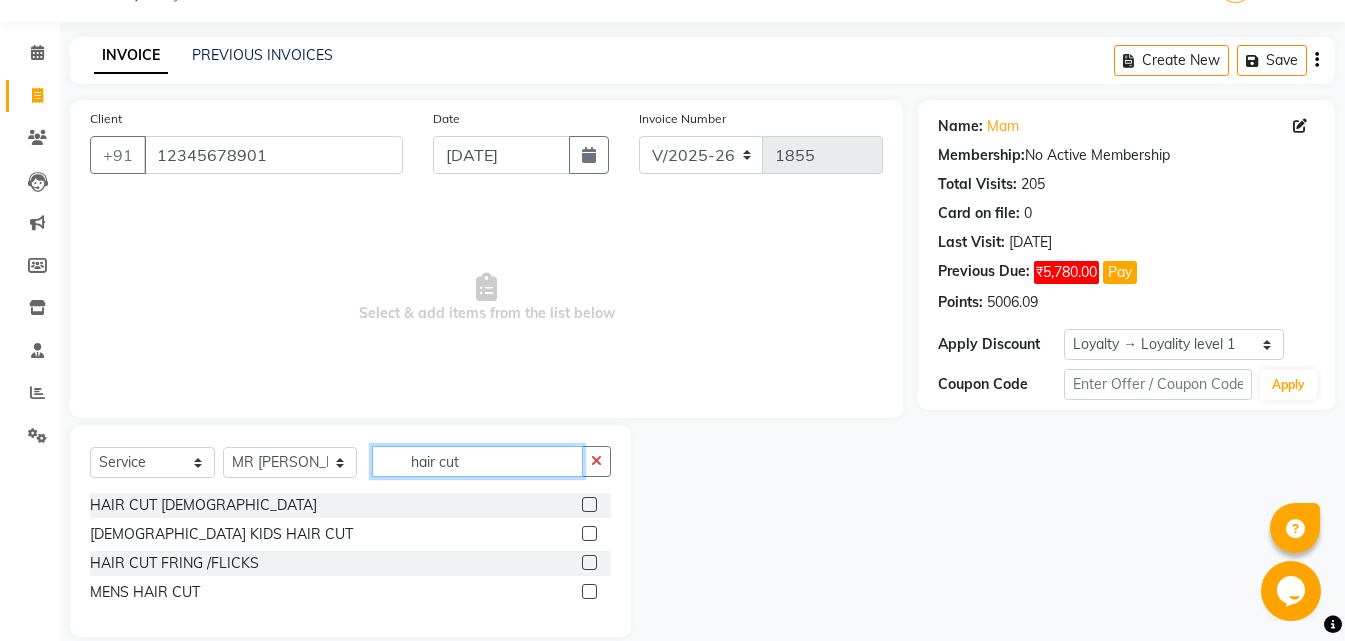scroll, scrollTop: 76, scrollLeft: 0, axis: vertical 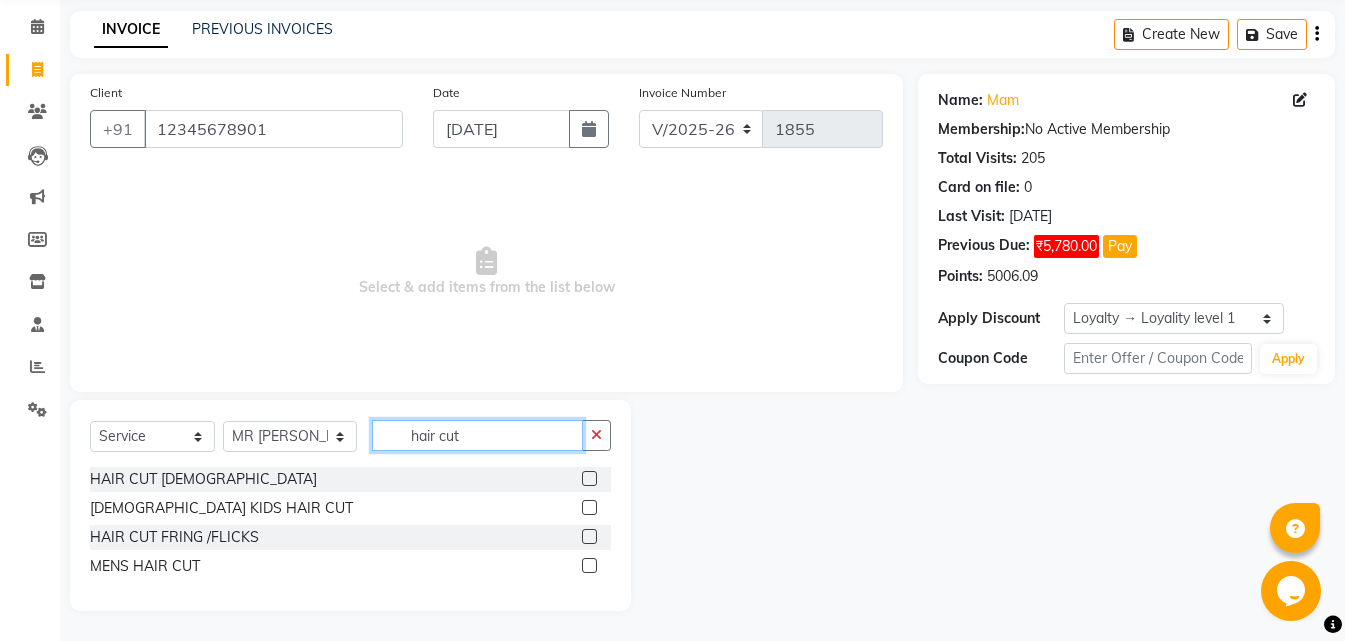 type on "hair cut" 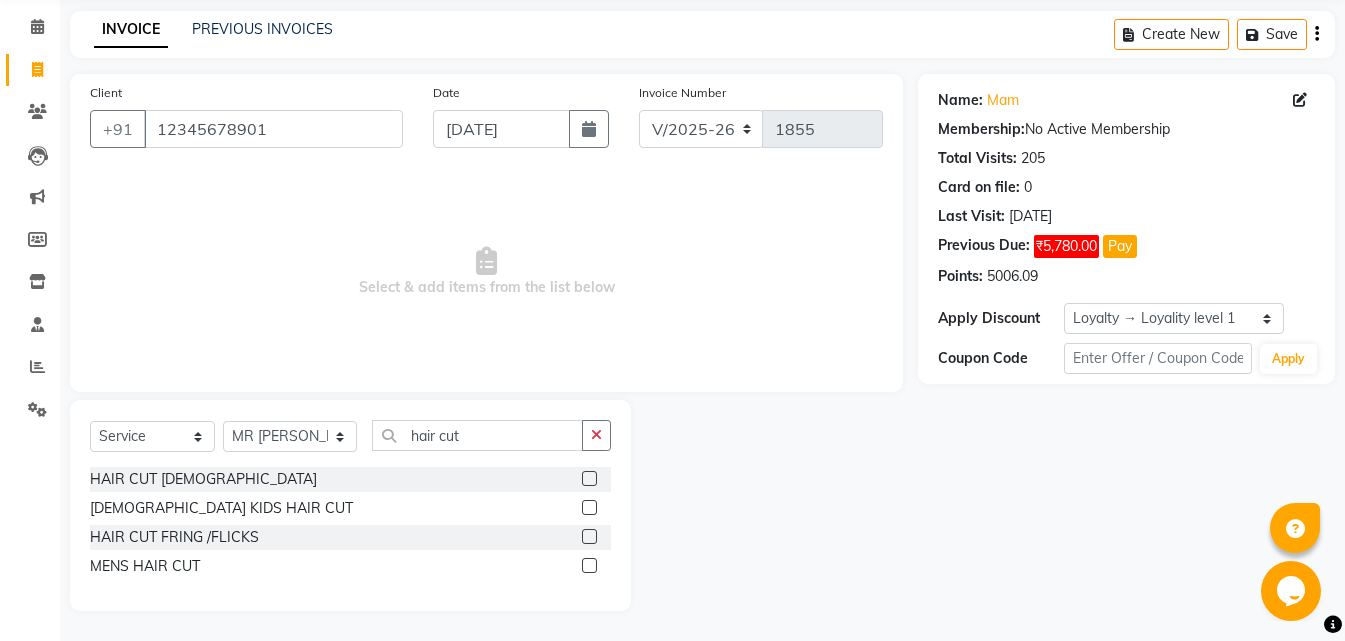 click 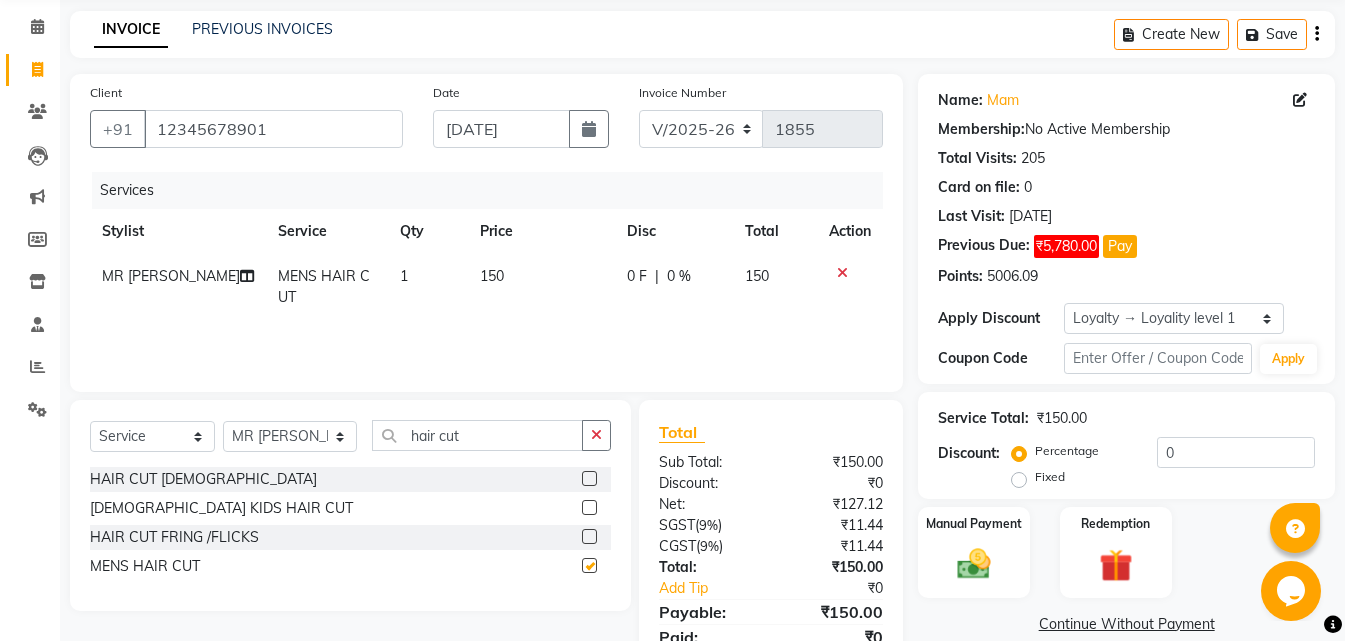 checkbox on "false" 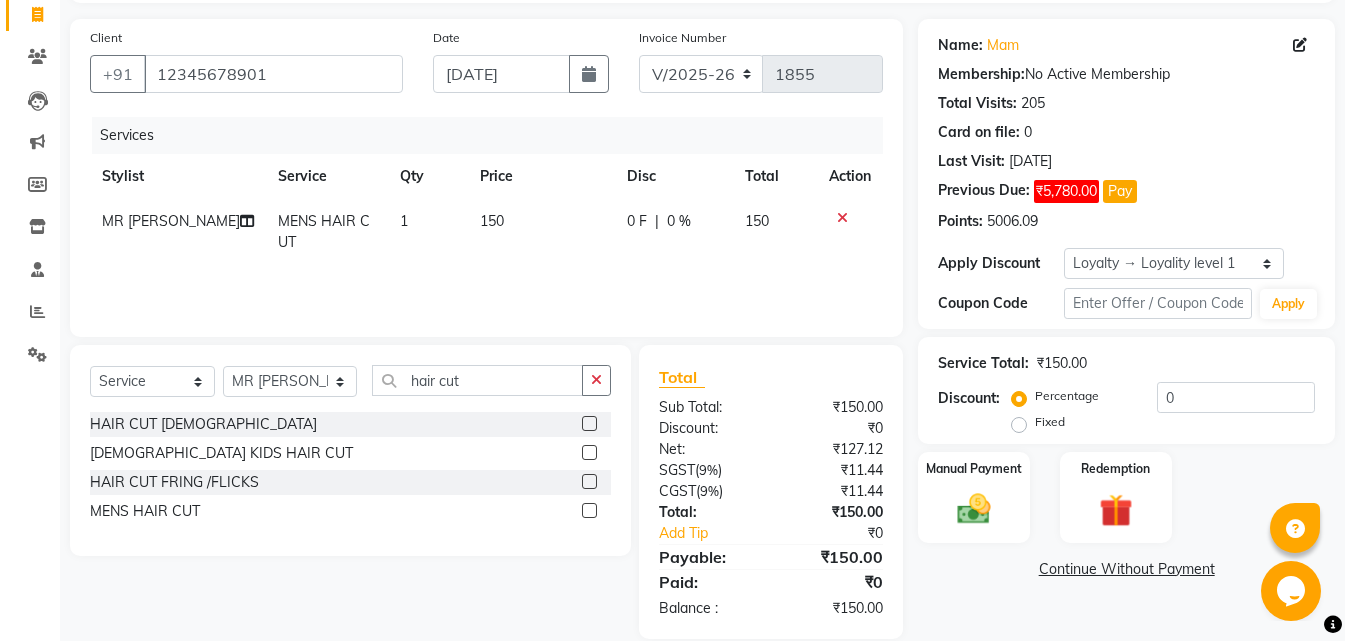 scroll, scrollTop: 159, scrollLeft: 0, axis: vertical 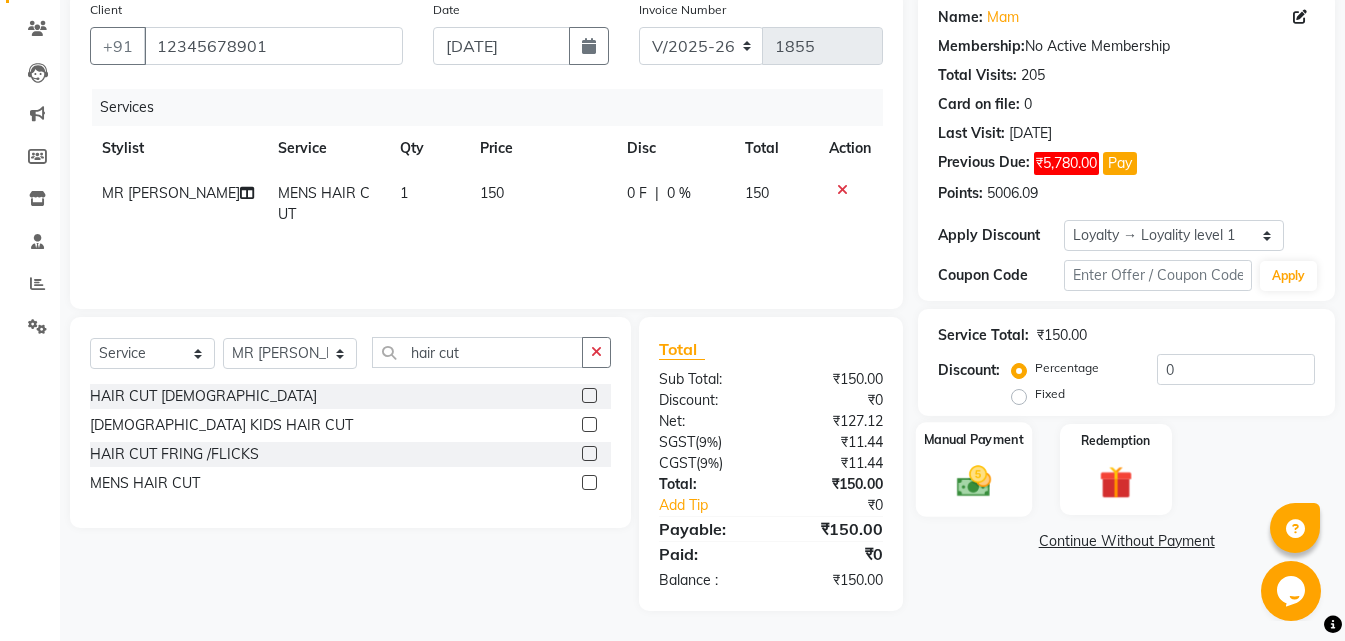 click 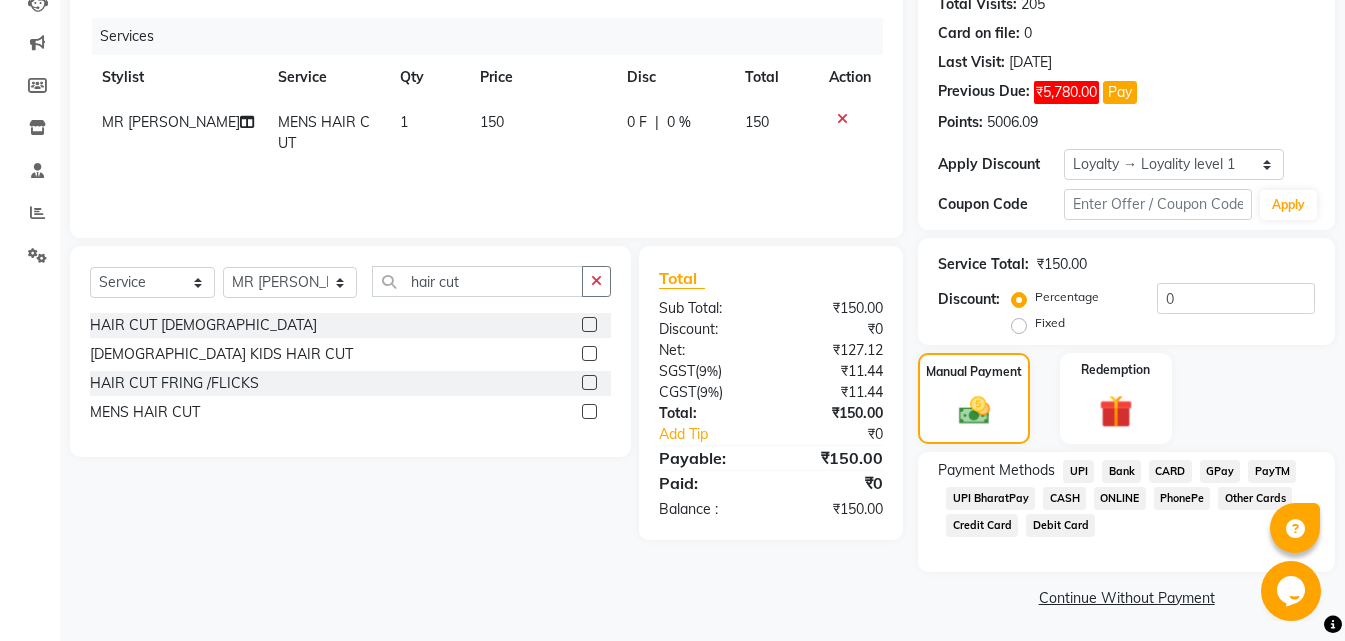 scroll, scrollTop: 232, scrollLeft: 0, axis: vertical 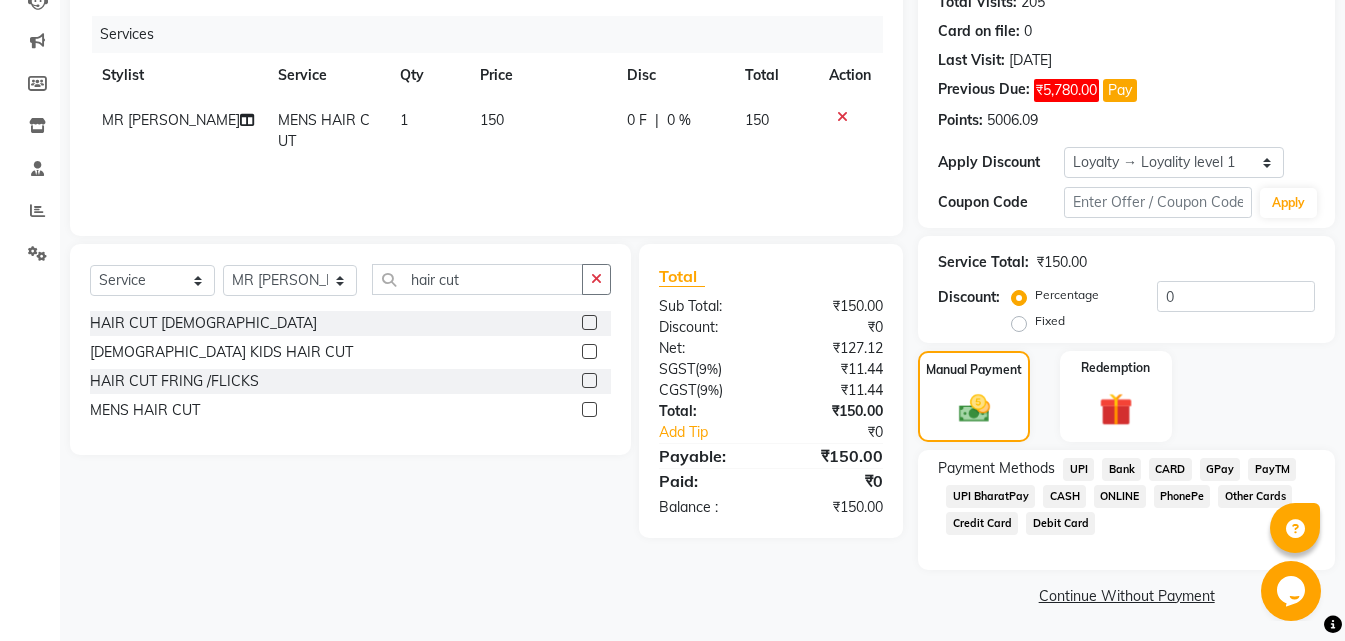 click on "CASH" 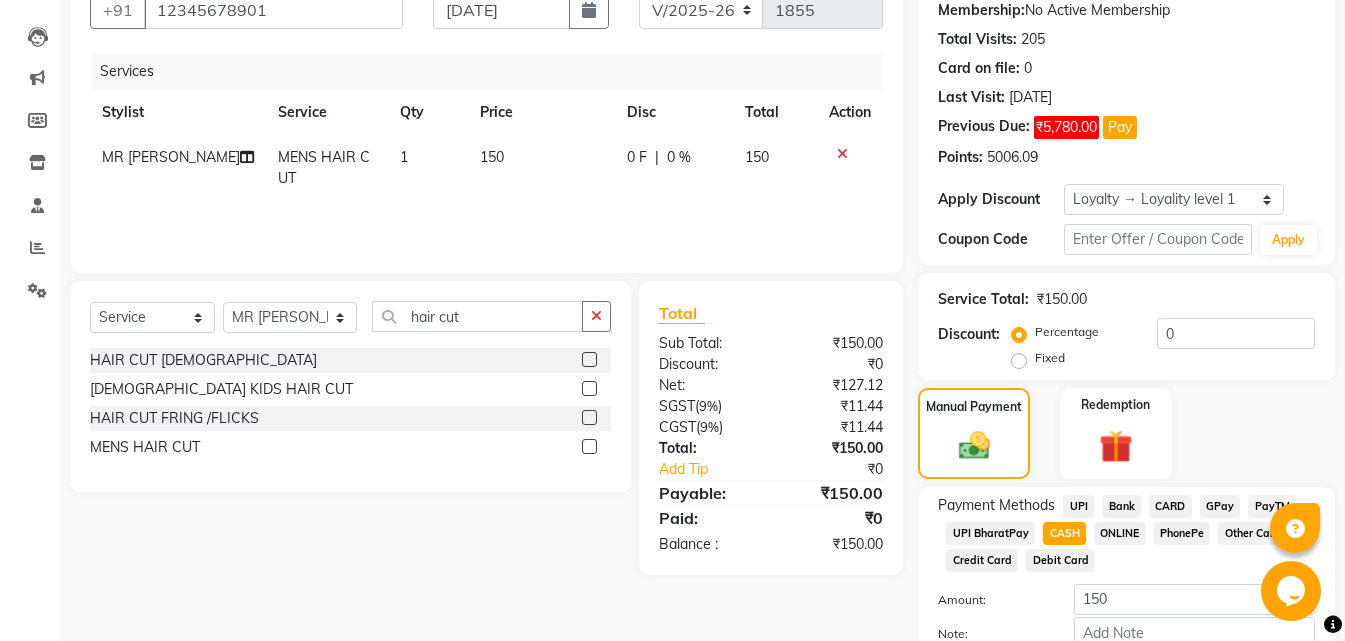 scroll, scrollTop: 315, scrollLeft: 0, axis: vertical 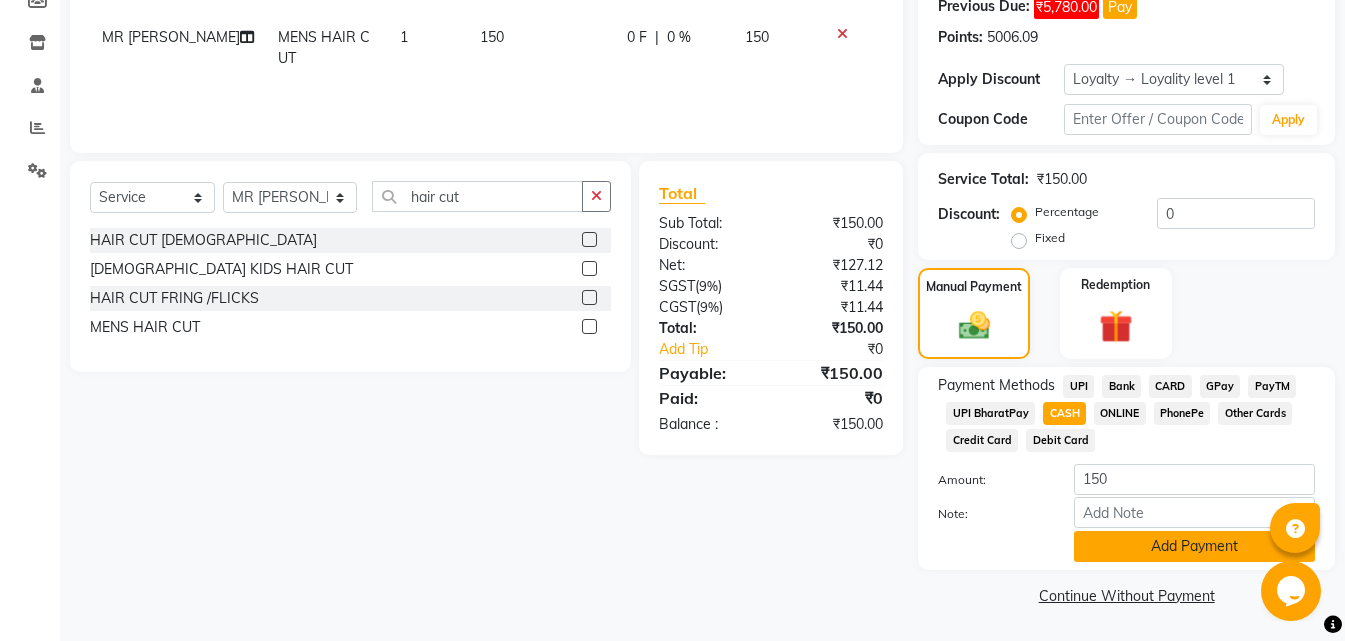 click on "Add Payment" 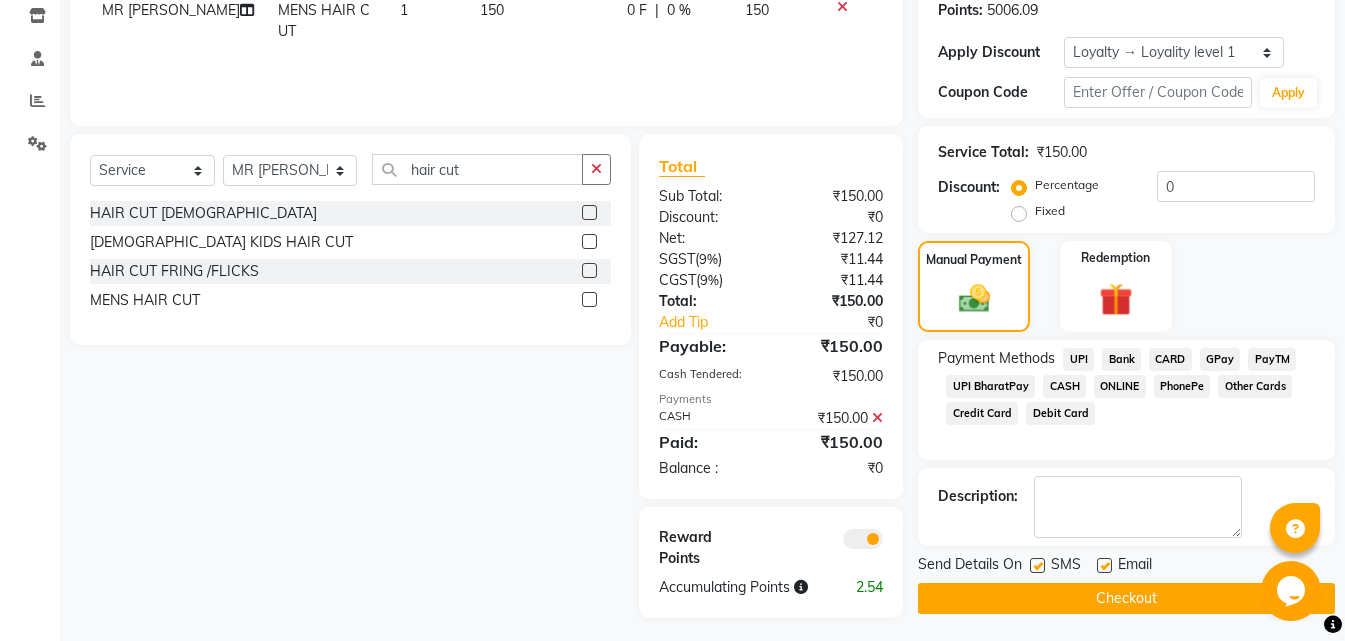 scroll, scrollTop: 349, scrollLeft: 0, axis: vertical 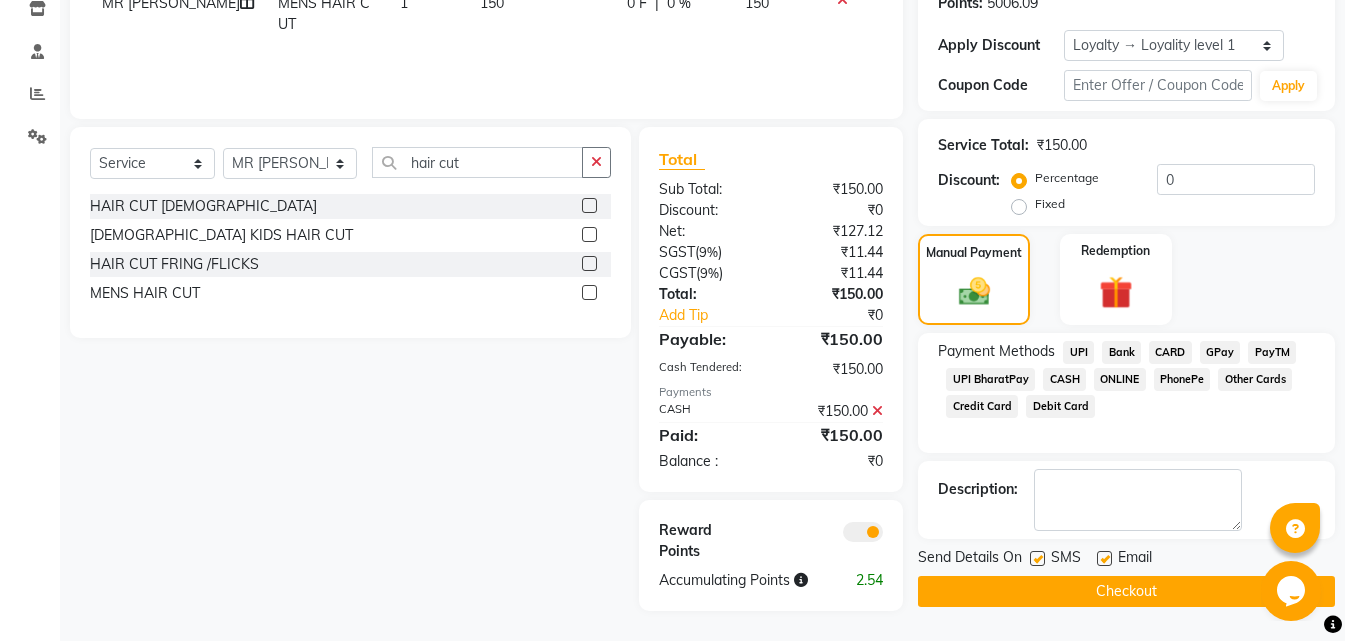 click on "Checkout" 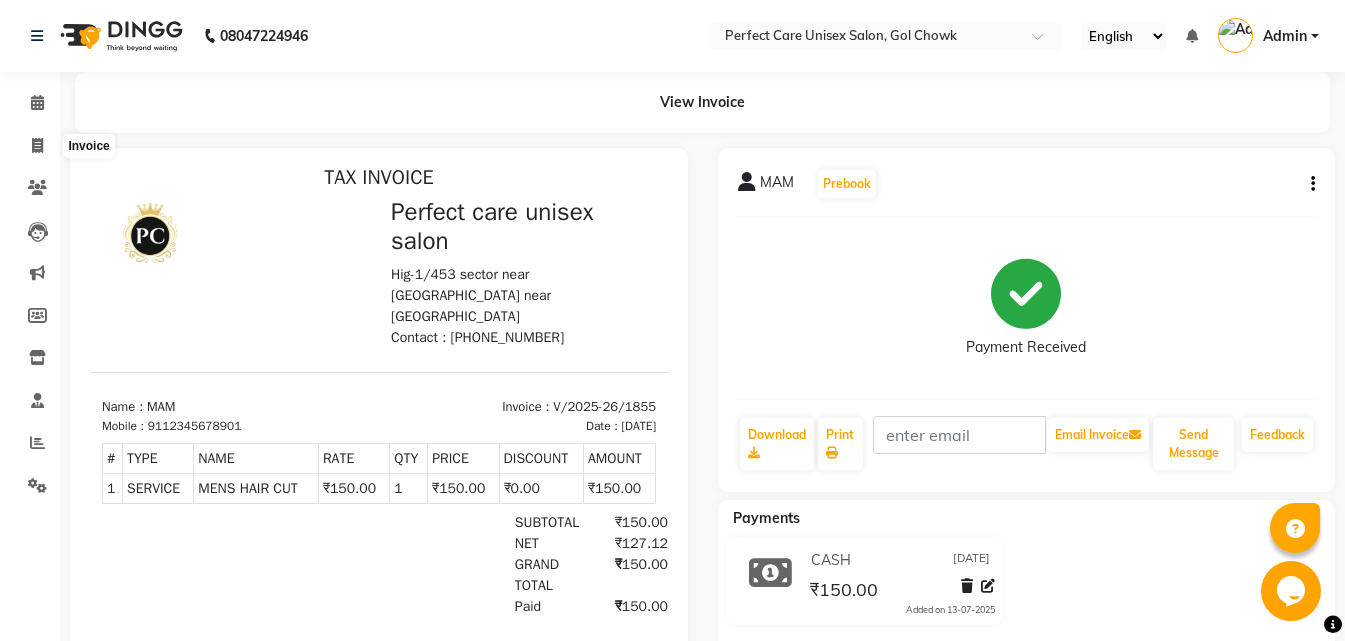 scroll, scrollTop: 0, scrollLeft: 0, axis: both 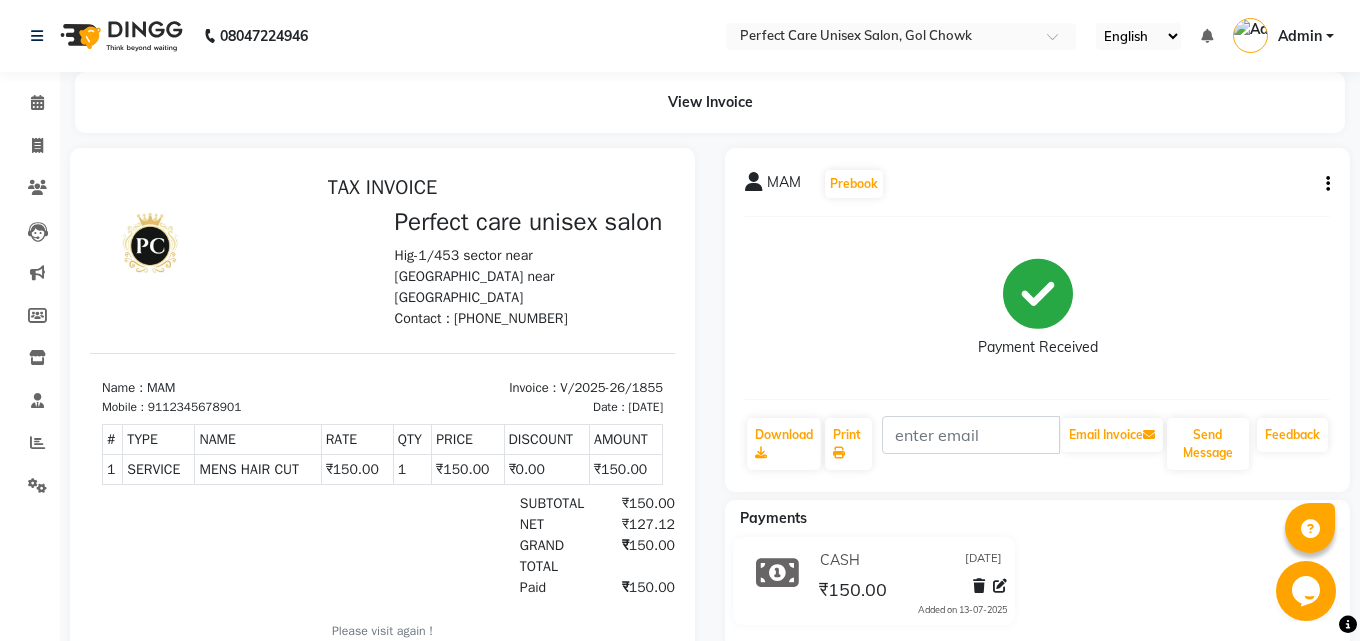 select on "4751" 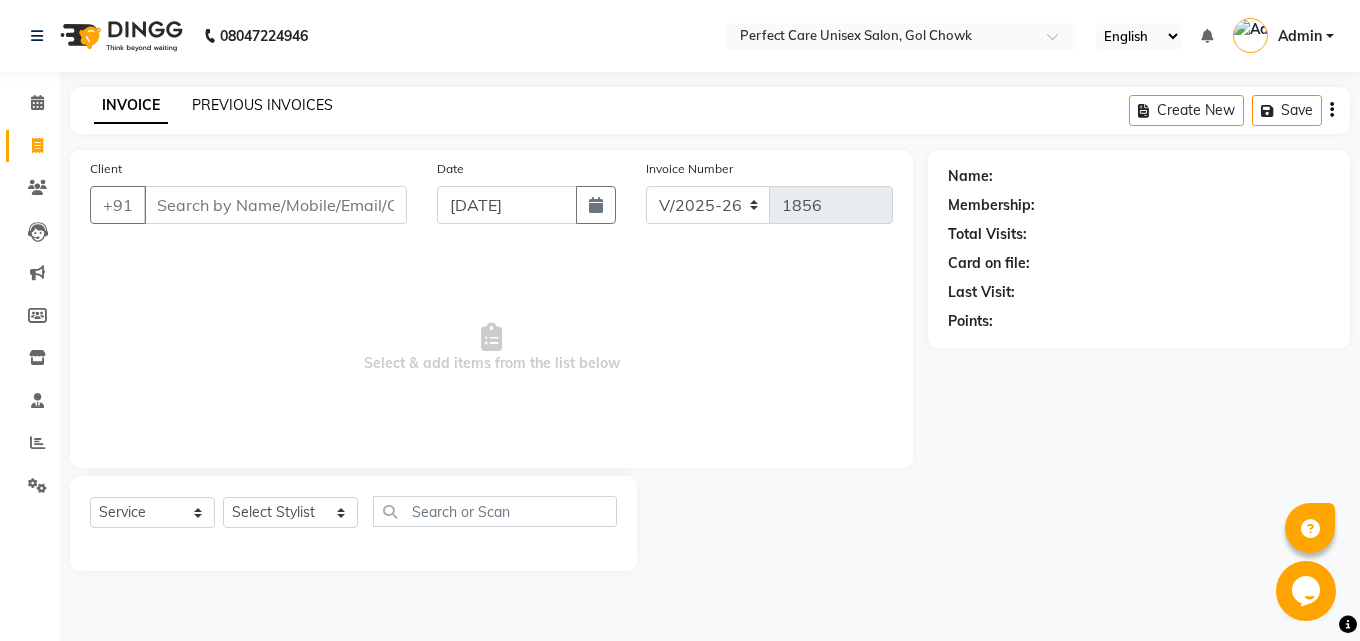 click on "PREVIOUS INVOICES" 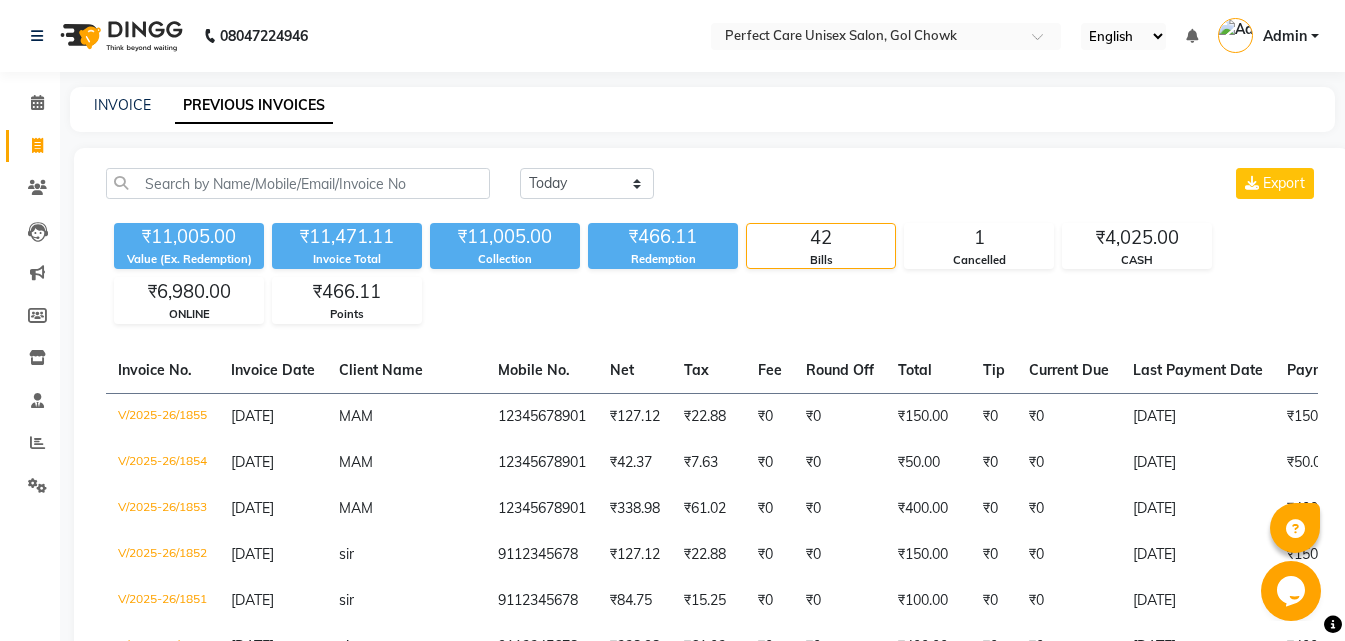 drag, startPoint x: 306, startPoint y: 100, endPoint x: 771, endPoint y: 297, distance: 505.0089 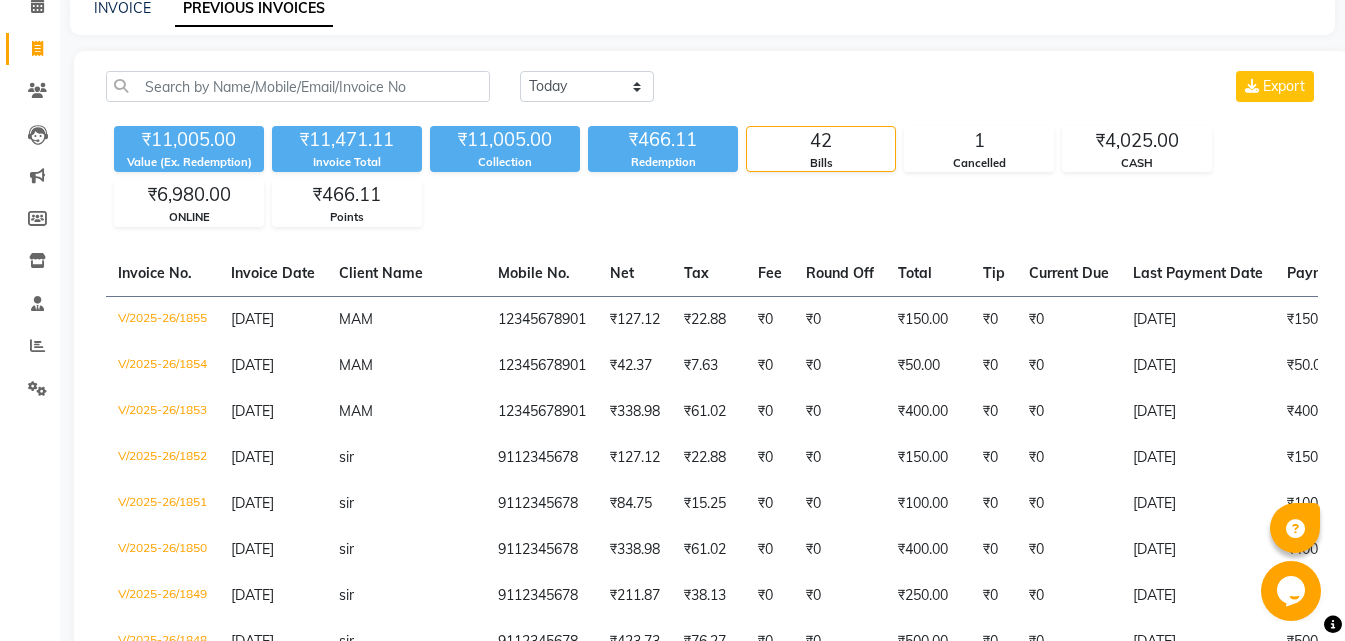 scroll, scrollTop: 100, scrollLeft: 0, axis: vertical 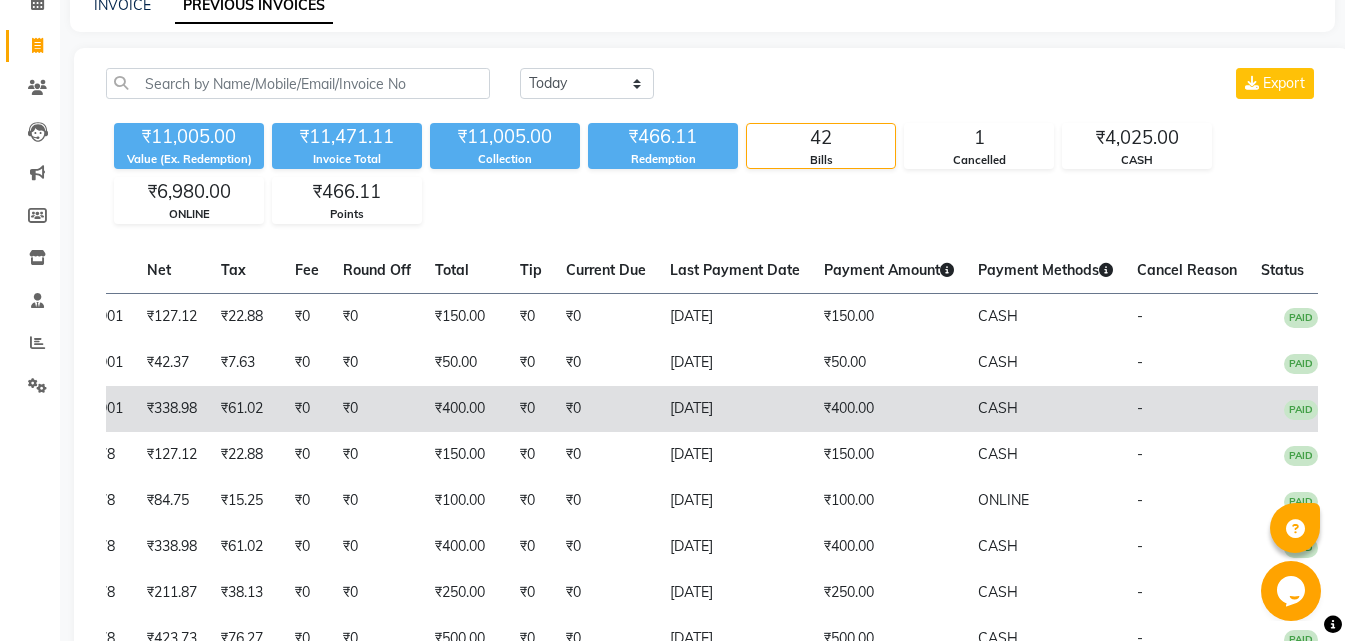 drag, startPoint x: 830, startPoint y: 419, endPoint x: 842, endPoint y: 421, distance: 12.165525 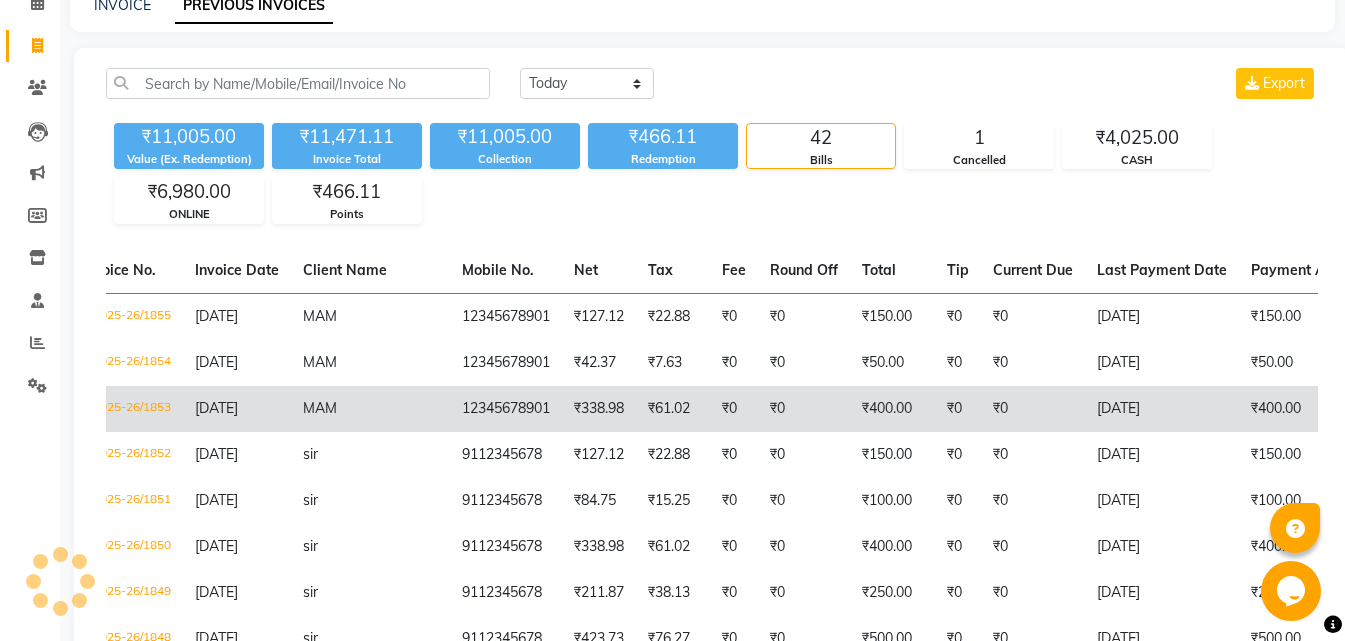scroll, scrollTop: 0, scrollLeft: 0, axis: both 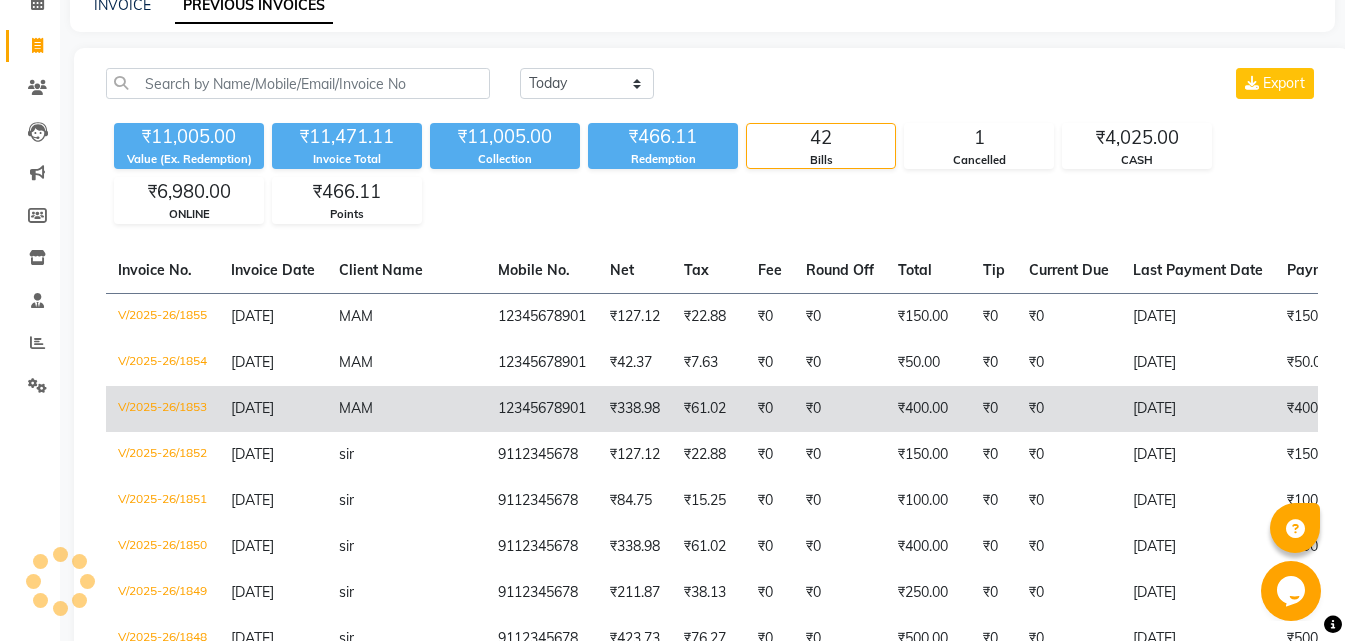 drag, startPoint x: 753, startPoint y: 425, endPoint x: 633, endPoint y: 413, distance: 120.59851 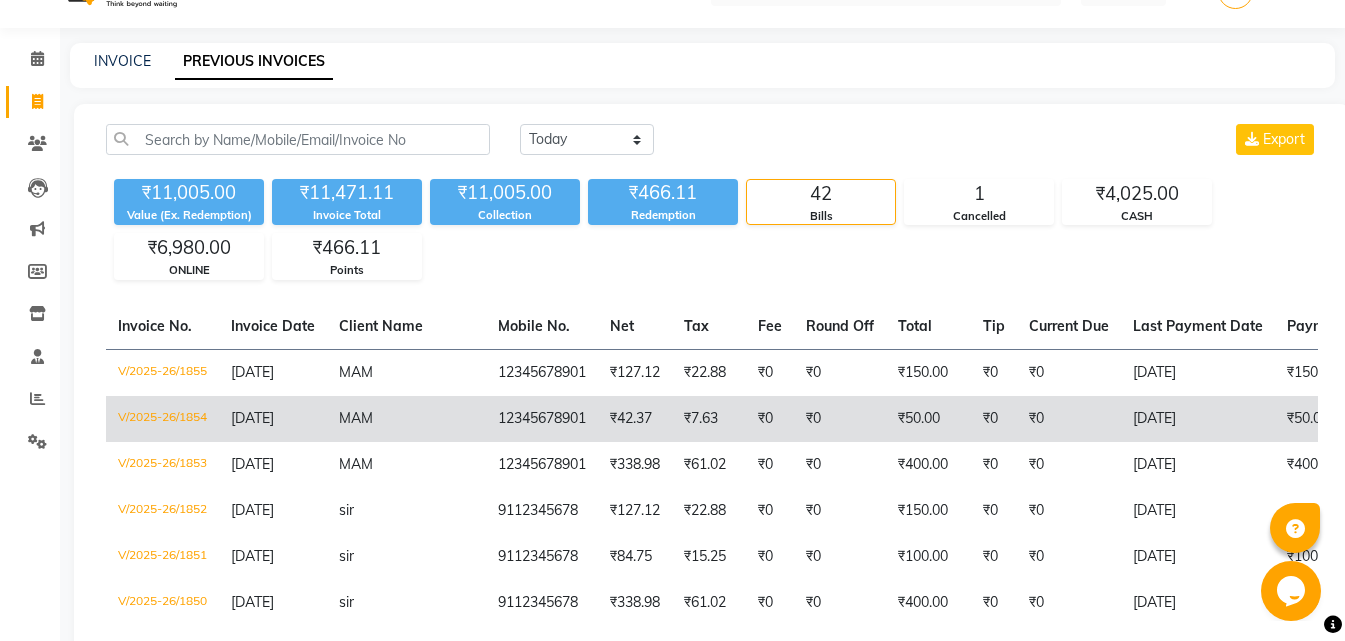 scroll, scrollTop: 0, scrollLeft: 0, axis: both 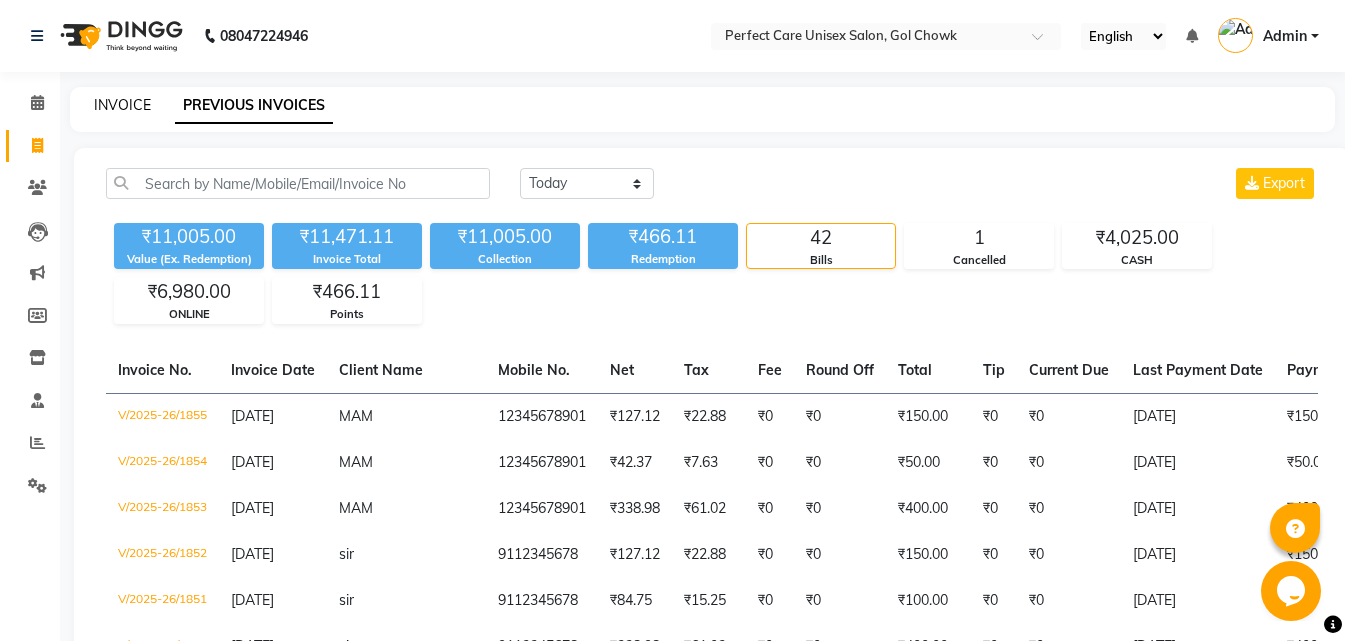 click on "INVOICE" 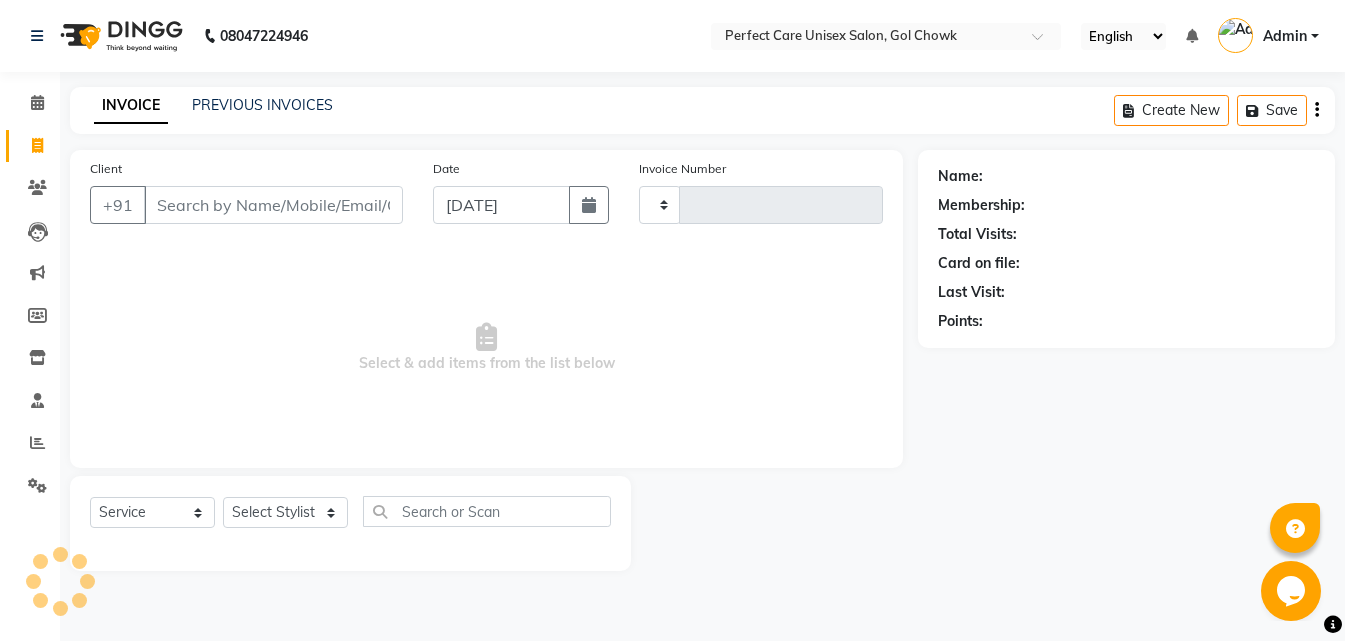 type on "1856" 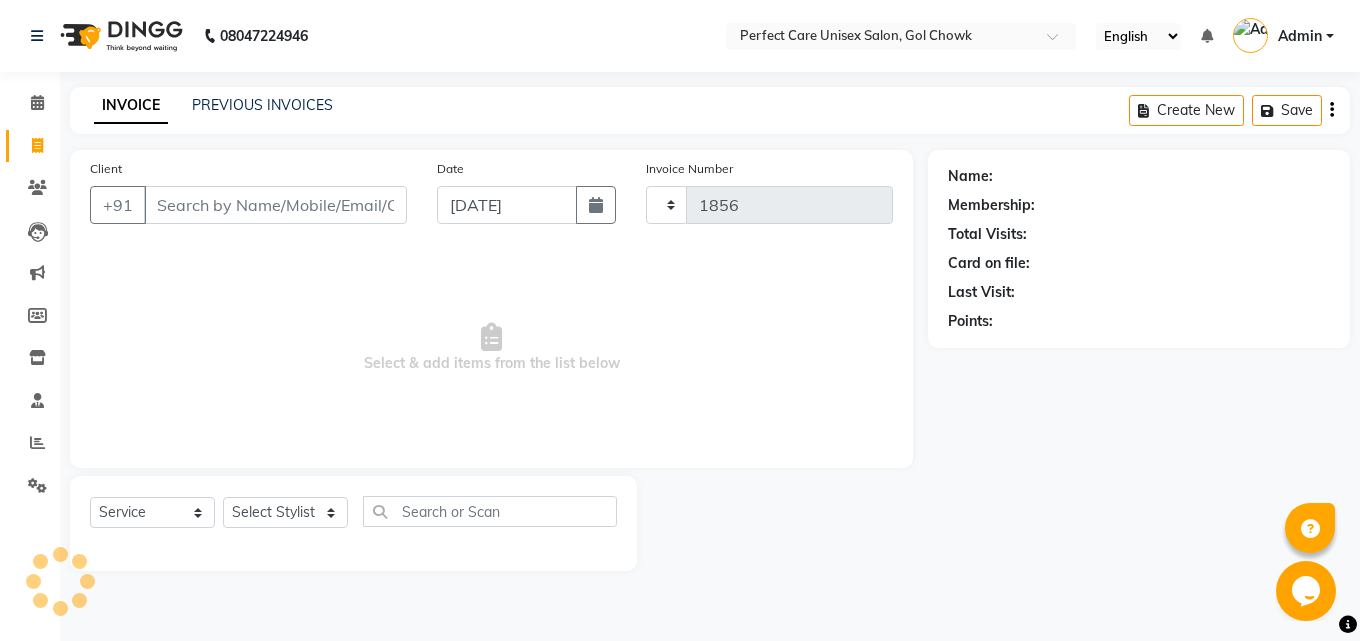 select on "4751" 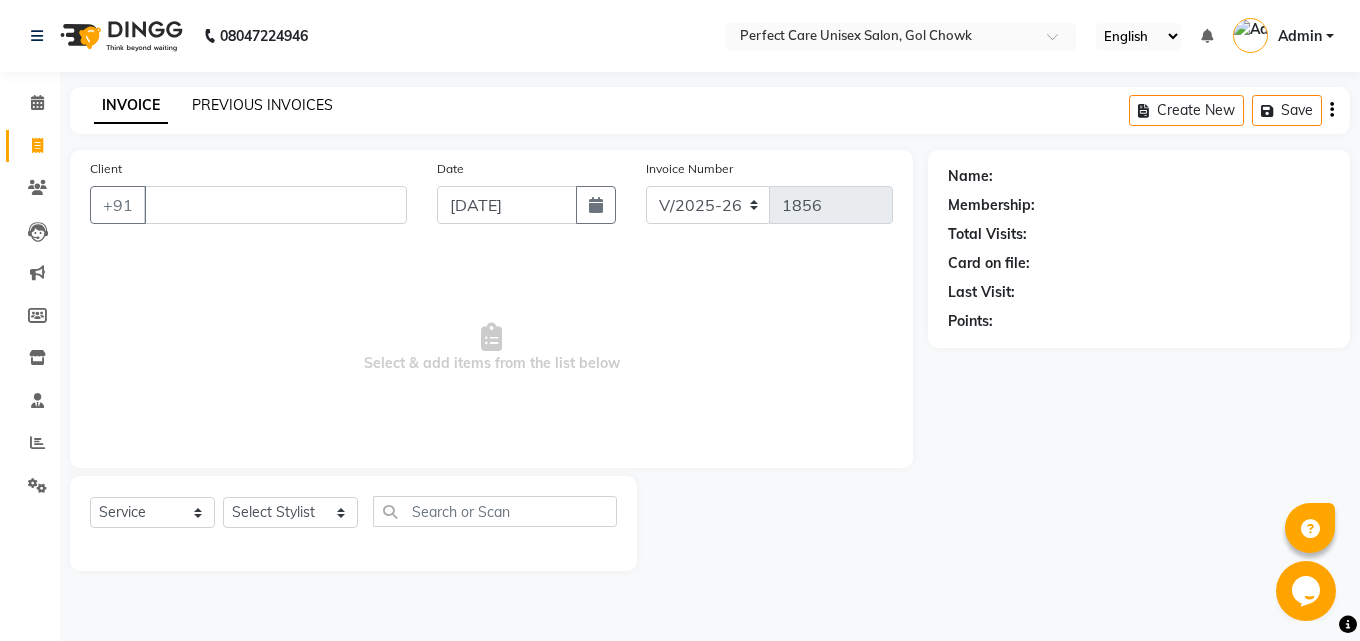 type 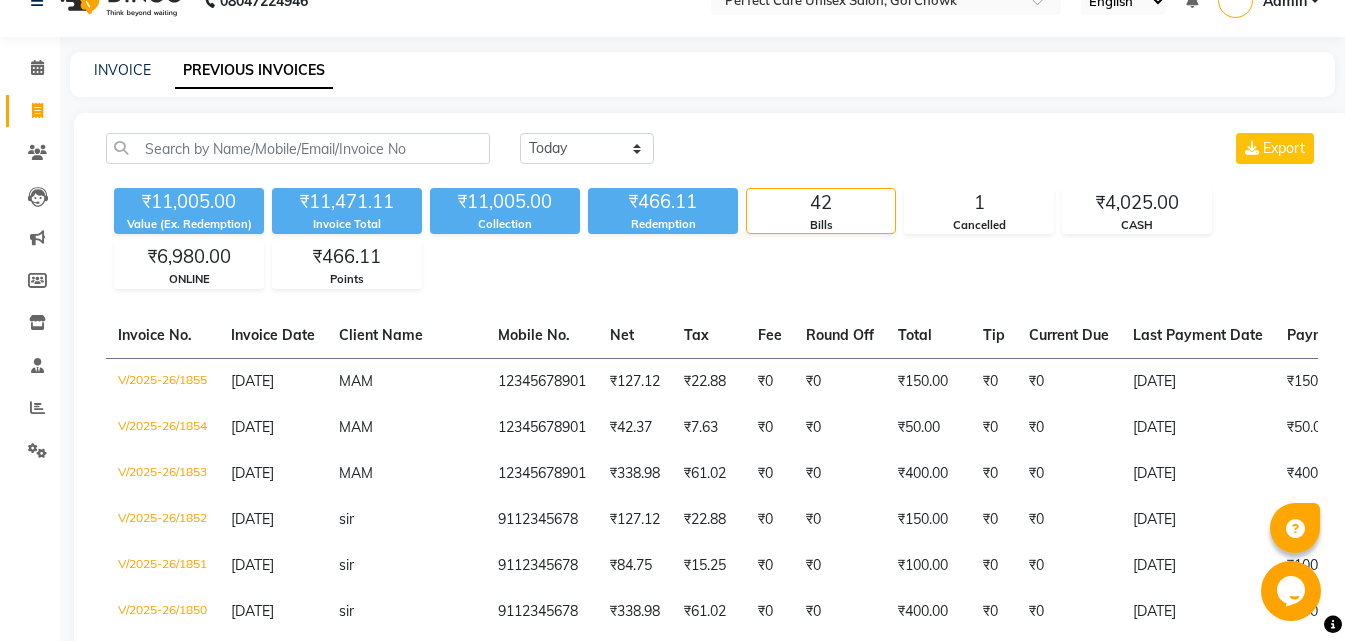 scroll, scrollTop: 0, scrollLeft: 0, axis: both 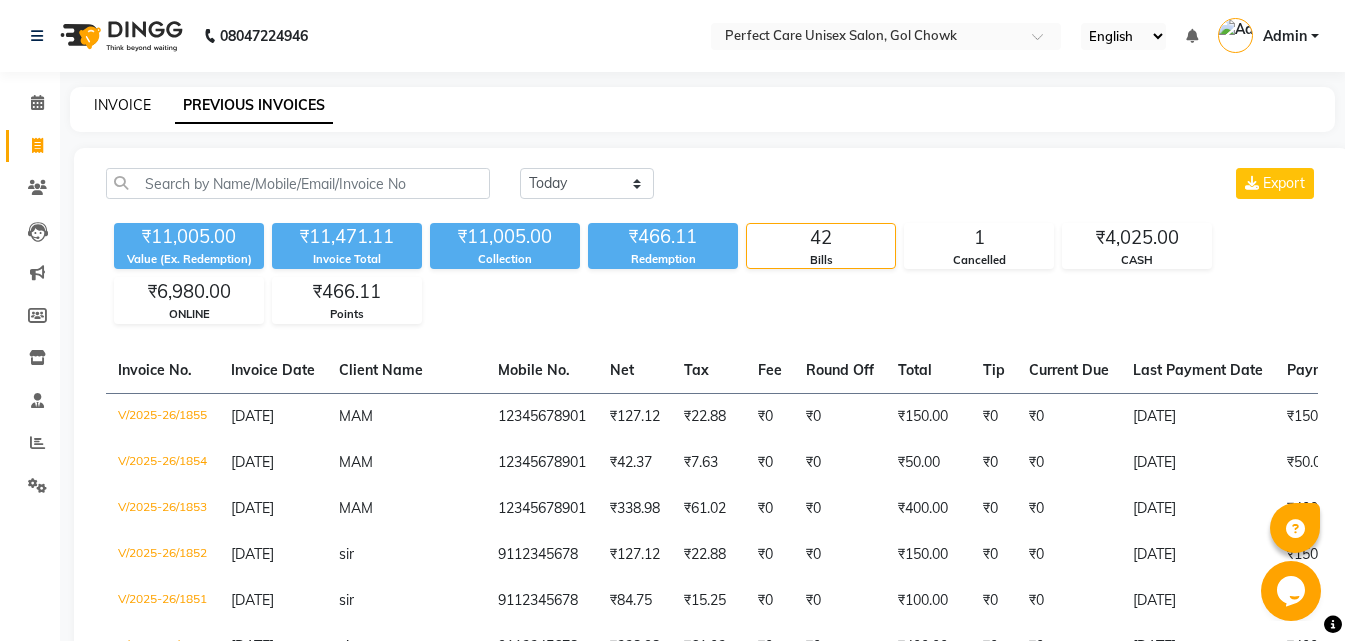 click on "INVOICE" 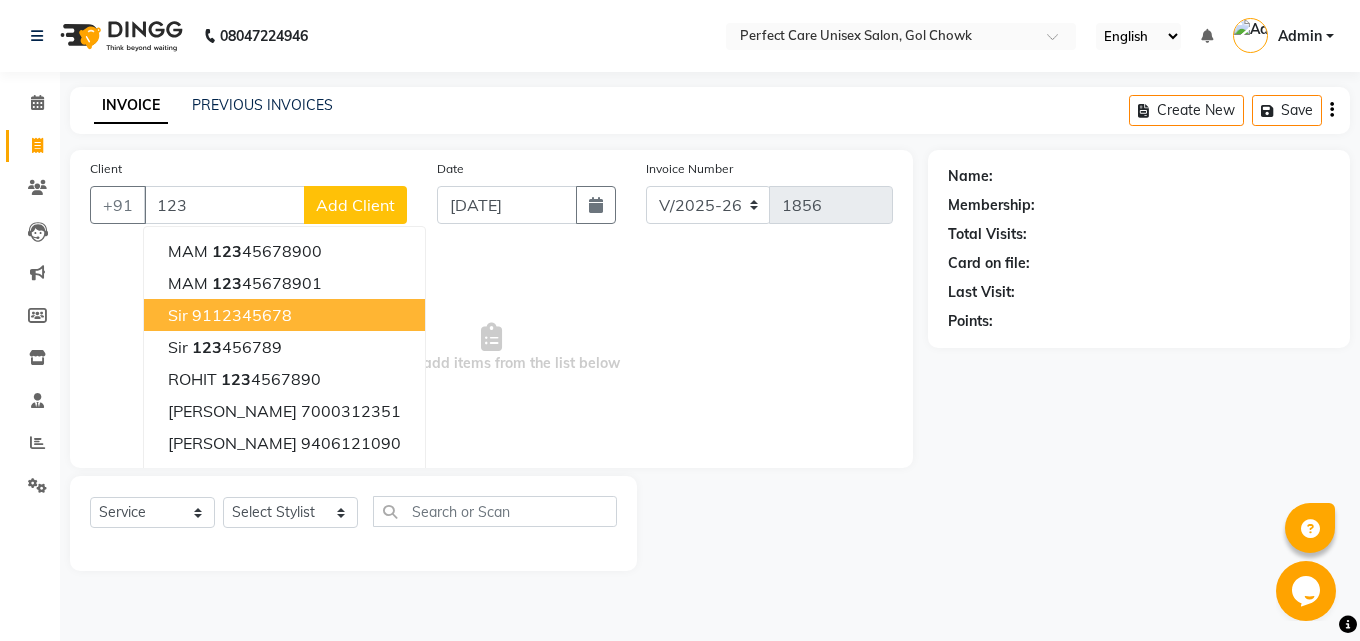 click on "9112345678" at bounding box center (242, 315) 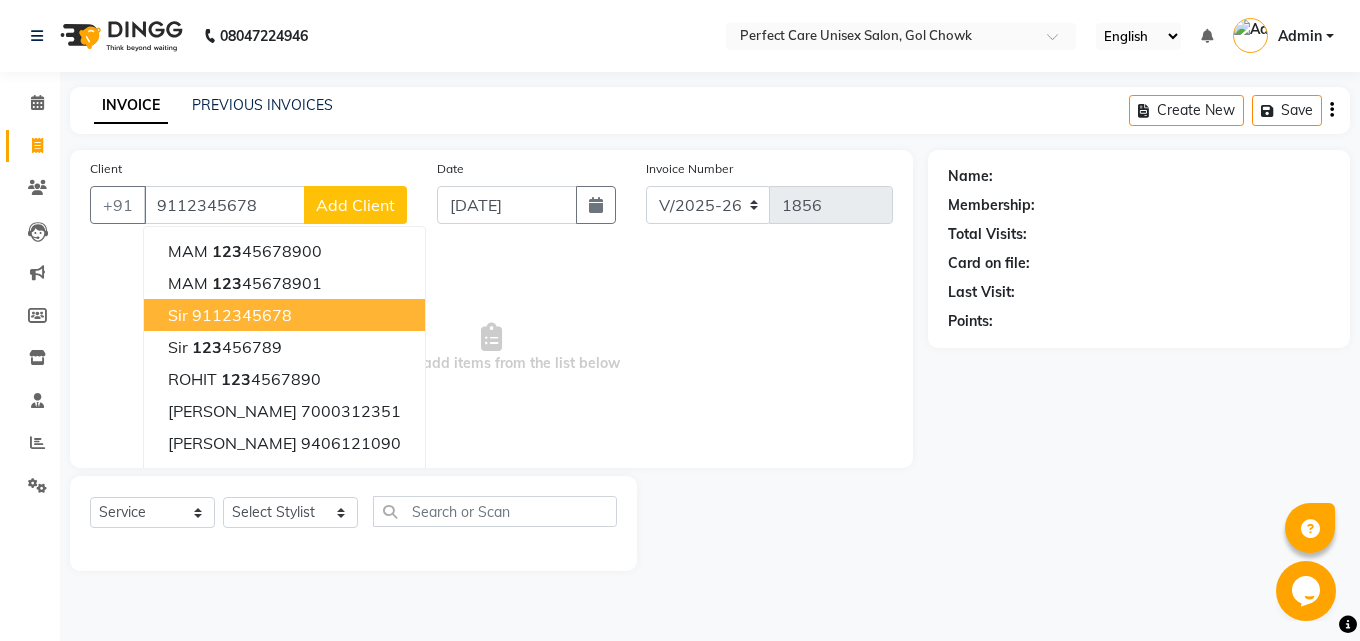 click on "Select & add items from the list below" at bounding box center [491, 348] 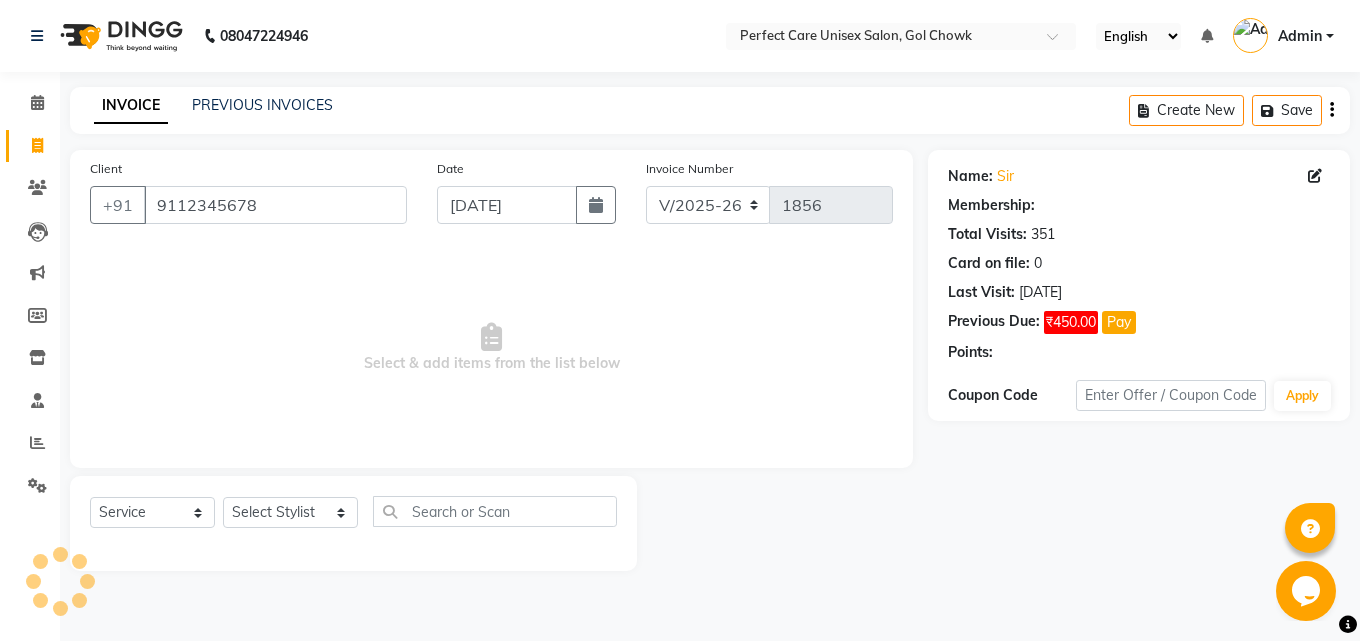 select on "1: Object" 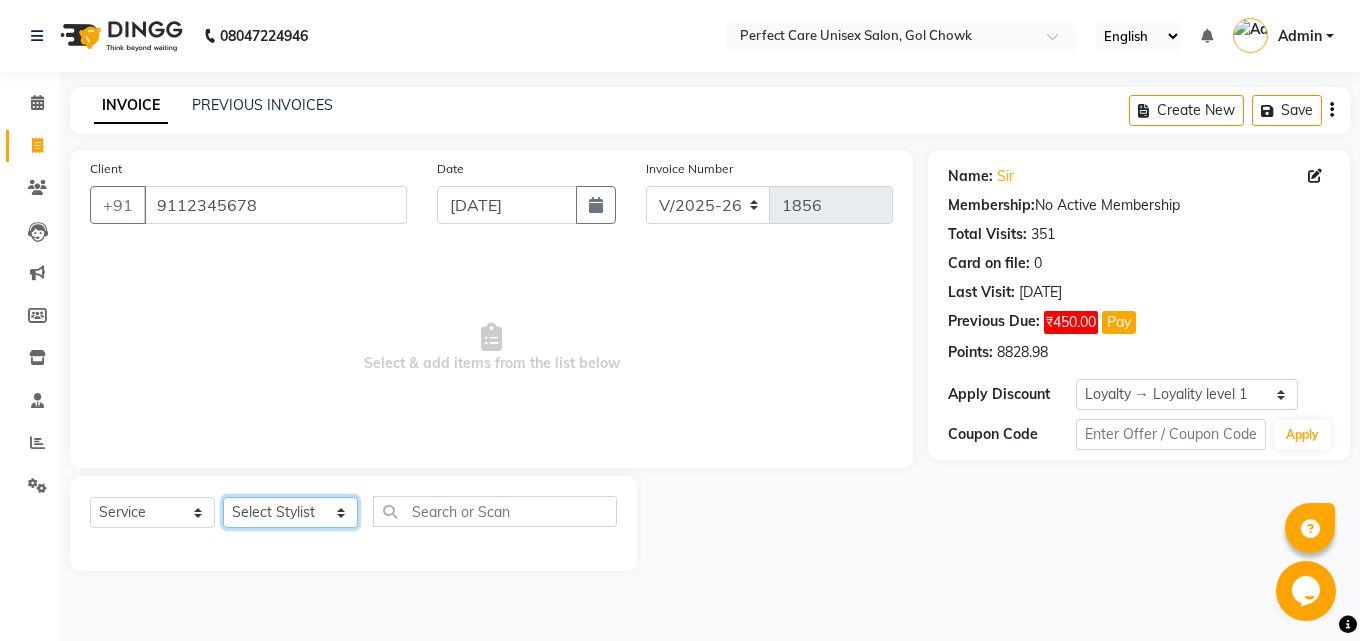 click on "Select Stylist [PERSON_NAME] MISS [PERSON_NAME] MISS [PERSON_NAME]  MISS [PERSON_NAME] [PERSON_NAME] MISS.[PERSON_NAME] MISS.[PERSON_NAME]  MISS [PERSON_NAME]  MISS. USHA [PERSON_NAME] [PERSON_NAME] MR.[PERSON_NAME] MR. [PERSON_NAME]  MR [PERSON_NAME] MR. AVINASH [PERSON_NAME] [PERSON_NAME] [PERSON_NAME] [PERSON_NAME] [PERSON_NAME] MR. [PERSON_NAME] MR.[PERSON_NAME] [PERSON_NAME] MR.[PERSON_NAME] [PERSON_NAME] NONE rashmi" 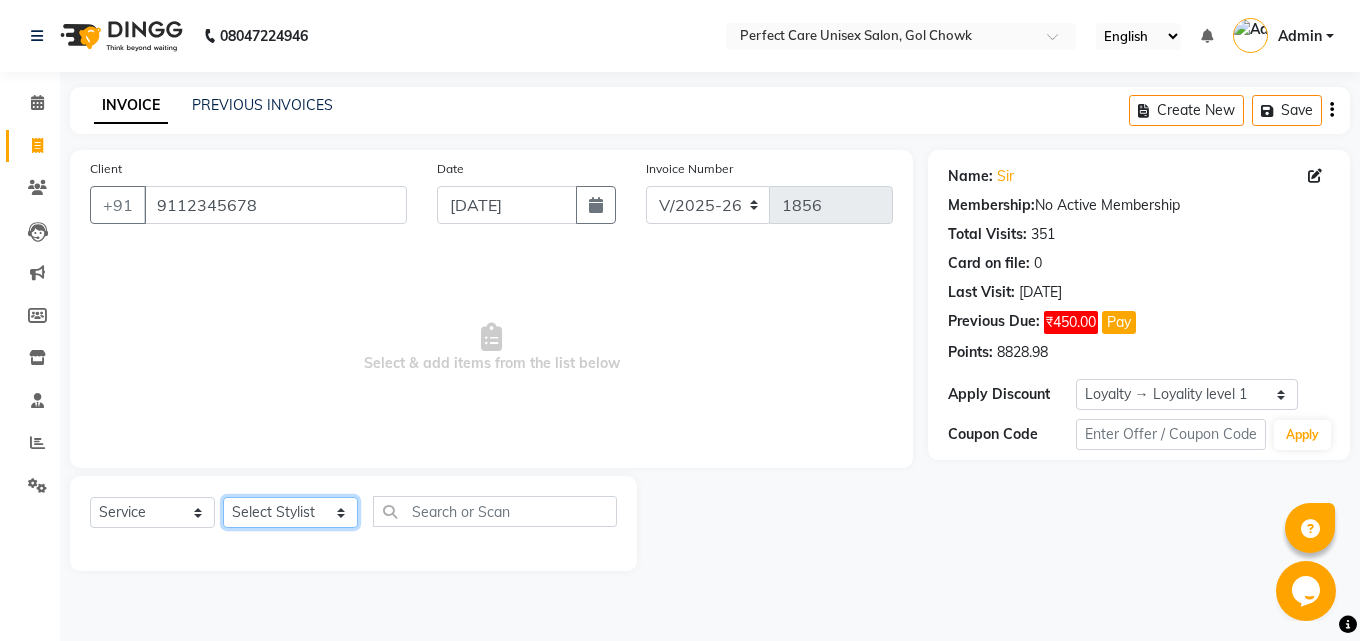 select on "71364" 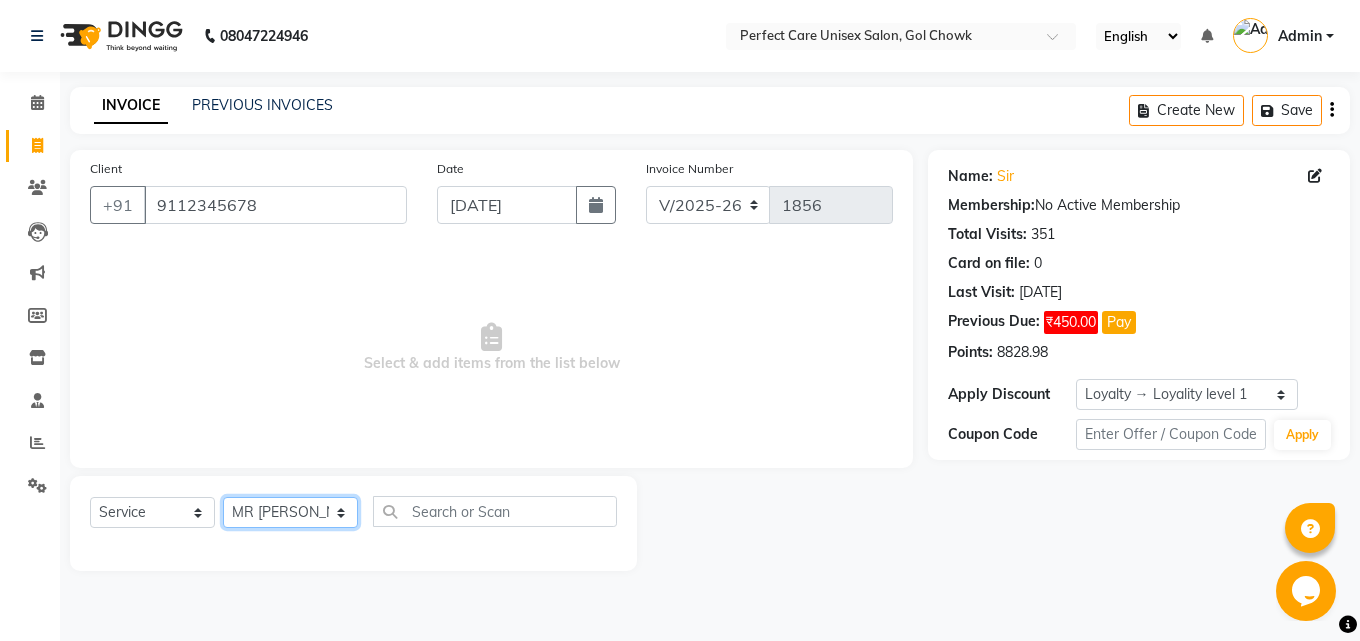 click on "Select Stylist [PERSON_NAME] MISS [PERSON_NAME] MISS [PERSON_NAME]  MISS [PERSON_NAME] [PERSON_NAME] MISS.[PERSON_NAME] MISS.[PERSON_NAME]  MISS [PERSON_NAME]  MISS. USHA [PERSON_NAME] [PERSON_NAME] MR.[PERSON_NAME] MR. [PERSON_NAME]  MR [PERSON_NAME] MR. AVINASH [PERSON_NAME] [PERSON_NAME] [PERSON_NAME] [PERSON_NAME] [PERSON_NAME] MR. [PERSON_NAME] MR.[PERSON_NAME] [PERSON_NAME] MR.[PERSON_NAME] [PERSON_NAME] NONE rashmi" 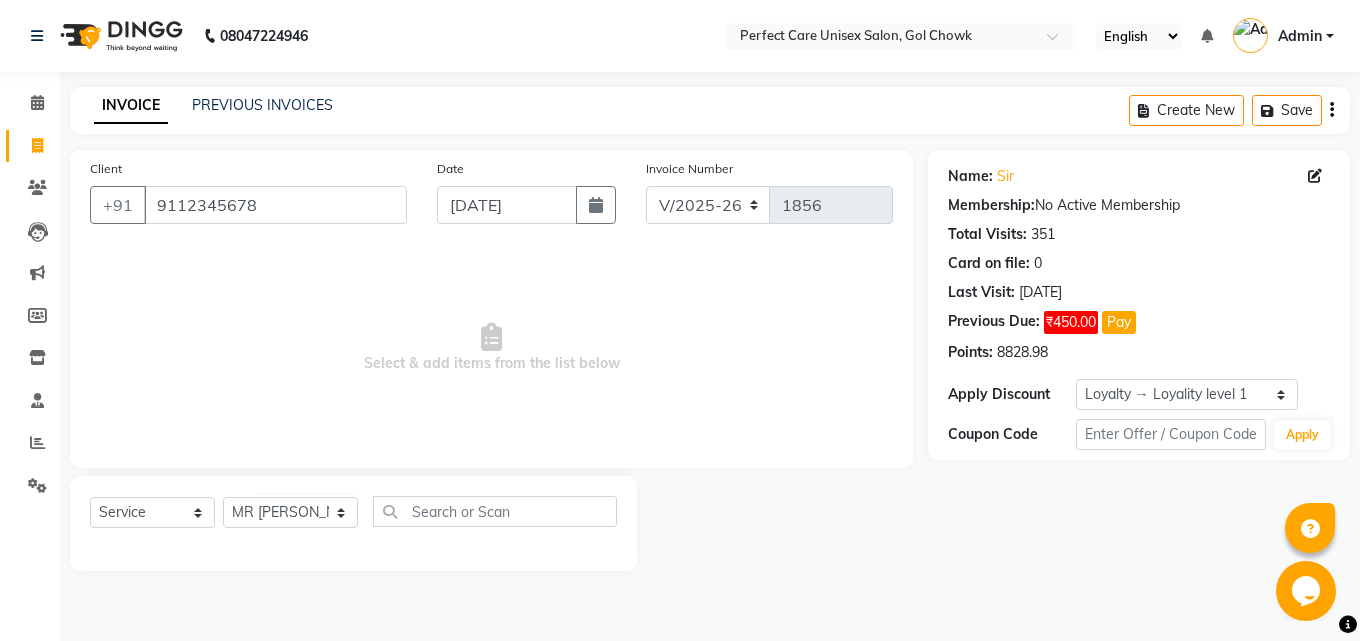 click on "Select & add items from the list below" at bounding box center [491, 348] 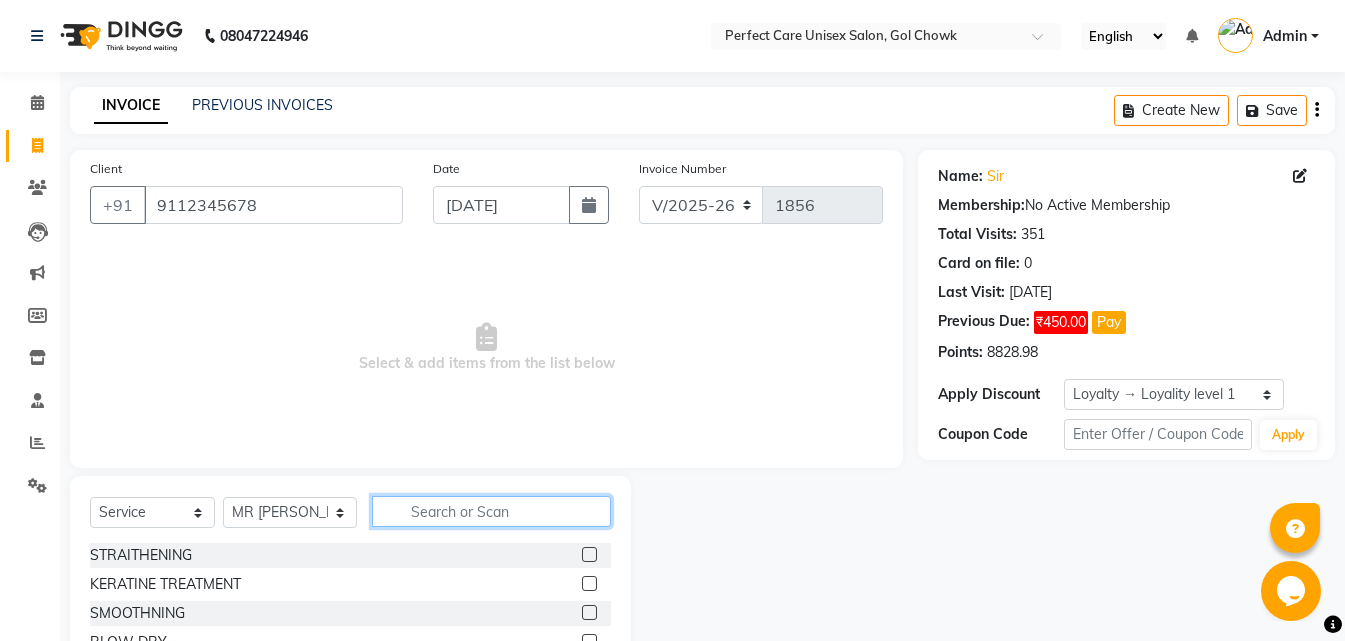 click 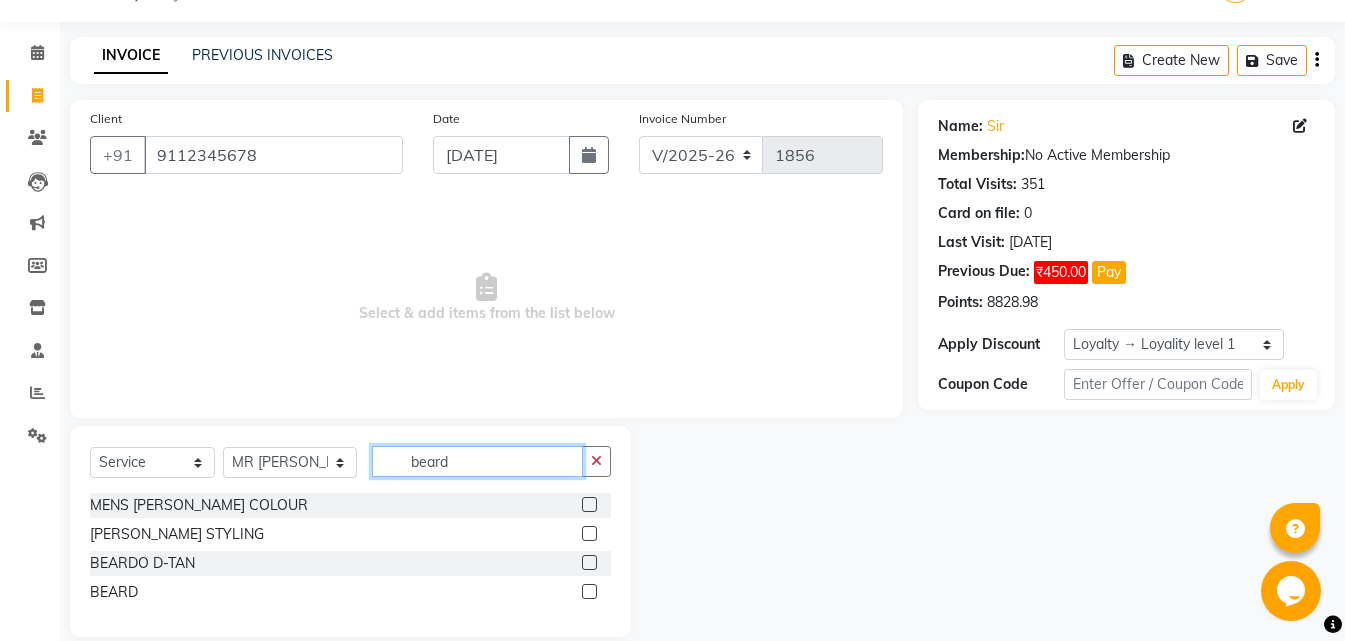 scroll, scrollTop: 76, scrollLeft: 0, axis: vertical 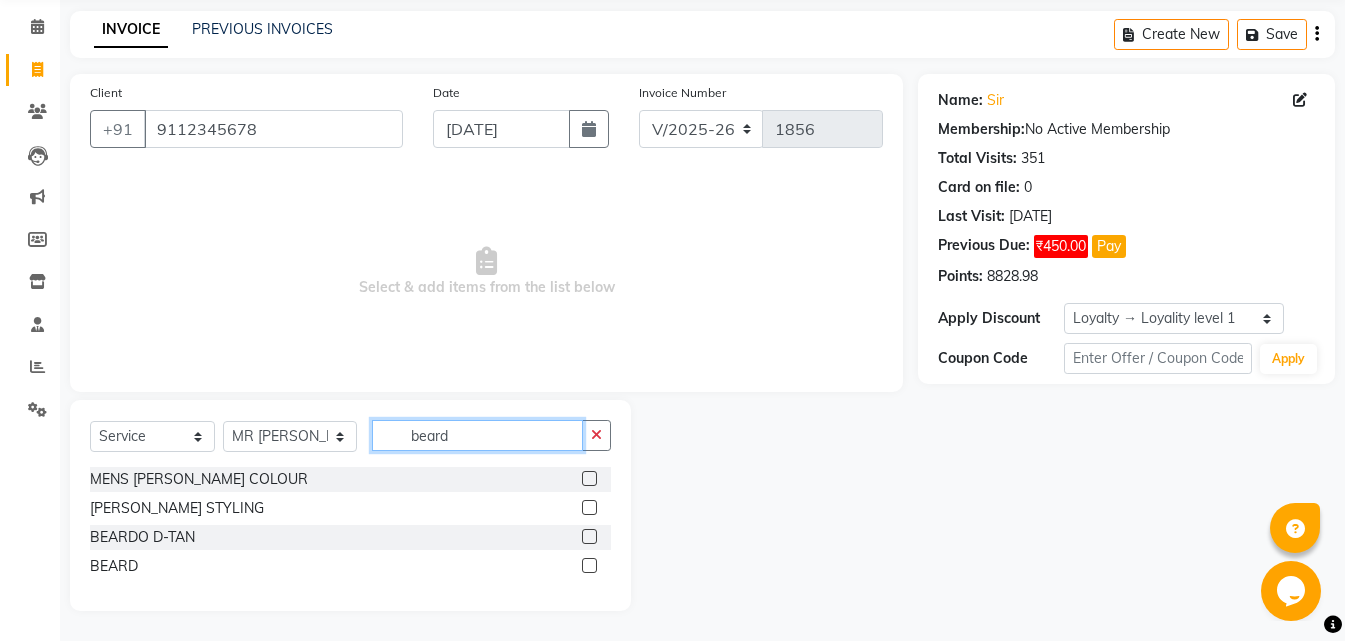 type on "beard" 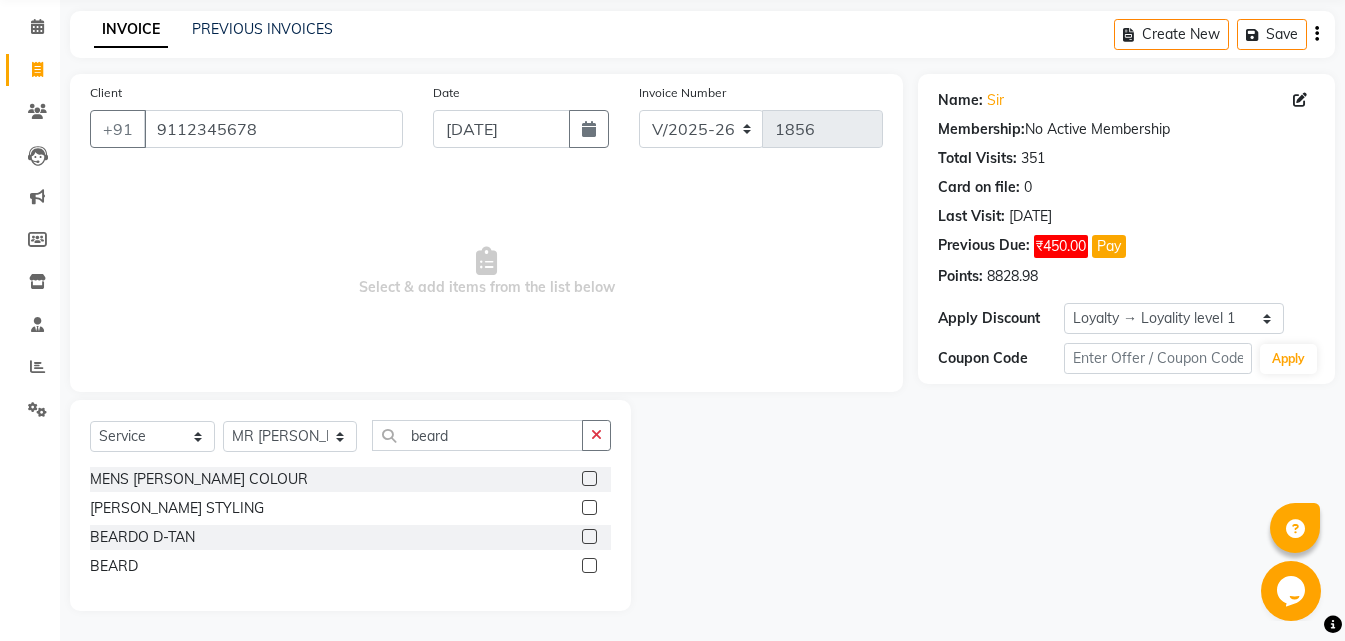 click on "BEARD" 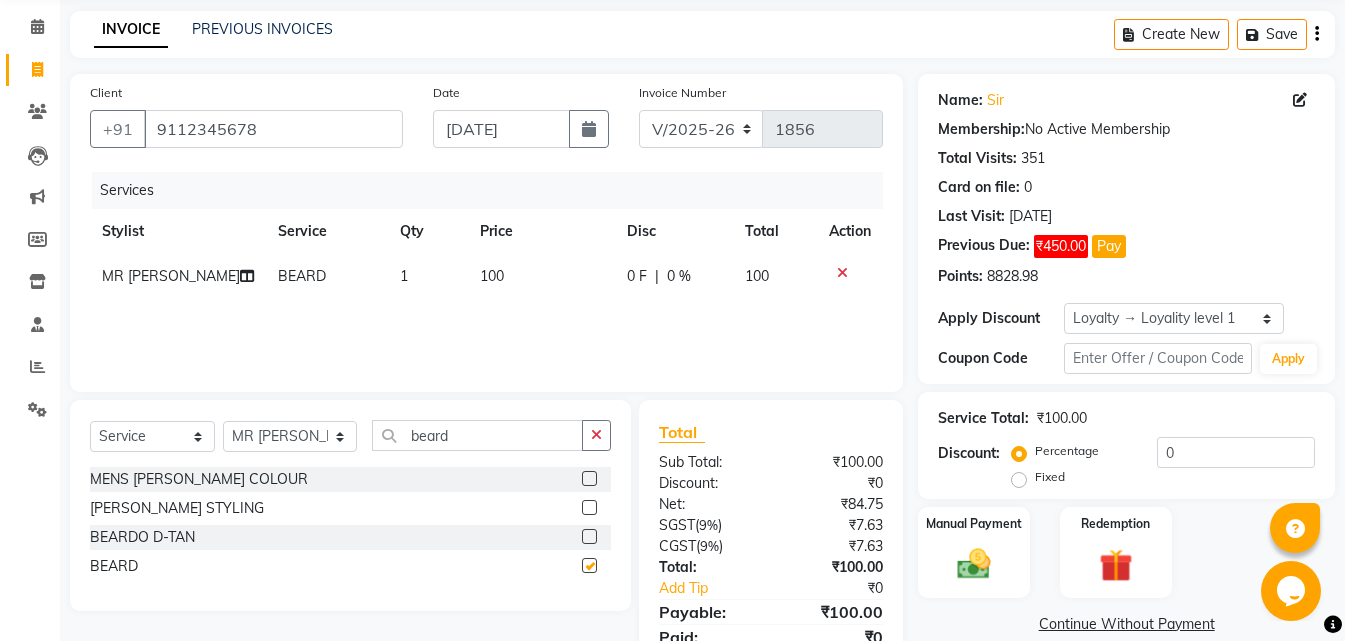 checkbox on "false" 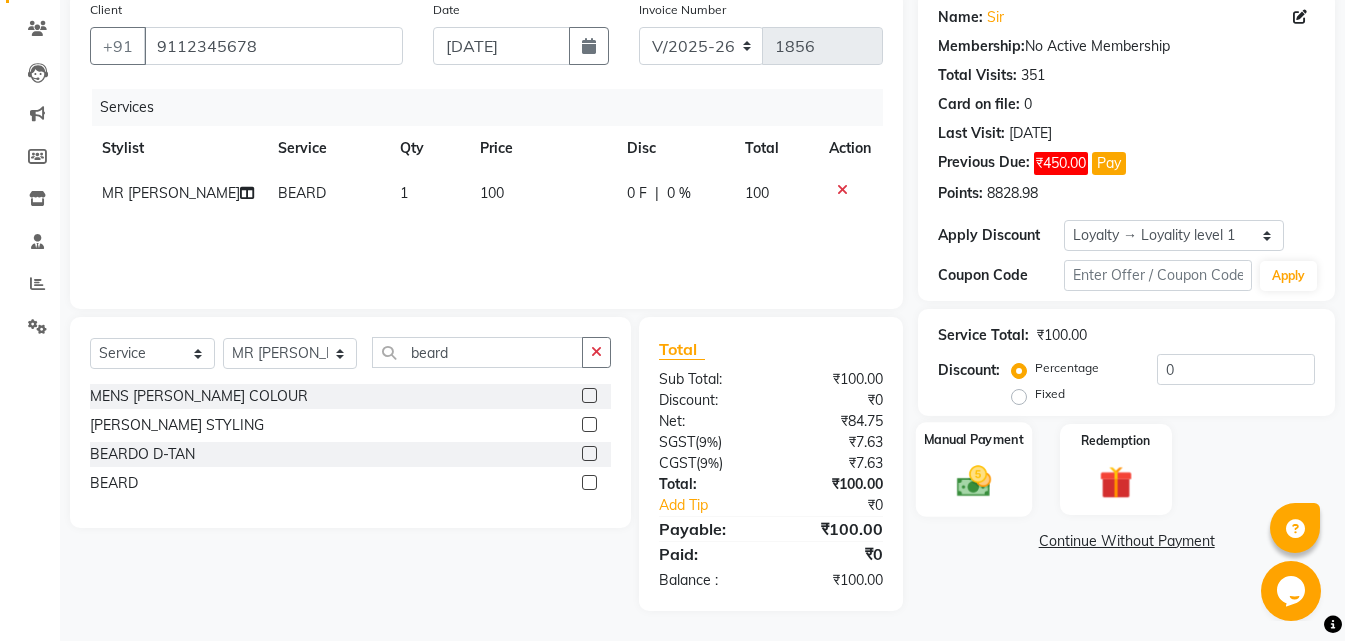 click 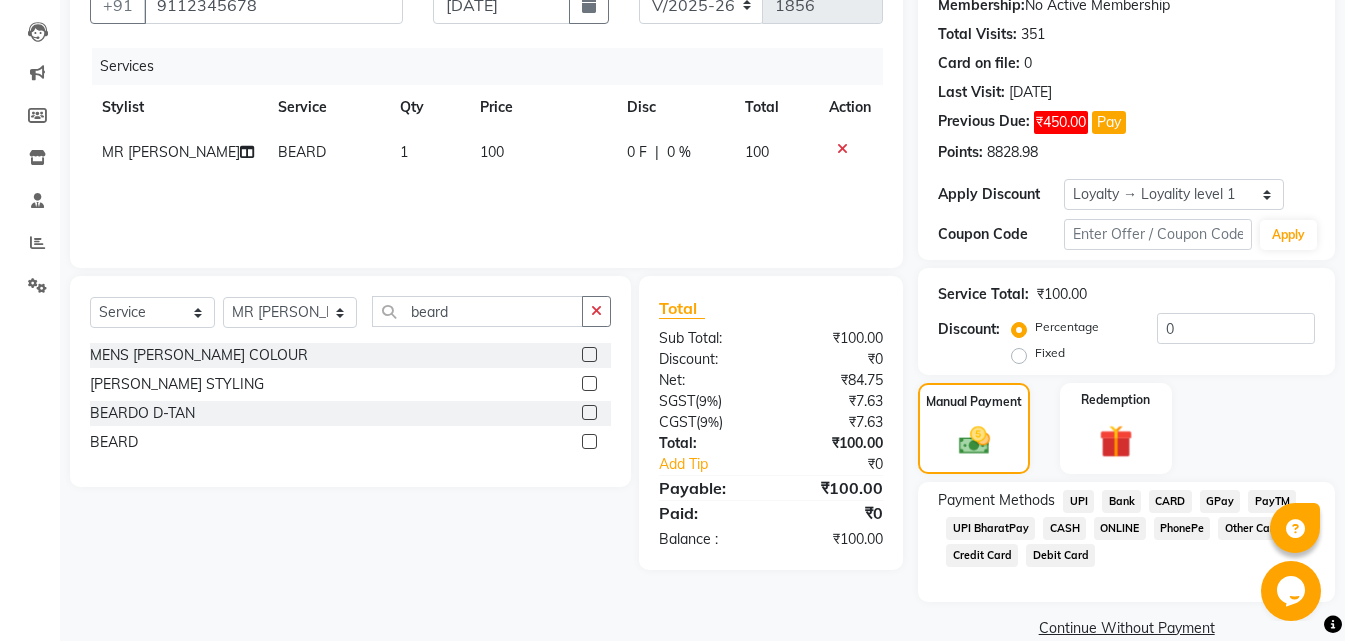 scroll, scrollTop: 232, scrollLeft: 0, axis: vertical 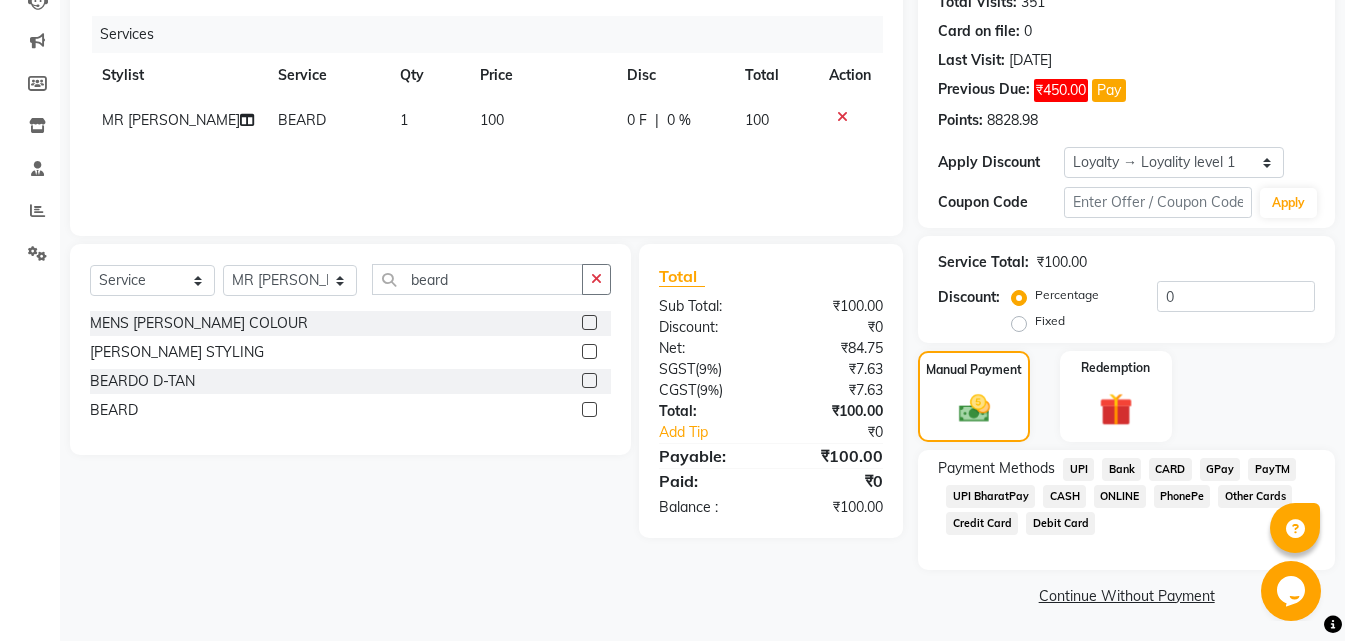 click on "ONLINE" 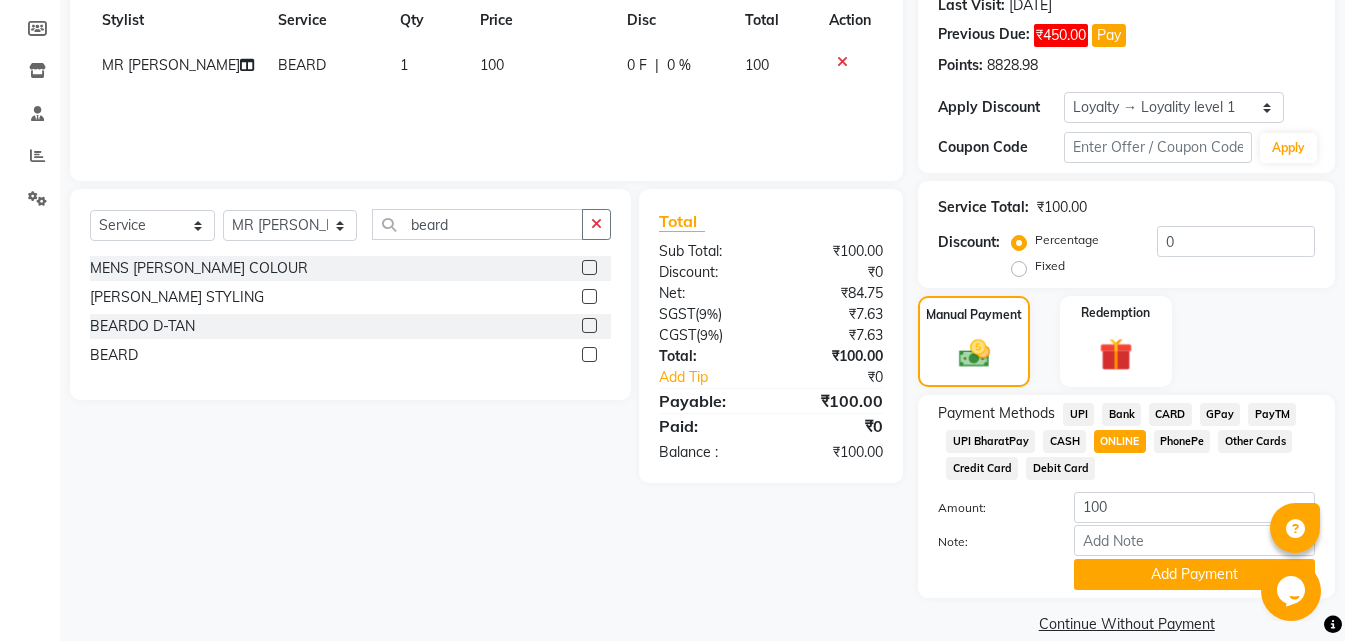 scroll, scrollTop: 315, scrollLeft: 0, axis: vertical 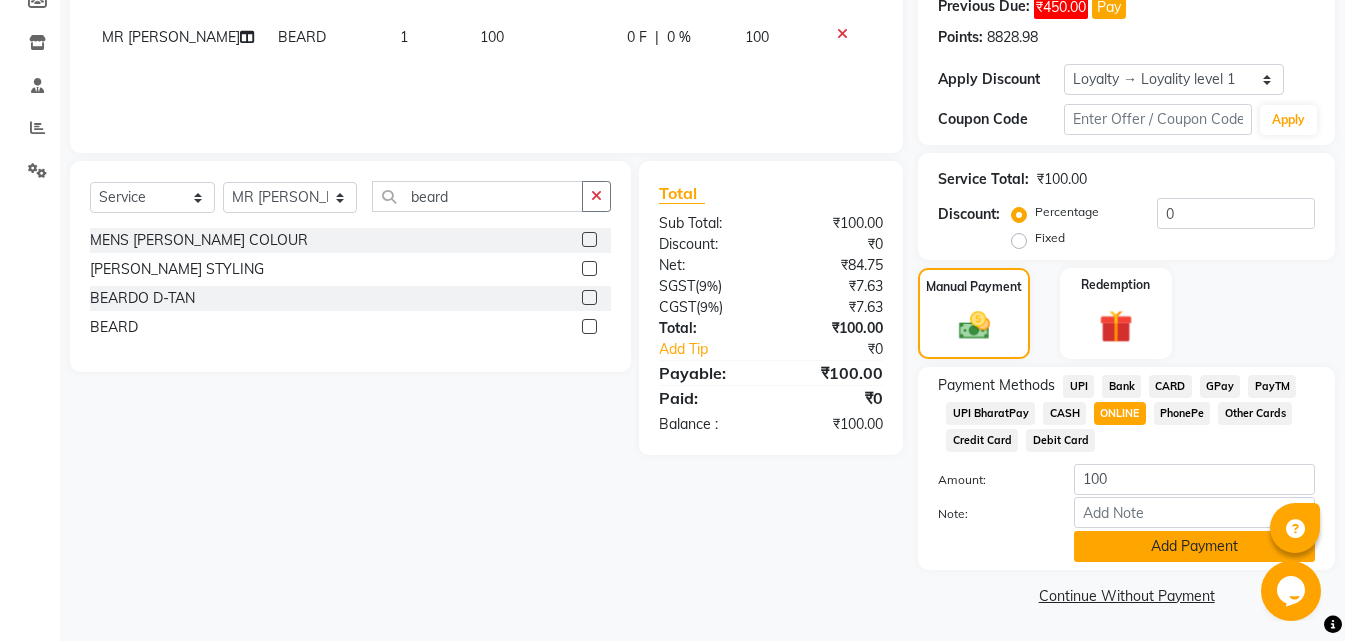 click on "Add Payment" 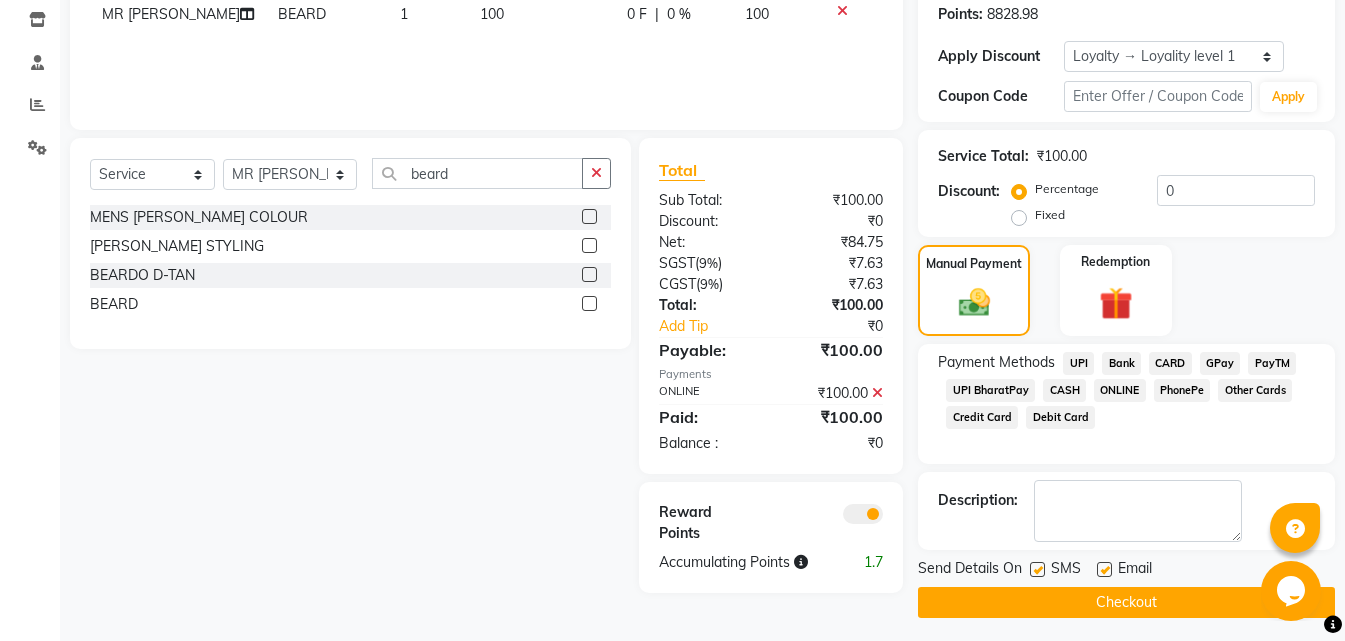 scroll, scrollTop: 345, scrollLeft: 0, axis: vertical 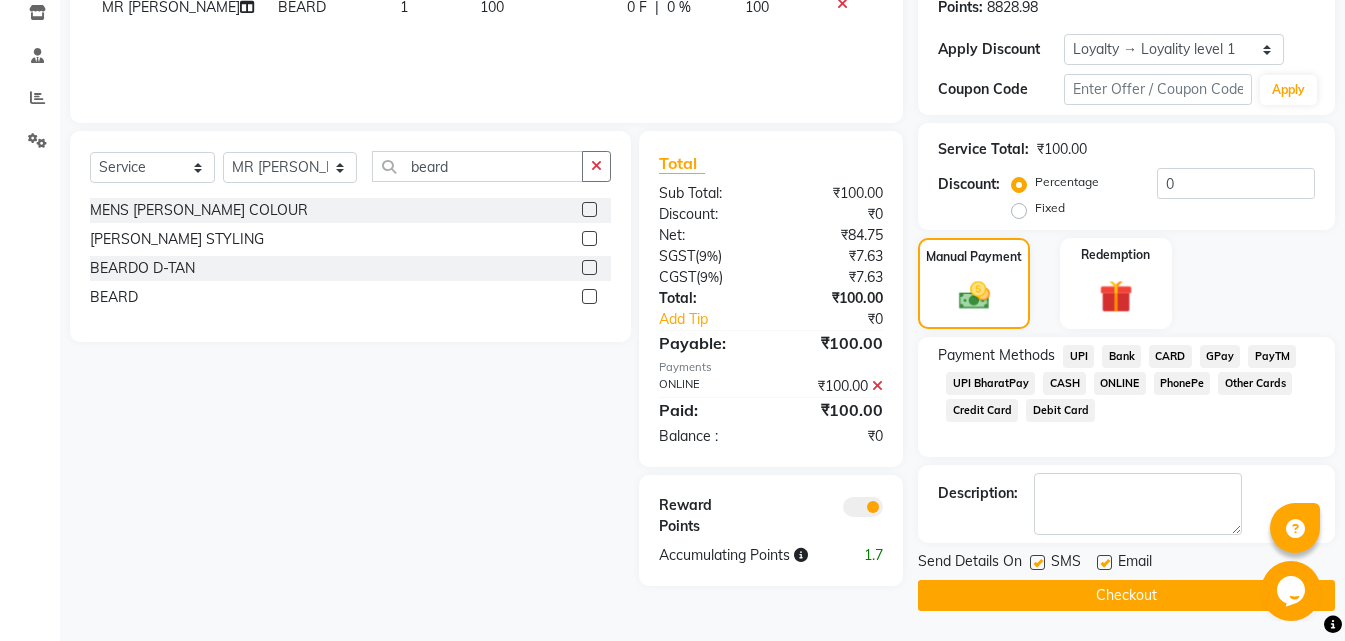 click on "Checkout" 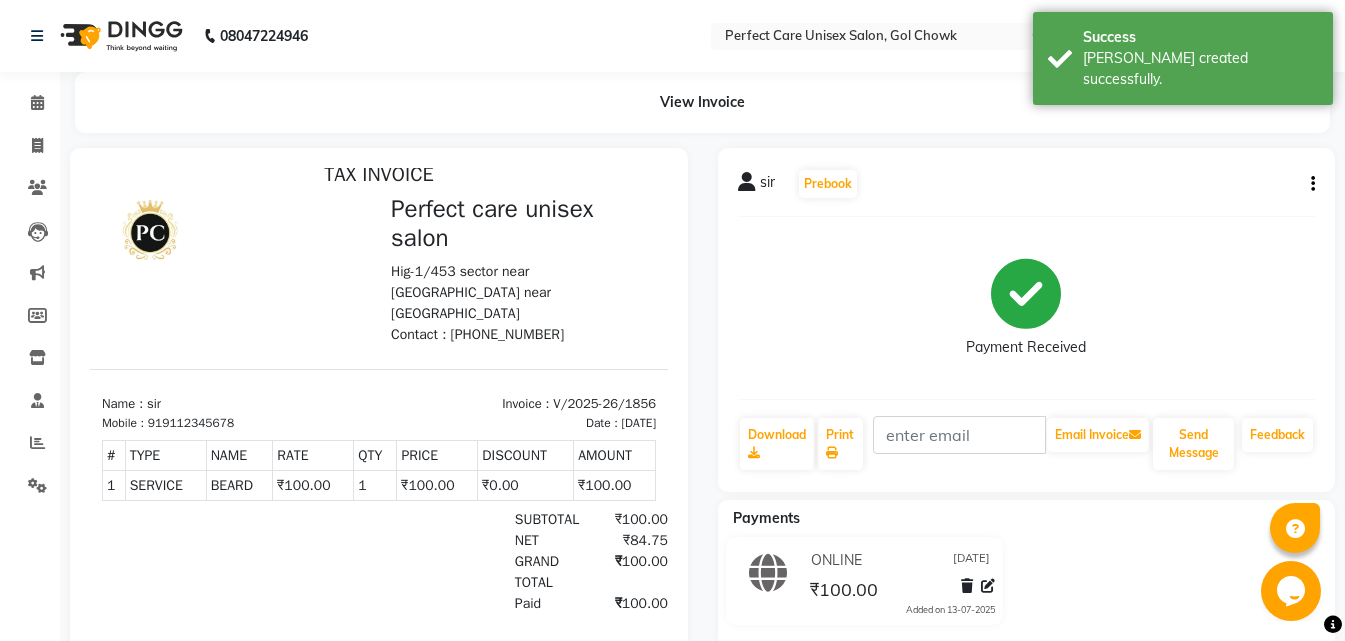 scroll, scrollTop: 16, scrollLeft: 0, axis: vertical 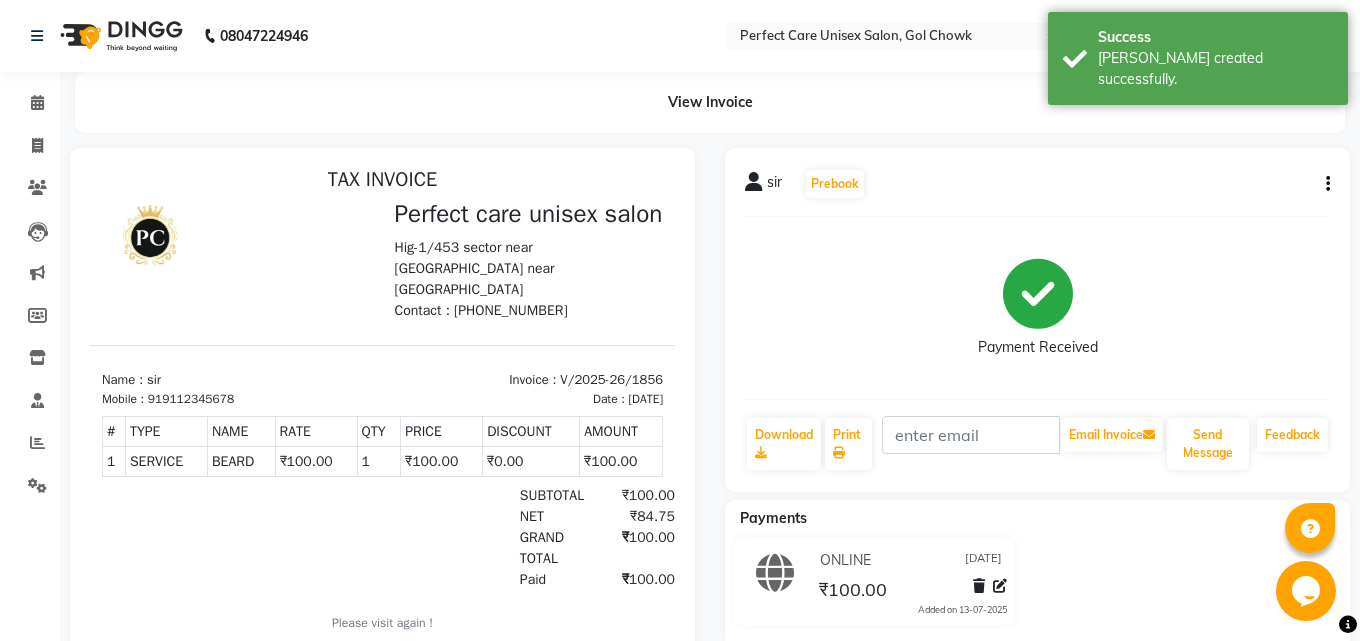 select on "4751" 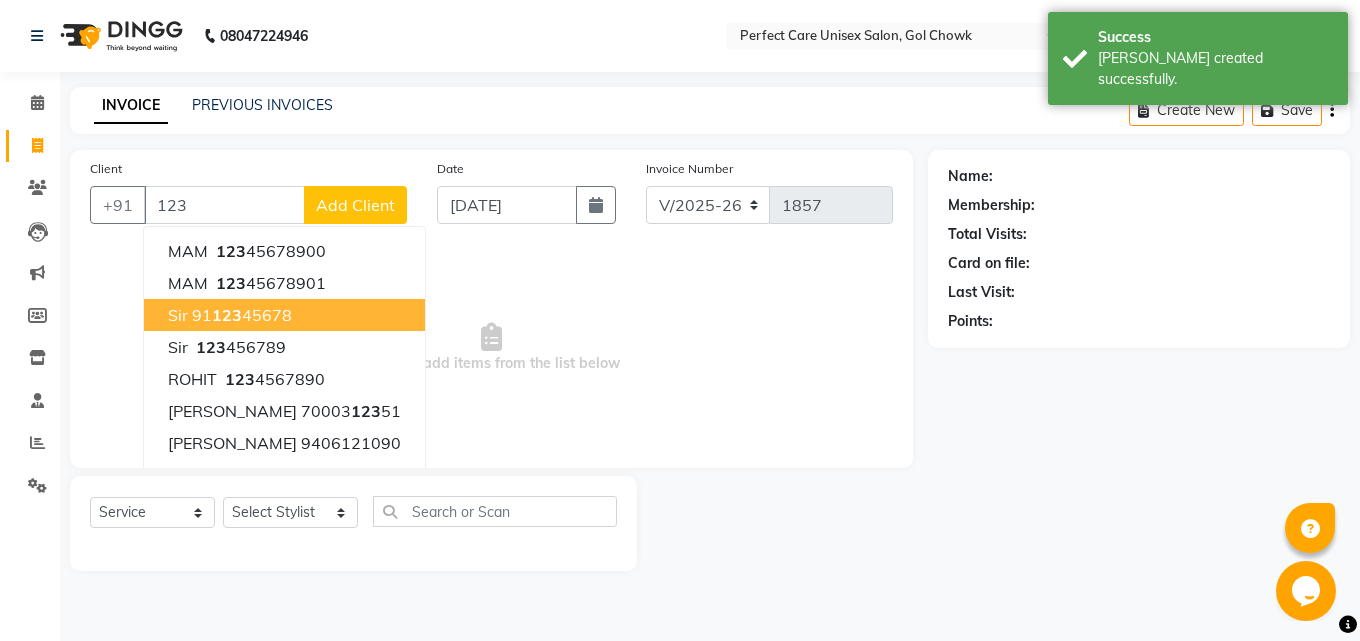 click on "sir  91 123 45678" at bounding box center (284, 315) 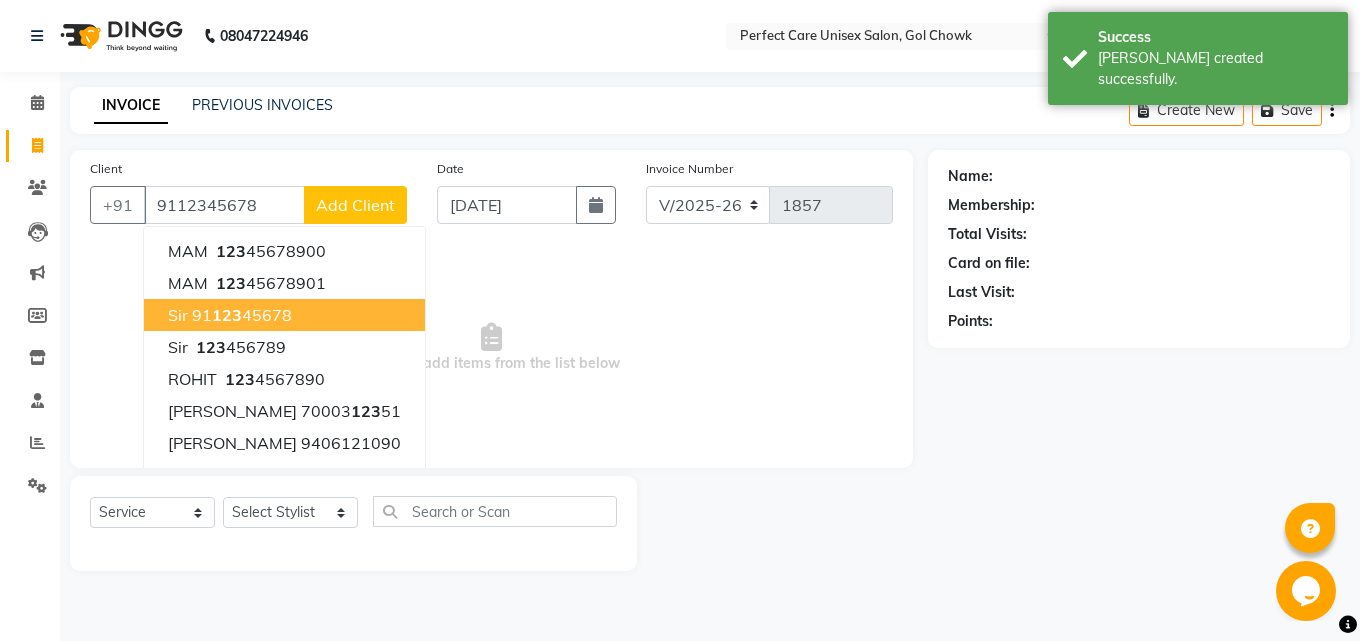 type on "9112345678" 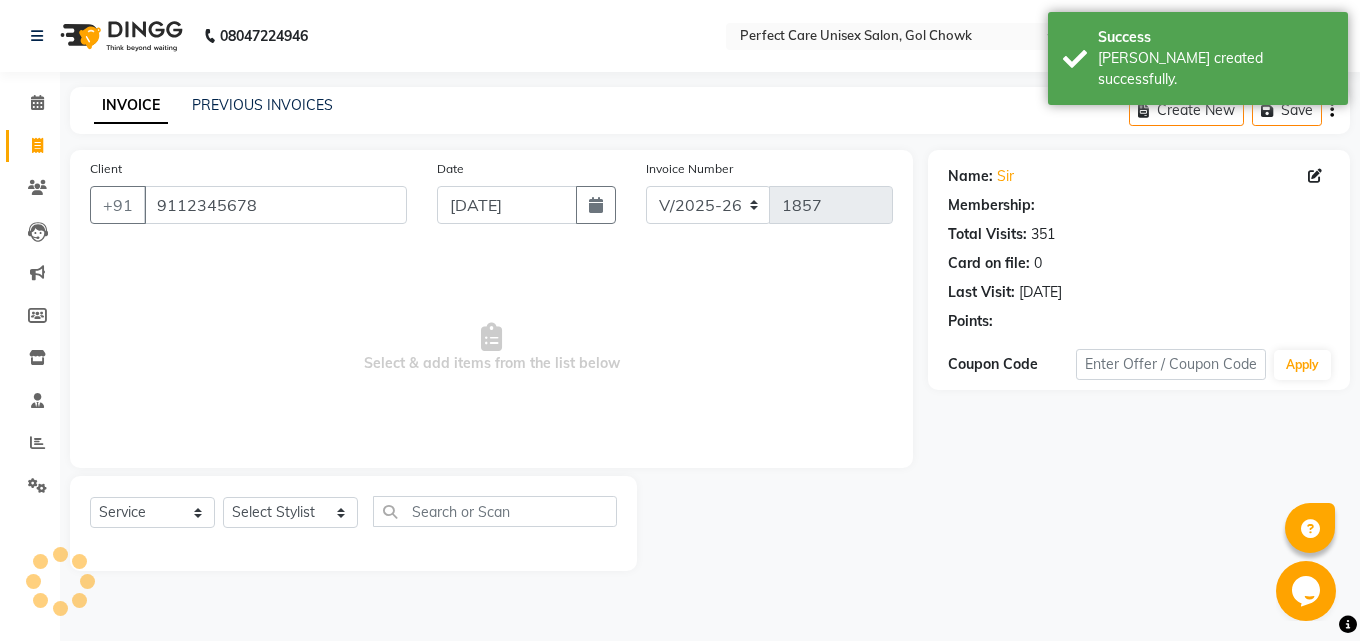 select on "1: Object" 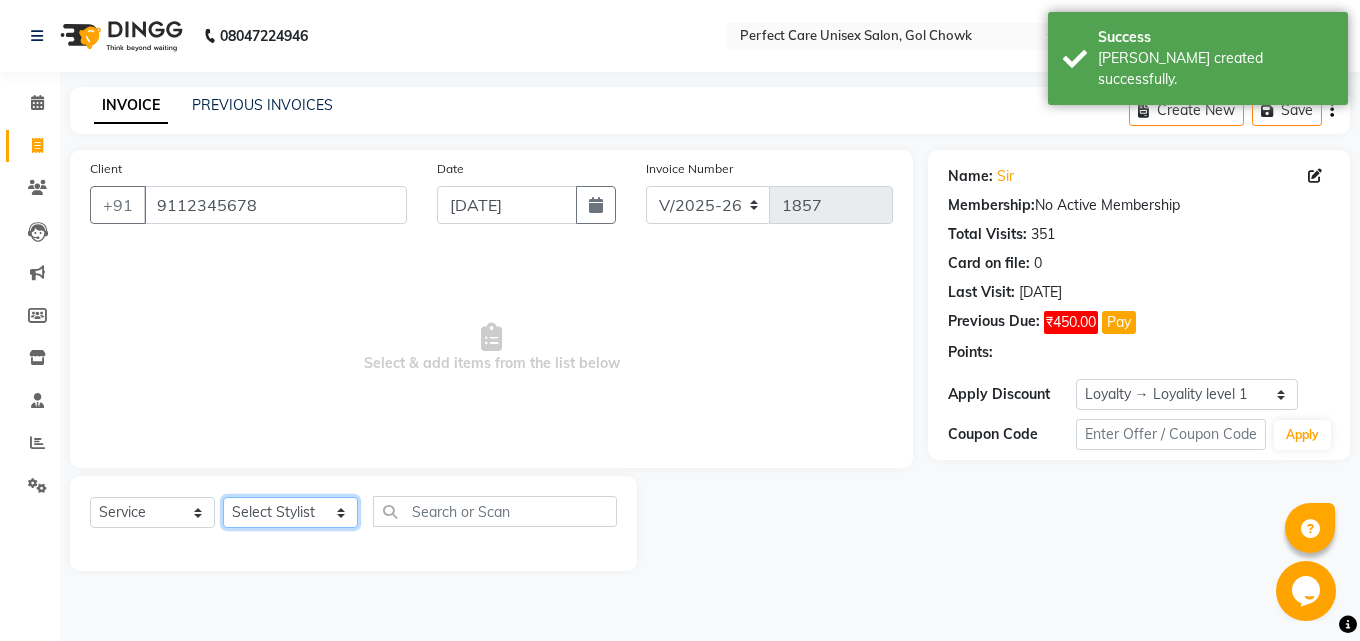 click on "Select Stylist [PERSON_NAME] MISS [PERSON_NAME] MISS [PERSON_NAME]  MISS [PERSON_NAME] [PERSON_NAME] MISS.[PERSON_NAME] MISS.[PERSON_NAME]  MISS [PERSON_NAME]  MISS. USHA [PERSON_NAME] [PERSON_NAME] MR.[PERSON_NAME] MR. [PERSON_NAME]  MR [PERSON_NAME] MR. AVINASH [PERSON_NAME] [PERSON_NAME] [PERSON_NAME] [PERSON_NAME] [PERSON_NAME] MR. [PERSON_NAME] MR.[PERSON_NAME] [PERSON_NAME] MR.[PERSON_NAME] [PERSON_NAME] NONE rashmi" 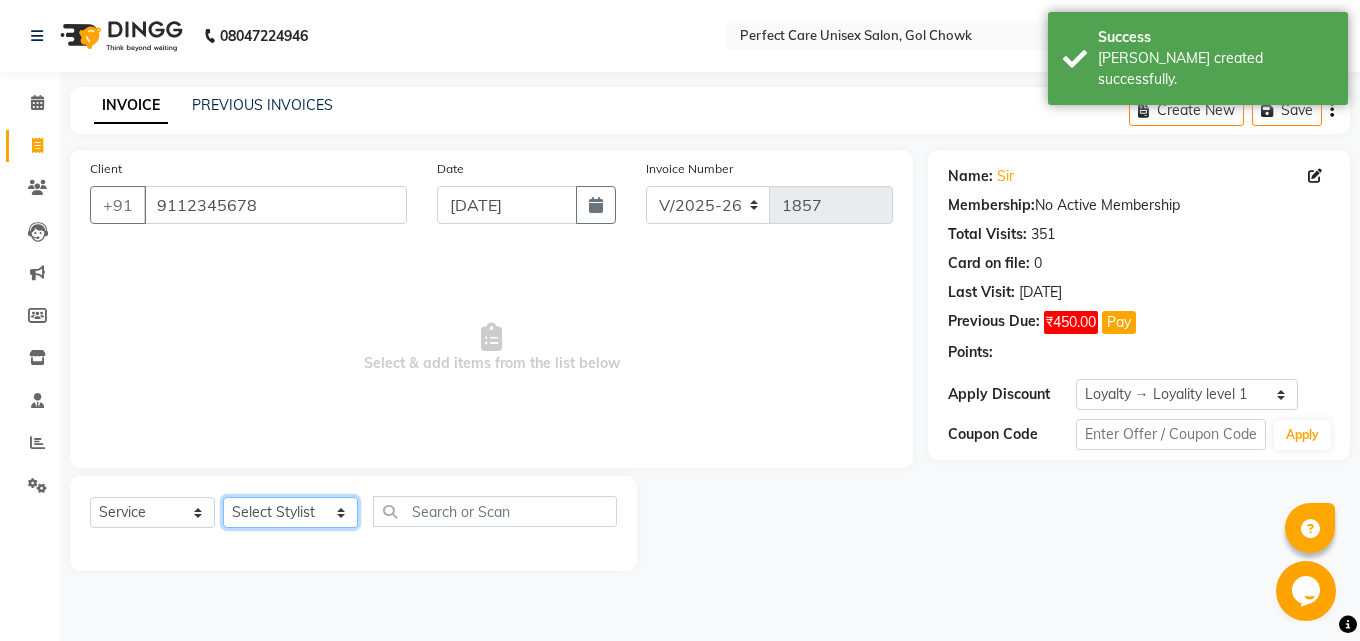 select on "32649" 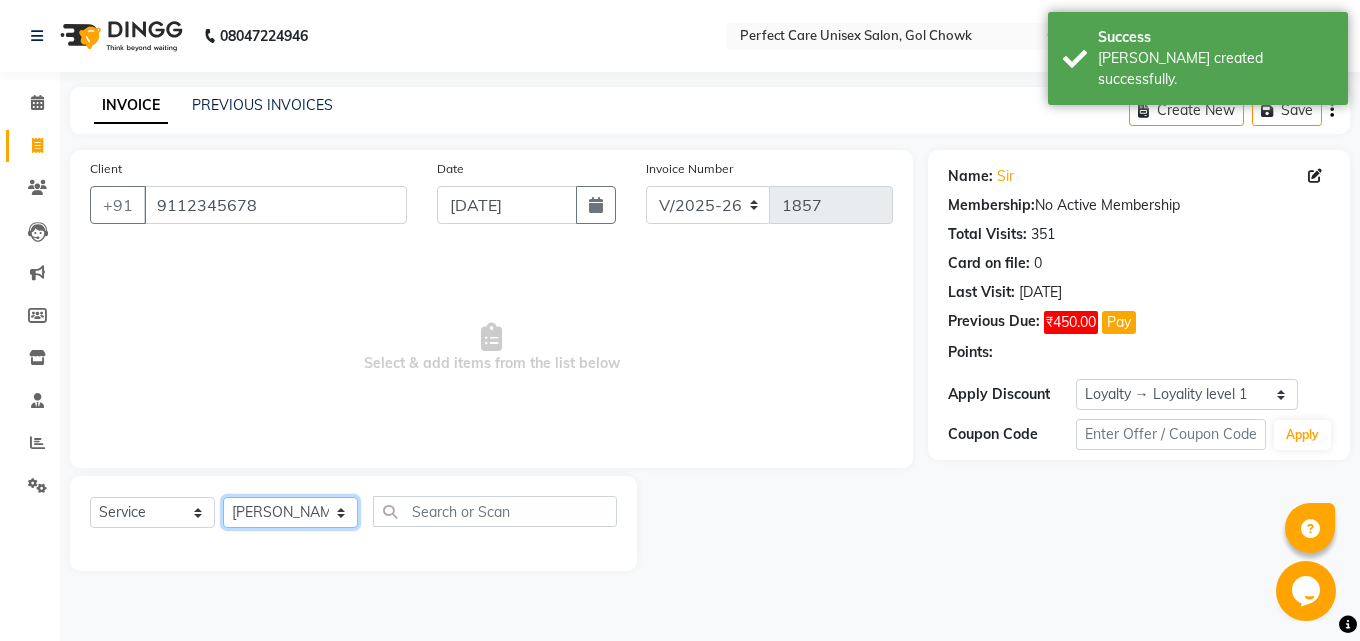 click on "Select Stylist [PERSON_NAME] MISS [PERSON_NAME] MISS [PERSON_NAME]  MISS [PERSON_NAME] [PERSON_NAME] MISS.[PERSON_NAME] MISS.[PERSON_NAME]  MISS [PERSON_NAME]  MISS. USHA [PERSON_NAME] [PERSON_NAME] MR.[PERSON_NAME] MR. [PERSON_NAME]  MR [PERSON_NAME] MR. AVINASH [PERSON_NAME] [PERSON_NAME] [PERSON_NAME] [PERSON_NAME] [PERSON_NAME] MR. [PERSON_NAME] MR.[PERSON_NAME] [PERSON_NAME] MR.[PERSON_NAME] [PERSON_NAME] NONE rashmi" 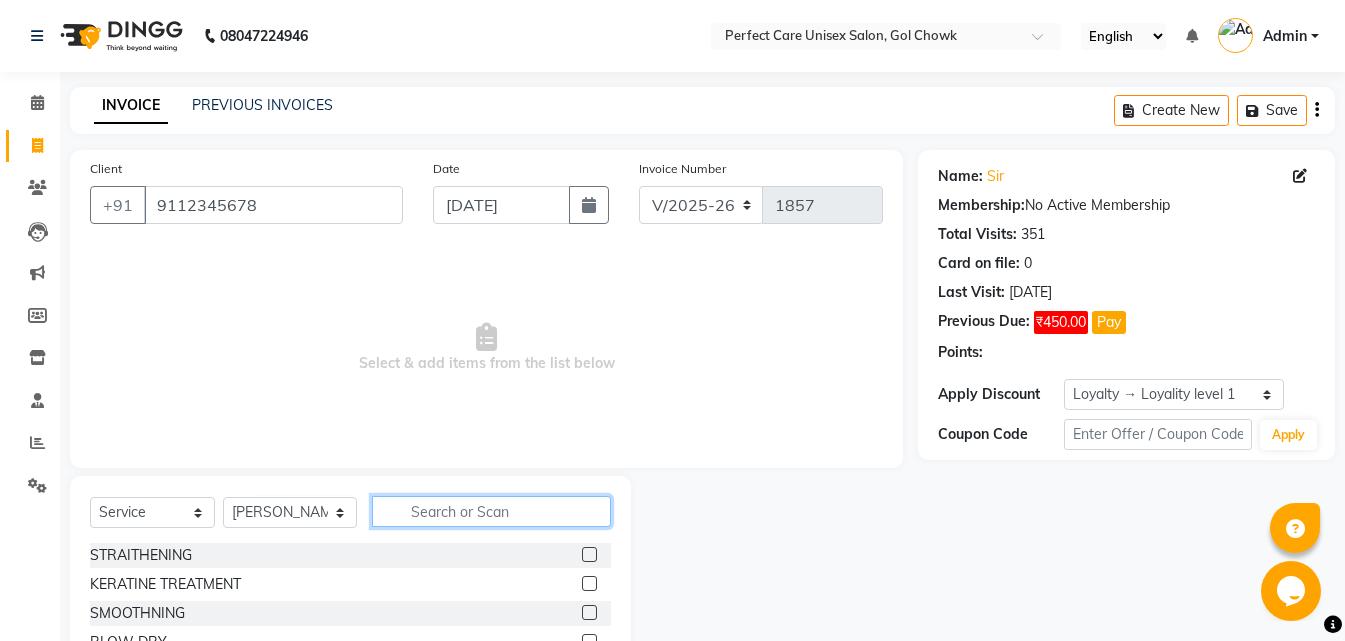 click 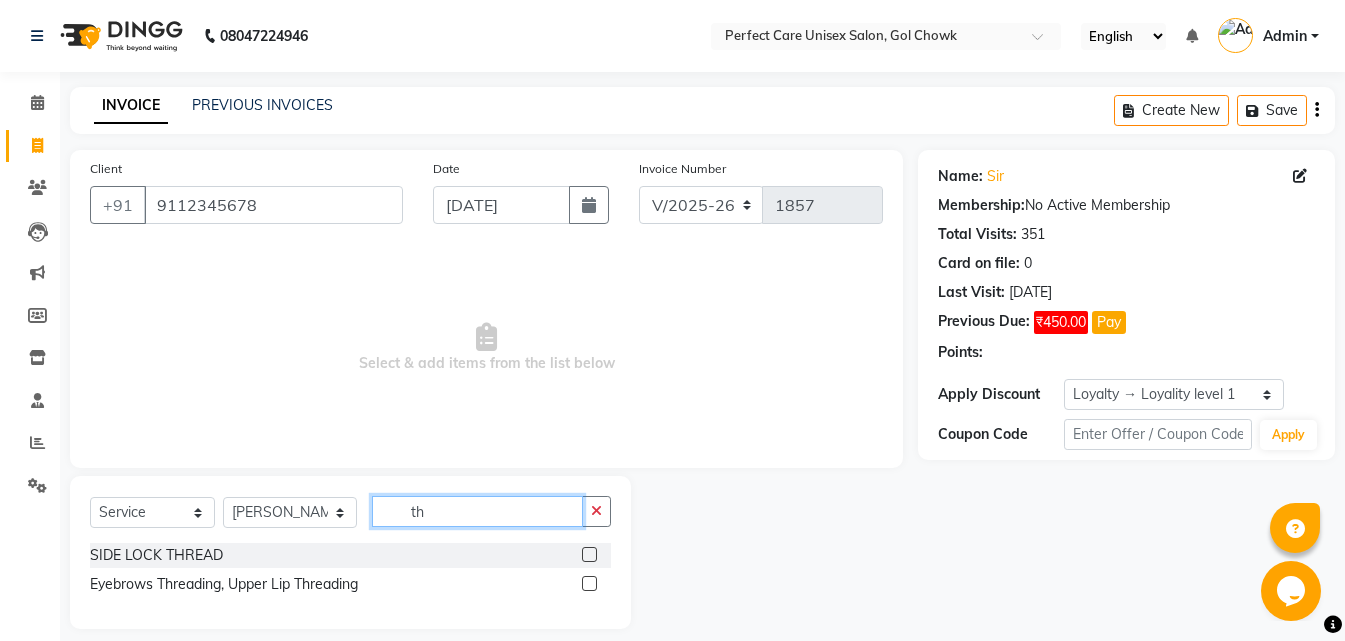 type on "t" 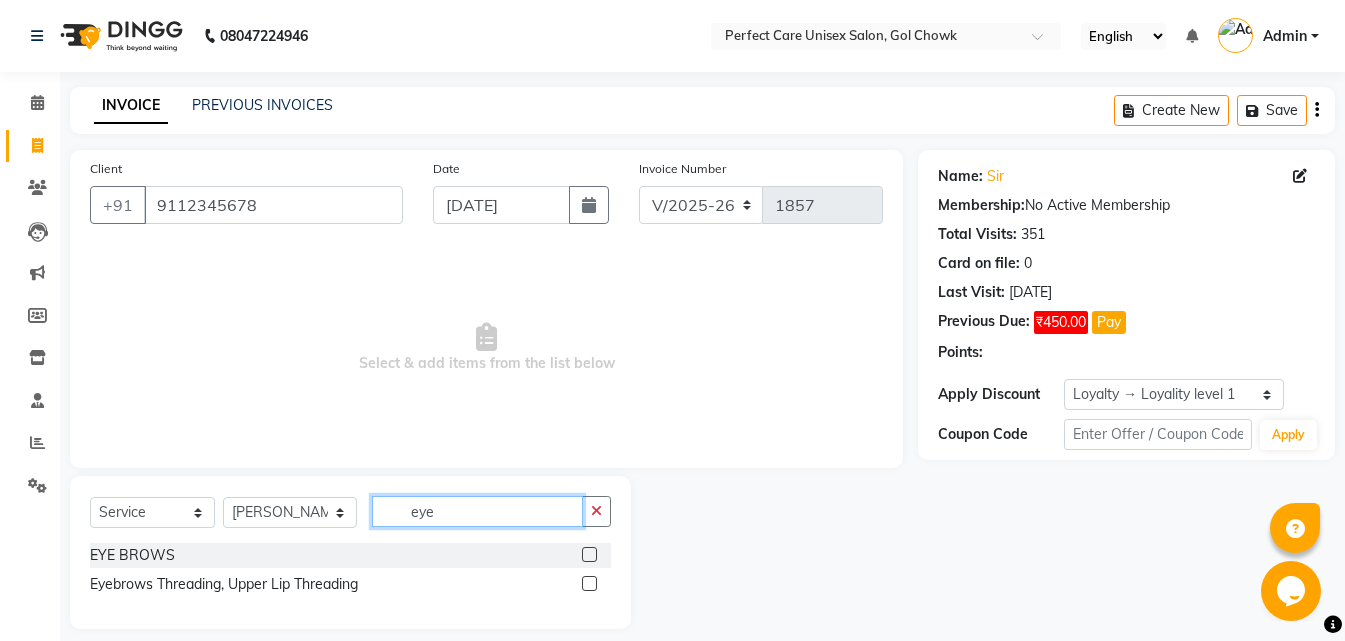 type on "eye" 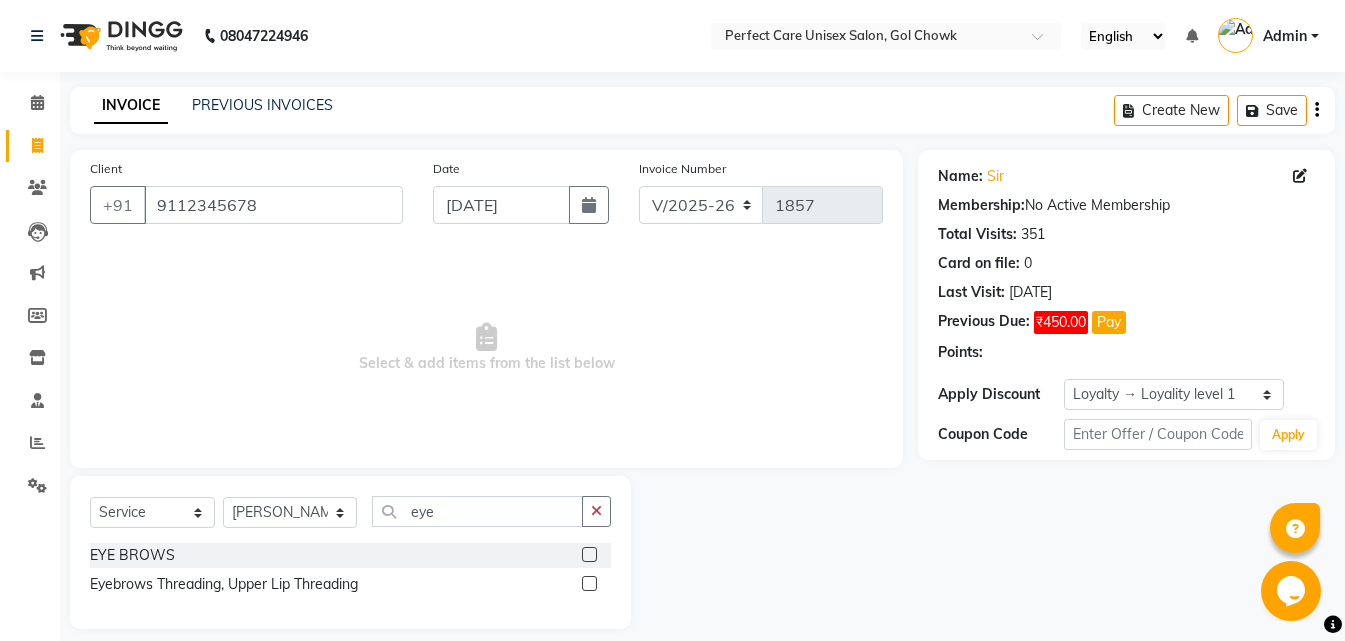 click 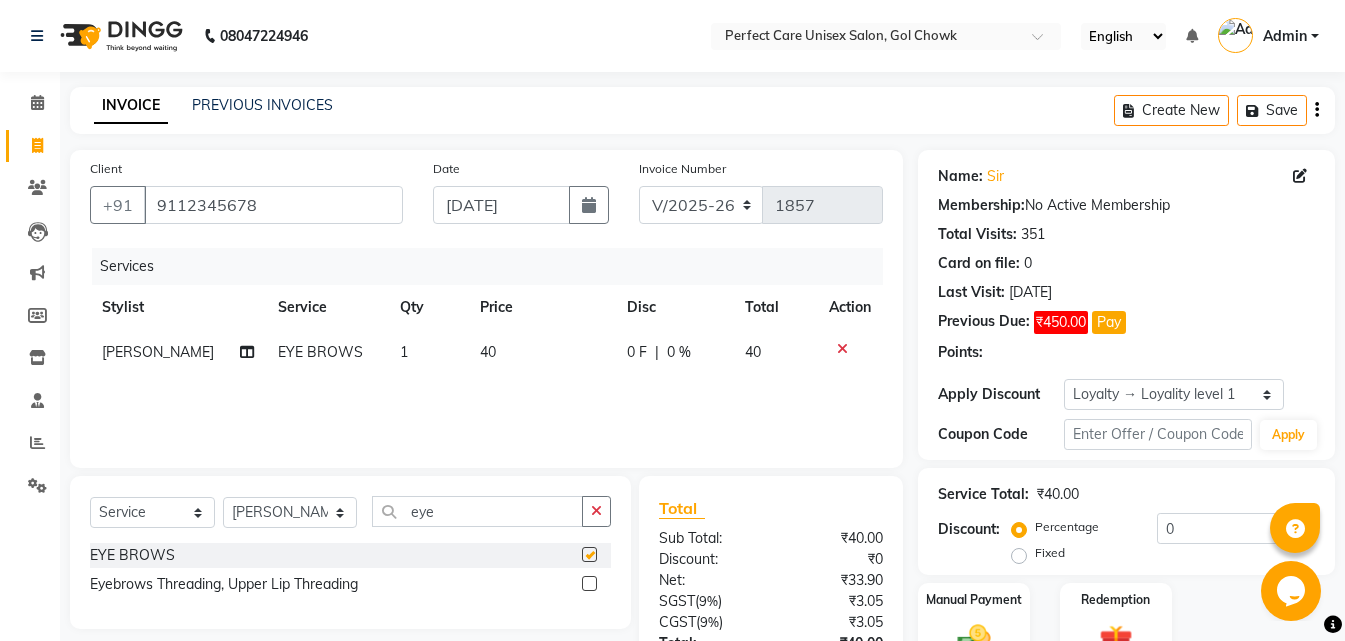 checkbox on "false" 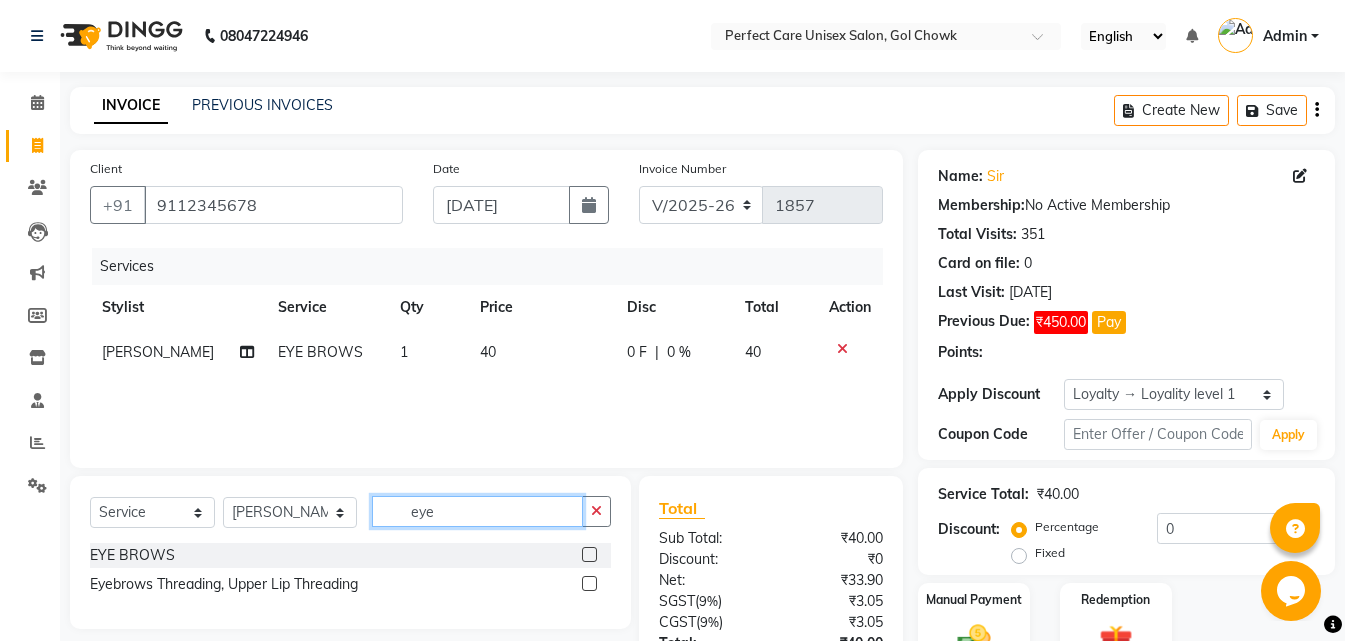 click on "eye" 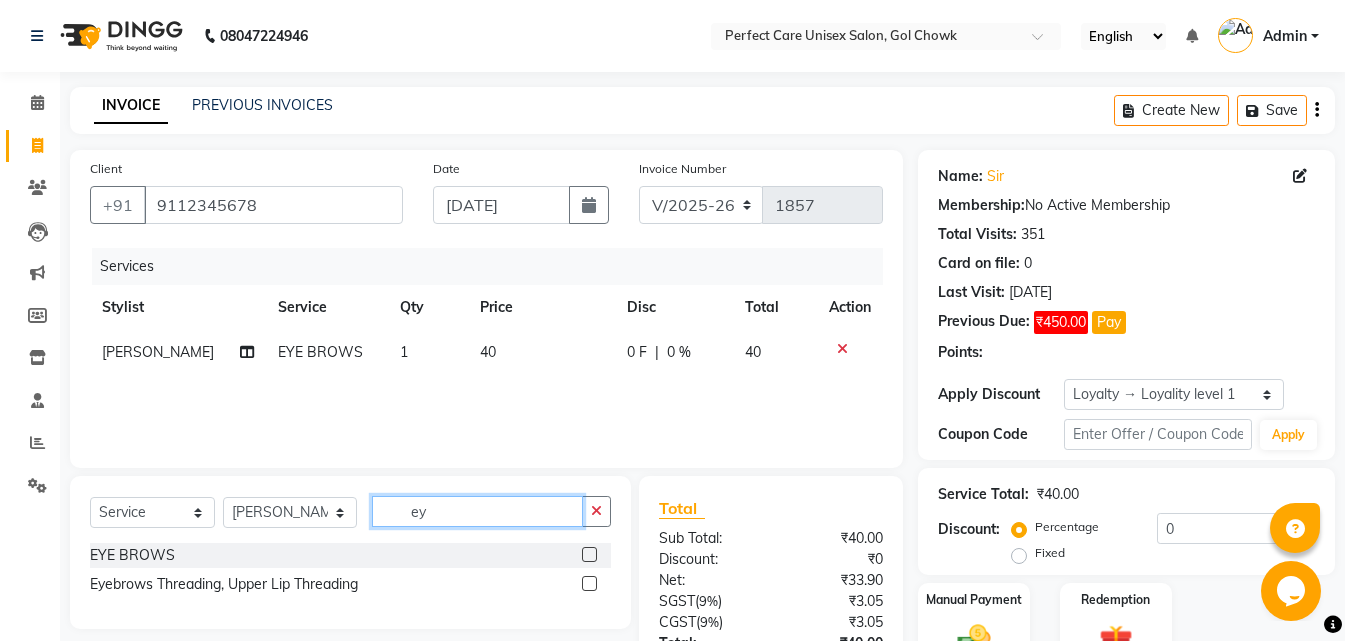 type on "e" 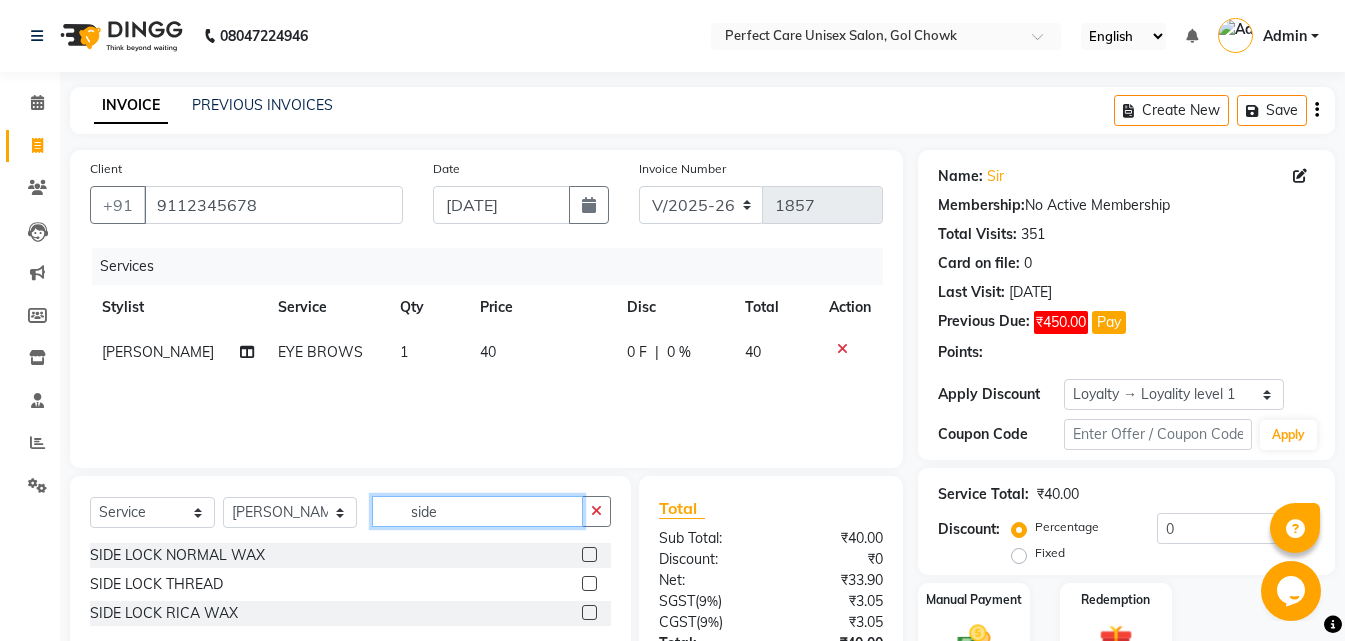 type on "side" 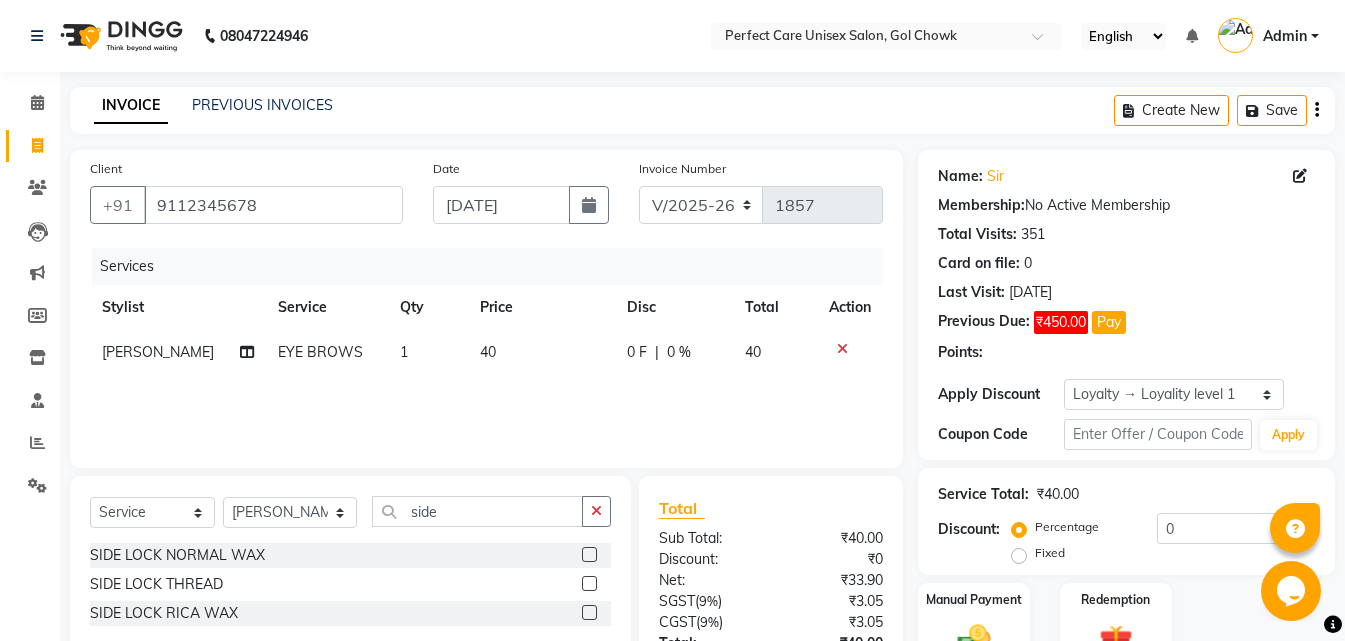click 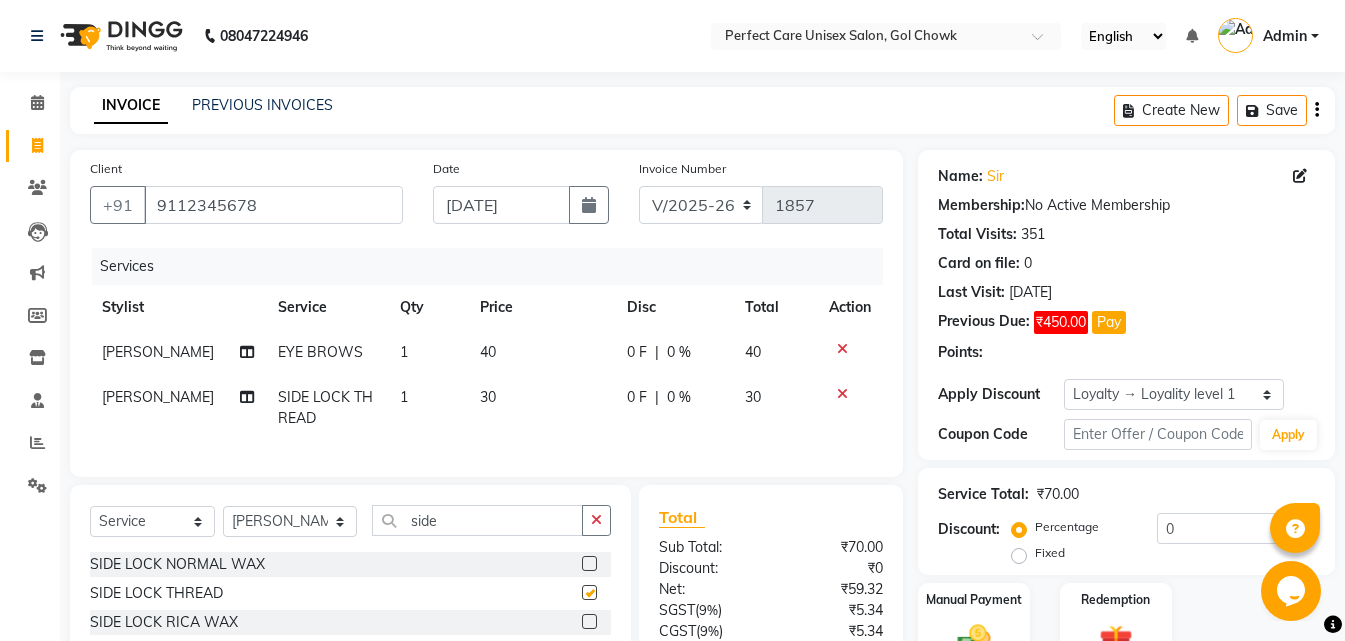 checkbox on "false" 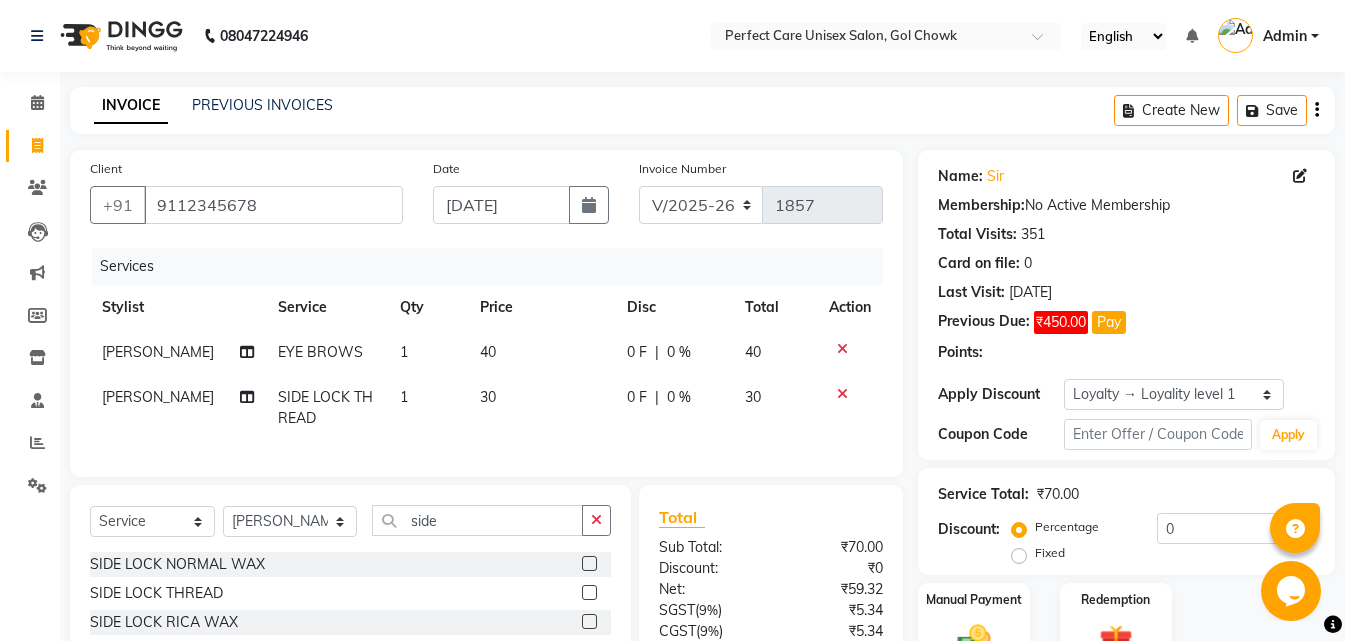click on "40" 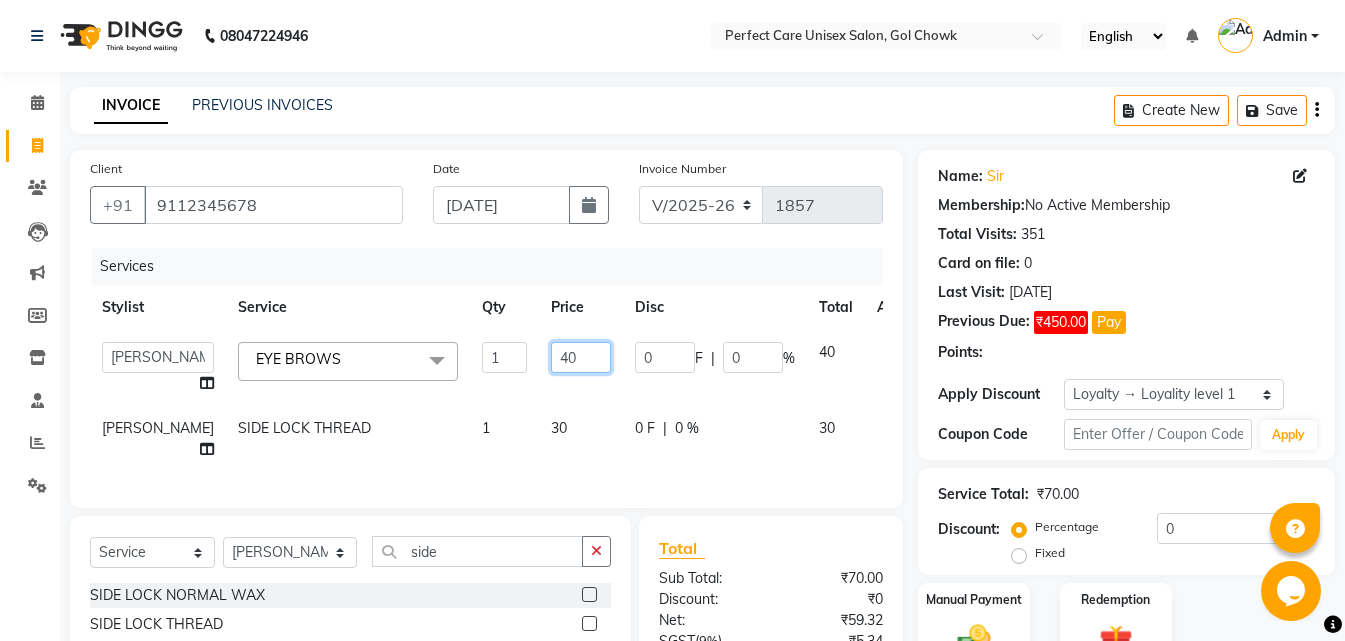 click on "40" 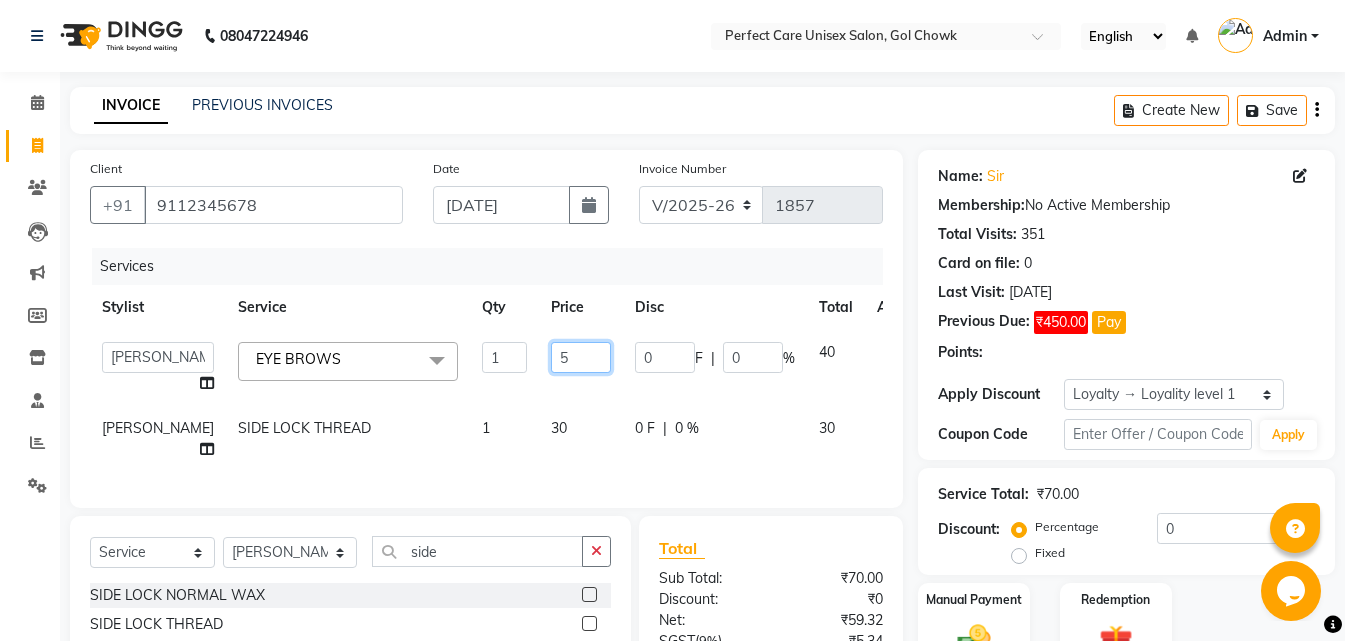 type on "50" 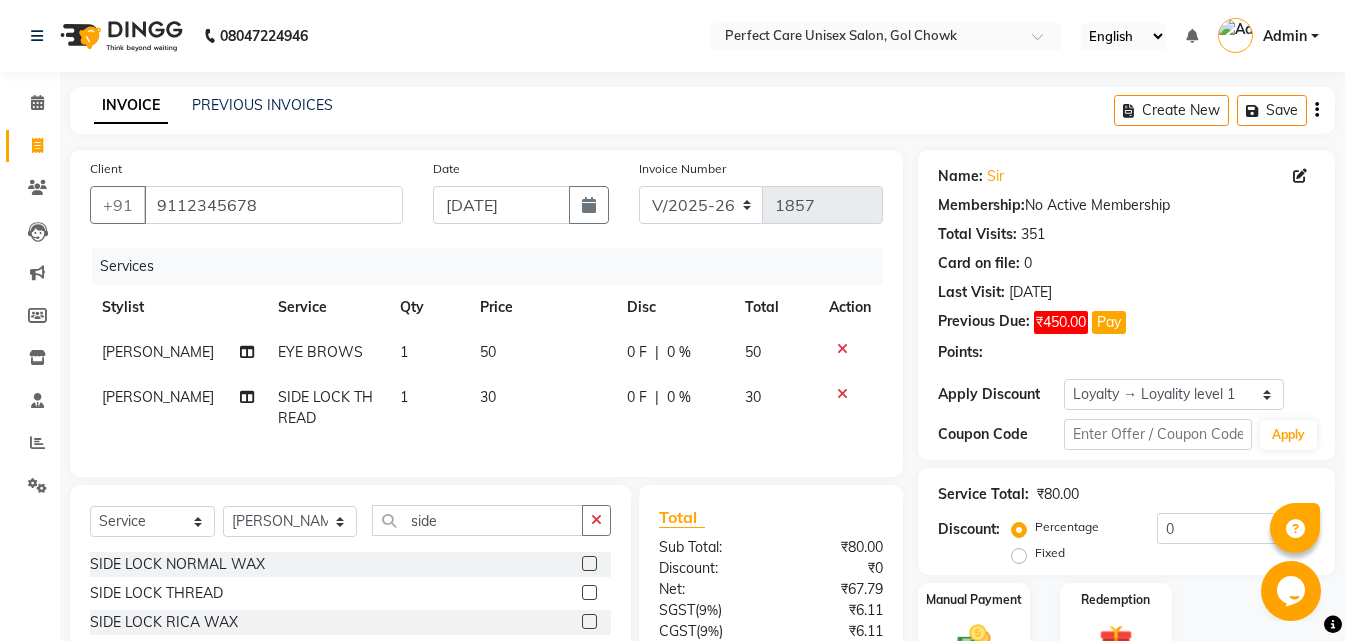 click on "30" 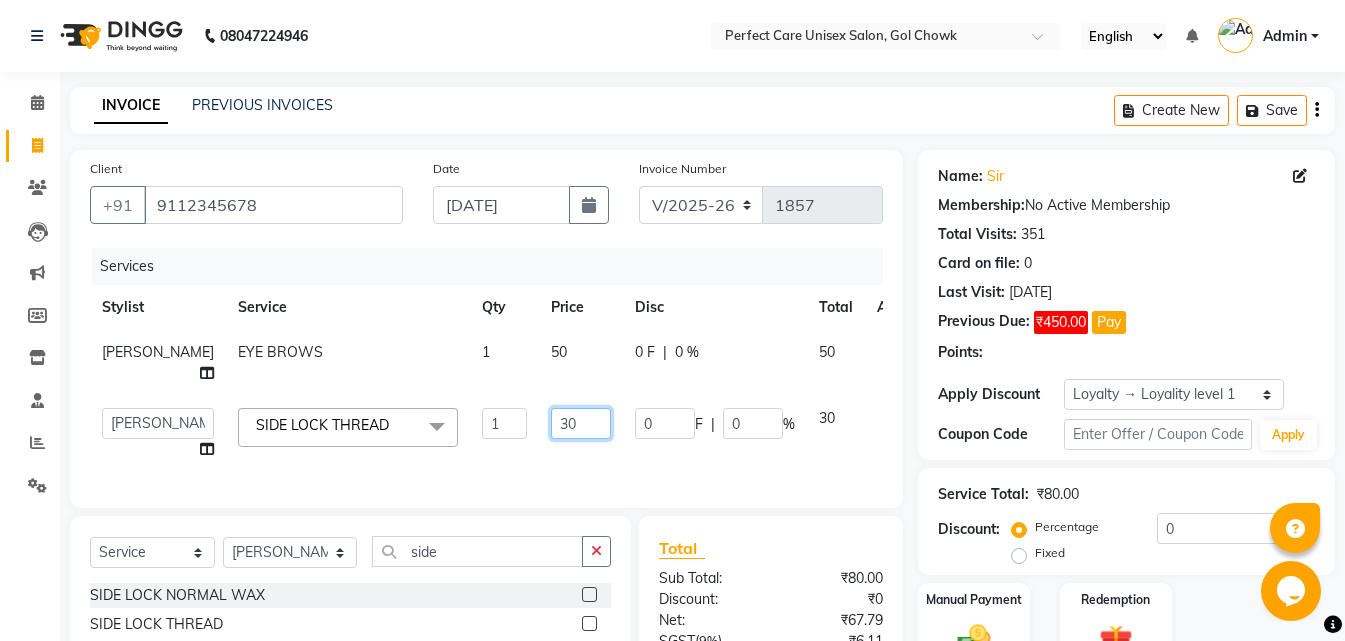 click on "30" 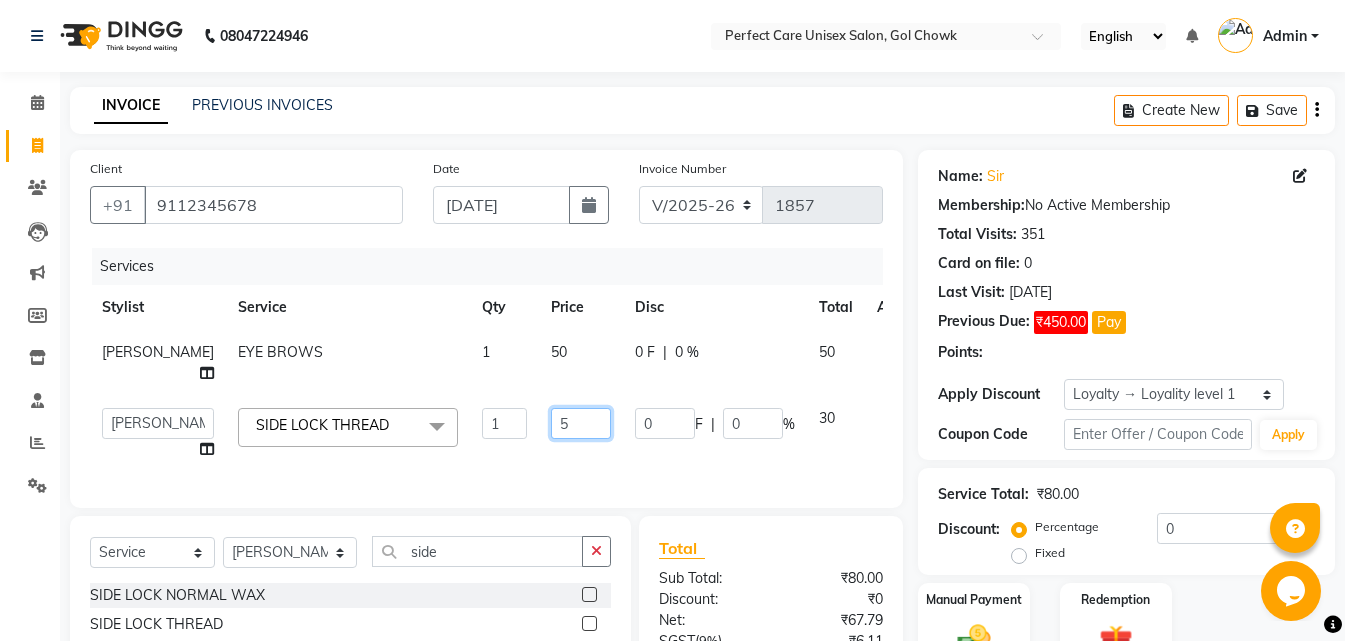 type on "50" 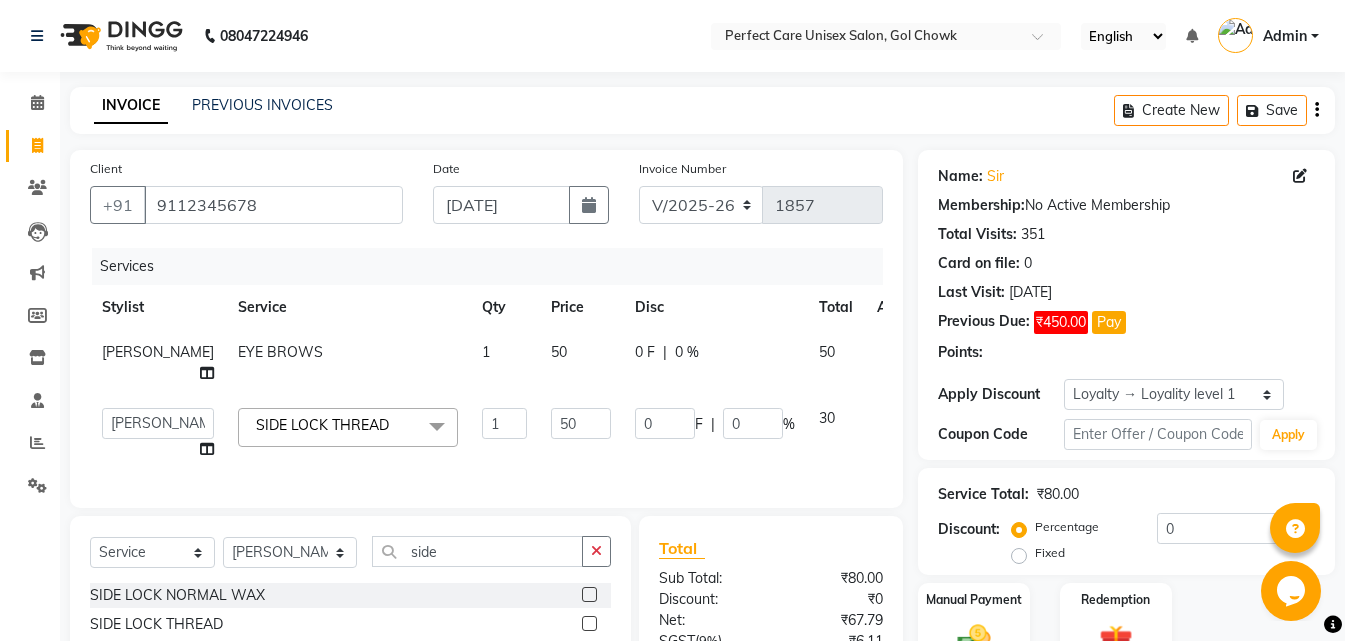 click on "MISS POOJA EYE BROWS  1 50 0 F | 0 % 50  MISS CHANDA   MISS KAYNAT   MISS KRITIKA    MISS PIHU   MISS POOJA   MISS.SHRADDHA   MISS.SHREYA    MISS SUDHA    MISS. USHA   MISS YAMINI   mohbat   MR. AARIF   MR.ANGAD   MR. ARUN    MR ARYAN   MR. AVINASH   MR. FARMAN   MR.KARAN   MR.KASIM   MR. NAUSHAD   MR.NAZIM   MR. SAM   MR.SAMEER   MR.VIKASH   MR.VISHAL   MS RAMCHARAN   NONE   rashmi  SIDE LOCK THREAD  x STRAITHENING KERATINE TREATMENT  SMOOTHNING BLOW DRY HiGHLIGHTS  PER STREAK( 300 ) MENS HAIR COLOUR  MENS BEARD COLOUR  ROOT TOUCHUP FEMALE FULL HAND  CHOCLATE WAX FULL LEG CHOCLATE WAX UNDERARMS CHOCLATE WAX FULL HAND NORMAL WAX UNDERARMS NORMAL WAX FULL LEG NORMAL WAX FULL HAND RICA WAX FULL LEG RICA WAX EYE BROWS  UPPER LIP FOR HEAD  CHIN SIDE LOCK NORMAL WAX SIDE LOCK THREAD SIDE LOCK RICA WAX  HAIR SPA HAIR IRONING  FEMALE HAIR WASH  FEMALE HAIR DO  NOSE WAX HAIR CUT FEMALE TOUCH-UP FACIAL BLEACH BODY POLISH BEARD STYLING GLOBAL COLOR B WAXING HALF LEG RICA WAX UNDERARMS RICA WAX NORMAL FULL BODY WAX 1 0" 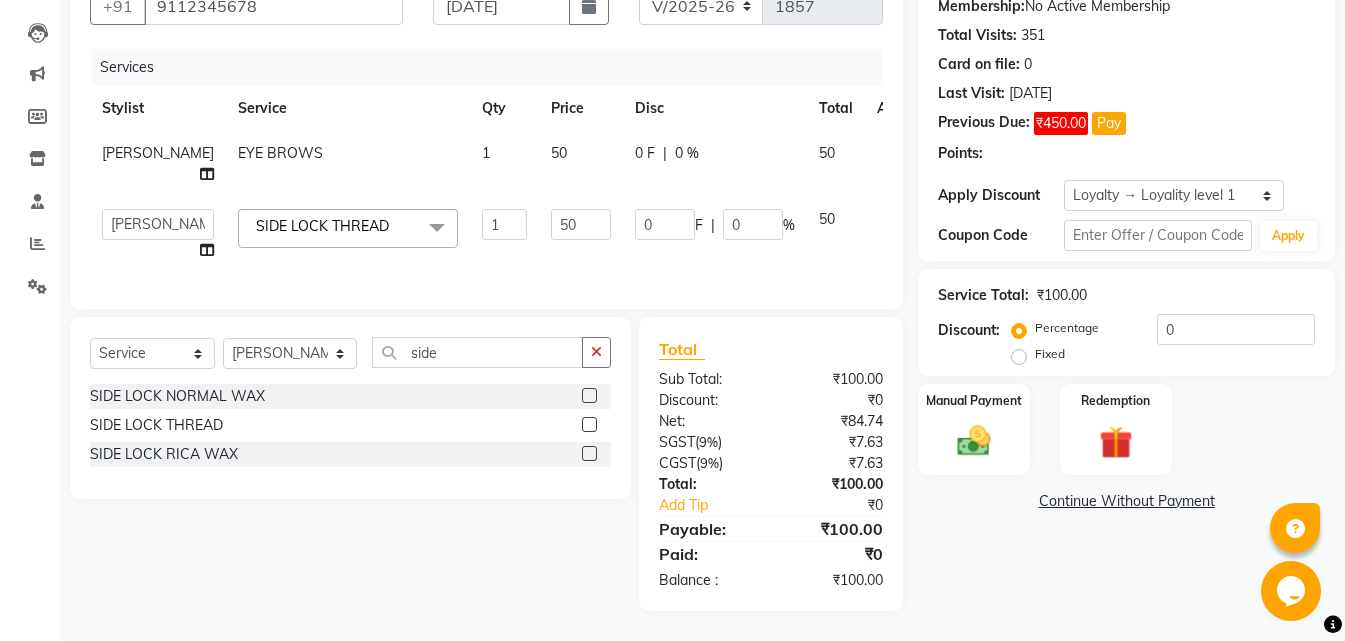 scroll, scrollTop: 235, scrollLeft: 0, axis: vertical 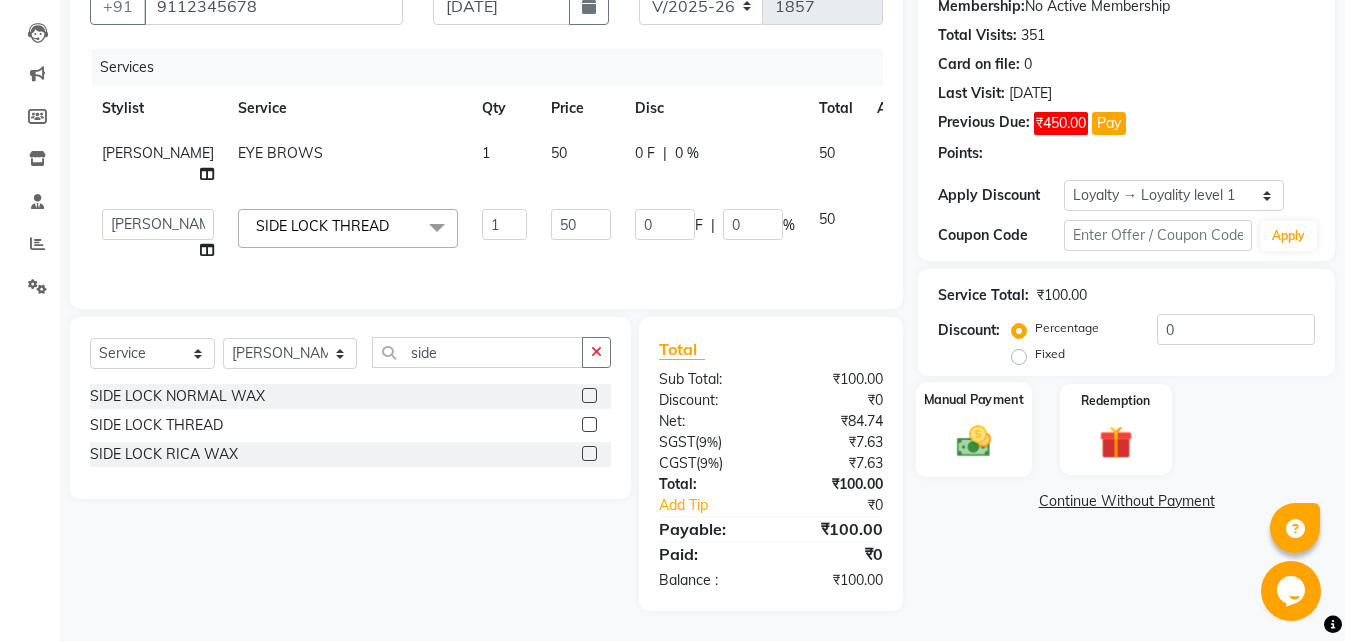 click 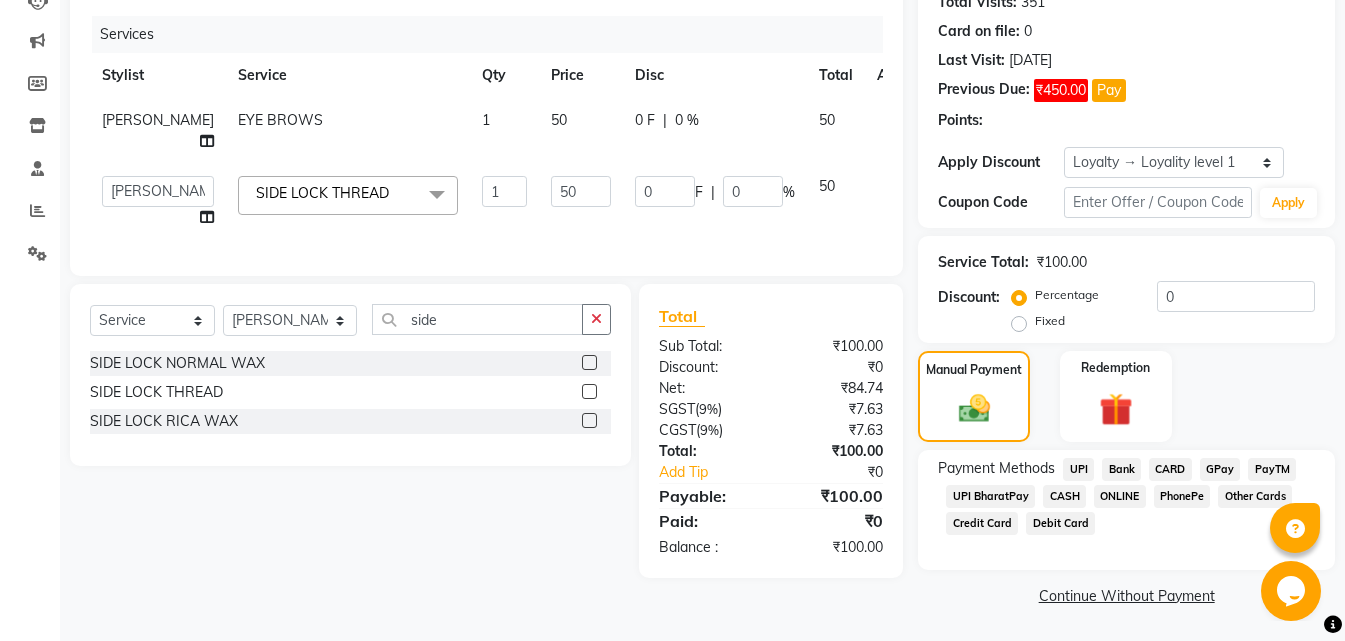 click on "ONLINE" 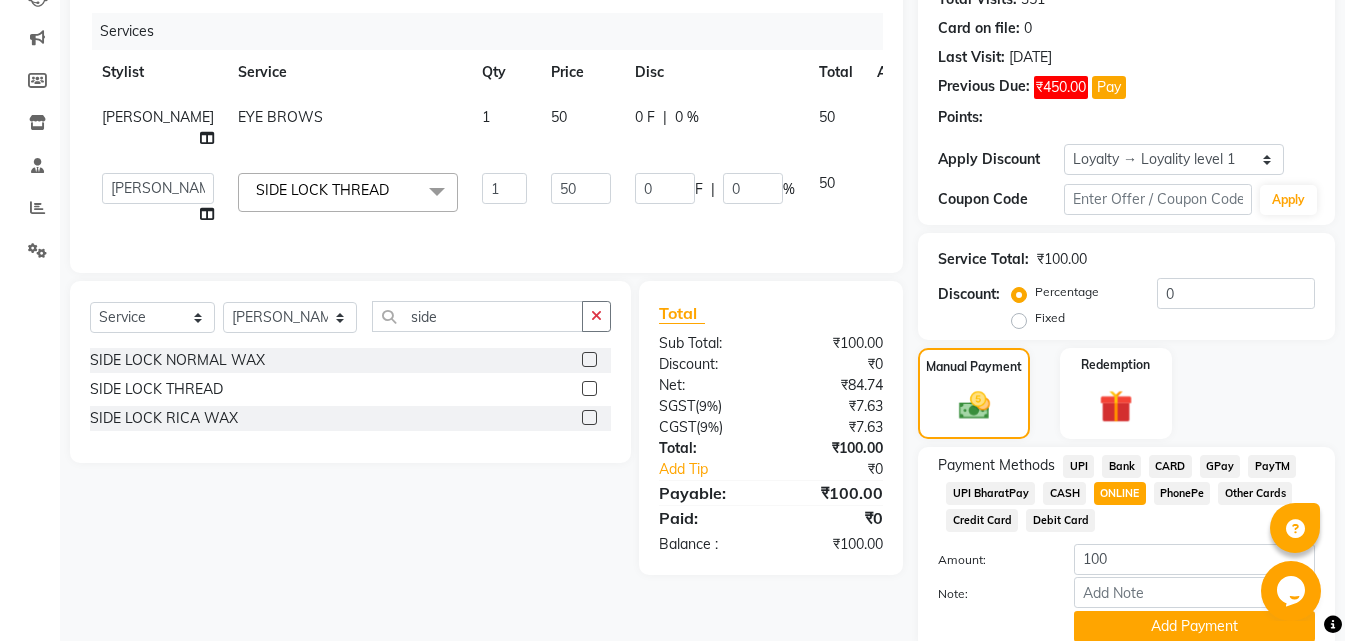 scroll, scrollTop: 315, scrollLeft: 0, axis: vertical 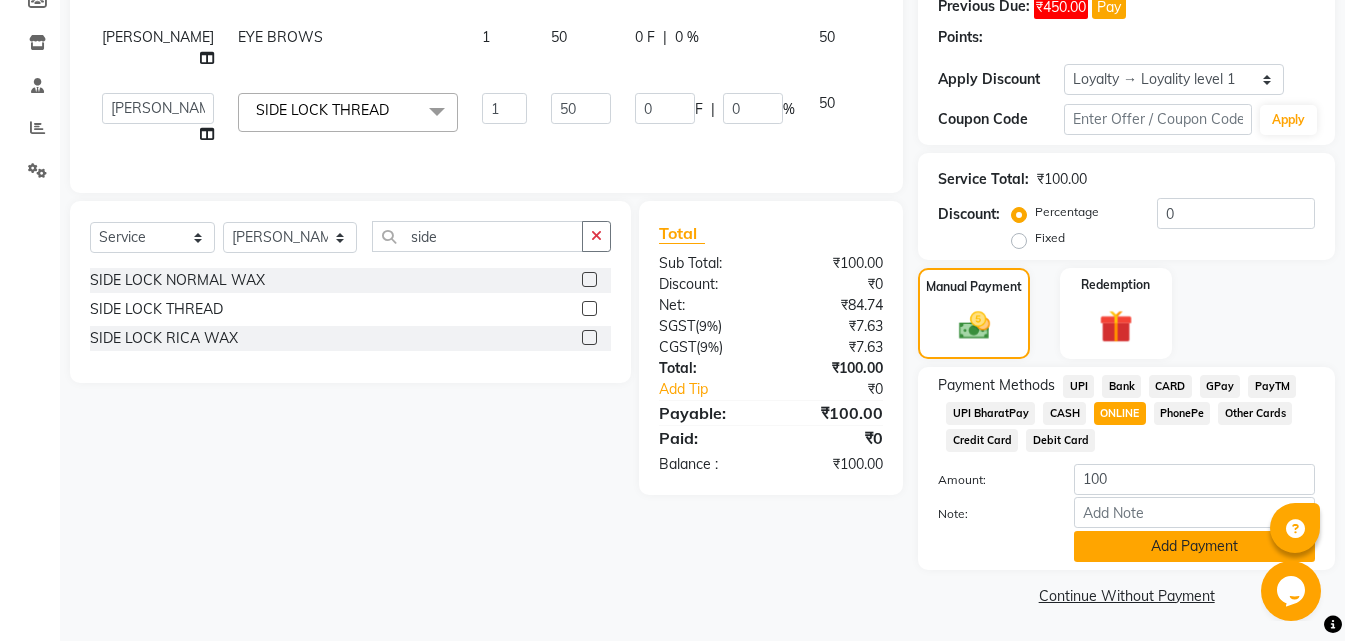 click on "Add Payment" 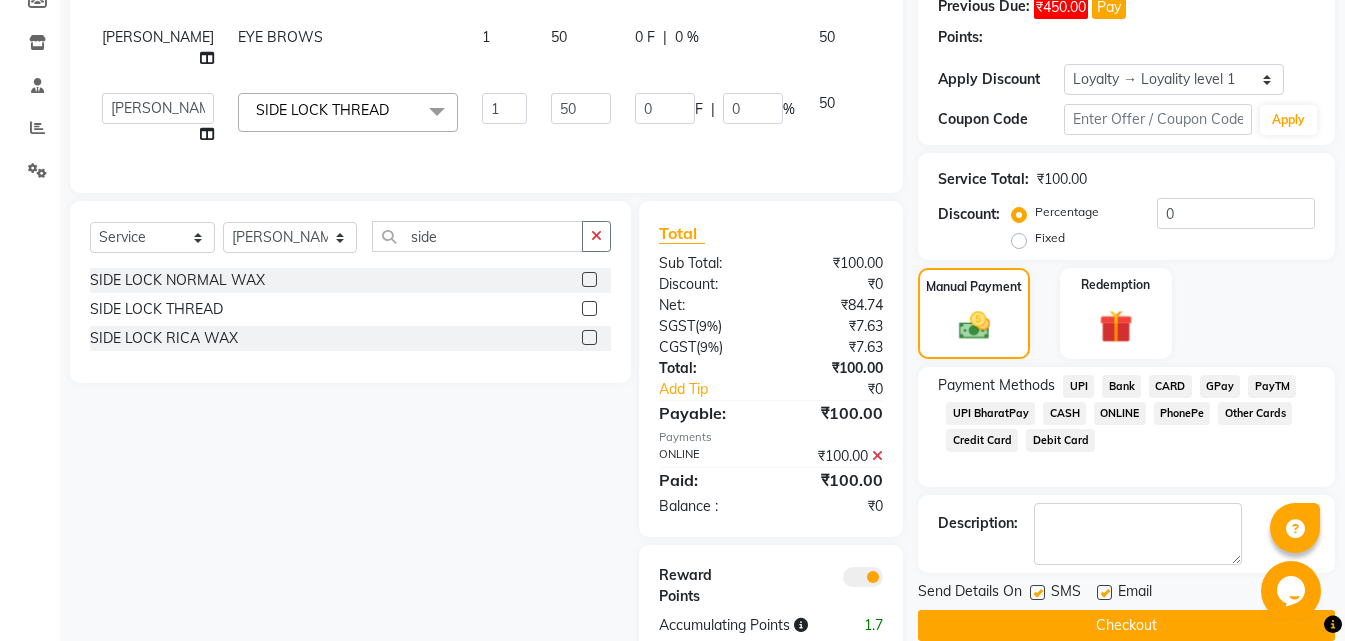 scroll, scrollTop: 396, scrollLeft: 0, axis: vertical 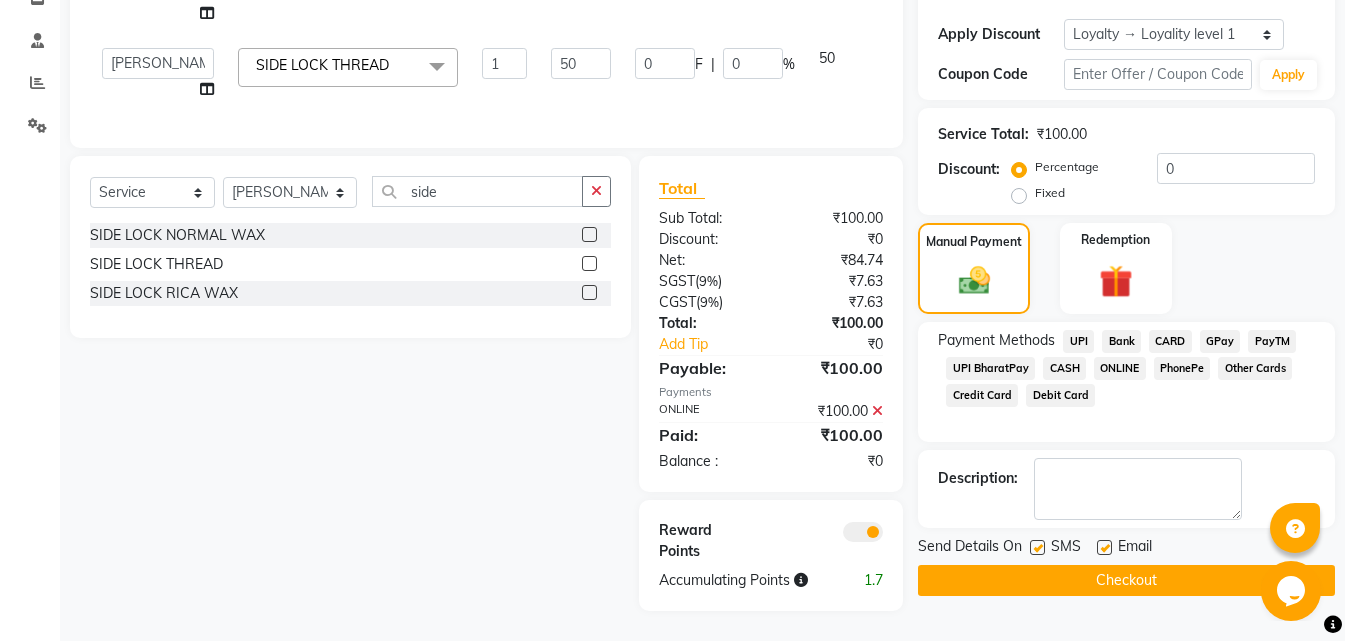 click on "Checkout" 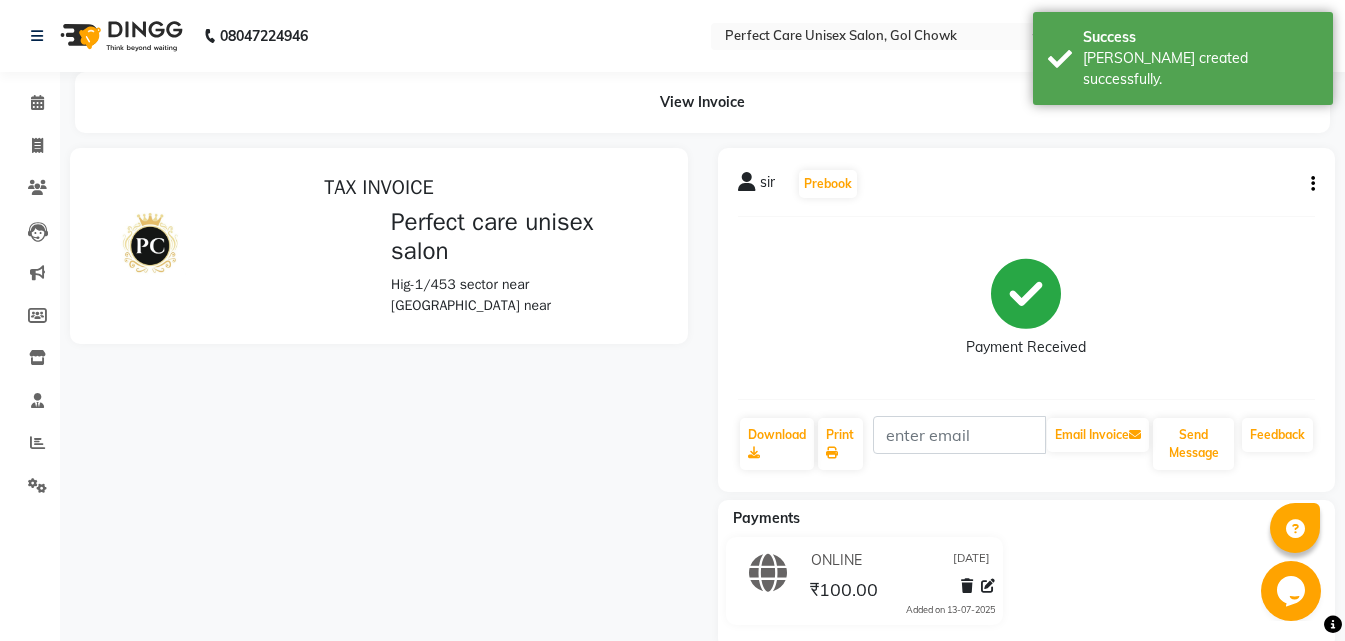 scroll, scrollTop: 0, scrollLeft: 0, axis: both 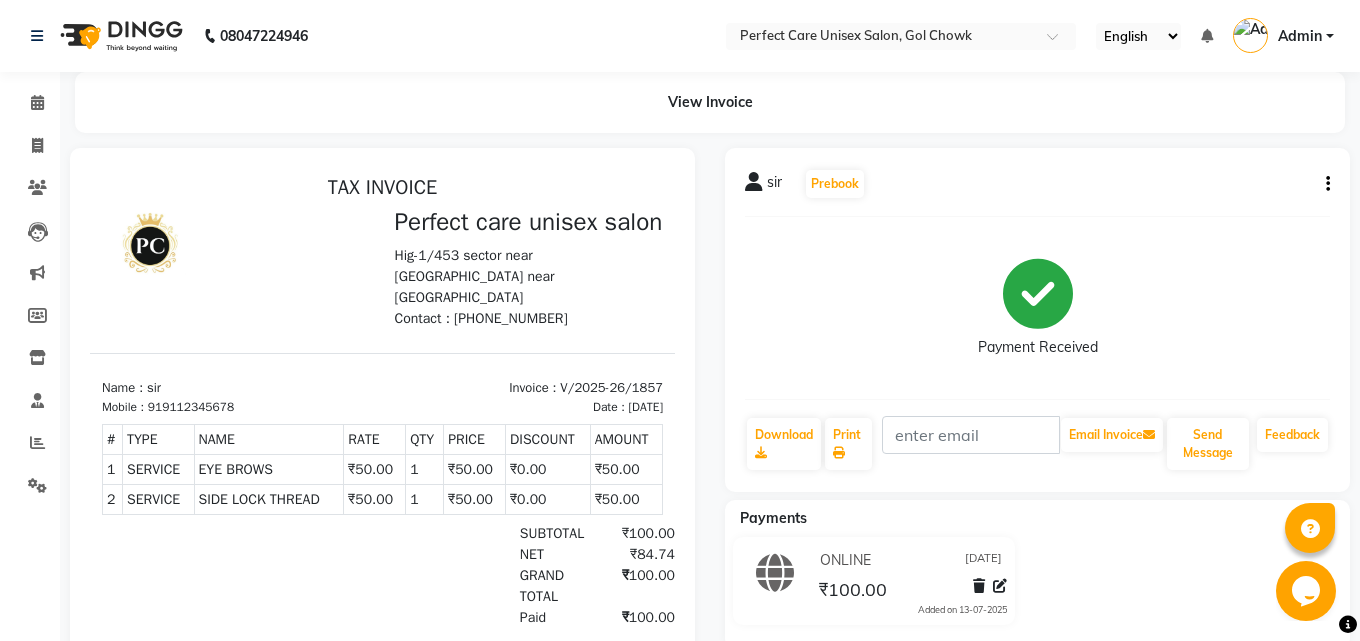 select on "4751" 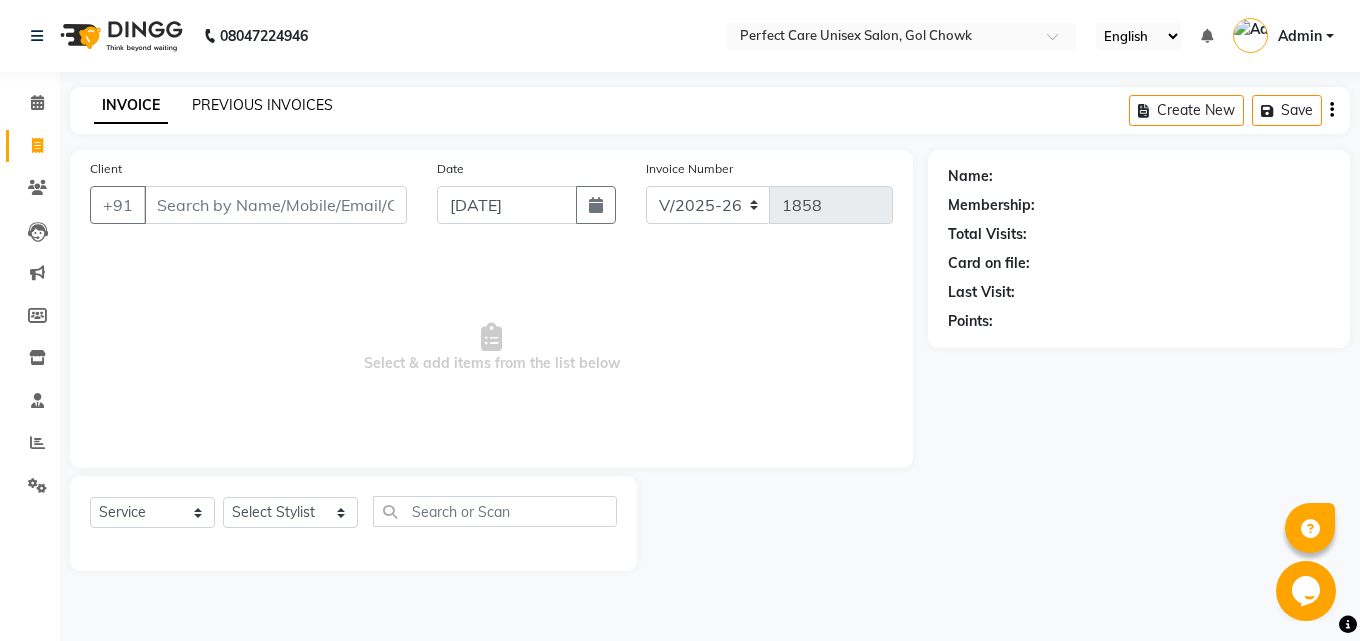 click on "PREVIOUS INVOICES" 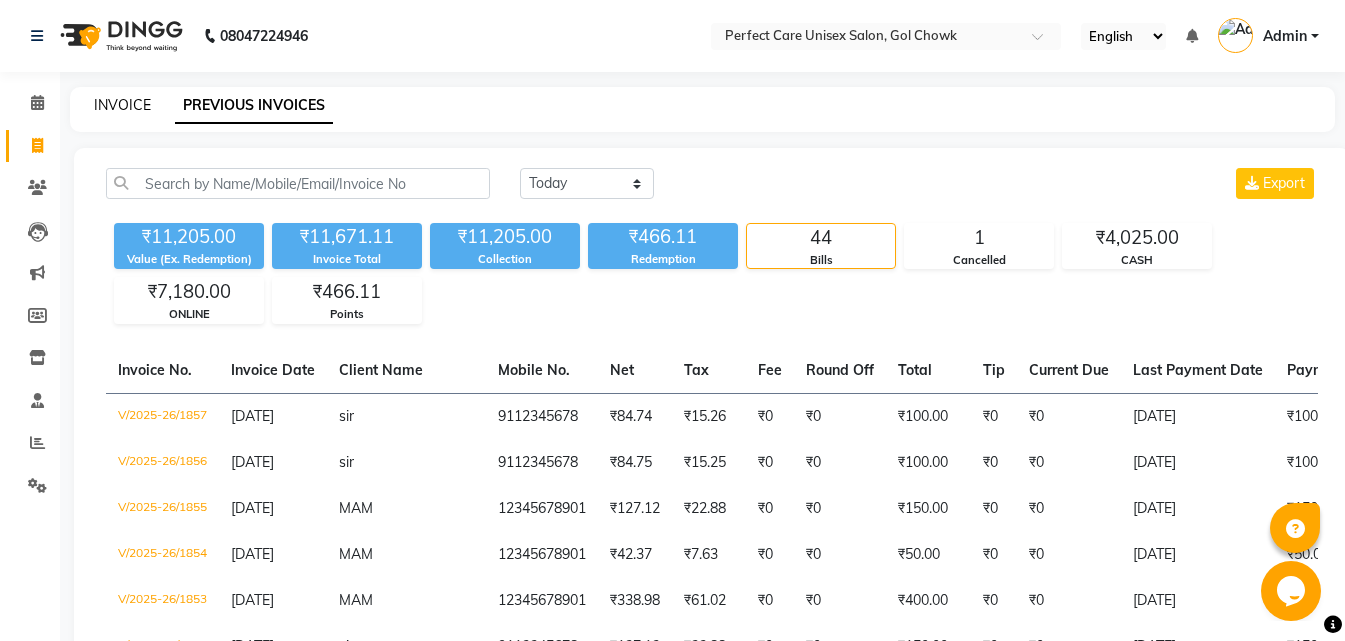 click on "INVOICE" 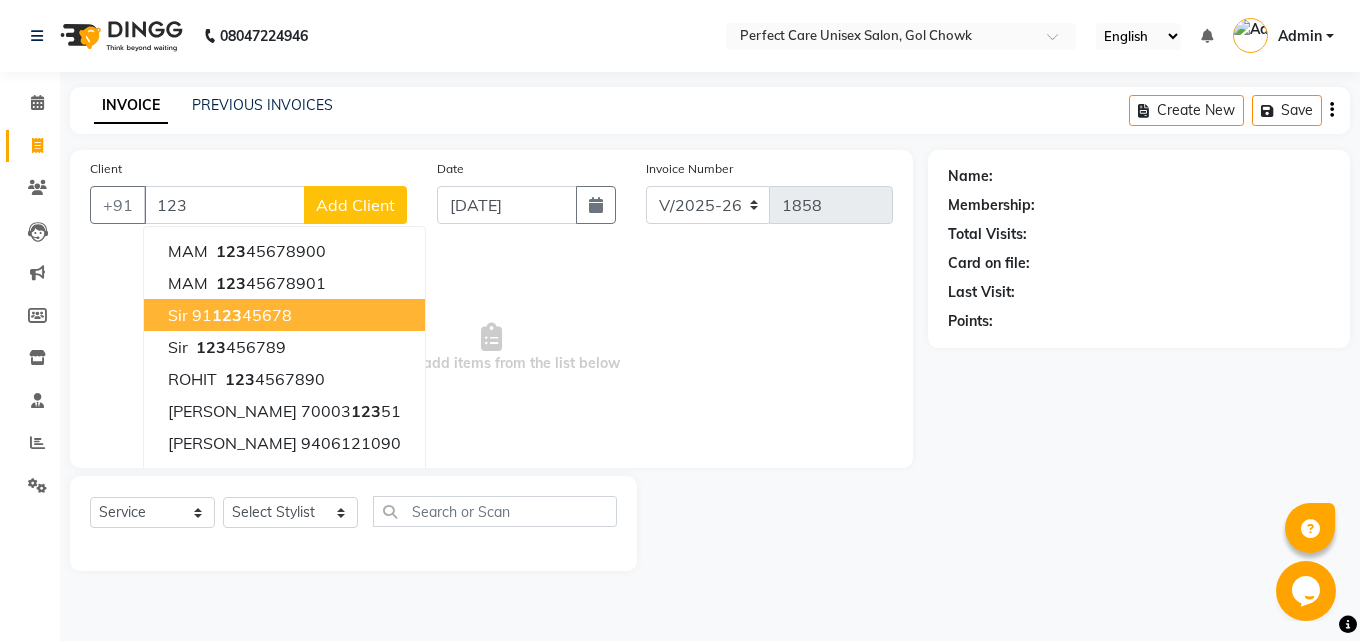 click on "sir  91 123 45678" at bounding box center [284, 315] 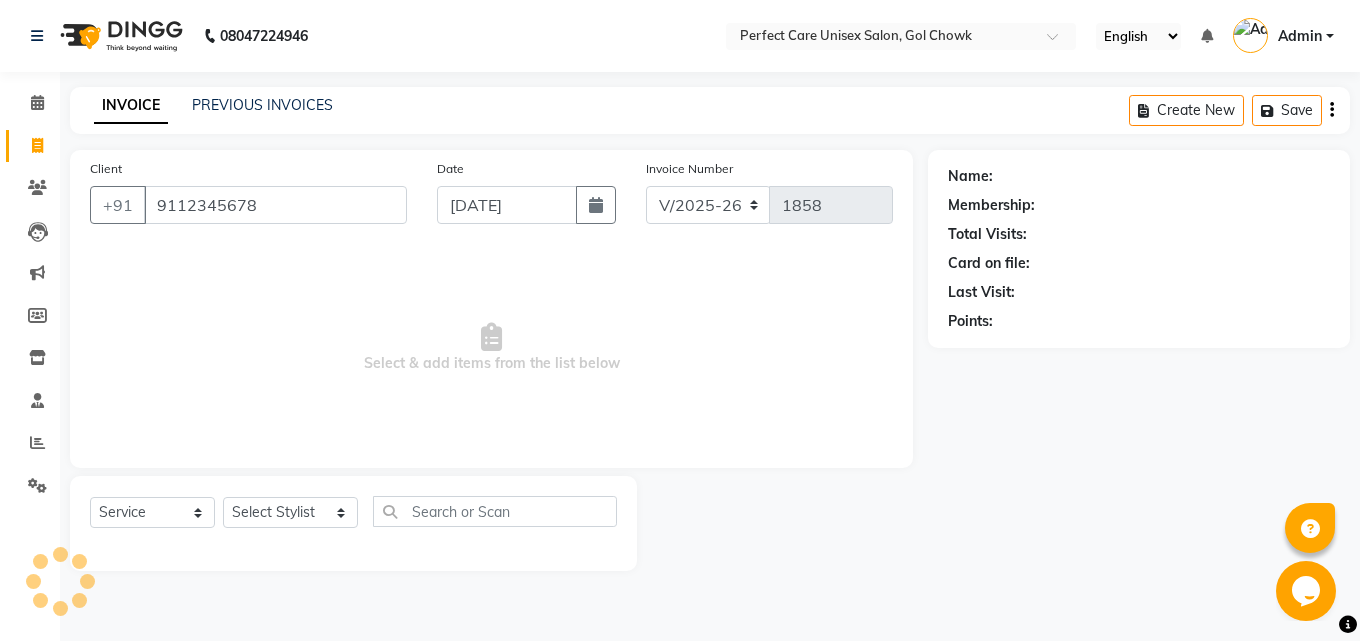 type on "9112345678" 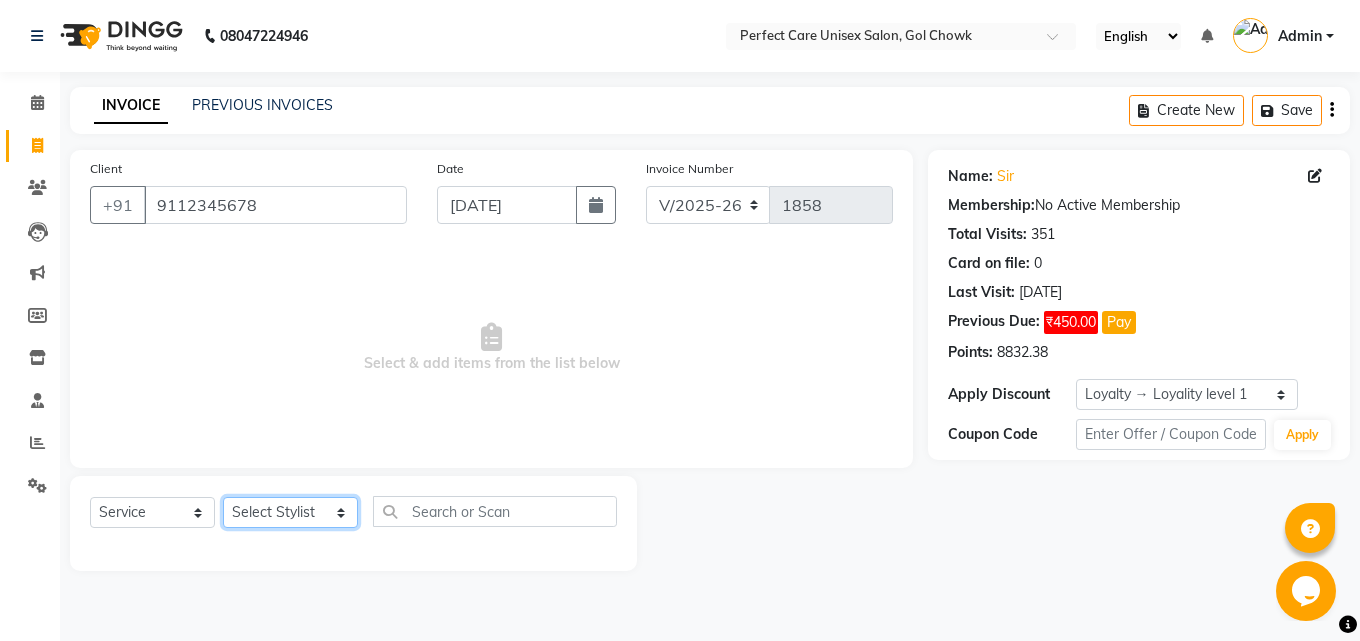 click on "Select Stylist [PERSON_NAME] MISS [PERSON_NAME] MISS [PERSON_NAME]  MISS [PERSON_NAME] [PERSON_NAME] MISS.[PERSON_NAME] MISS.[PERSON_NAME]  MISS [PERSON_NAME]  MISS. USHA [PERSON_NAME] [PERSON_NAME] MR.[PERSON_NAME] MR. [PERSON_NAME]  MR [PERSON_NAME] MR. AVINASH [PERSON_NAME] [PERSON_NAME] [PERSON_NAME] [PERSON_NAME] [PERSON_NAME] MR. [PERSON_NAME] MR.[PERSON_NAME] [PERSON_NAME] MR.[PERSON_NAME] [PERSON_NAME] NONE rashmi" 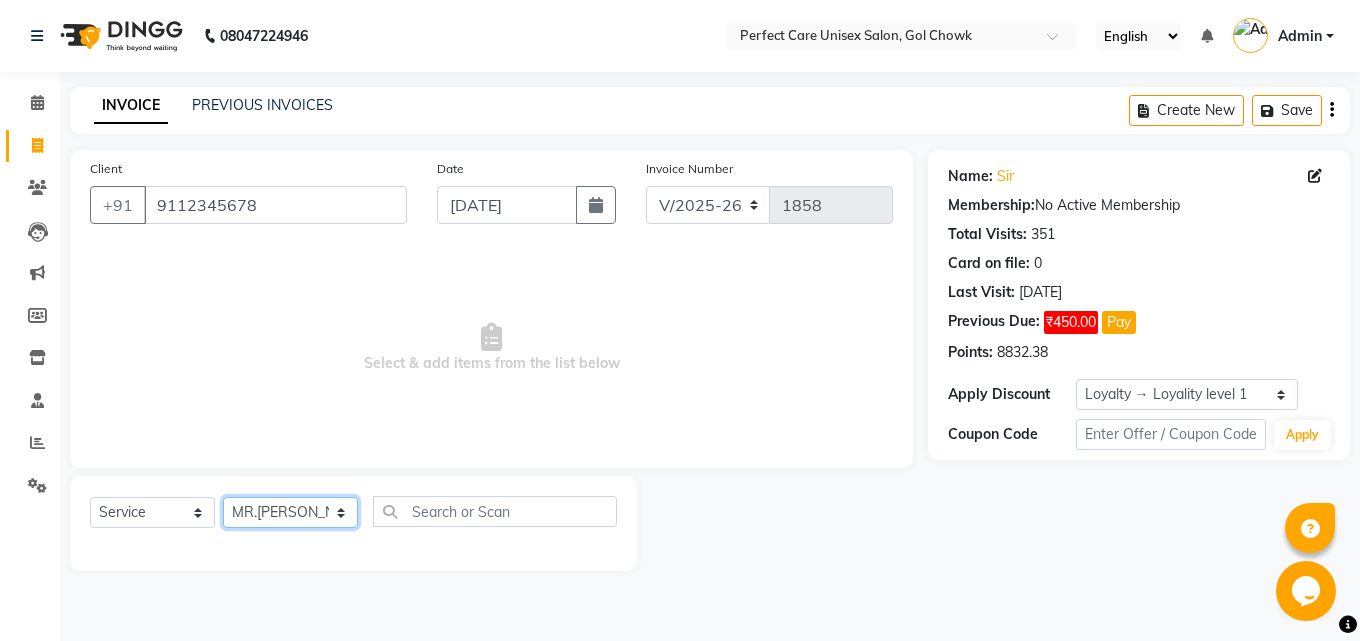 click on "Select Stylist [PERSON_NAME] MISS [PERSON_NAME] MISS [PERSON_NAME]  MISS [PERSON_NAME] [PERSON_NAME] MISS.[PERSON_NAME] MISS.[PERSON_NAME]  MISS [PERSON_NAME]  MISS. USHA [PERSON_NAME] [PERSON_NAME] MR.[PERSON_NAME] MR. [PERSON_NAME]  MR [PERSON_NAME] MR. AVINASH [PERSON_NAME] [PERSON_NAME] [PERSON_NAME] [PERSON_NAME] [PERSON_NAME] MR. [PERSON_NAME] MR.[PERSON_NAME] [PERSON_NAME] MR.[PERSON_NAME] [PERSON_NAME] NONE rashmi" 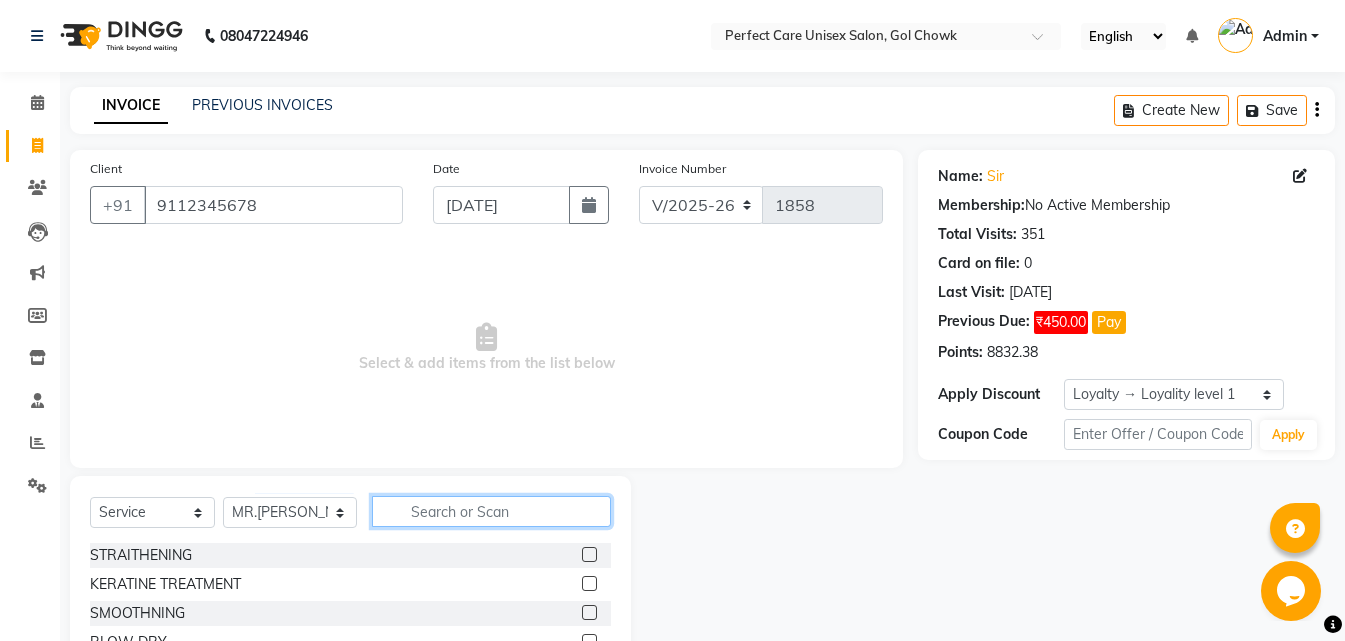 click 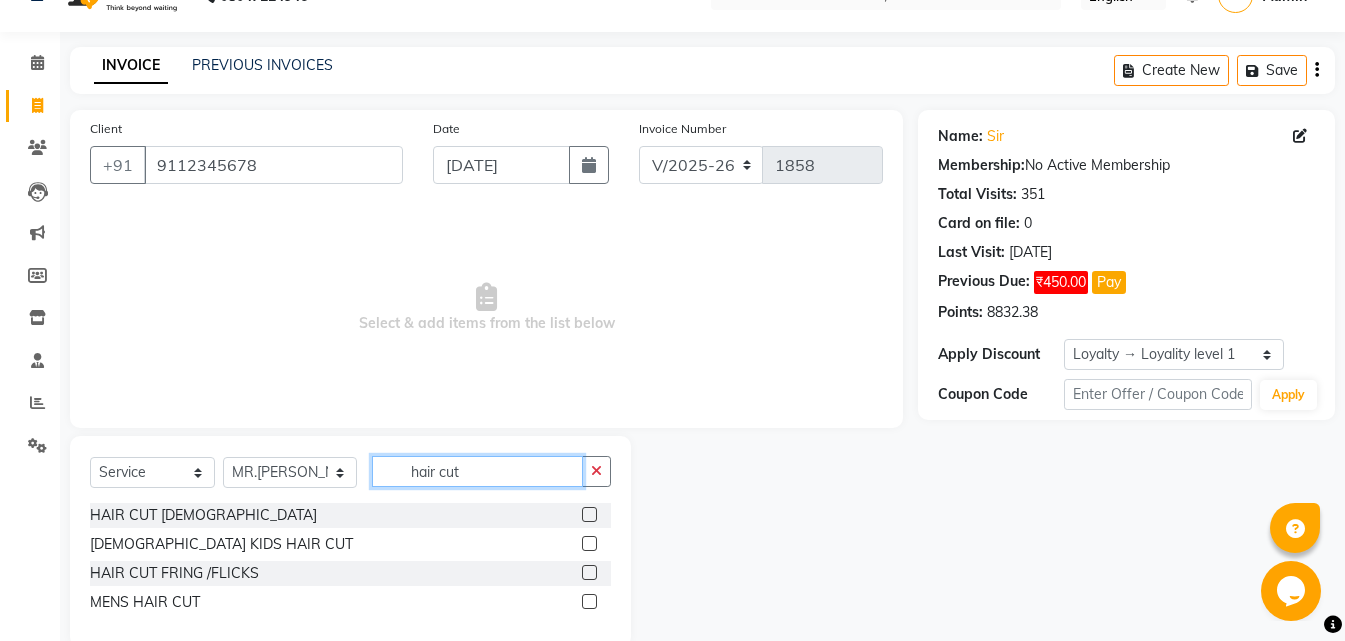 scroll, scrollTop: 76, scrollLeft: 0, axis: vertical 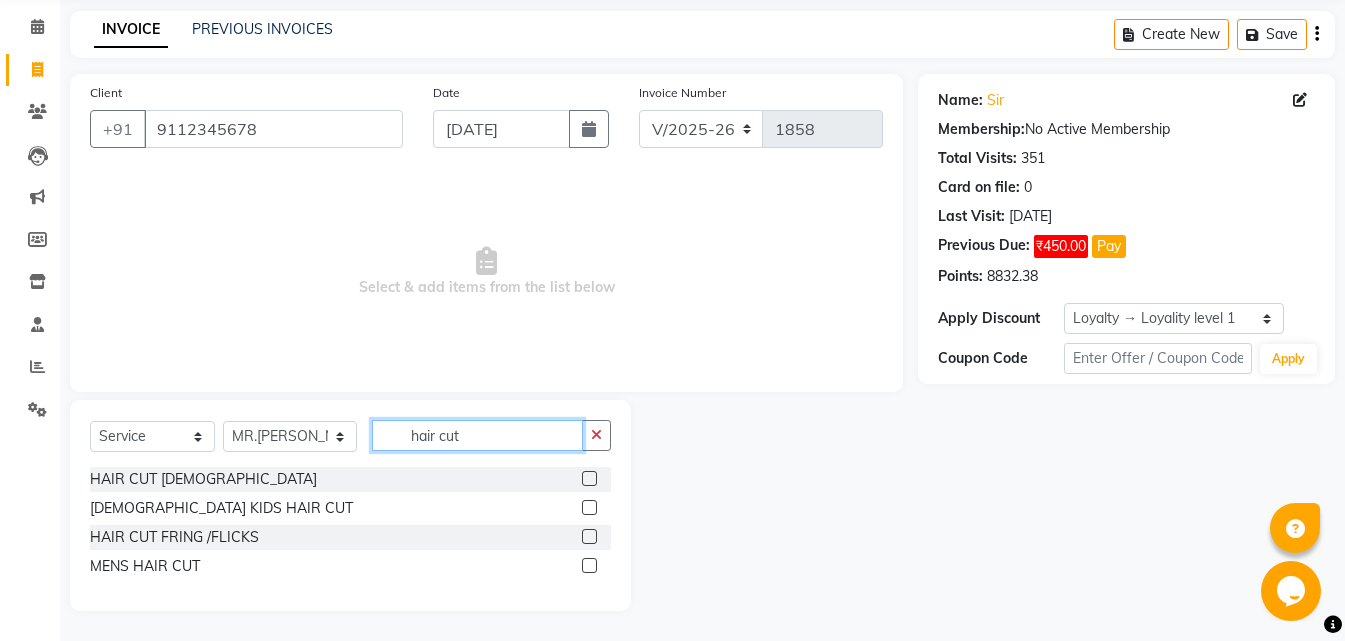 type on "hair cut" 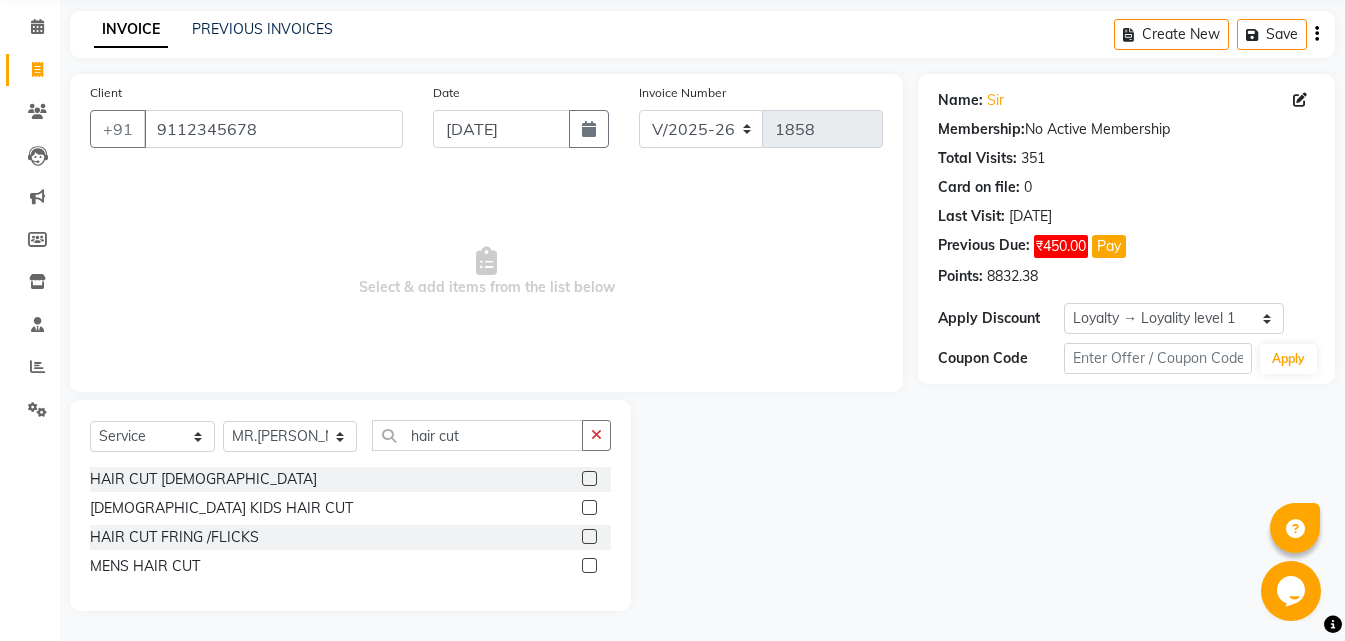 click 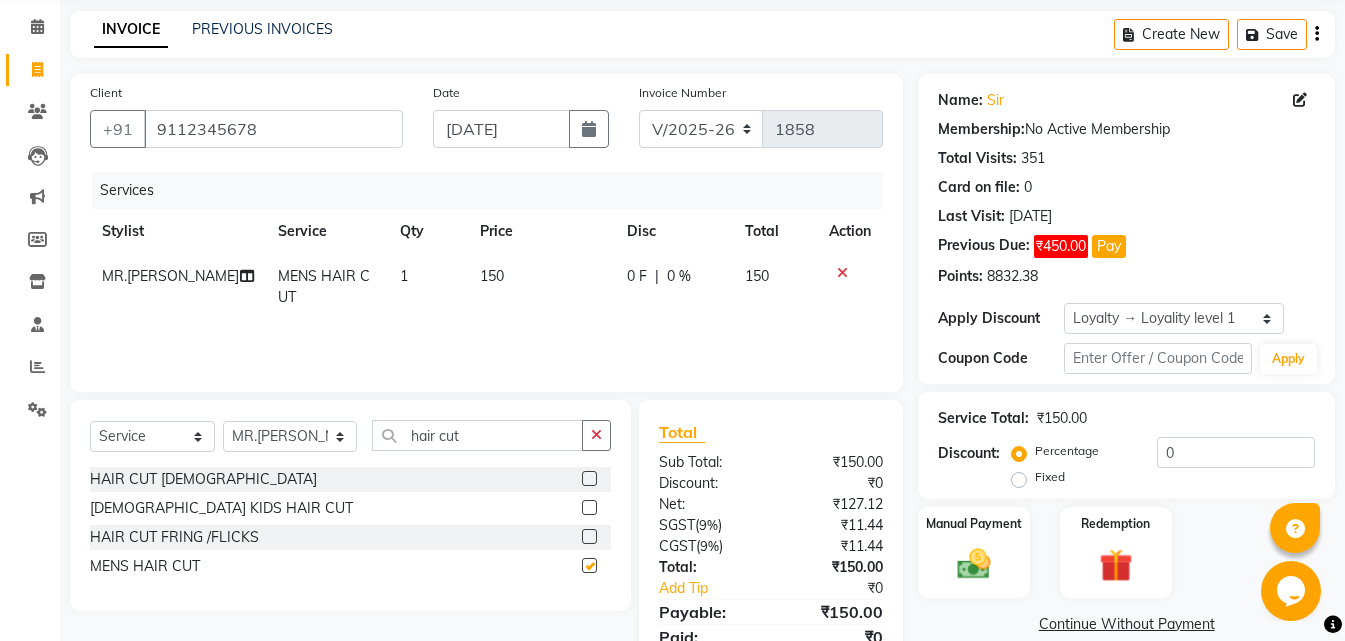 checkbox on "false" 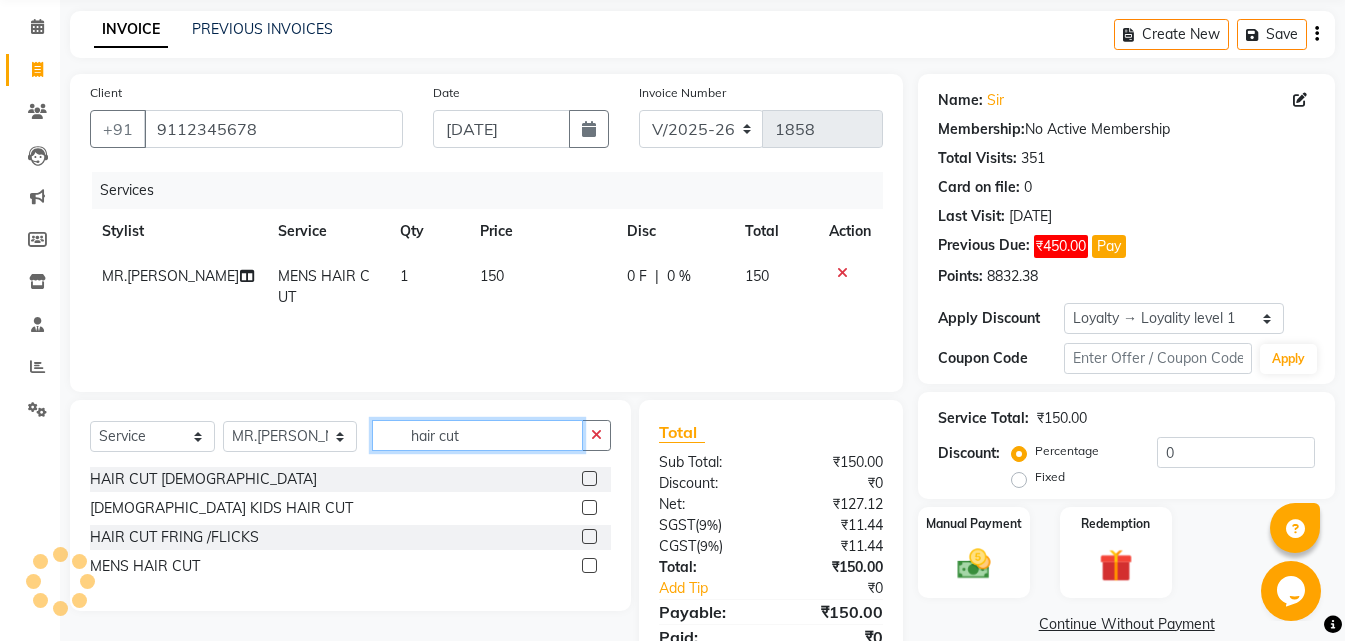 click on "hair cut" 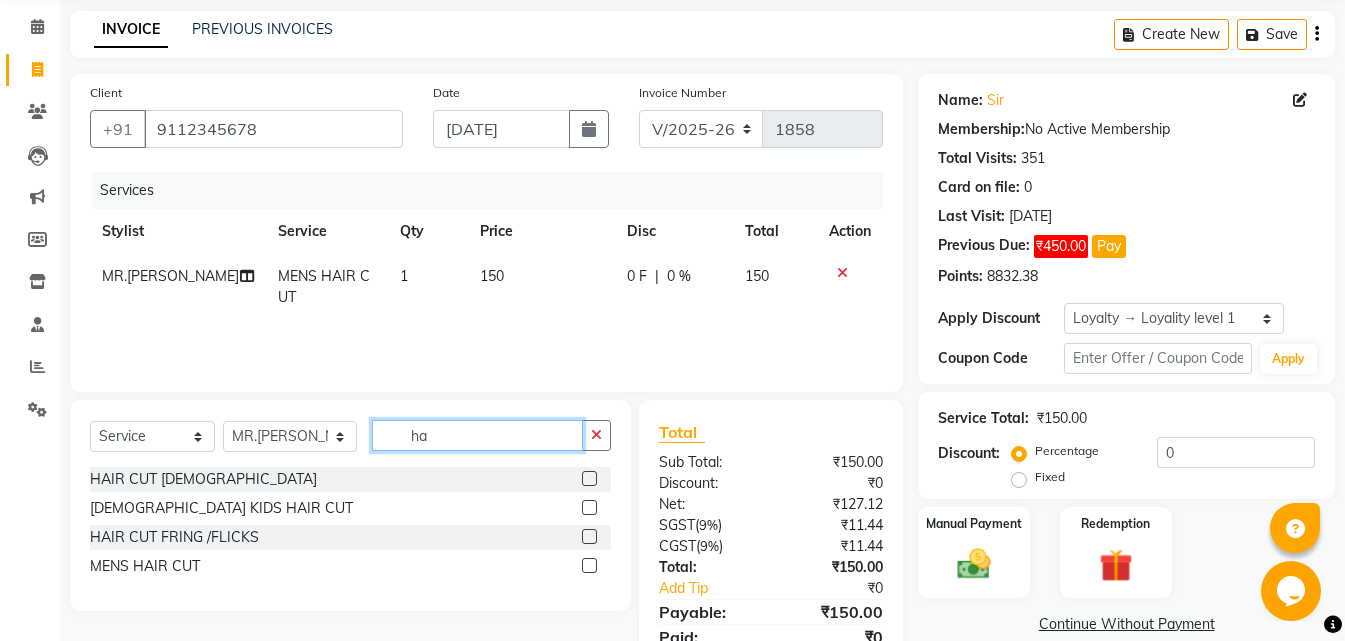type on "h" 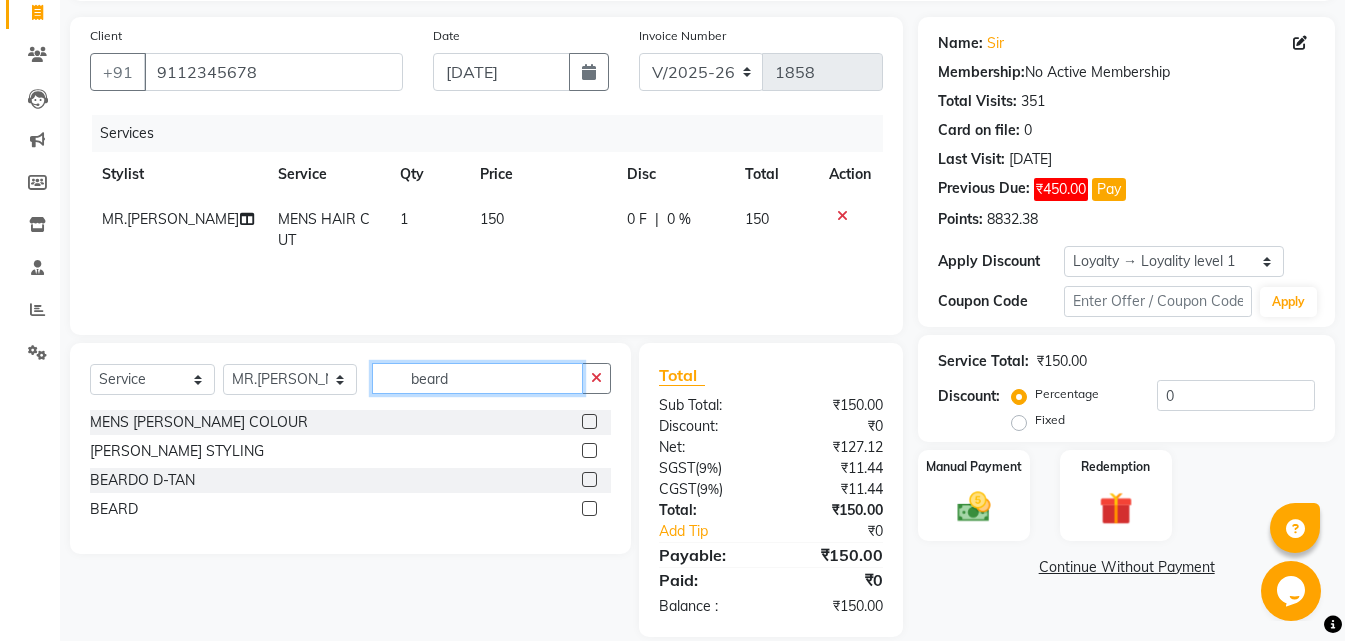 scroll, scrollTop: 159, scrollLeft: 0, axis: vertical 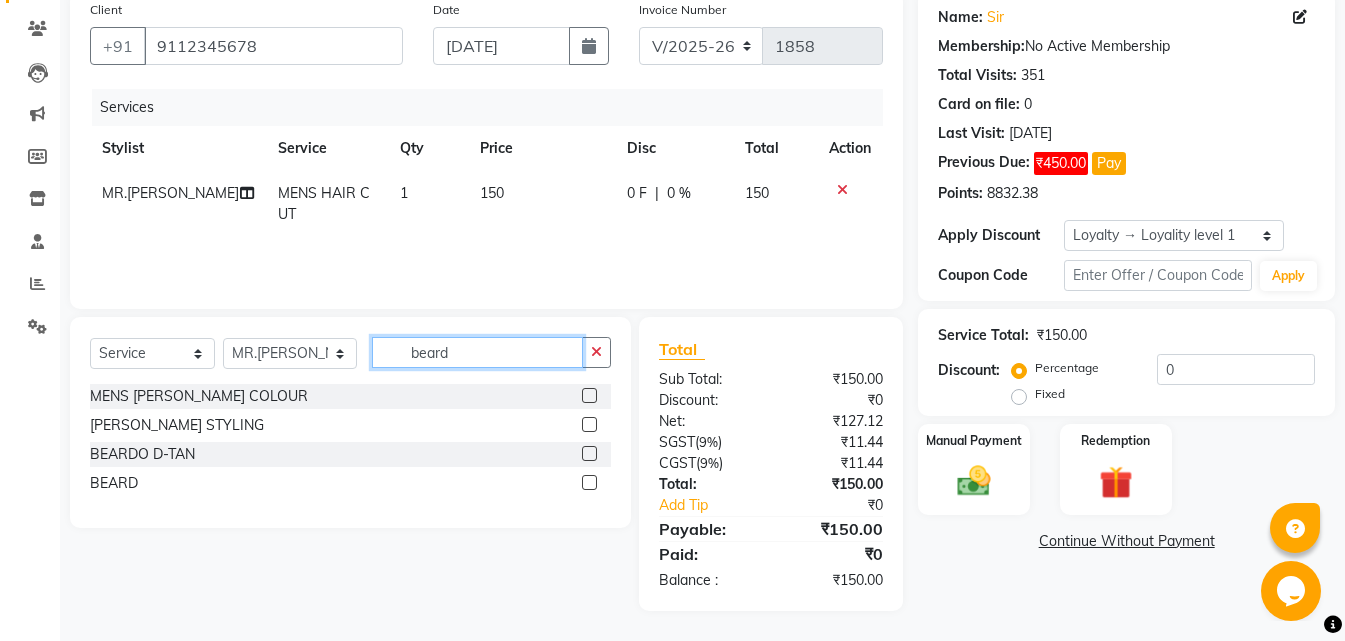 type on "beard" 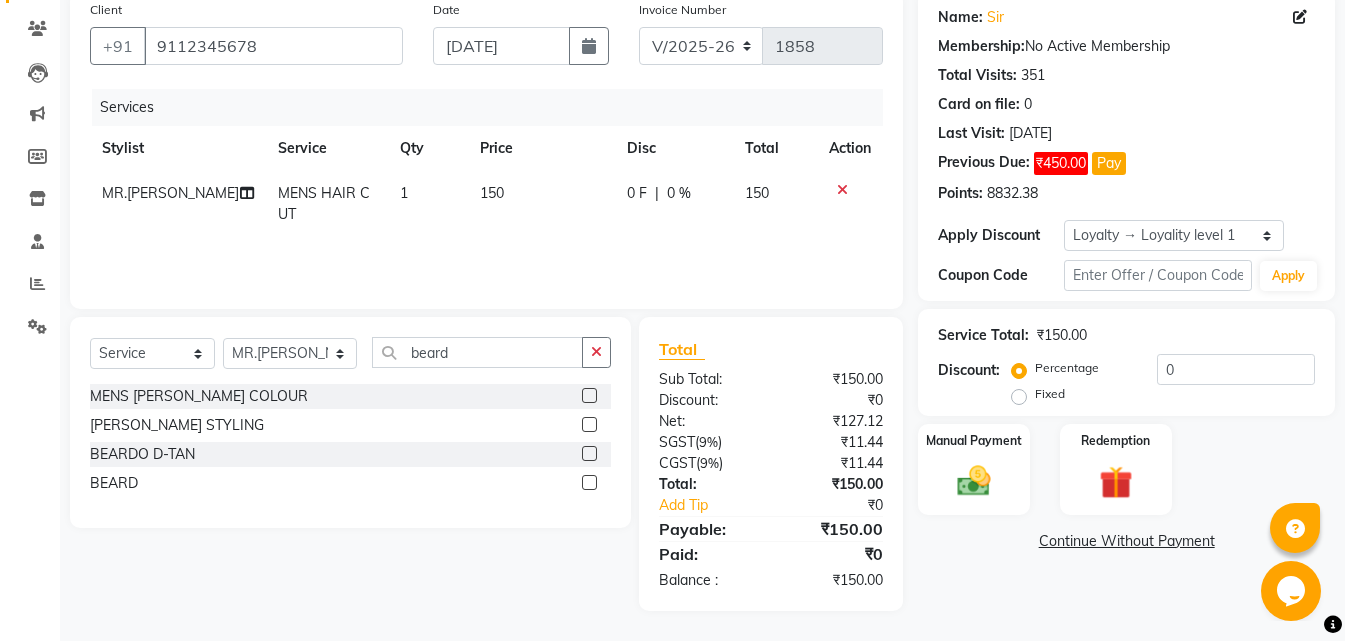 click 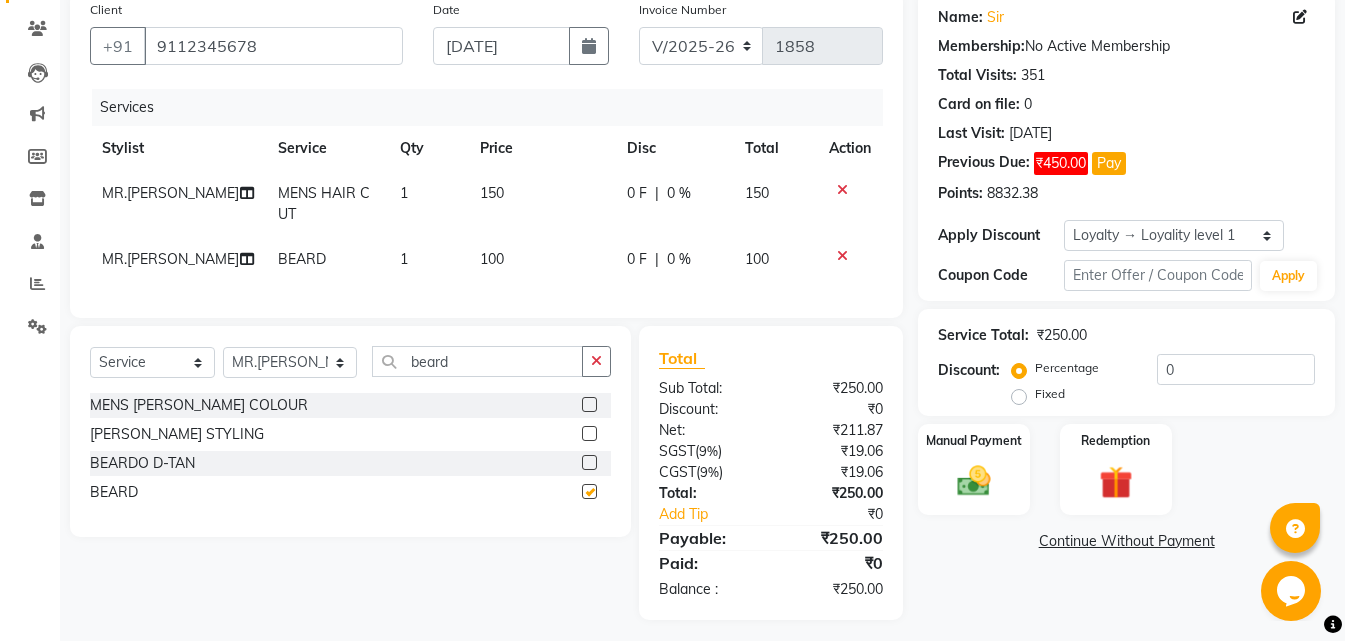 checkbox on "false" 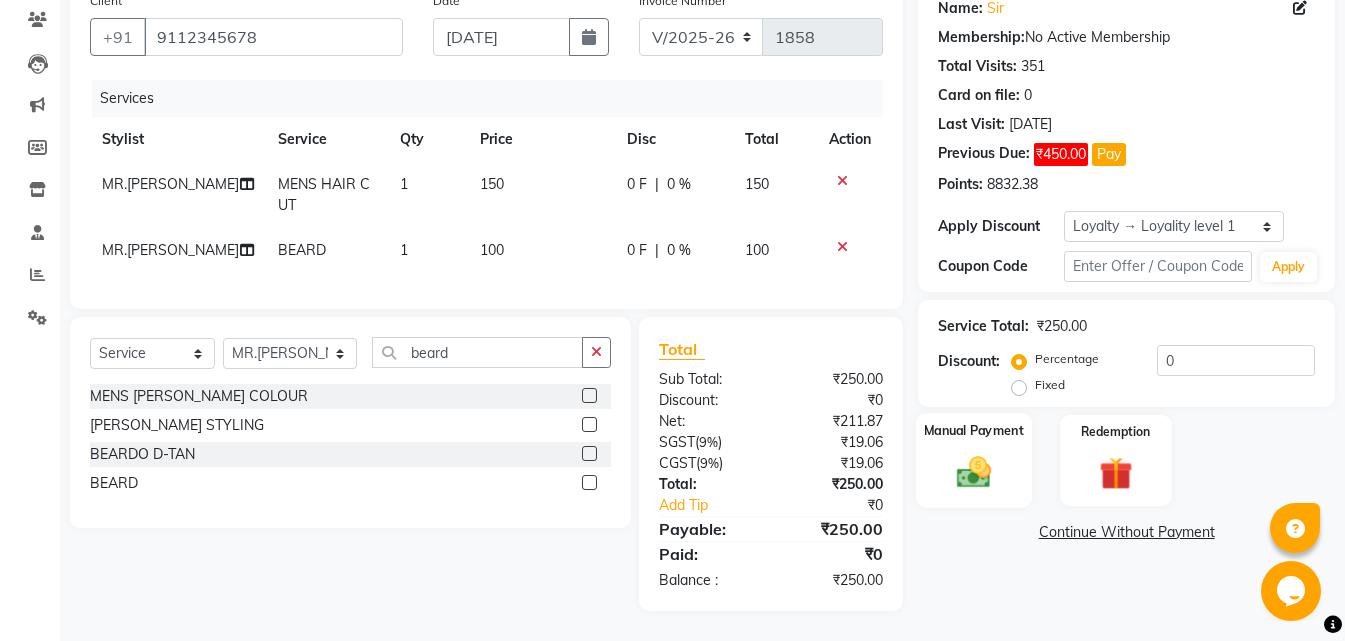 click on "Manual Payment" 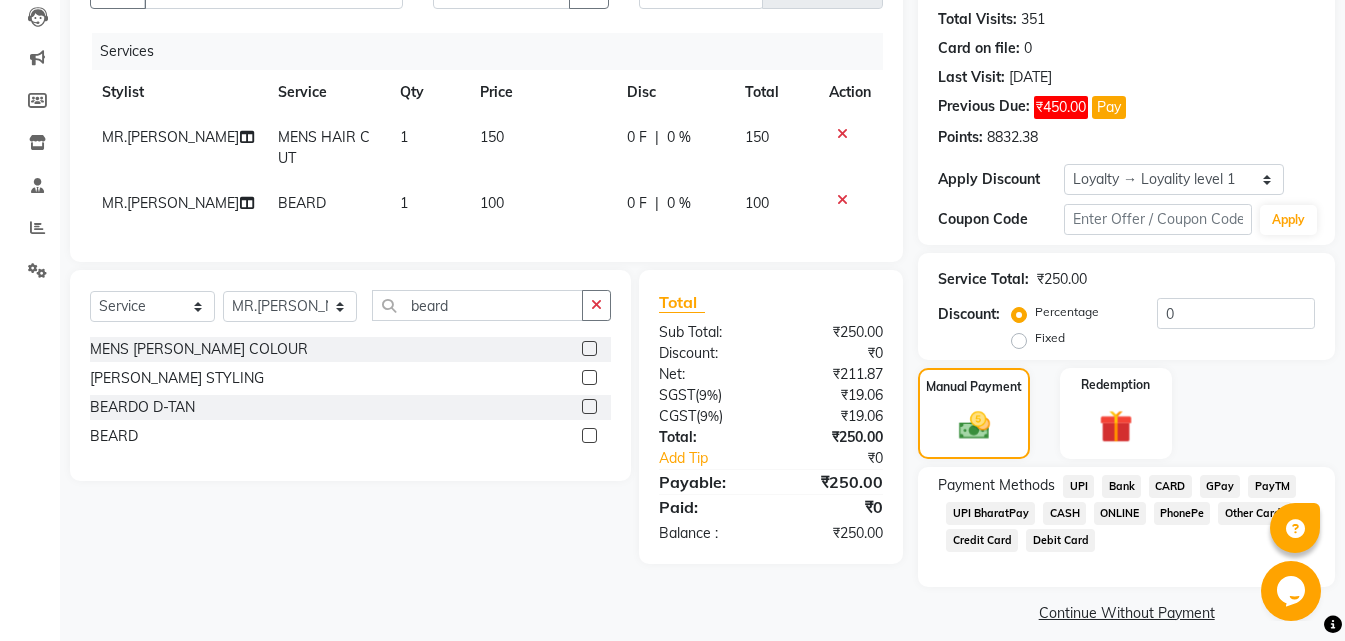 scroll, scrollTop: 232, scrollLeft: 0, axis: vertical 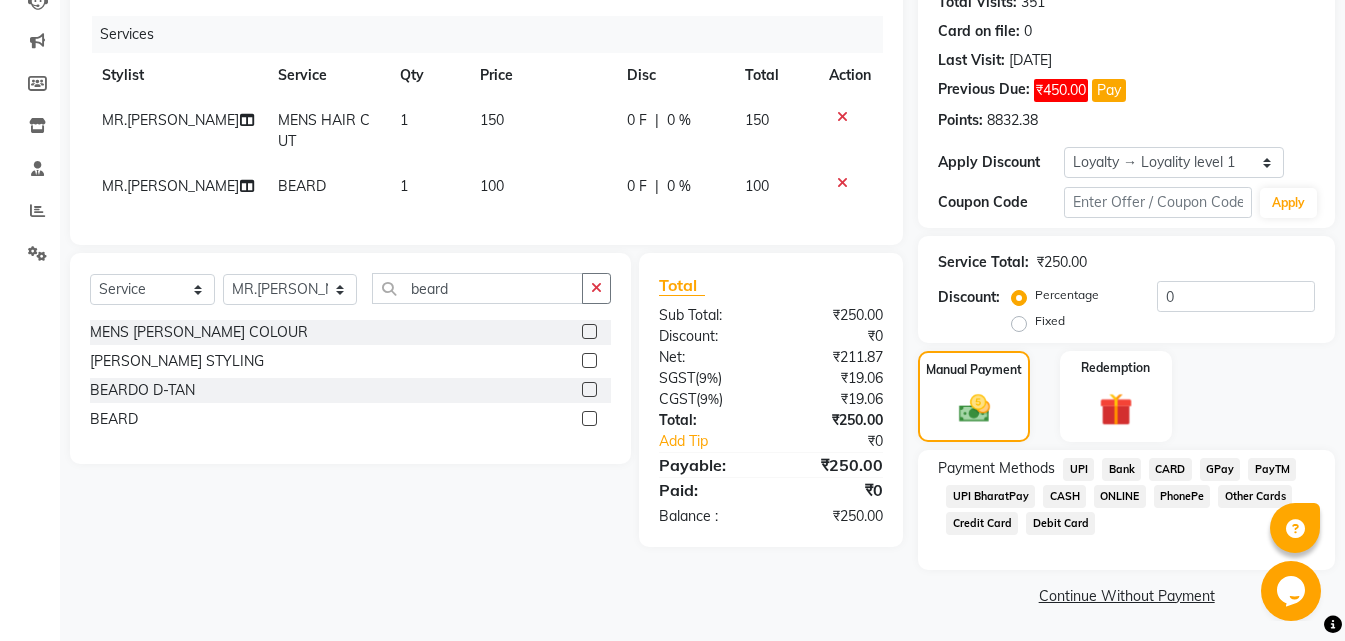 click on "CASH" 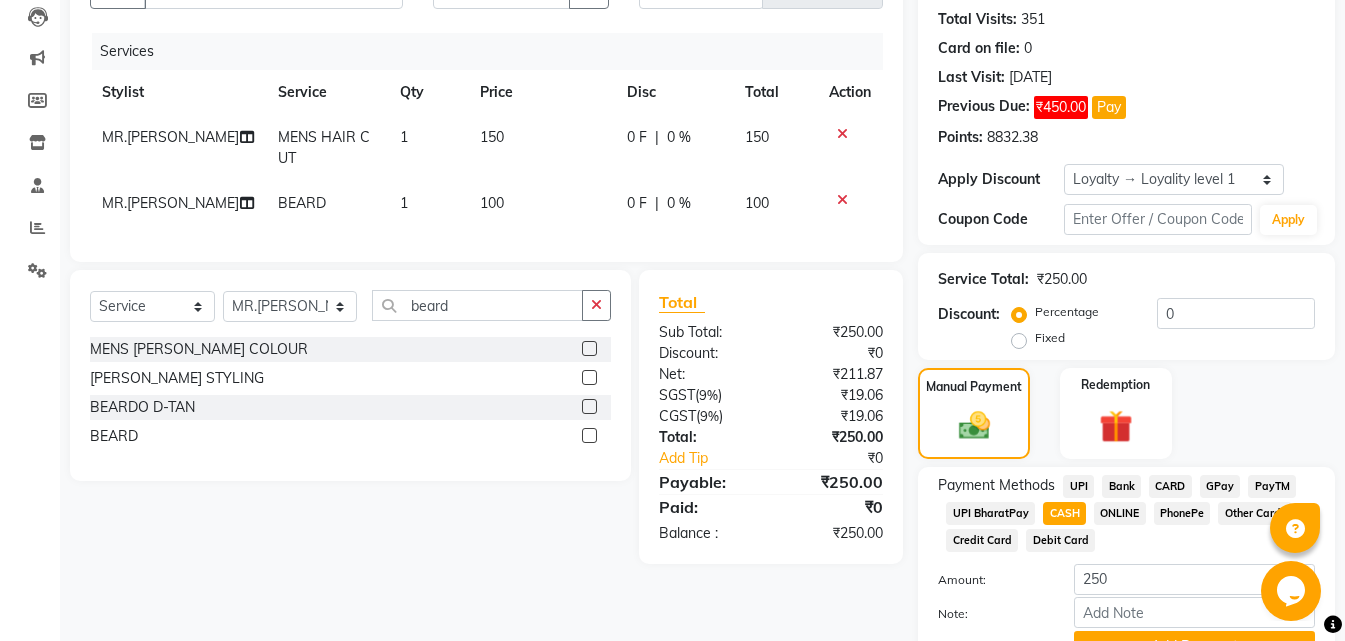scroll, scrollTop: 315, scrollLeft: 0, axis: vertical 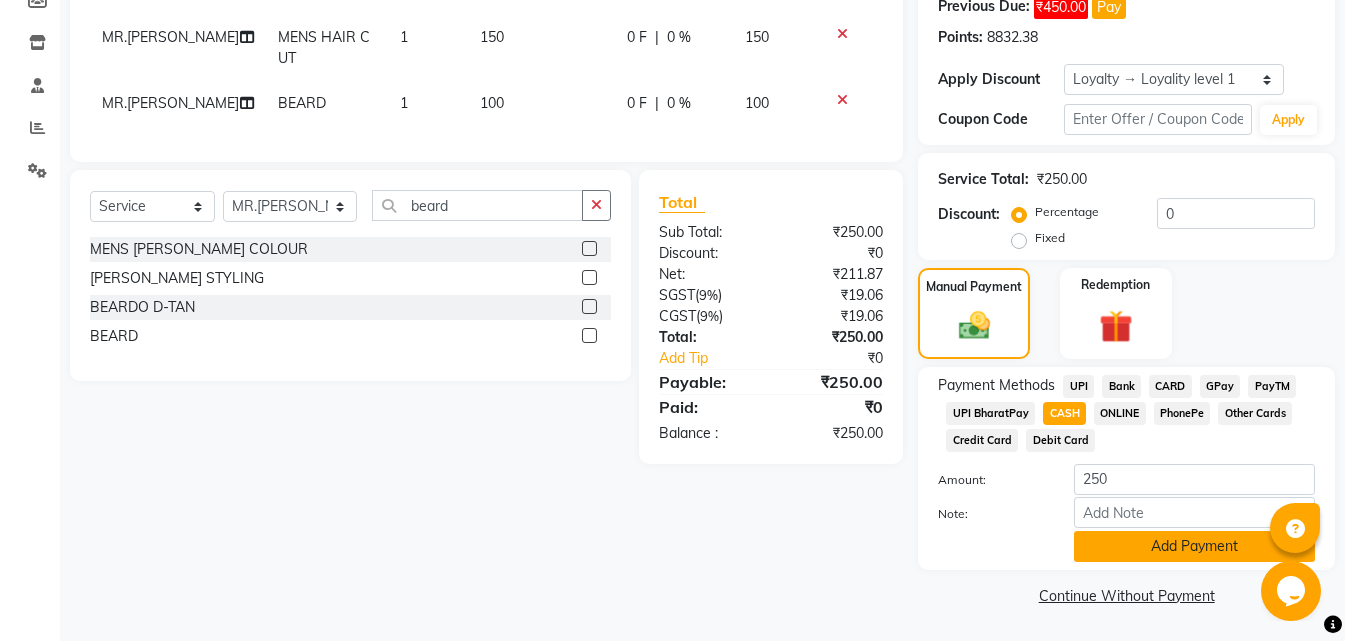 click on "Add Payment" 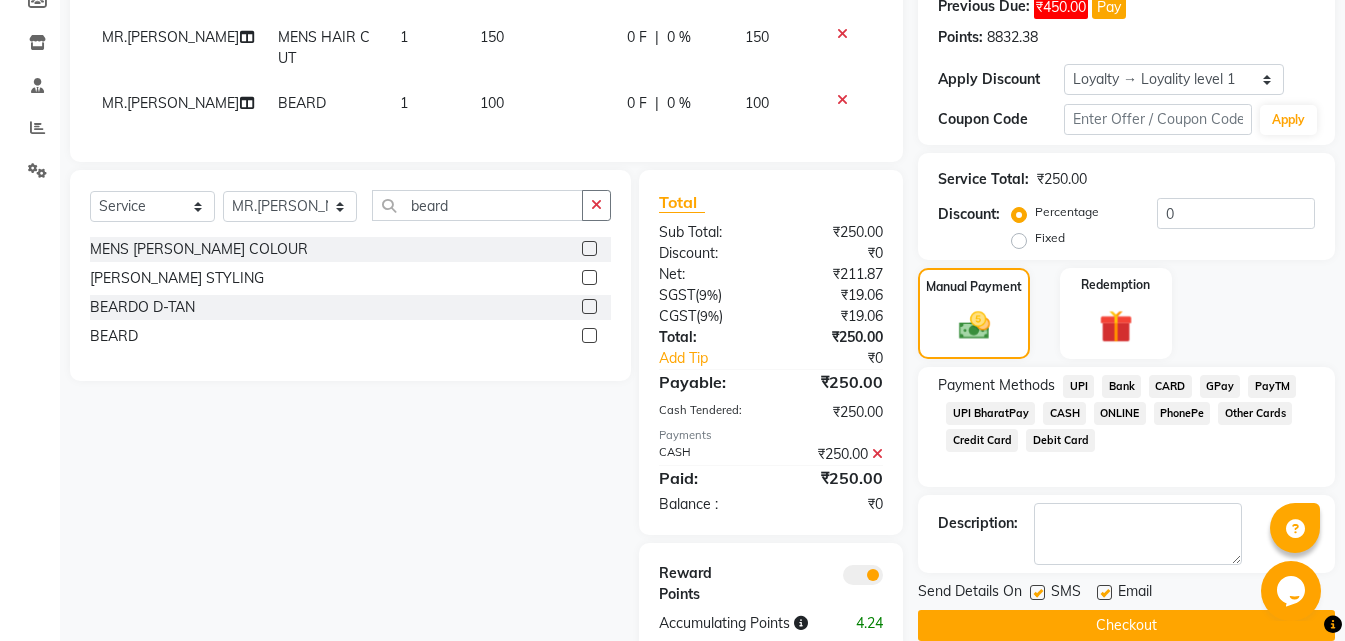 scroll, scrollTop: 373, scrollLeft: 0, axis: vertical 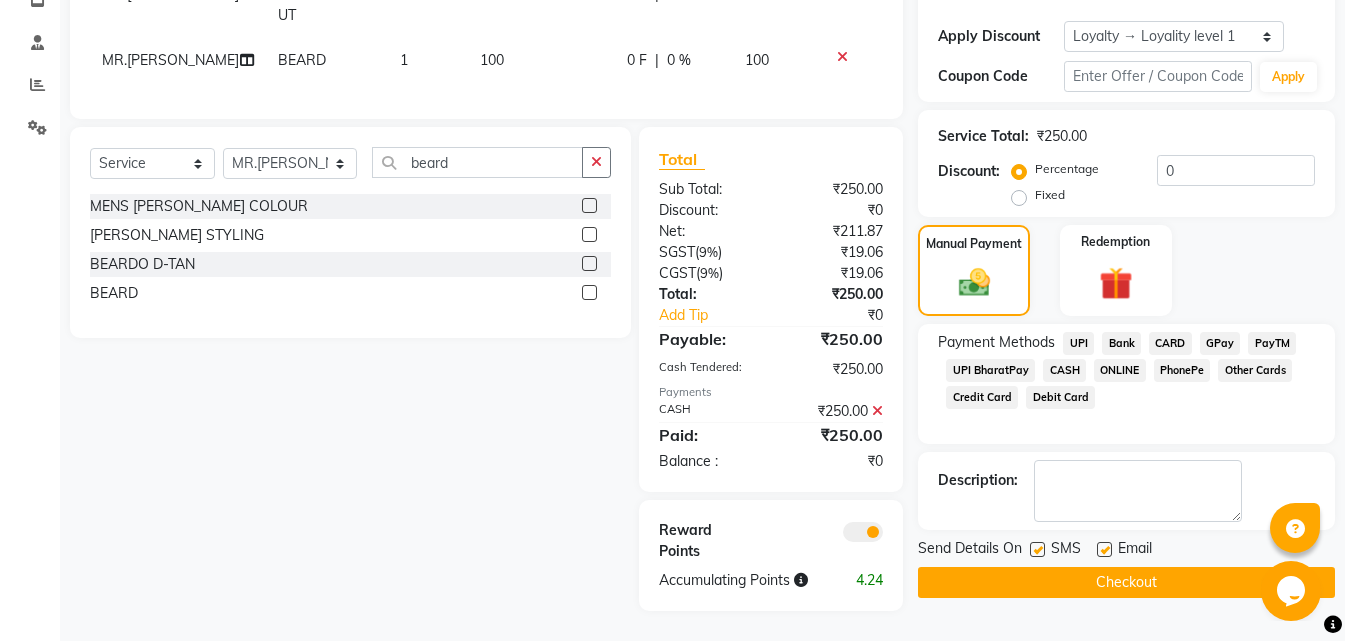 click on "Checkout" 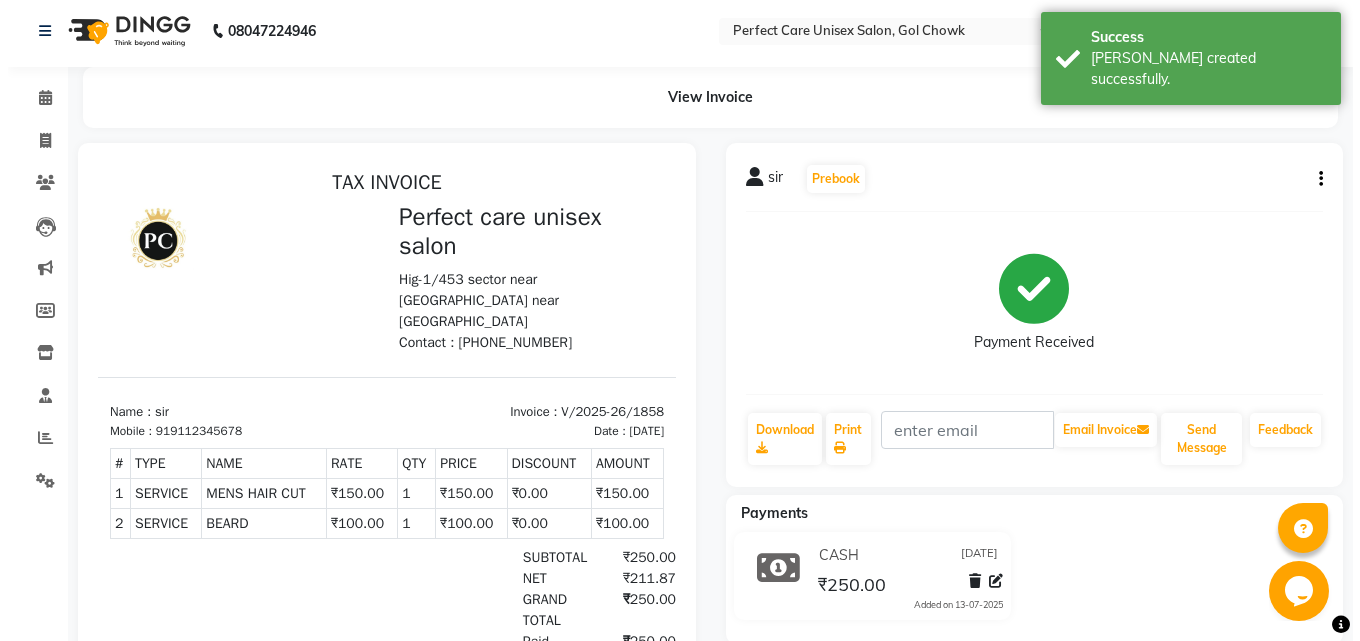 scroll, scrollTop: 0, scrollLeft: 0, axis: both 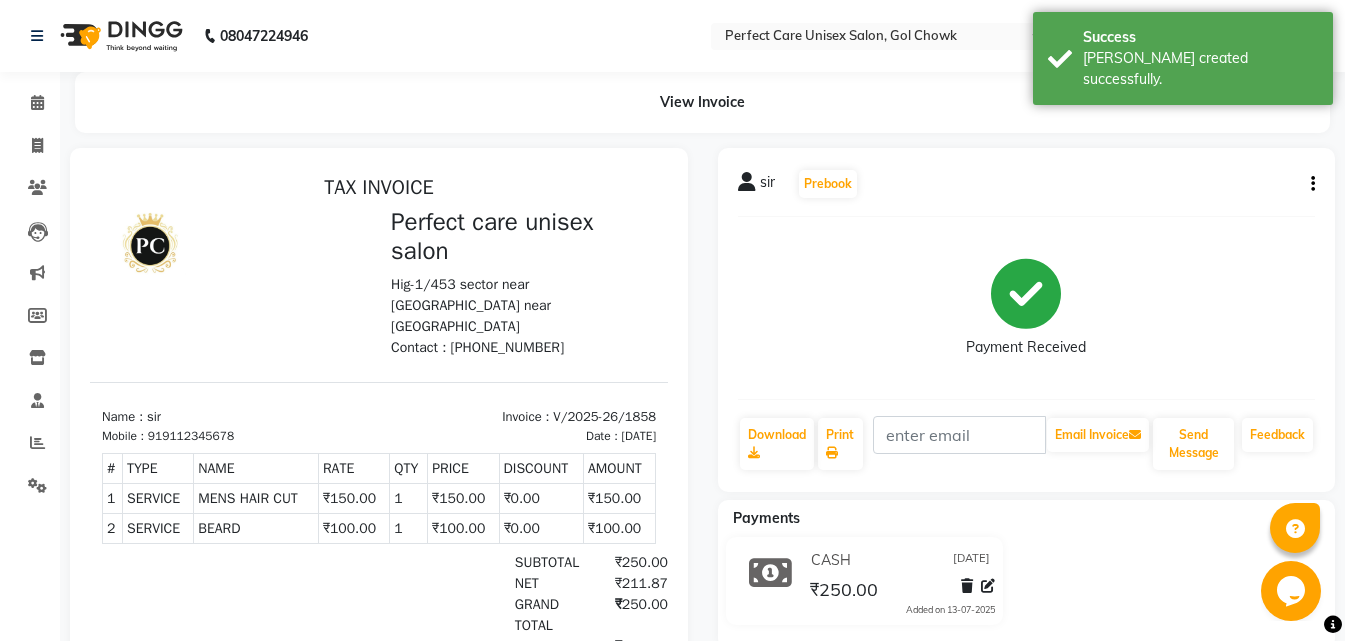select on "4751" 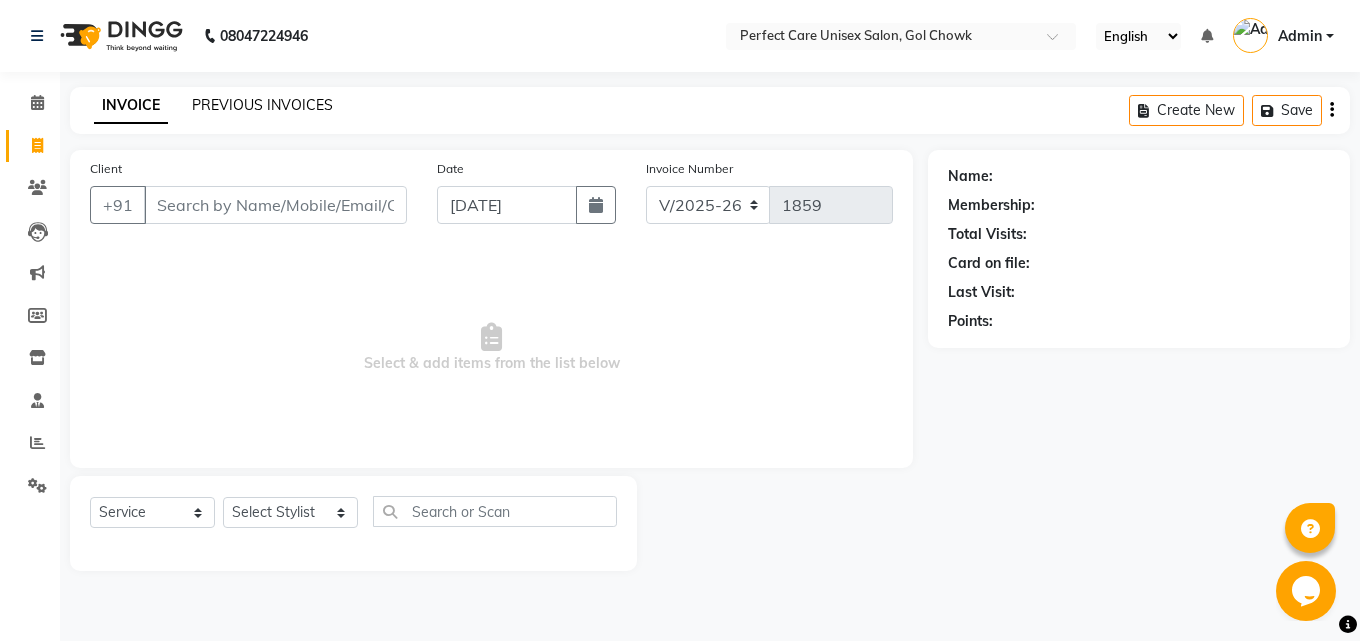 click on "PREVIOUS INVOICES" 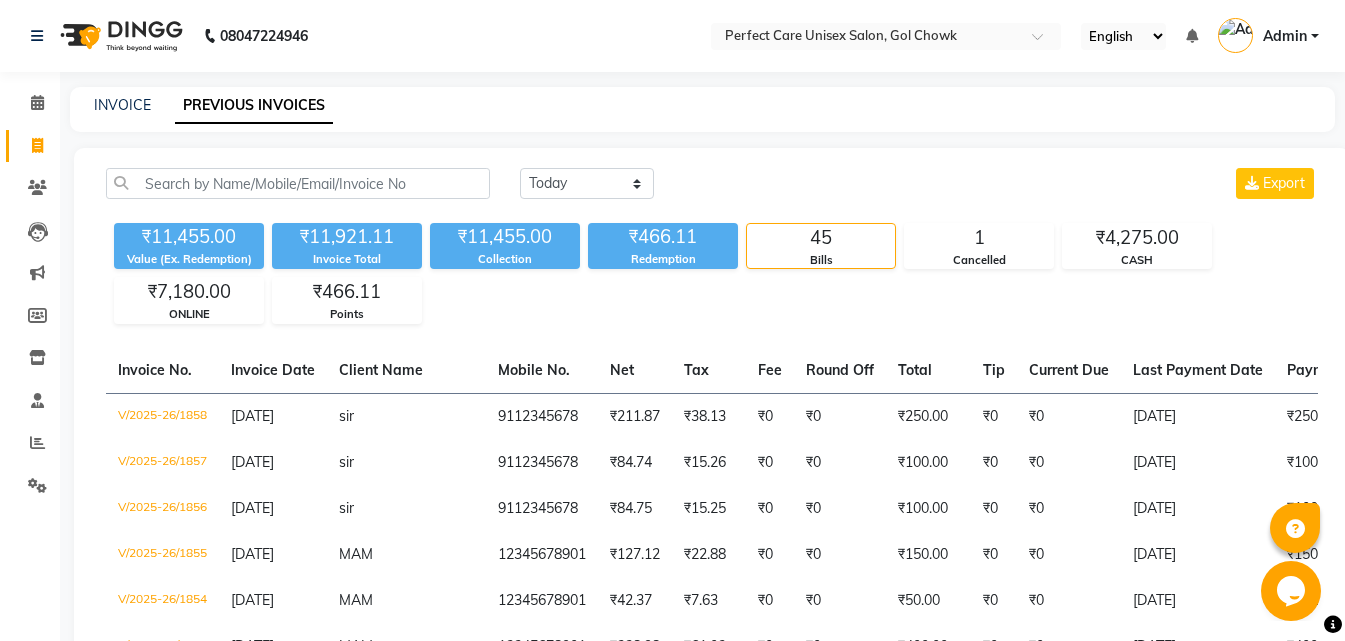 click on "INVOICE" 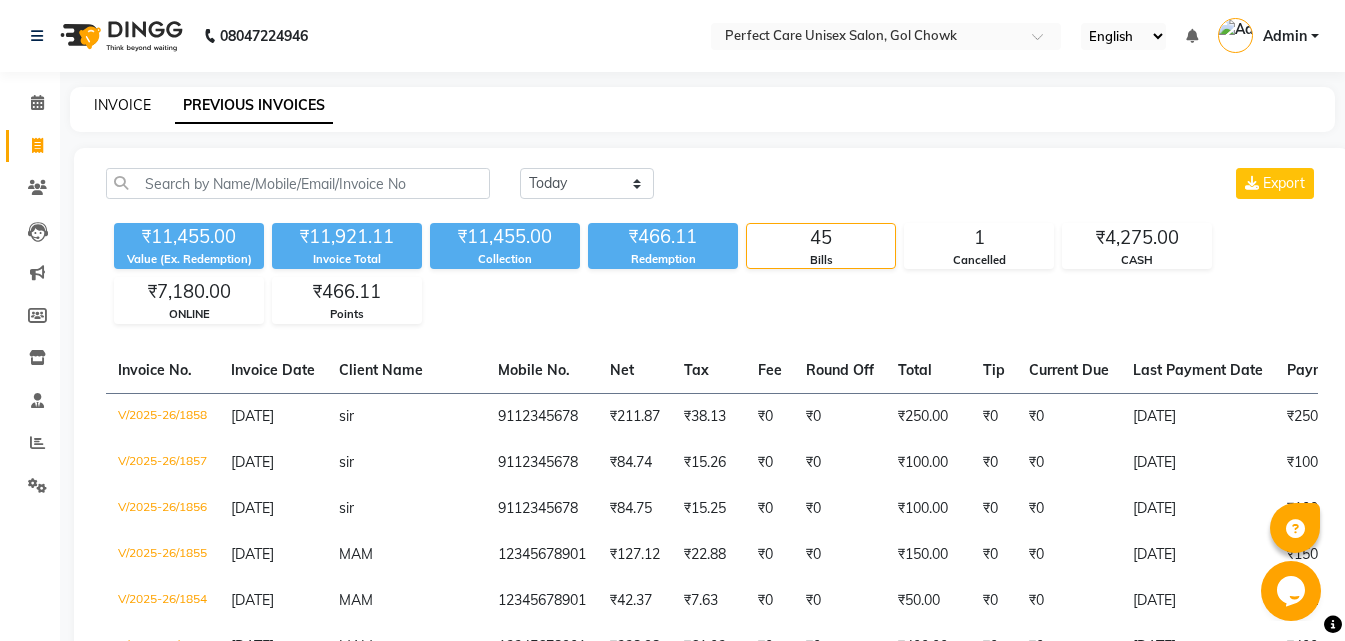 click on "INVOICE" 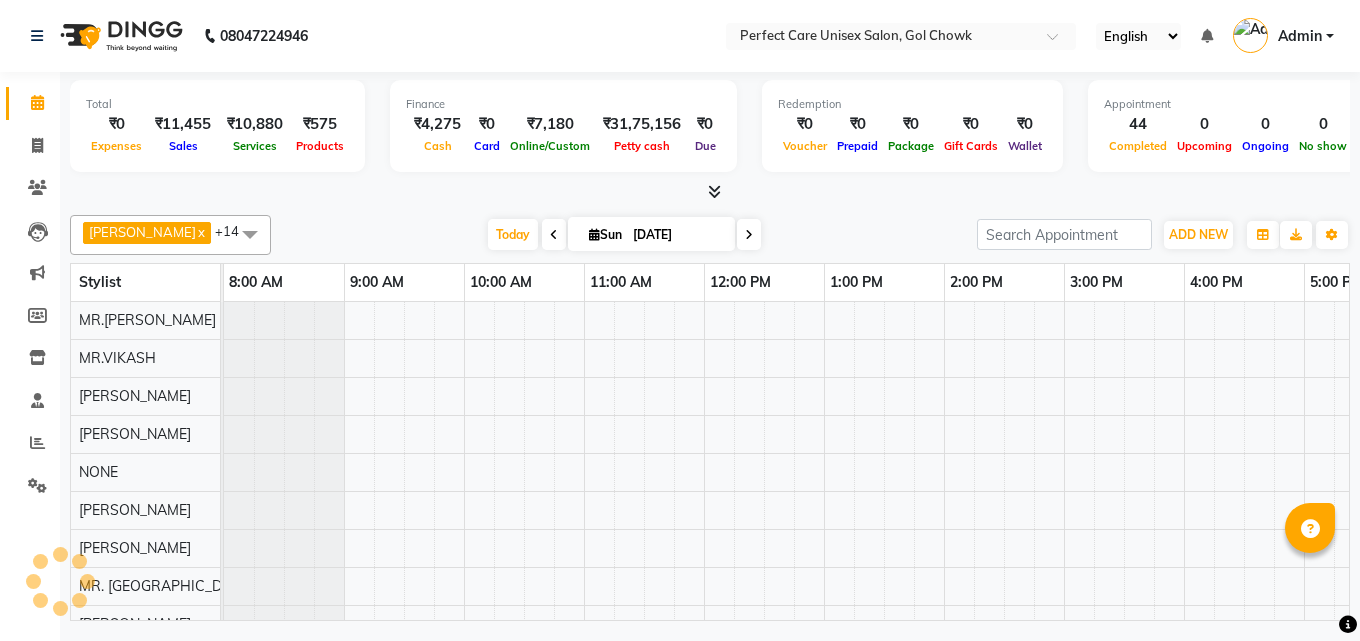 scroll, scrollTop: 0, scrollLeft: 0, axis: both 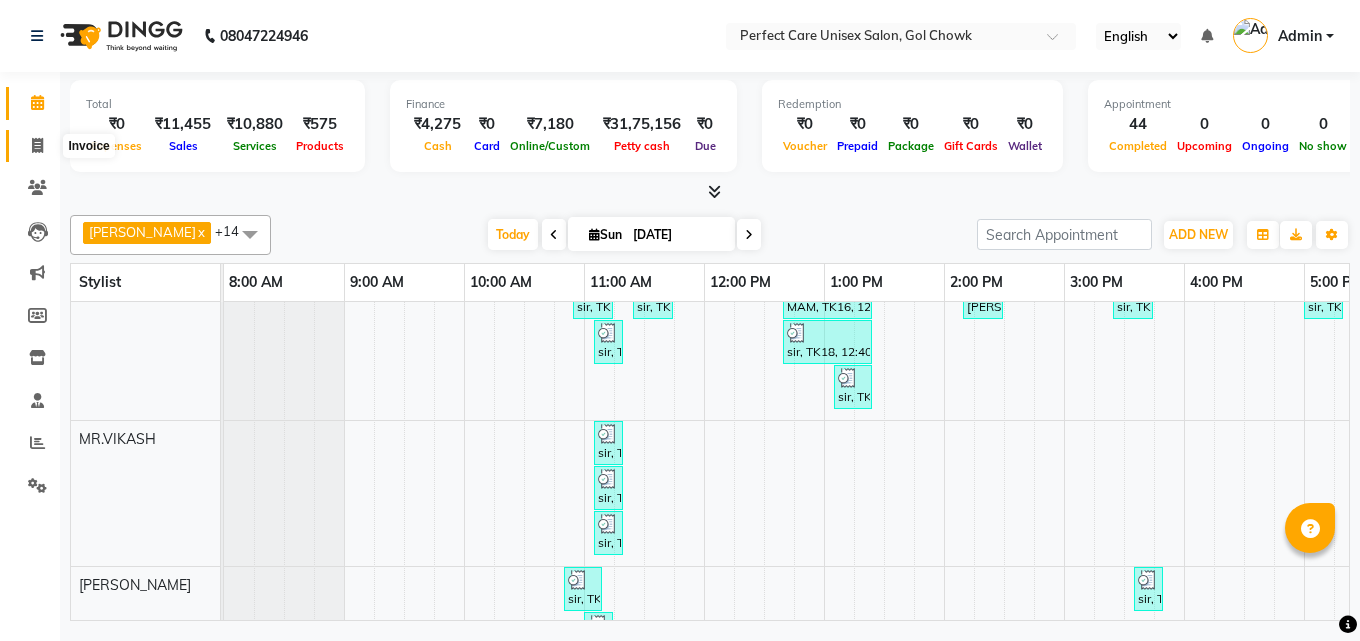 click 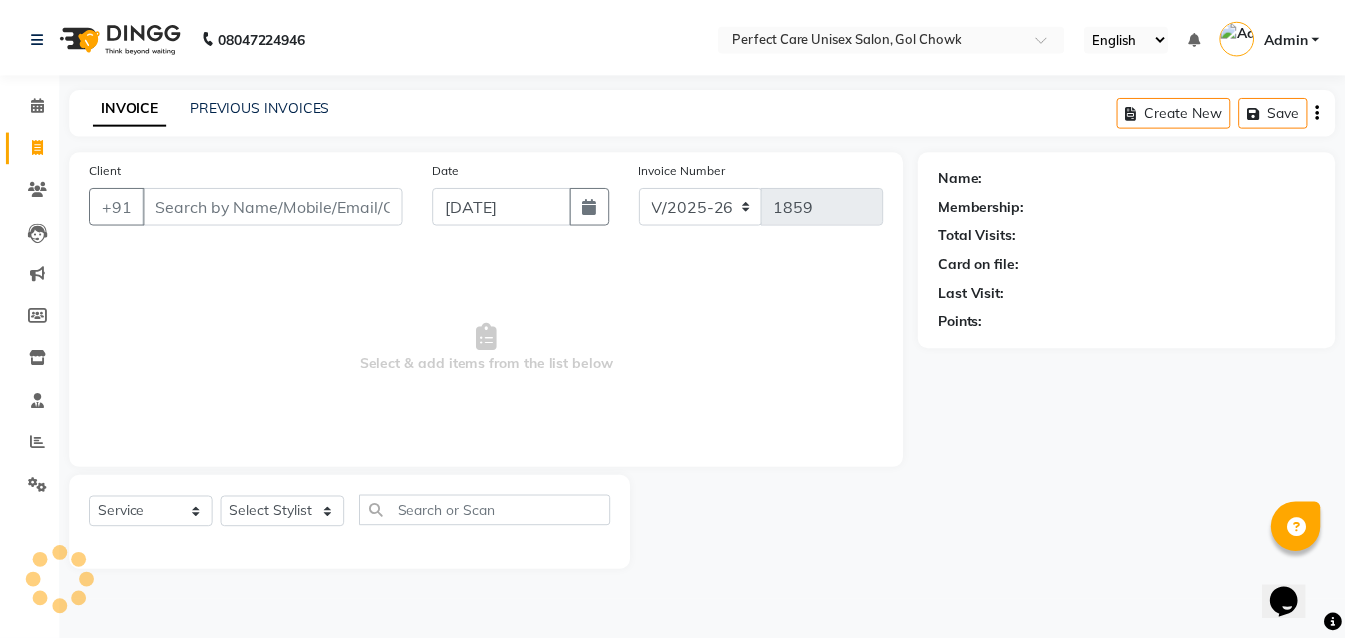 scroll, scrollTop: 0, scrollLeft: 0, axis: both 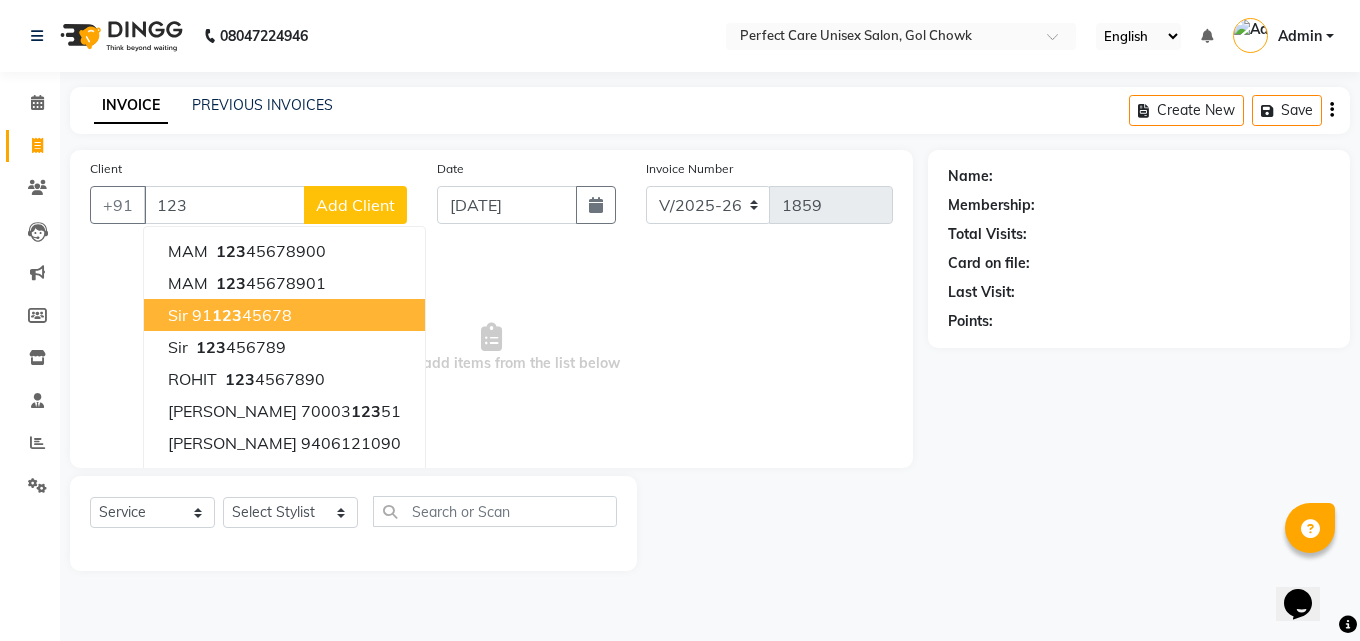 click on "91 123 45678" at bounding box center (242, 315) 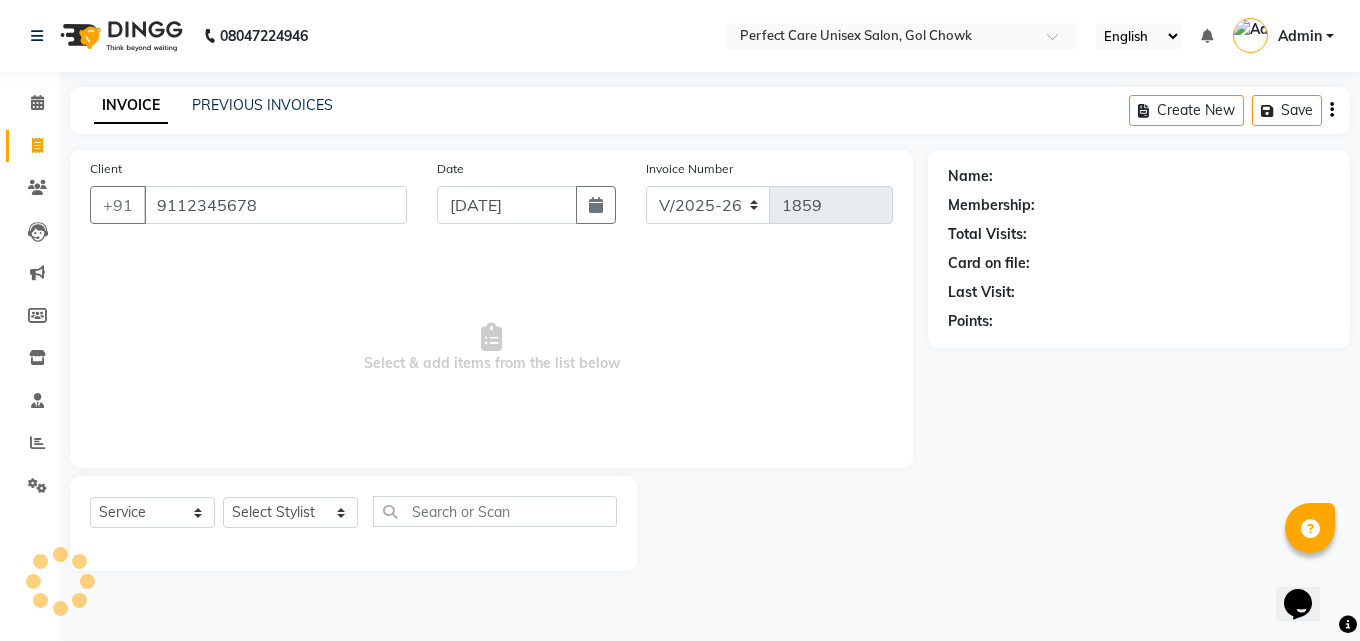 type on "9112345678" 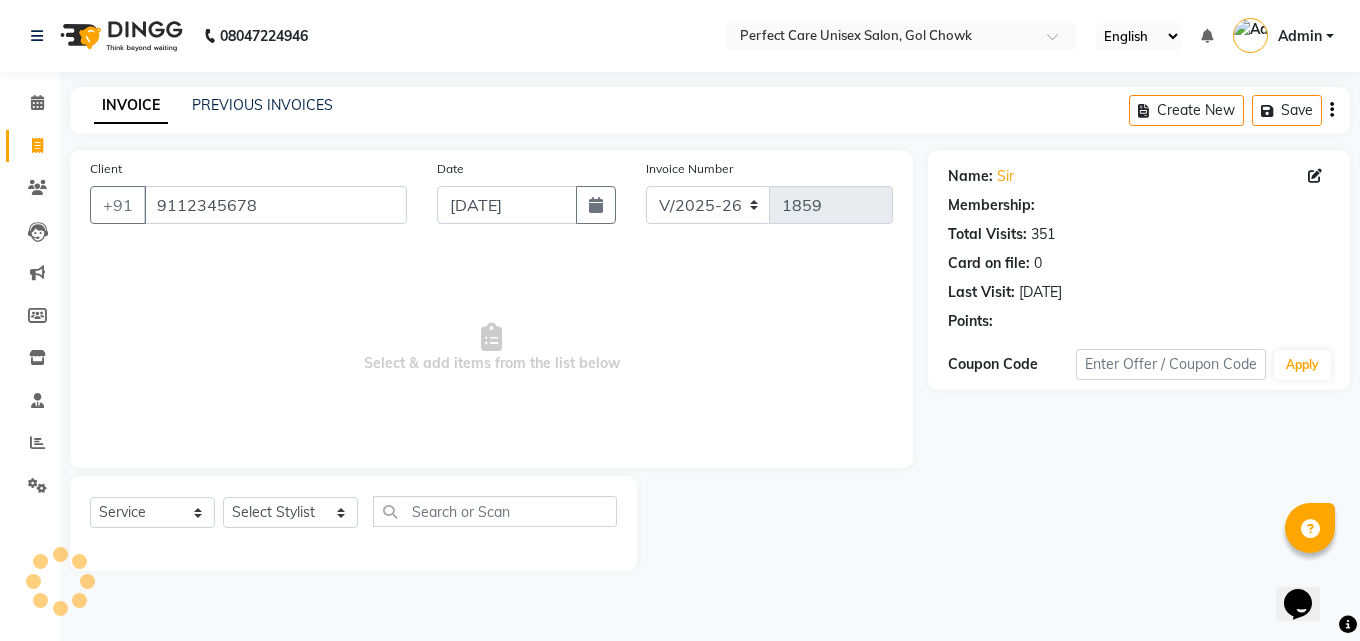 select on "1: Object" 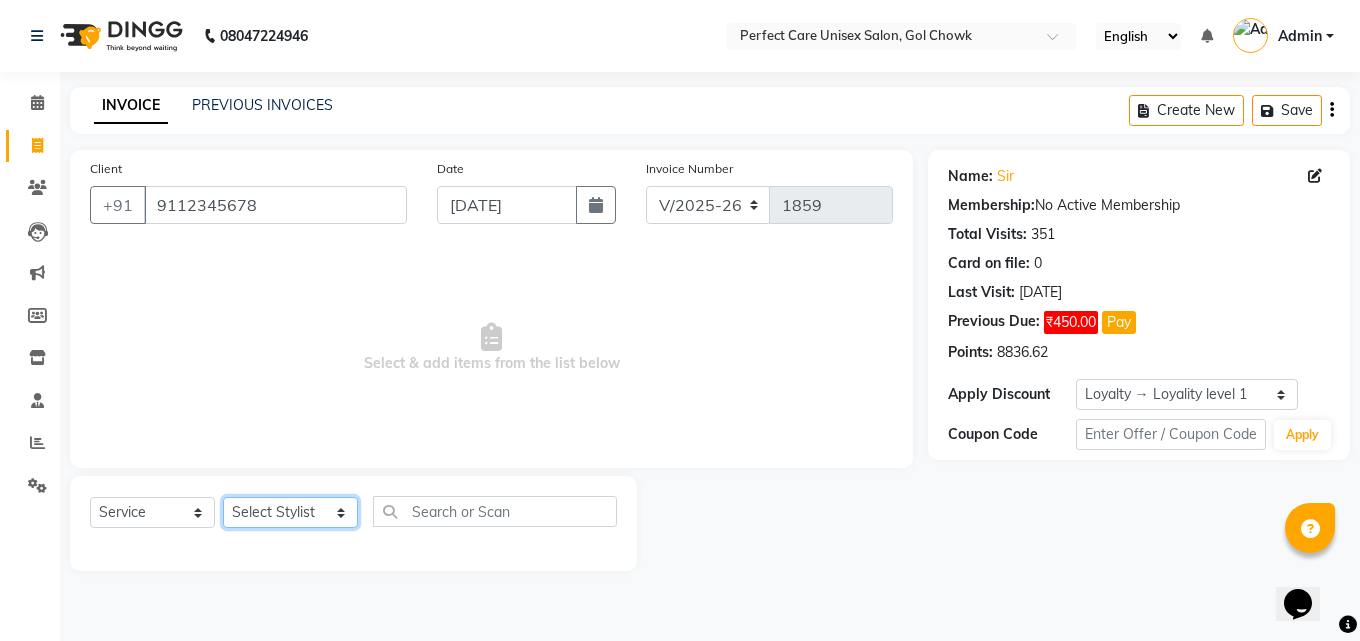 click on "Select Stylist [PERSON_NAME] MISS [PERSON_NAME] MISS [PERSON_NAME]  MISS [PERSON_NAME] [PERSON_NAME] MISS.[PERSON_NAME] MISS.[PERSON_NAME]  MISS [PERSON_NAME]  MISS. USHA [PERSON_NAME] [PERSON_NAME] MR.[PERSON_NAME] MR. [PERSON_NAME]  MR [PERSON_NAME] MR. AVINASH [PERSON_NAME] [PERSON_NAME] [PERSON_NAME] [PERSON_NAME] [PERSON_NAME] MR. [PERSON_NAME] MR.[PERSON_NAME] [PERSON_NAME] MR.[PERSON_NAME] [PERSON_NAME] NONE rashmi" 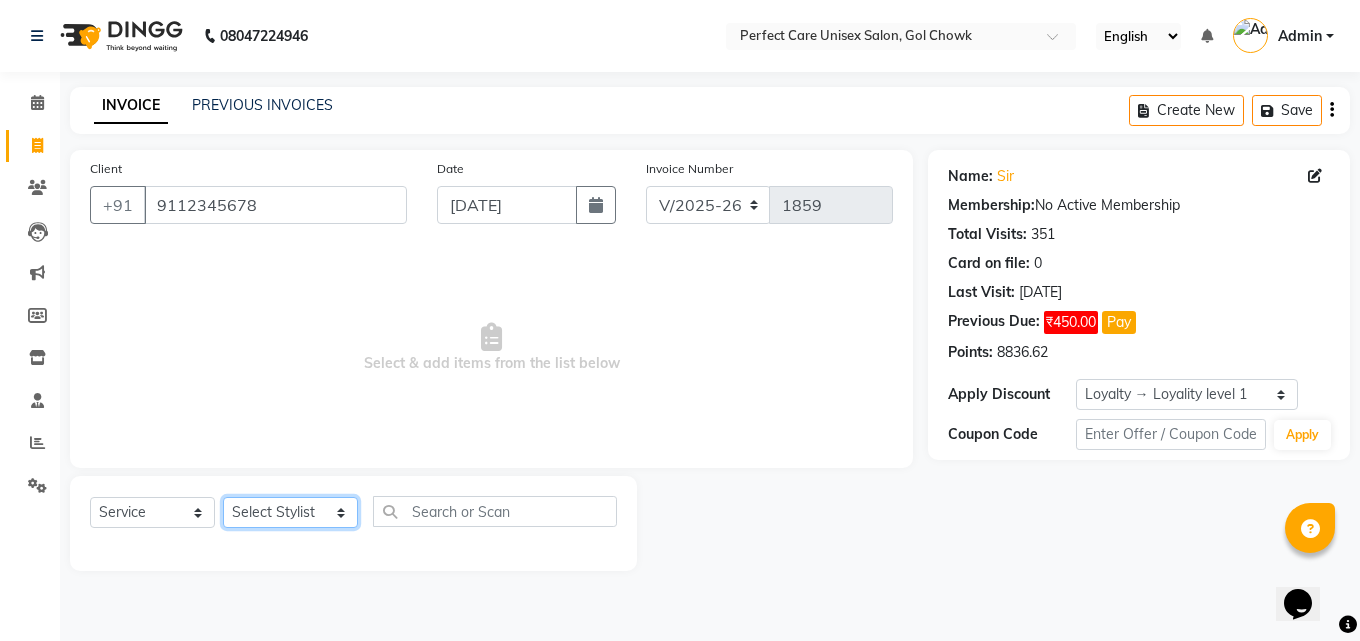 select on "28404" 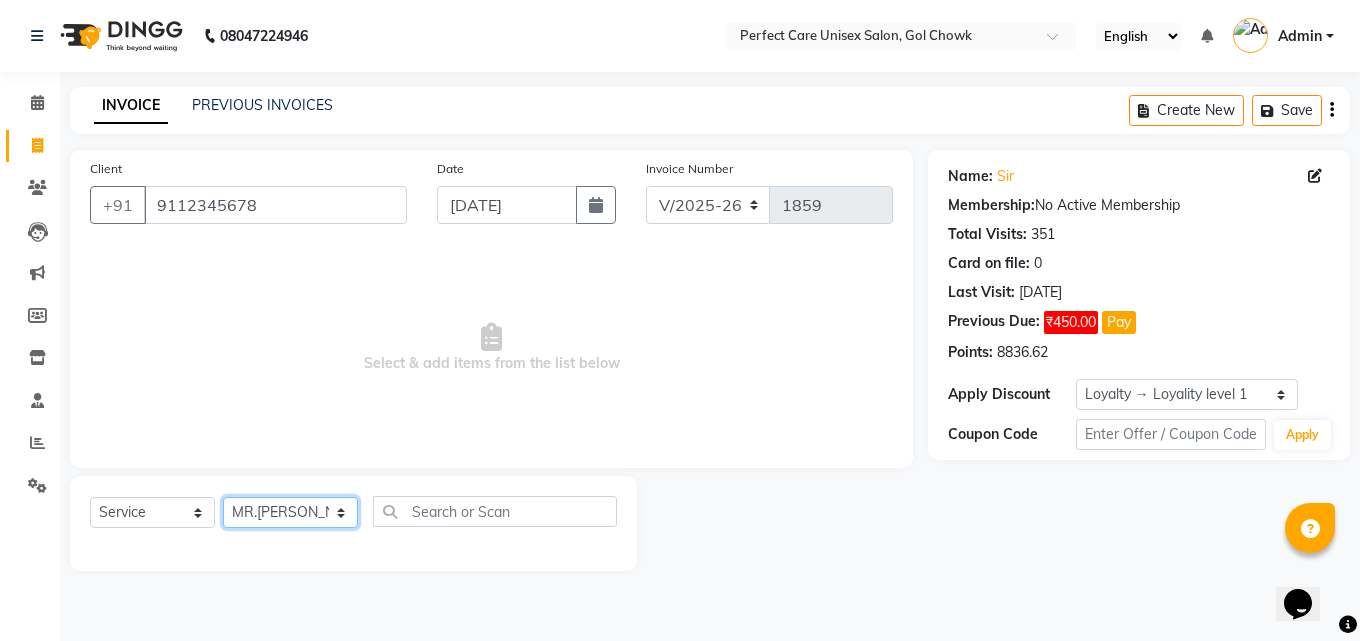 click on "Select Stylist [PERSON_NAME] MISS [PERSON_NAME] MISS [PERSON_NAME]  MISS [PERSON_NAME] [PERSON_NAME] MISS.[PERSON_NAME] MISS.[PERSON_NAME]  MISS [PERSON_NAME]  MISS. USHA [PERSON_NAME] [PERSON_NAME] MR.[PERSON_NAME] MR. [PERSON_NAME]  MR [PERSON_NAME] MR. AVINASH [PERSON_NAME] [PERSON_NAME] [PERSON_NAME] [PERSON_NAME] [PERSON_NAME] MR. [PERSON_NAME] MR.[PERSON_NAME] [PERSON_NAME] MR.[PERSON_NAME] [PERSON_NAME] NONE rashmi" 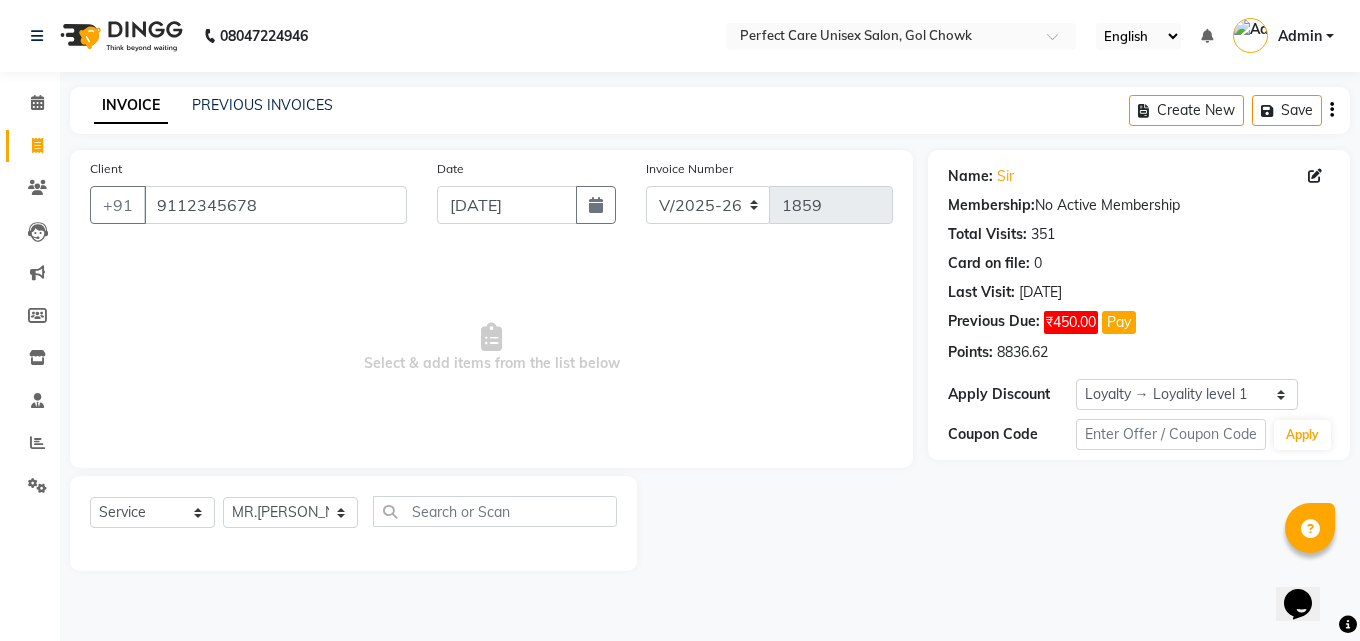 click on "Select & add items from the list below" at bounding box center [491, 348] 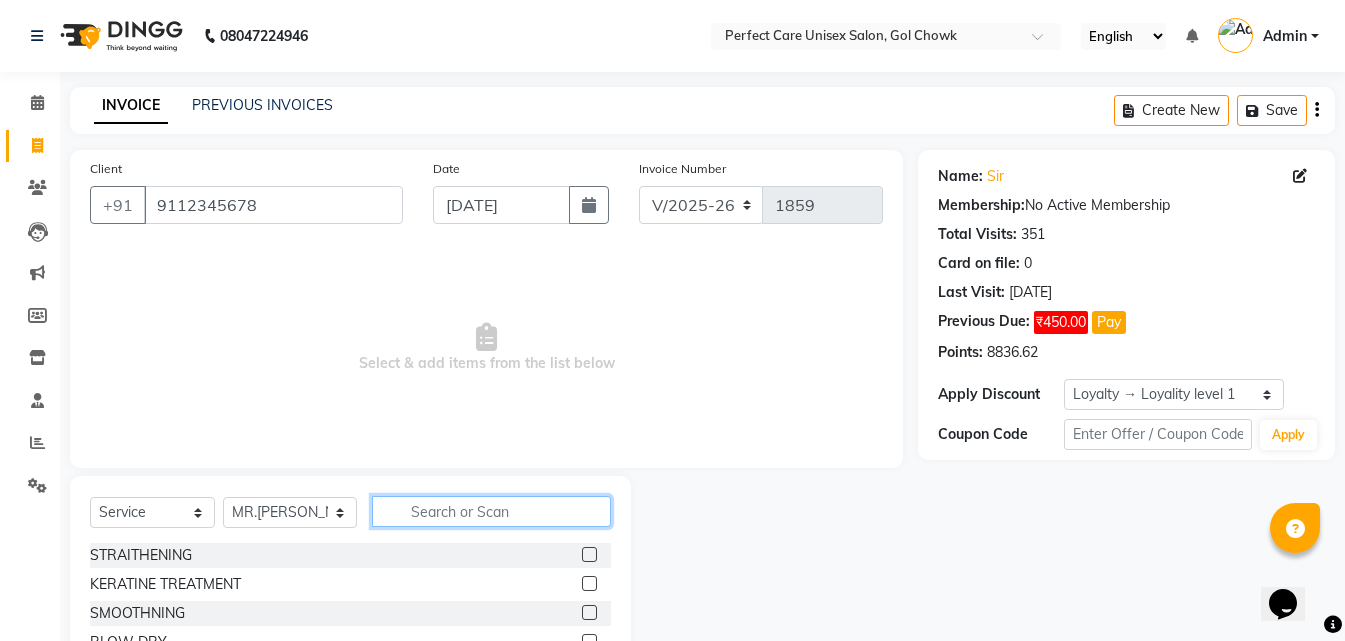 click 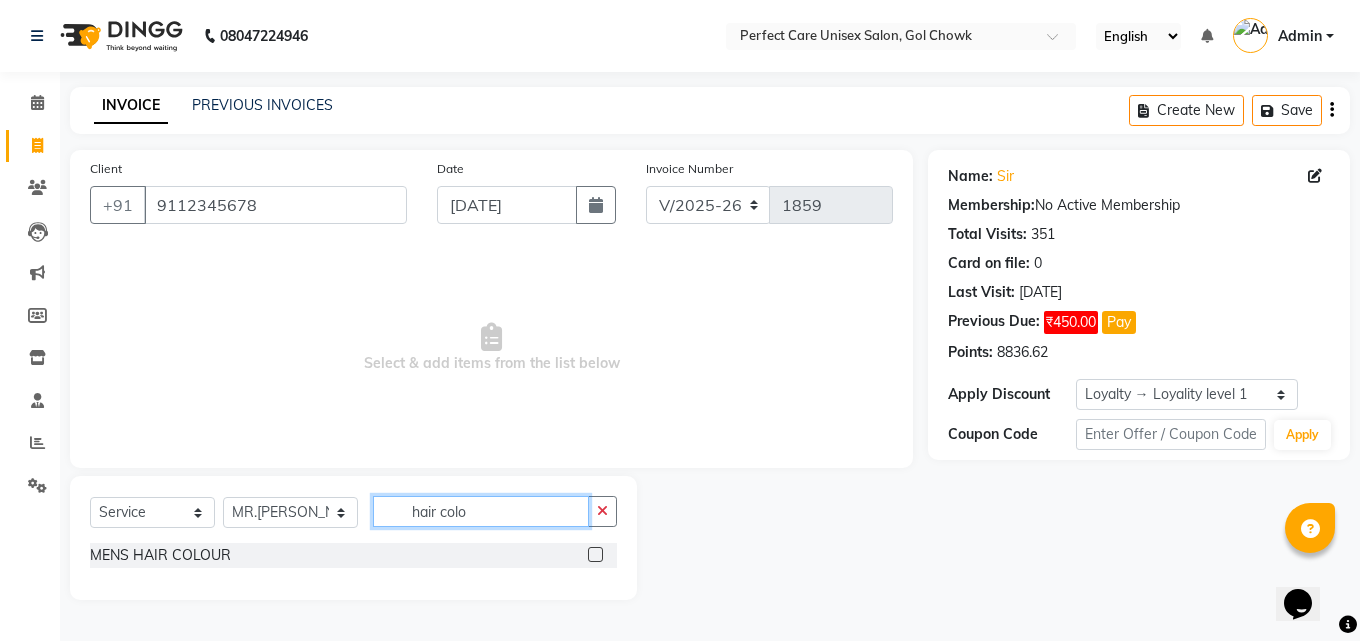 type on "hair colo" 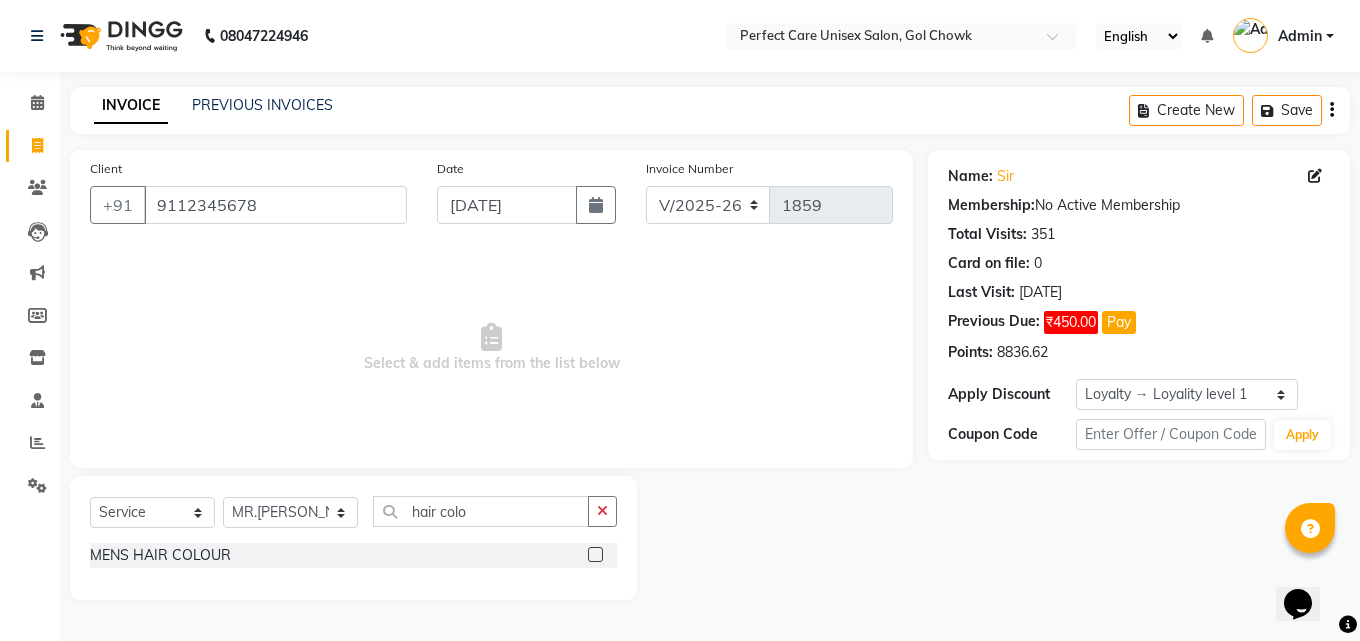 click 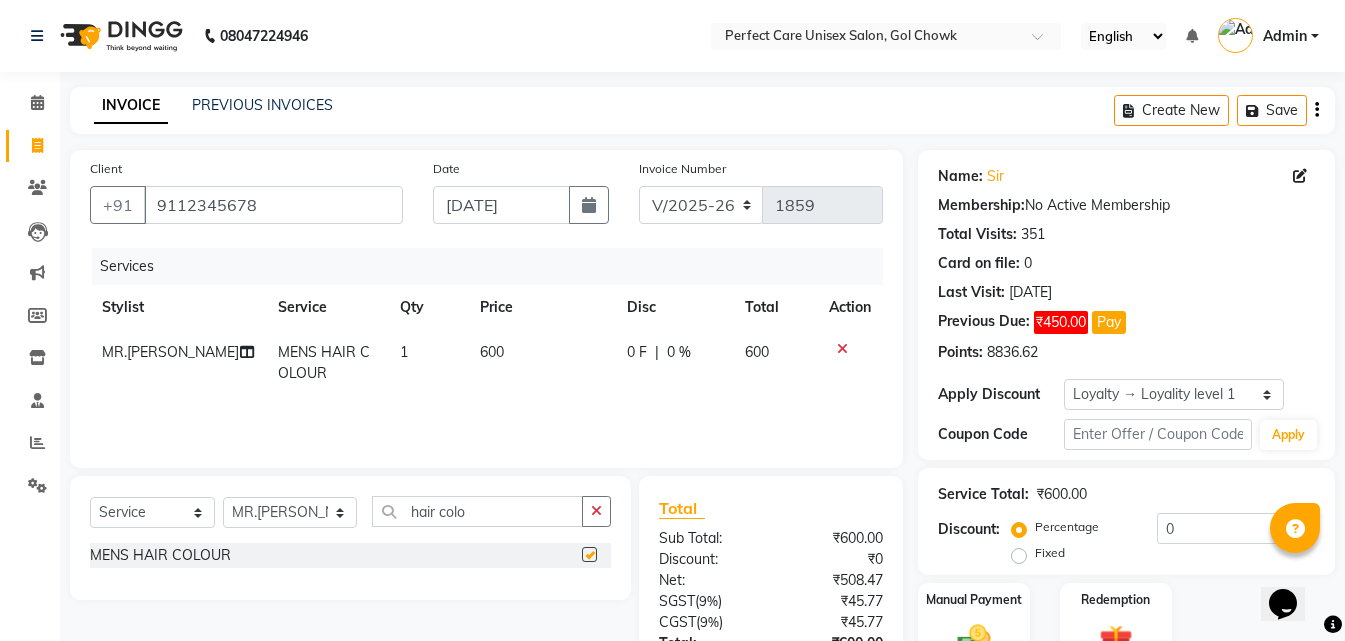 checkbox on "false" 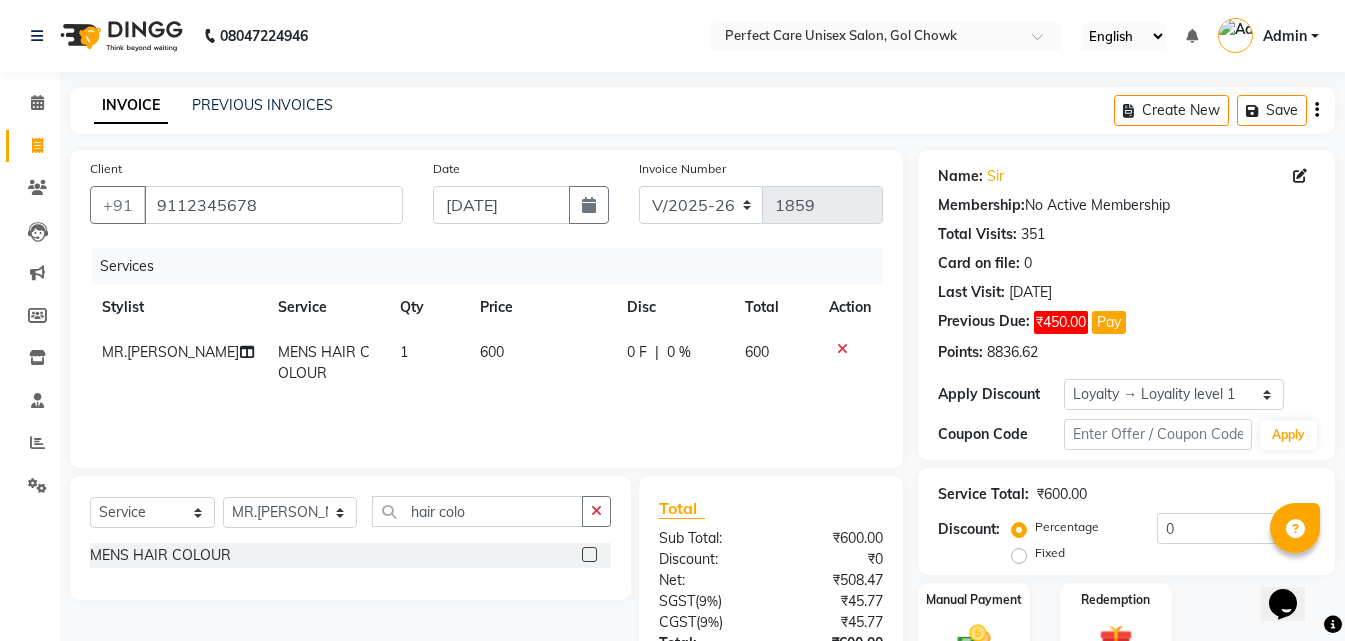 click on "600" 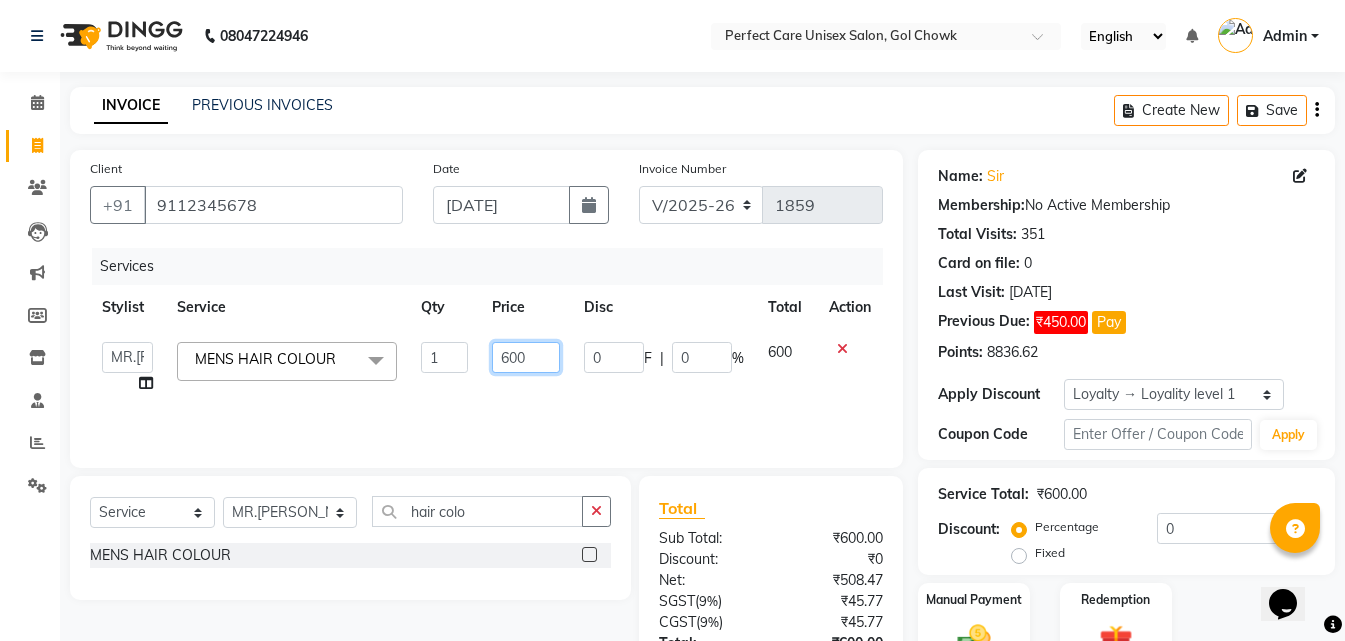 click on "600" 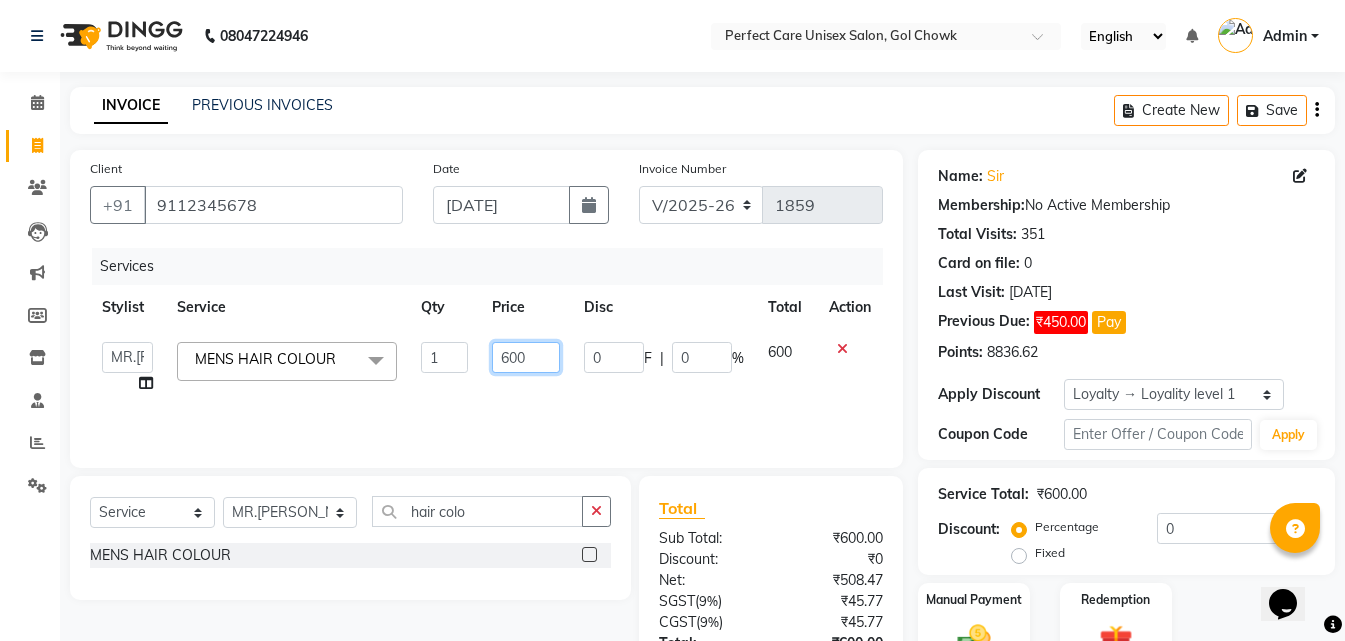 click on "600" 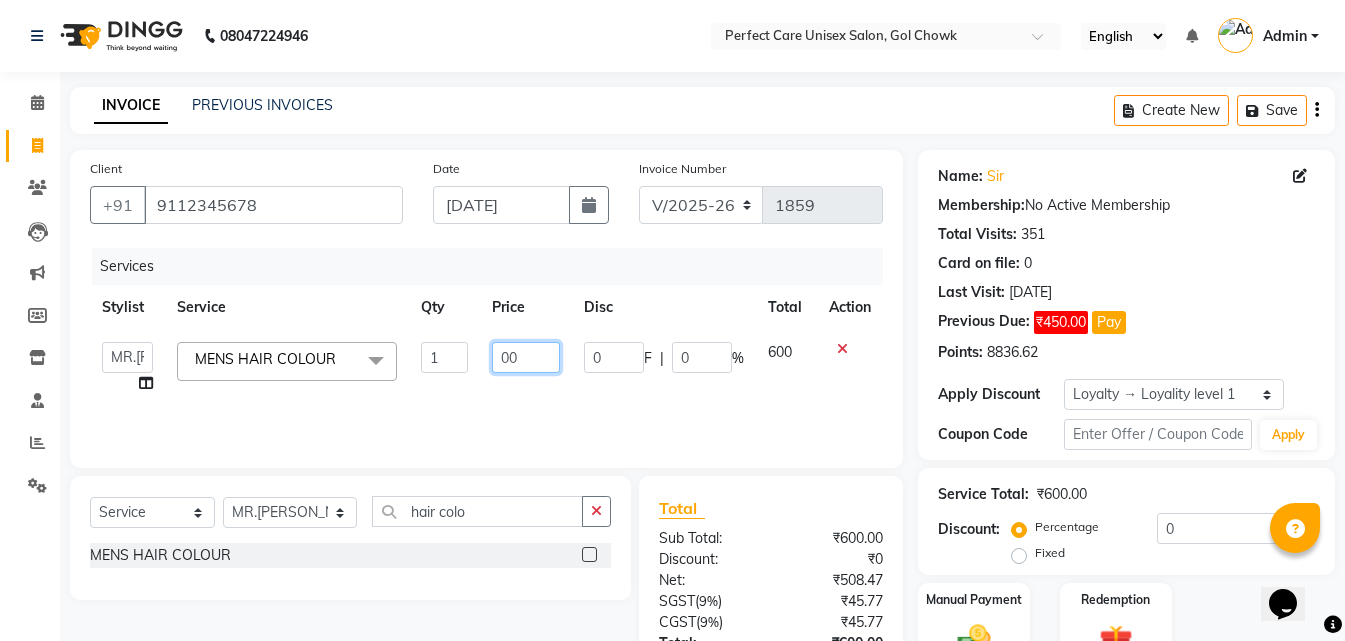 type on "500" 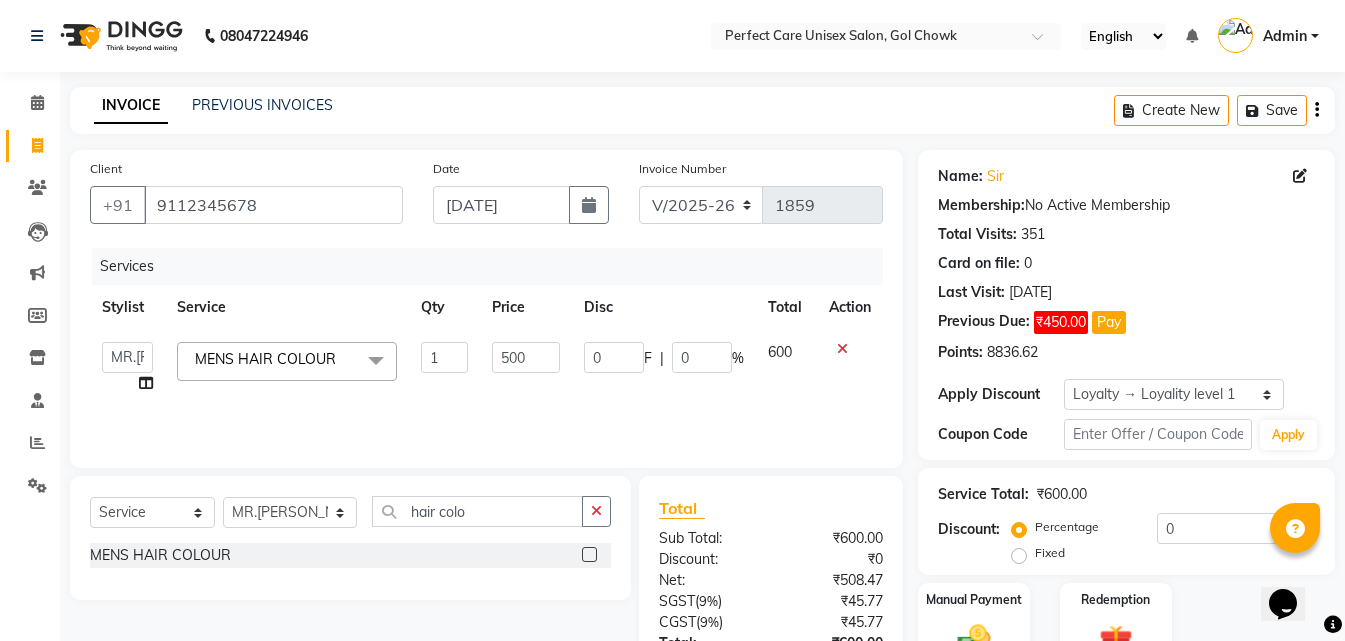 click on "Disc" 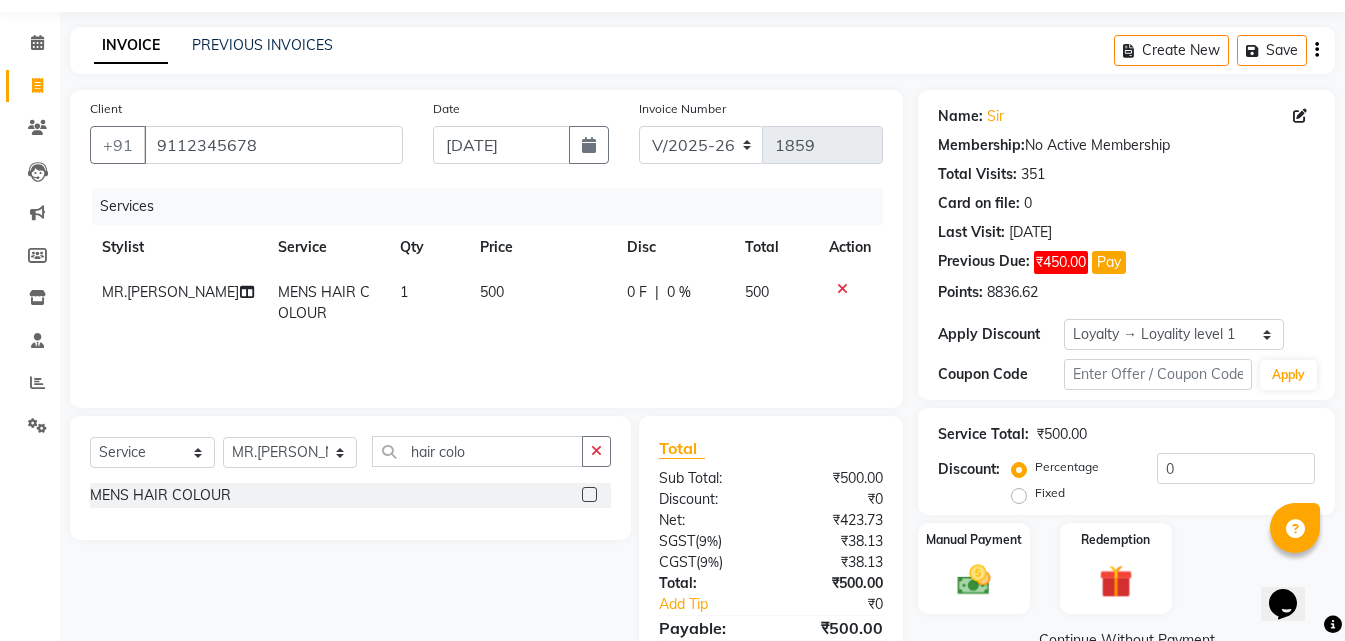 scroll, scrollTop: 159, scrollLeft: 0, axis: vertical 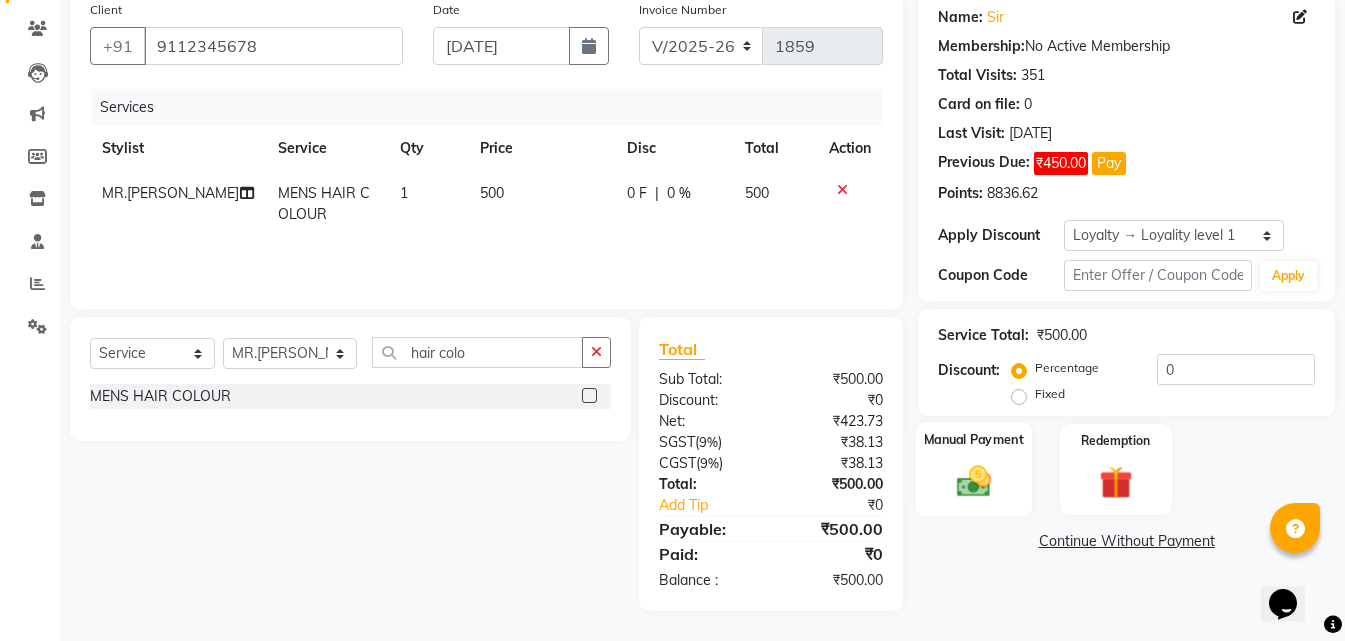 click 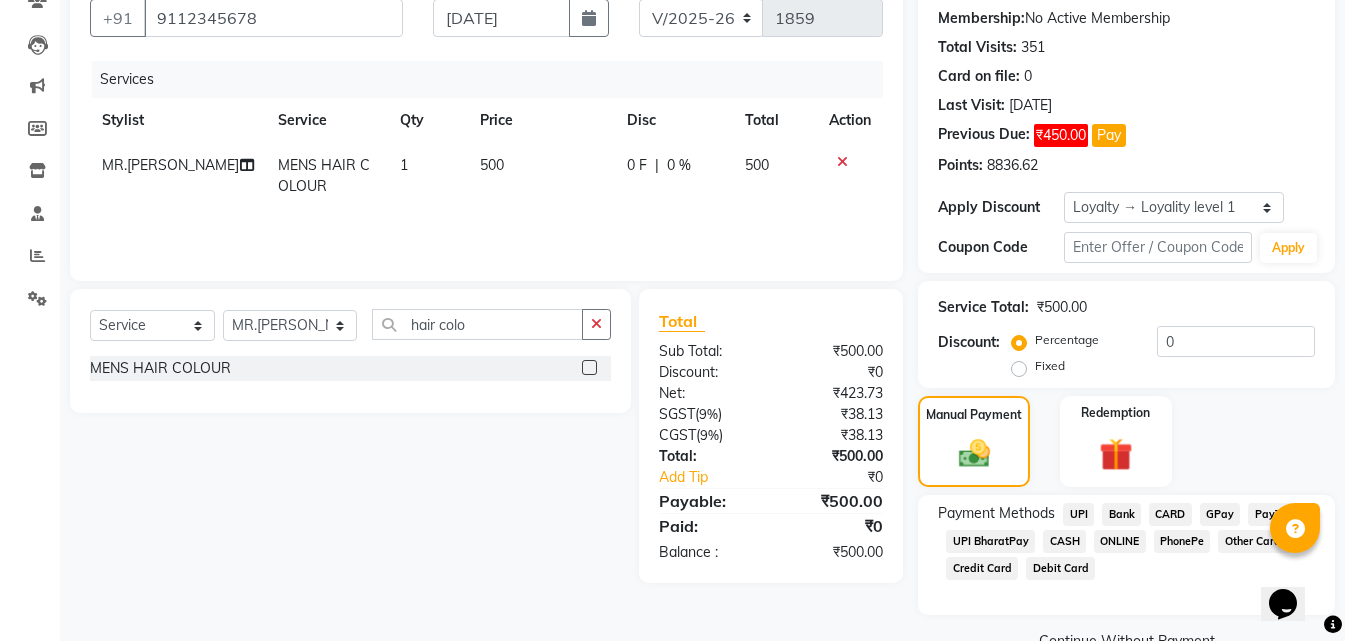 scroll, scrollTop: 232, scrollLeft: 0, axis: vertical 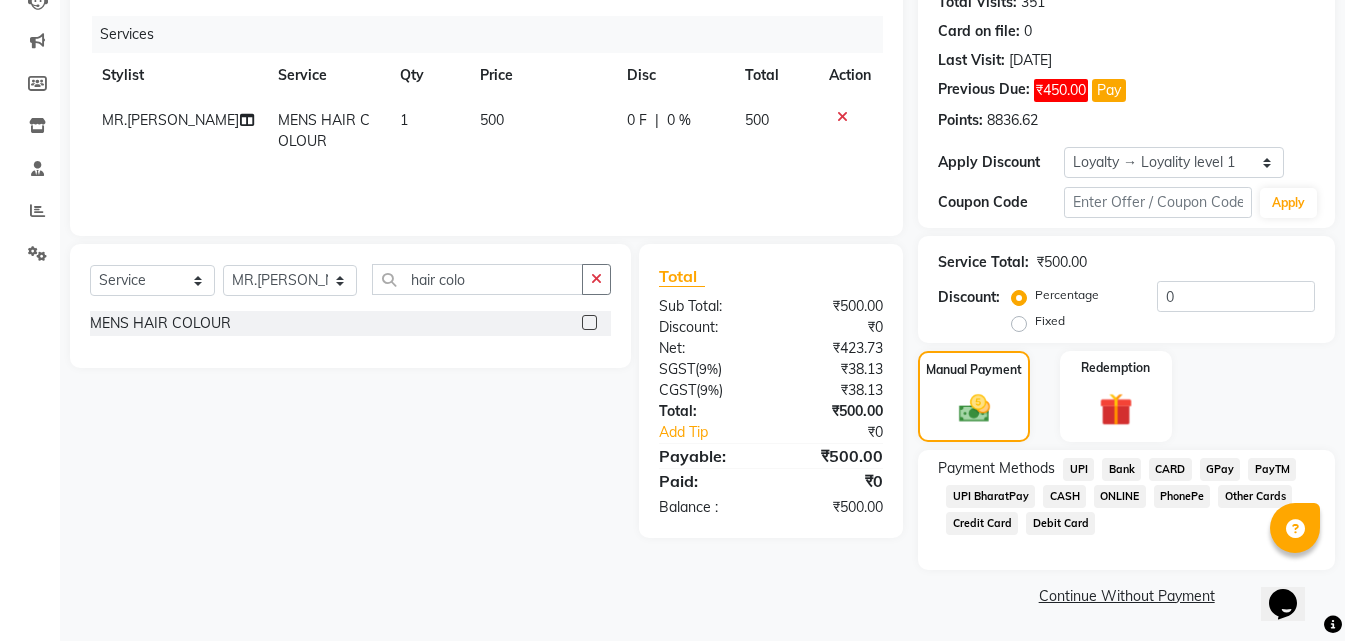 click on "ONLINE" 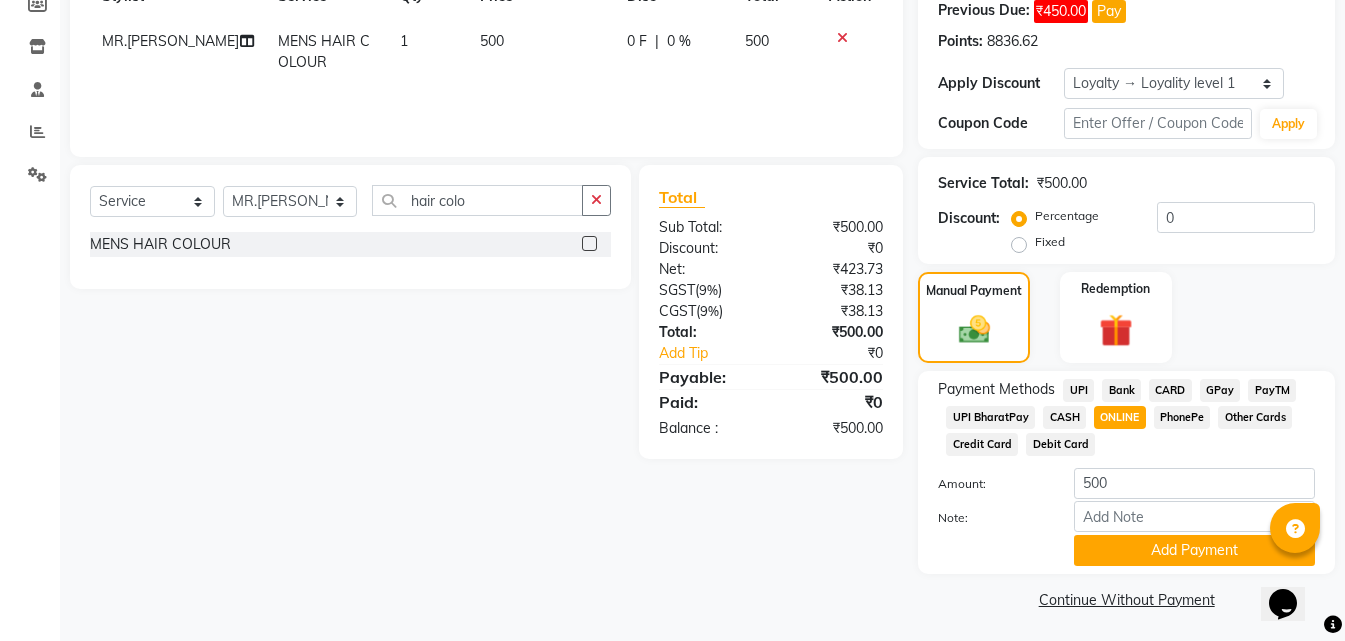 scroll, scrollTop: 315, scrollLeft: 0, axis: vertical 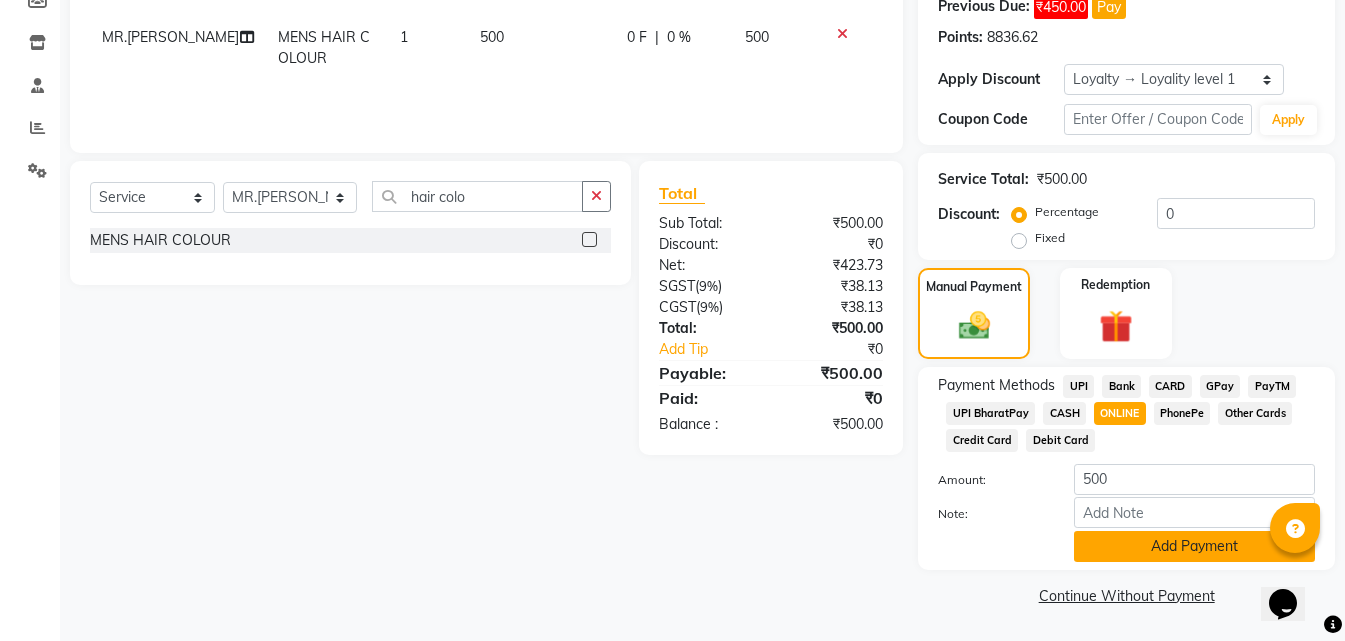 click on "Add Payment" 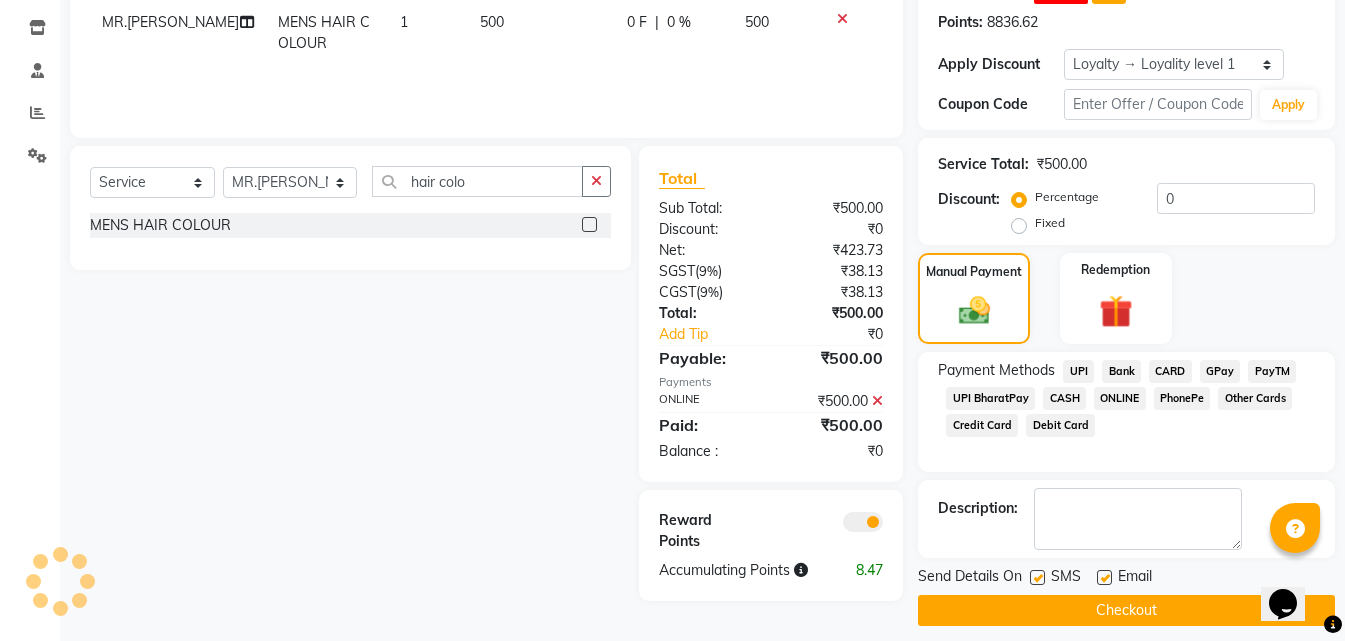 scroll, scrollTop: 345, scrollLeft: 0, axis: vertical 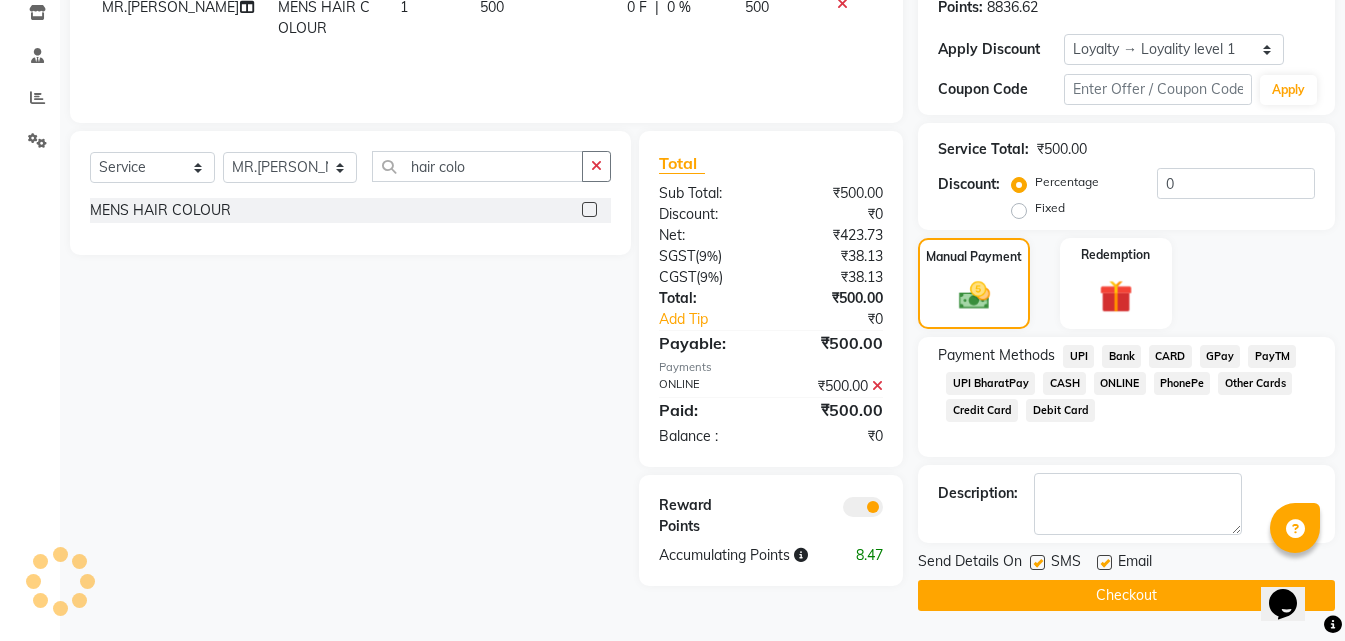 click on "Checkout" 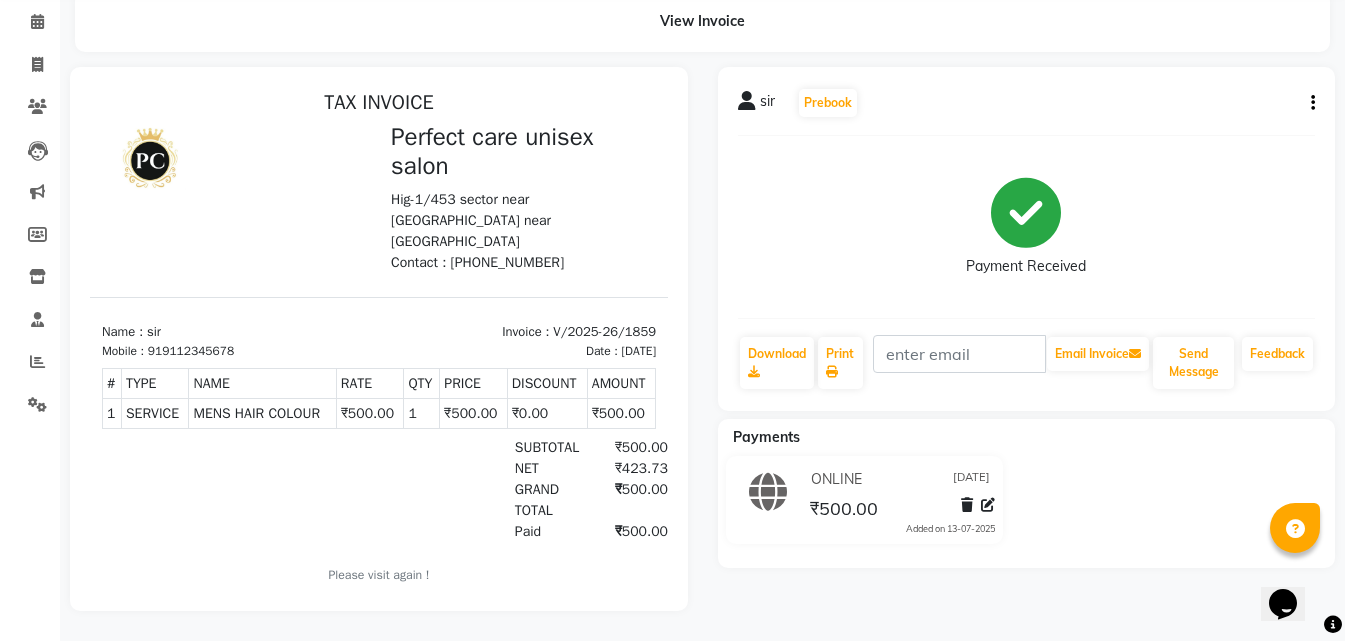 scroll, scrollTop: 0, scrollLeft: 0, axis: both 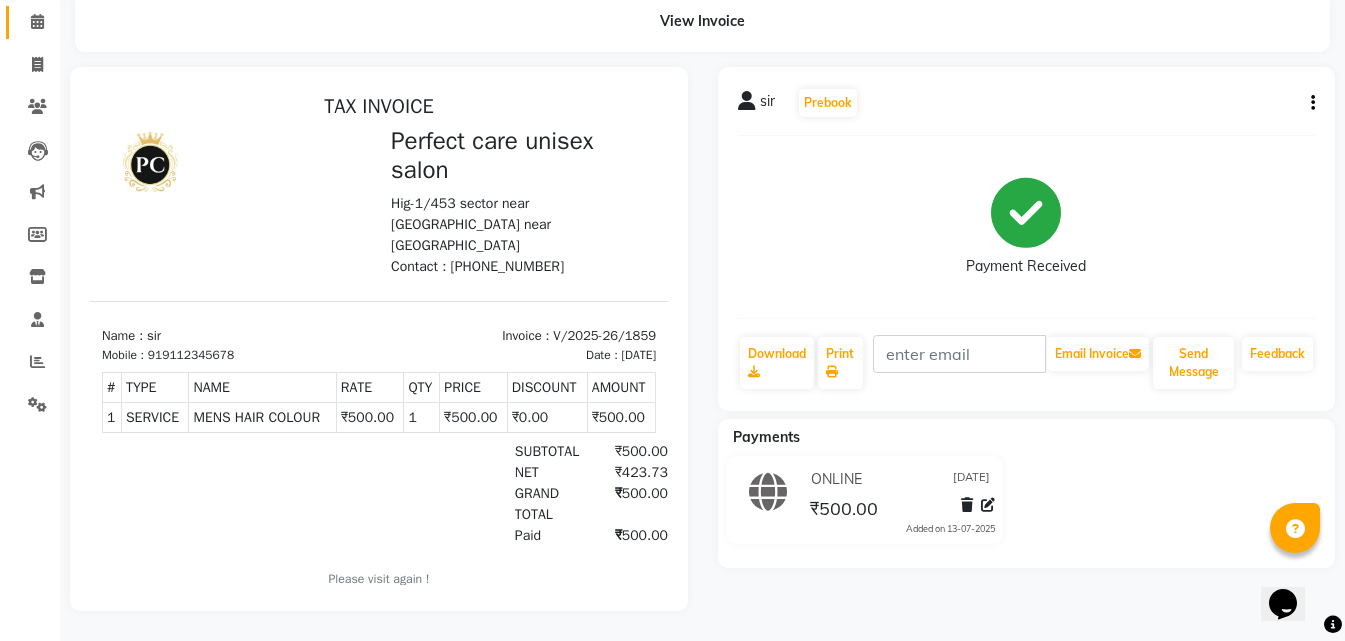 select on "service" 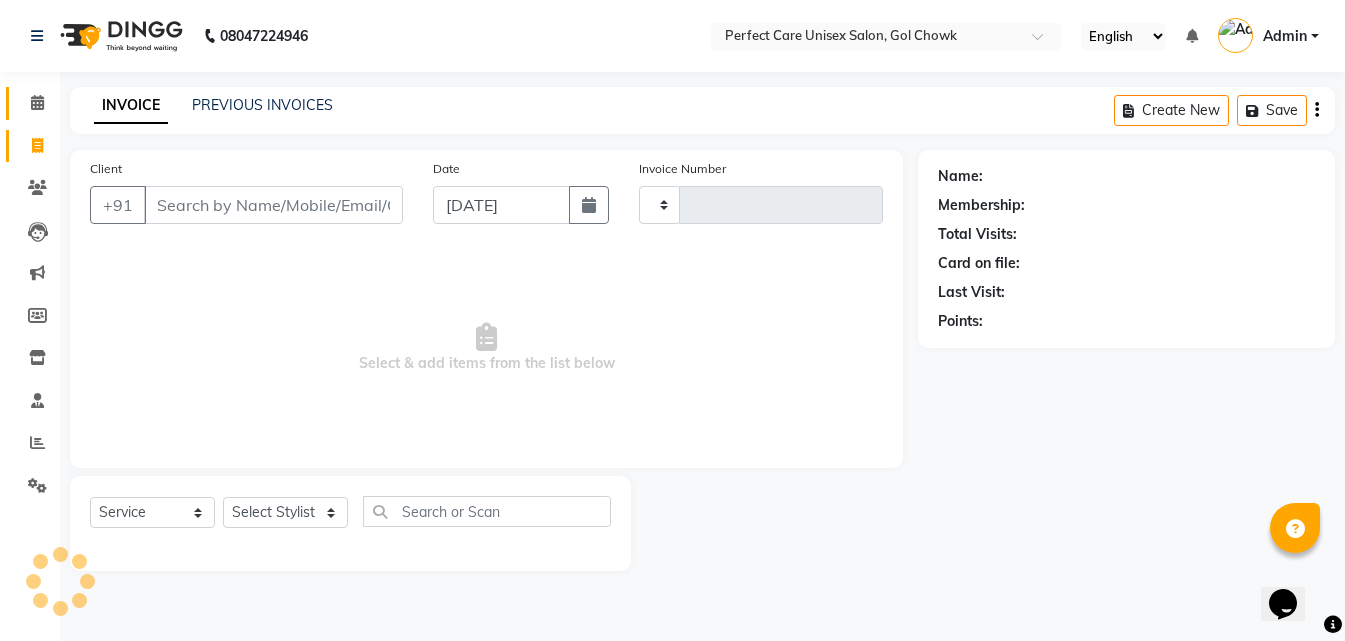 scroll, scrollTop: 0, scrollLeft: 0, axis: both 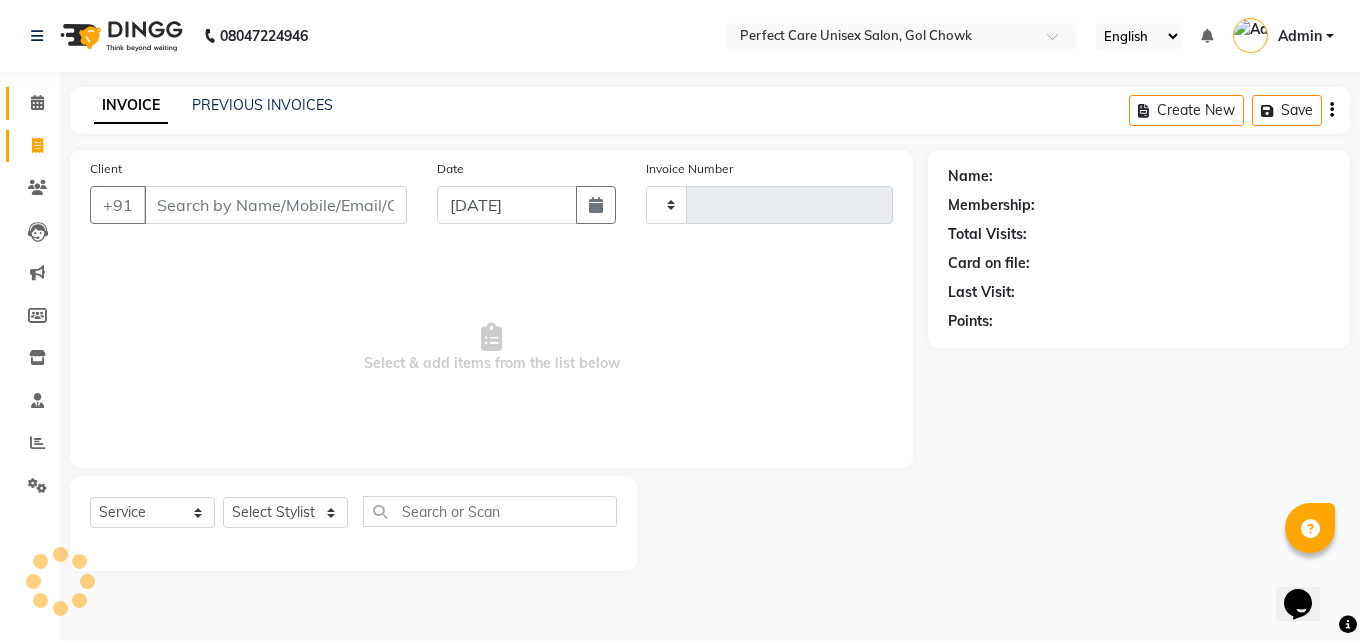 type on "1860" 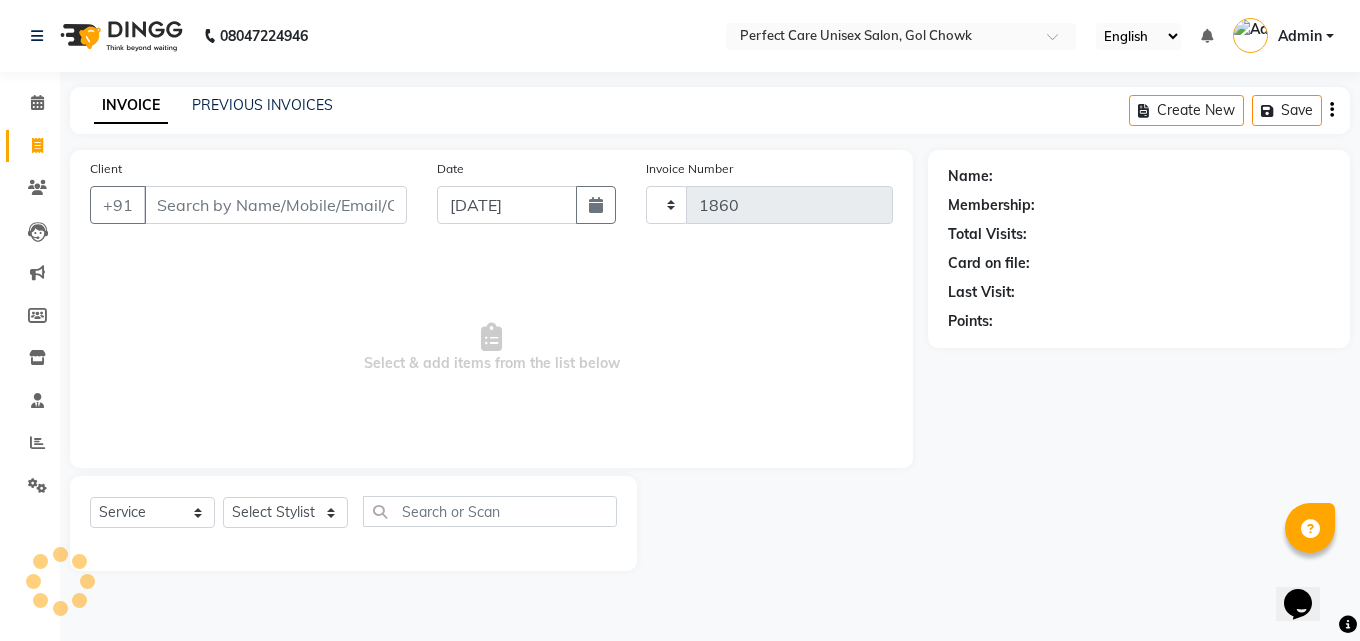 select on "4751" 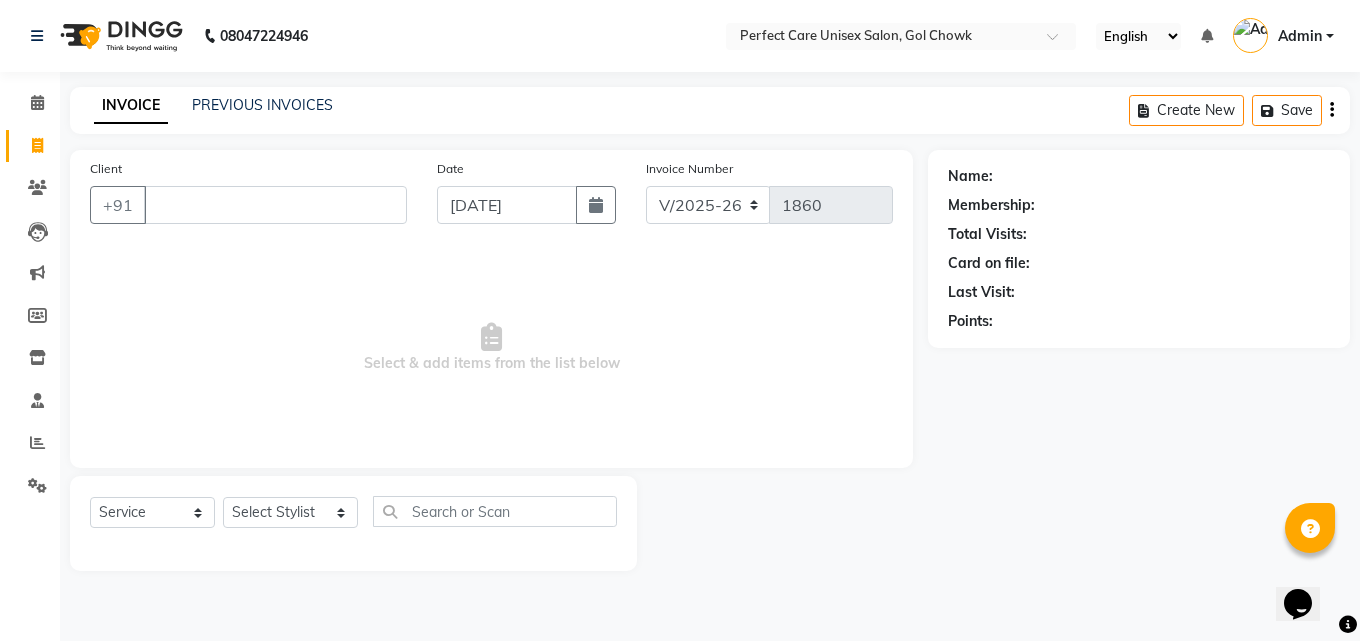 click on "Select & add items from the list below" at bounding box center [491, 348] 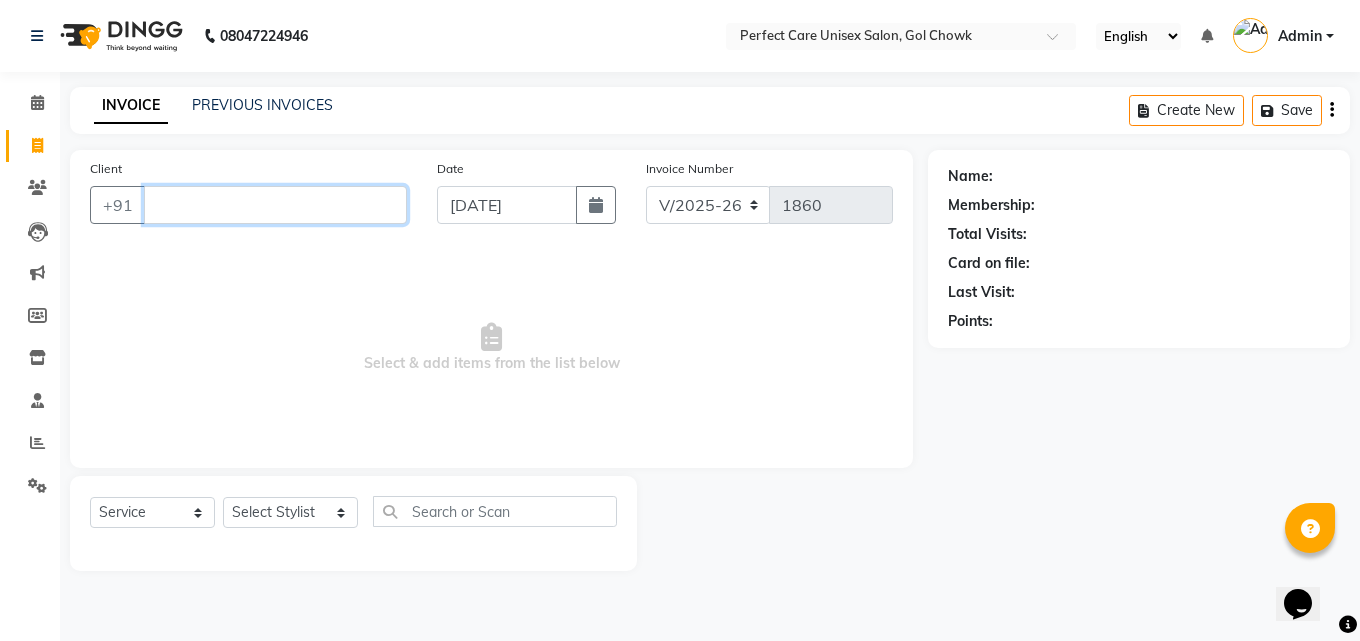 click on "Client" at bounding box center (275, 205) 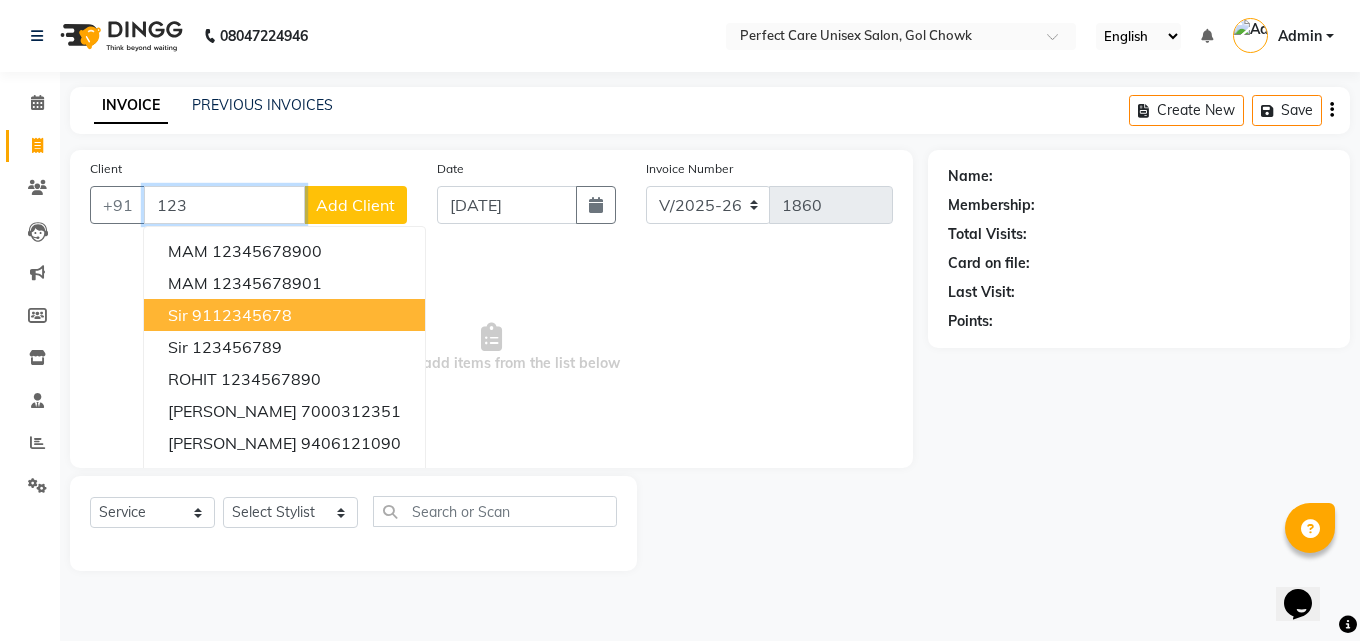 click on "9112345678" at bounding box center (242, 315) 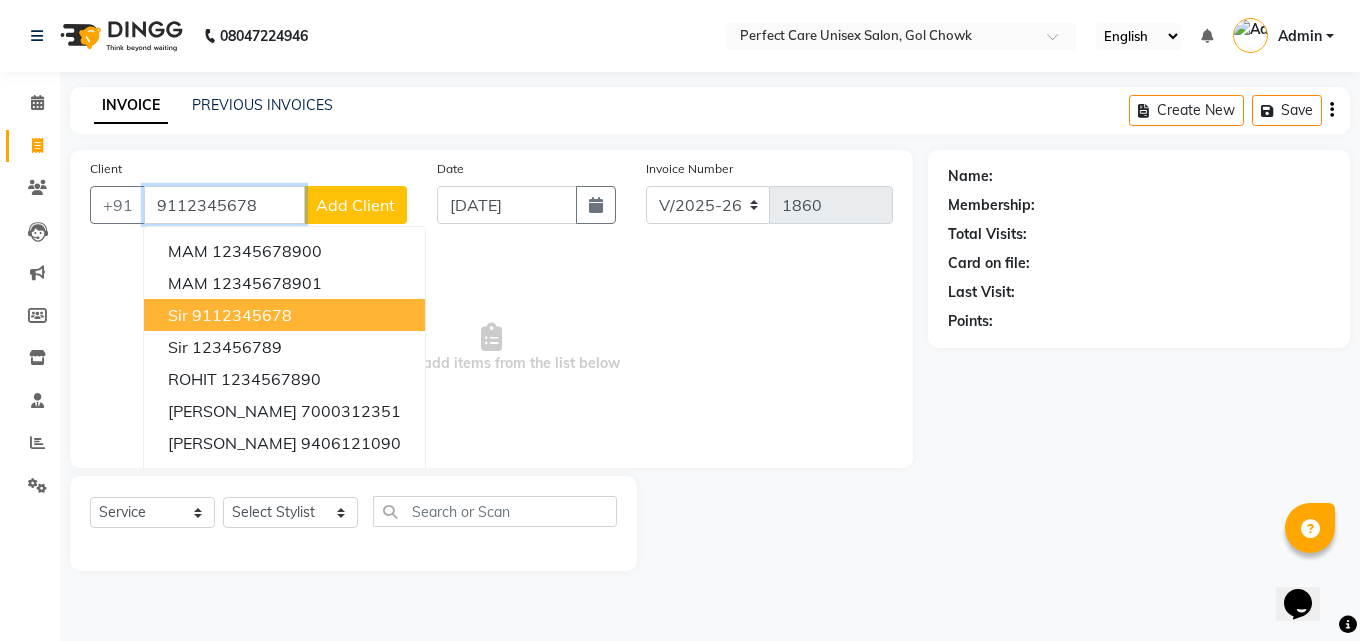 type on "9112345678" 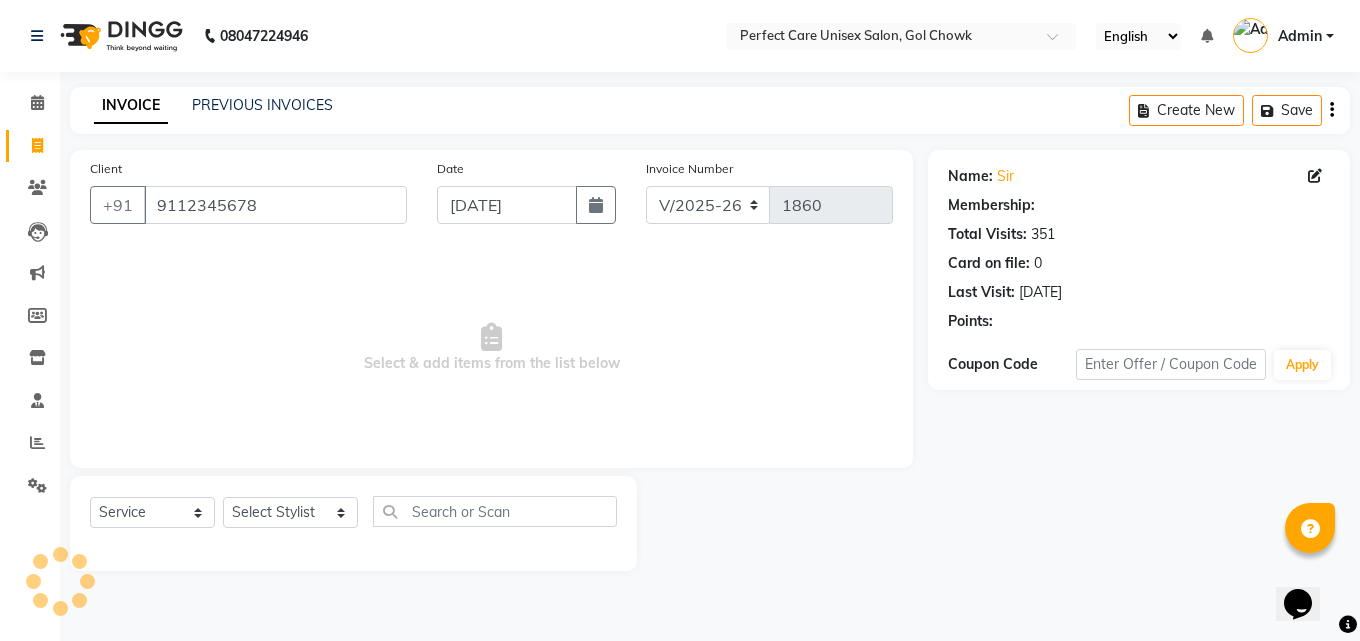 select on "1: Object" 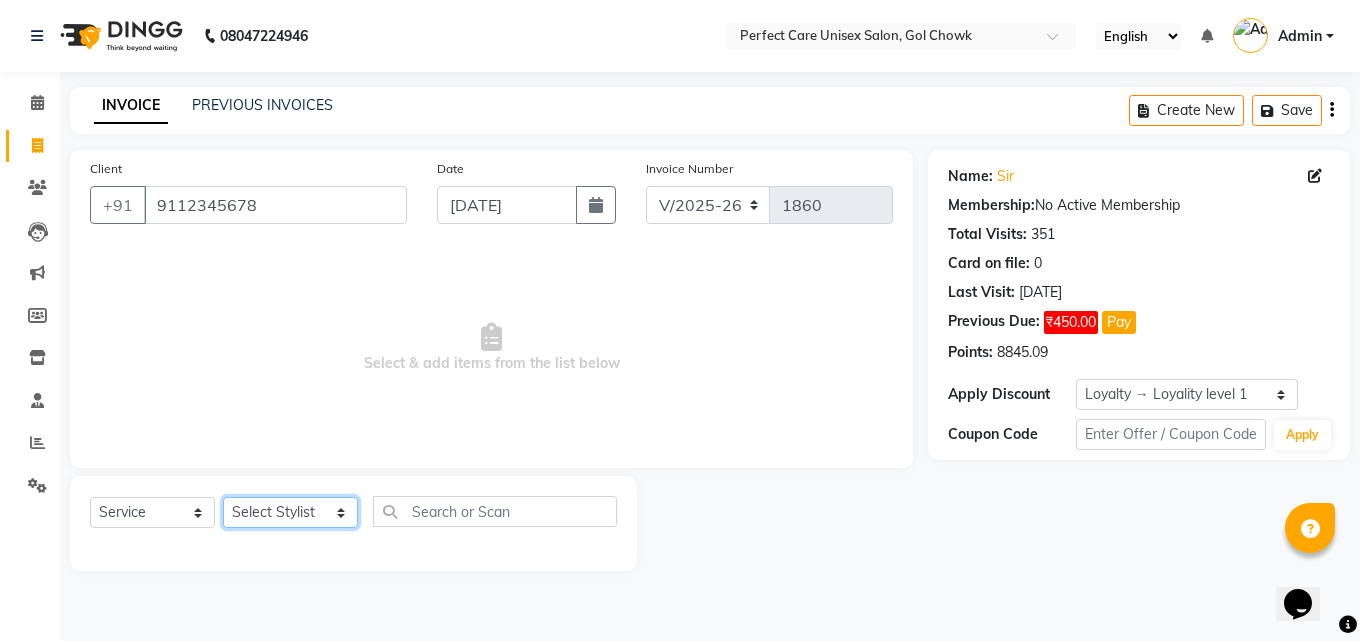 click on "Select Stylist [PERSON_NAME] MISS [PERSON_NAME] MISS [PERSON_NAME]  MISS [PERSON_NAME] [PERSON_NAME] MISS.[PERSON_NAME] MISS.[PERSON_NAME]  MISS [PERSON_NAME]  MISS. USHA [PERSON_NAME] [PERSON_NAME] MR.[PERSON_NAME] MR. [PERSON_NAME]  MR [PERSON_NAME] MR. AVINASH [PERSON_NAME] [PERSON_NAME] [PERSON_NAME] [PERSON_NAME] [PERSON_NAME] MR. [PERSON_NAME] MR.[PERSON_NAME] [PERSON_NAME] MR.[PERSON_NAME] [PERSON_NAME] NONE rashmi" 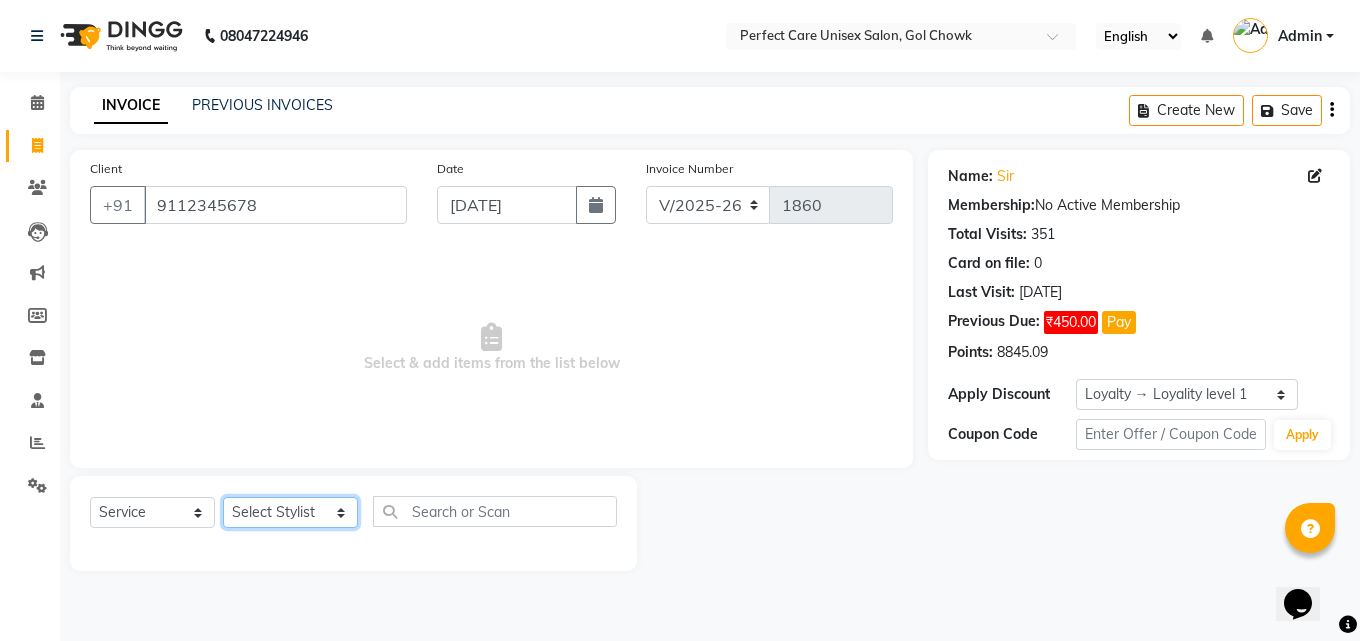 select on "78640" 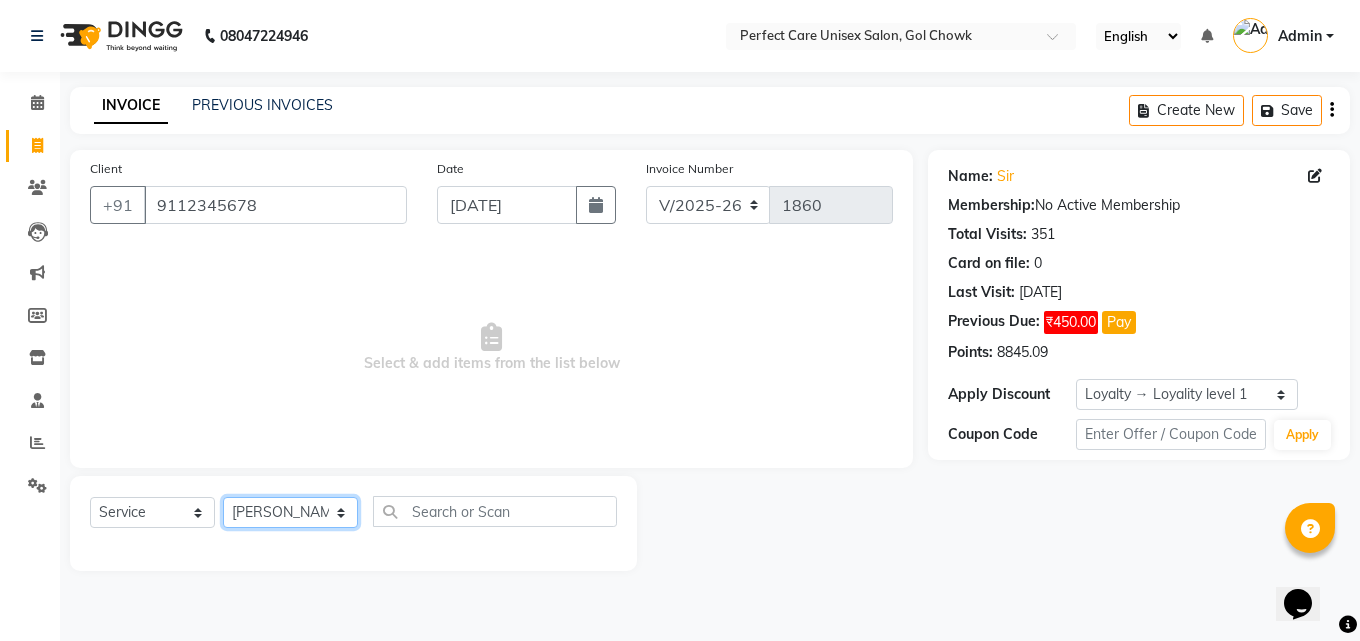 click on "Select Stylist [PERSON_NAME] MISS [PERSON_NAME] MISS [PERSON_NAME]  MISS [PERSON_NAME] [PERSON_NAME] MISS.[PERSON_NAME] MISS.[PERSON_NAME]  MISS [PERSON_NAME]  MISS. USHA [PERSON_NAME] [PERSON_NAME] MR.[PERSON_NAME] MR. [PERSON_NAME]  MR [PERSON_NAME] MR. AVINASH [PERSON_NAME] [PERSON_NAME] [PERSON_NAME] [PERSON_NAME] [PERSON_NAME] MR. [PERSON_NAME] MR.[PERSON_NAME] [PERSON_NAME] MR.[PERSON_NAME] [PERSON_NAME] NONE rashmi" 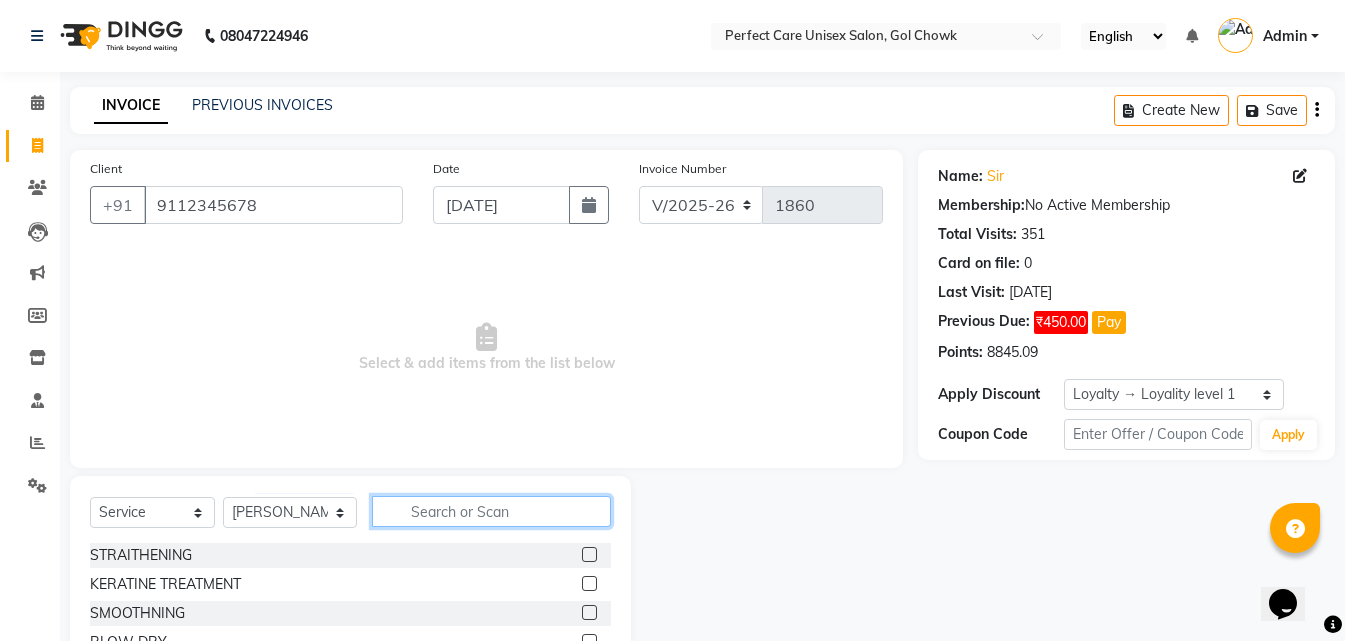 click 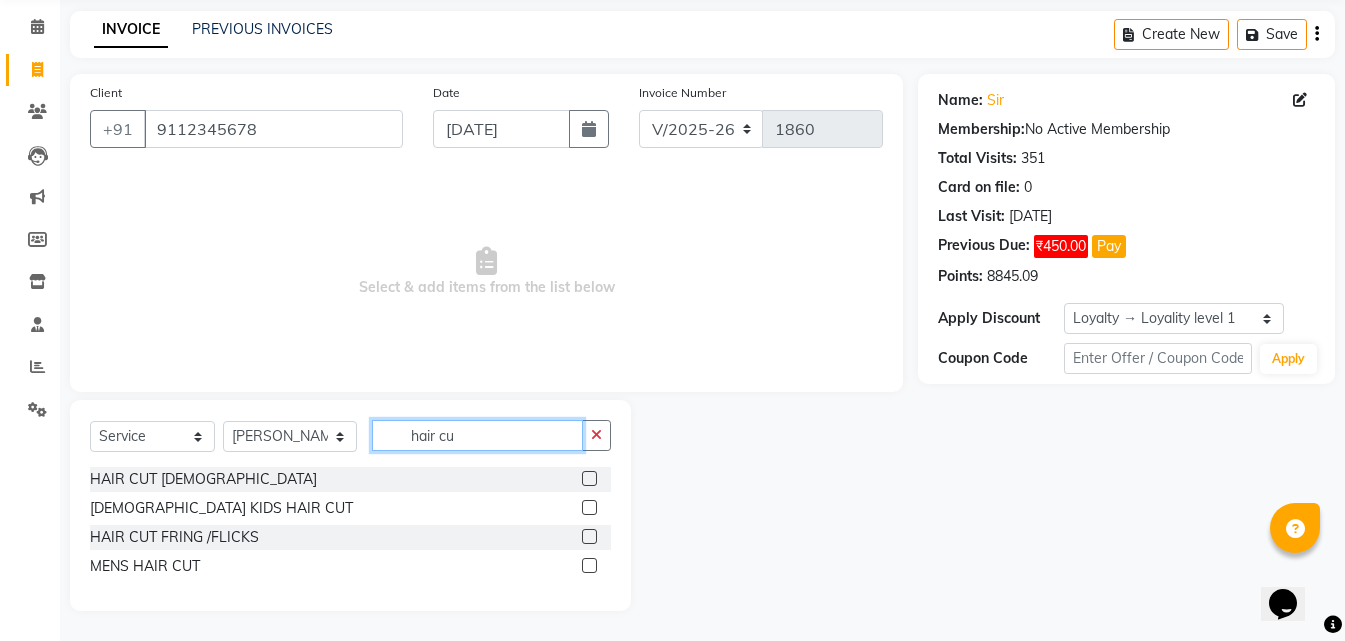 scroll, scrollTop: 76, scrollLeft: 0, axis: vertical 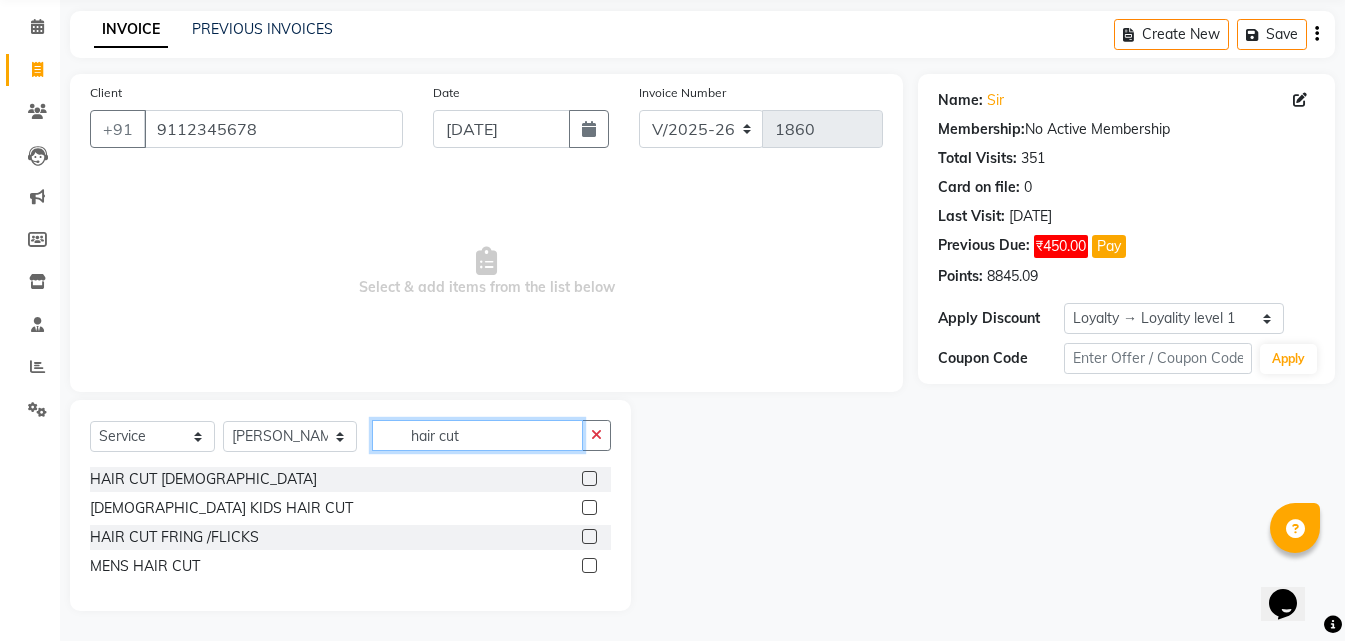 type on "hair cut" 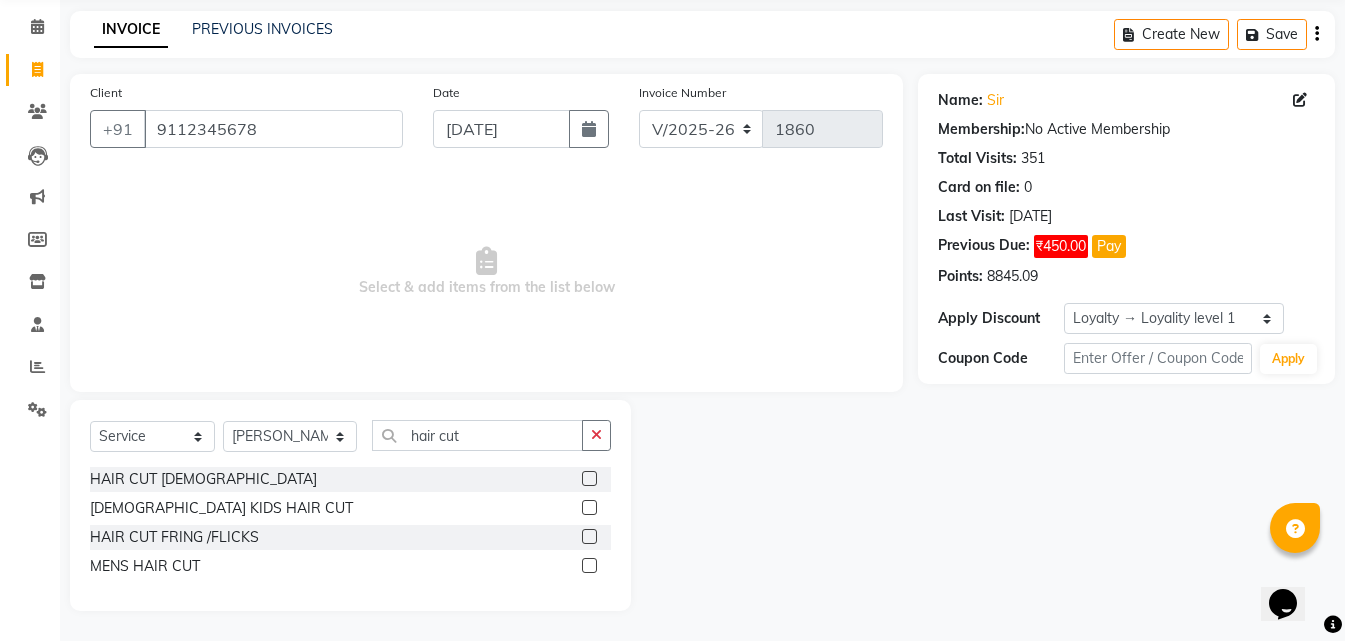 click 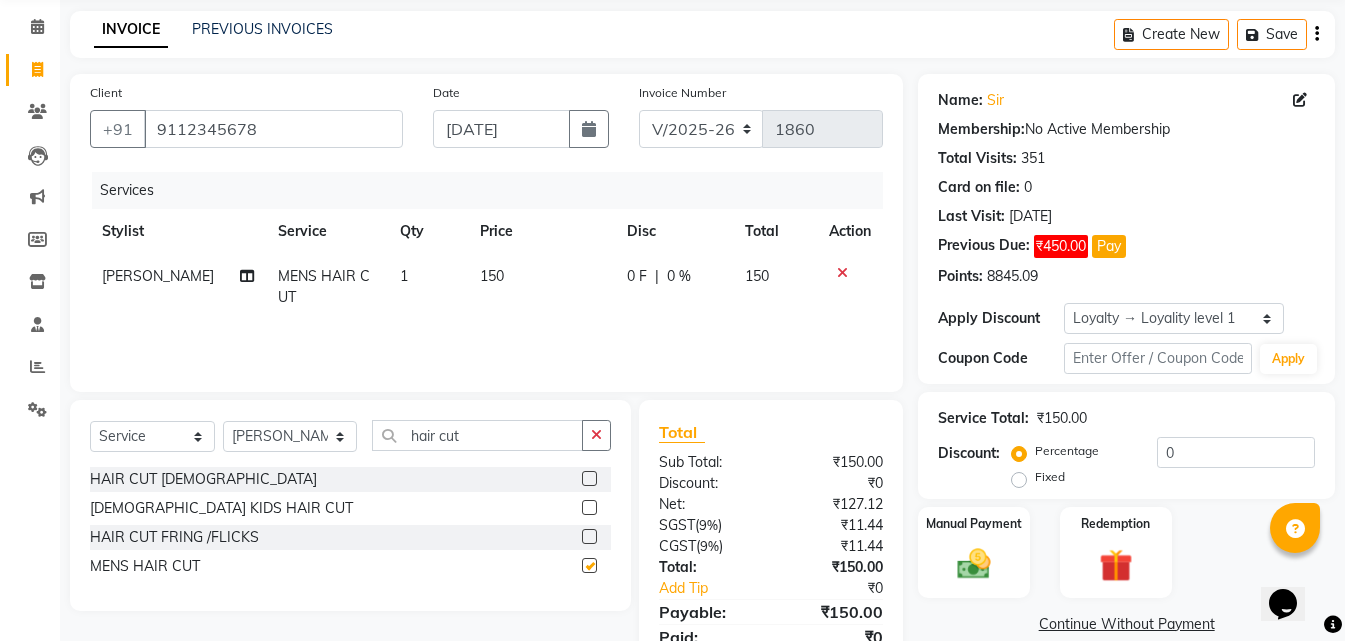 checkbox on "false" 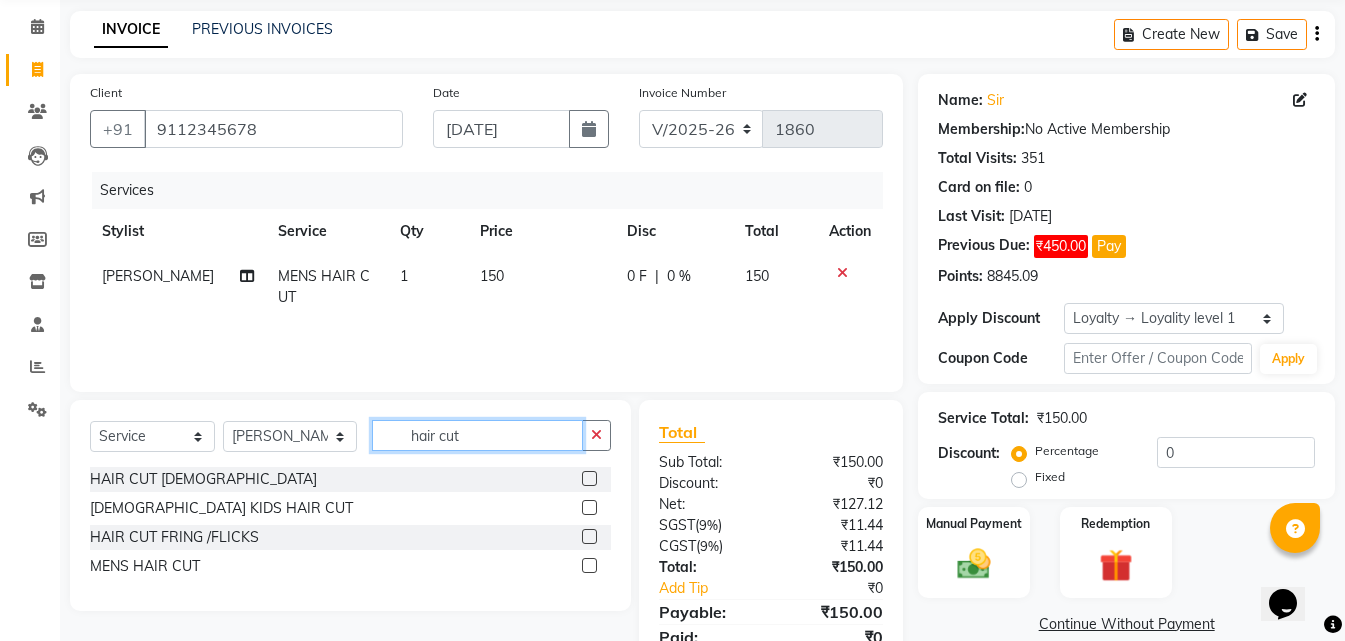 drag, startPoint x: 479, startPoint y: 435, endPoint x: 376, endPoint y: 436, distance: 103.00485 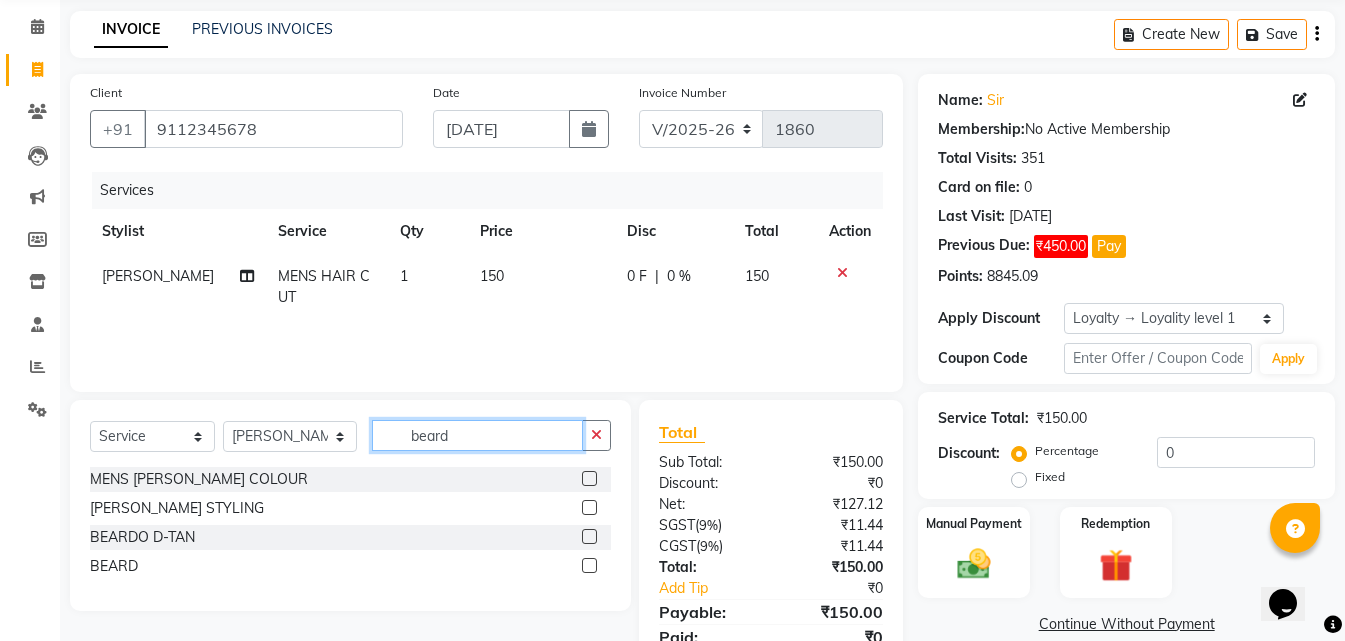 type on "beard" 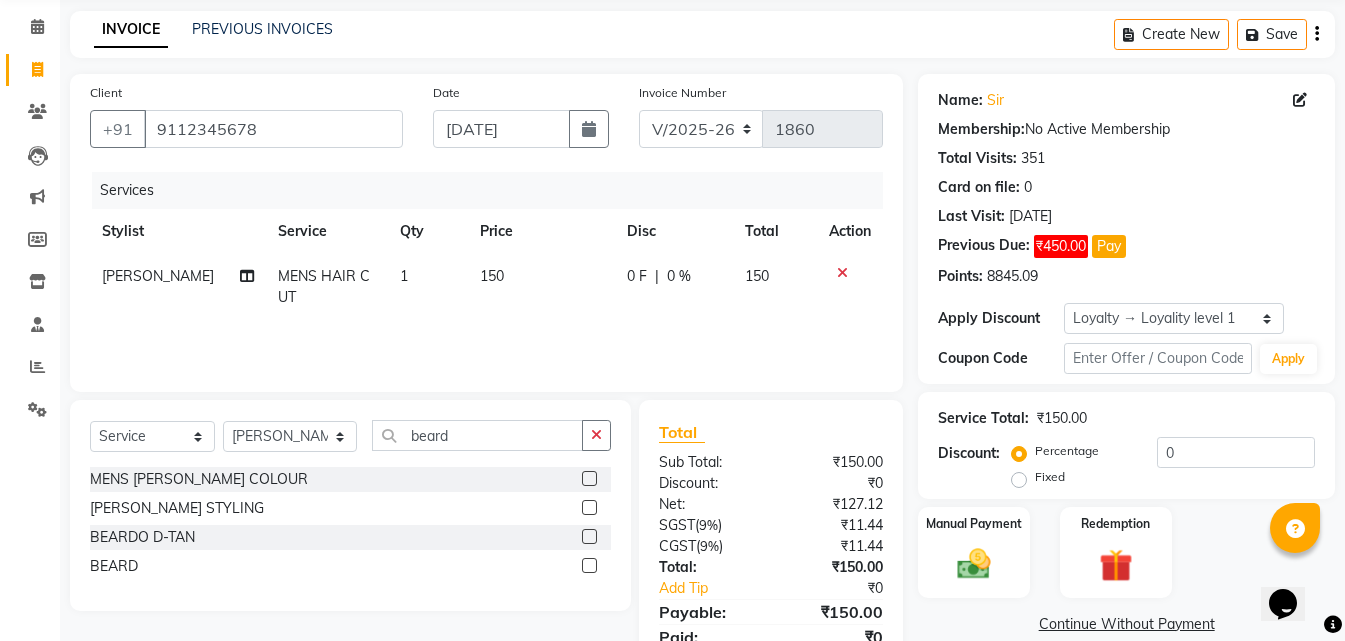 click 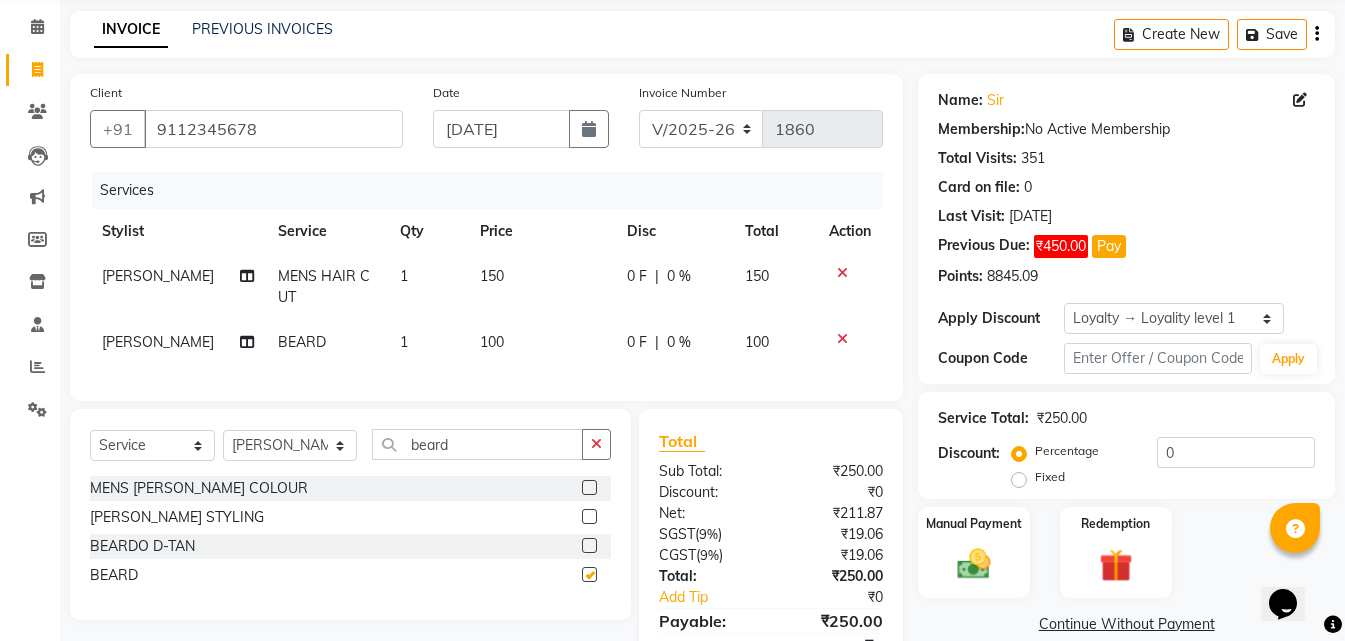 checkbox on "false" 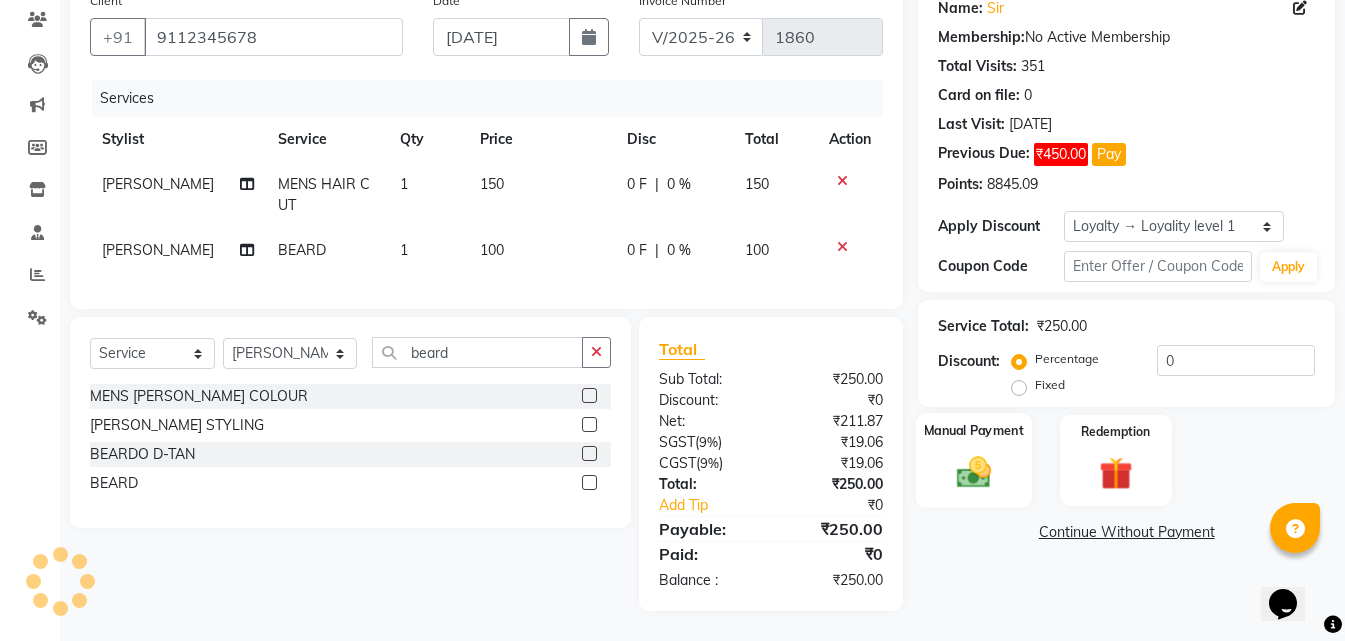 scroll, scrollTop: 183, scrollLeft: 0, axis: vertical 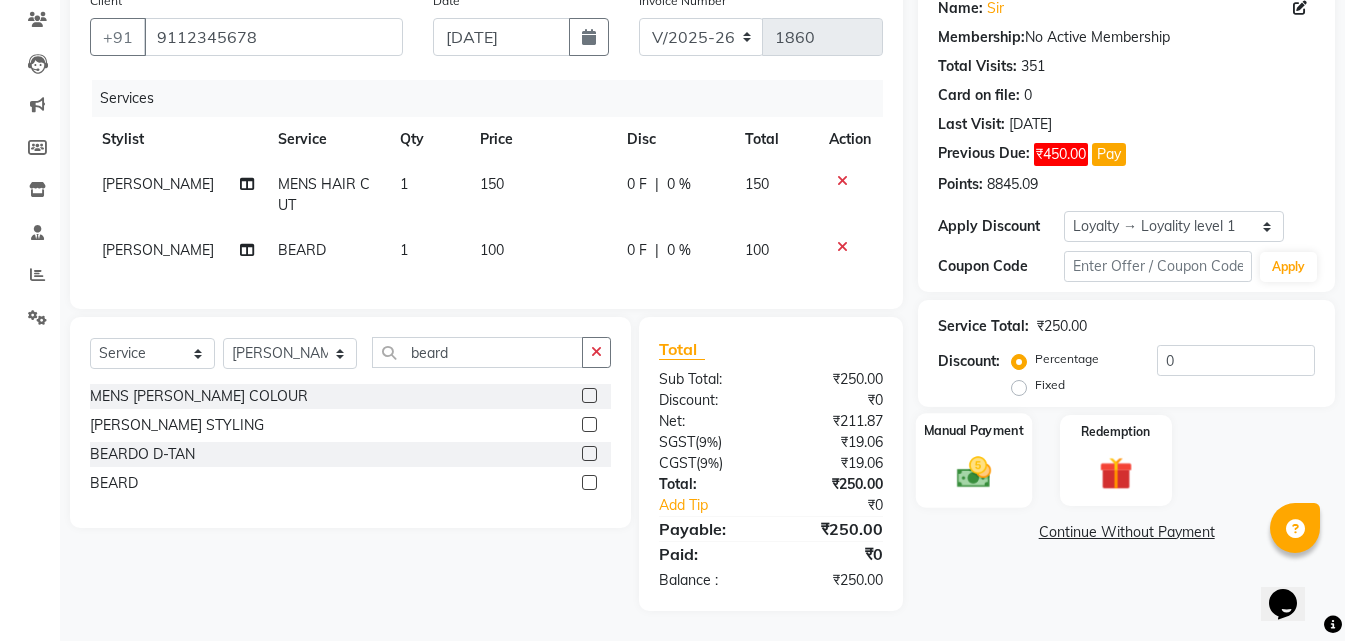 click on "Manual Payment" 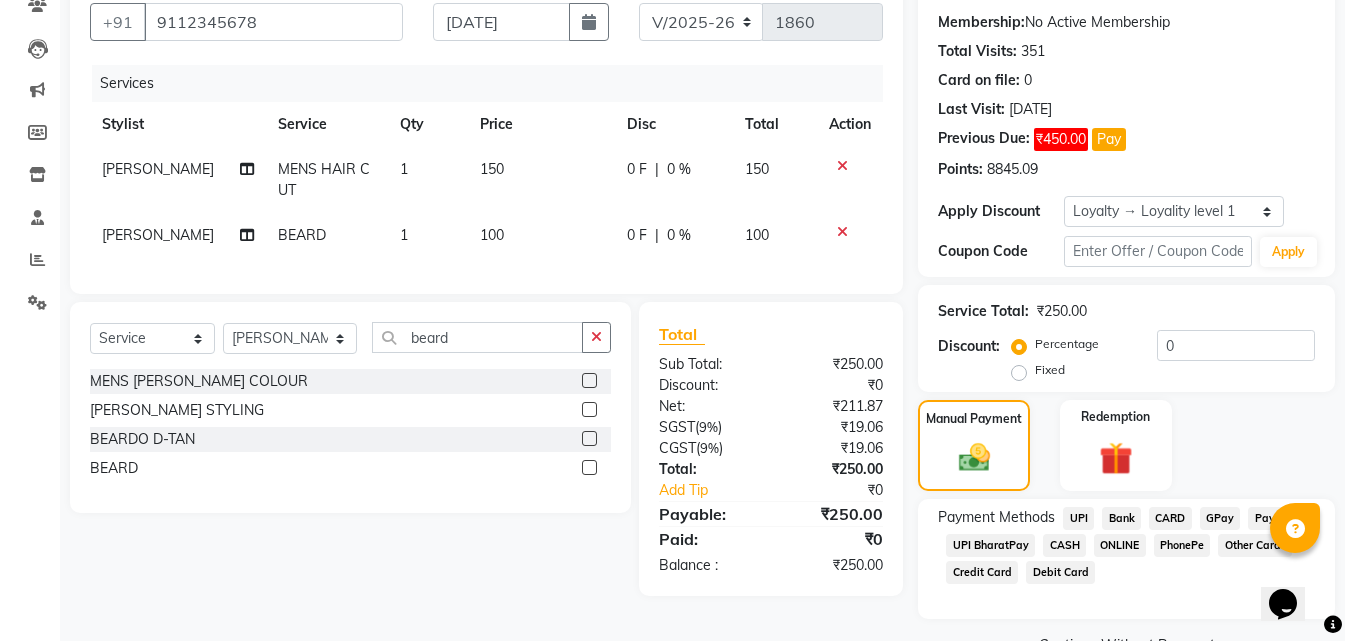 click on "ONLINE" 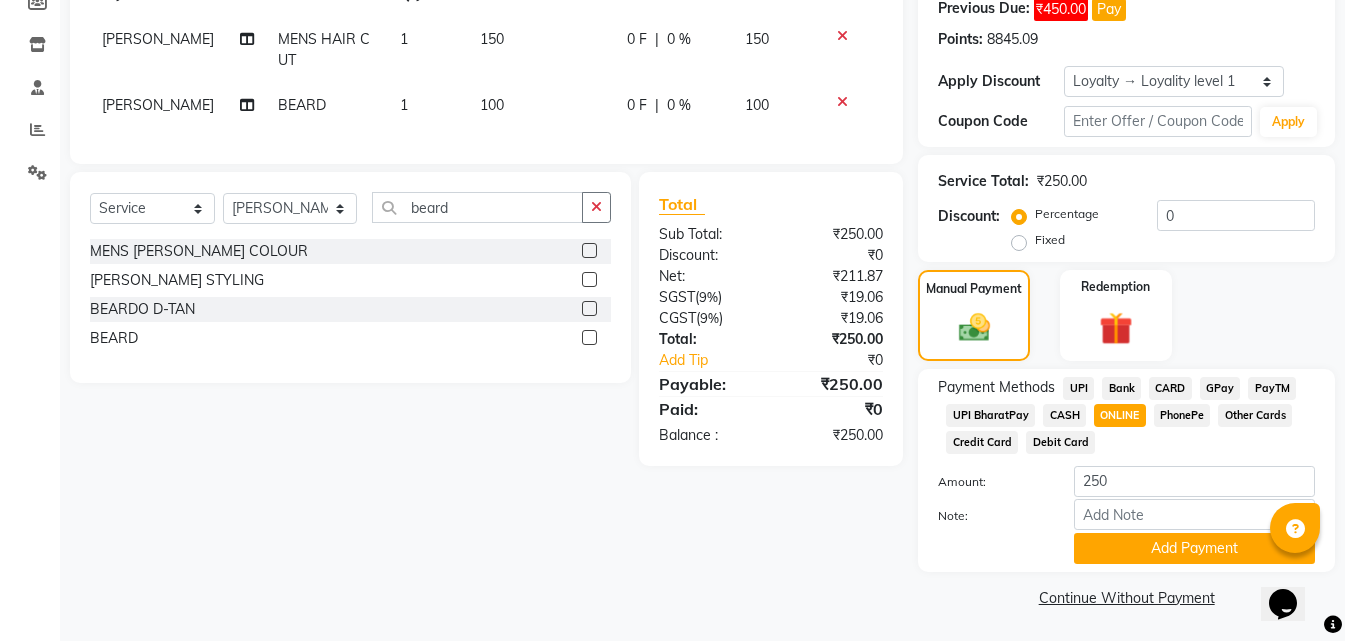 scroll, scrollTop: 315, scrollLeft: 0, axis: vertical 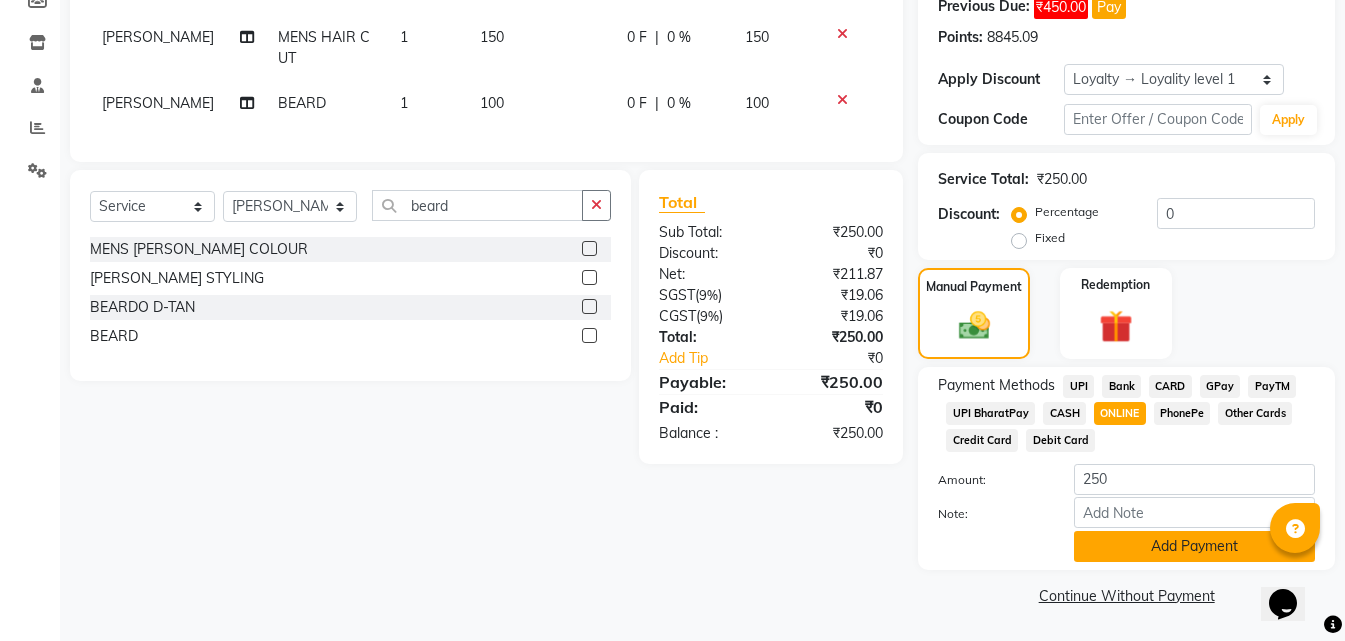 click on "Add Payment" 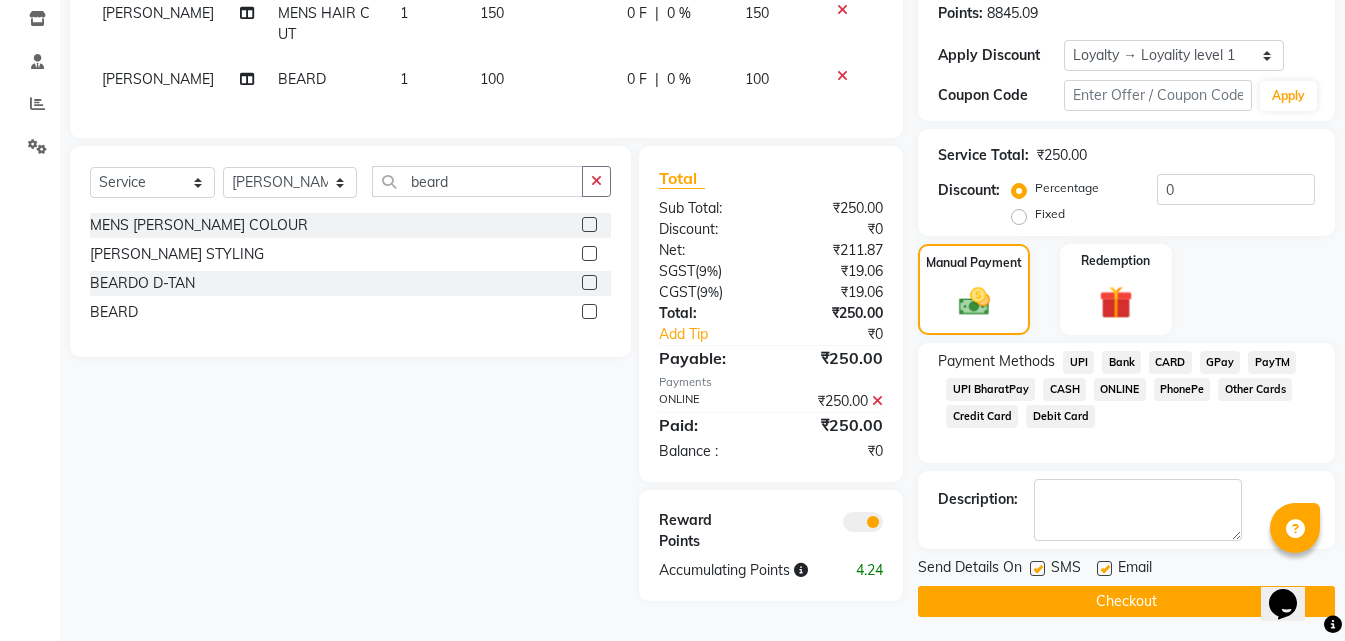 scroll, scrollTop: 345, scrollLeft: 0, axis: vertical 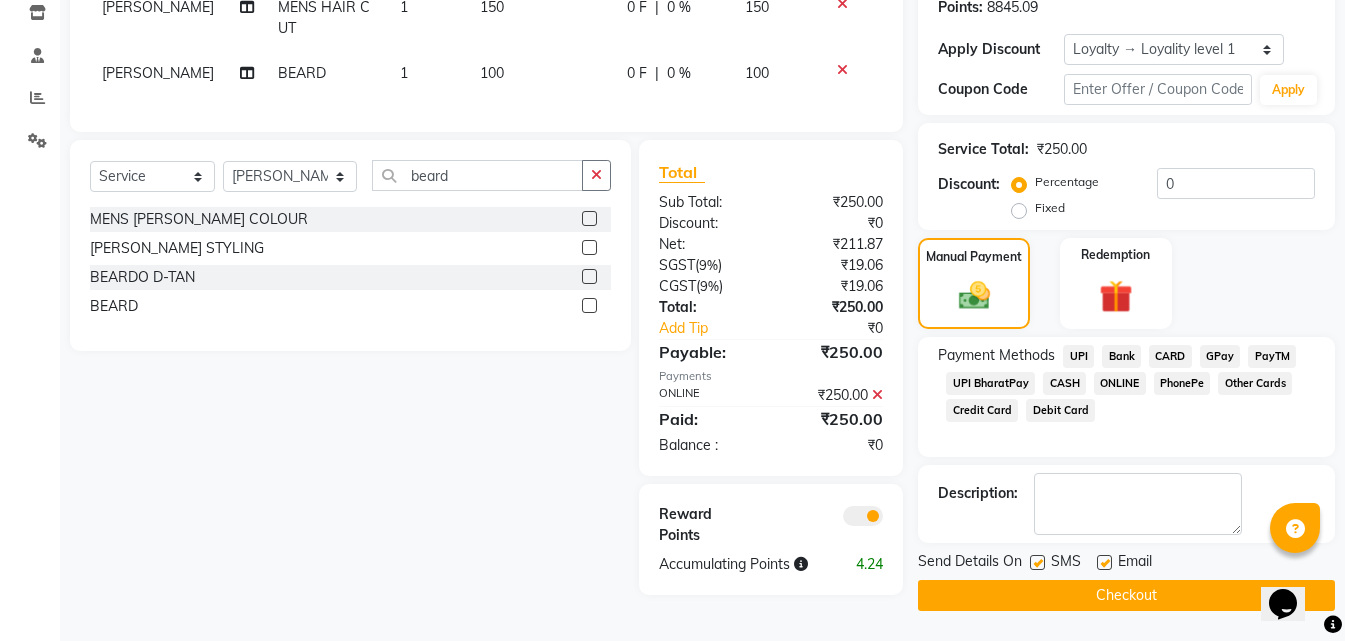 click on "Checkout" 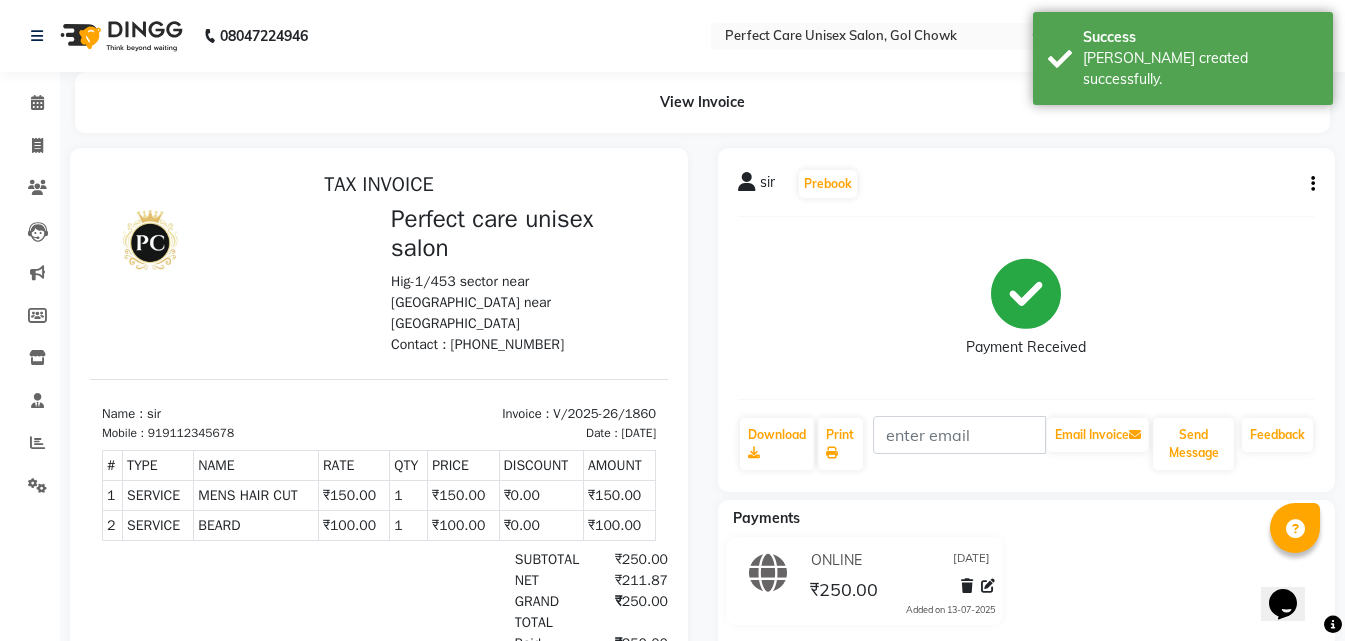 scroll, scrollTop: 0, scrollLeft: 0, axis: both 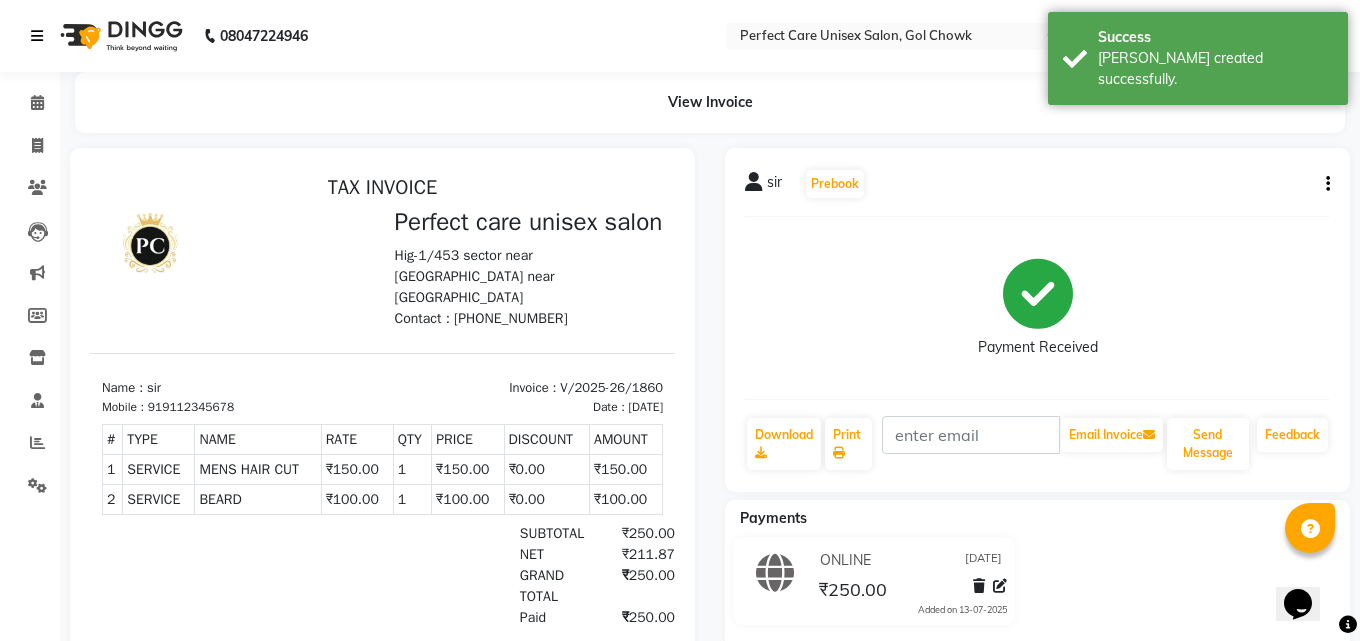 select on "service" 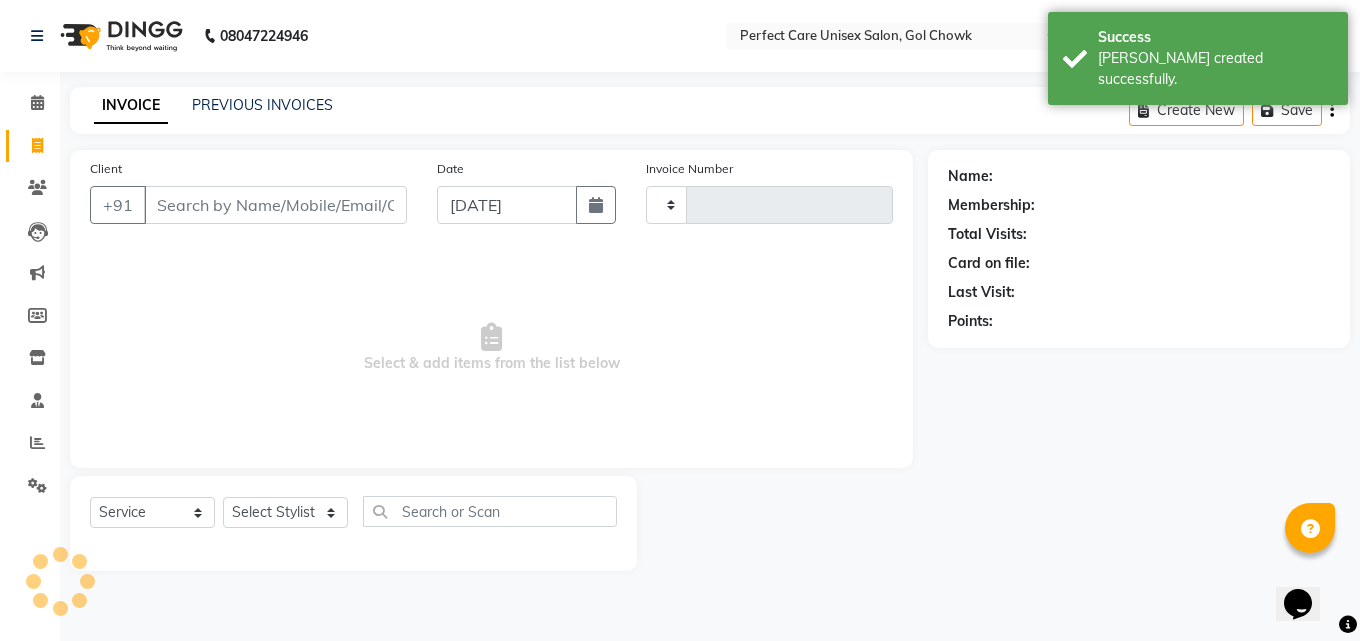 type on "1861" 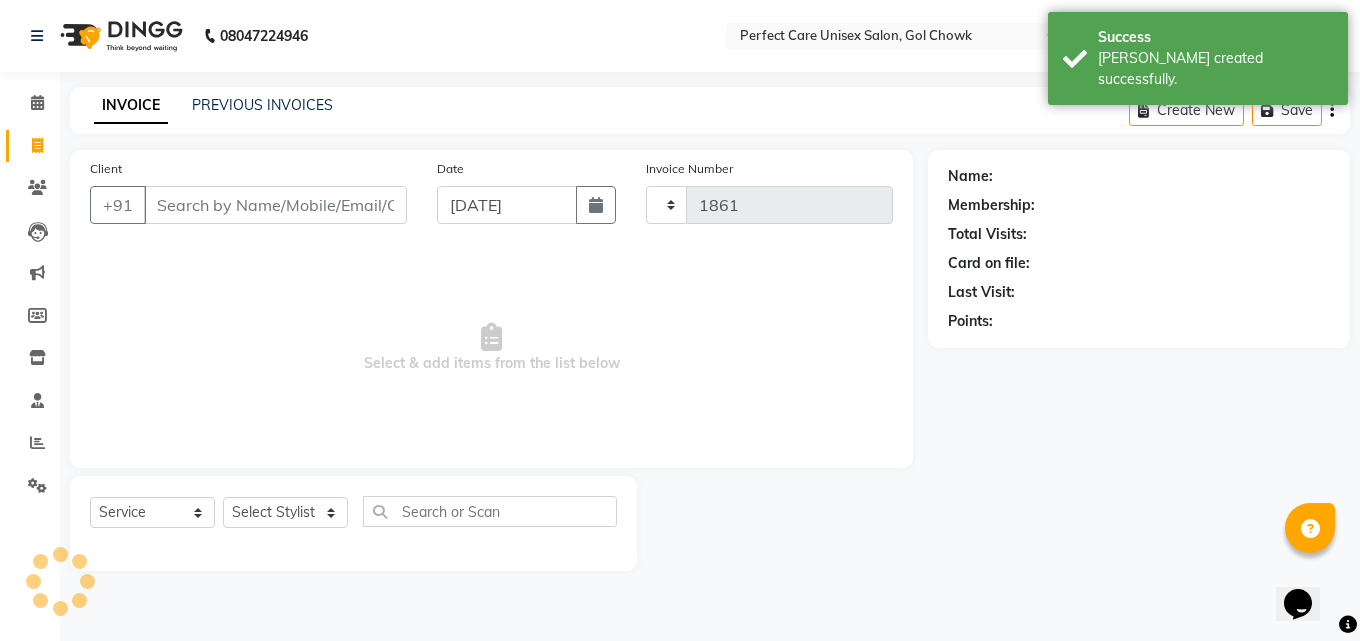 select on "4751" 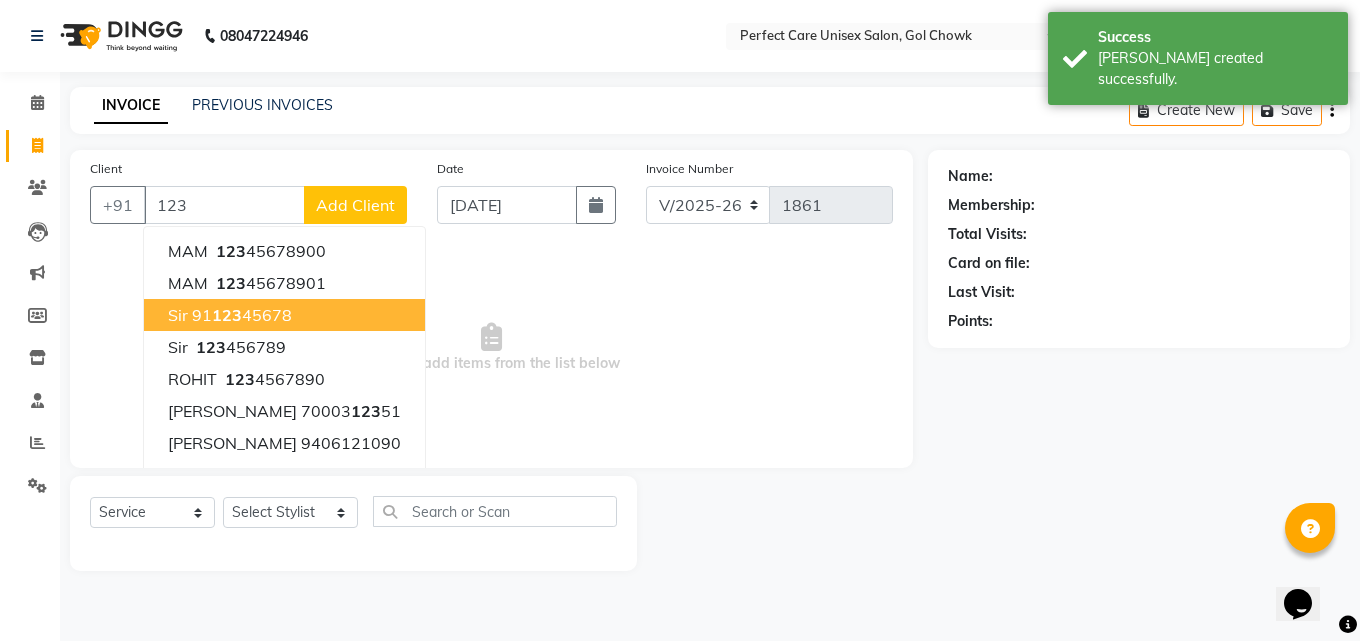 click on "91 123 45678" at bounding box center (242, 315) 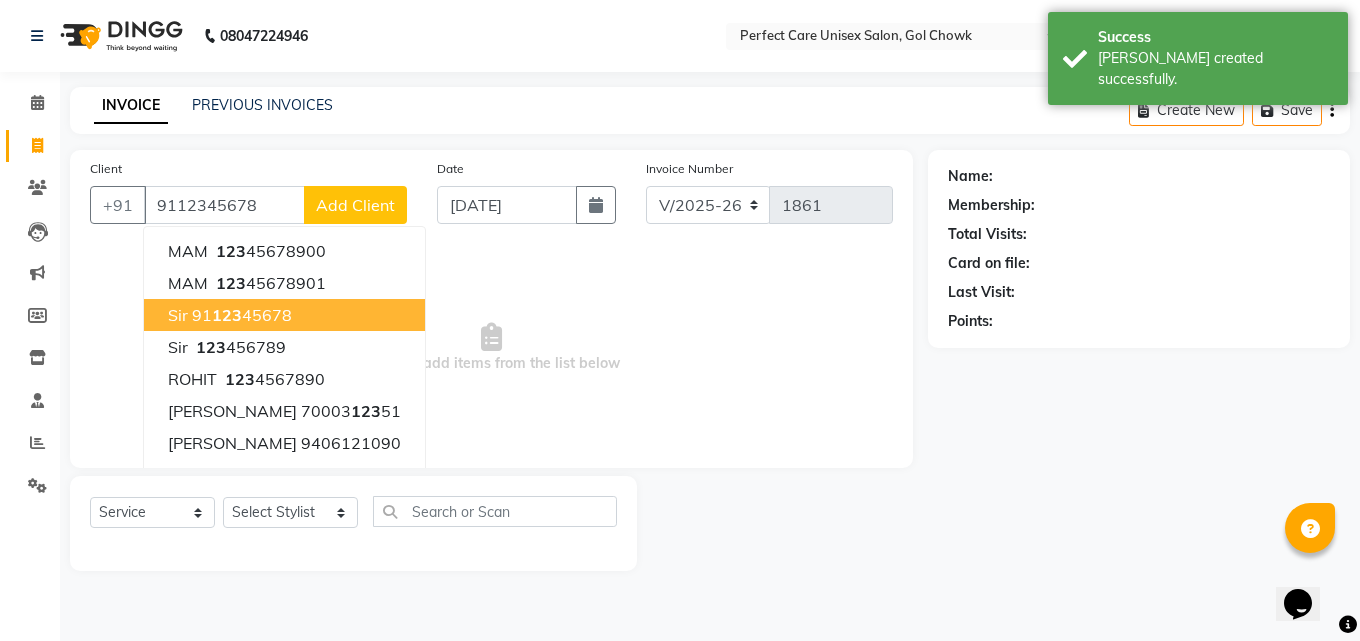 type on "9112345678" 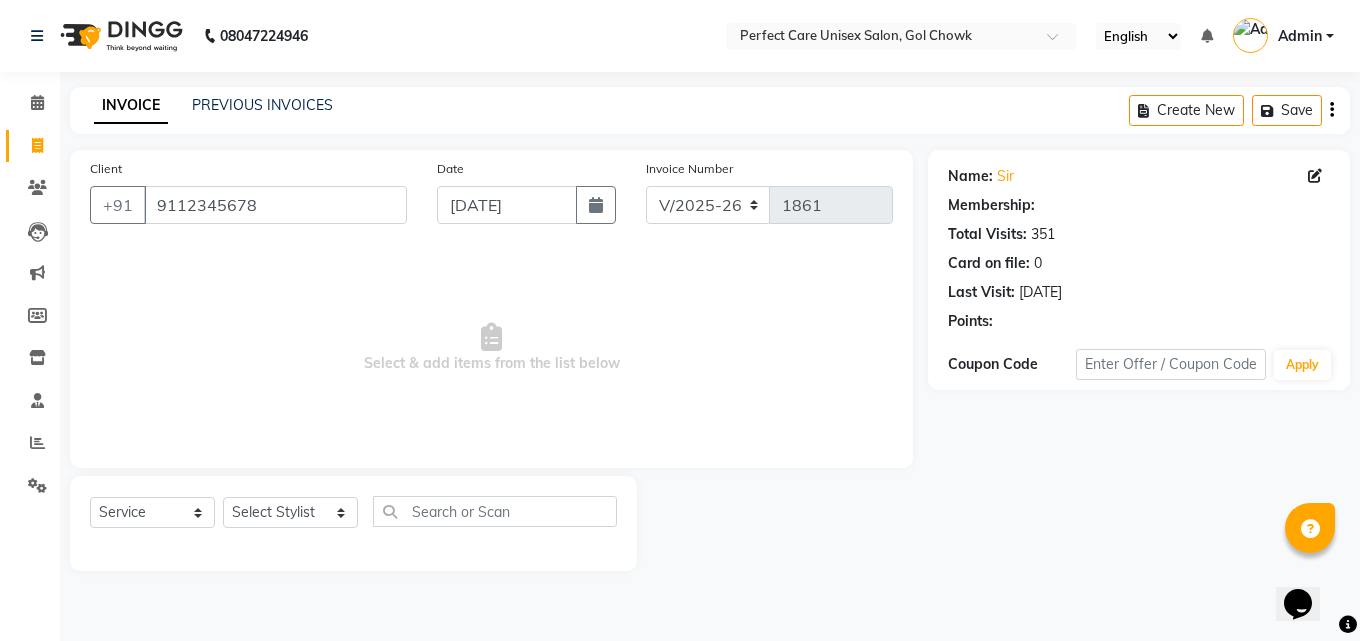 select on "1: Object" 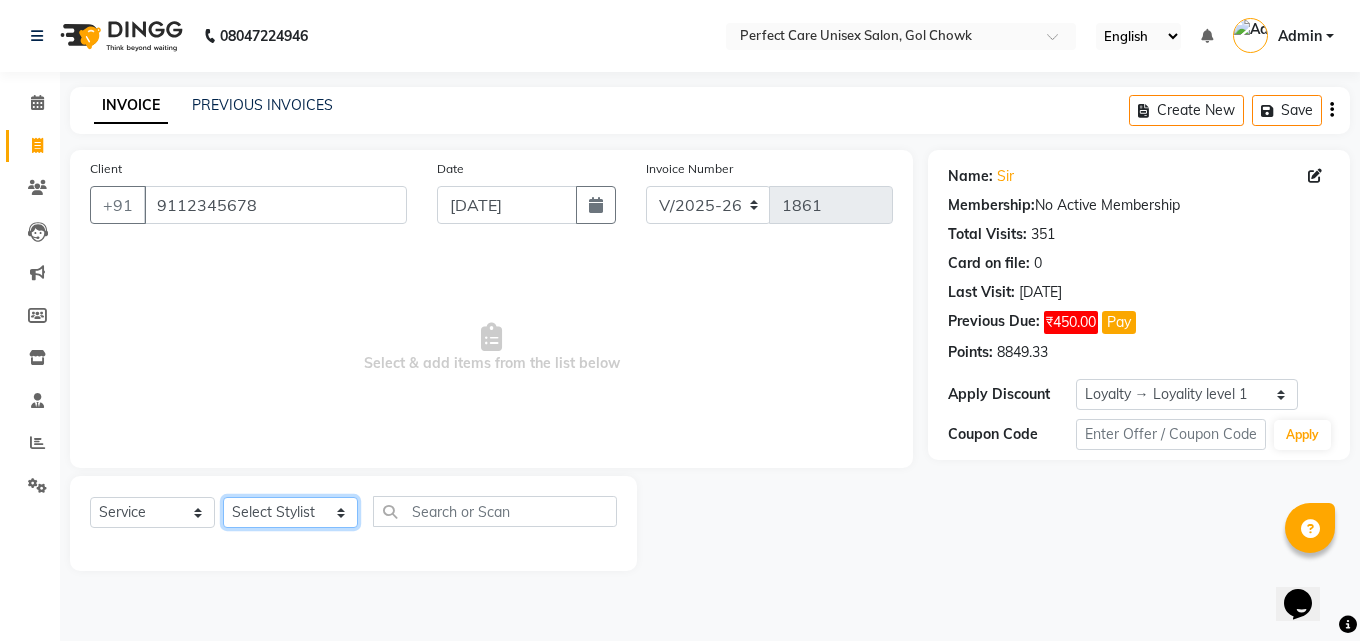click on "Select Stylist [PERSON_NAME] MISS [PERSON_NAME] MISS [PERSON_NAME]  MISS [PERSON_NAME] [PERSON_NAME] MISS.[PERSON_NAME] MISS.[PERSON_NAME]  MISS [PERSON_NAME]  MISS. USHA [PERSON_NAME] [PERSON_NAME] MR.[PERSON_NAME] MR. [PERSON_NAME]  MR [PERSON_NAME] MR. AVINASH [PERSON_NAME] [PERSON_NAME] [PERSON_NAME] [PERSON_NAME] [PERSON_NAME] MR. [PERSON_NAME] MR.[PERSON_NAME] [PERSON_NAME] MR.[PERSON_NAME] [PERSON_NAME] NONE rashmi" 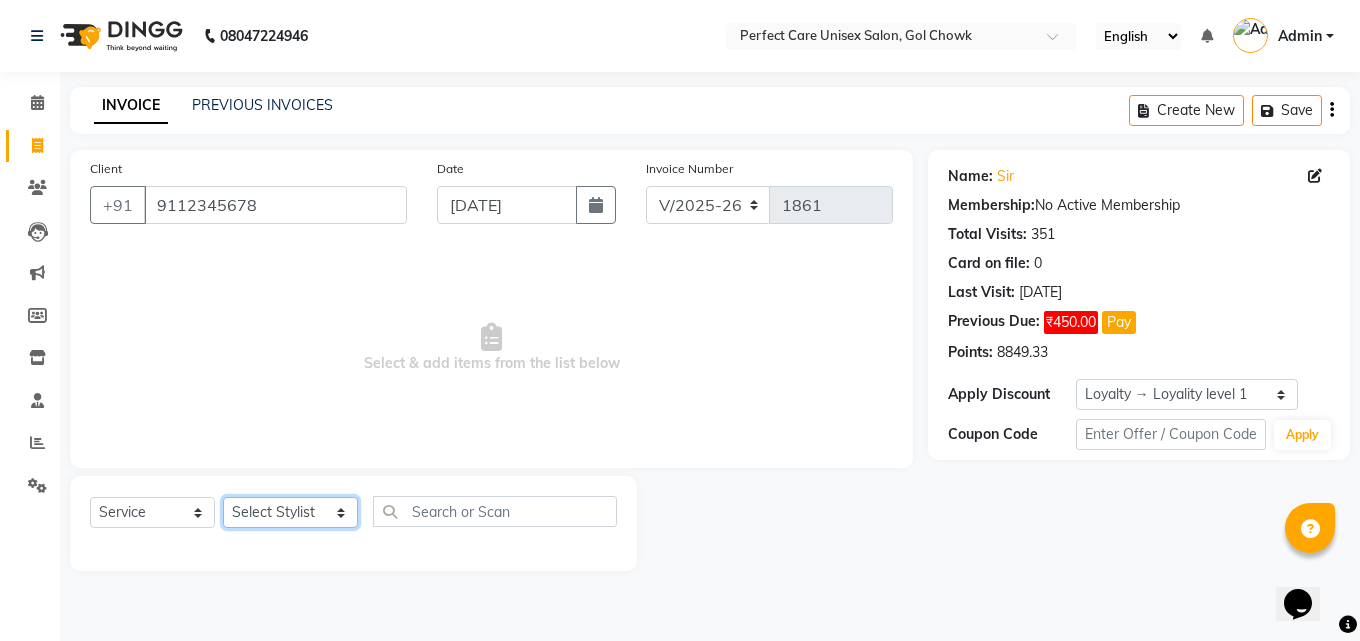 select on "32649" 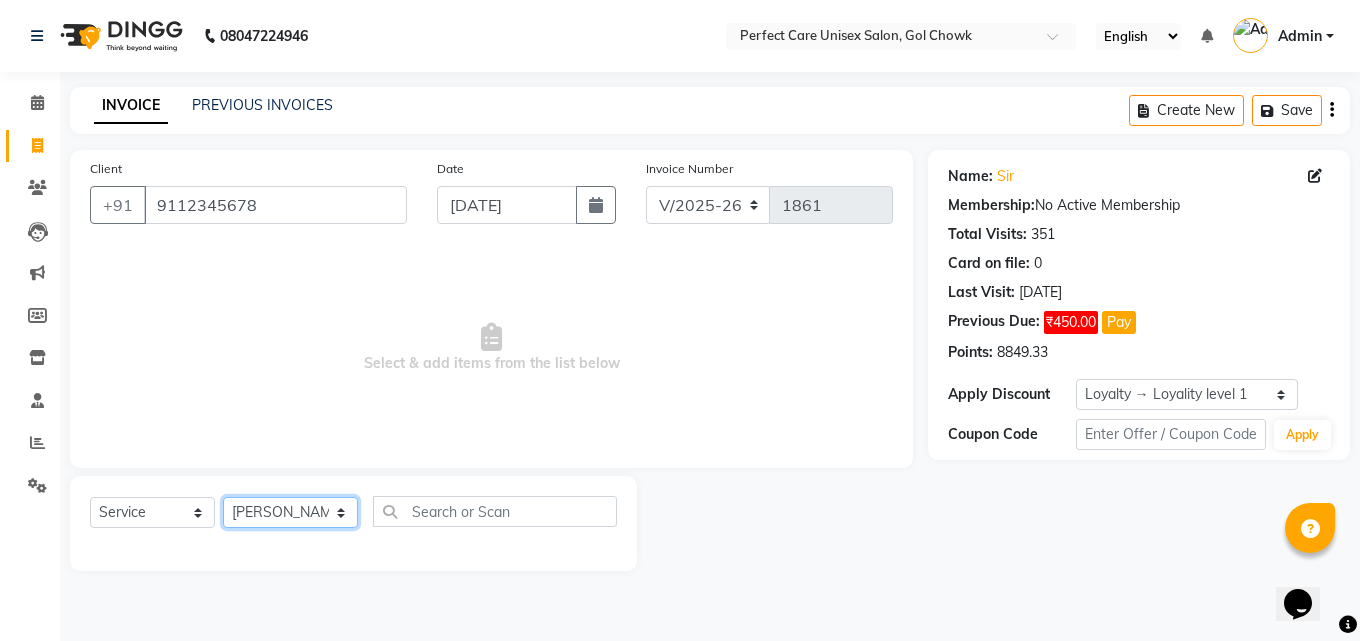 click on "Select Stylist [PERSON_NAME] MISS [PERSON_NAME] MISS [PERSON_NAME]  MISS [PERSON_NAME] [PERSON_NAME] MISS.[PERSON_NAME] MISS.[PERSON_NAME]  MISS [PERSON_NAME]  MISS. USHA [PERSON_NAME] [PERSON_NAME] MR.[PERSON_NAME] MR. [PERSON_NAME]  MR [PERSON_NAME] MR. AVINASH [PERSON_NAME] [PERSON_NAME] [PERSON_NAME] [PERSON_NAME] [PERSON_NAME] MR. [PERSON_NAME] MR.[PERSON_NAME] [PERSON_NAME] MR.[PERSON_NAME] [PERSON_NAME] NONE rashmi" 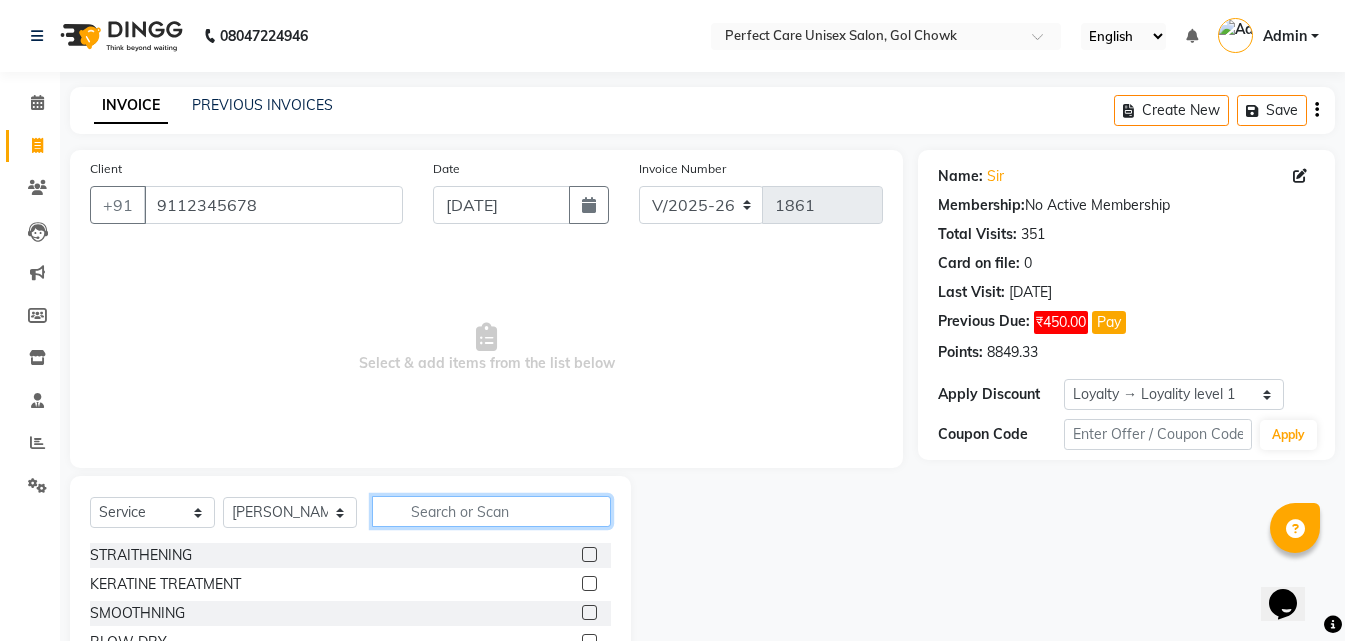click 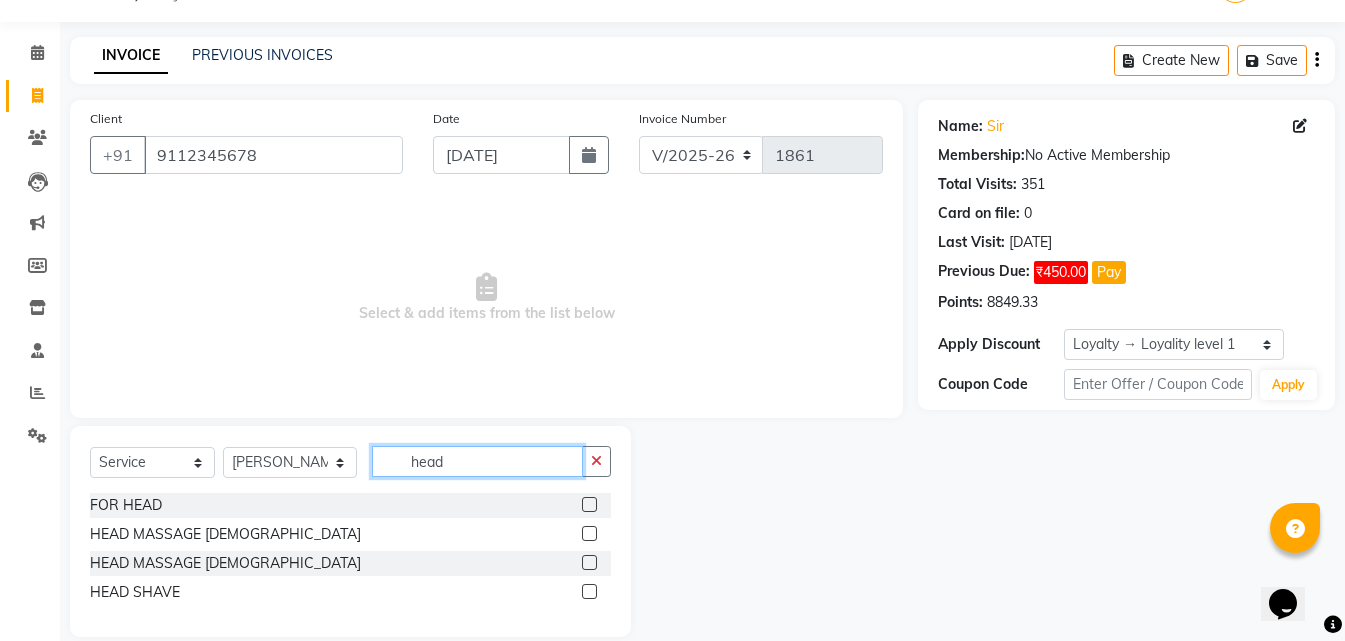 scroll, scrollTop: 76, scrollLeft: 0, axis: vertical 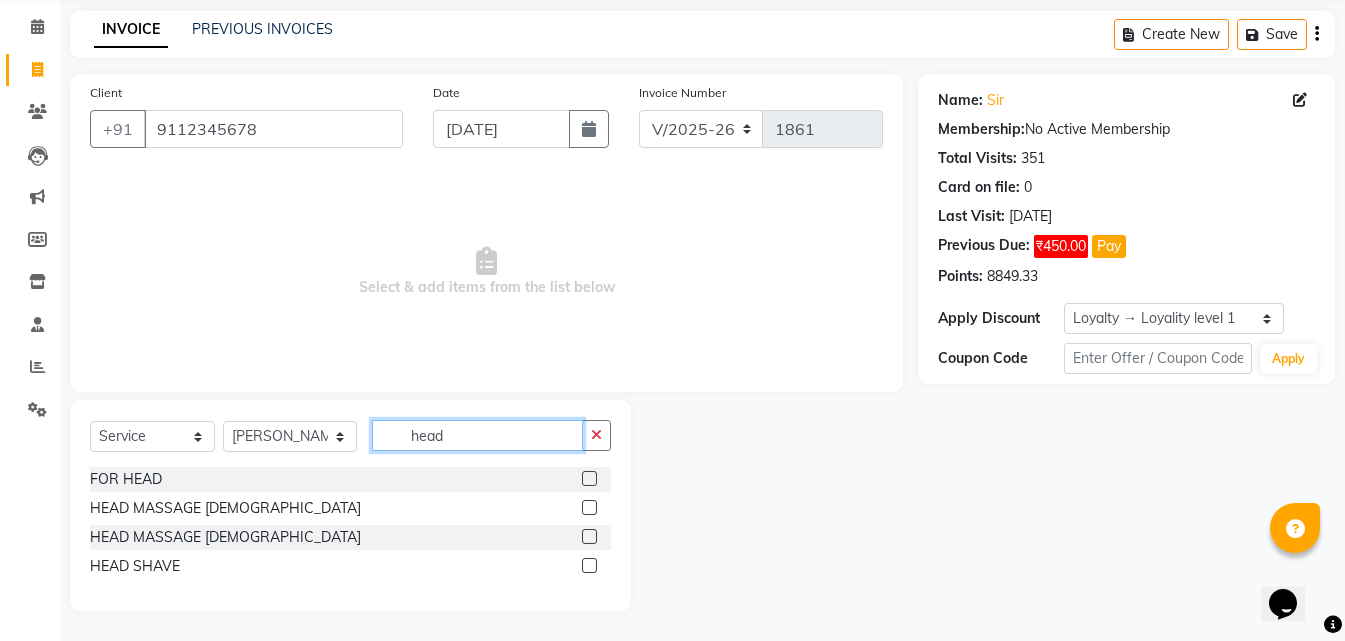 type on "head" 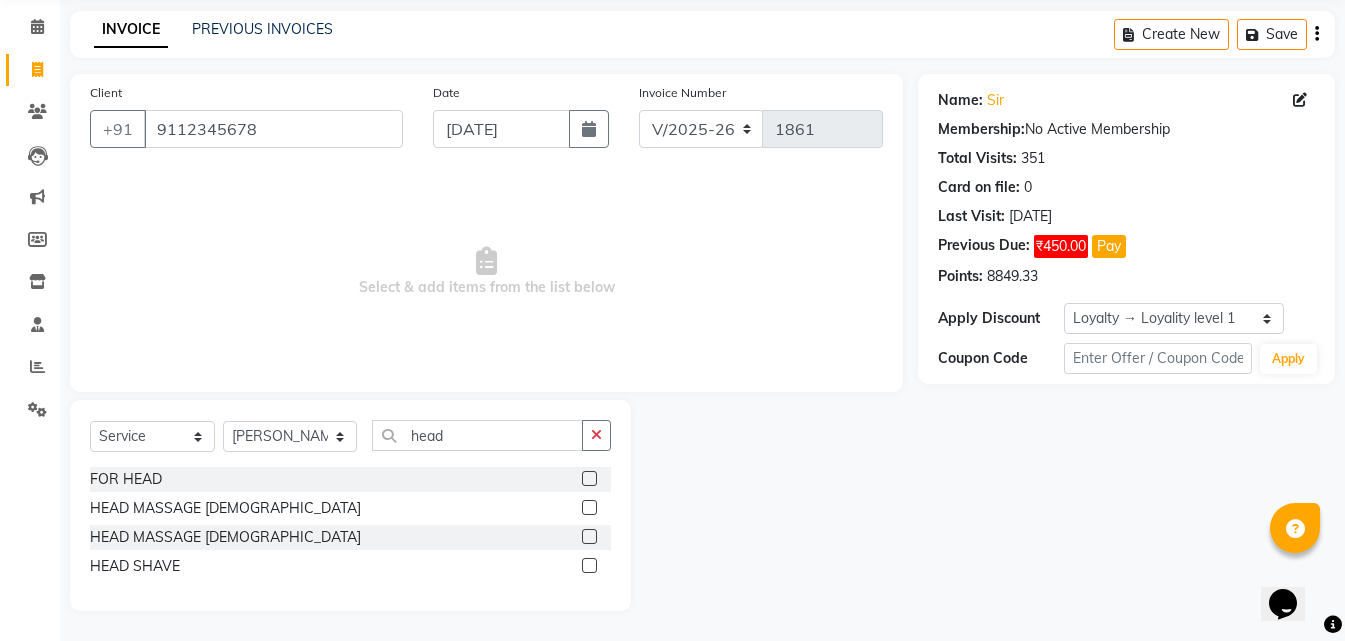 click 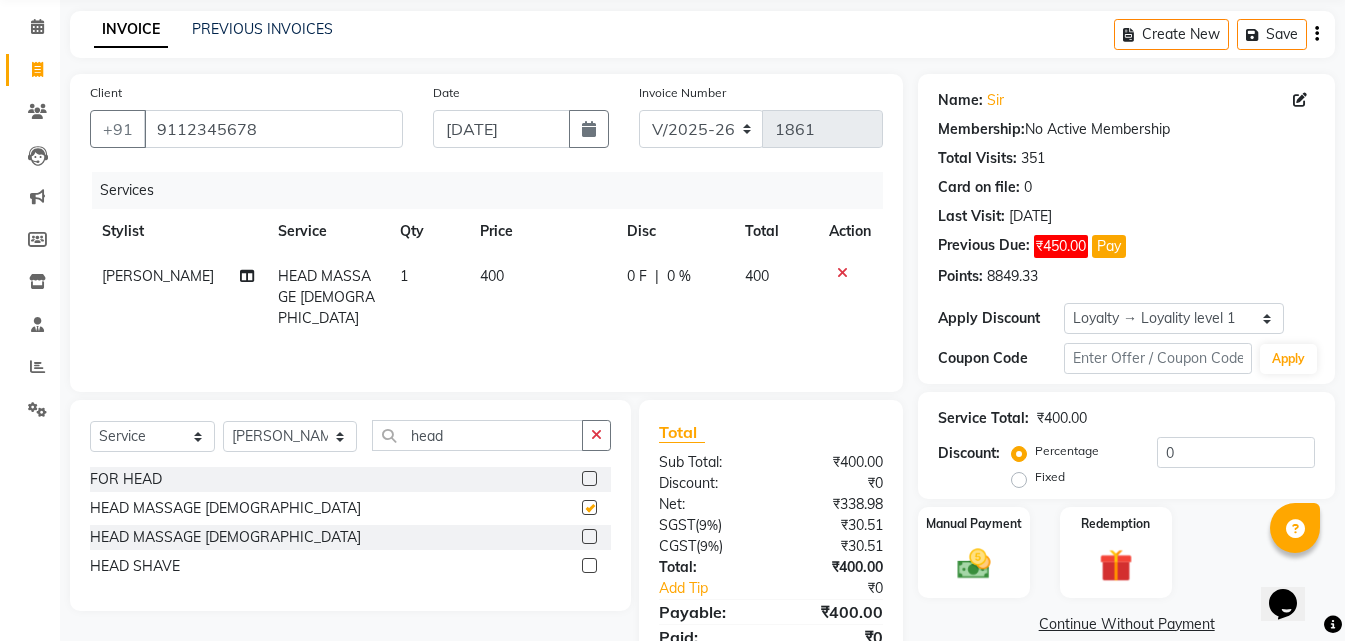checkbox on "false" 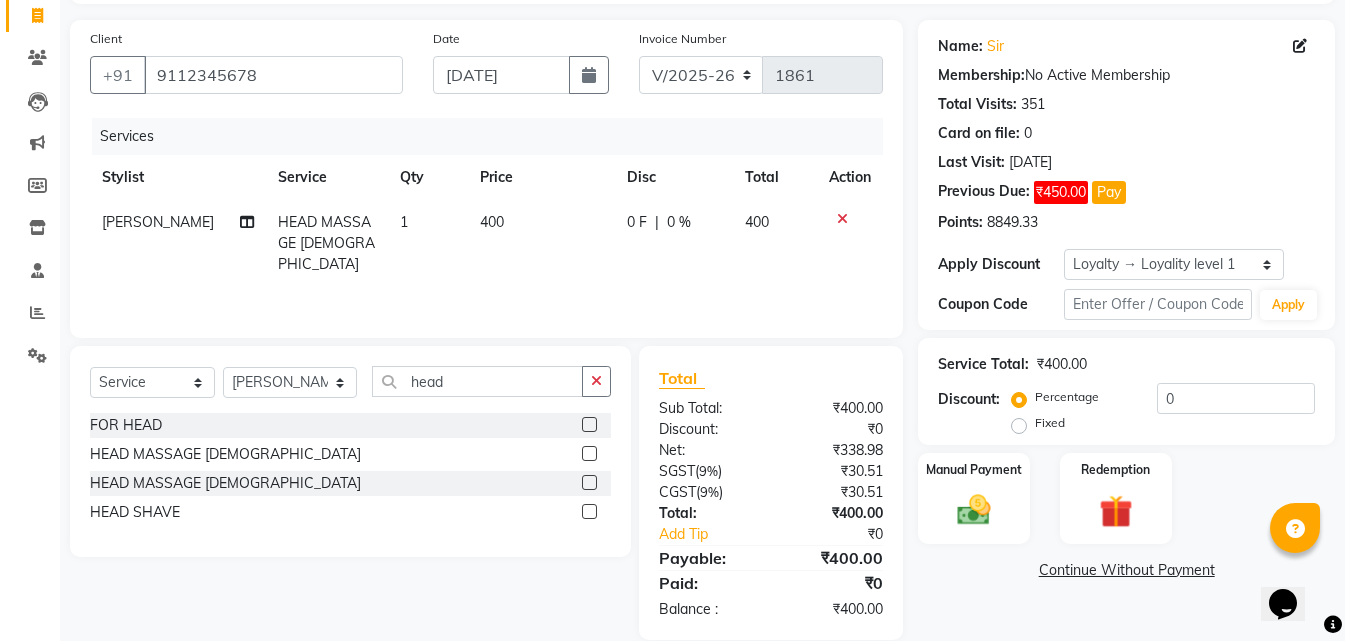 scroll, scrollTop: 159, scrollLeft: 0, axis: vertical 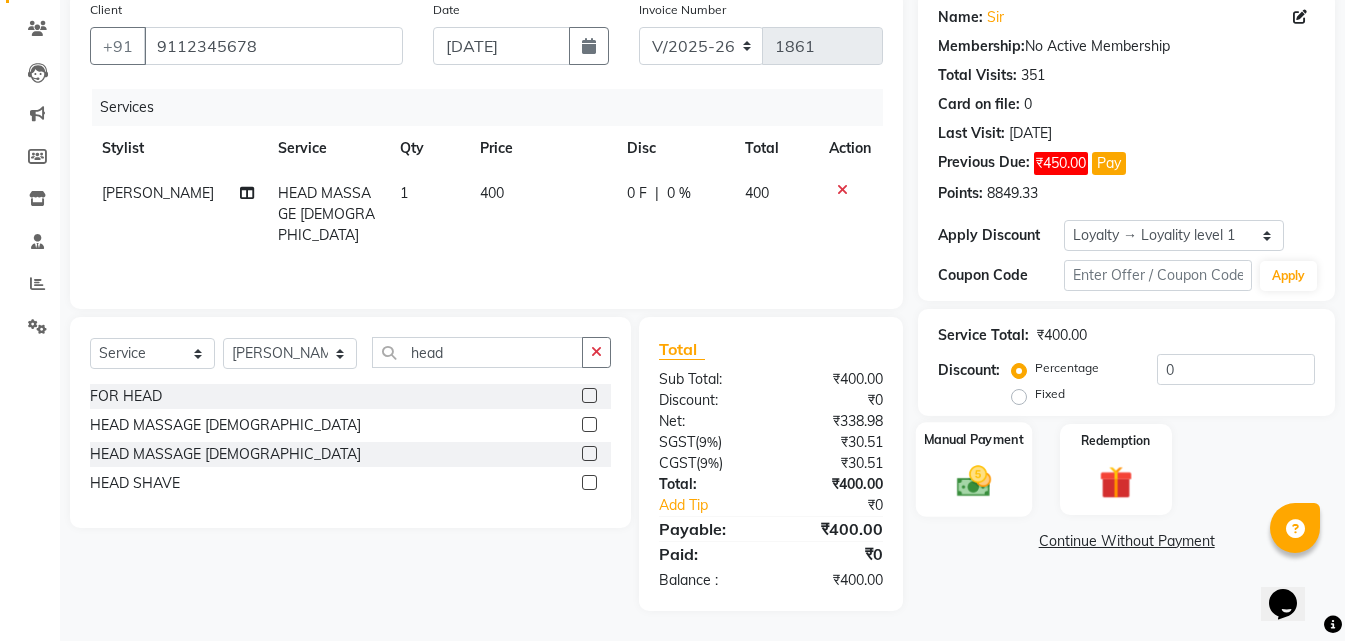 click on "Manual Payment" 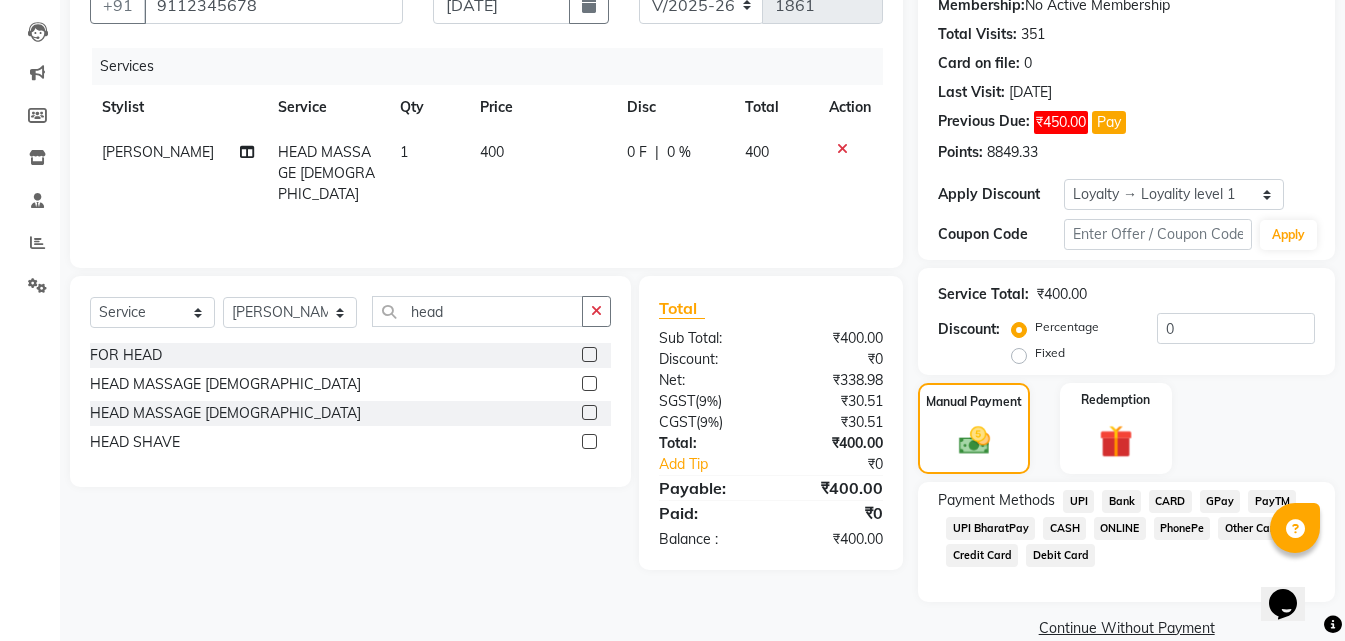 scroll, scrollTop: 232, scrollLeft: 0, axis: vertical 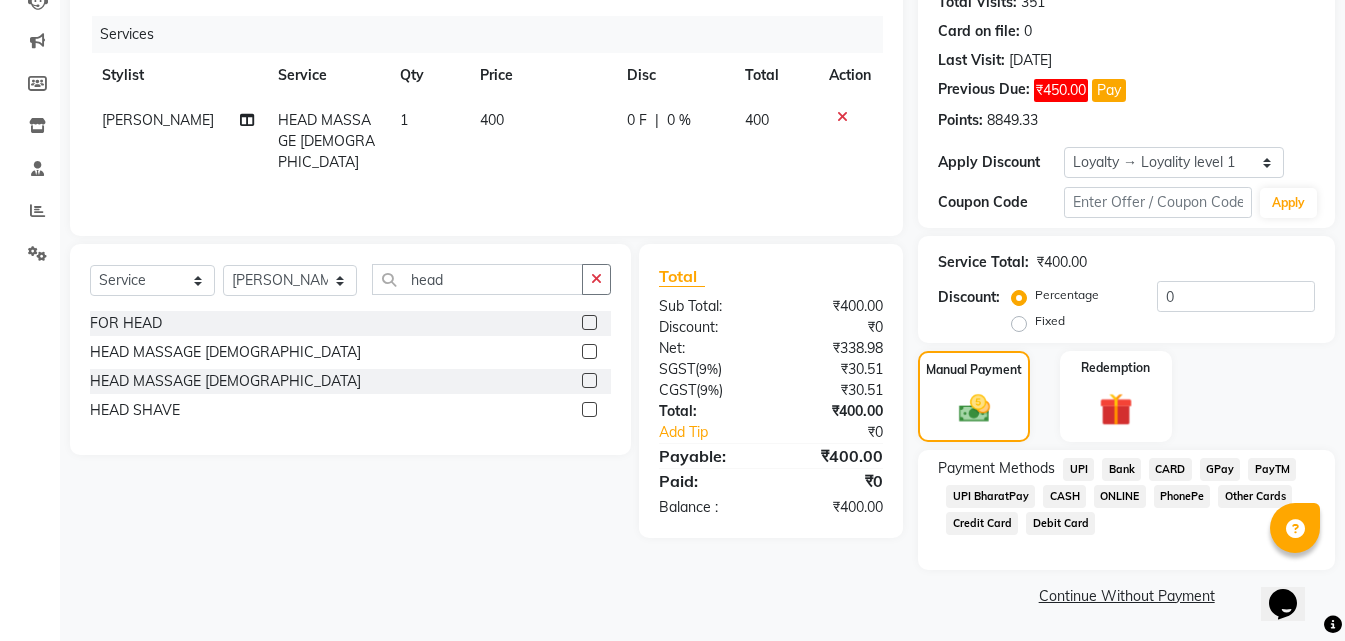 click on "ONLINE" 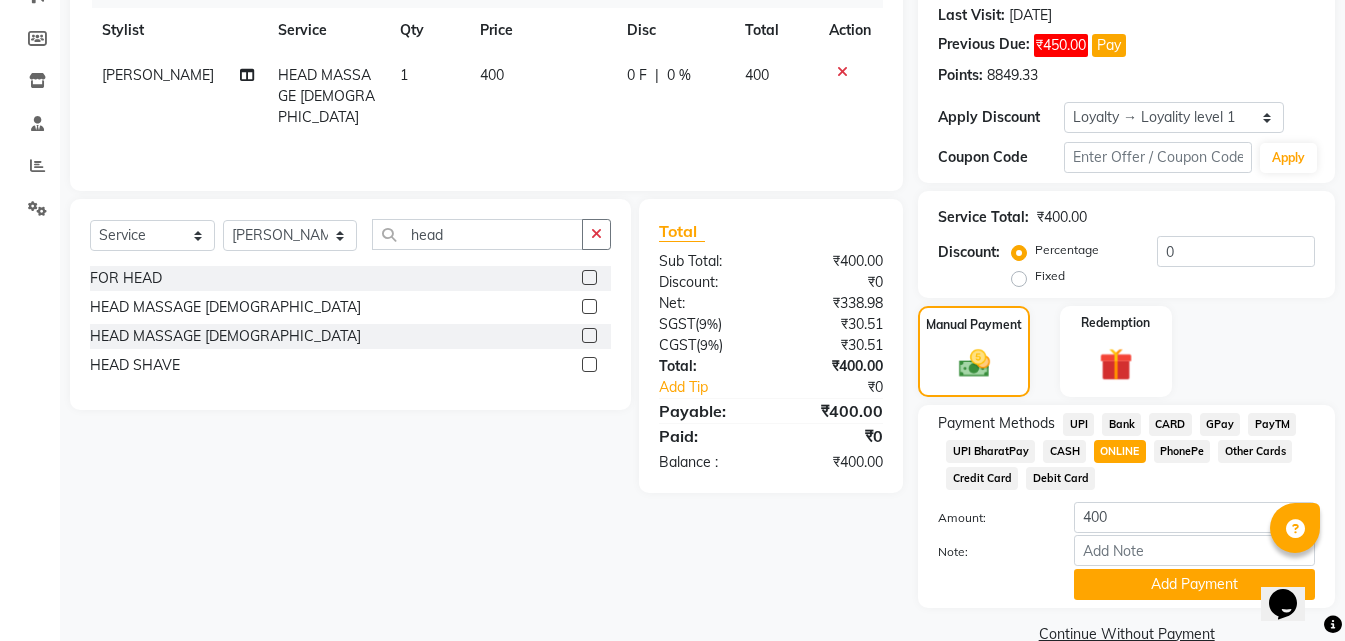 scroll, scrollTop: 315, scrollLeft: 0, axis: vertical 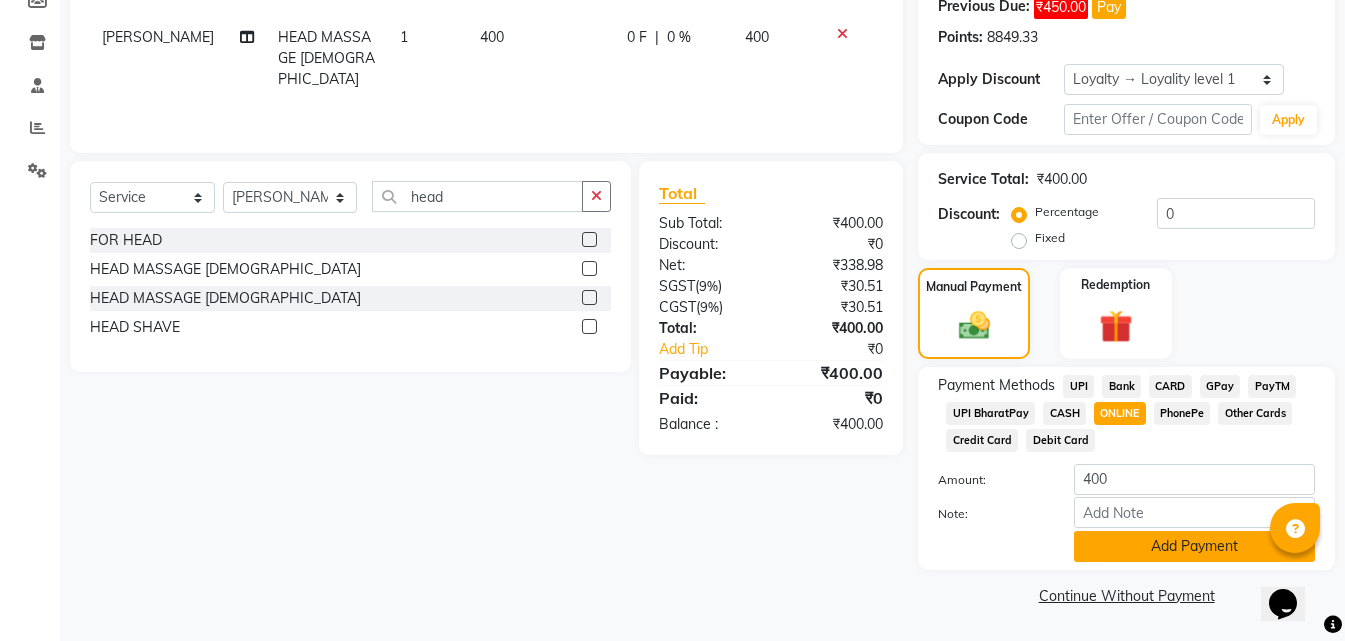 click on "Add Payment" 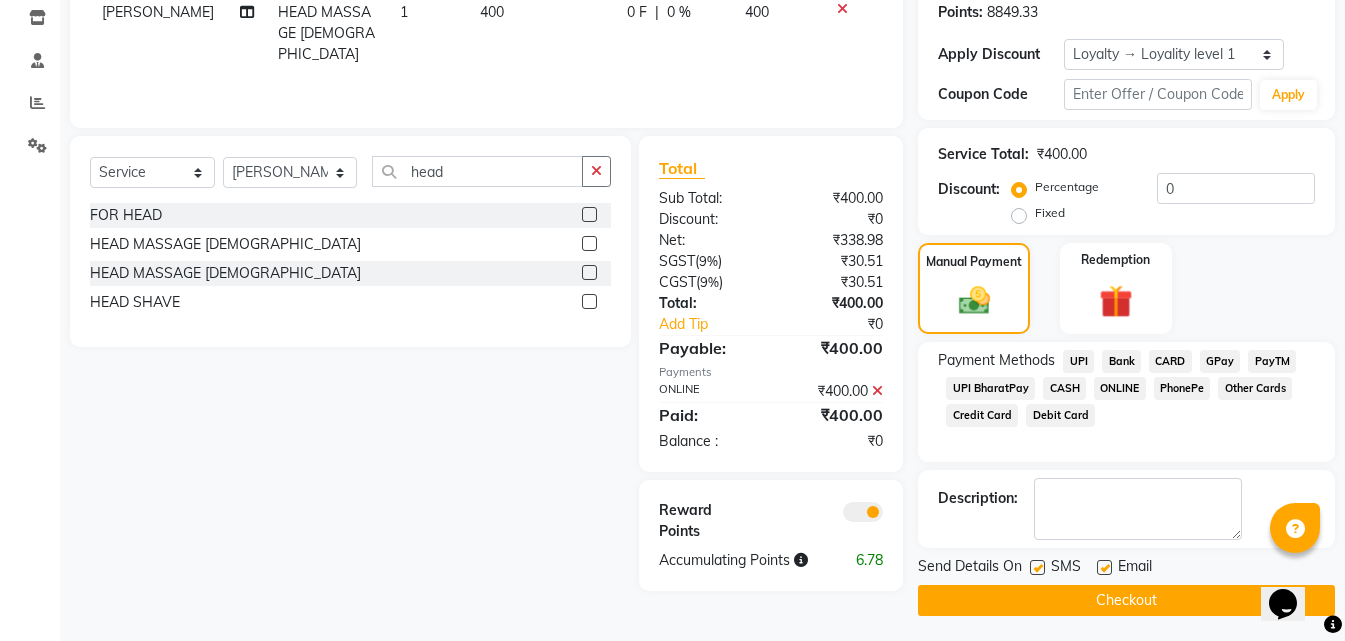 scroll, scrollTop: 345, scrollLeft: 0, axis: vertical 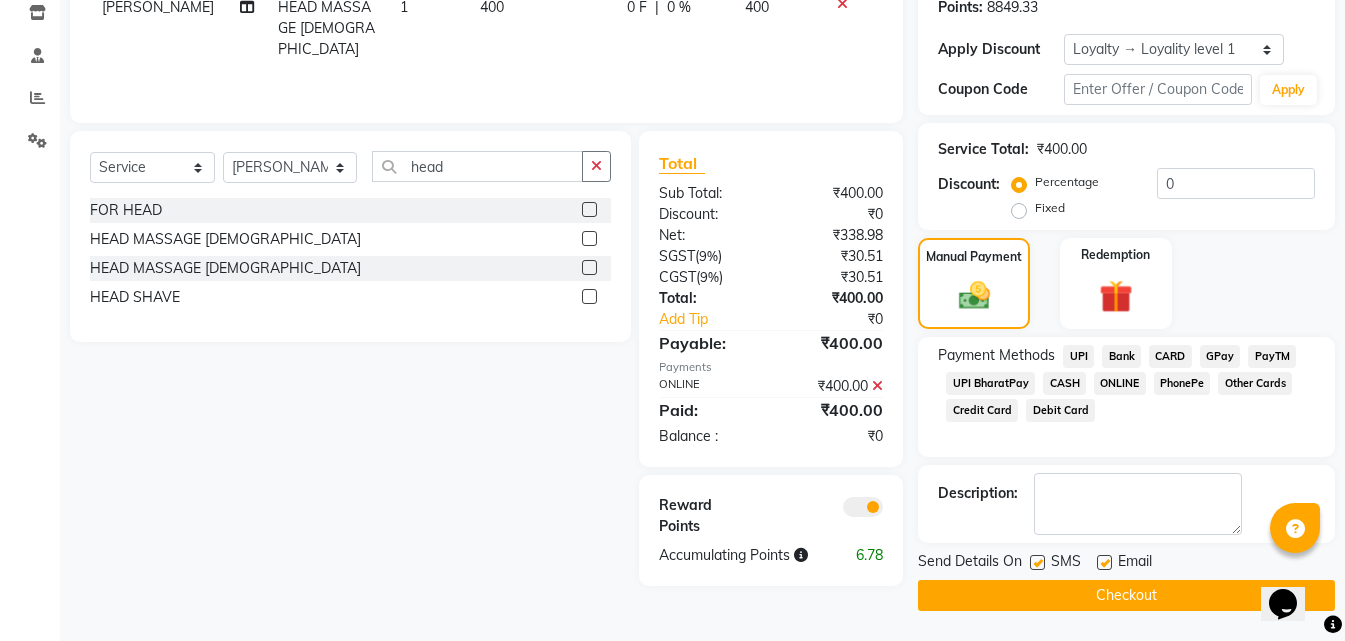 click on "Checkout" 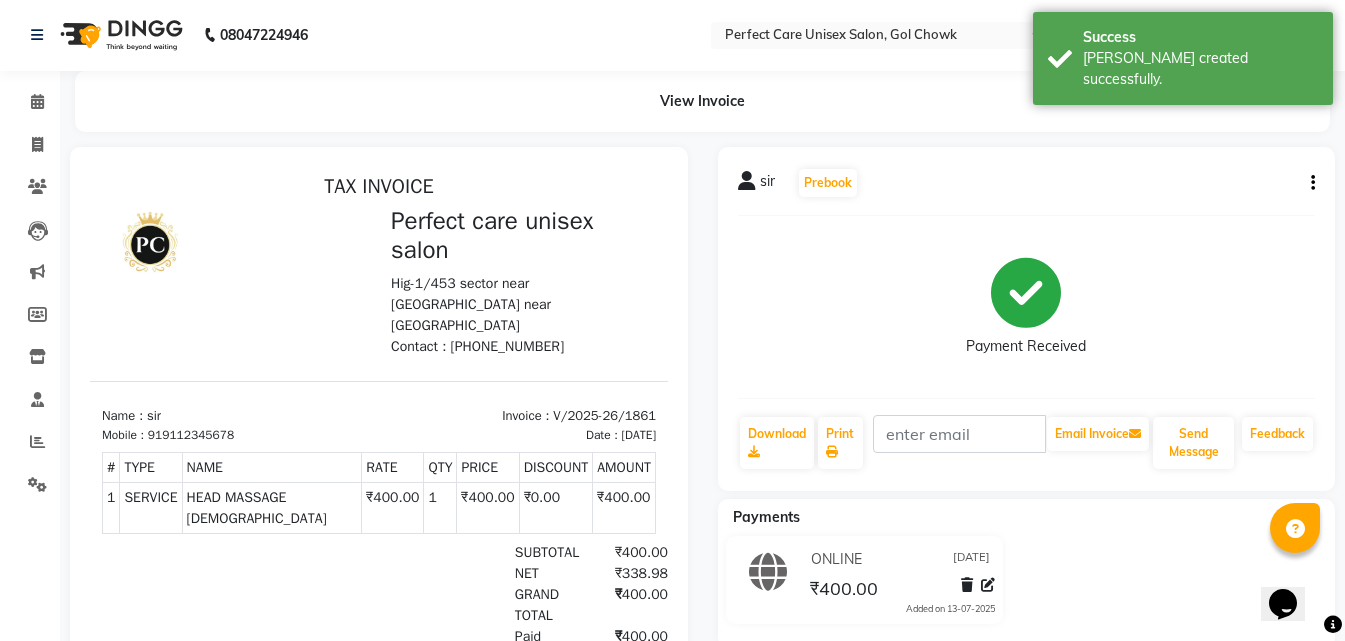 scroll, scrollTop: 0, scrollLeft: 0, axis: both 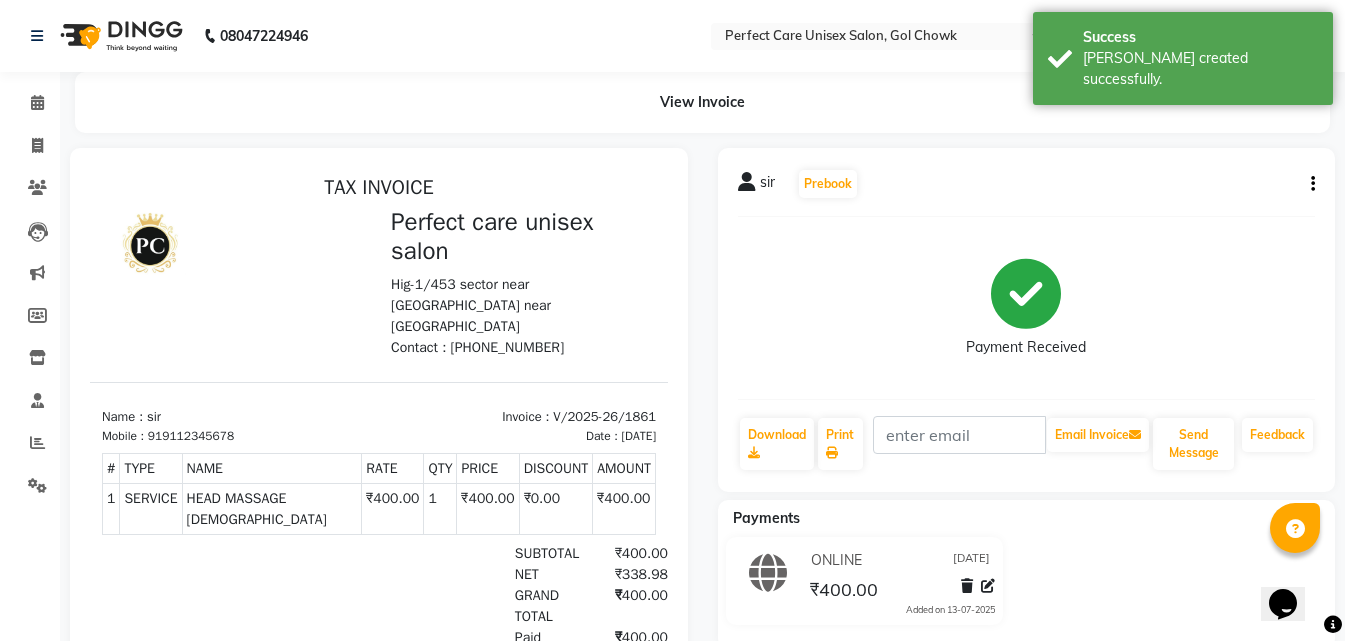 select on "service" 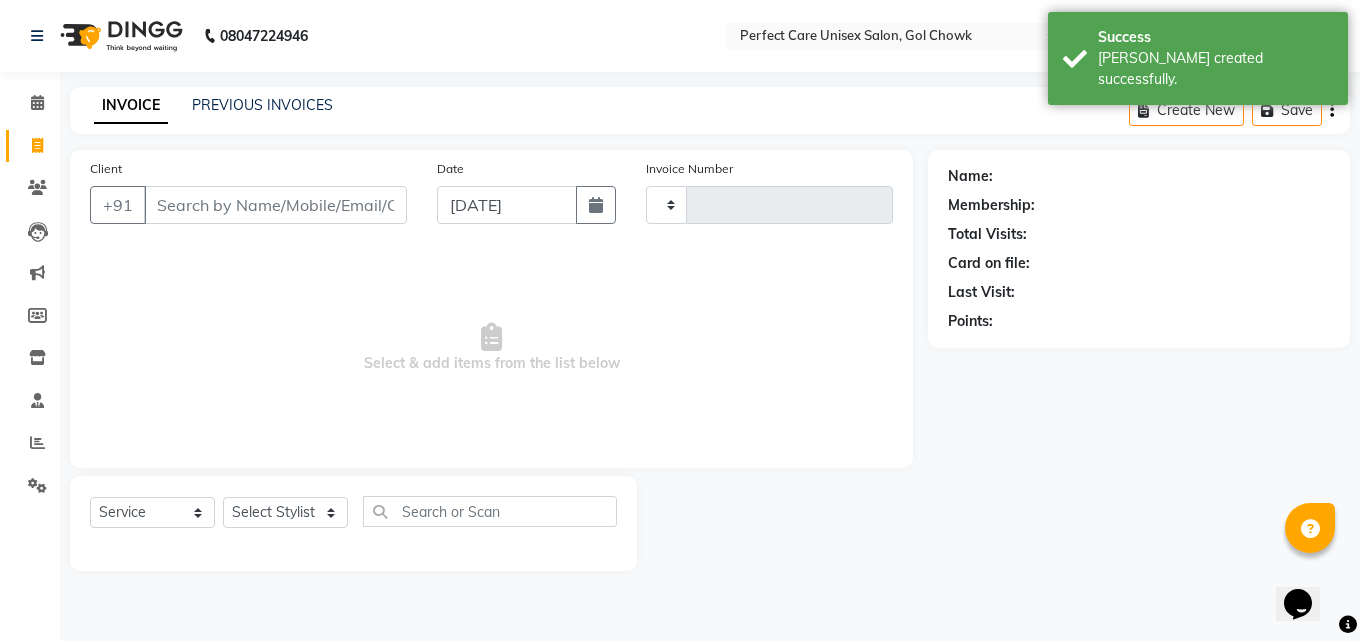 type on "1862" 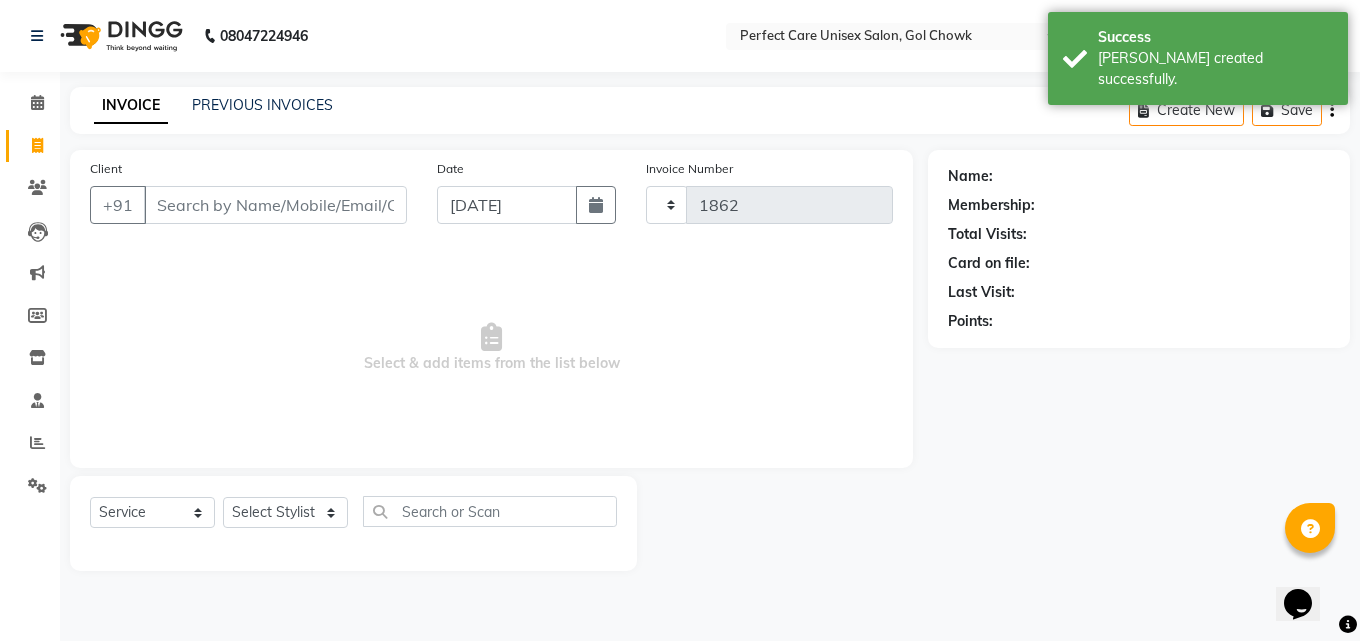 select on "4751" 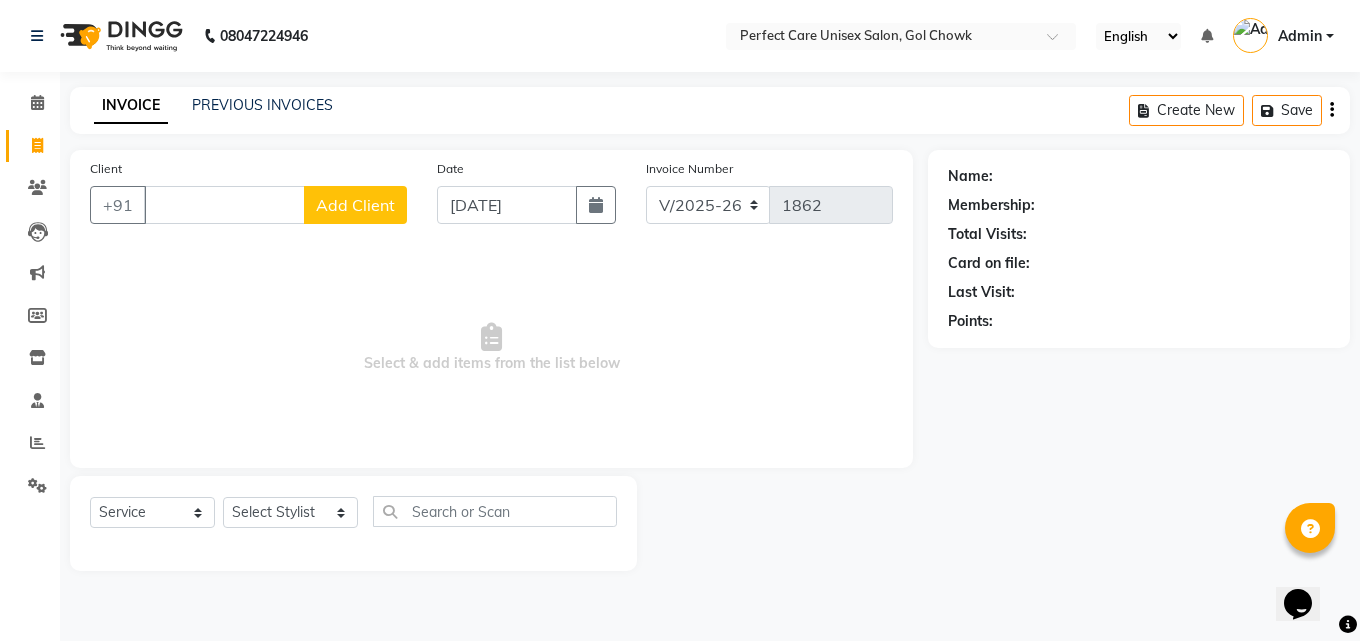 type 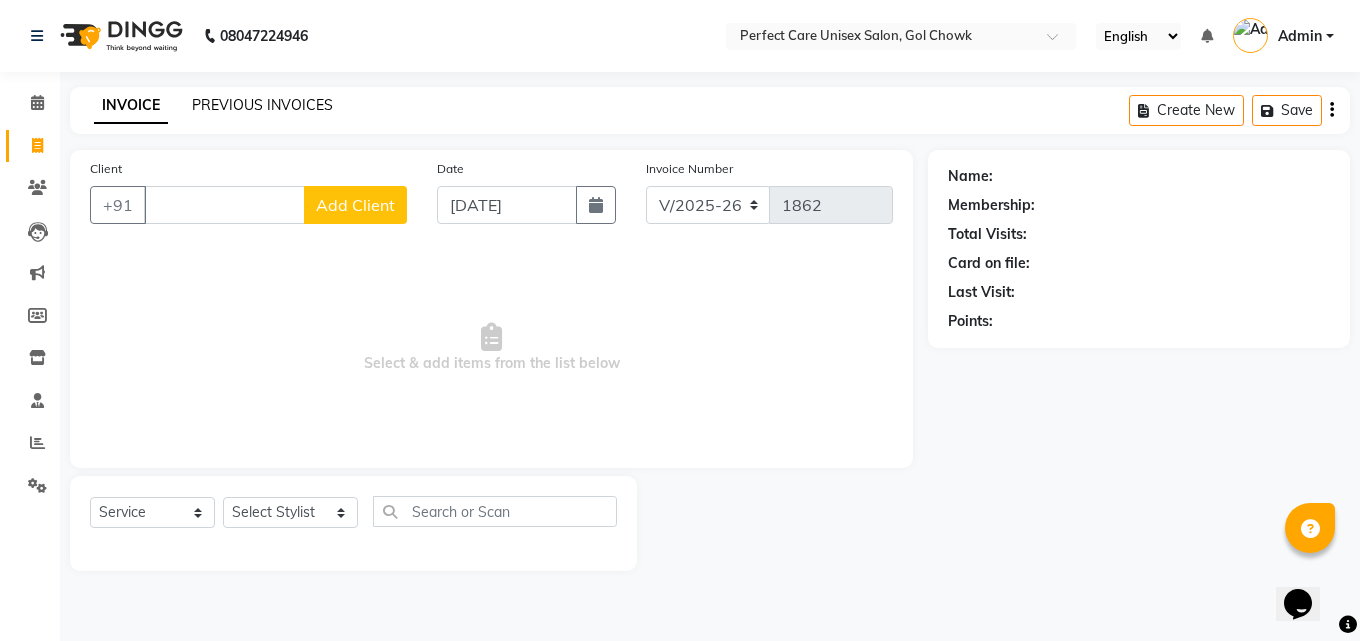 click on "PREVIOUS INVOICES" 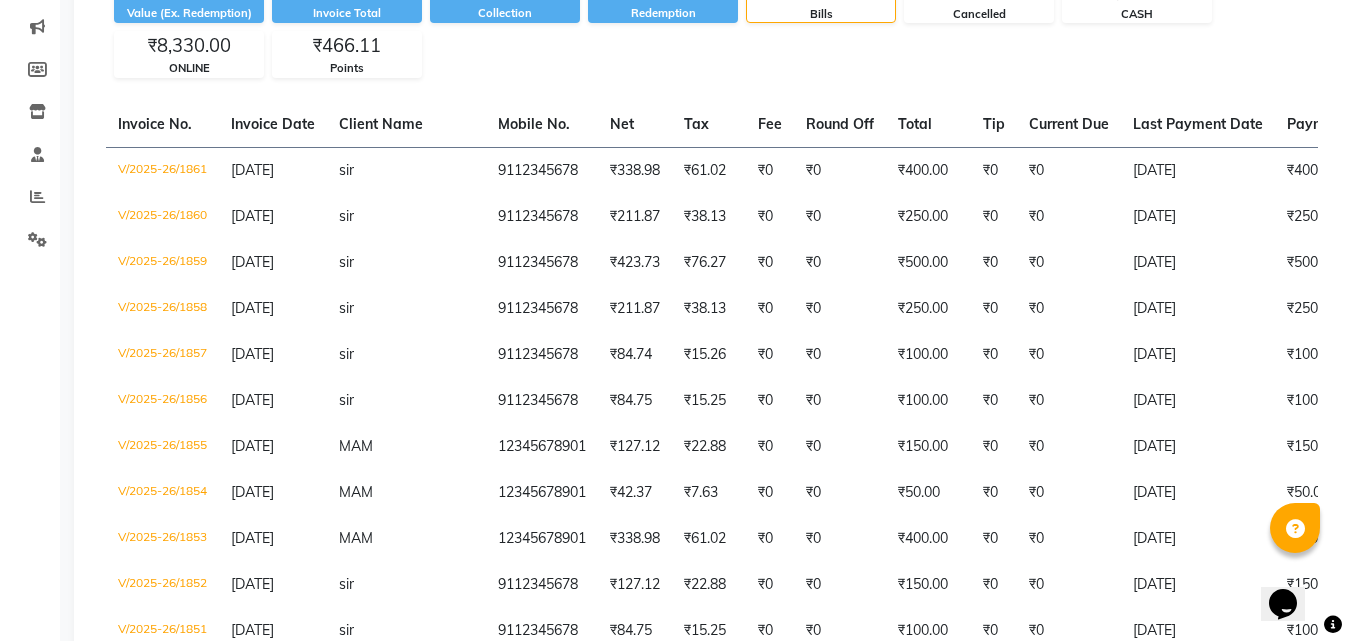 scroll, scrollTop: 0, scrollLeft: 0, axis: both 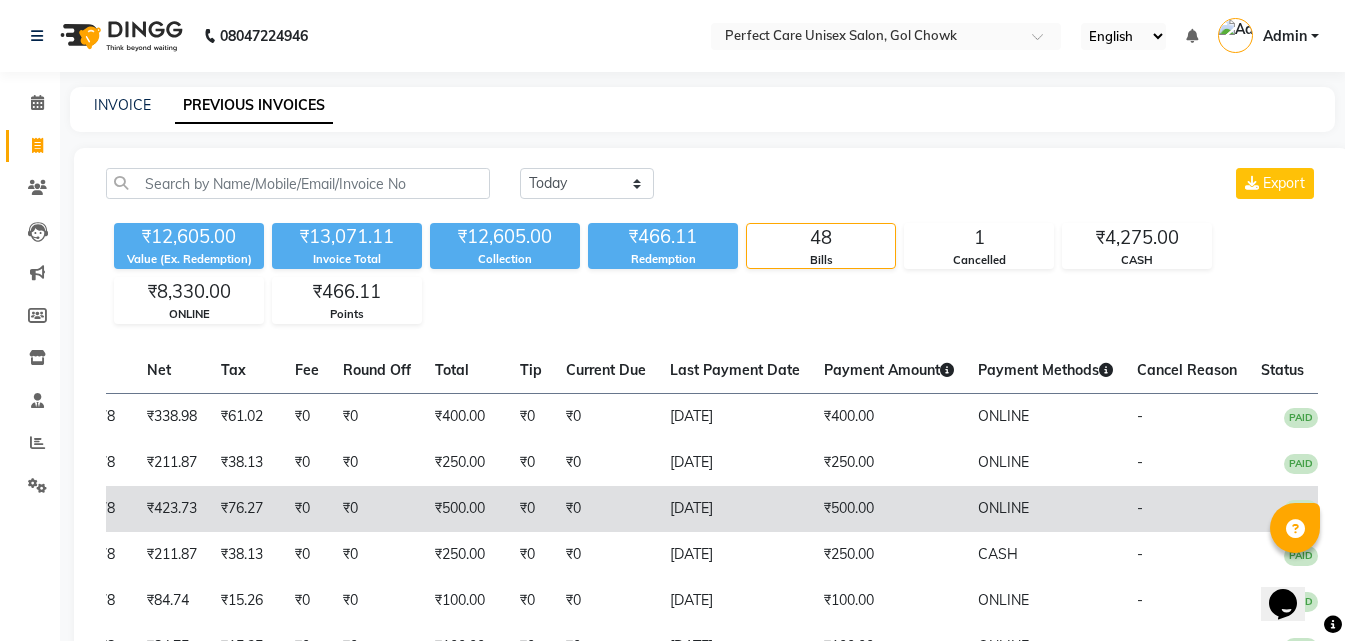 drag, startPoint x: 552, startPoint y: 469, endPoint x: 738, endPoint y: 496, distance: 187.94946 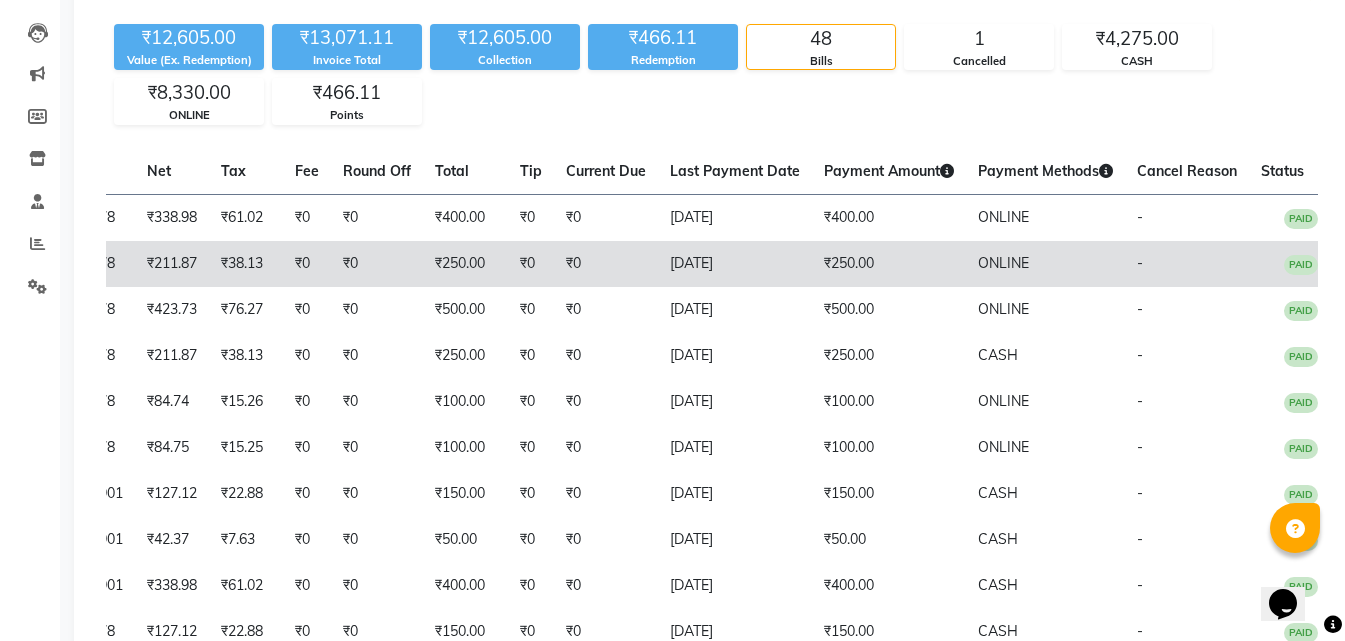 scroll, scrollTop: 200, scrollLeft: 0, axis: vertical 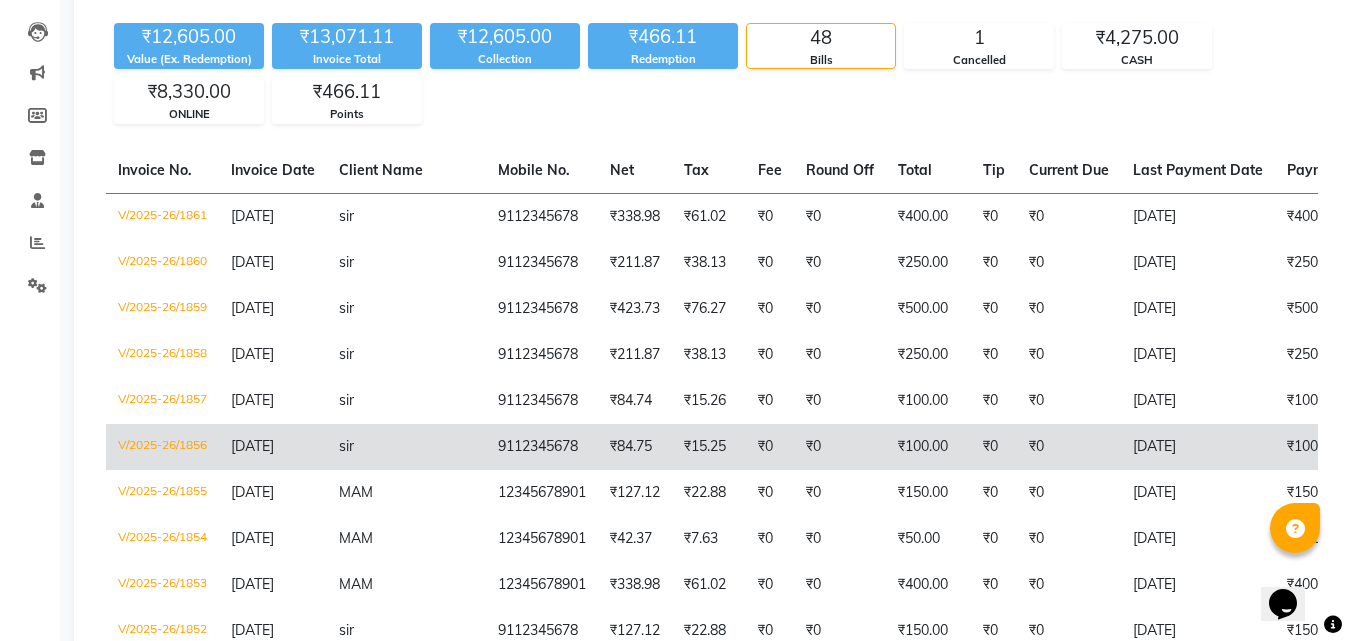 drag, startPoint x: 832, startPoint y: 454, endPoint x: 514, endPoint y: 458, distance: 318.02515 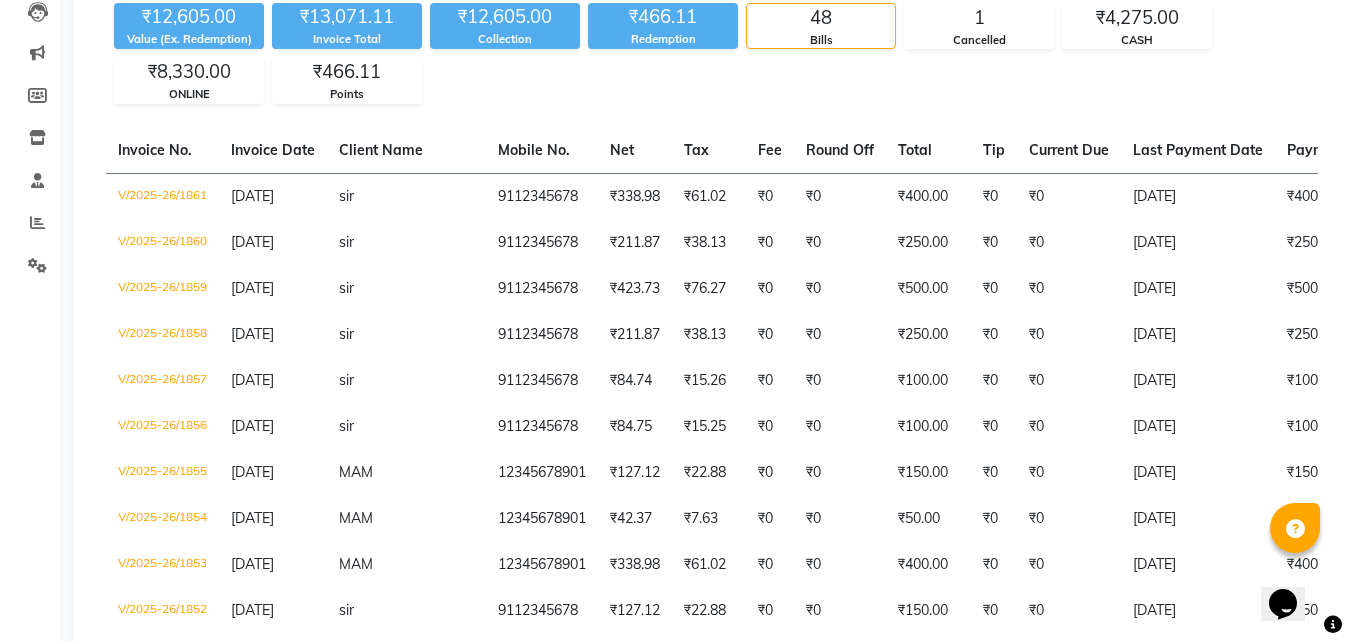 scroll, scrollTop: 0, scrollLeft: 0, axis: both 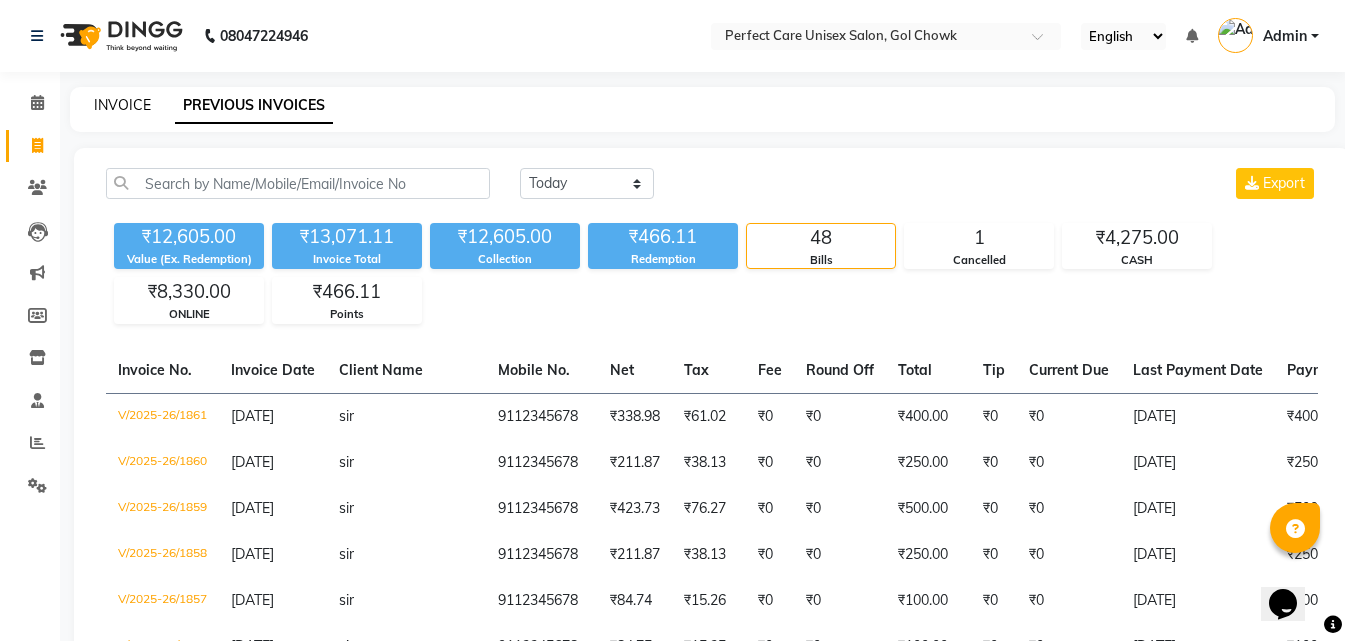 click on "INVOICE" 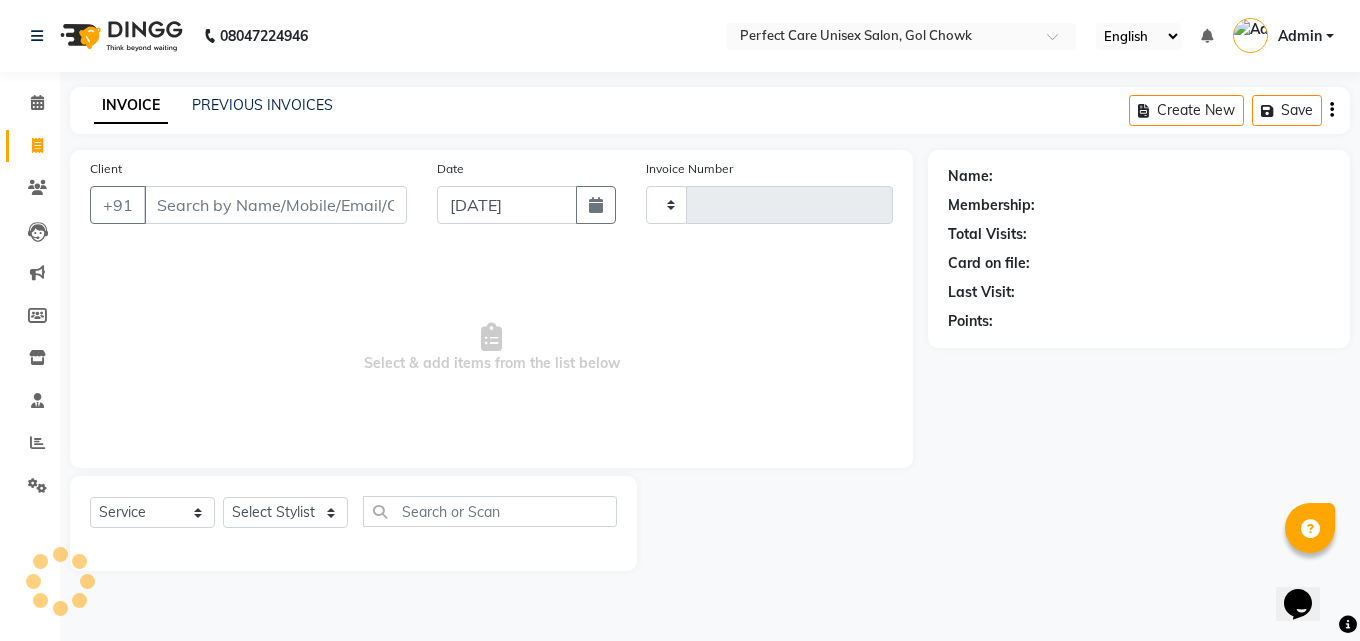 type on "1862" 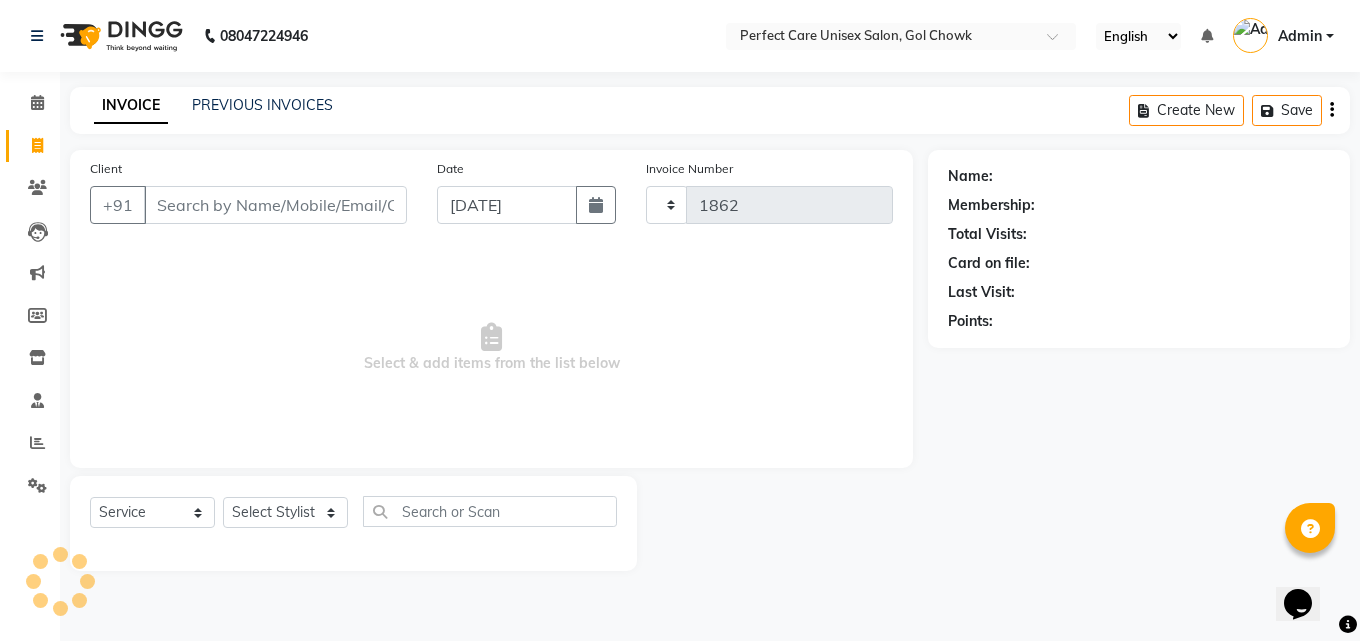 select on "4751" 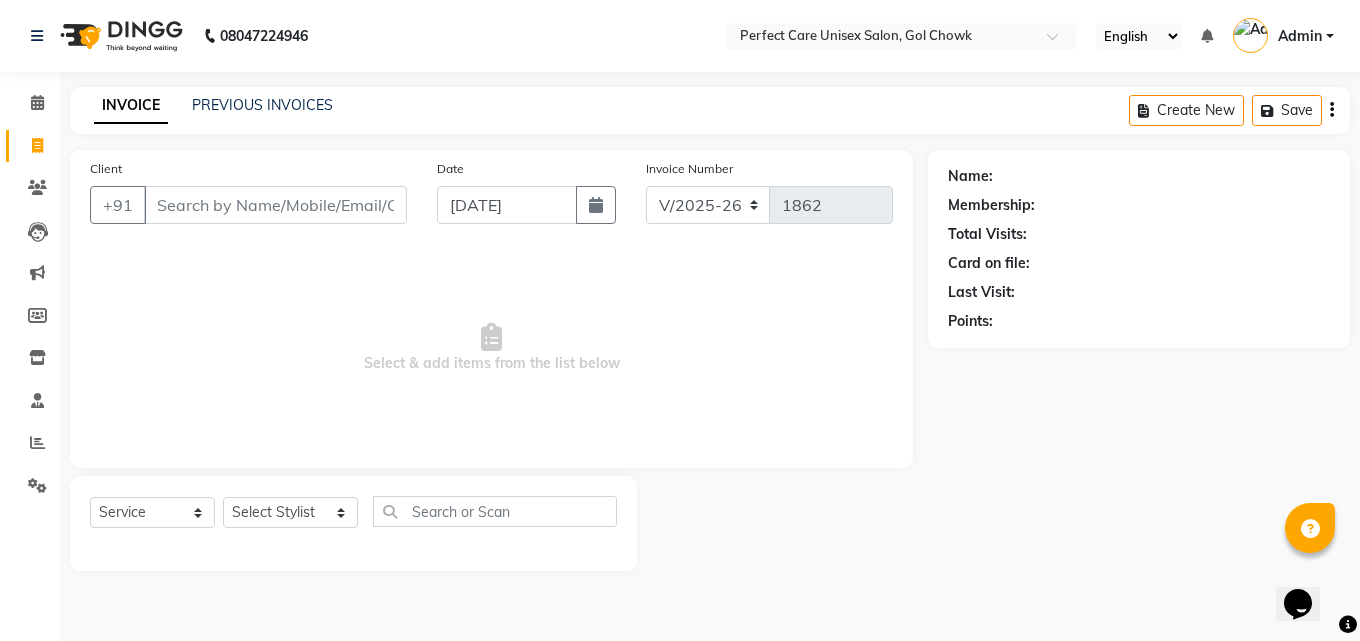 click on "INVOICE PREVIOUS INVOICES Create New   Save" 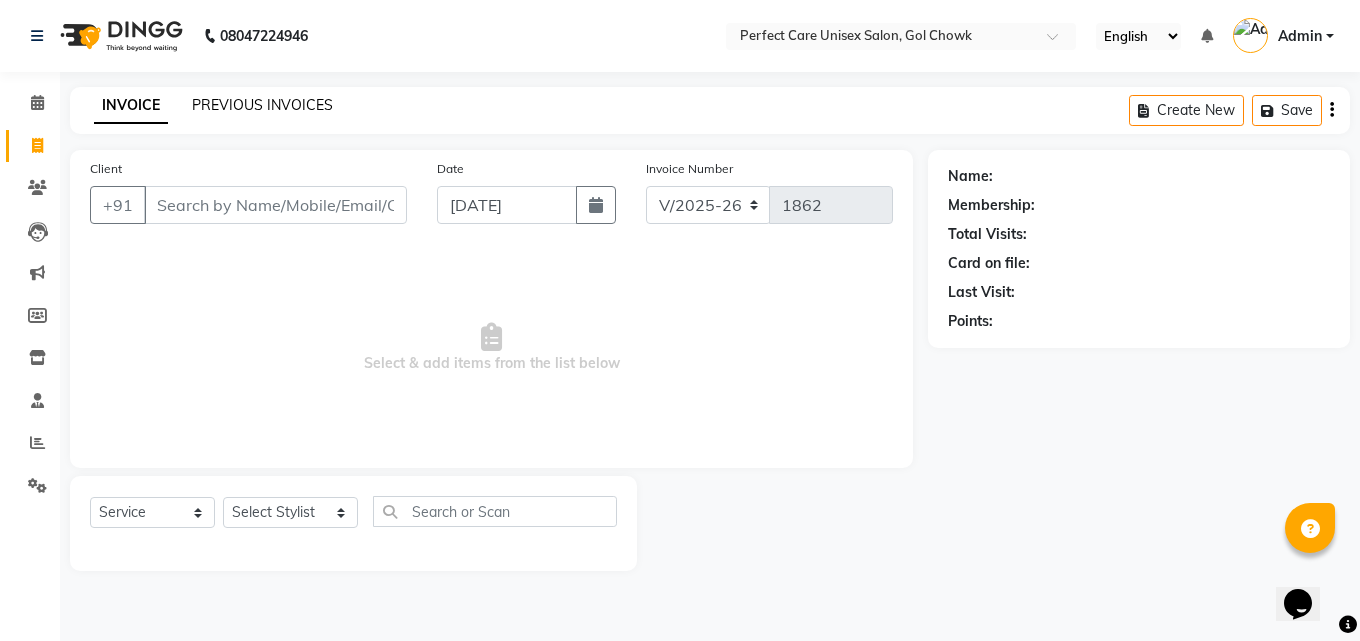 click on "PREVIOUS INVOICES" 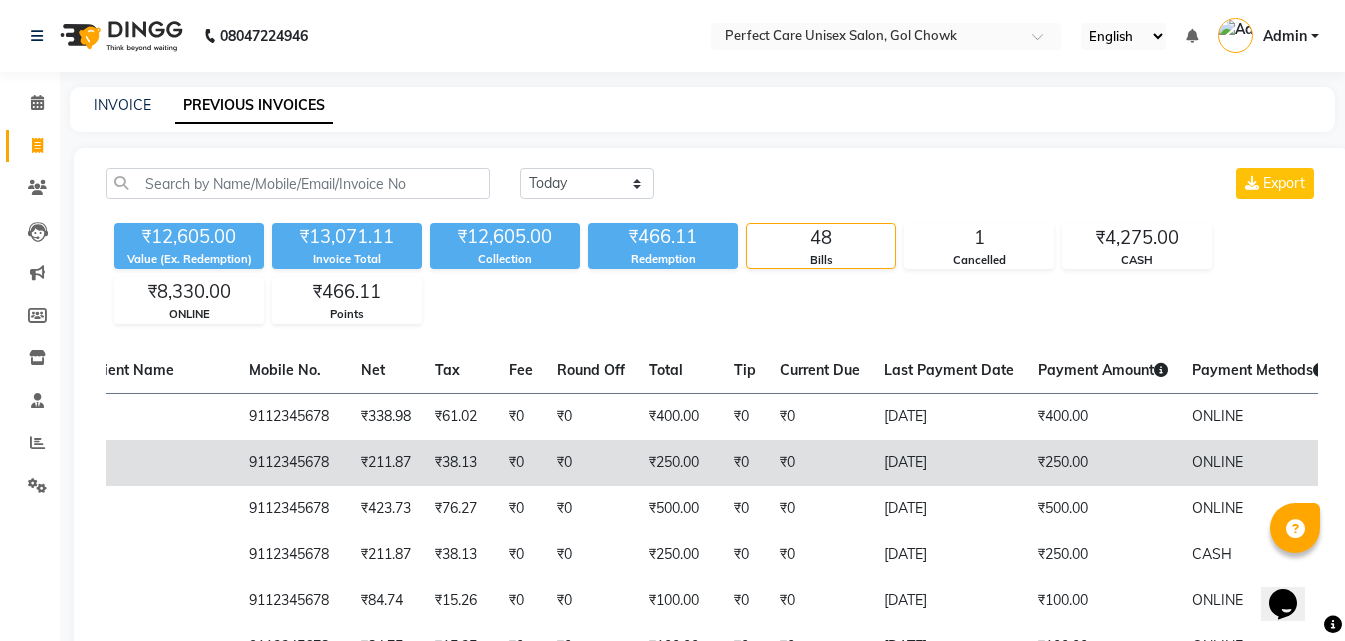 scroll, scrollTop: 0, scrollLeft: 463, axis: horizontal 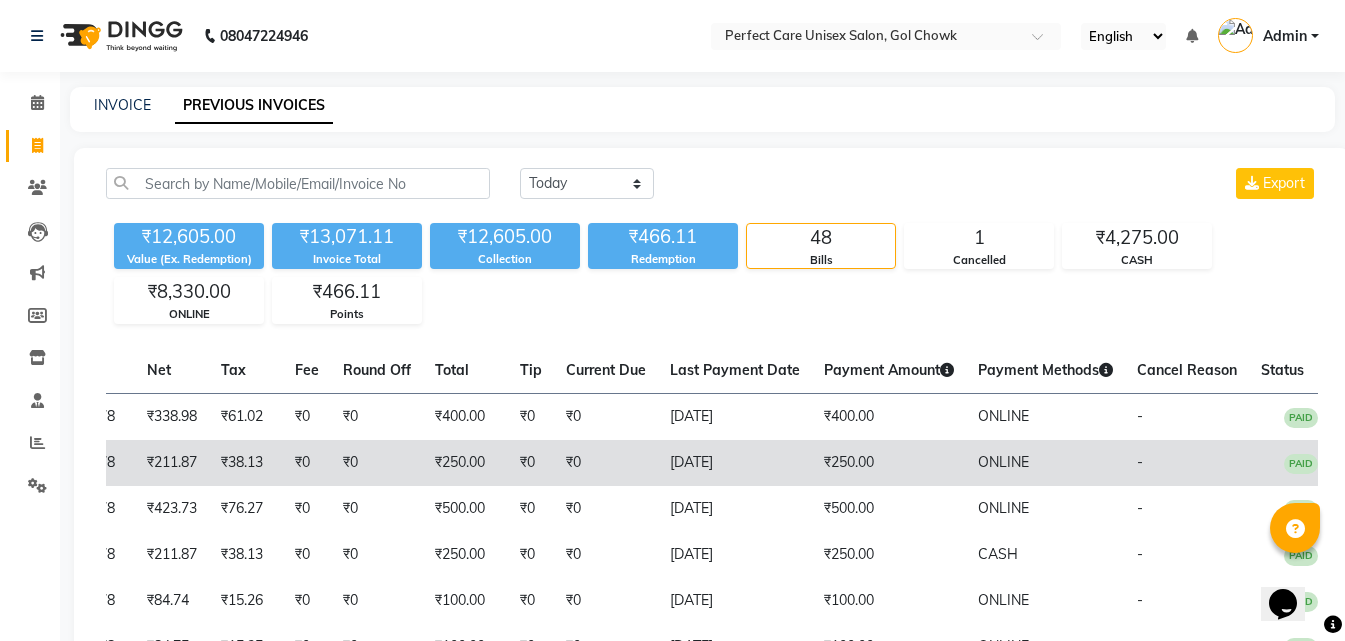 drag, startPoint x: 733, startPoint y: 434, endPoint x: 833, endPoint y: 446, distance: 100.71743 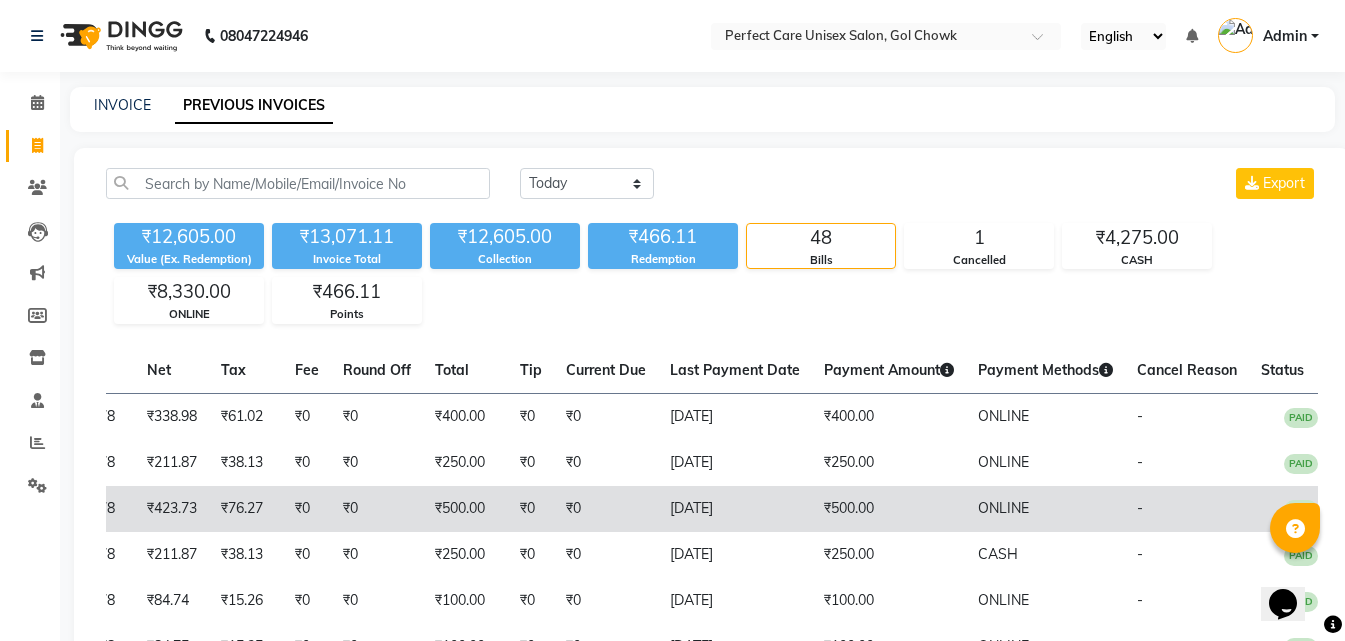 scroll, scrollTop: 0, scrollLeft: 0, axis: both 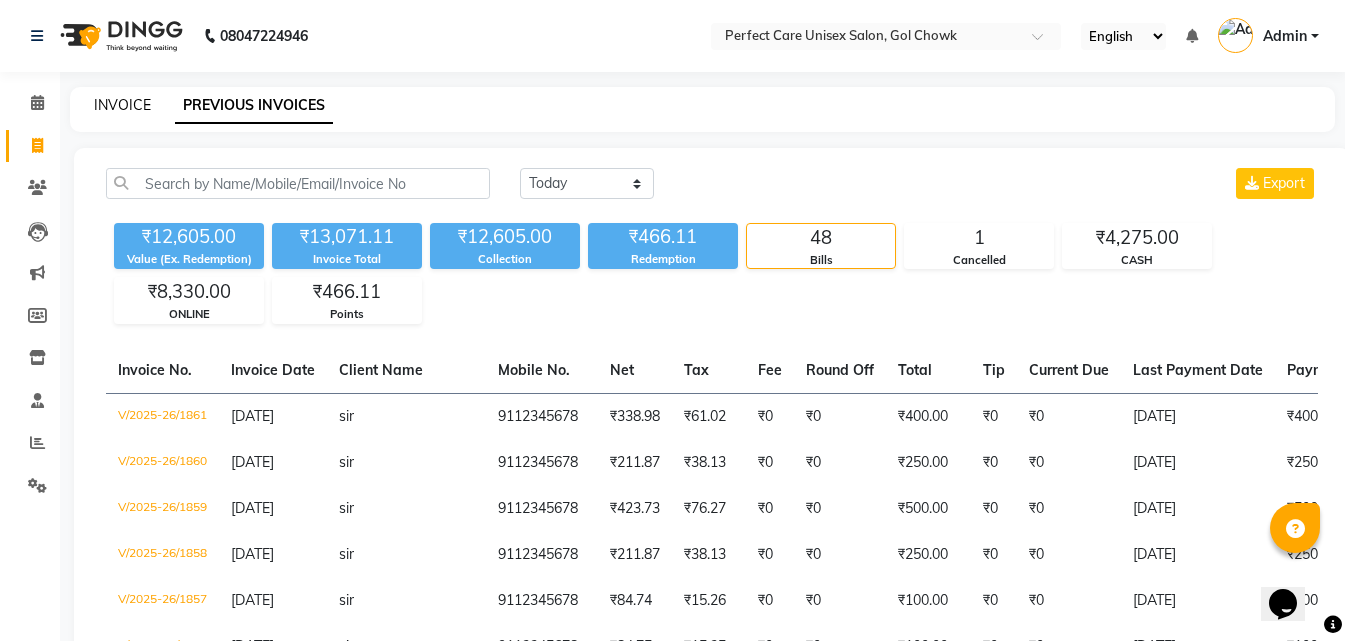 click on "INVOICE" 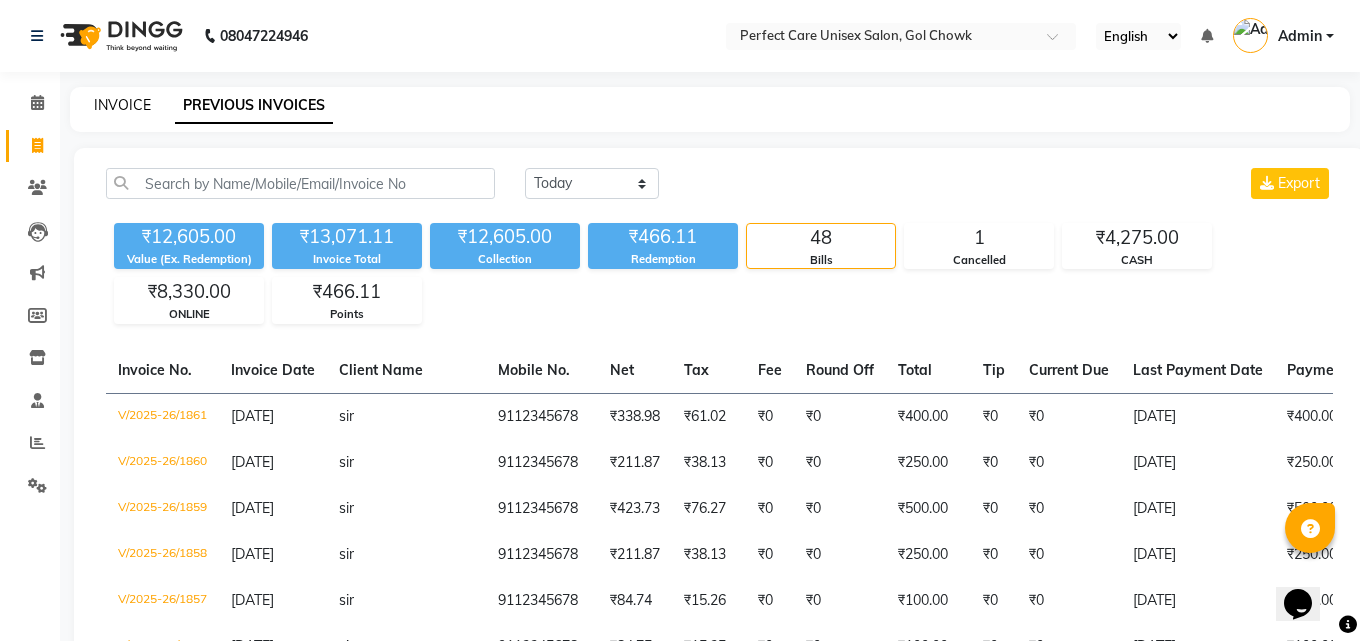 select on "service" 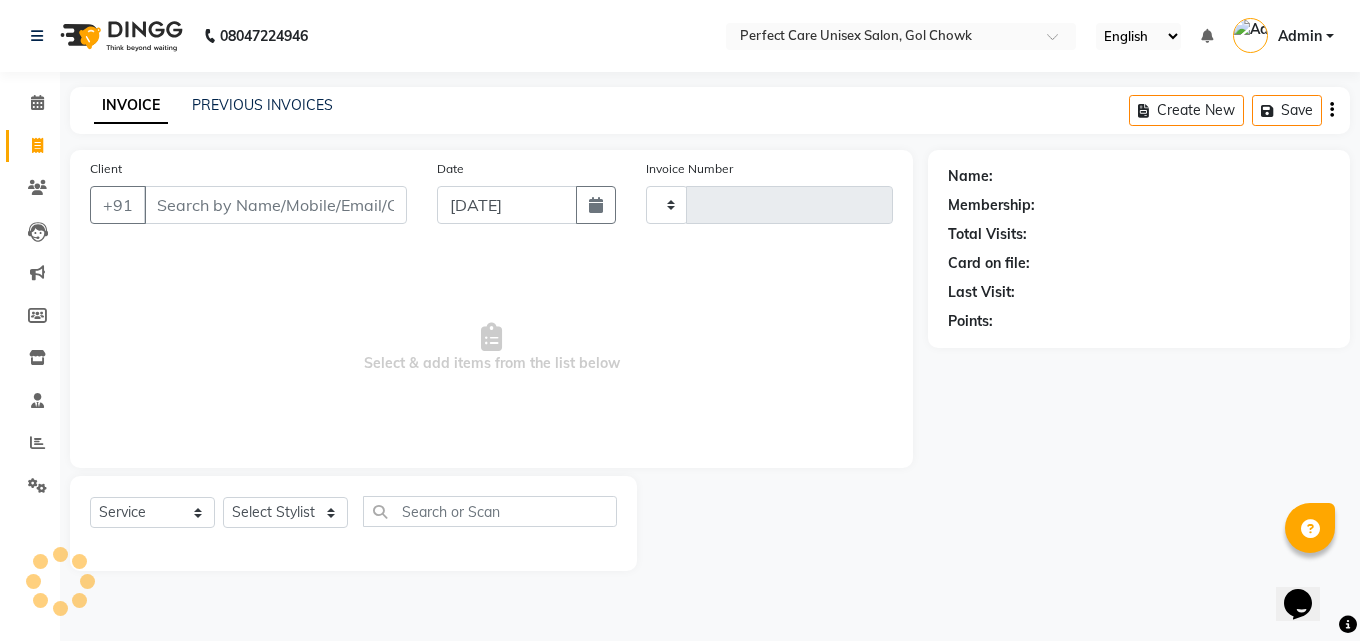 type on "1862" 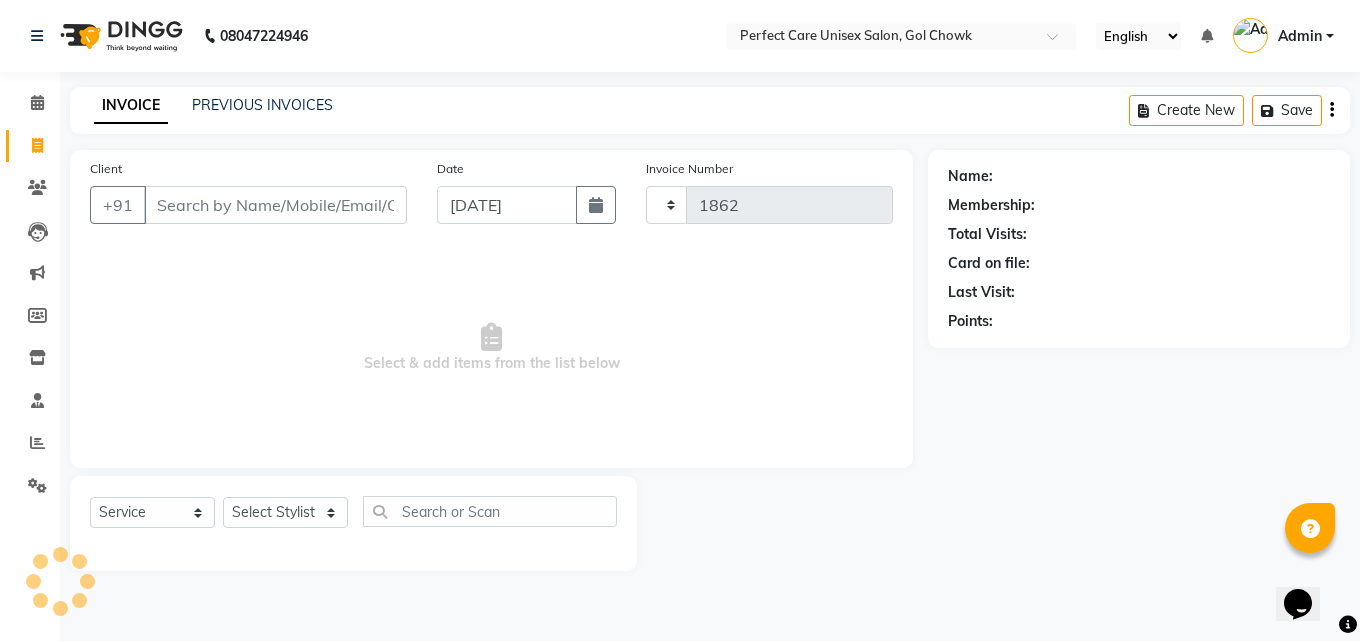 select on "4751" 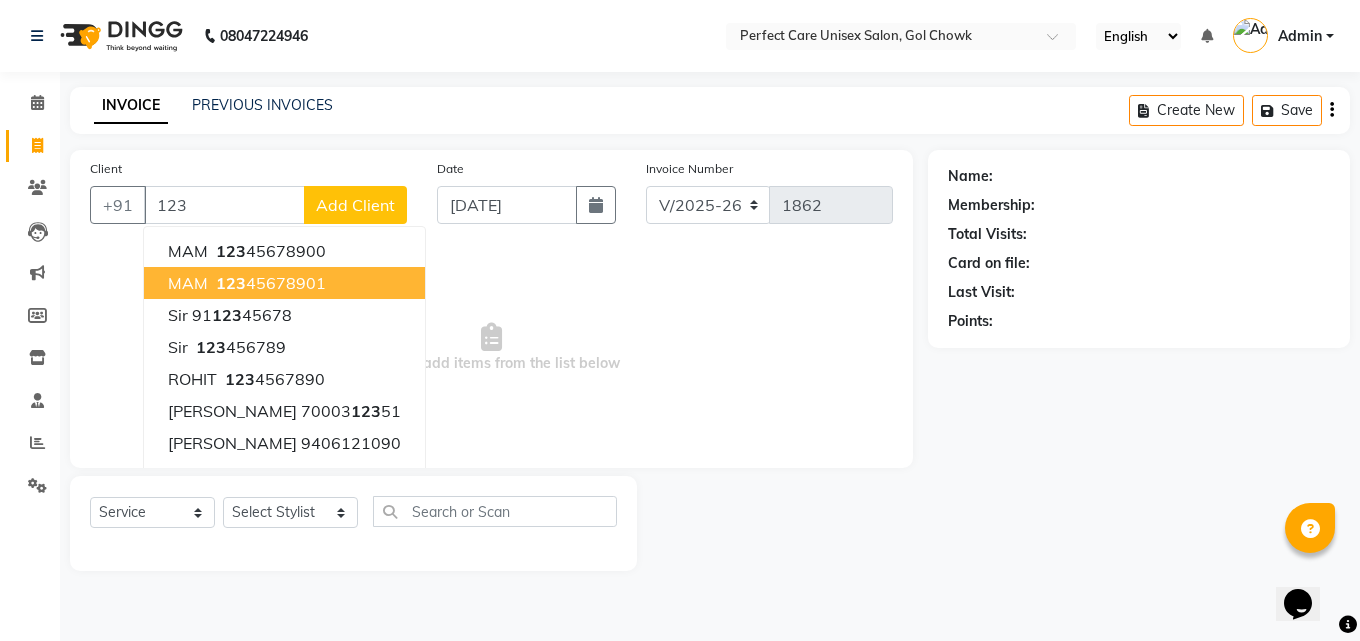 click on "MAM   123 45678901" at bounding box center (284, 283) 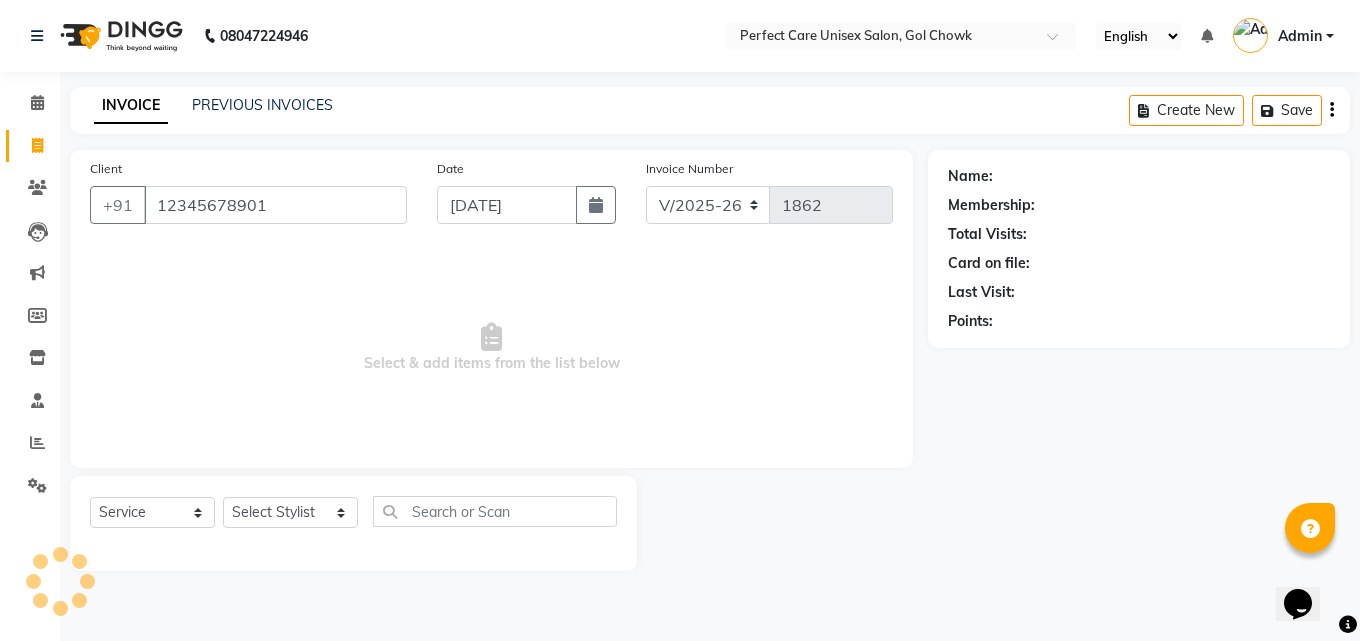 click on "Select & add items from the list below" at bounding box center (491, 348) 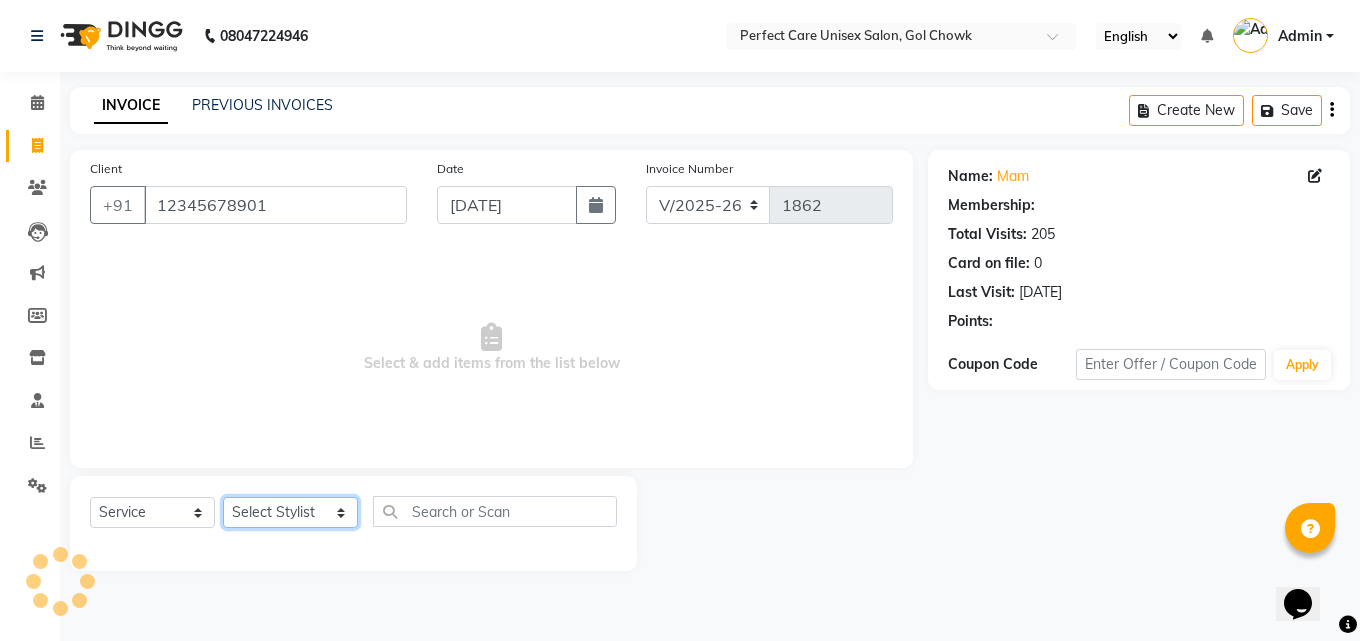click on "Select Stylist [PERSON_NAME] MISS [PERSON_NAME] MISS [PERSON_NAME]  MISS [PERSON_NAME] [PERSON_NAME] MISS.[PERSON_NAME] MISS.[PERSON_NAME]  MISS [PERSON_NAME]  MISS. USHA [PERSON_NAME] [PERSON_NAME] MR.[PERSON_NAME] MR. [PERSON_NAME]  MR [PERSON_NAME] MR. AVINASH [PERSON_NAME] [PERSON_NAME] [PERSON_NAME] [PERSON_NAME] [PERSON_NAME] MR. [PERSON_NAME] MR.[PERSON_NAME] [PERSON_NAME] MR.[PERSON_NAME] [PERSON_NAME] NONE rashmi" 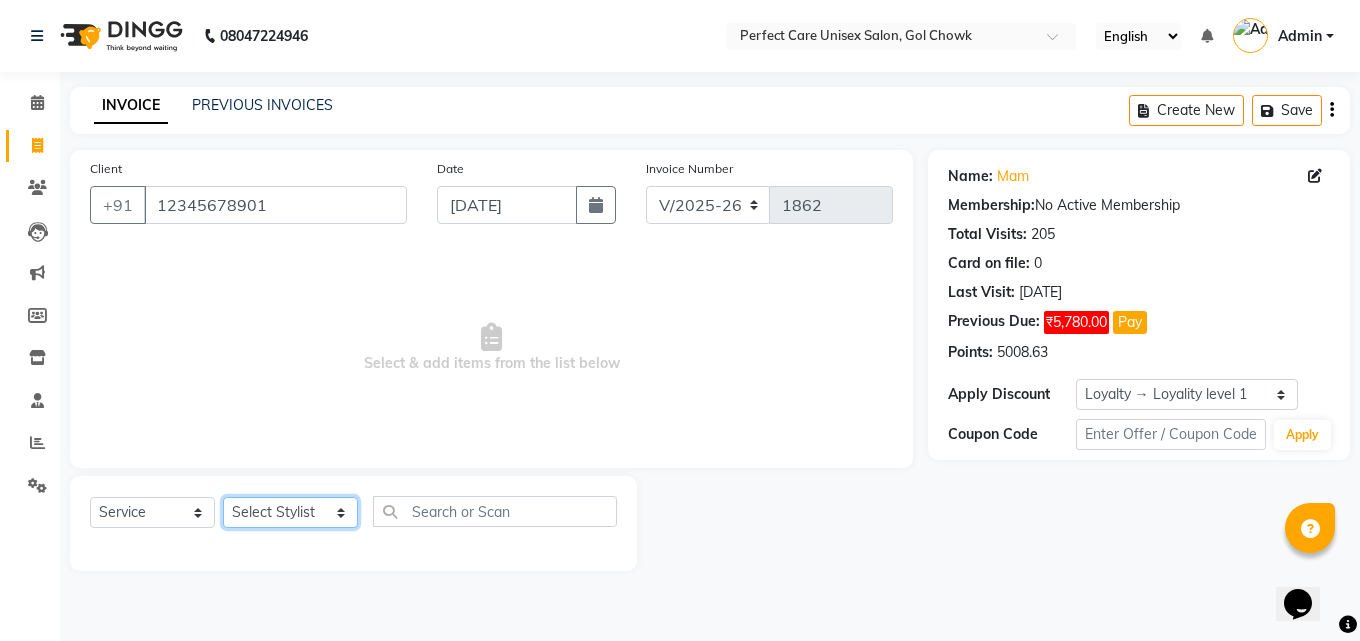 select on "32649" 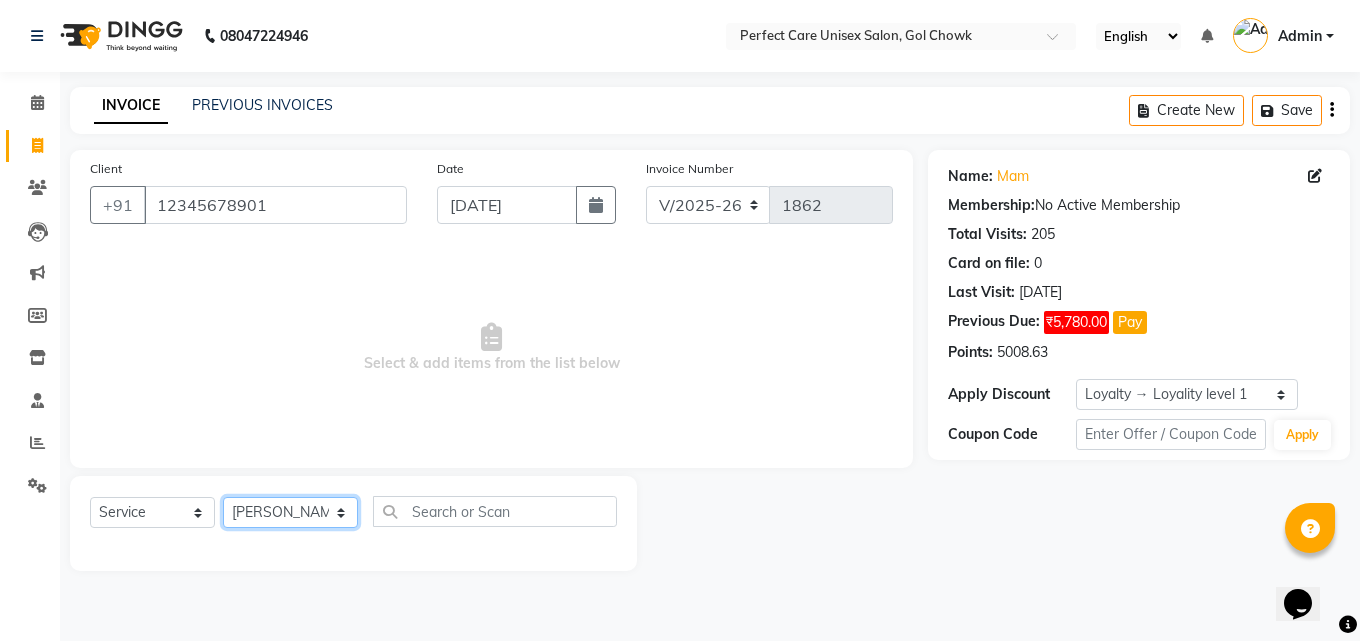 click on "Select Stylist [PERSON_NAME] MISS [PERSON_NAME] MISS [PERSON_NAME]  MISS [PERSON_NAME] [PERSON_NAME] MISS.[PERSON_NAME] MISS.[PERSON_NAME]  MISS [PERSON_NAME]  MISS. USHA [PERSON_NAME] [PERSON_NAME] MR.[PERSON_NAME] MR. [PERSON_NAME]  MR [PERSON_NAME] MR. AVINASH [PERSON_NAME] [PERSON_NAME] [PERSON_NAME] [PERSON_NAME] [PERSON_NAME] MR. [PERSON_NAME] MR.[PERSON_NAME] [PERSON_NAME] MR.[PERSON_NAME] [PERSON_NAME] NONE rashmi" 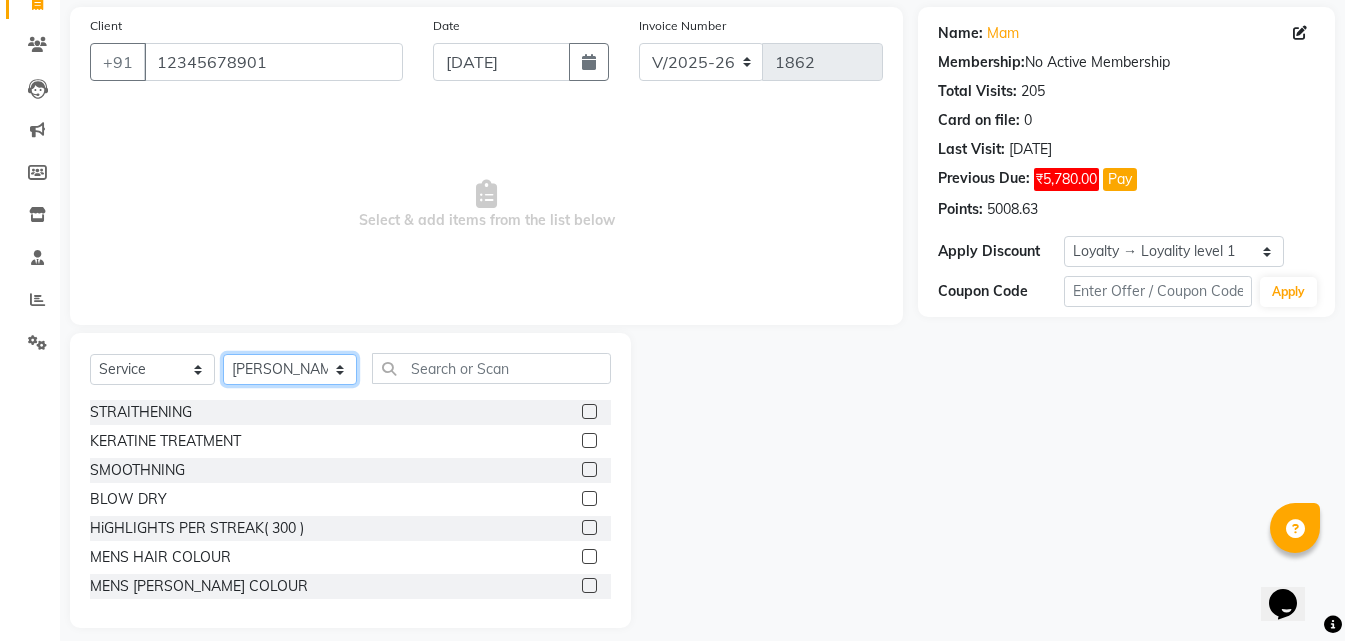 scroll, scrollTop: 160, scrollLeft: 0, axis: vertical 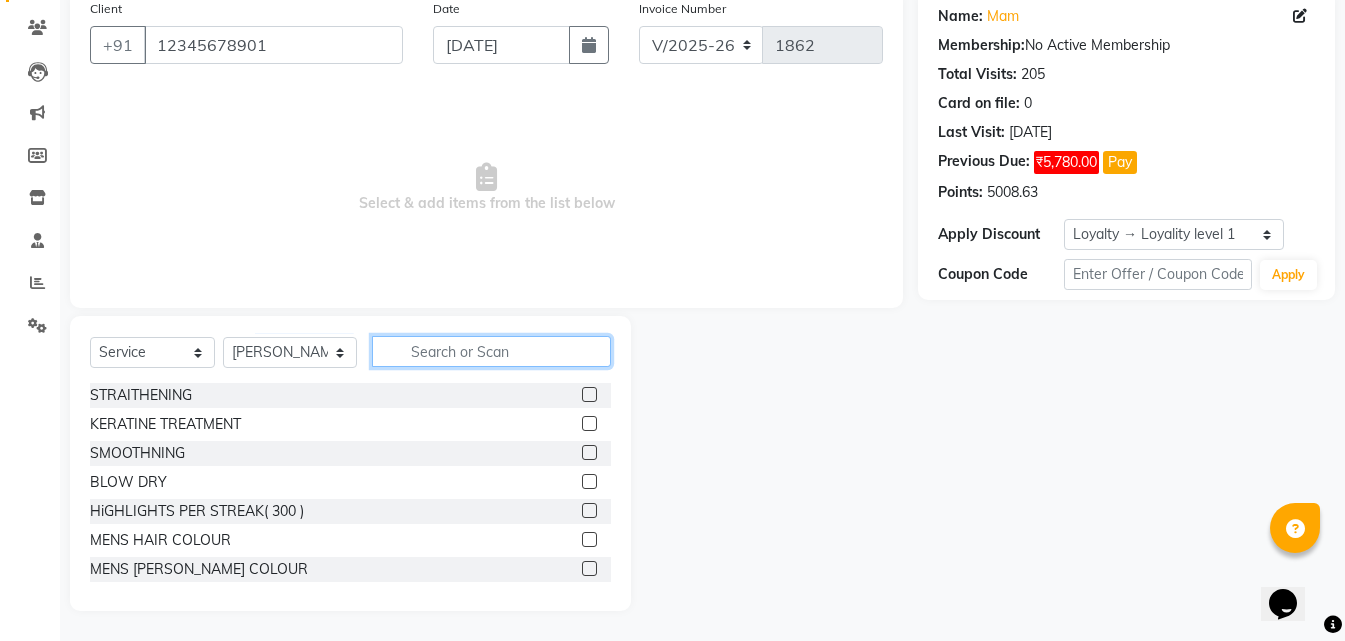 click 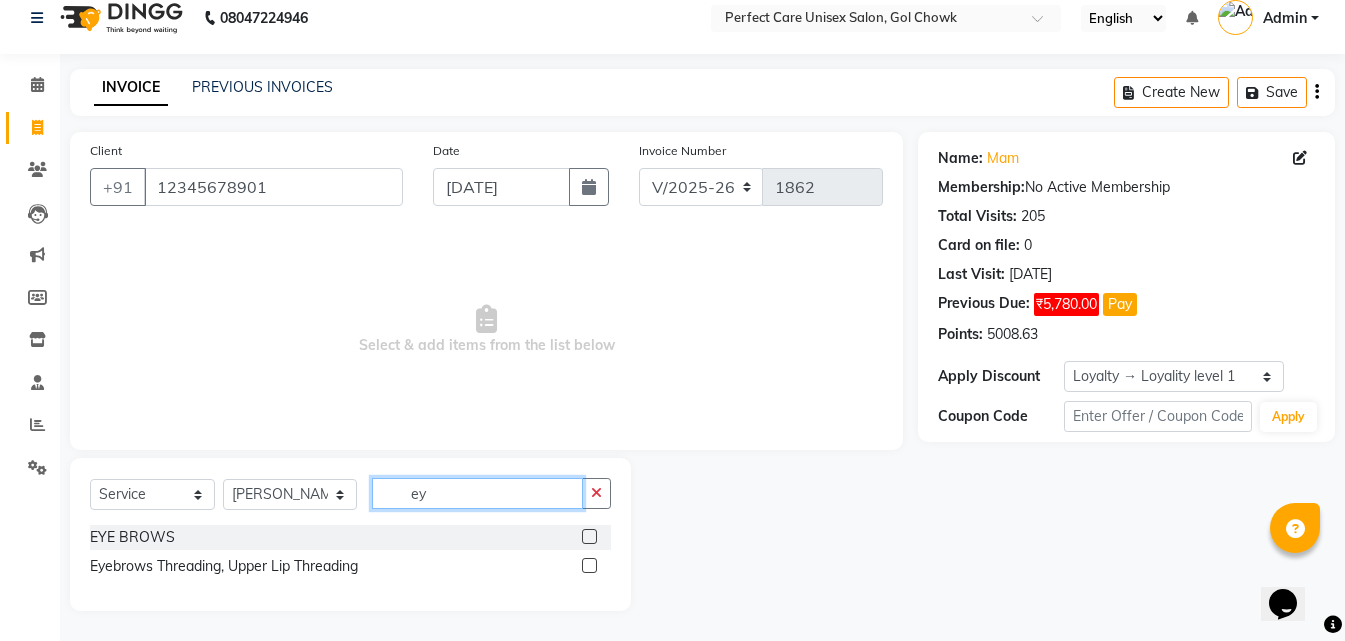 scroll, scrollTop: 18, scrollLeft: 0, axis: vertical 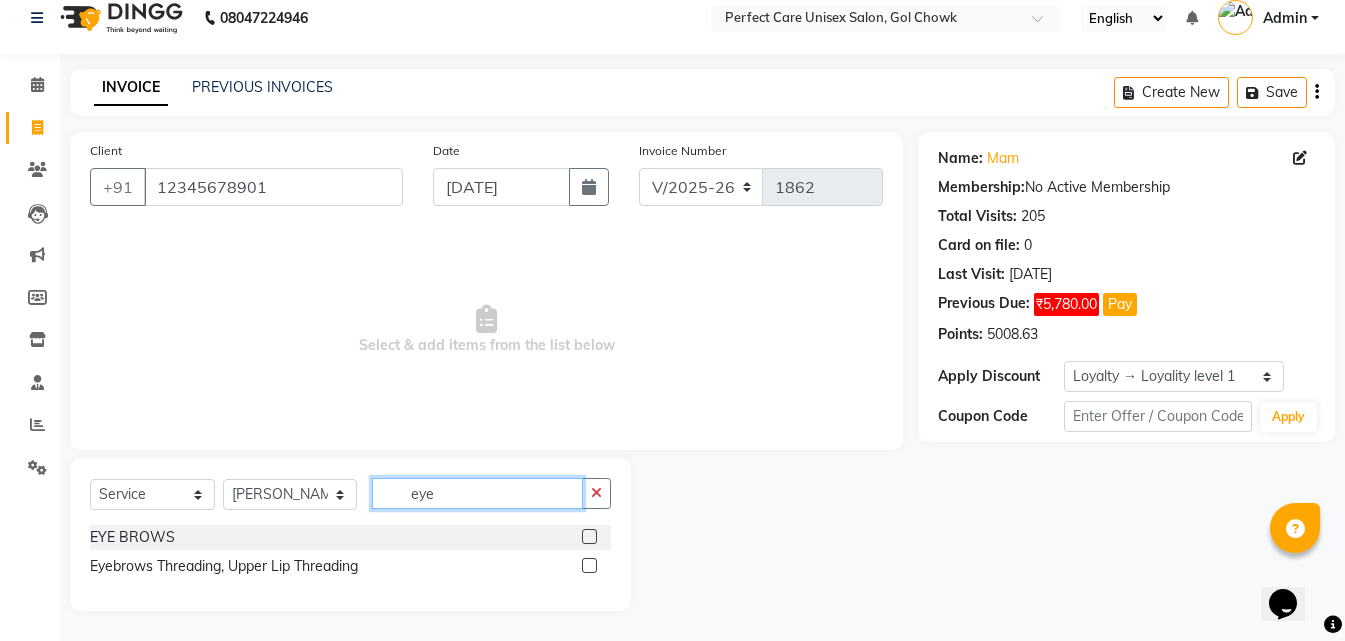 type on "eye" 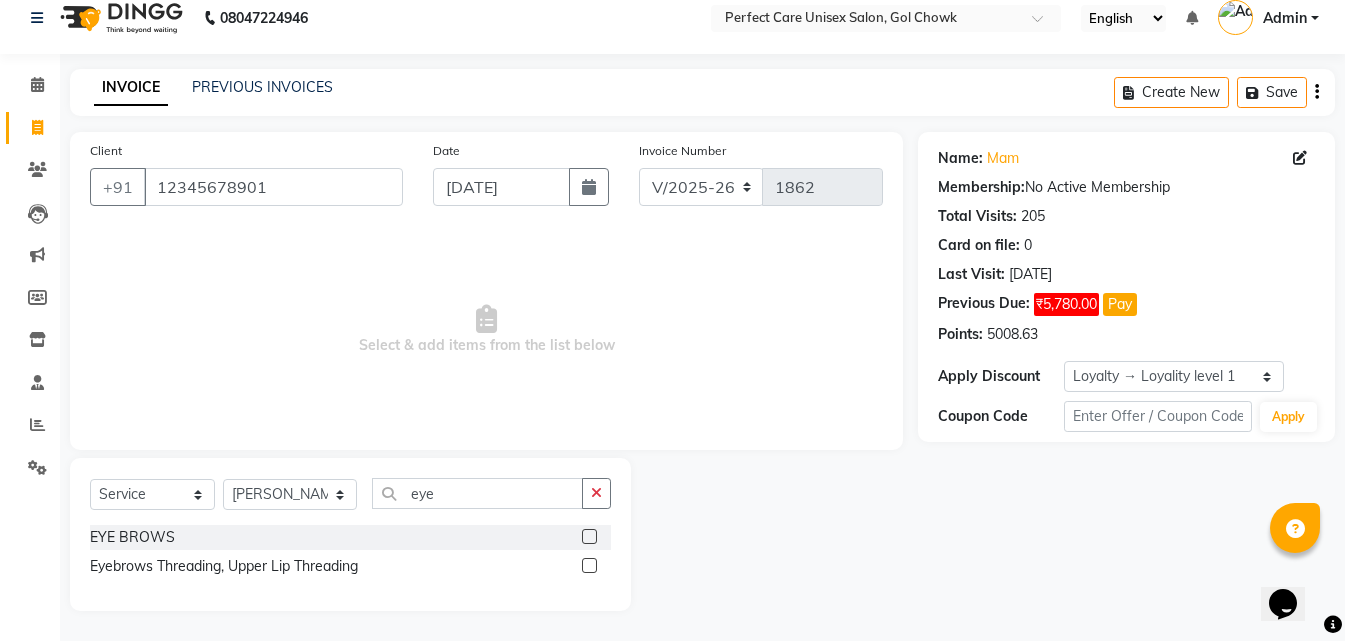 click 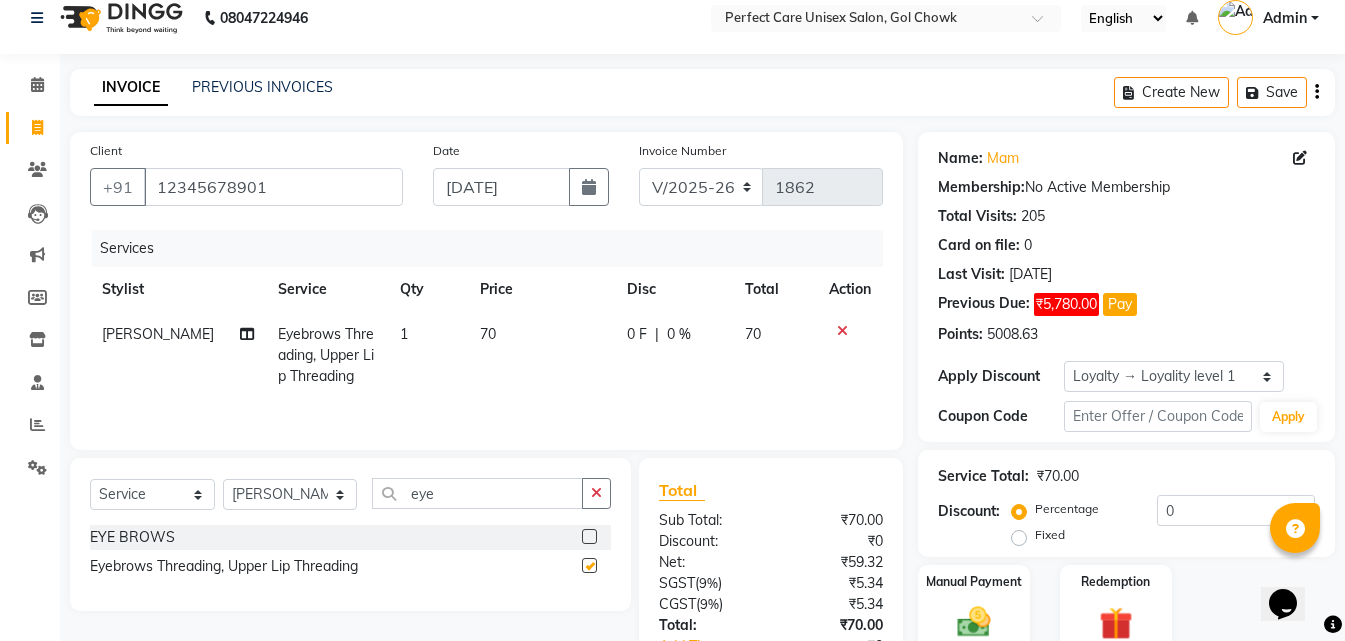 checkbox on "false" 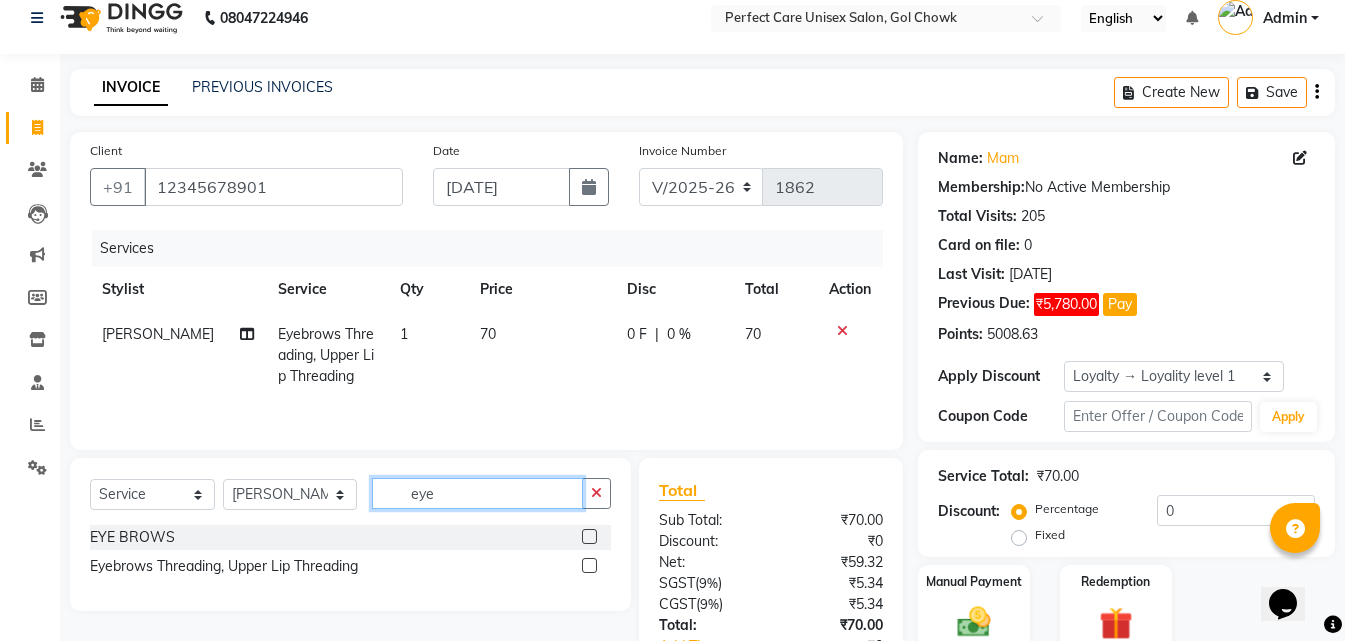 click on "eye" 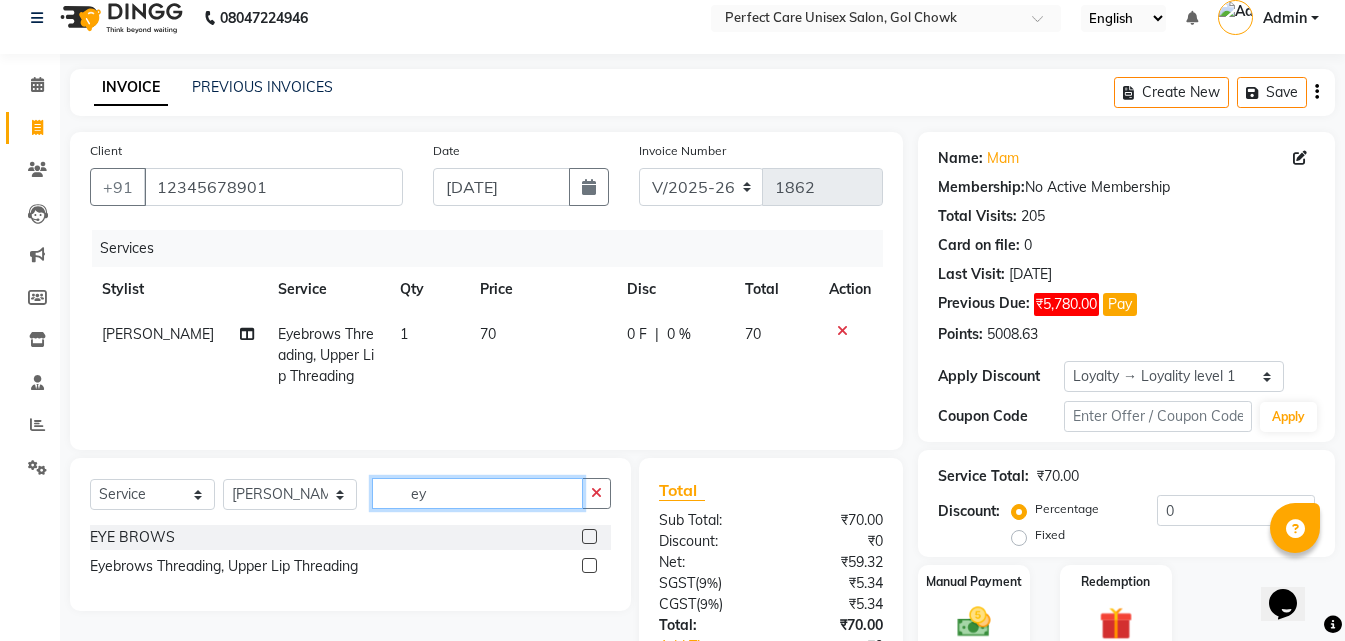 type on "e" 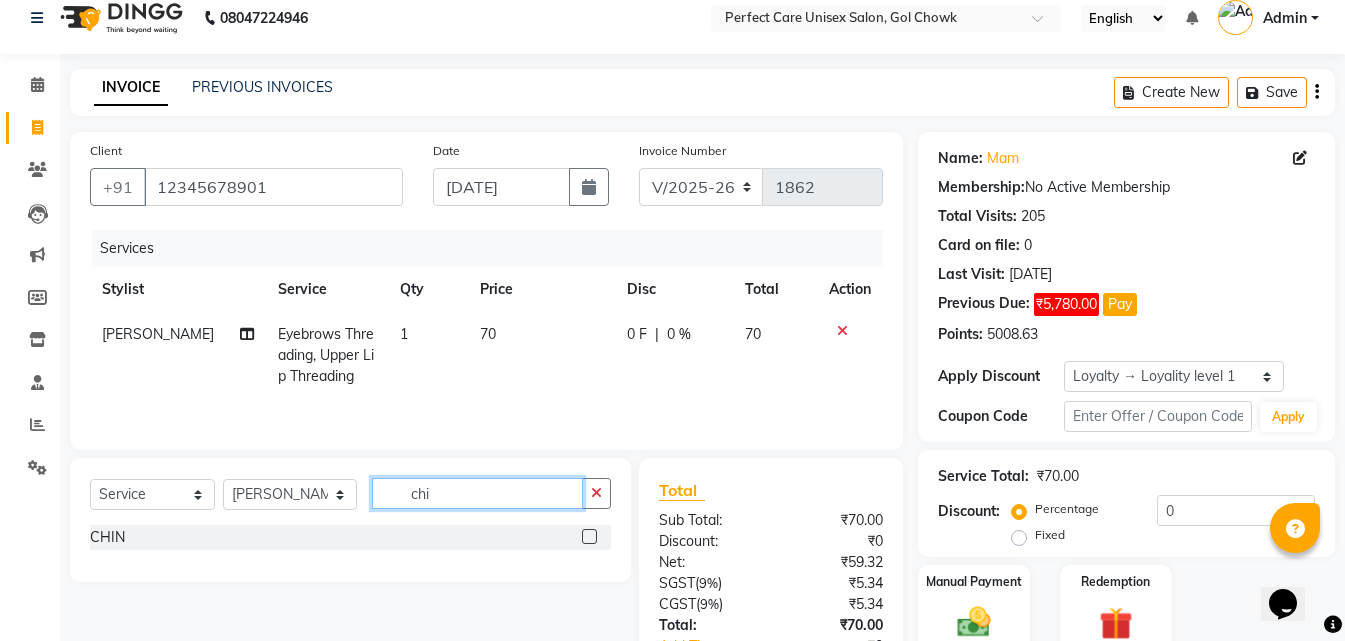type on "chi" 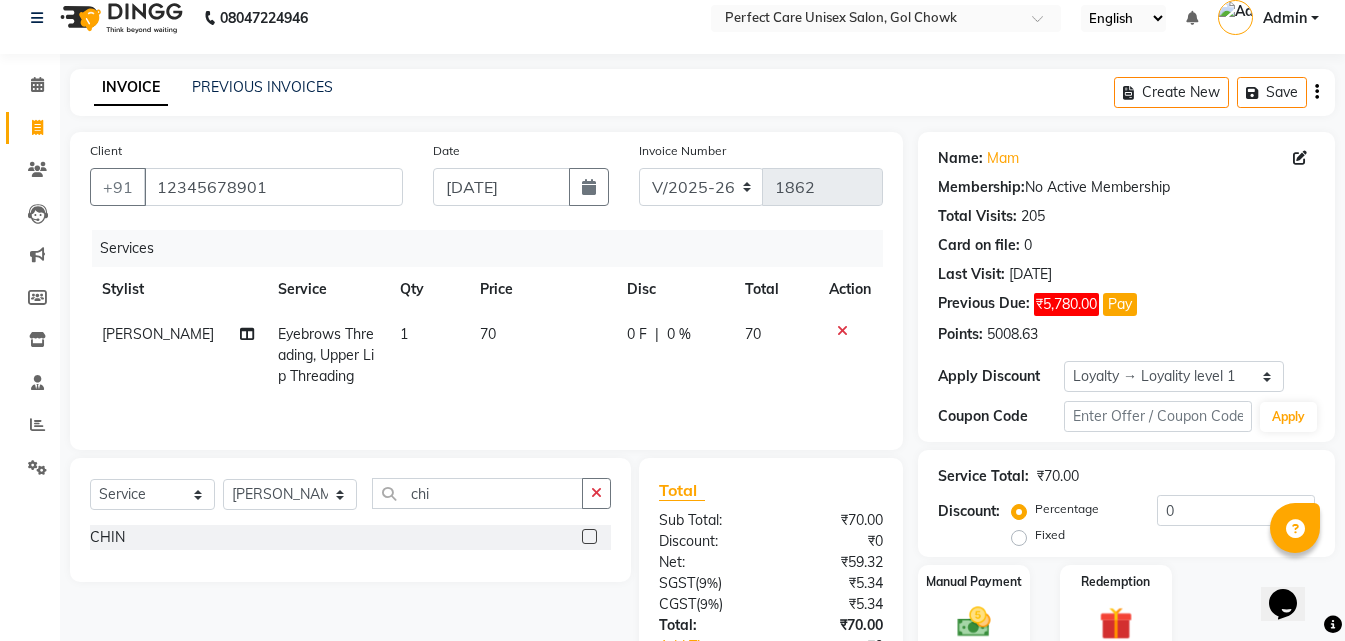 click 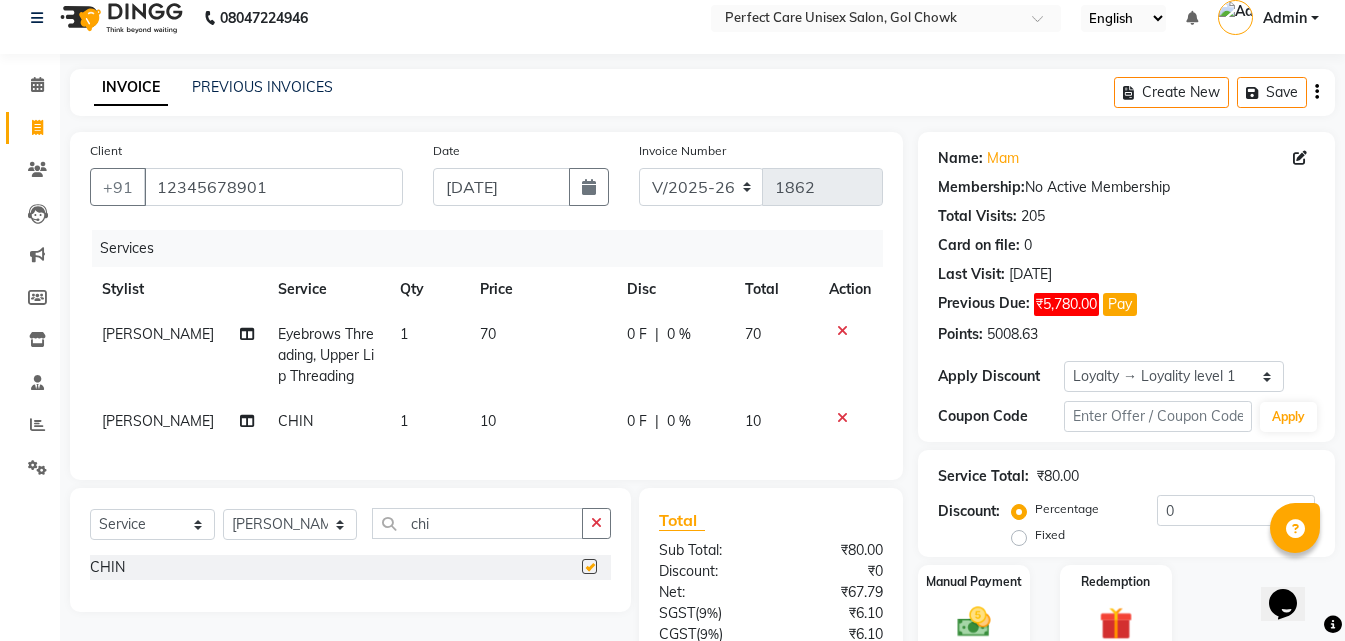 checkbox on "false" 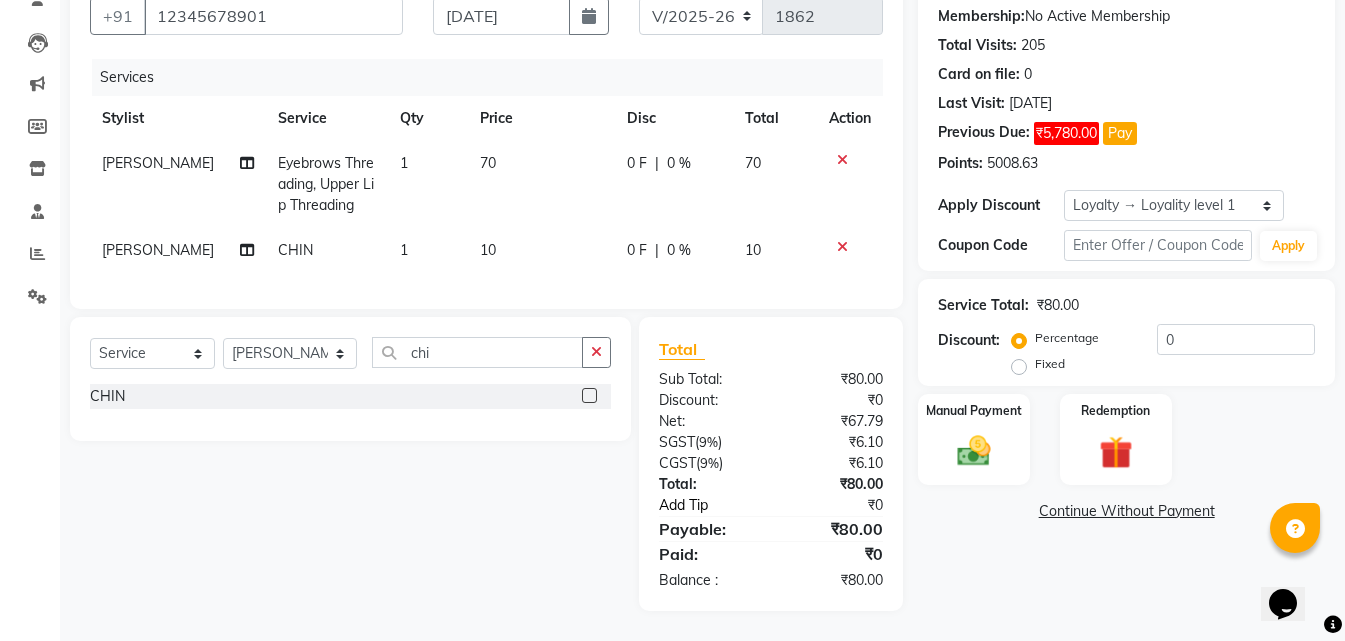 scroll, scrollTop: 204, scrollLeft: 0, axis: vertical 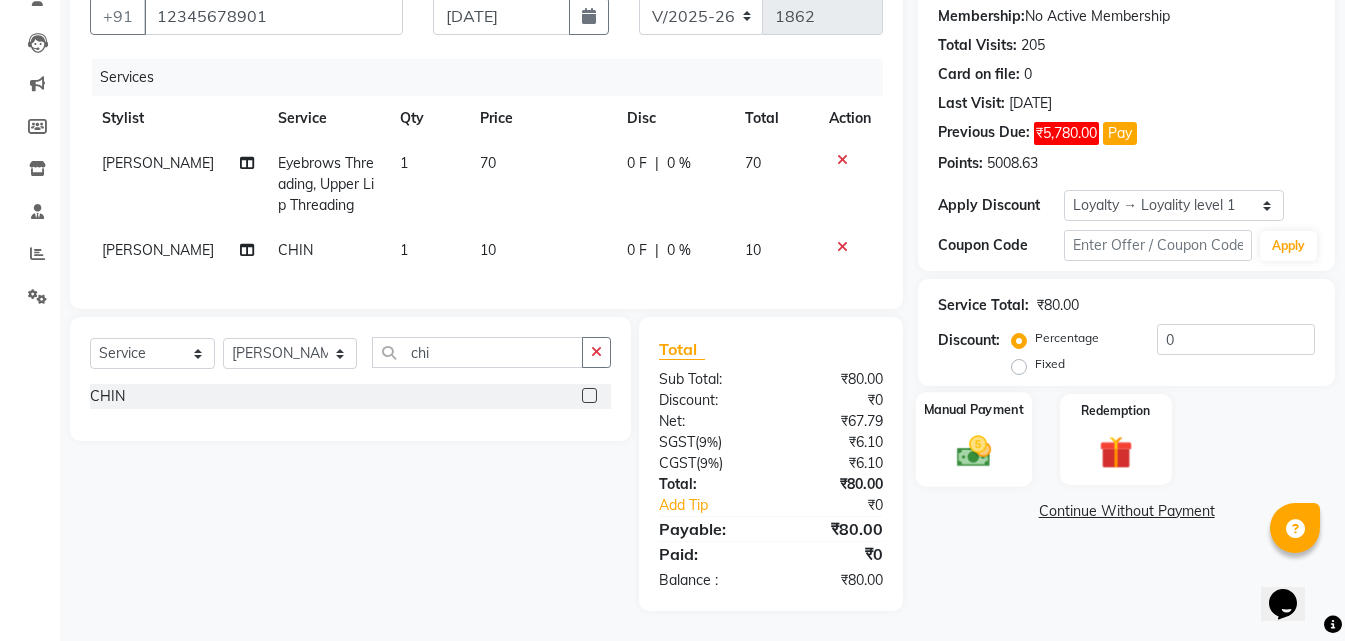 click 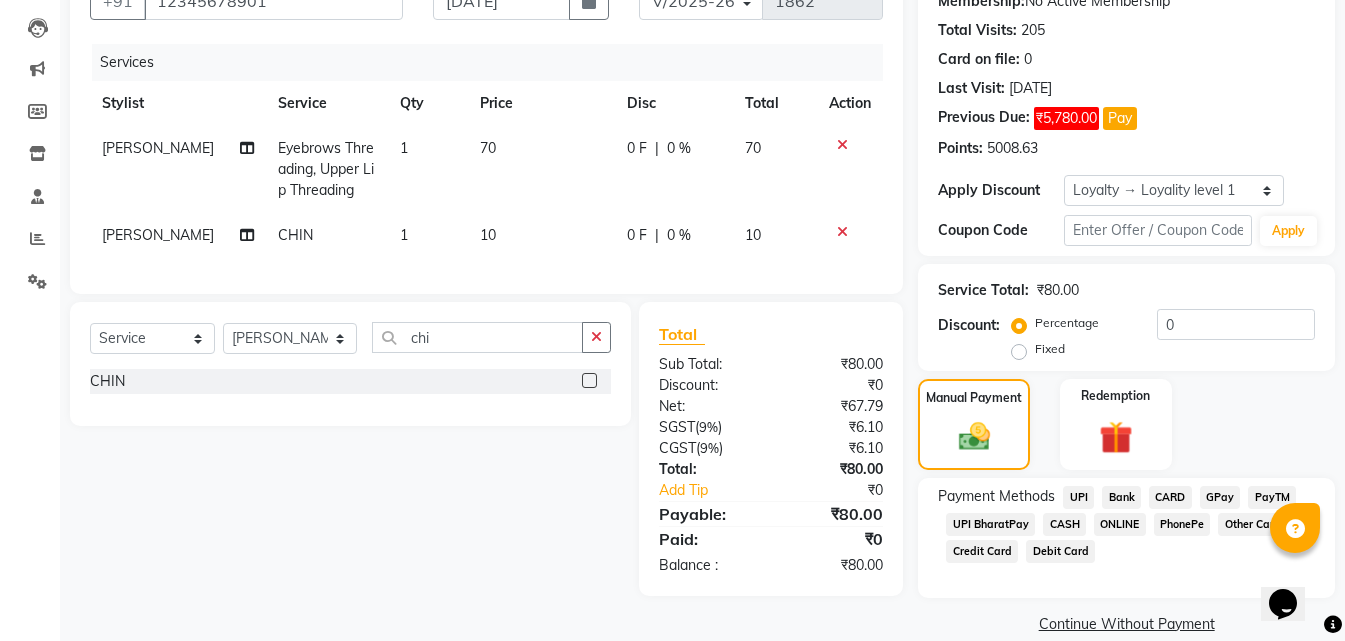 click on "ONLINE" 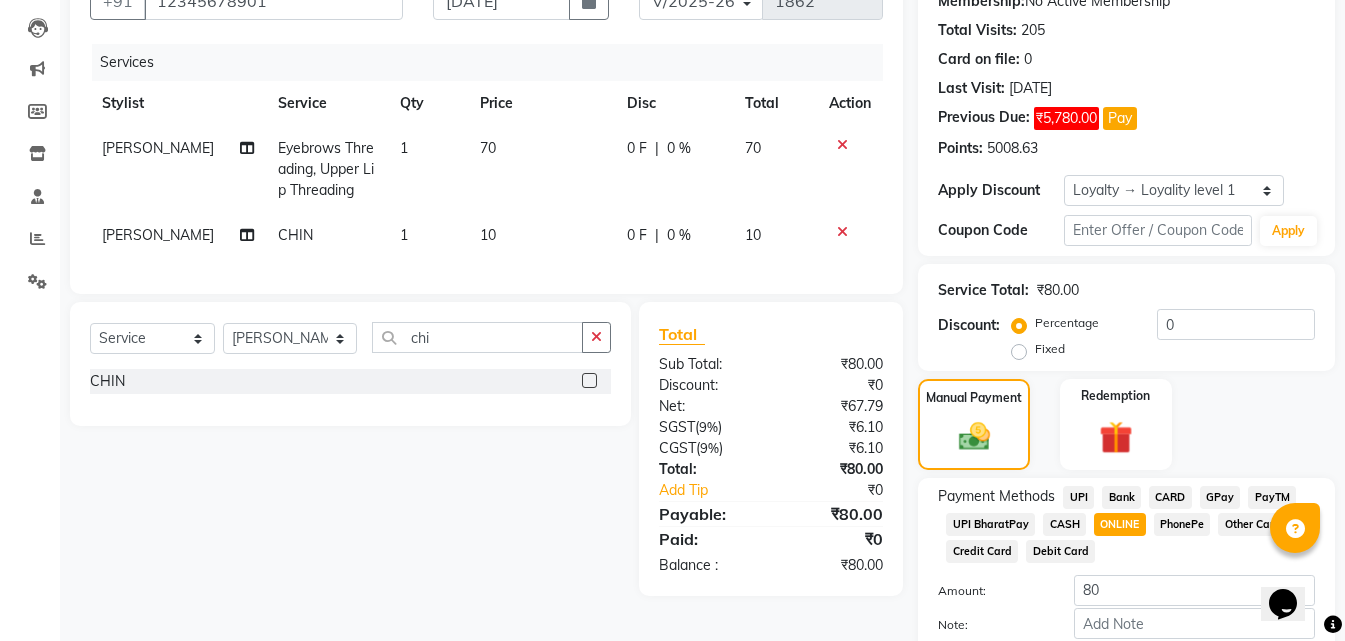 scroll, scrollTop: 315, scrollLeft: 0, axis: vertical 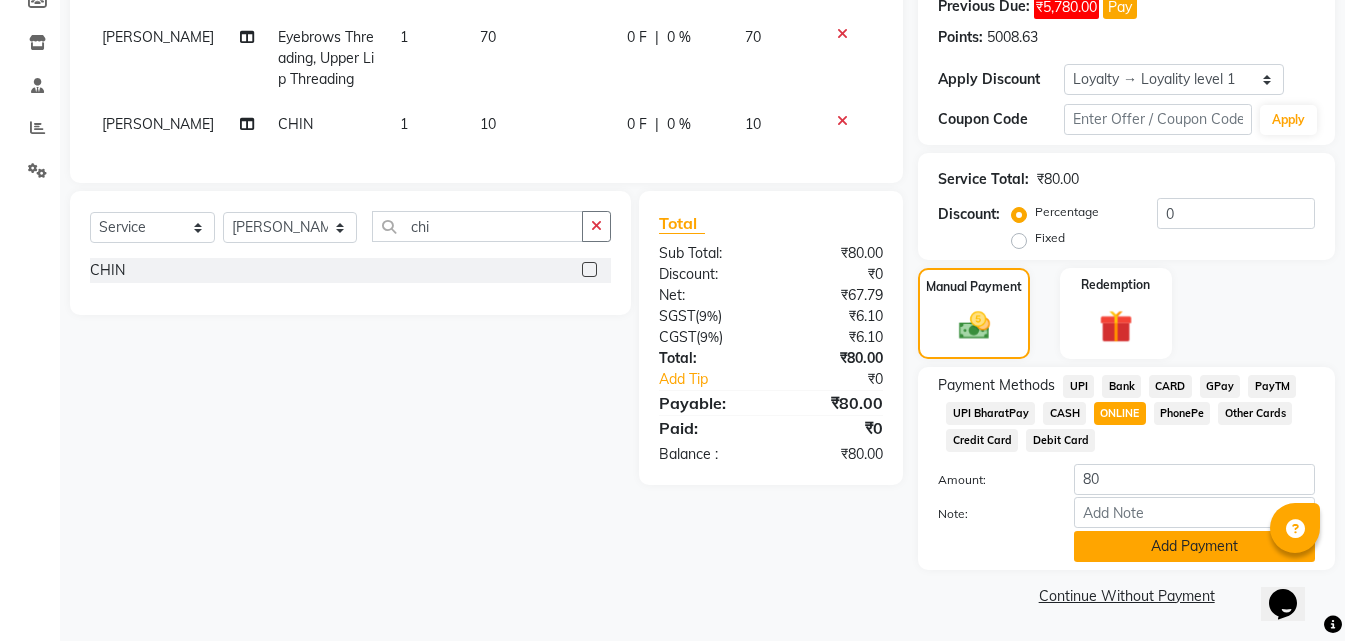 click on "Add Payment" 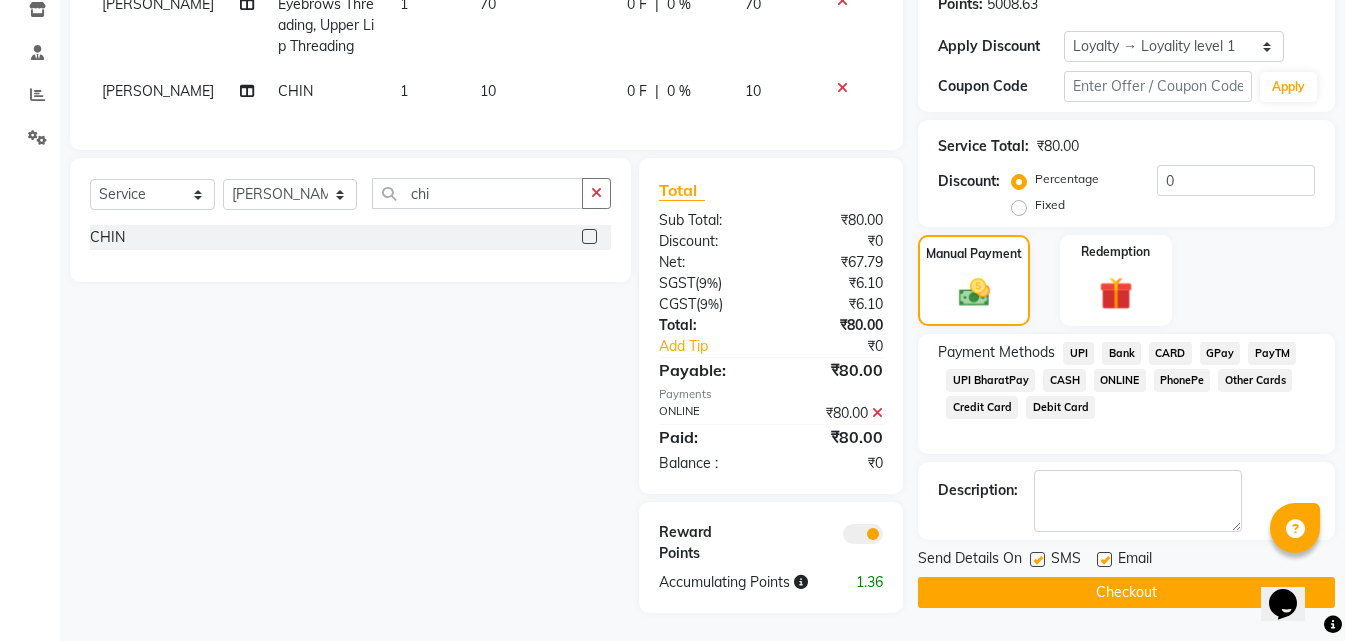 scroll, scrollTop: 365, scrollLeft: 0, axis: vertical 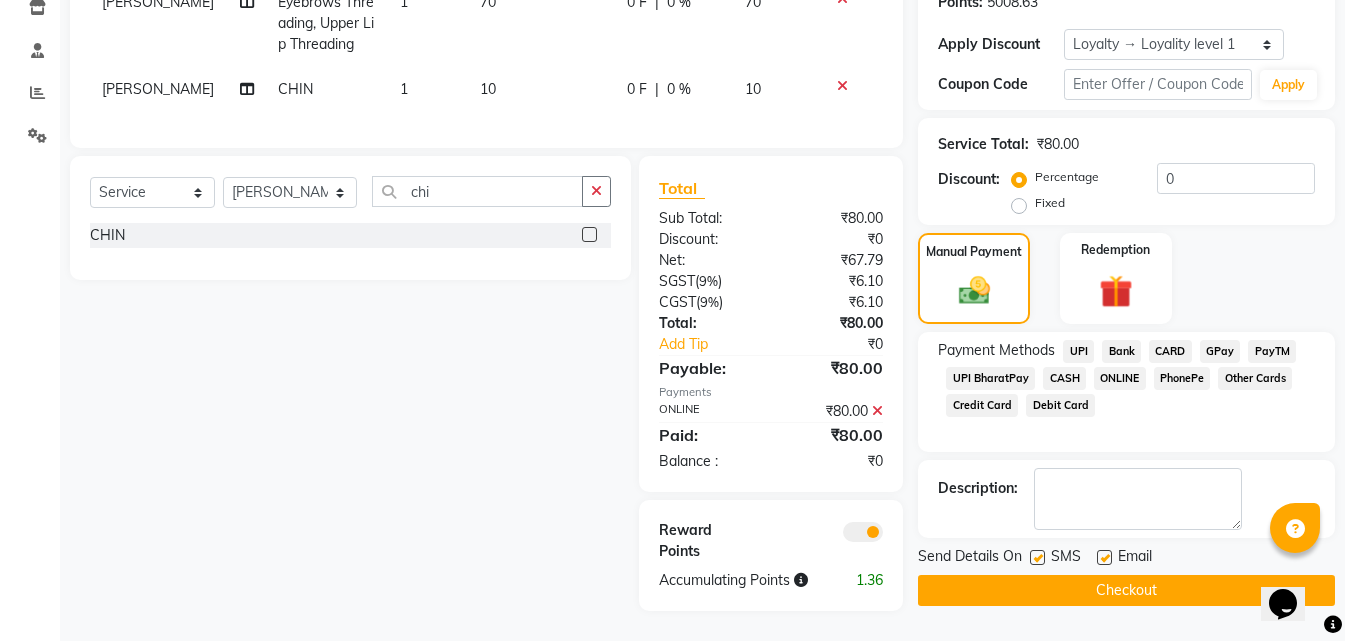 click on "Checkout" 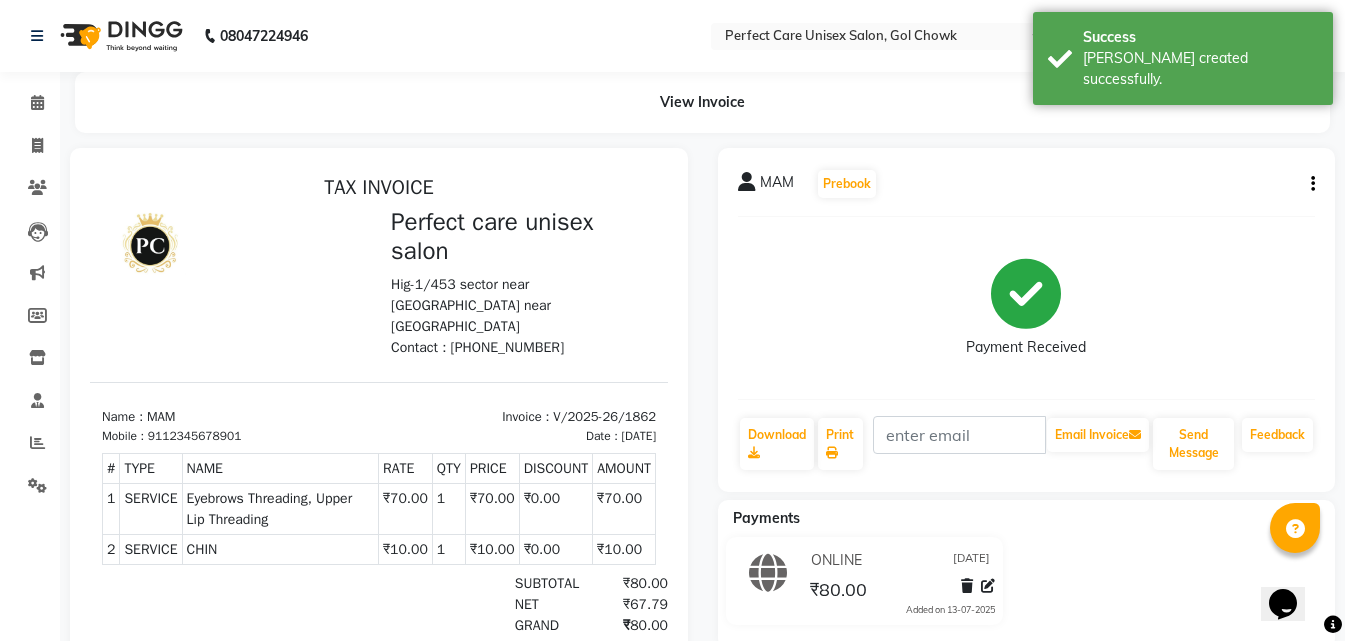 scroll, scrollTop: 0, scrollLeft: 0, axis: both 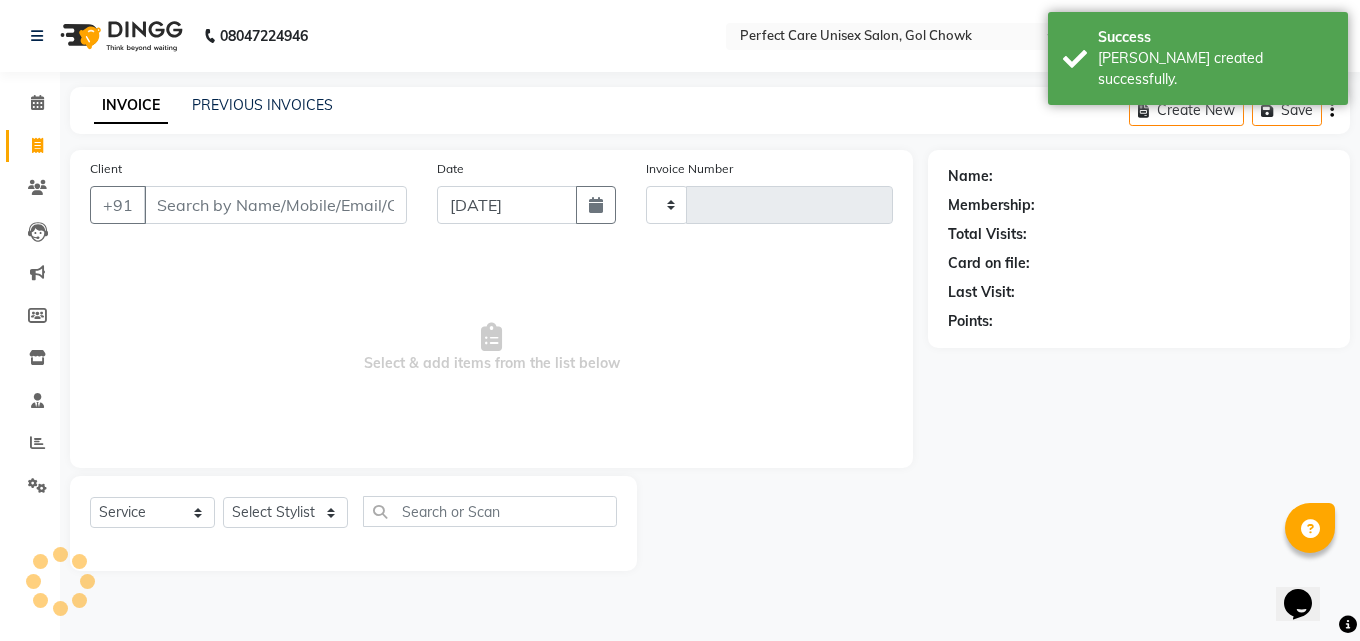 type on "1863" 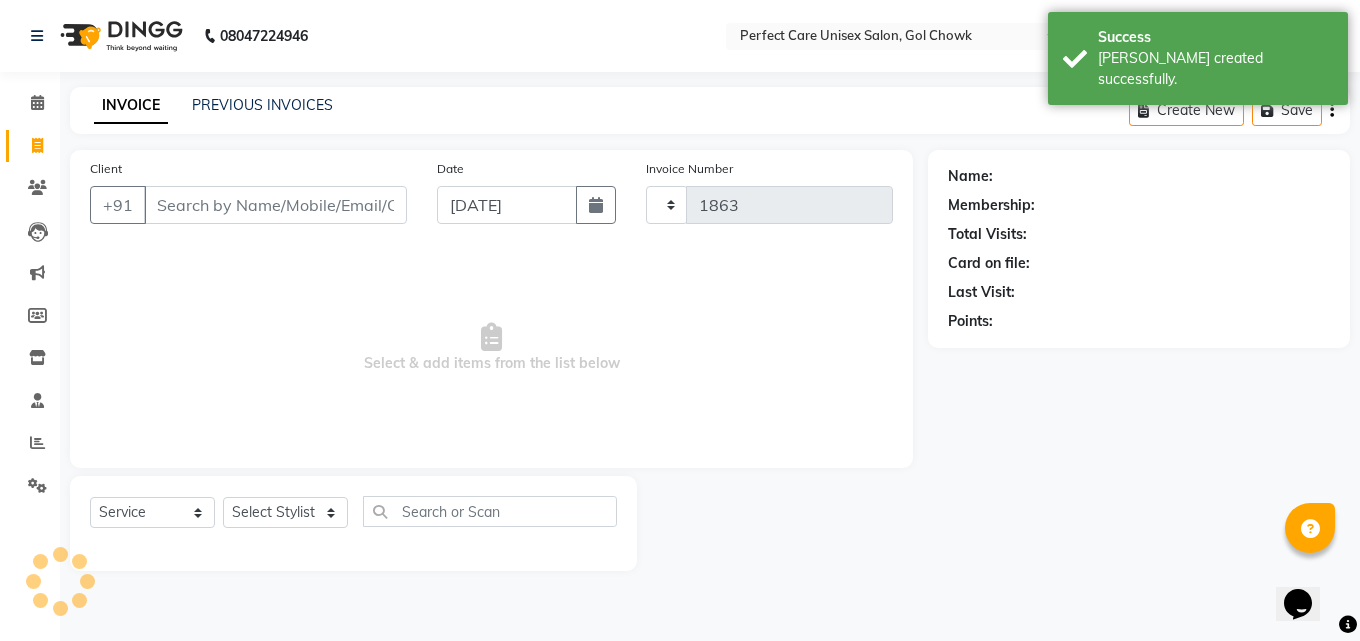 select on "4751" 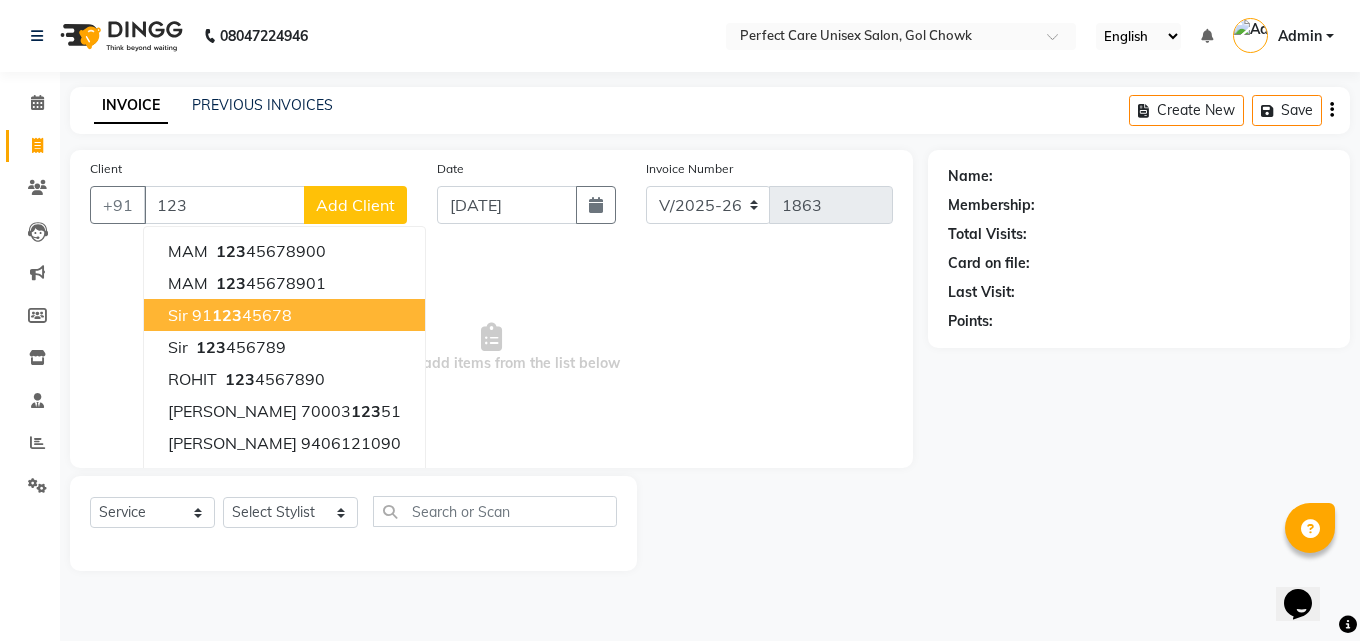 click on "sir  91 123 45678" at bounding box center [284, 315] 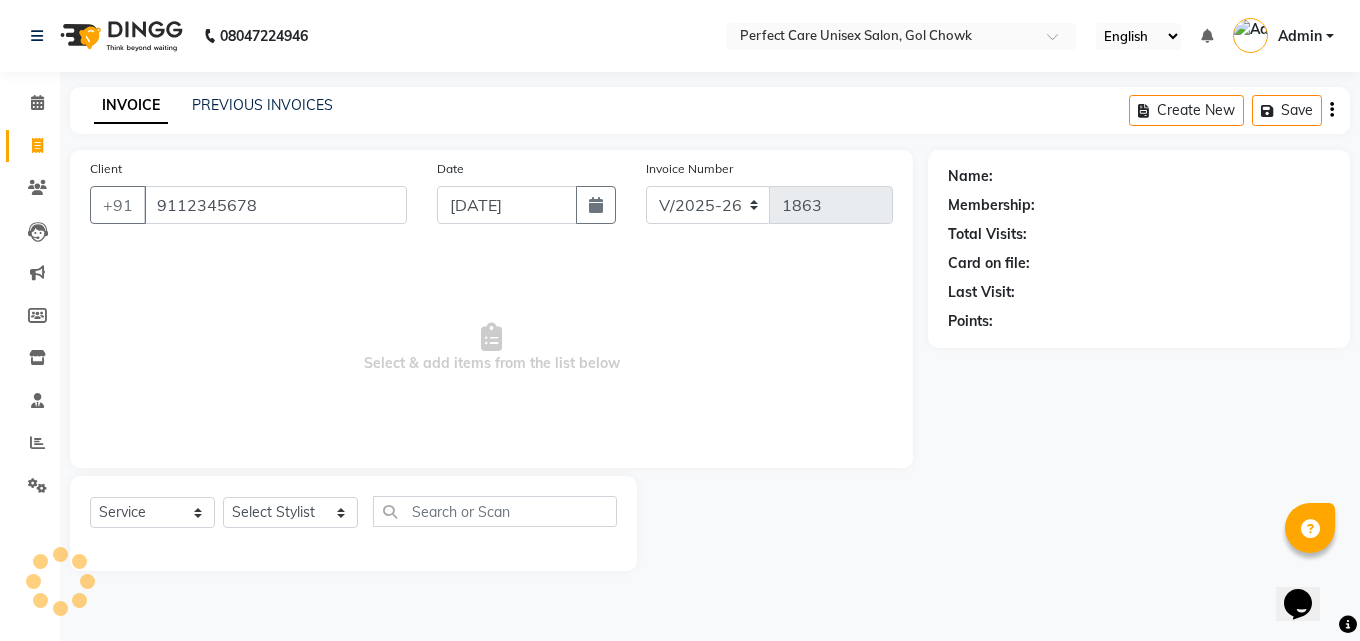 type on "9112345678" 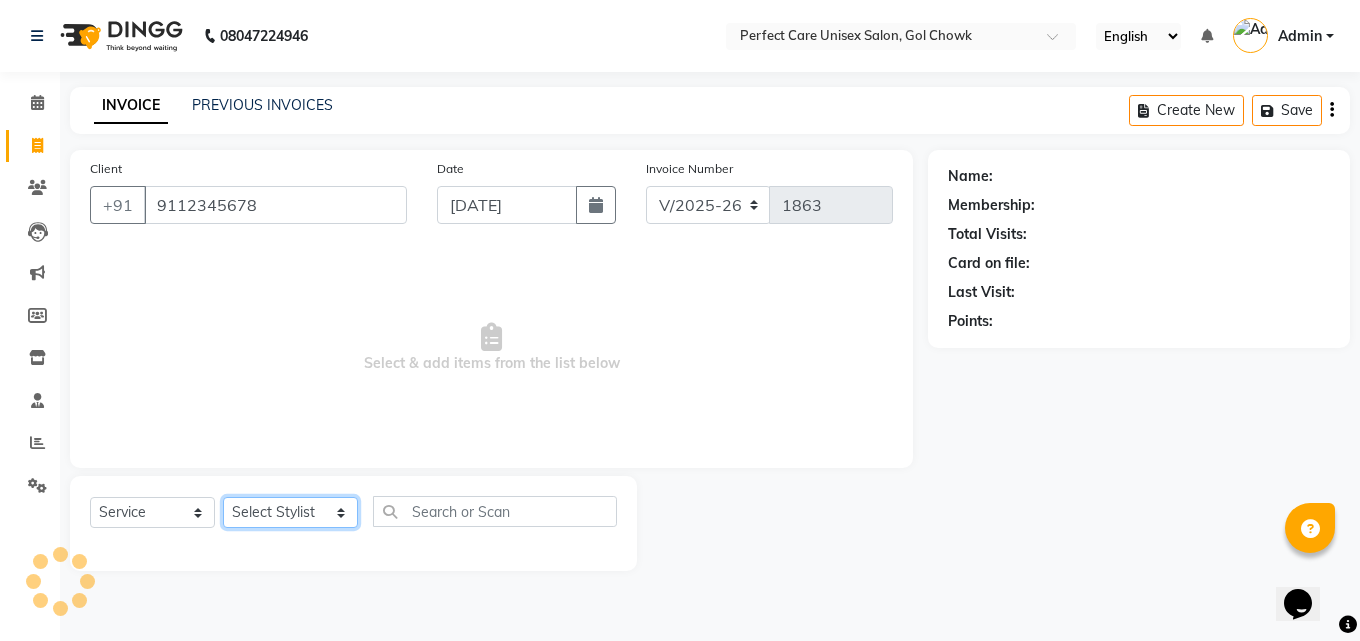 click on "Select Stylist [PERSON_NAME] MISS [PERSON_NAME] MISS [PERSON_NAME]  MISS [PERSON_NAME] [PERSON_NAME] MISS.[PERSON_NAME] MISS.[PERSON_NAME]  MISS [PERSON_NAME]  MISS. USHA [PERSON_NAME] [PERSON_NAME] MR.[PERSON_NAME] MR. [PERSON_NAME]  MR [PERSON_NAME] MR. AVINASH [PERSON_NAME] [PERSON_NAME] [PERSON_NAME] [PERSON_NAME] [PERSON_NAME] MR. [PERSON_NAME] MR.[PERSON_NAME] [PERSON_NAME] MR.[PERSON_NAME] [PERSON_NAME] NONE rashmi" 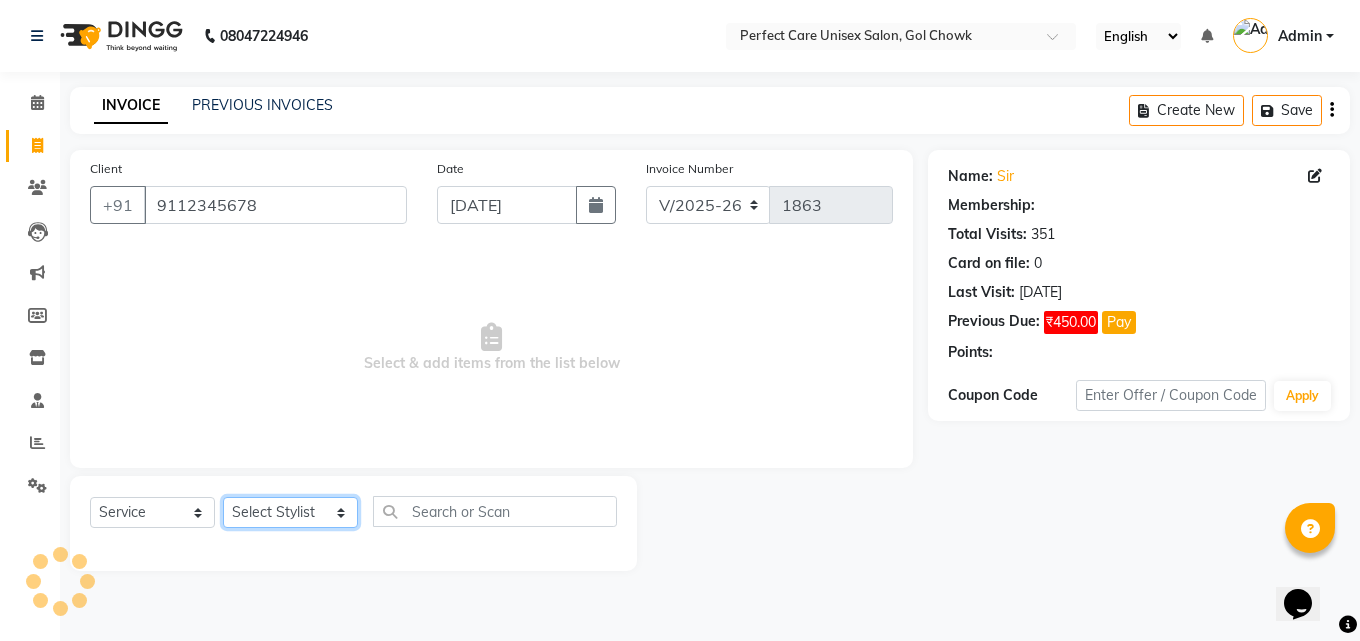 select on "1: Object" 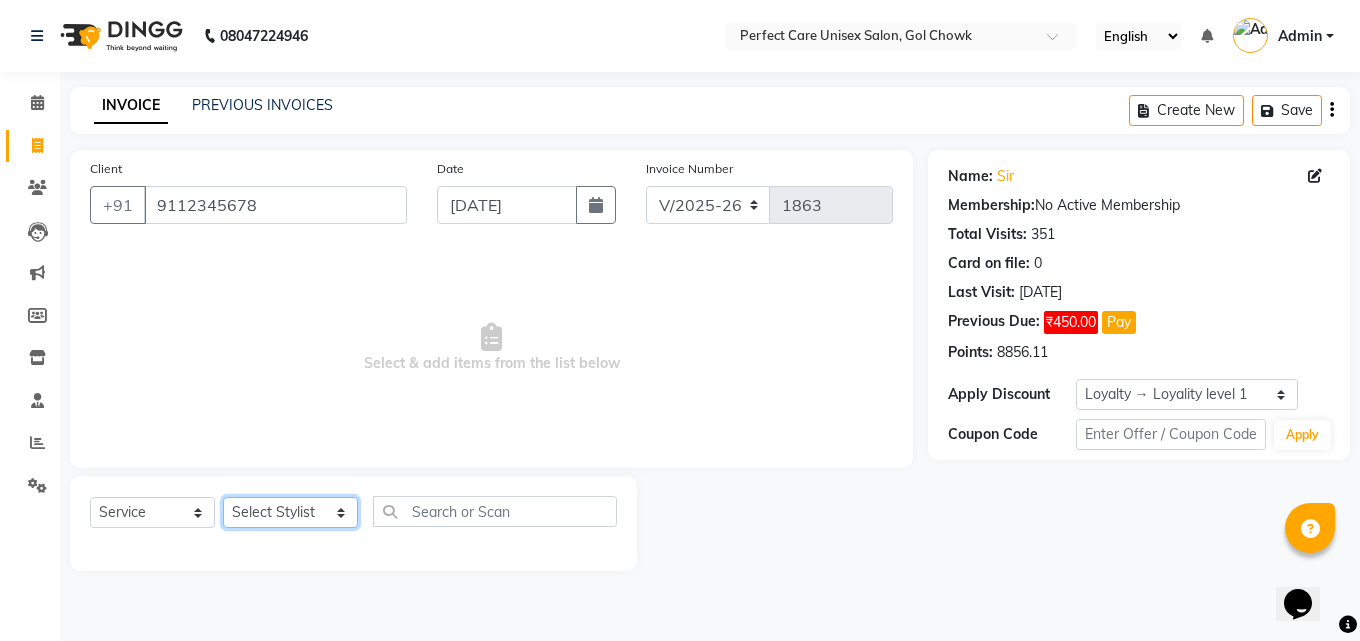 select on "78640" 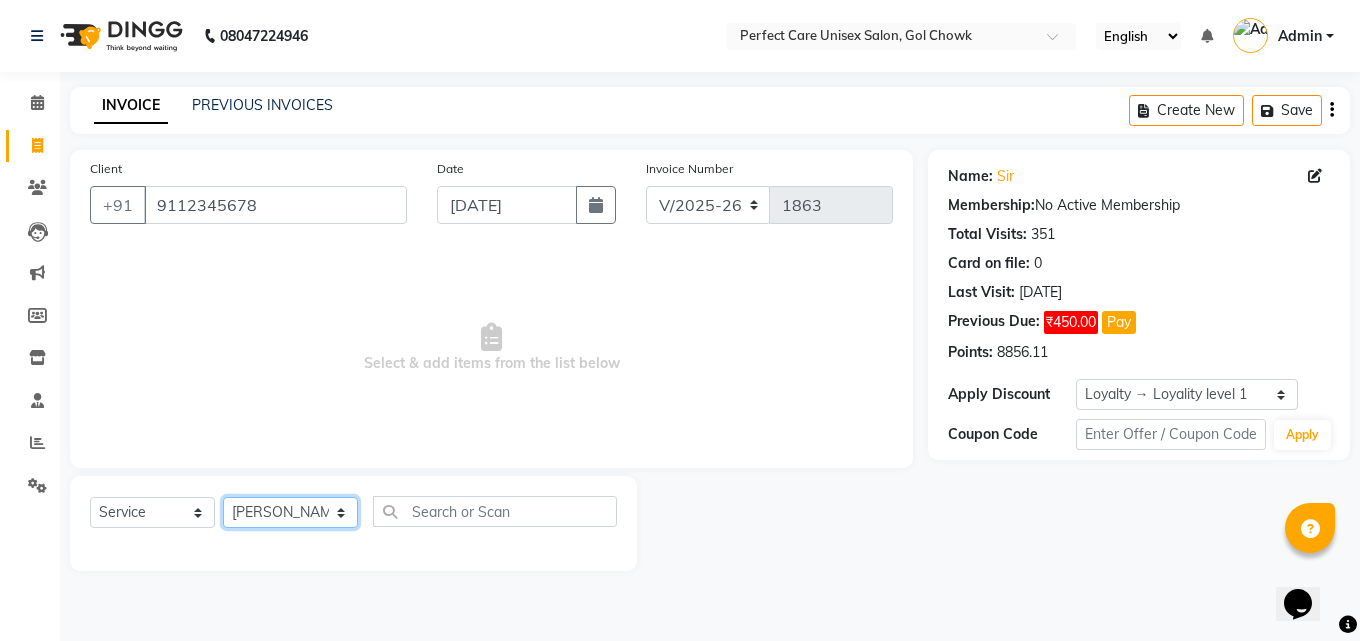 click on "Select Stylist [PERSON_NAME] MISS [PERSON_NAME] MISS [PERSON_NAME]  MISS [PERSON_NAME] [PERSON_NAME] MISS.[PERSON_NAME] MISS.[PERSON_NAME]  MISS [PERSON_NAME]  MISS. USHA [PERSON_NAME] [PERSON_NAME] MR.[PERSON_NAME] MR. [PERSON_NAME]  MR [PERSON_NAME] MR. AVINASH [PERSON_NAME] [PERSON_NAME] [PERSON_NAME] [PERSON_NAME] [PERSON_NAME] MR. [PERSON_NAME] MR.[PERSON_NAME] [PERSON_NAME] MR.[PERSON_NAME] [PERSON_NAME] NONE rashmi" 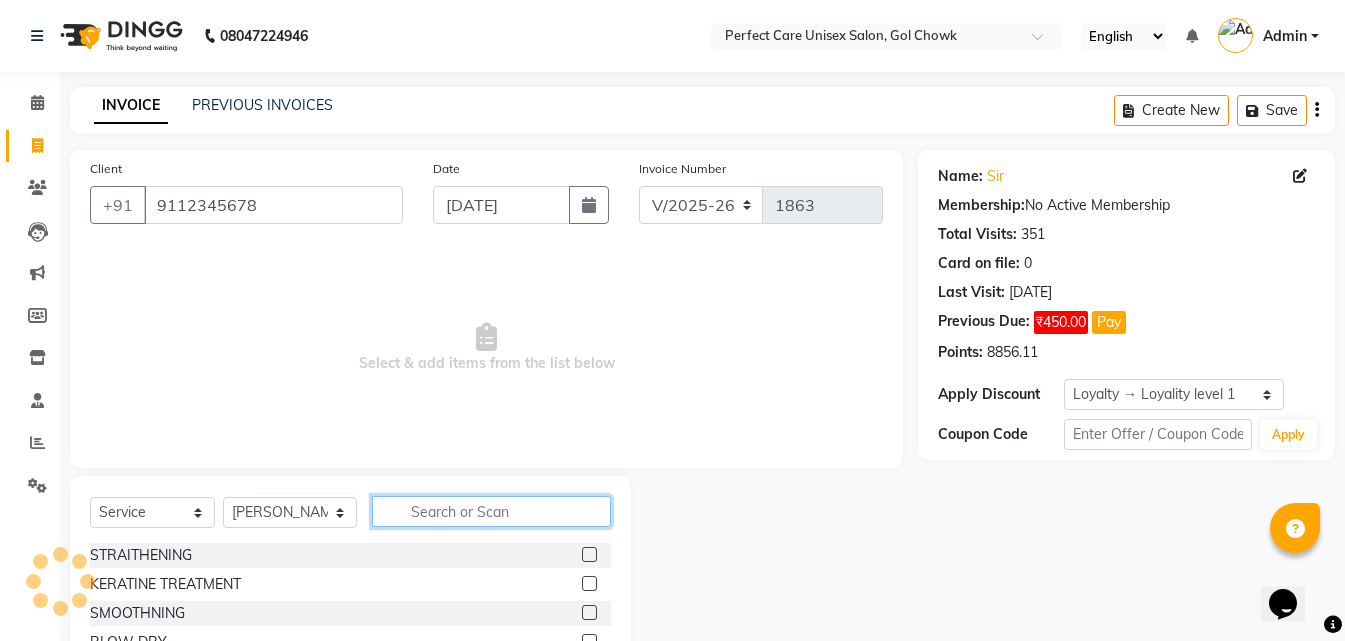 click 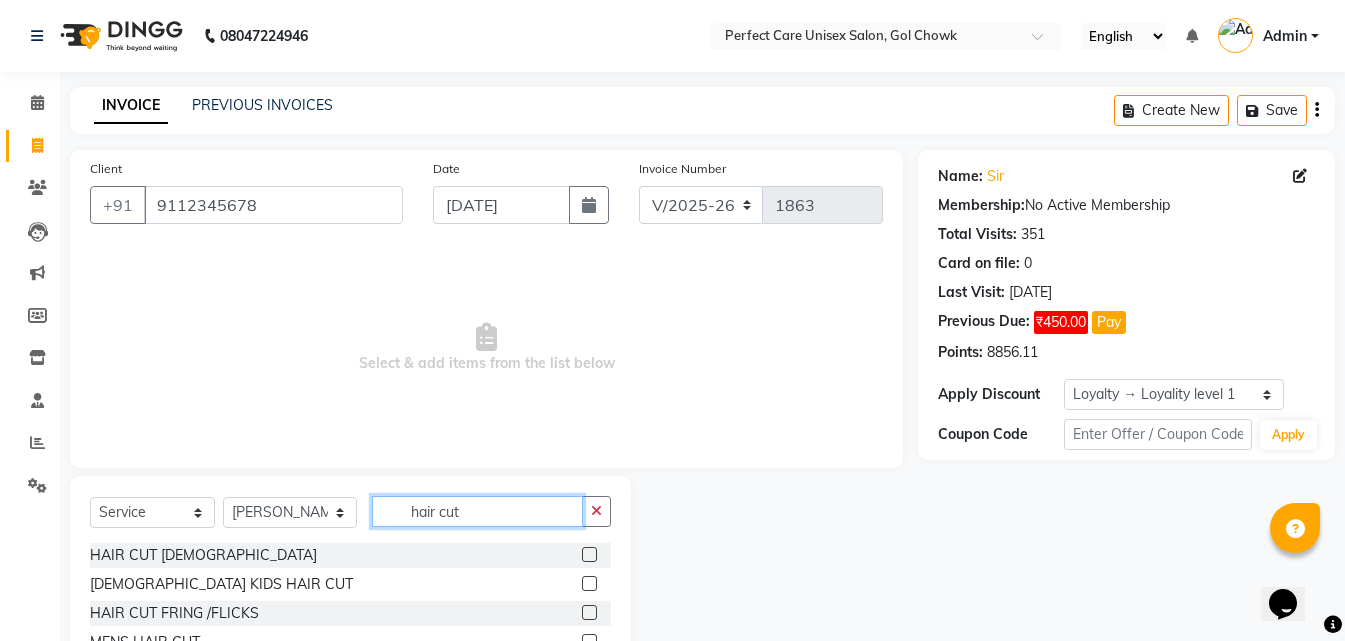 scroll, scrollTop: 76, scrollLeft: 0, axis: vertical 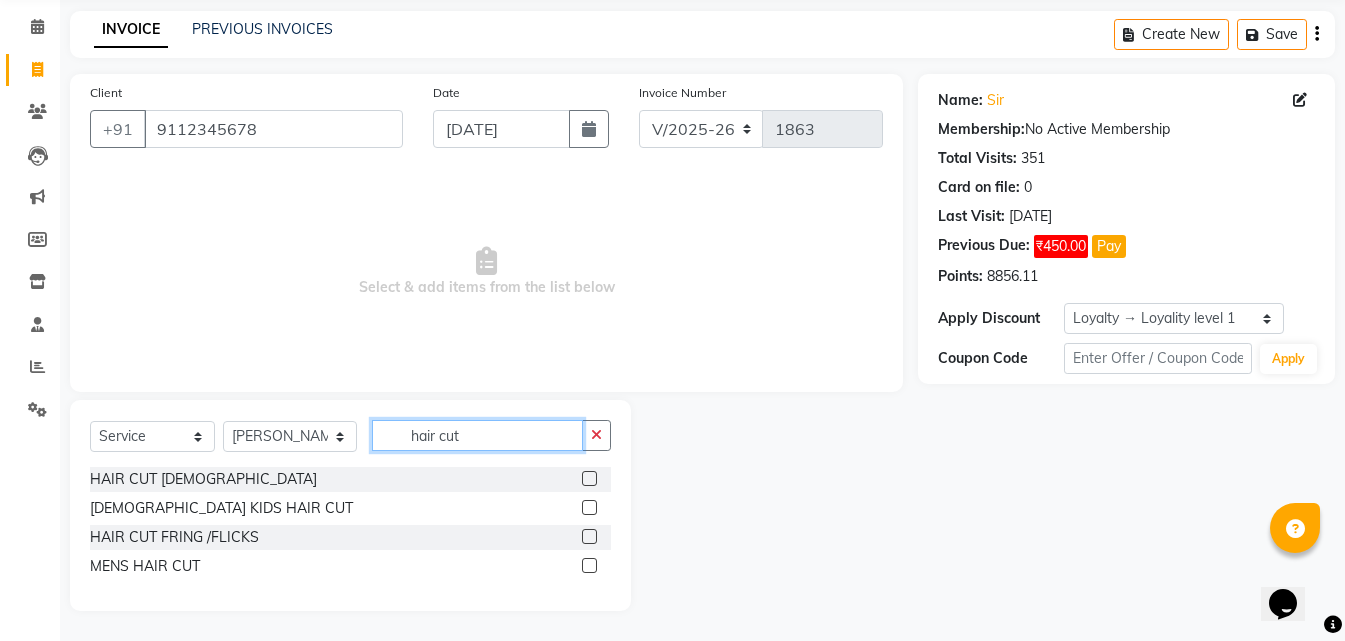 type on "hair cut" 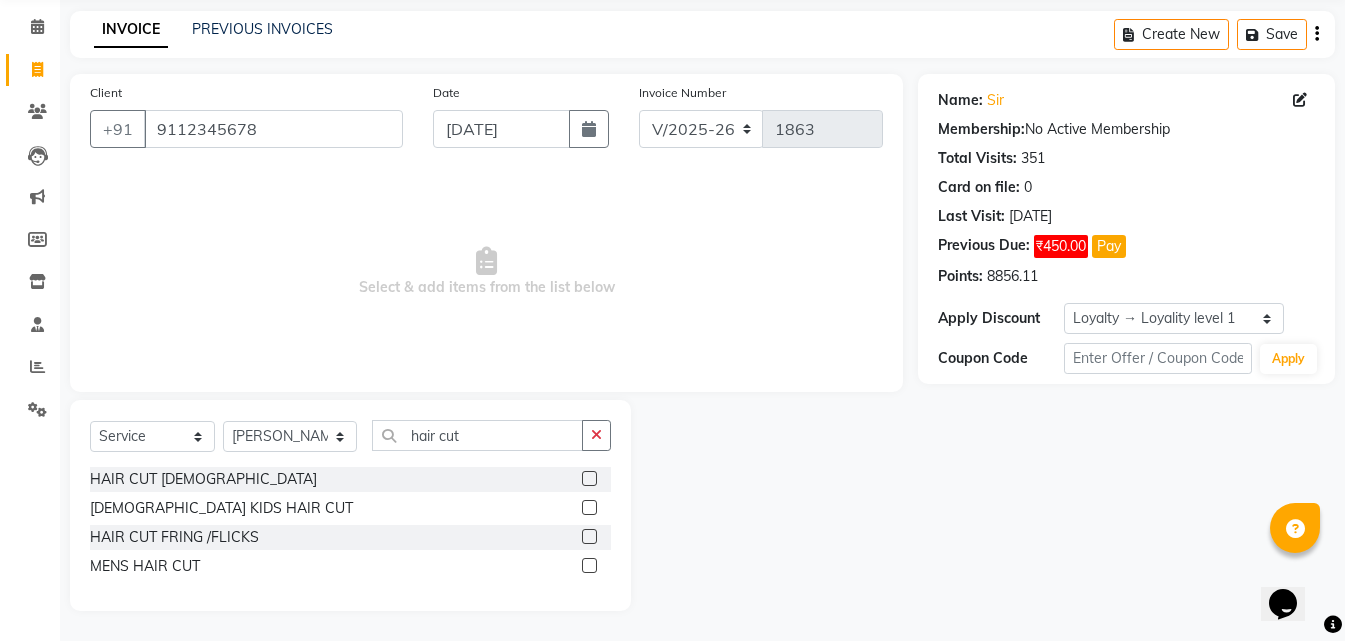 click 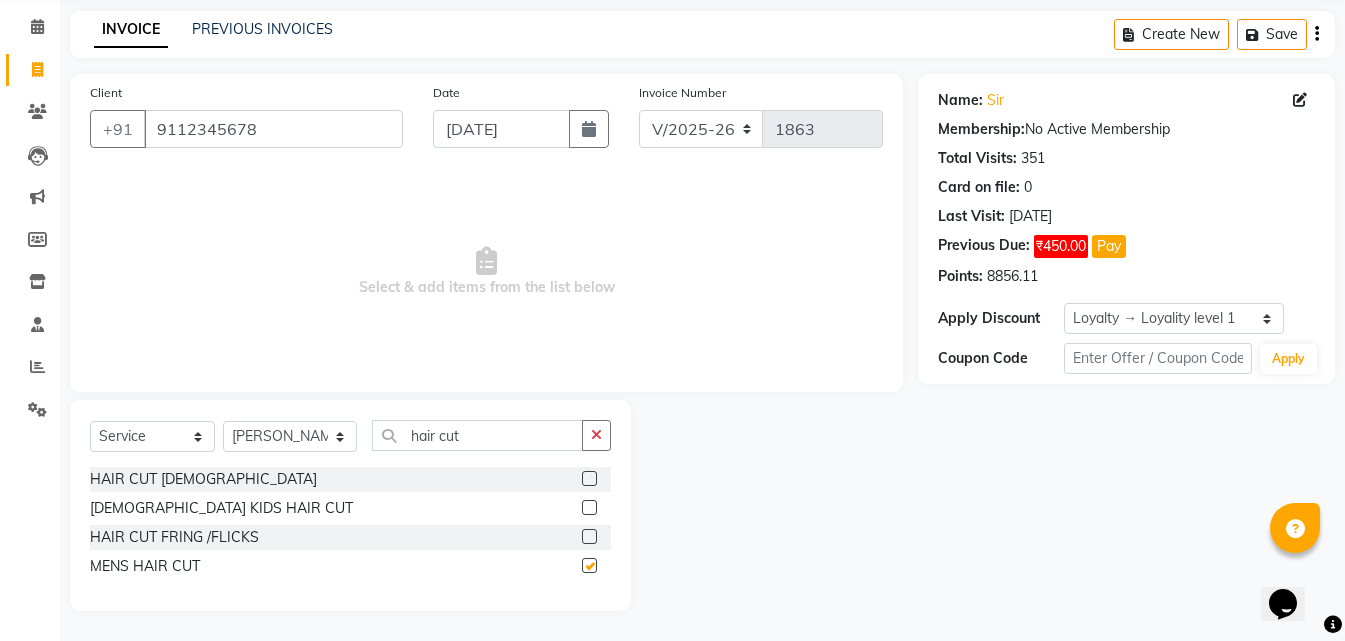click 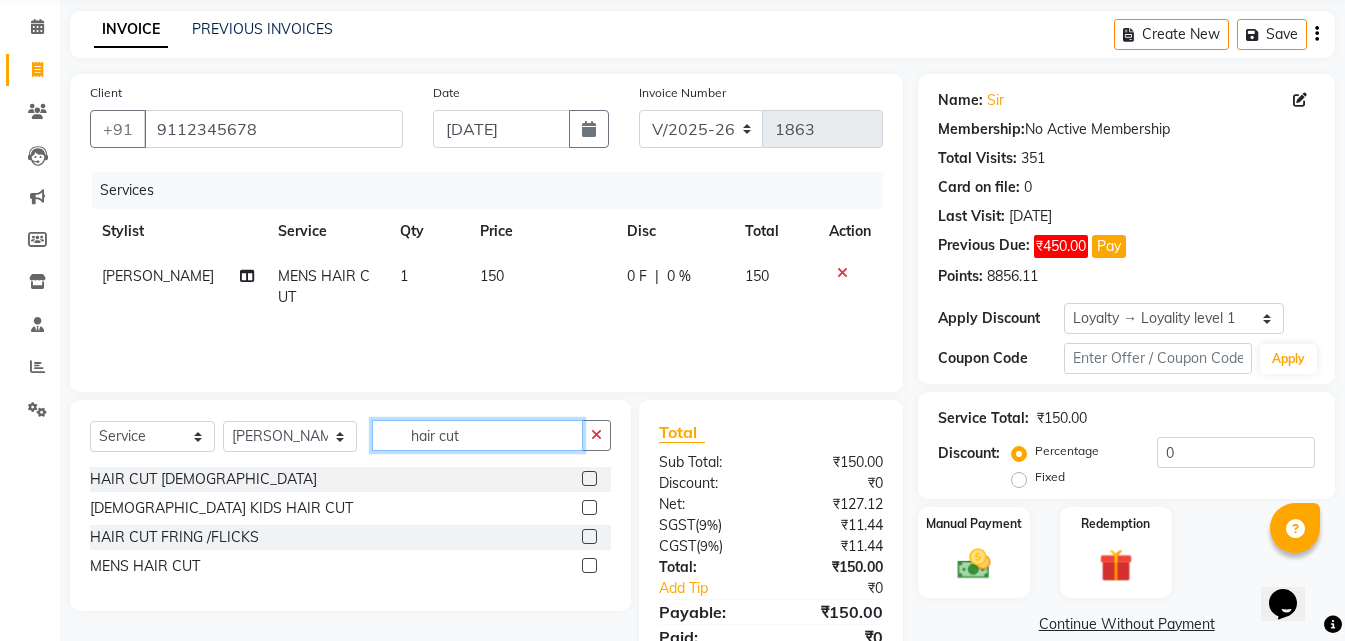 drag, startPoint x: 488, startPoint y: 444, endPoint x: 382, endPoint y: 443, distance: 106.004715 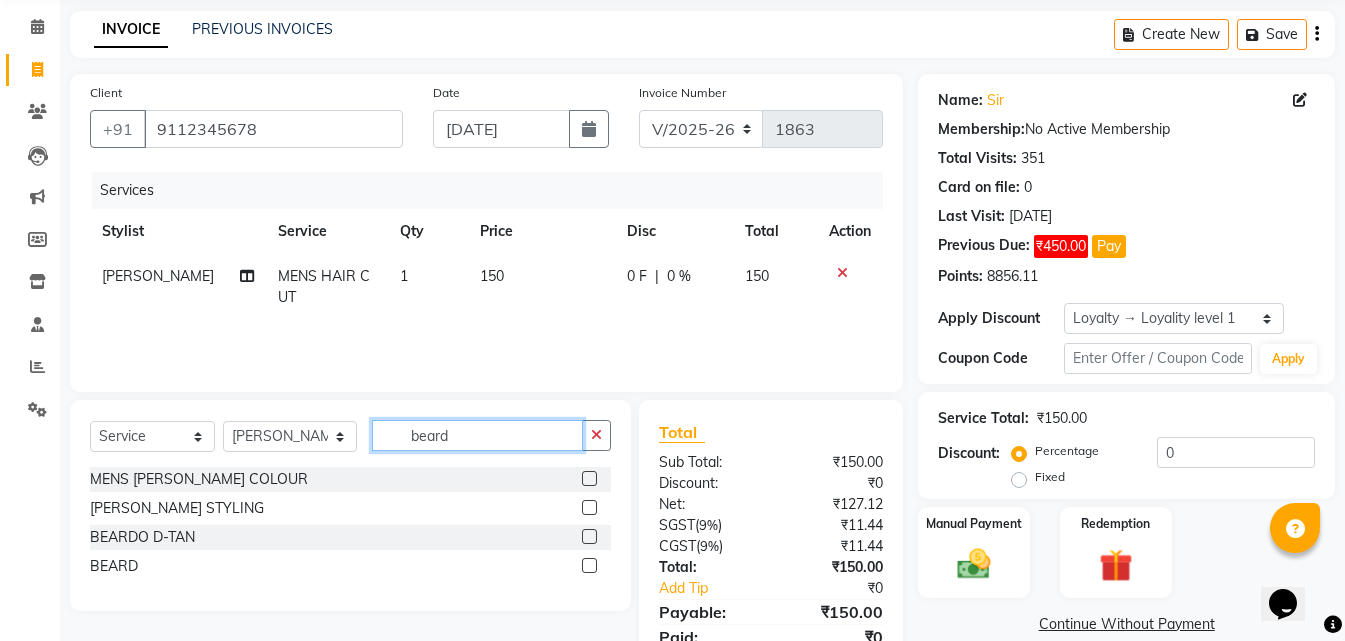 type on "beard" 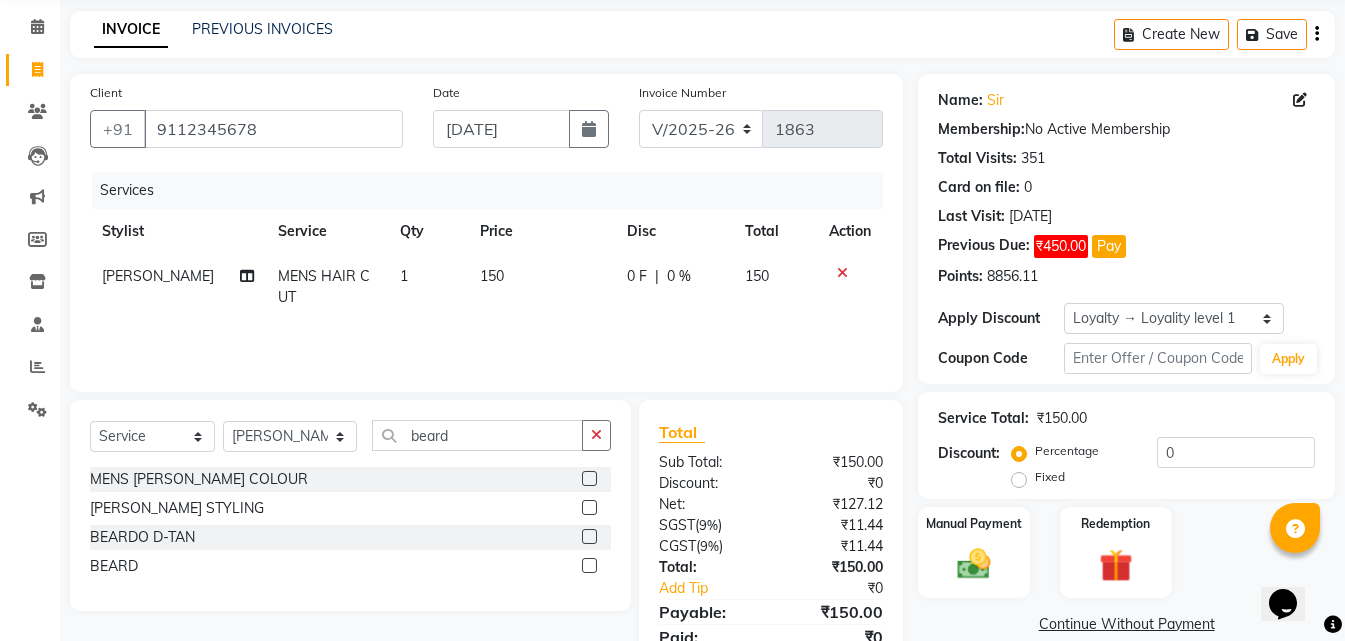 click 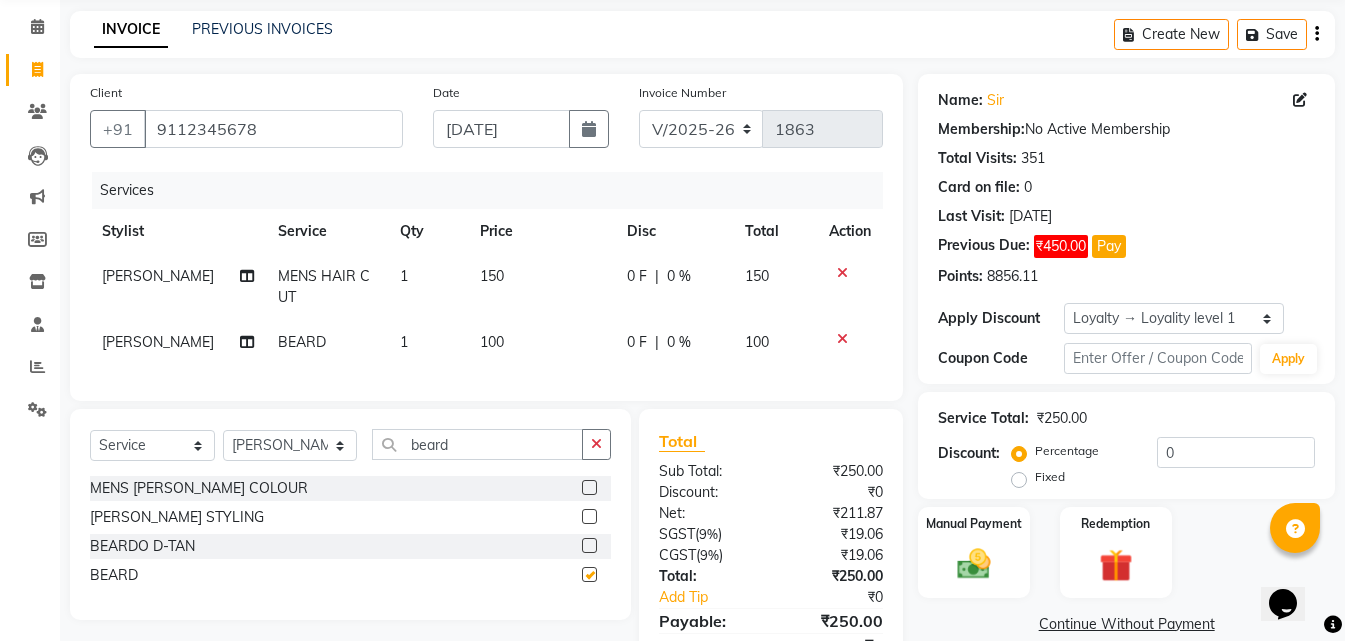 checkbox on "false" 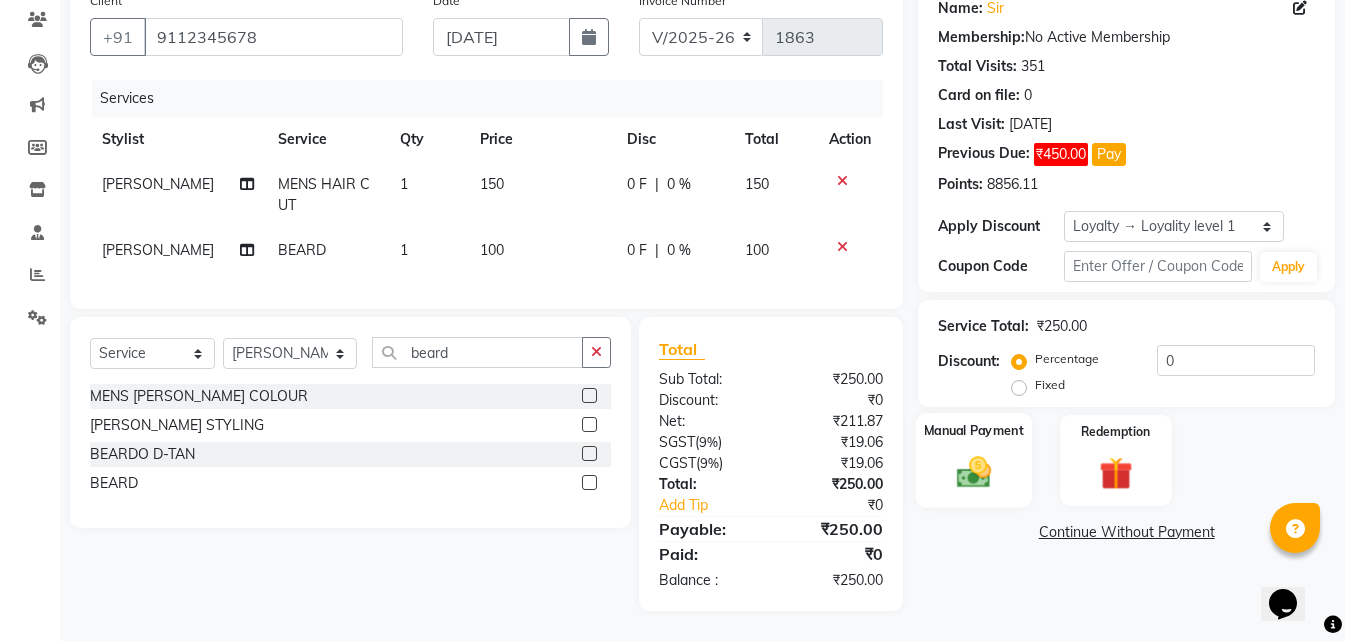 scroll, scrollTop: 183, scrollLeft: 0, axis: vertical 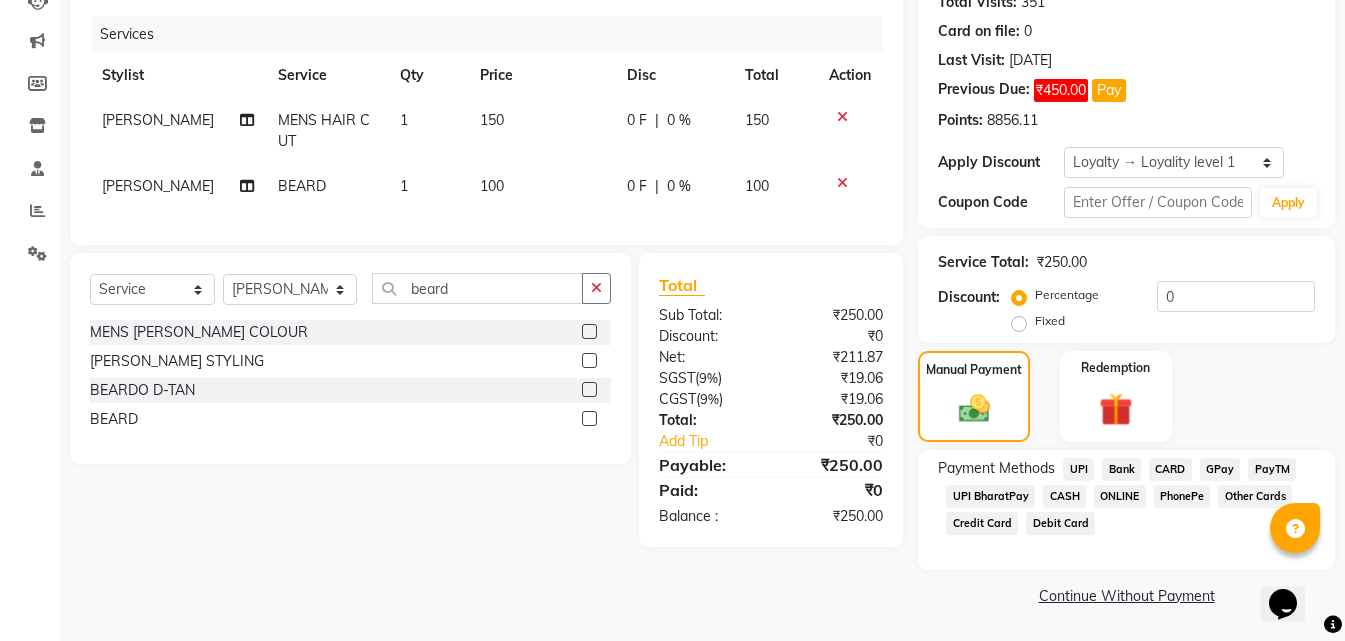 click on "ONLINE" 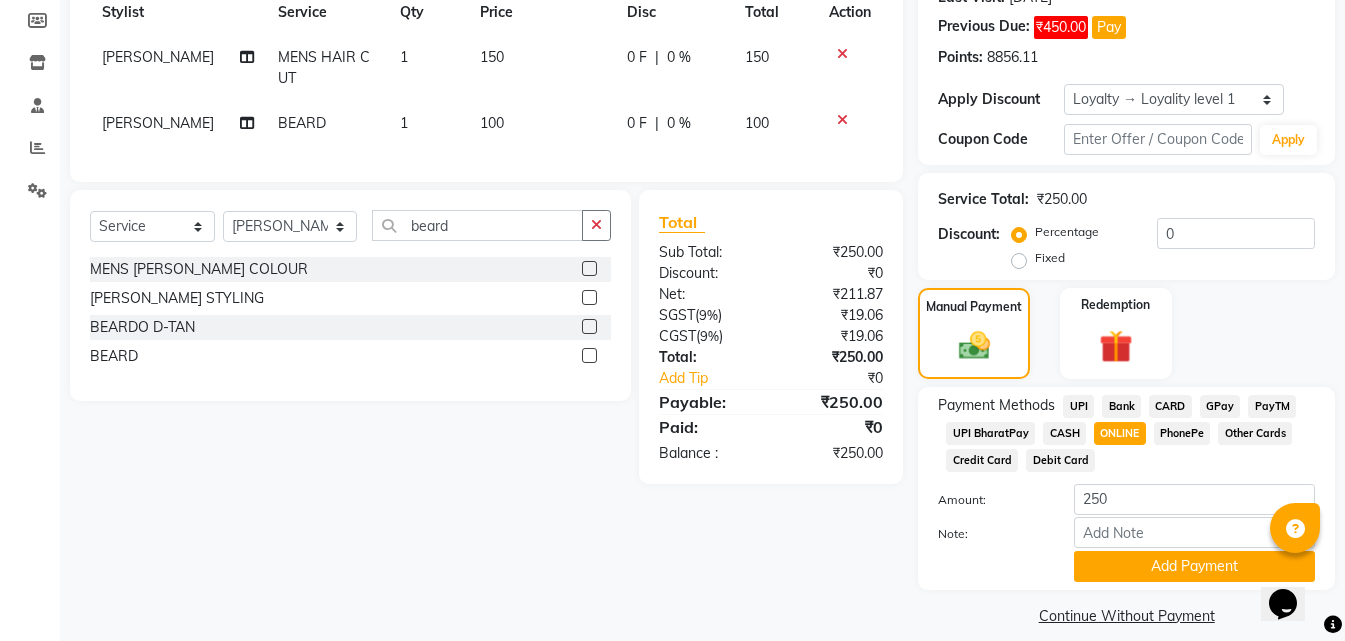 scroll, scrollTop: 315, scrollLeft: 0, axis: vertical 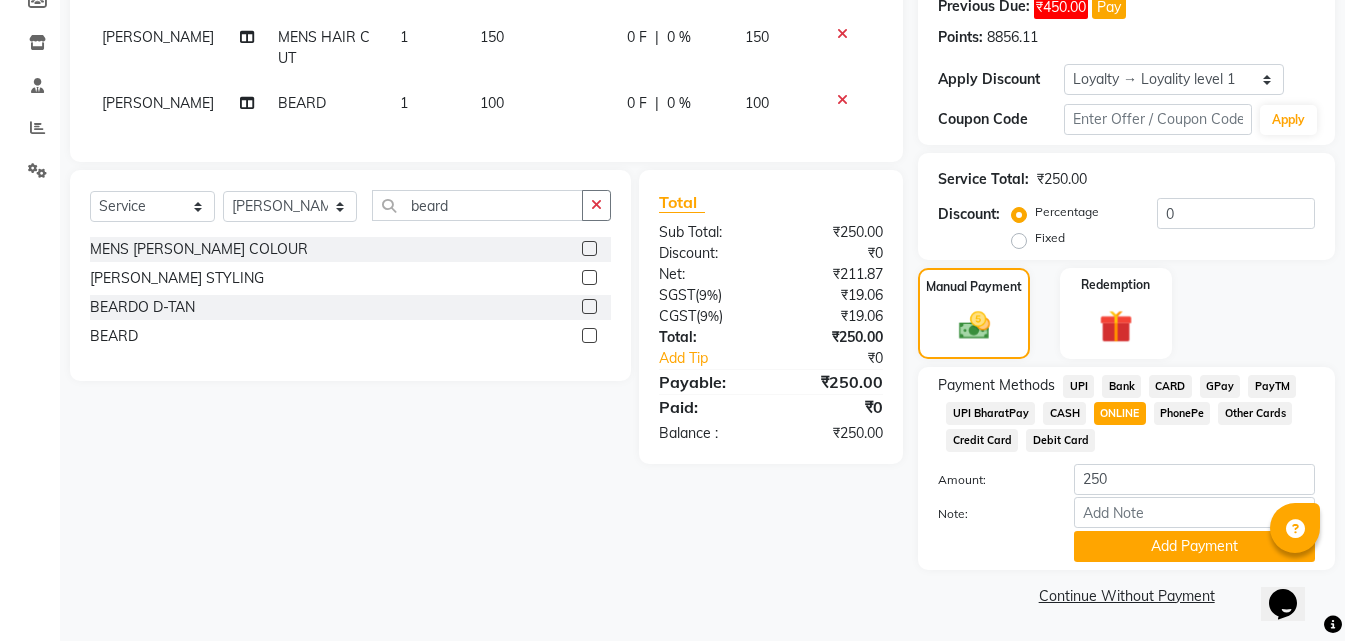 click on "Payment Methods  UPI   Bank   CARD   GPay   PayTM   UPI BharatPay   CASH   ONLINE   PhonePe   Other Cards   Credit Card   Debit Card  Amount: 250 Note: Add Payment" 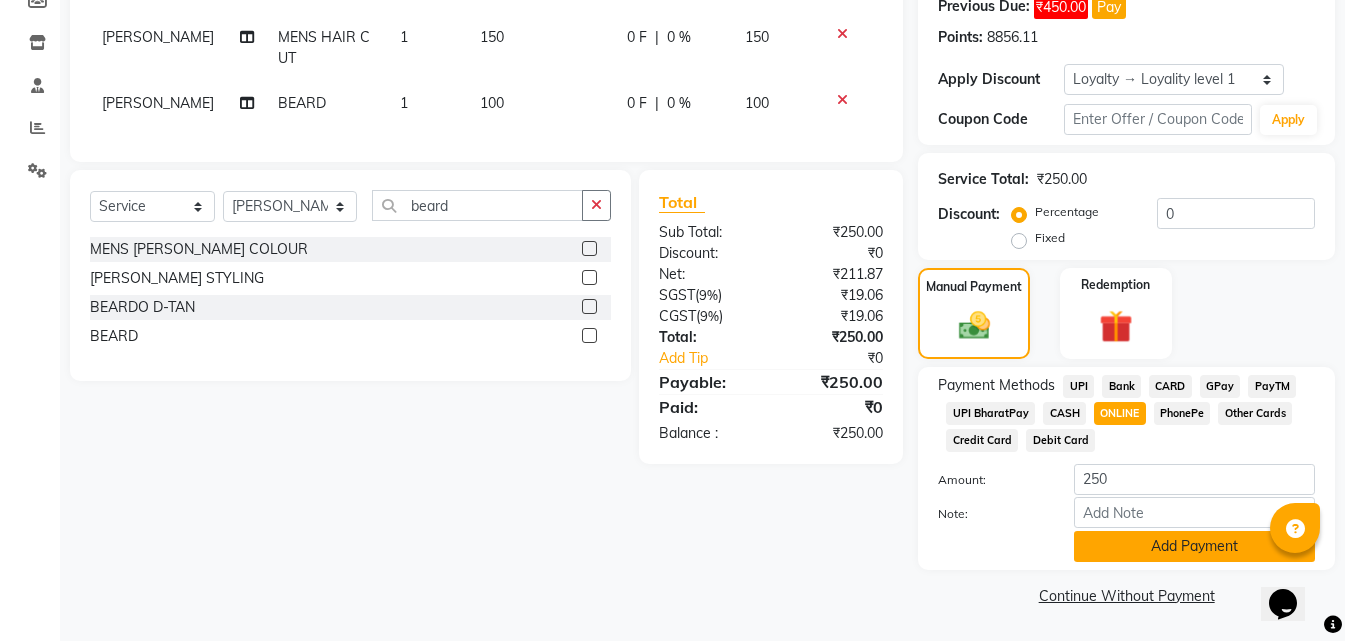 click on "Add Payment" 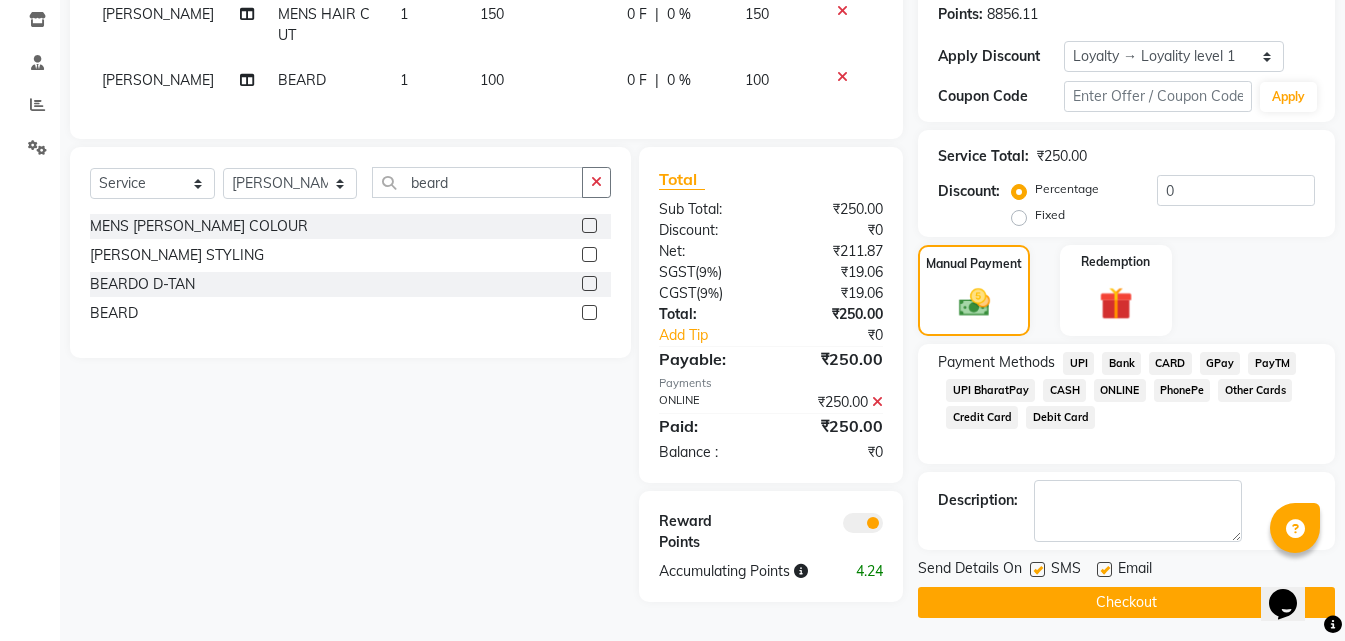 scroll, scrollTop: 345, scrollLeft: 0, axis: vertical 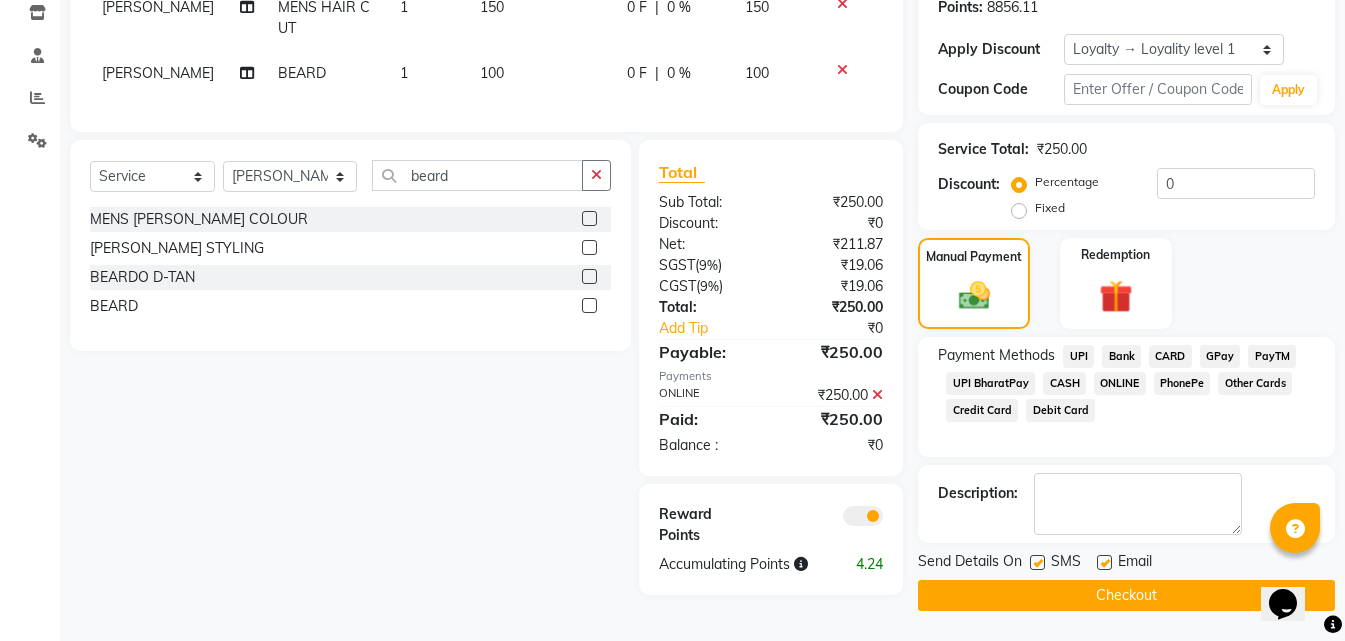 click on "Checkout" 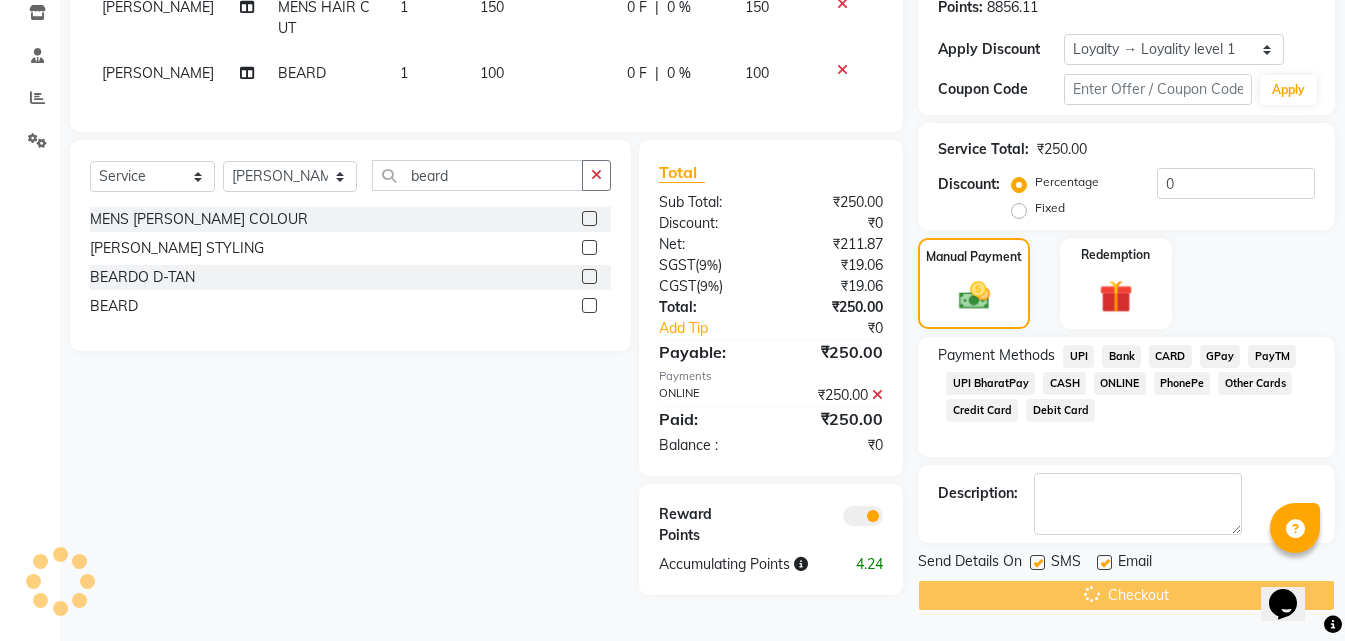 click on "Checkout" 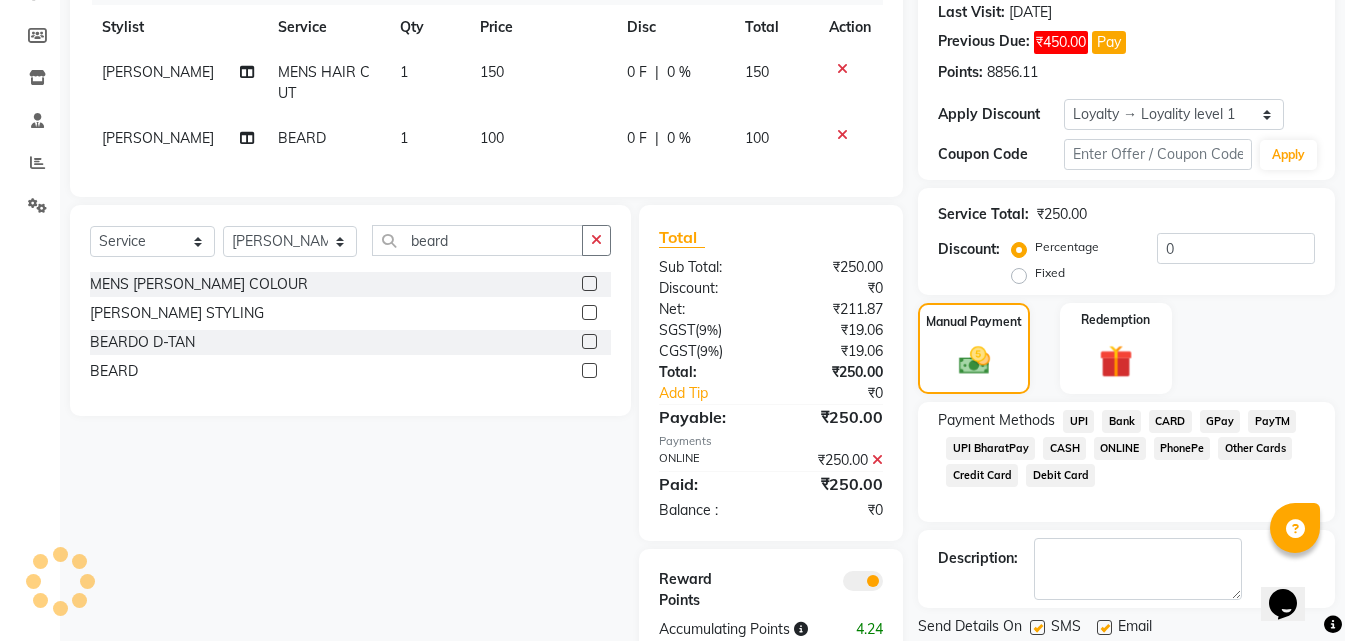 scroll, scrollTop: 245, scrollLeft: 0, axis: vertical 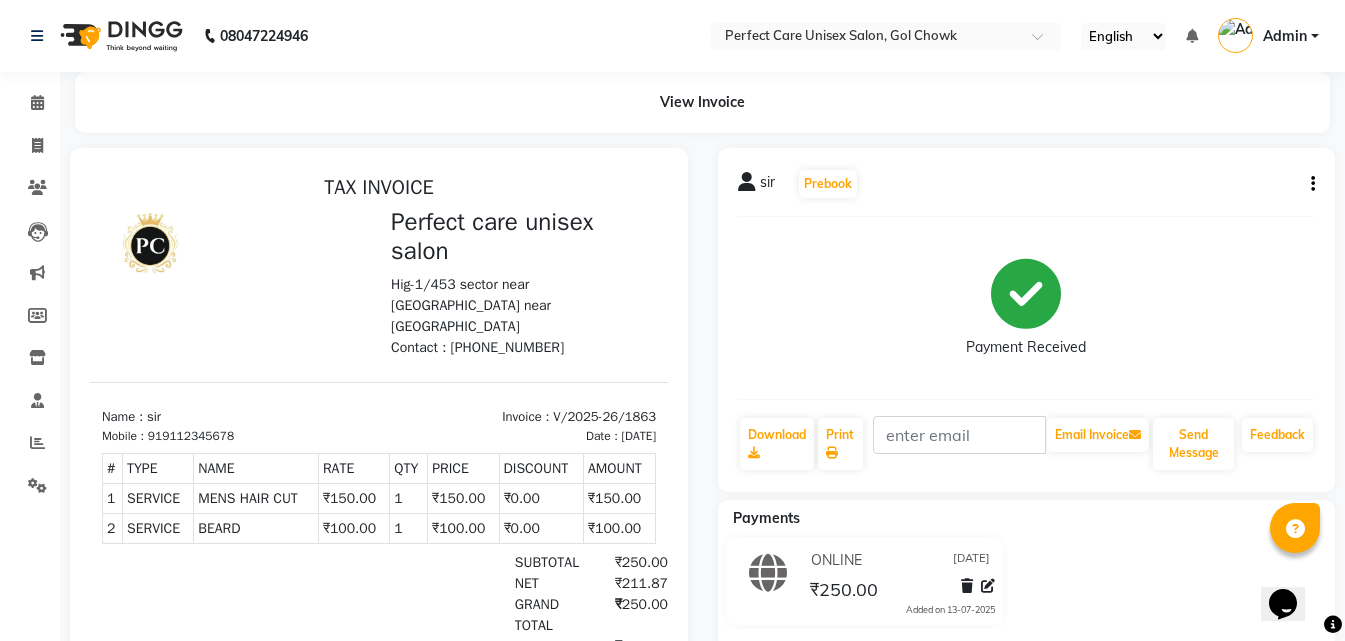 select on "service" 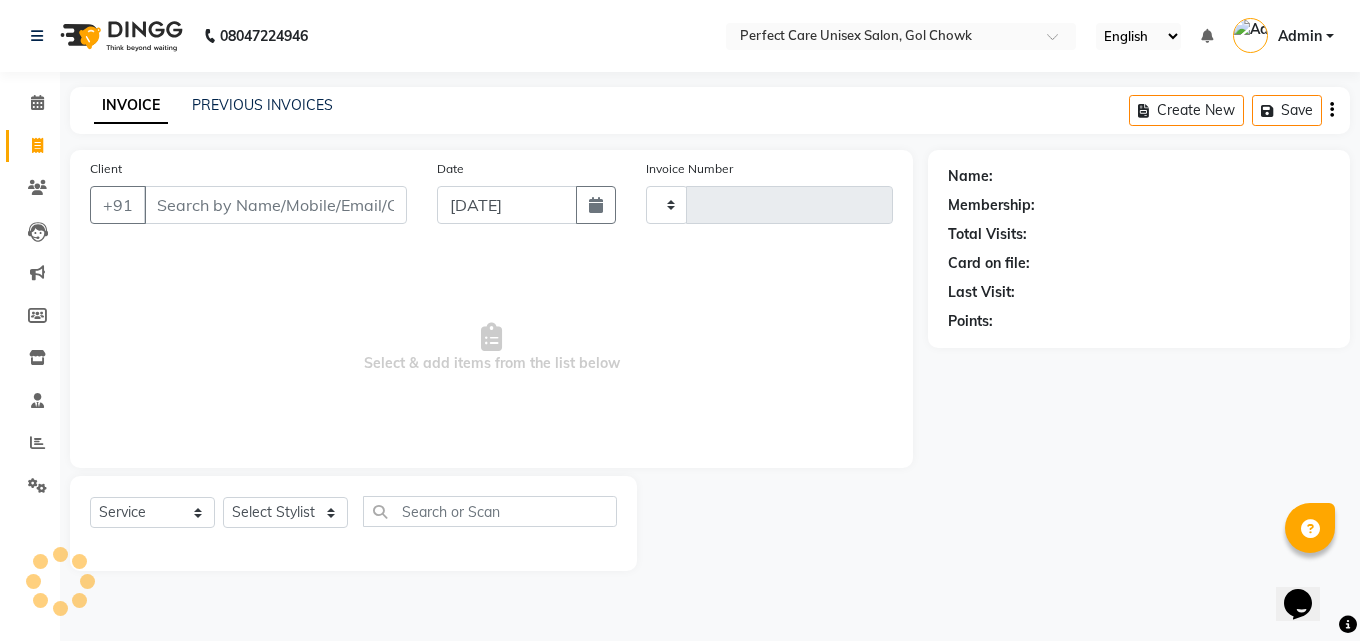 type on "1864" 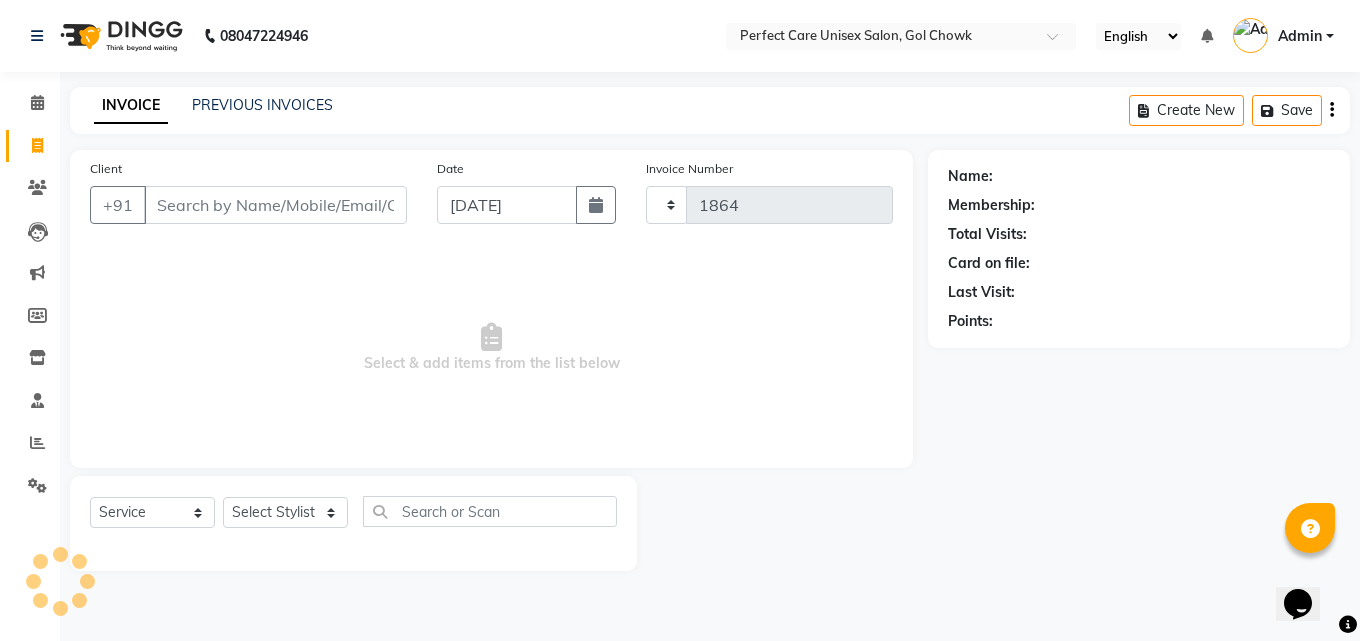 select on "4751" 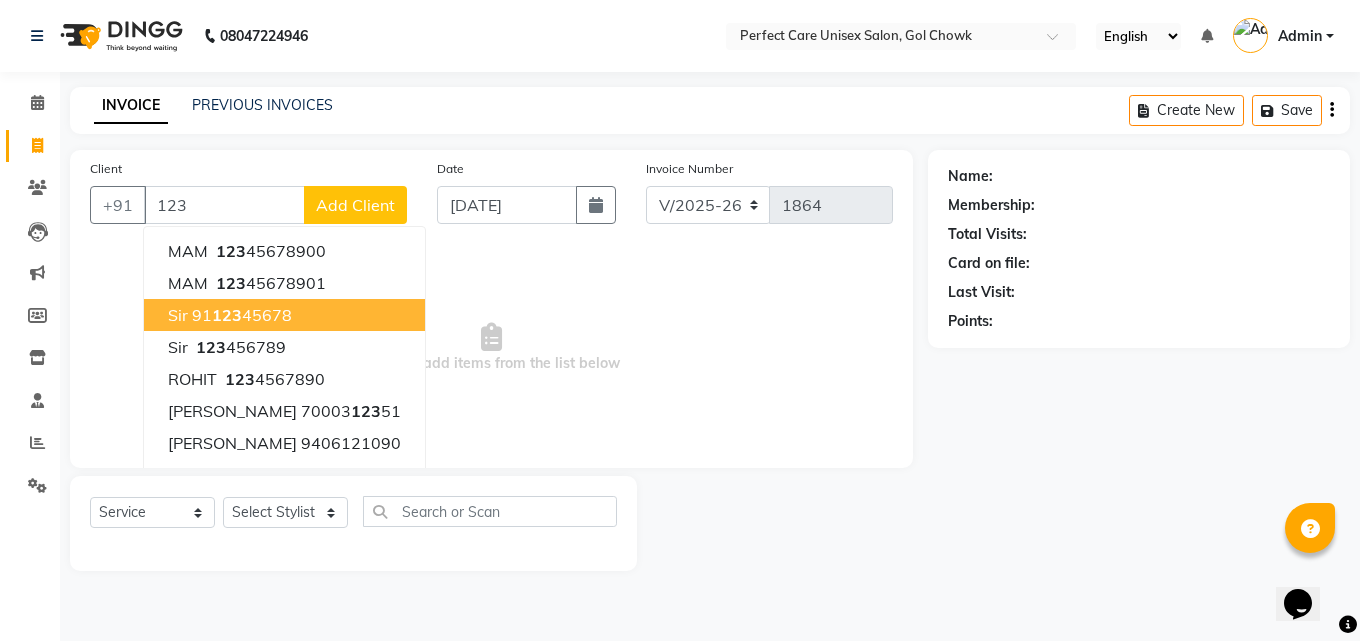click on "91 123 45678" at bounding box center (242, 315) 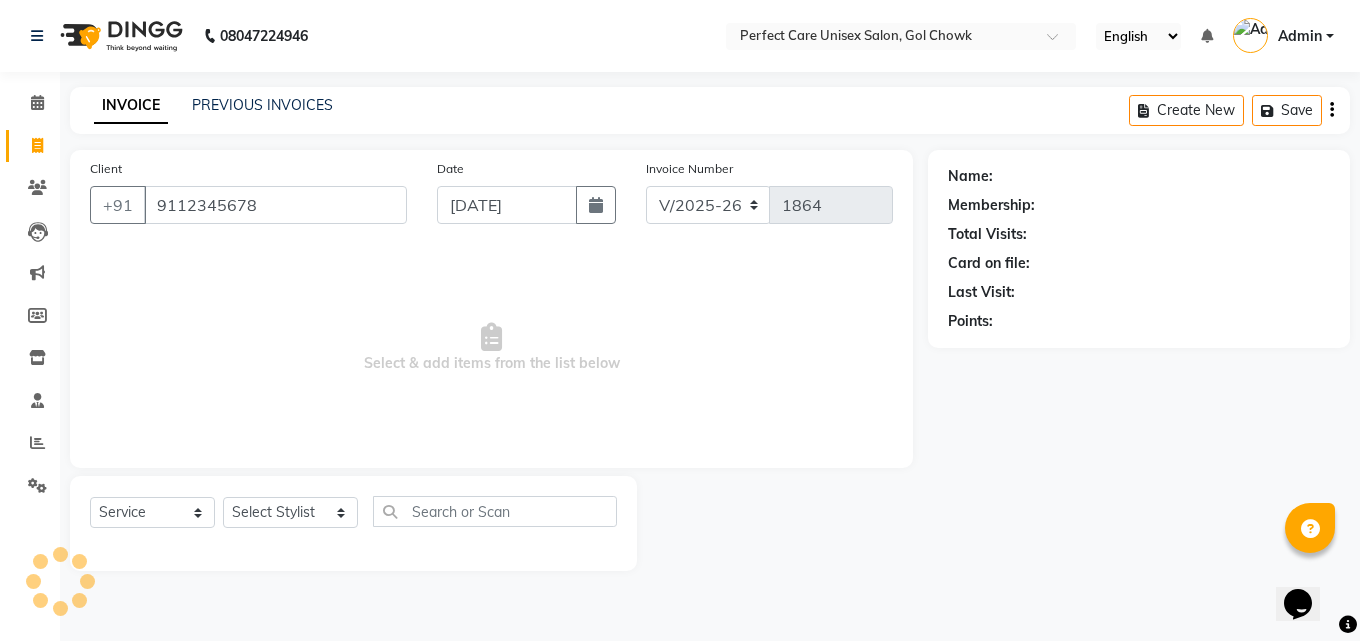 type on "9112345678" 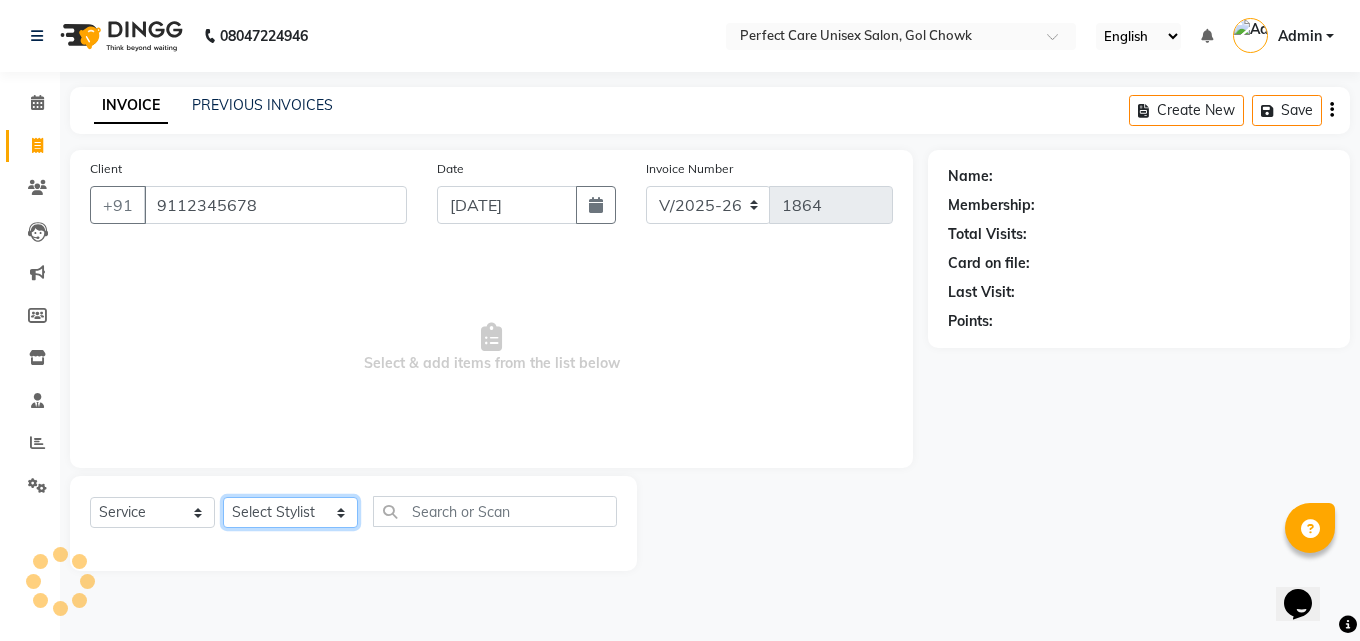 click on "Select Stylist [PERSON_NAME] MISS [PERSON_NAME] MISS [PERSON_NAME]  MISS [PERSON_NAME] [PERSON_NAME] MISS.[PERSON_NAME] MISS.[PERSON_NAME]  MISS [PERSON_NAME]  MISS. USHA [PERSON_NAME] [PERSON_NAME] MR.[PERSON_NAME] MR. [PERSON_NAME]  MR [PERSON_NAME] MR. AVINASH [PERSON_NAME] [PERSON_NAME] [PERSON_NAME] [PERSON_NAME] [PERSON_NAME] MR. [PERSON_NAME] MR.[PERSON_NAME] [PERSON_NAME] MR.[PERSON_NAME] [PERSON_NAME] NONE rashmi" 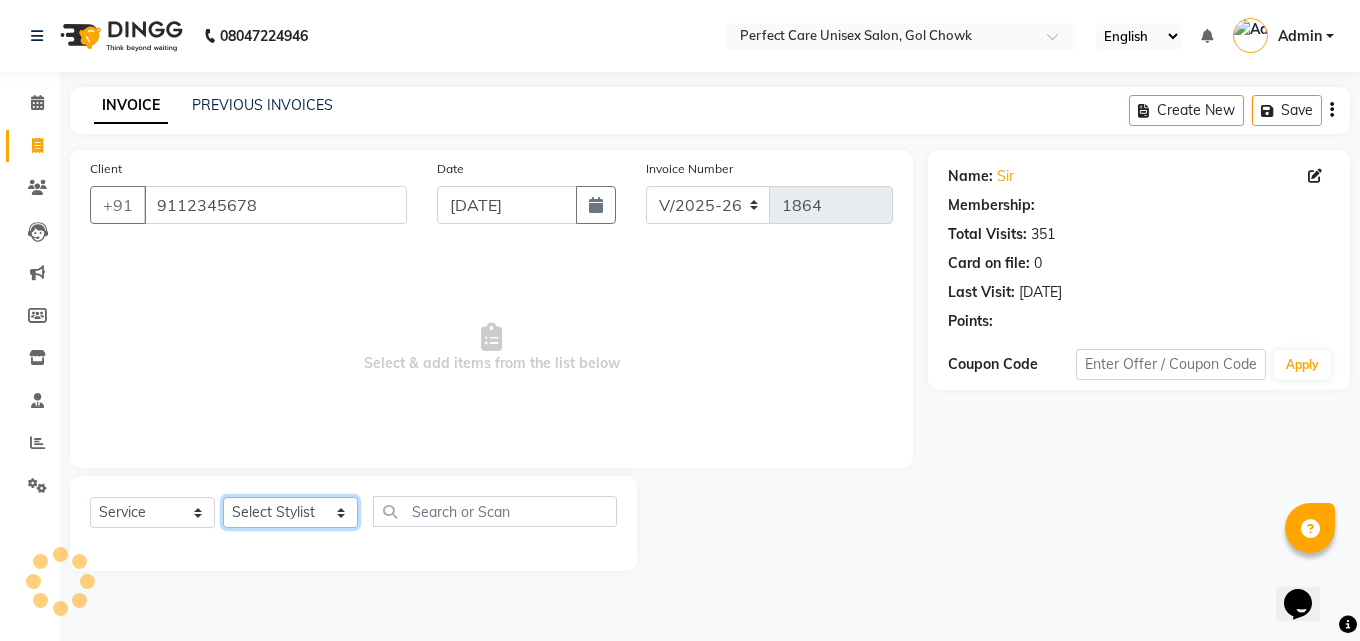 select on "1: Object" 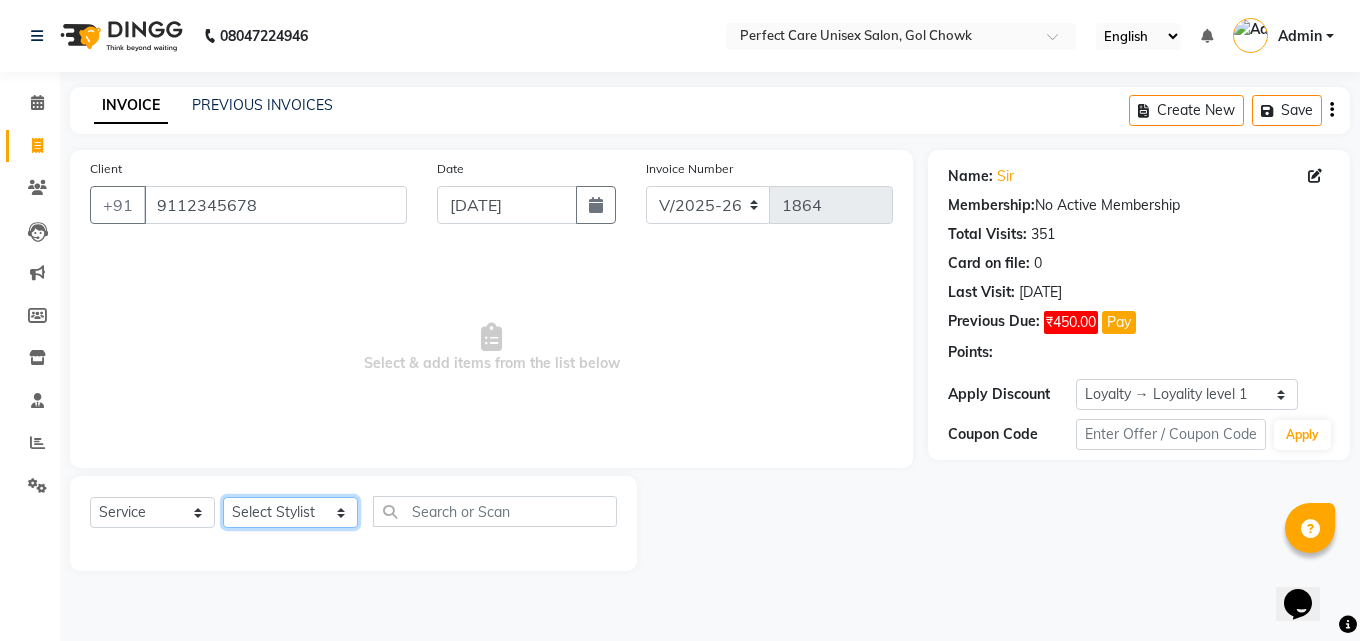 click on "Select Stylist [PERSON_NAME] MISS [PERSON_NAME] MISS [PERSON_NAME]  MISS [PERSON_NAME] [PERSON_NAME] MISS.[PERSON_NAME] MISS.[PERSON_NAME]  MISS [PERSON_NAME]  MISS. USHA [PERSON_NAME] [PERSON_NAME] MR.[PERSON_NAME] MR. [PERSON_NAME]  MR [PERSON_NAME] MR. AVINASH [PERSON_NAME] [PERSON_NAME] [PERSON_NAME] [PERSON_NAME] [PERSON_NAME] MR. [PERSON_NAME] MR.[PERSON_NAME] [PERSON_NAME] MR.[PERSON_NAME] [PERSON_NAME] NONE rashmi" 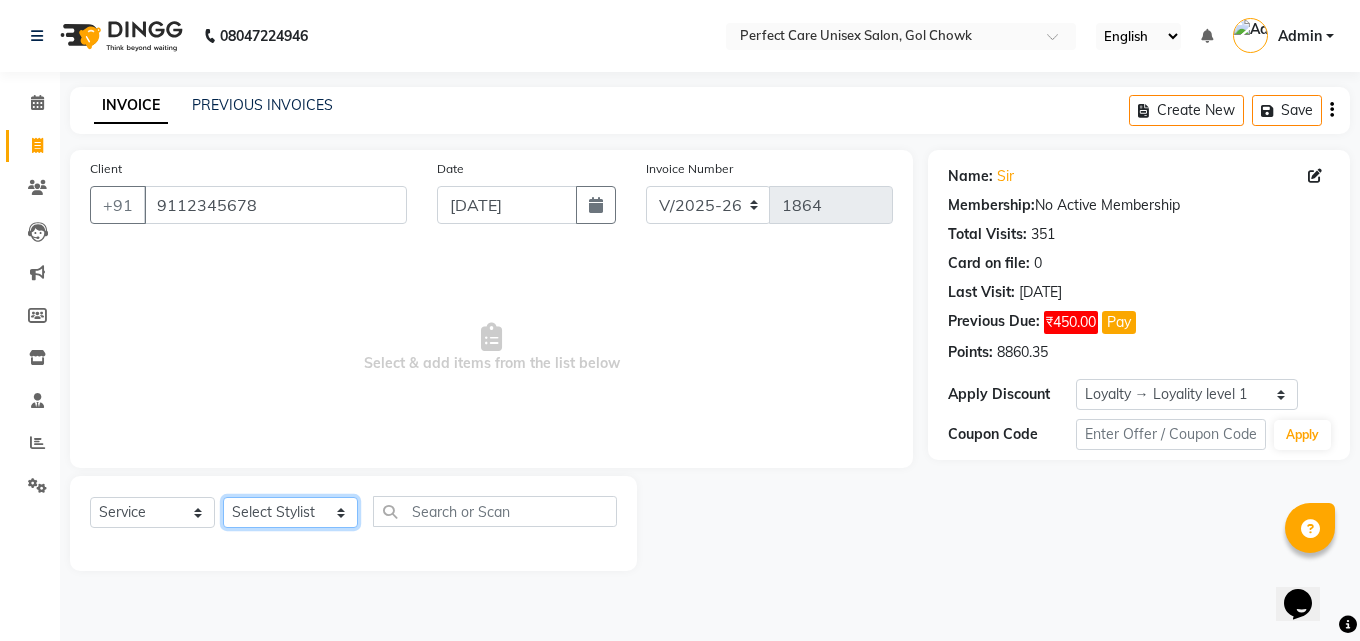 select on "28404" 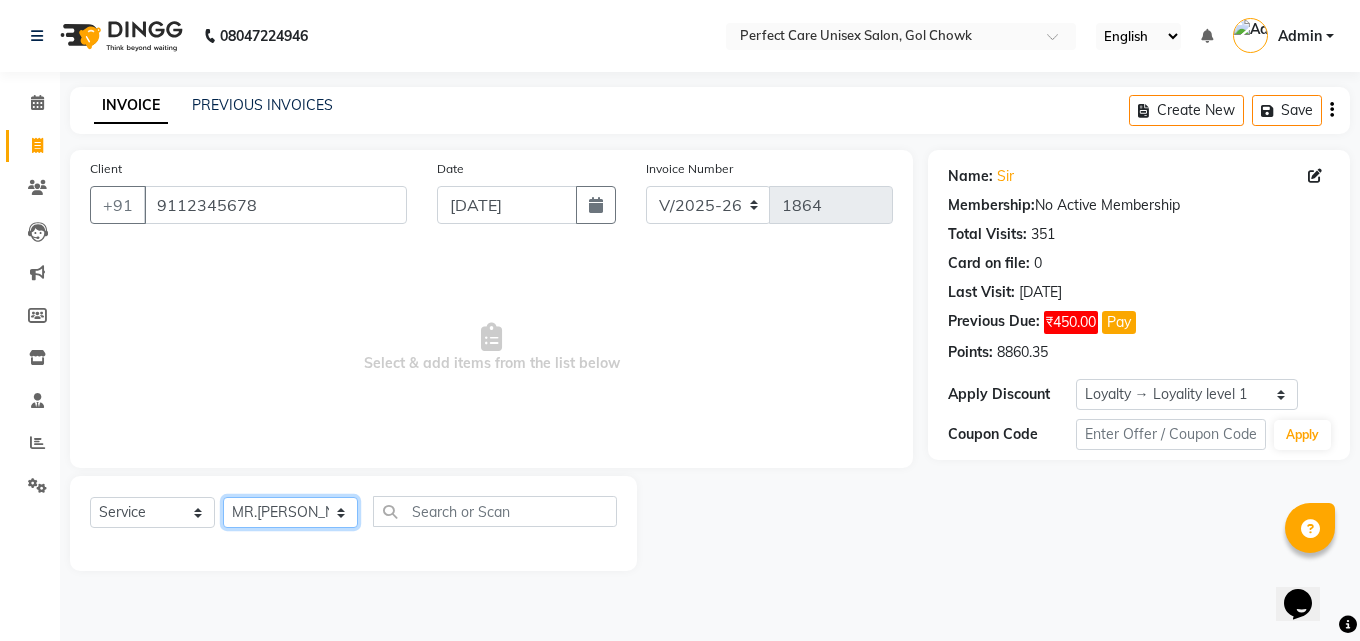 click on "Select Stylist [PERSON_NAME] MISS [PERSON_NAME] MISS [PERSON_NAME]  MISS [PERSON_NAME] [PERSON_NAME] MISS.[PERSON_NAME] MISS.[PERSON_NAME]  MISS [PERSON_NAME]  MISS. USHA [PERSON_NAME] [PERSON_NAME] MR.[PERSON_NAME] MR. [PERSON_NAME]  MR [PERSON_NAME] MR. AVINASH [PERSON_NAME] [PERSON_NAME] [PERSON_NAME] [PERSON_NAME] [PERSON_NAME] MR. [PERSON_NAME] MR.[PERSON_NAME] [PERSON_NAME] MR.[PERSON_NAME] [PERSON_NAME] NONE rashmi" 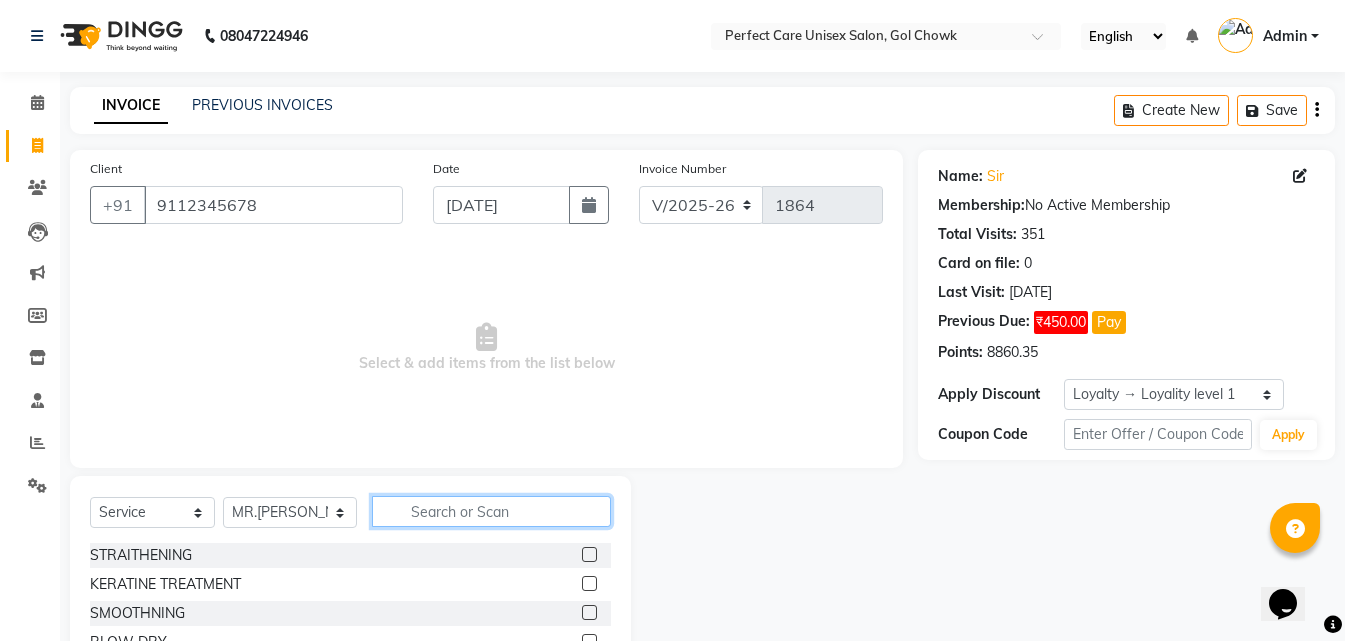 click 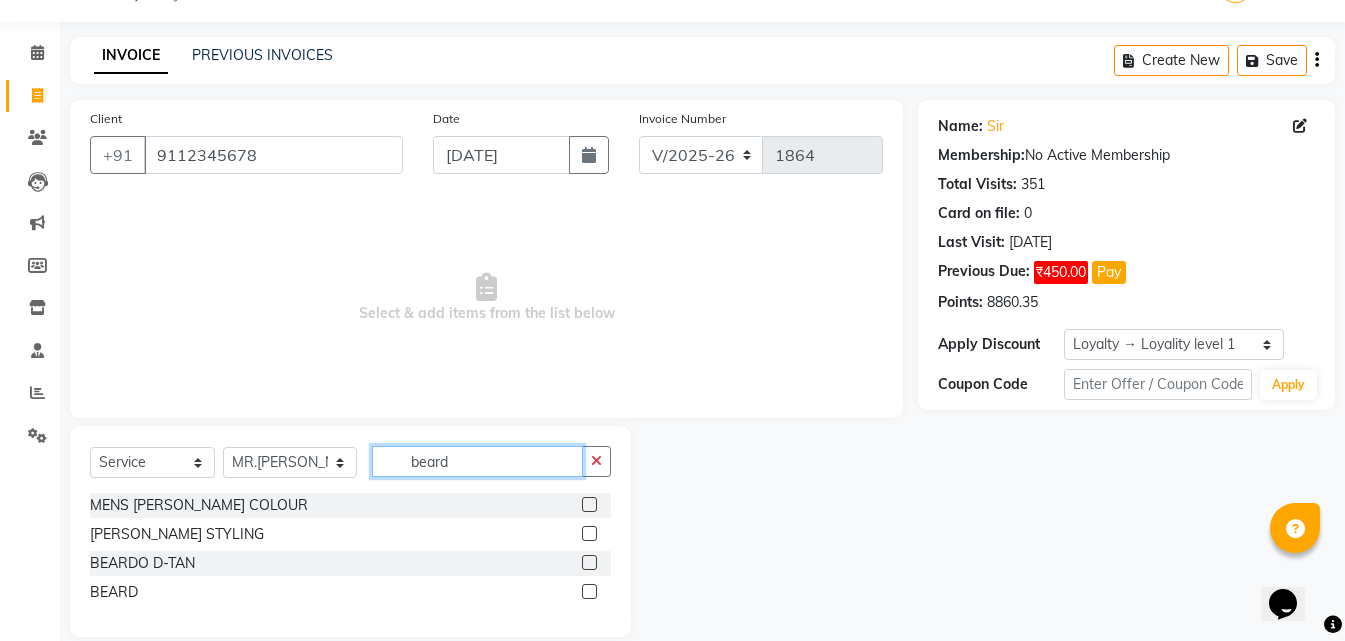 scroll, scrollTop: 76, scrollLeft: 0, axis: vertical 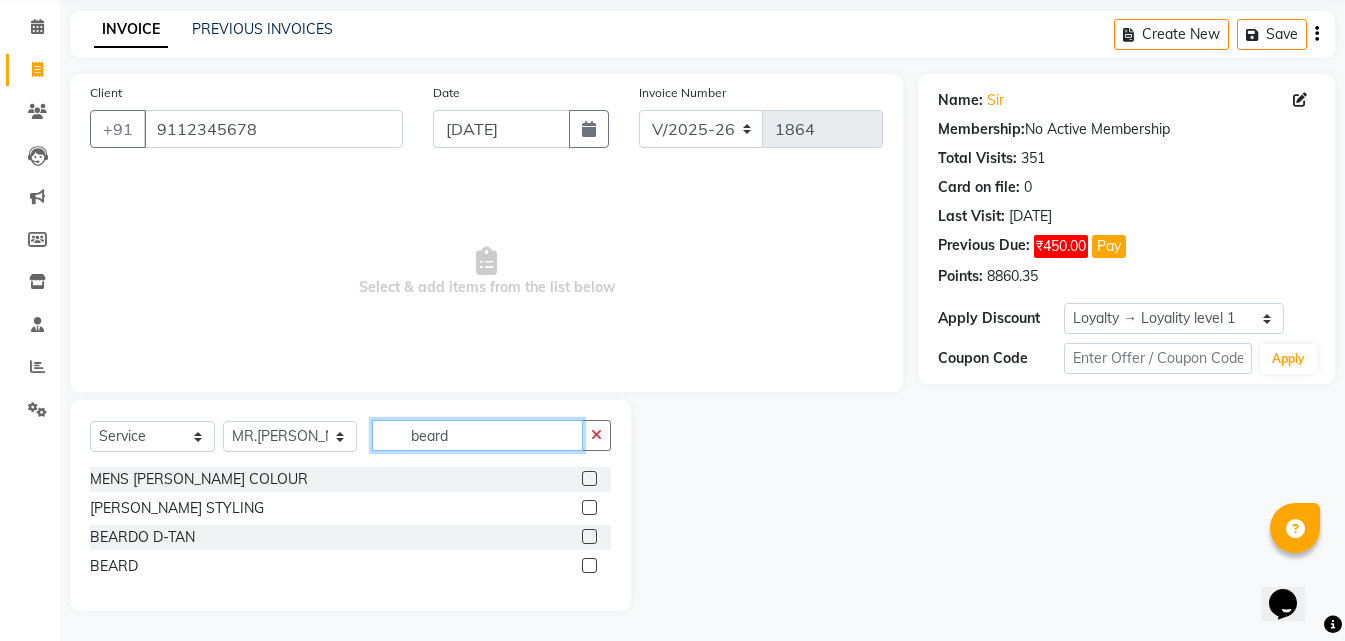 type on "beard" 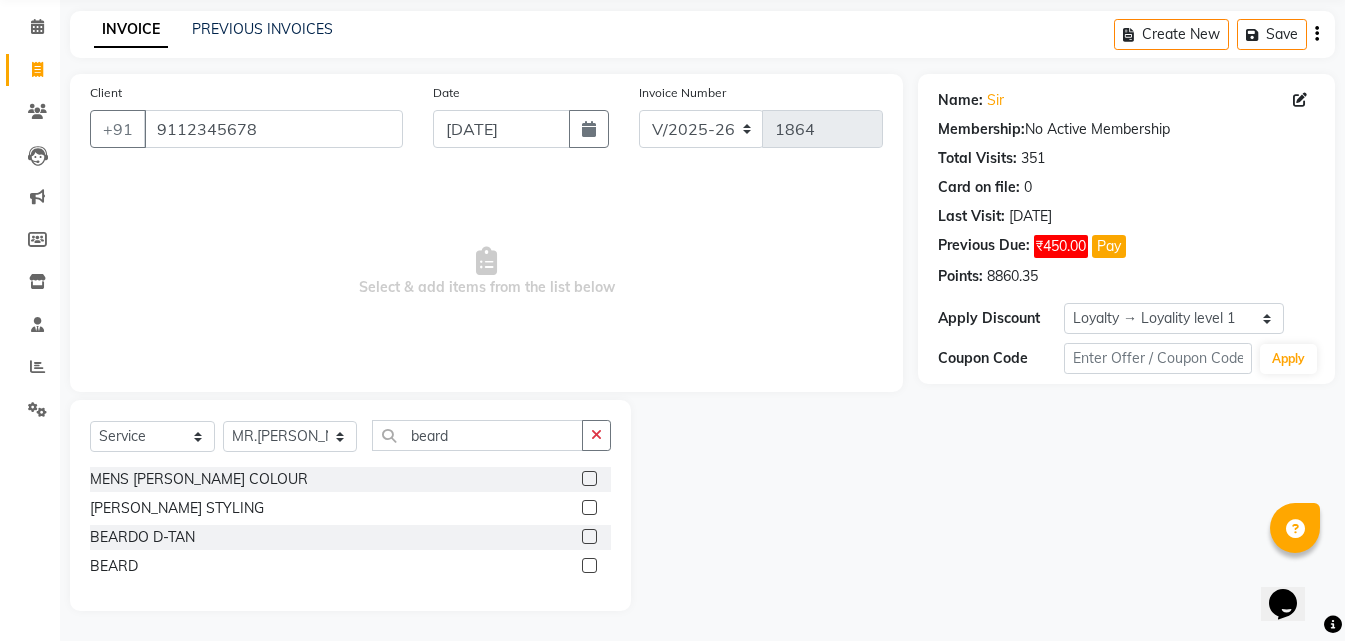 click 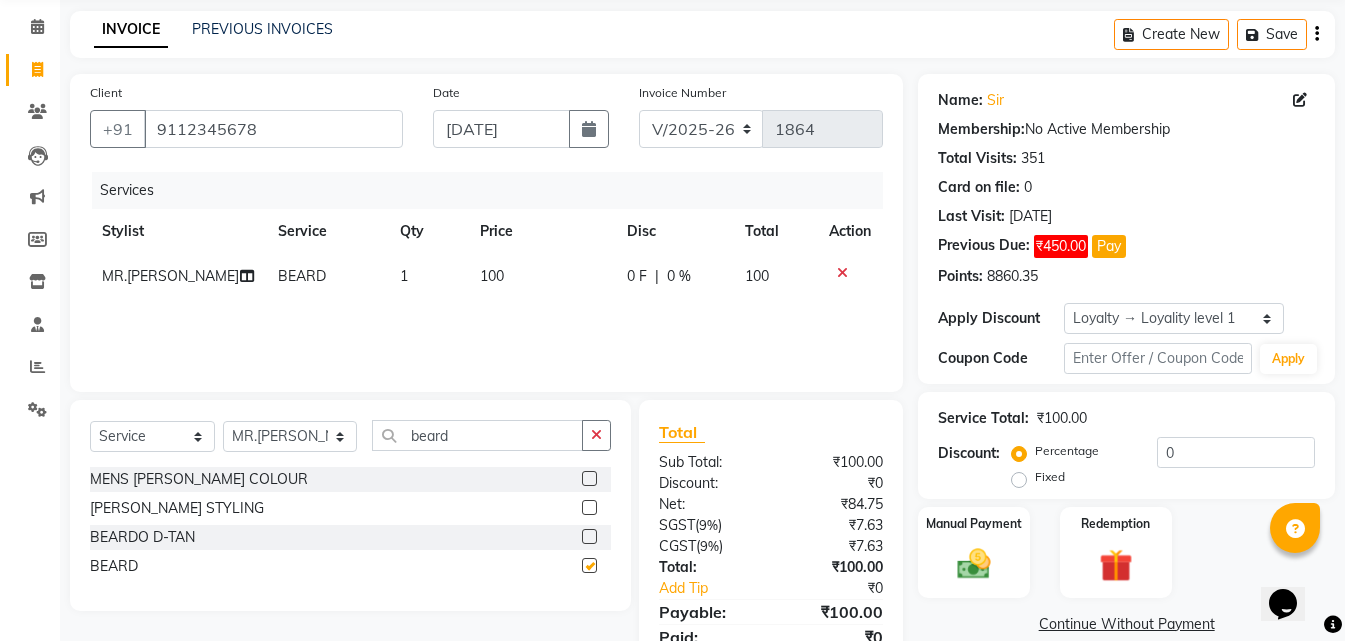 checkbox on "false" 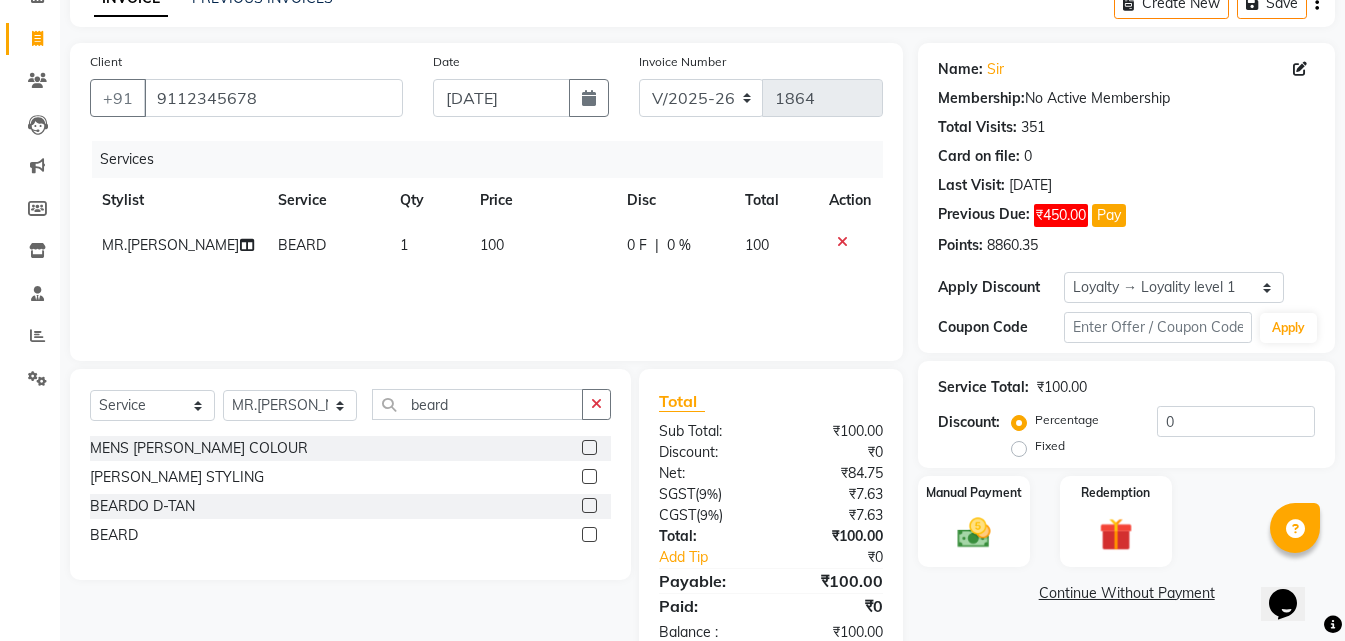scroll, scrollTop: 159, scrollLeft: 0, axis: vertical 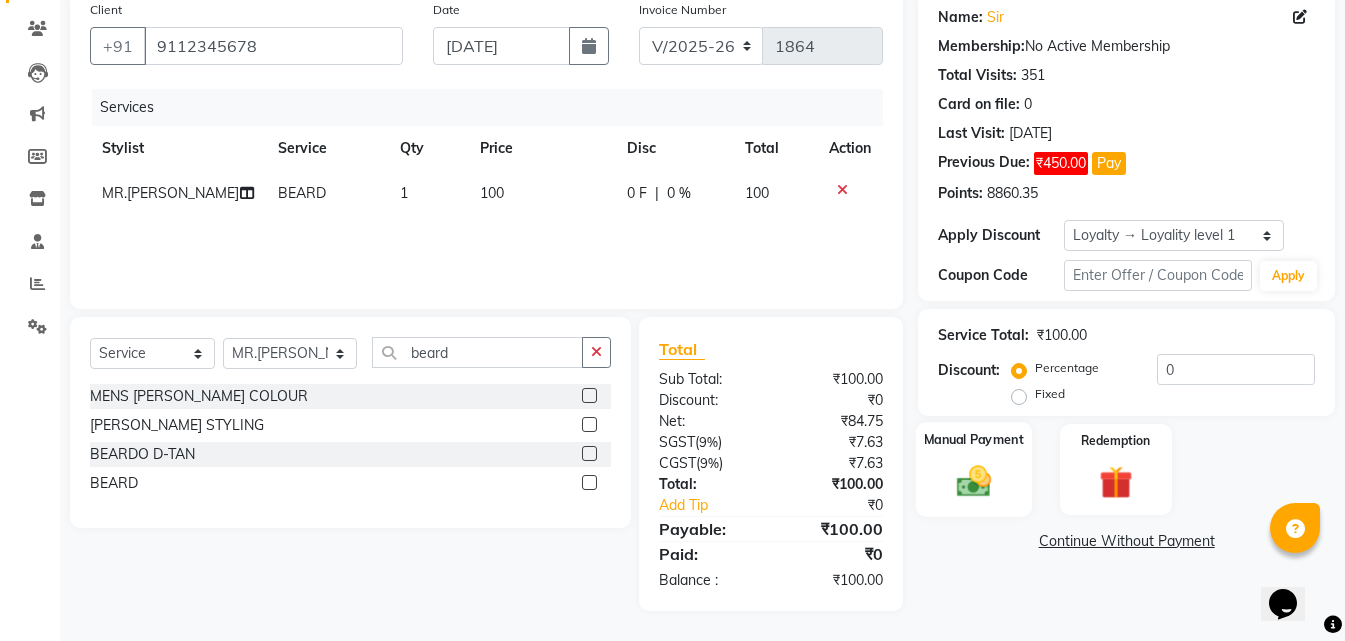 click on "Manual Payment" 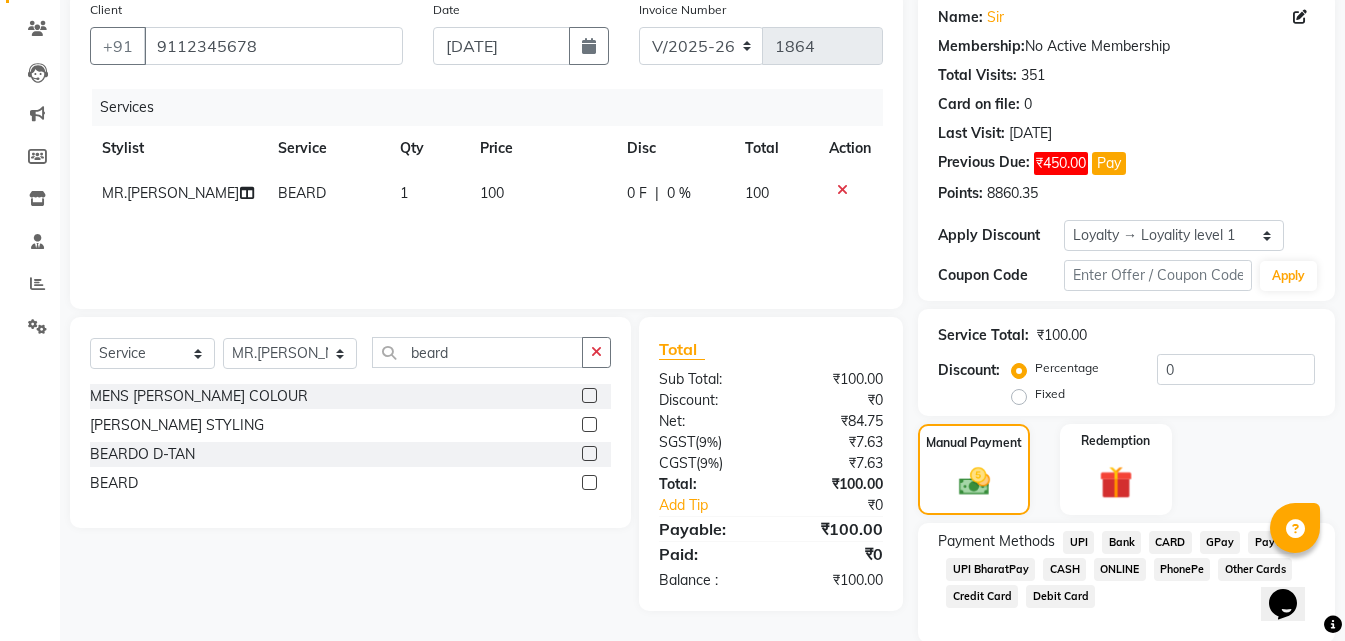 click on "ONLINE" 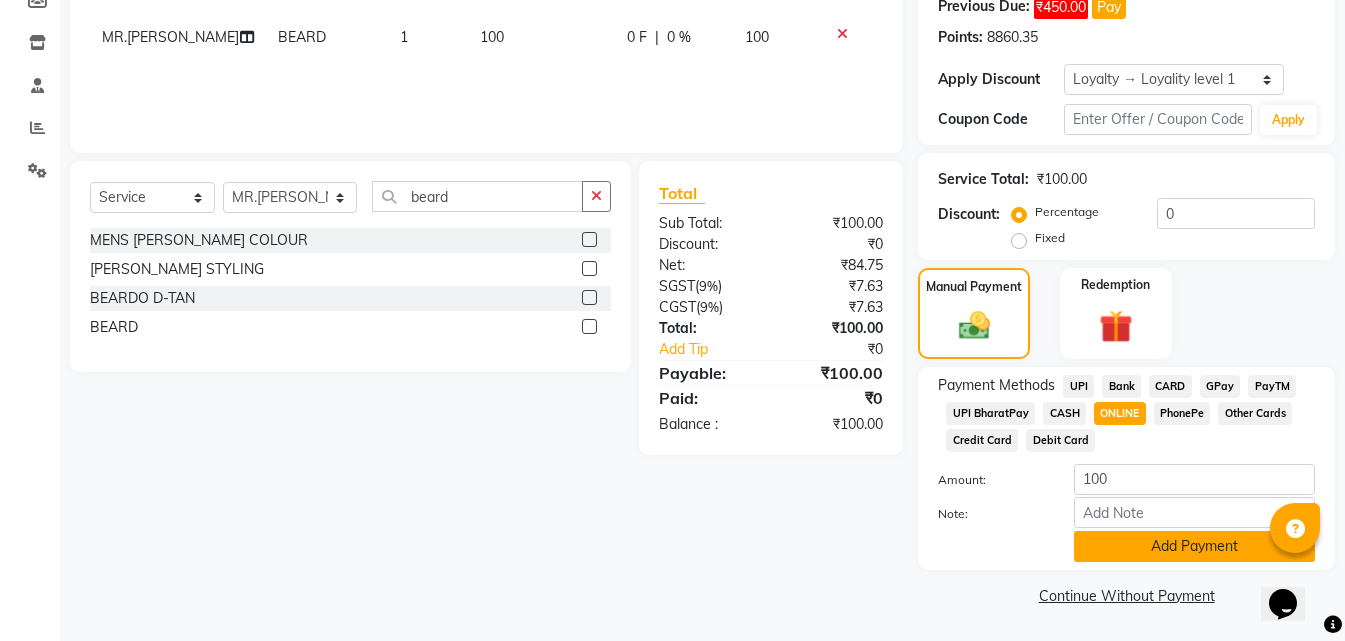click on "Add Payment" 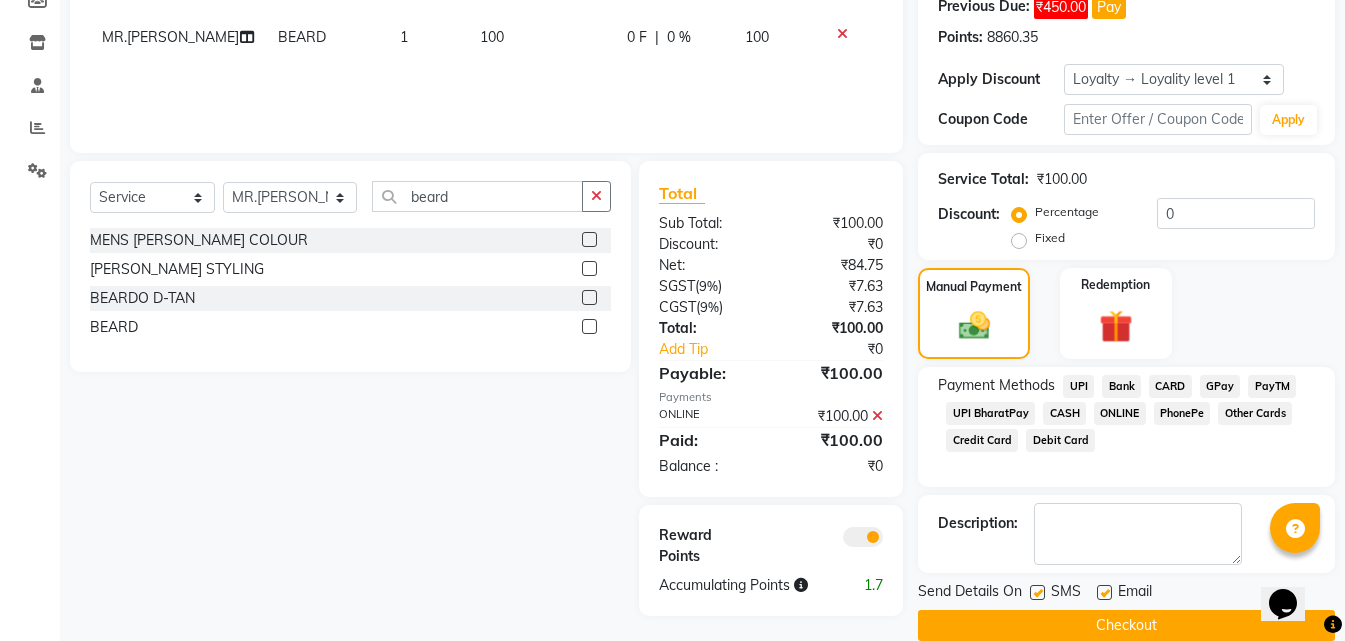 scroll, scrollTop: 345, scrollLeft: 0, axis: vertical 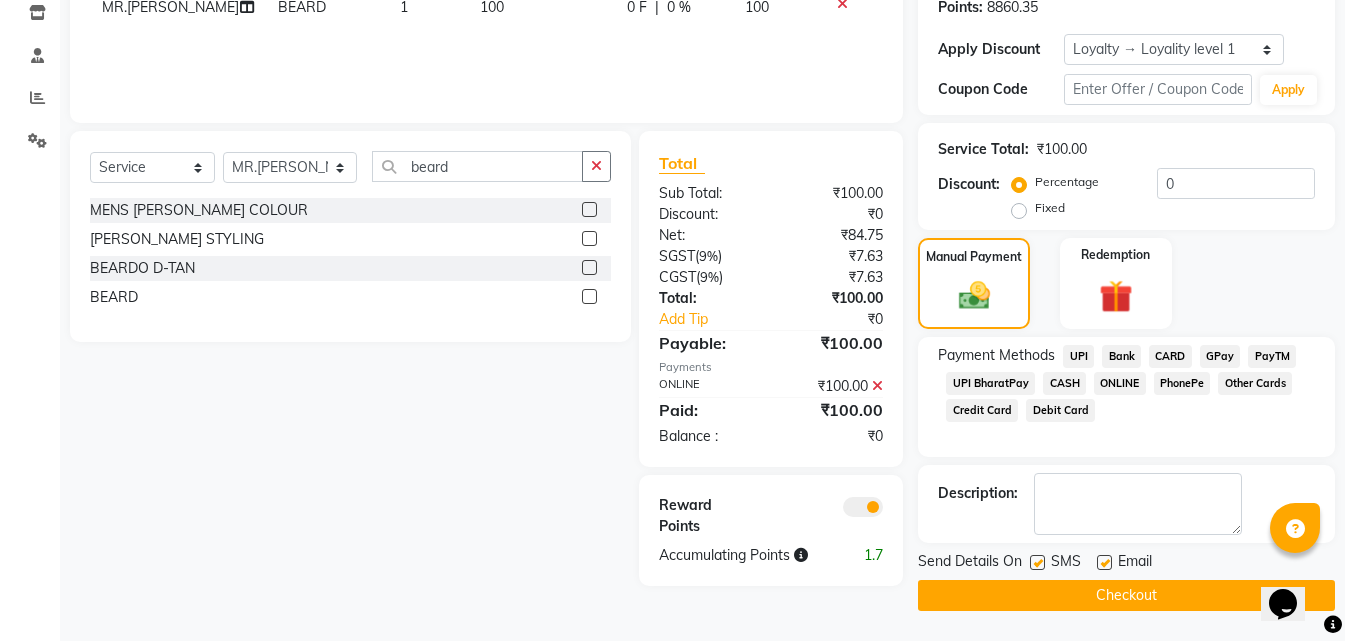 click on "Checkout" 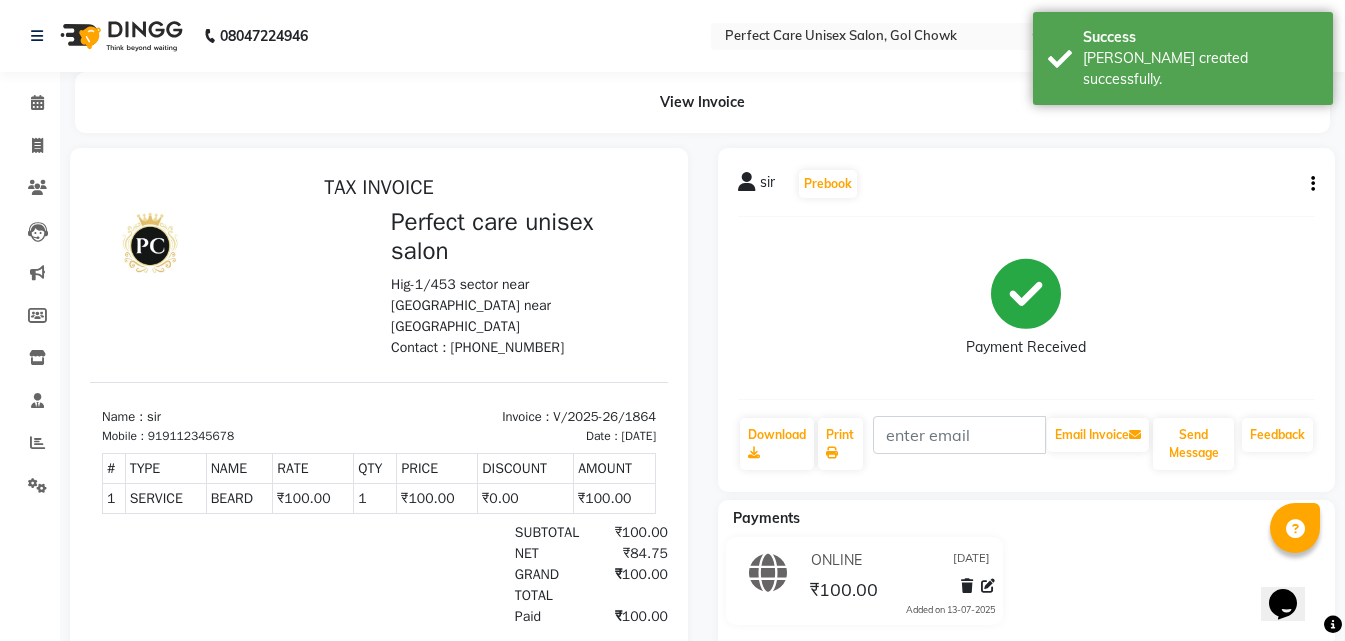 scroll, scrollTop: 0, scrollLeft: 0, axis: both 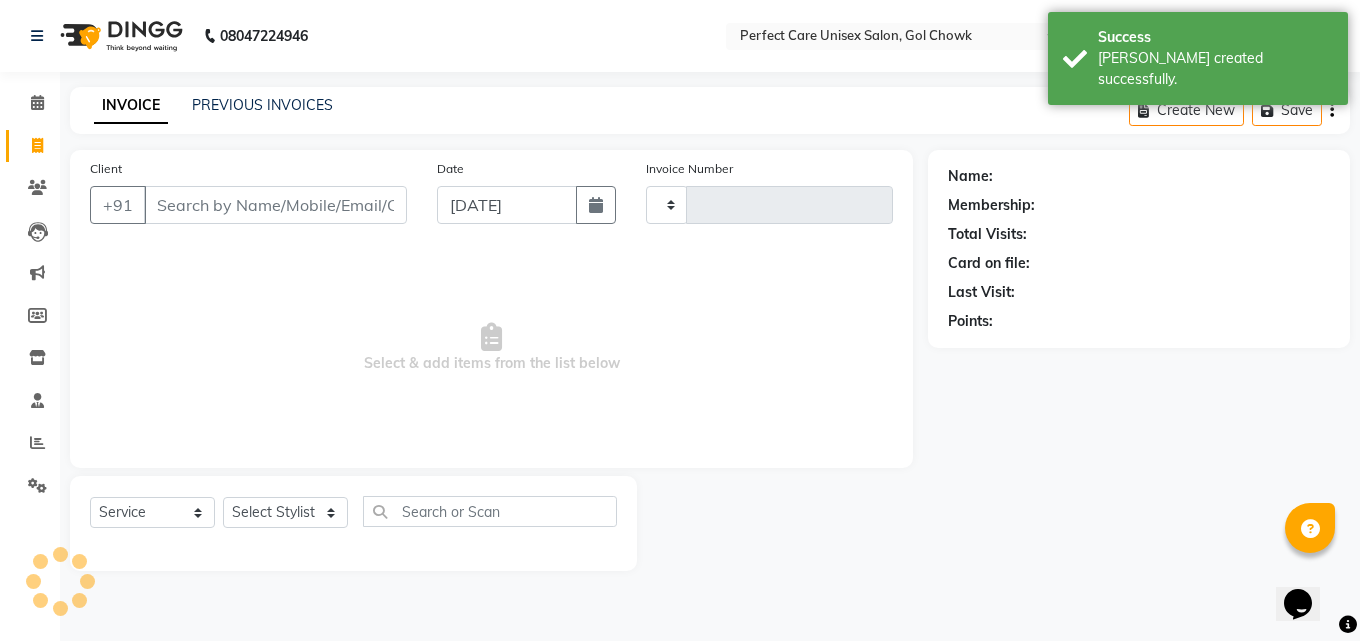 type on "1865" 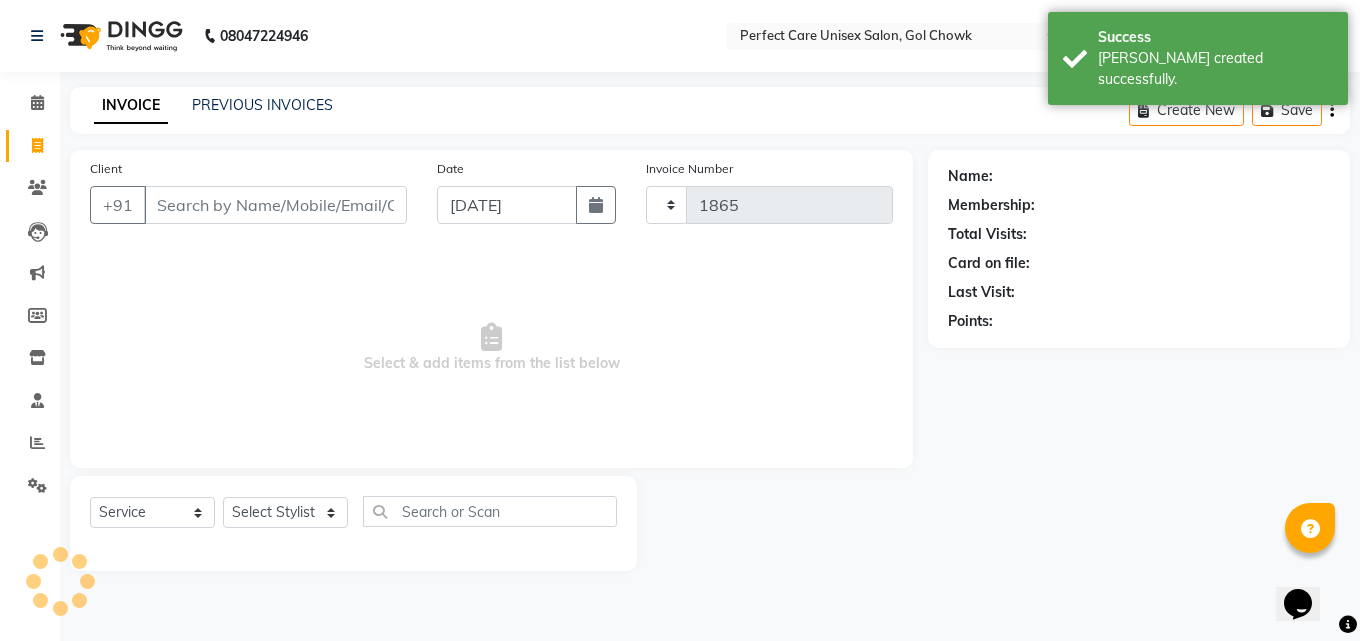 select on "4751" 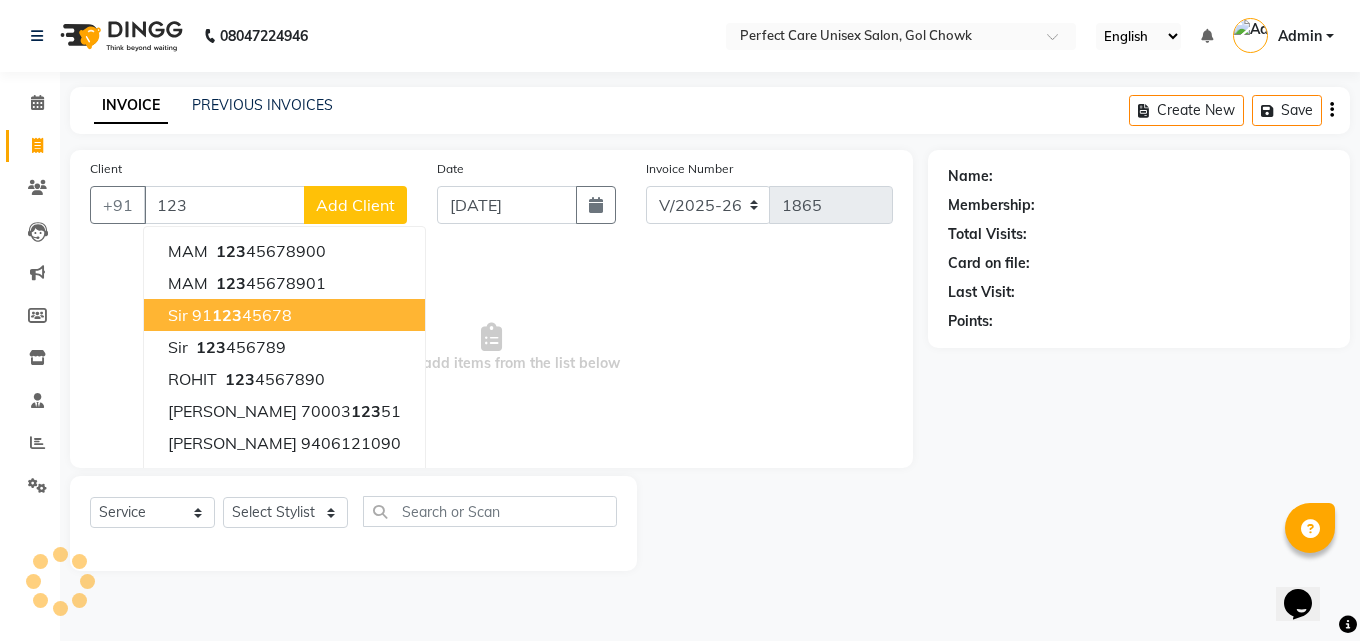 click on "sir  91 123 45678" at bounding box center [284, 315] 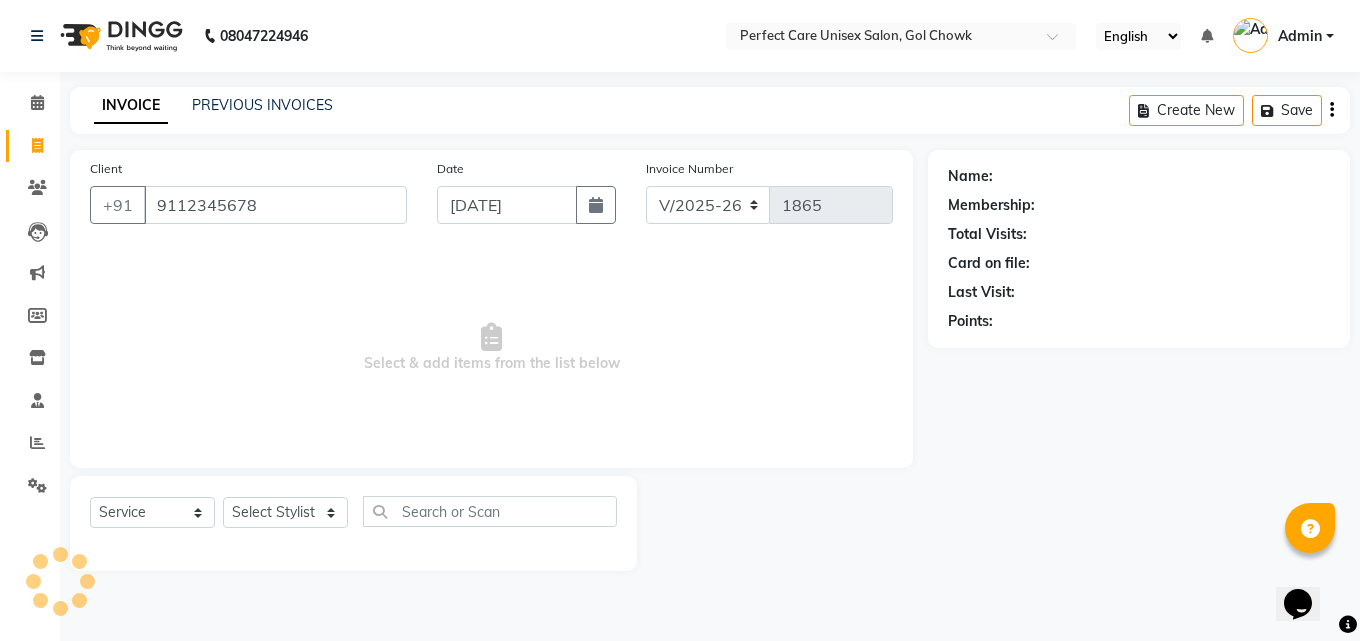type on "9112345678" 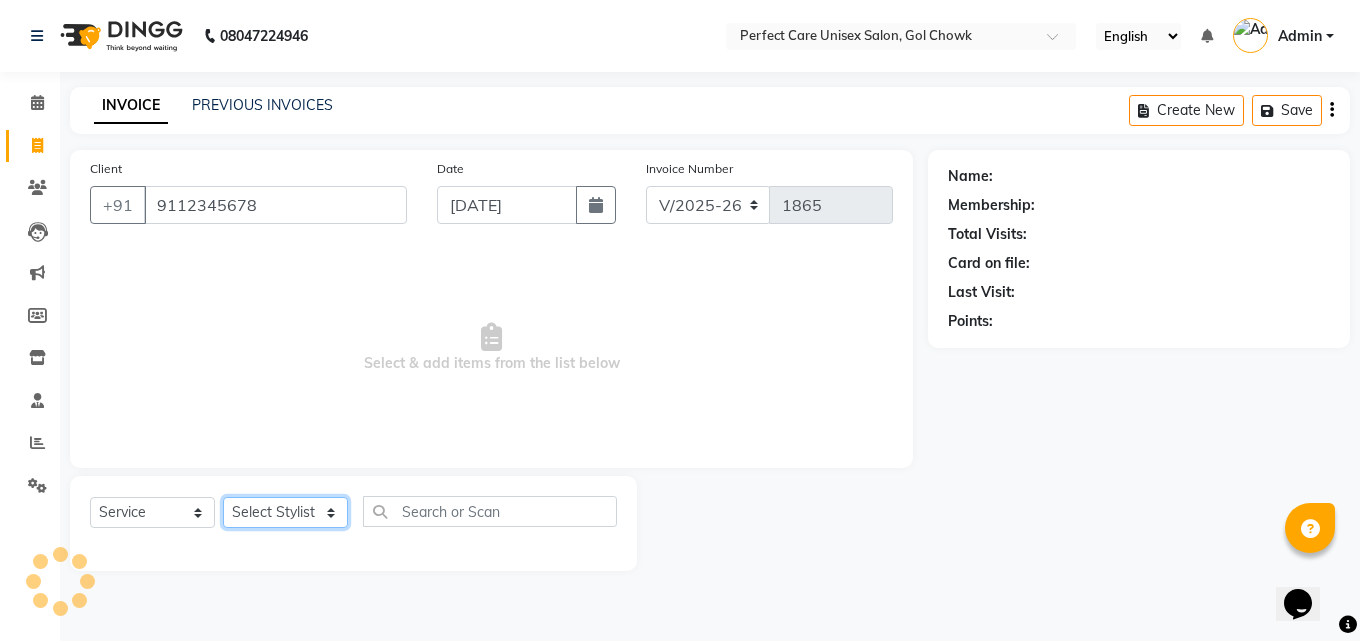 click on "Select Stylist" 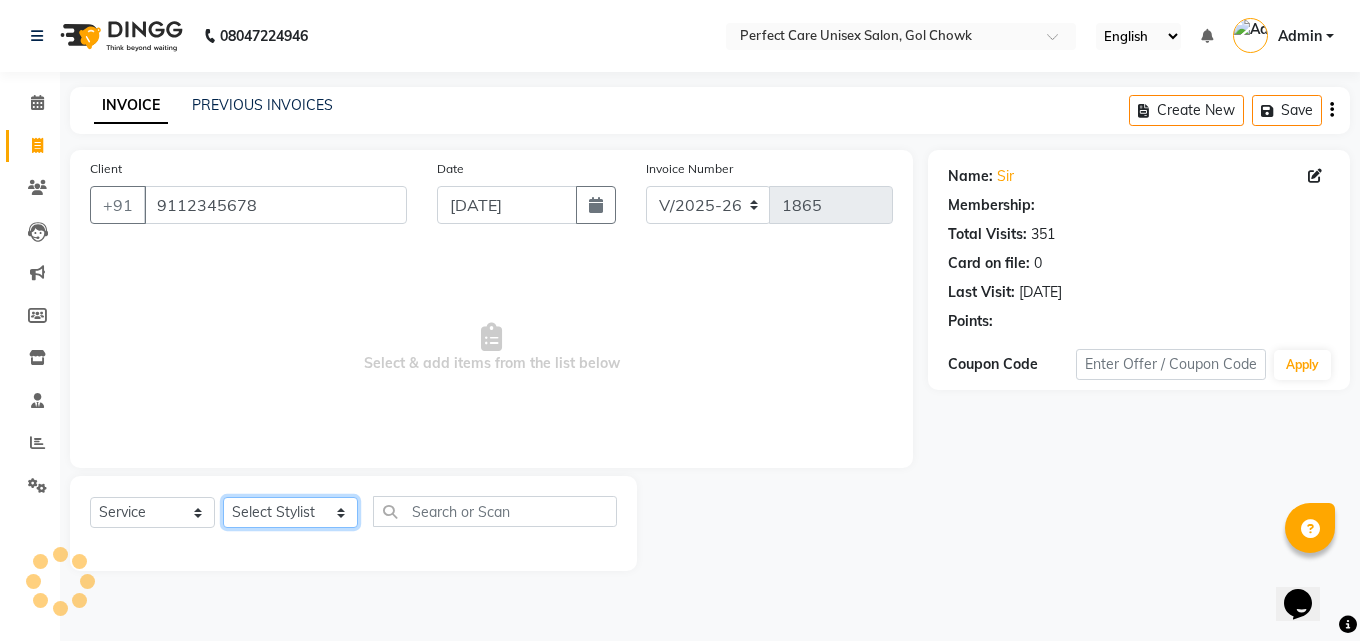 select on "1: Object" 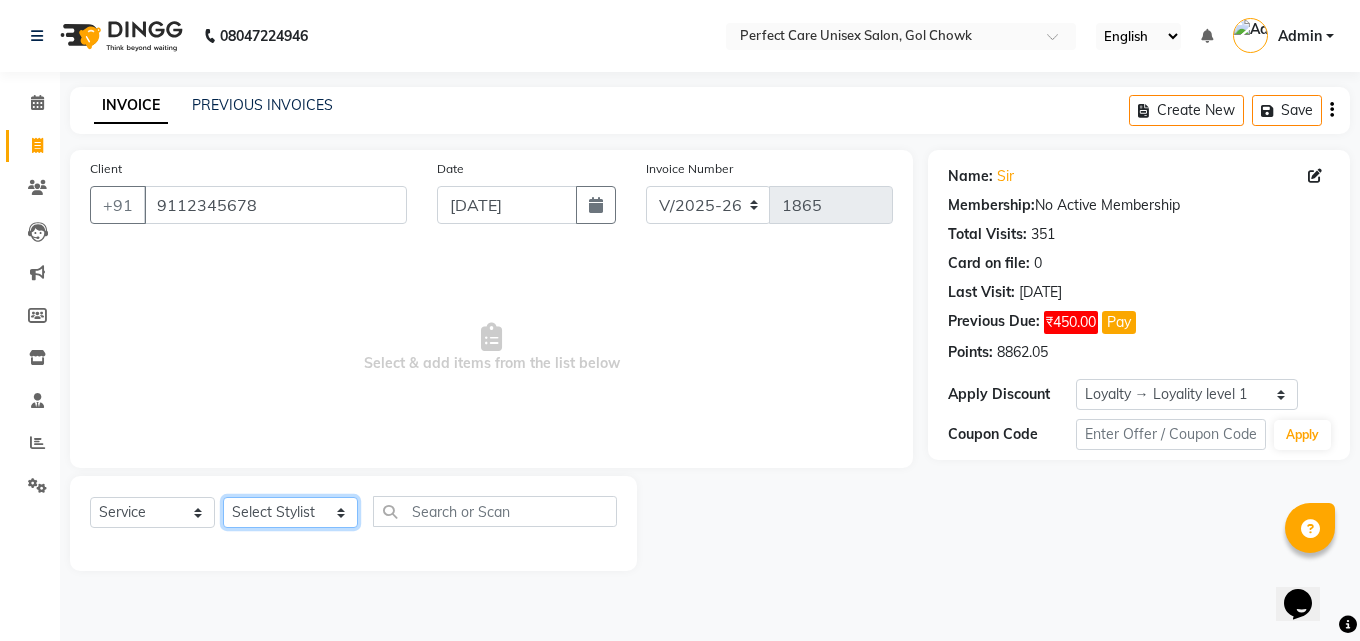 select on "71364" 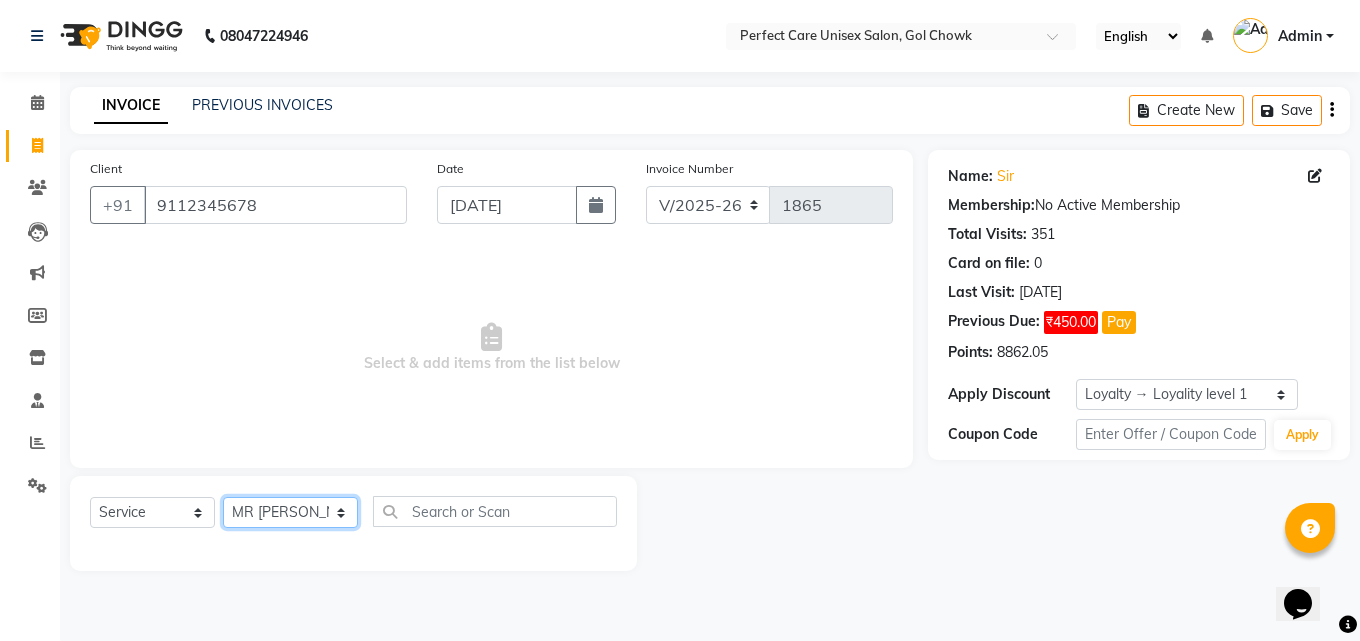 click on "Select Stylist [PERSON_NAME] MISS [PERSON_NAME] MISS [PERSON_NAME]  MISS [PERSON_NAME] [PERSON_NAME] MISS.[PERSON_NAME] MISS.[PERSON_NAME]  MISS [PERSON_NAME]  MISS. USHA [PERSON_NAME] [PERSON_NAME] MR.[PERSON_NAME] MR. [PERSON_NAME]  MR [PERSON_NAME] MR. AVINASH [PERSON_NAME] [PERSON_NAME] [PERSON_NAME] [PERSON_NAME] [PERSON_NAME] MR. [PERSON_NAME] MR.[PERSON_NAME] [PERSON_NAME] MR.[PERSON_NAME] [PERSON_NAME] NONE rashmi" 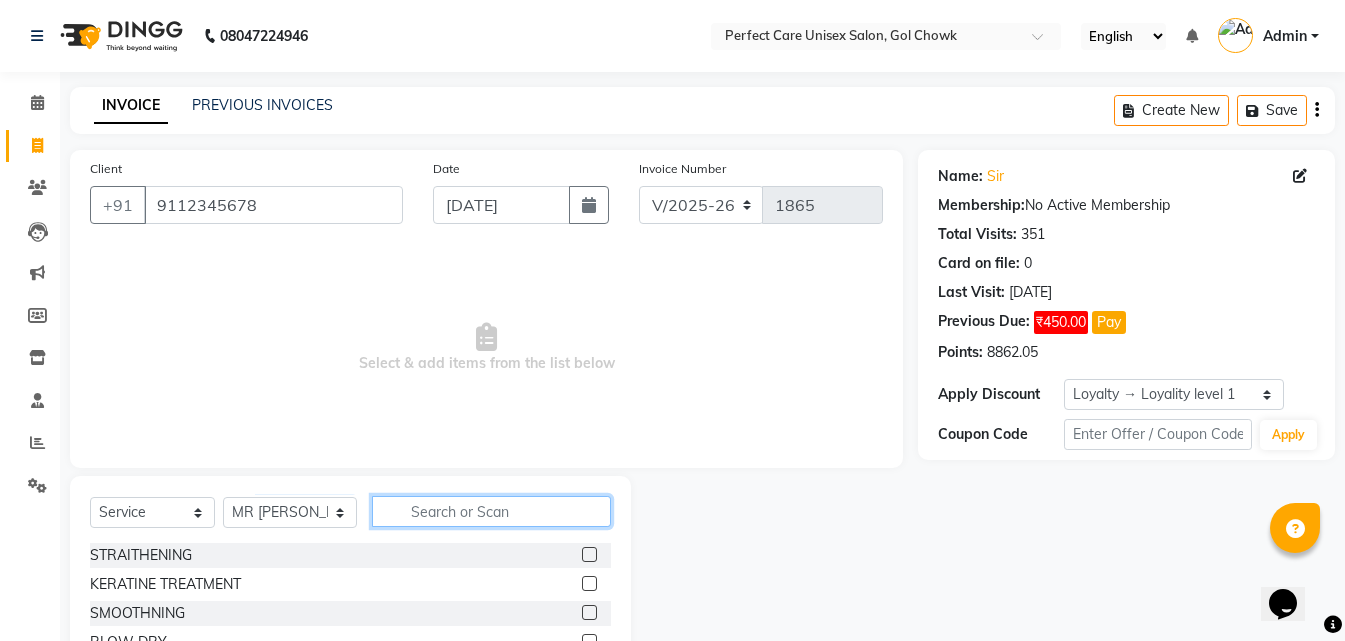 click 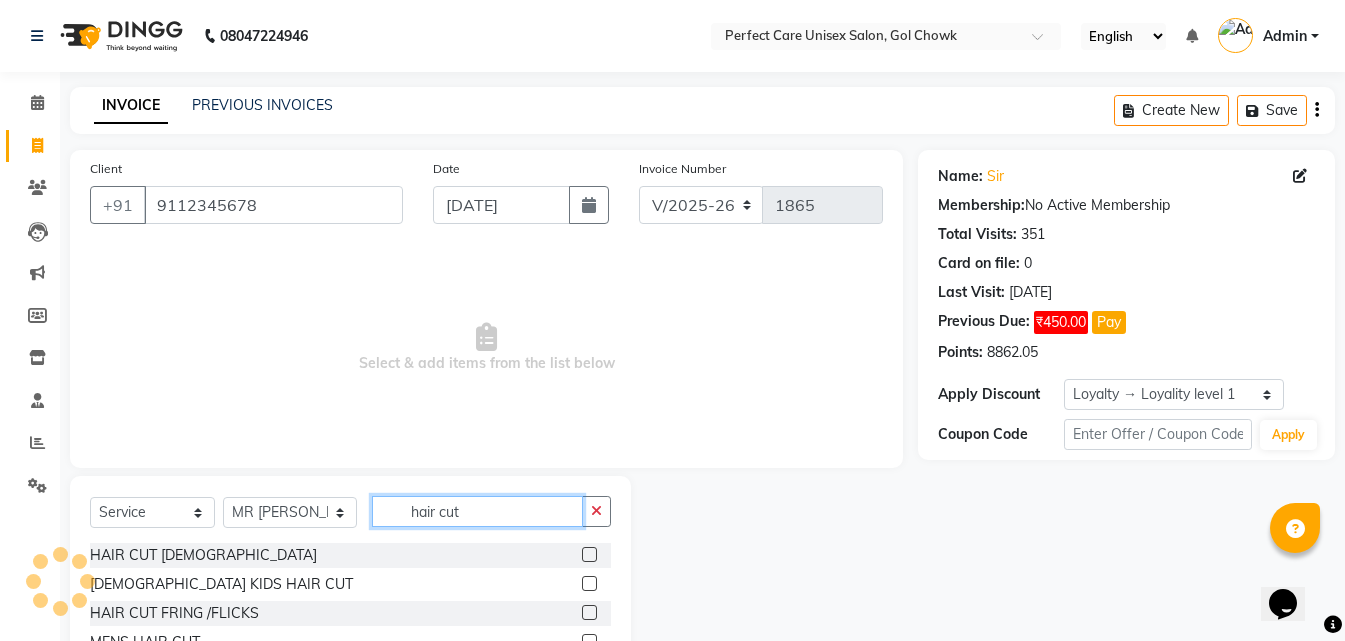 scroll, scrollTop: 76, scrollLeft: 0, axis: vertical 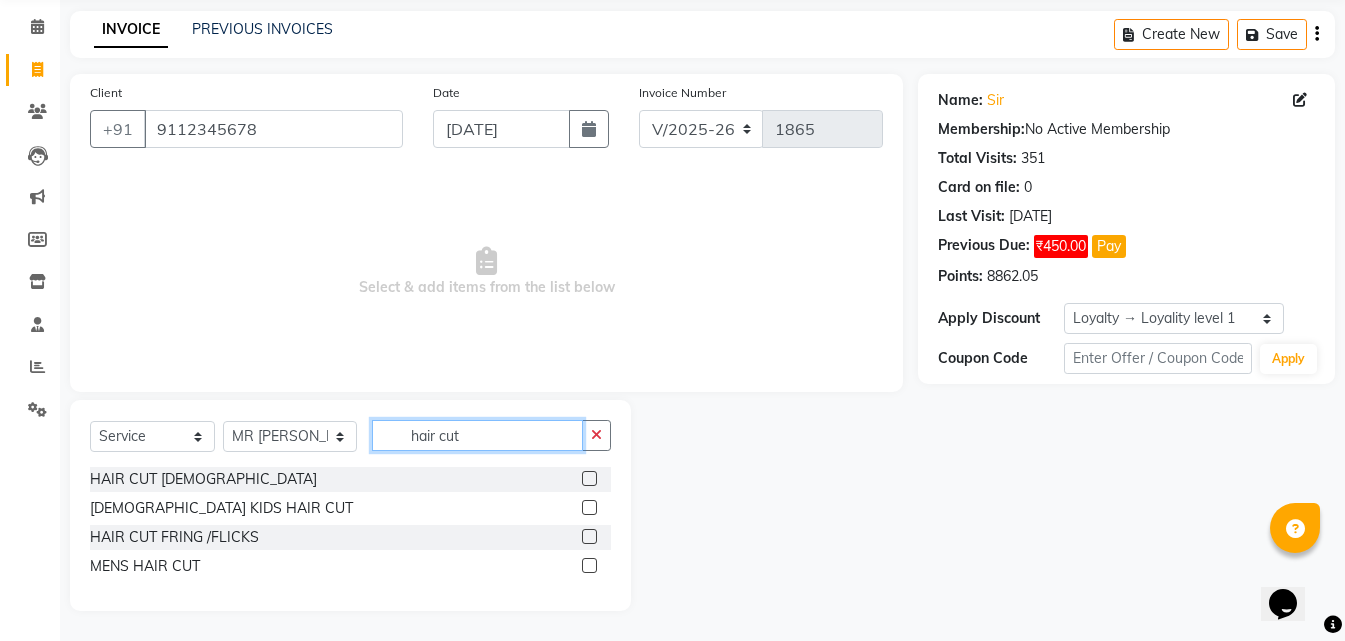 type on "hair cut" 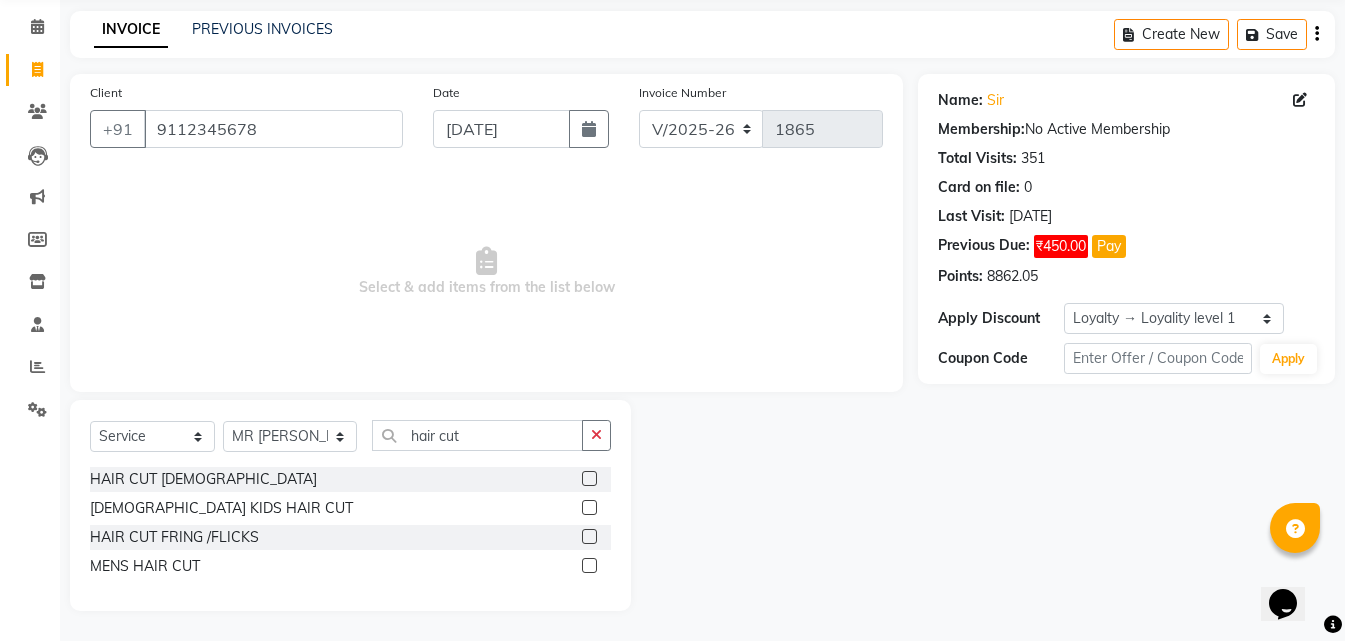 click 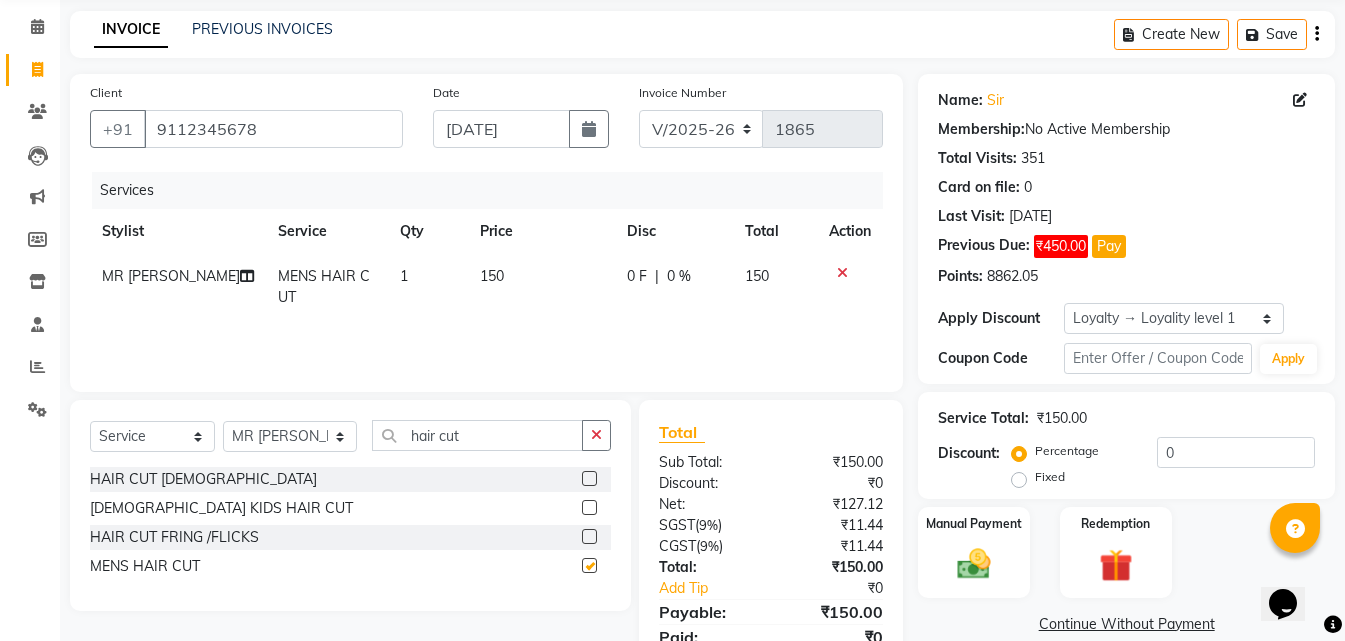 checkbox on "false" 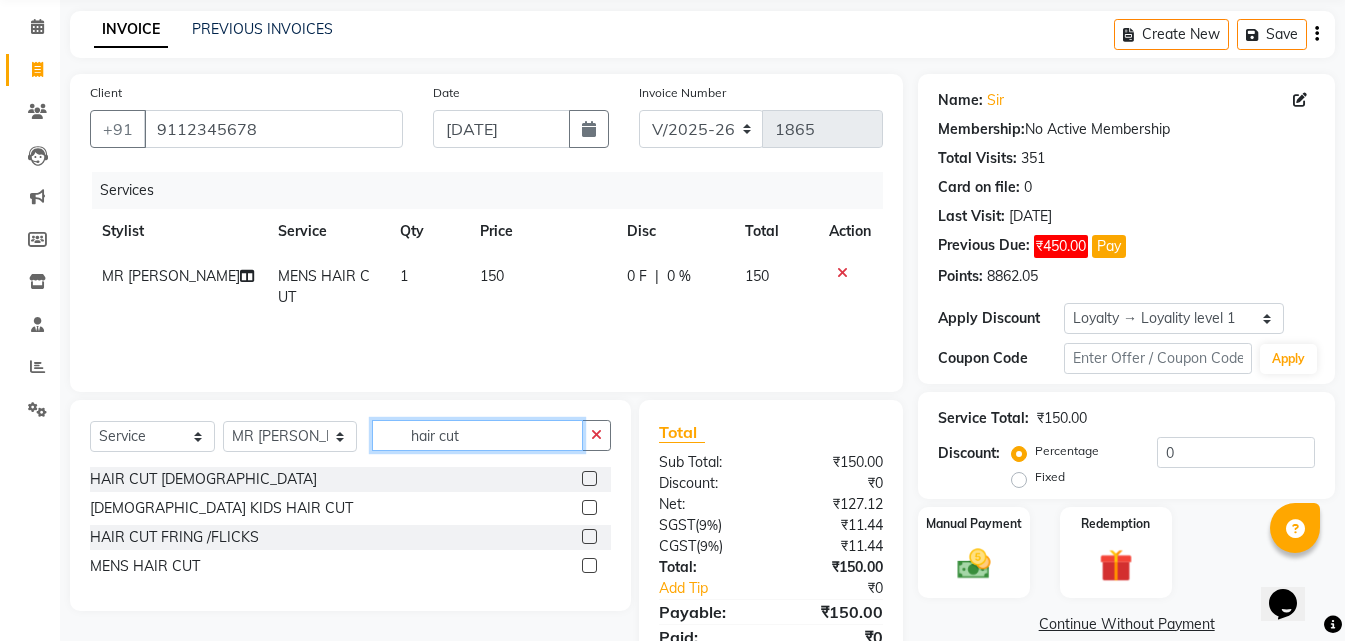drag, startPoint x: 488, startPoint y: 433, endPoint x: 387, endPoint y: 432, distance: 101.00495 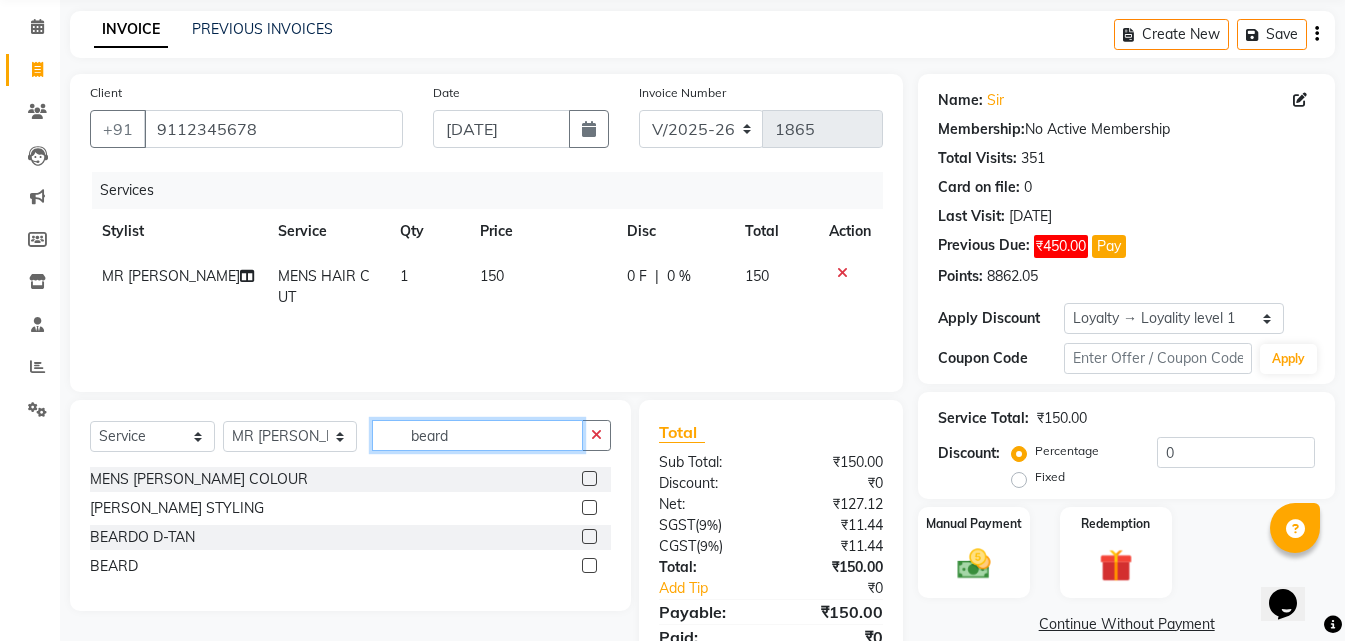 type on "beard" 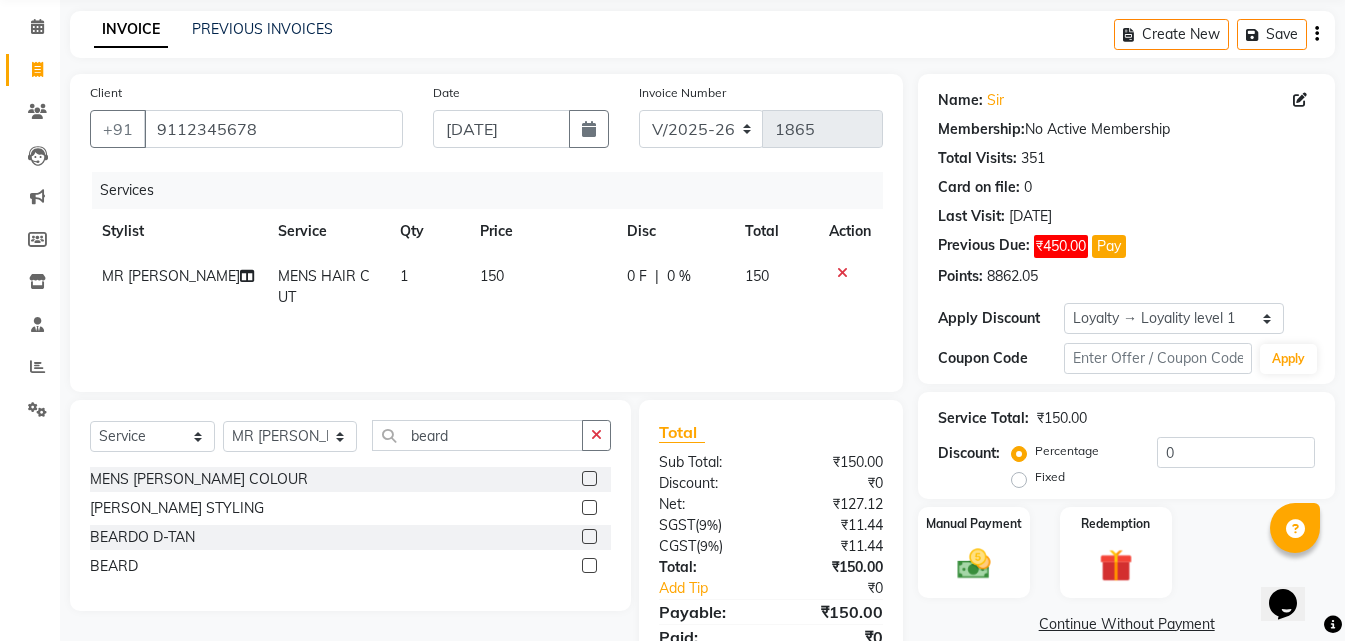 click 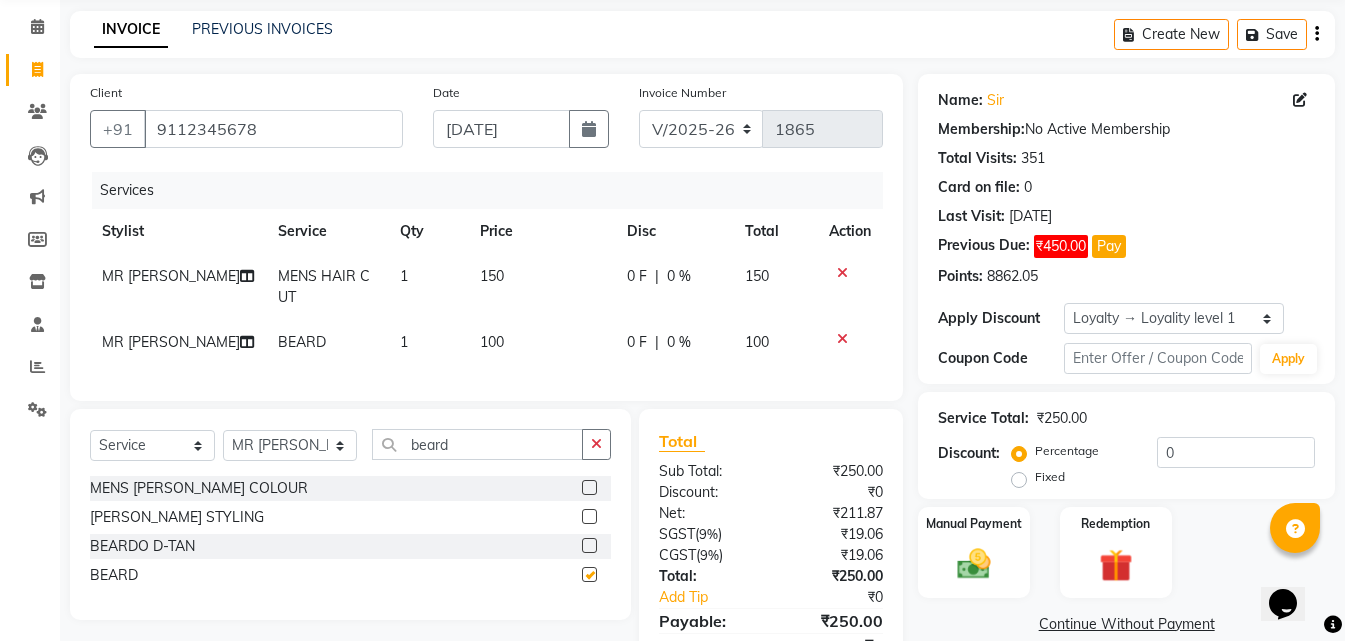 checkbox on "false" 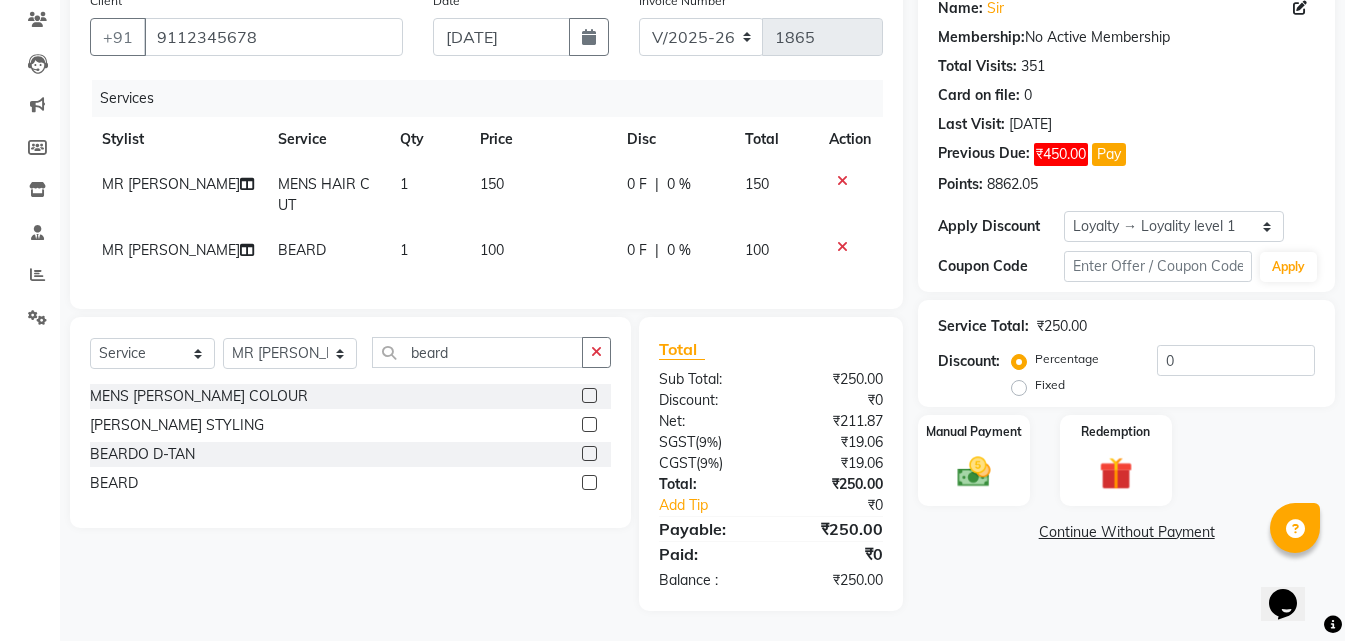 scroll, scrollTop: 183, scrollLeft: 0, axis: vertical 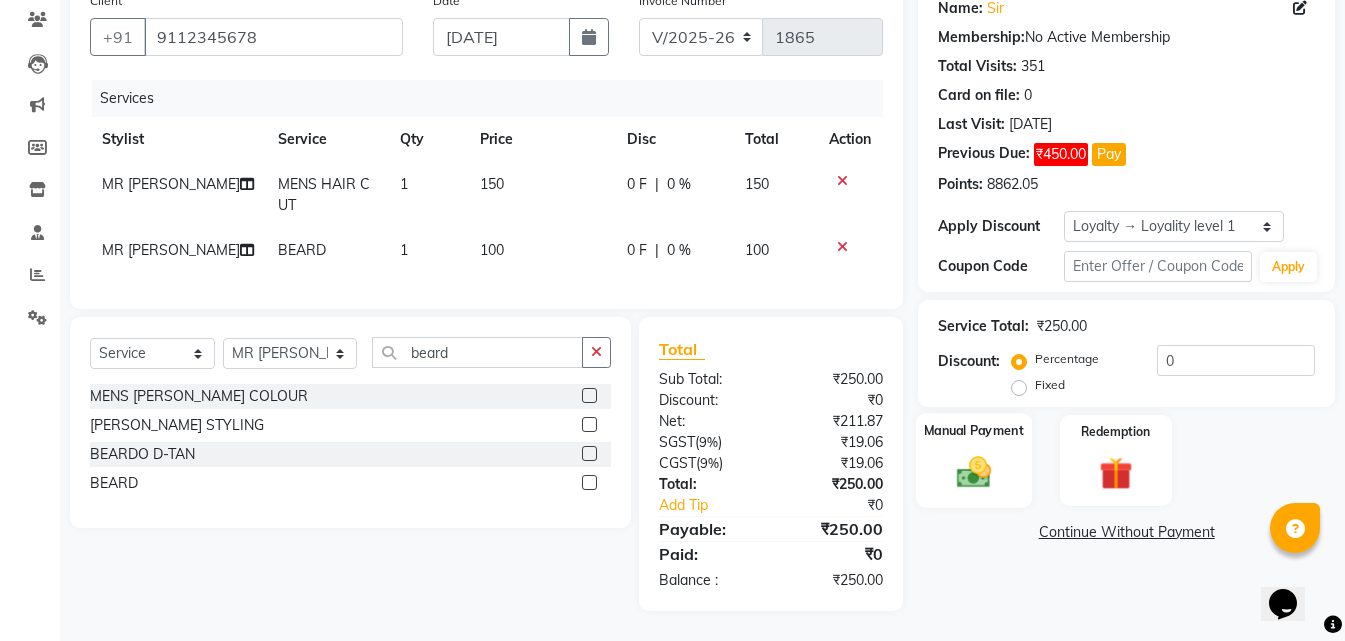 click 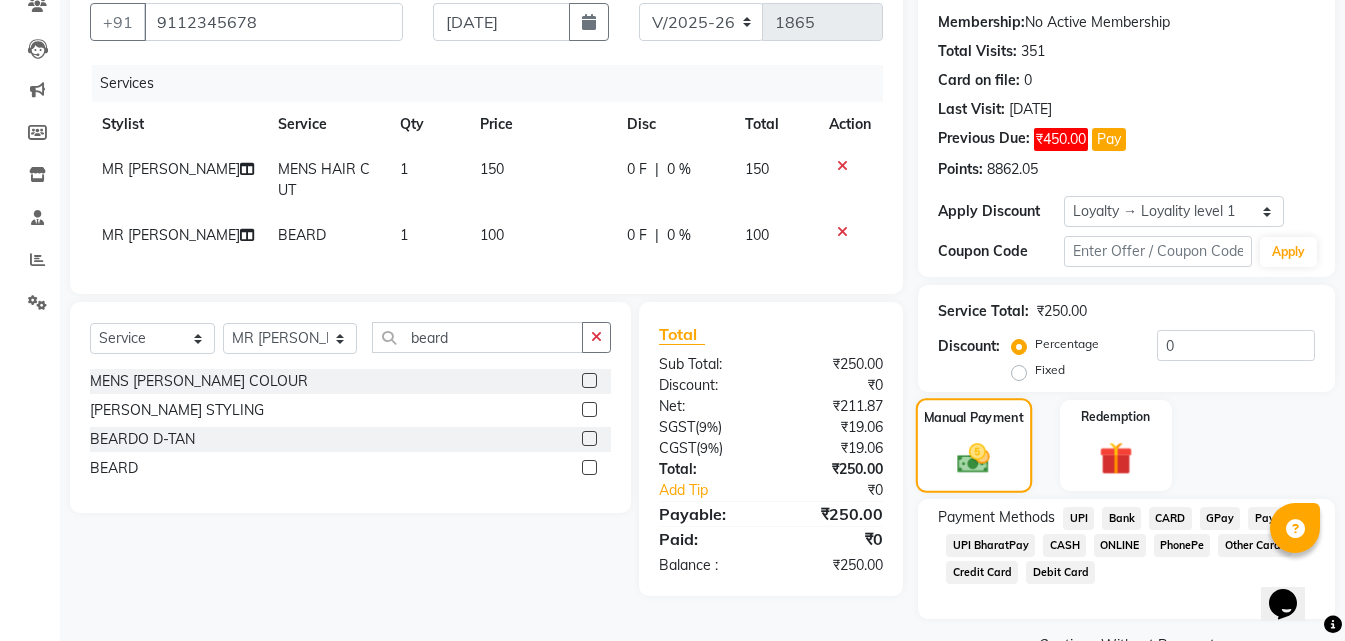 click 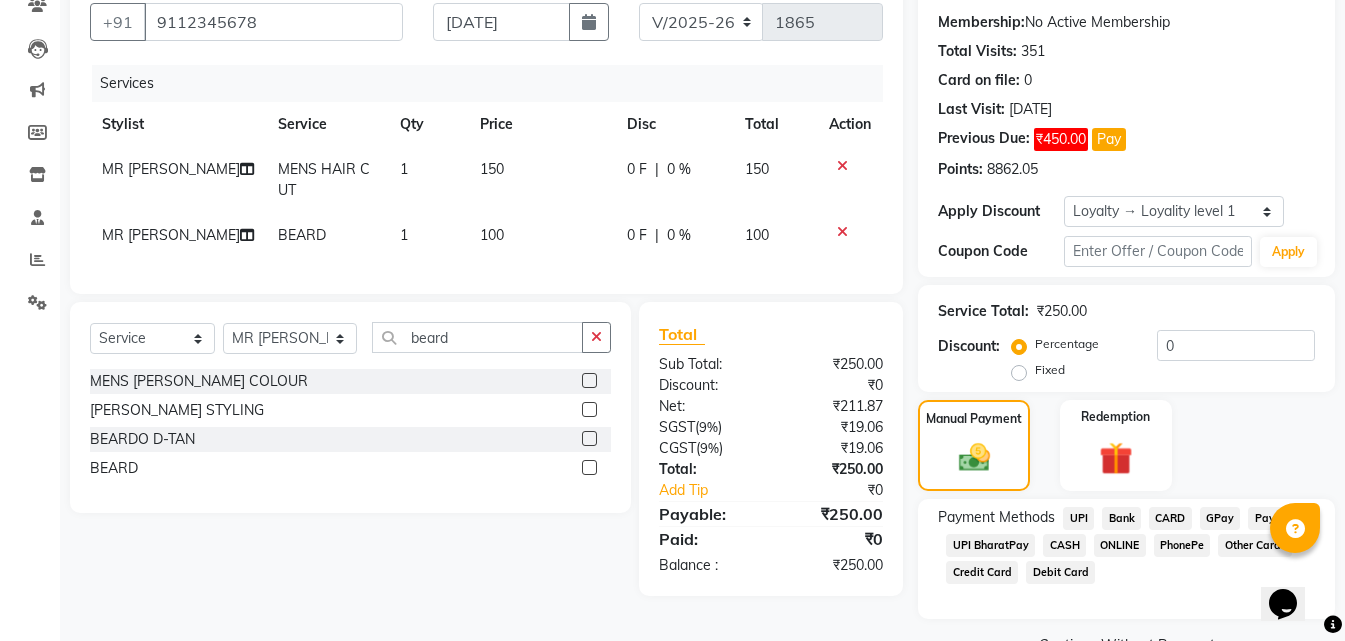 click on "CASH" 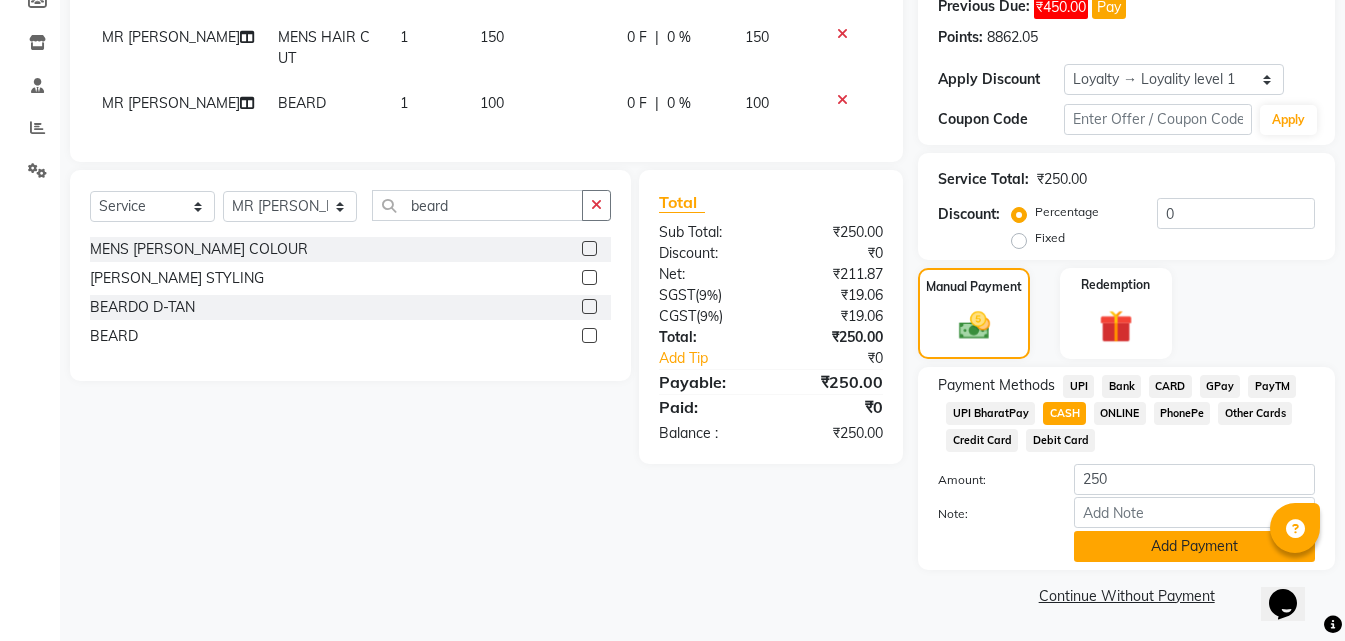 click on "Add Payment" 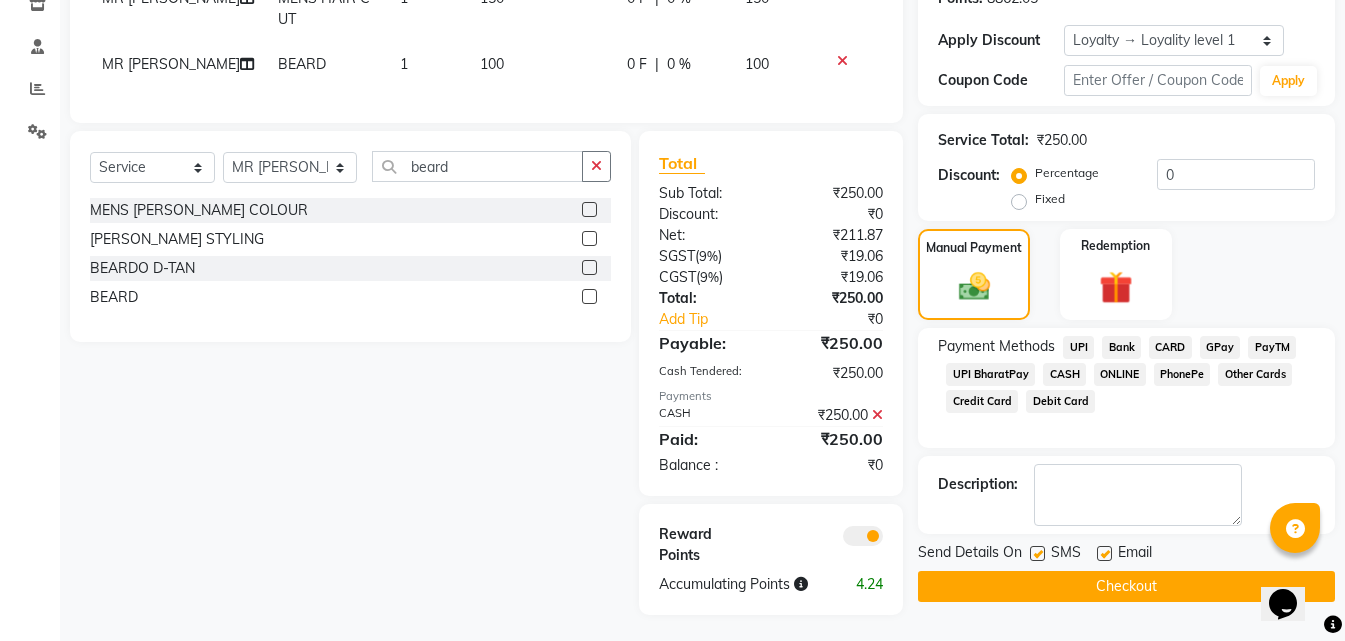scroll, scrollTop: 373, scrollLeft: 0, axis: vertical 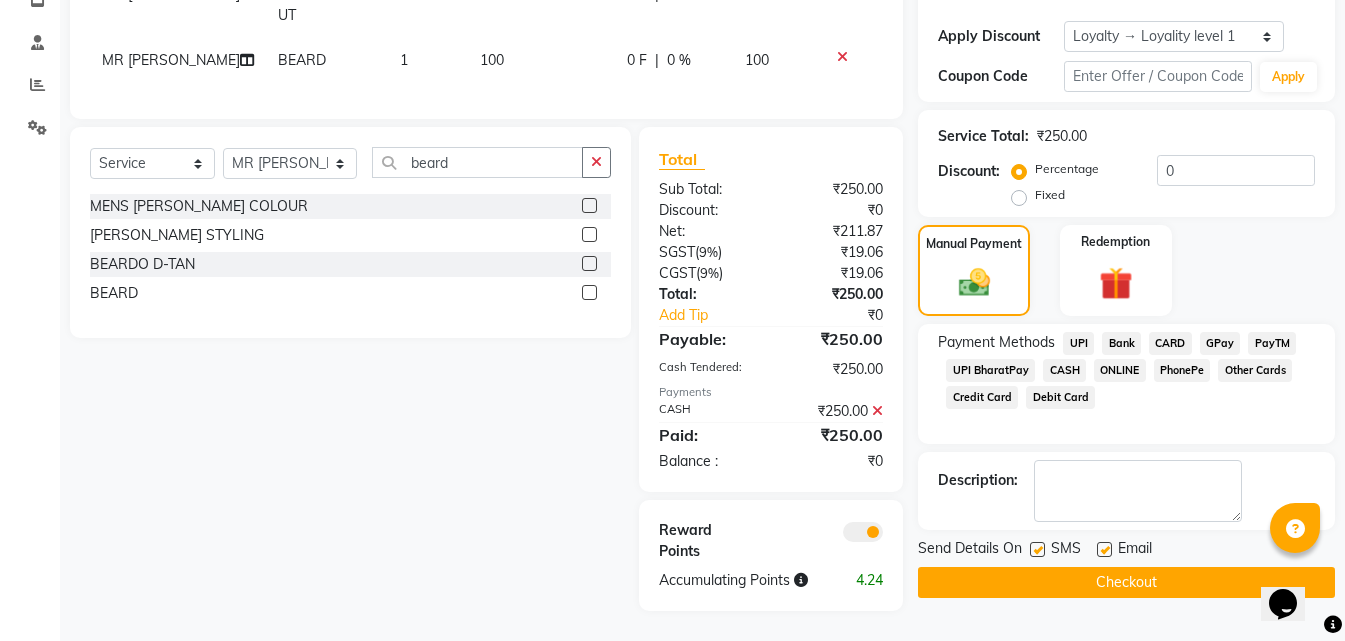 click on "Checkout" 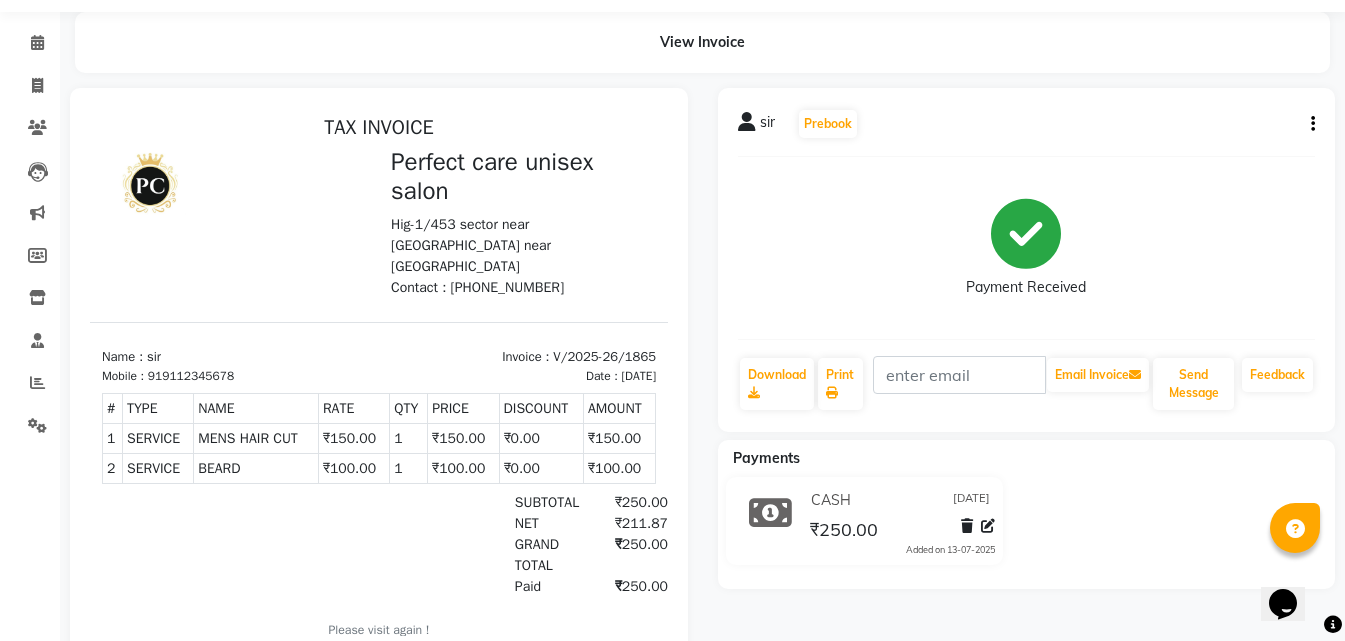 scroll, scrollTop: 26, scrollLeft: 0, axis: vertical 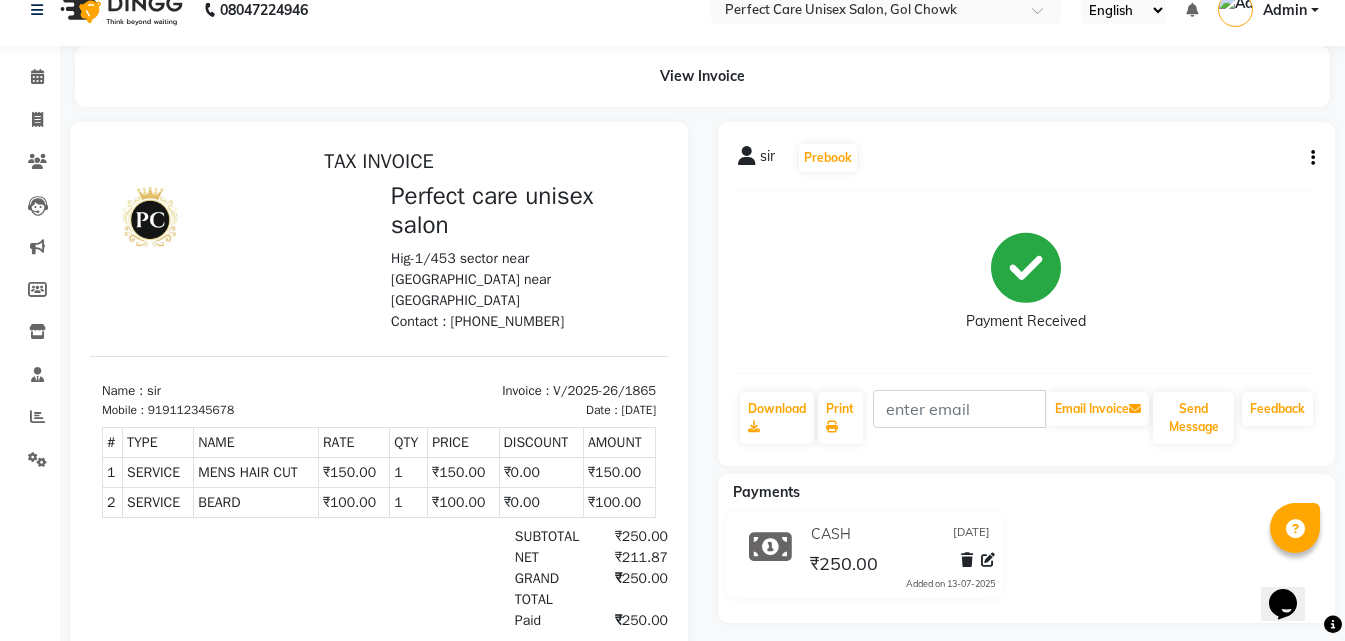 select on "service" 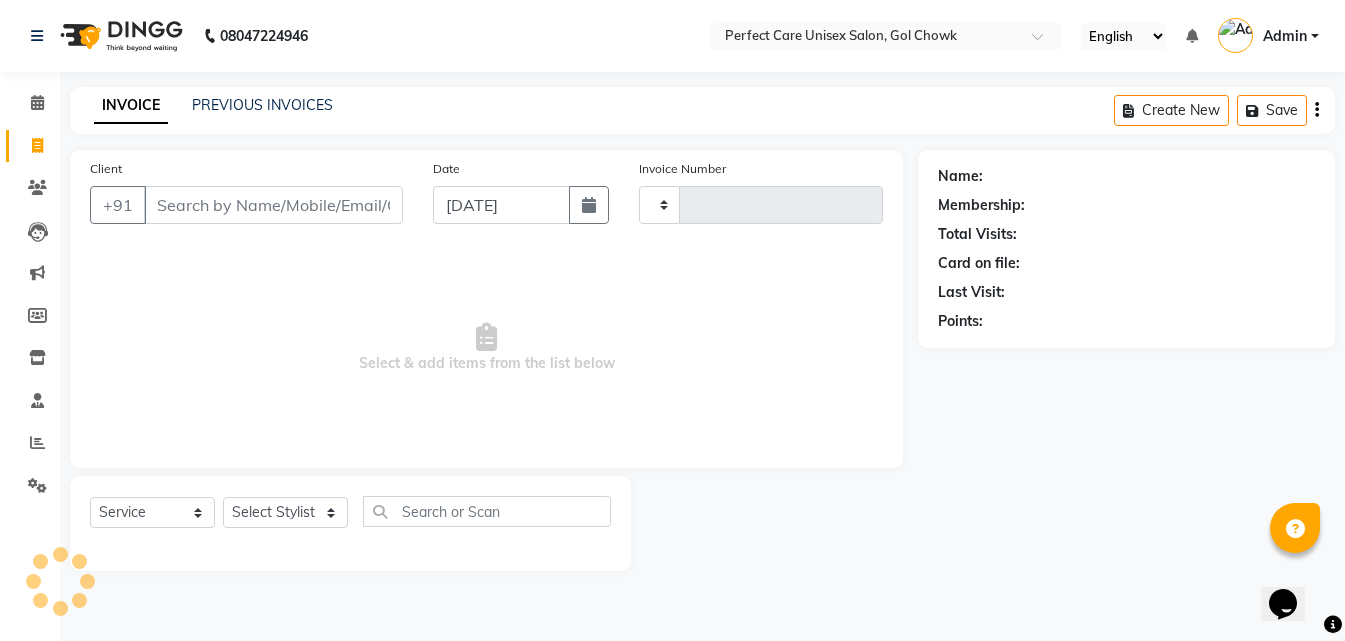 scroll, scrollTop: 35, scrollLeft: 0, axis: vertical 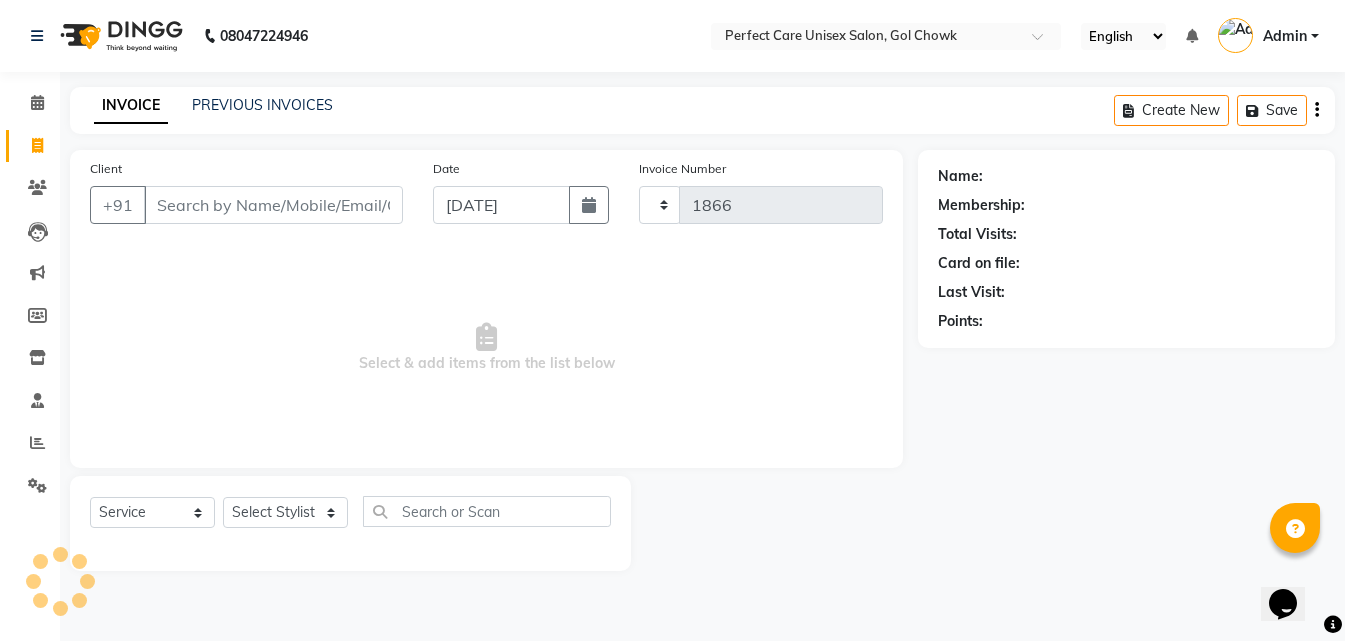 select on "4751" 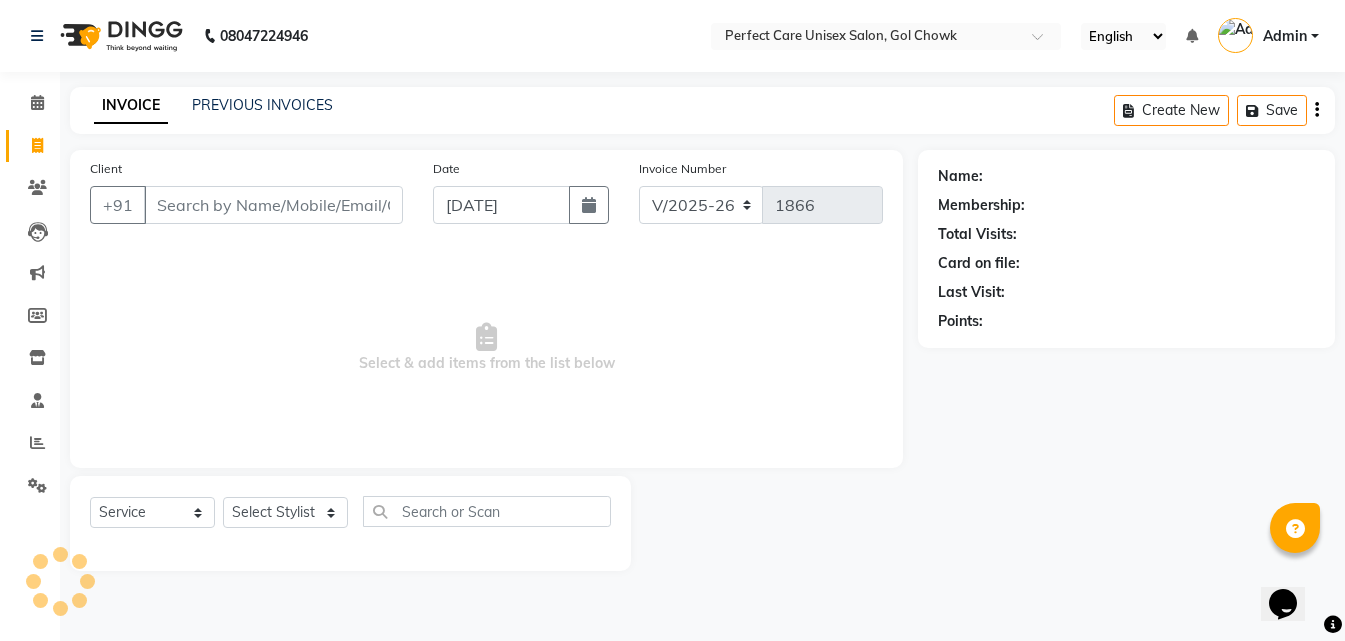 scroll, scrollTop: 0, scrollLeft: 0, axis: both 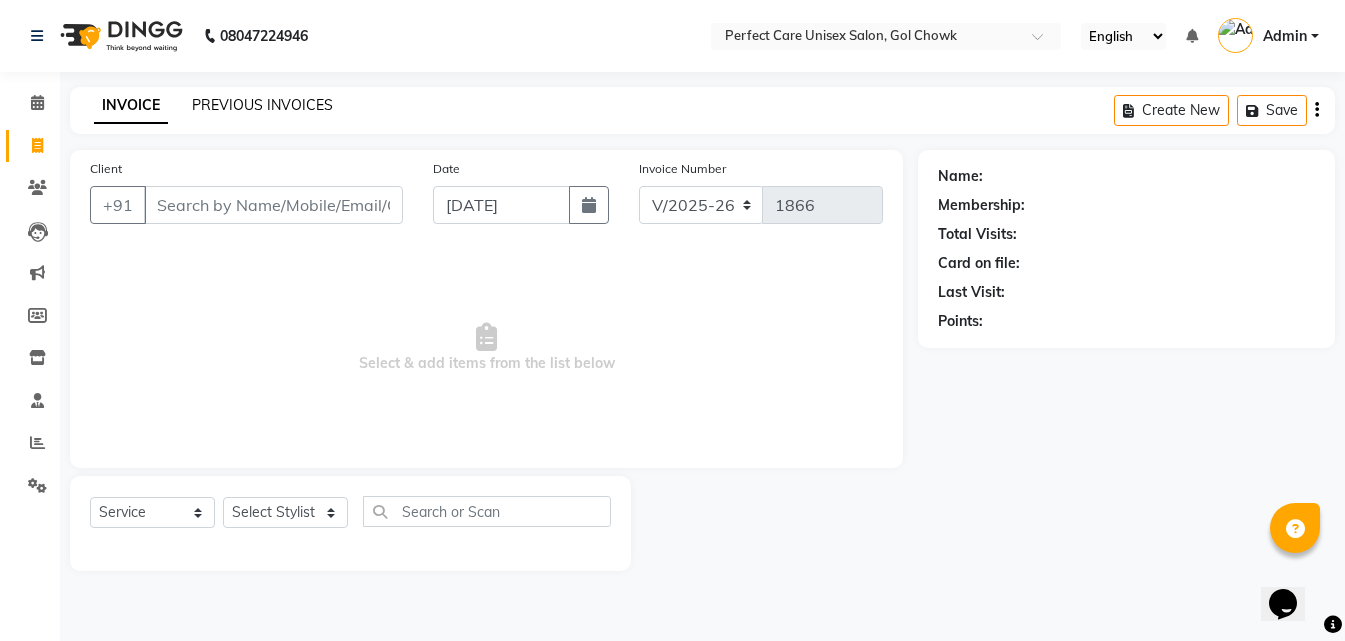 click on "PREVIOUS INVOICES" 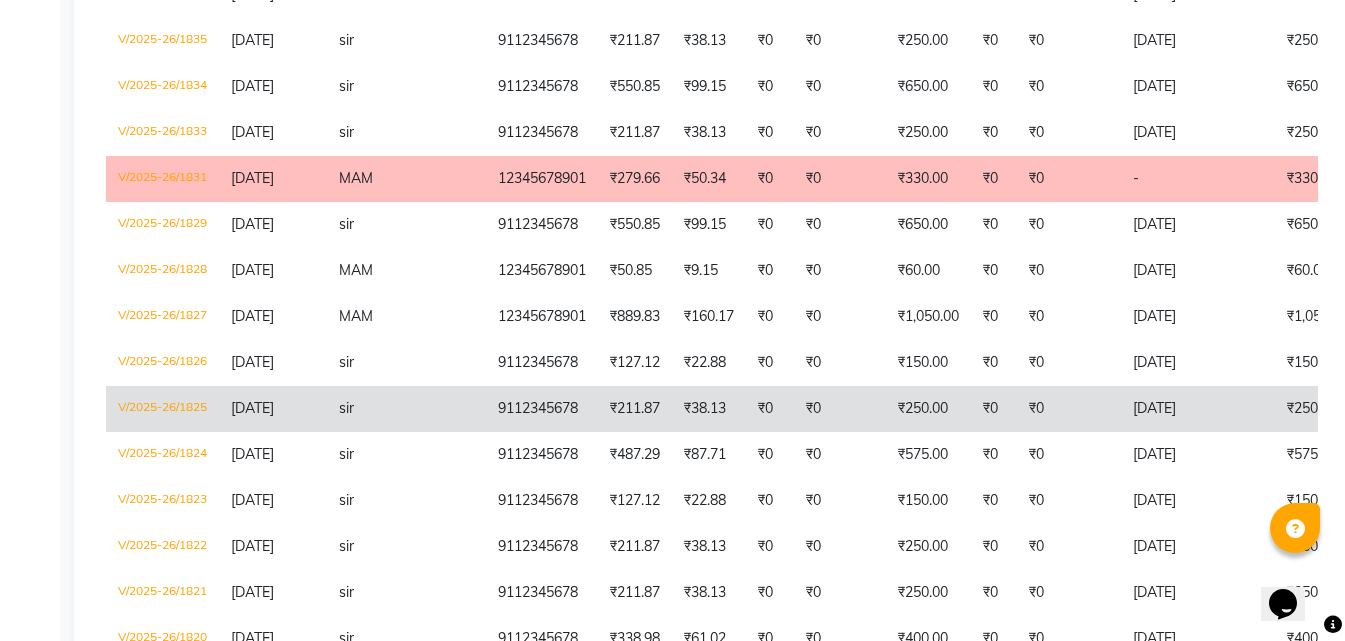 scroll, scrollTop: 1900, scrollLeft: 0, axis: vertical 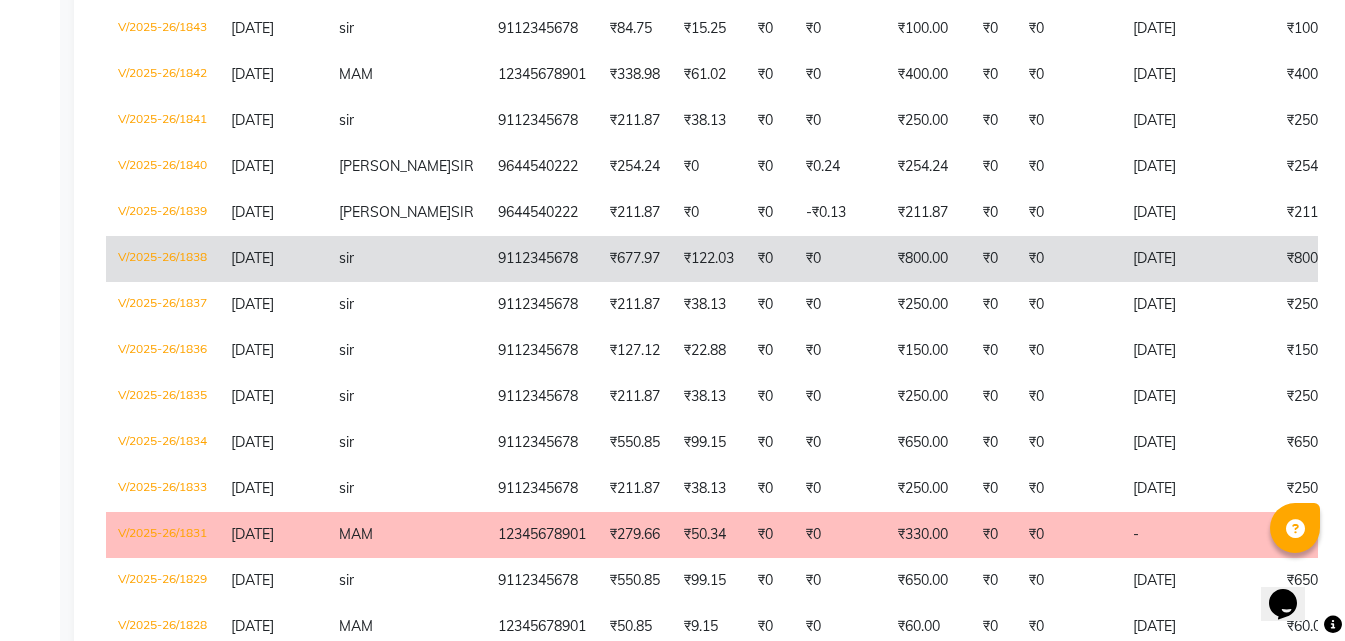 drag, startPoint x: 544, startPoint y: 301, endPoint x: 373, endPoint y: 294, distance: 171.14322 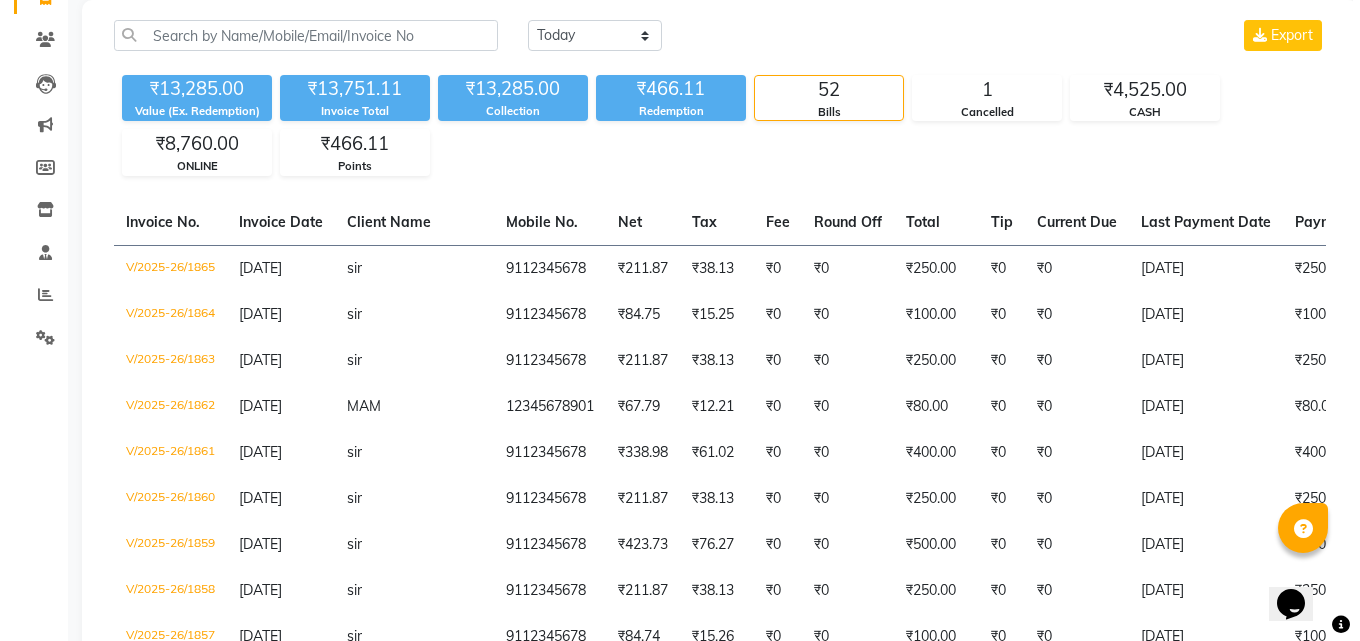 scroll, scrollTop: 0, scrollLeft: 0, axis: both 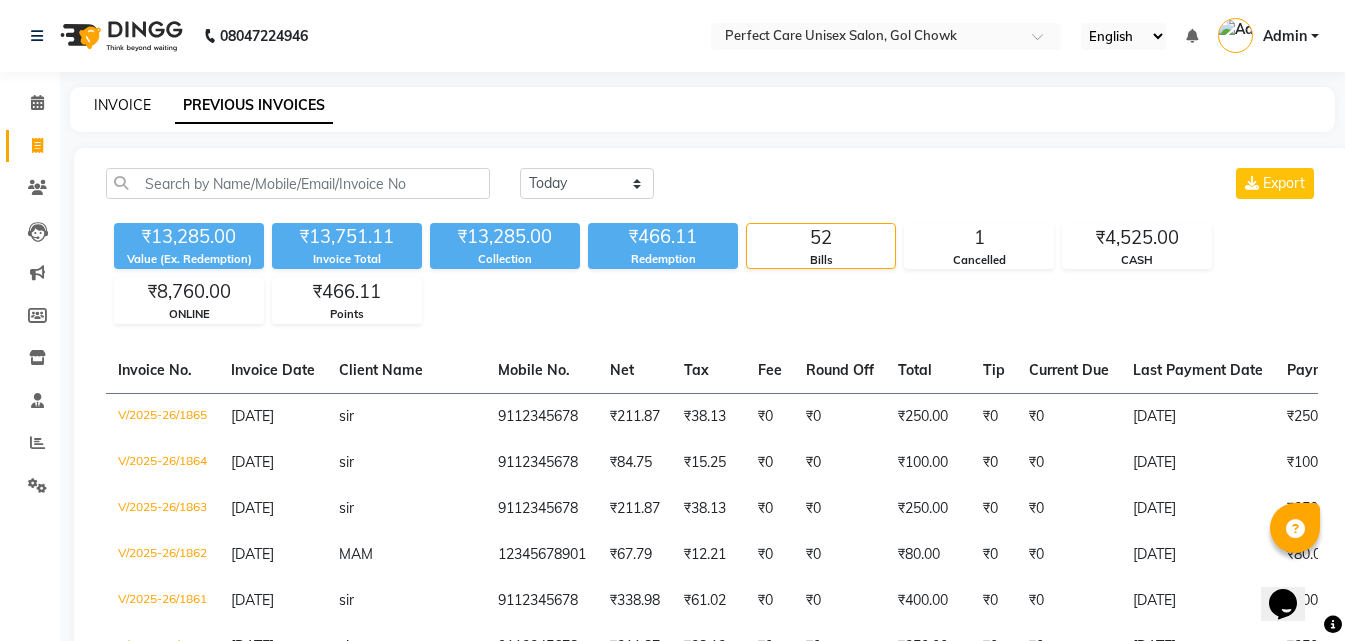 click on "INVOICE" 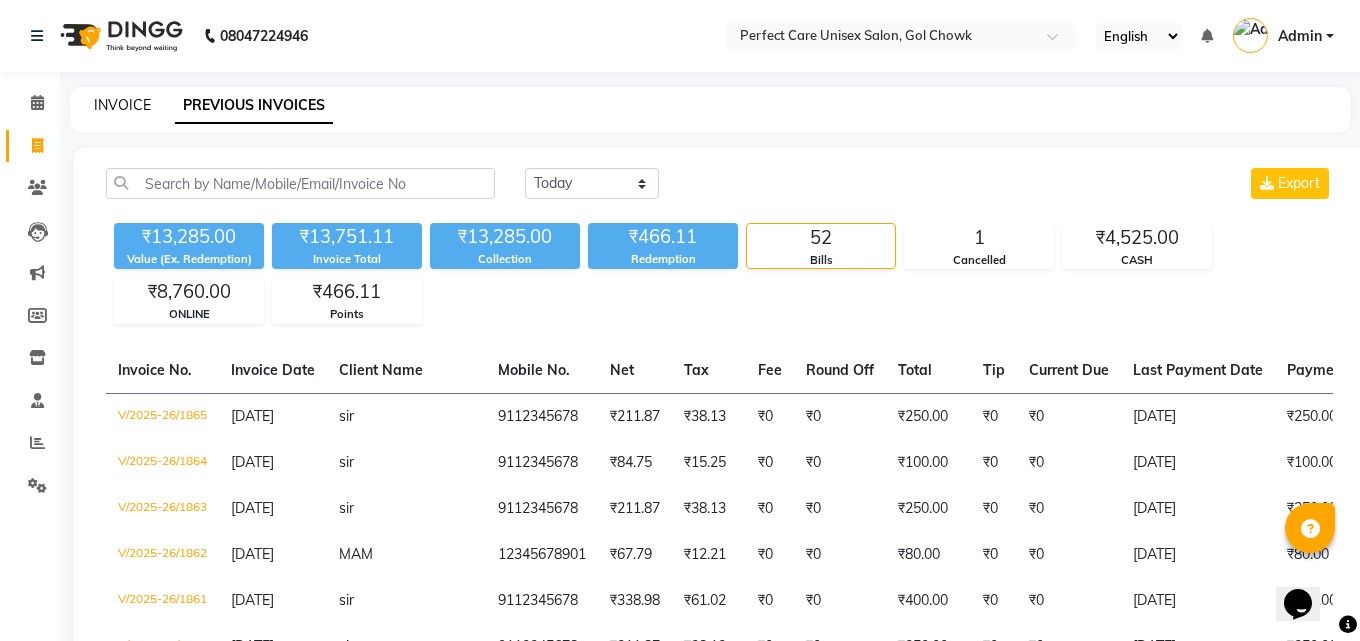 select on "4751" 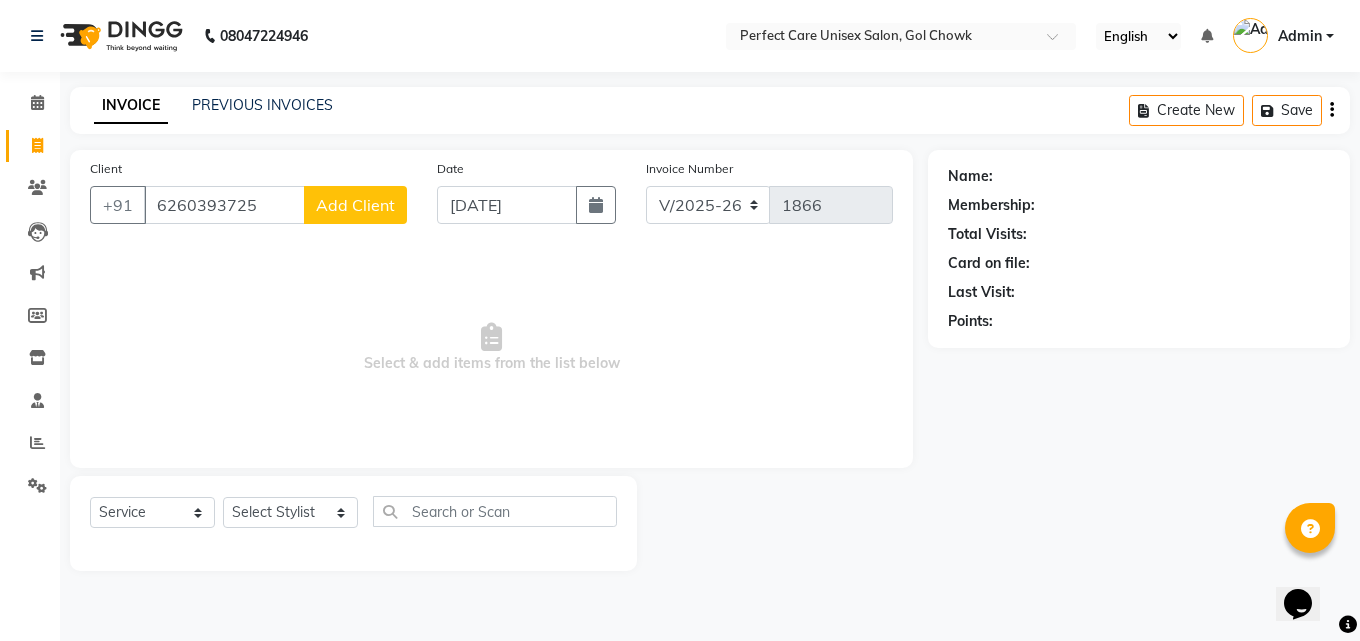 type on "6260393725" 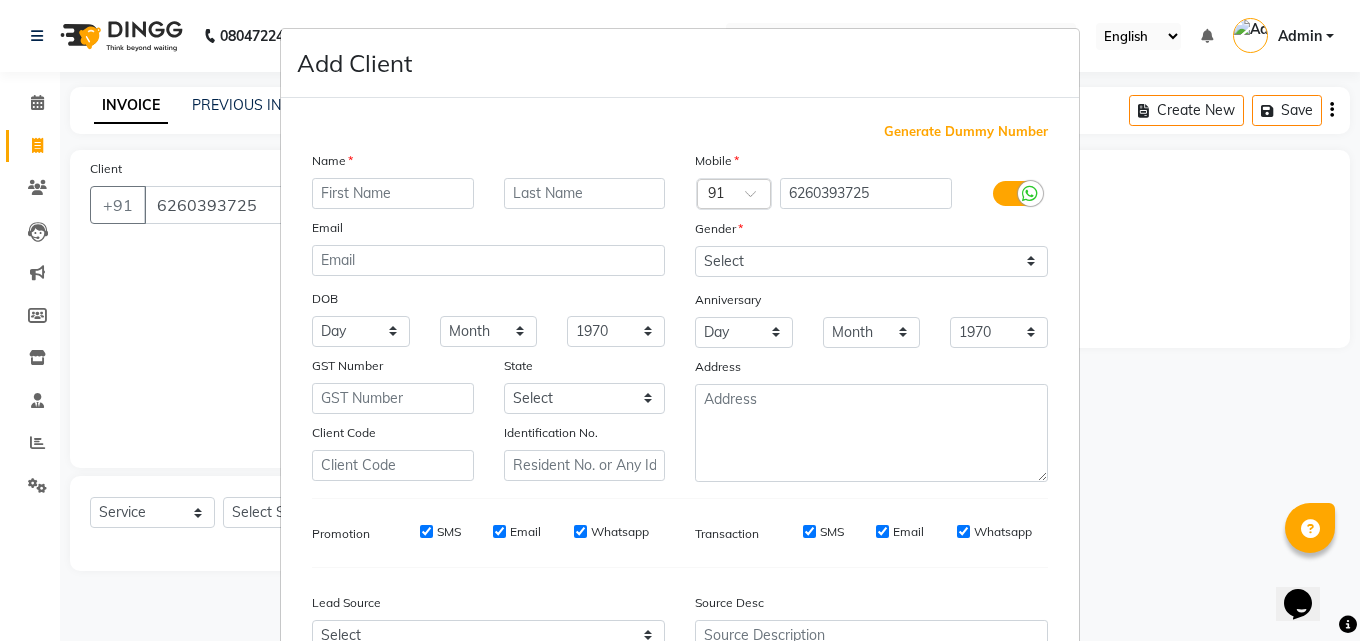 click on "Add Client Generate Dummy Number Name Email DOB Day 01 02 03 04 05 06 07 08 09 10 11 12 13 14 15 16 17 18 19 20 21 22 23 24 25 26 27 28 29 30 31 Month January February March April May June July August September October November December 1940 1941 1942 1943 1944 1945 1946 1947 1948 1949 1950 1951 1952 1953 1954 1955 1956 1957 1958 1959 1960 1961 1962 1963 1964 1965 1966 1967 1968 1969 1970 1971 1972 1973 1974 1975 1976 1977 1978 1979 1980 1981 1982 1983 1984 1985 1986 1987 1988 1989 1990 1991 1992 1993 1994 1995 1996 1997 1998 1999 2000 2001 2002 2003 2004 2005 2006 2007 2008 2009 2010 2011 2012 2013 2014 2015 2016 2017 2018 2019 2020 2021 2022 2023 2024 GST Number State Select Andaman and Nicobar Islands Andhra Pradesh Arunachal Pradesh Assam Bihar Chandigarh Chhattisgarh Dadra and Nagar Haveli Daman and Diu Delhi Goa Gujarat Haryana Himachal Pradesh Jammu and Kashmir Jharkhand Karnataka Kerala Lakshadweep Madhya Pradesh Maharashtra Manipur Meghalaya Mizoram Nagaland Odisha Pondicherry Punjab Rajasthan Sikkim" at bounding box center [680, 320] 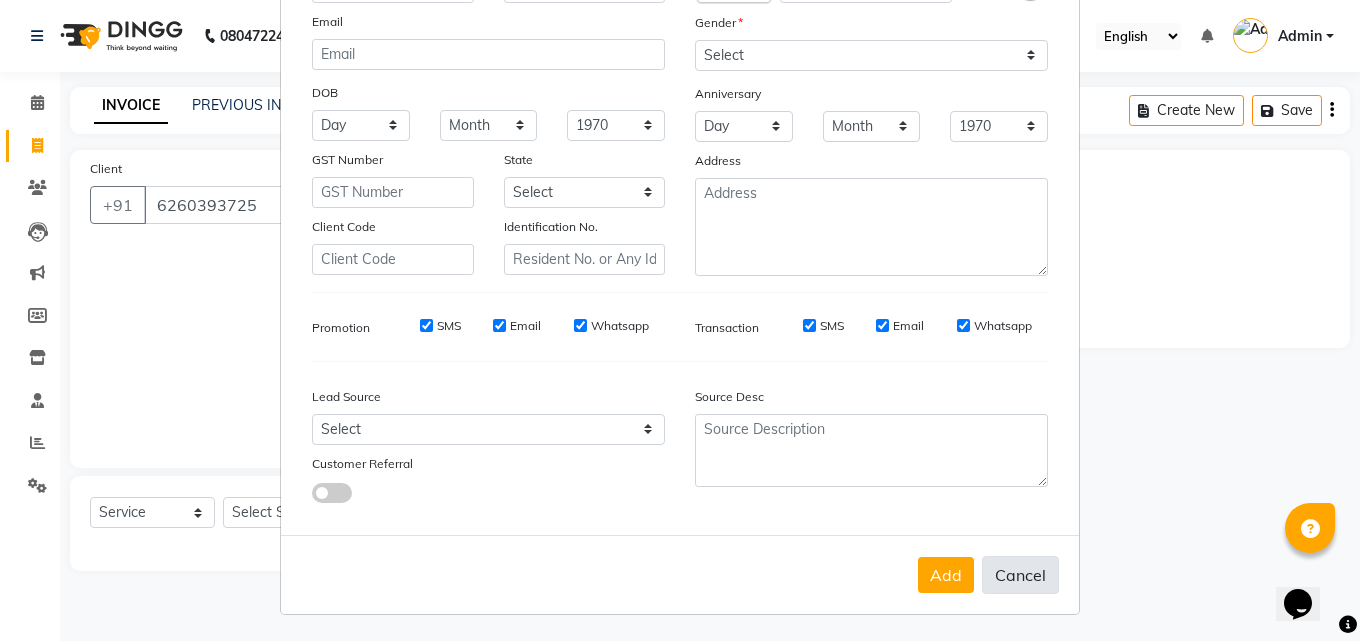 scroll, scrollTop: 208, scrollLeft: 0, axis: vertical 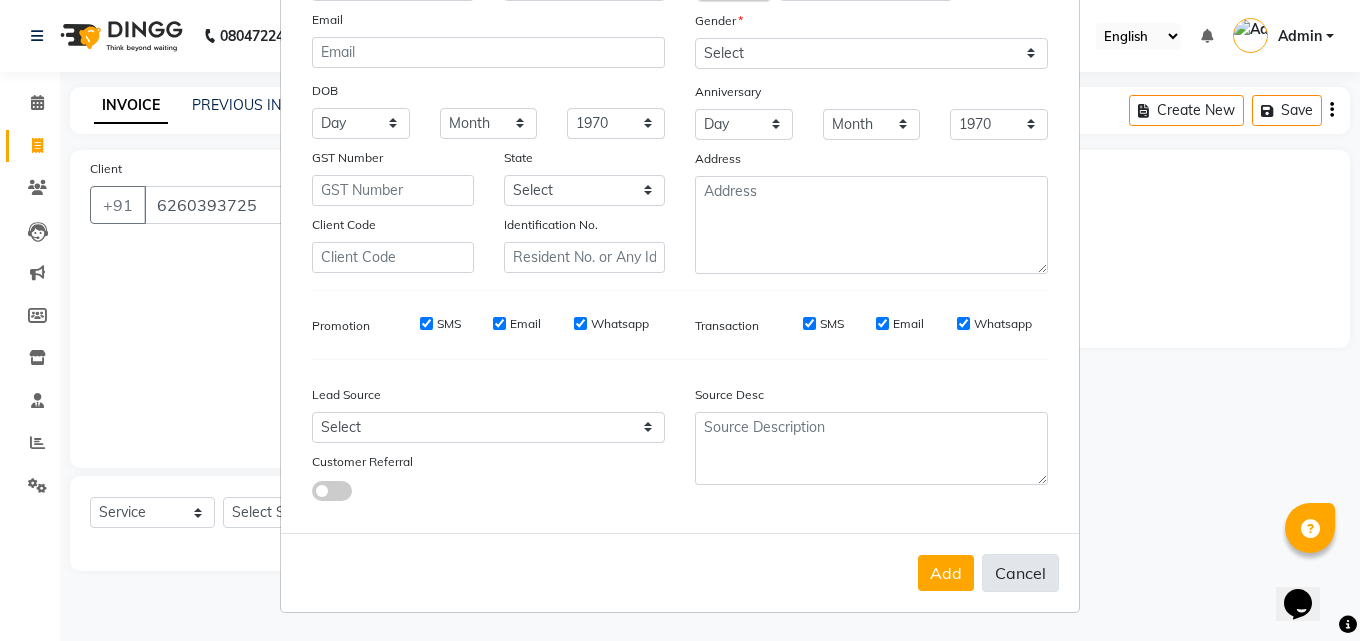 click on "Cancel" at bounding box center [1020, 573] 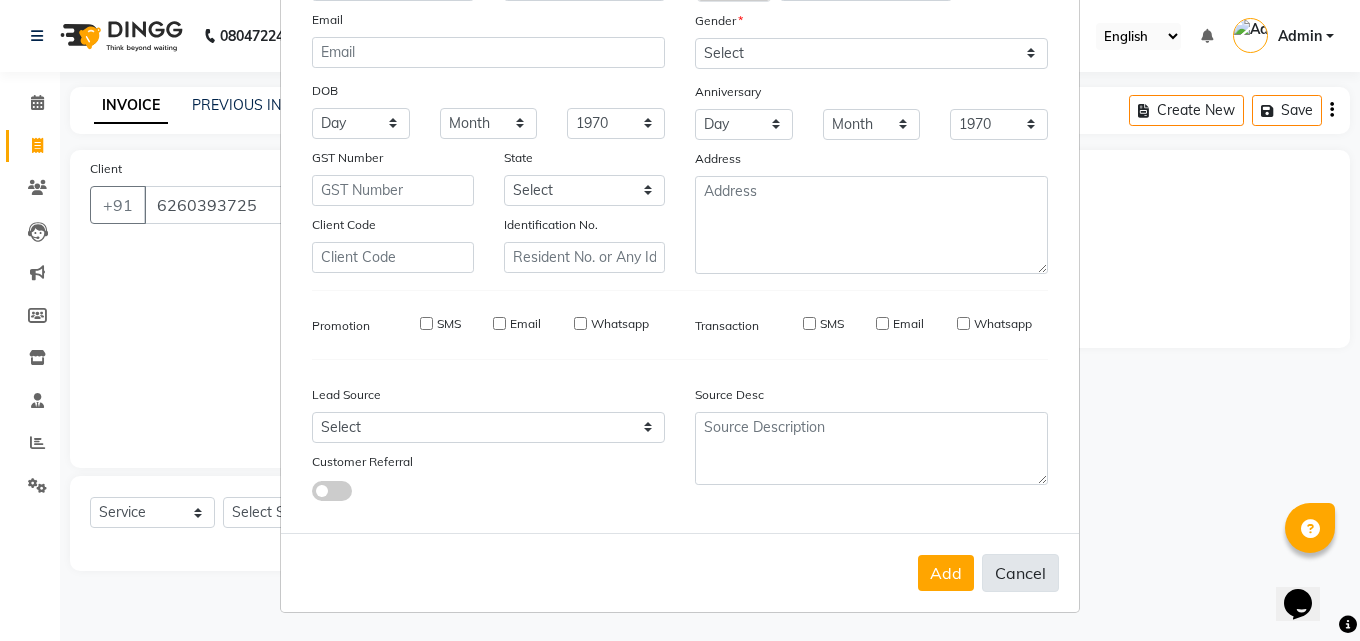select 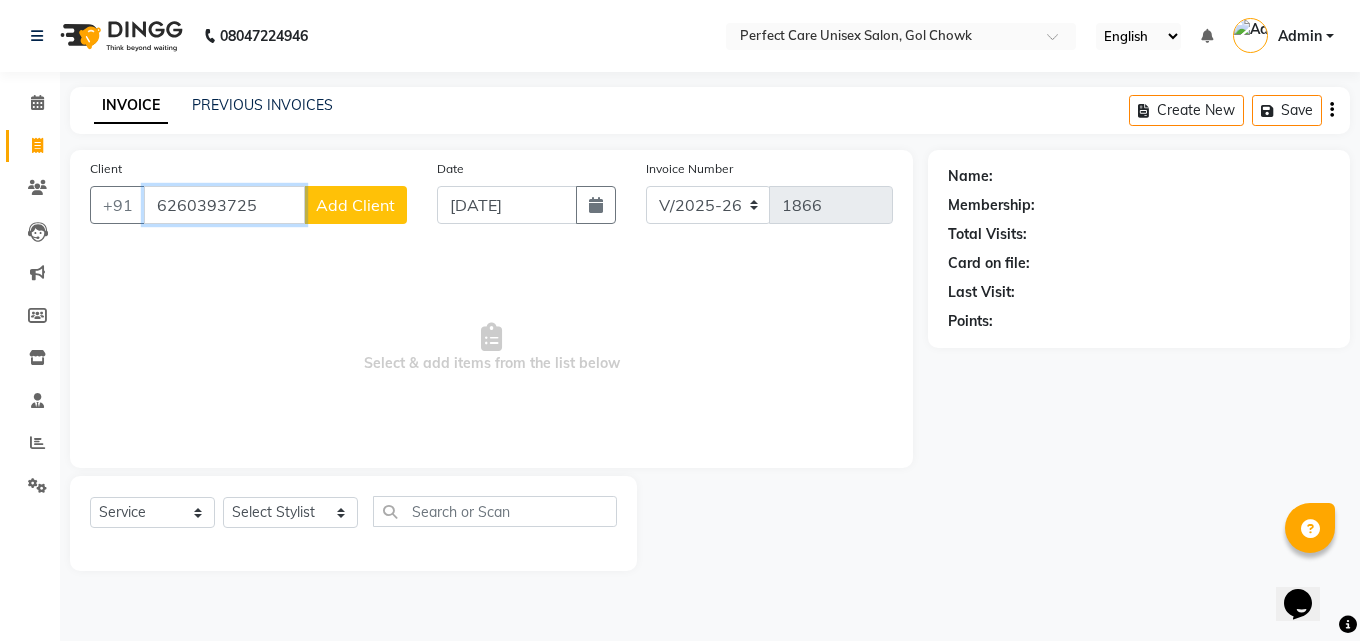 click on "6260393725" at bounding box center (224, 205) 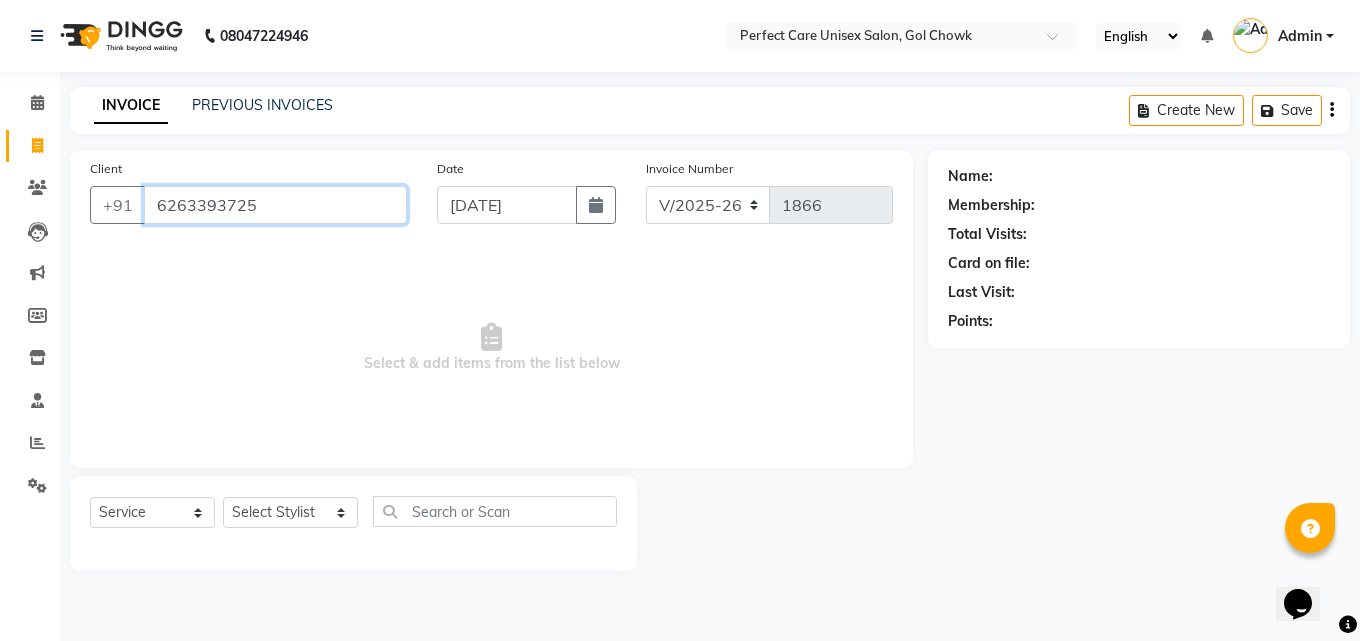 type on "6263393725" 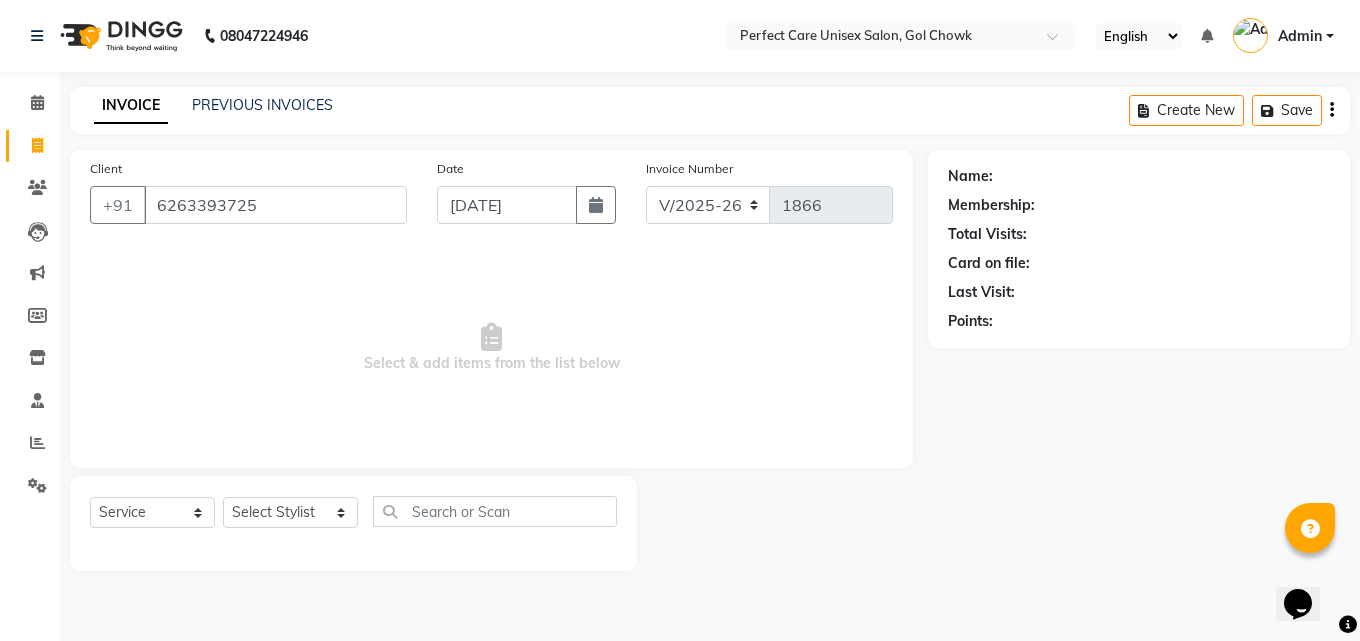 select on "1: Object" 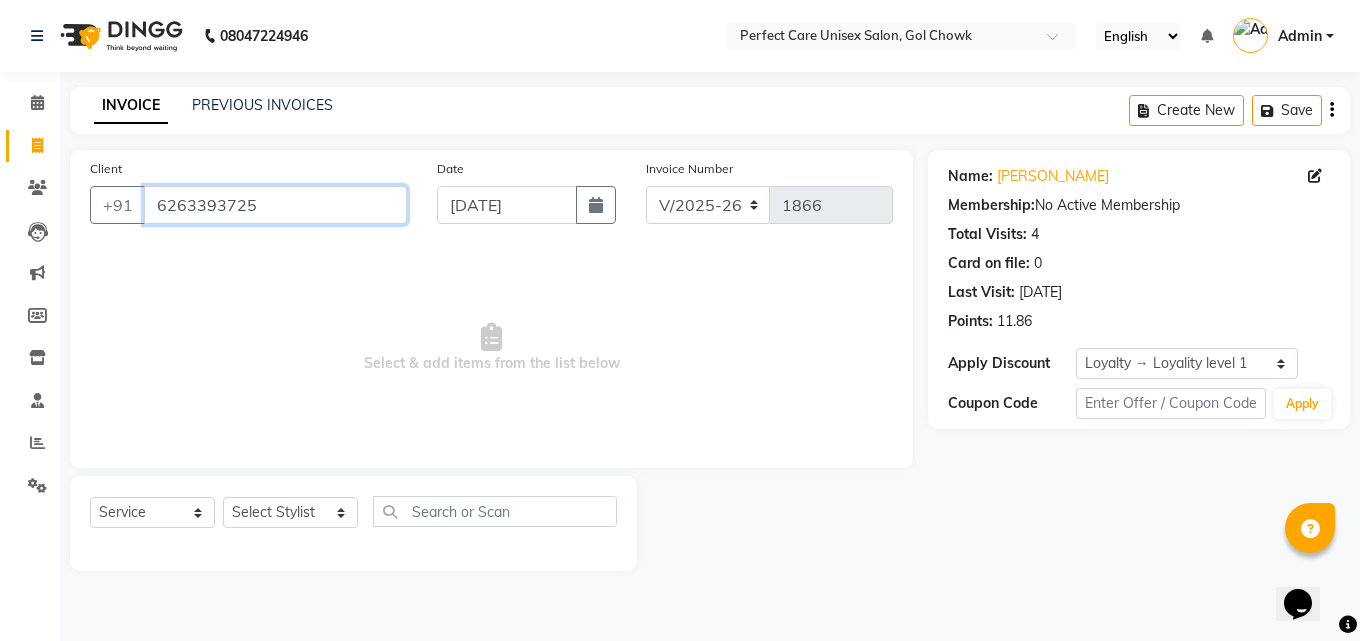 click on "6263393725" at bounding box center [275, 205] 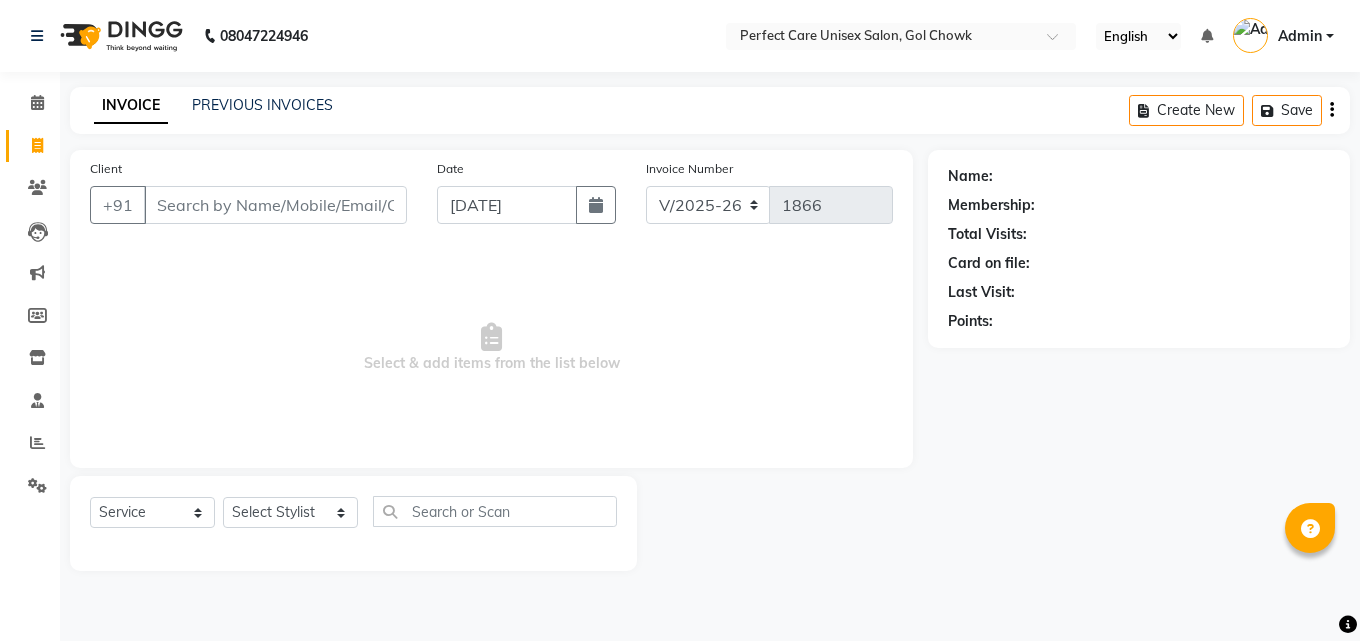 select on "4751" 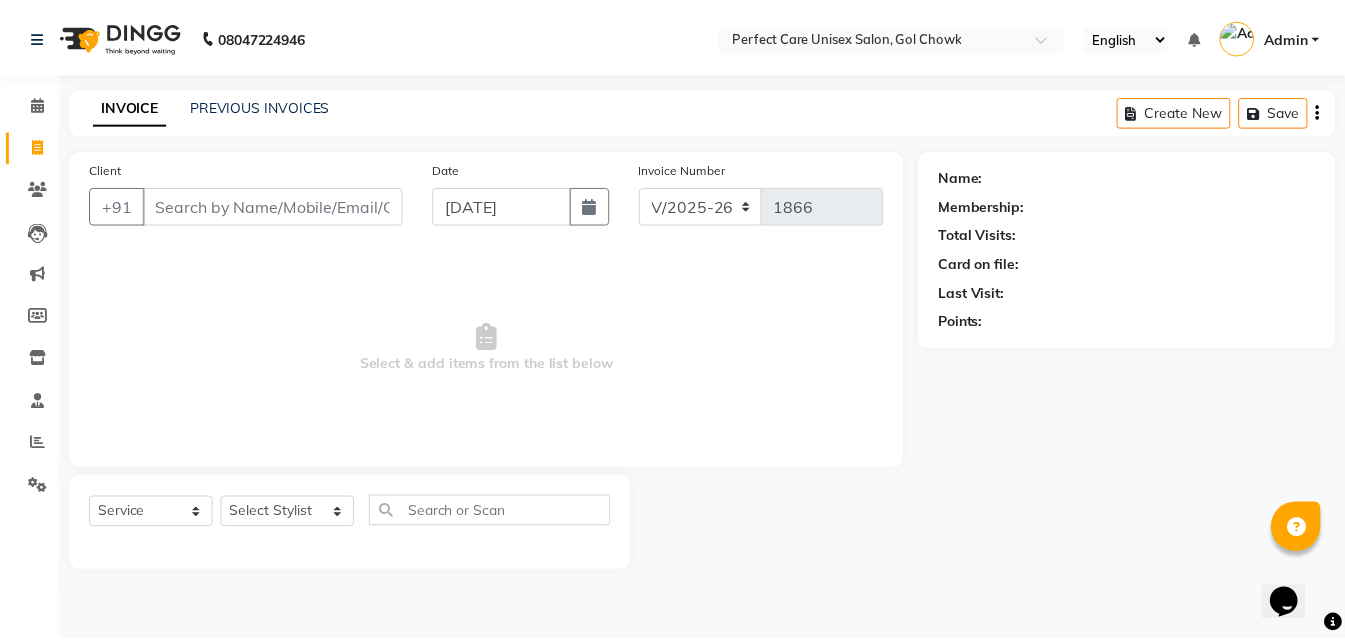scroll, scrollTop: 0, scrollLeft: 0, axis: both 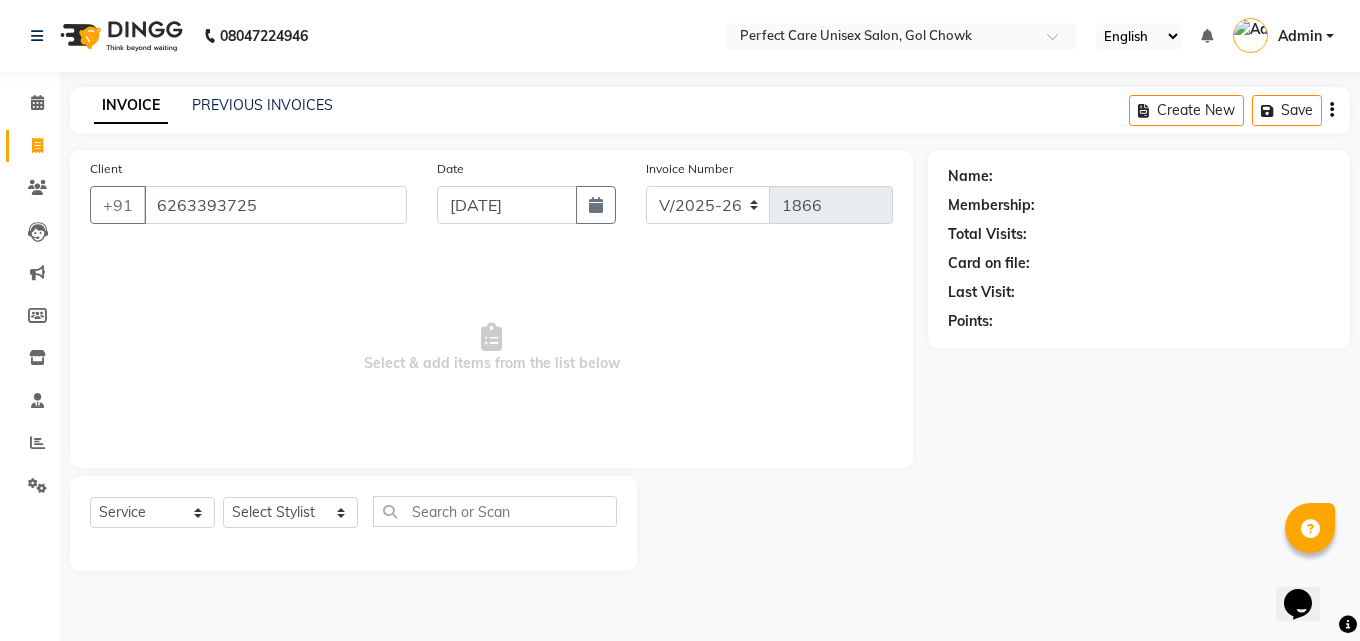 type on "6263393725" 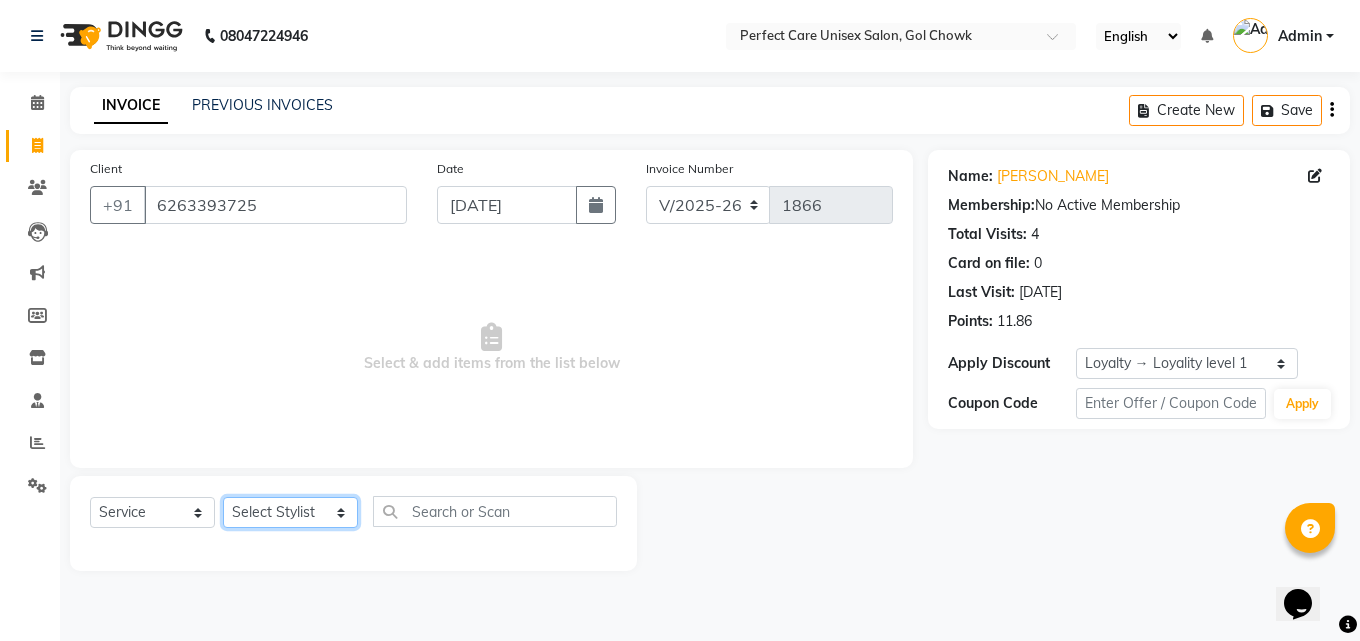 click on "Select Stylist [PERSON_NAME] MISS [PERSON_NAME] MISS [PERSON_NAME]  MISS [PERSON_NAME] [PERSON_NAME] MISS.[PERSON_NAME] MISS.[PERSON_NAME]  MISS [PERSON_NAME]  MISS. USHA [PERSON_NAME] [PERSON_NAME] MR.[PERSON_NAME] MR. [PERSON_NAME]  MR [PERSON_NAME] MR. AVINASH [PERSON_NAME] [PERSON_NAME] [PERSON_NAME] [PERSON_NAME] [PERSON_NAME] MR. [PERSON_NAME] MR.[PERSON_NAME] [PERSON_NAME] MR.[PERSON_NAME] [PERSON_NAME] NONE rashmi" 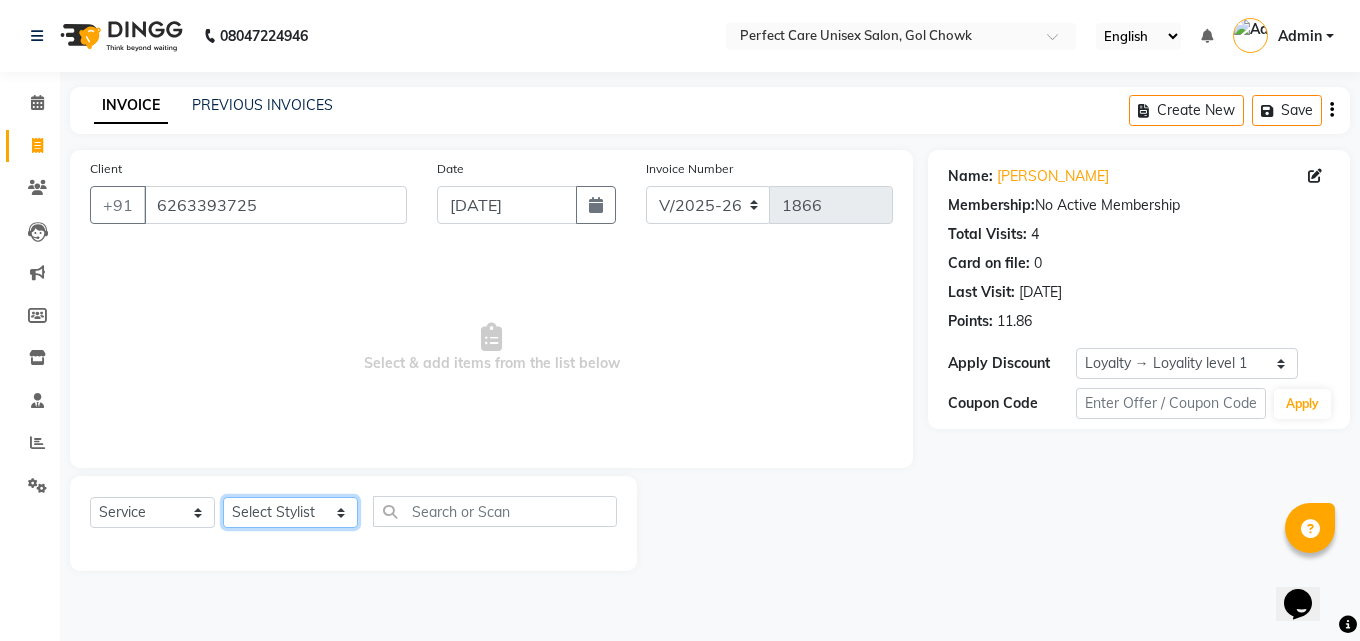 select on "78640" 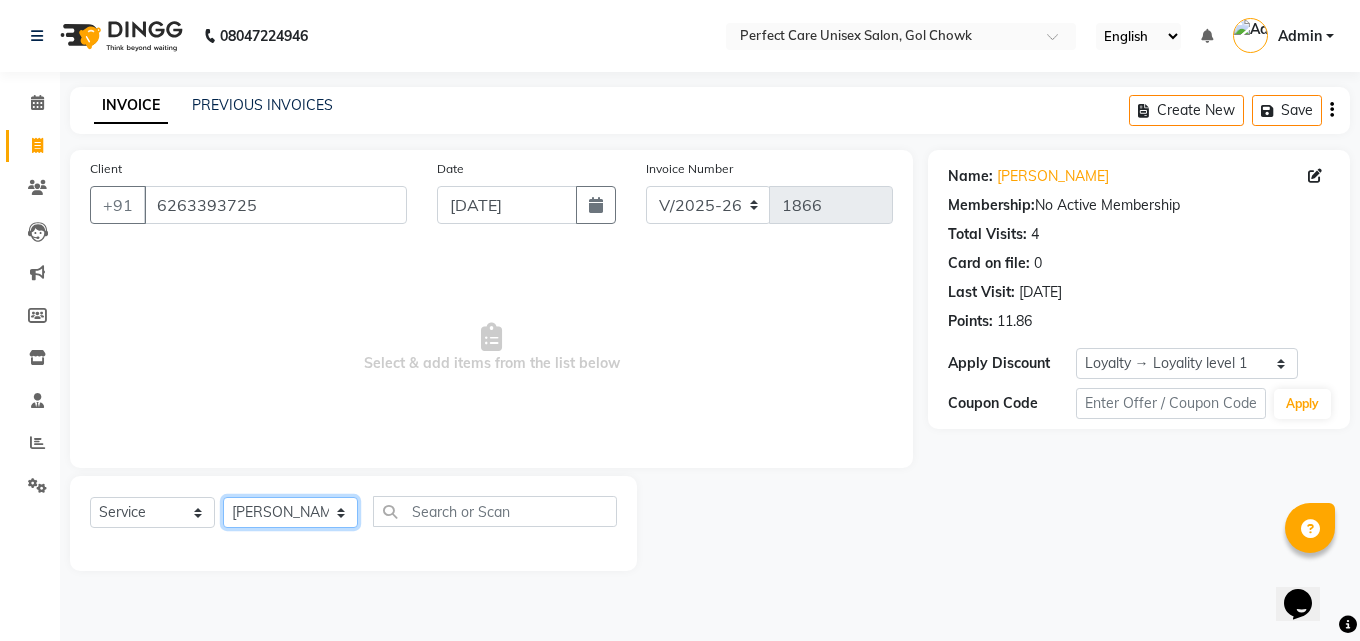 click on "Select Stylist [PERSON_NAME] MISS [PERSON_NAME] MISS [PERSON_NAME]  MISS [PERSON_NAME] [PERSON_NAME] MISS.[PERSON_NAME] MISS.[PERSON_NAME]  MISS [PERSON_NAME]  MISS. USHA [PERSON_NAME] [PERSON_NAME] MR.[PERSON_NAME] MR. [PERSON_NAME]  MR [PERSON_NAME] MR. AVINASH [PERSON_NAME] [PERSON_NAME] [PERSON_NAME] [PERSON_NAME] [PERSON_NAME] MR. [PERSON_NAME] MR.[PERSON_NAME] [PERSON_NAME] MR.[PERSON_NAME] [PERSON_NAME] NONE rashmi" 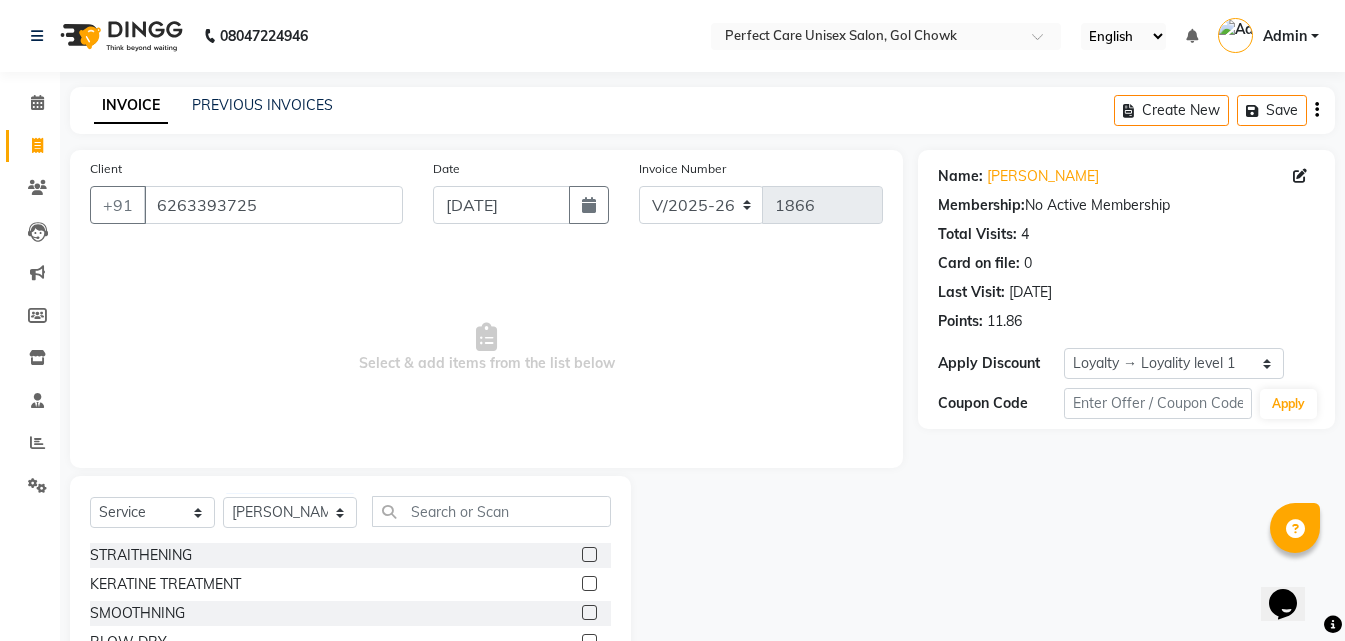 click on "Select & add items from the list below" at bounding box center (486, 348) 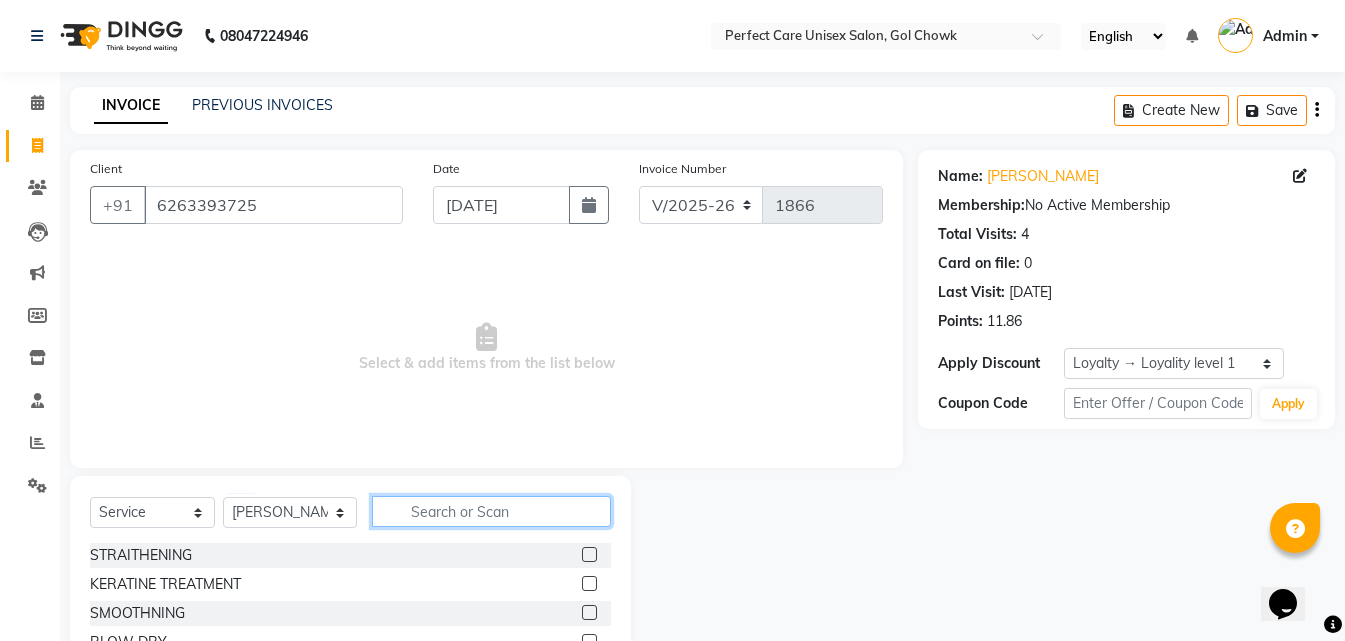 click 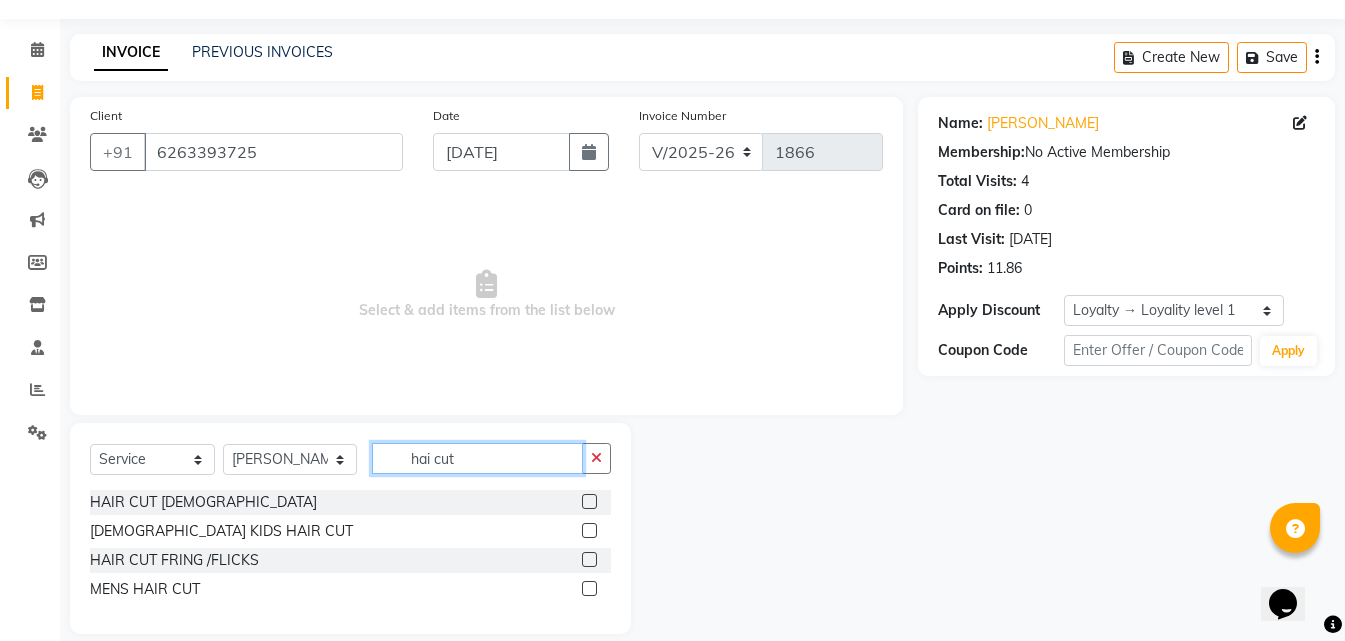 scroll, scrollTop: 76, scrollLeft: 0, axis: vertical 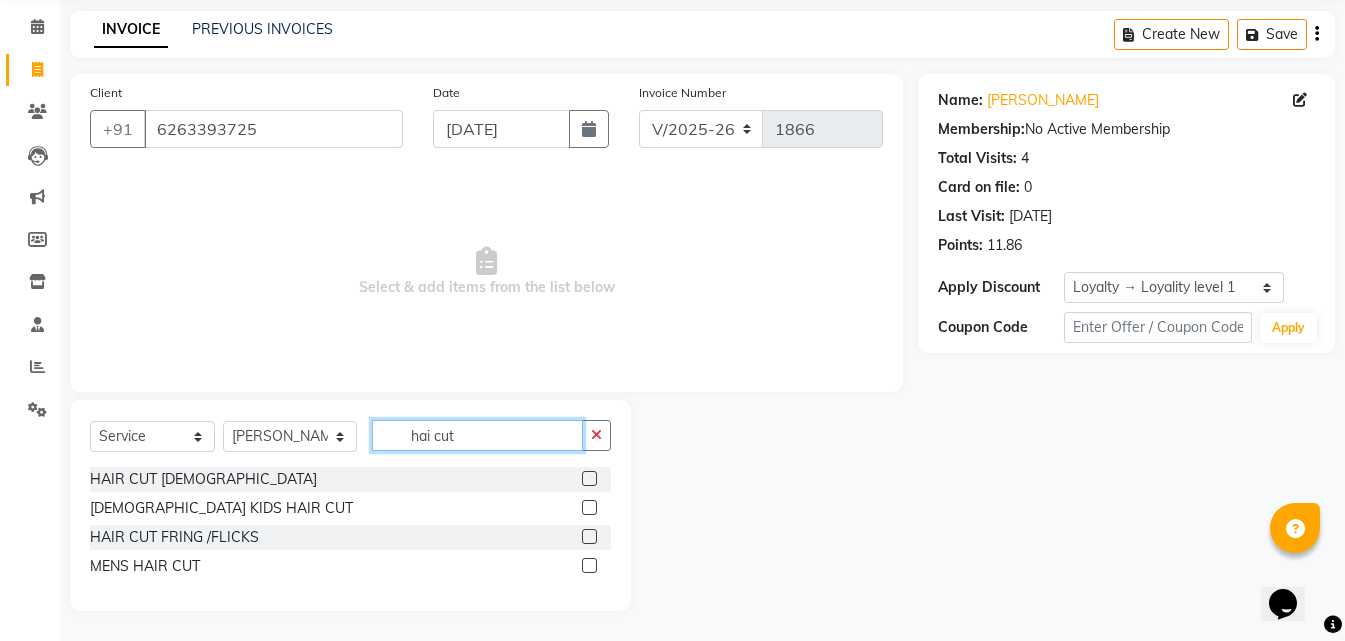 type on "hai cut" 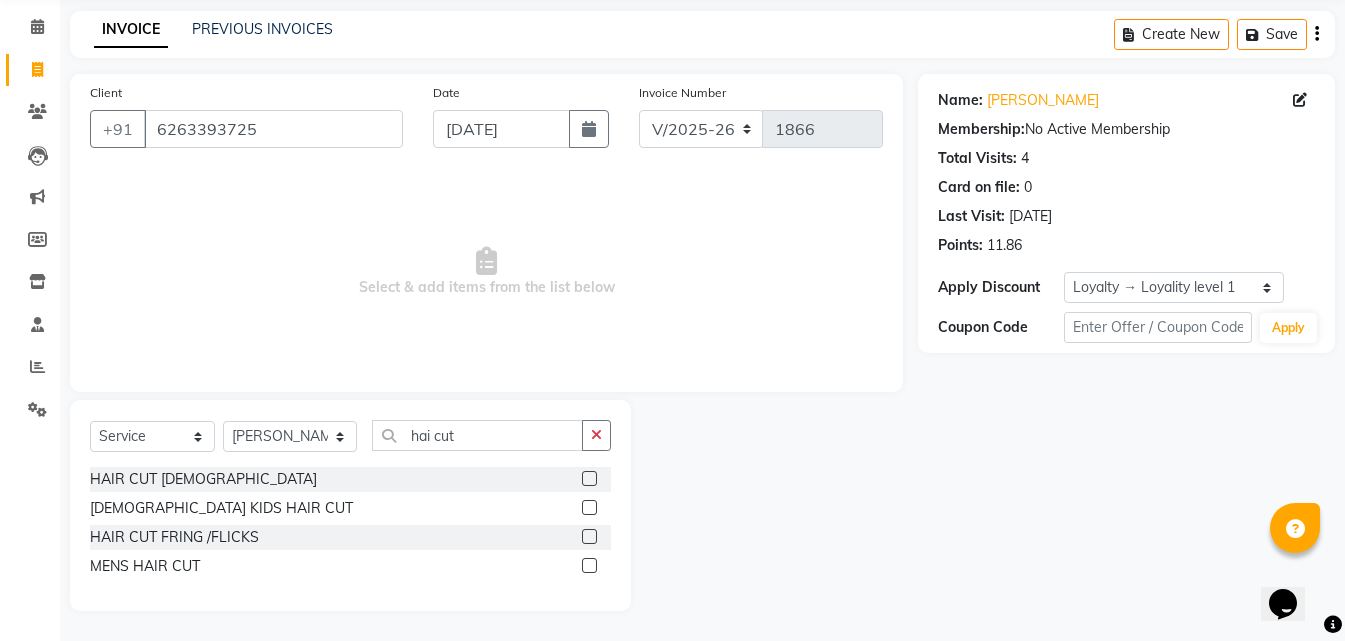 click 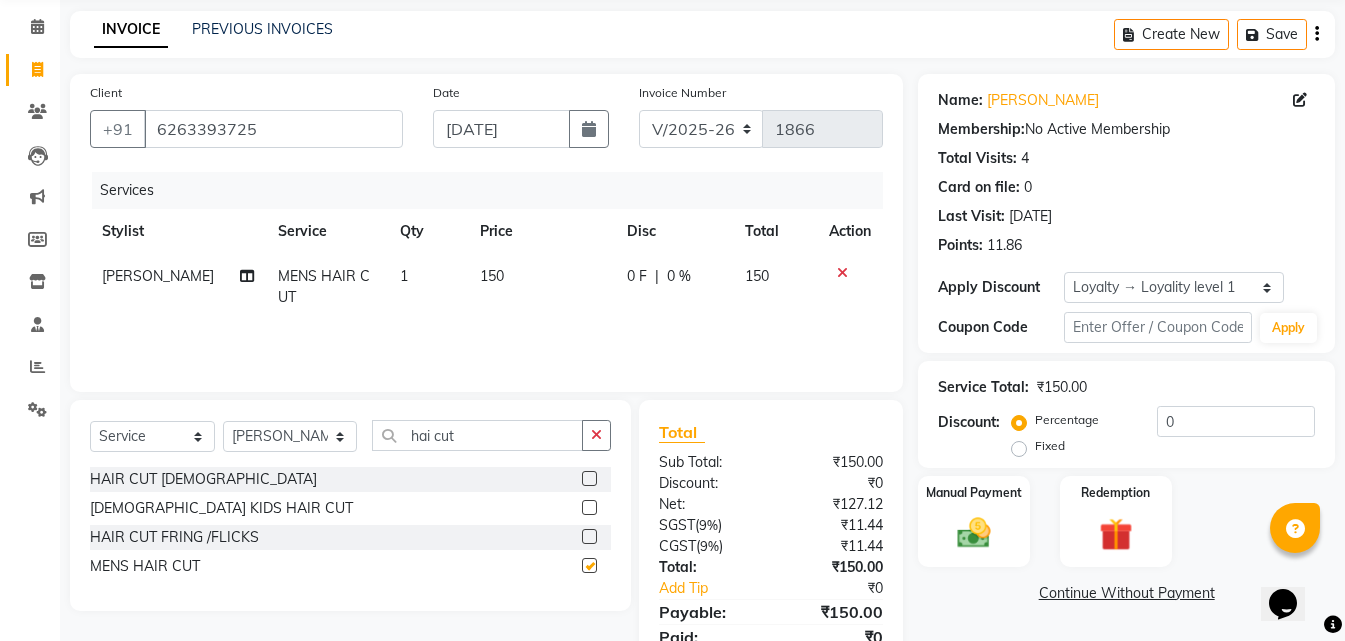 checkbox on "false" 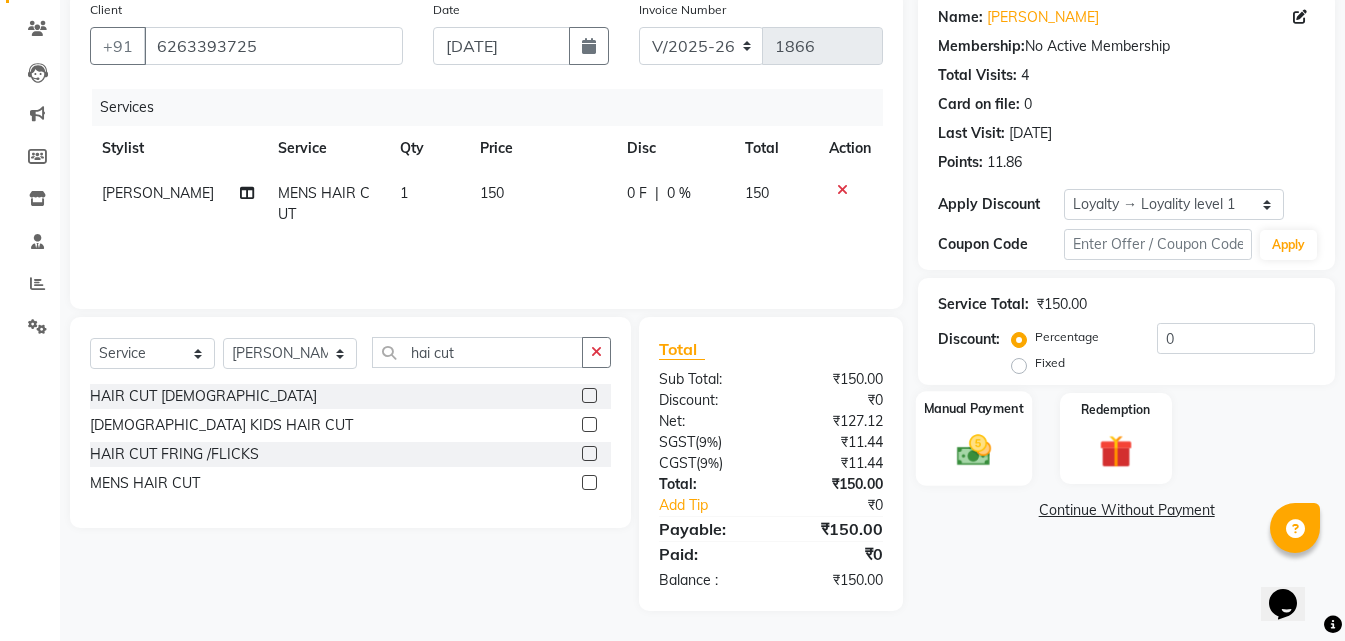 click 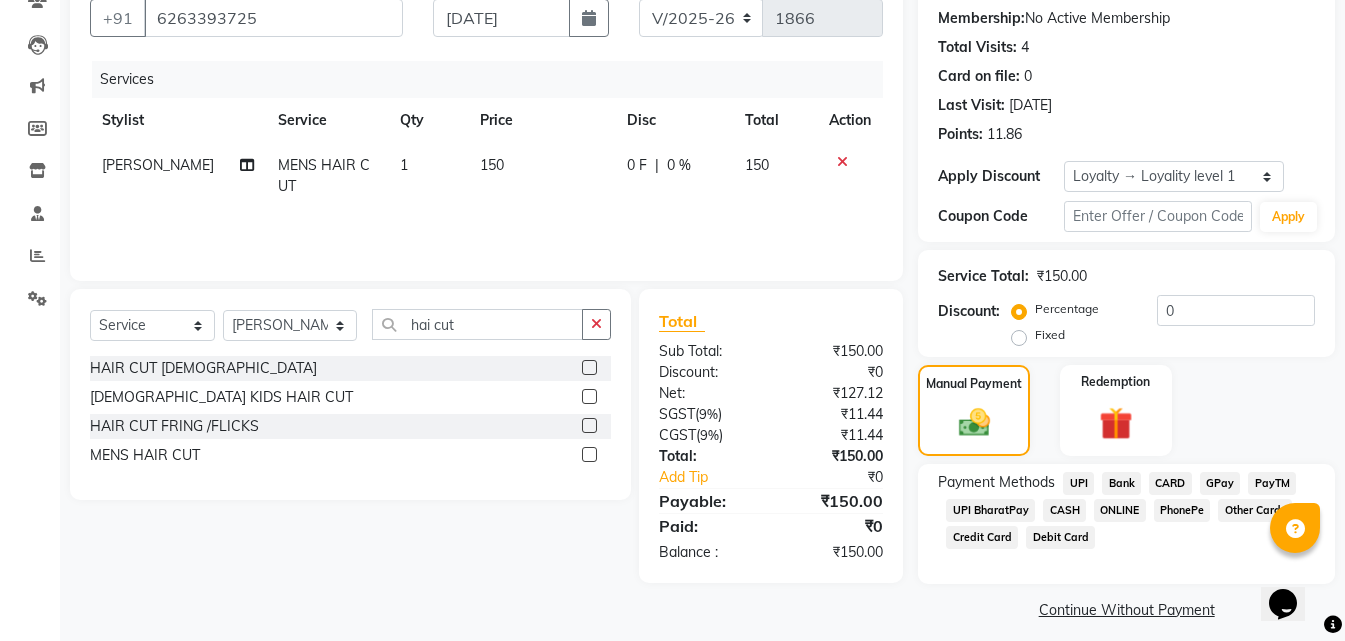 scroll, scrollTop: 201, scrollLeft: 0, axis: vertical 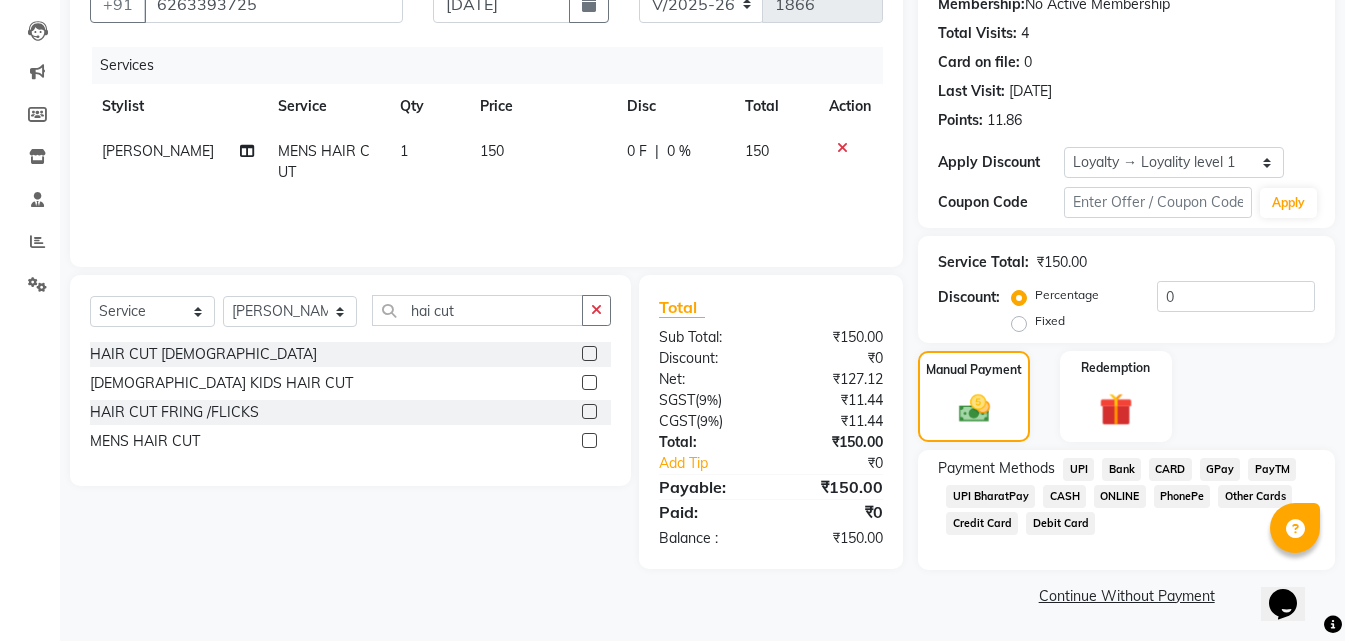 click on "ONLINE" 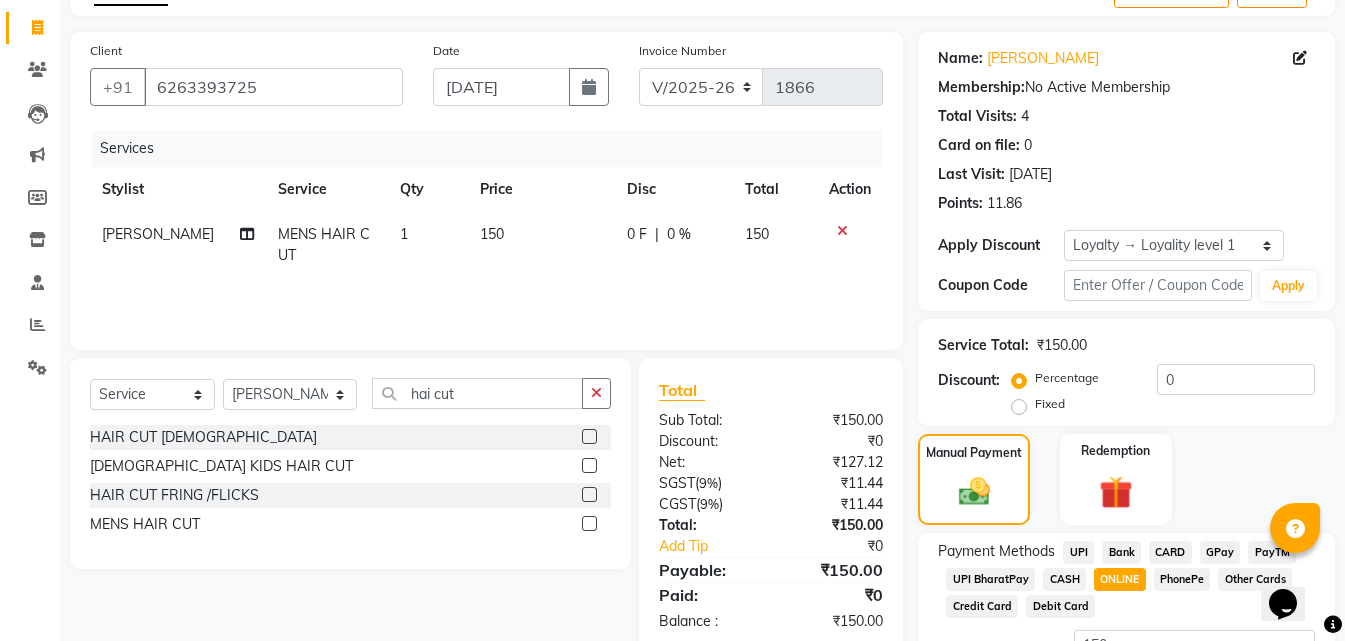 scroll, scrollTop: 284, scrollLeft: 0, axis: vertical 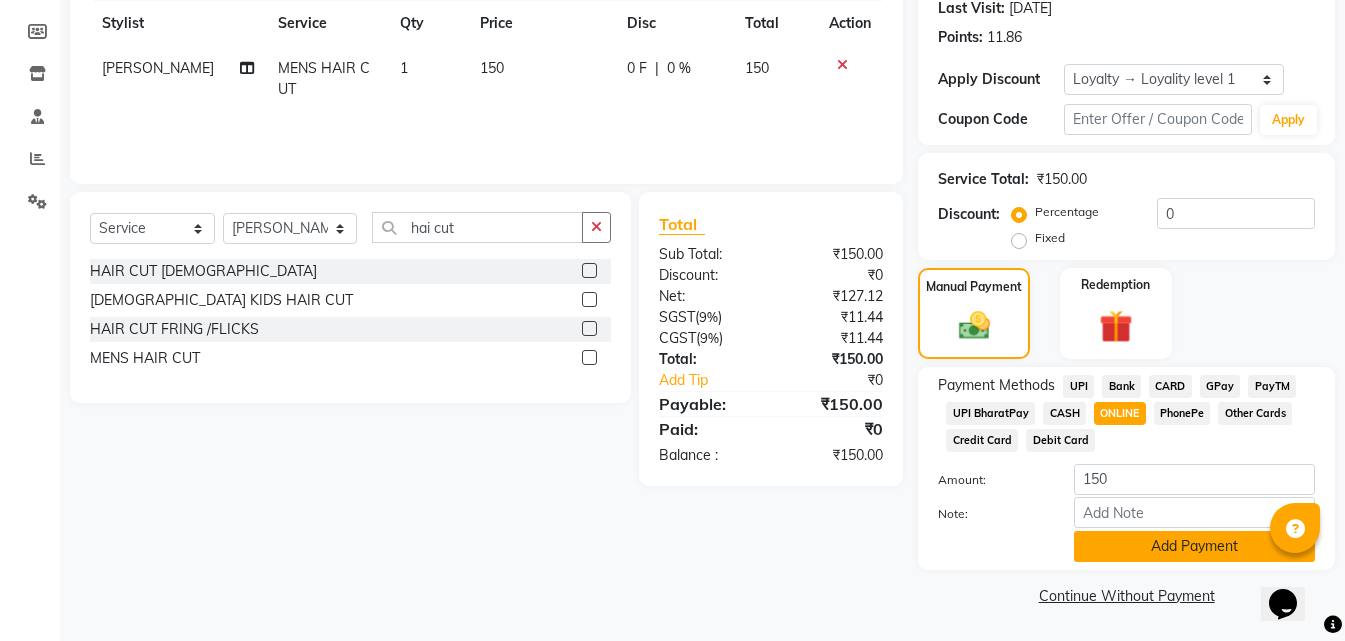 click on "Add Payment" 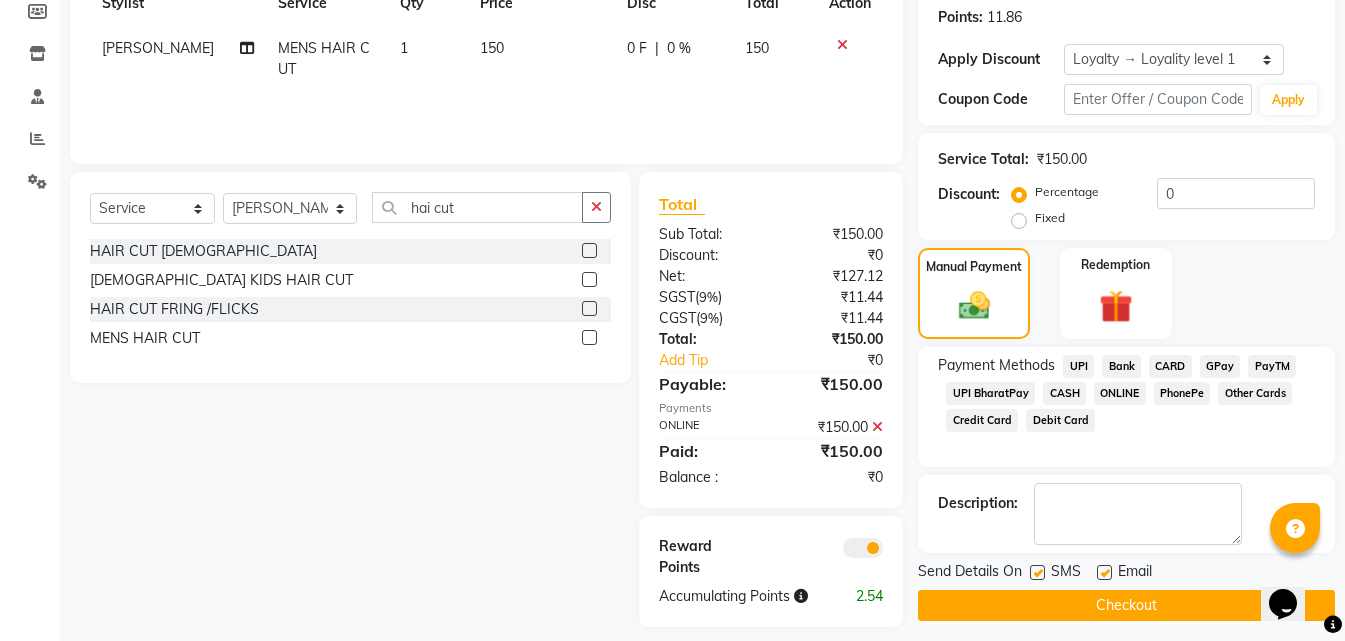 scroll, scrollTop: 320, scrollLeft: 0, axis: vertical 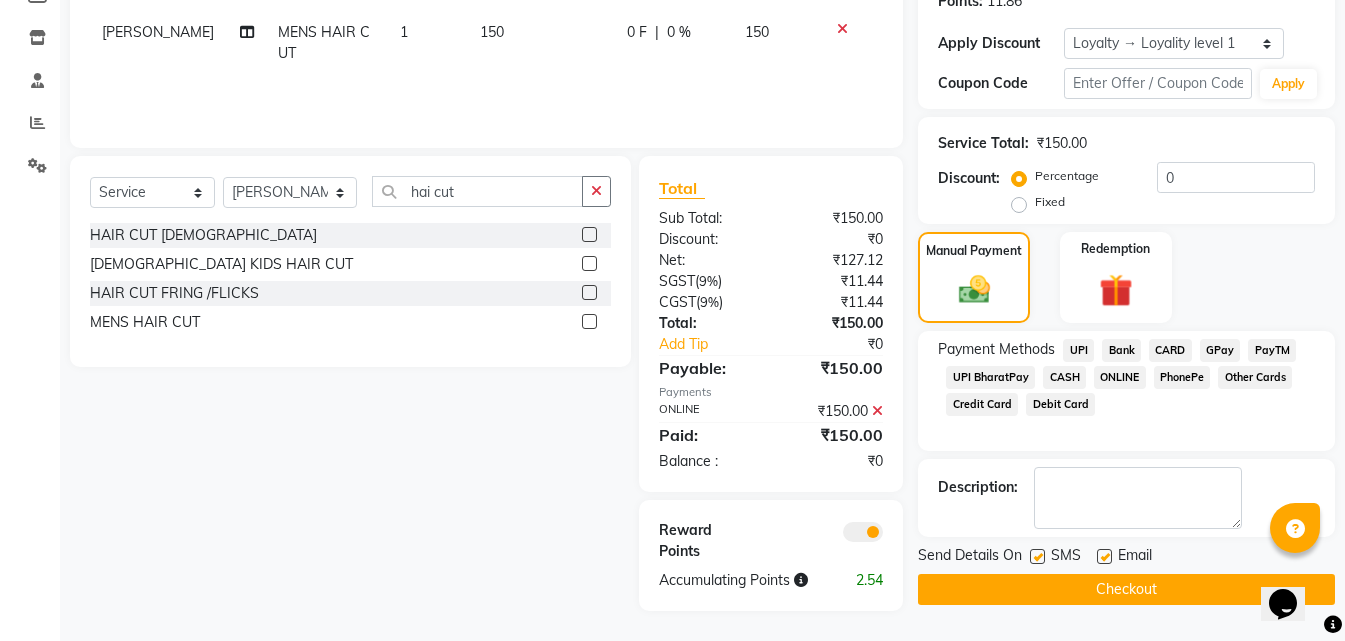 click on "Checkout" 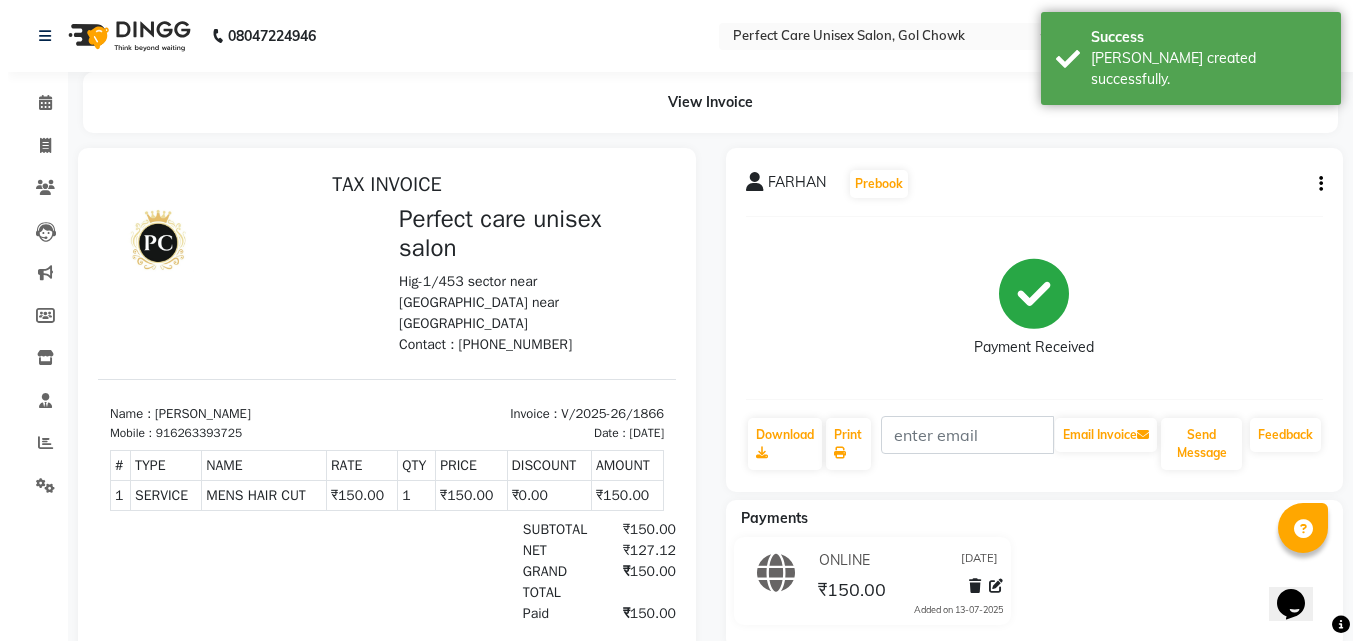 scroll, scrollTop: 0, scrollLeft: 0, axis: both 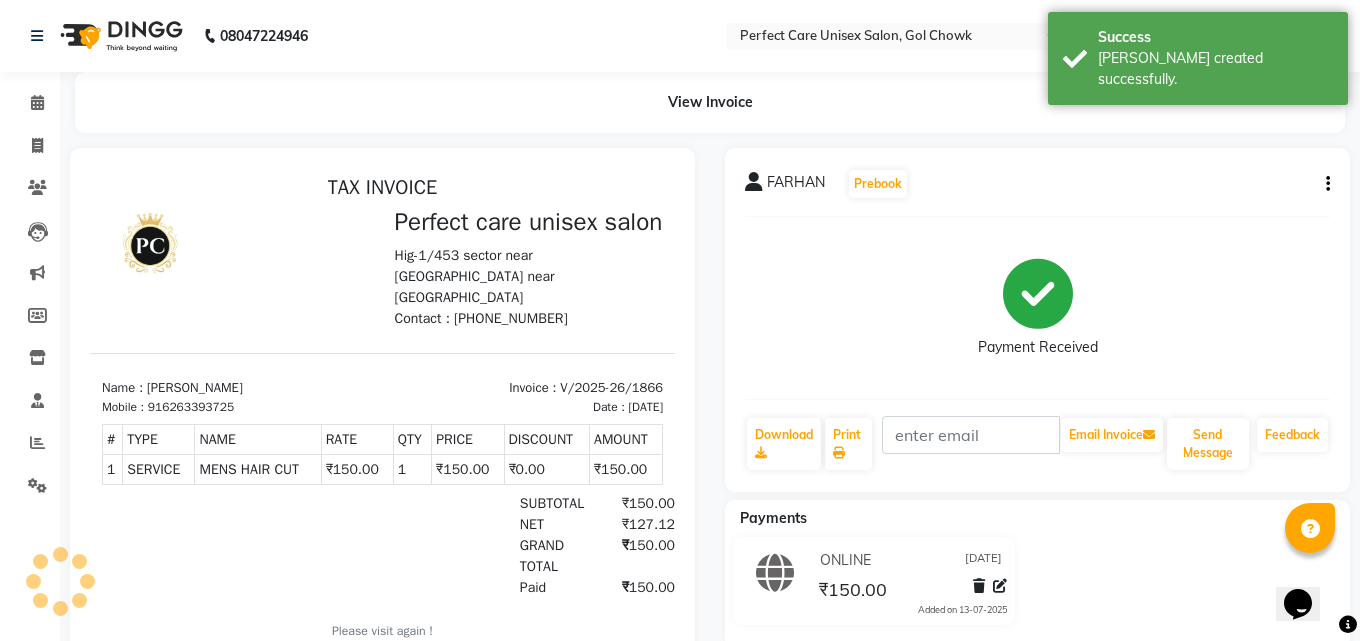 select on "service" 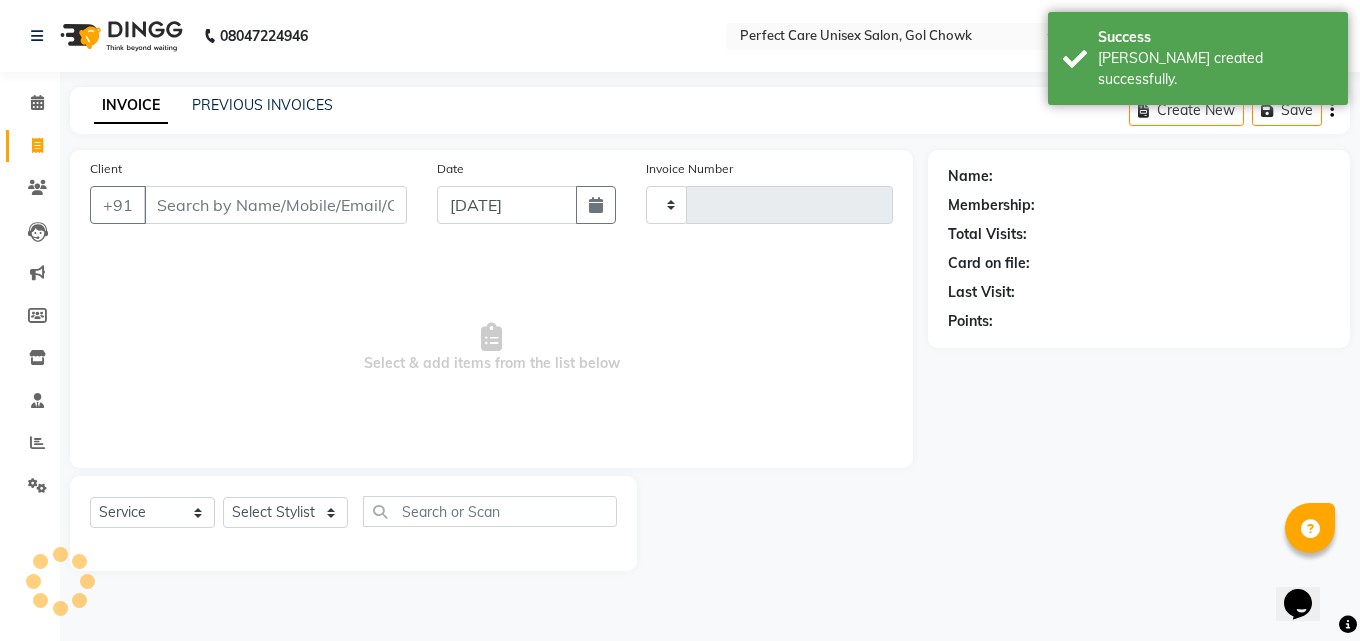 type on "1867" 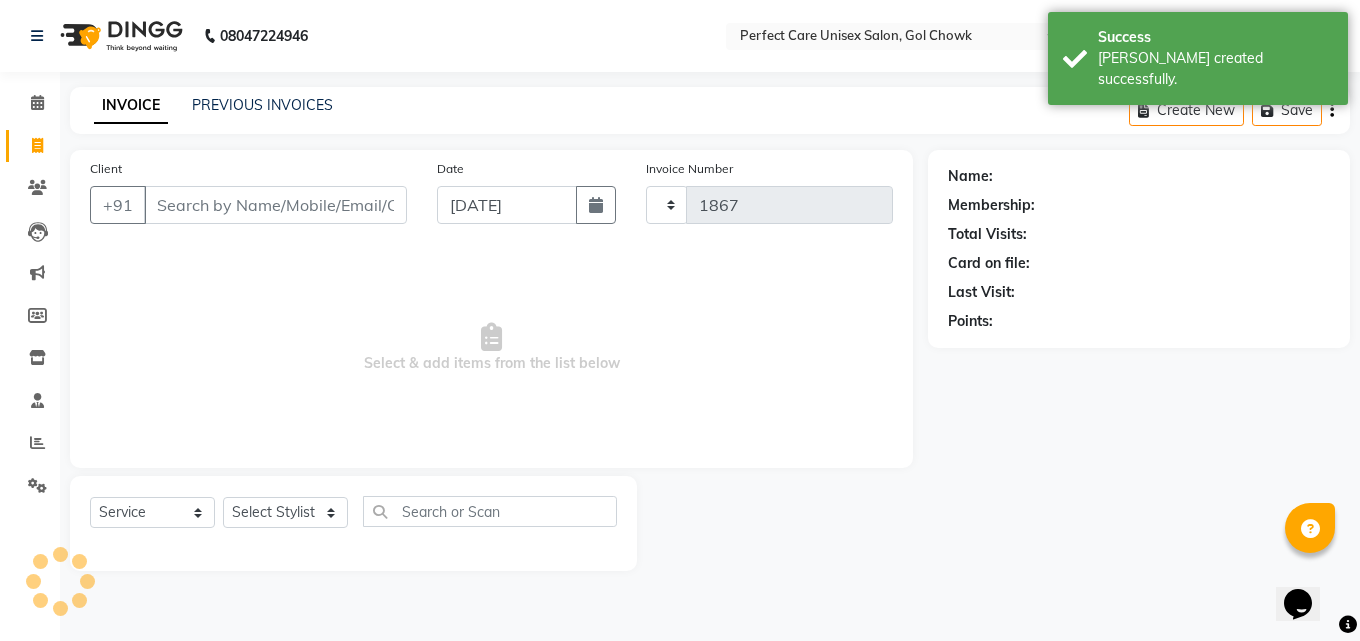 select on "4751" 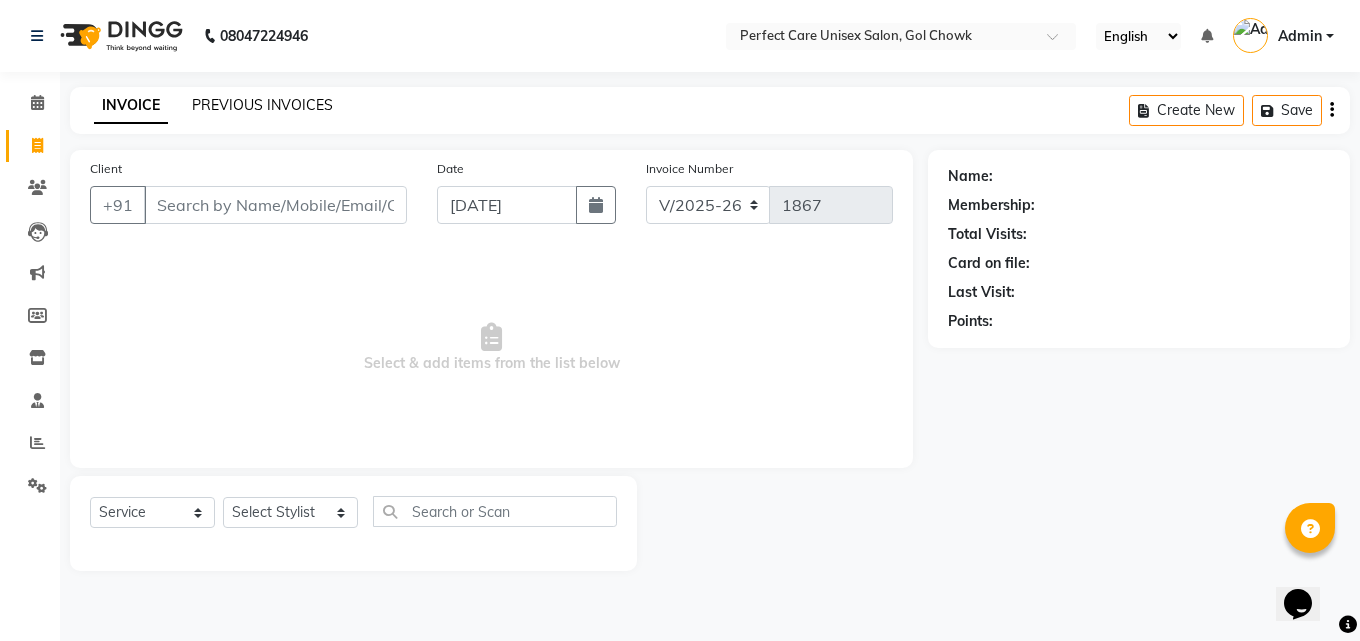 click on "PREVIOUS INVOICES" 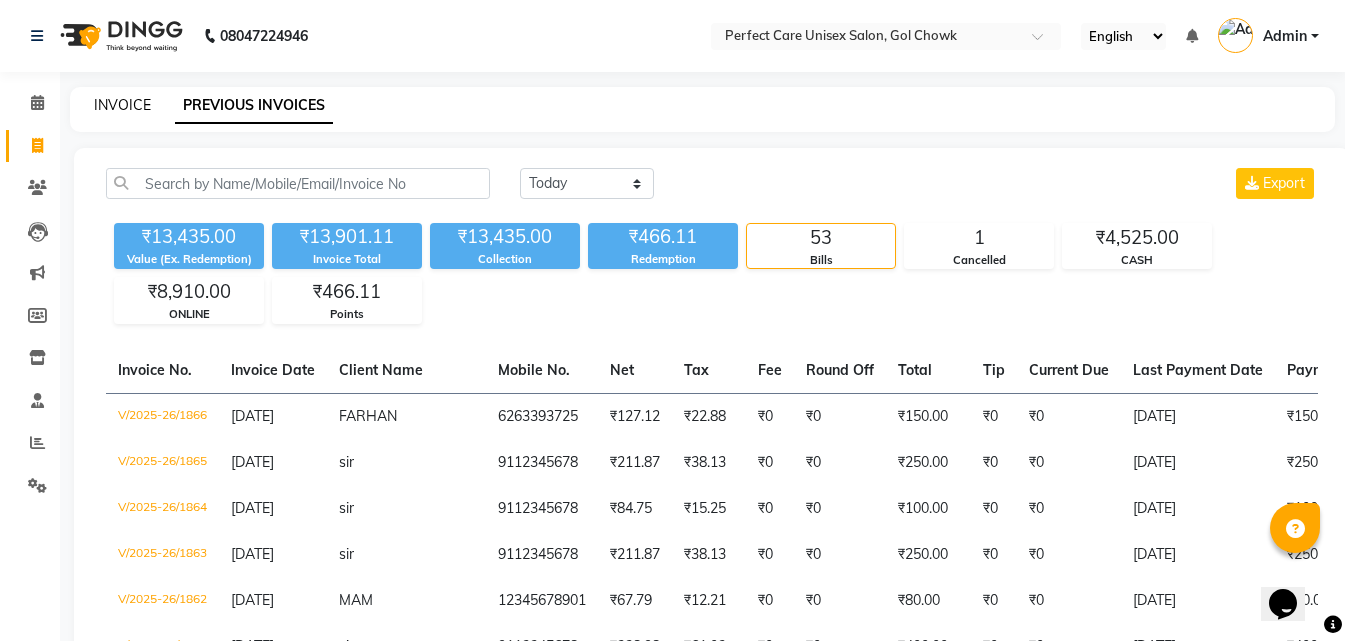 click on "INVOICE" 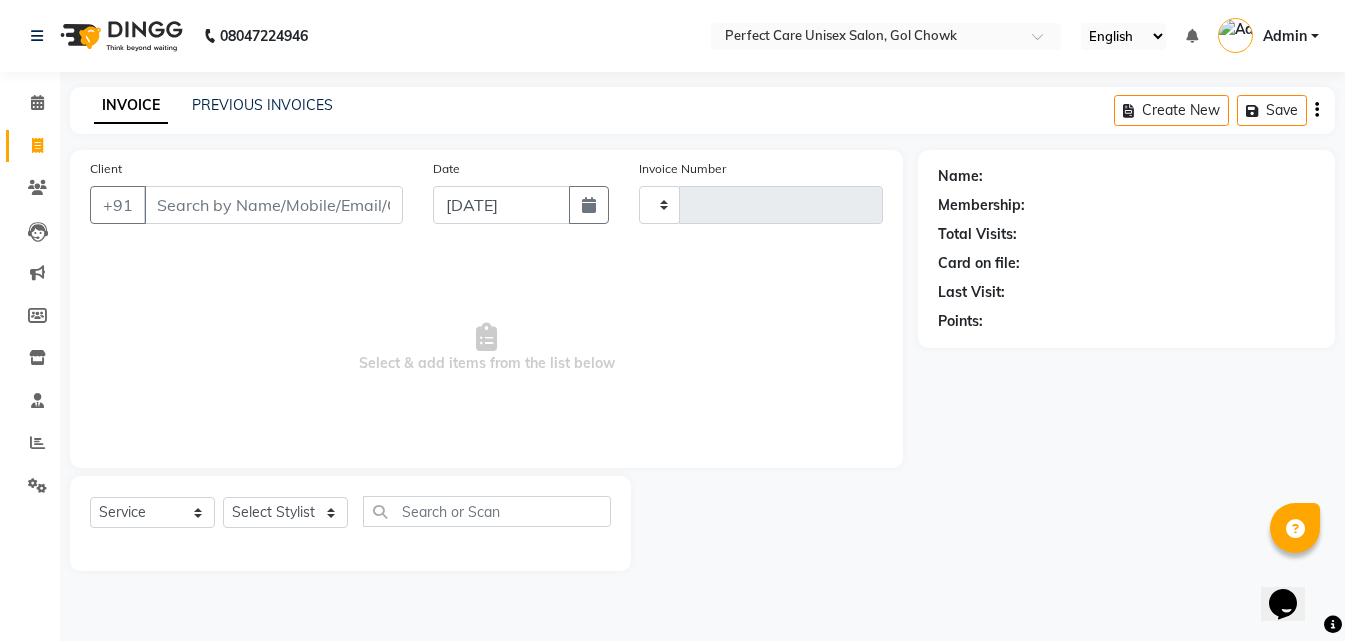 type on "1867" 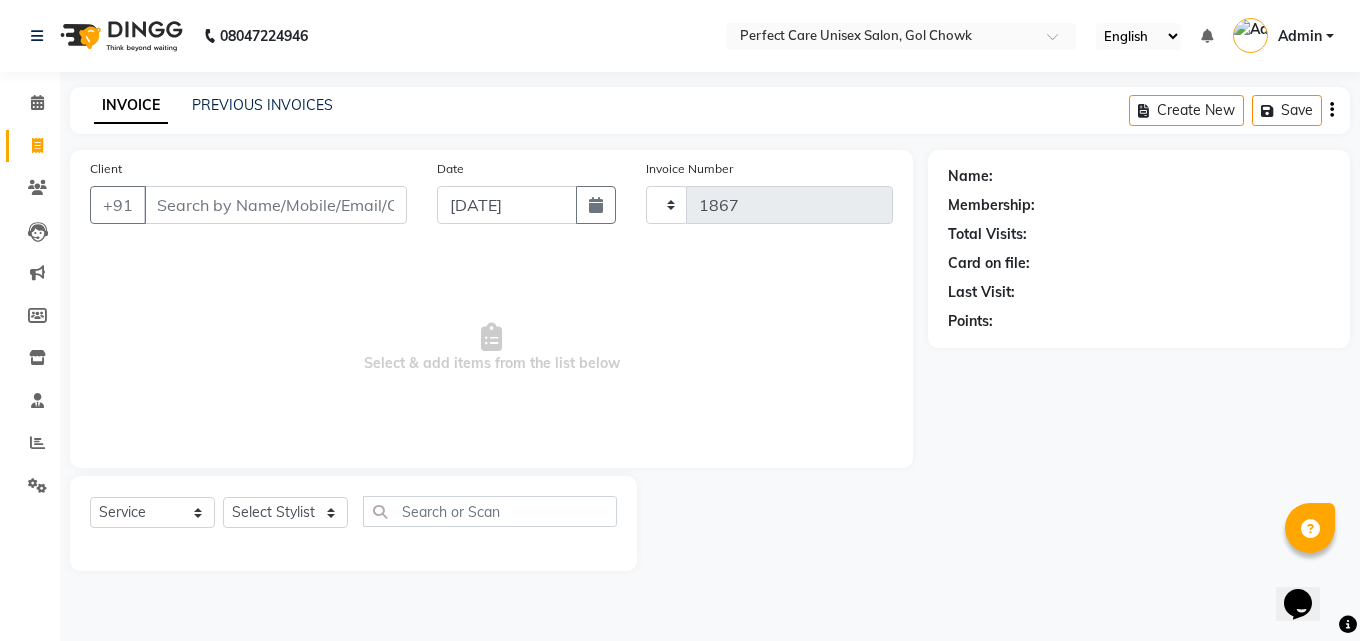 select on "4751" 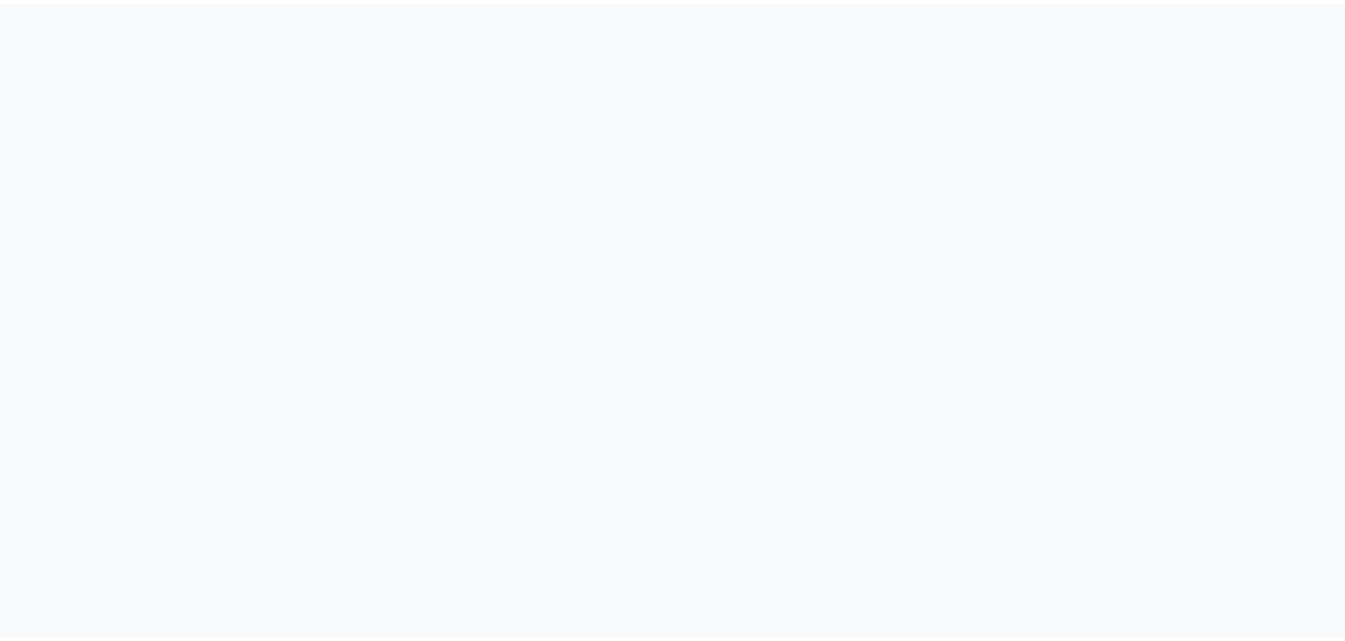 scroll, scrollTop: 0, scrollLeft: 0, axis: both 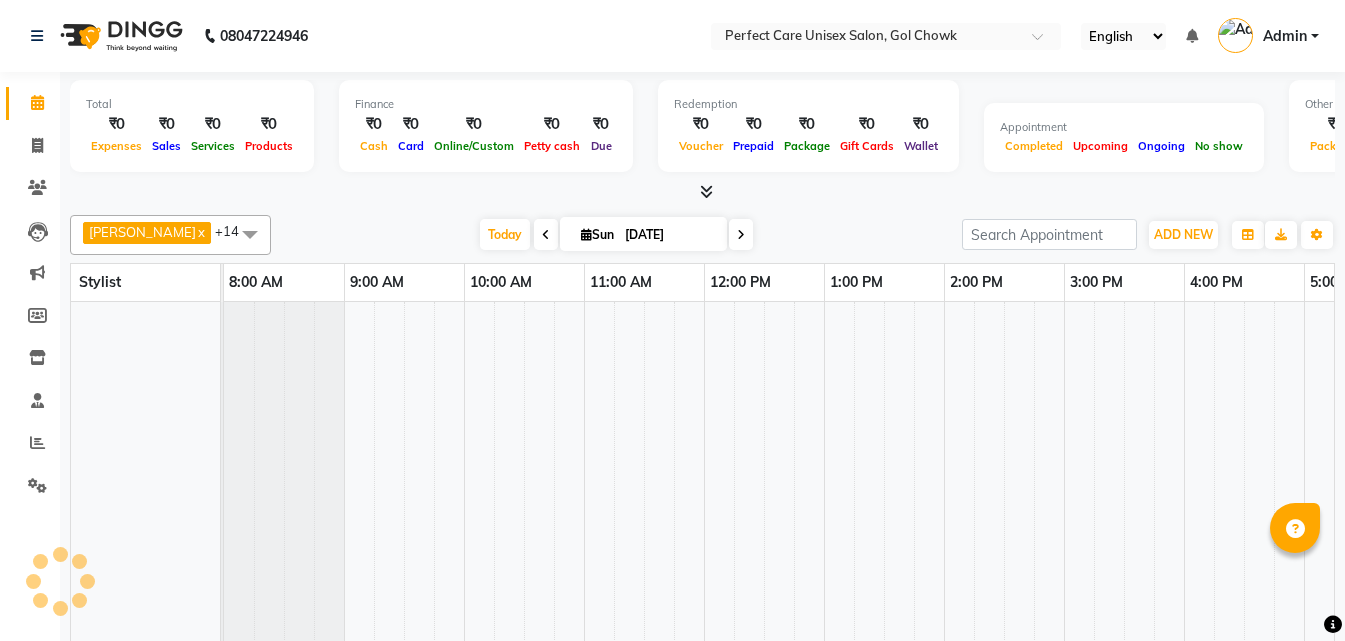 select on "en" 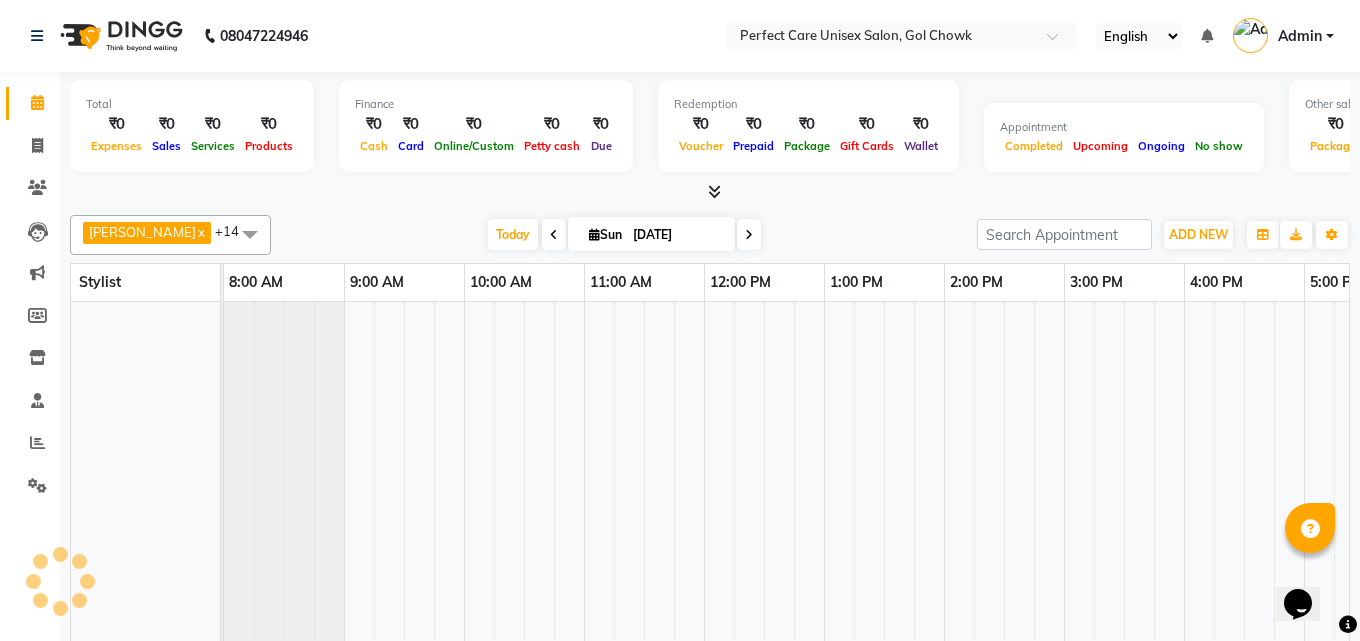 scroll, scrollTop: 0, scrollLeft: 0, axis: both 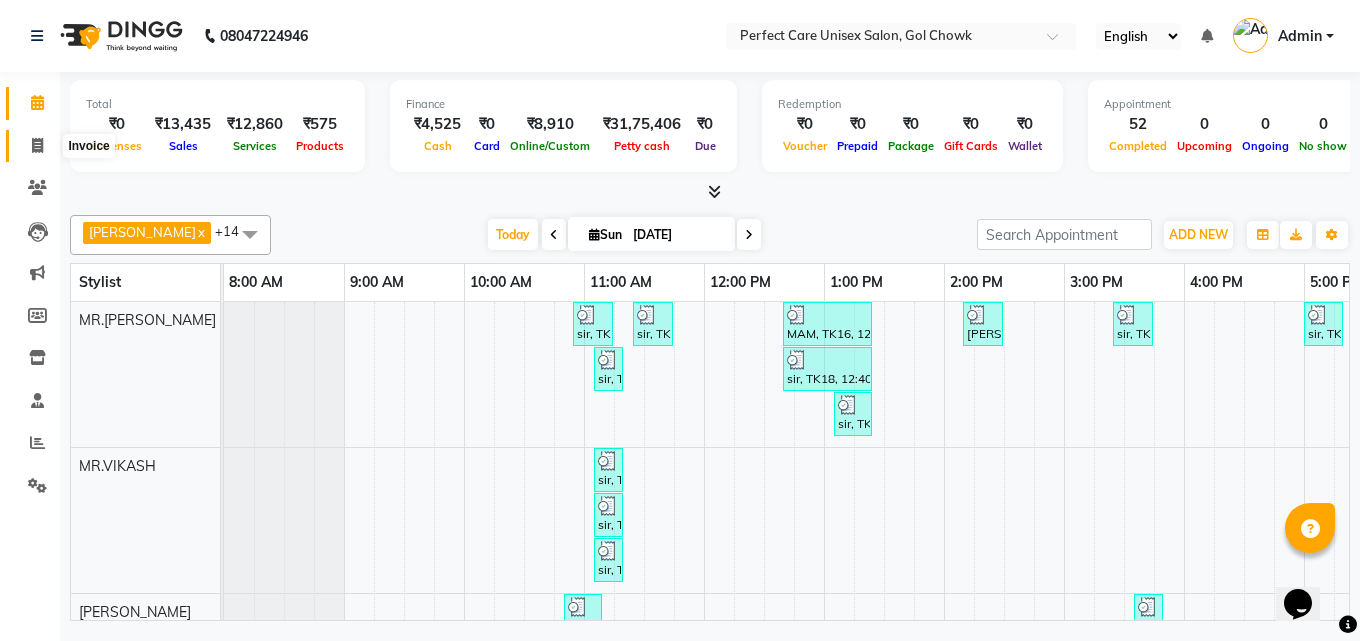 click 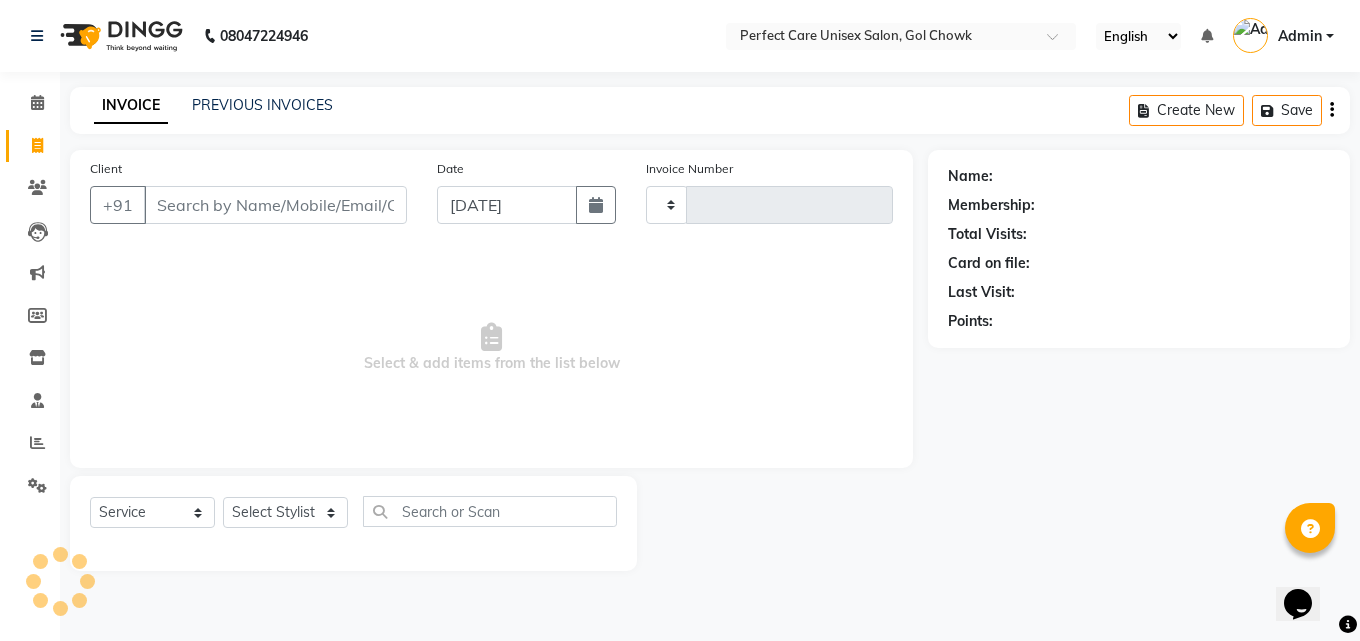 type on "1867" 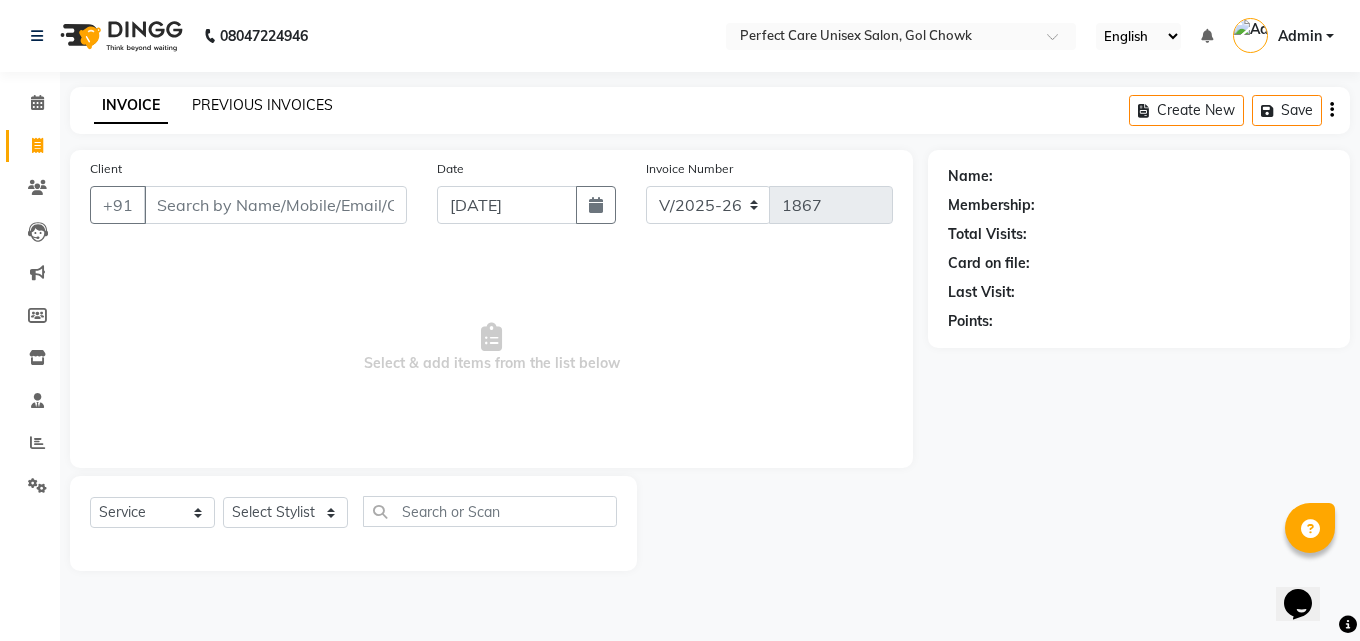 click on "PREVIOUS INVOICES" 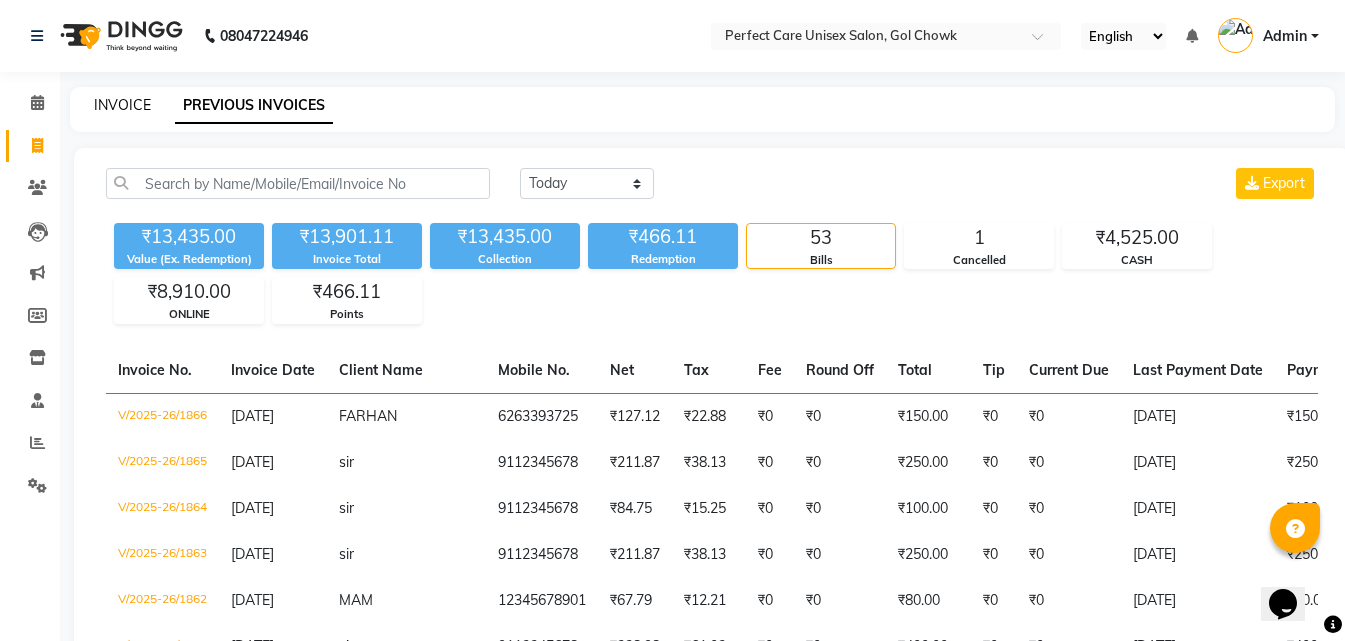 click on "INVOICE" 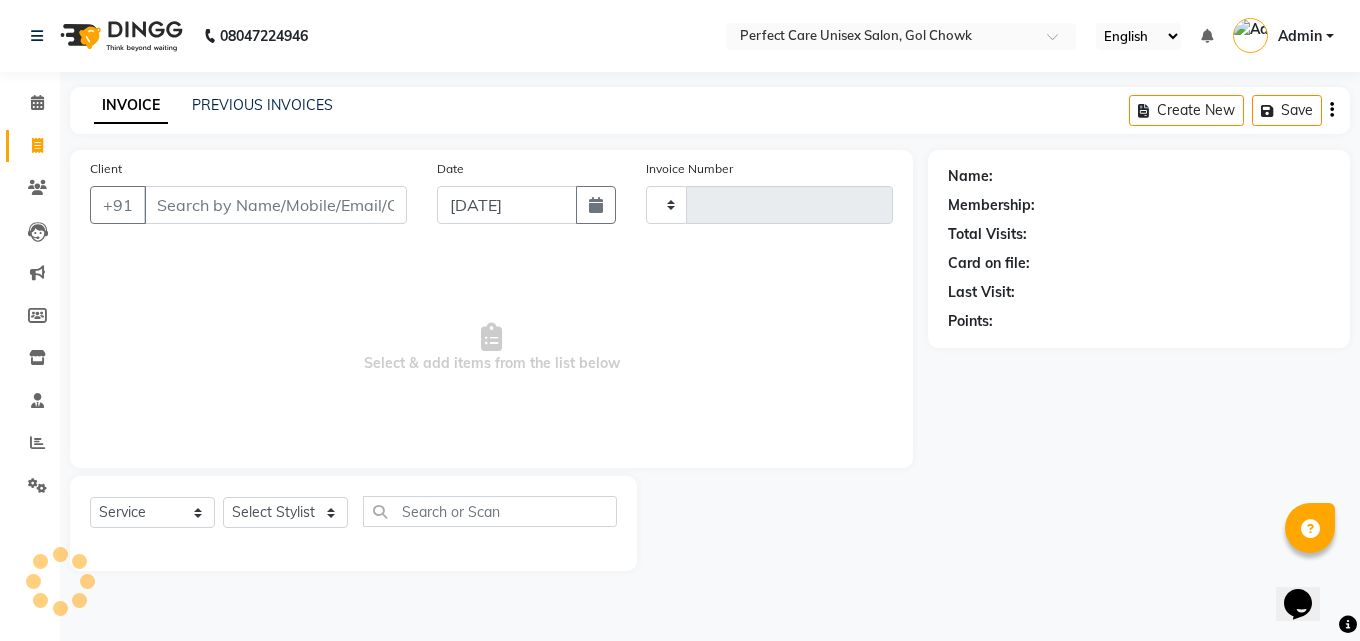 type on "1867" 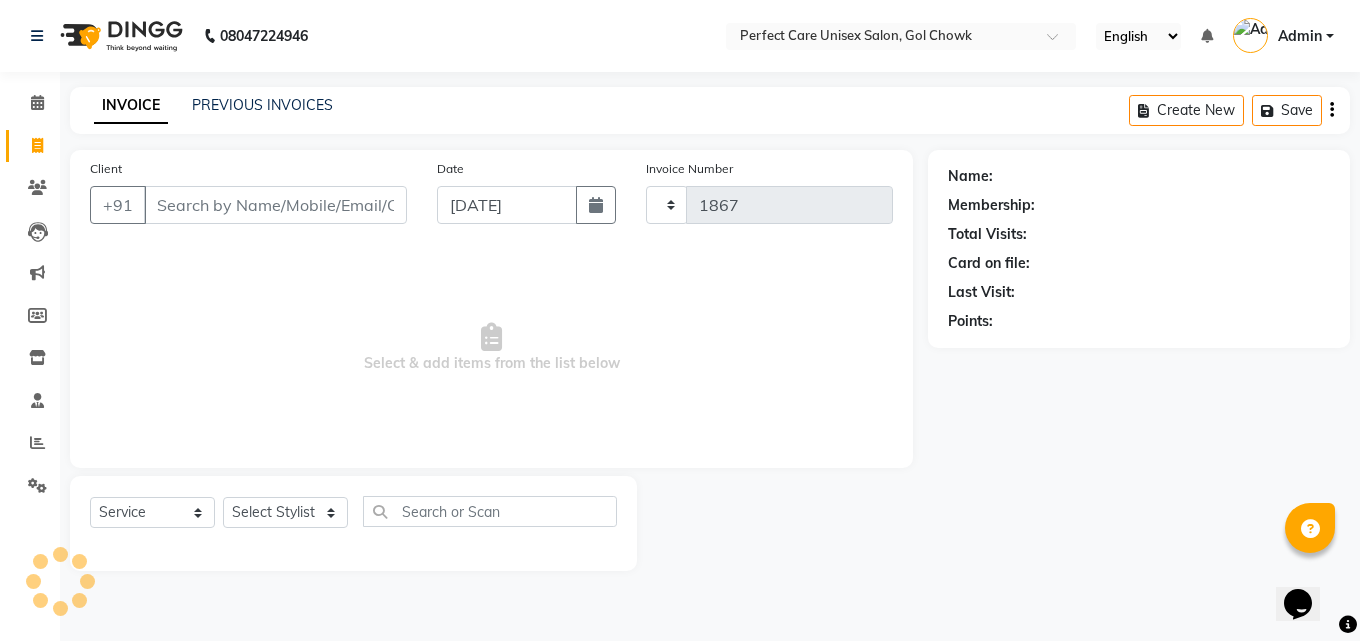 select on "4751" 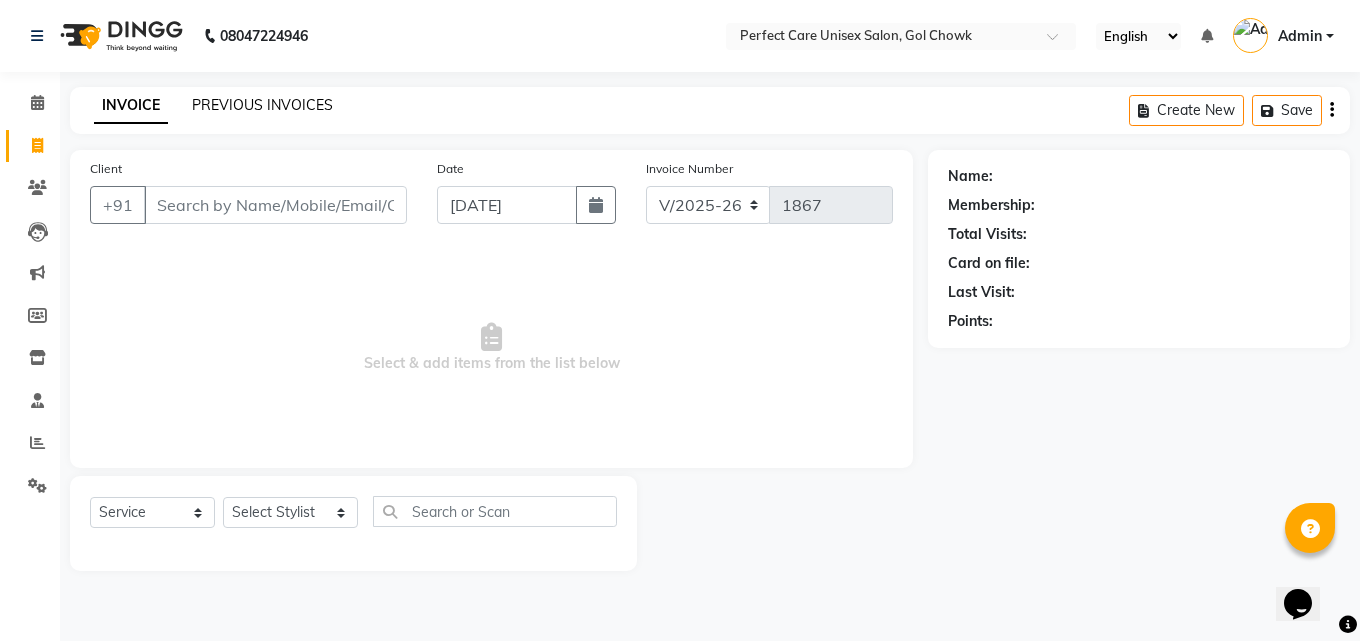 click on "PREVIOUS INVOICES" 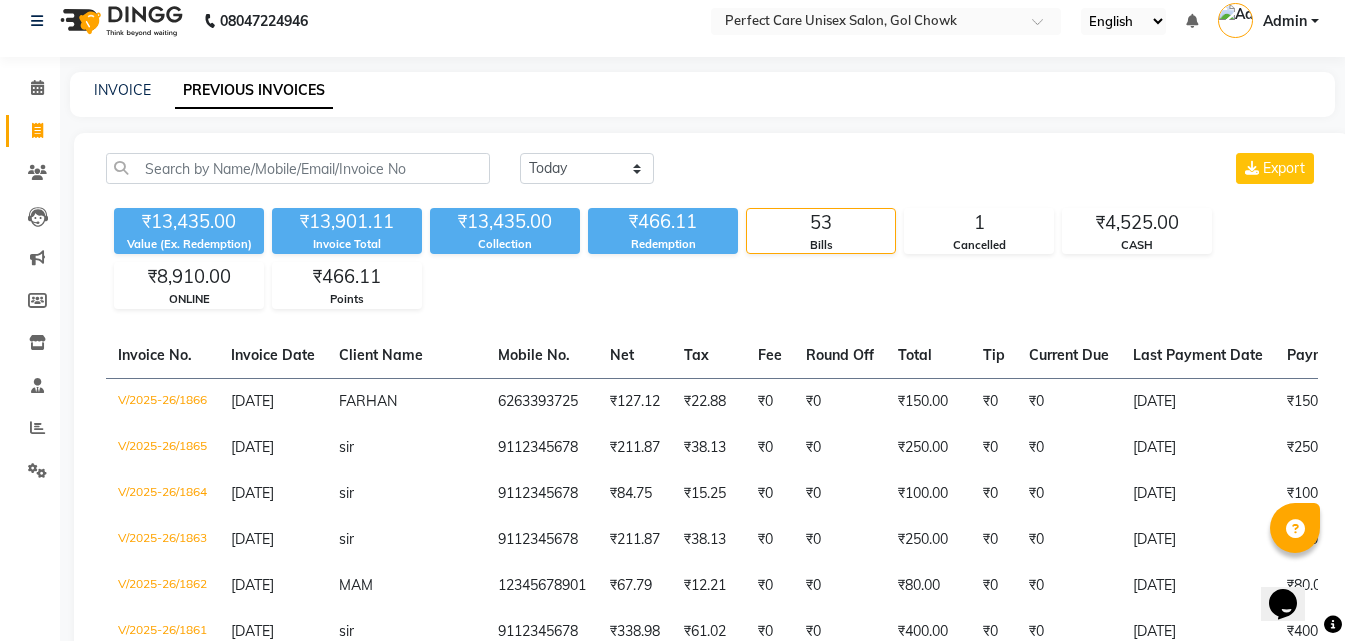 scroll, scrollTop: 0, scrollLeft: 0, axis: both 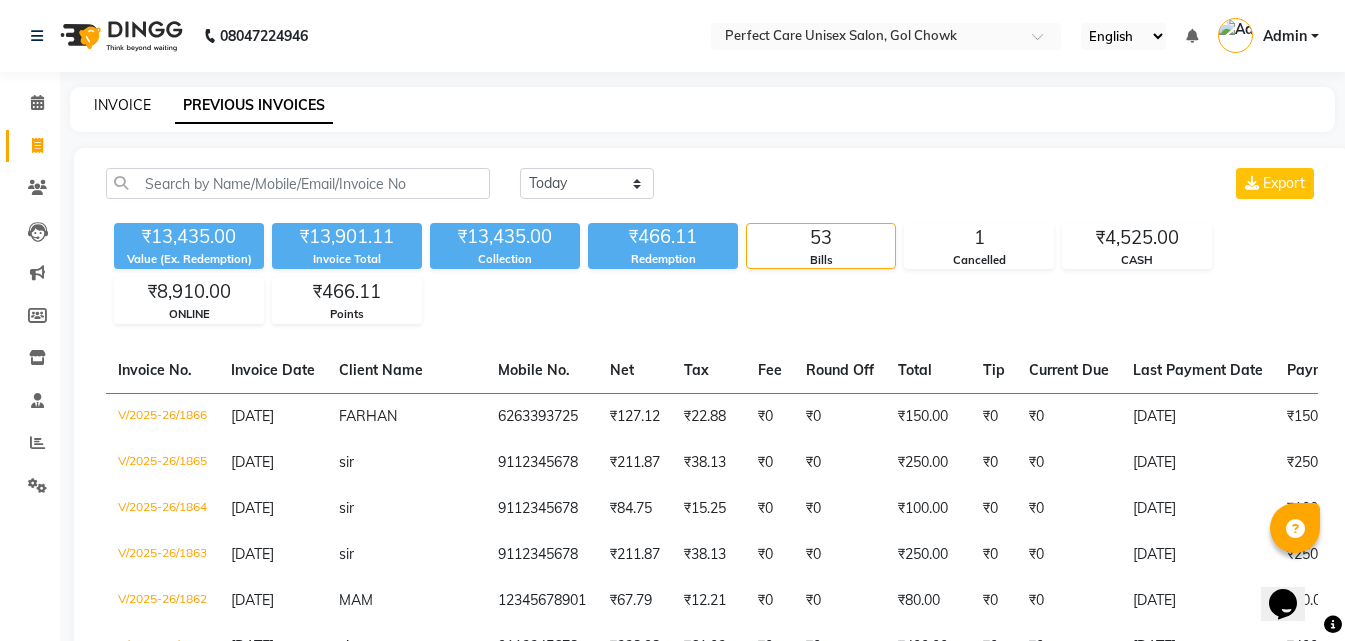click on "INVOICE" 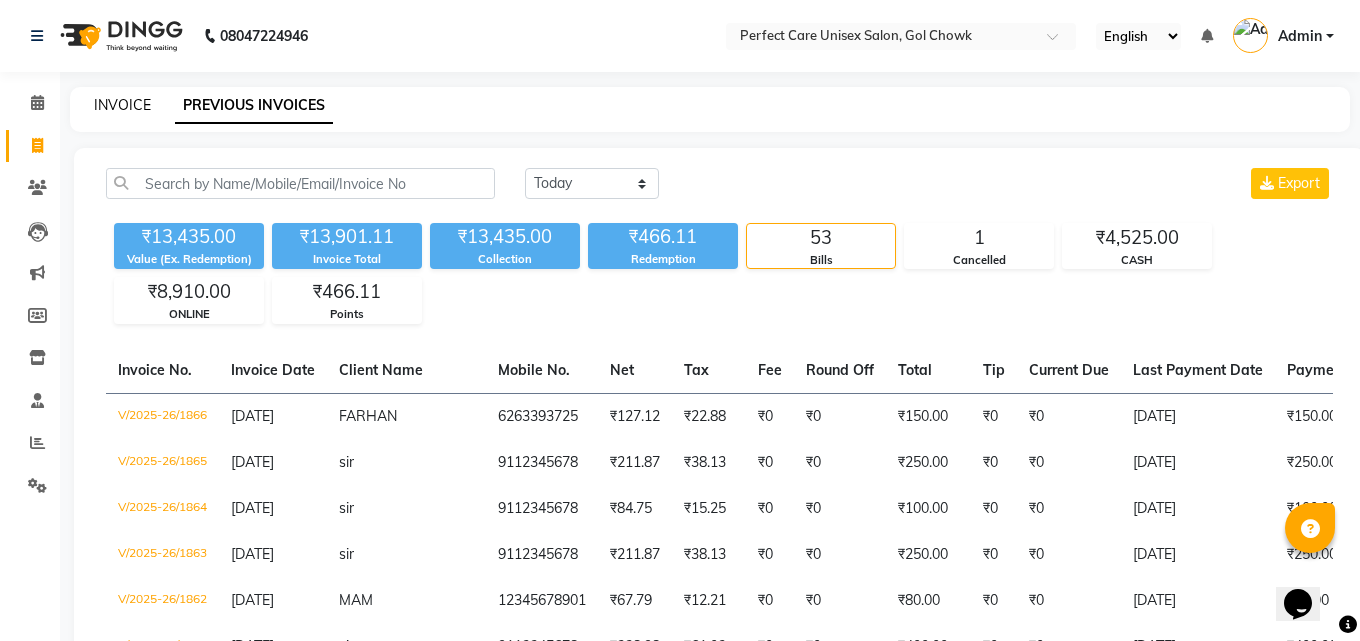 select on "service" 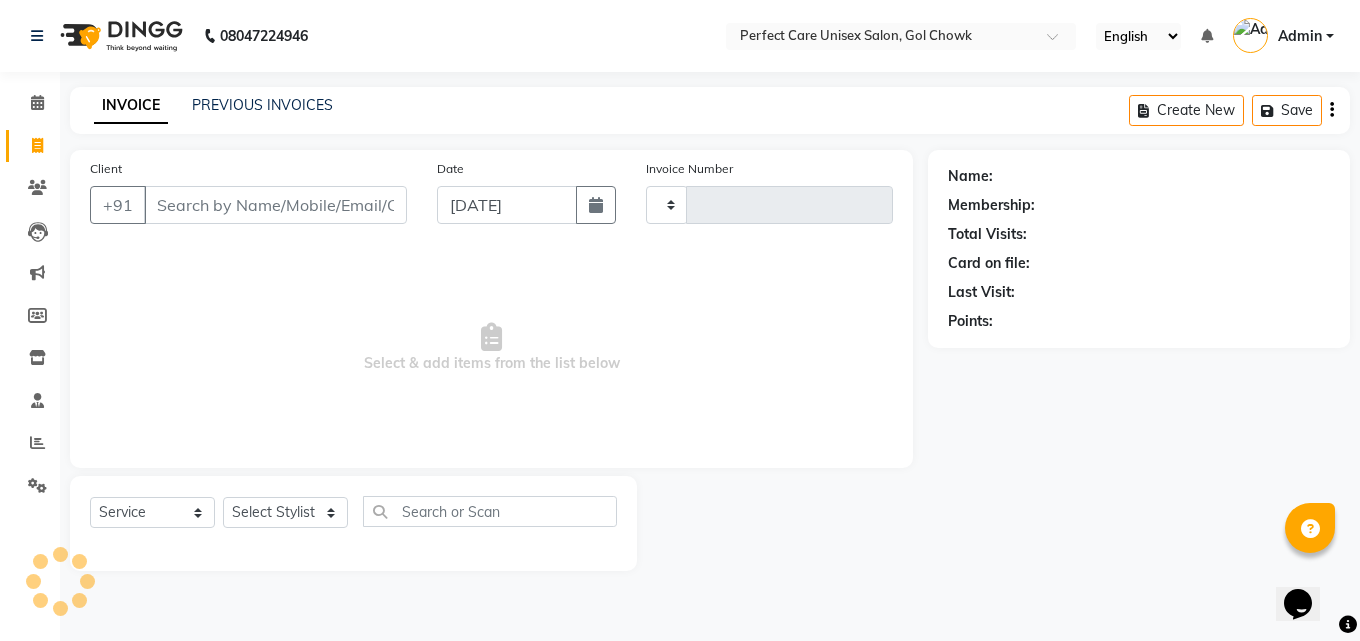 type on "1867" 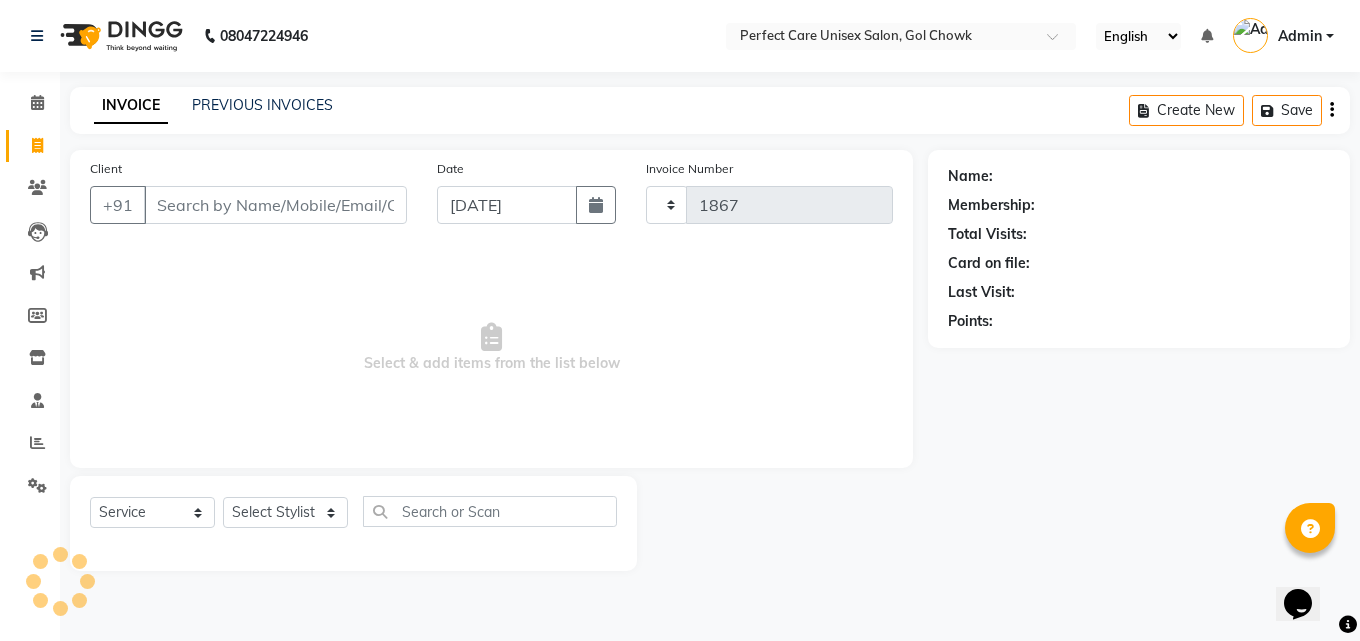 select on "4751" 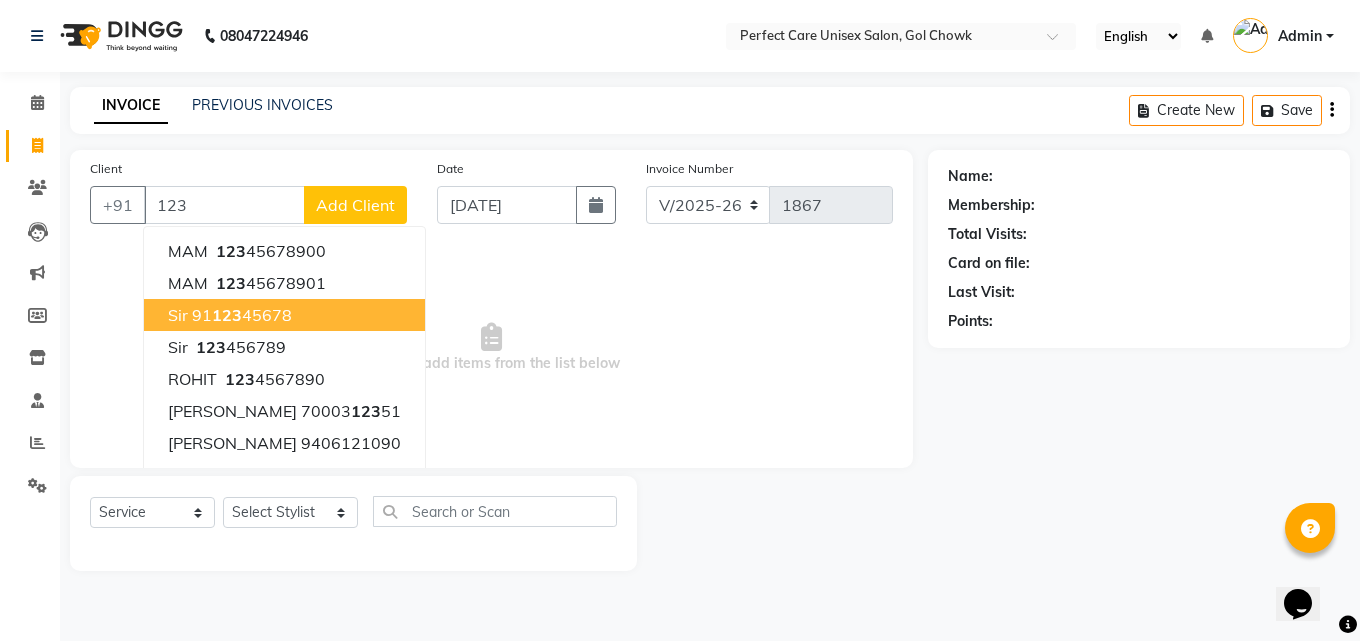 click on "123" at bounding box center [227, 315] 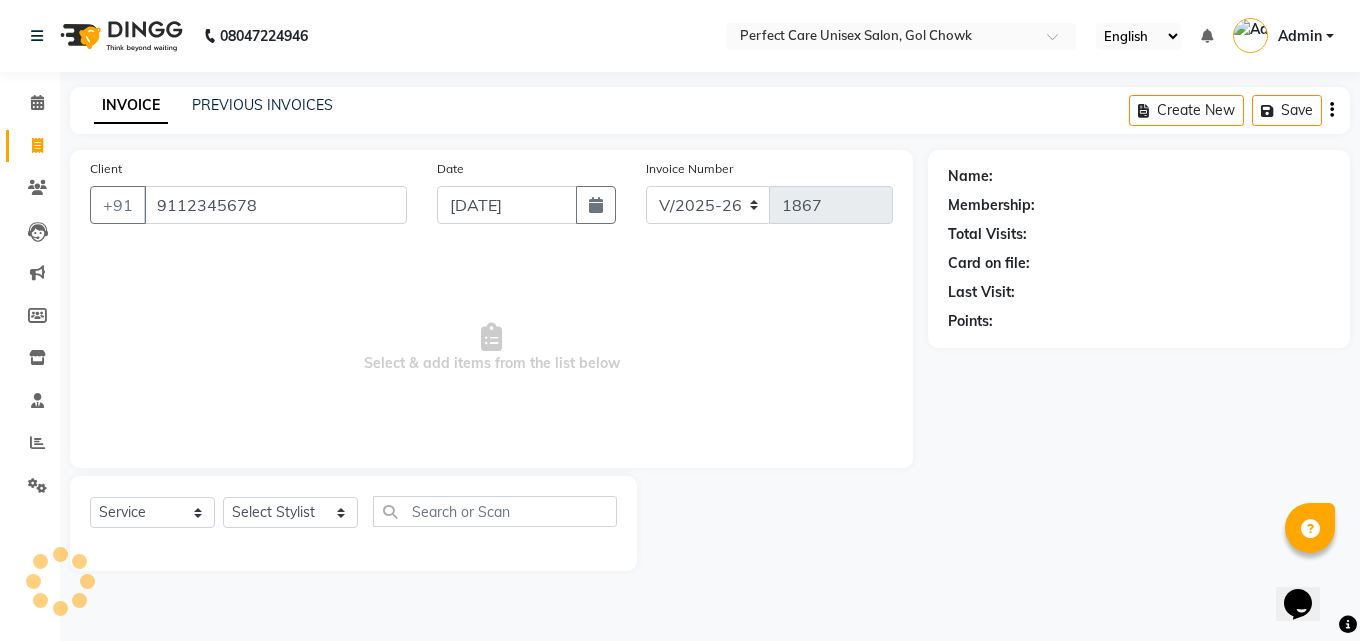 type on "9112345678" 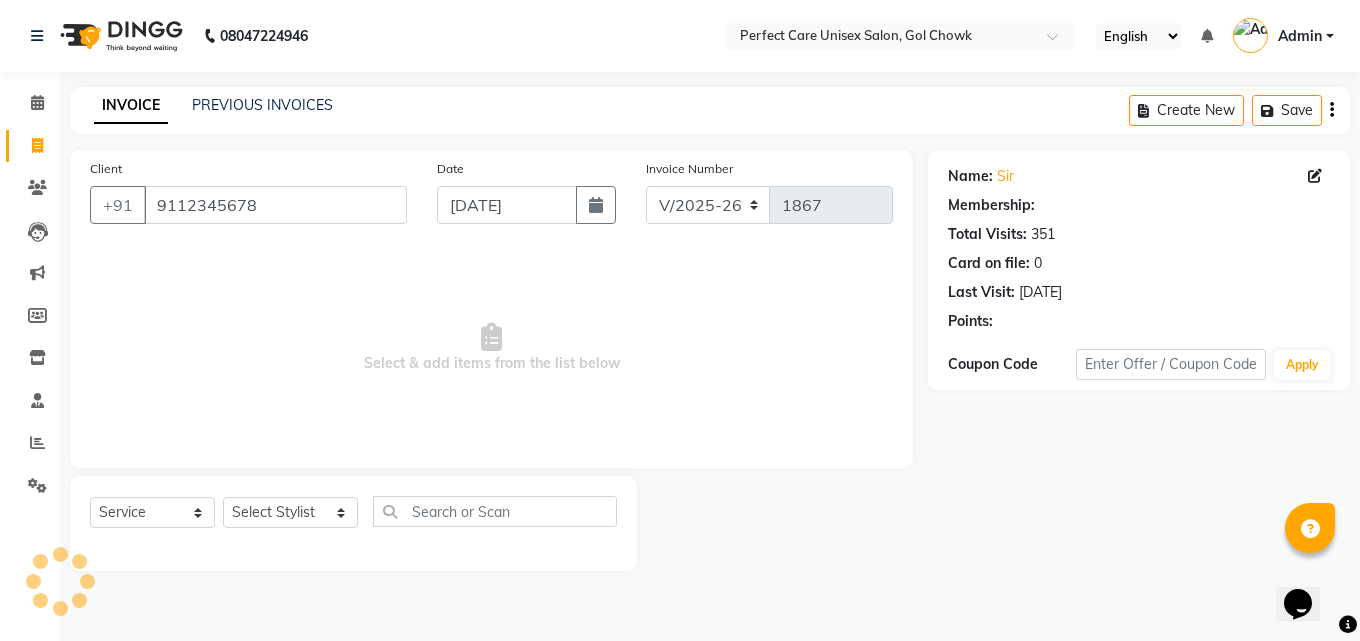 click on "Select  Service  Product  Membership  Package Voucher Prepaid Gift Card  Select Stylist [PERSON_NAME] MISS [PERSON_NAME] MISS [PERSON_NAME]  MISS [PERSON_NAME] [PERSON_NAME] MISS.[PERSON_NAME] MISS.[PERSON_NAME]  MISS [PERSON_NAME]  MISS. USHA [PERSON_NAME] [PERSON_NAME] MR.[PERSON_NAME] MR. [PERSON_NAME]  MR [PERSON_NAME] MR. AVINASH [PERSON_NAME] [PERSON_NAME] [PERSON_NAME] [PERSON_NAME] [PERSON_NAME] MR. [PERSON_NAME] MR.[PERSON_NAME] [PERSON_NAME] MR.[PERSON_NAME] [PERSON_NAME] NONE rashmi" 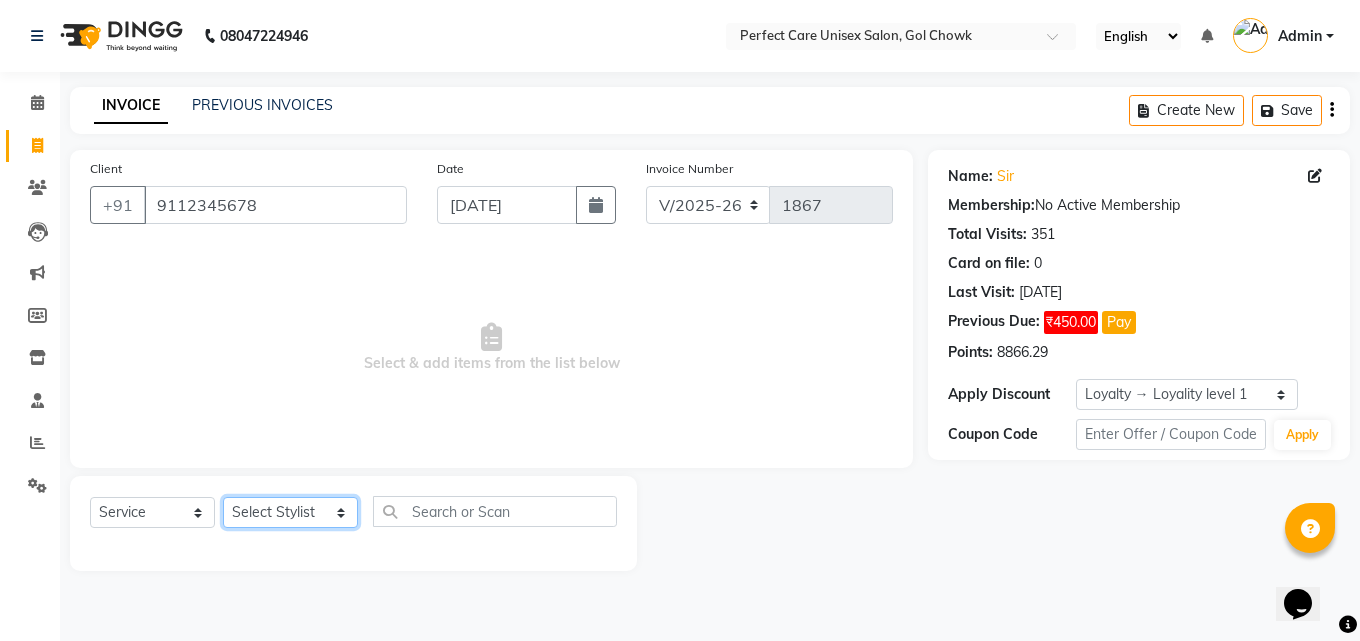 click on "Select Stylist [PERSON_NAME] MISS [PERSON_NAME] MISS [PERSON_NAME]  MISS [PERSON_NAME] [PERSON_NAME] MISS.[PERSON_NAME] MISS.[PERSON_NAME]  MISS [PERSON_NAME]  MISS. USHA [PERSON_NAME] [PERSON_NAME] MR.[PERSON_NAME] MR. [PERSON_NAME]  MR [PERSON_NAME] MR. AVINASH [PERSON_NAME] [PERSON_NAME] [PERSON_NAME] [PERSON_NAME] [PERSON_NAME] MR. [PERSON_NAME] MR.[PERSON_NAME] [PERSON_NAME] MR.[PERSON_NAME] [PERSON_NAME] NONE rashmi" 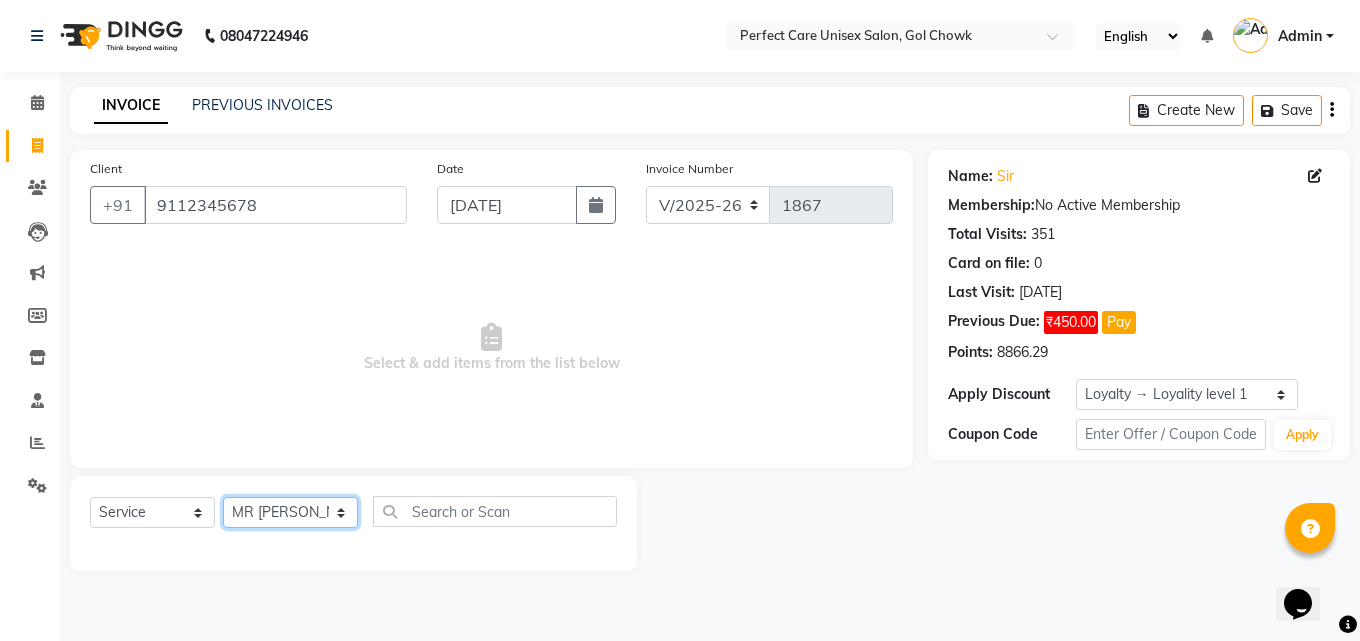 click on "Select Stylist [PERSON_NAME] MISS [PERSON_NAME] MISS [PERSON_NAME]  MISS [PERSON_NAME] [PERSON_NAME] MISS.[PERSON_NAME] MISS.[PERSON_NAME]  MISS [PERSON_NAME]  MISS. USHA [PERSON_NAME] [PERSON_NAME] MR.[PERSON_NAME] MR. [PERSON_NAME]  MR [PERSON_NAME] MR. AVINASH [PERSON_NAME] [PERSON_NAME] [PERSON_NAME] [PERSON_NAME] [PERSON_NAME] MR. [PERSON_NAME] MR.[PERSON_NAME] [PERSON_NAME] MR.[PERSON_NAME] [PERSON_NAME] NONE rashmi" 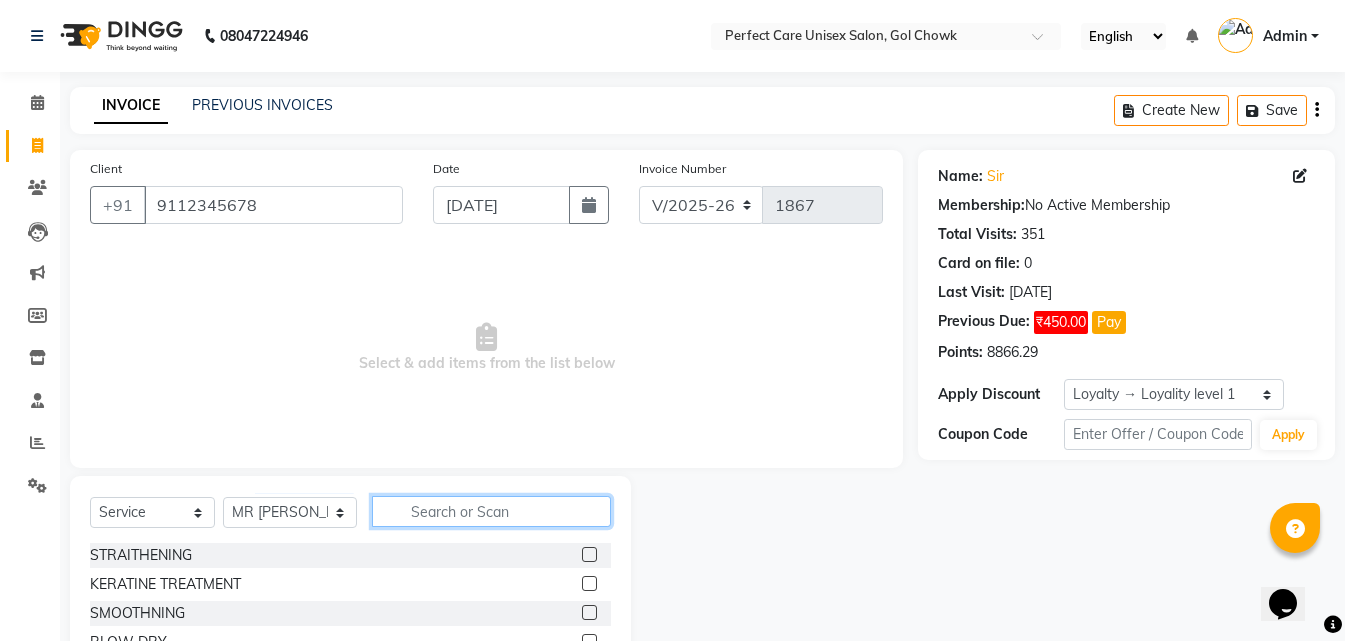 click 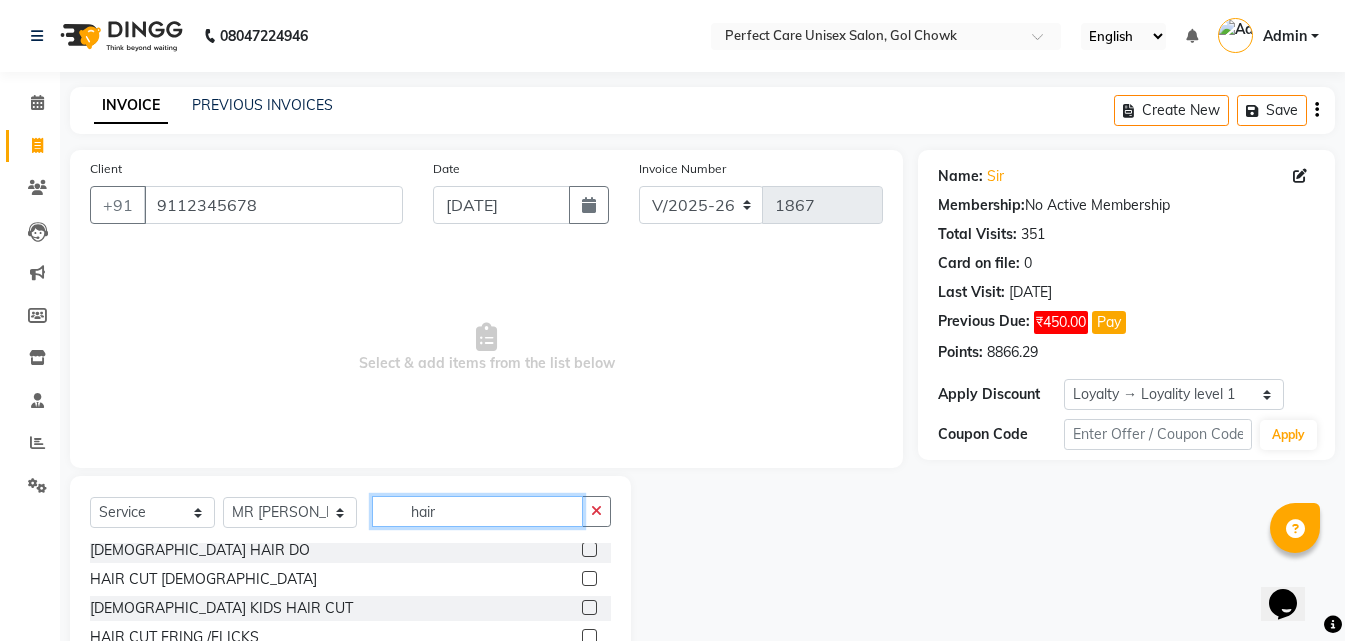 scroll, scrollTop: 177, scrollLeft: 0, axis: vertical 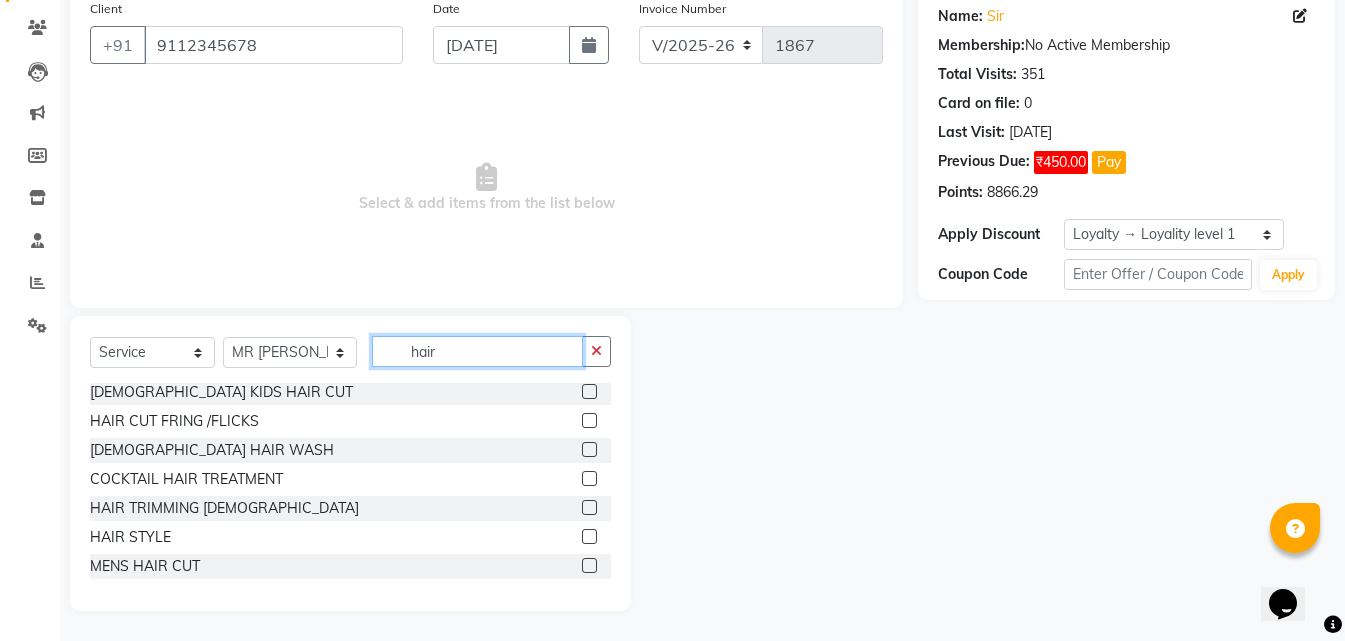 type on "hair" 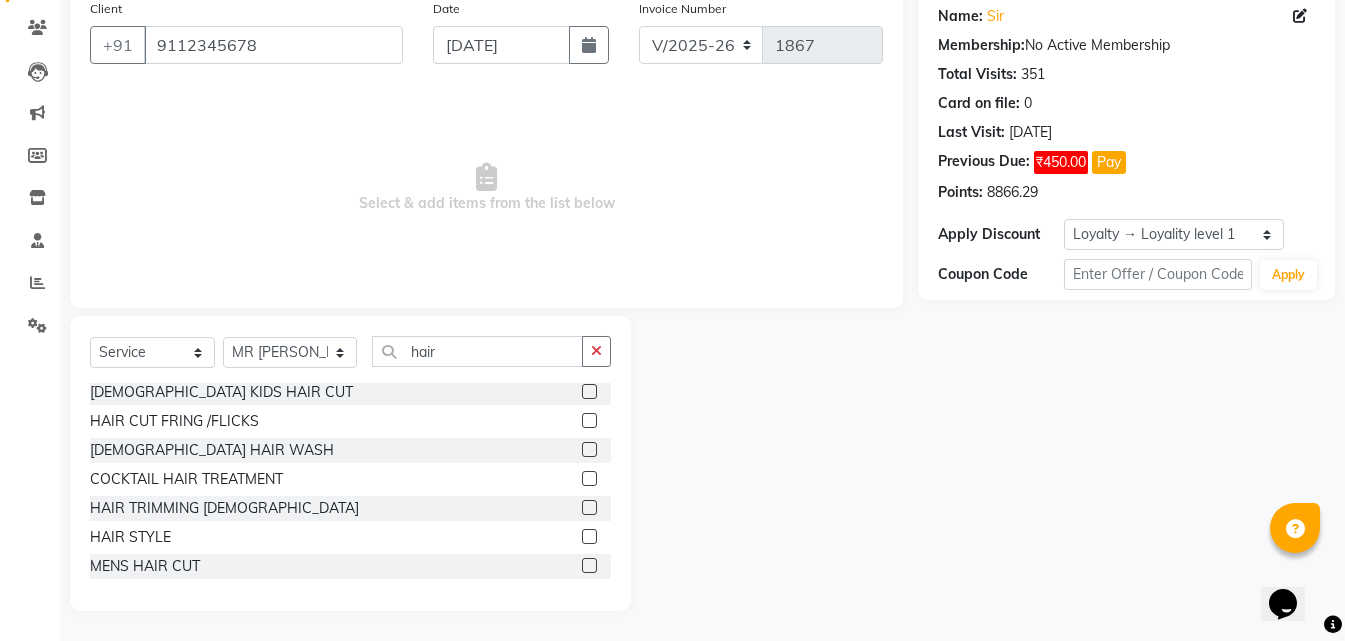click 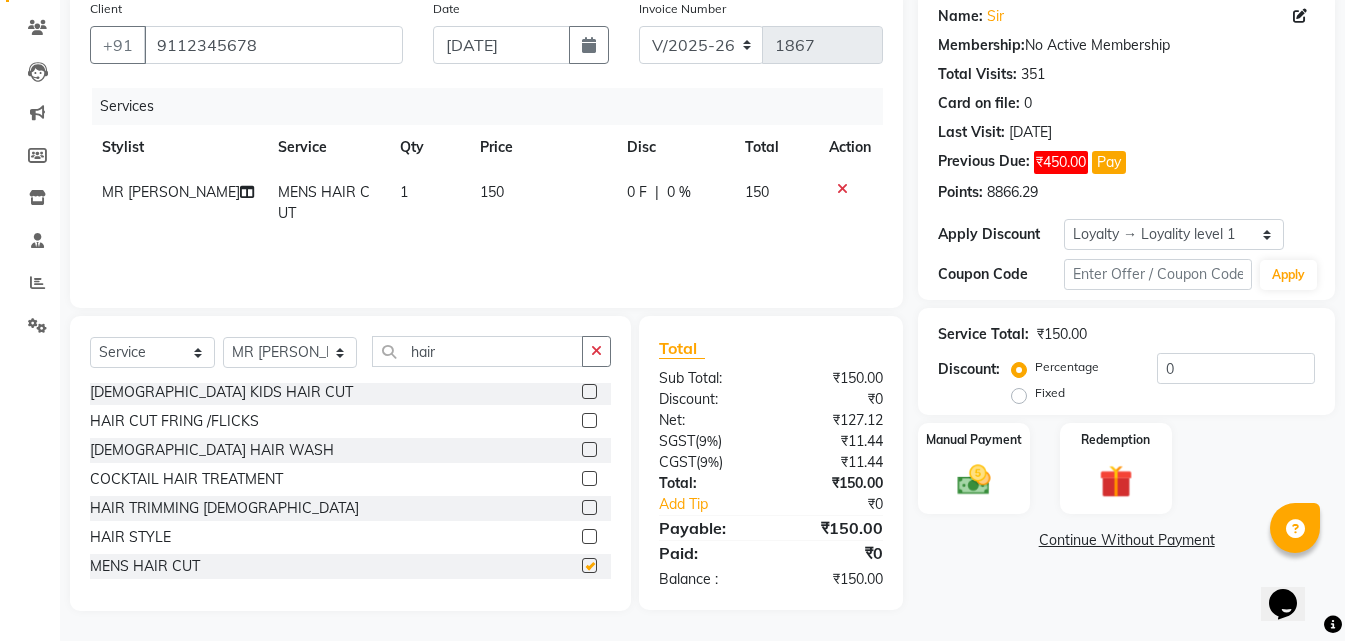 checkbox on "false" 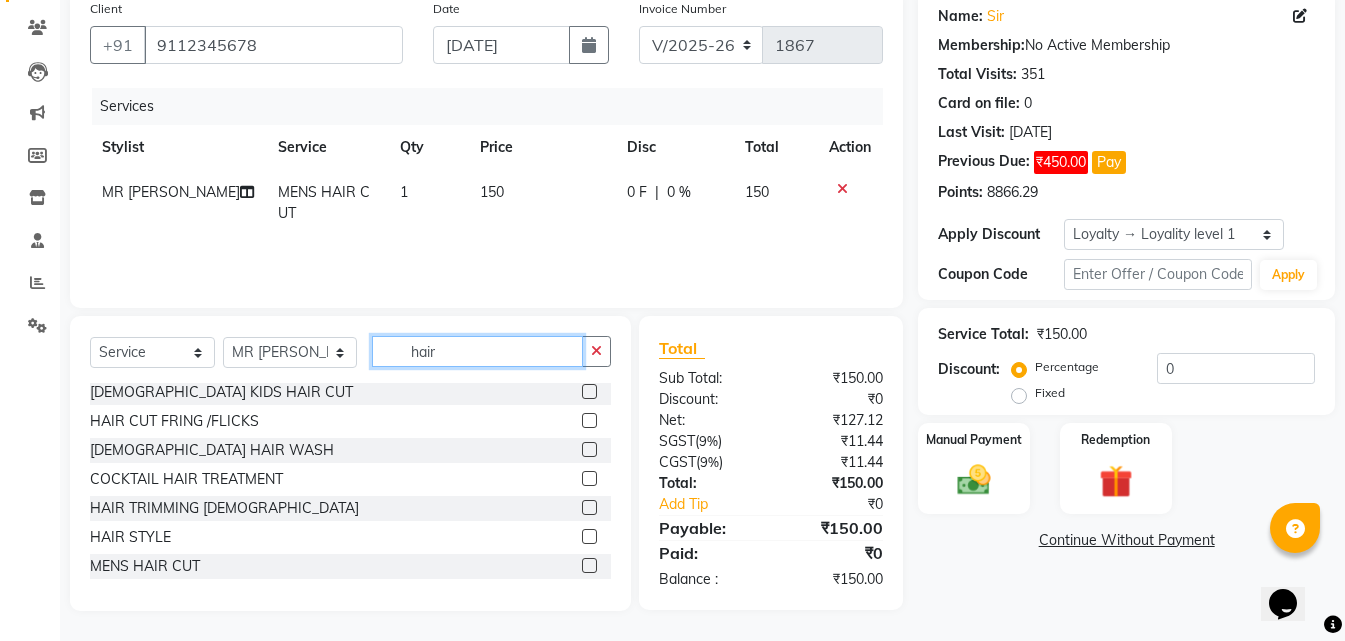 drag, startPoint x: 514, startPoint y: 341, endPoint x: 503, endPoint y: 367, distance: 28.231188 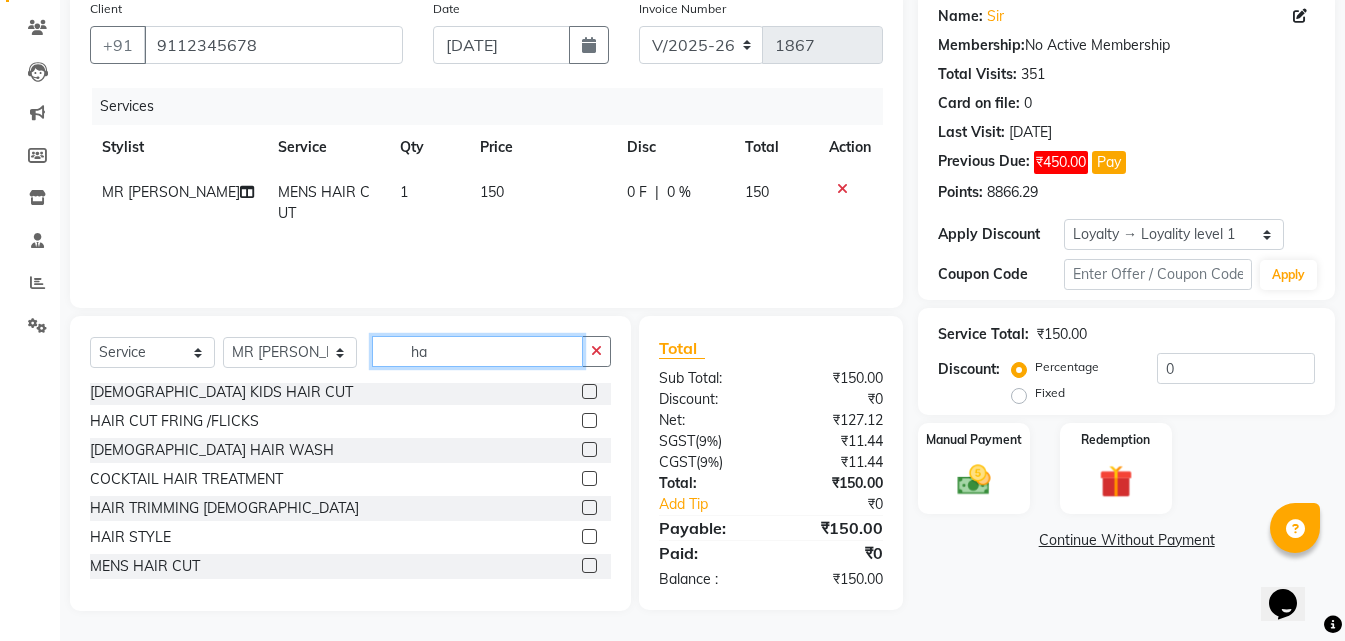 type on "h" 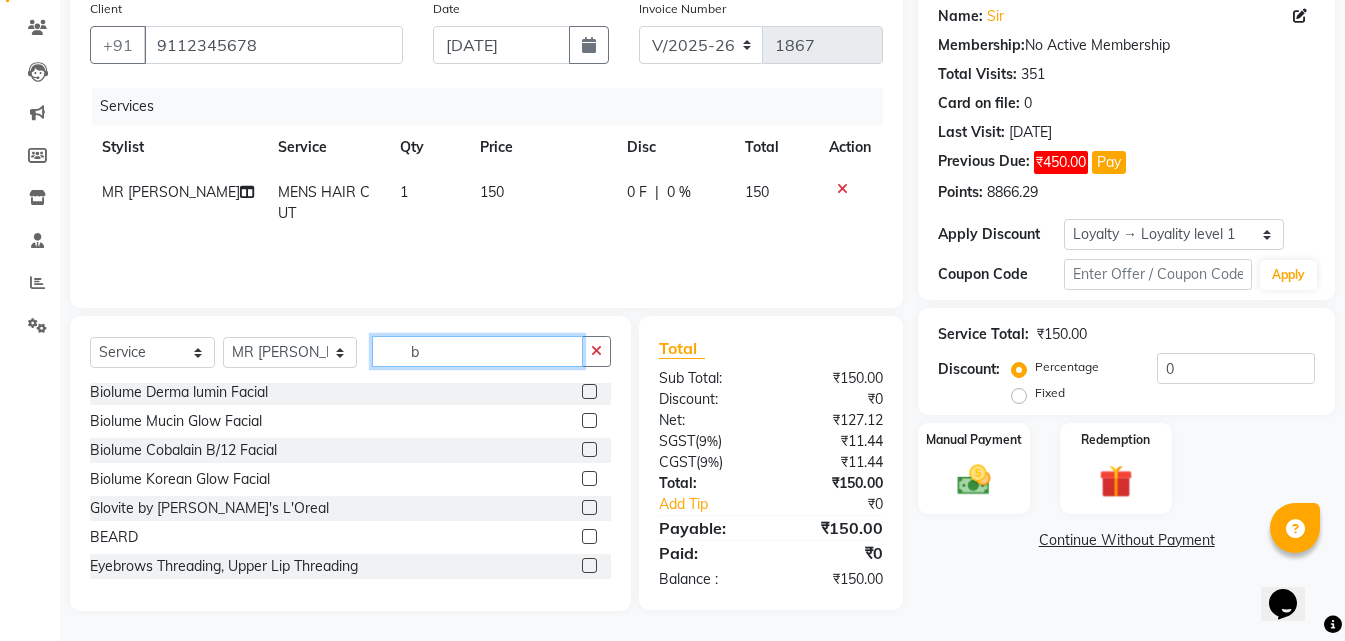 scroll, scrollTop: 90, scrollLeft: 0, axis: vertical 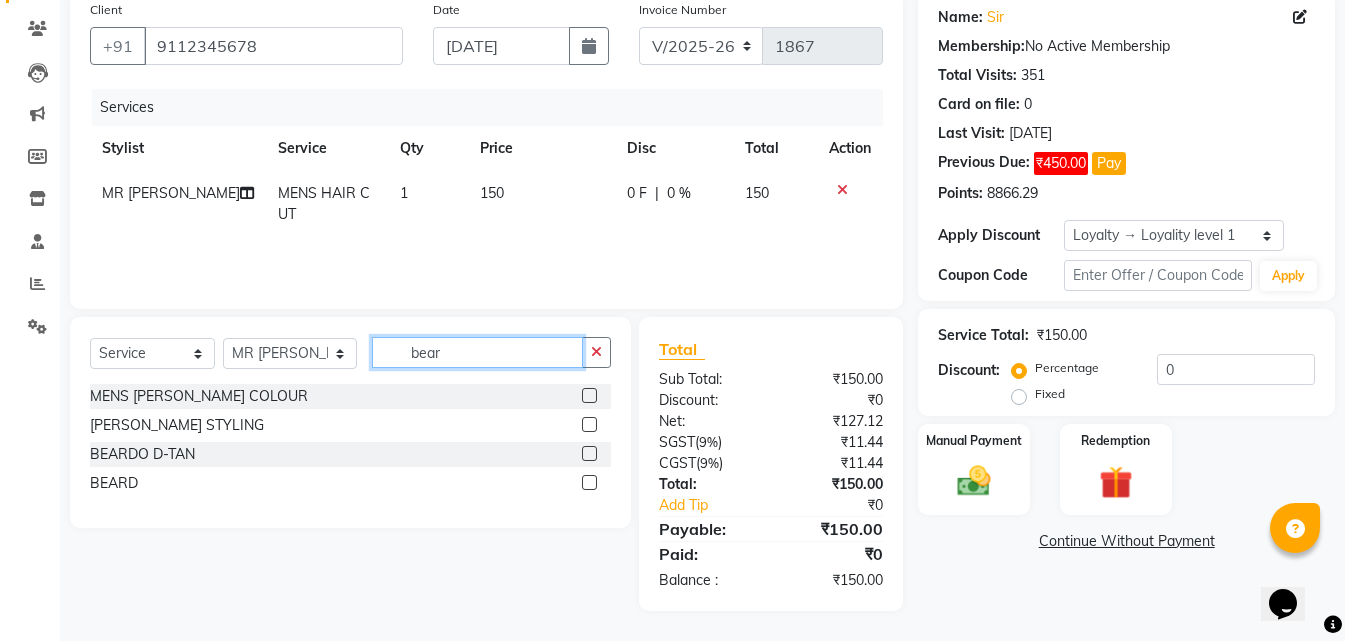 type on "bear" 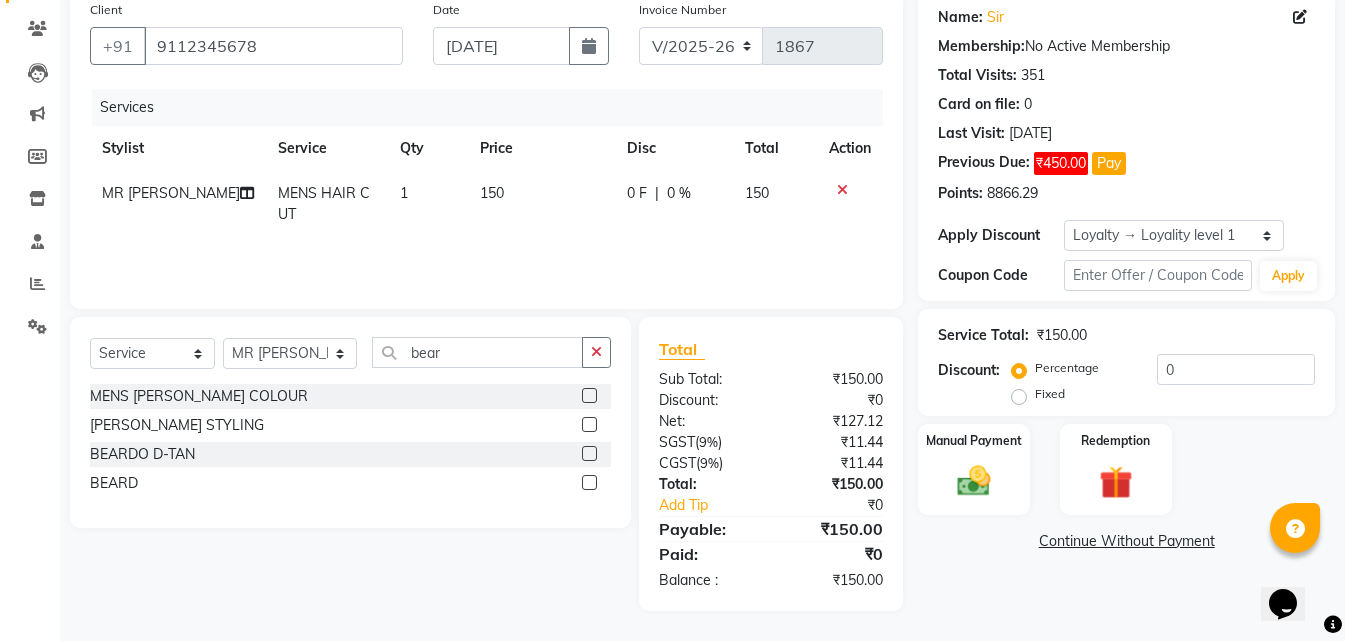 click 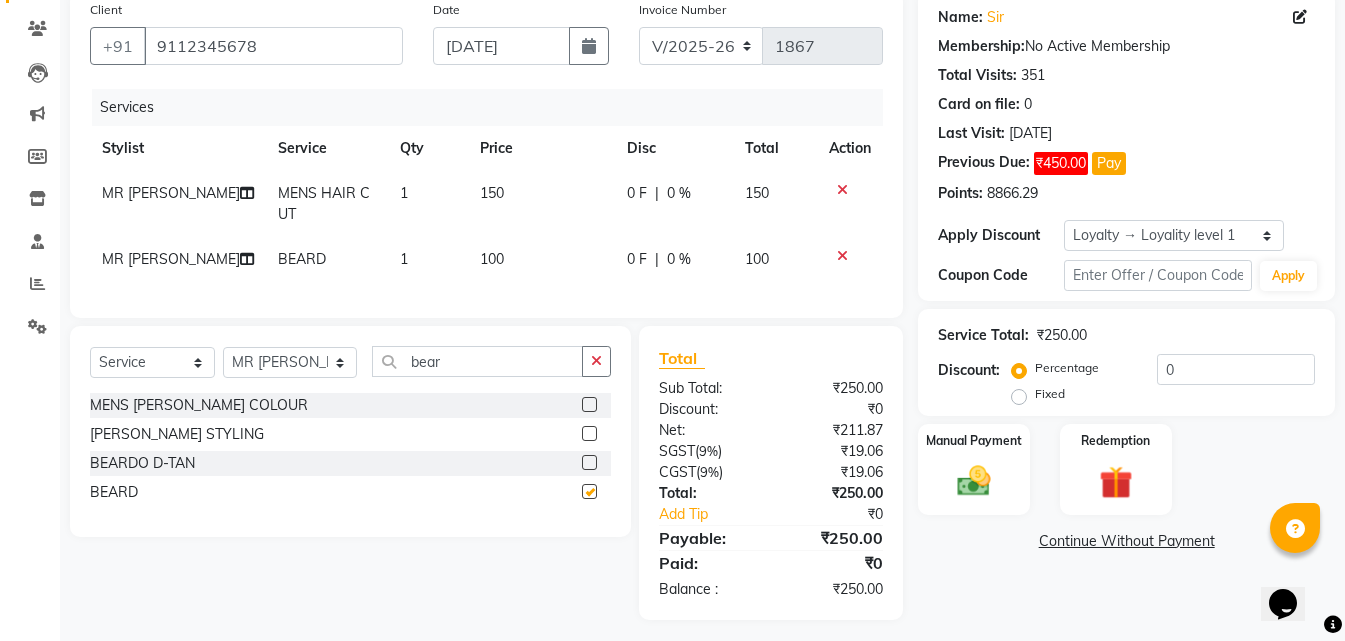 checkbox on "false" 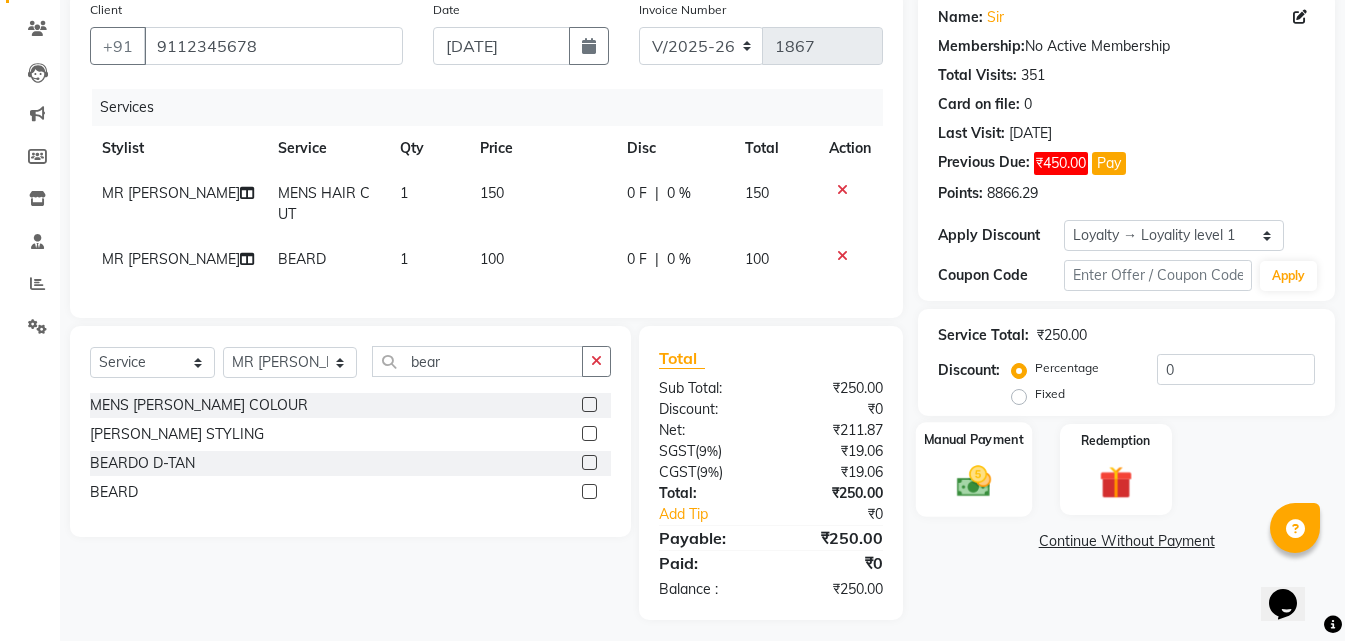 click 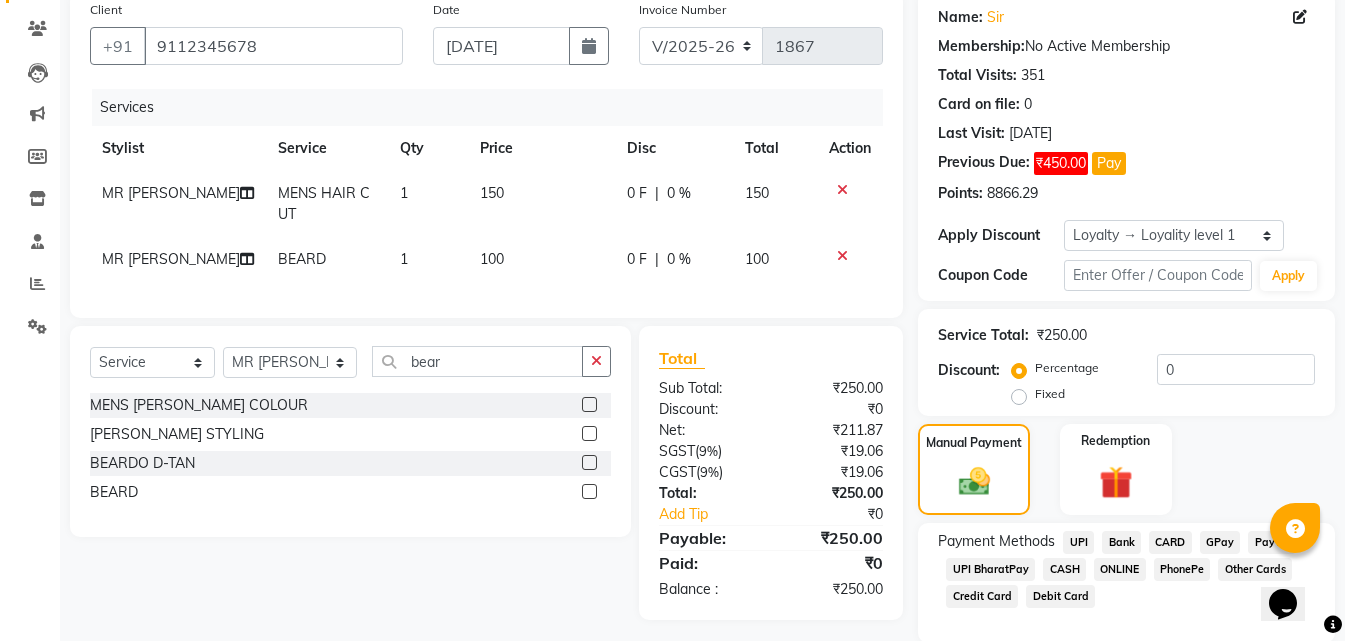 click on "Payment Methods  UPI   Bank   CARD   GPay   PayTM   UPI BharatPay   CASH   ONLINE   PhonePe   Other Cards   Credit Card   Debit Card" 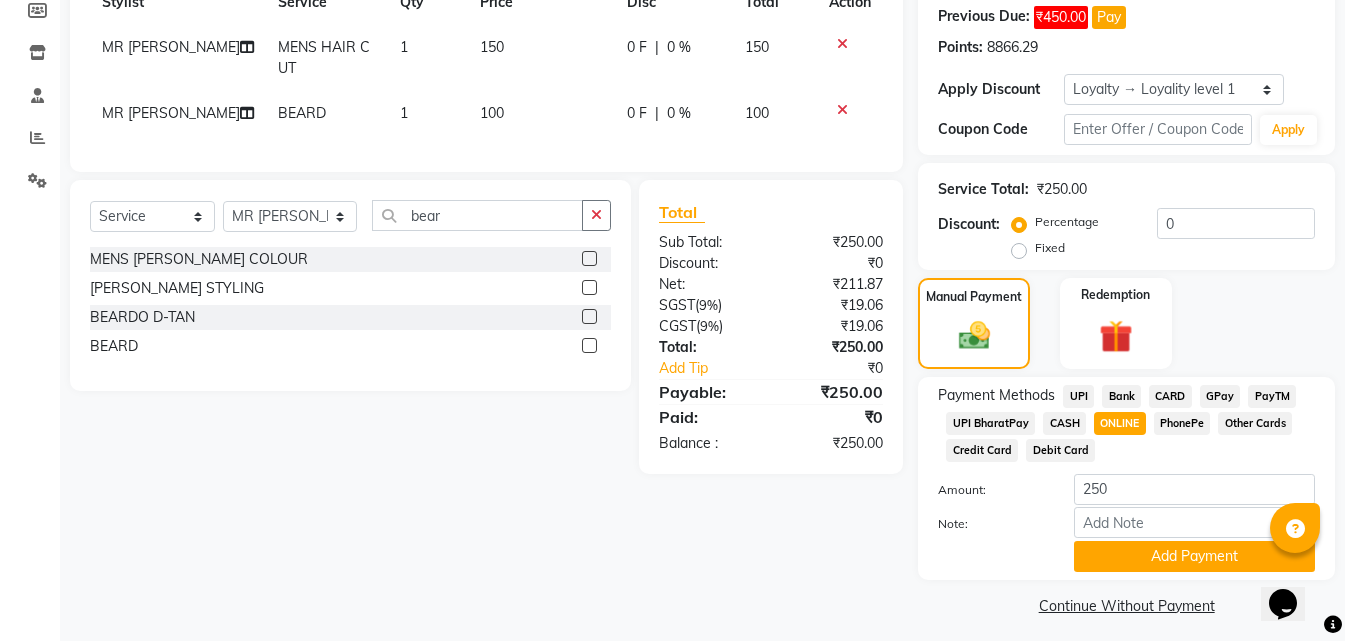 scroll, scrollTop: 315, scrollLeft: 0, axis: vertical 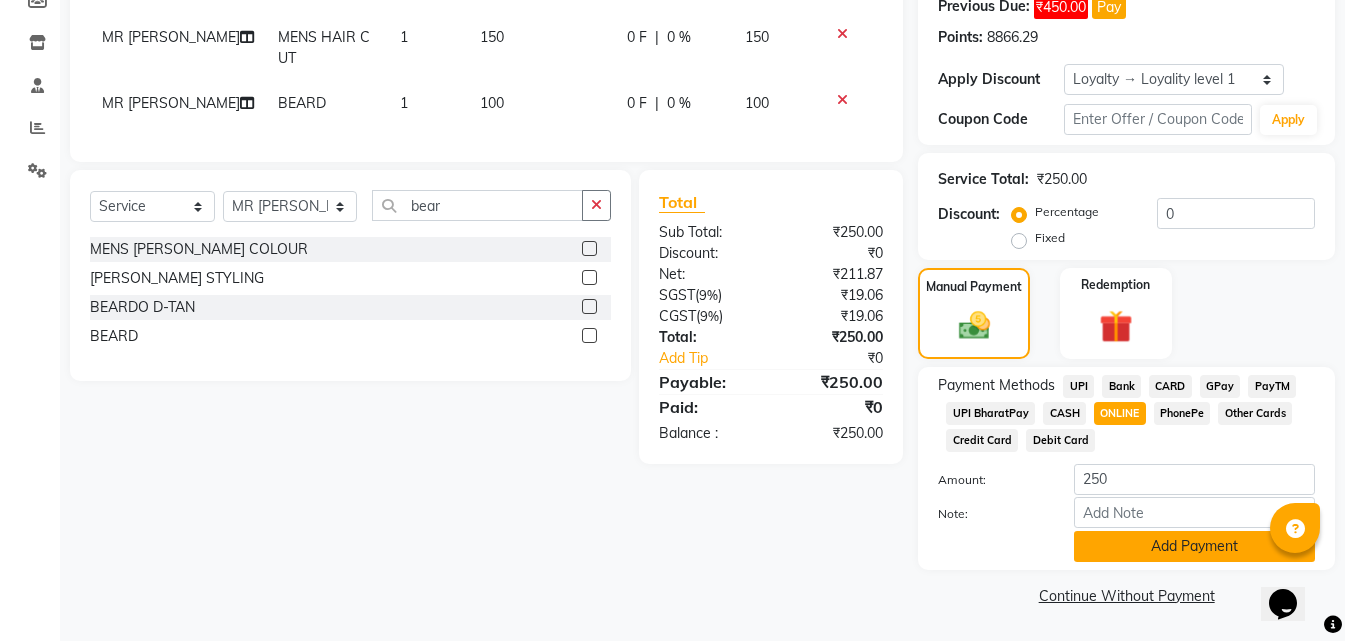 click on "Add Payment" 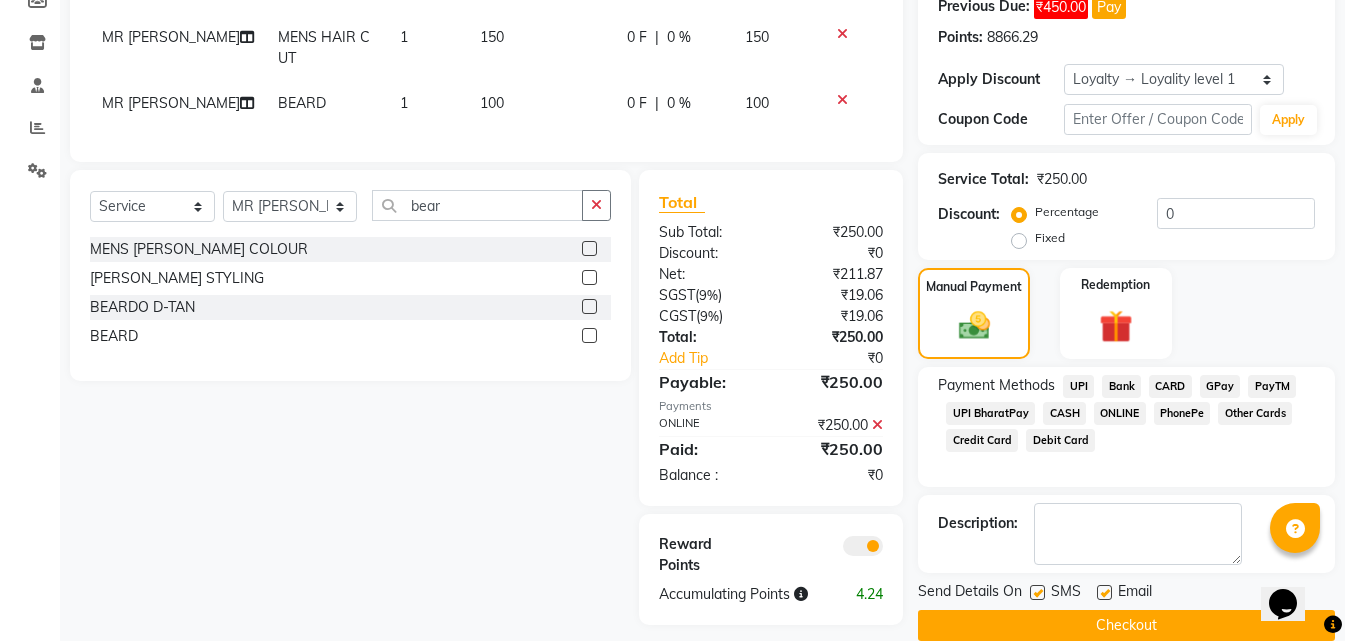 click on "Checkout" 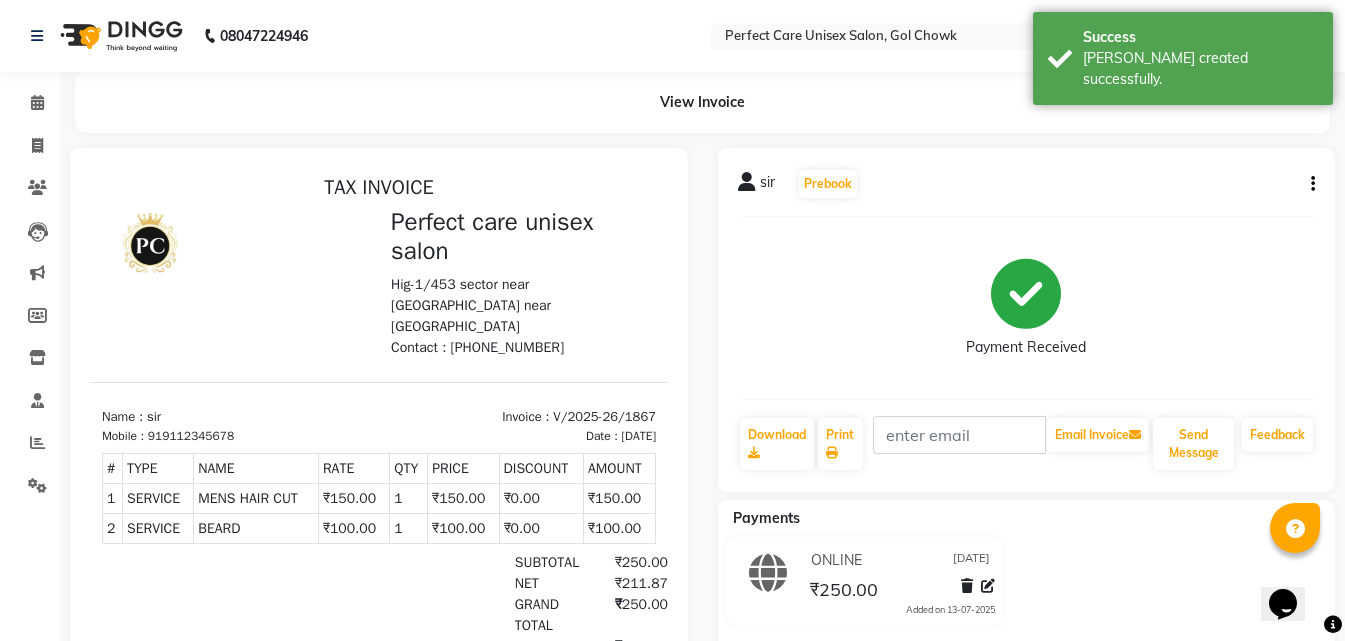 scroll, scrollTop: 0, scrollLeft: 0, axis: both 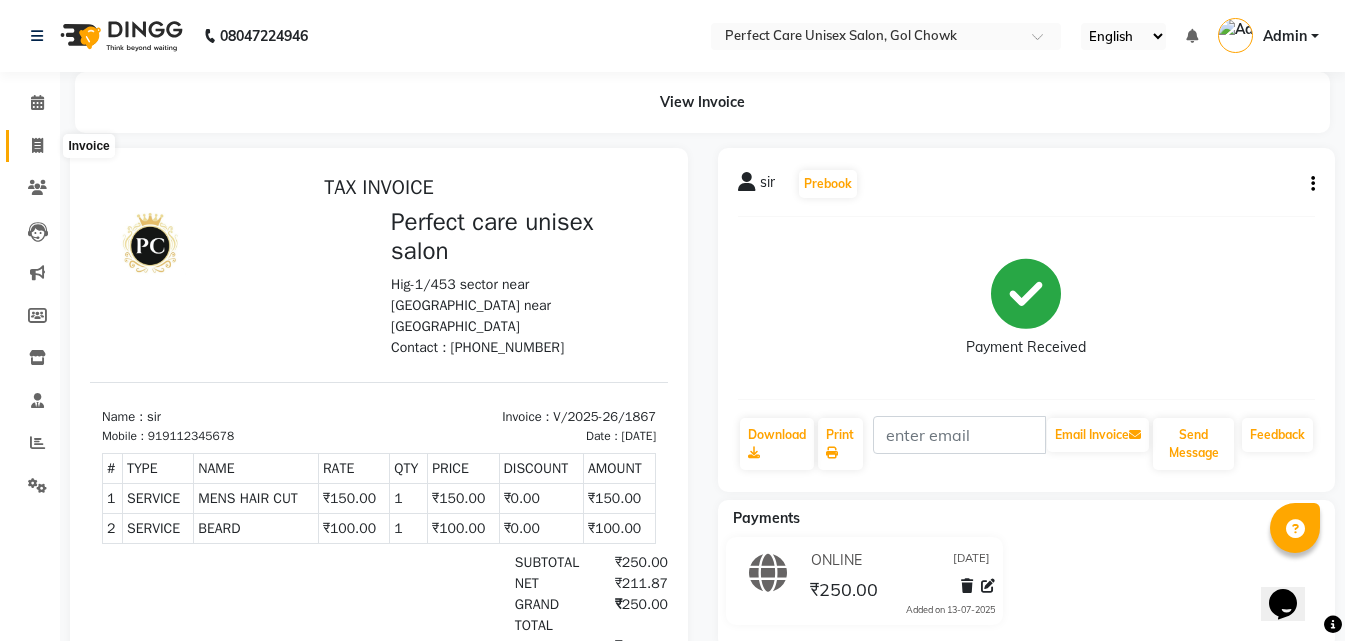 click 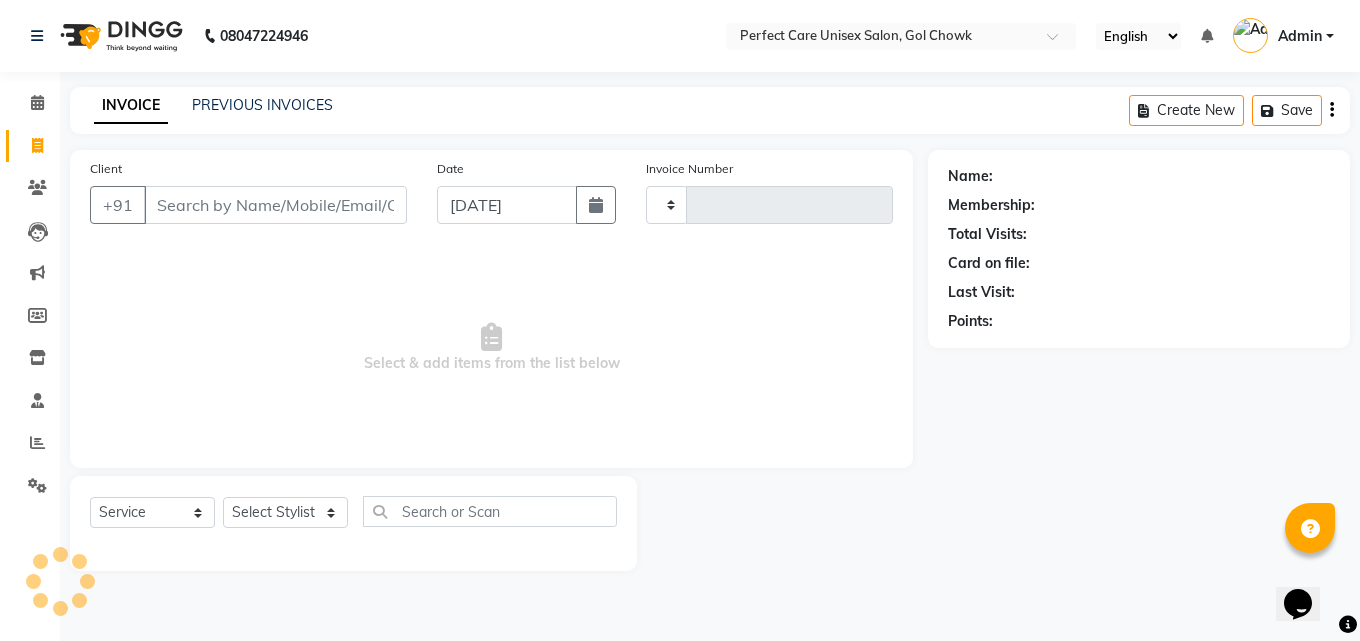 type on "1868" 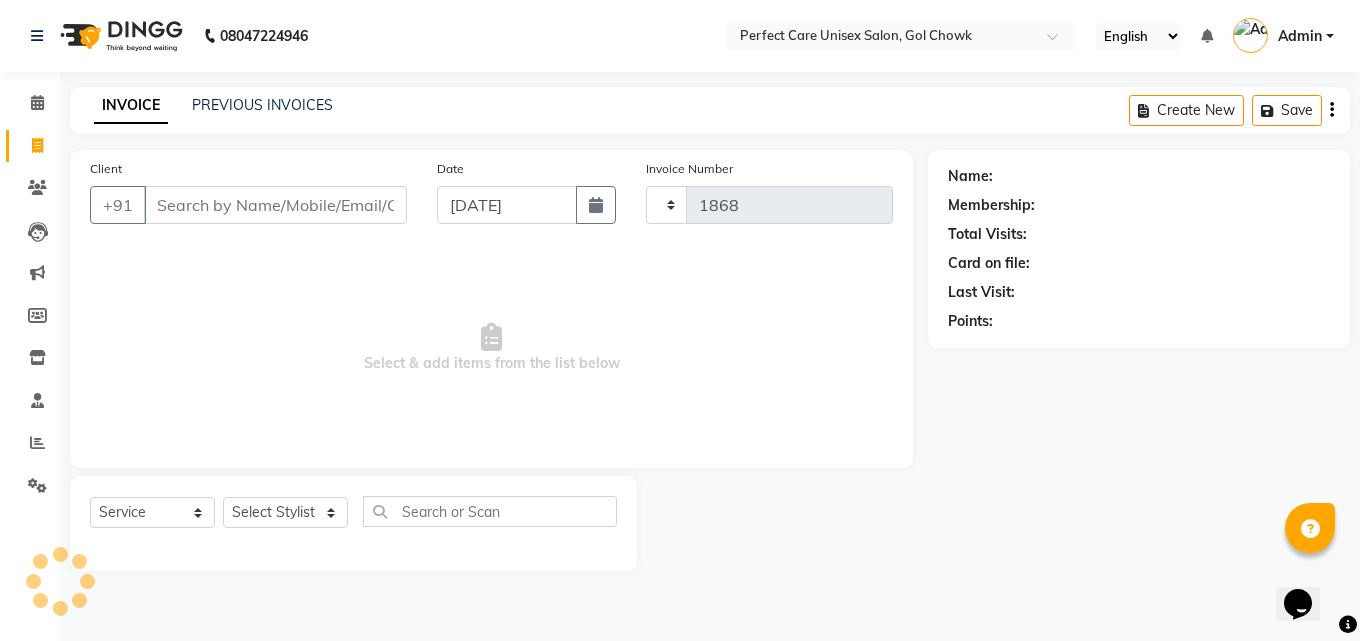 select on "4751" 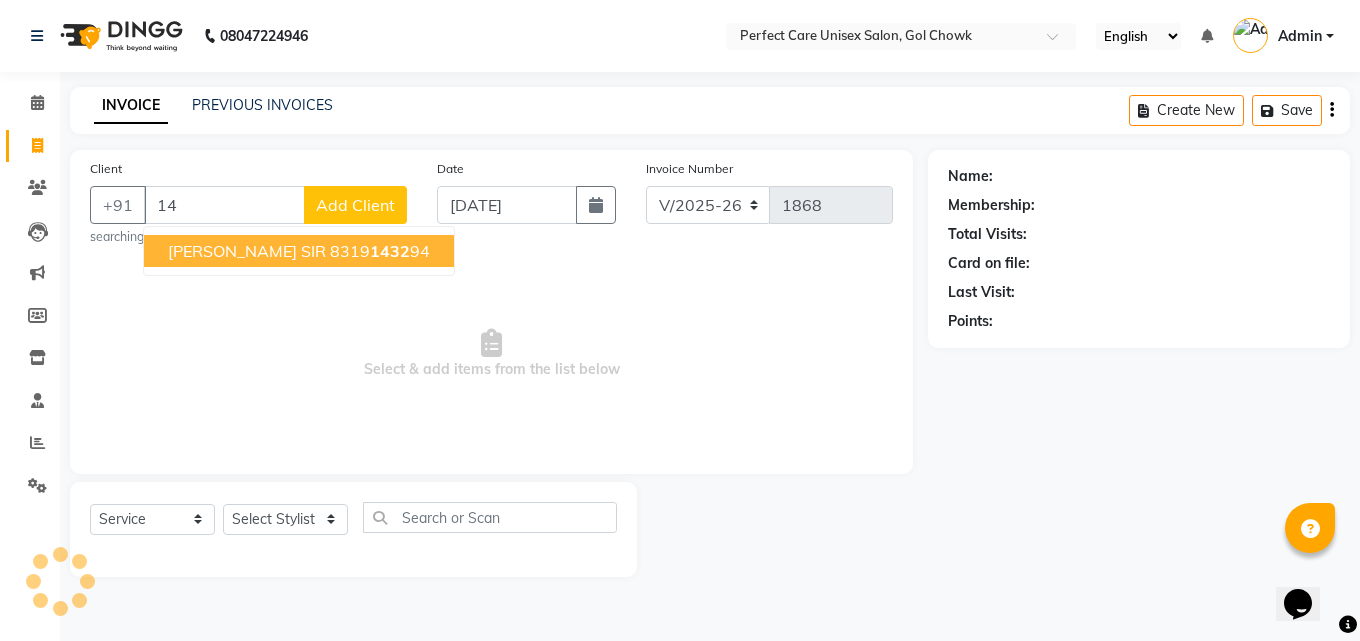 type on "1" 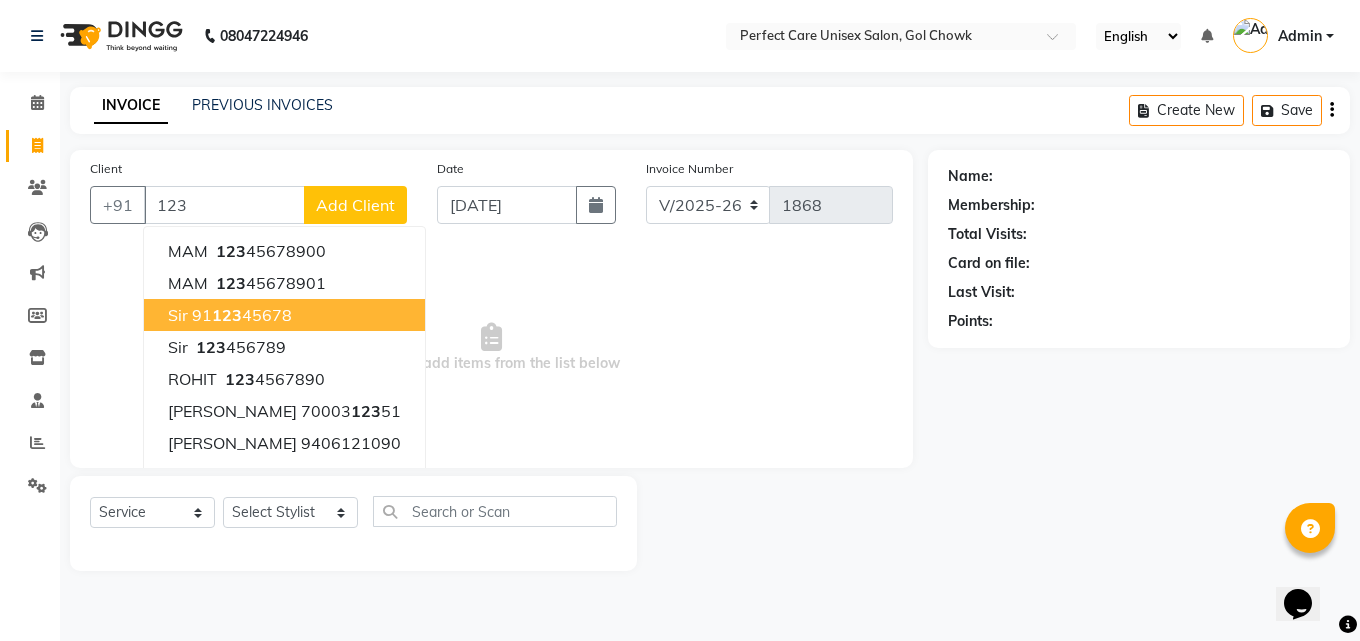 click on "123" at bounding box center (227, 315) 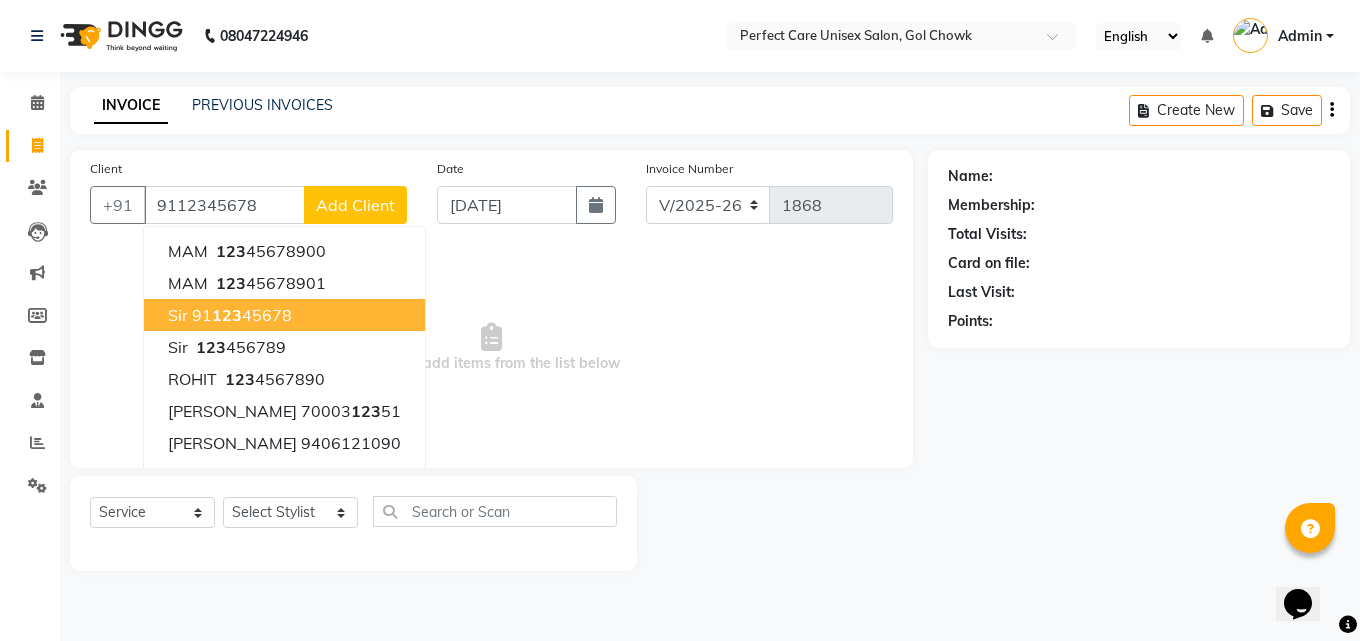 type on "9112345678" 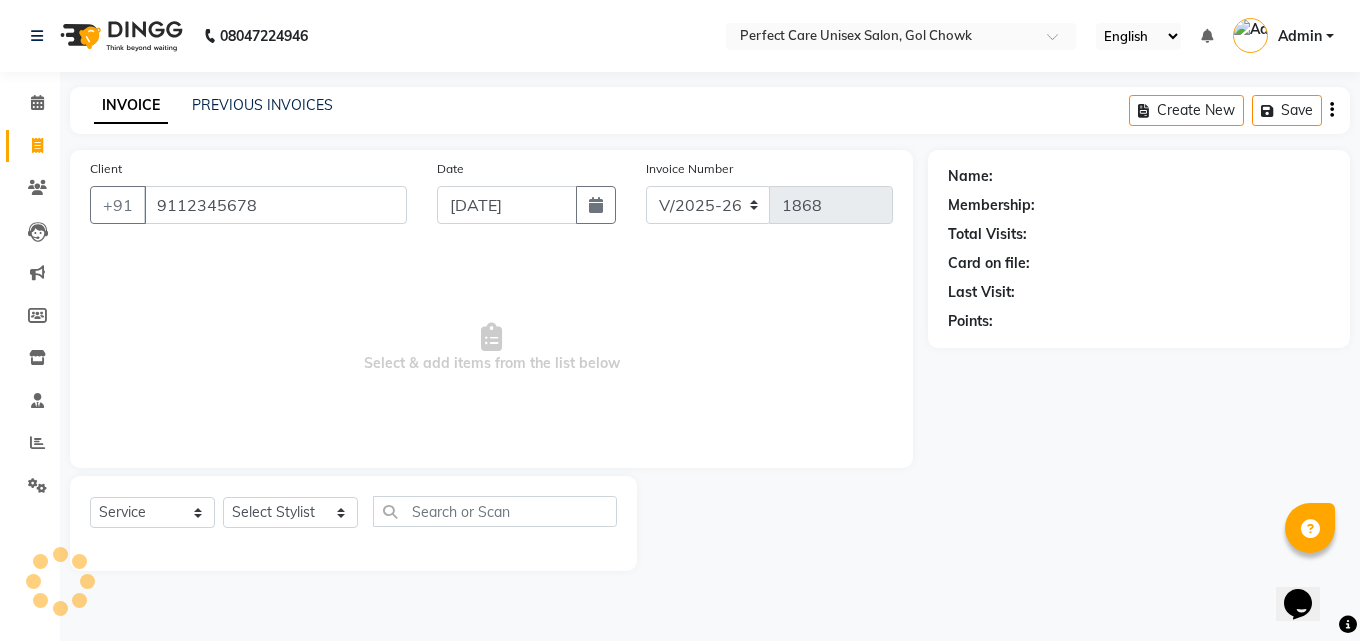 click on "Select & add items from the list below" at bounding box center [491, 348] 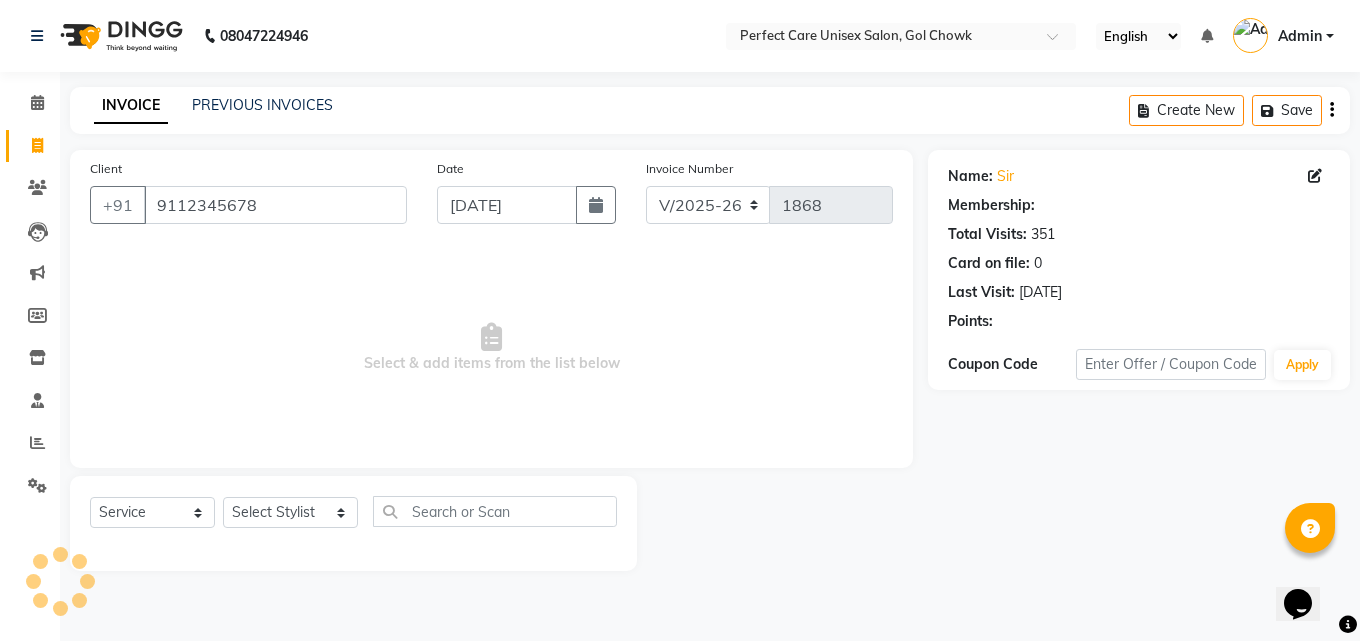 select on "1: Object" 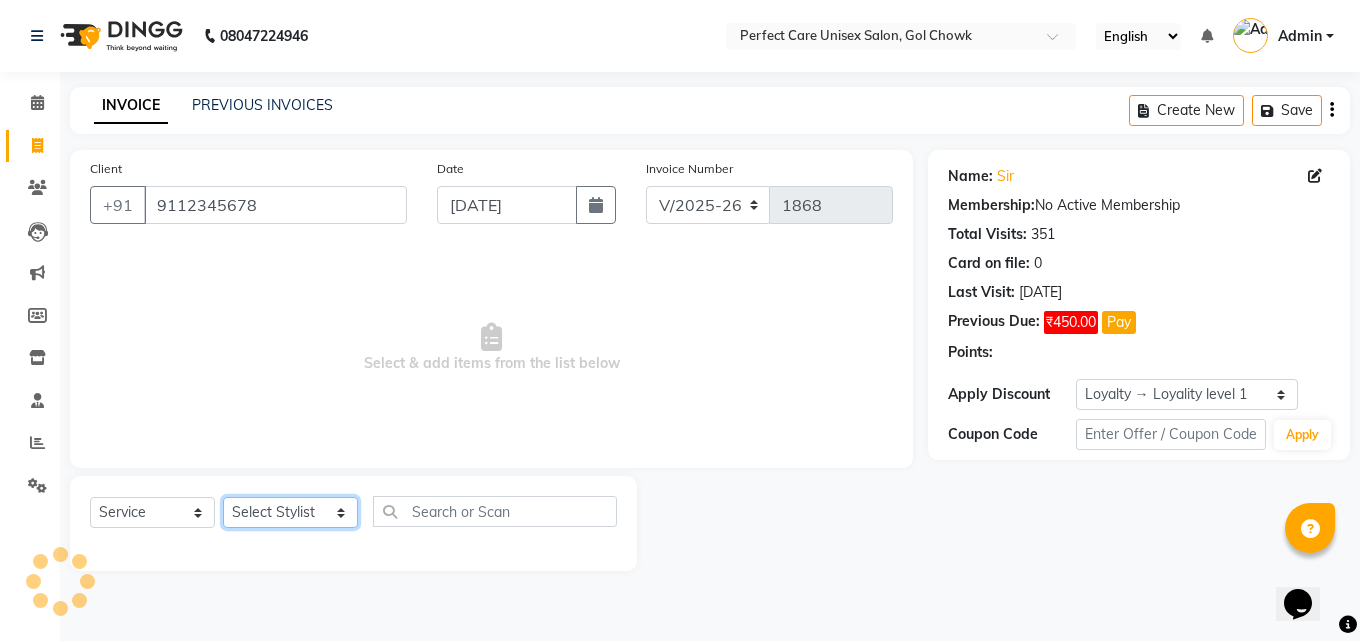 click on "Select Stylist [PERSON_NAME] MISS [PERSON_NAME] MISS [PERSON_NAME]  MISS [PERSON_NAME] [PERSON_NAME] MISS.[PERSON_NAME] MISS.[PERSON_NAME]  MISS [PERSON_NAME]  MISS. USHA [PERSON_NAME] [PERSON_NAME] MR.[PERSON_NAME] MR. [PERSON_NAME]  MR [PERSON_NAME] MR. AVINASH [PERSON_NAME] [PERSON_NAME] [PERSON_NAME] [PERSON_NAME] [PERSON_NAME] MR. [PERSON_NAME] MR.[PERSON_NAME] [PERSON_NAME] MR.[PERSON_NAME] [PERSON_NAME] NONE rashmi" 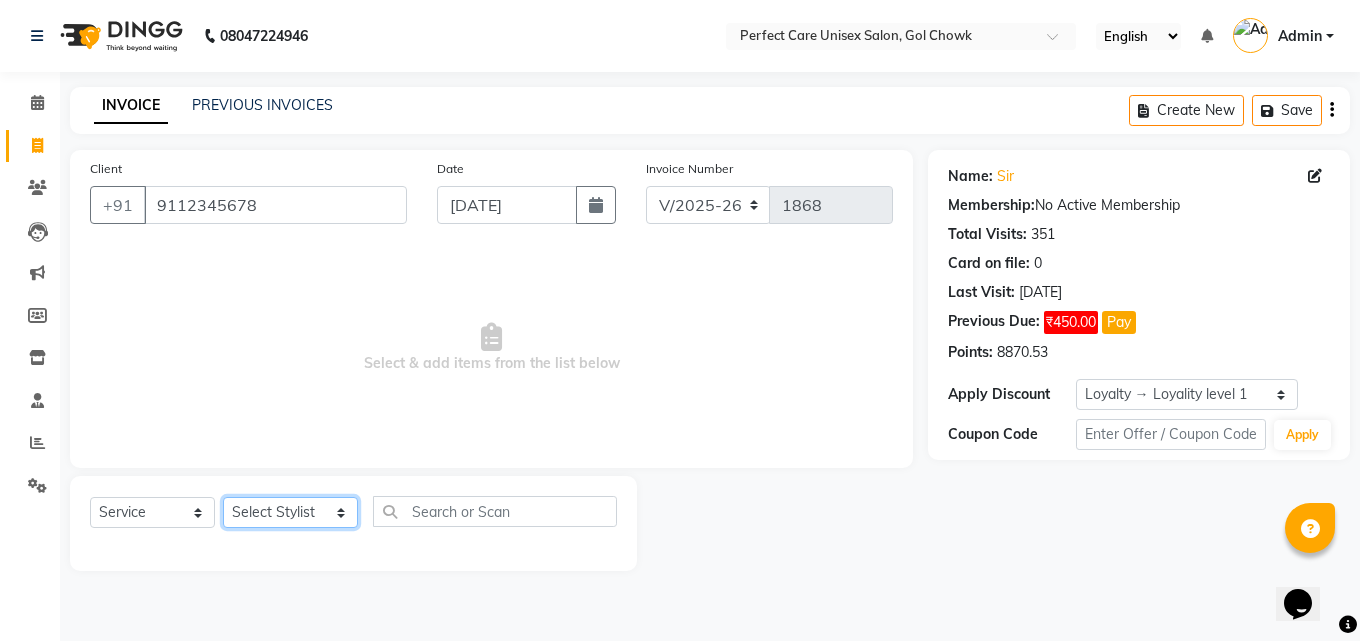 select on "78640" 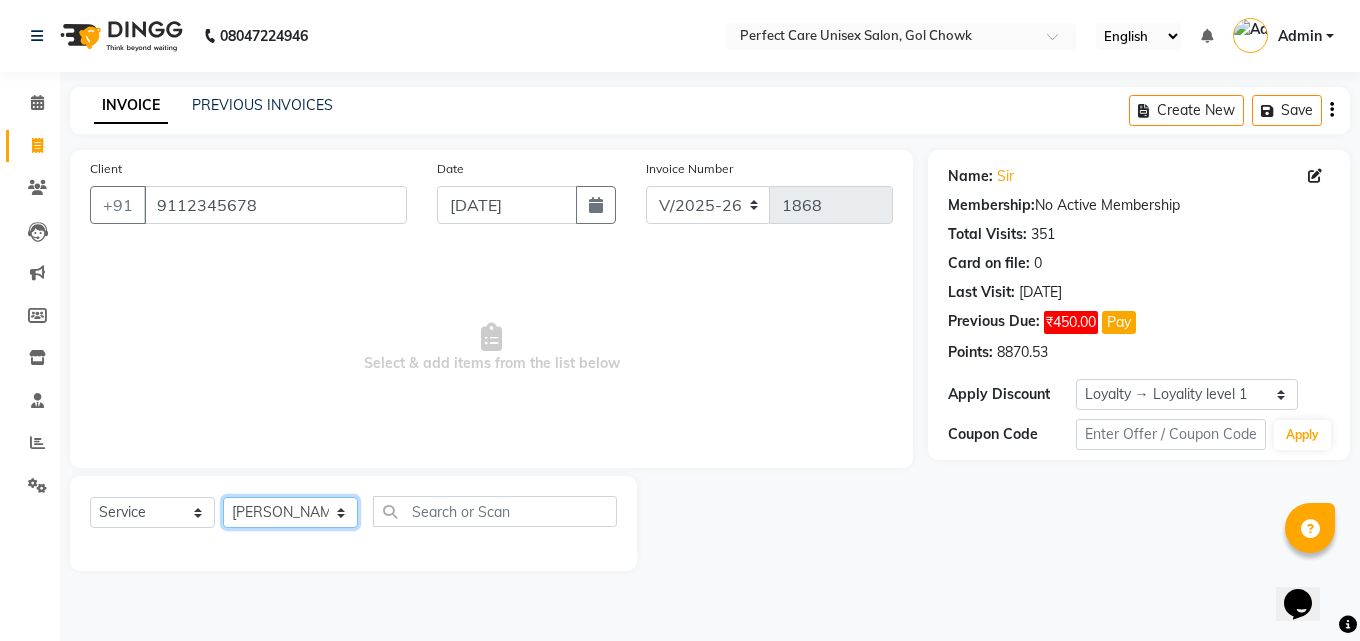 click on "Select Stylist [PERSON_NAME] MISS [PERSON_NAME] MISS [PERSON_NAME]  MISS [PERSON_NAME] [PERSON_NAME] MISS.[PERSON_NAME] MISS.[PERSON_NAME]  MISS [PERSON_NAME]  MISS. USHA [PERSON_NAME] [PERSON_NAME] MR.[PERSON_NAME] MR. [PERSON_NAME]  MR [PERSON_NAME] MR. AVINASH [PERSON_NAME] [PERSON_NAME] [PERSON_NAME] [PERSON_NAME] [PERSON_NAME] MR. [PERSON_NAME] MR.[PERSON_NAME] [PERSON_NAME] MR.[PERSON_NAME] [PERSON_NAME] NONE rashmi" 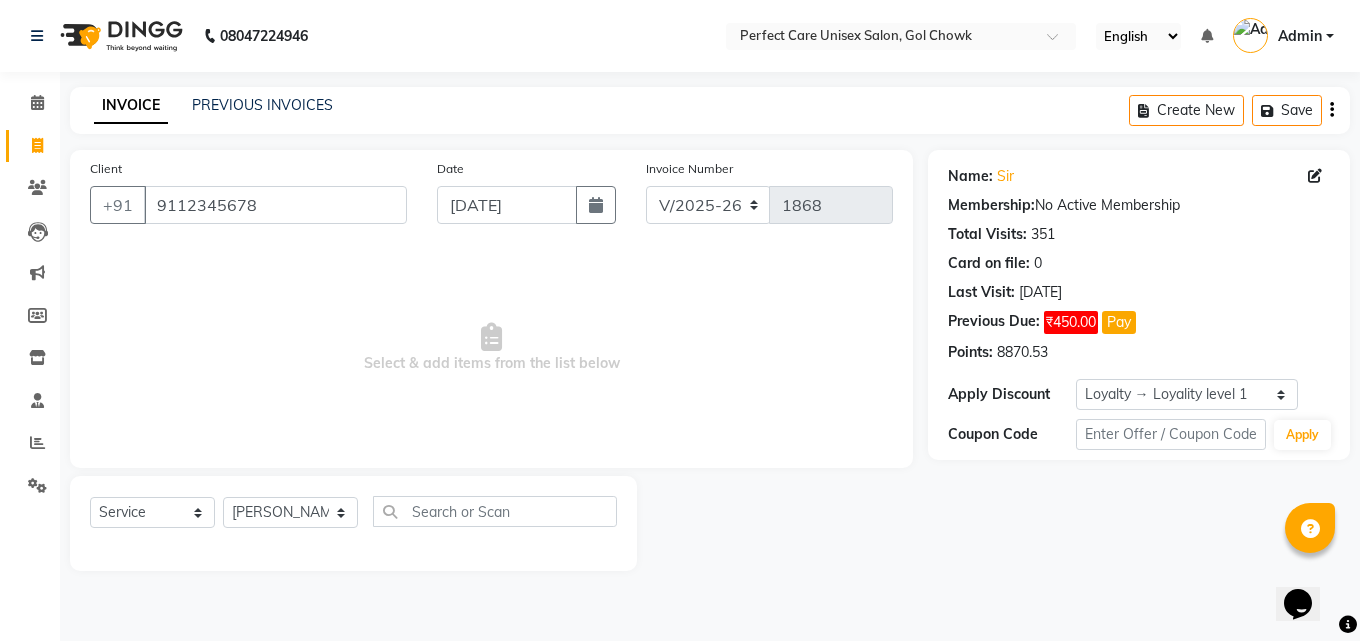 click on "Select & add items from the list below" at bounding box center [491, 348] 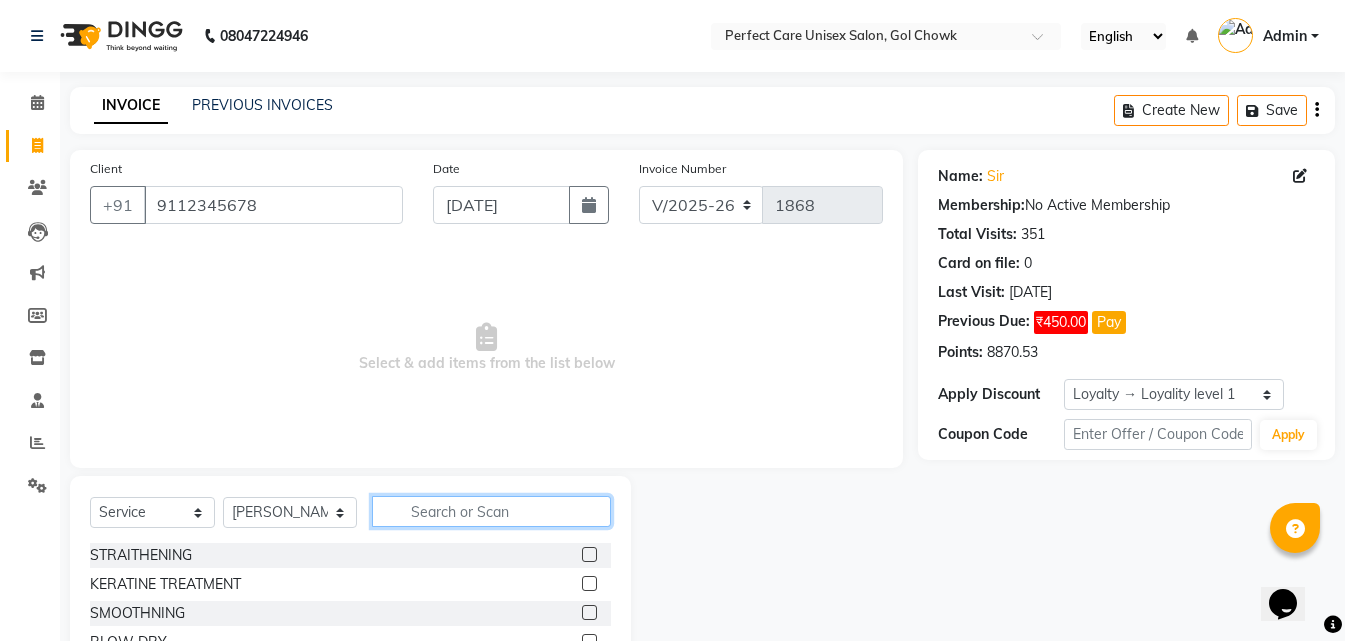 click 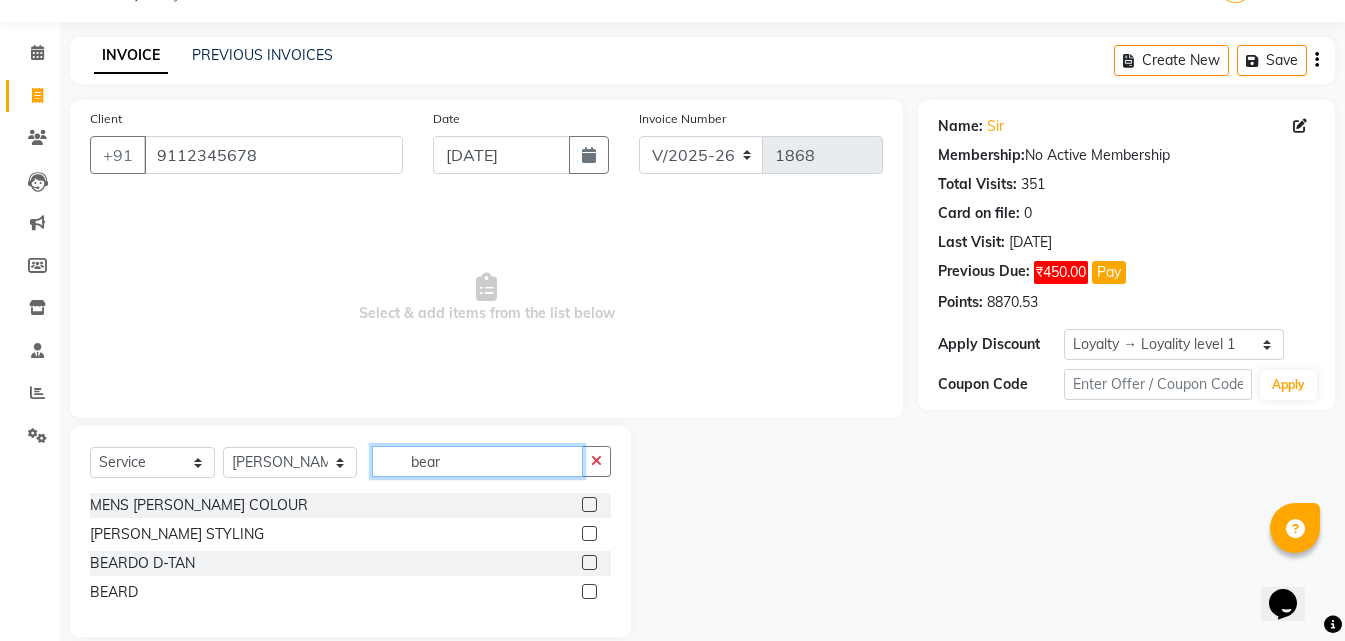 scroll, scrollTop: 76, scrollLeft: 0, axis: vertical 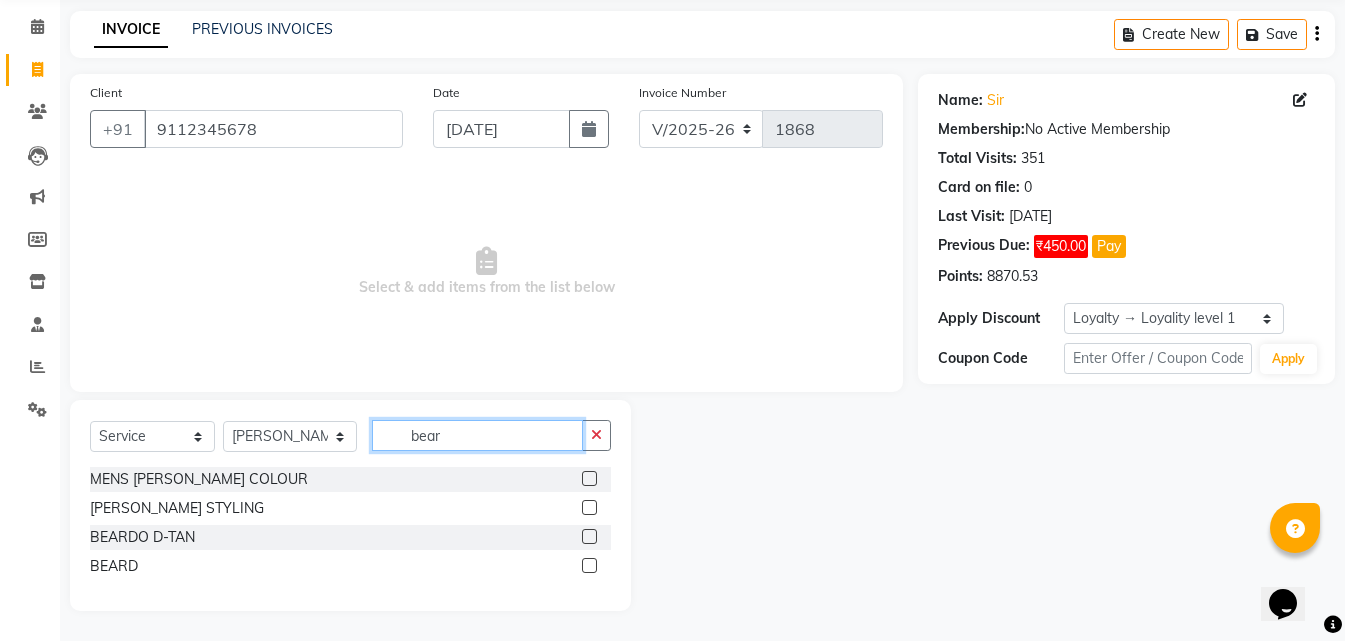 type on "bear" 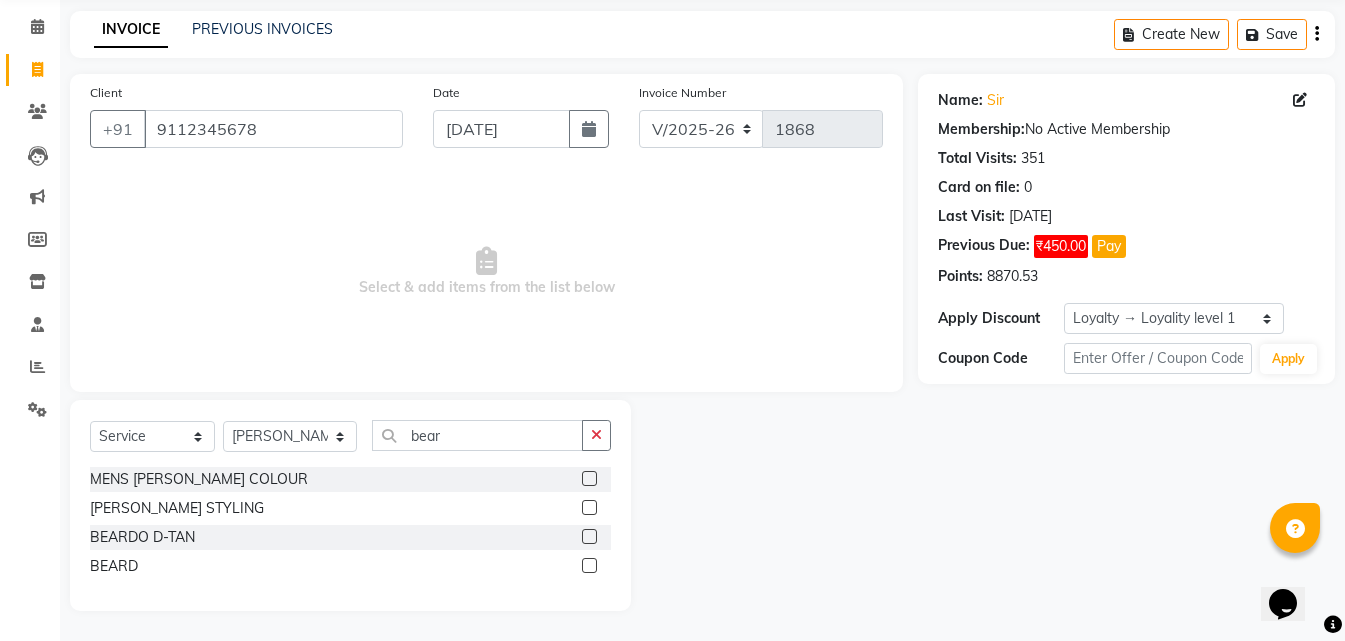 click 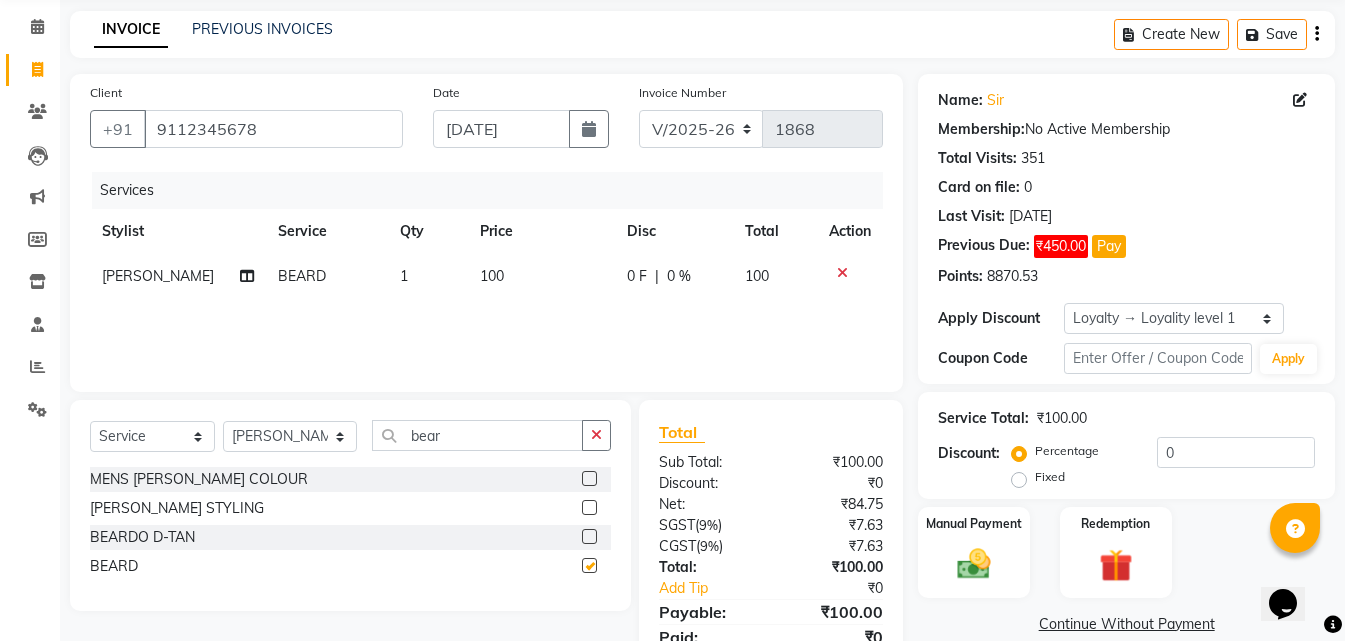 checkbox on "false" 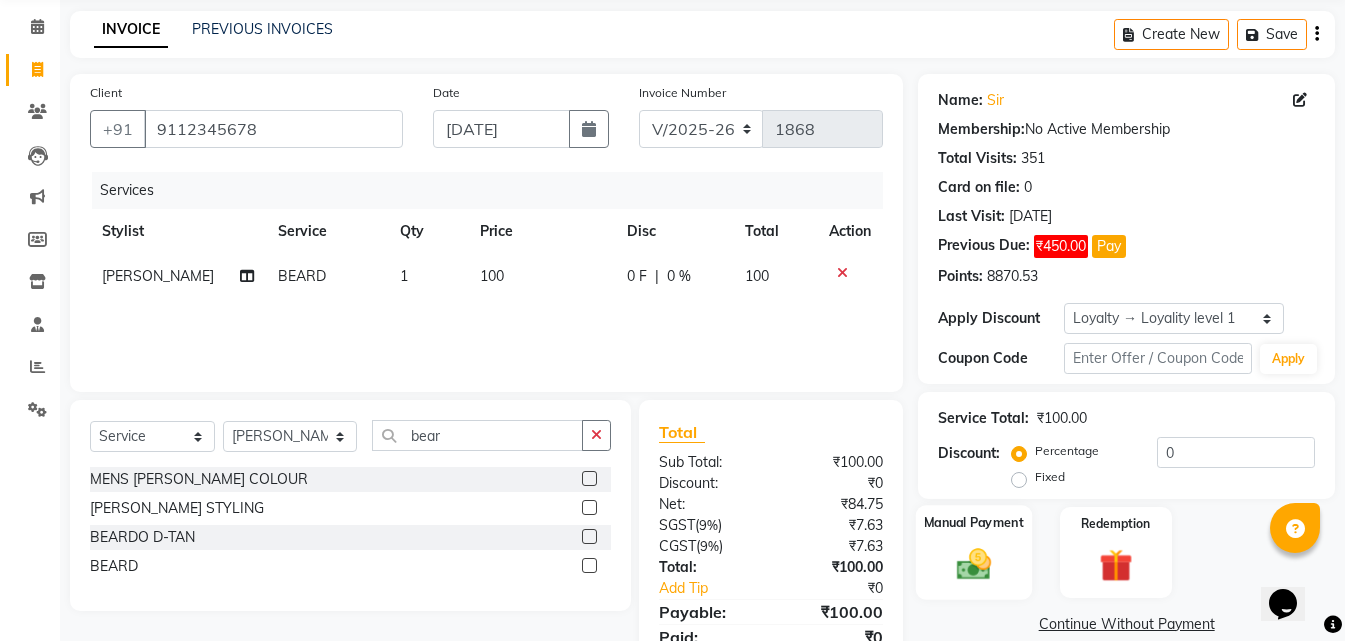 click 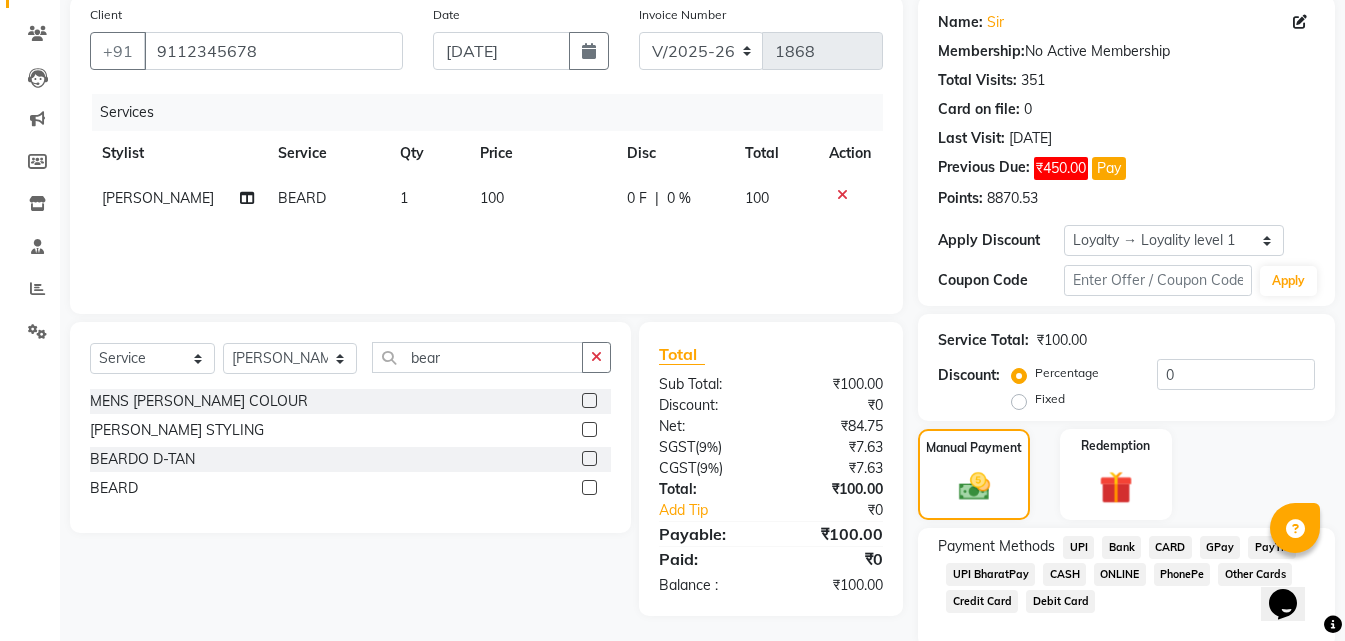scroll, scrollTop: 232, scrollLeft: 0, axis: vertical 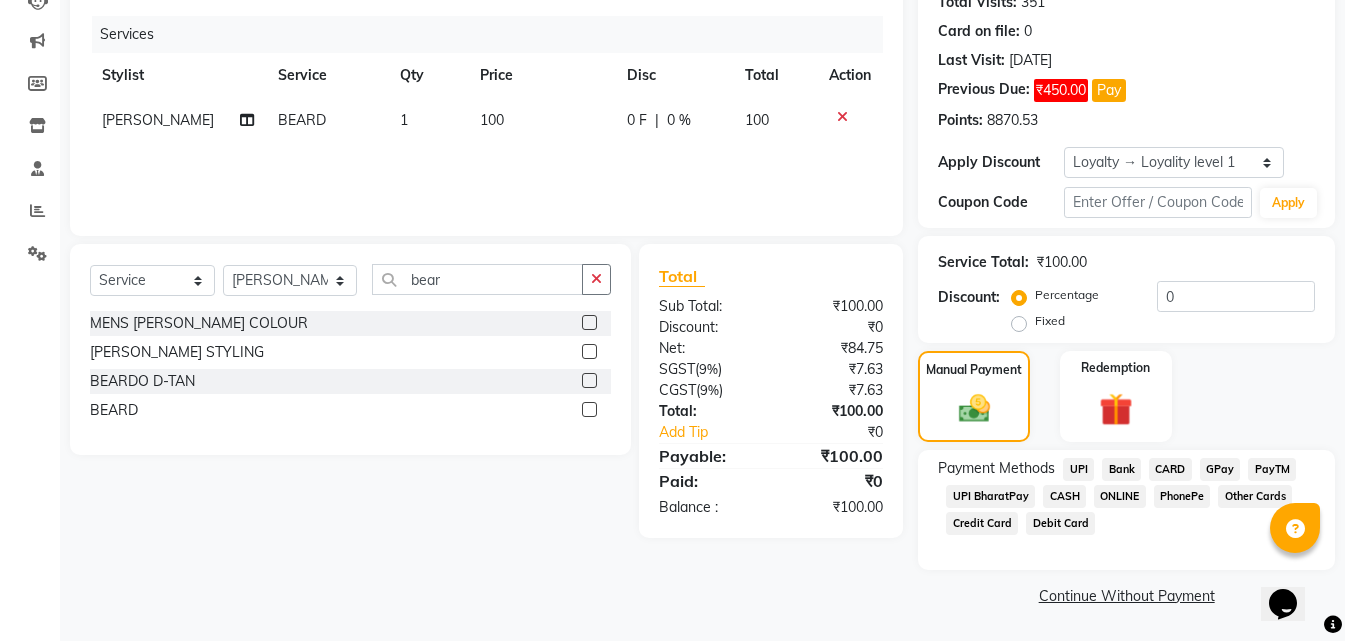 click on "ONLINE" 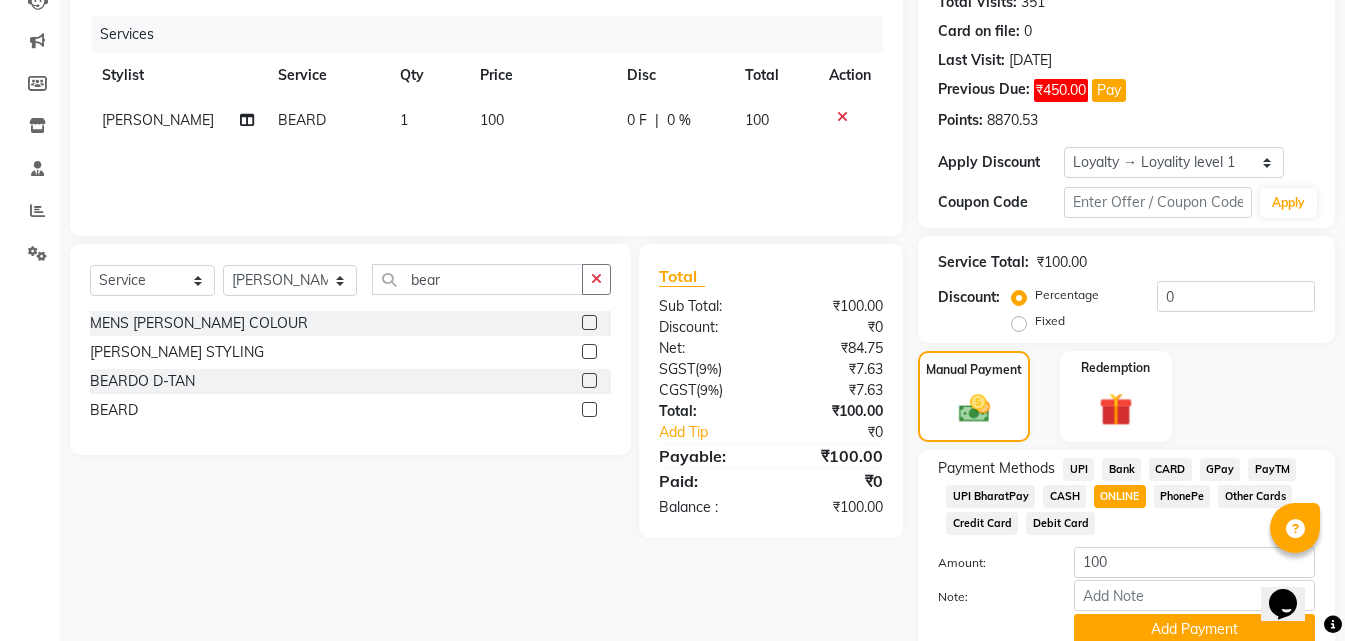 scroll, scrollTop: 315, scrollLeft: 0, axis: vertical 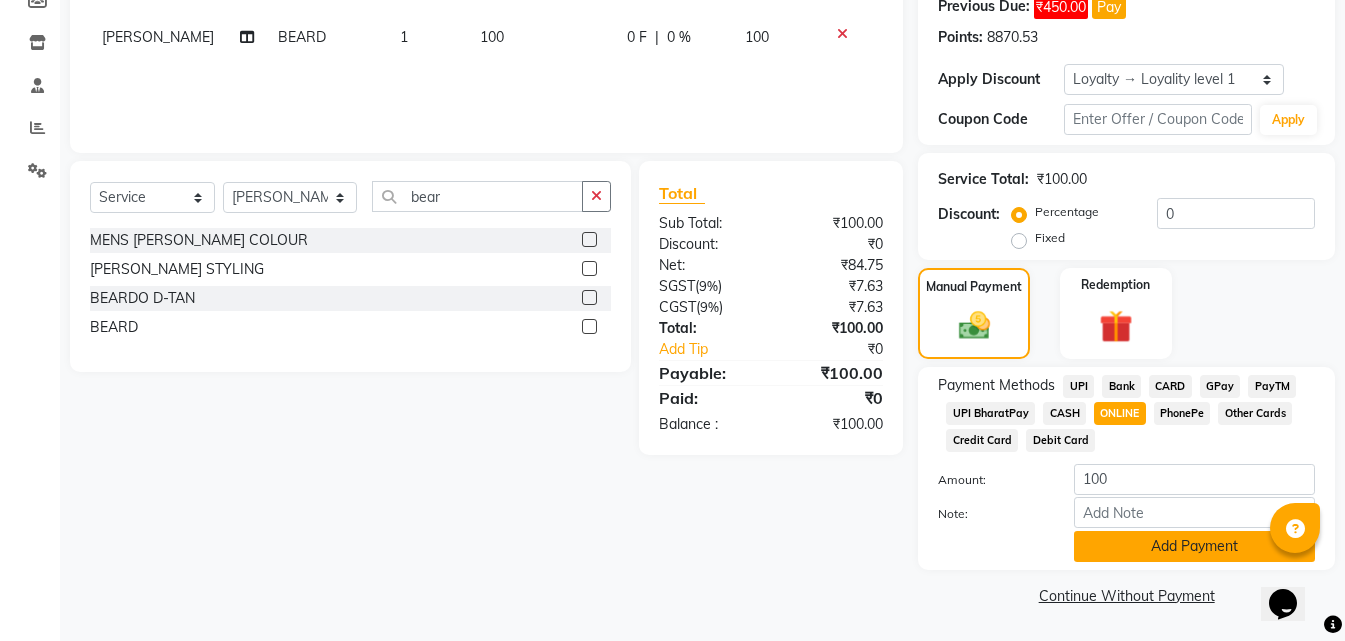 click on "Add Payment" 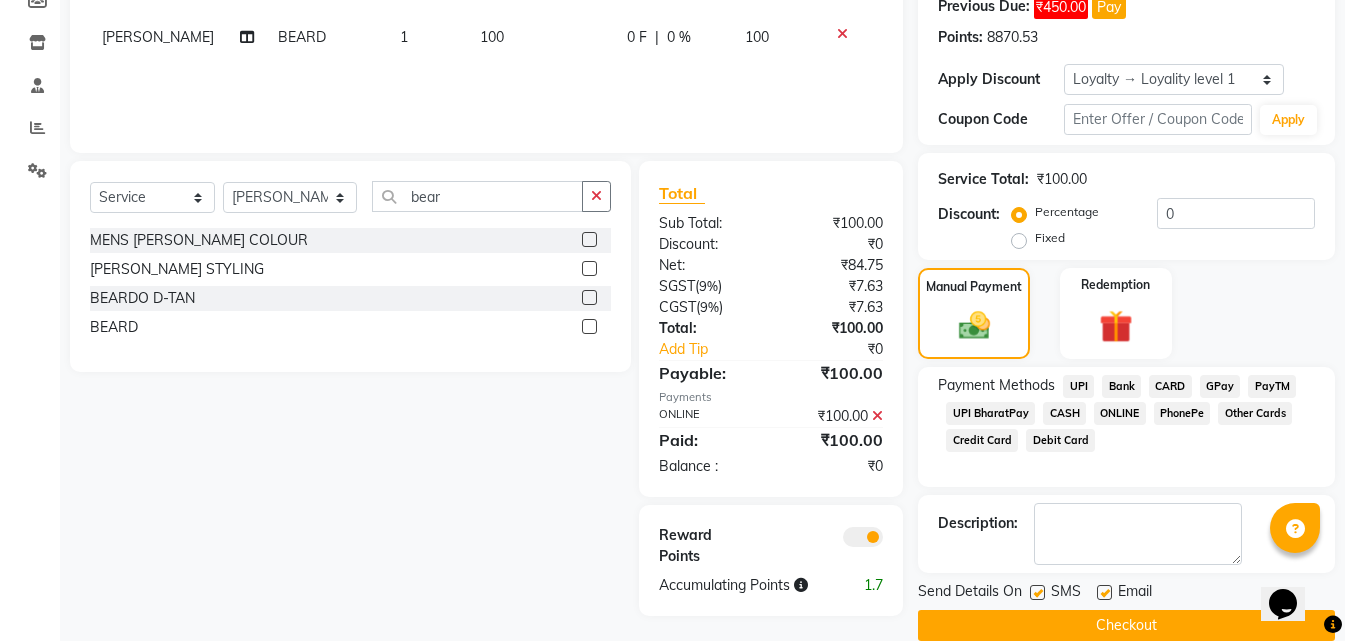 click on "Checkout" 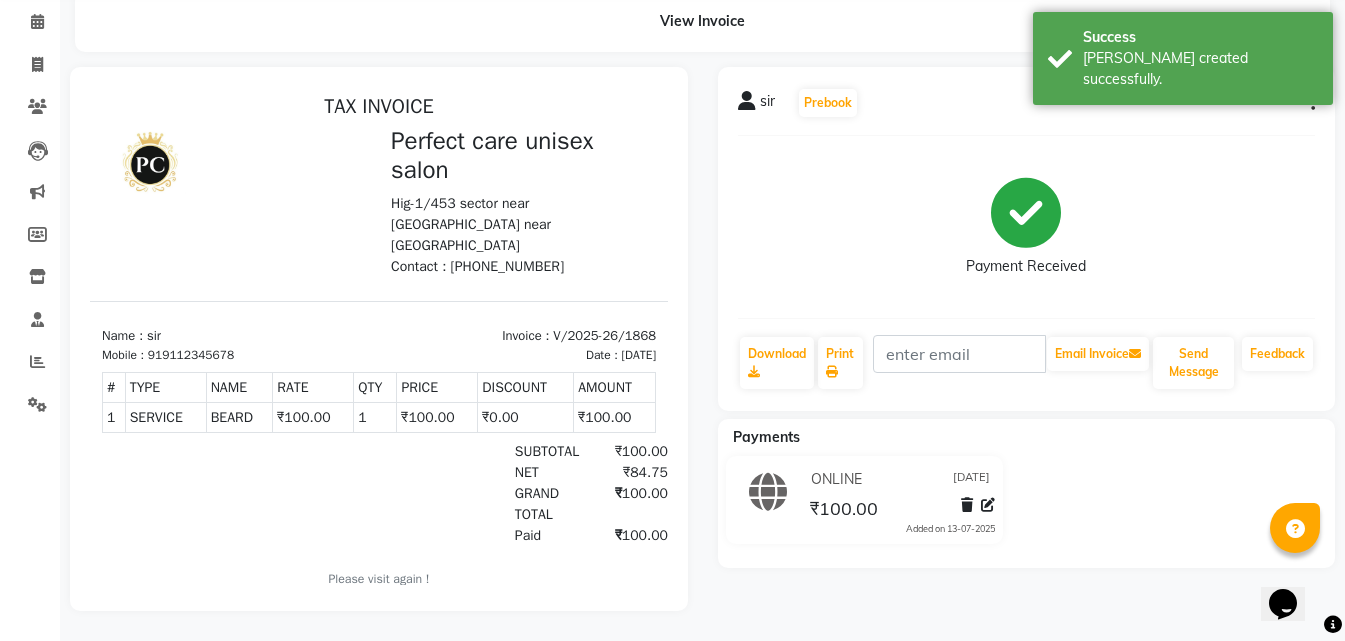 scroll, scrollTop: 0, scrollLeft: 0, axis: both 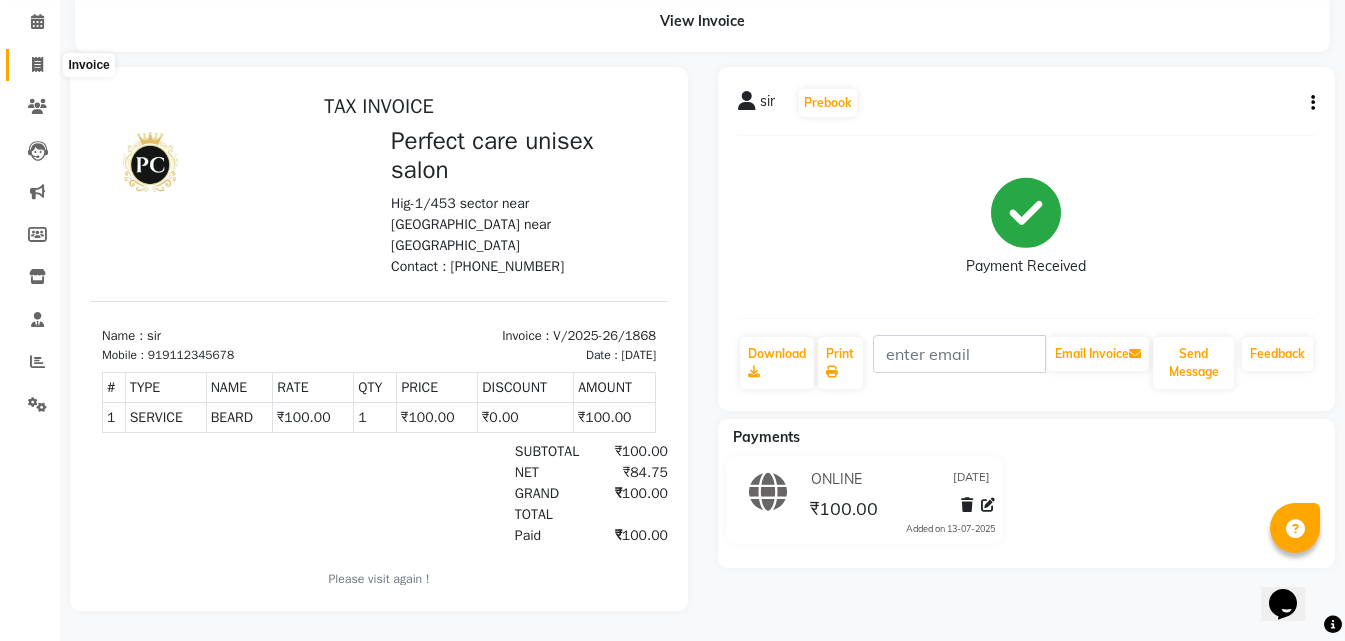 click on "Calendar  Invoice  Clients  Leads   Marketing  Members  Inventory  Staff  Reports  Settings Completed InProgress Upcoming Dropped Tentative Check-In Confirm Bookings Generate Report Segments Page Builder" 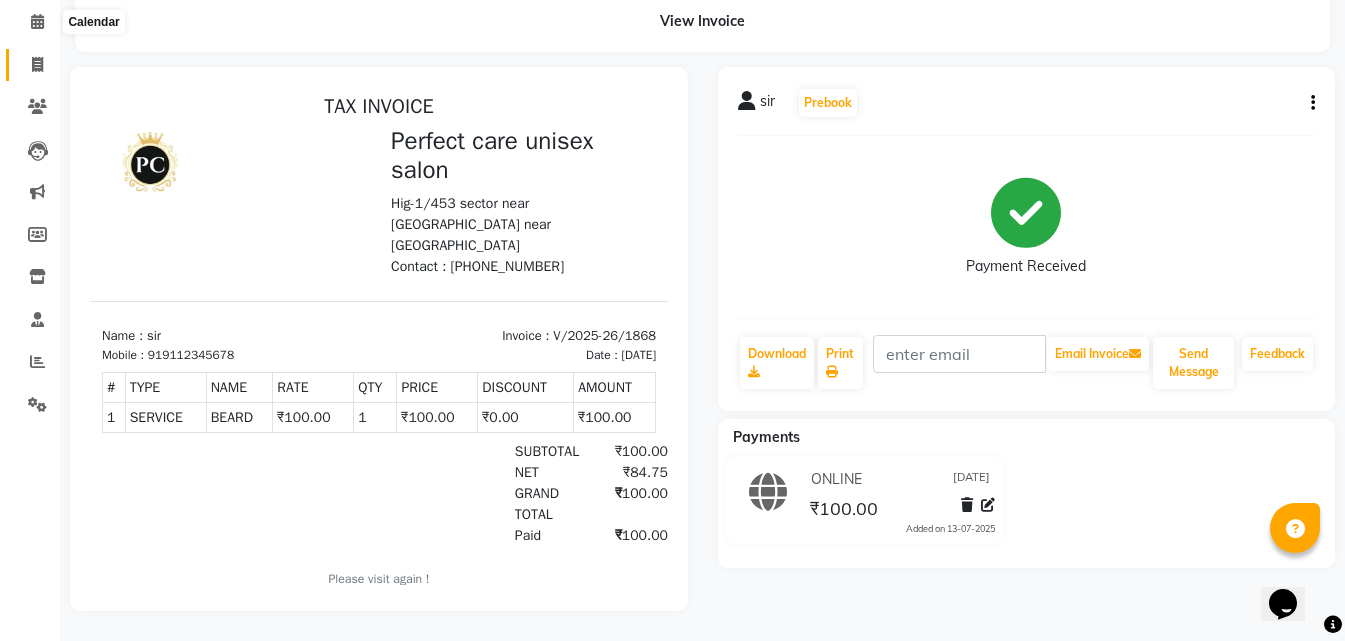scroll, scrollTop: 96, scrollLeft: 0, axis: vertical 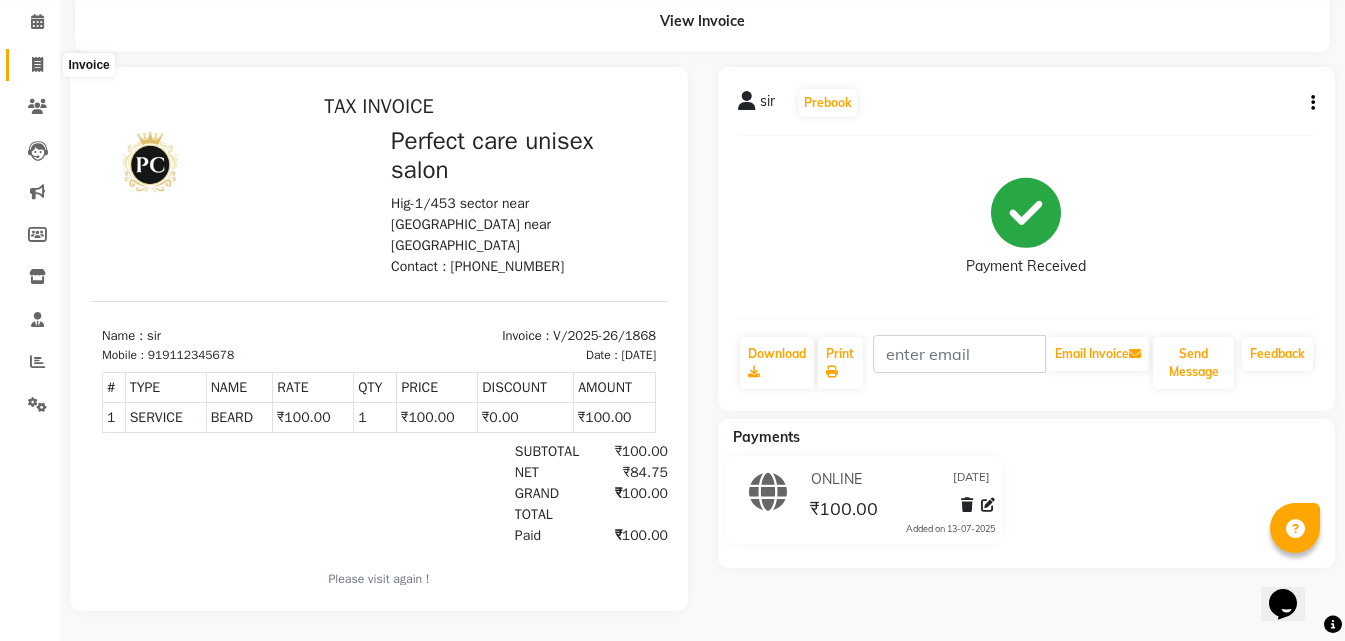 click 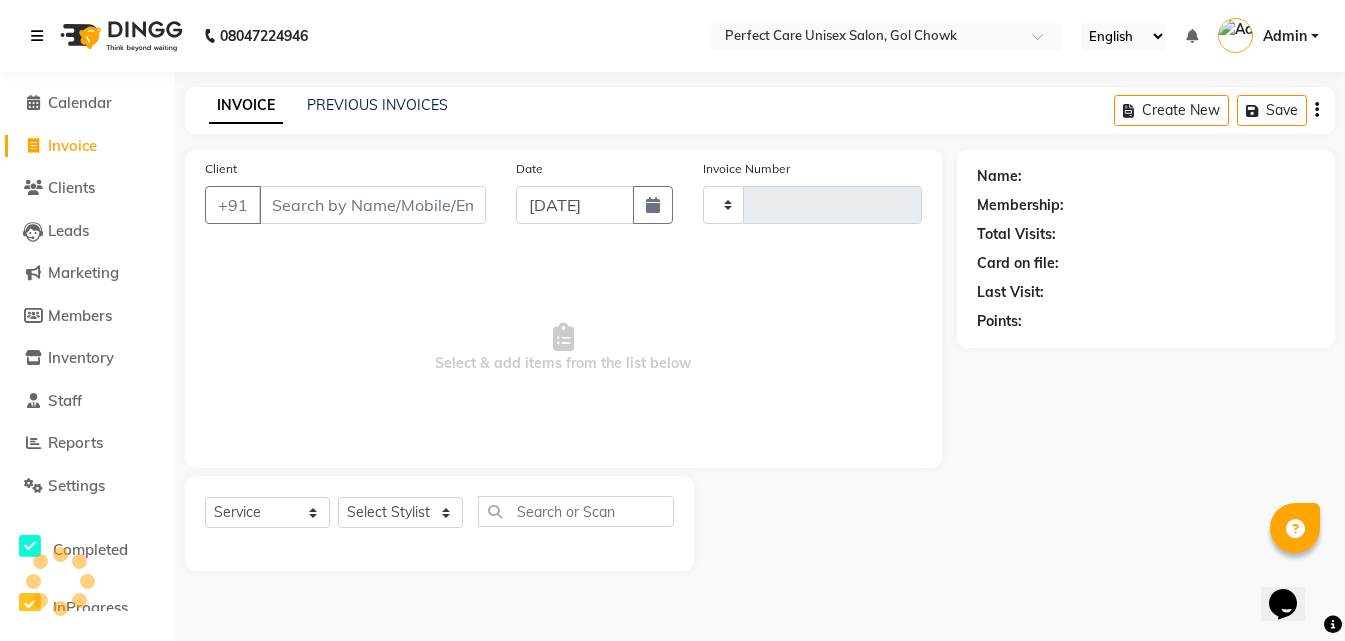 scroll, scrollTop: 0, scrollLeft: 0, axis: both 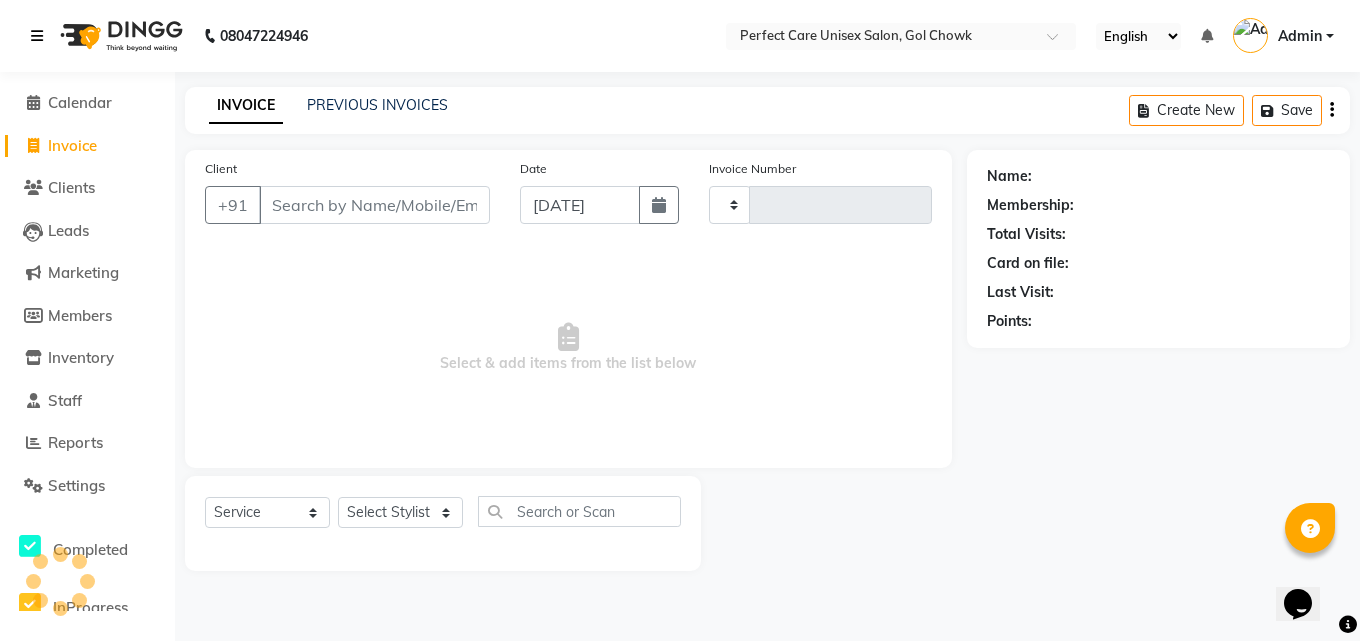 type on "1869" 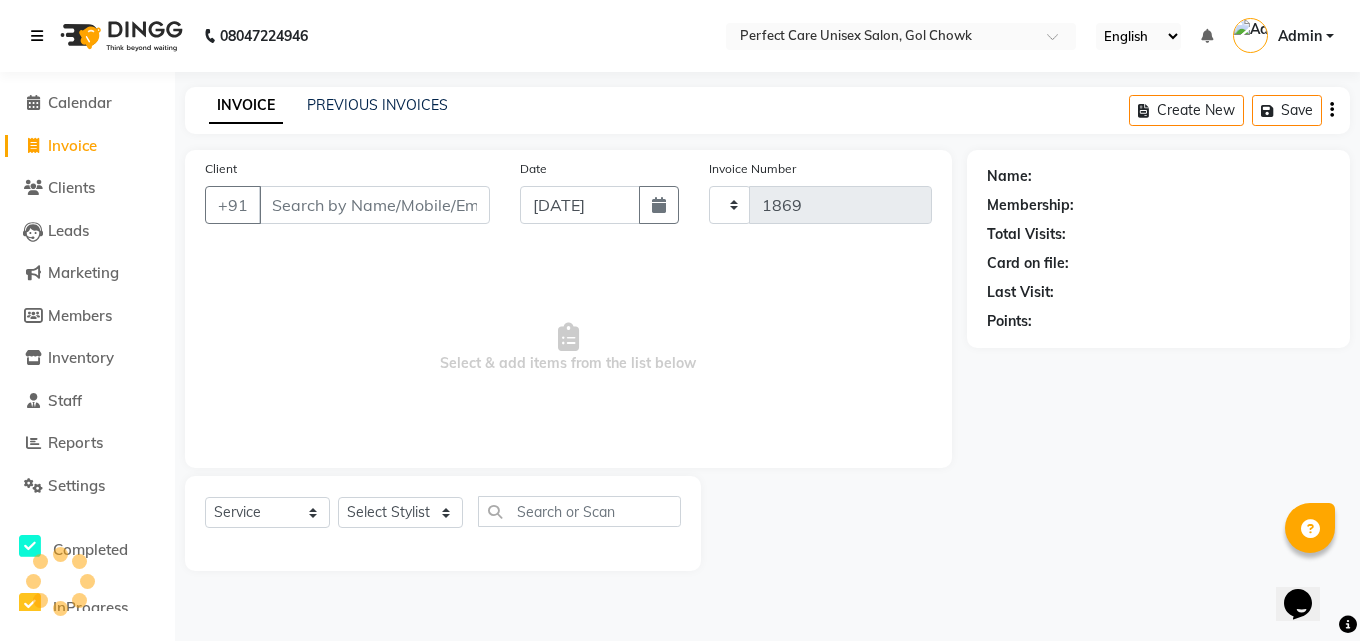 select on "4751" 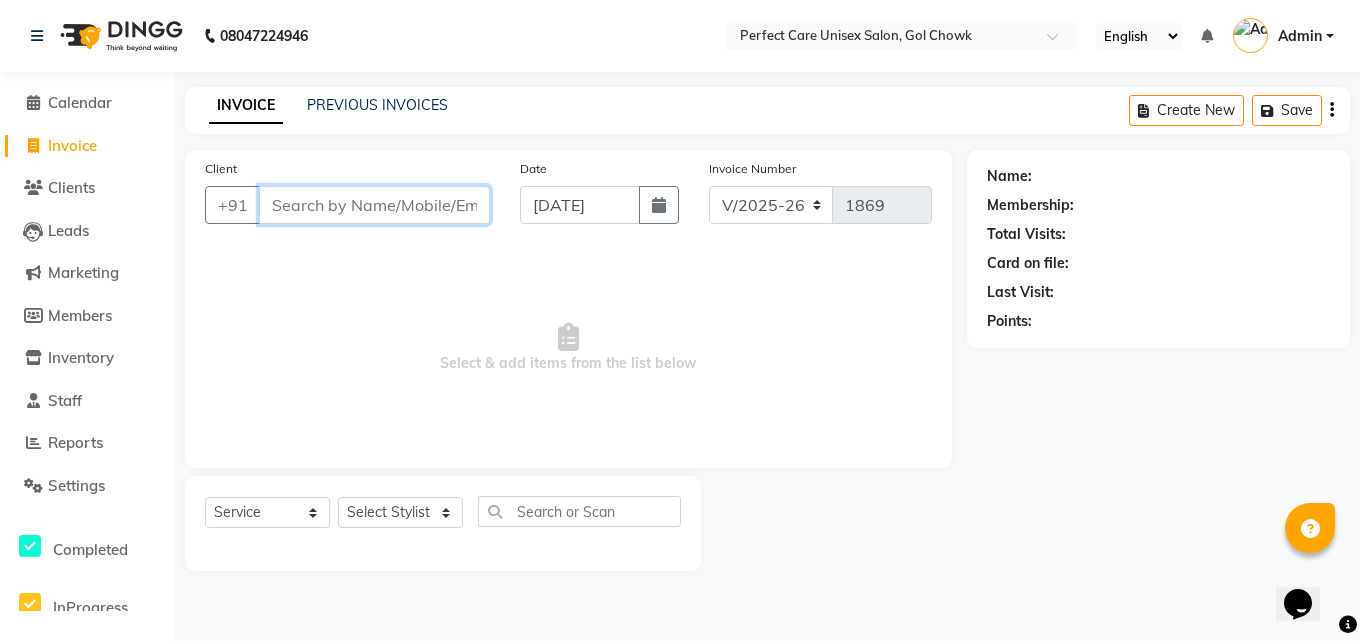click on "Client" at bounding box center [374, 205] 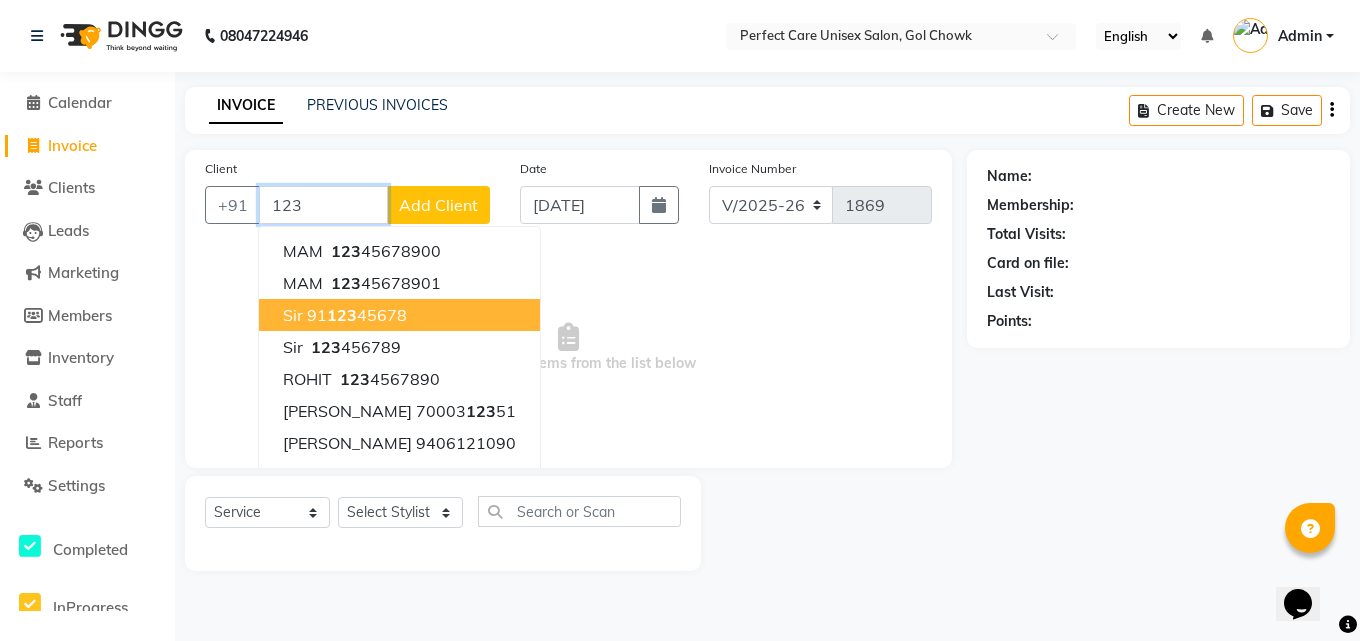click on "sir  91 123 45678" at bounding box center (399, 315) 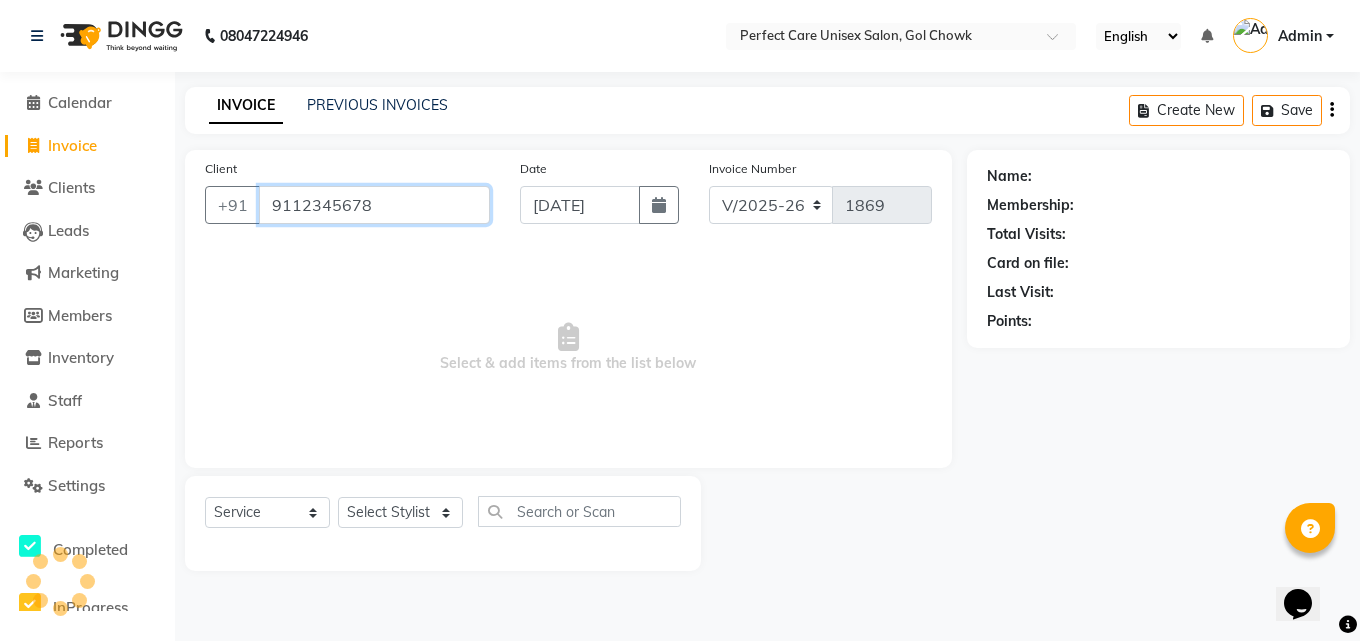 type on "9112345678" 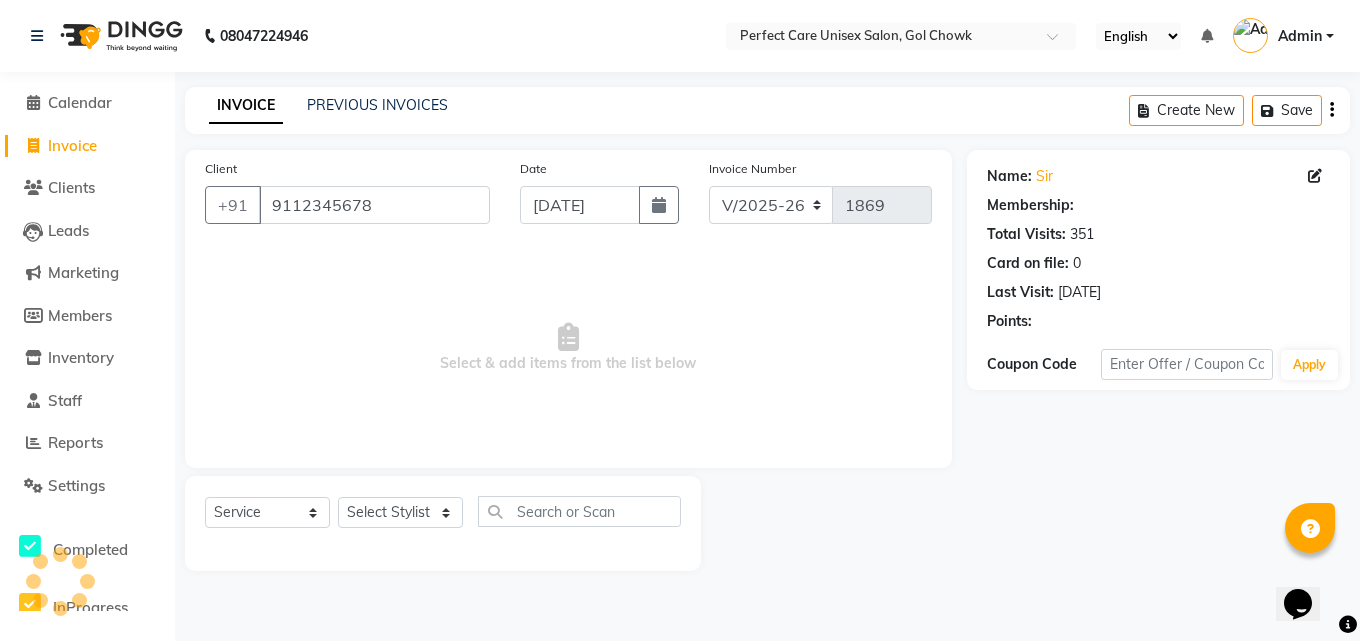 select on "1: Object" 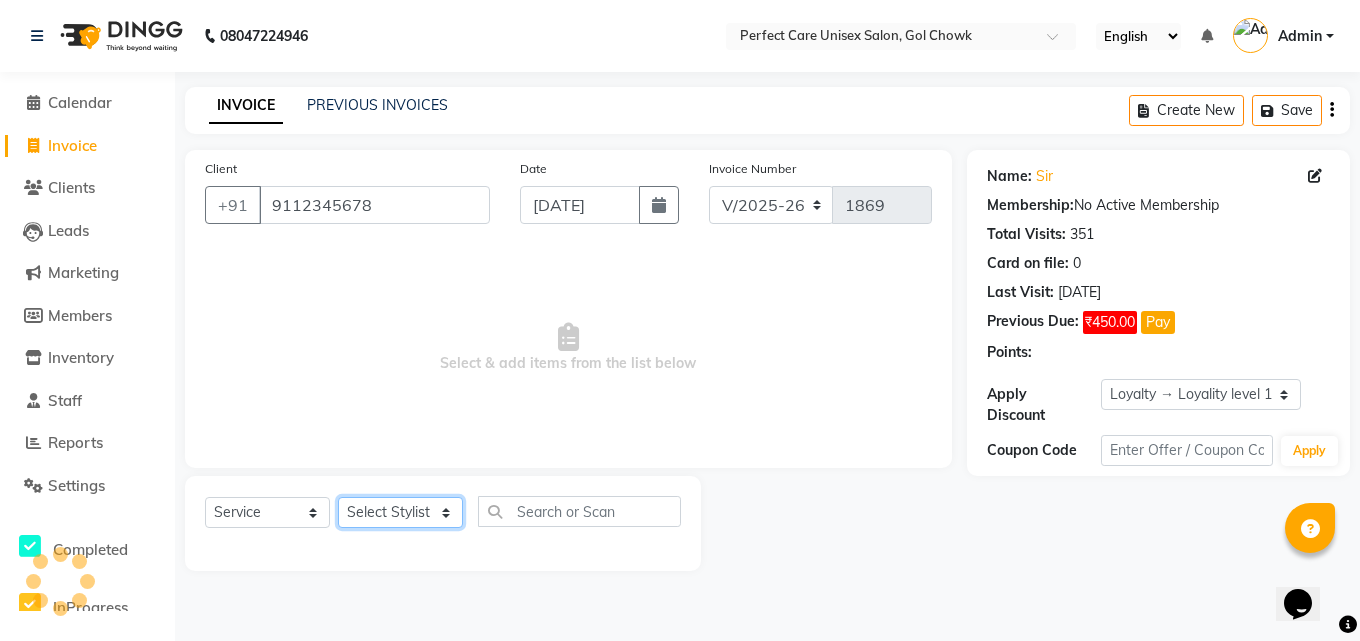 click on "Select Stylist [PERSON_NAME] MISS [PERSON_NAME] MISS [PERSON_NAME]  MISS [PERSON_NAME] [PERSON_NAME] MISS.[PERSON_NAME] MISS.[PERSON_NAME]  MISS [PERSON_NAME]  MISS. USHA [PERSON_NAME] [PERSON_NAME] MR.[PERSON_NAME] MR. [PERSON_NAME]  MR [PERSON_NAME] MR. AVINASH [PERSON_NAME] [PERSON_NAME] [PERSON_NAME] [PERSON_NAME] [PERSON_NAME] MR. [PERSON_NAME] MR.[PERSON_NAME] [PERSON_NAME] MR.[PERSON_NAME] [PERSON_NAME] NONE rashmi" 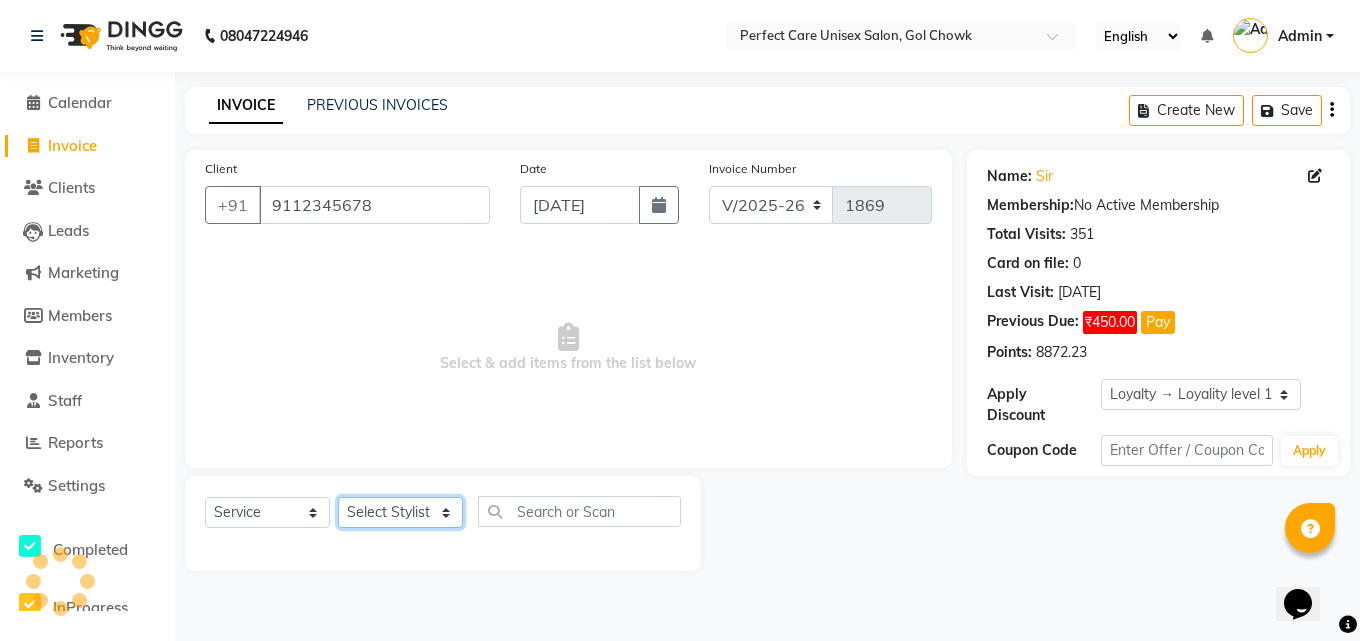 select on "78640" 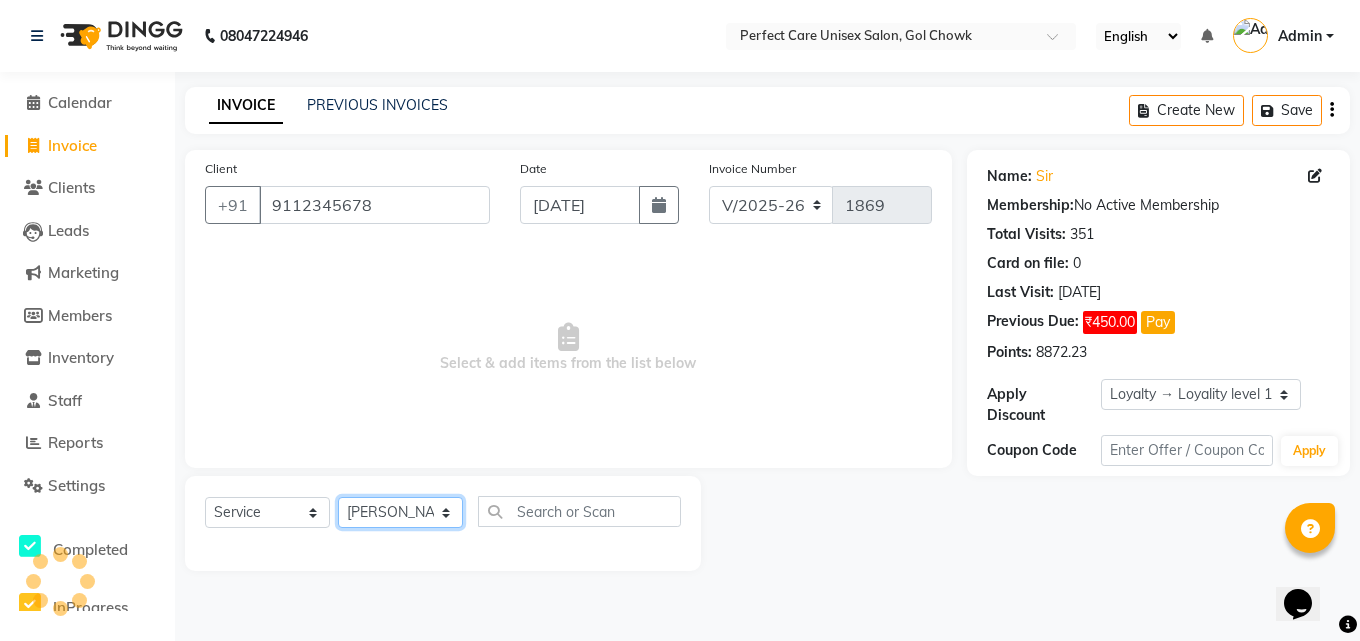 click on "Select Stylist [PERSON_NAME] MISS [PERSON_NAME] MISS [PERSON_NAME]  MISS [PERSON_NAME] [PERSON_NAME] MISS.[PERSON_NAME] MISS.[PERSON_NAME]  MISS [PERSON_NAME]  MISS. USHA [PERSON_NAME] [PERSON_NAME] MR.[PERSON_NAME] MR. [PERSON_NAME]  MR [PERSON_NAME] MR. AVINASH [PERSON_NAME] [PERSON_NAME] [PERSON_NAME] [PERSON_NAME] [PERSON_NAME] MR. [PERSON_NAME] MR.[PERSON_NAME] [PERSON_NAME] MR.[PERSON_NAME] [PERSON_NAME] NONE rashmi" 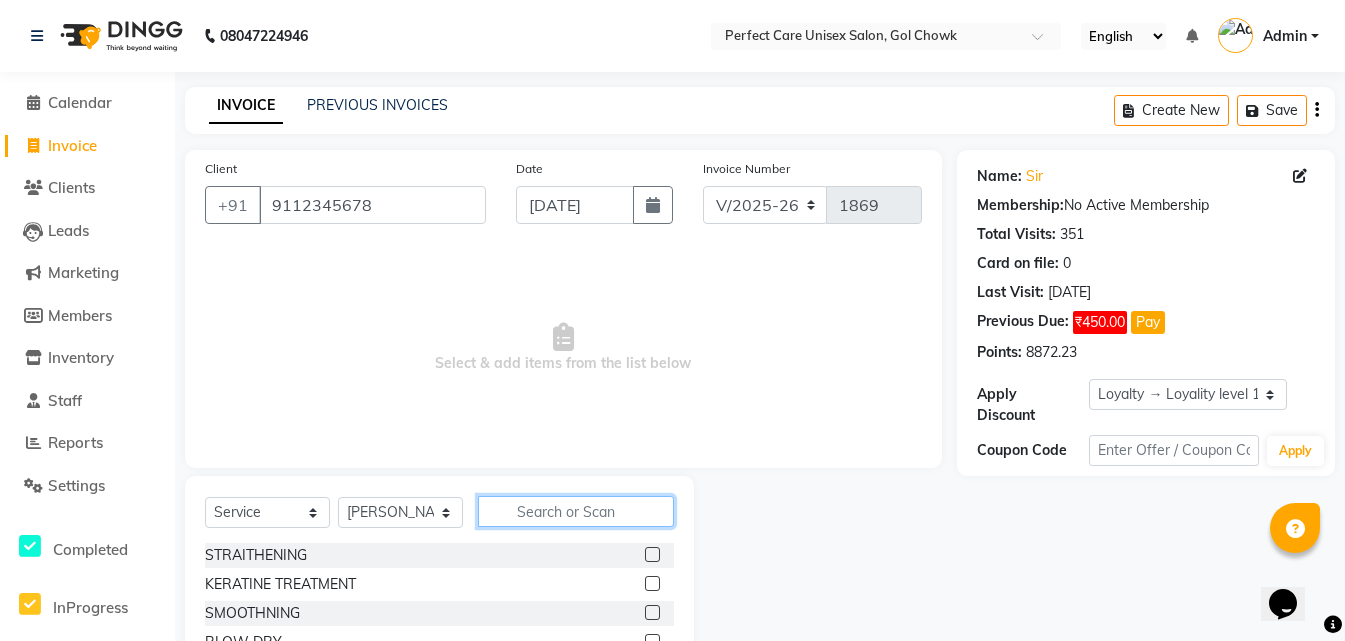 click 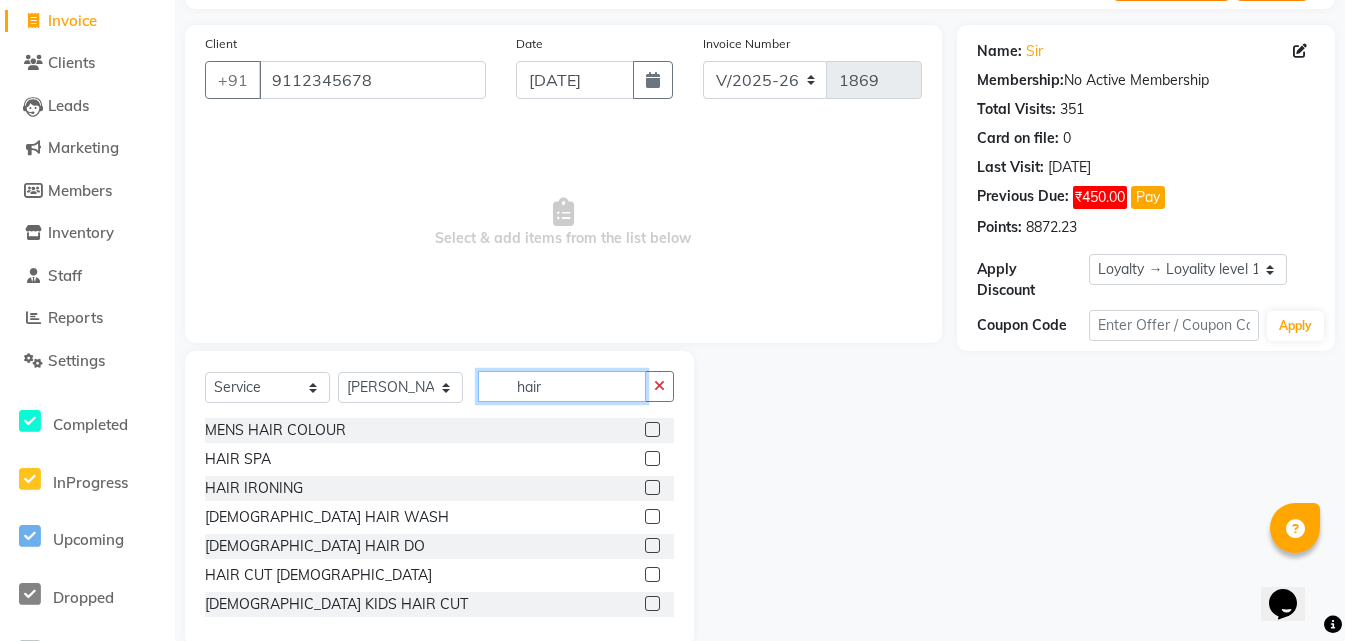 scroll, scrollTop: 160, scrollLeft: 0, axis: vertical 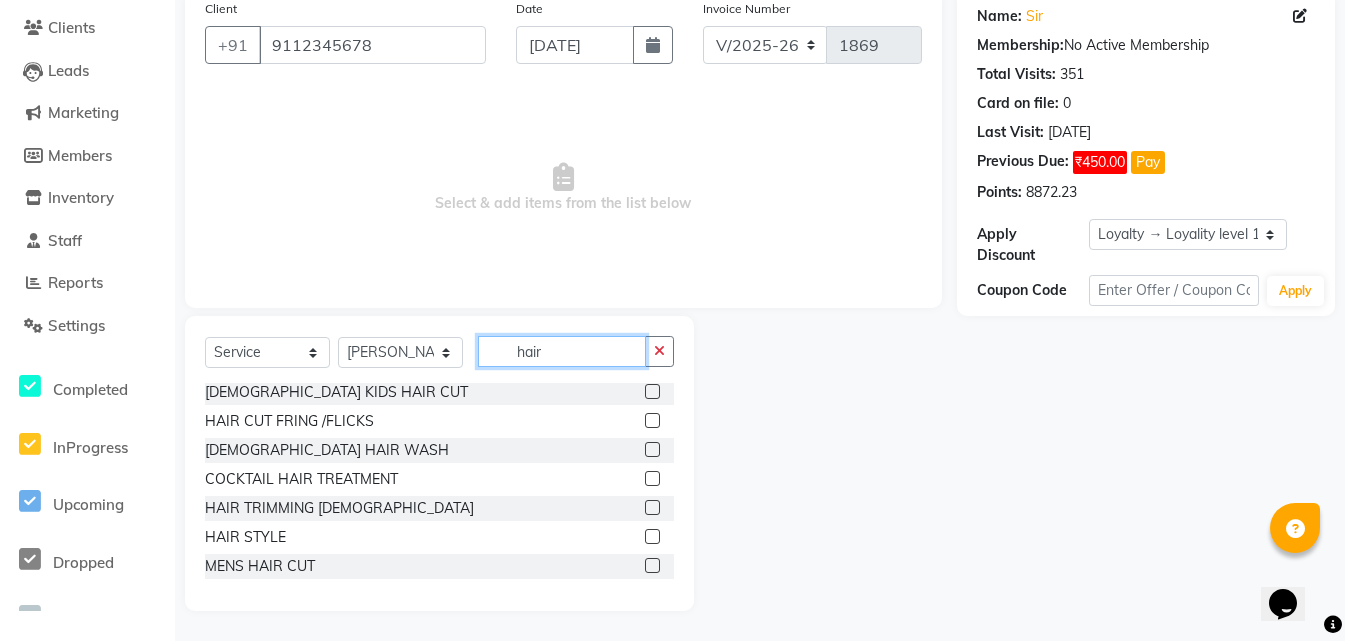 type on "hair" 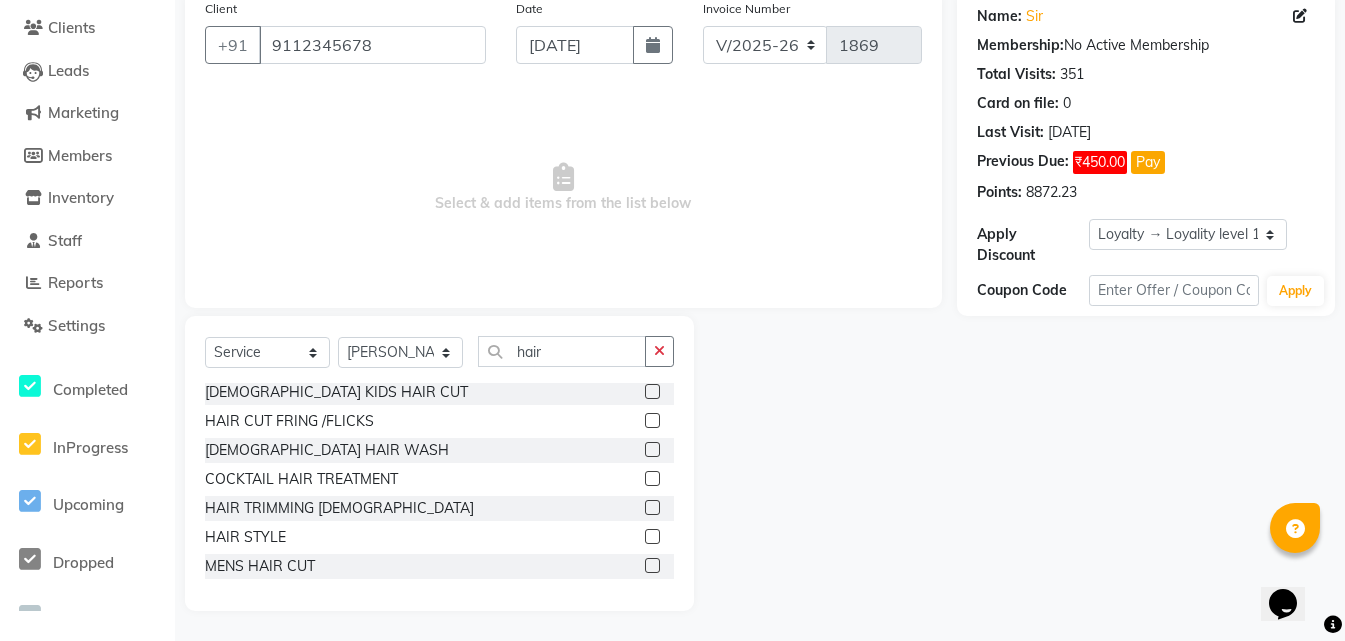 click 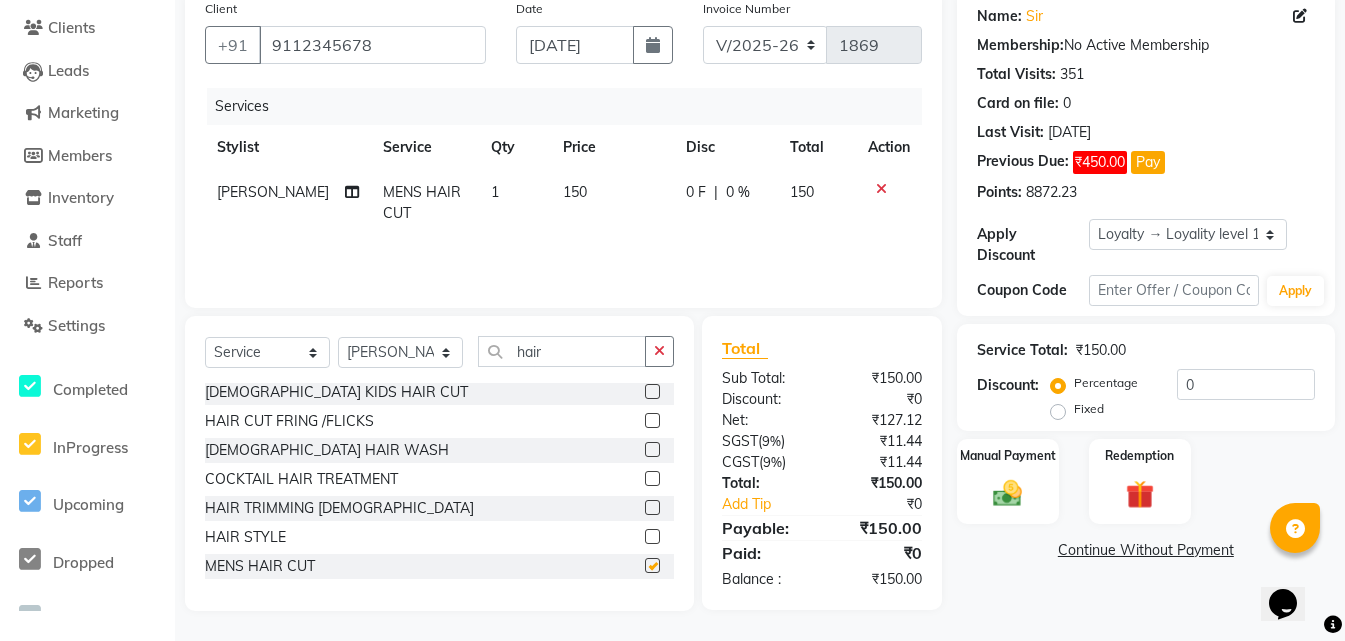 checkbox on "false" 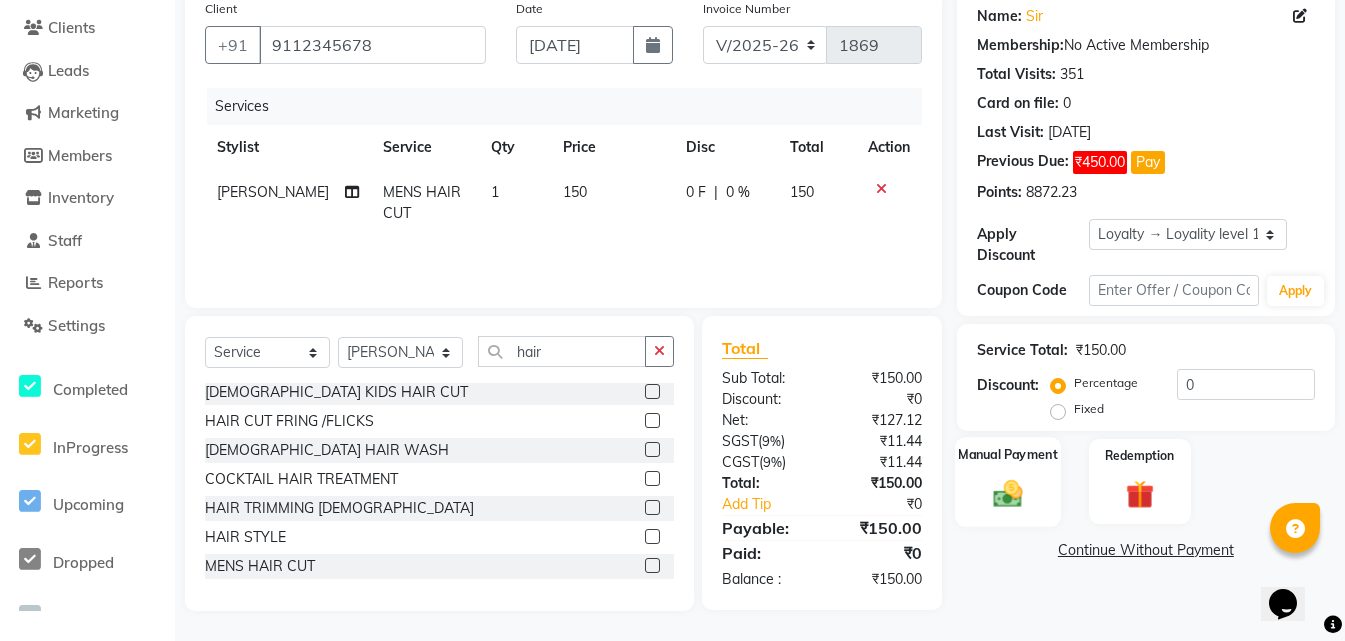 click 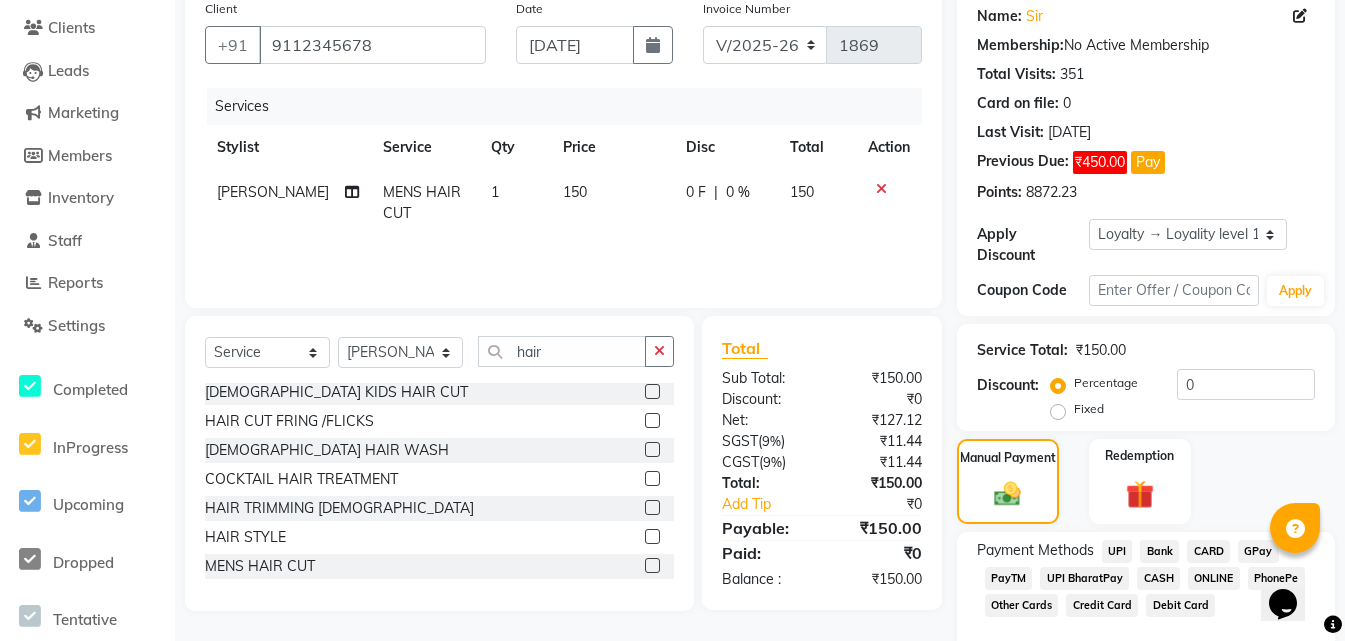click on "ONLINE" 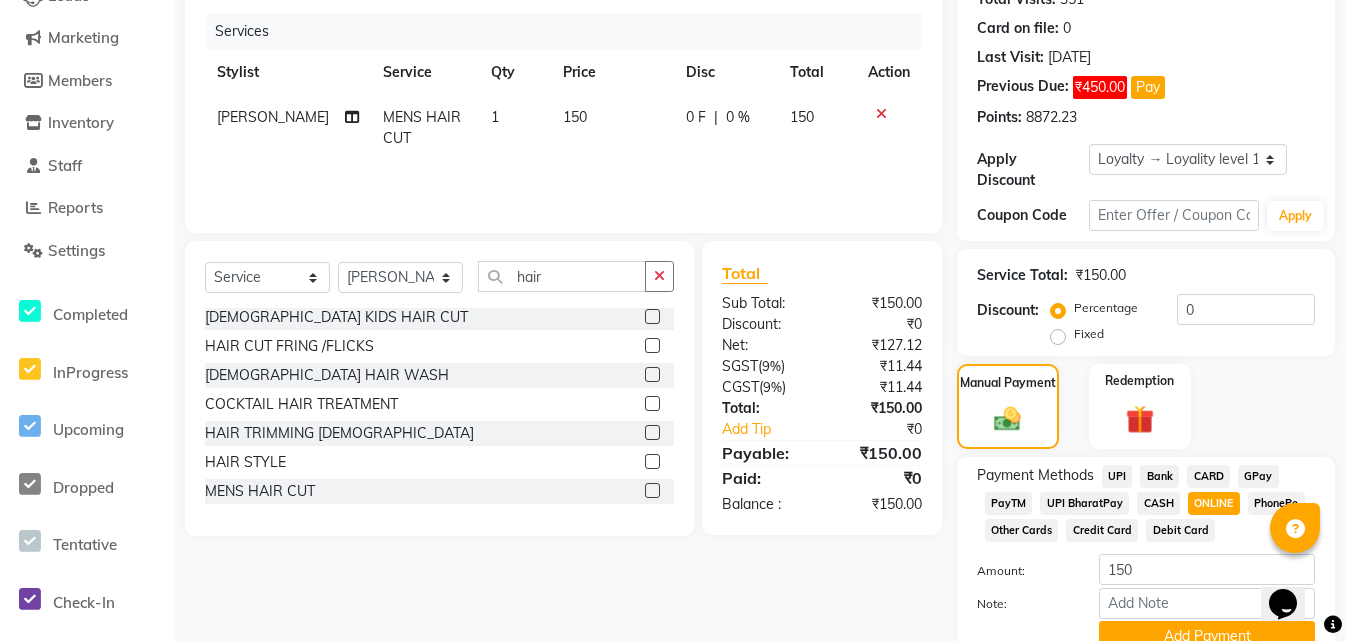scroll, scrollTop: 325, scrollLeft: 0, axis: vertical 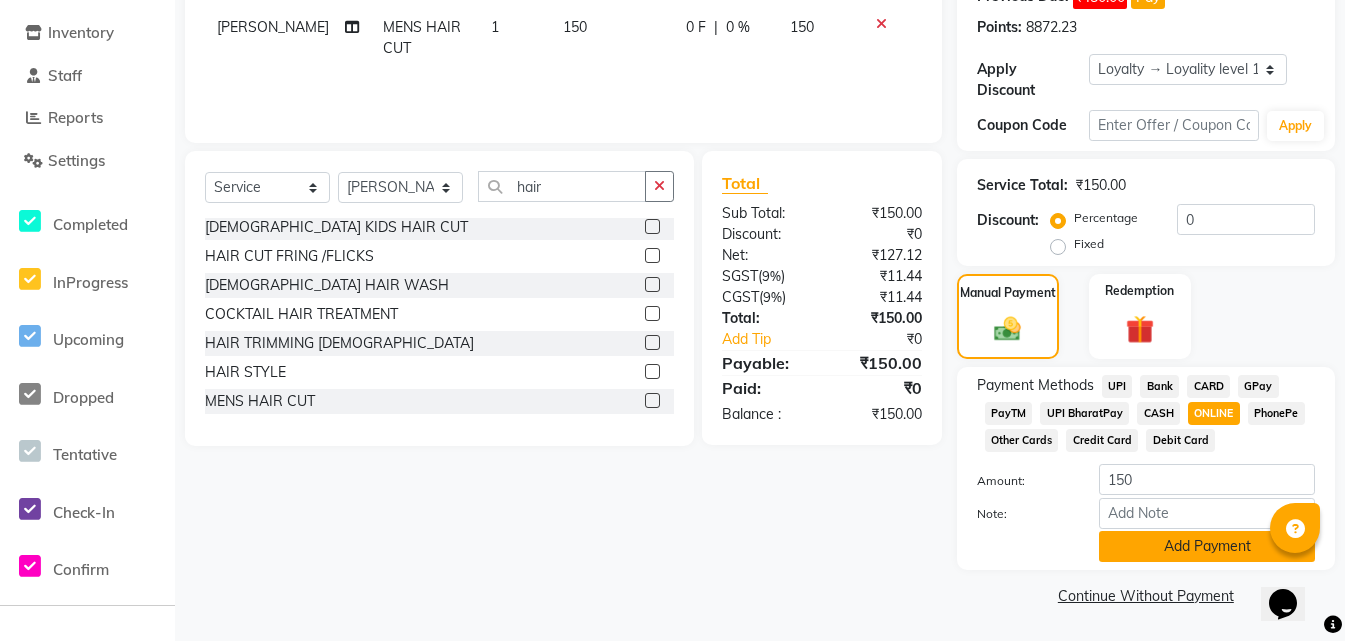click on "Add Payment" 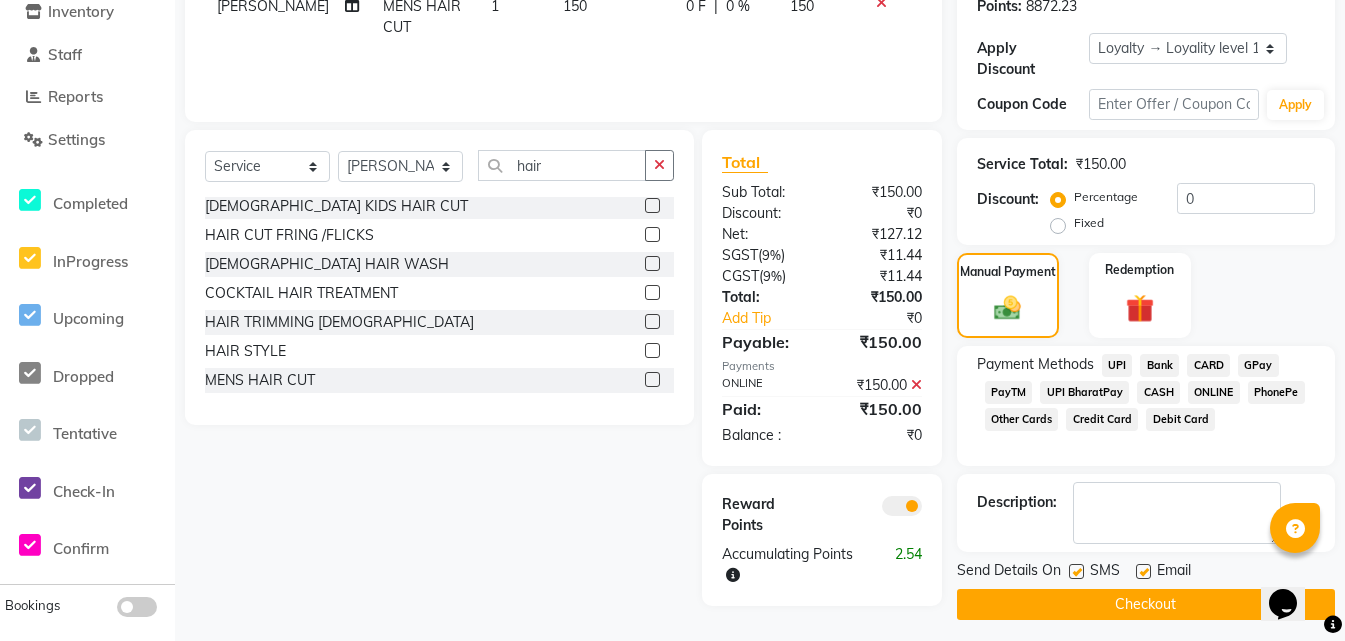 scroll, scrollTop: 362, scrollLeft: 0, axis: vertical 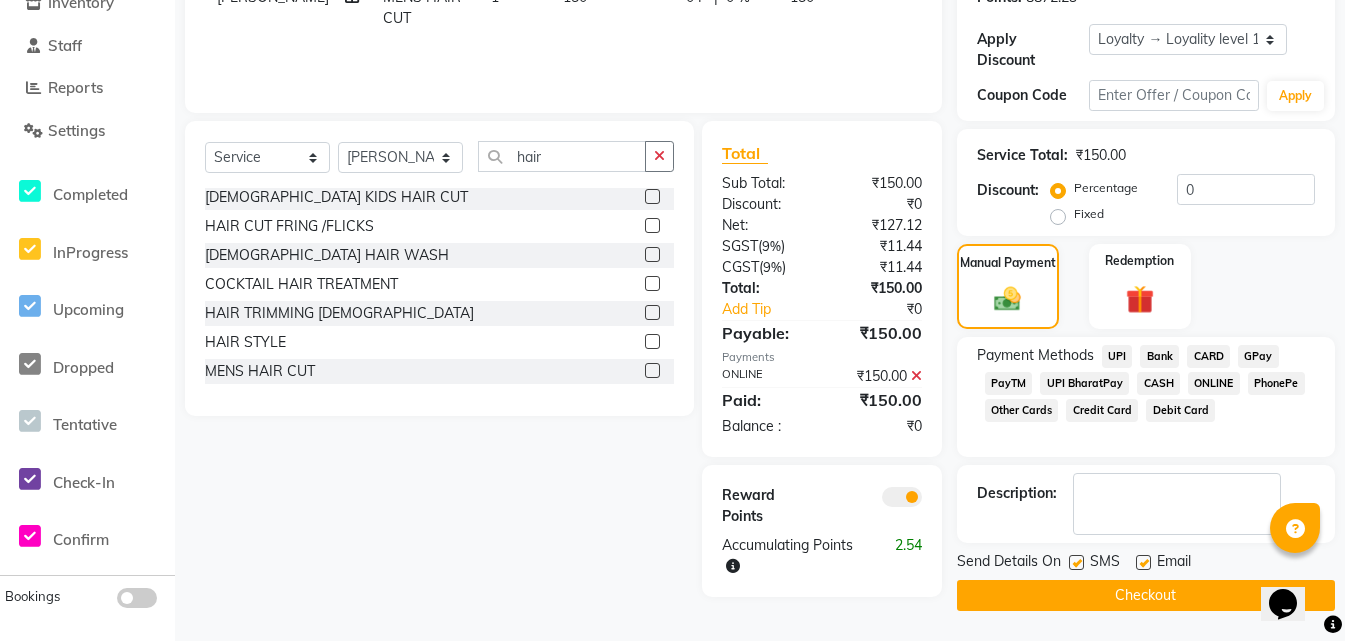 click on "Checkout" 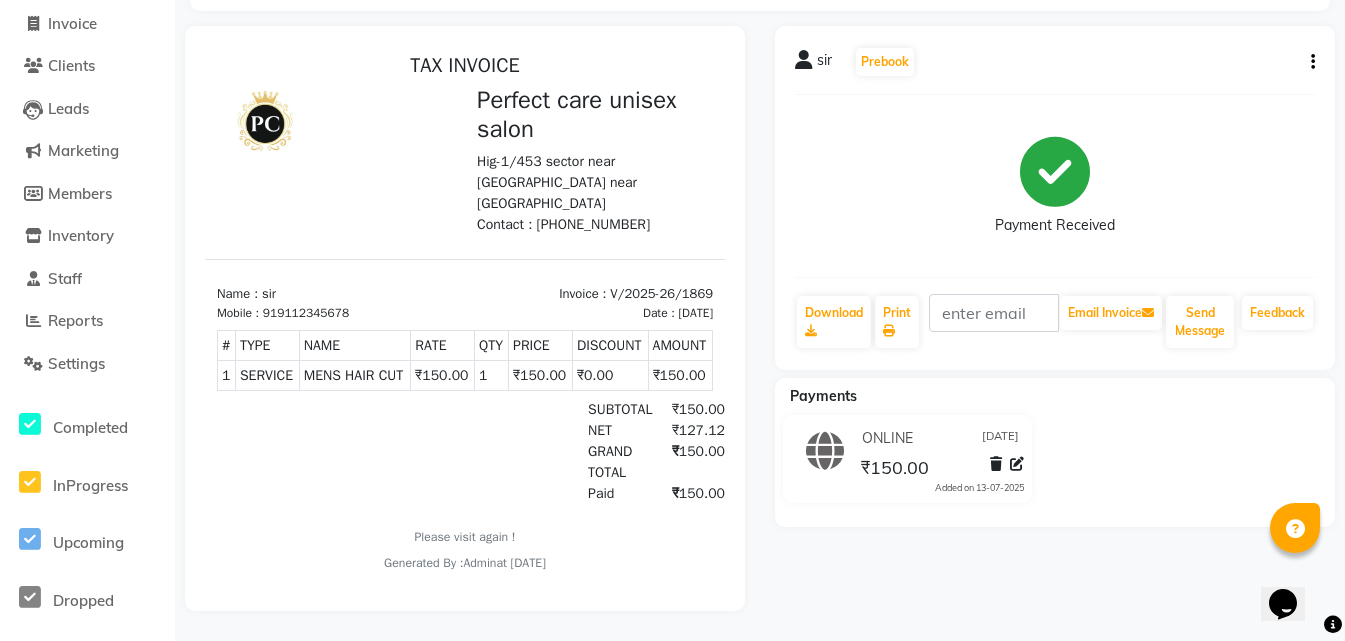 scroll, scrollTop: 137, scrollLeft: 0, axis: vertical 